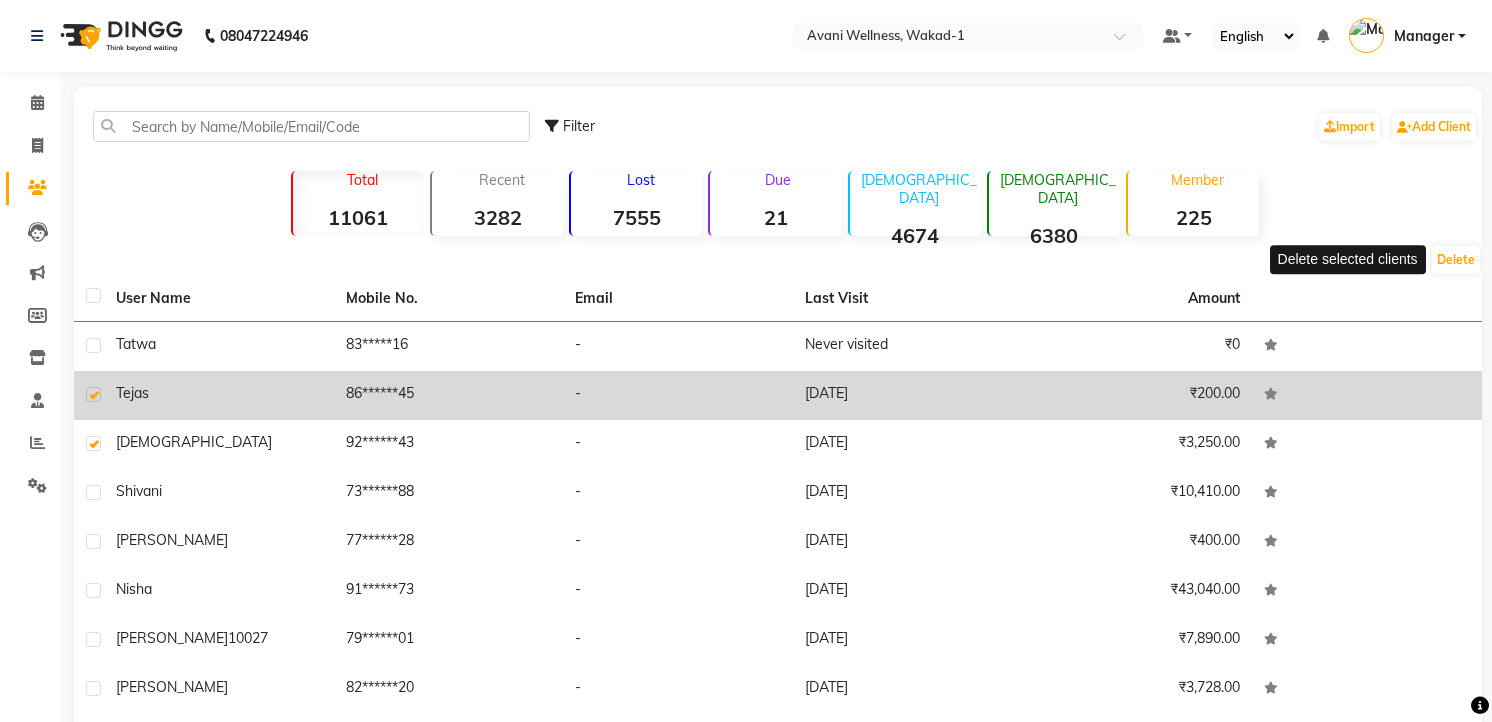 scroll, scrollTop: 17, scrollLeft: 0, axis: vertical 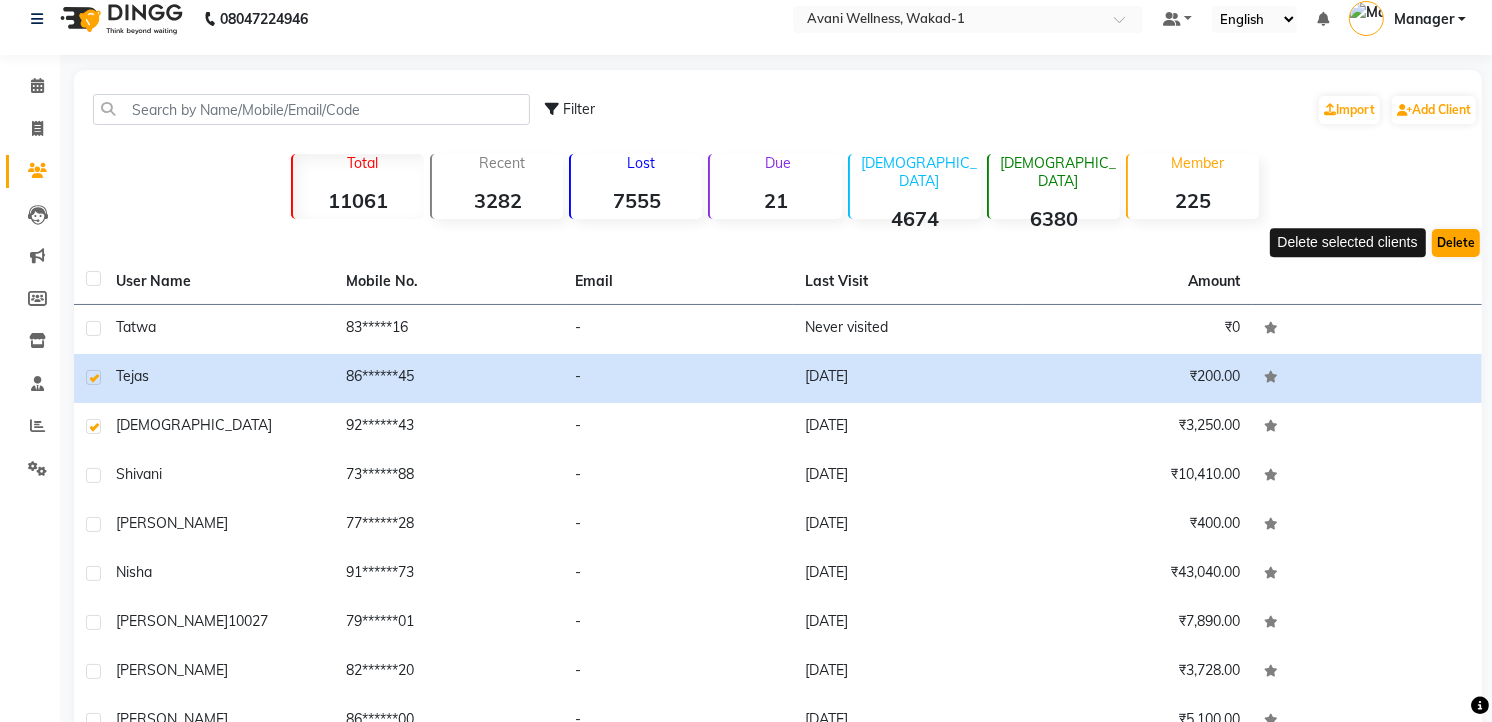 click on "Delete" 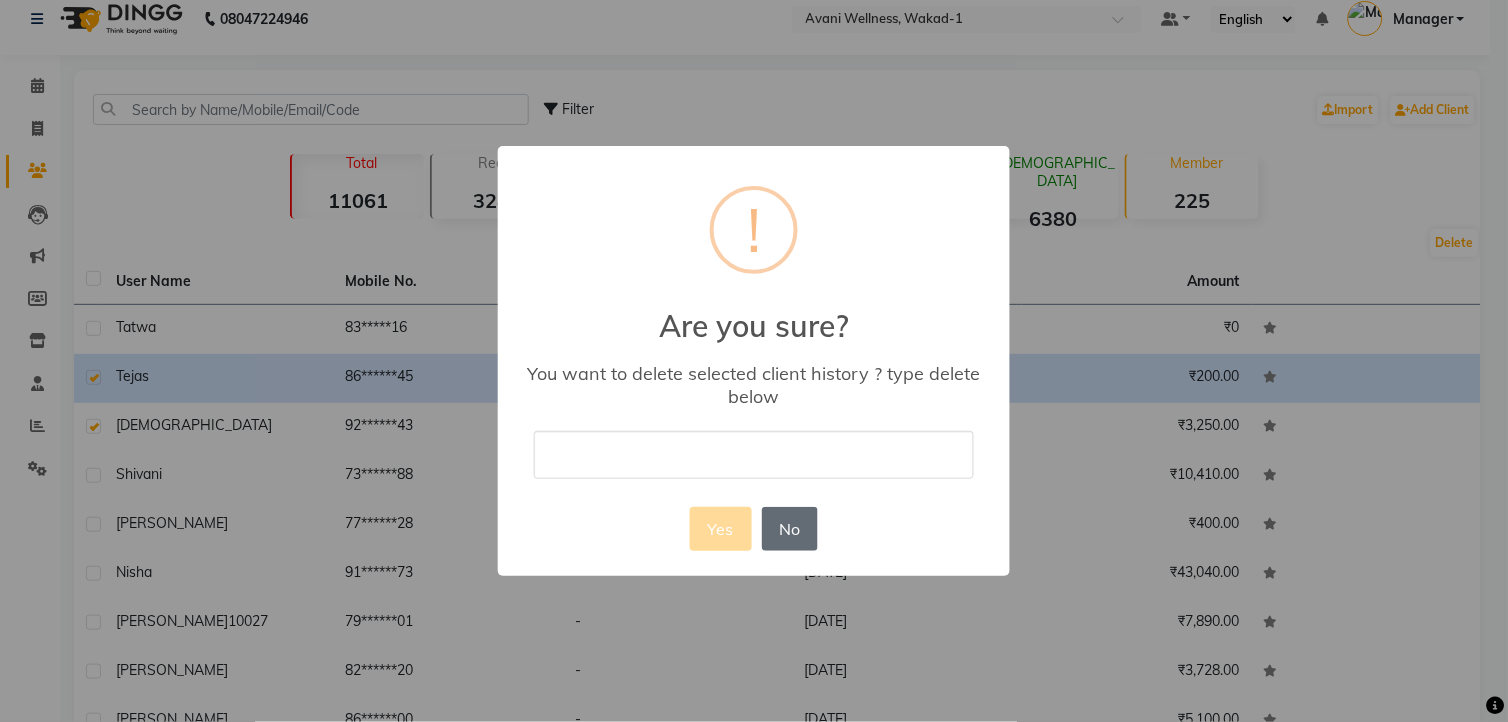 click on "No" at bounding box center [790, 529] 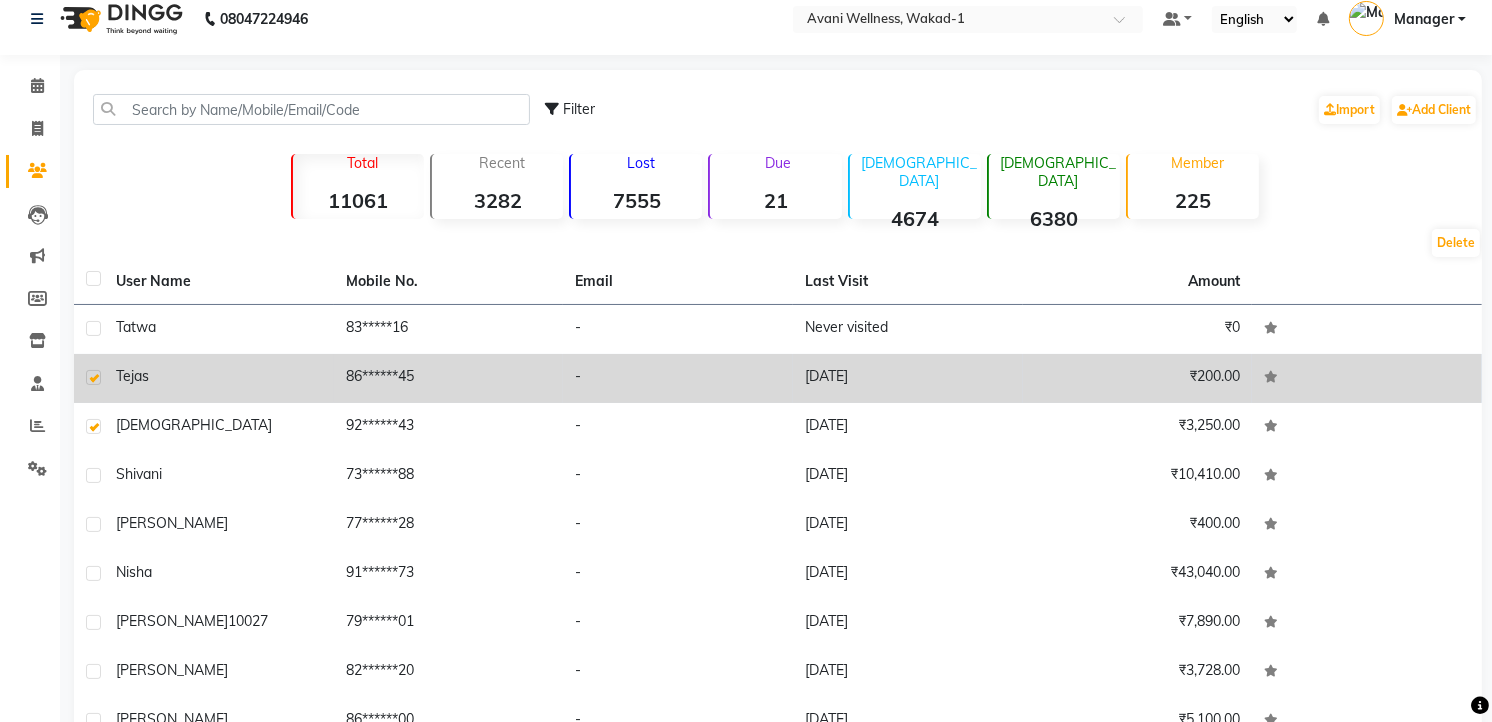 click on "tejas" 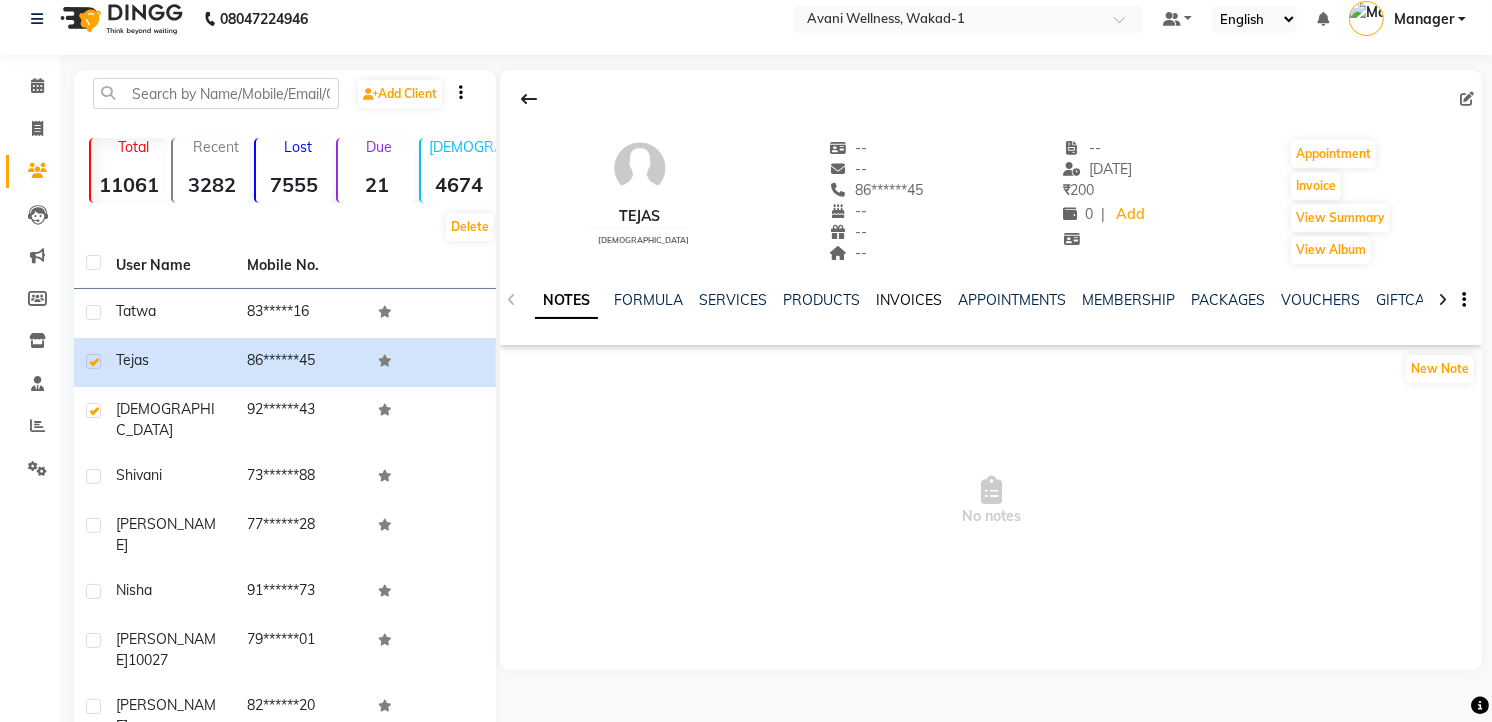 click on "INVOICES" 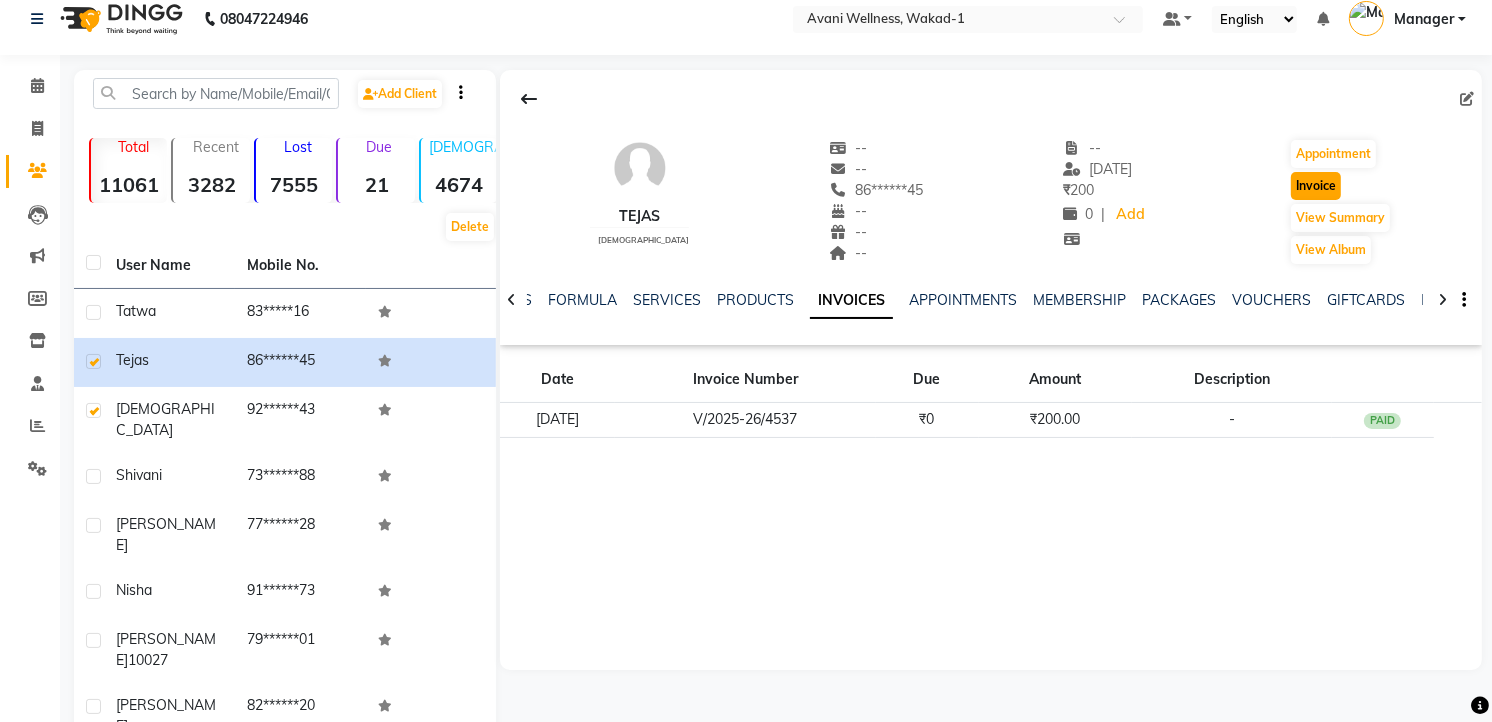click on "Invoice" 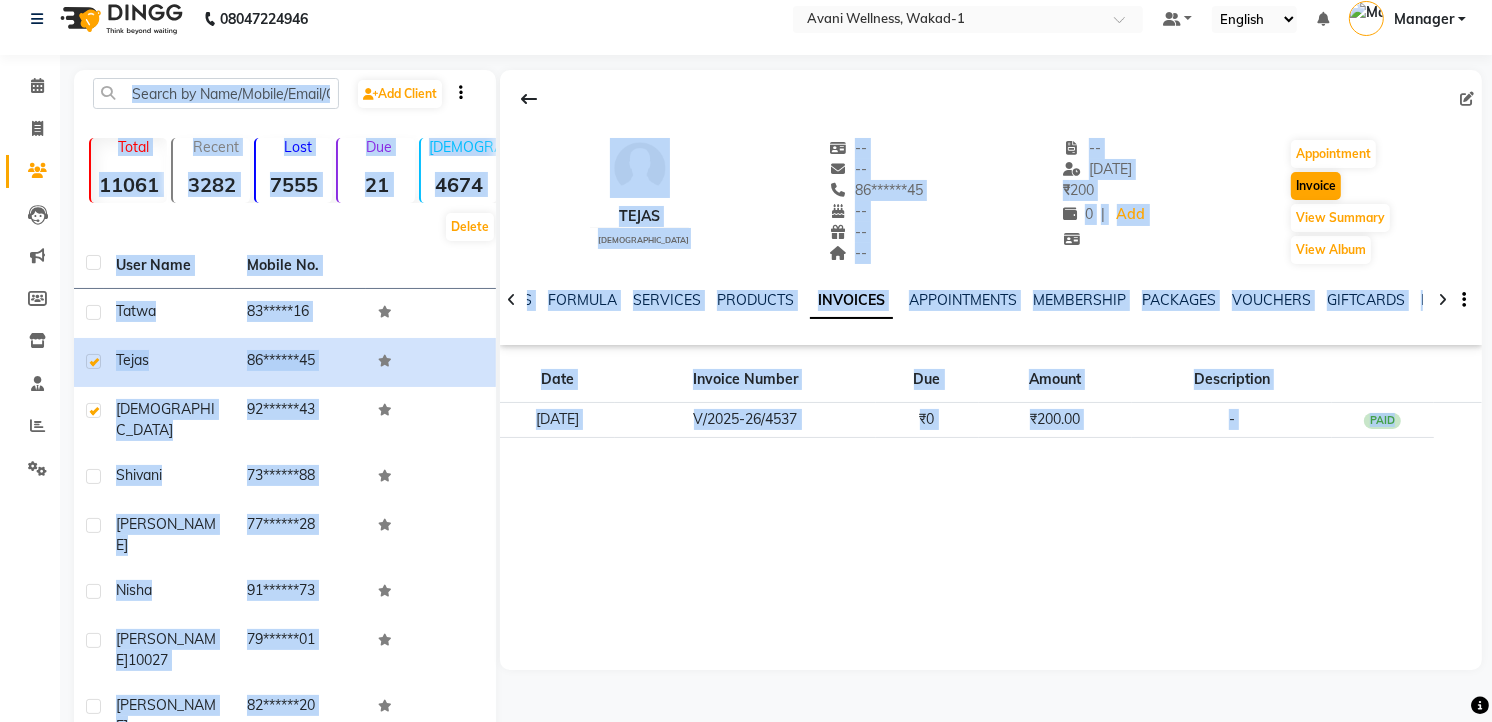 select on "4822" 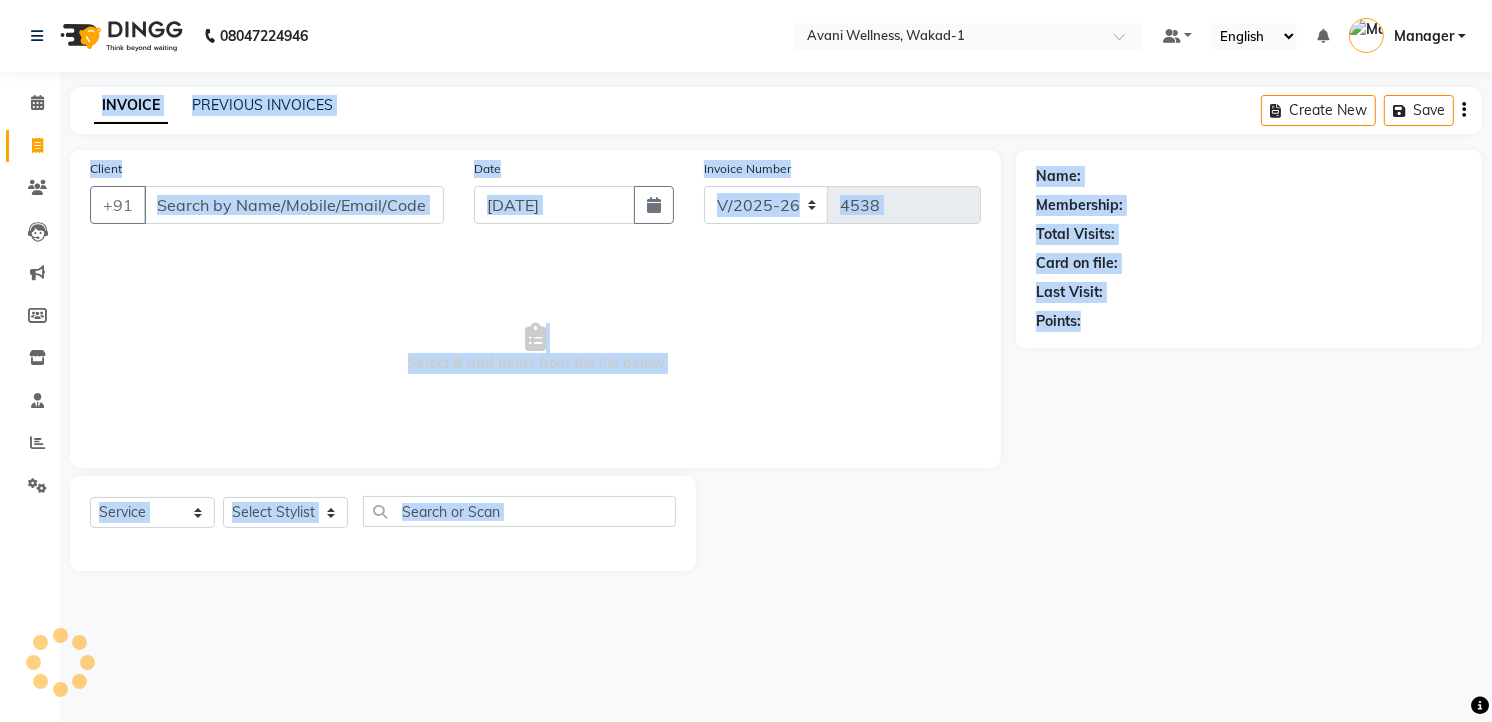 scroll, scrollTop: 0, scrollLeft: 0, axis: both 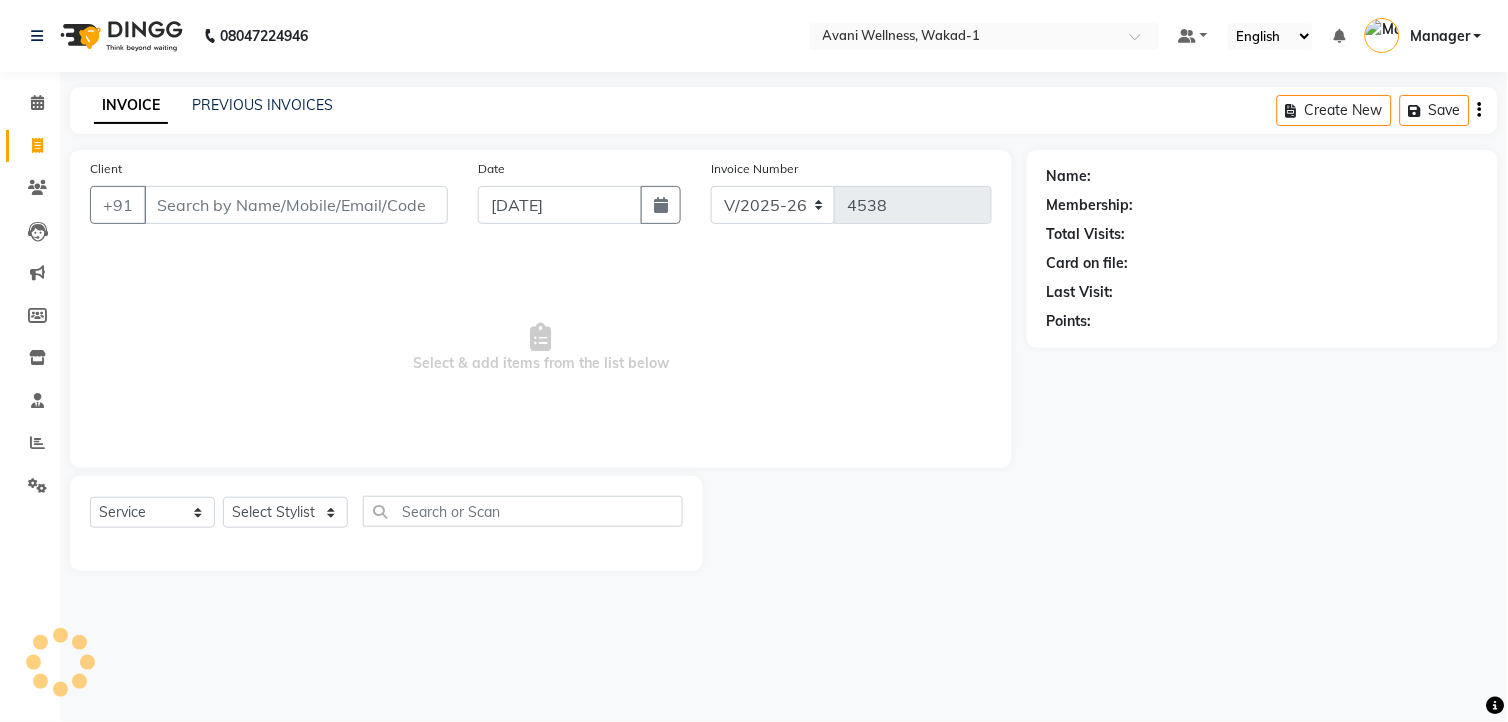 click on "Name:" 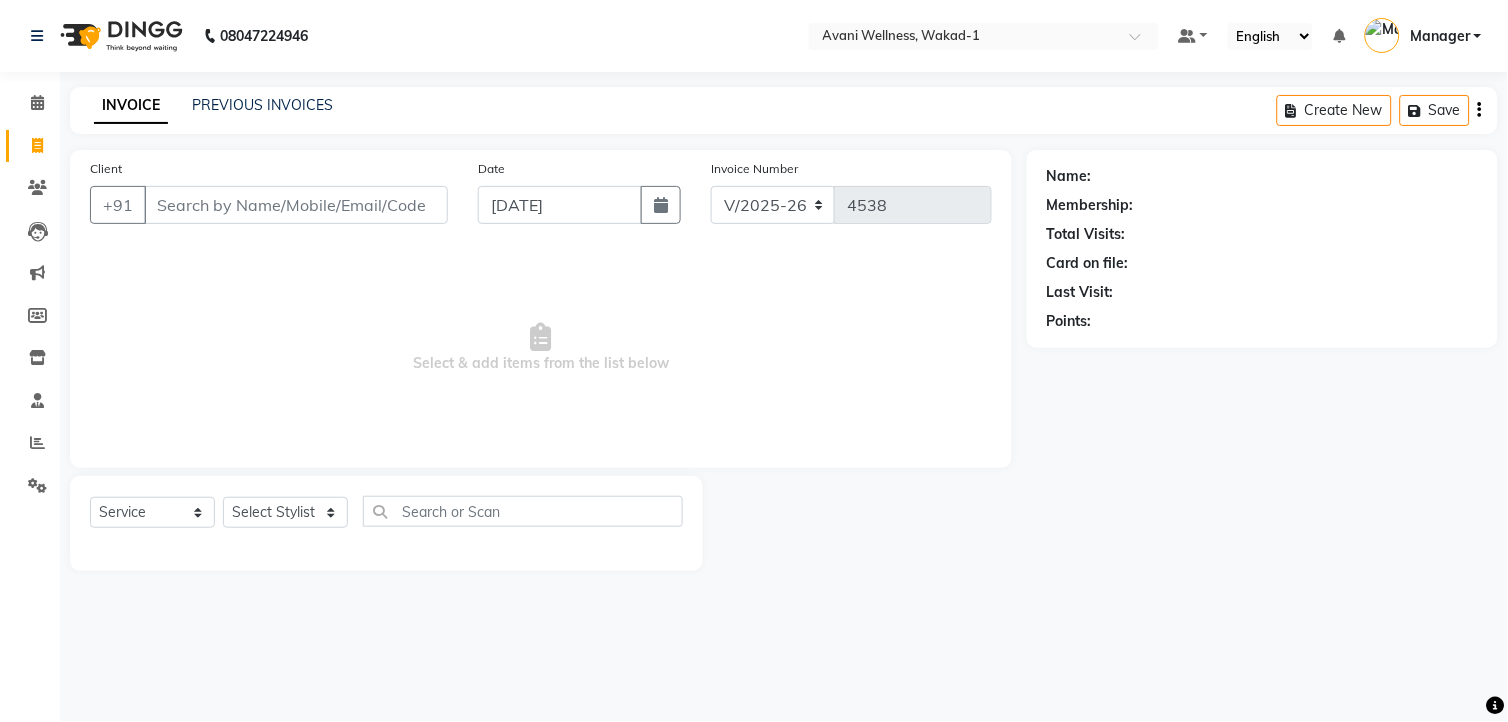 type on "86******45" 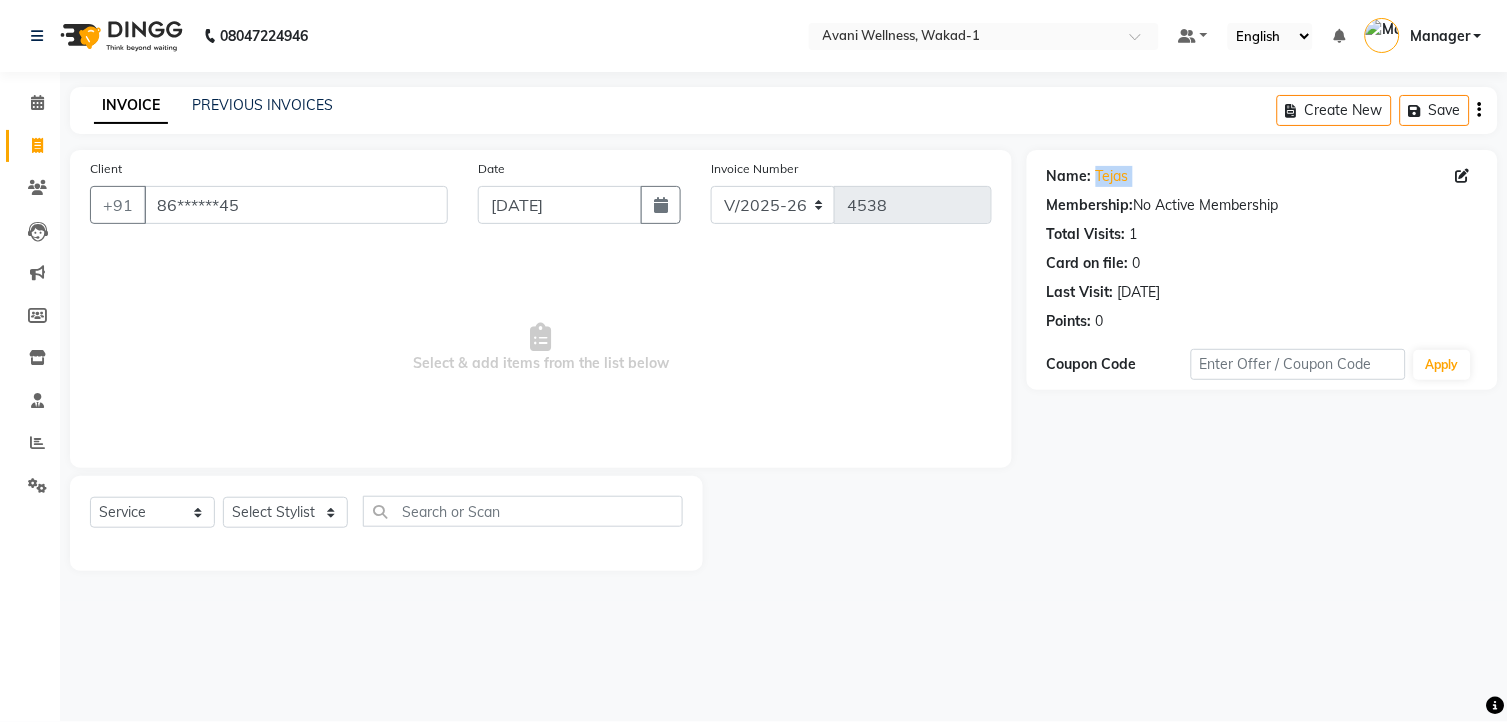 click 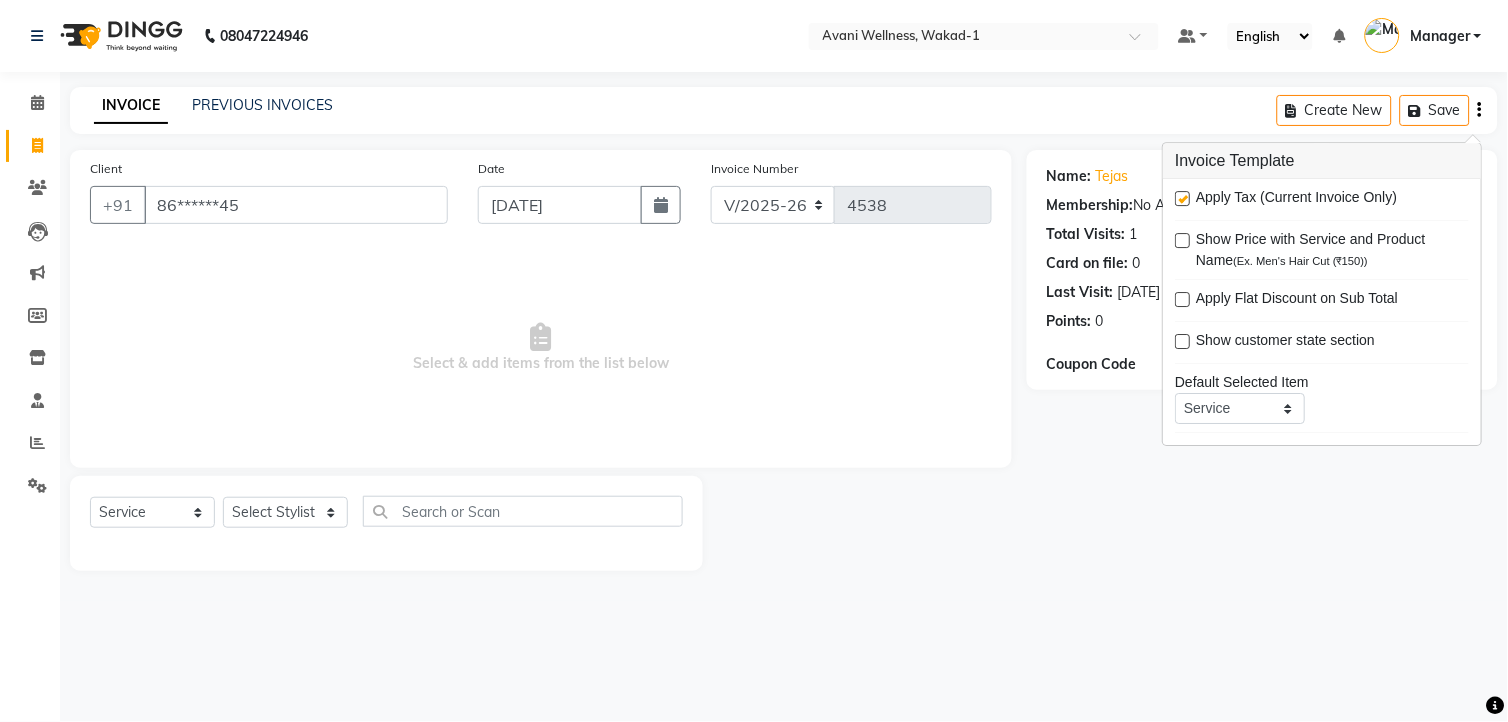 click on "Name: Tejas  Membership:  No Active Membership  Total Visits:  1 Card on file:  0 Last Visit:   [DATE] Points:   0  Coupon Code Apply" 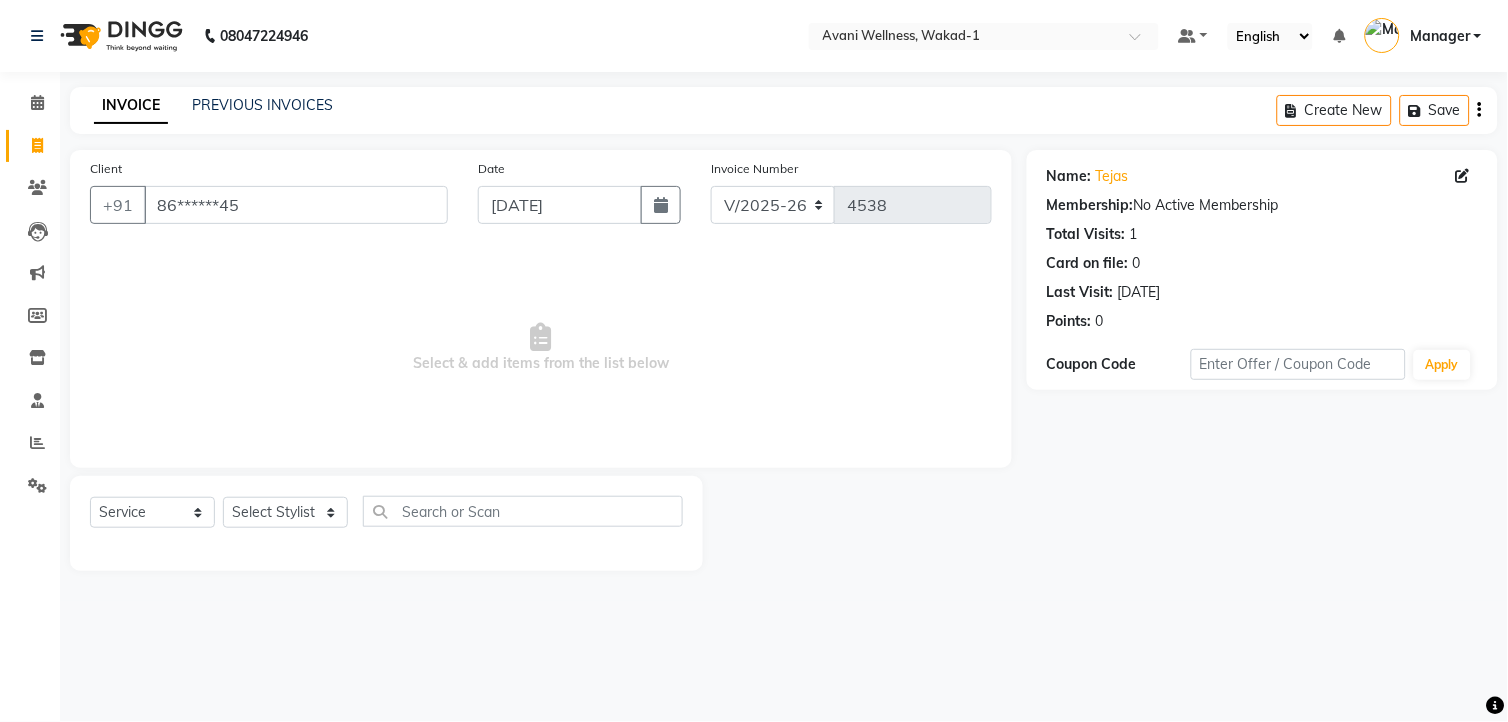 click on "Select & add items from the list below" at bounding box center [541, 348] 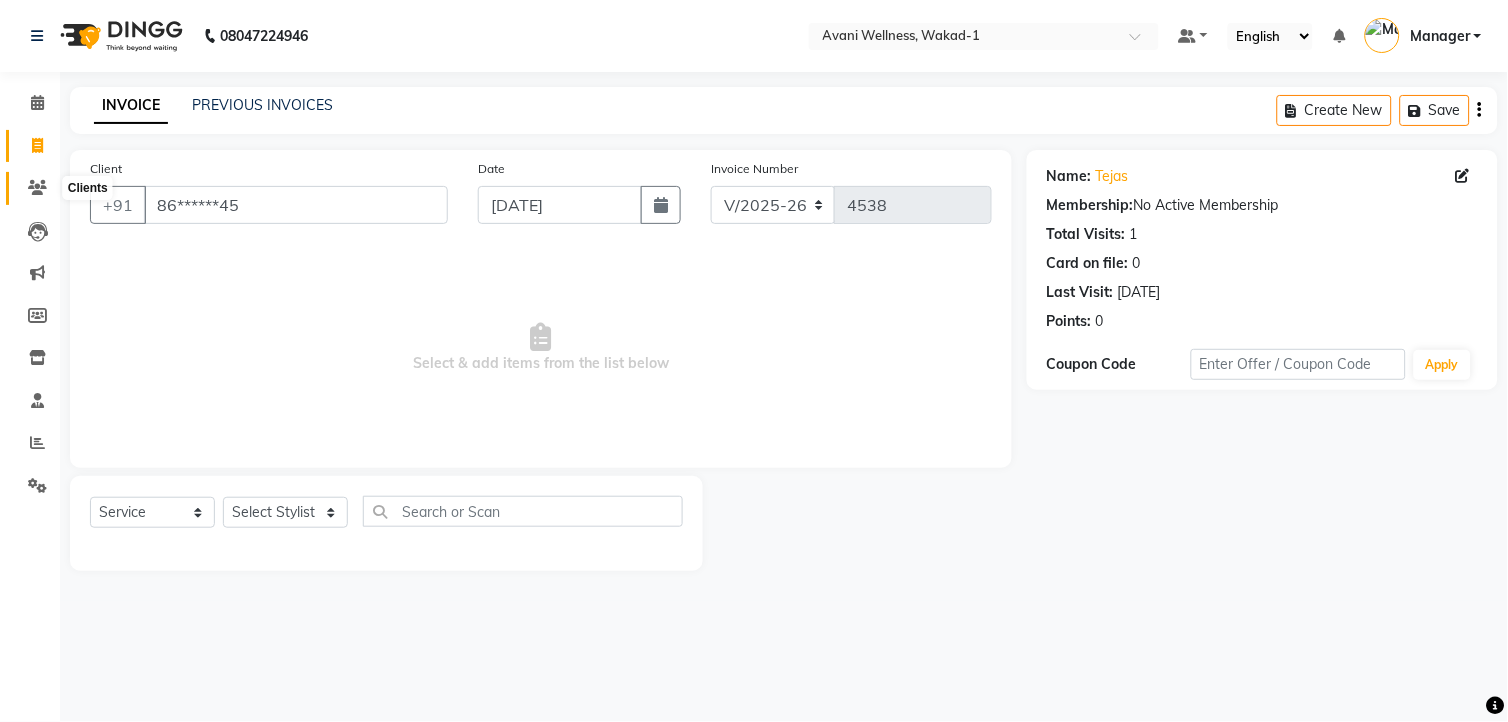 click 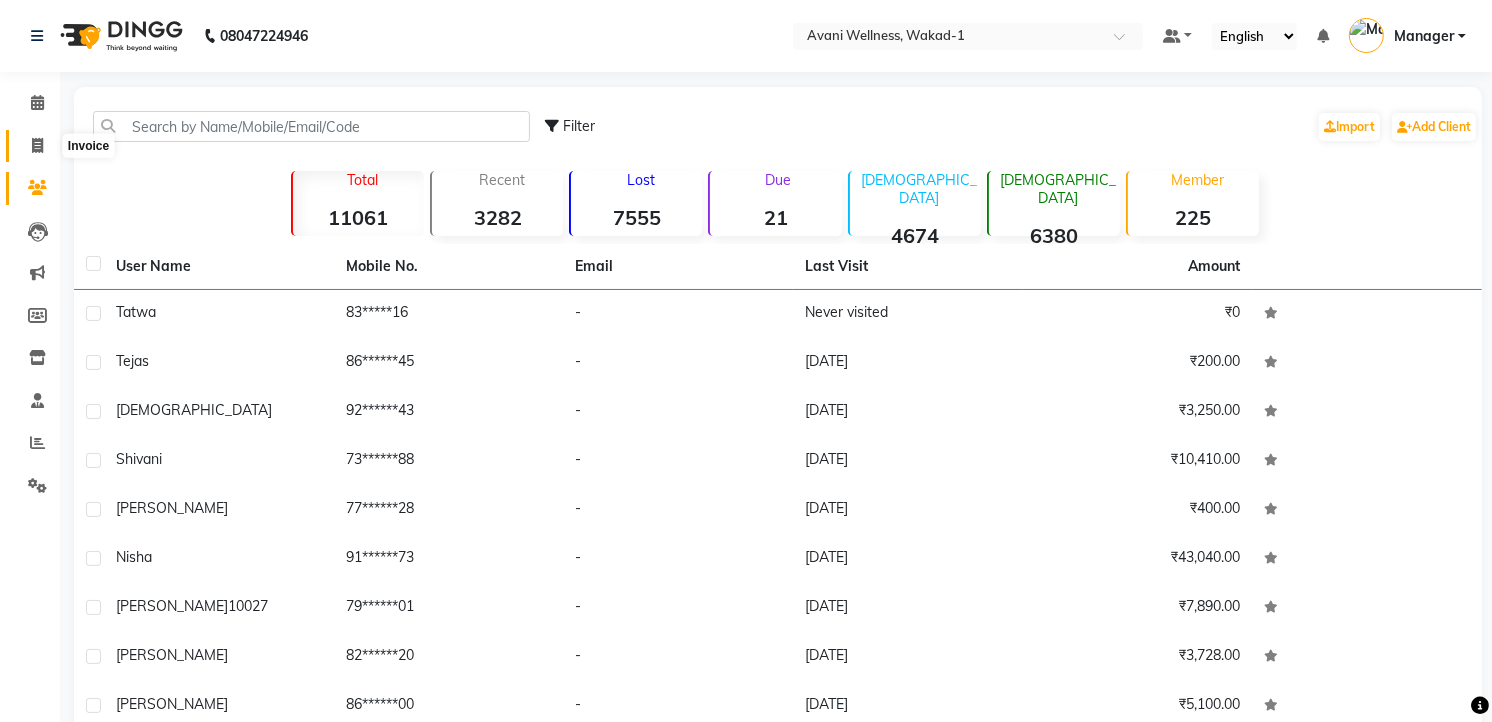 click 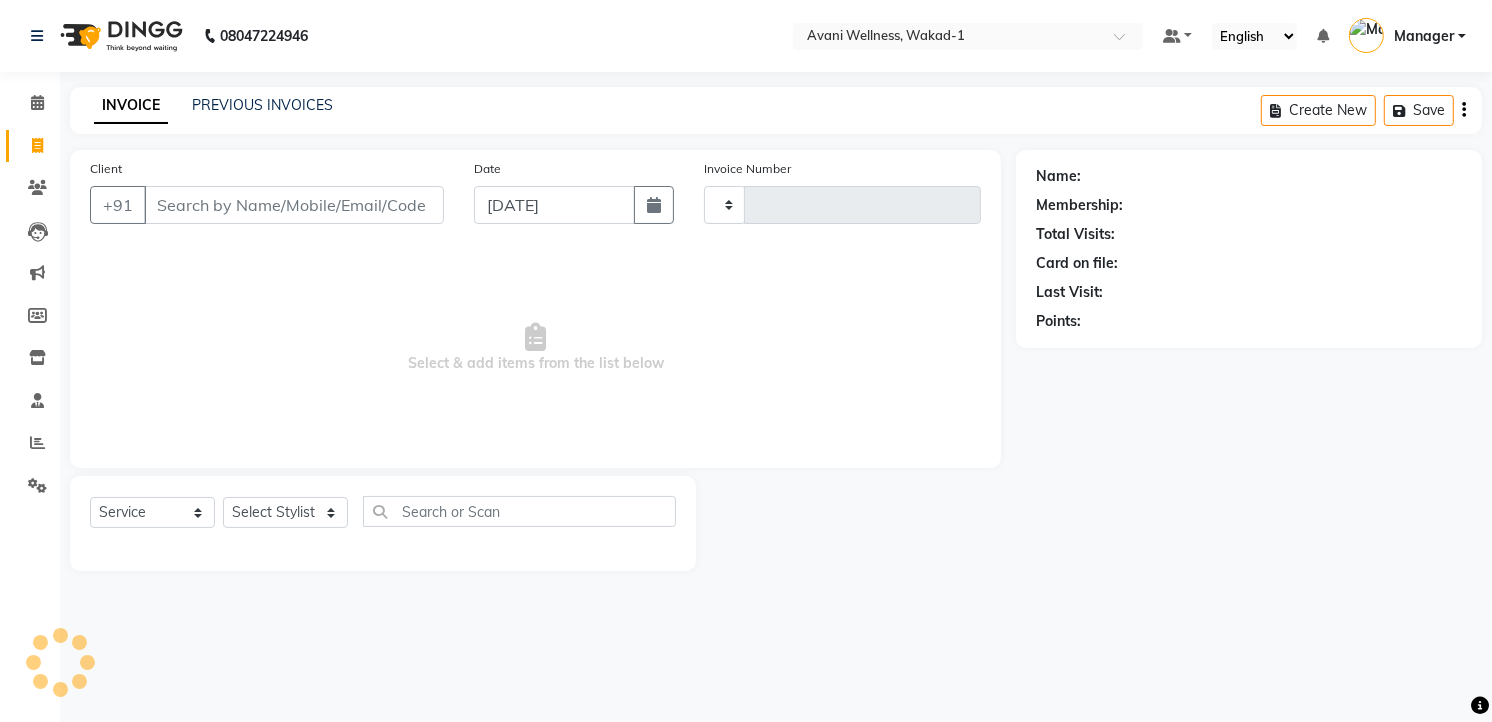 type on "4538" 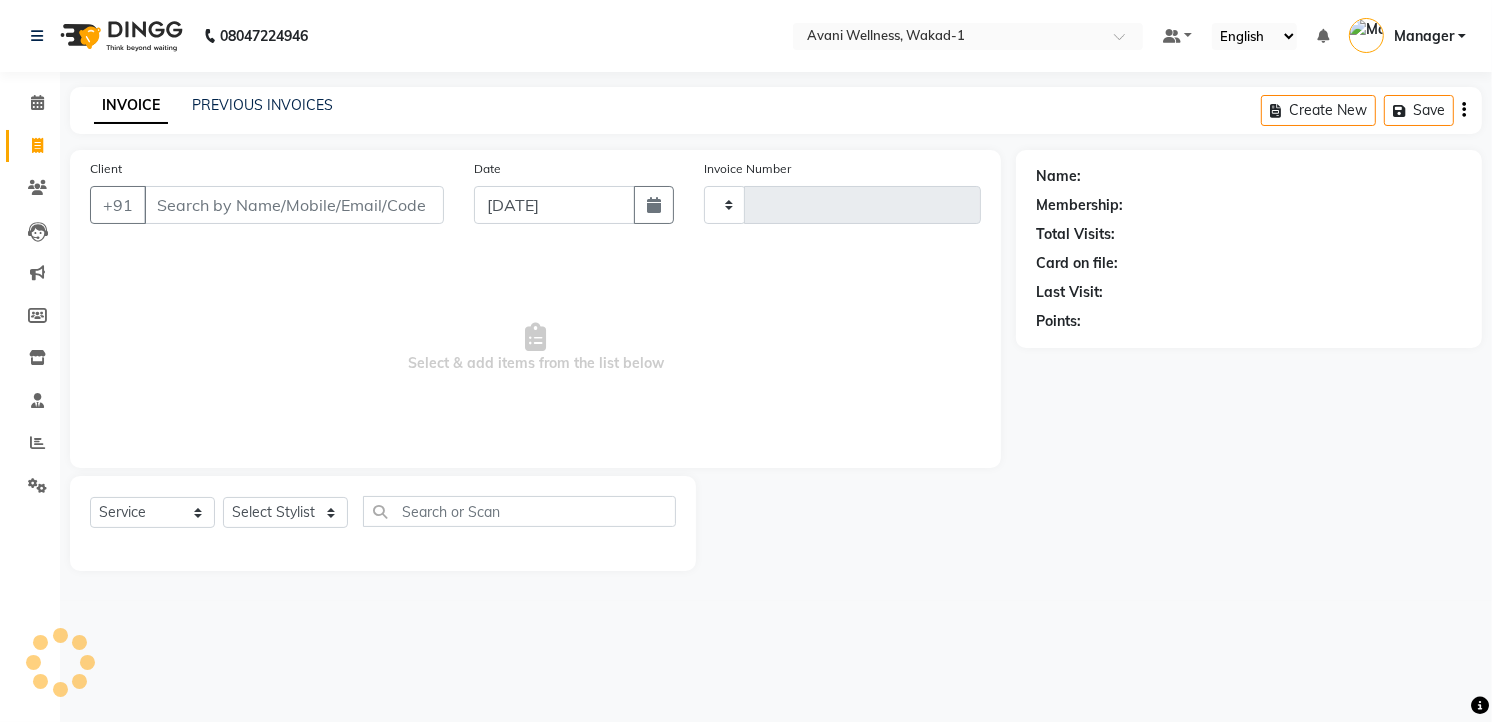 select on "4822" 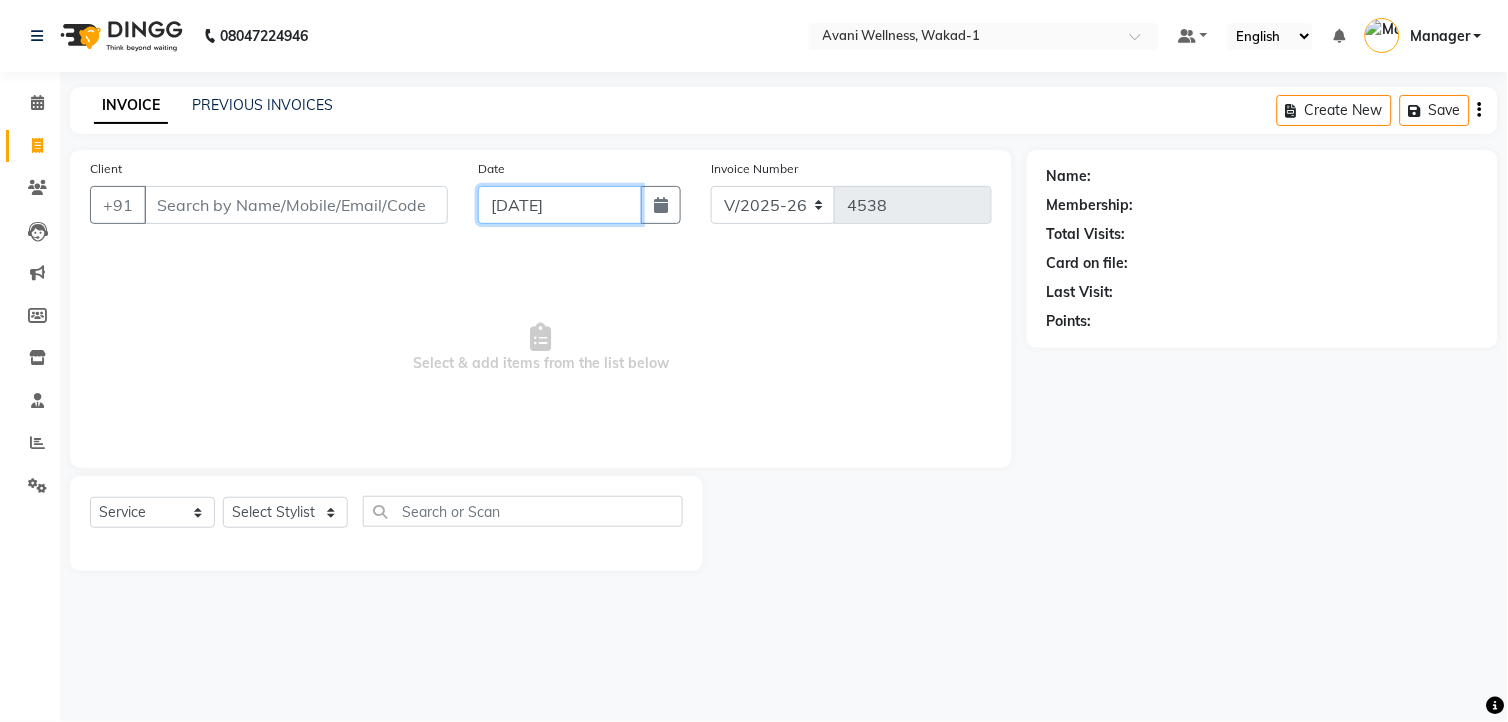 click on "[DATE]" 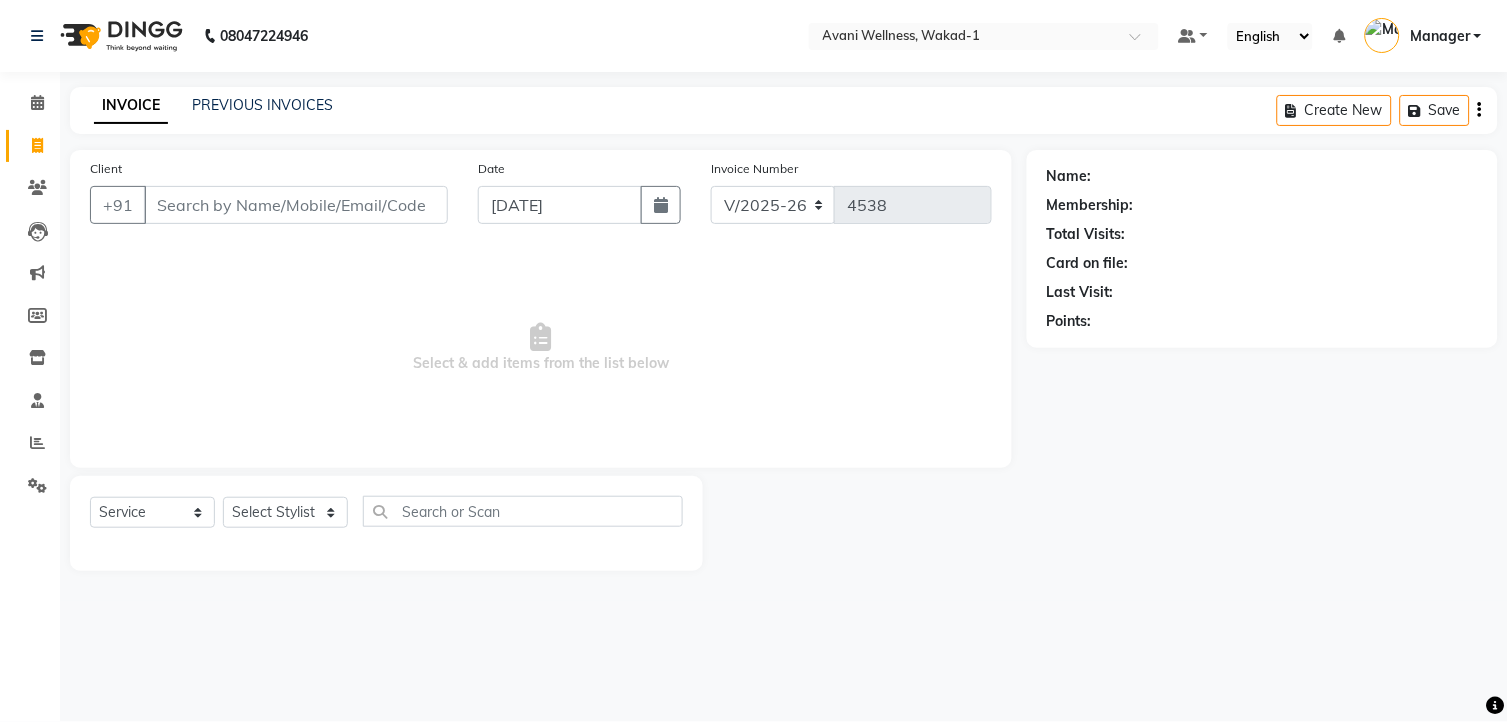 select on "7" 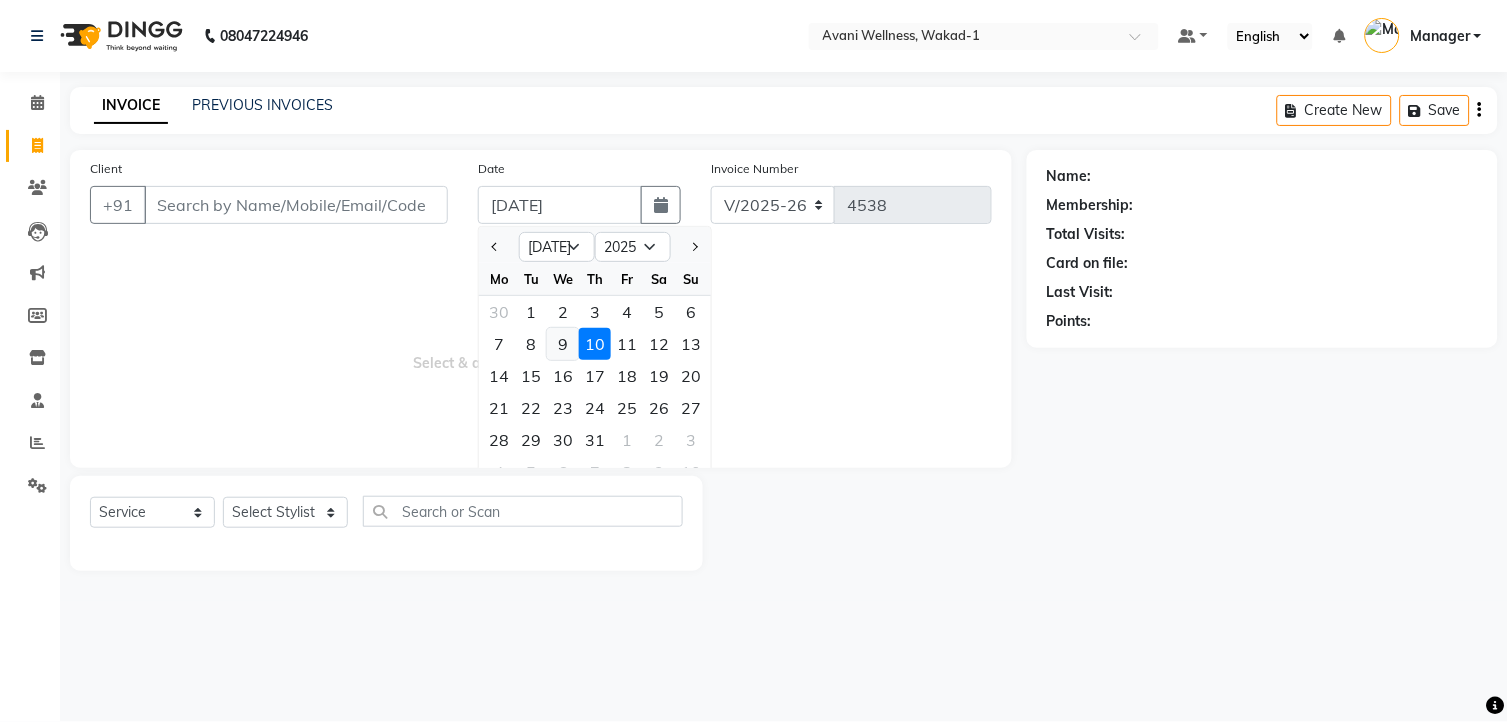 click on "9" 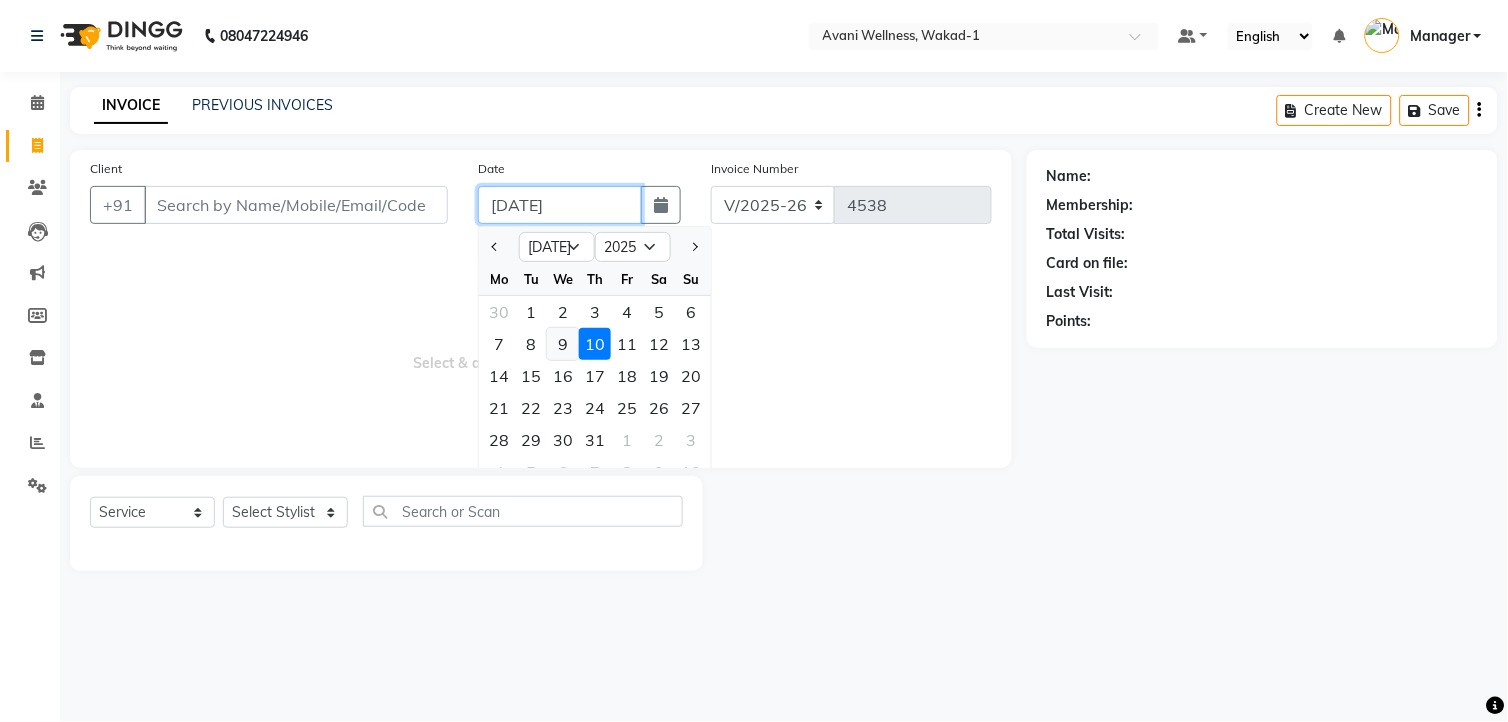 type on "[DATE]" 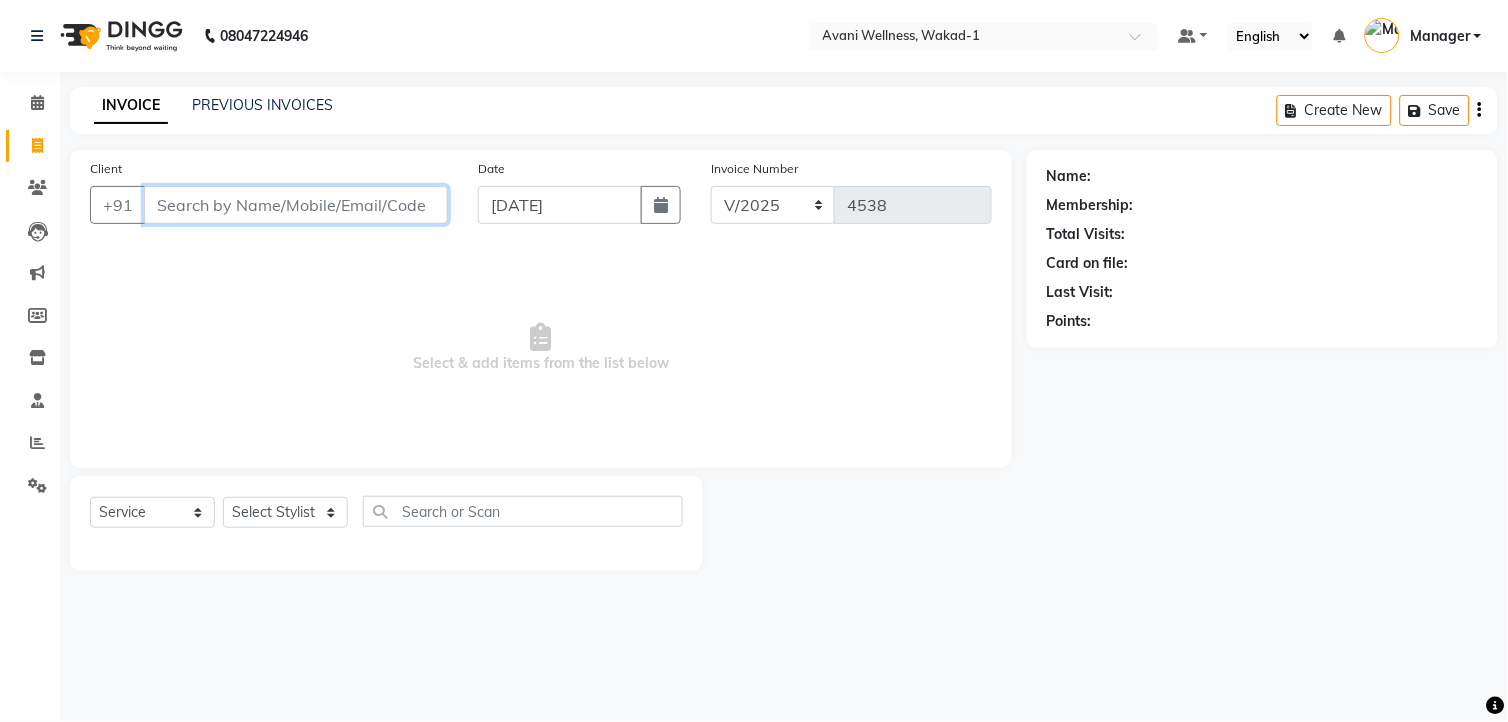 click on "Client" at bounding box center (296, 205) 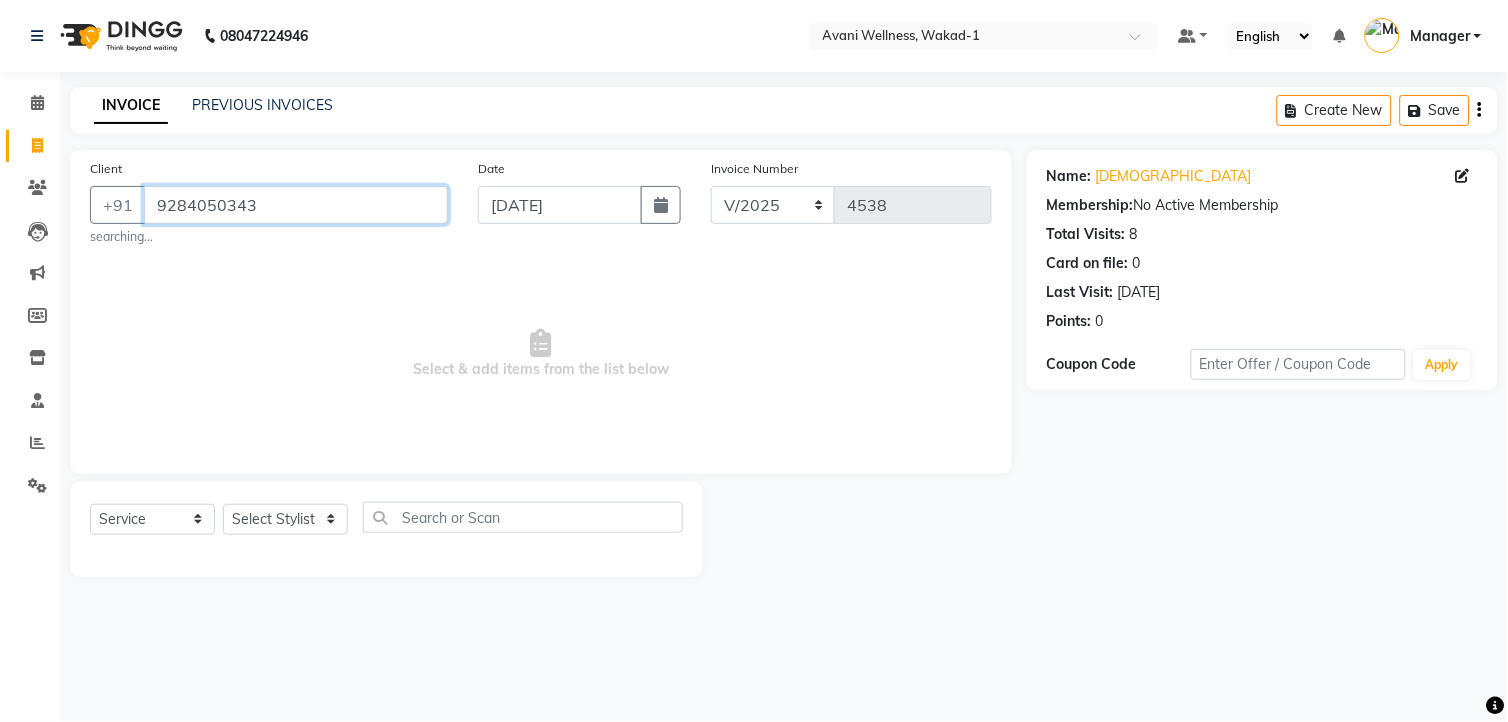 drag, startPoint x: 293, startPoint y: 203, endPoint x: 260, endPoint y: 206, distance: 33.13608 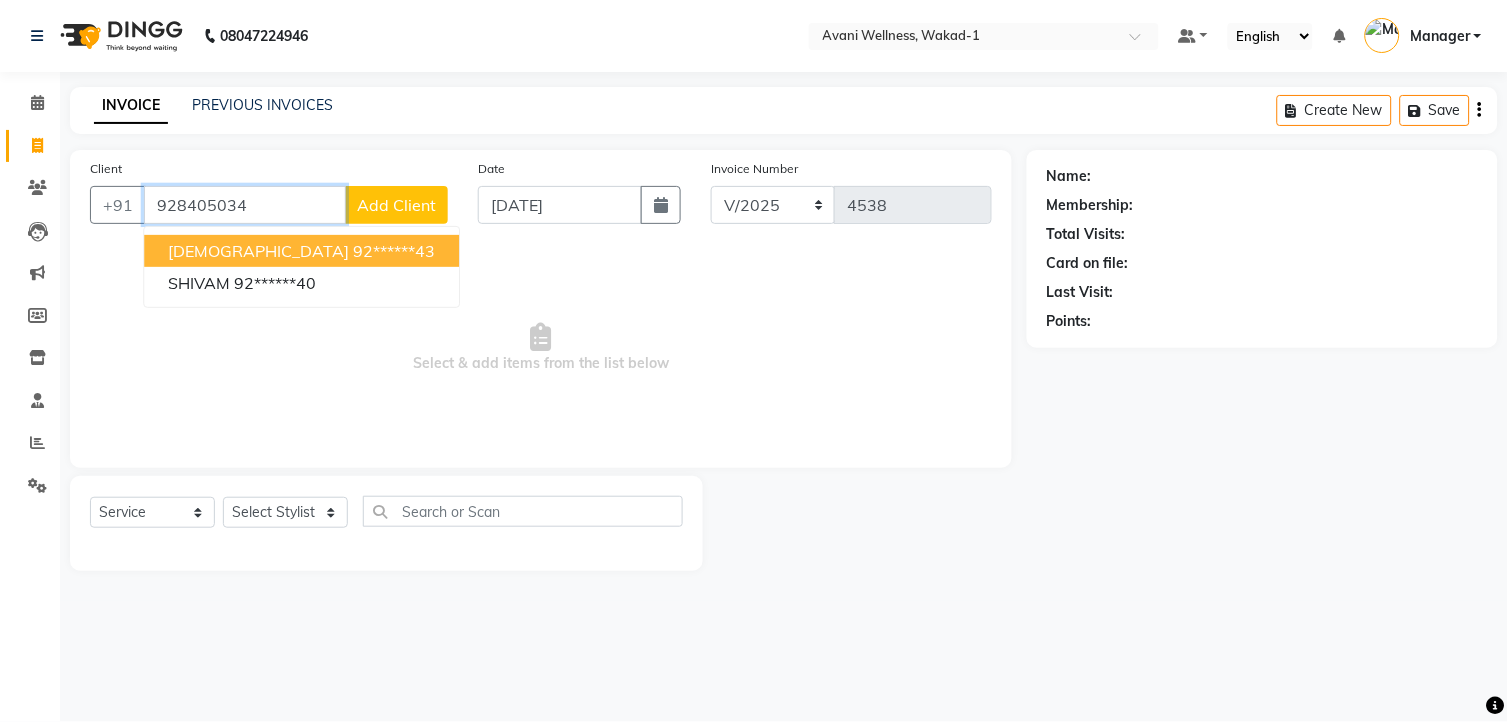 click on "92******43" at bounding box center (394, 251) 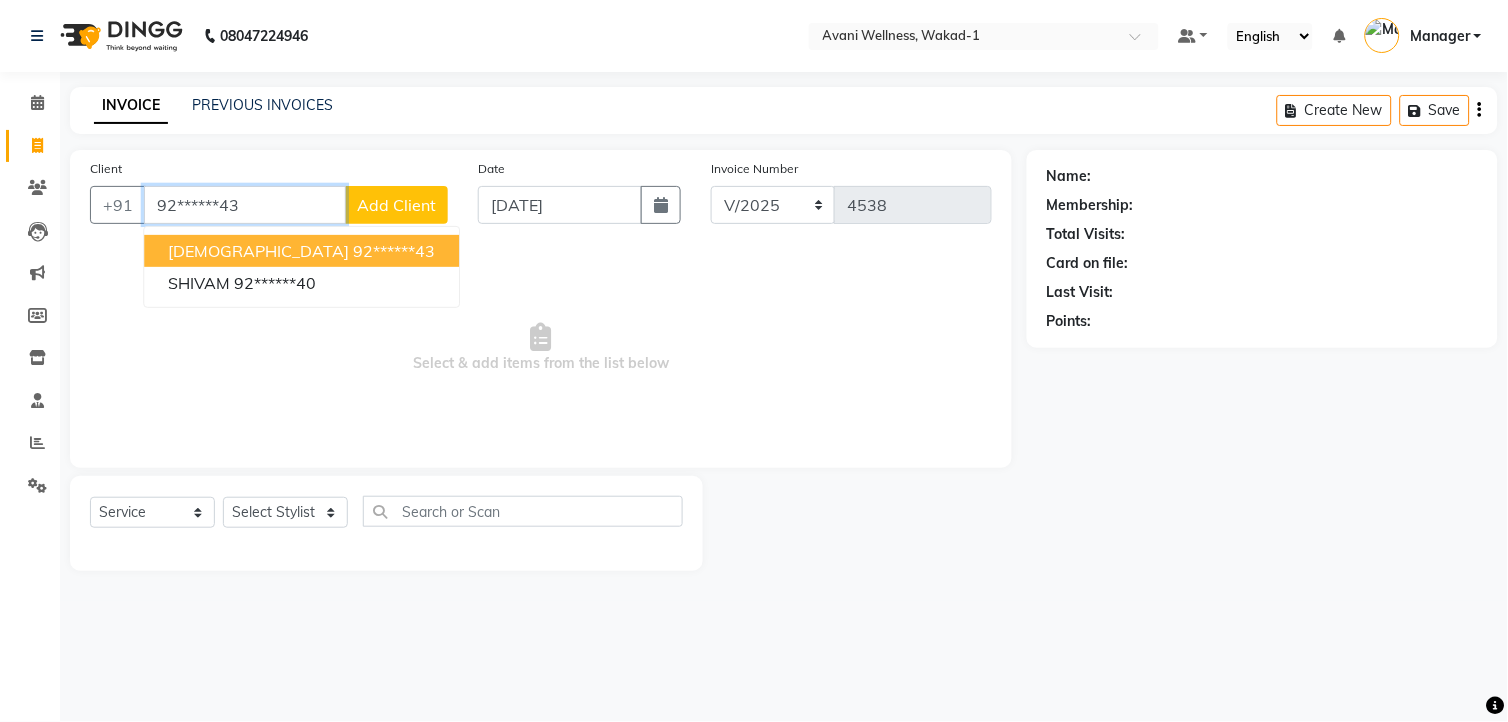 type on "92******43" 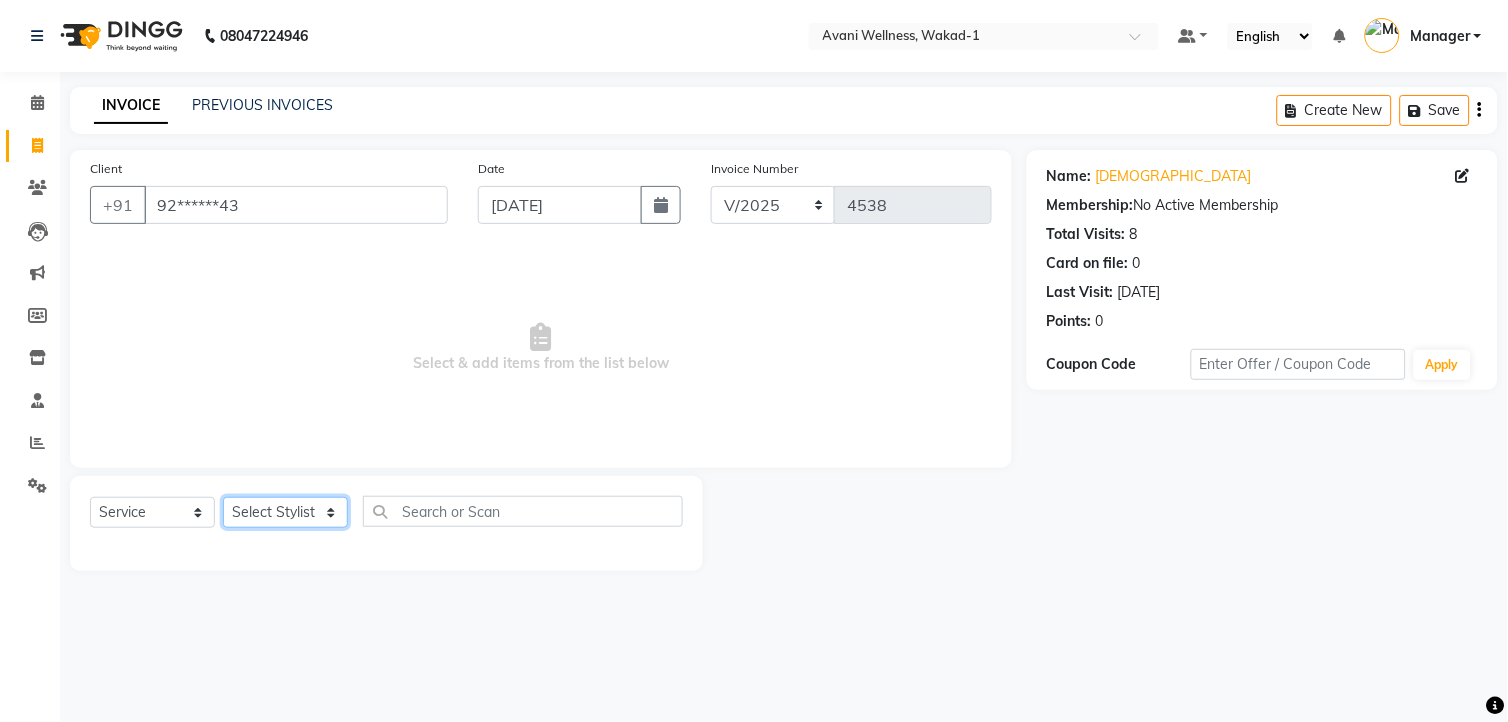 click on "Select Stylist [PERSON_NAME] MAAM [PERSON_NAME] DEV Deva [PERSON_NAME] [PERSON_NAME] Jadhav Manager [PERSON_NAME] MANAGER [PERSON_NAME] [PERSON_NAME]  [PERSON_NAME] [PERSON_NAME] [PERSON_NAME] [PERSON_NAME] [PERSON_NAME] Wakad 2 Yogesh" 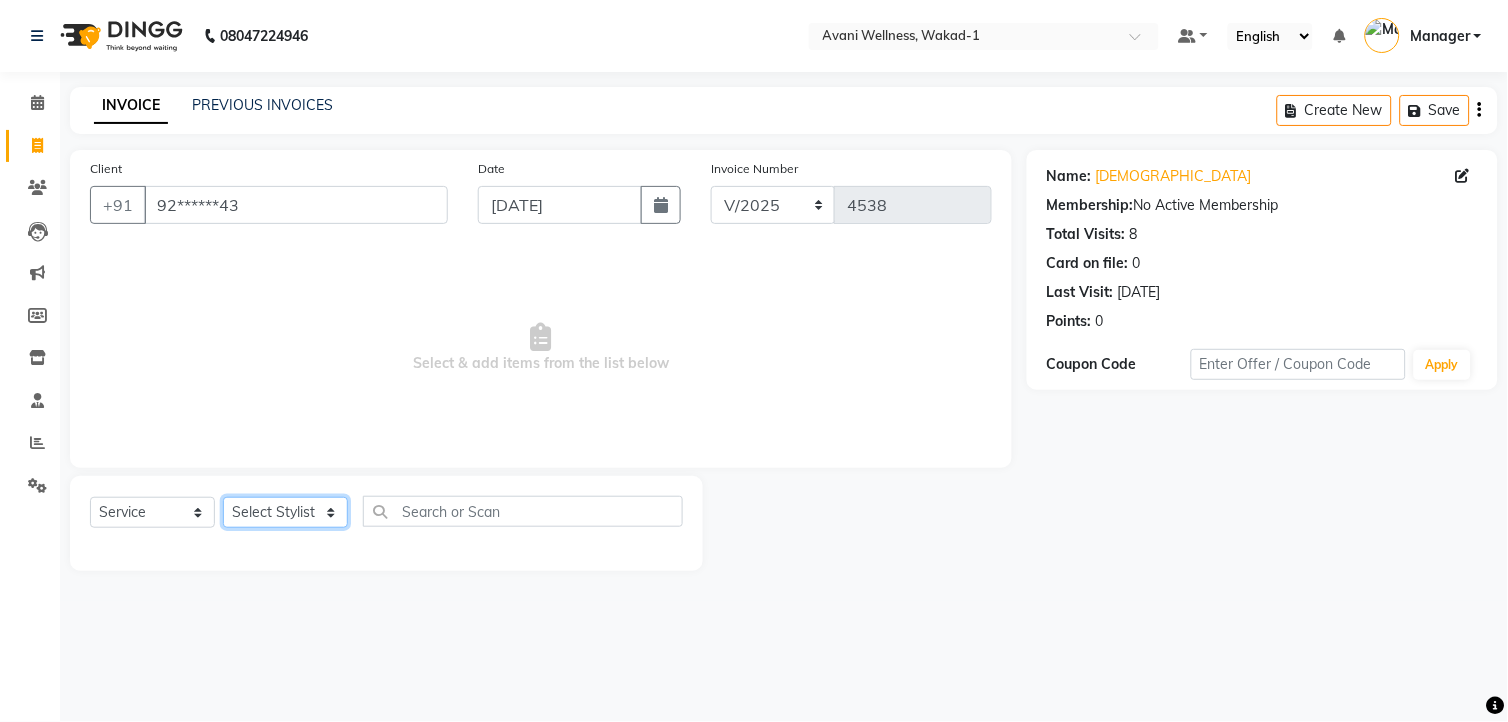 select on "29748" 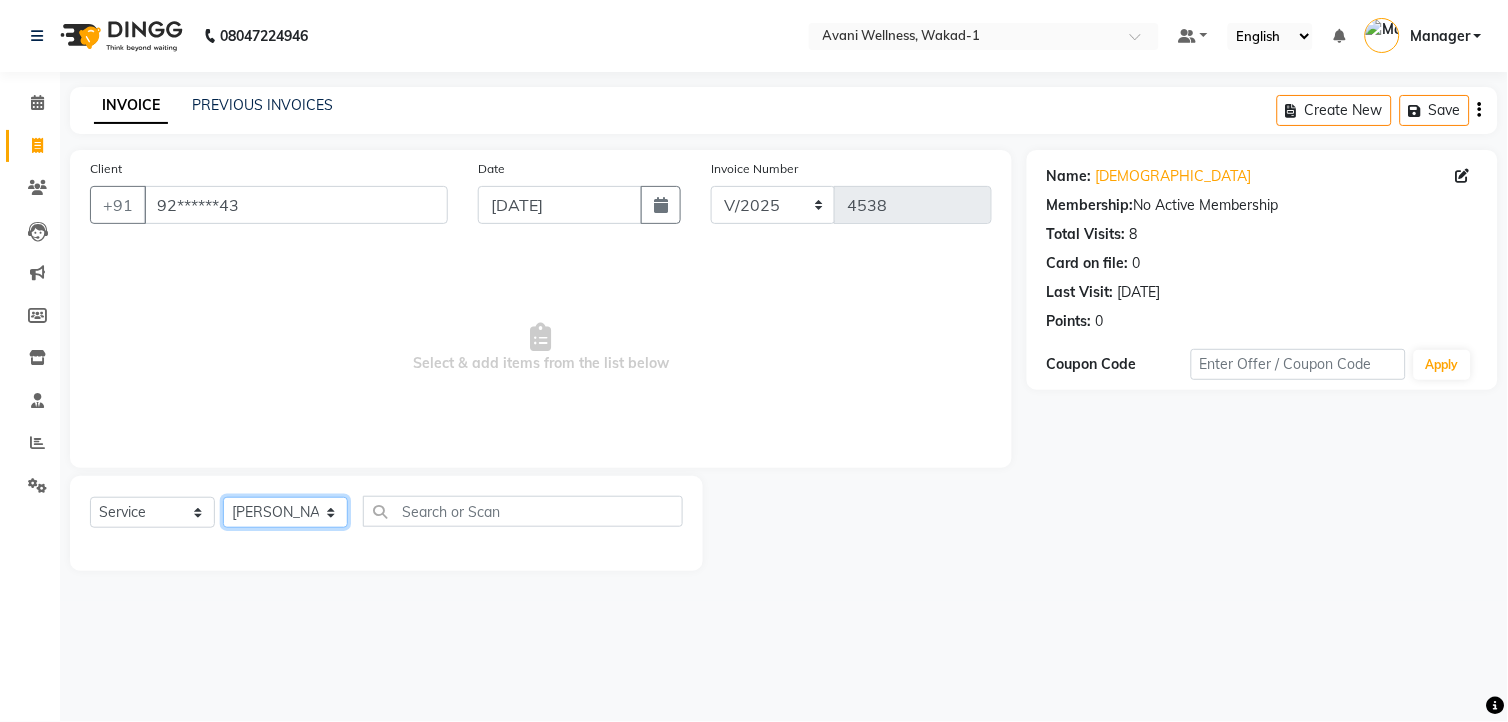click on "Select Stylist [PERSON_NAME] MAAM [PERSON_NAME] DEV Deva [PERSON_NAME] [PERSON_NAME] Jadhav Manager [PERSON_NAME] MANAGER [PERSON_NAME] [PERSON_NAME]  [PERSON_NAME] [PERSON_NAME] [PERSON_NAME] [PERSON_NAME] [PERSON_NAME] Wakad 2 Yogesh" 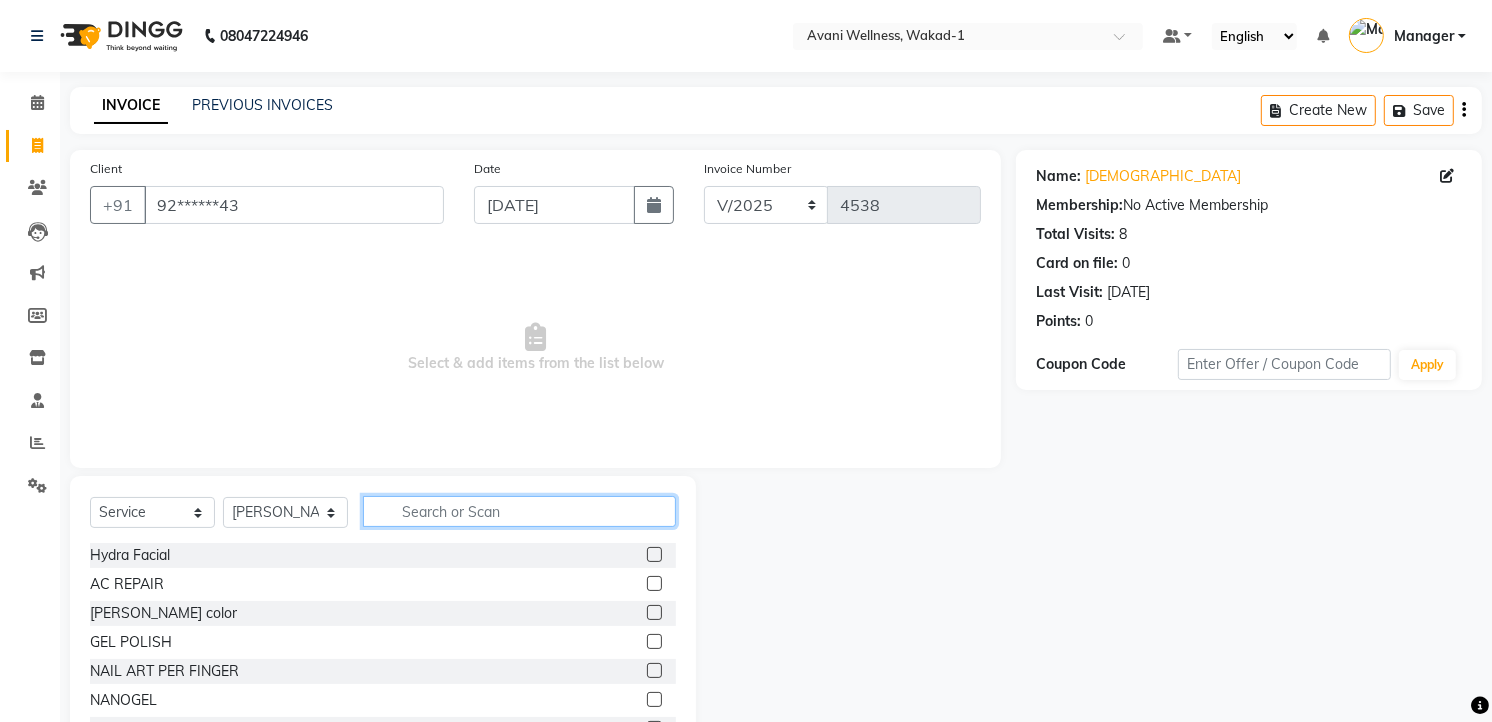 click 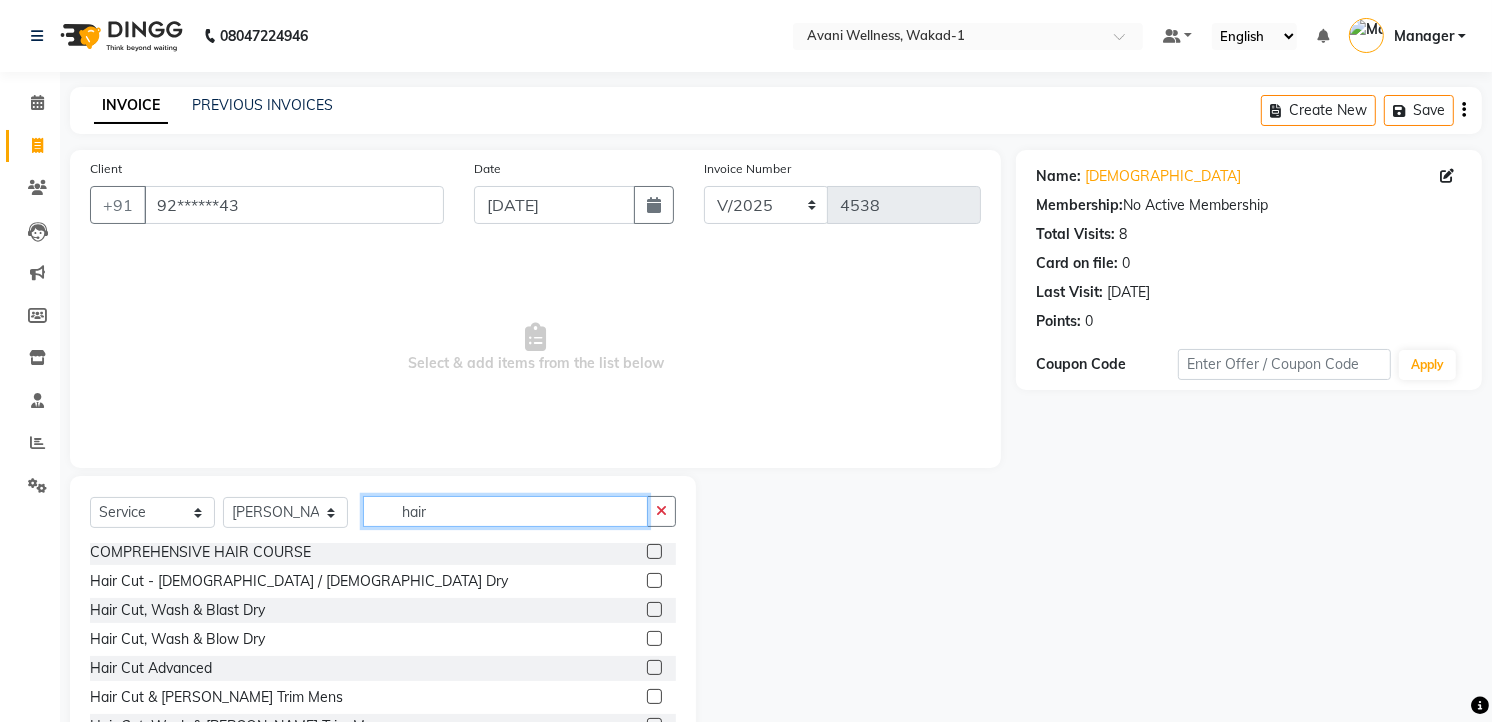 scroll, scrollTop: 64, scrollLeft: 0, axis: vertical 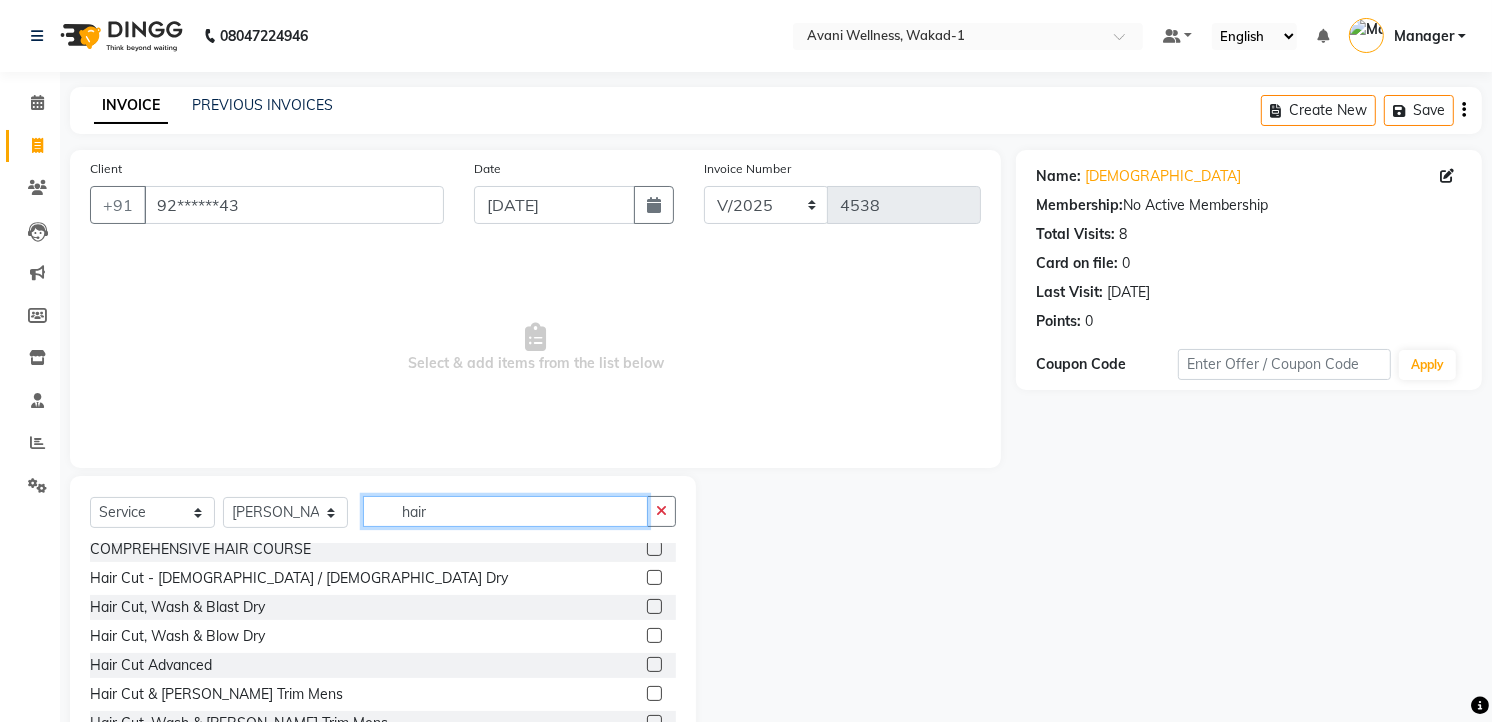 type on "hair" 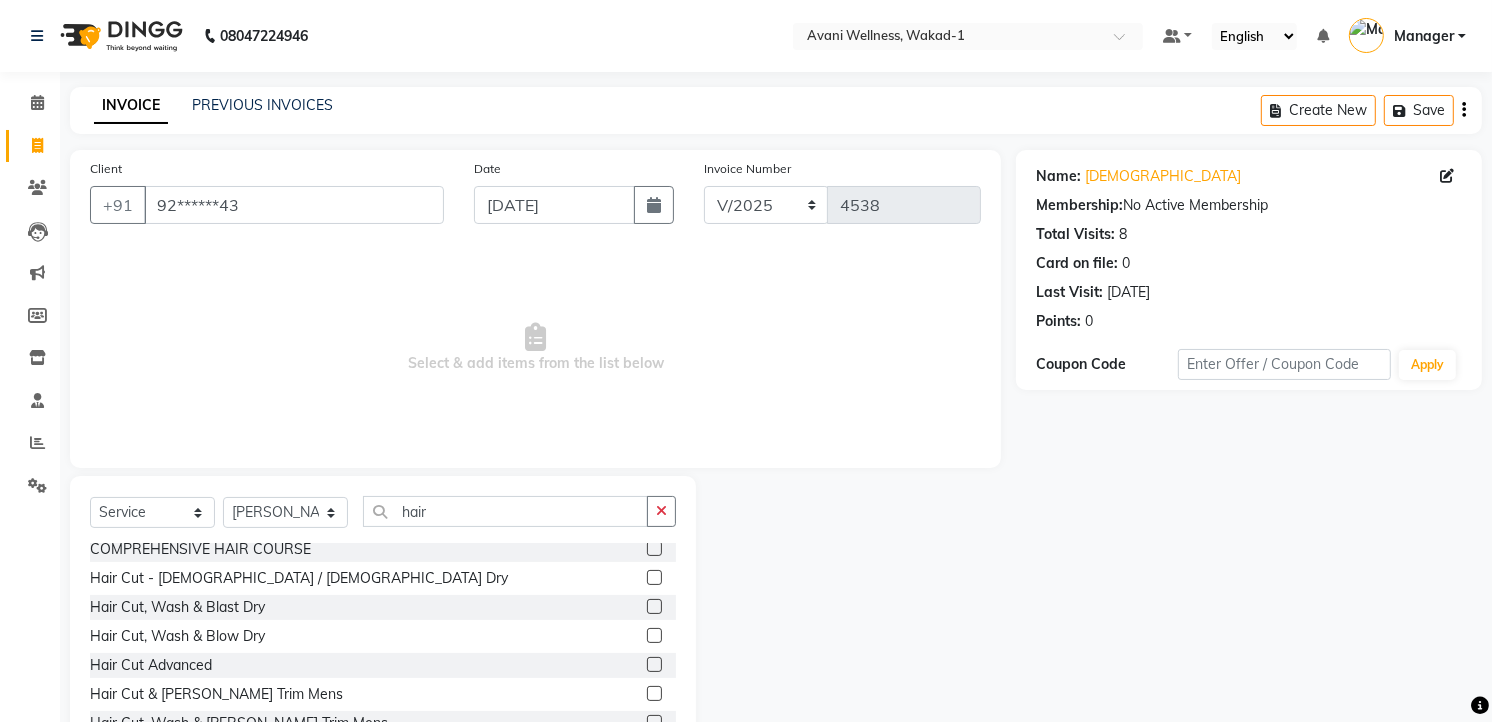 click 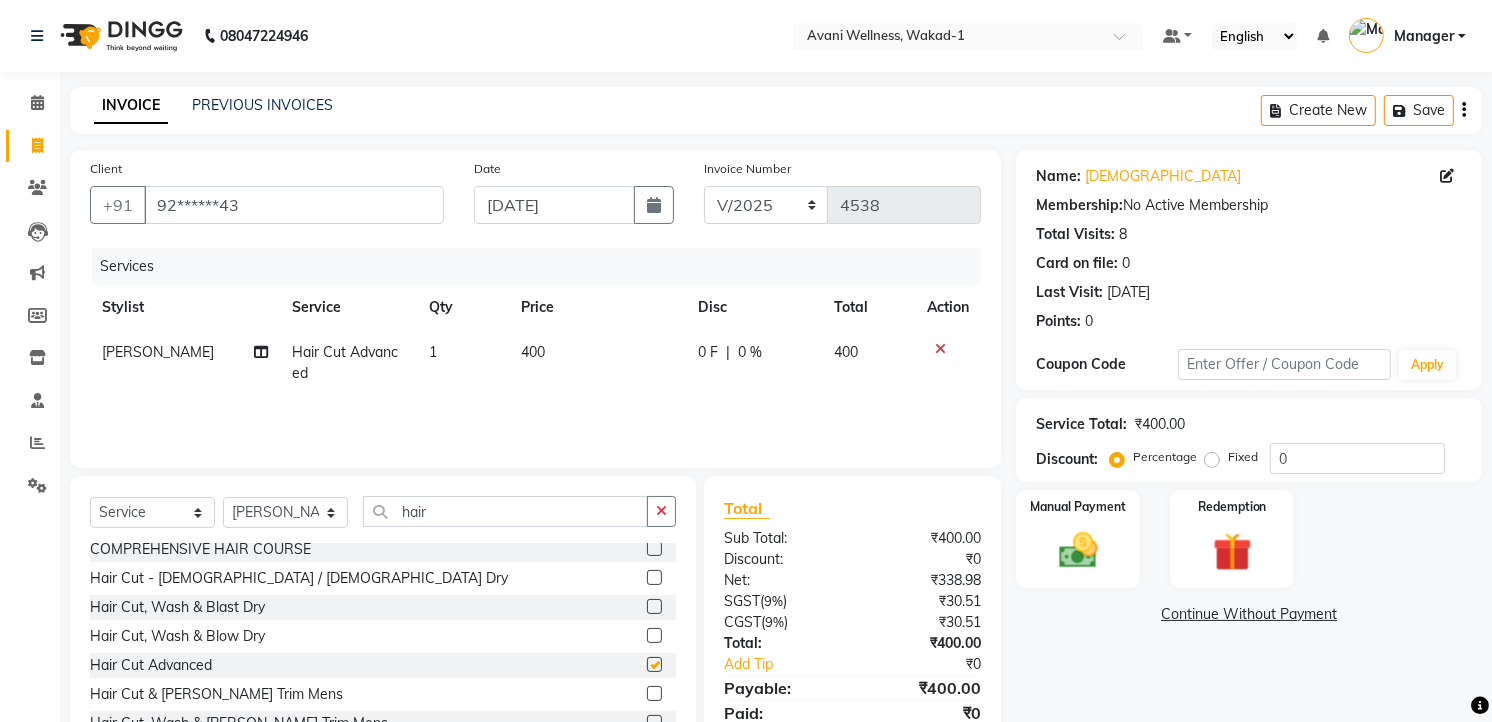 checkbox on "false" 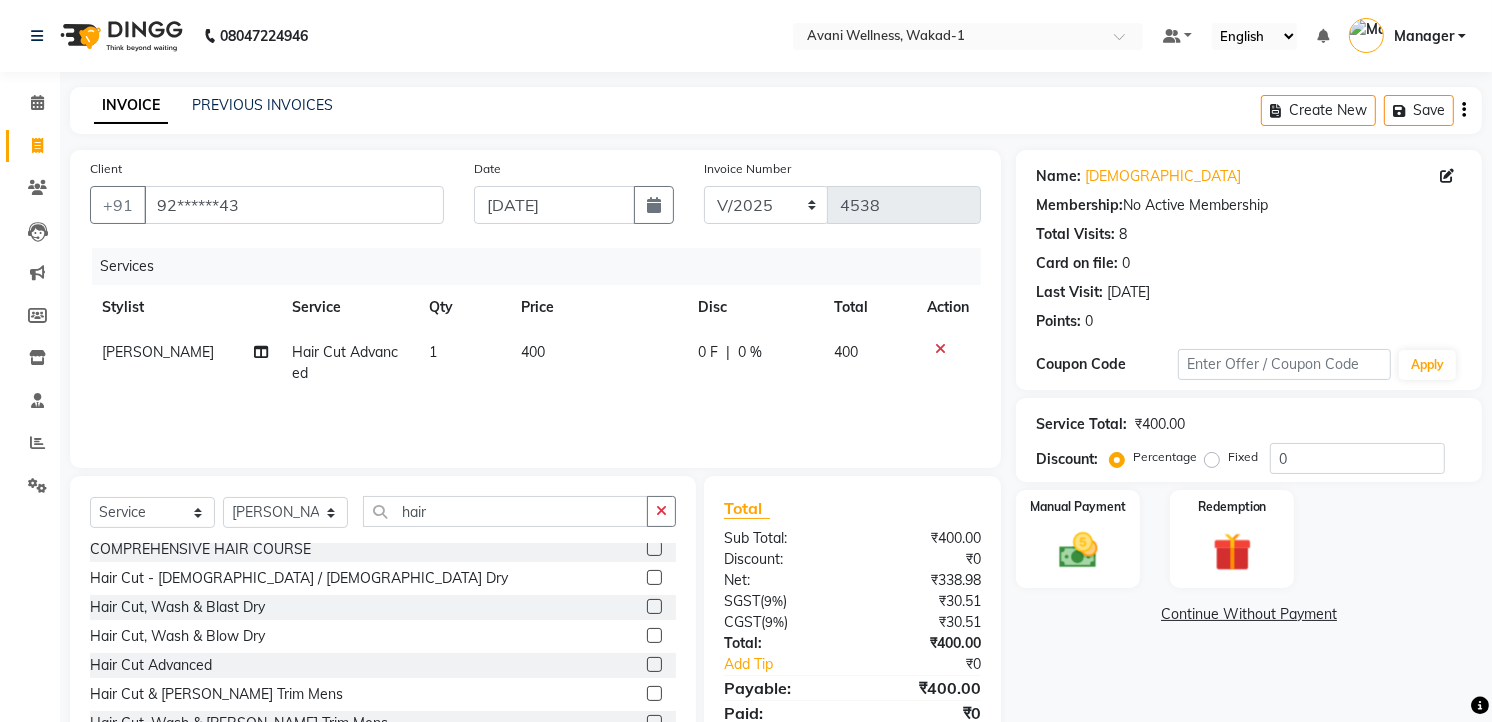 click on "400" 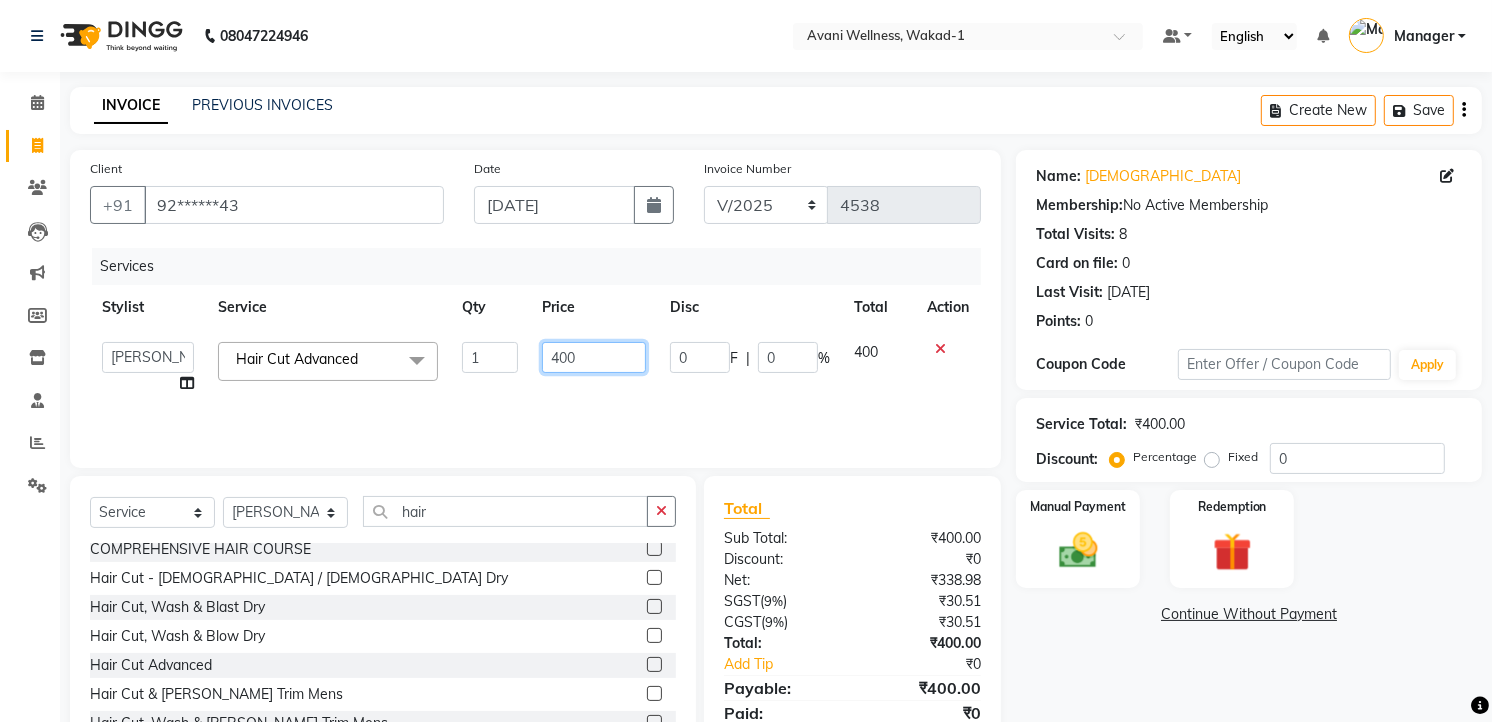 click on "400" 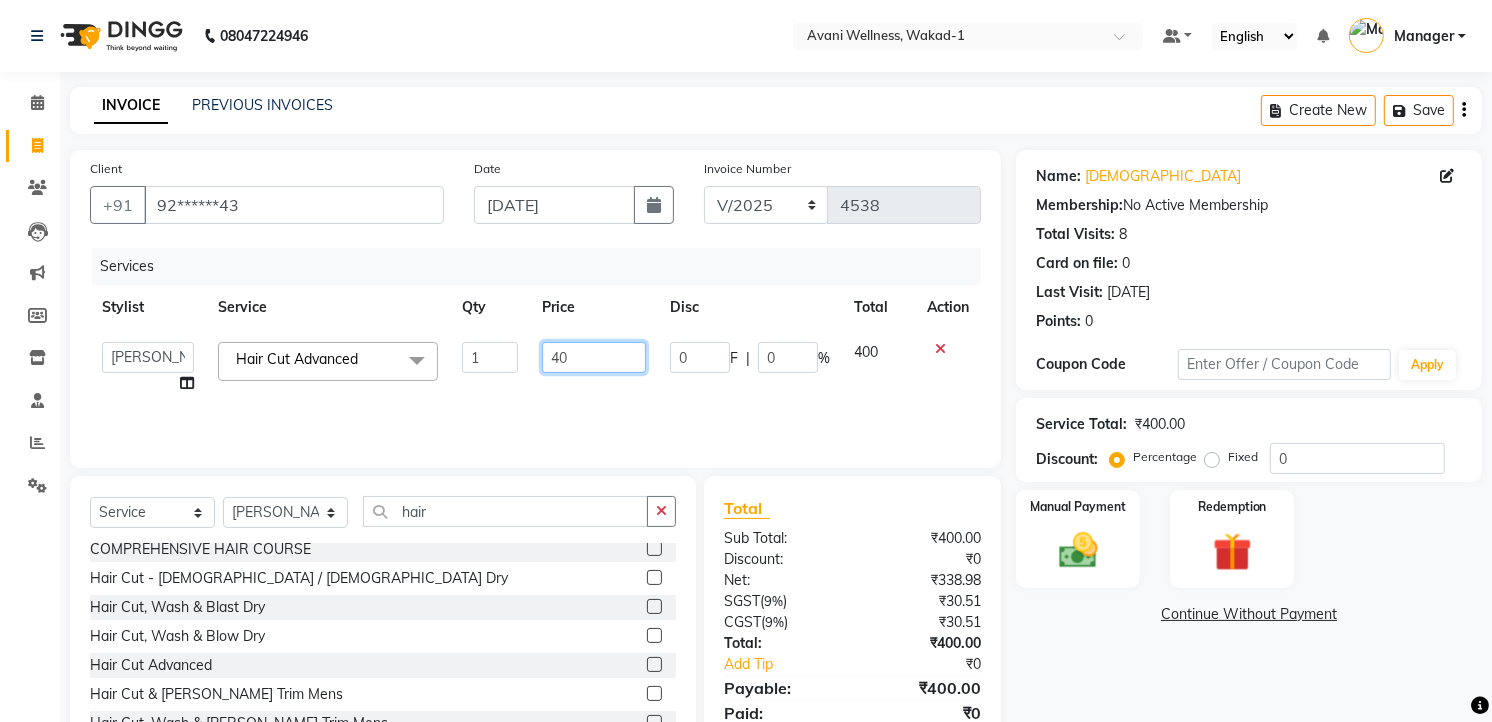 type on "4" 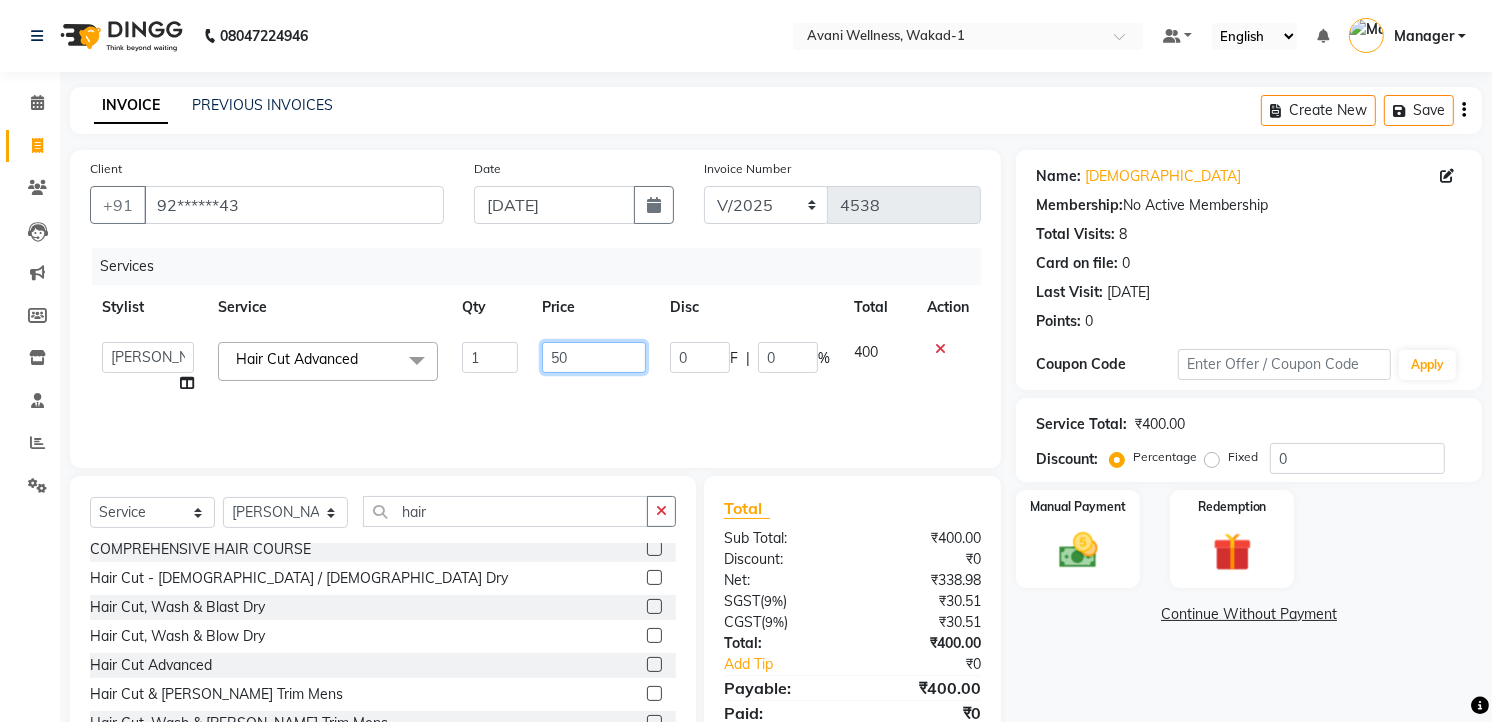 type on "500" 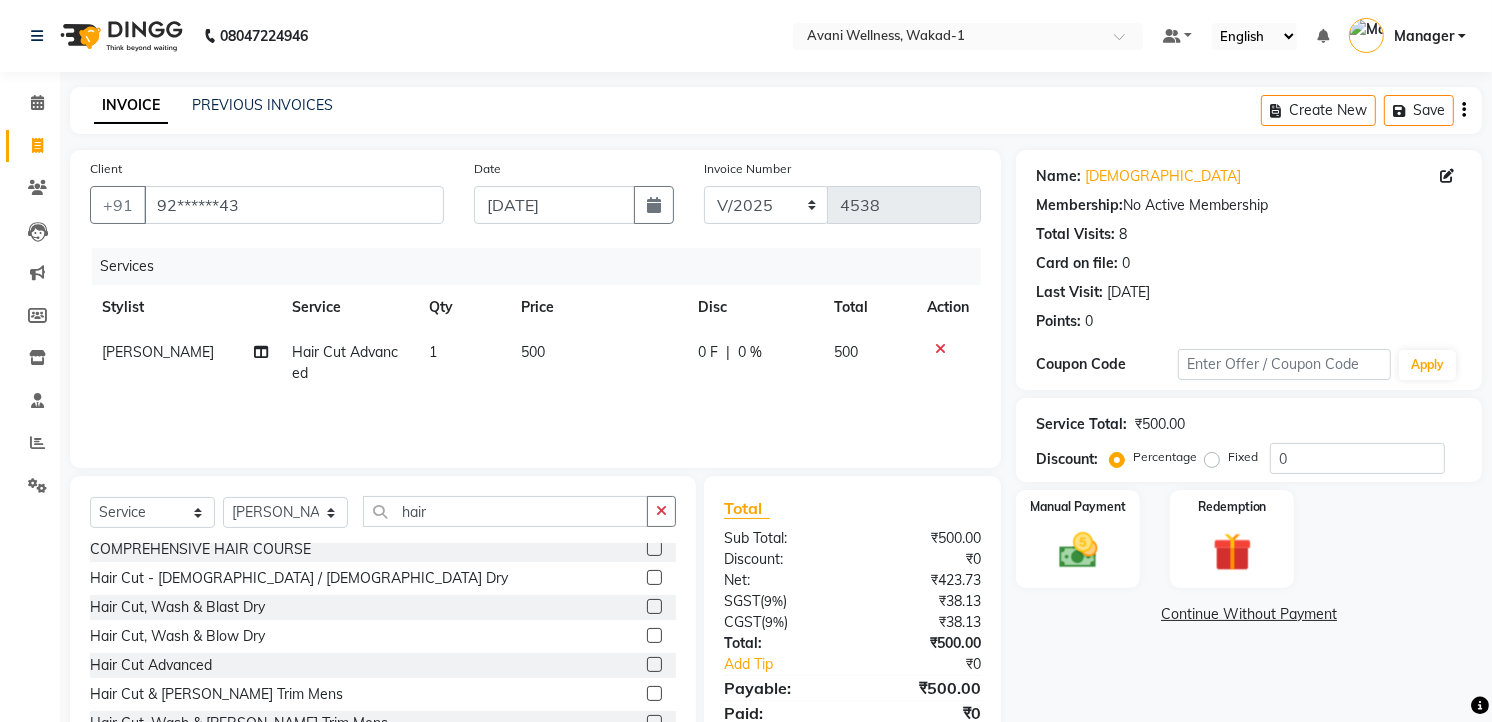 click on "Services Stylist Service Qty Price Disc Total Action [PERSON_NAME] Hair Cut Advanced 1 500 0 F | 0 % 500" 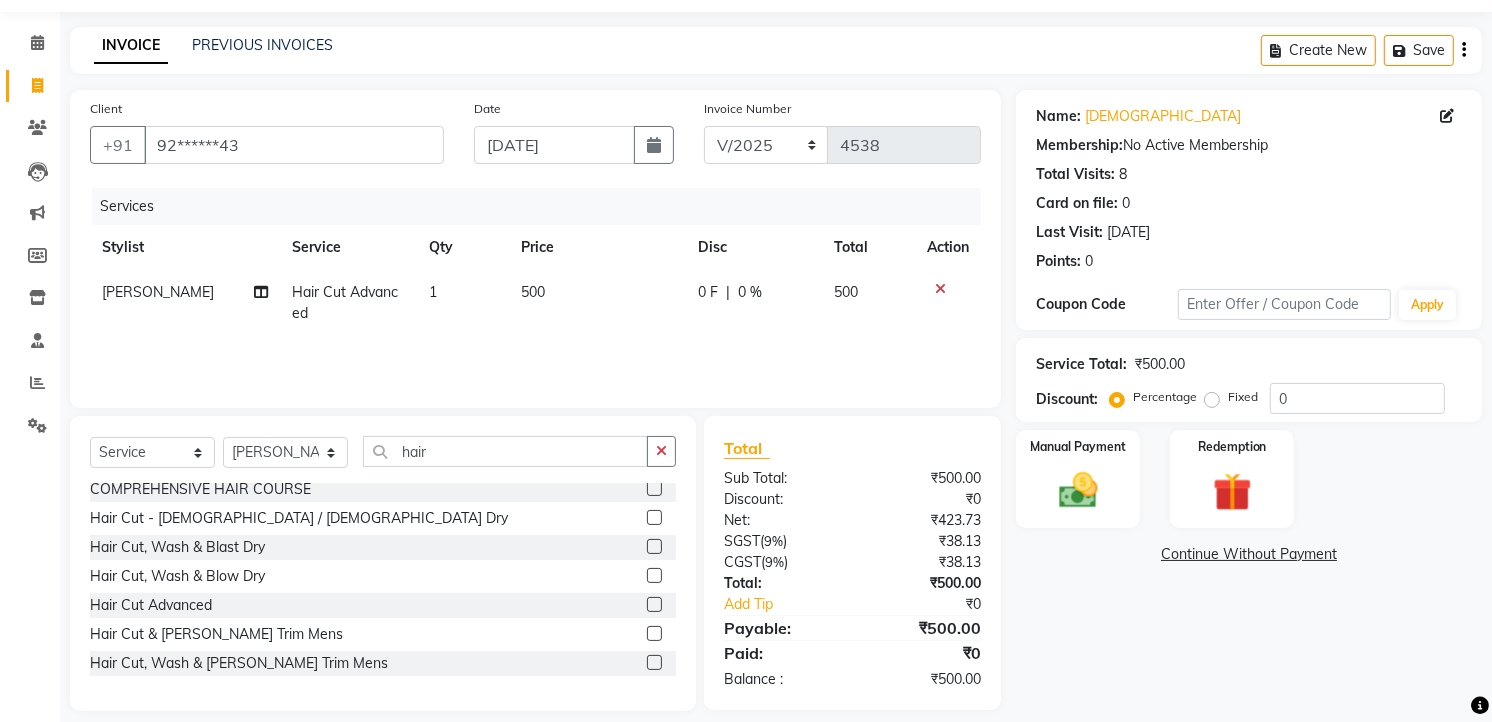 scroll, scrollTop: 61, scrollLeft: 0, axis: vertical 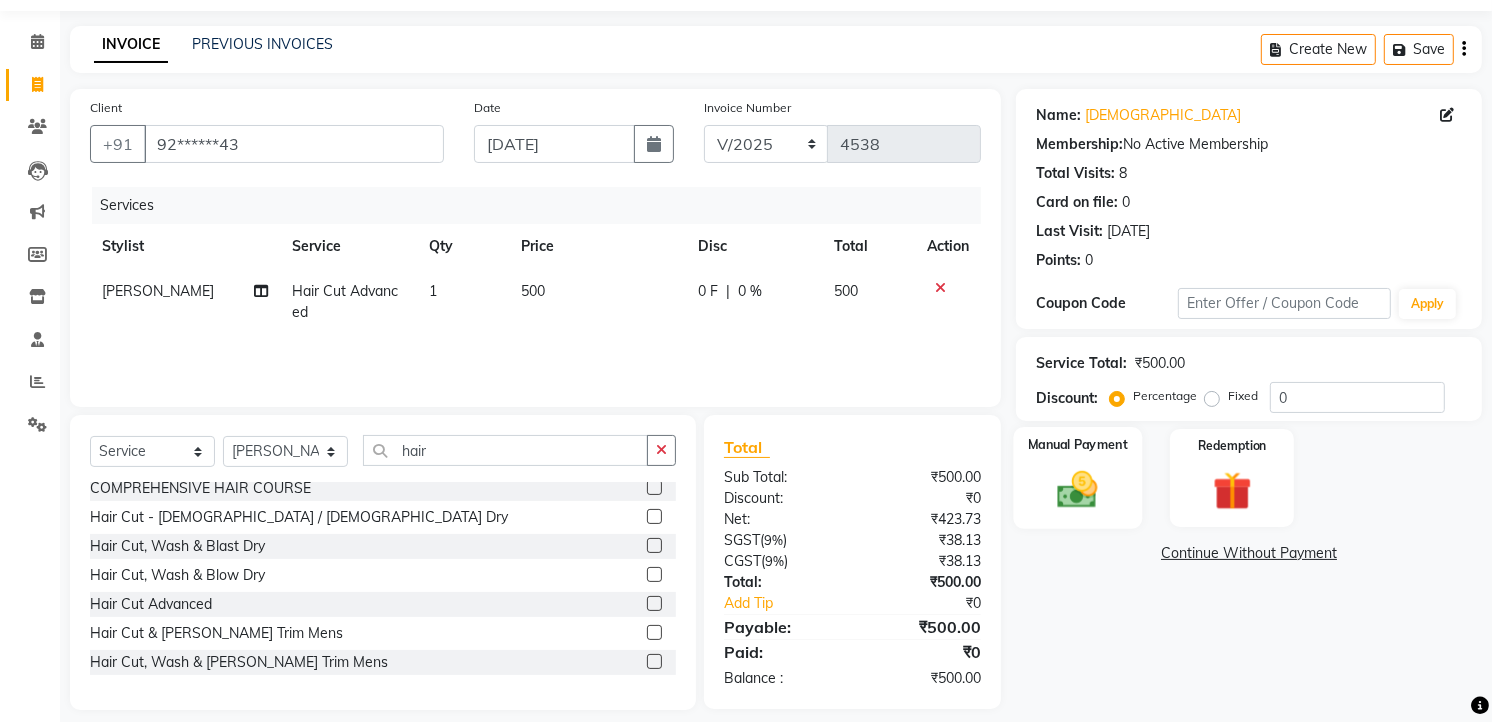 click 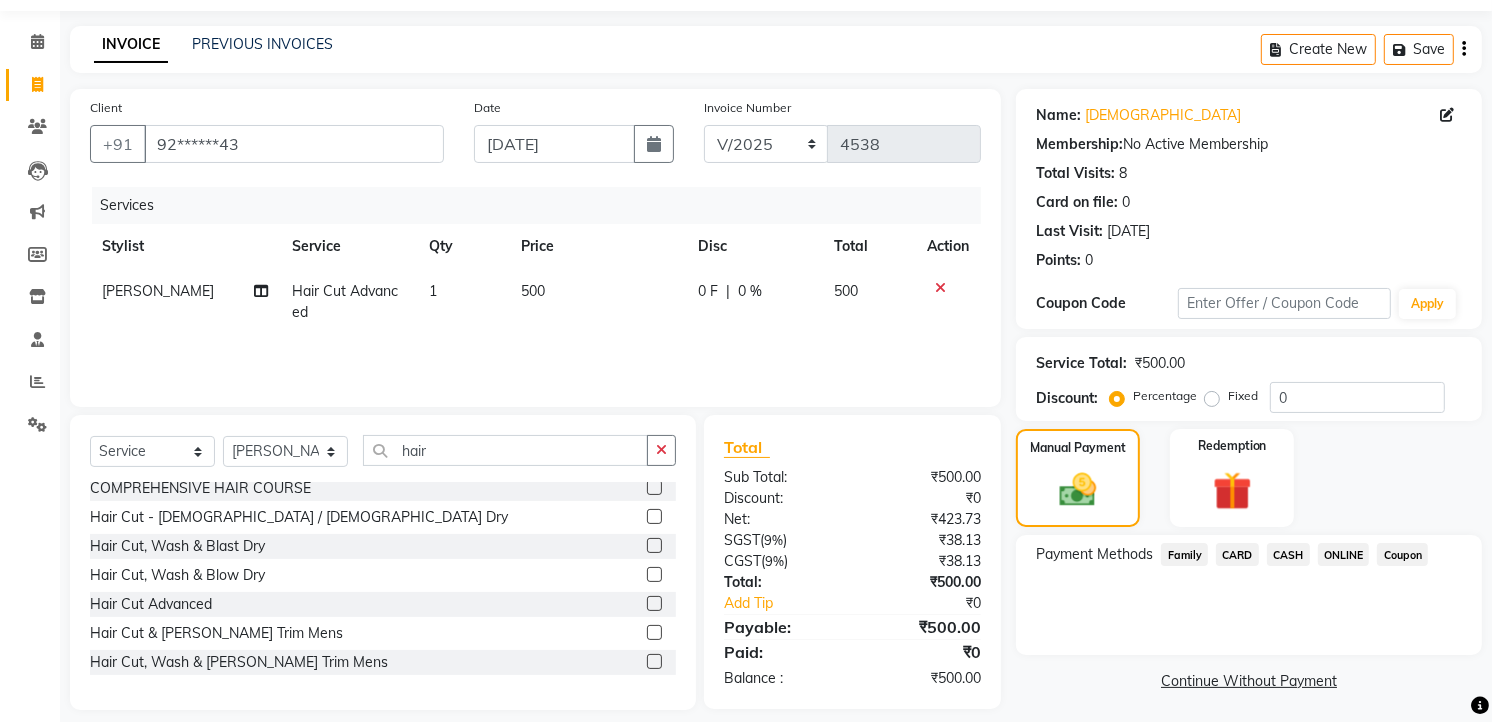 drag, startPoint x: 1070, startPoint y: 492, endPoint x: 1336, endPoint y: 551, distance: 272.4647 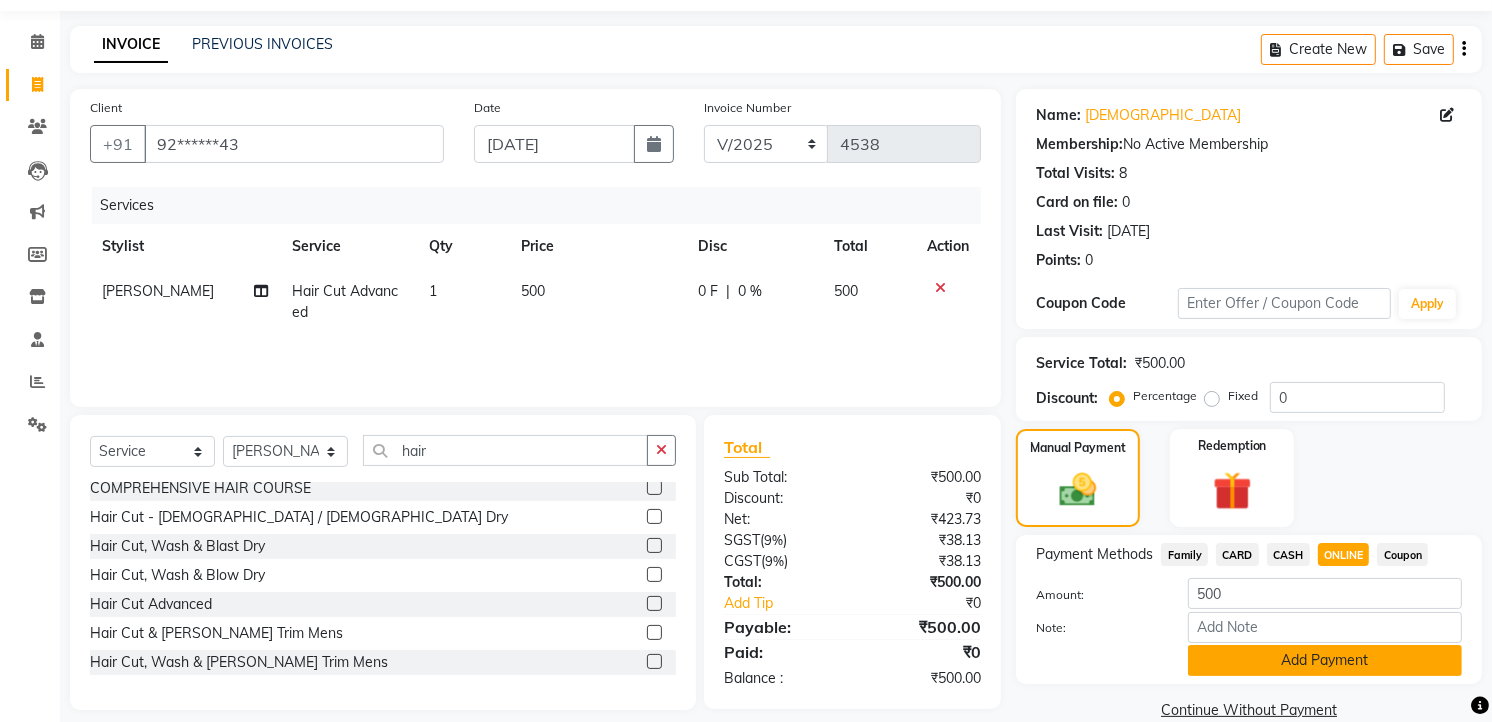 click on "Add Payment" 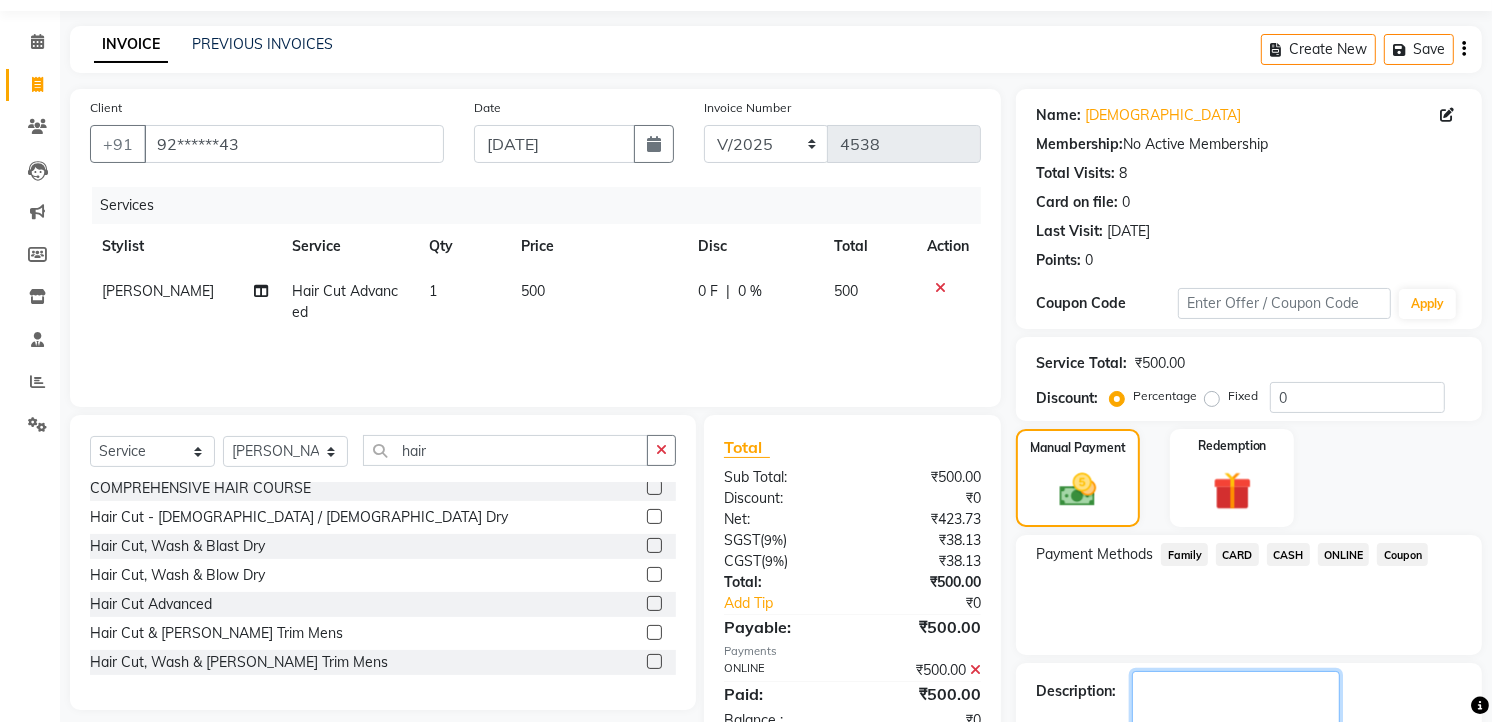 click 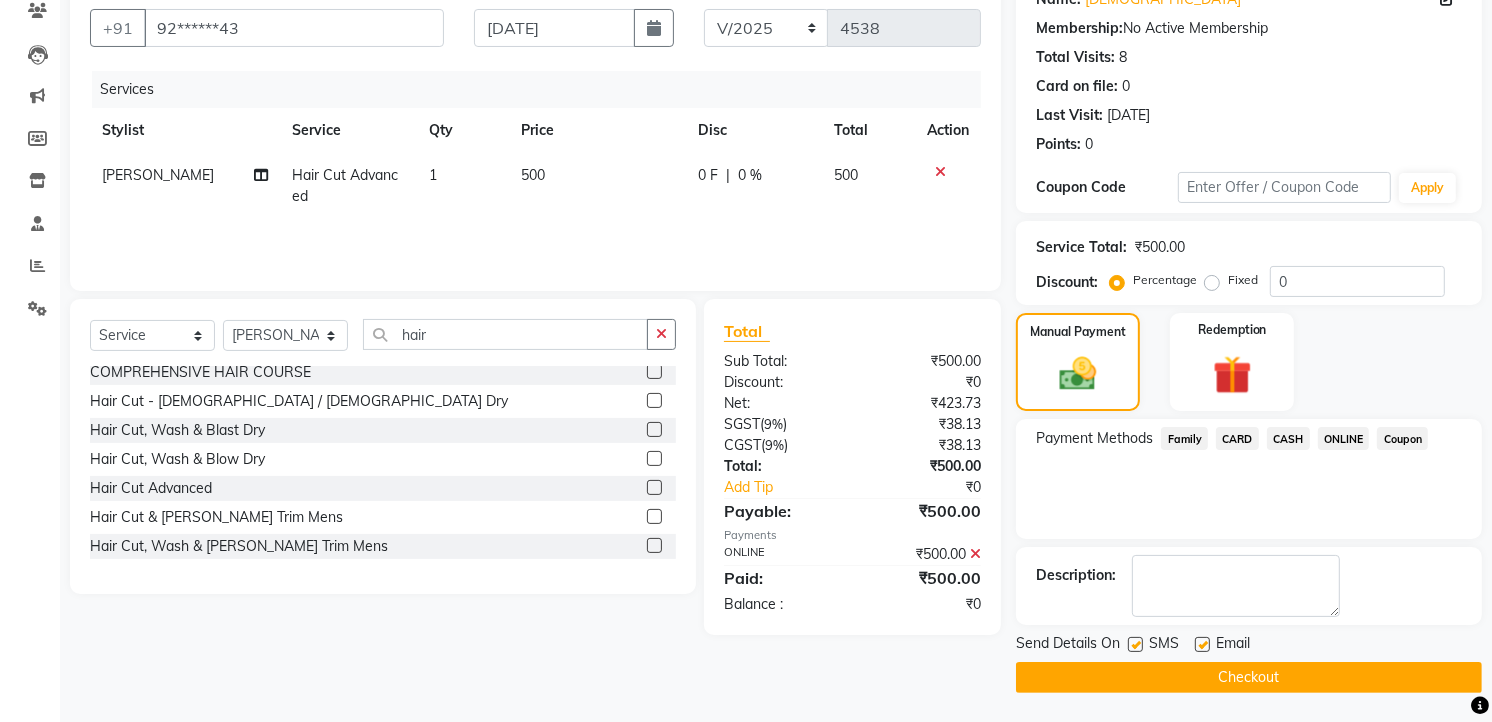 click on "Checkout" 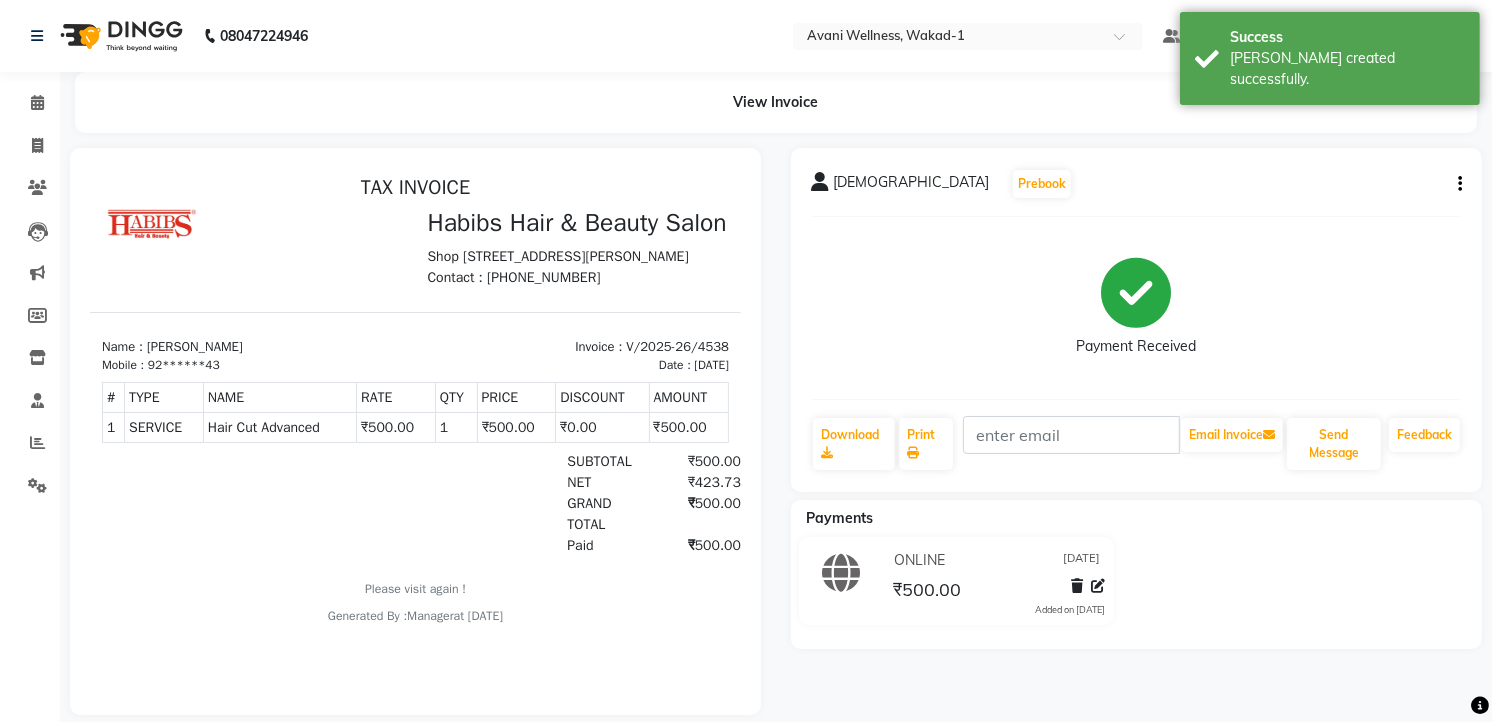 scroll, scrollTop: 0, scrollLeft: 0, axis: both 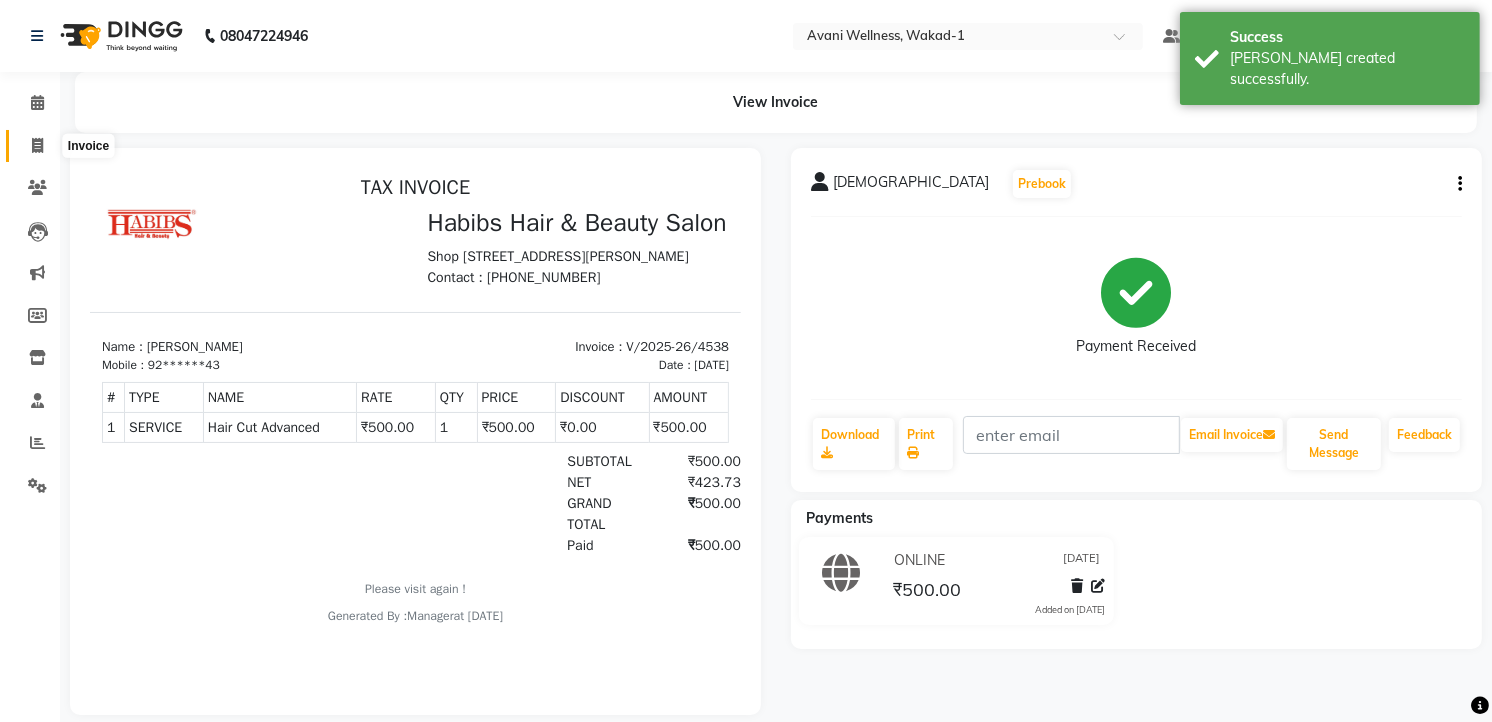 click 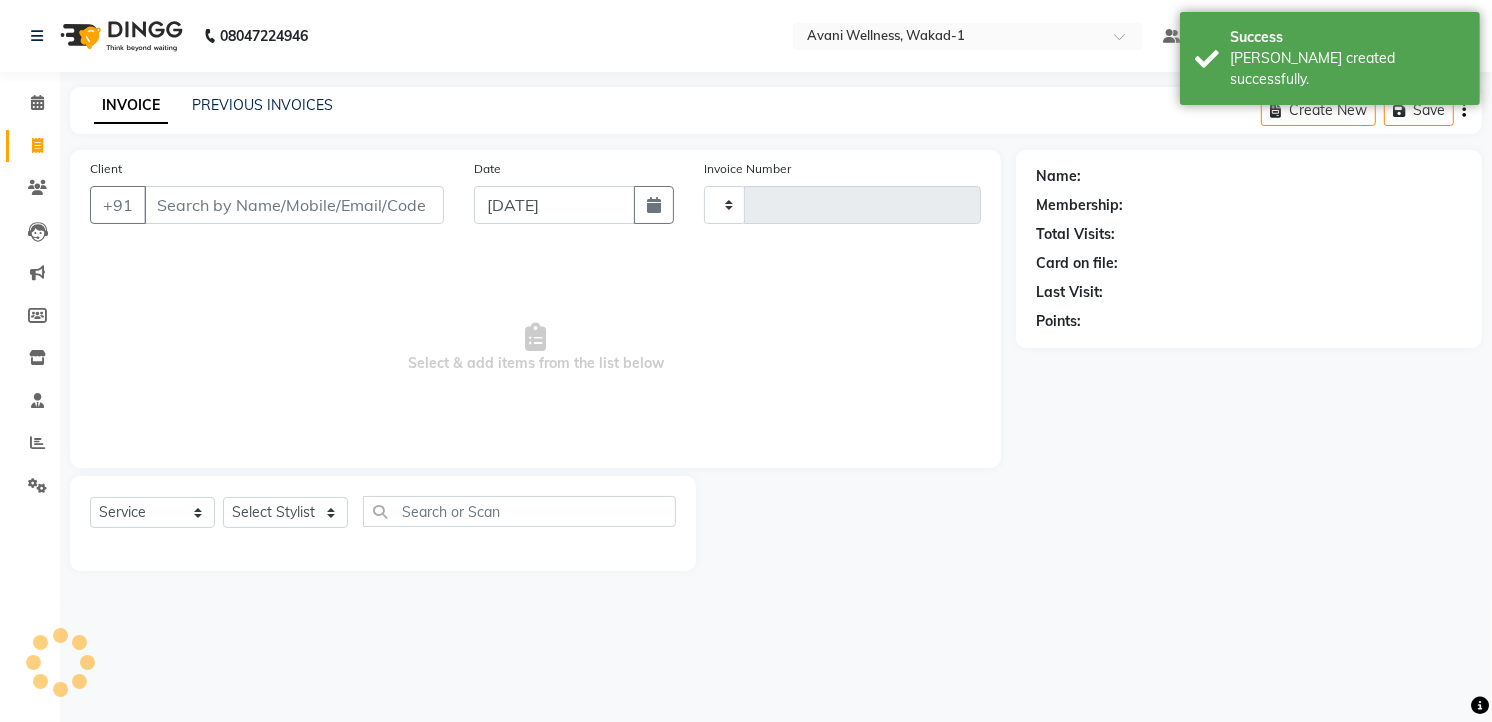 type on "4539" 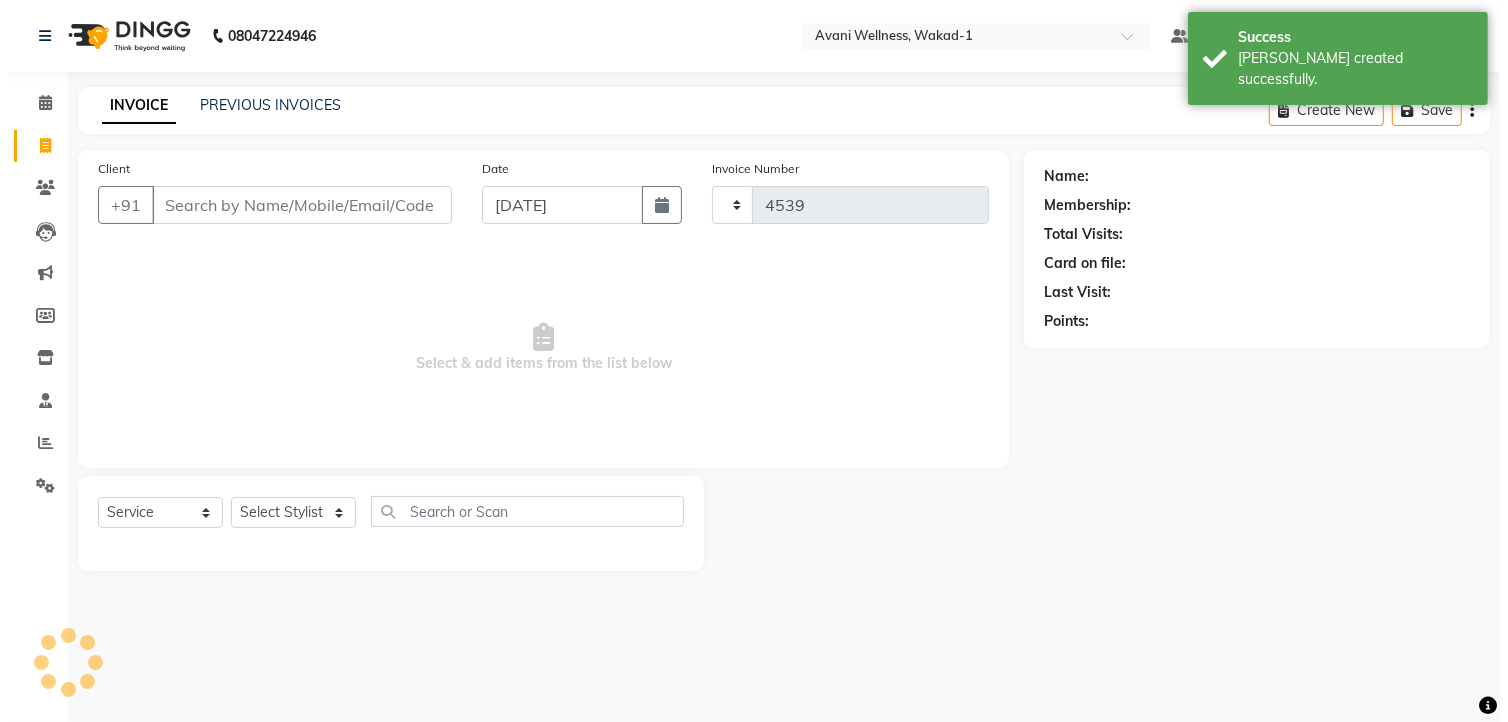 select on "4822" 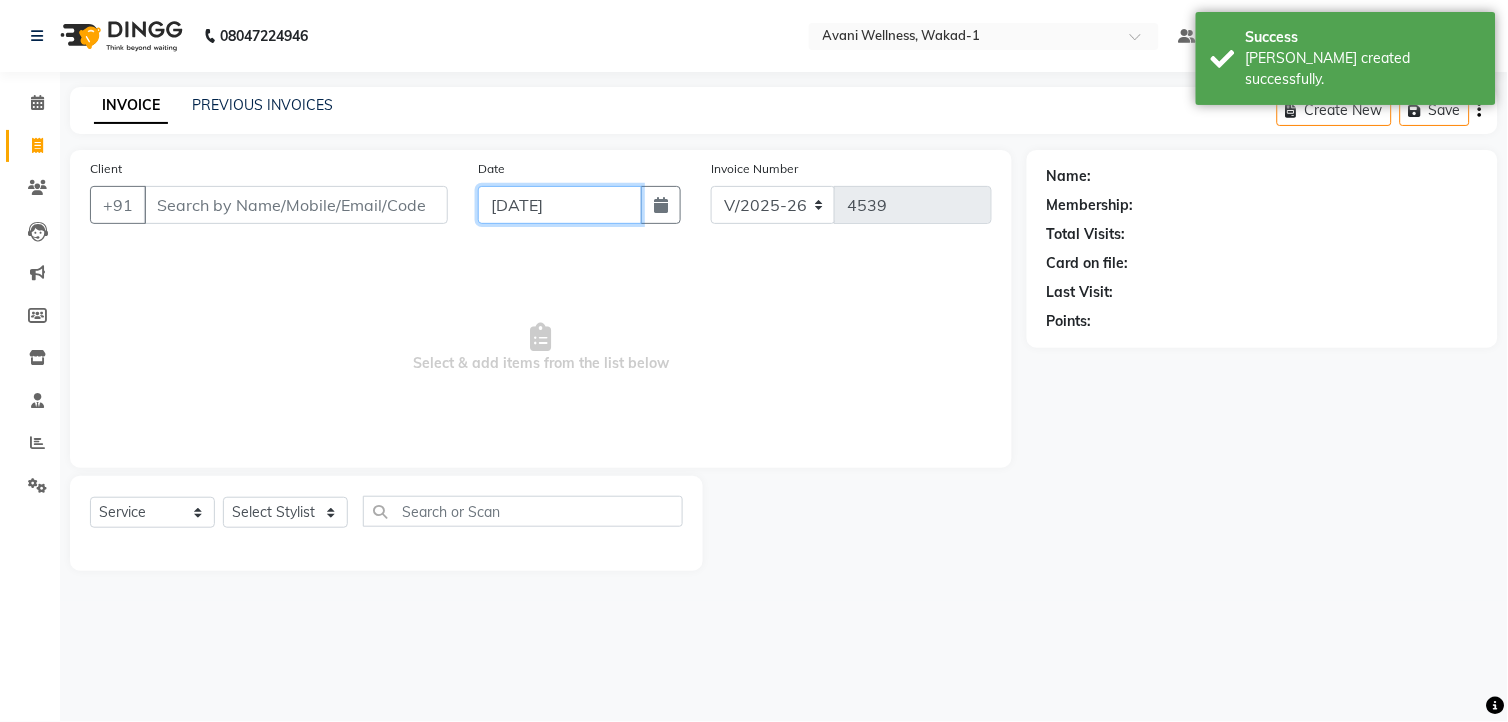 click on "[DATE]" 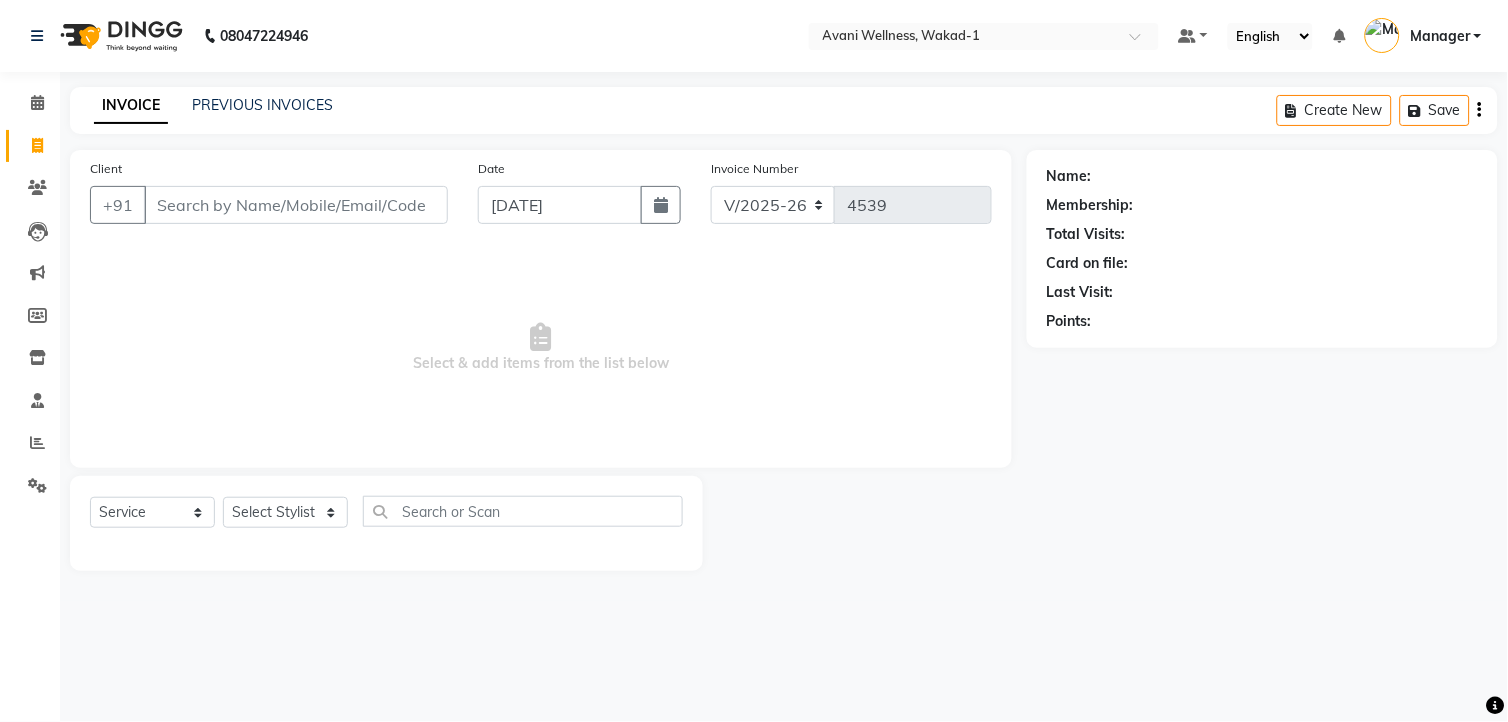 select on "7" 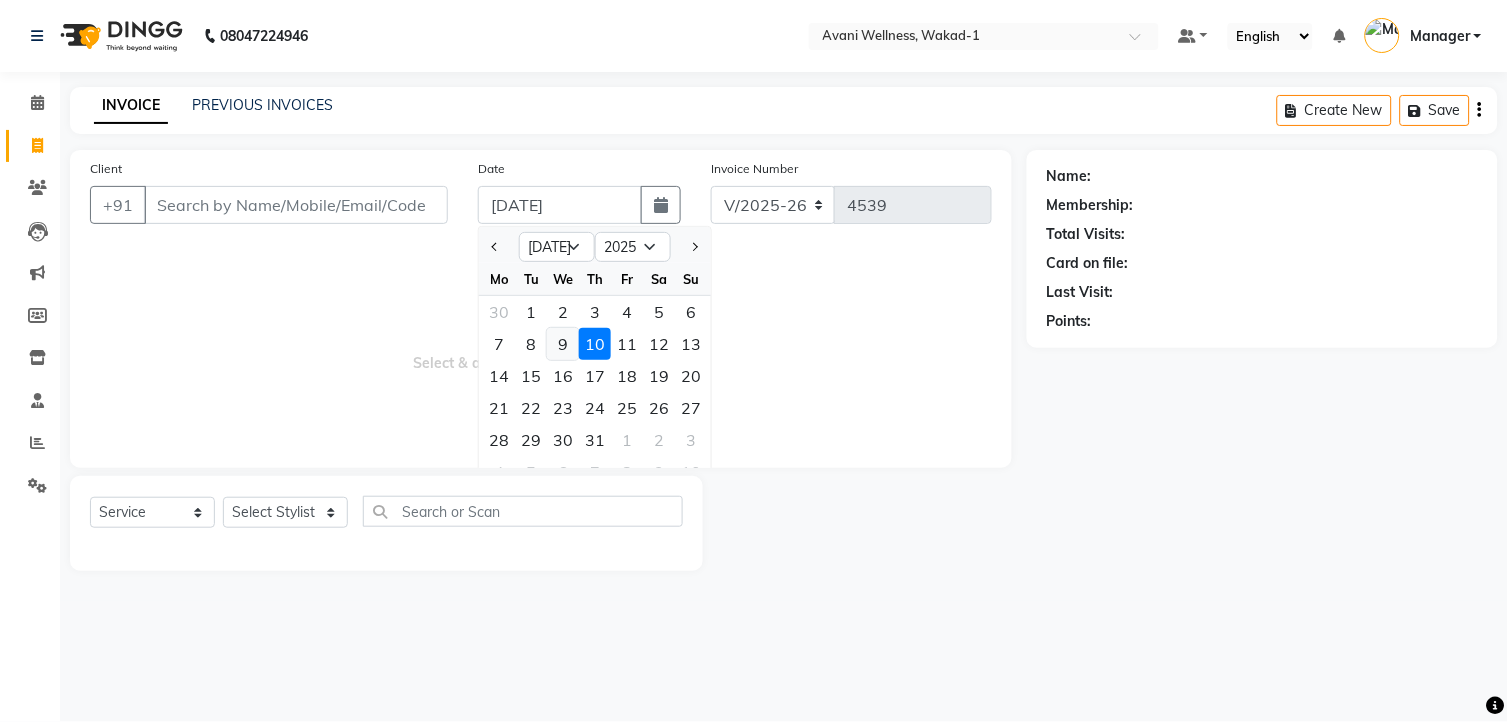 click on "9" 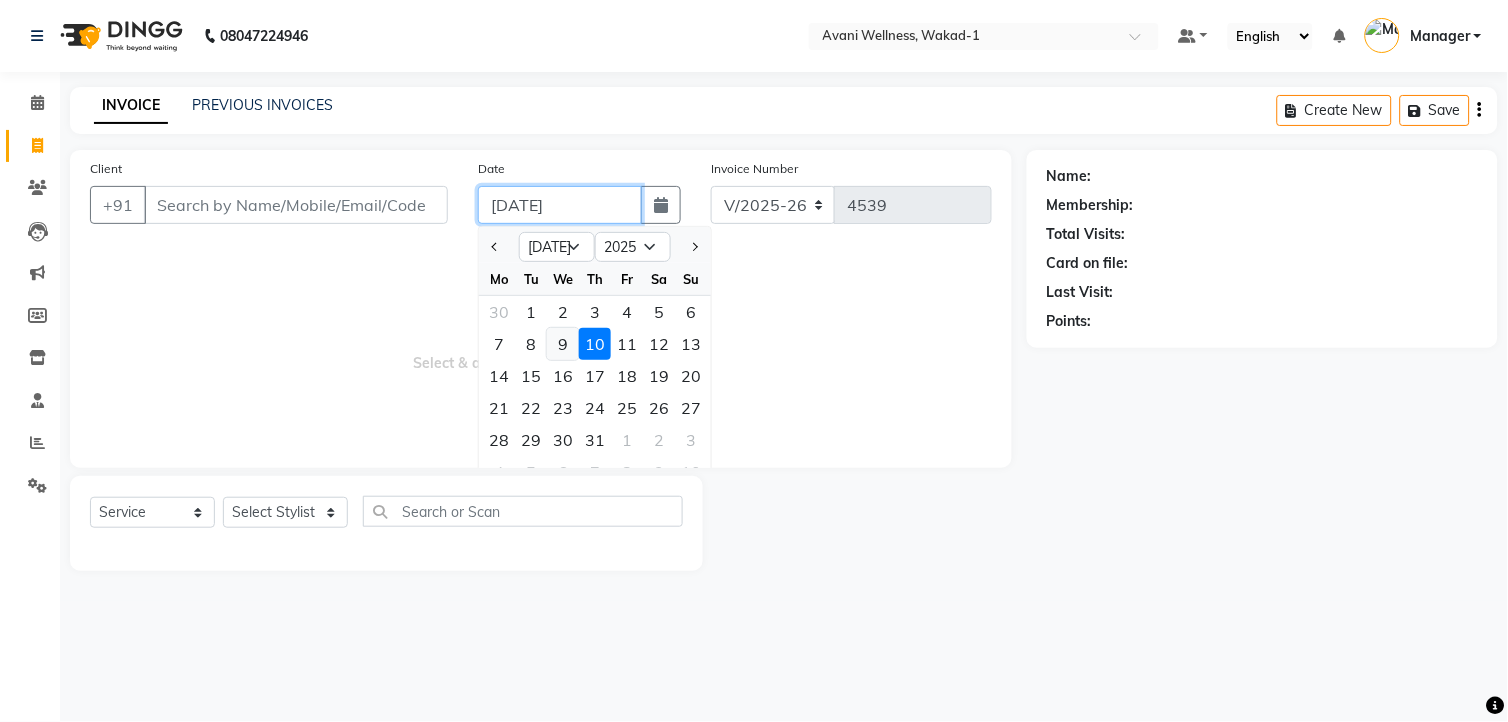 type on "[DATE]" 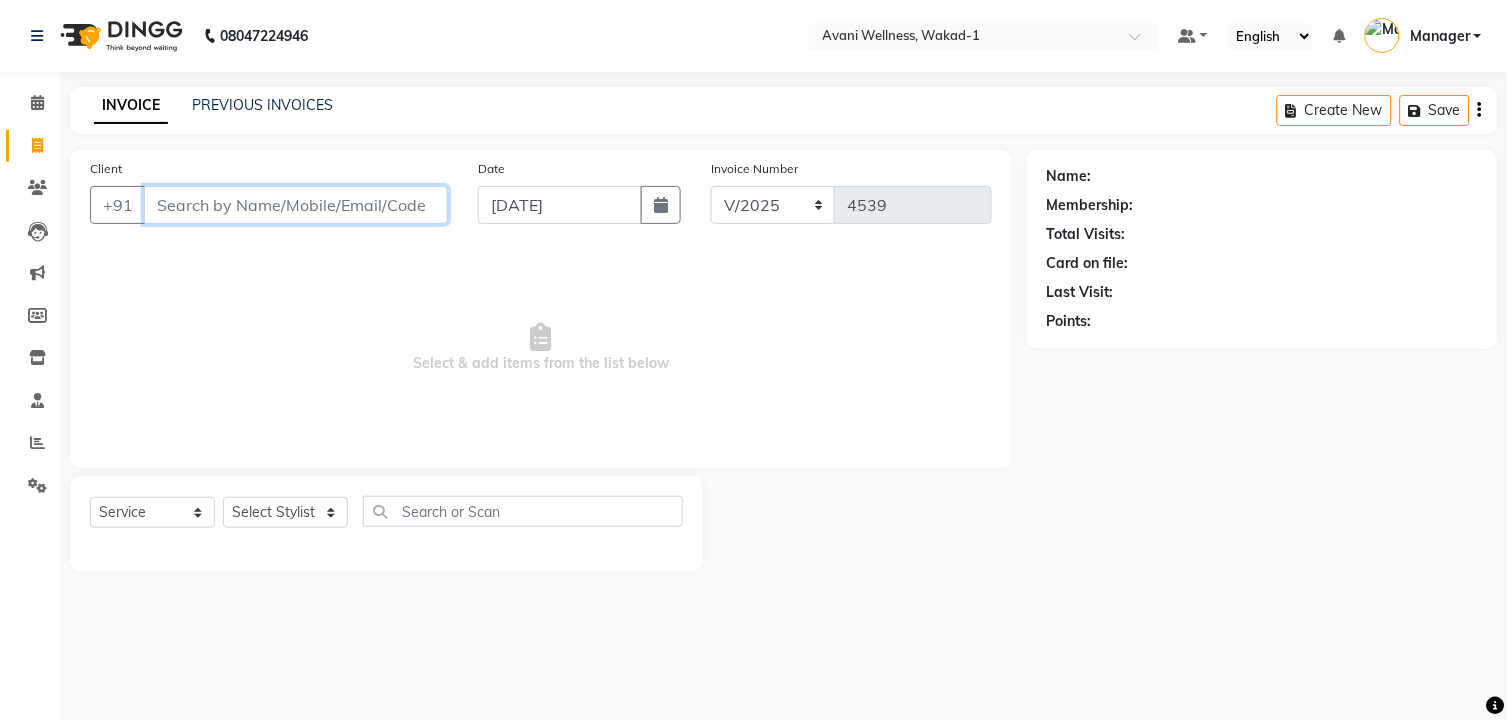 click on "Client" at bounding box center [296, 205] 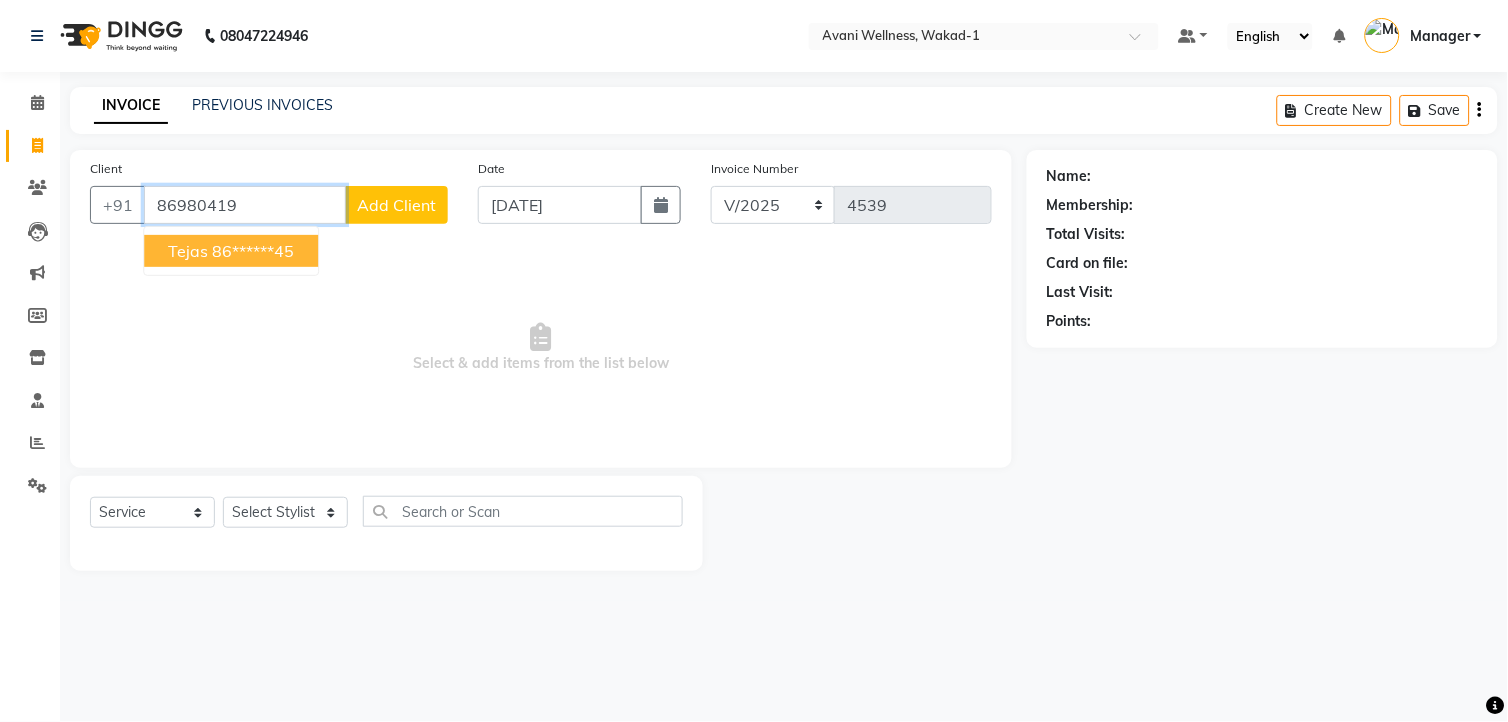 click on "86******45" at bounding box center [253, 251] 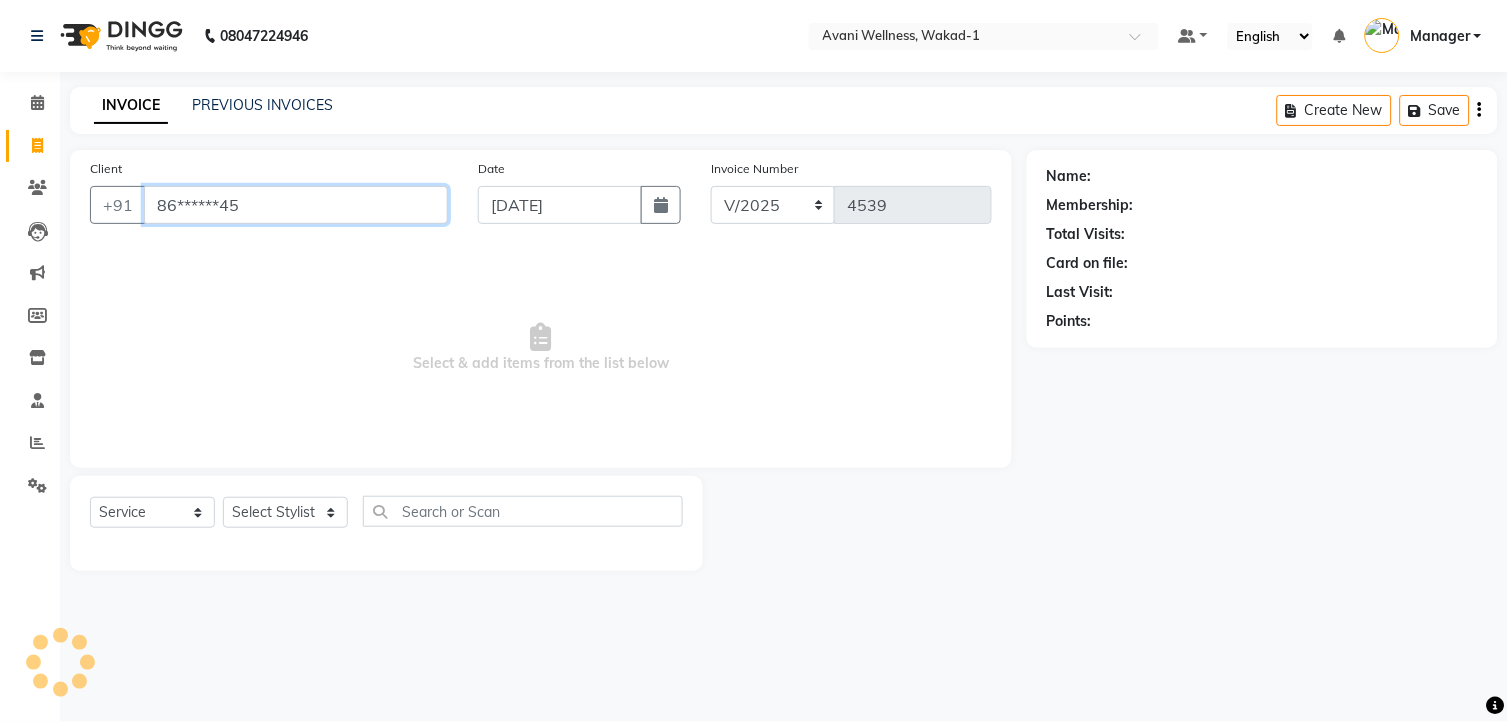 type on "86******45" 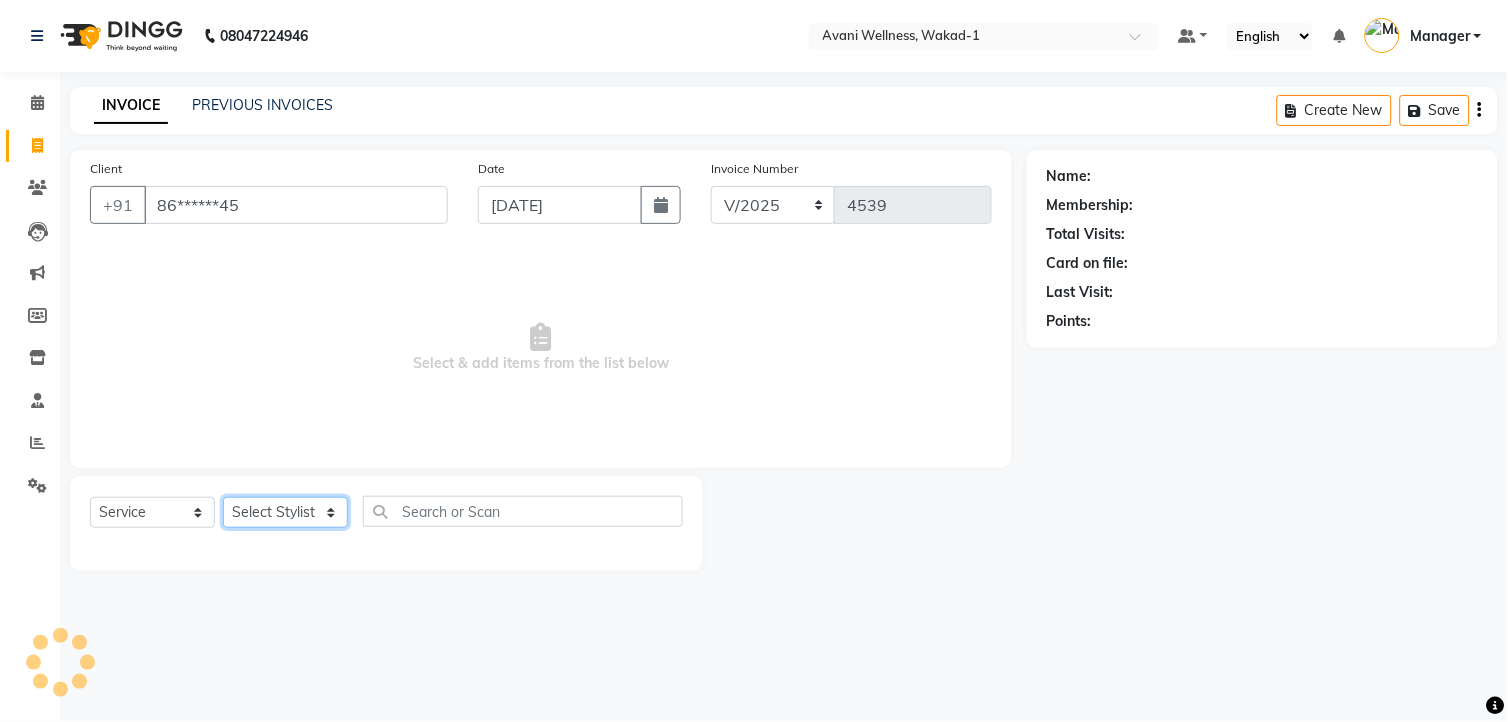 click on "Select Stylist [PERSON_NAME] MAAM [PERSON_NAME] DEV Deva [PERSON_NAME] [PERSON_NAME] Jadhav Manager [PERSON_NAME] MANAGER [PERSON_NAME] [PERSON_NAME]  [PERSON_NAME] [PERSON_NAME] [PERSON_NAME] [PERSON_NAME] [PERSON_NAME] Wakad 2 Yogesh" 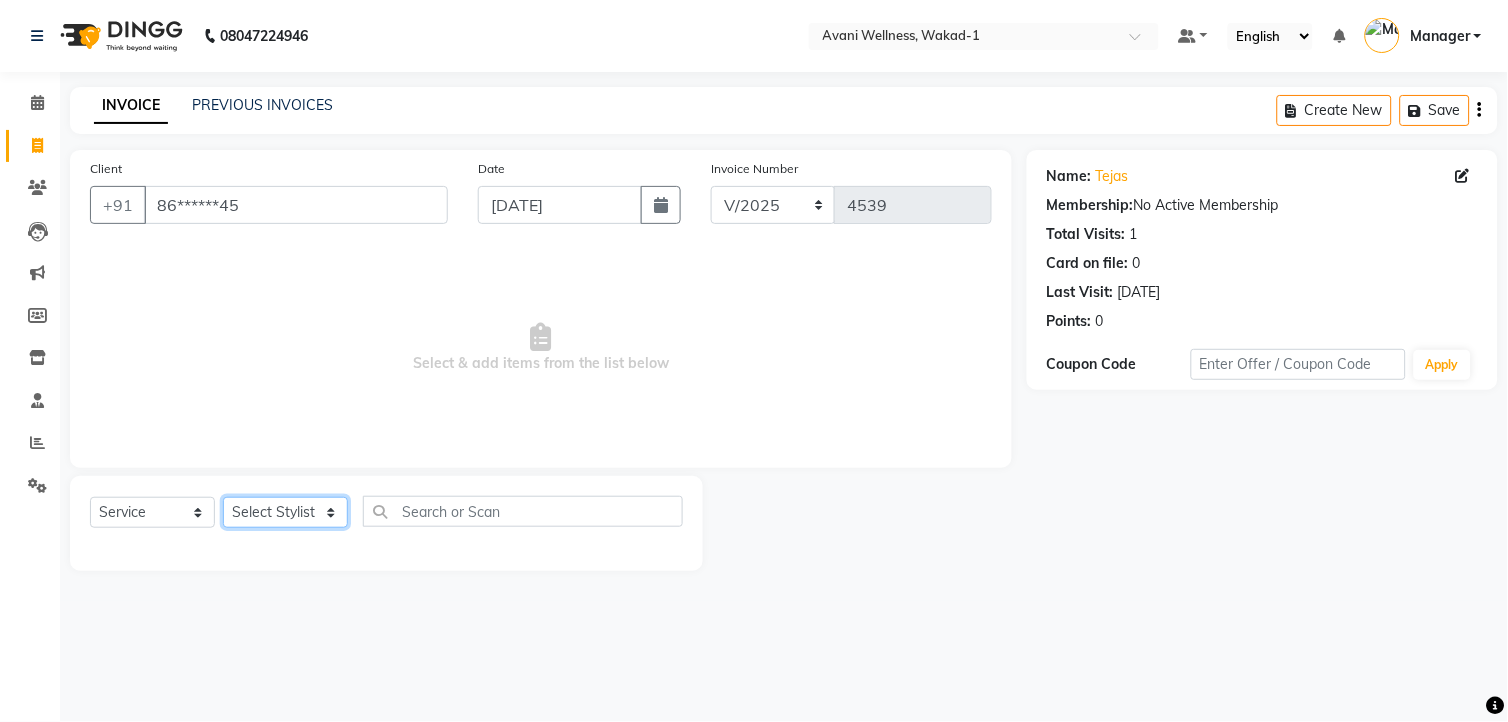 select on "29748" 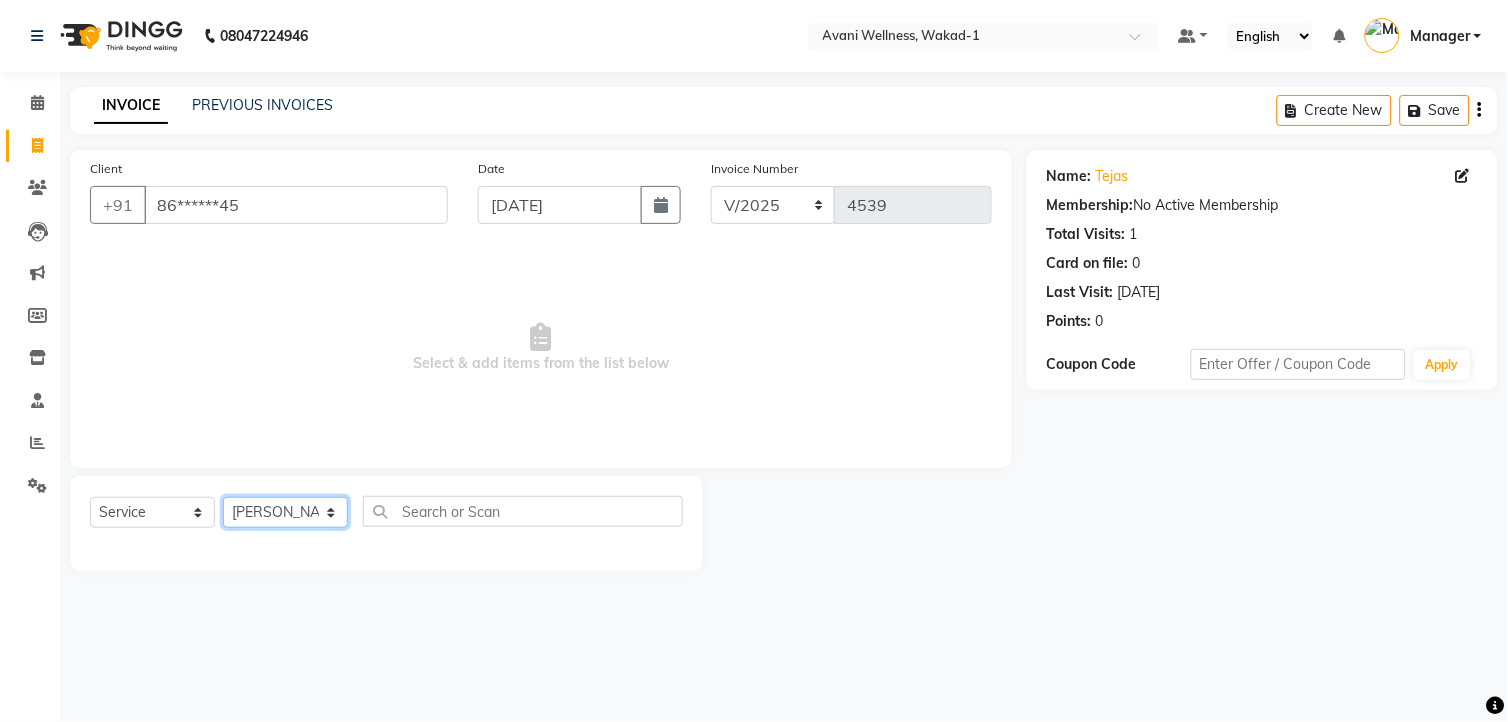 click on "Select Stylist [PERSON_NAME] MAAM [PERSON_NAME] DEV Deva [PERSON_NAME] [PERSON_NAME] Jadhav Manager [PERSON_NAME] MANAGER [PERSON_NAME] [PERSON_NAME]  [PERSON_NAME] [PERSON_NAME] [PERSON_NAME] [PERSON_NAME] [PERSON_NAME] Wakad 2 Yogesh" 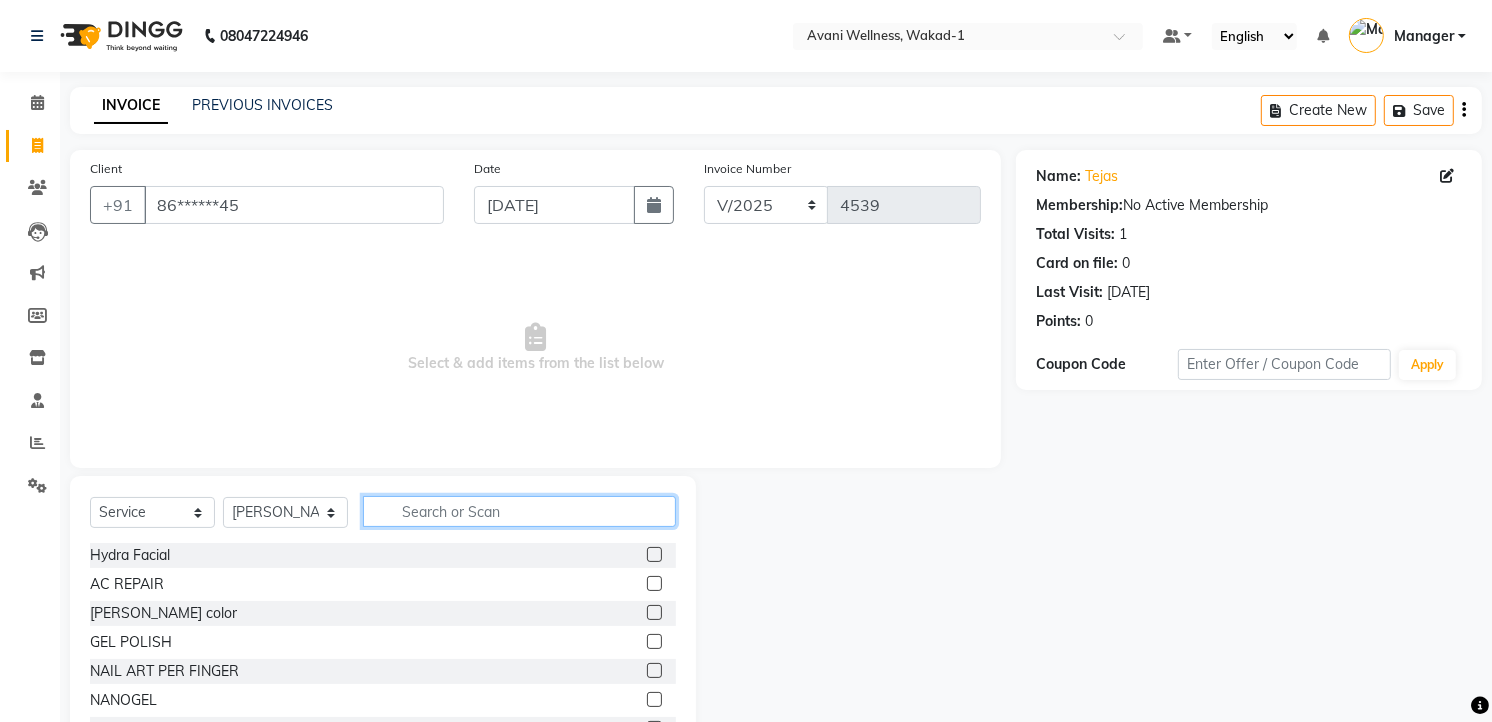 click 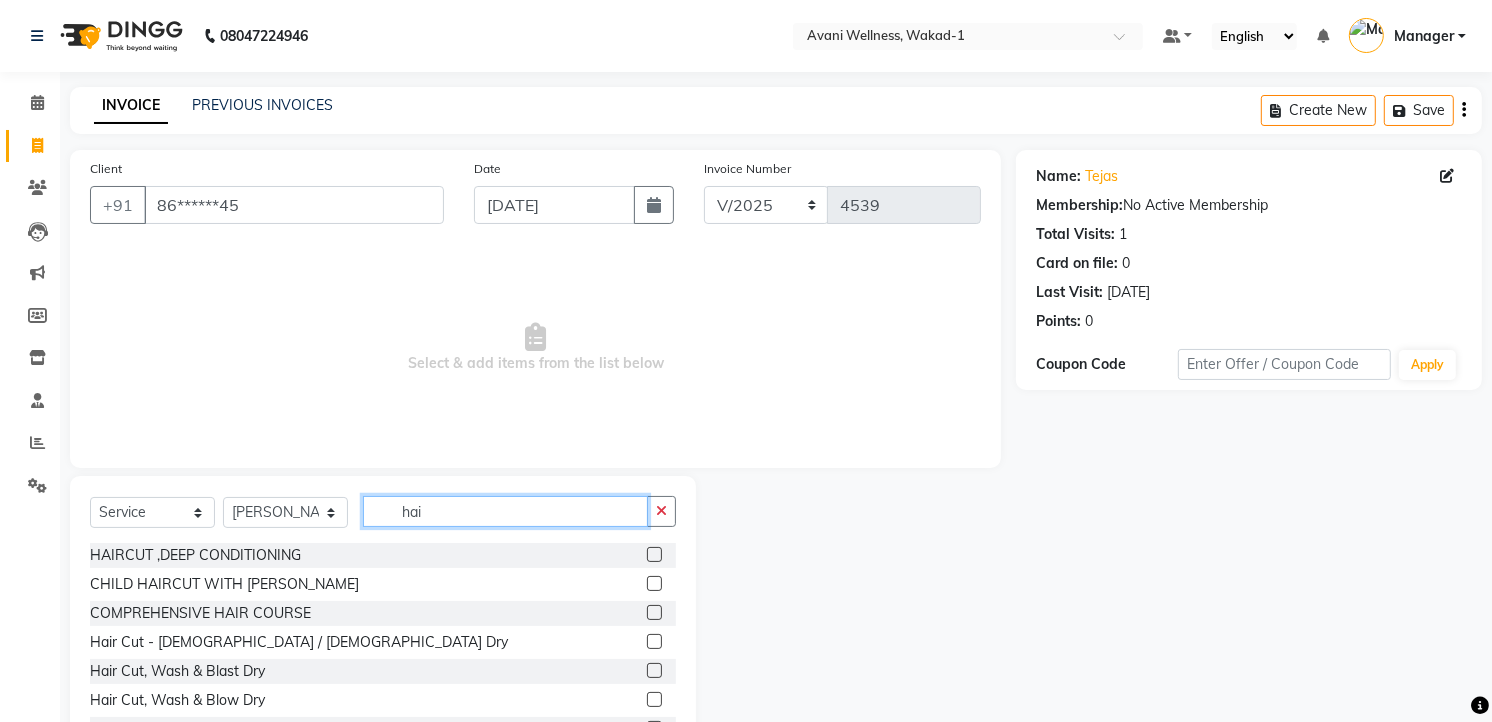 type on "hai" 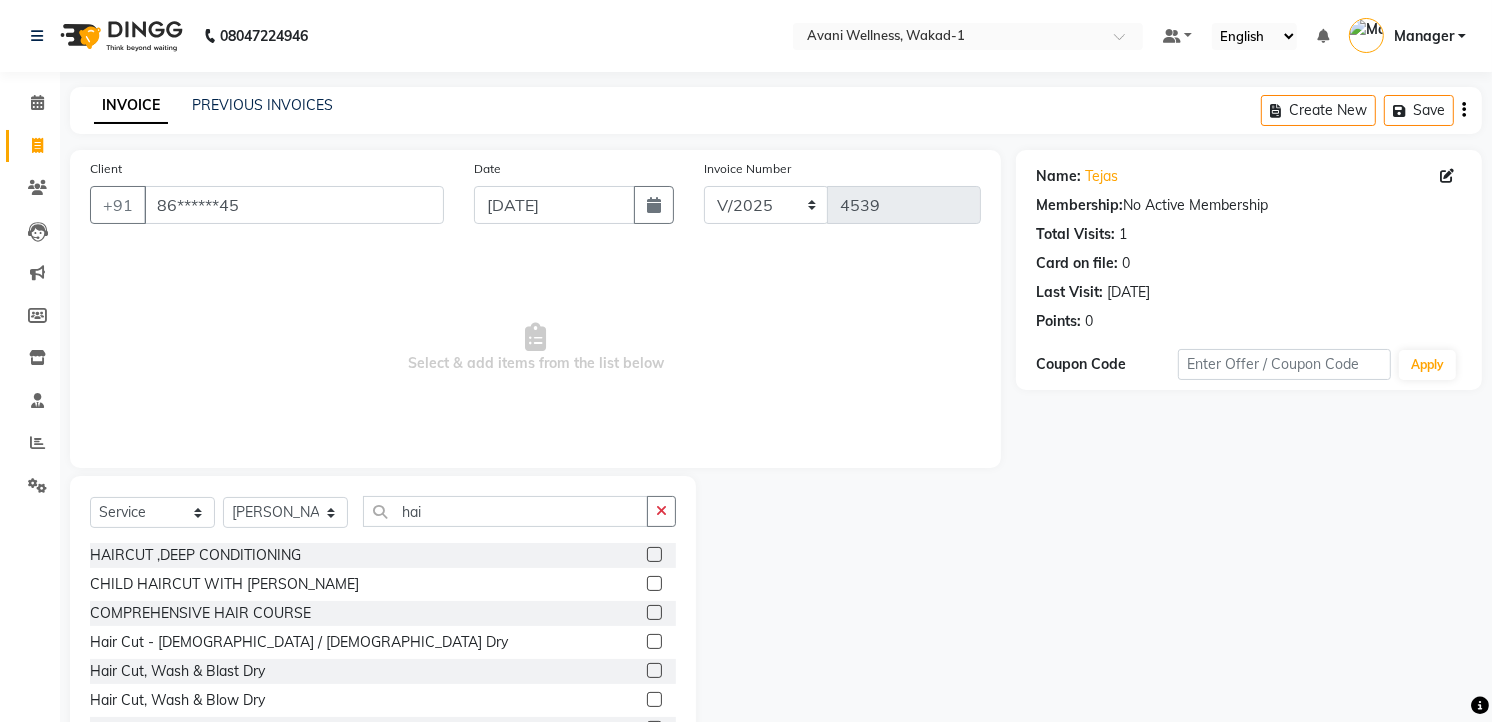 click 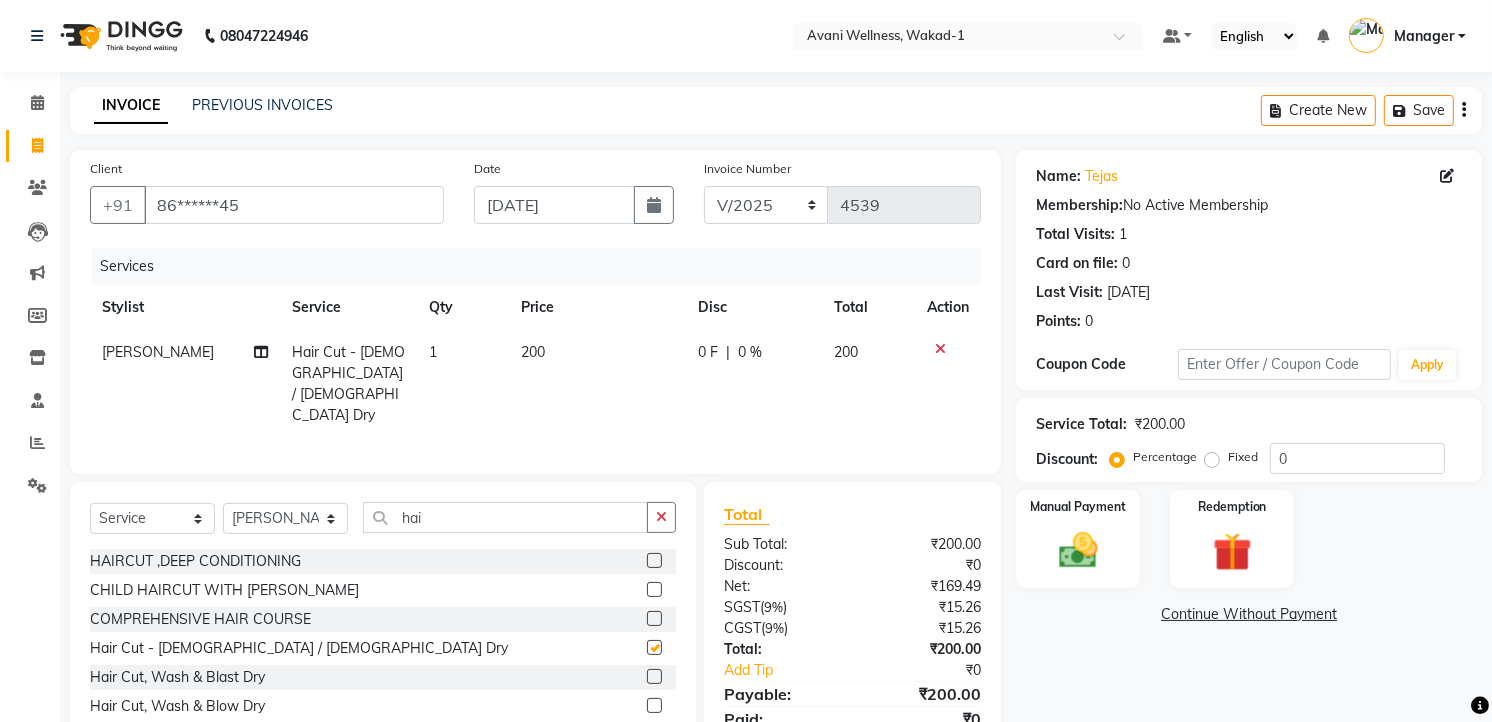 checkbox on "false" 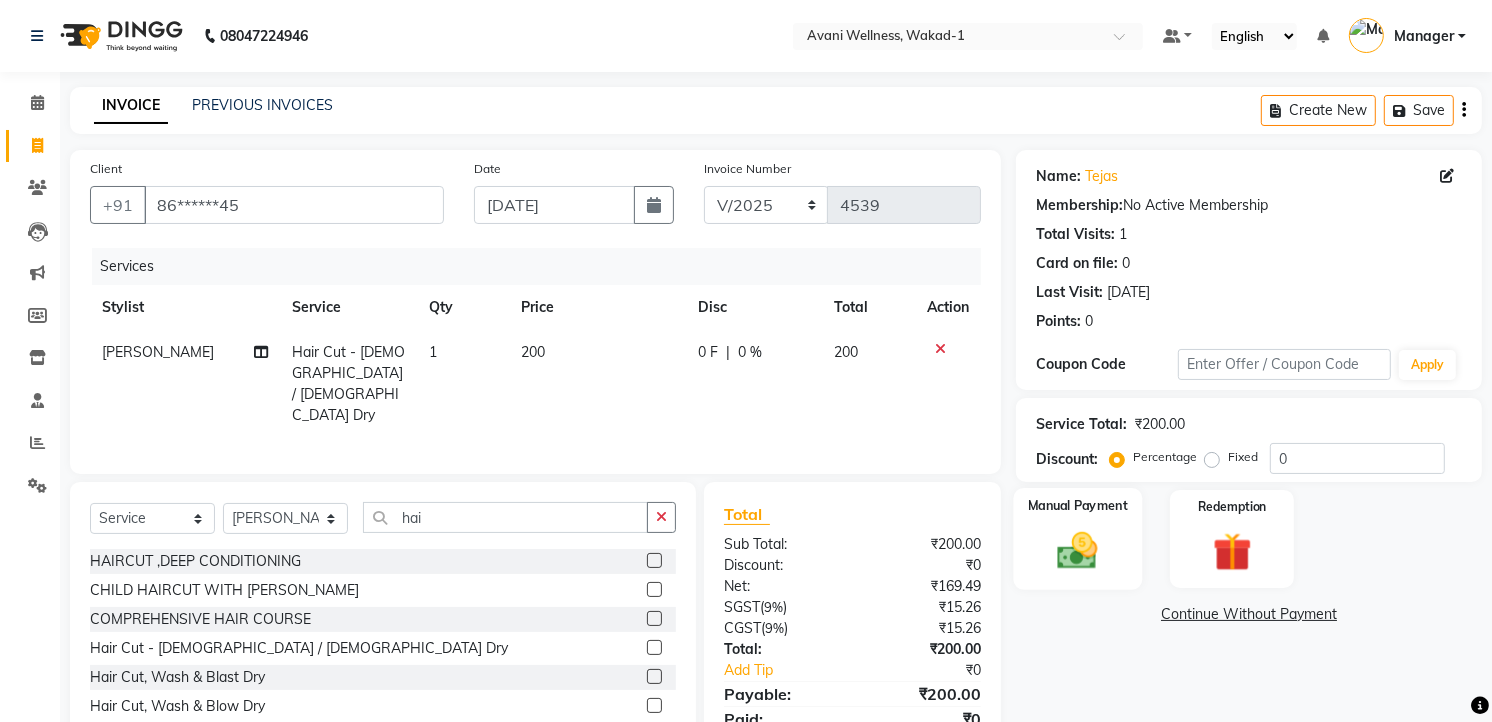 click 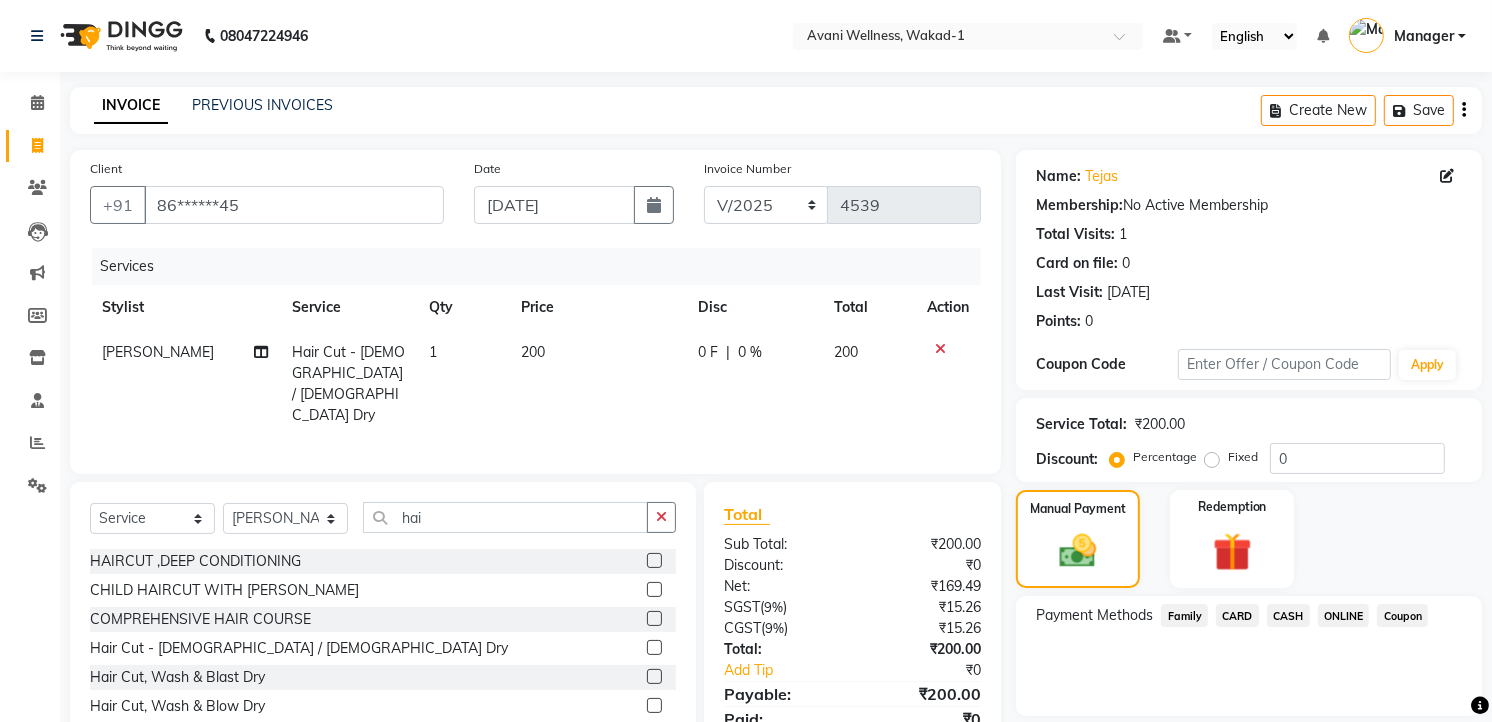 click on "ONLINE" 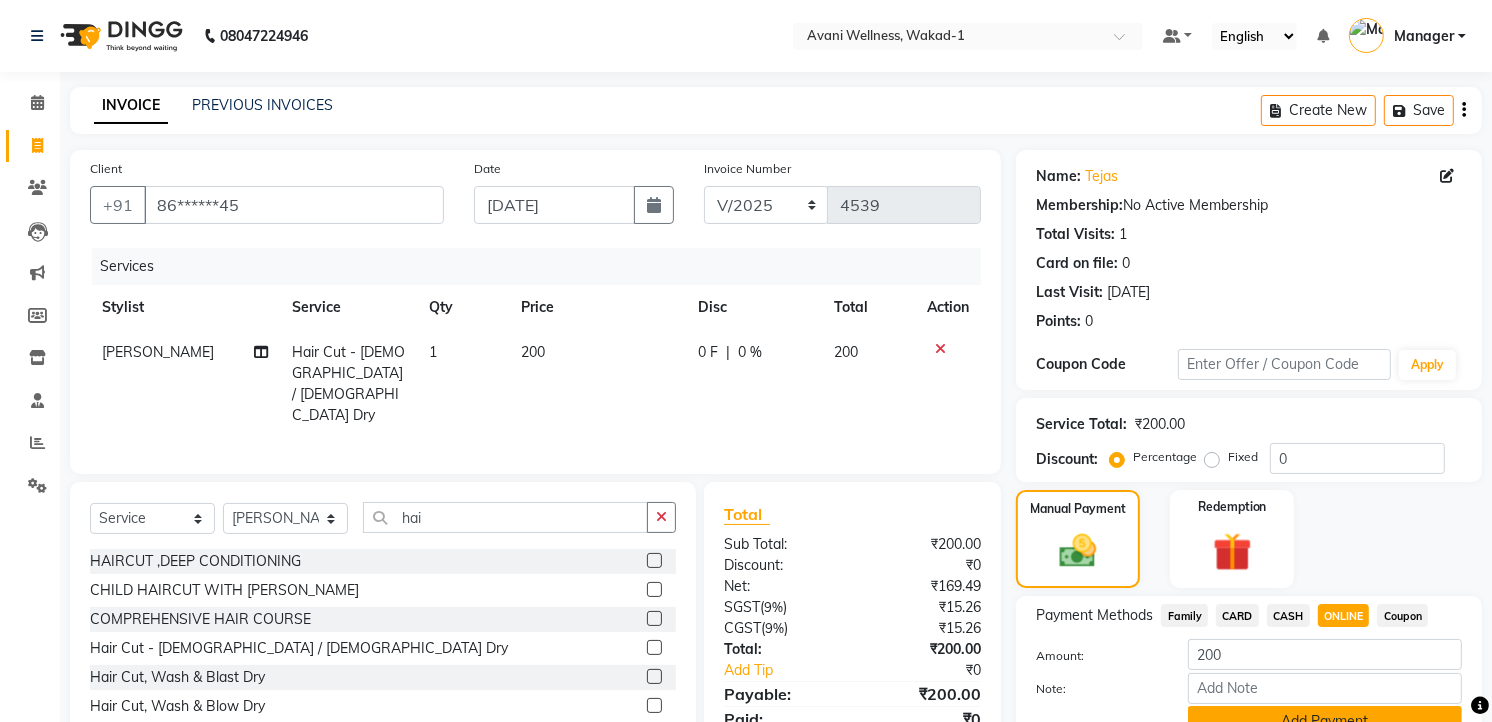 click on "Add Payment" 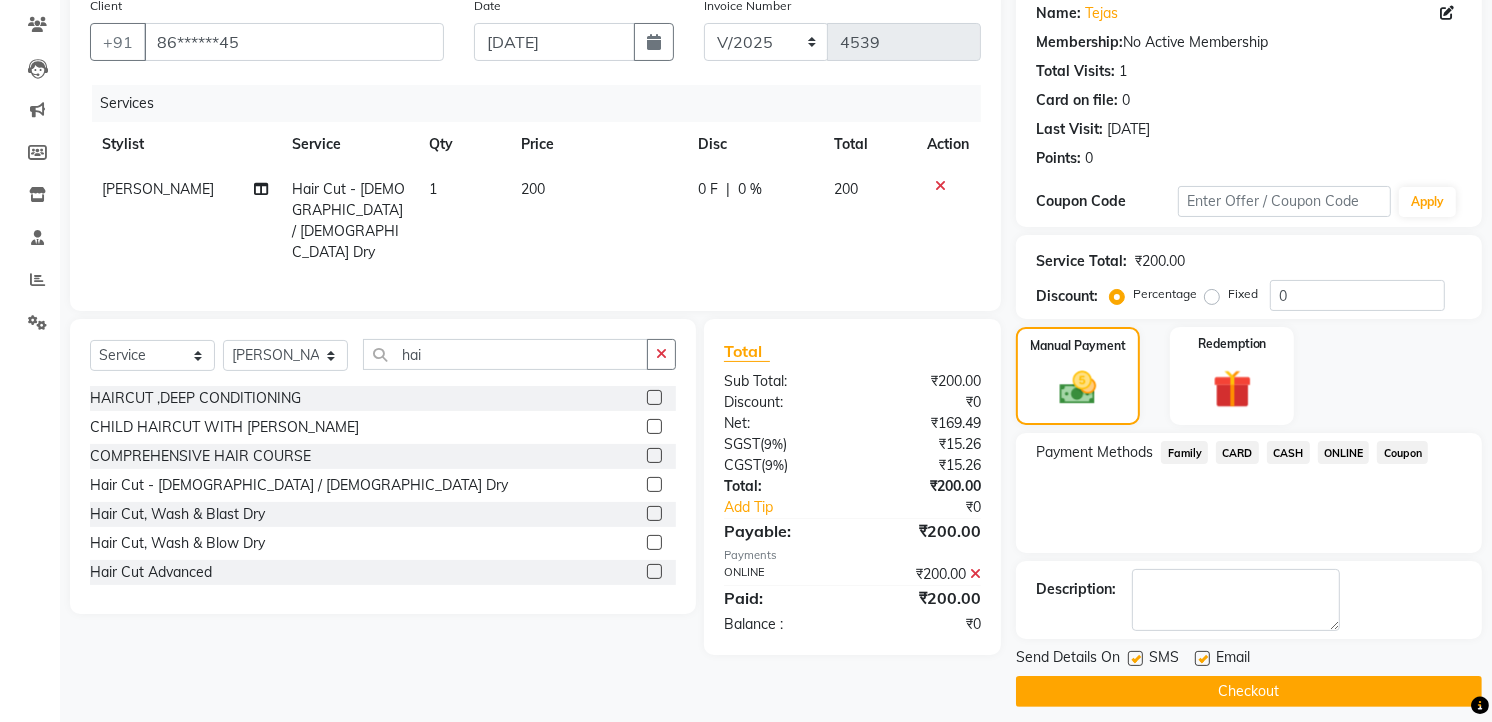 scroll, scrollTop: 164, scrollLeft: 0, axis: vertical 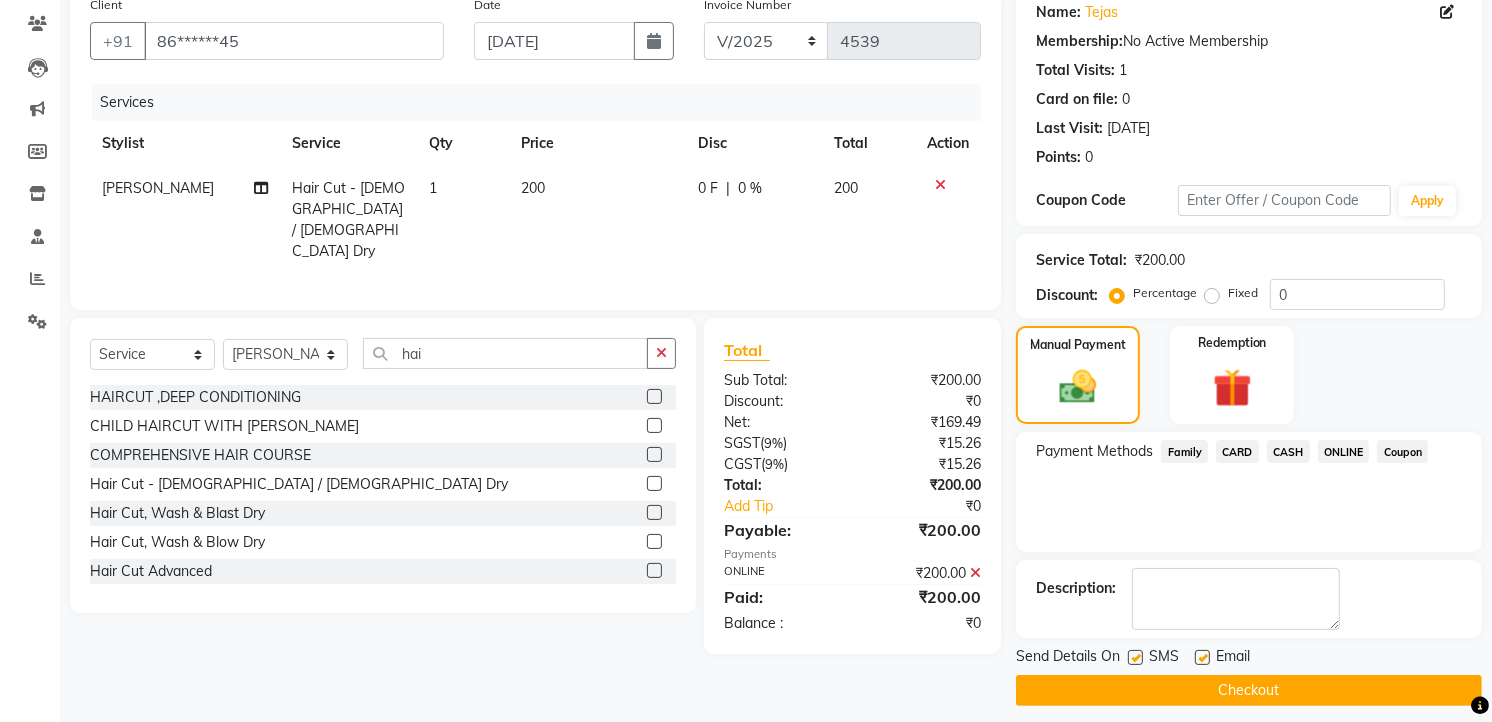 click on "Checkout" 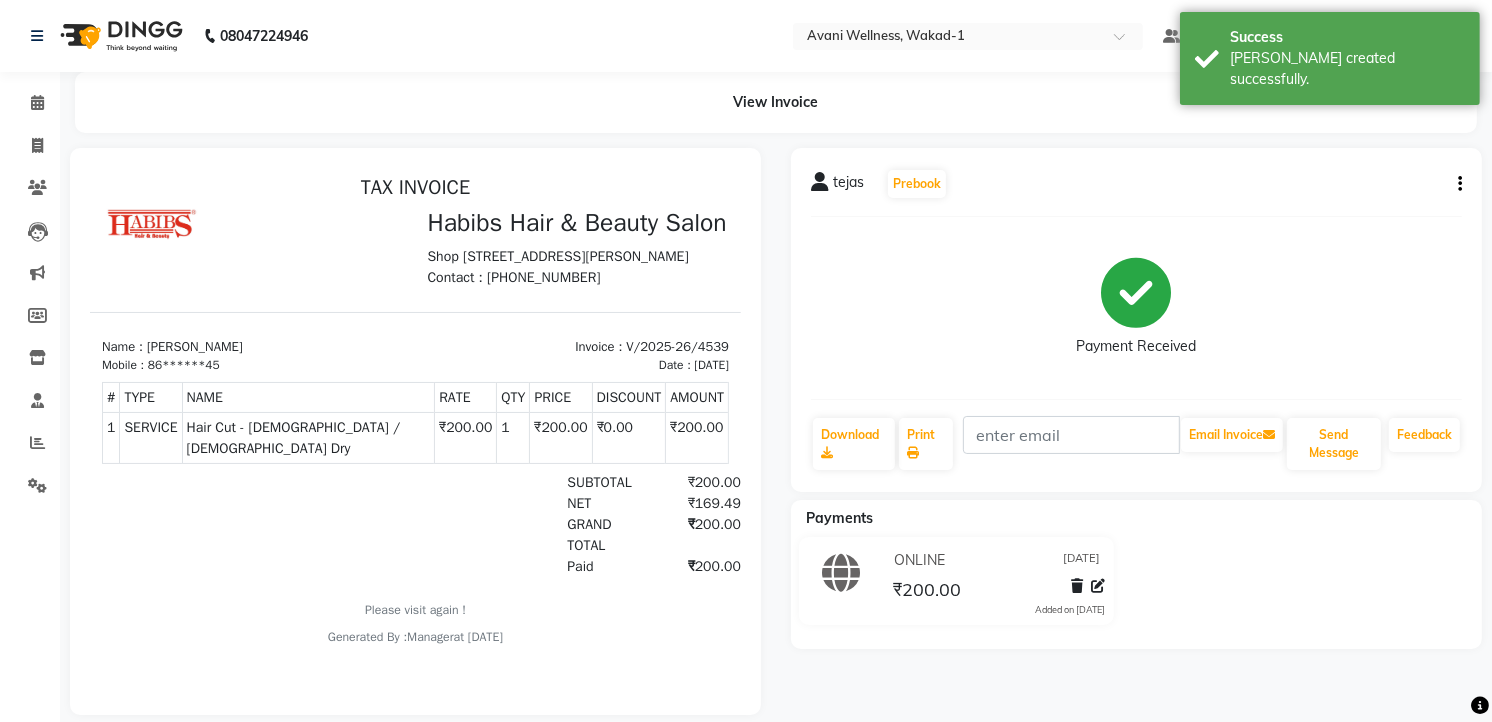 scroll, scrollTop: 0, scrollLeft: 0, axis: both 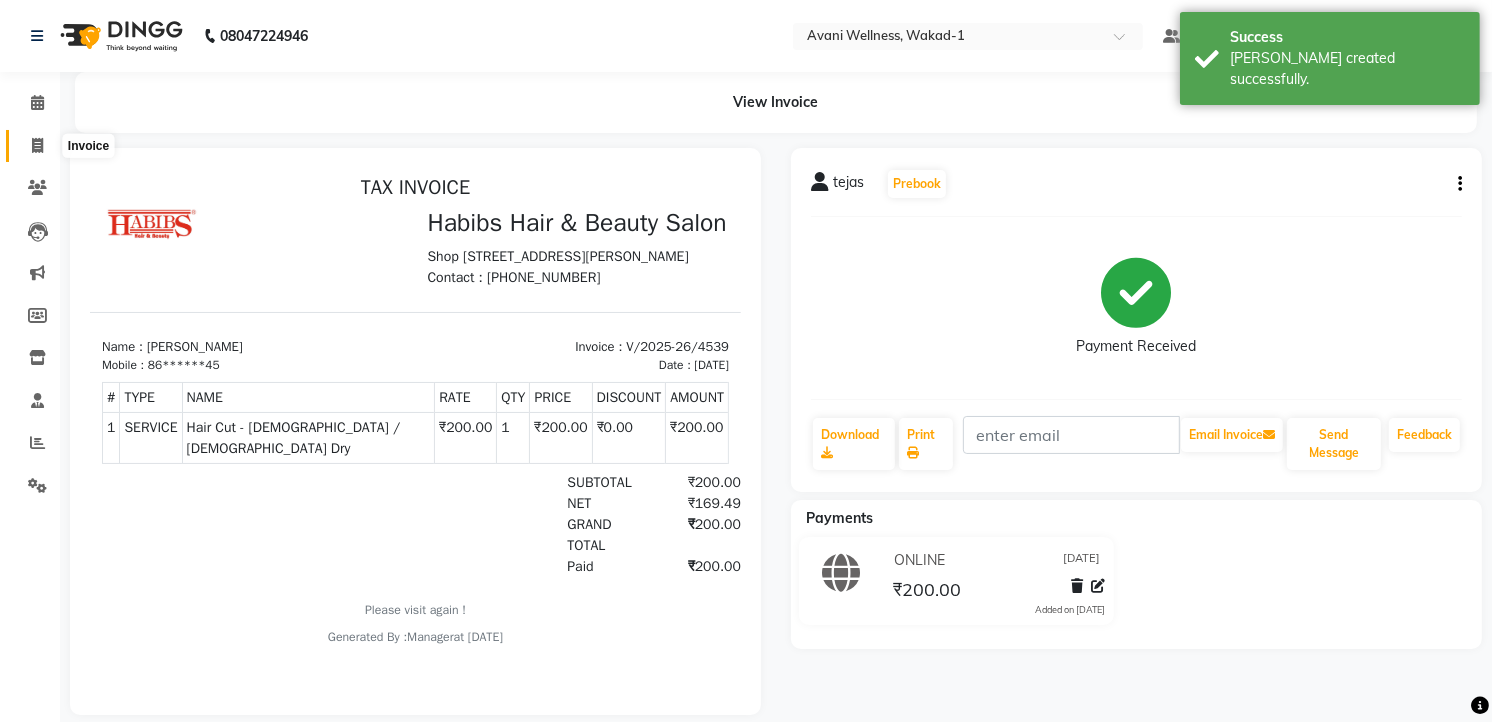 click 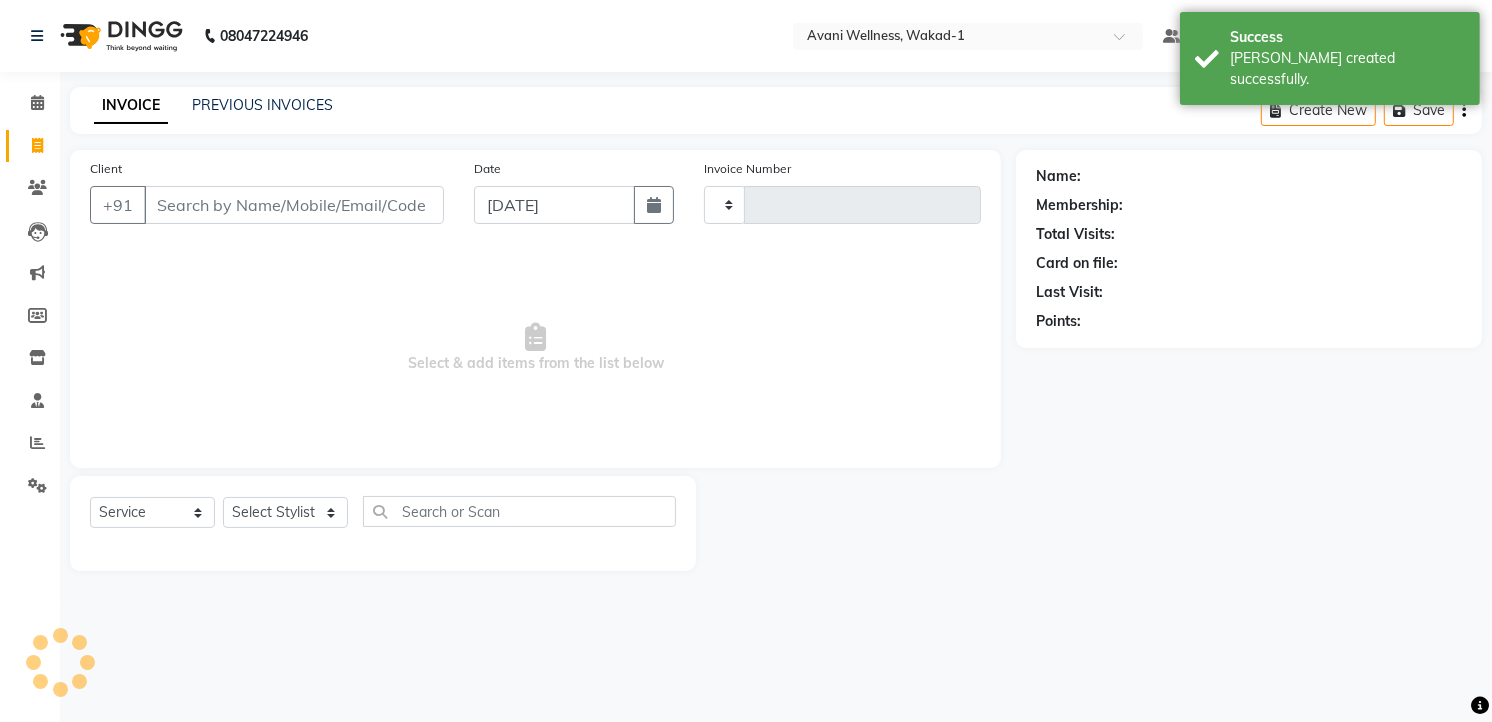 type on "4540" 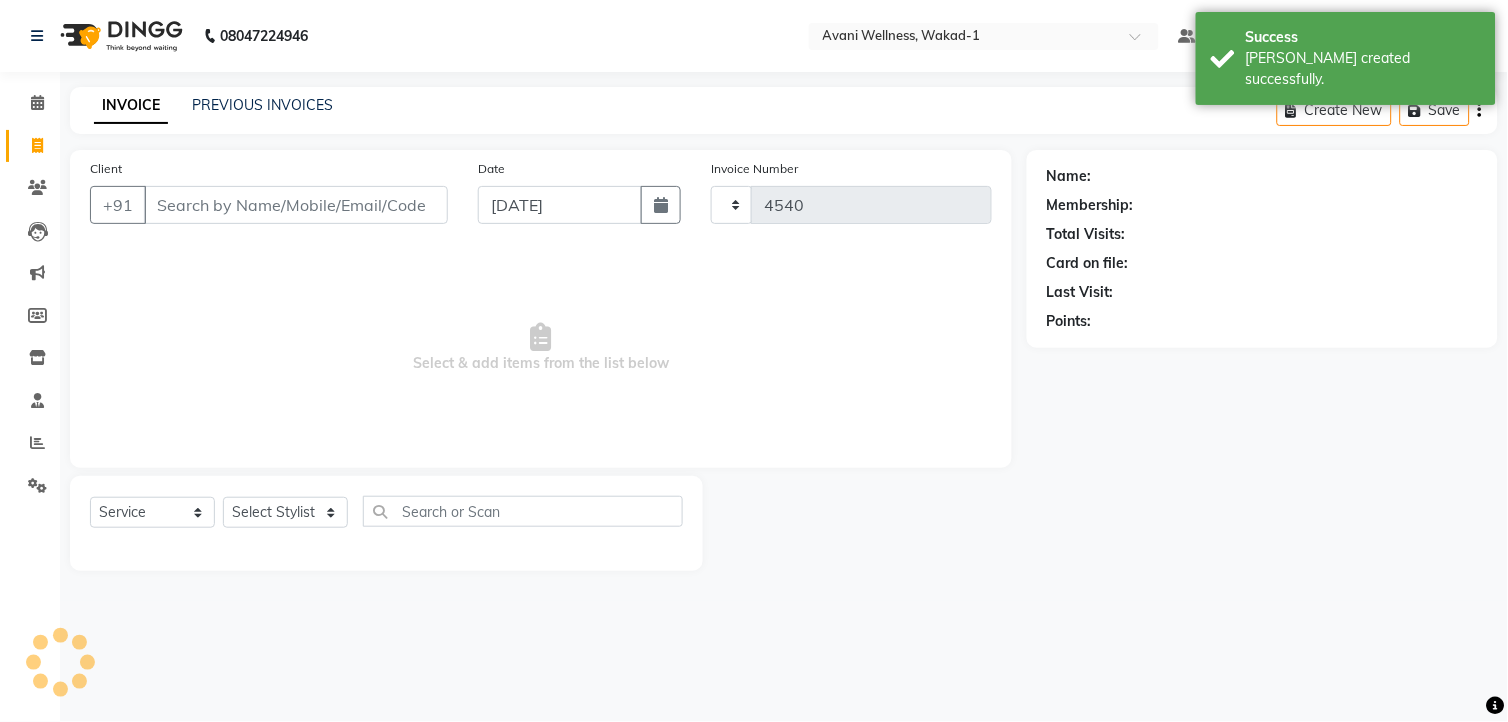 select on "4822" 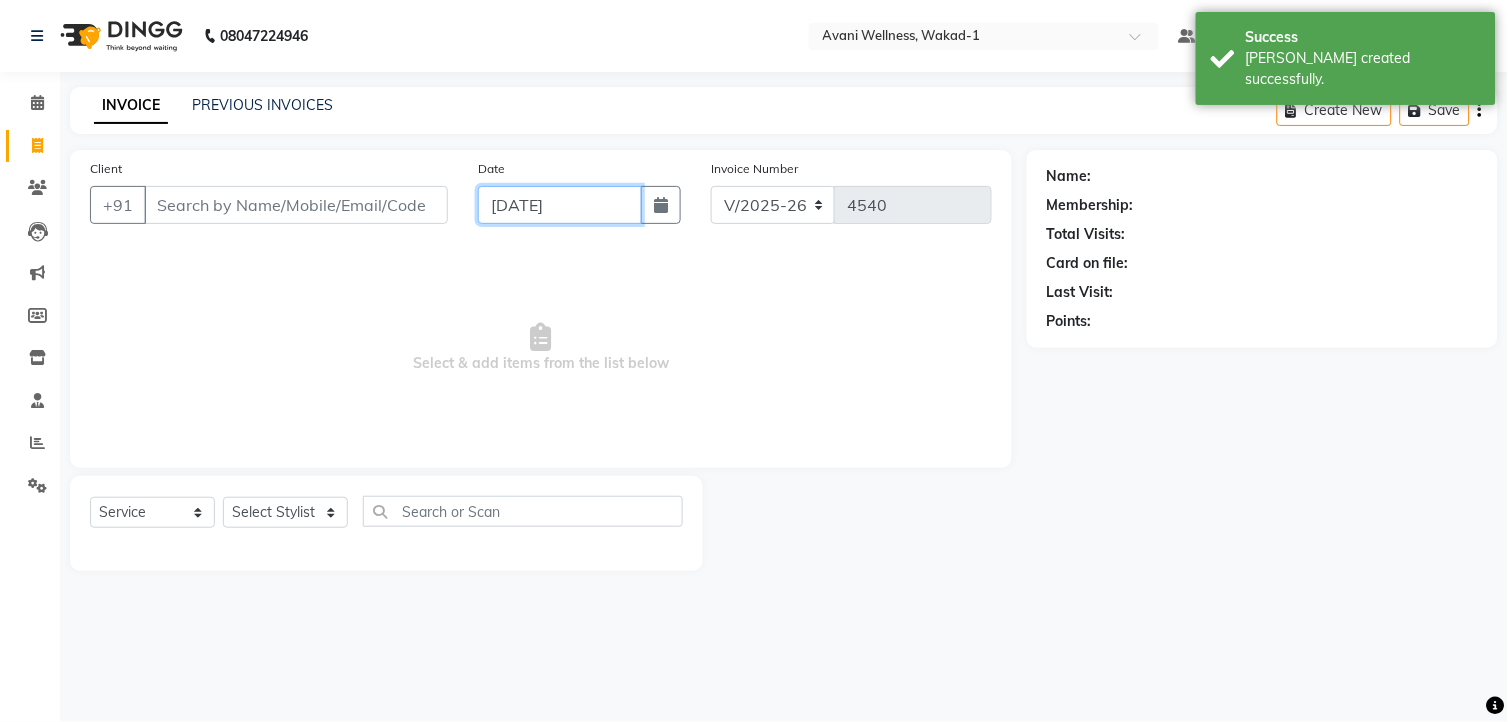 click on "[DATE]" 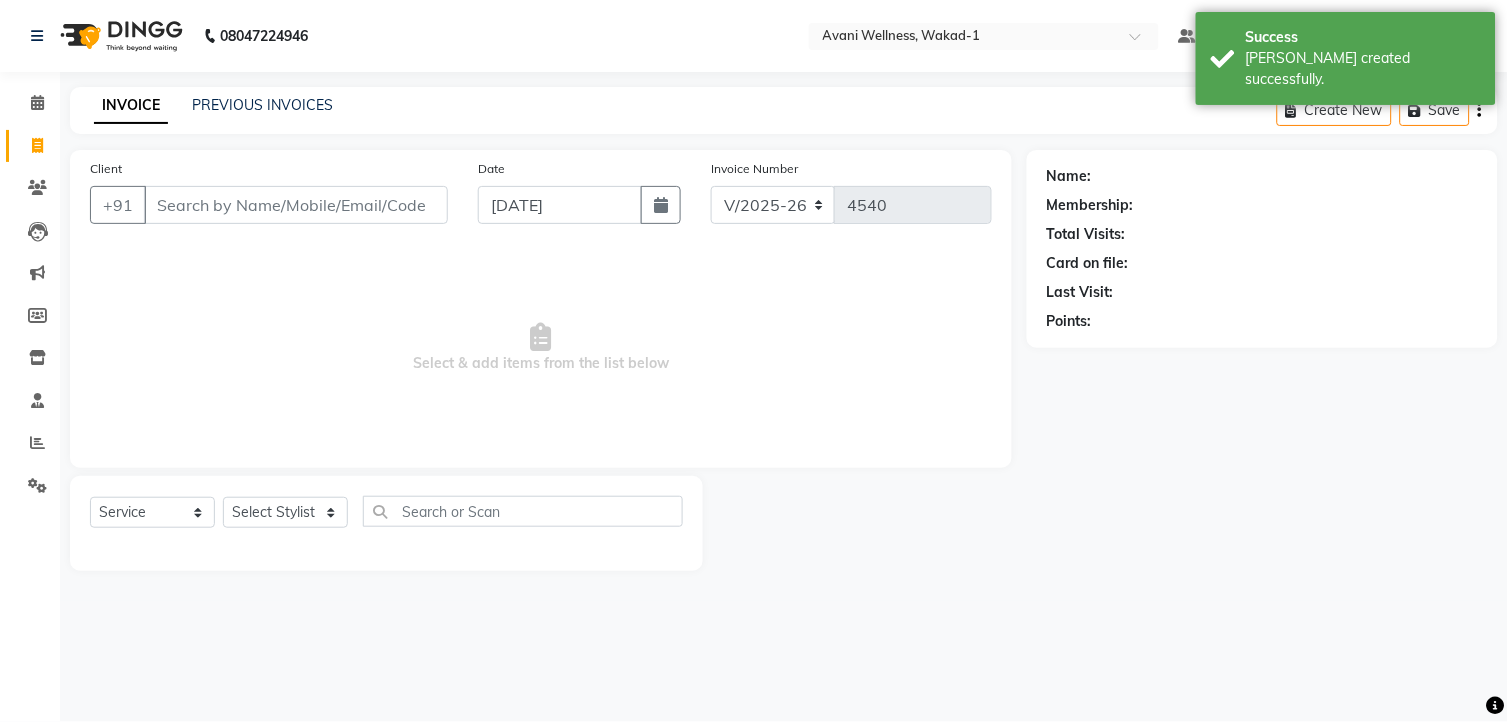 select on "7" 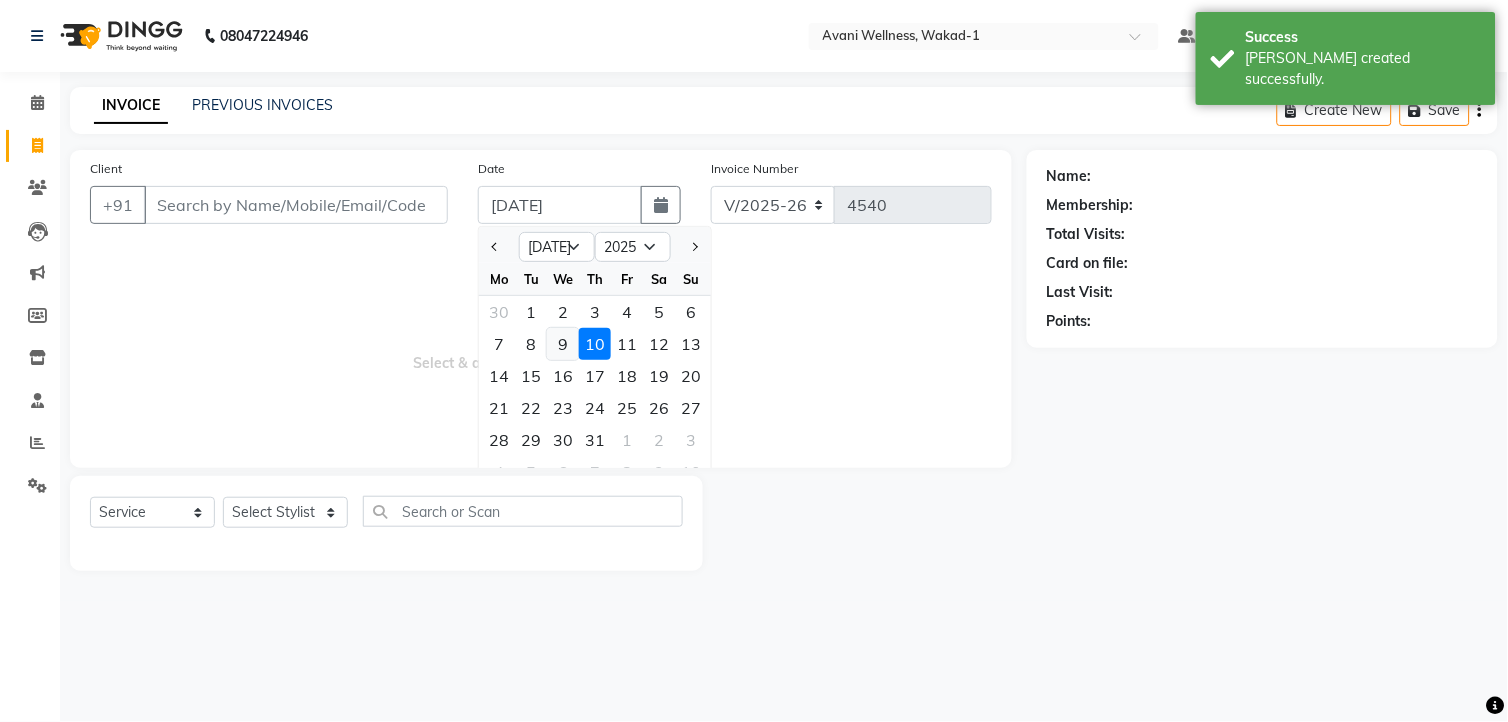 click on "9" 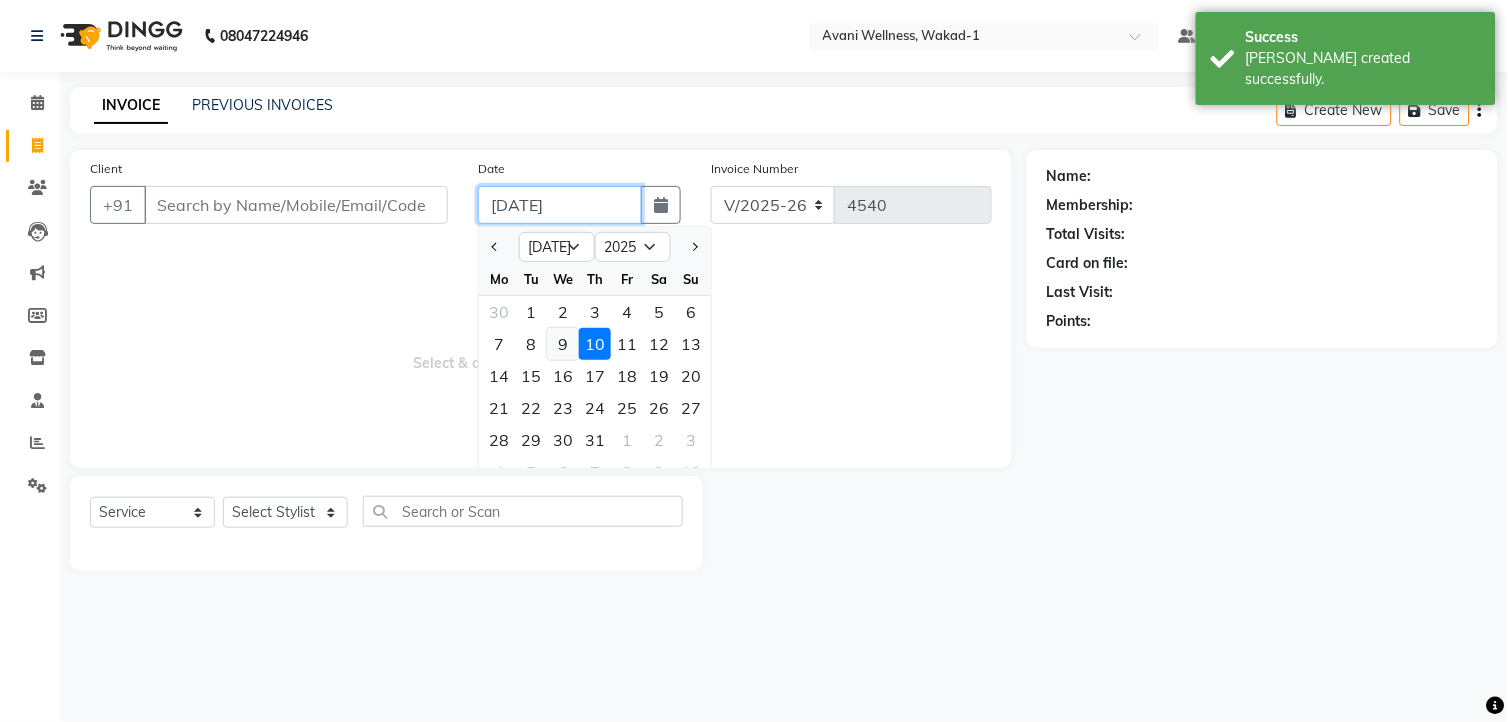 type on "[DATE]" 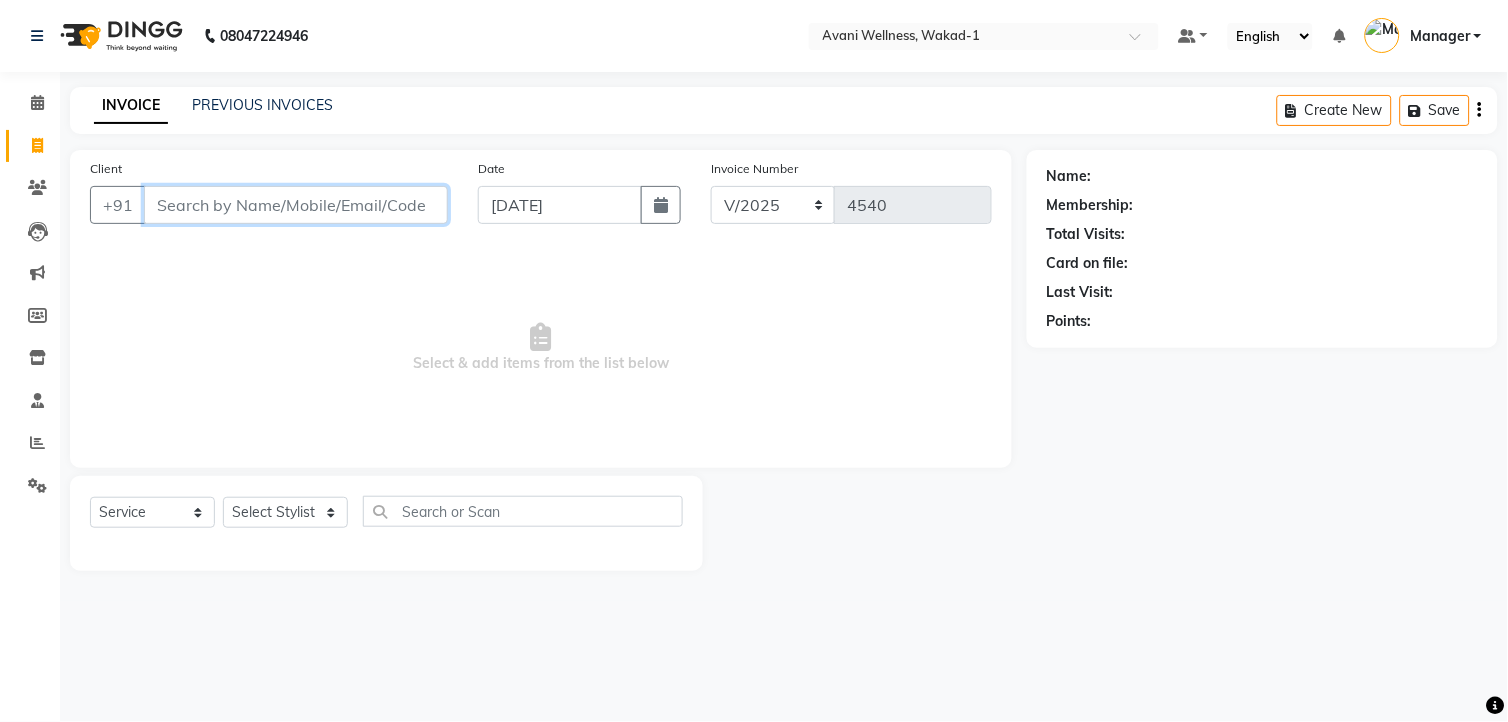 click on "Client" at bounding box center (296, 205) 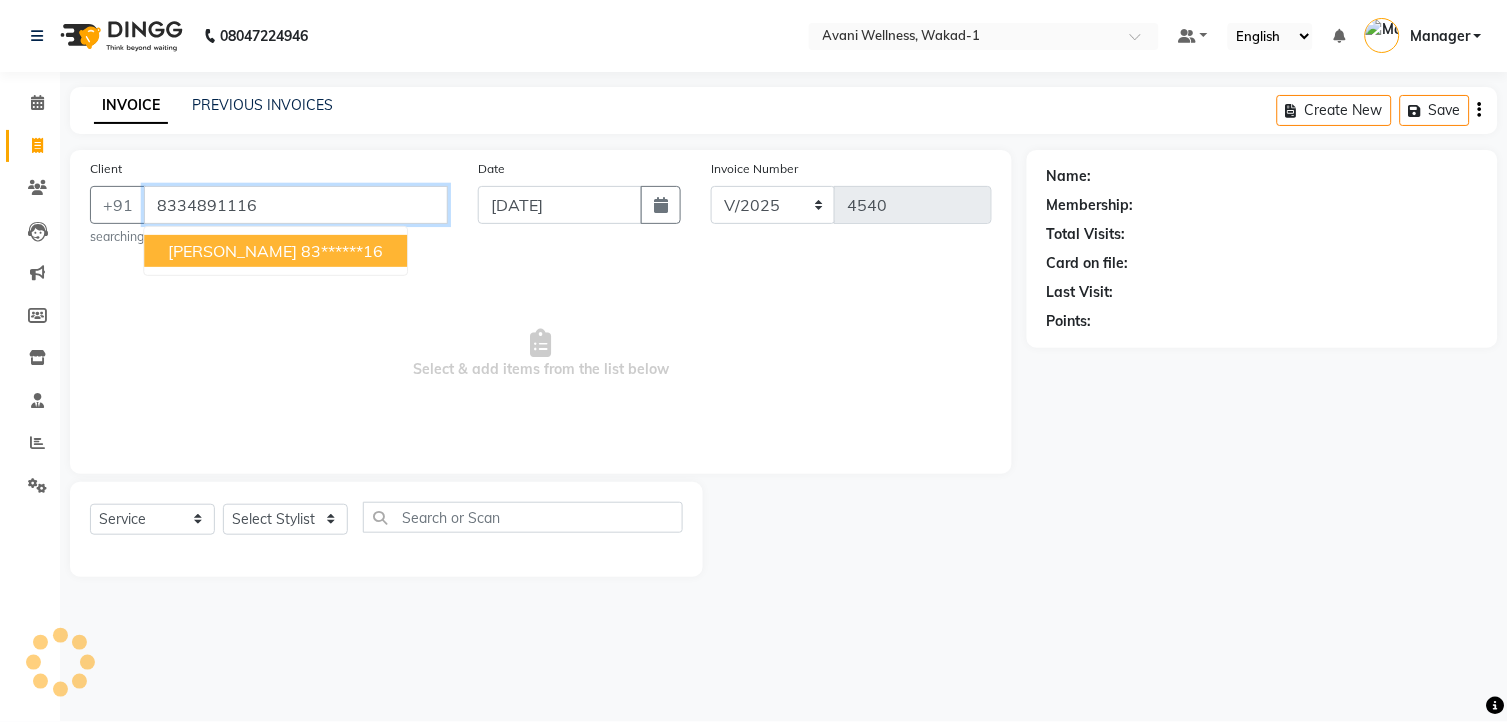 type on "8334891116" 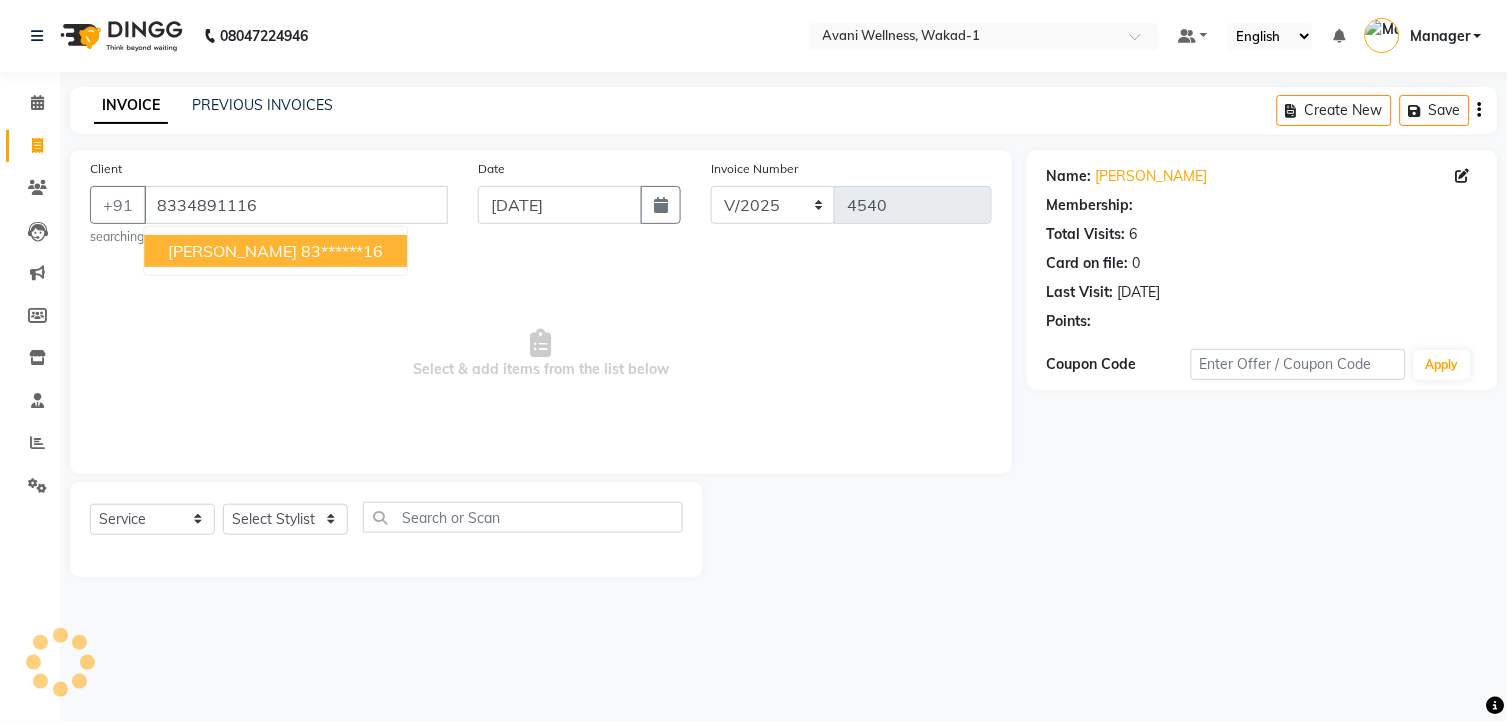 select on "1: Object" 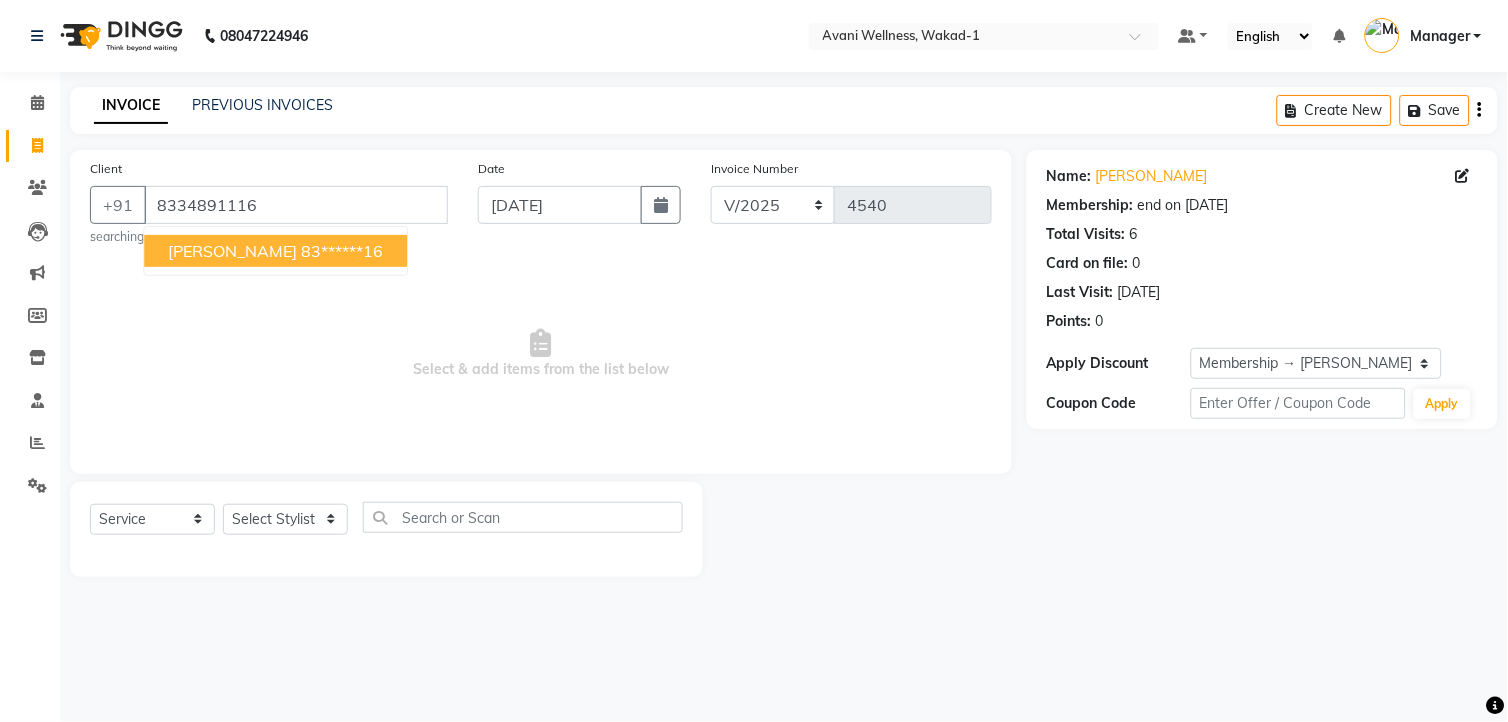 click on "83******16" at bounding box center [342, 251] 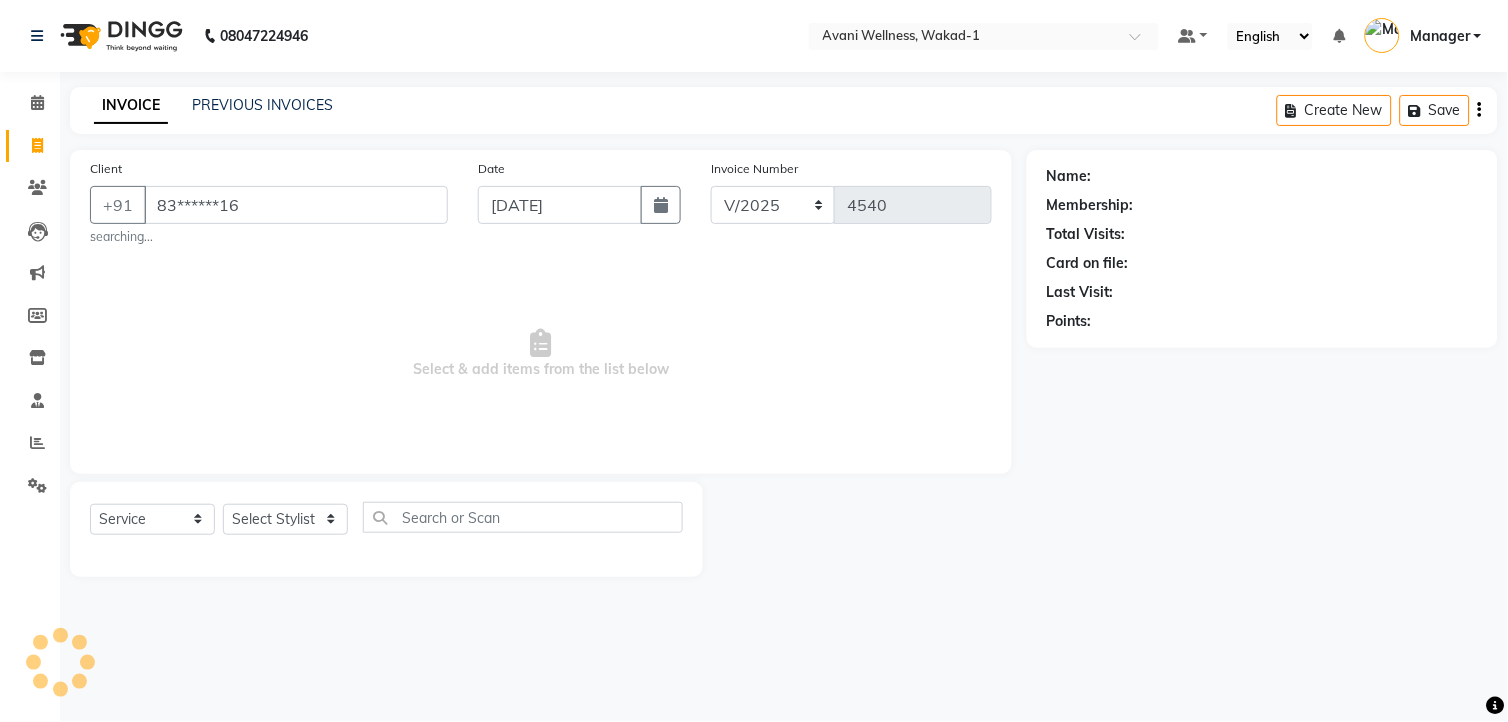 select on "1: Object" 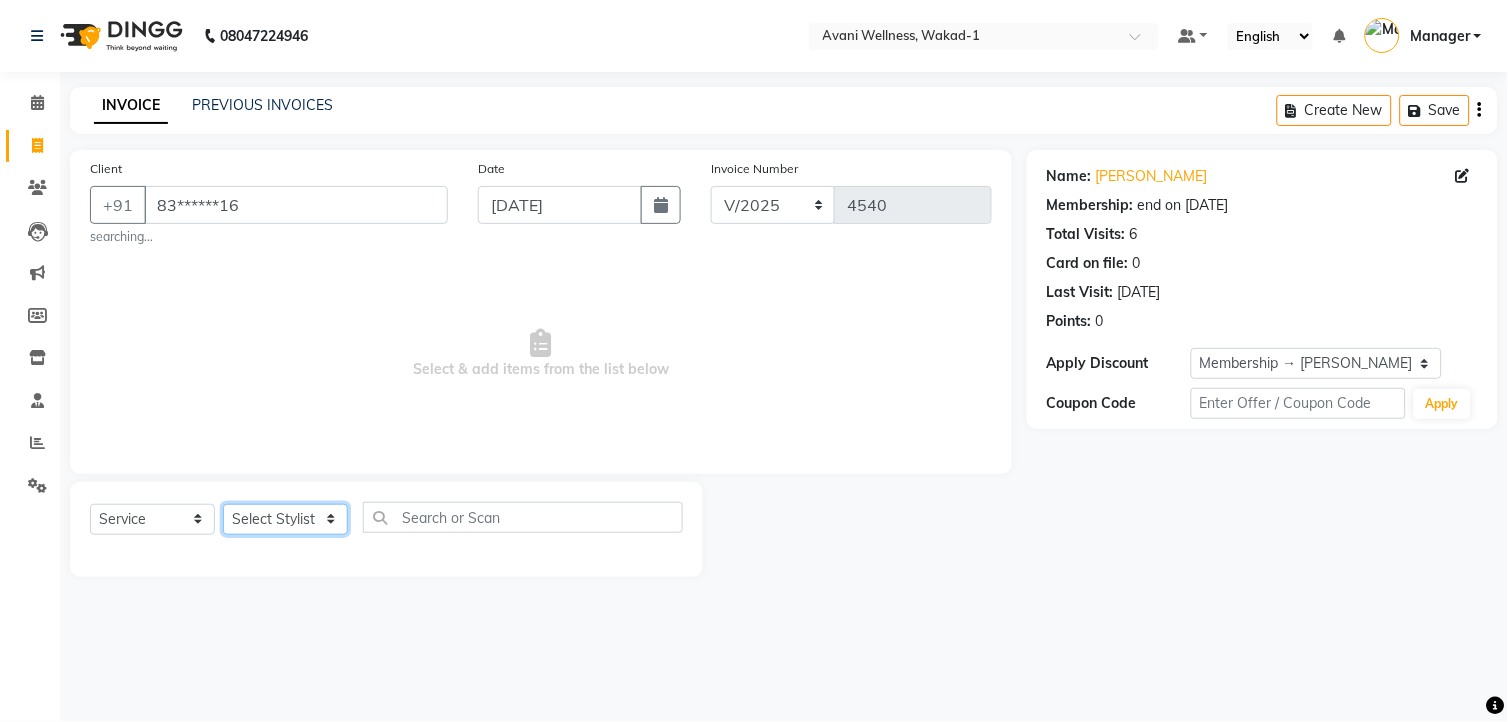 click on "Select Stylist [PERSON_NAME] MAAM [PERSON_NAME] DEV Deva [PERSON_NAME] [PERSON_NAME] Jadhav Manager [PERSON_NAME] MANAGER [PERSON_NAME] [PERSON_NAME]  [PERSON_NAME] [PERSON_NAME] [PERSON_NAME] [PERSON_NAME] [PERSON_NAME] Wakad 2 Yogesh" 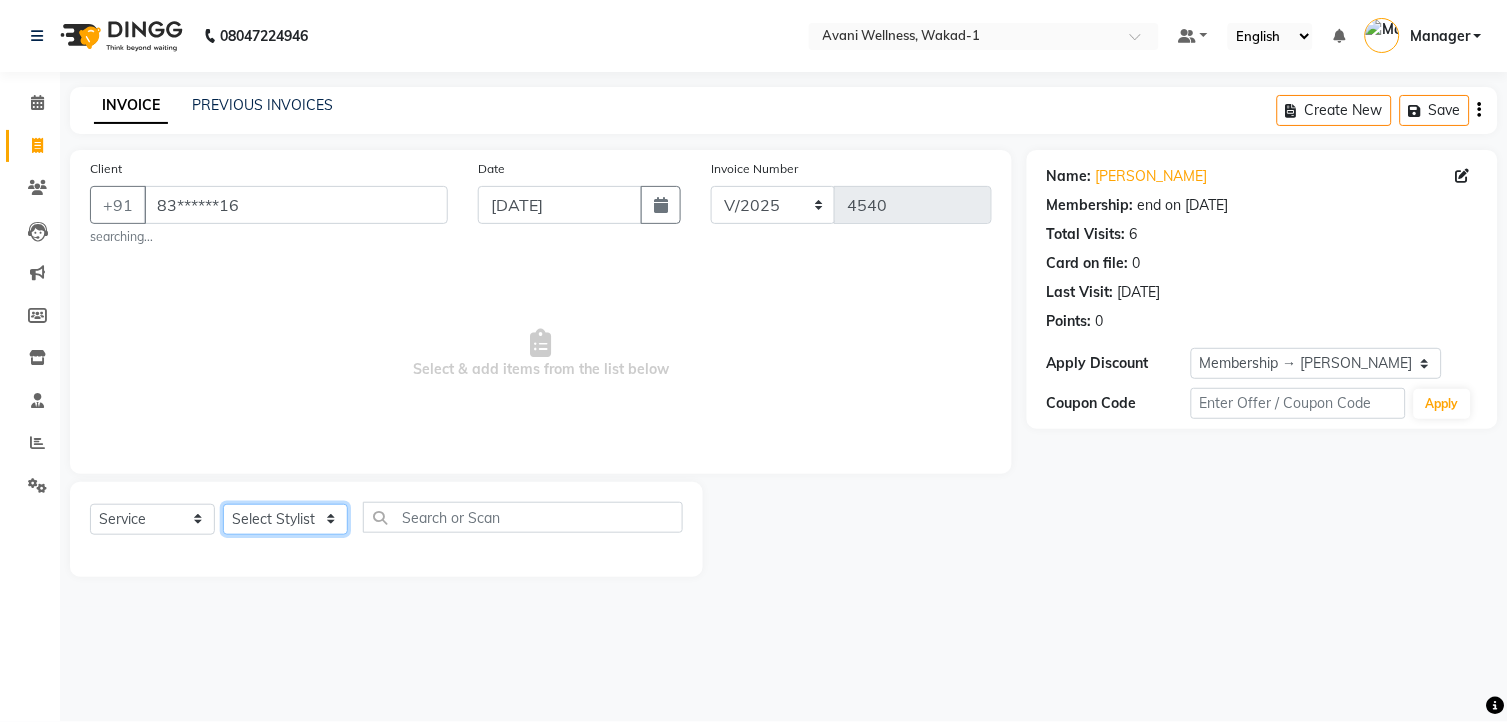 select on "44328" 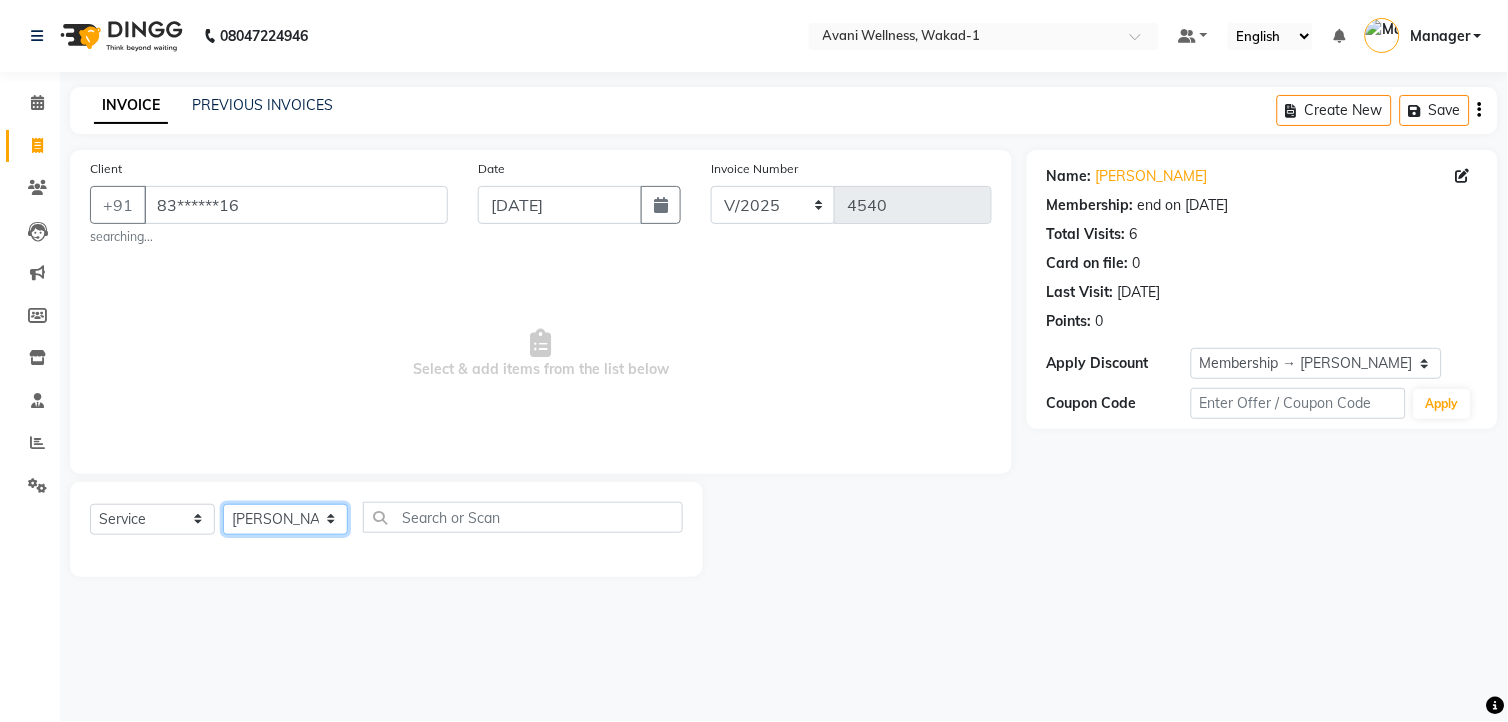 click on "Select Stylist [PERSON_NAME] MAAM [PERSON_NAME] DEV Deva [PERSON_NAME] [PERSON_NAME] Jadhav Manager [PERSON_NAME] MANAGER [PERSON_NAME] [PERSON_NAME]  [PERSON_NAME] [PERSON_NAME] [PERSON_NAME] [PERSON_NAME] [PERSON_NAME] Wakad 2 Yogesh" 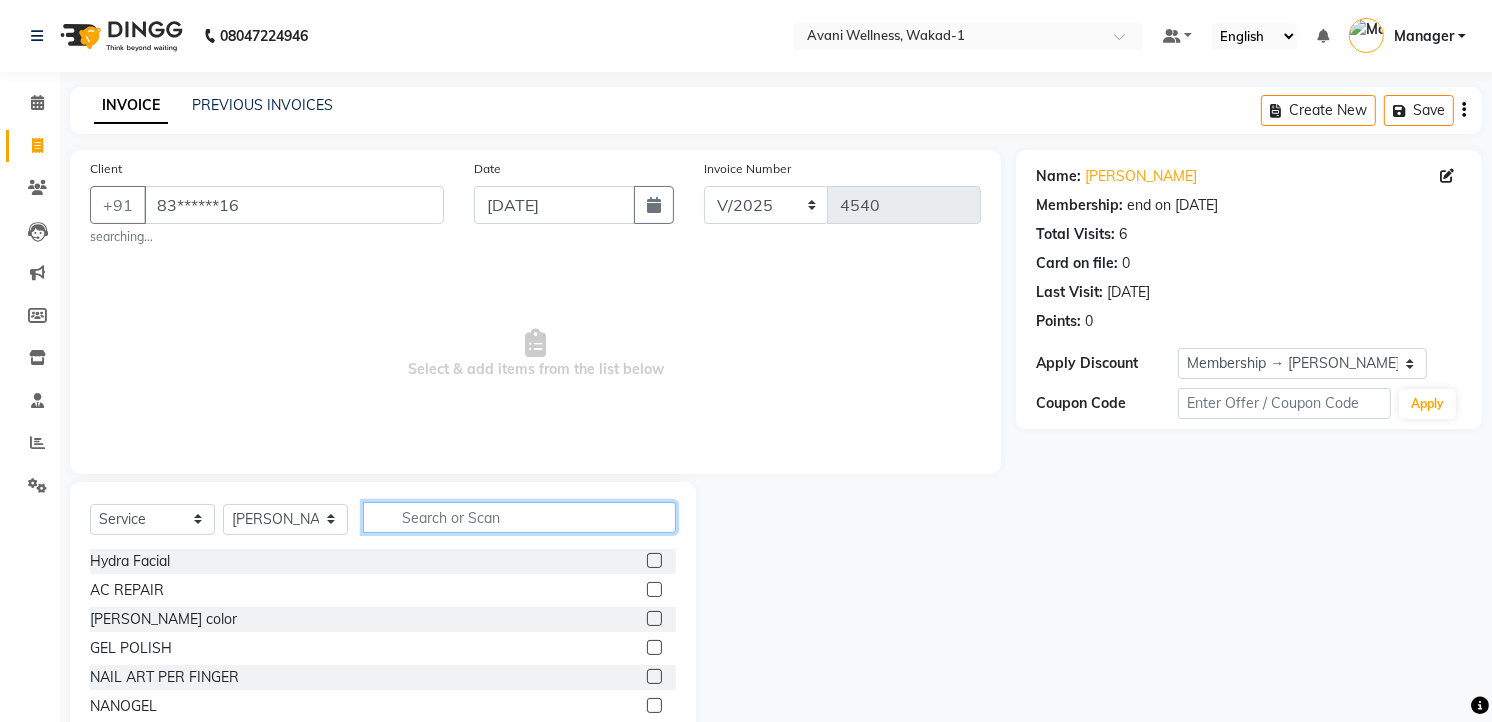click 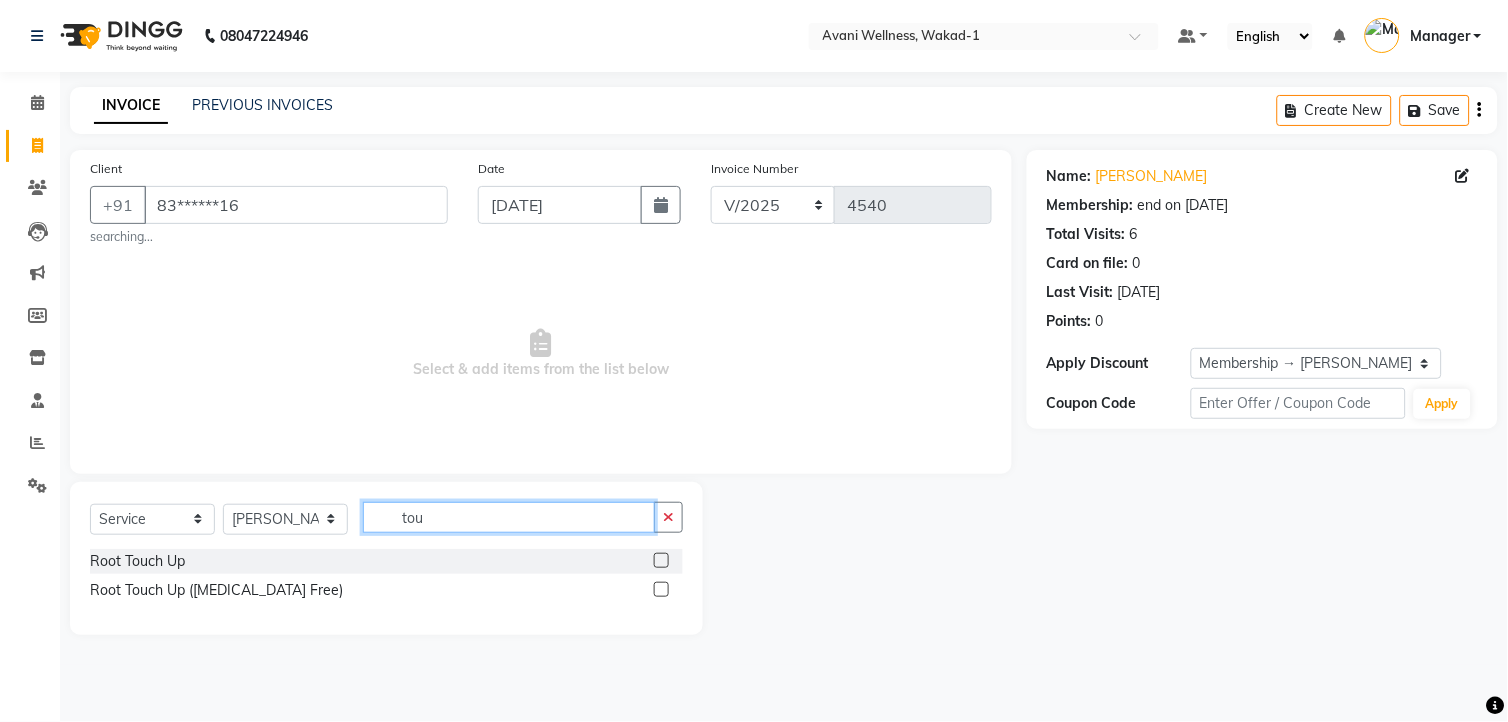 type on "tou" 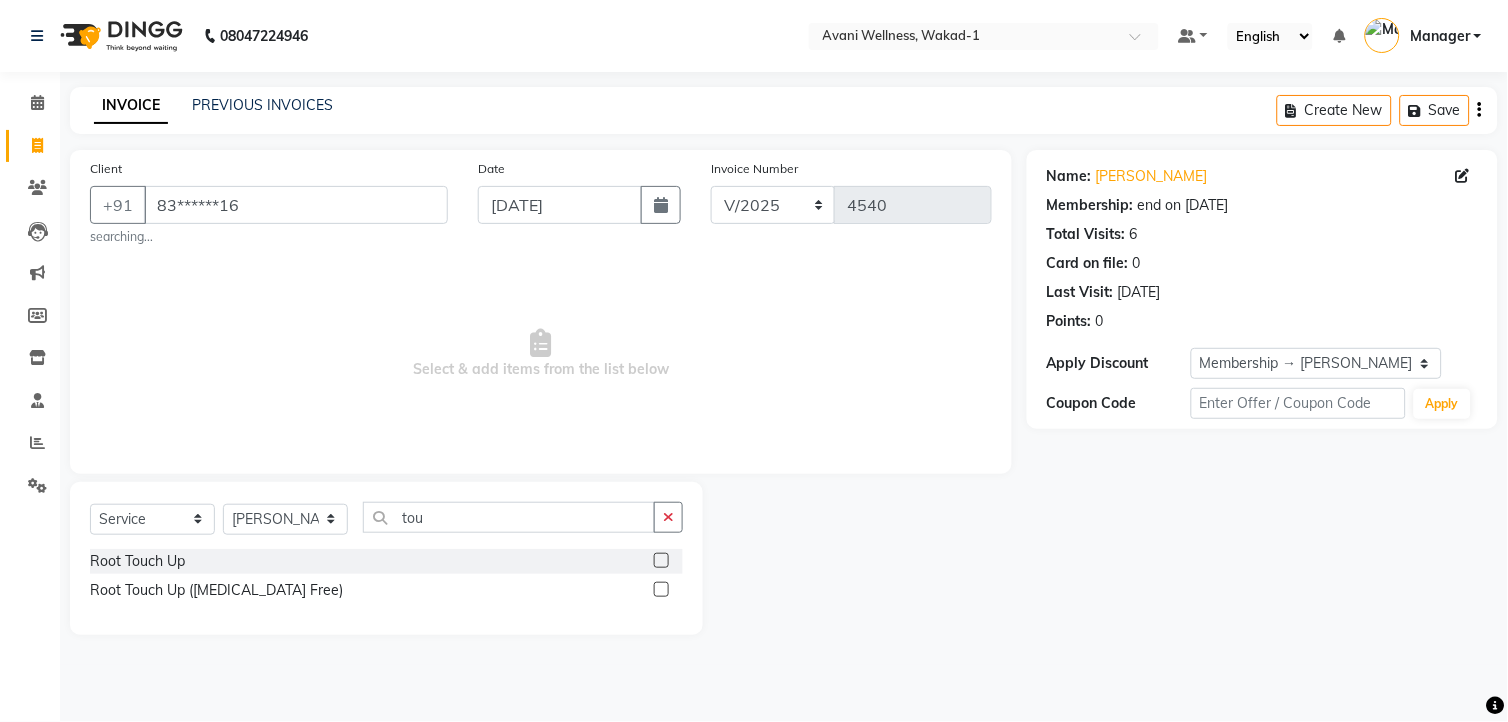 click 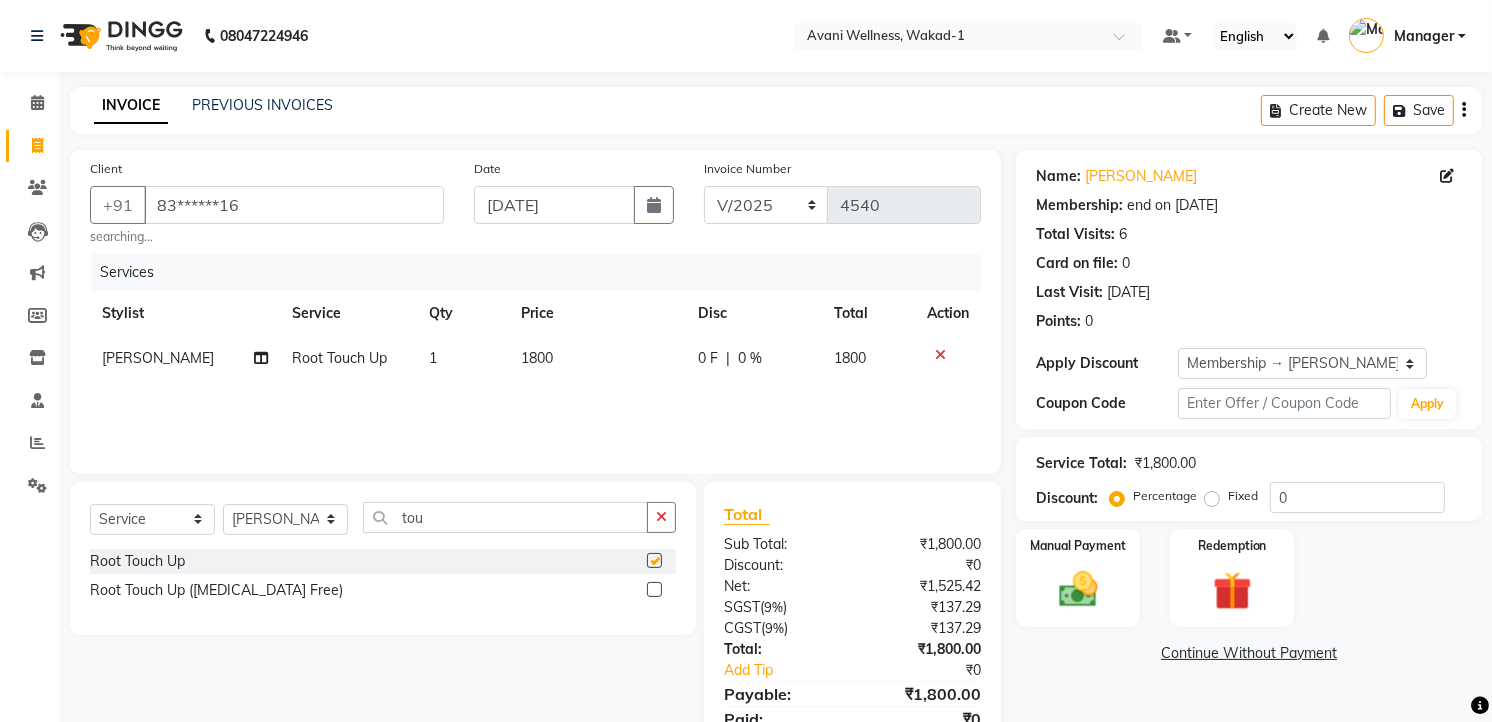 checkbox on "false" 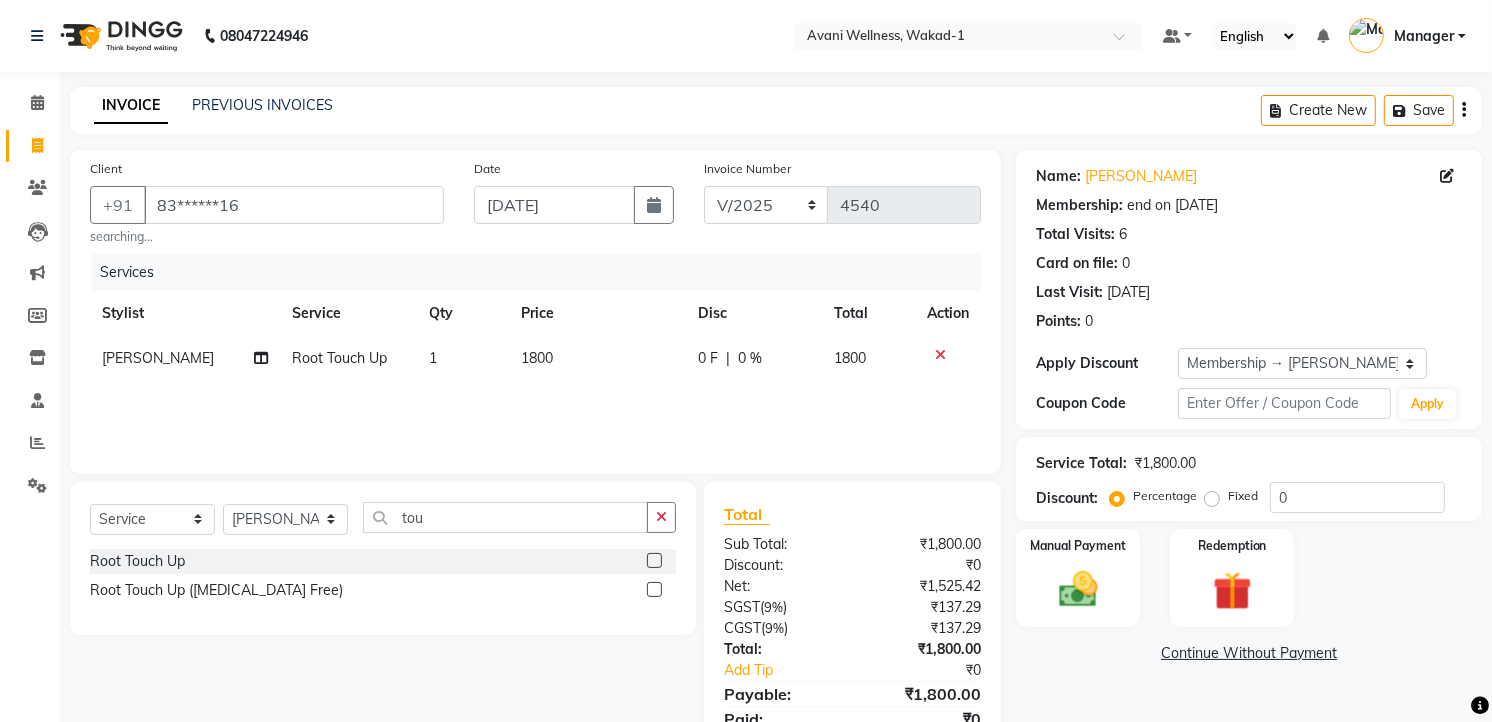 click 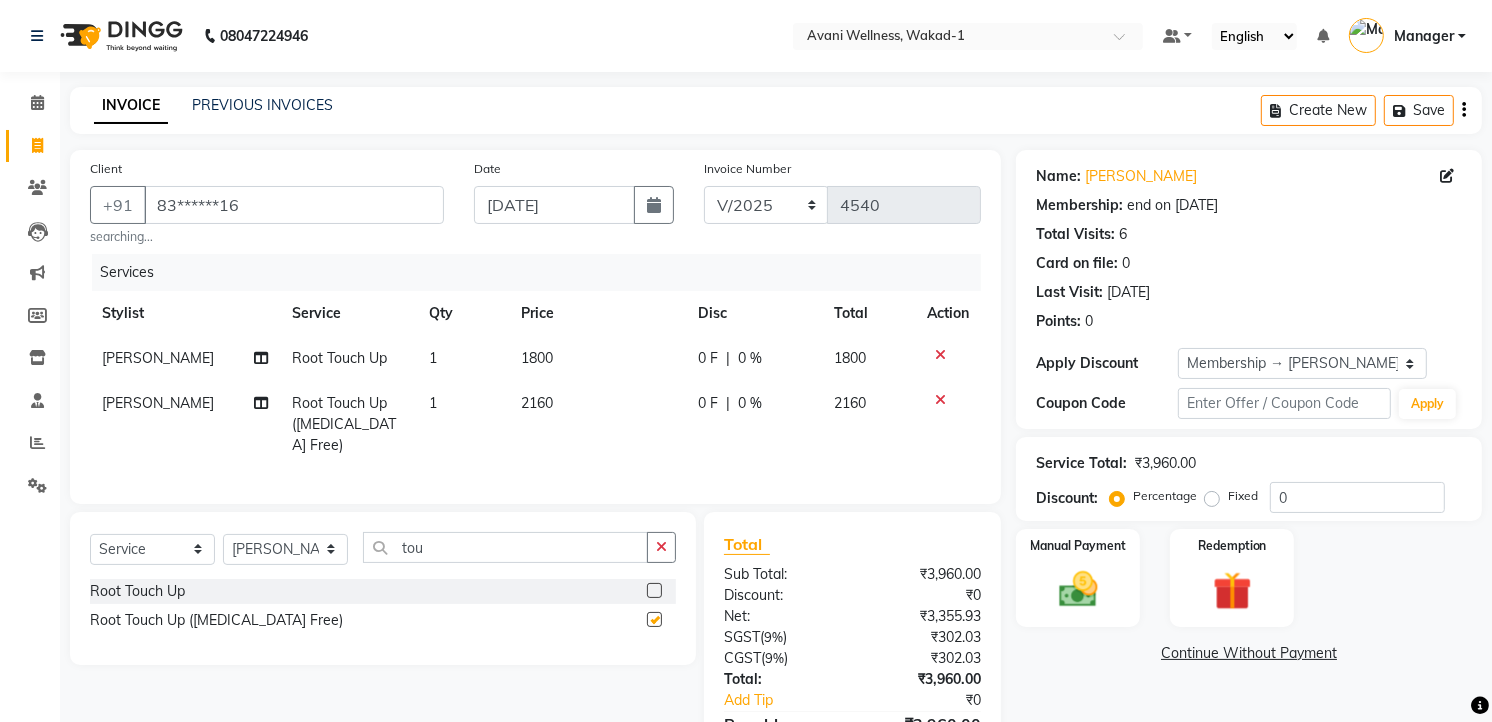 checkbox on "false" 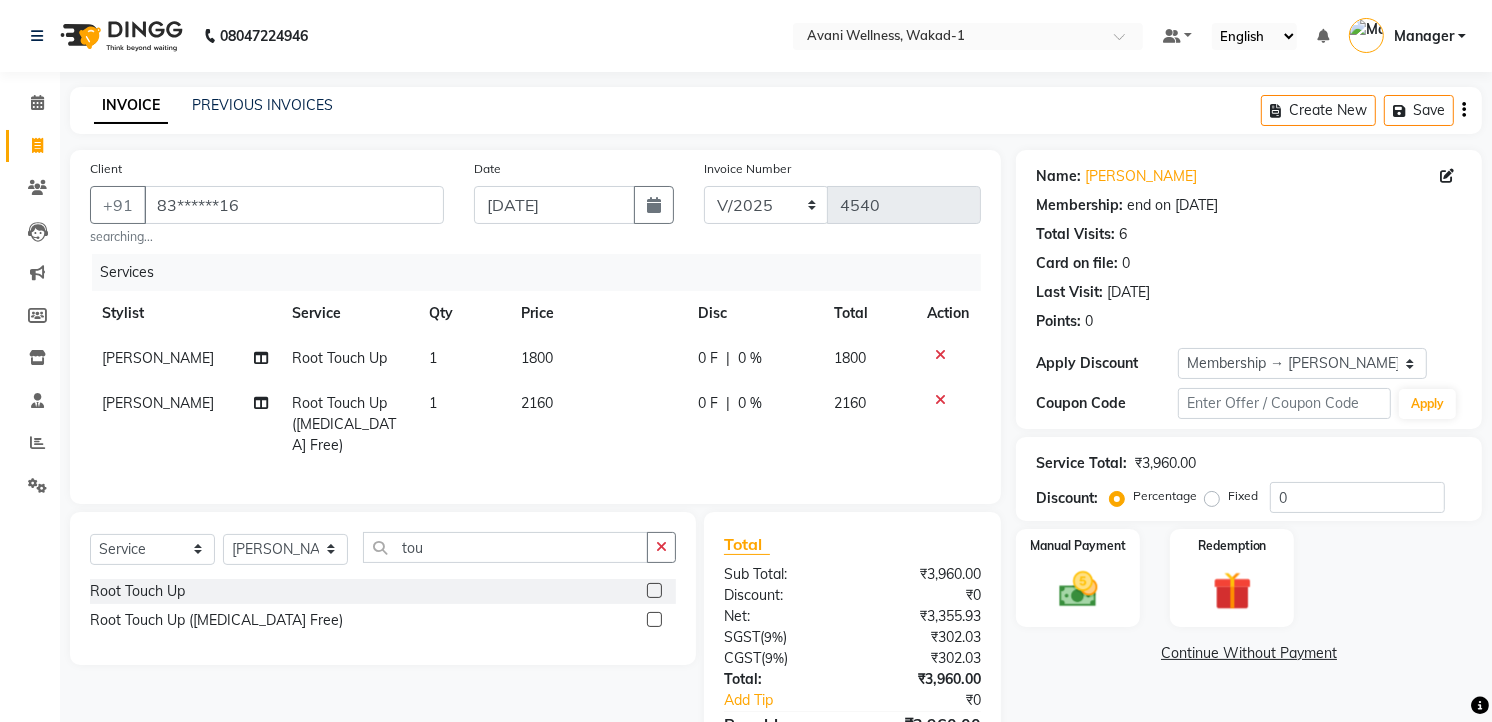 click on "0 %" 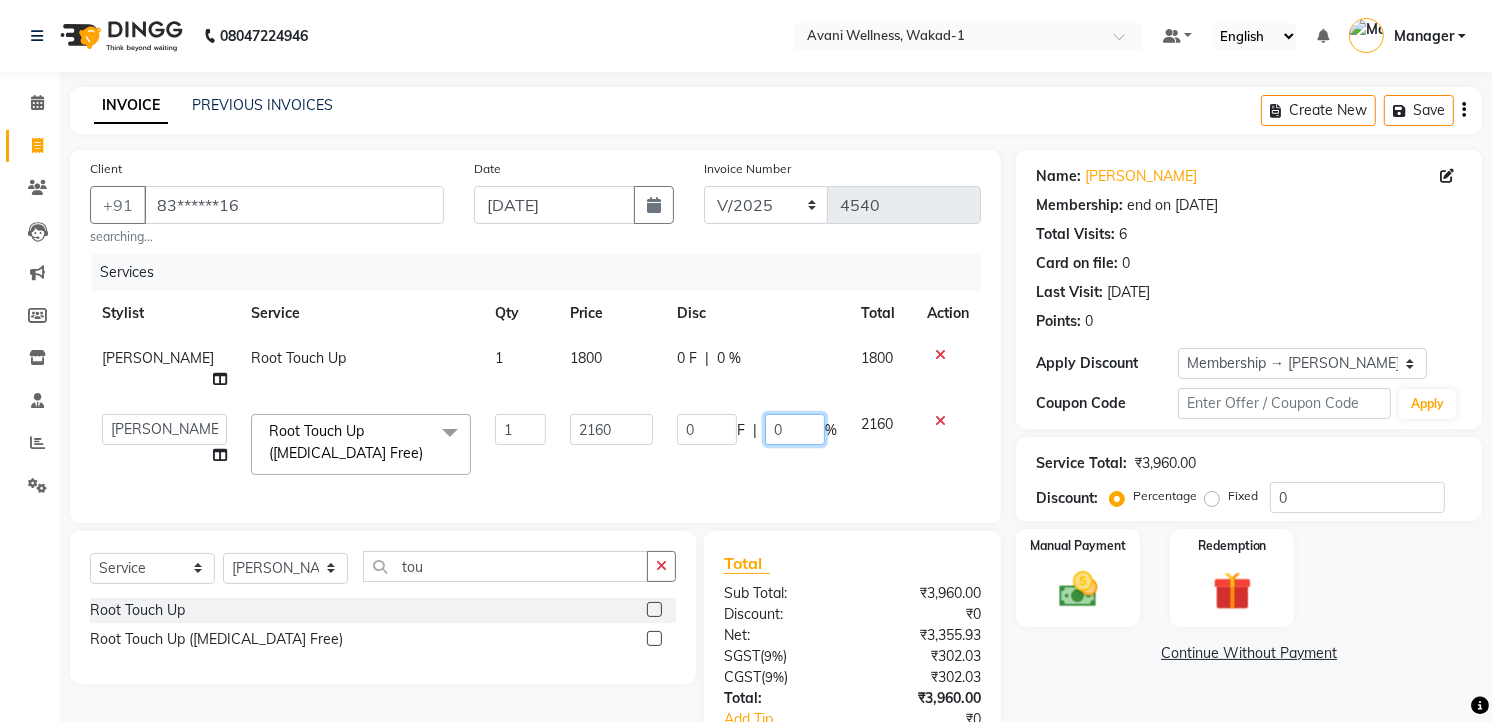 click on "0" 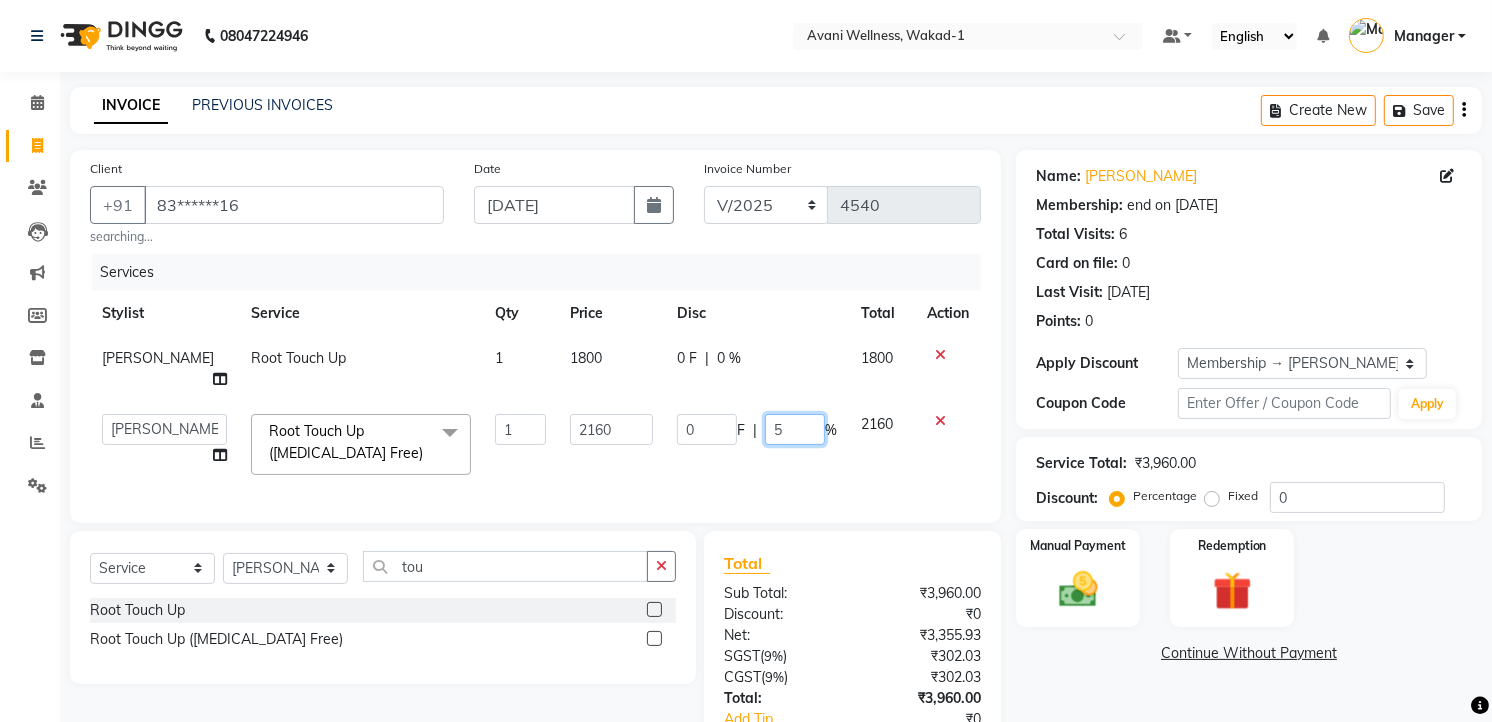 type on "50" 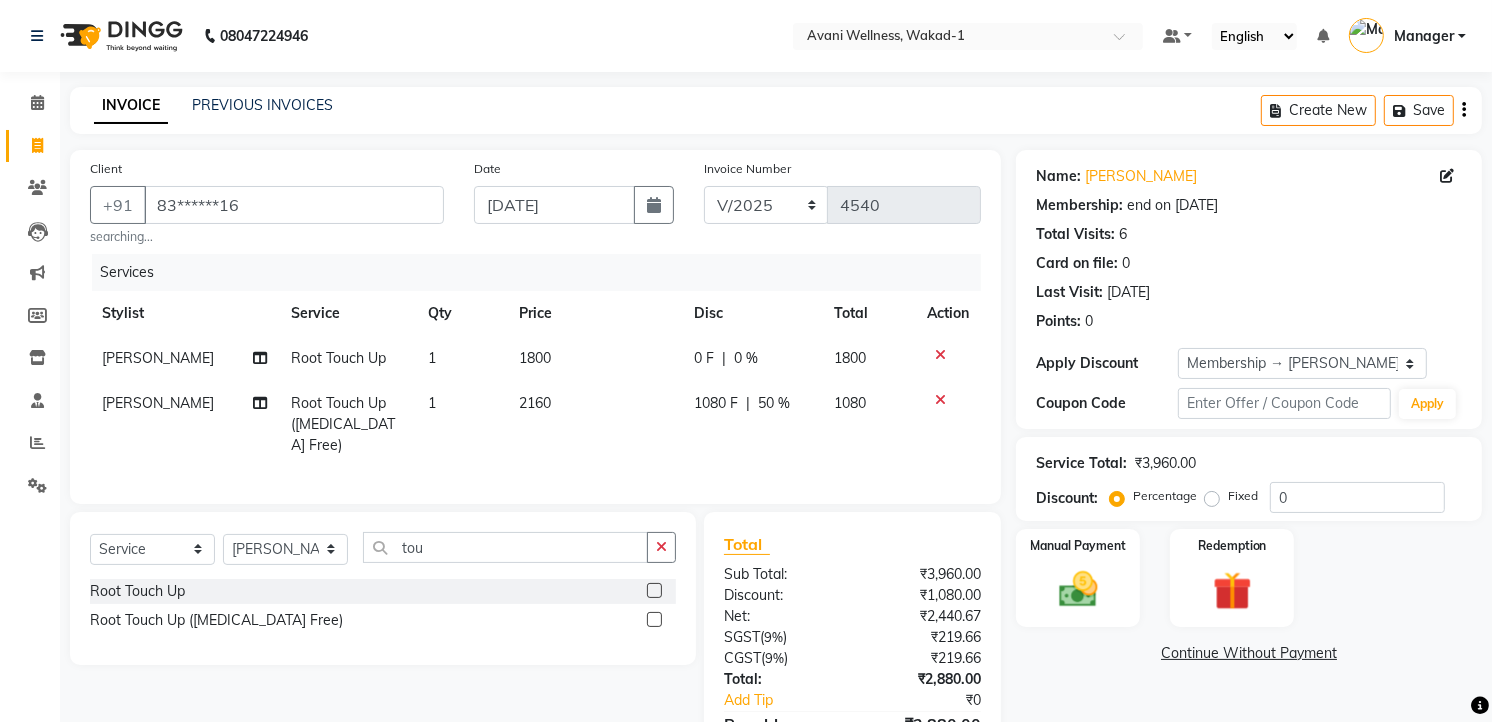 click 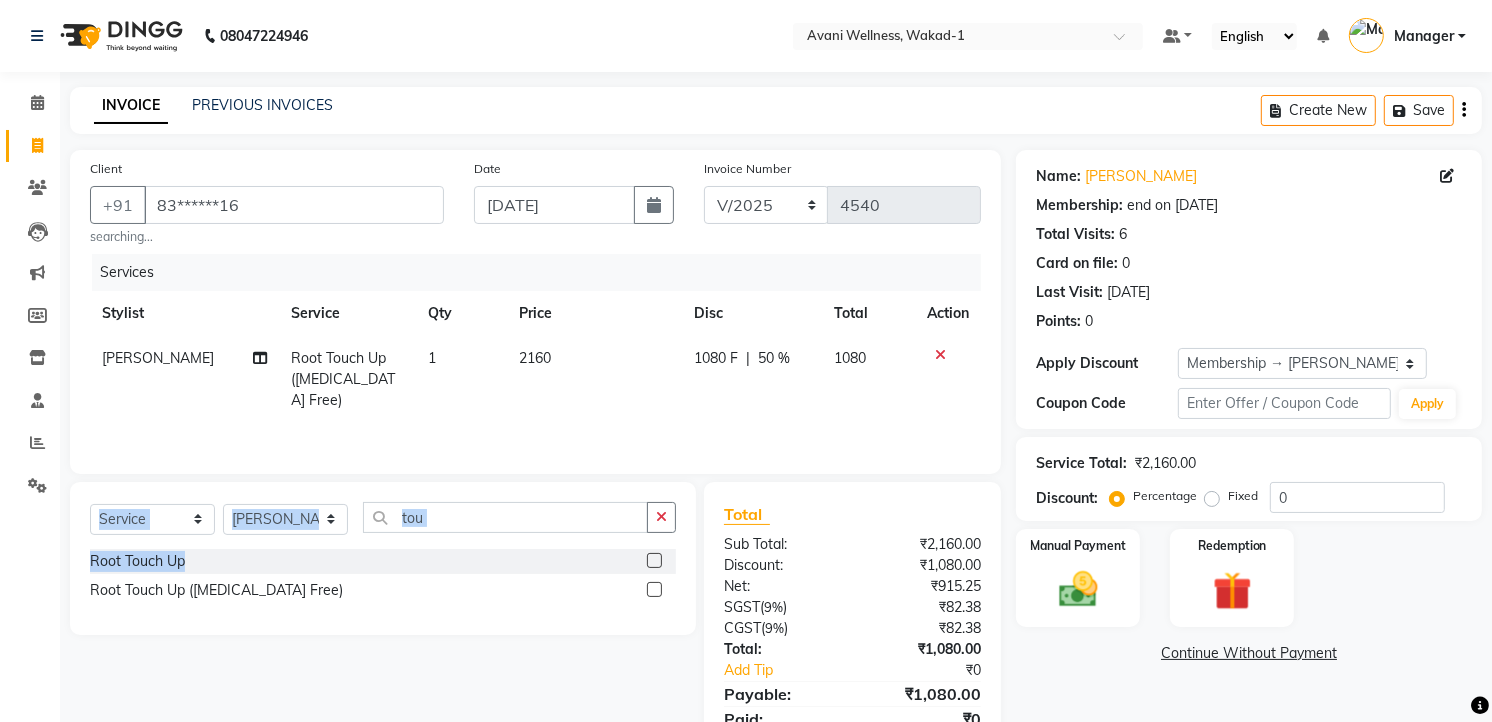 drag, startPoint x: 936, startPoint y: 357, endPoint x: 653, endPoint y: 561, distance: 348.86243 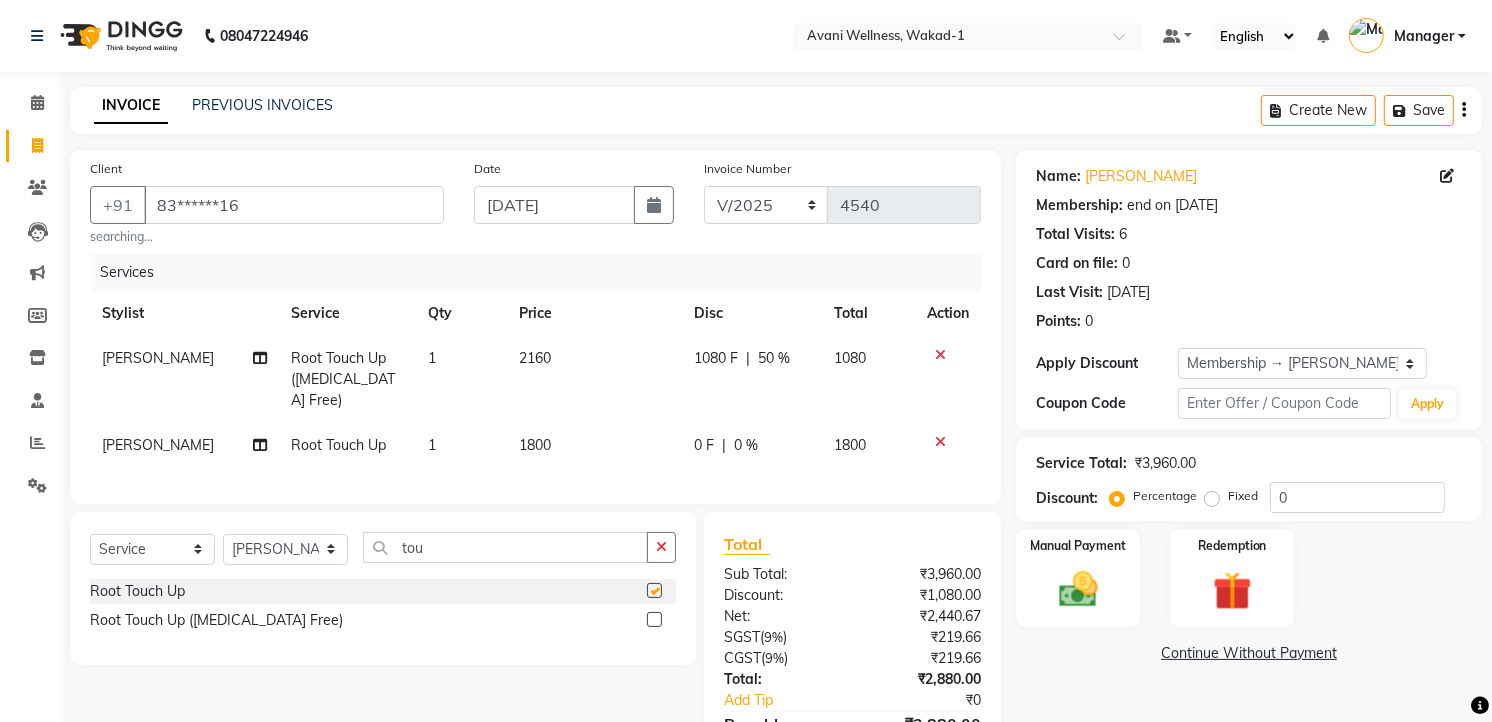checkbox on "false" 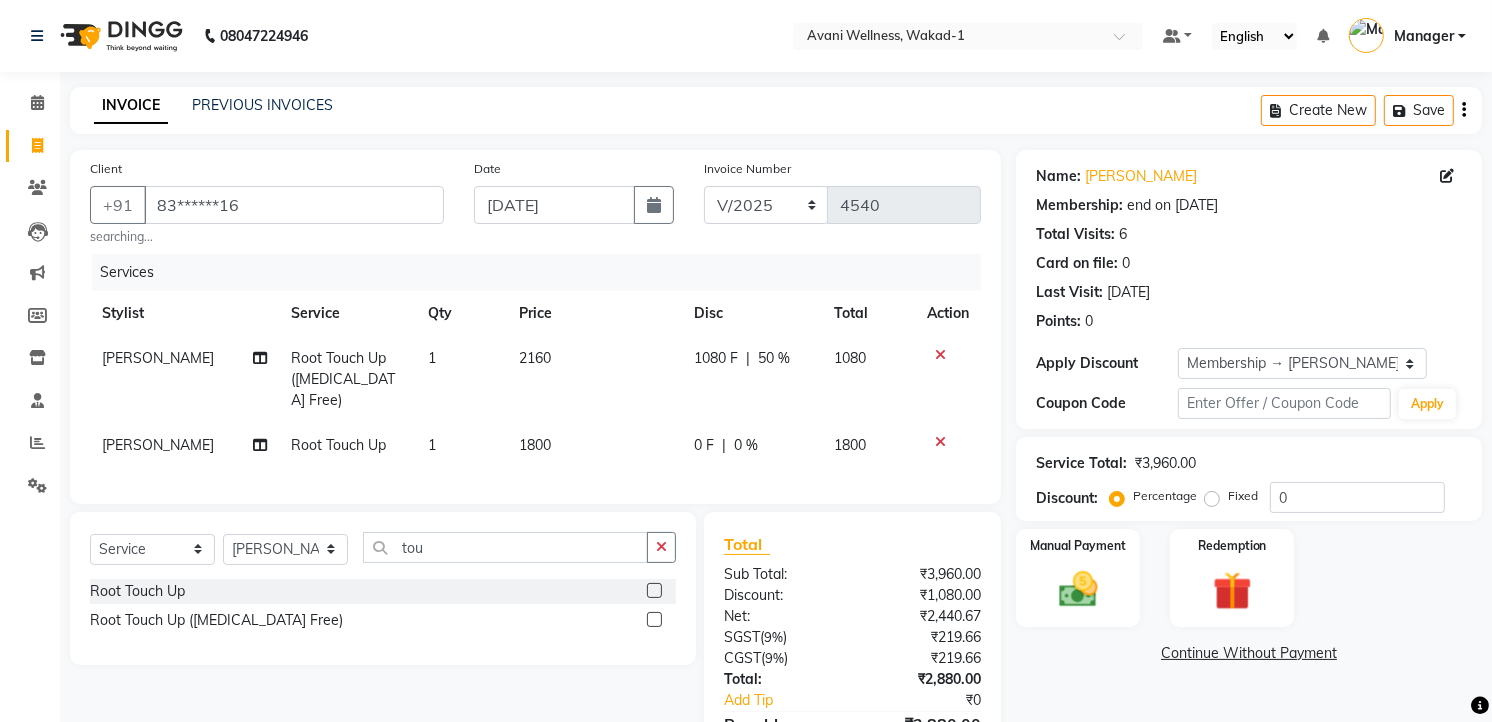 click 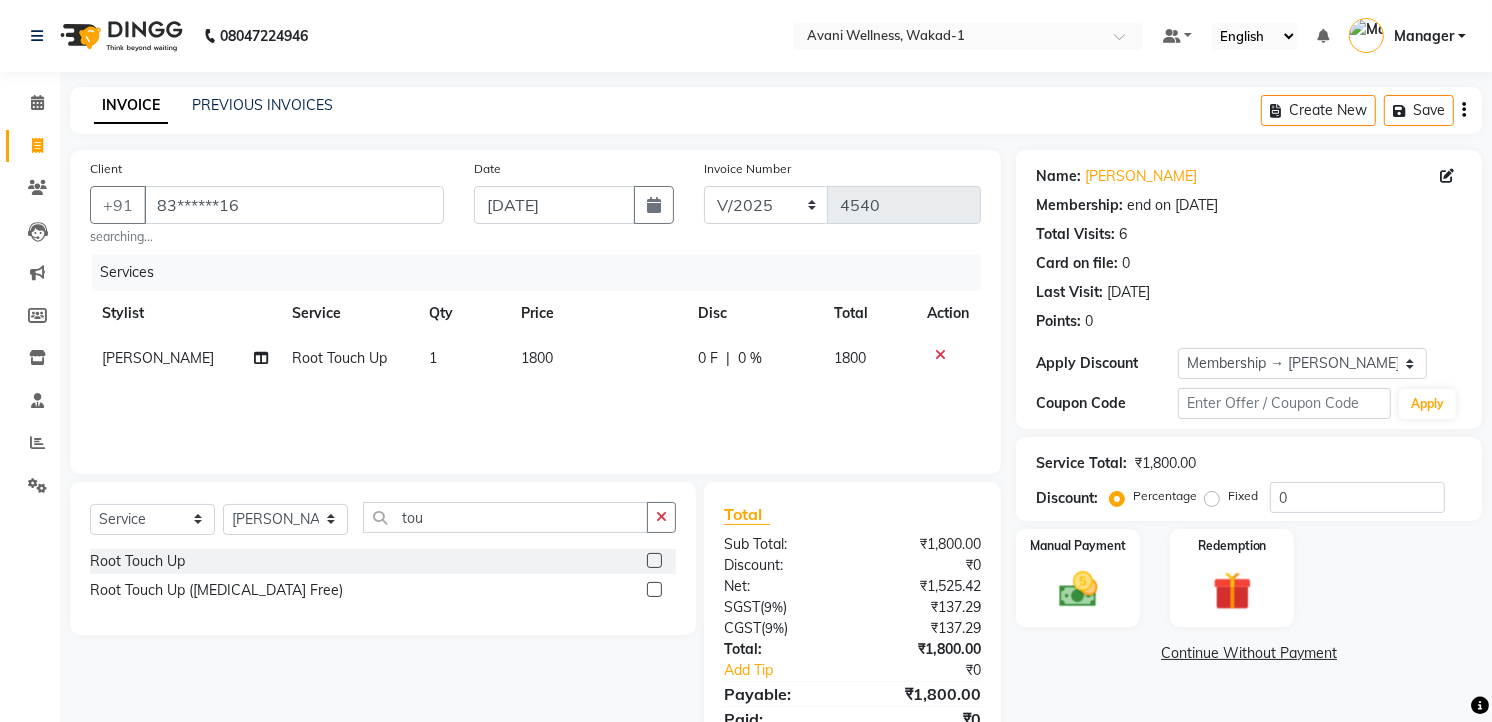 click on "0 %" 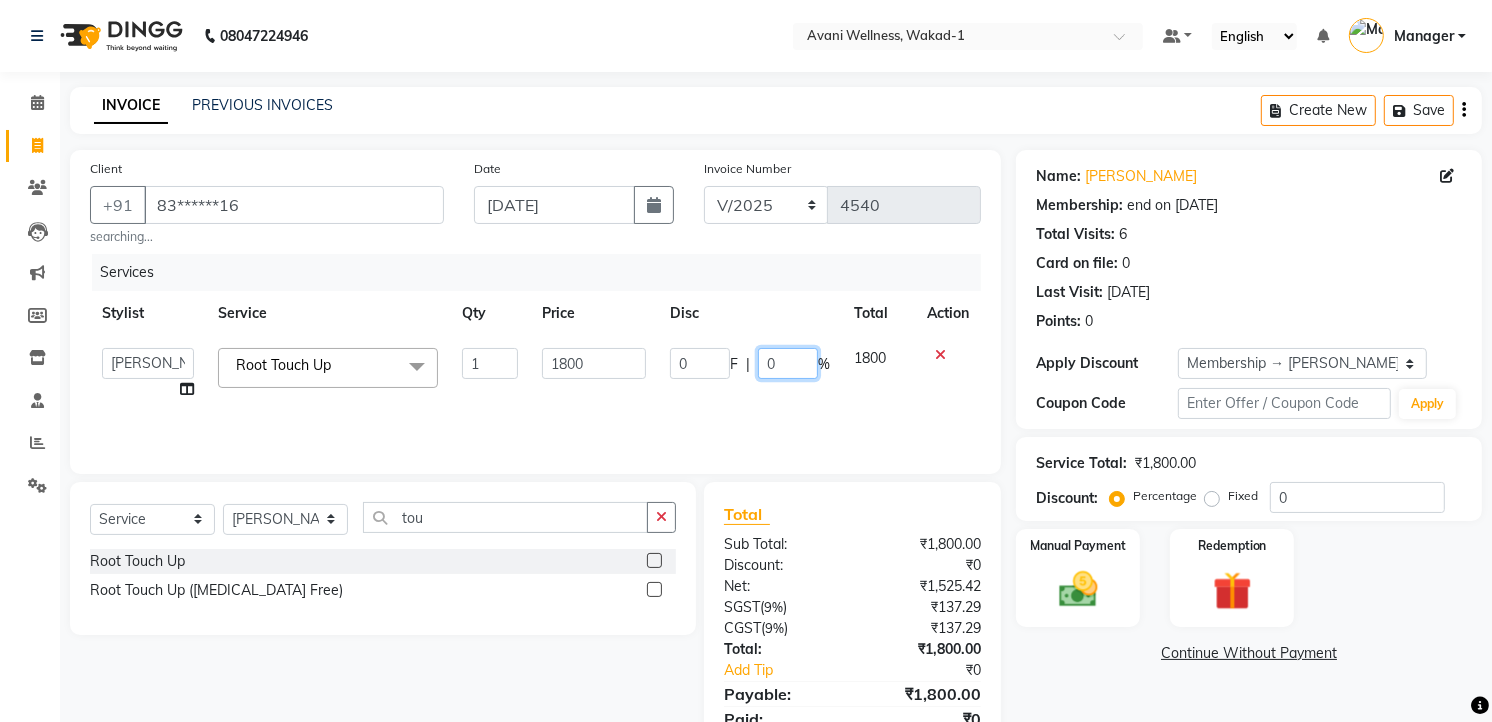 click on "0" 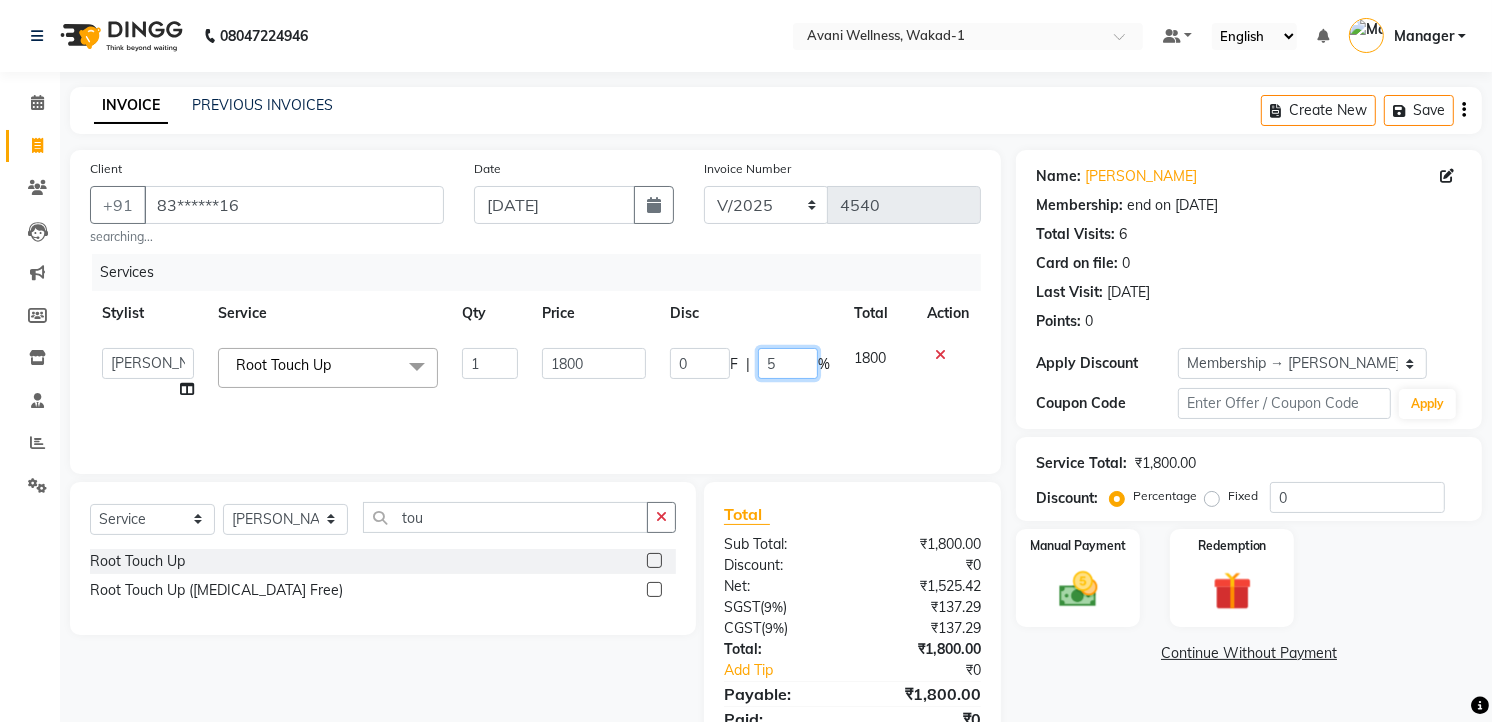 type on "50" 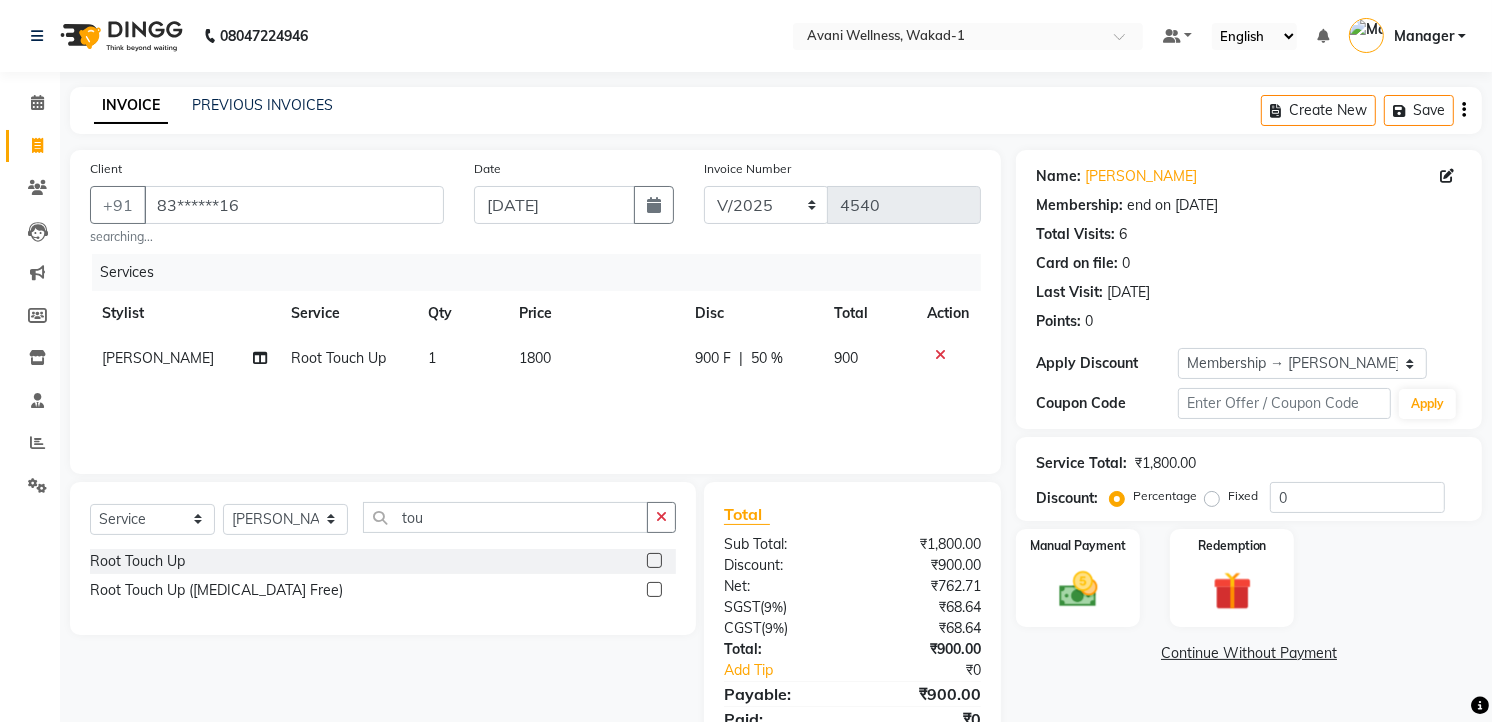 click on "Services Stylist Service Qty Price Disc Total Action [PERSON_NAME] Root Touch Up 1 1800 900 F | 50 % 900" 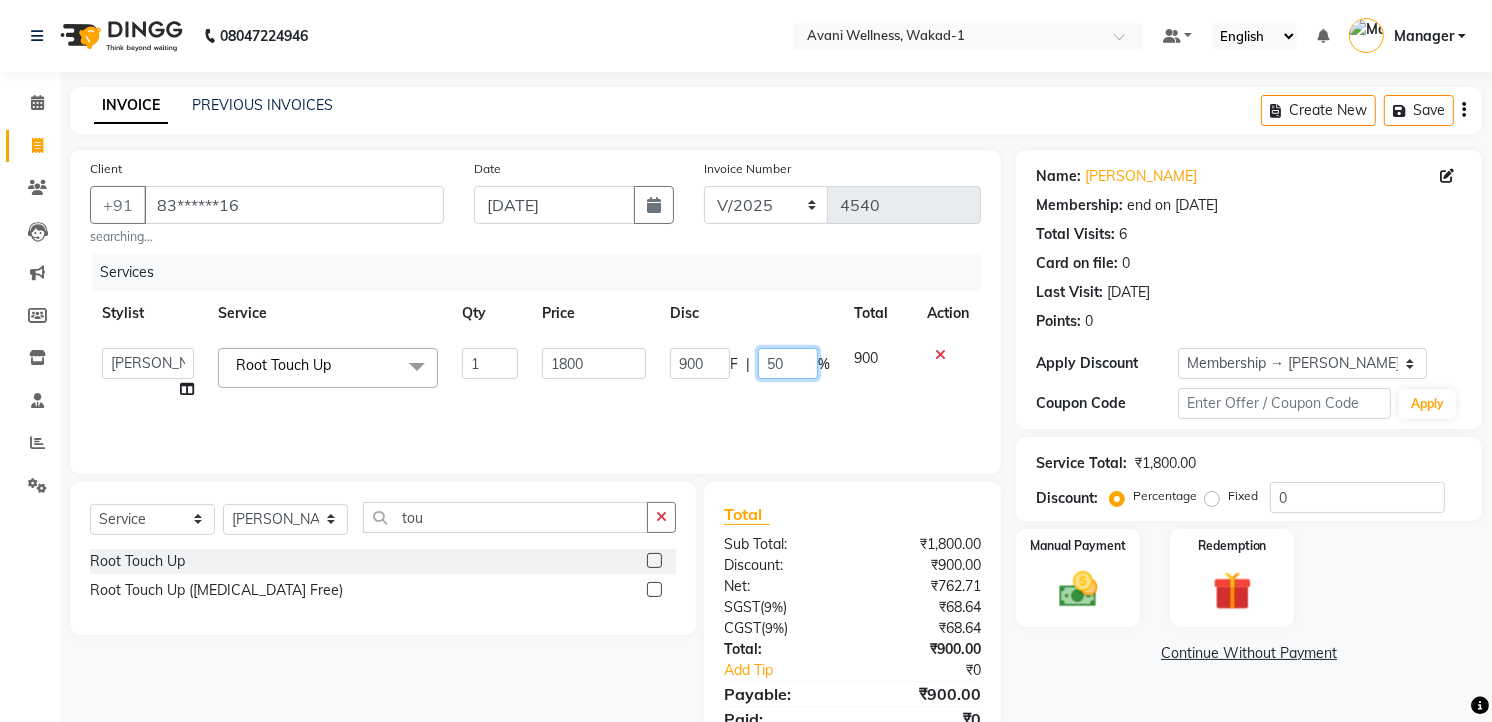 click on "50" 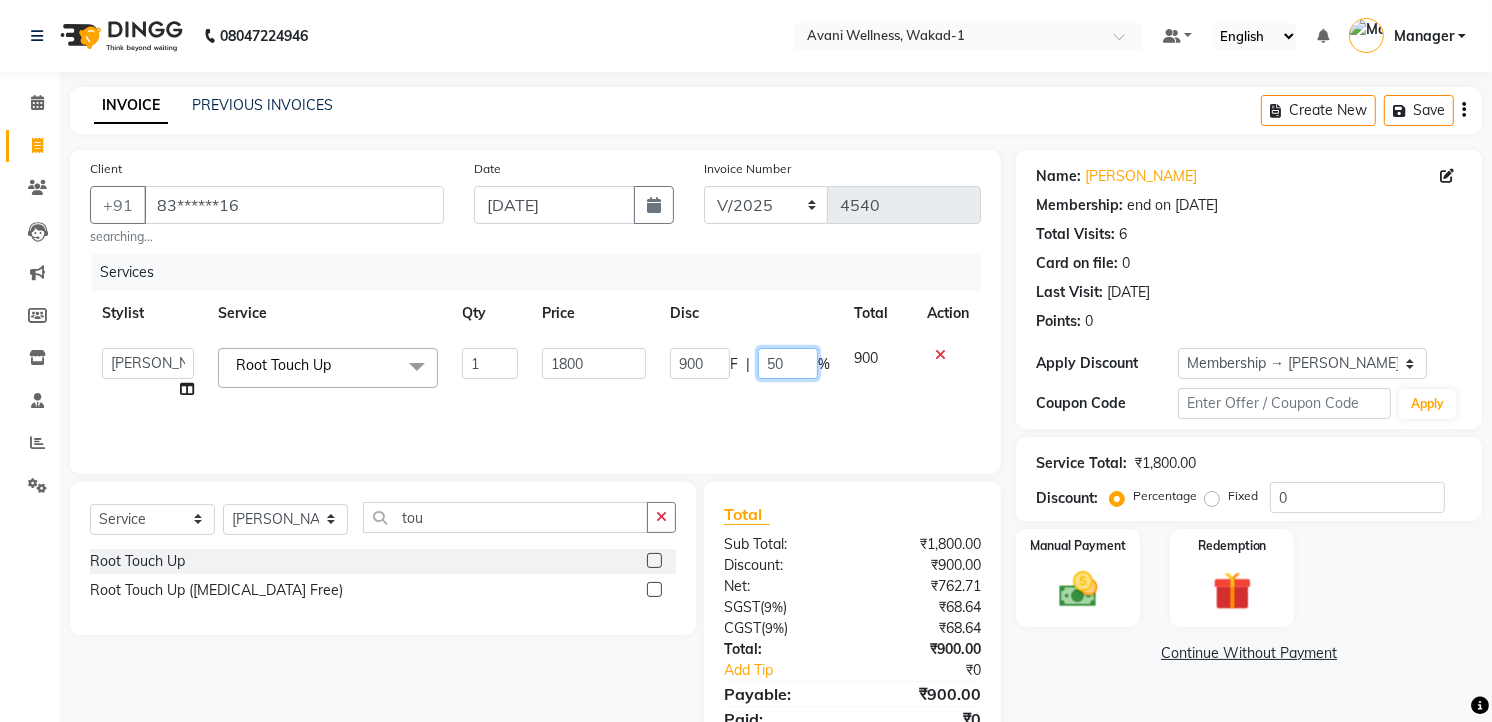 click on "50" 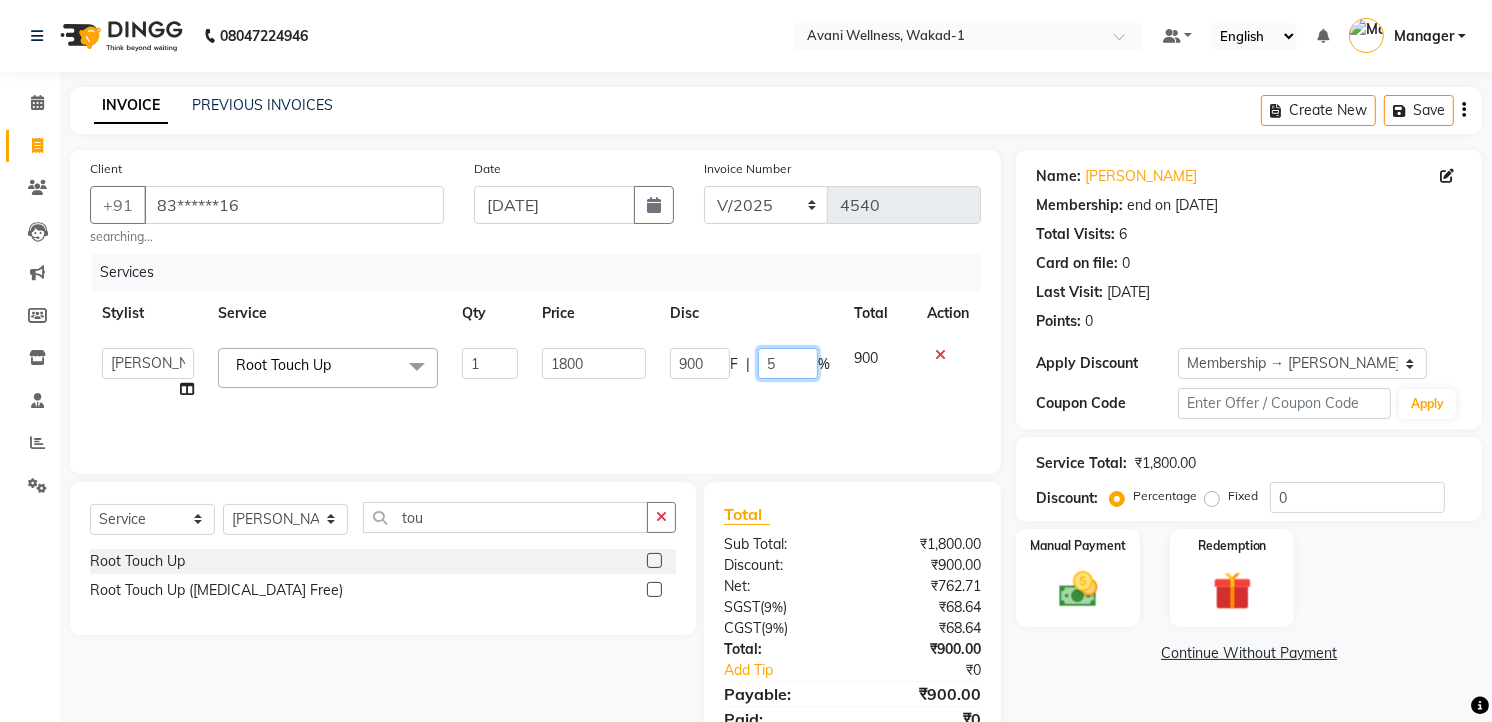 type 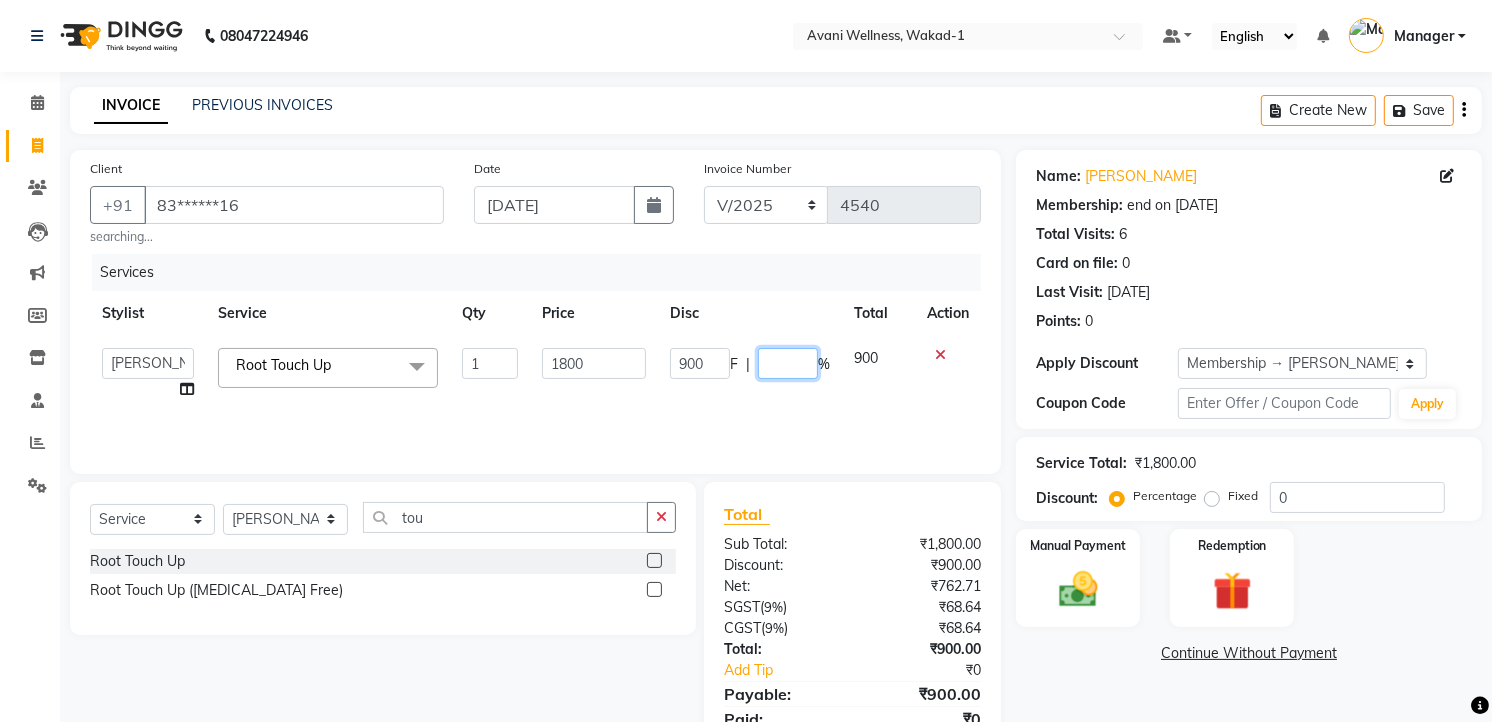 click 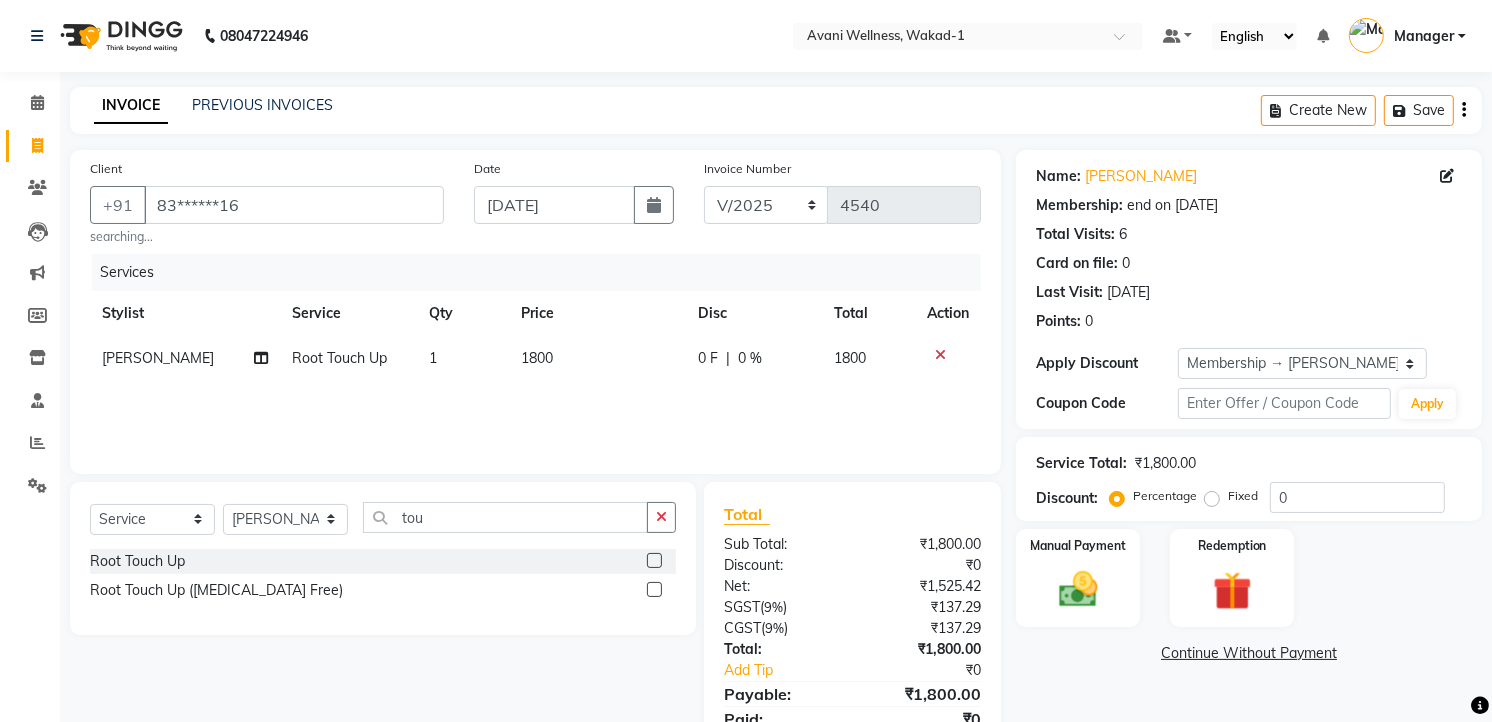 click on "Services Stylist Service Qty Price Disc Total Action [PERSON_NAME] Root Touch Up 1 1800 0 F | 0 % 1800" 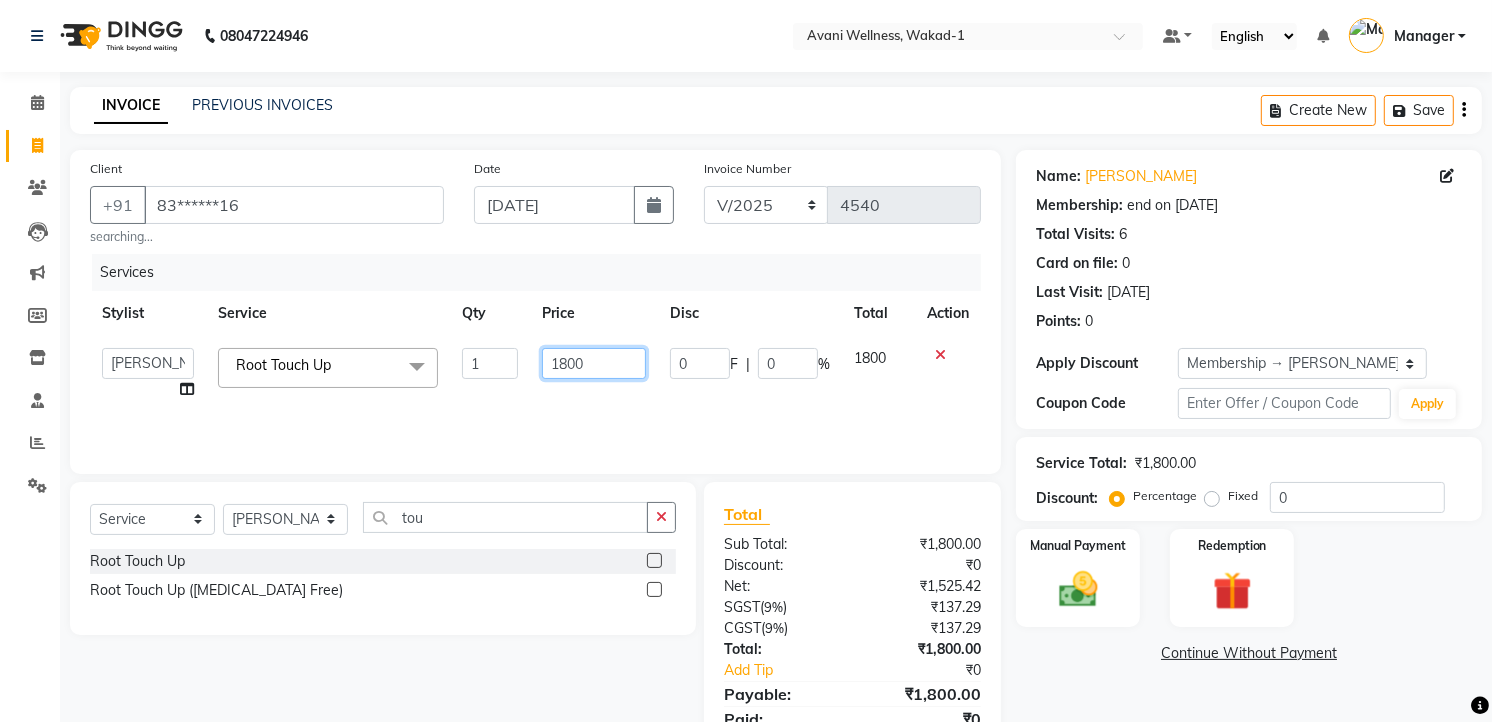 click on "1800" 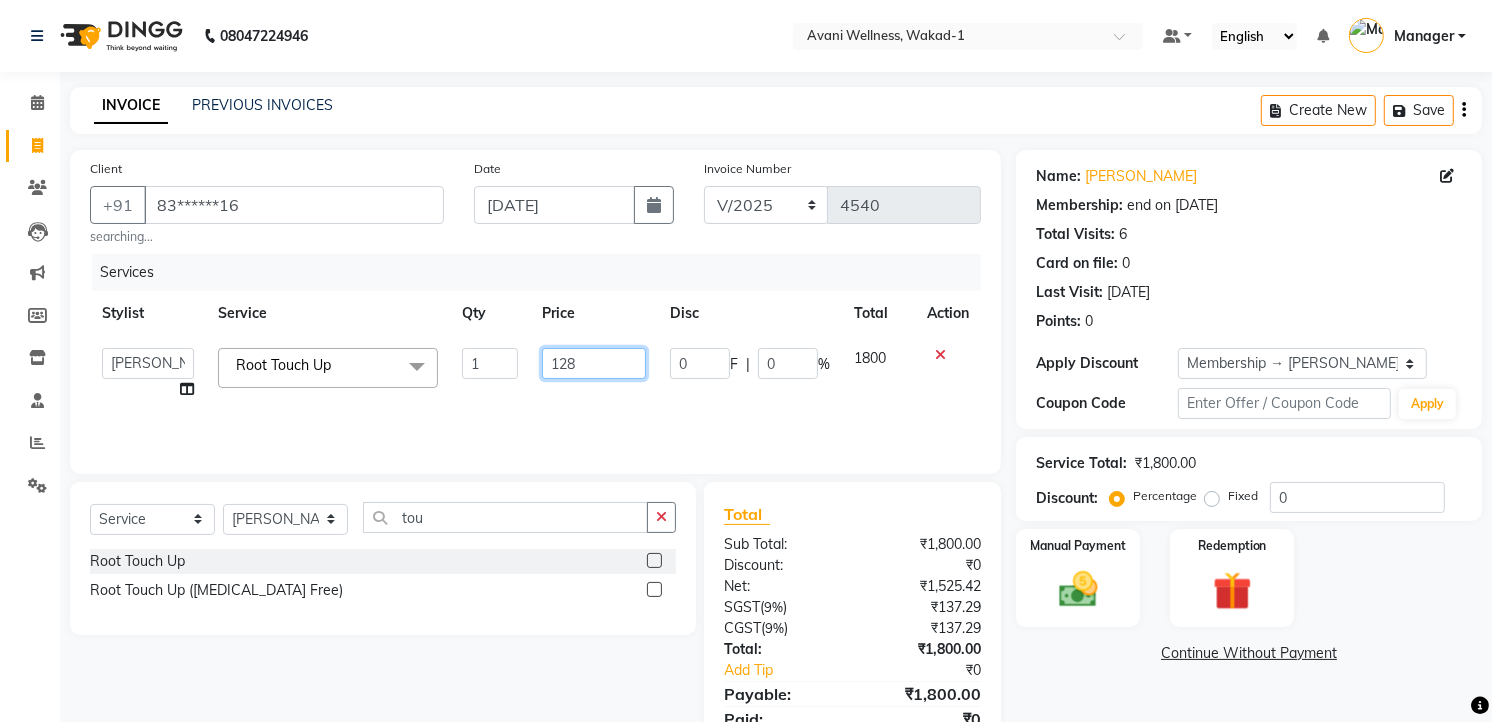 type on "1280" 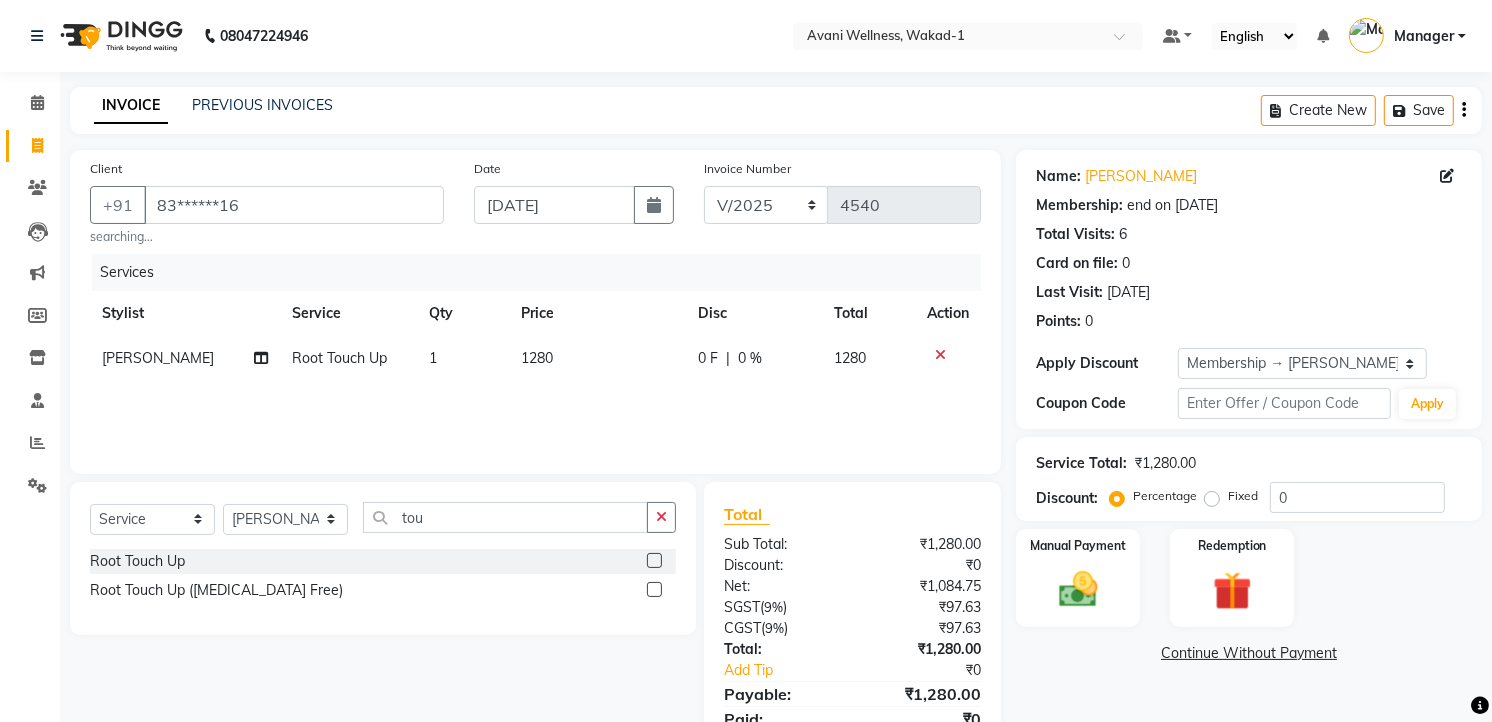click on "Services Stylist Service Qty Price Disc Total Action [PERSON_NAME] Root Touch Up 1 1280 0 F | 0 % 1280" 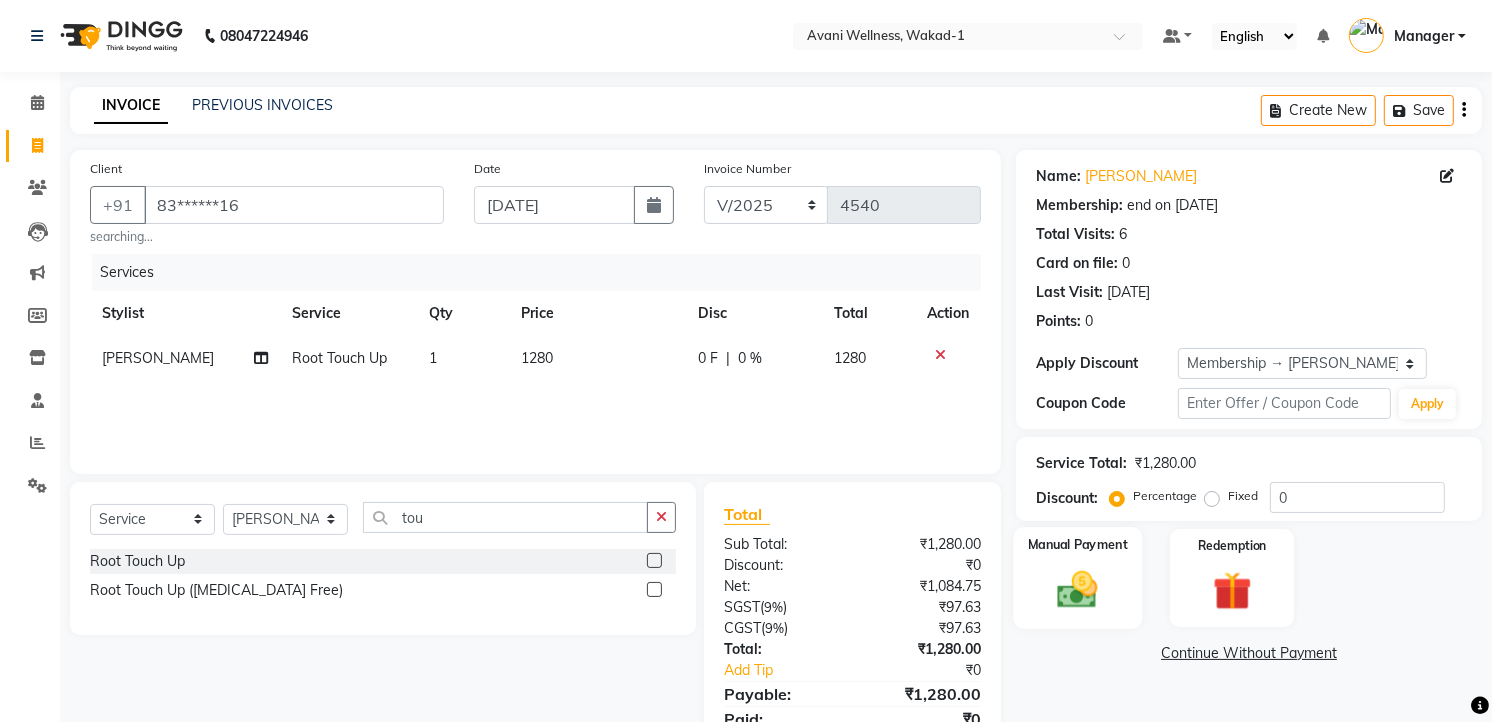 click on "Manual Payment" 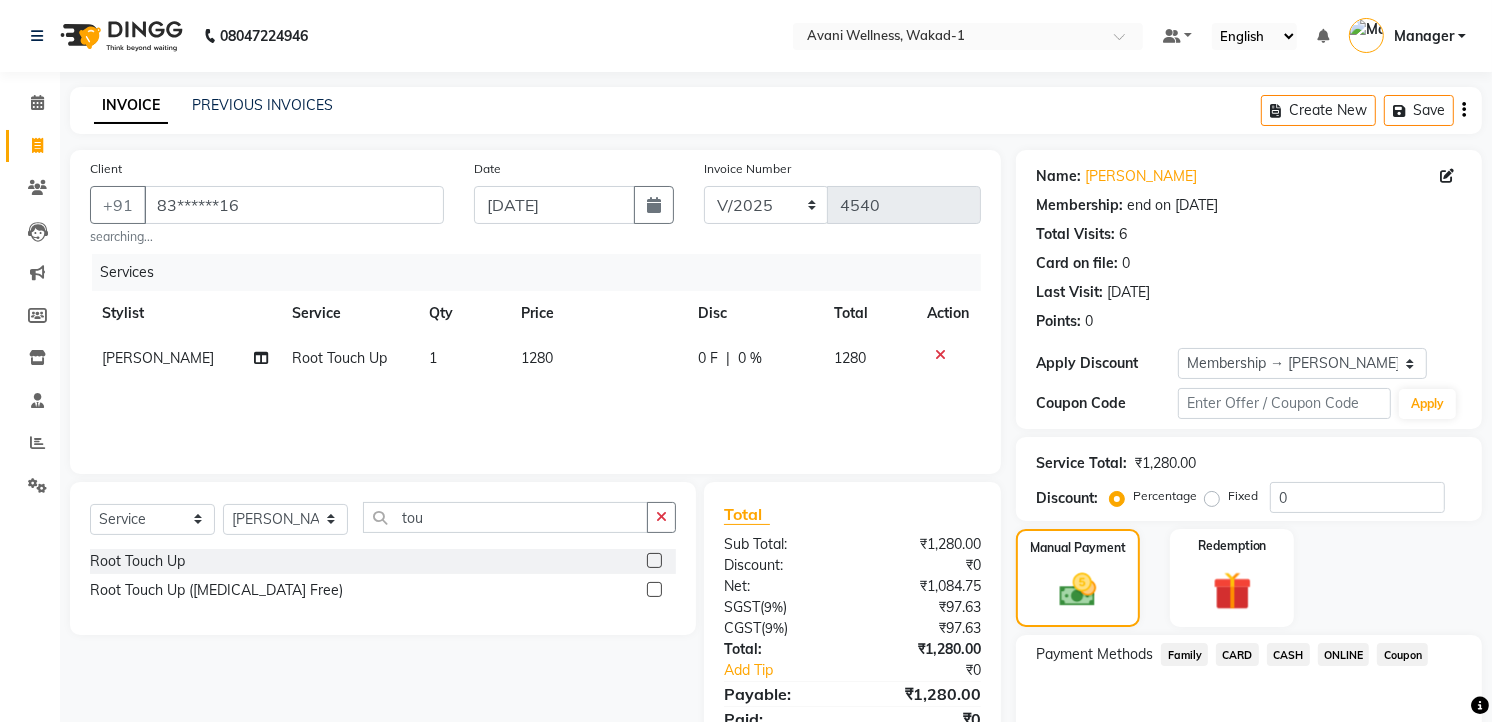 click on "ONLINE" 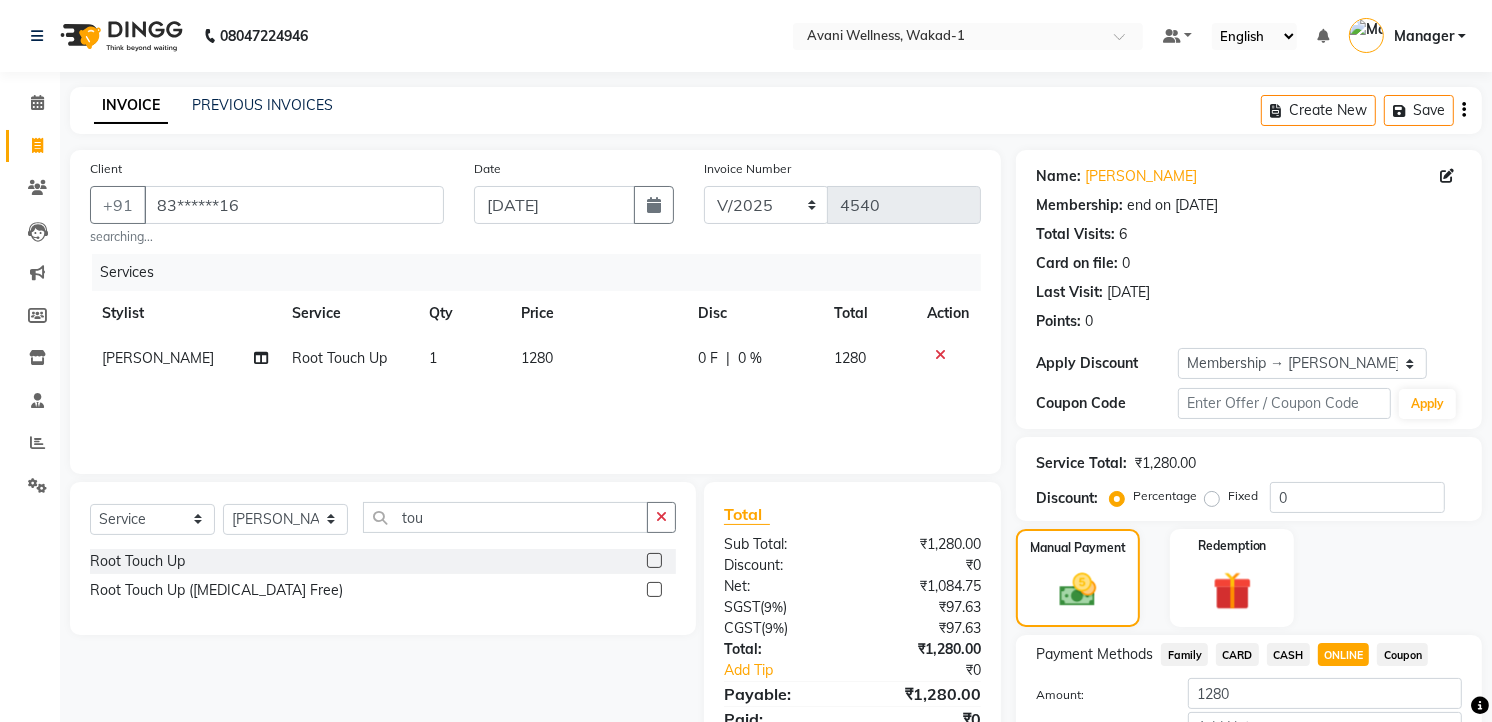 scroll, scrollTop: 133, scrollLeft: 0, axis: vertical 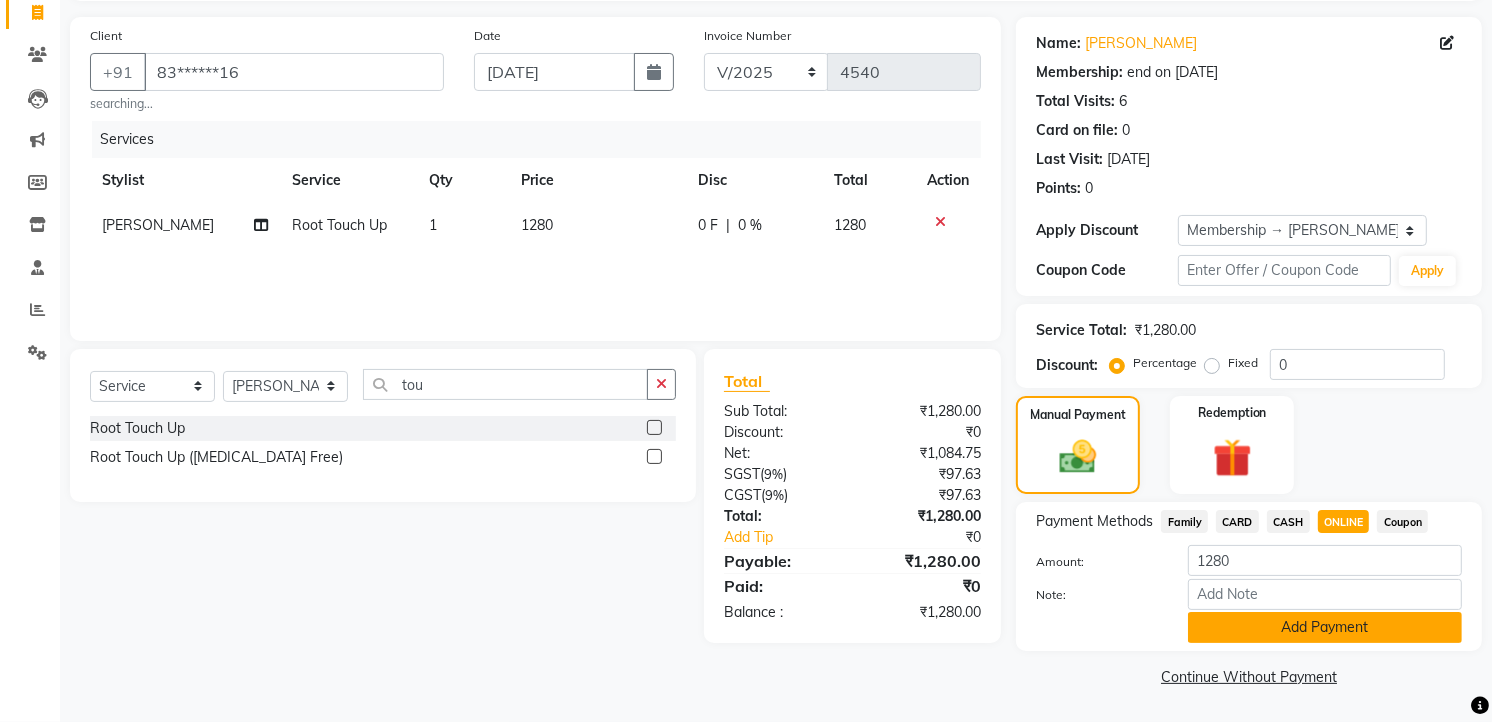 click on "Add Payment" 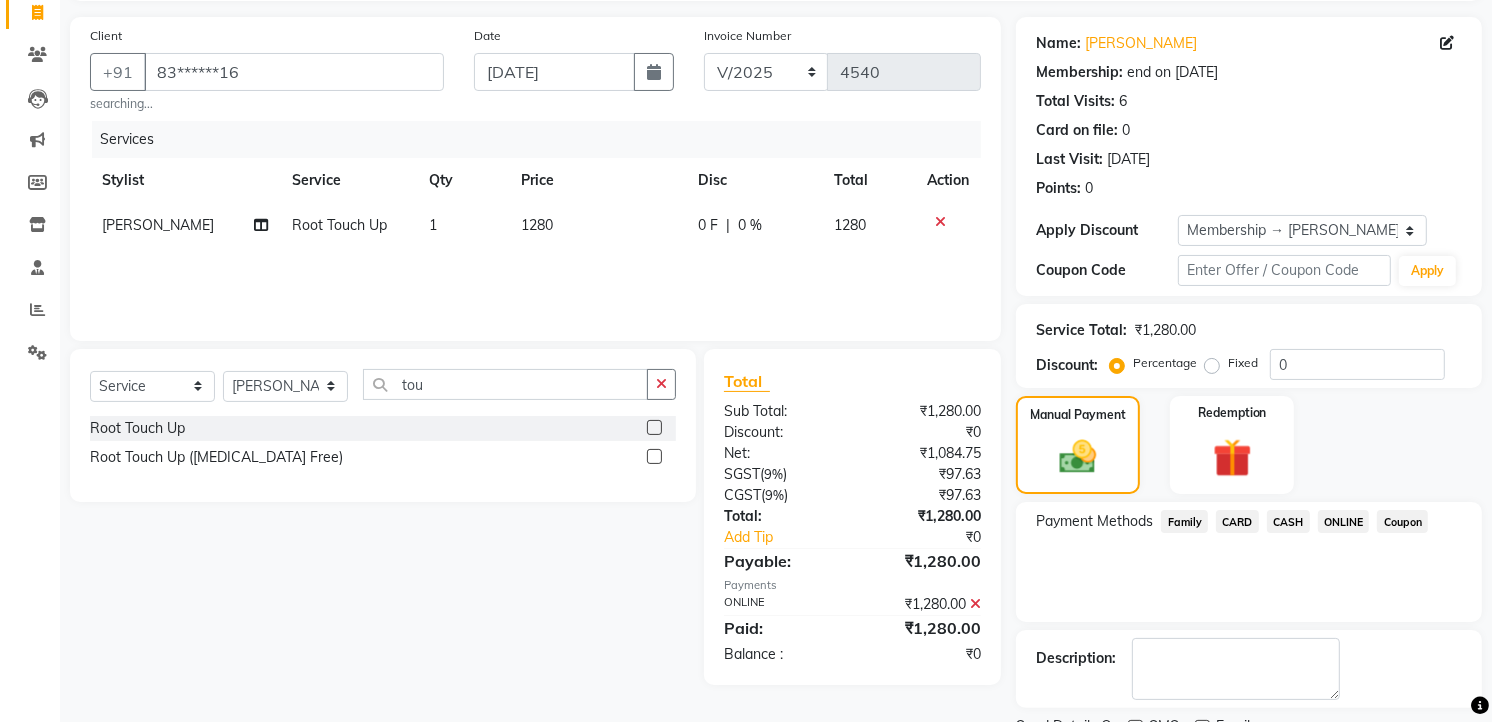 scroll, scrollTop: 216, scrollLeft: 0, axis: vertical 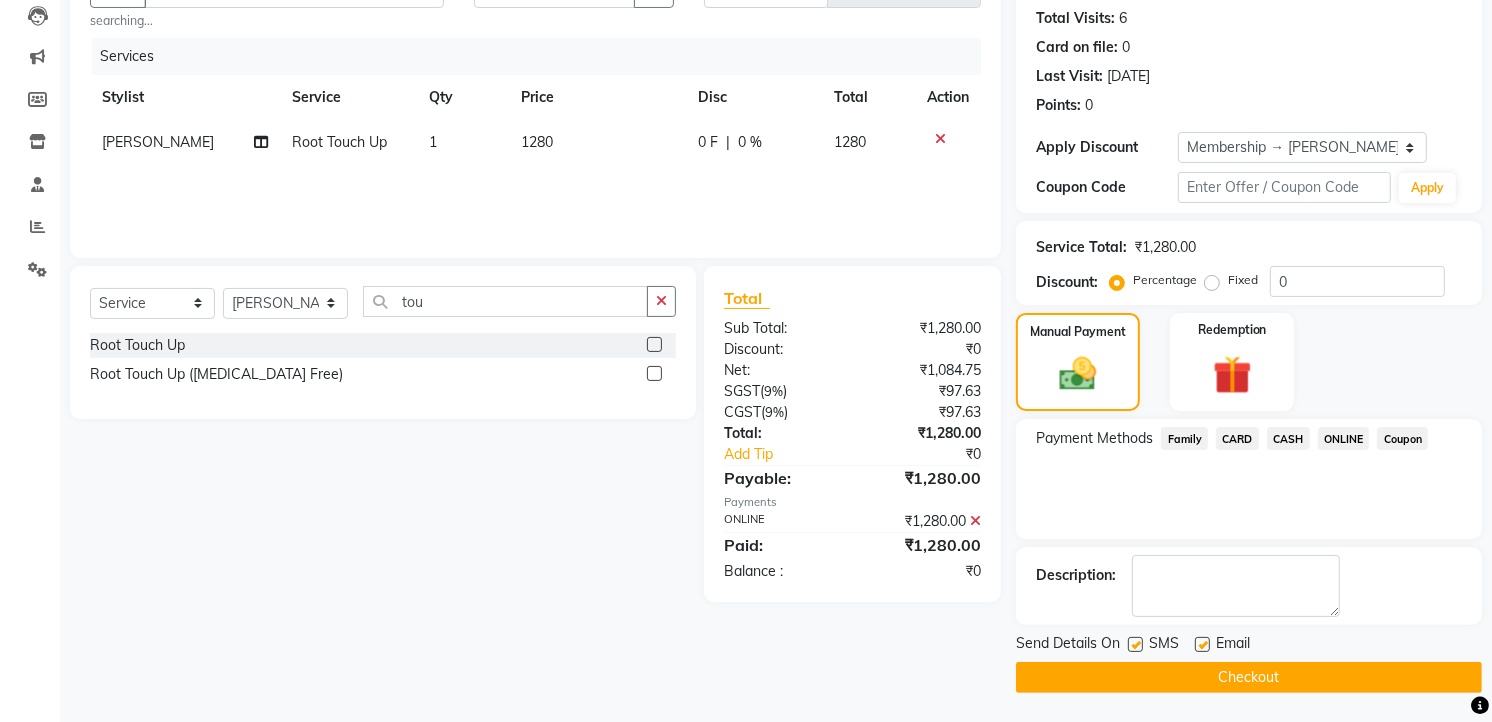 click on "Checkout" 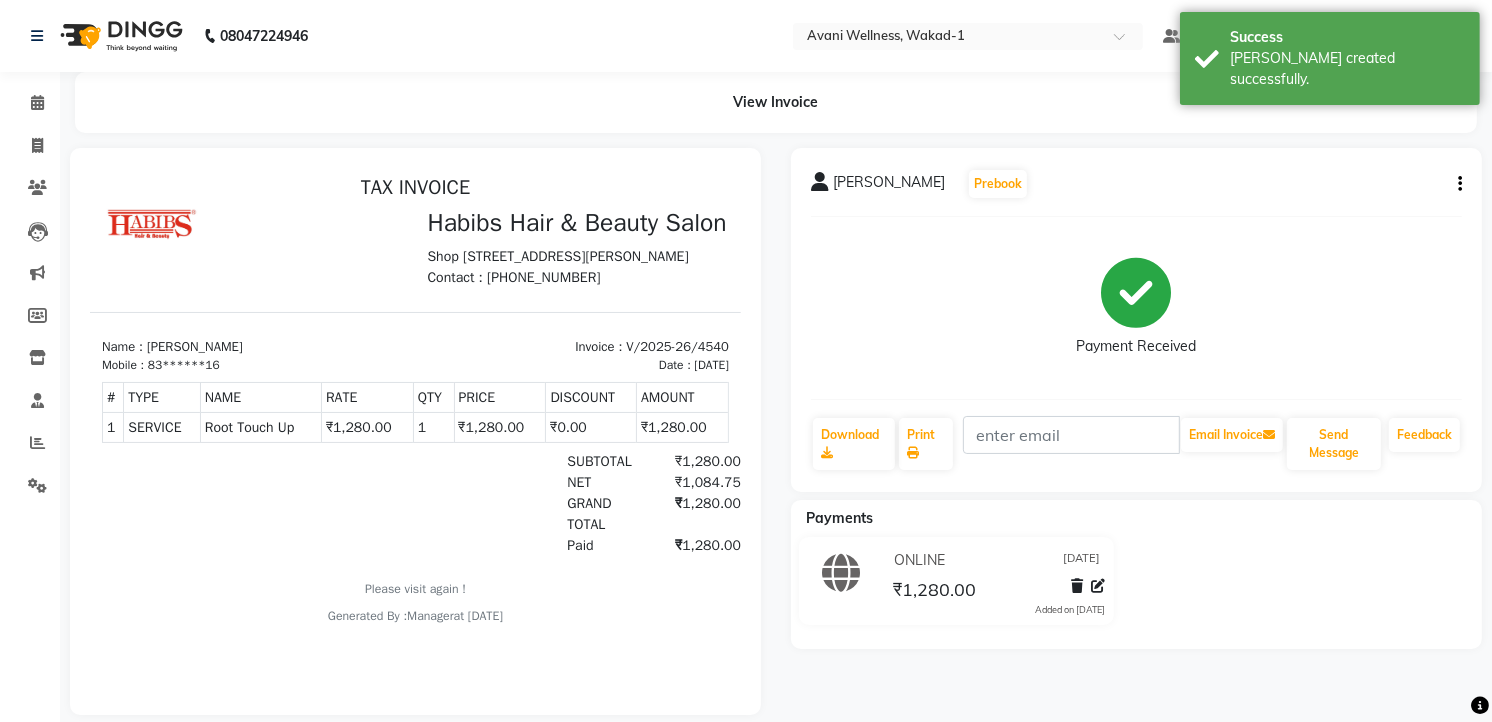 scroll, scrollTop: 0, scrollLeft: 0, axis: both 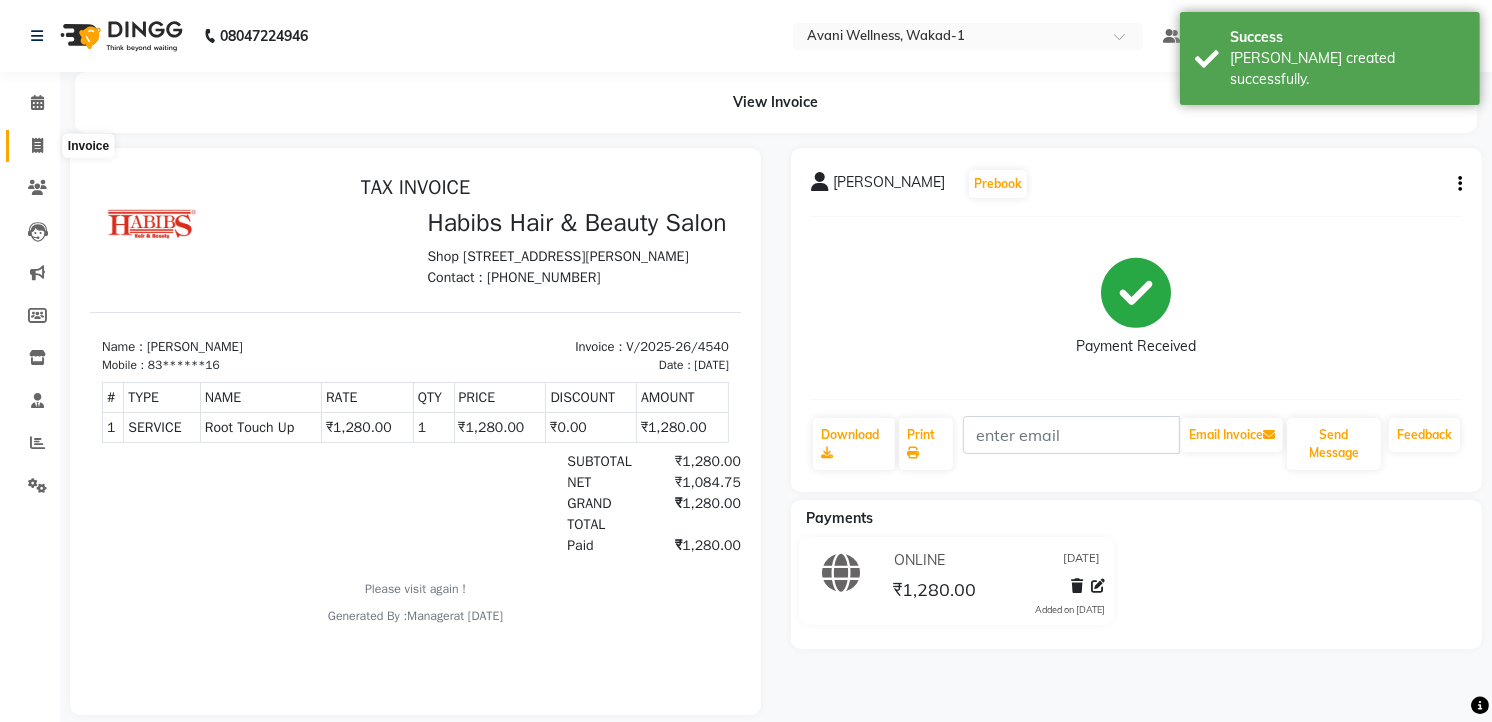 click 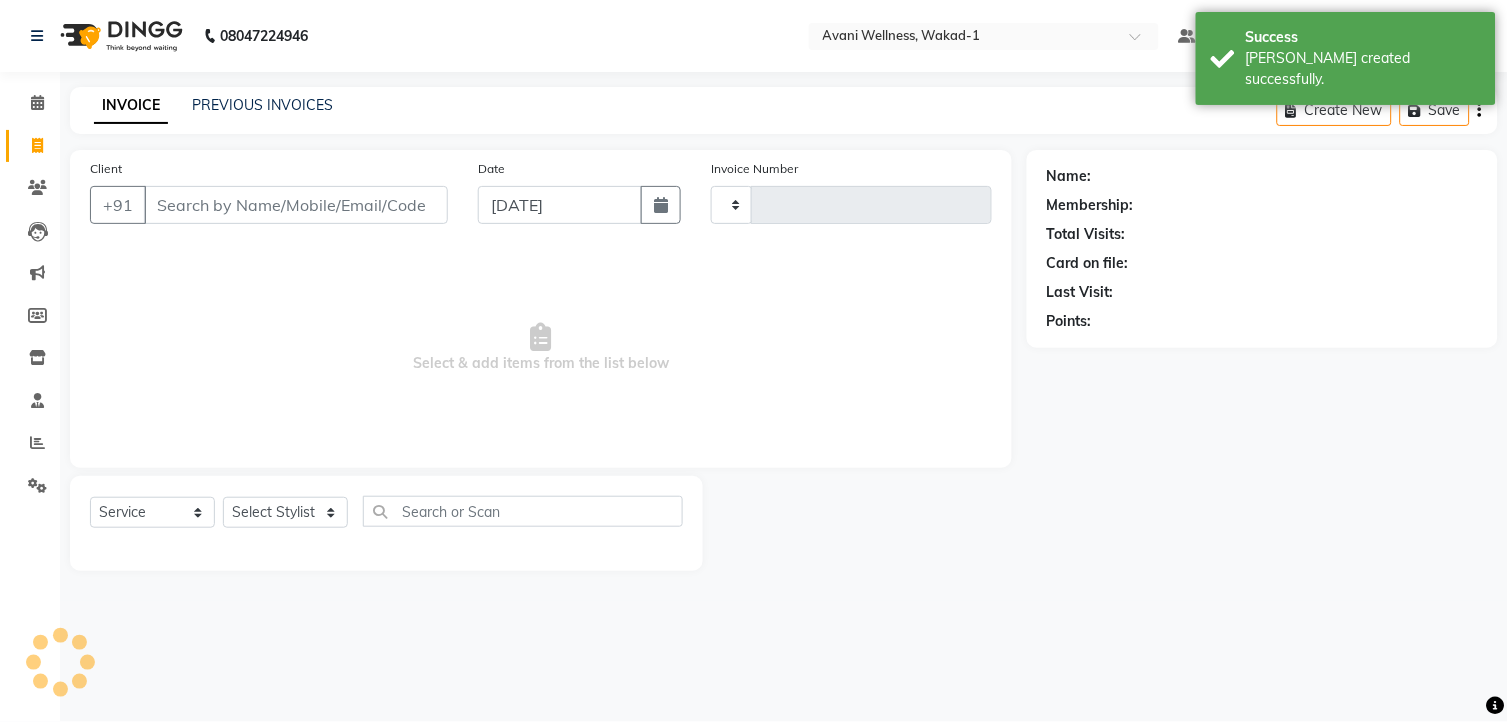 type on "4541" 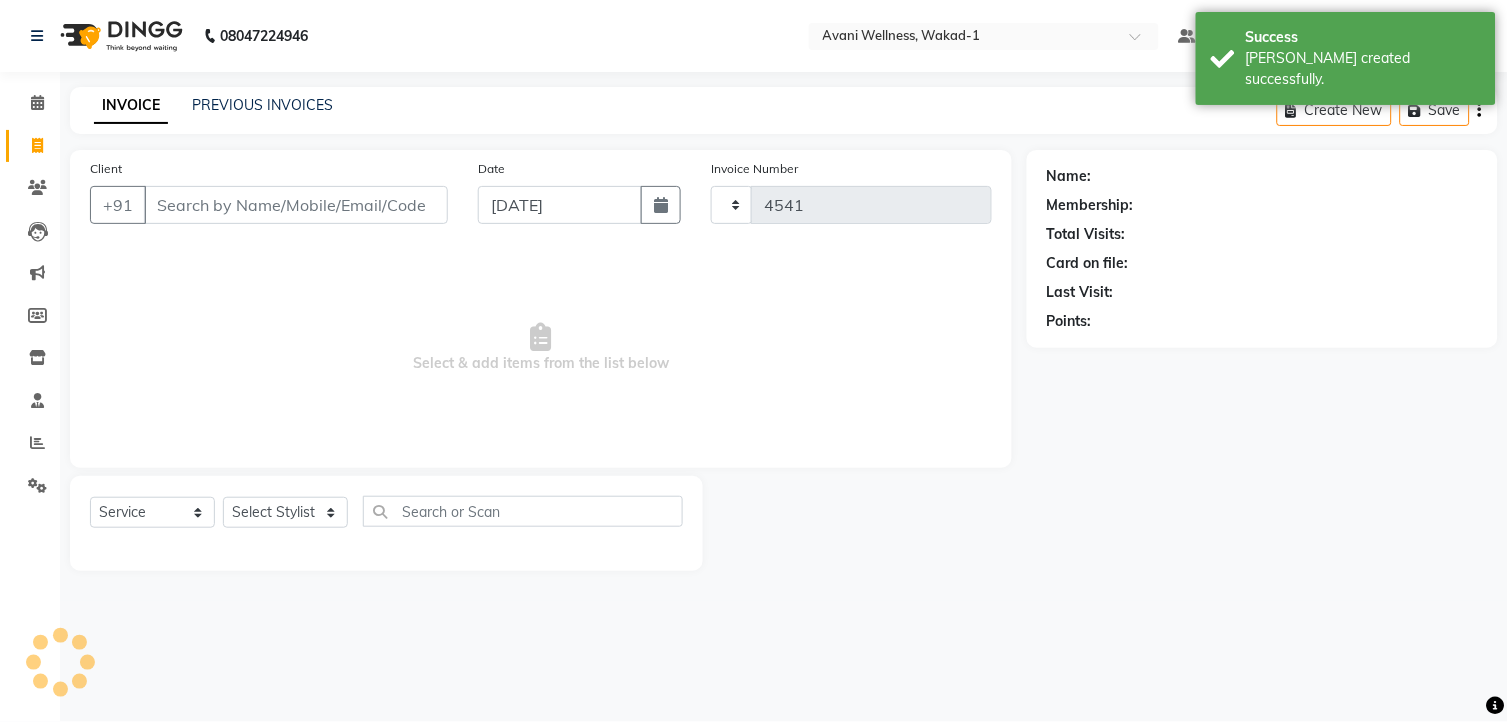 select on "4822" 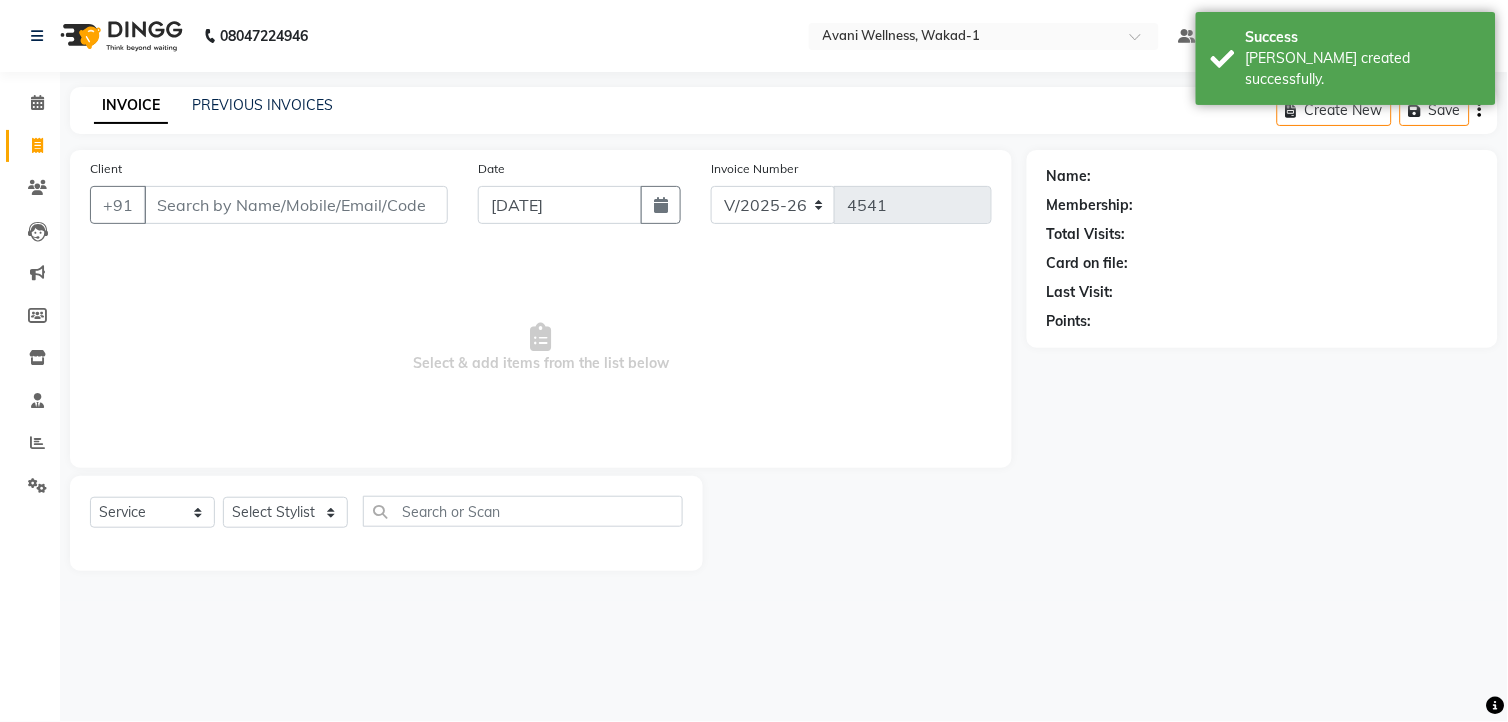 click on "Client" at bounding box center (296, 205) 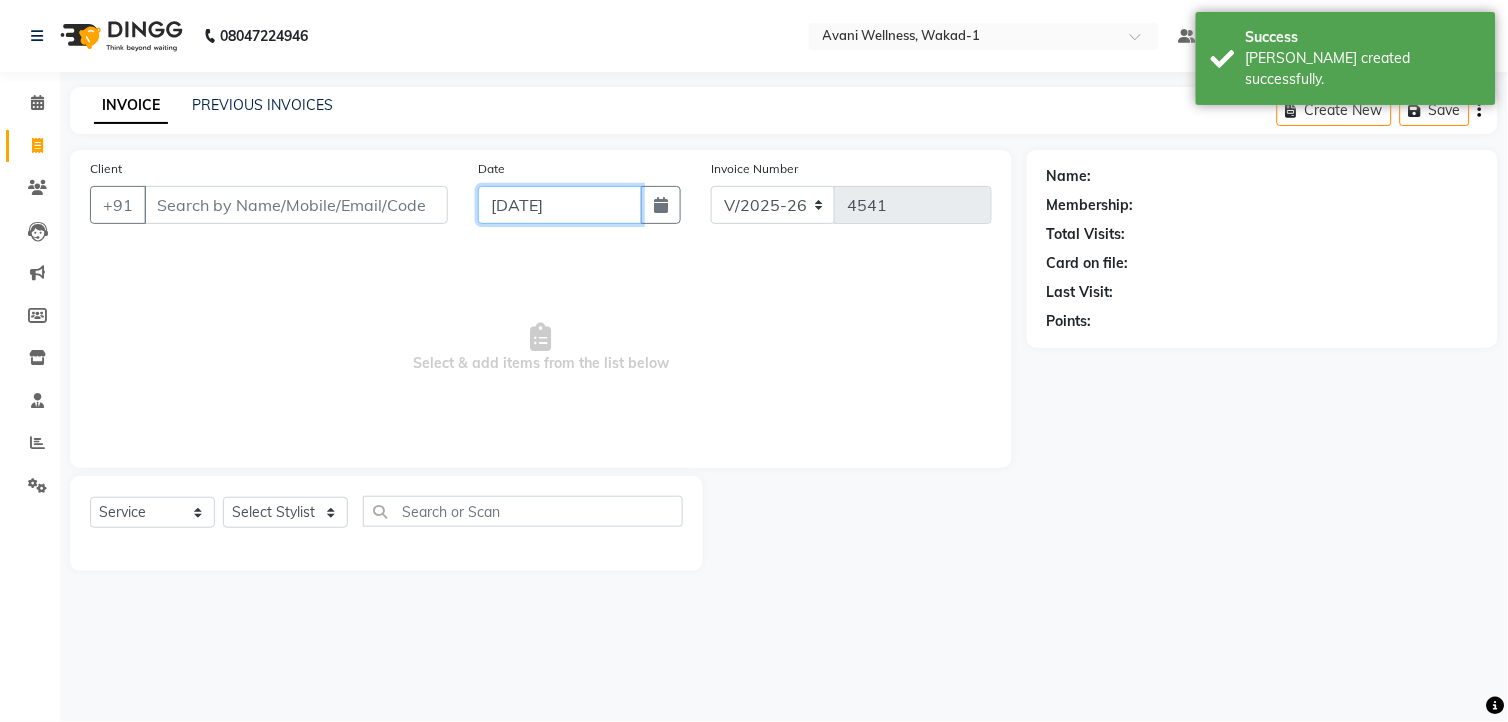 click on "[DATE]" 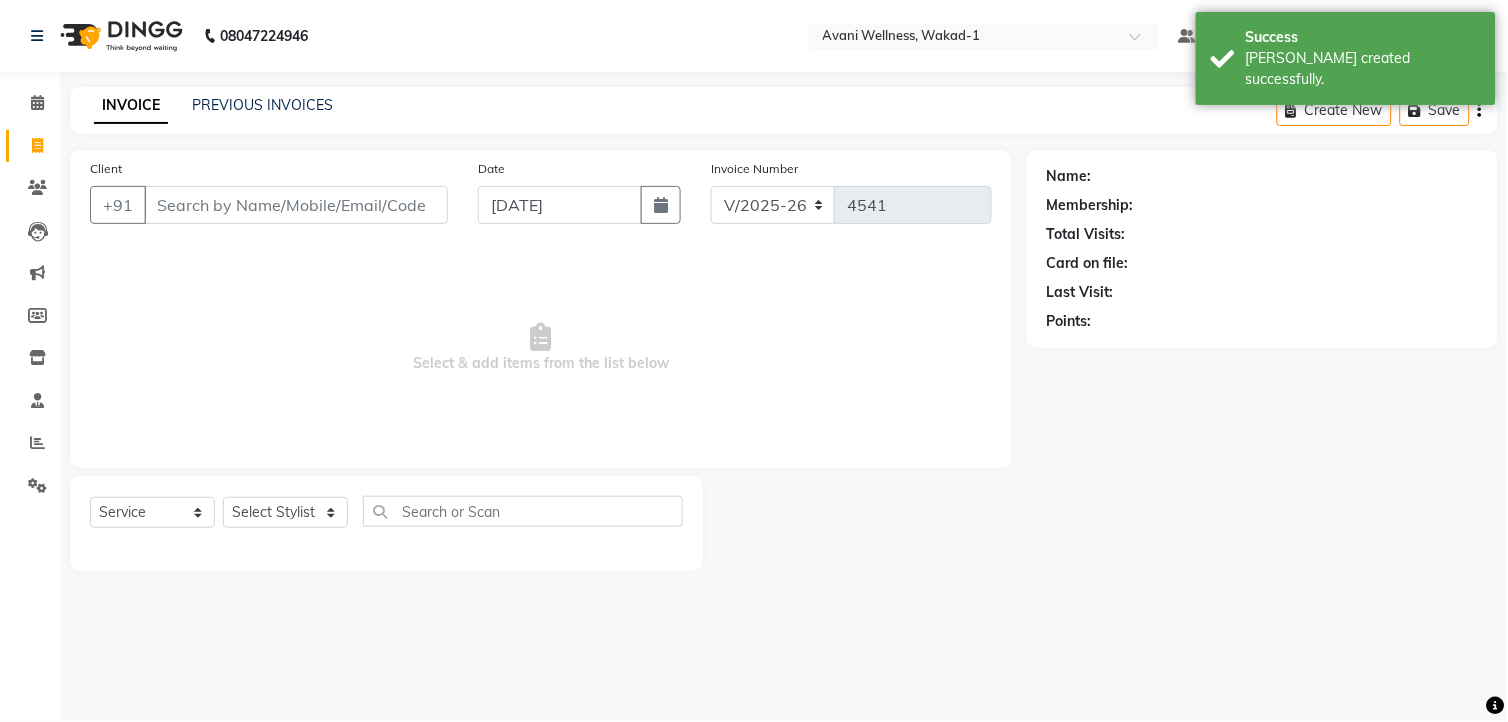 select on "7" 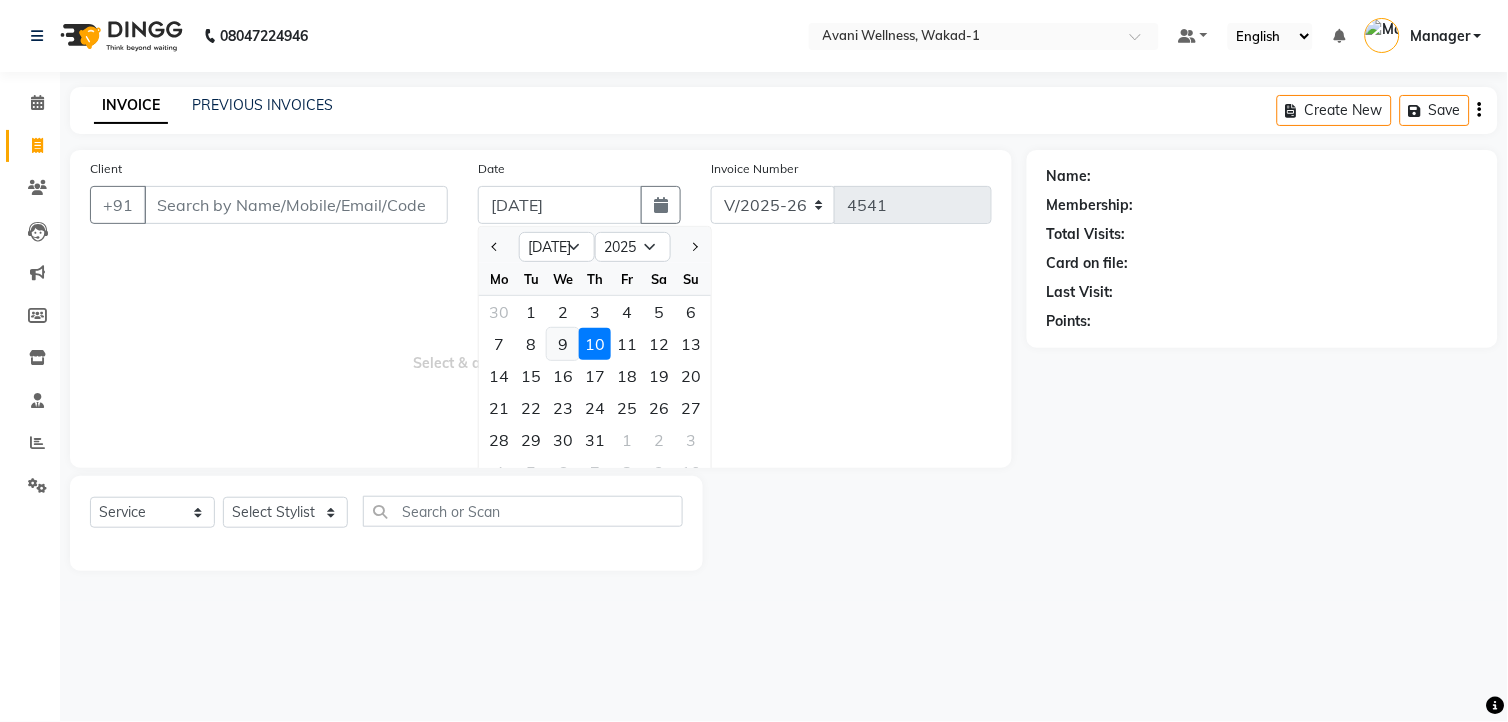 click on "9" 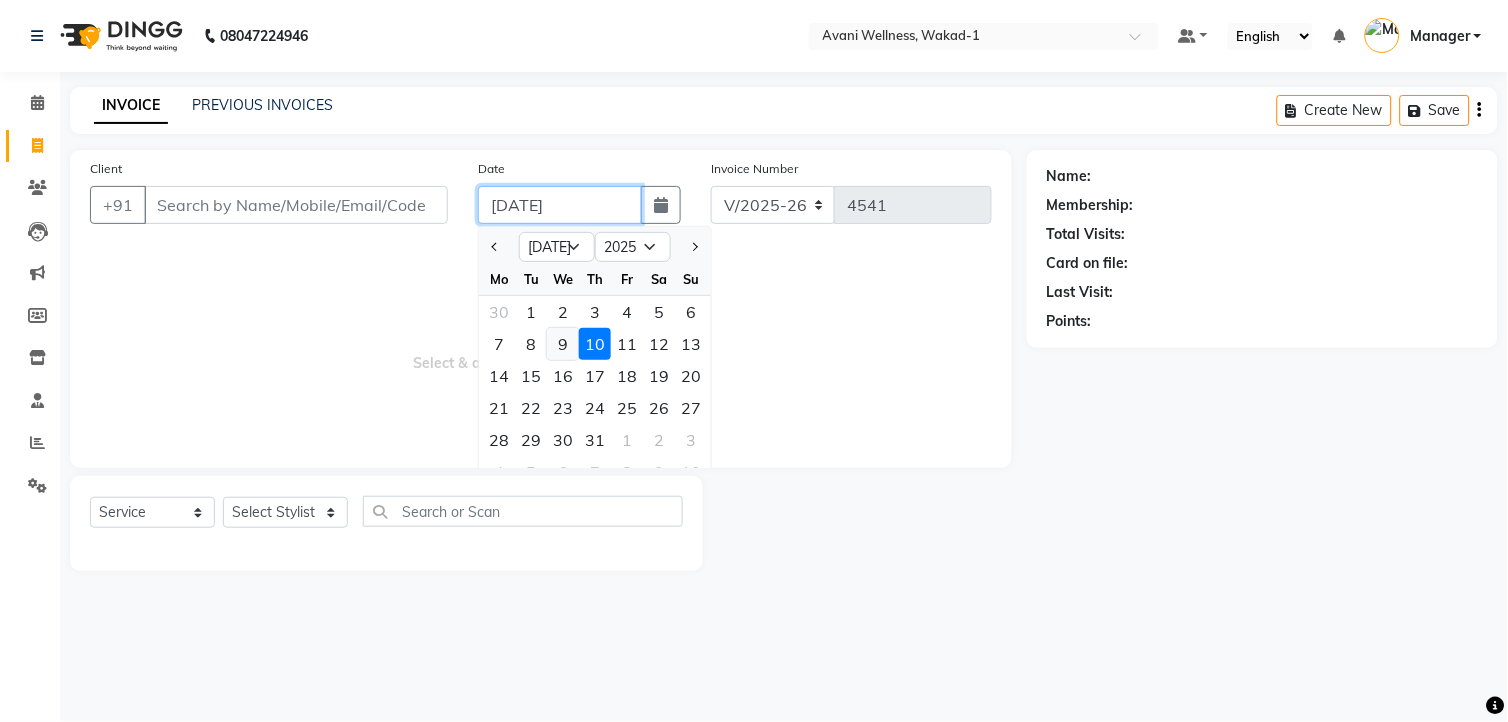 type on "[DATE]" 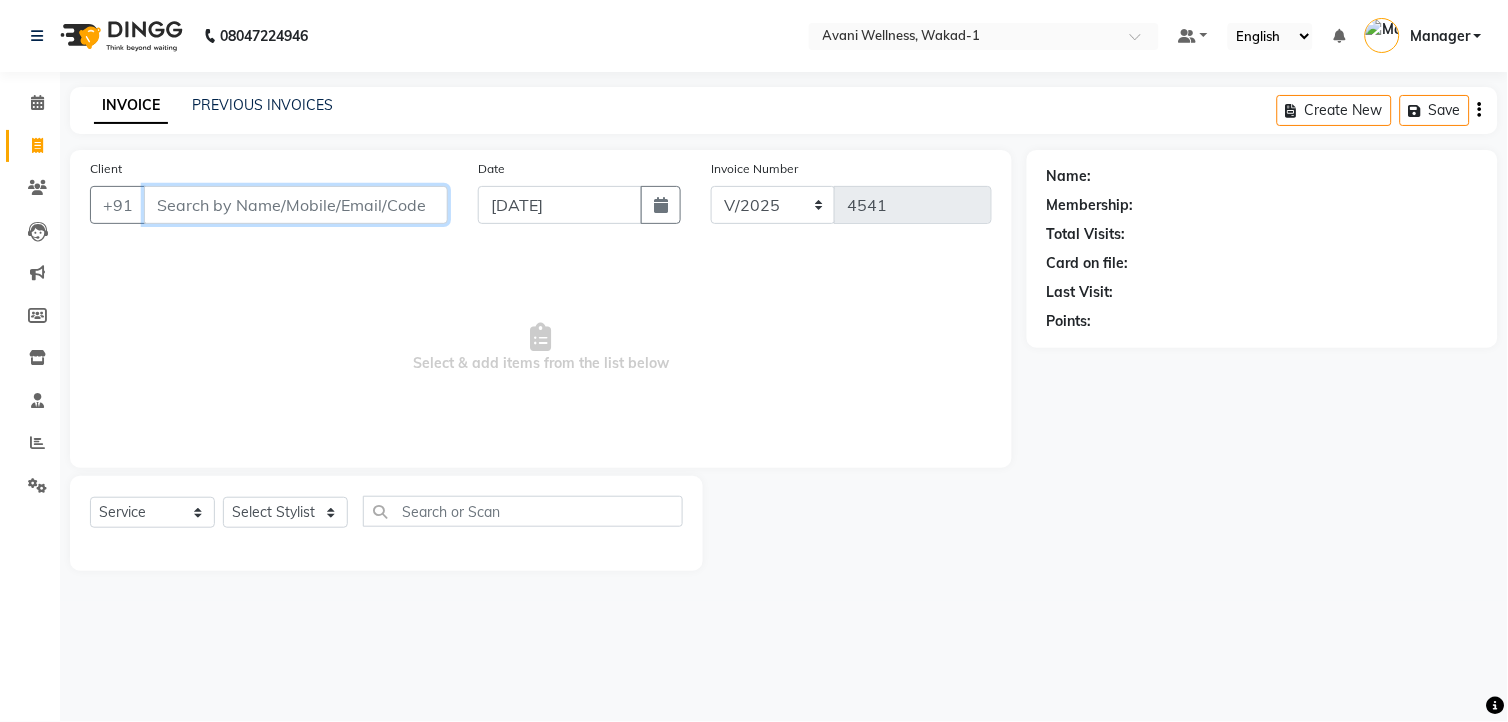click on "Client" at bounding box center [296, 205] 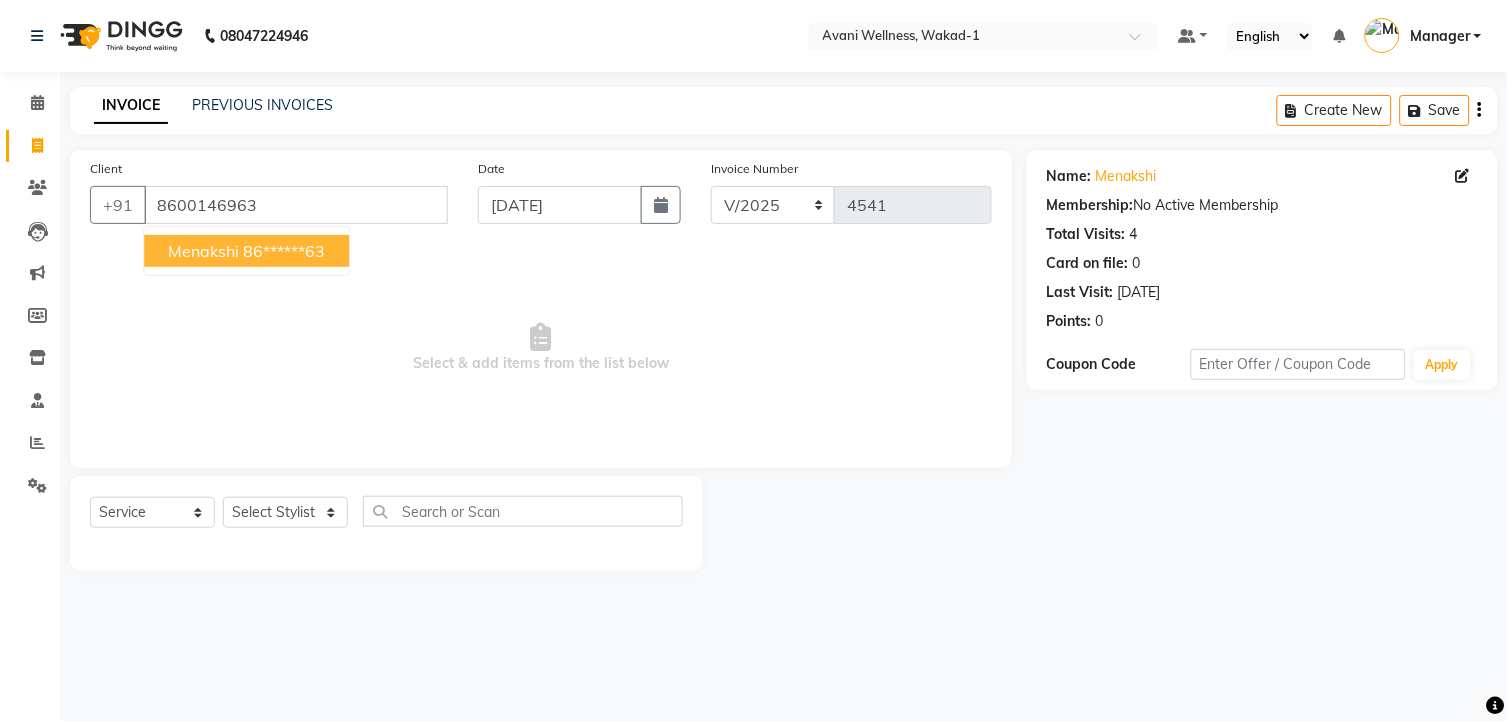 click on "86******63" at bounding box center [284, 251] 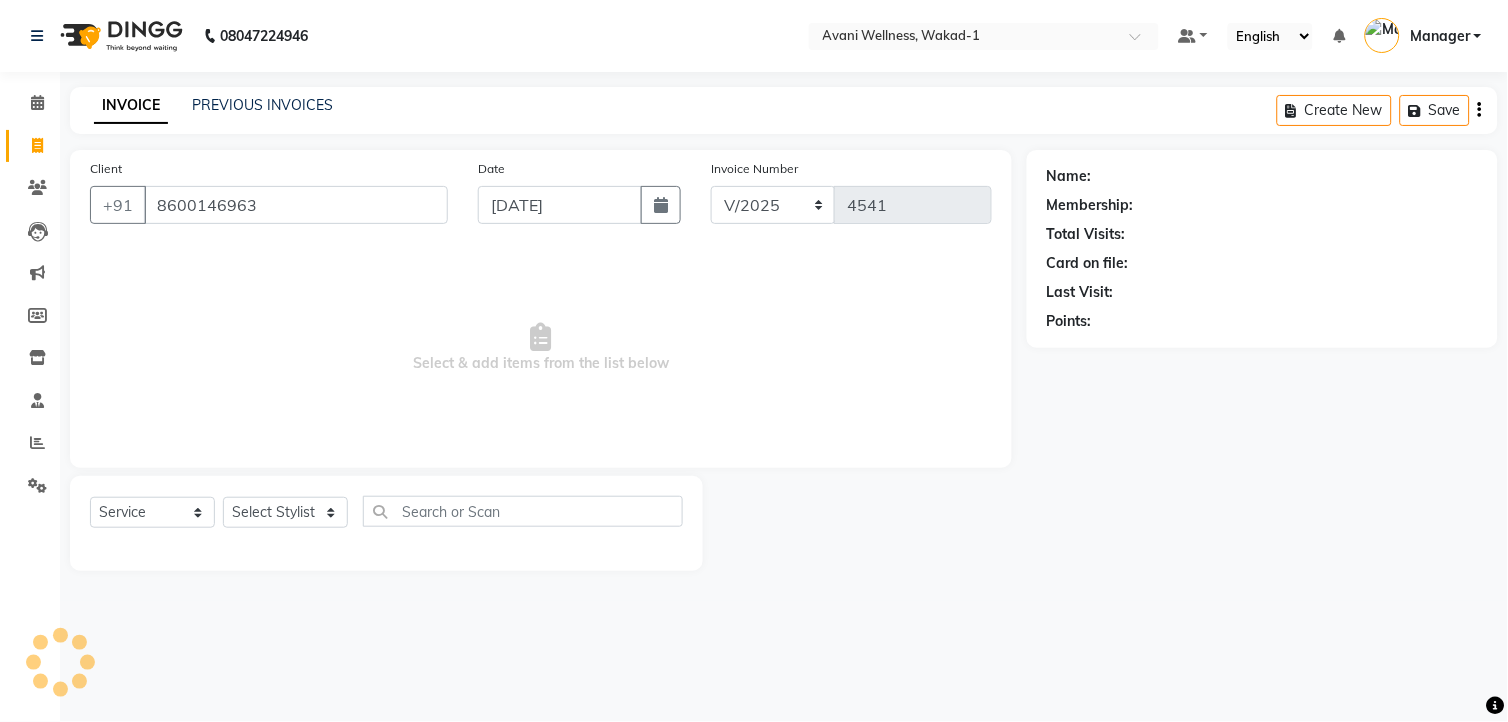 type on "86******63" 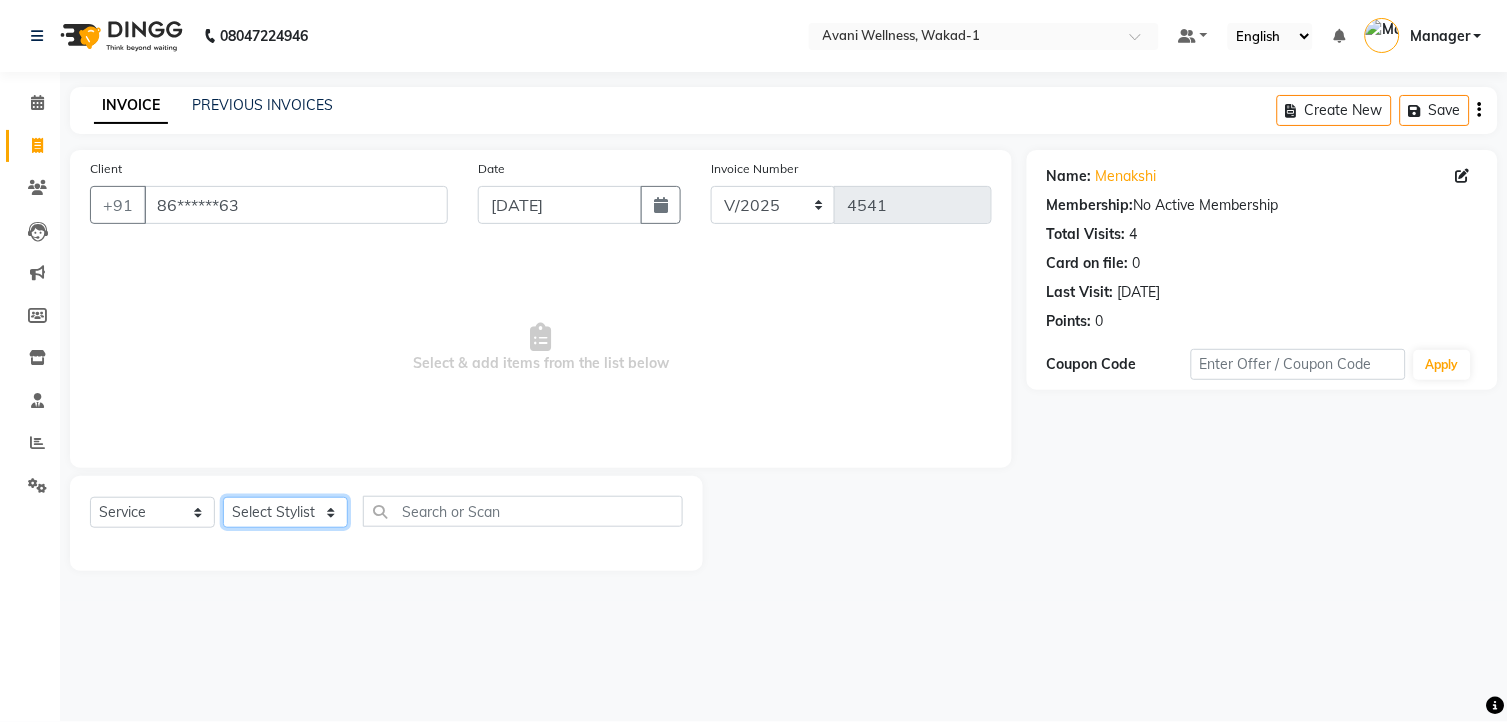 click on "Select Stylist [PERSON_NAME] MAAM [PERSON_NAME] DEV Deva [PERSON_NAME] [PERSON_NAME] Jadhav Manager [PERSON_NAME] MANAGER [PERSON_NAME] [PERSON_NAME]  [PERSON_NAME] [PERSON_NAME] [PERSON_NAME] [PERSON_NAME] [PERSON_NAME] Wakad 2 Yogesh" 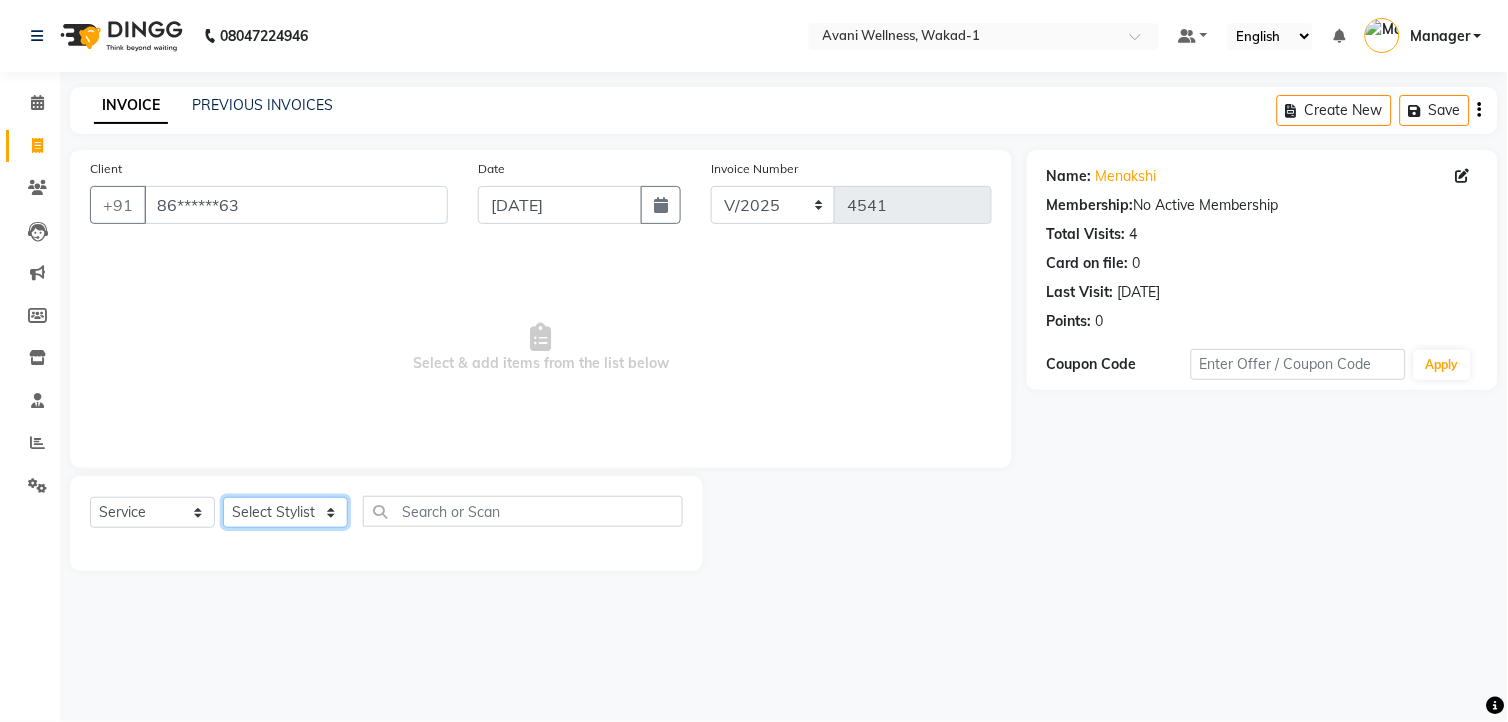 select on "44328" 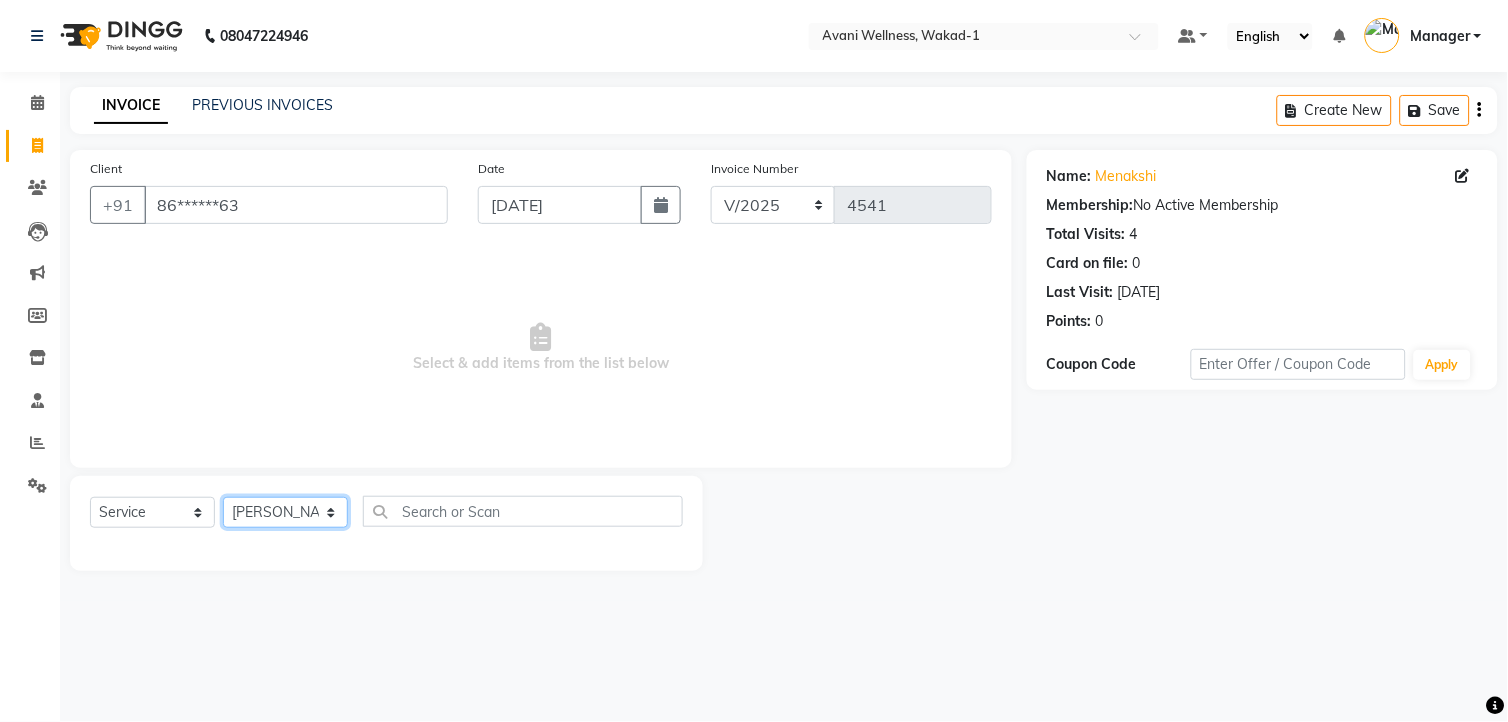 click on "Select Stylist [PERSON_NAME] MAAM [PERSON_NAME] DEV Deva [PERSON_NAME] [PERSON_NAME] Jadhav Manager [PERSON_NAME] MANAGER [PERSON_NAME] [PERSON_NAME]  [PERSON_NAME] [PERSON_NAME] [PERSON_NAME] [PERSON_NAME] [PERSON_NAME] Wakad 2 Yogesh" 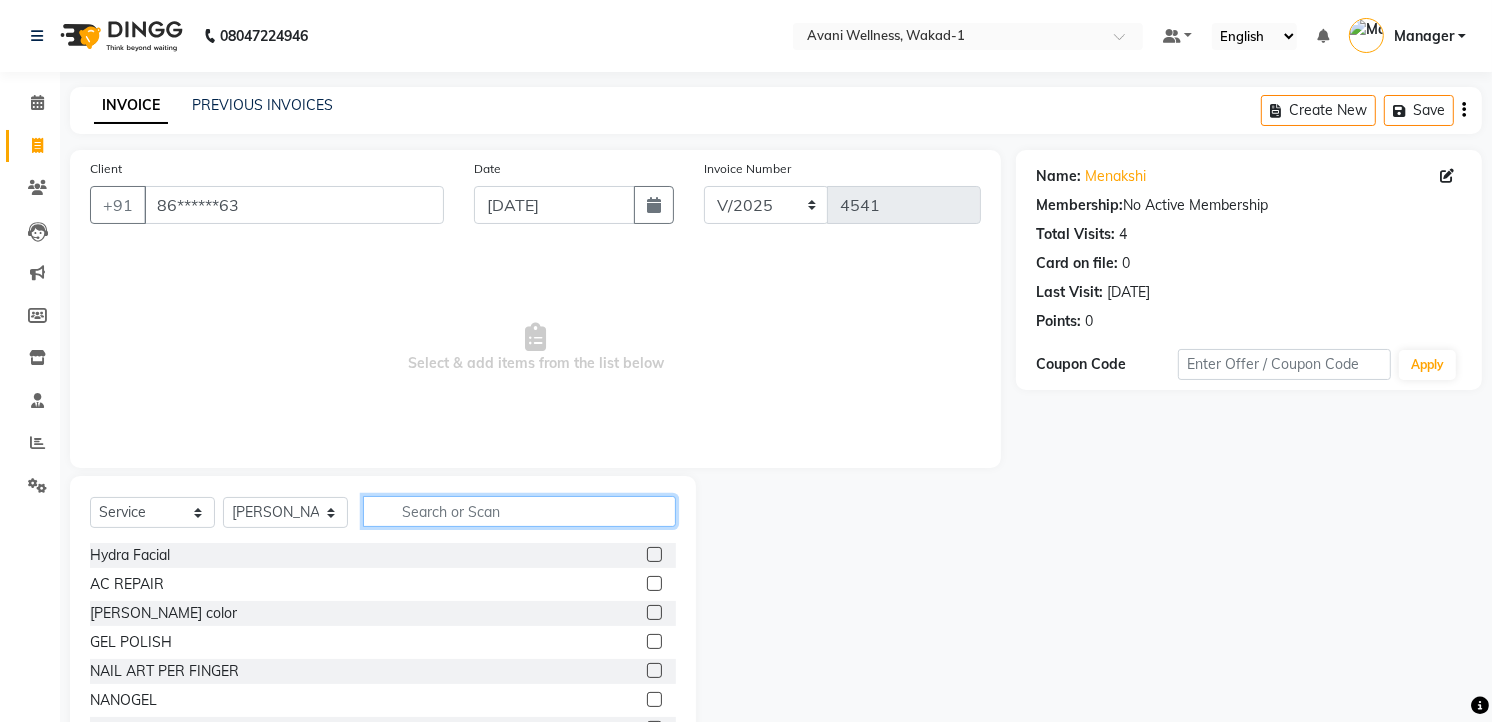 click 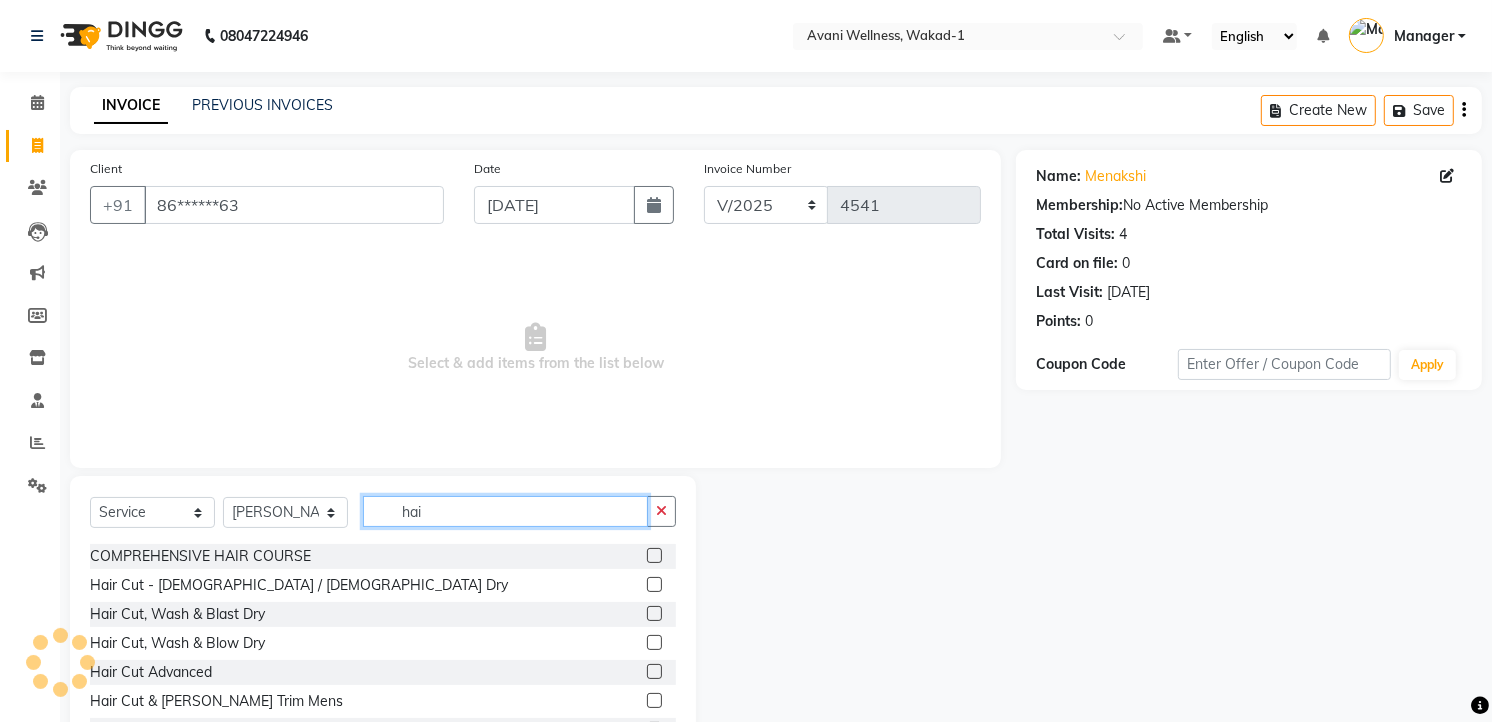 scroll, scrollTop: 58, scrollLeft: 0, axis: vertical 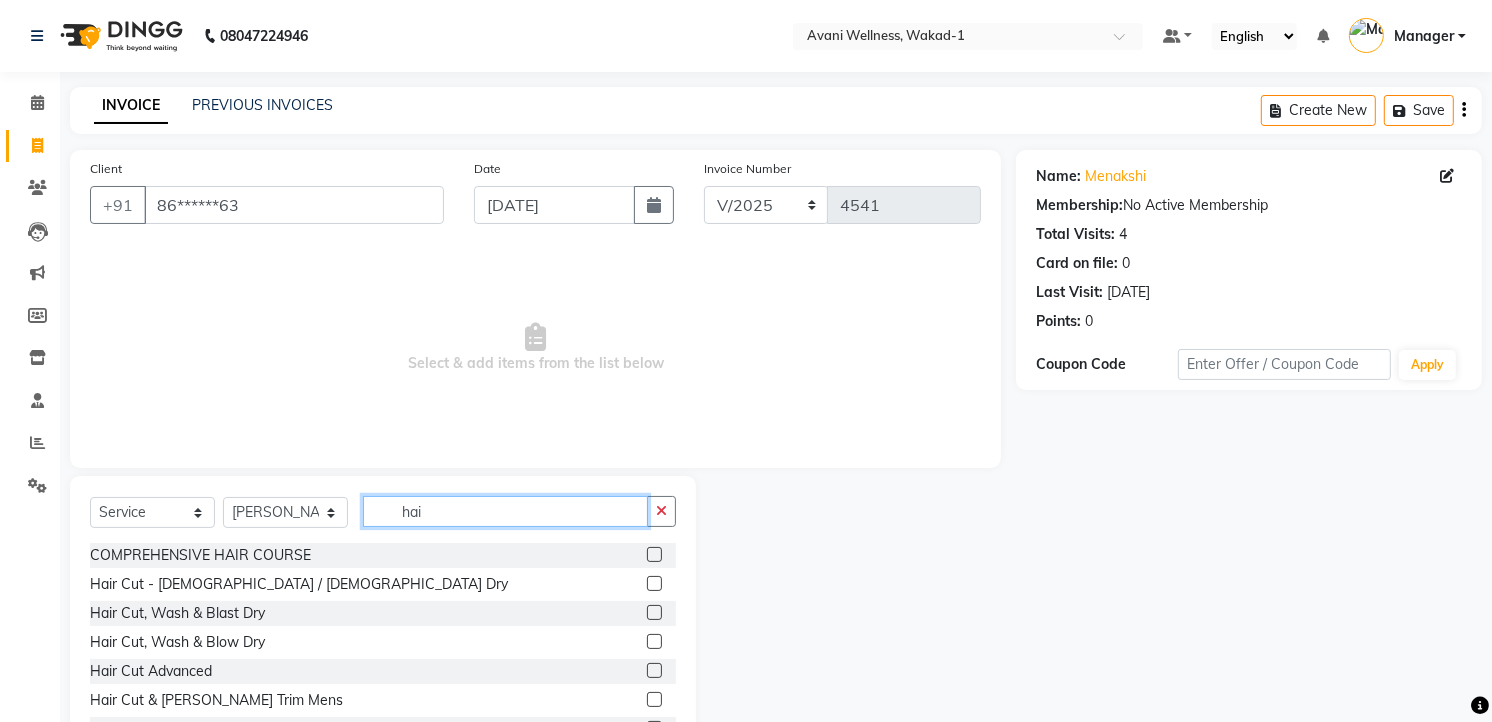 type on "hai" 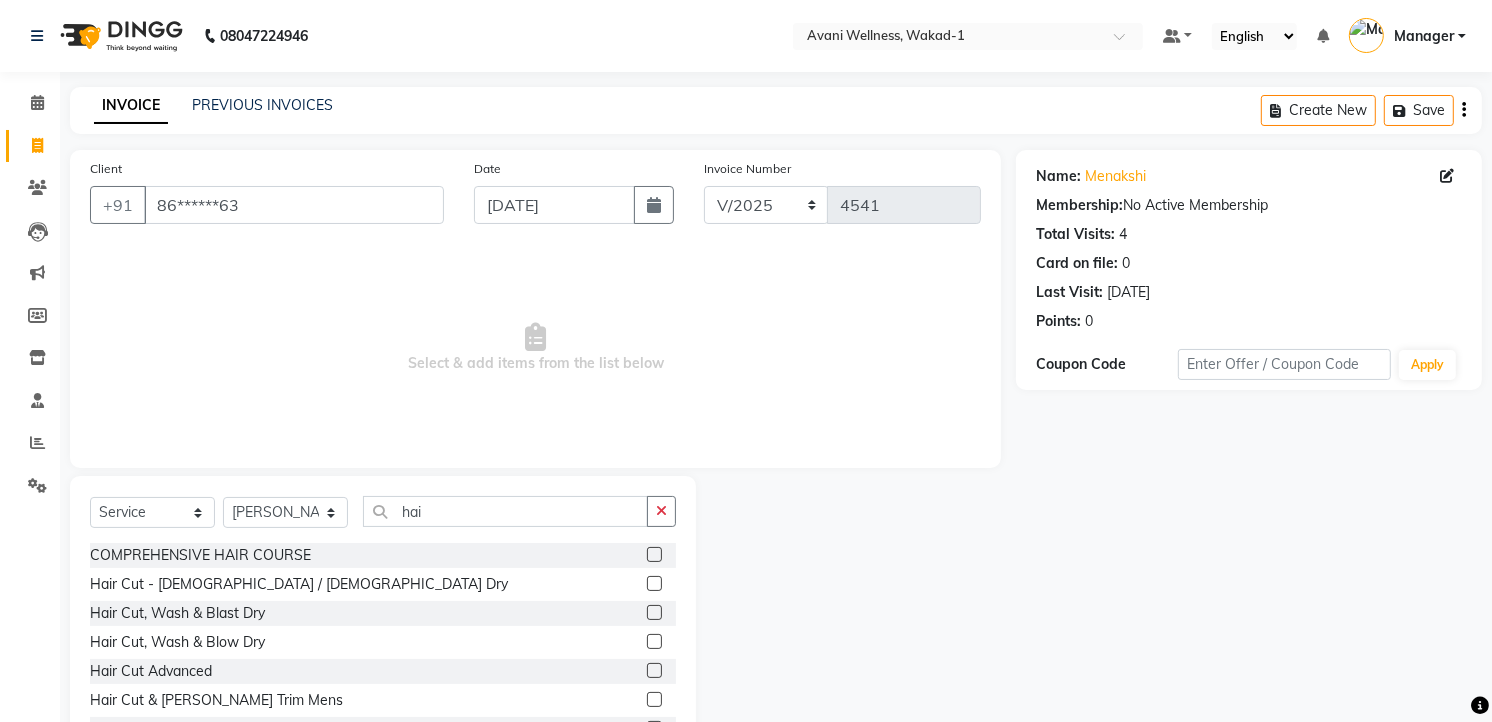 click 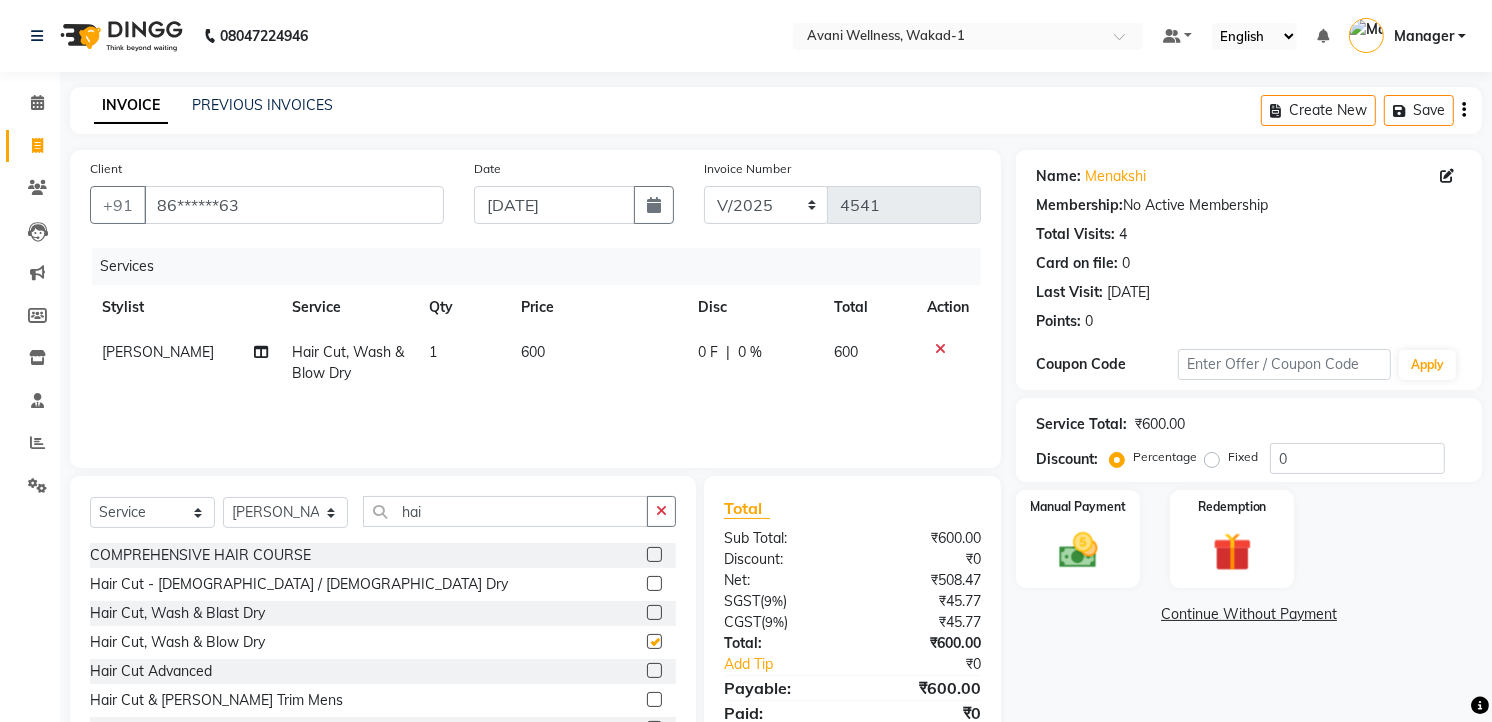 checkbox on "false" 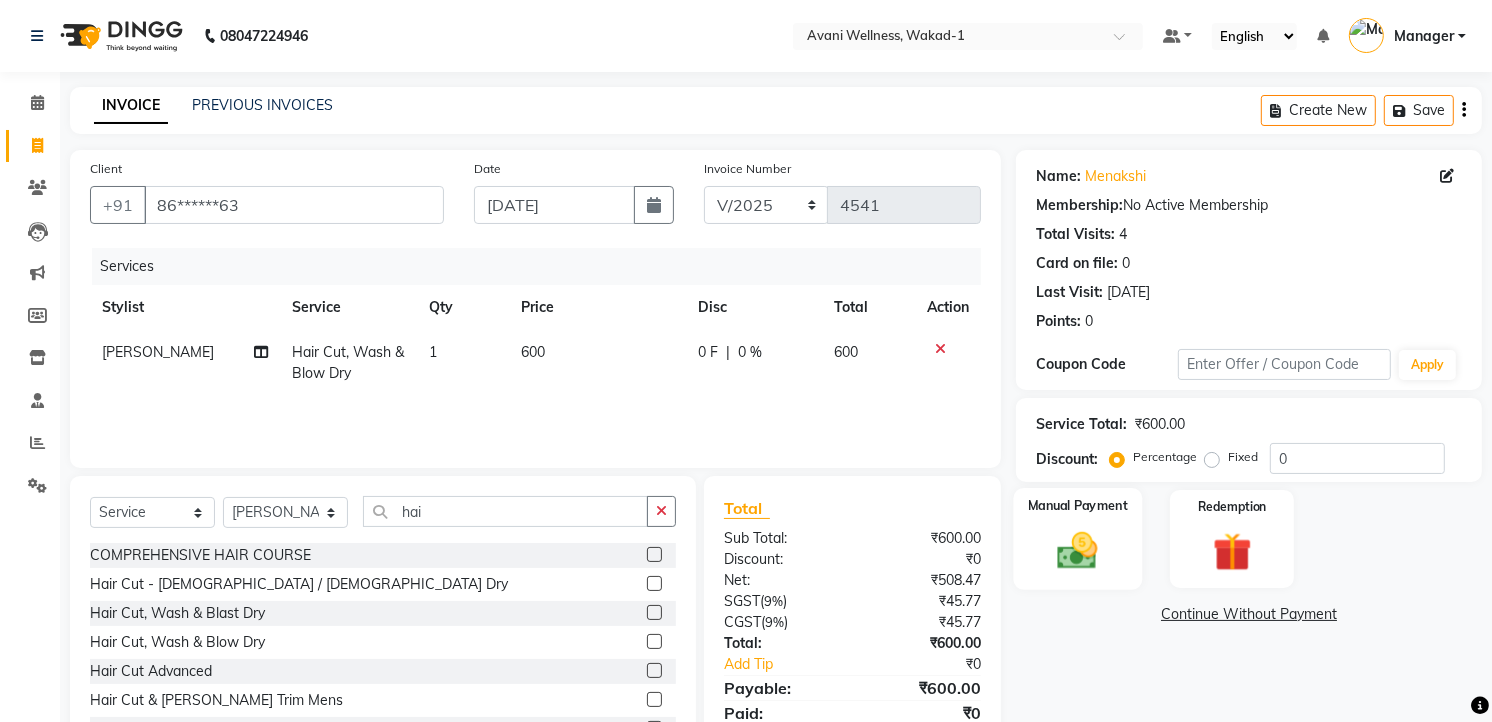 click on "Manual Payment" 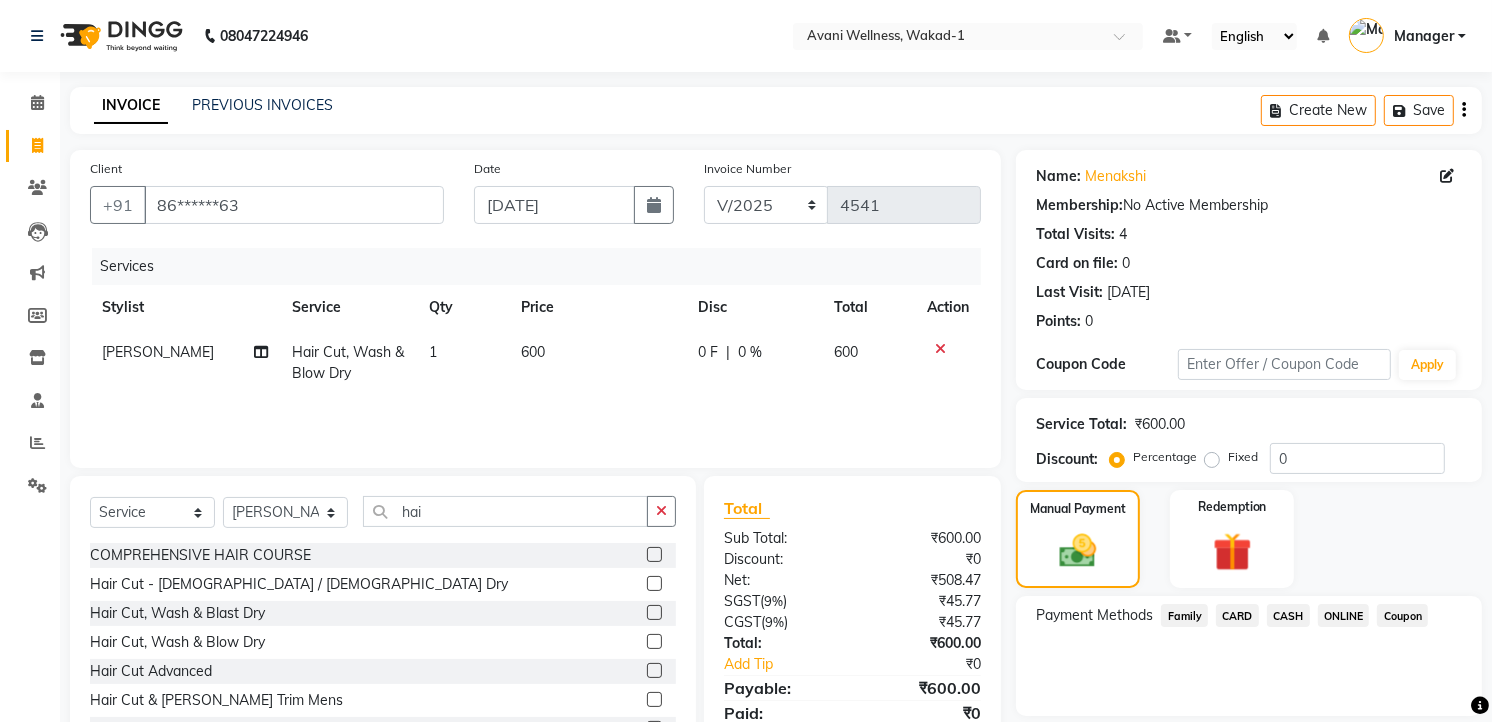 click on "ONLINE" 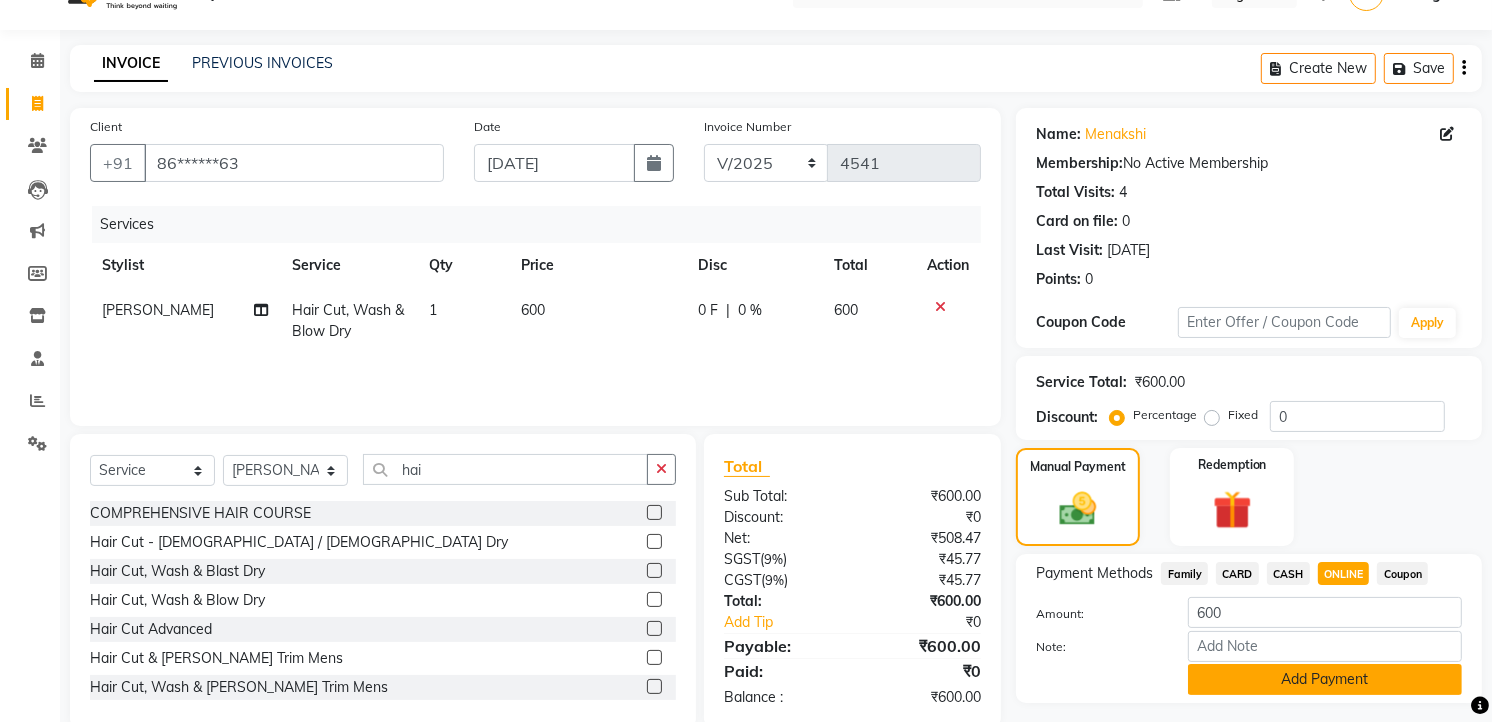 scroll, scrollTop: 44, scrollLeft: 0, axis: vertical 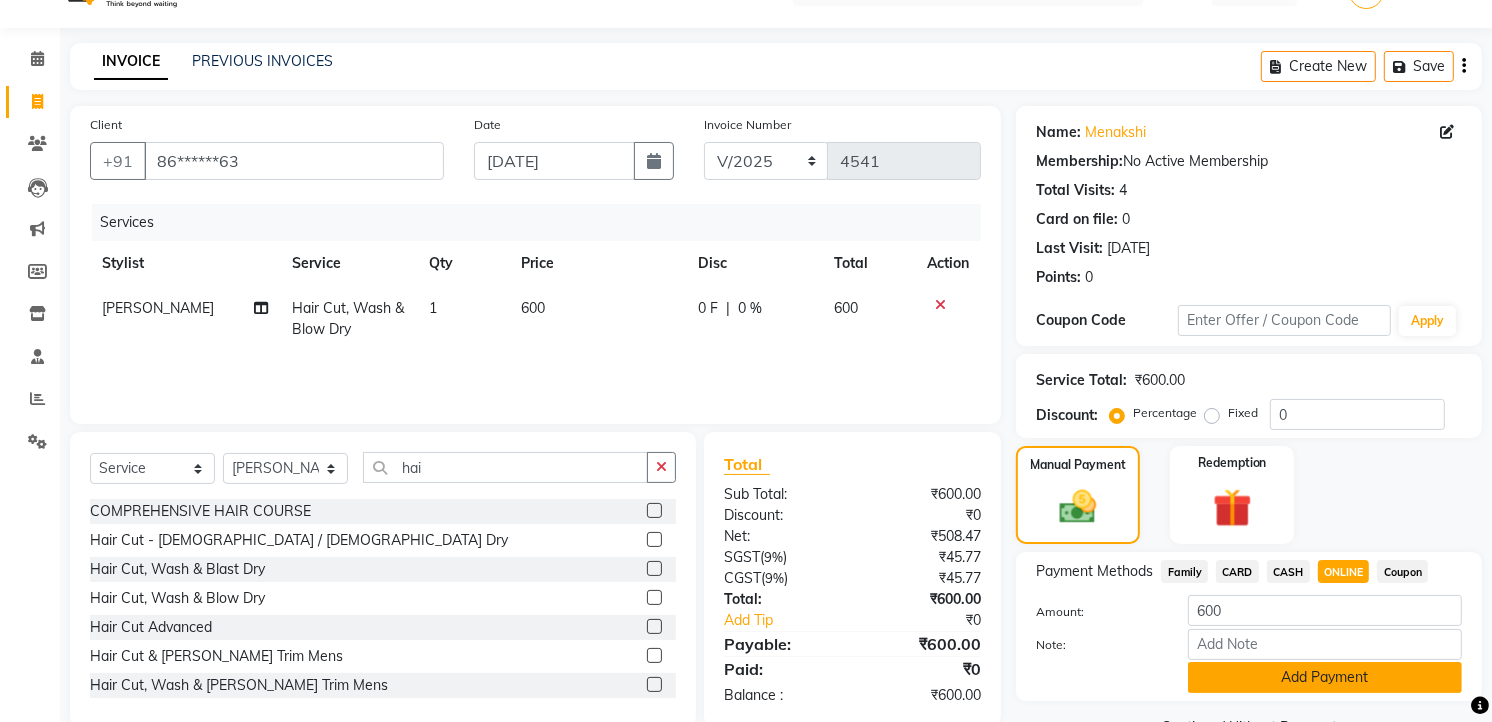 click on "Add Payment" 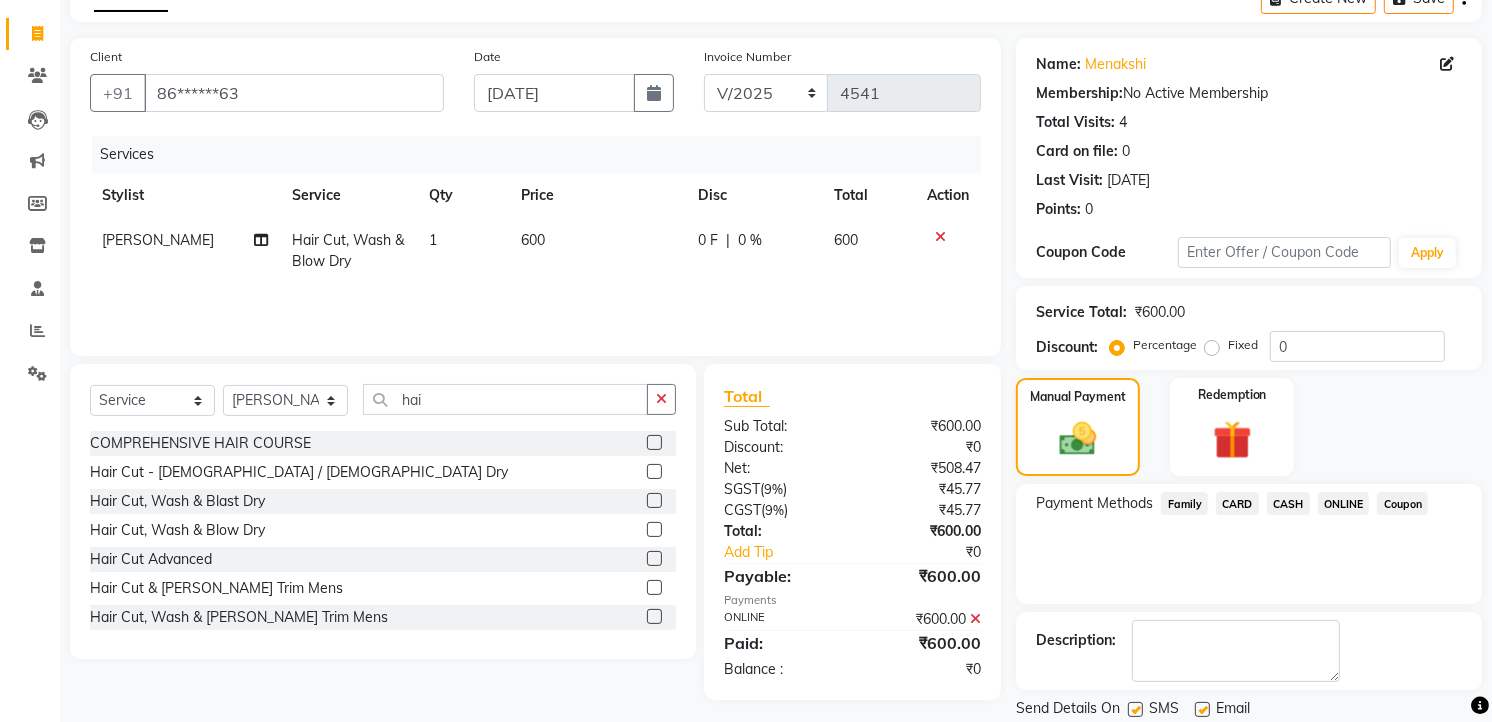 scroll, scrollTop: 177, scrollLeft: 0, axis: vertical 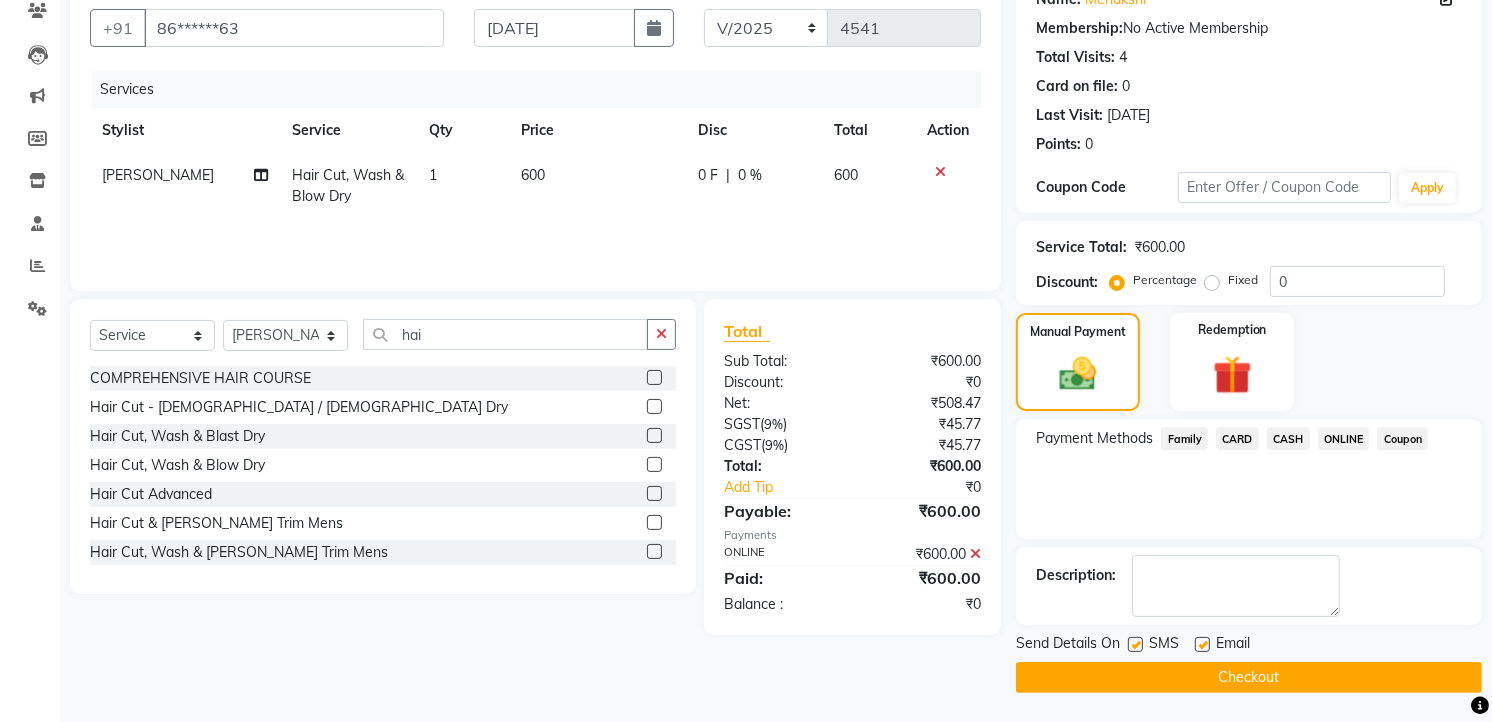 click on "Checkout" 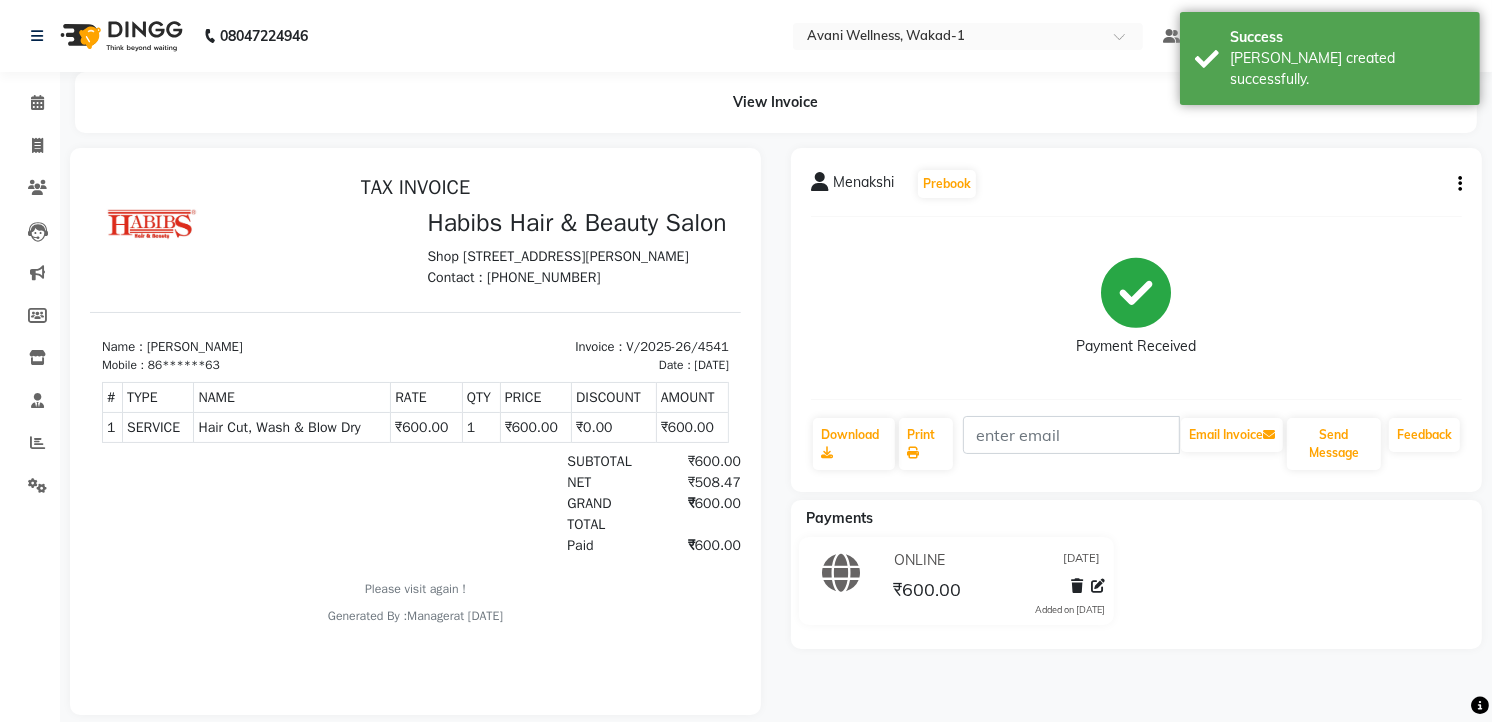 scroll, scrollTop: 0, scrollLeft: 0, axis: both 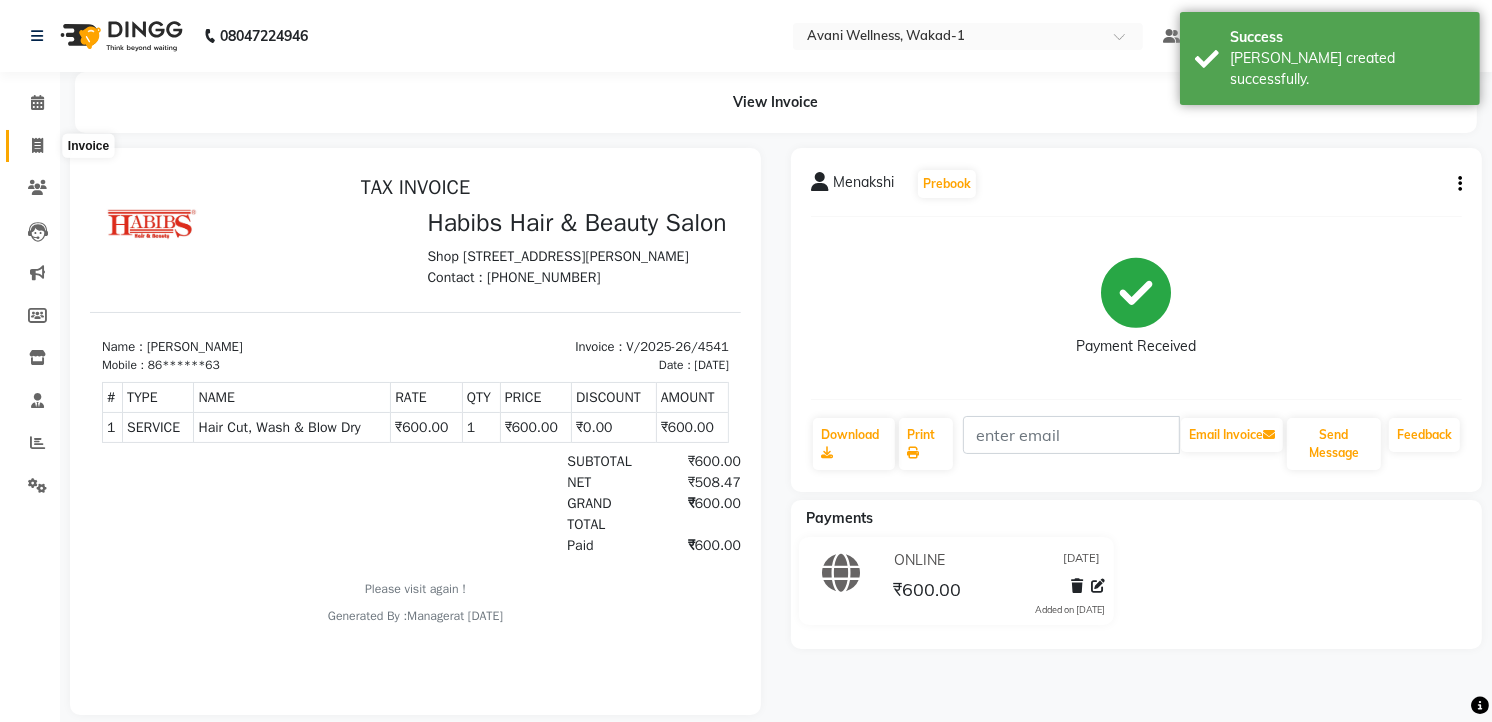 click 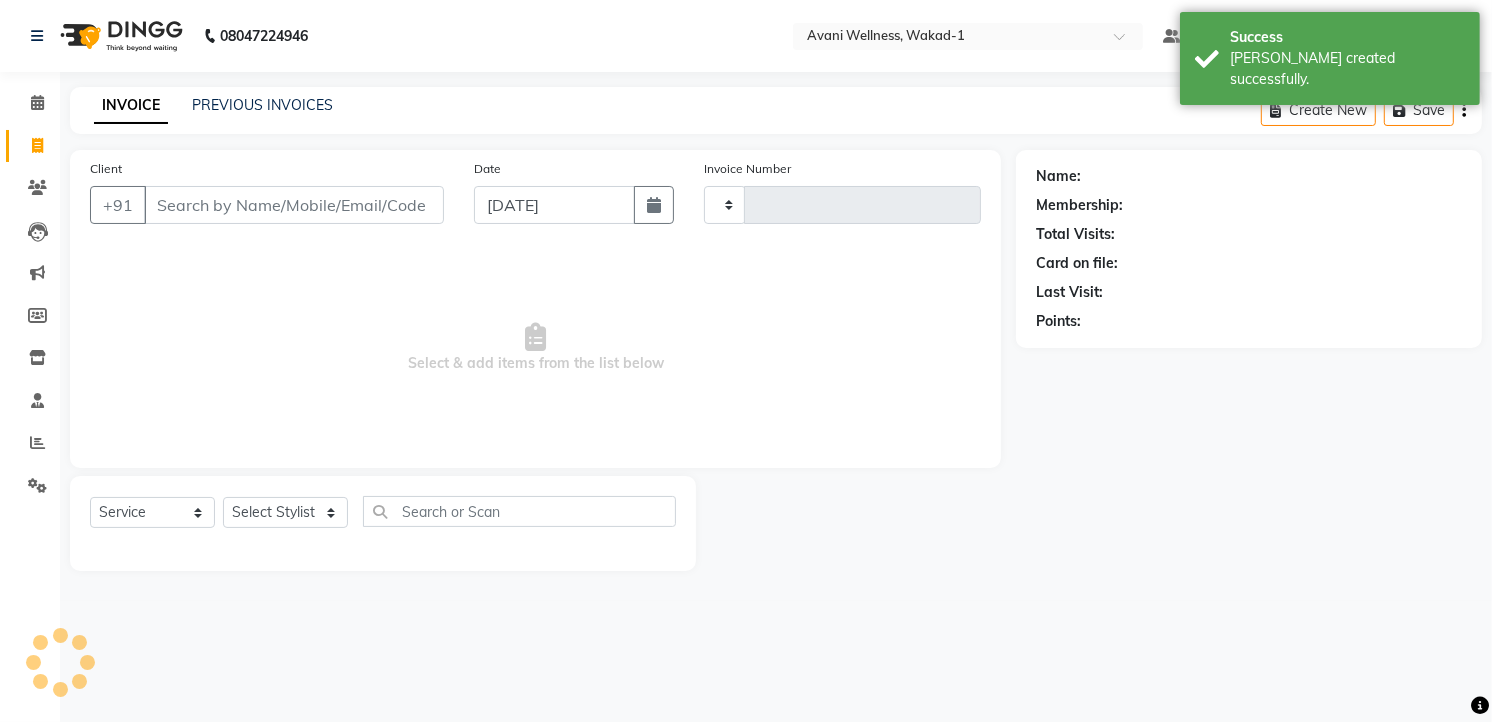 type on "4542" 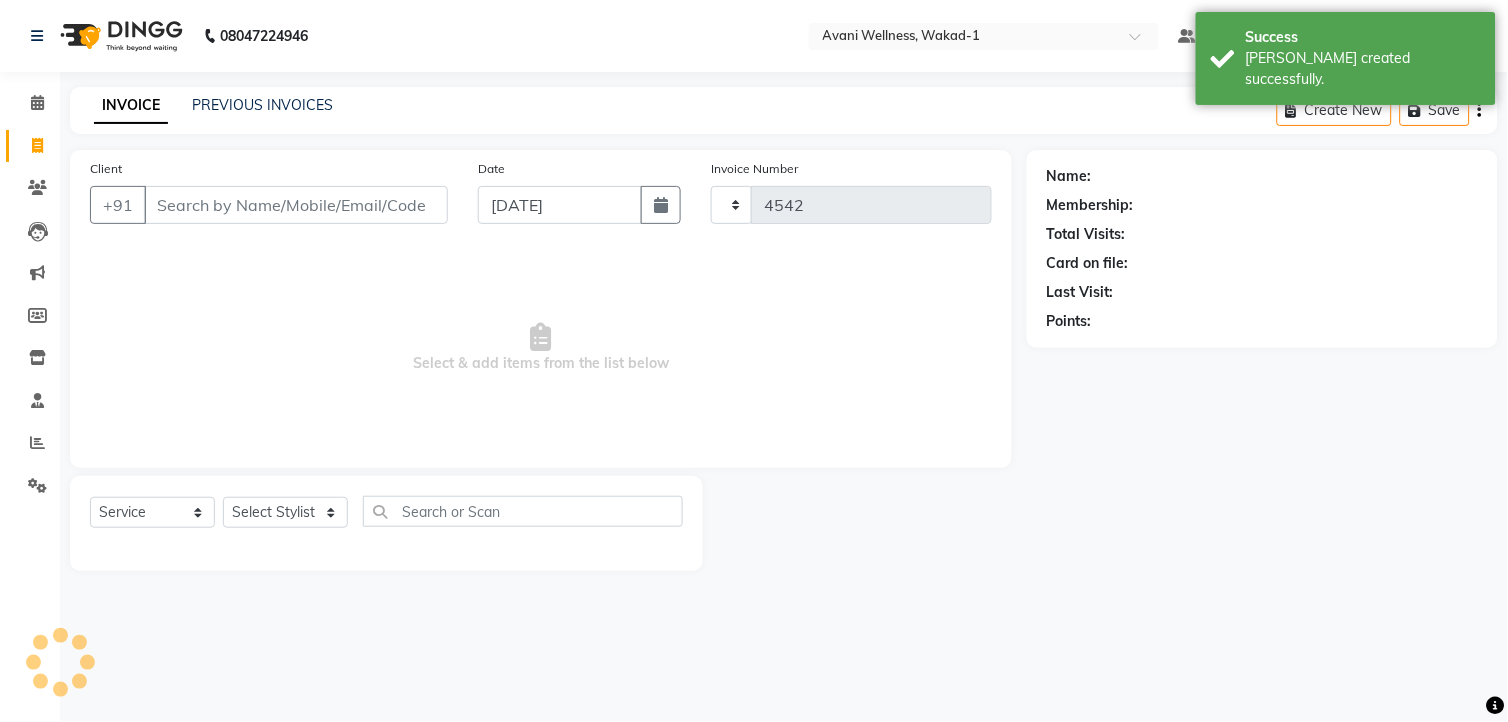 select on "4822" 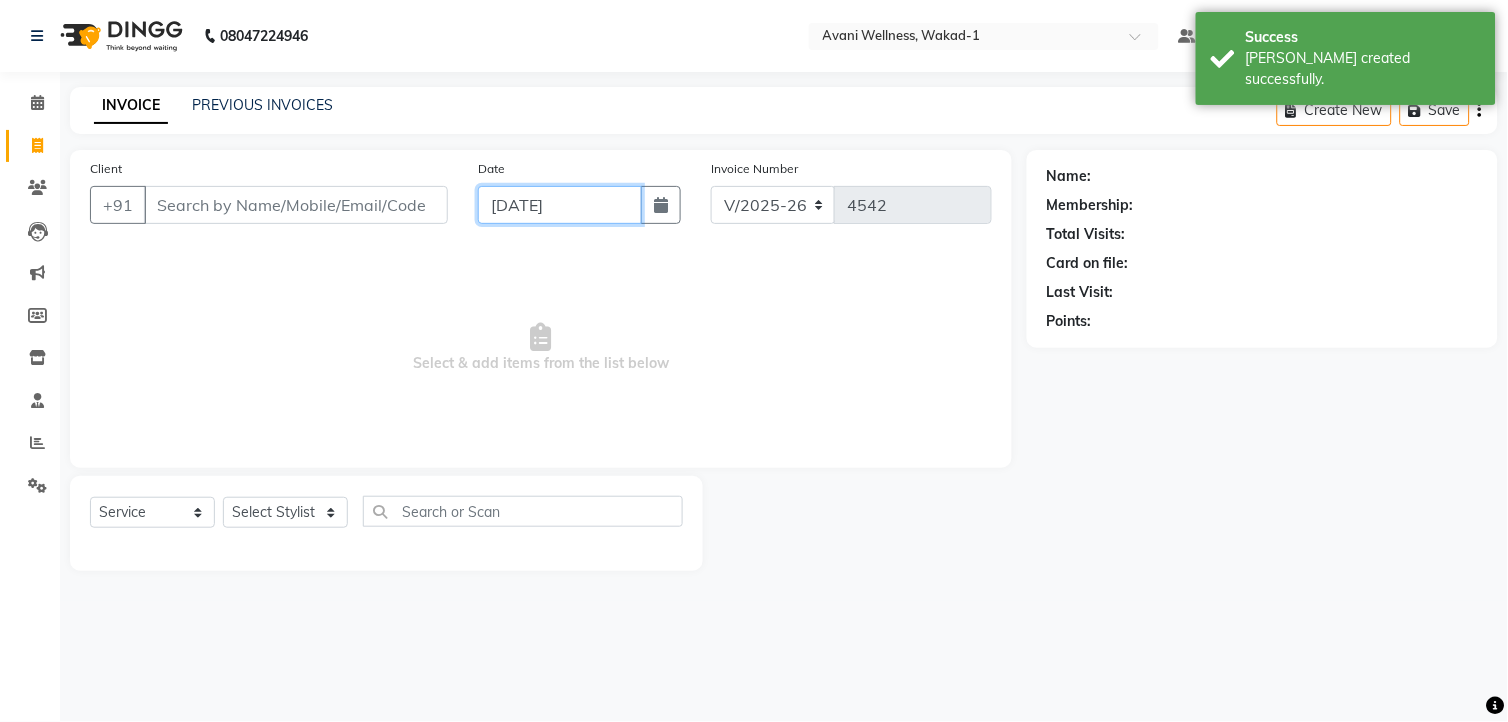 click on "[DATE]" 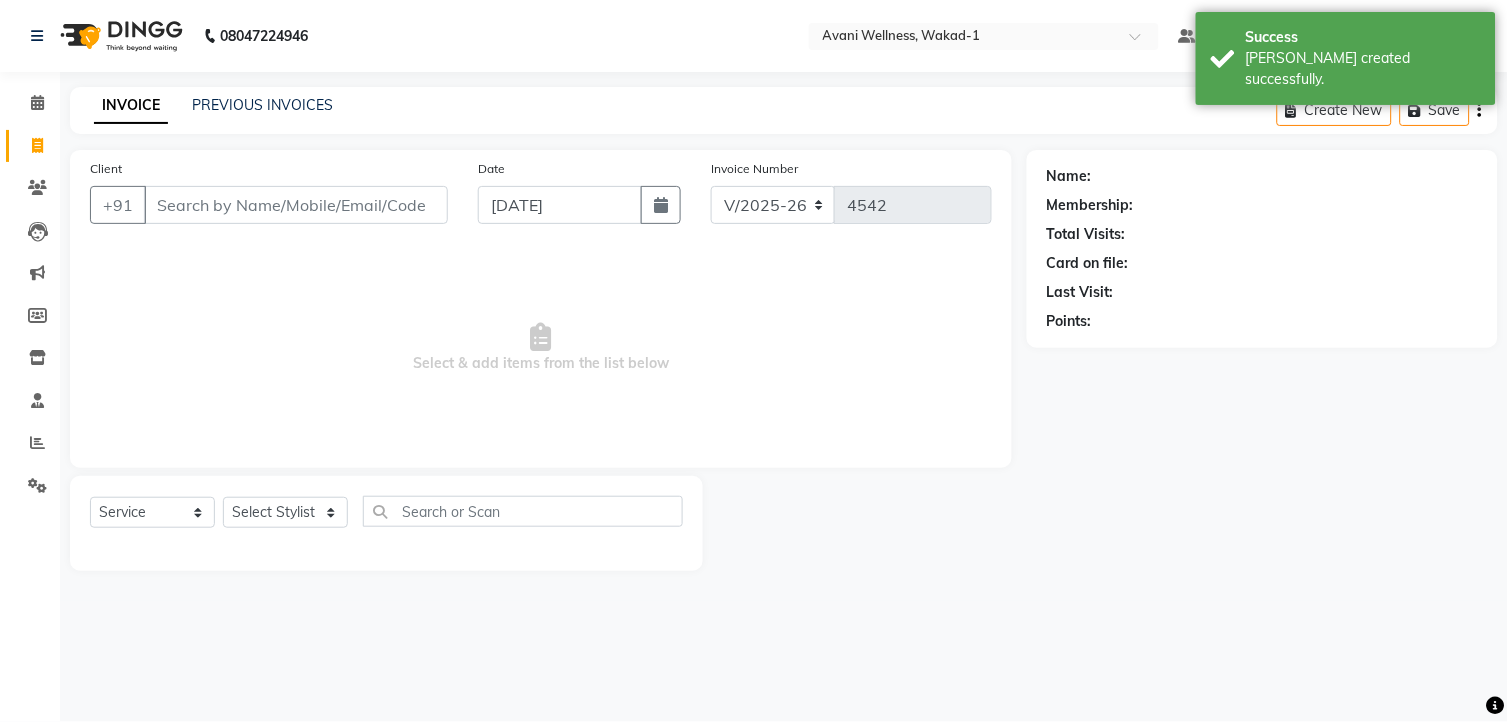 select on "7" 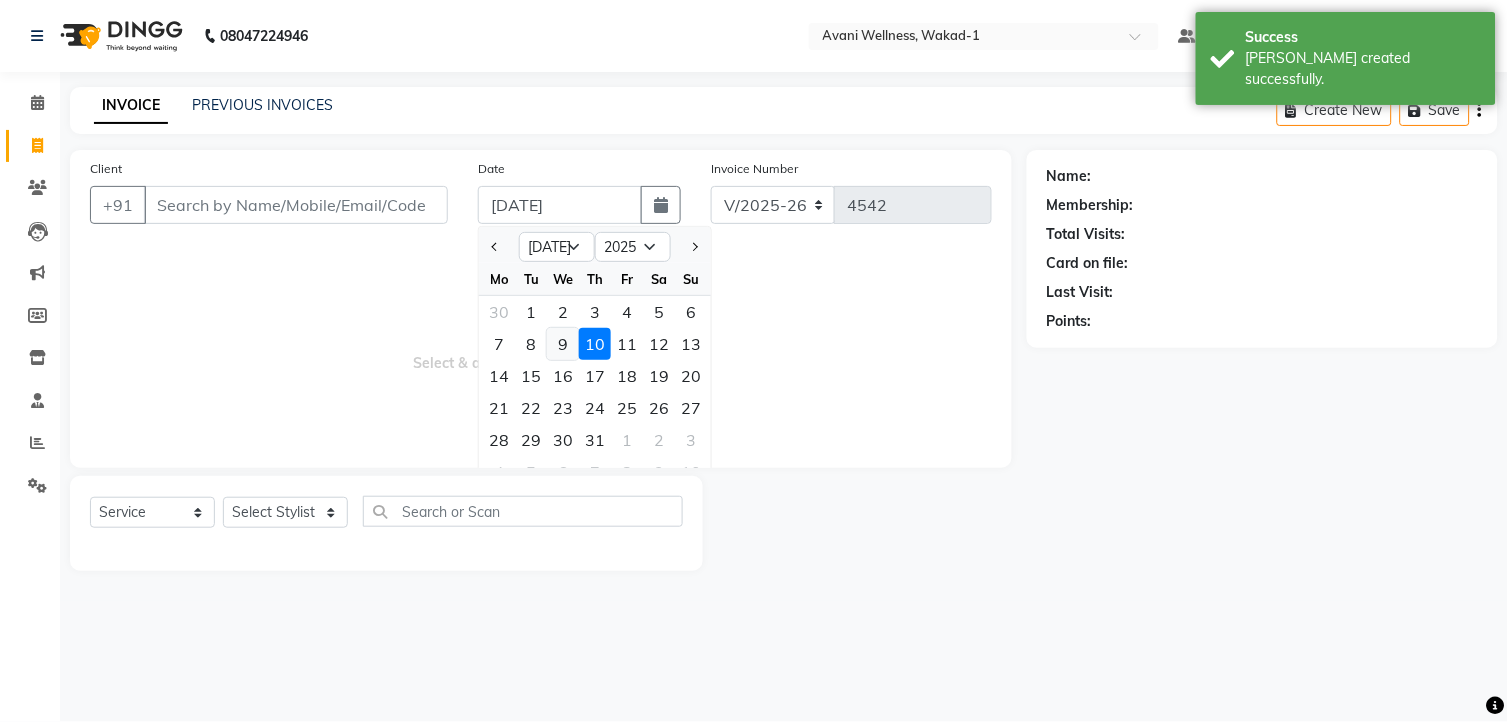 click on "9" 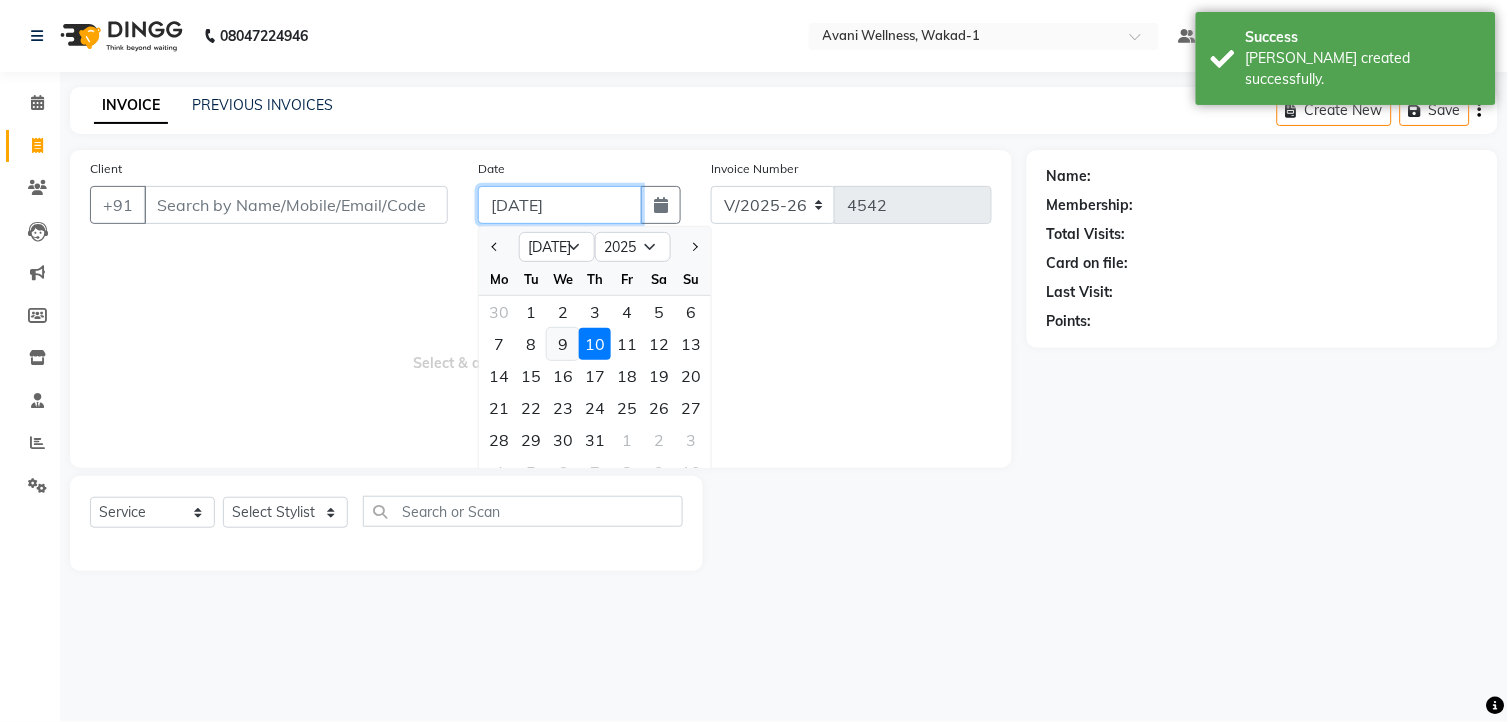 type on "[DATE]" 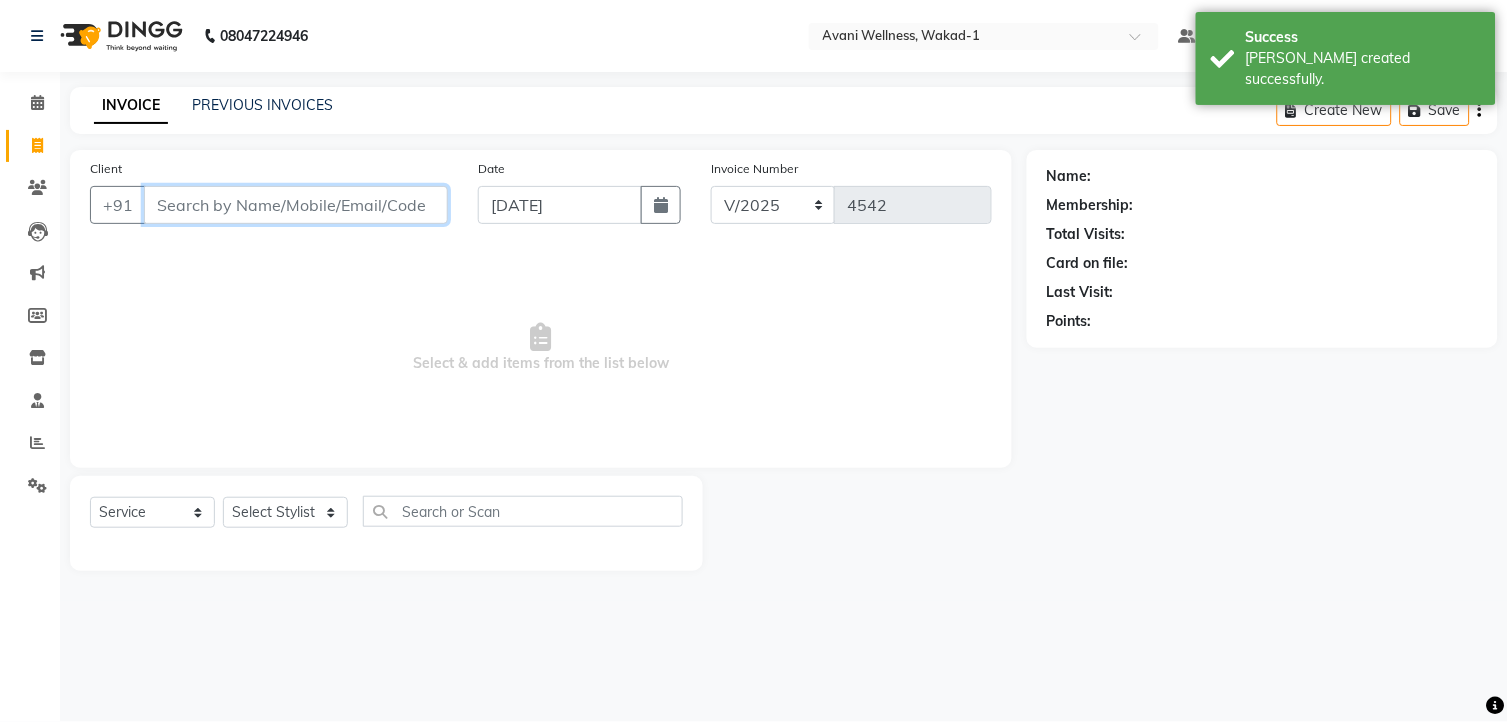 click on "Client" at bounding box center (296, 205) 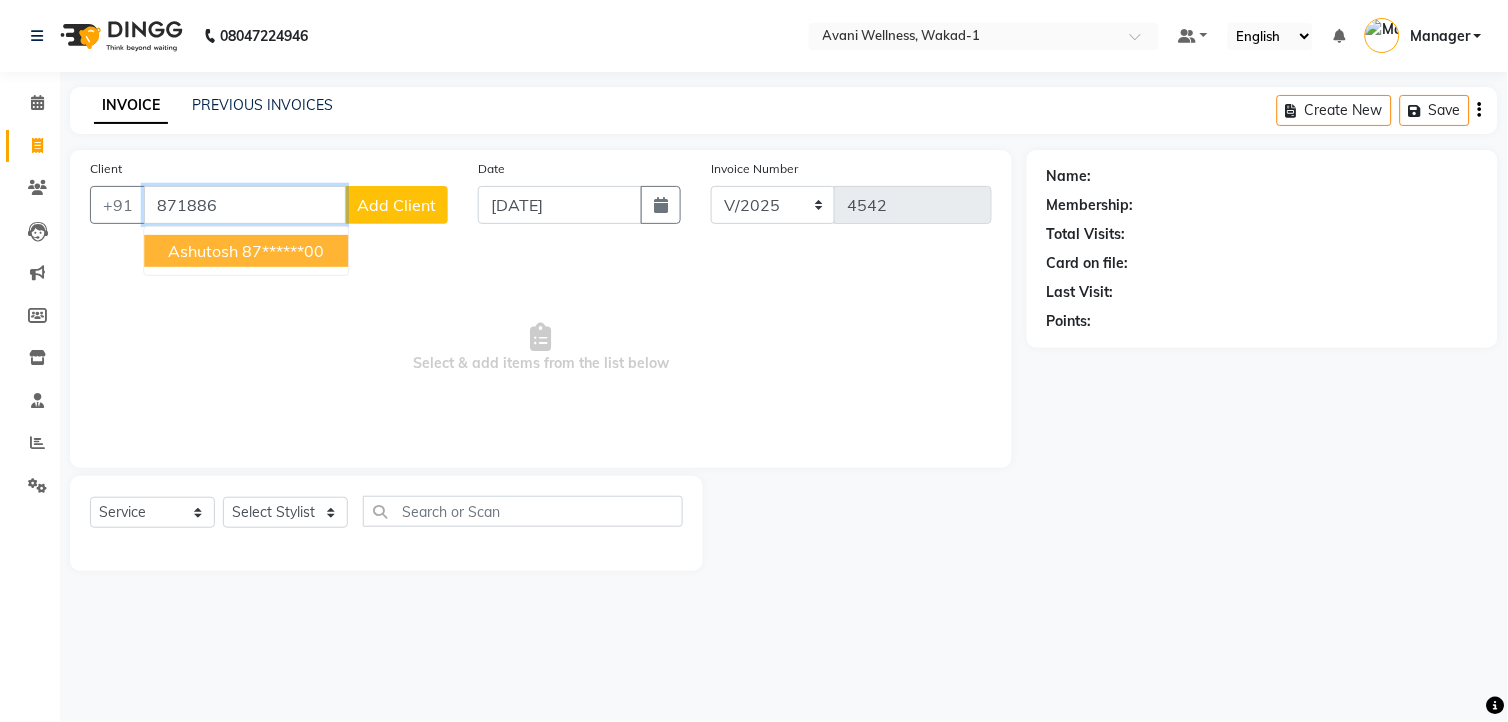 click on "Ashutosh" at bounding box center [203, 251] 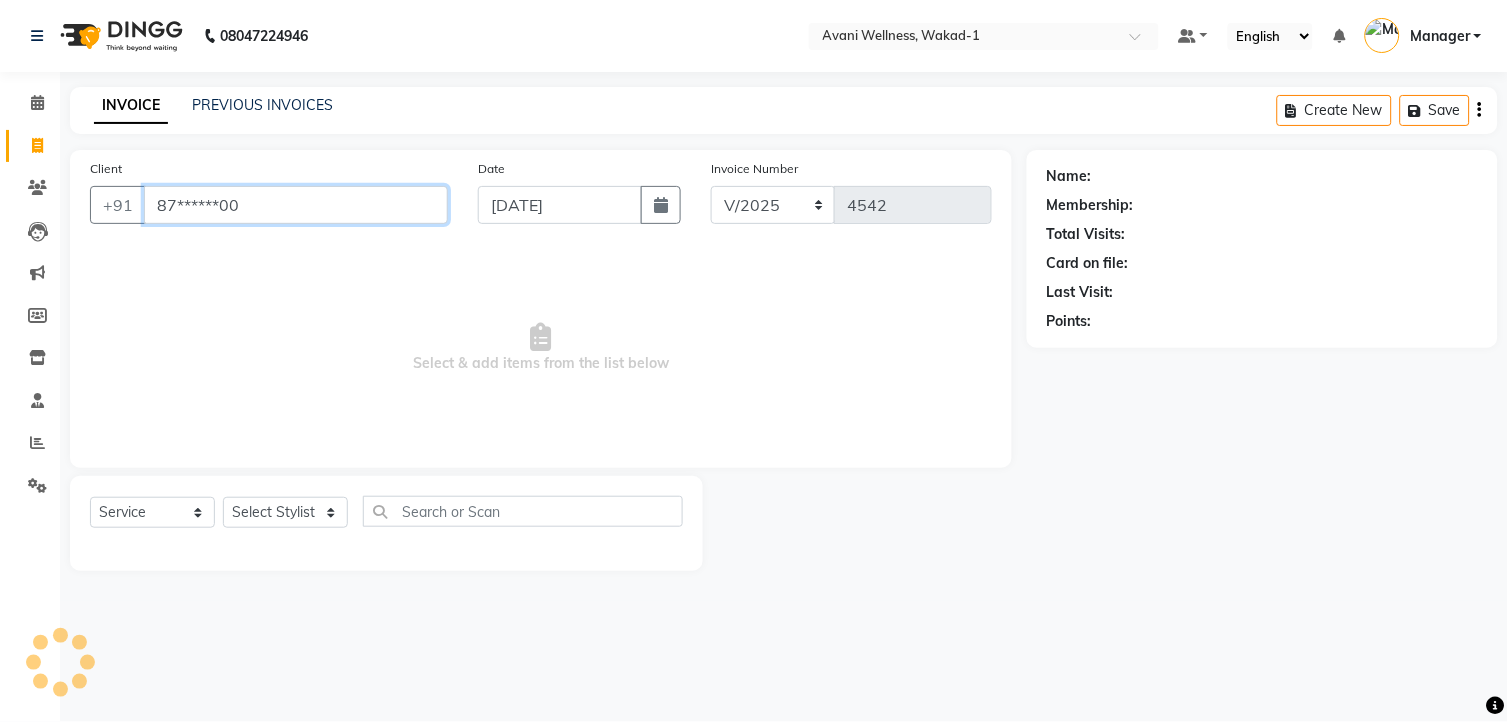 type on "87******00" 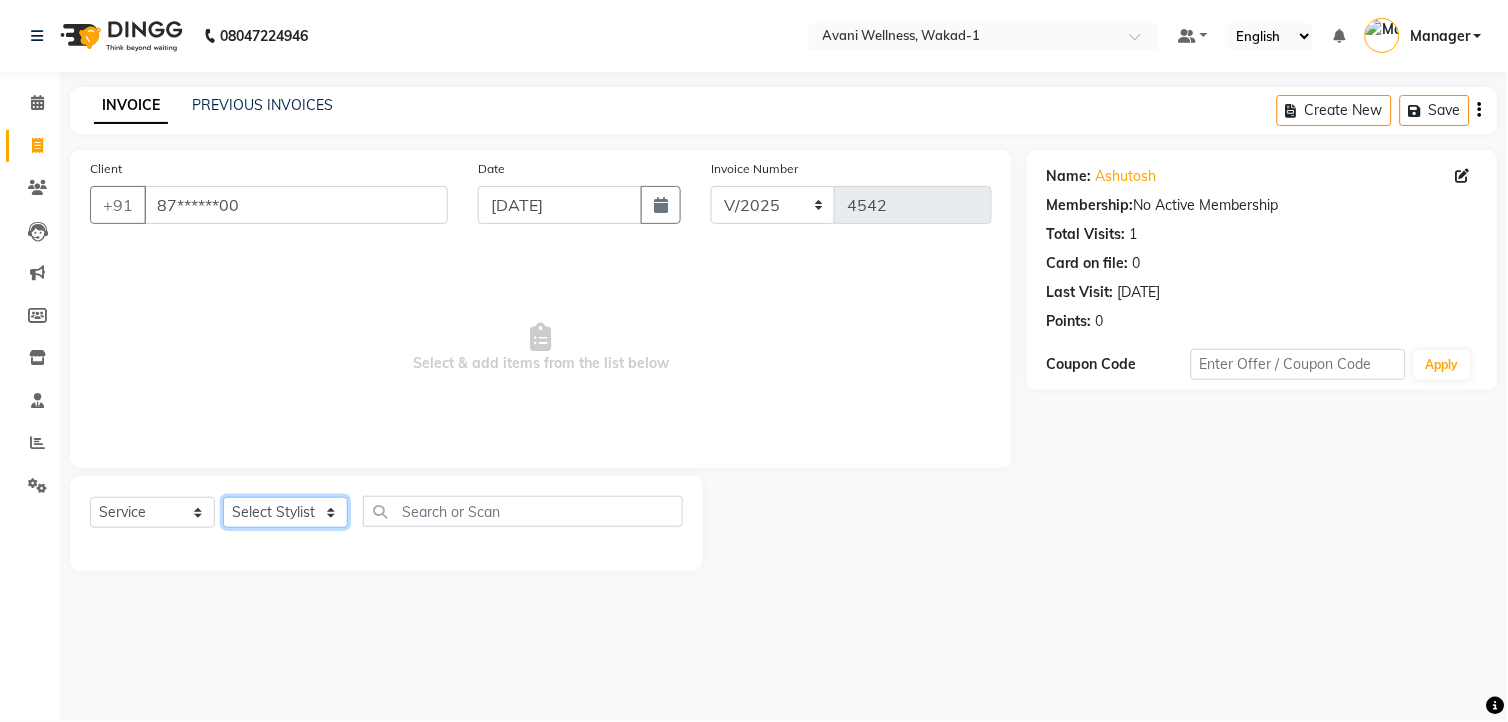 click on "Select Stylist [PERSON_NAME] MAAM [PERSON_NAME] DEV Deva [PERSON_NAME] [PERSON_NAME] Jadhav Manager [PERSON_NAME] MANAGER [PERSON_NAME] [PERSON_NAME]  [PERSON_NAME] [PERSON_NAME] [PERSON_NAME] [PERSON_NAME] [PERSON_NAME] Wakad 2 Yogesh" 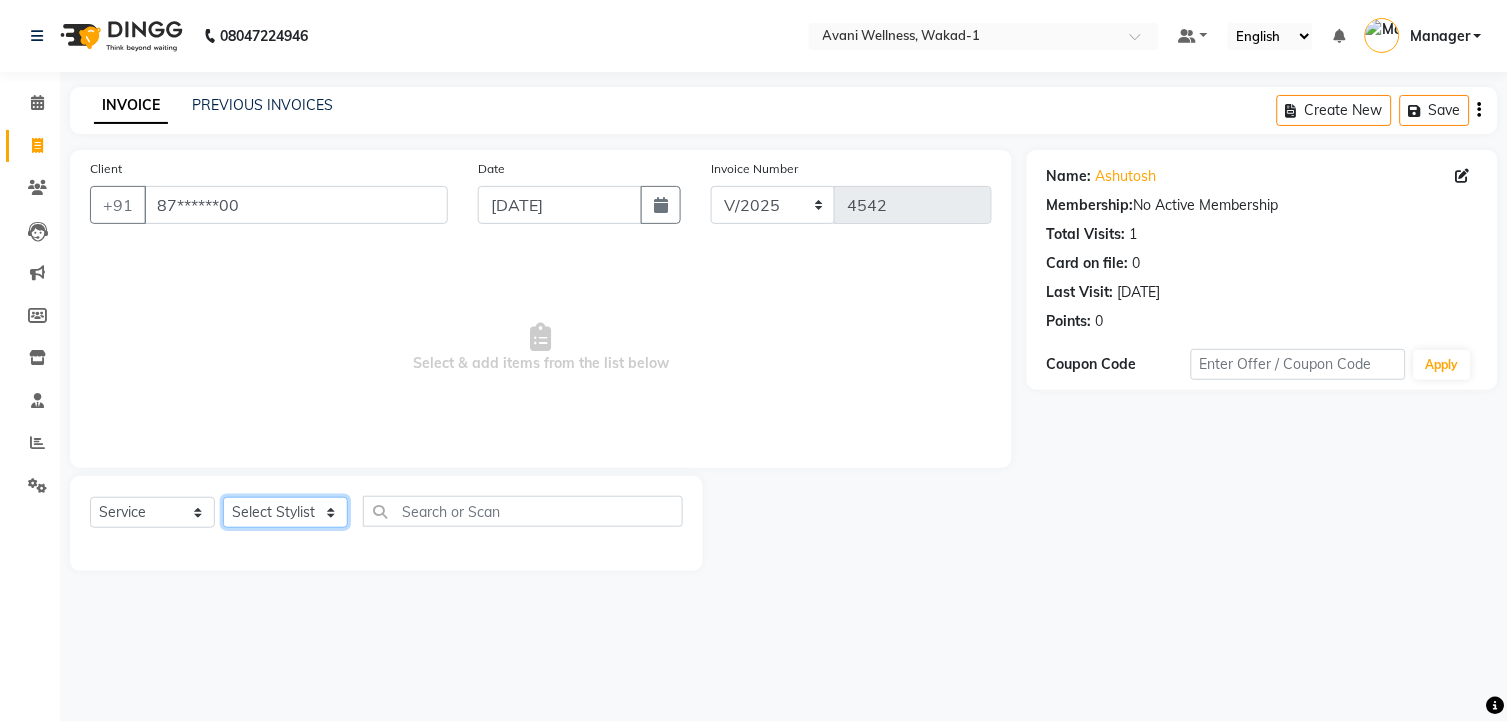 select on "29748" 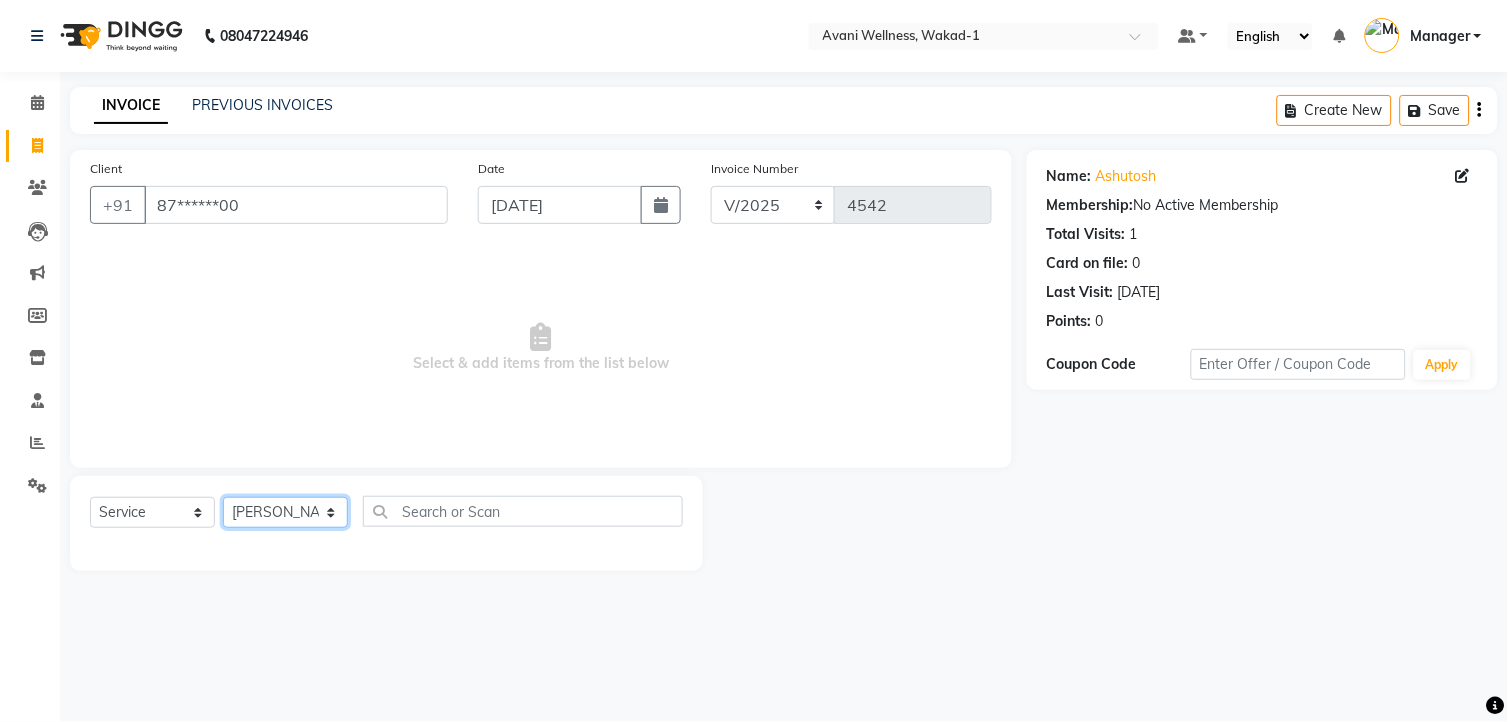click on "Select Stylist [PERSON_NAME] MAAM [PERSON_NAME] DEV Deva [PERSON_NAME] [PERSON_NAME] Jadhav Manager [PERSON_NAME] MANAGER [PERSON_NAME] [PERSON_NAME]  [PERSON_NAME] [PERSON_NAME] [PERSON_NAME] [PERSON_NAME] [PERSON_NAME] Wakad 2 Yogesh" 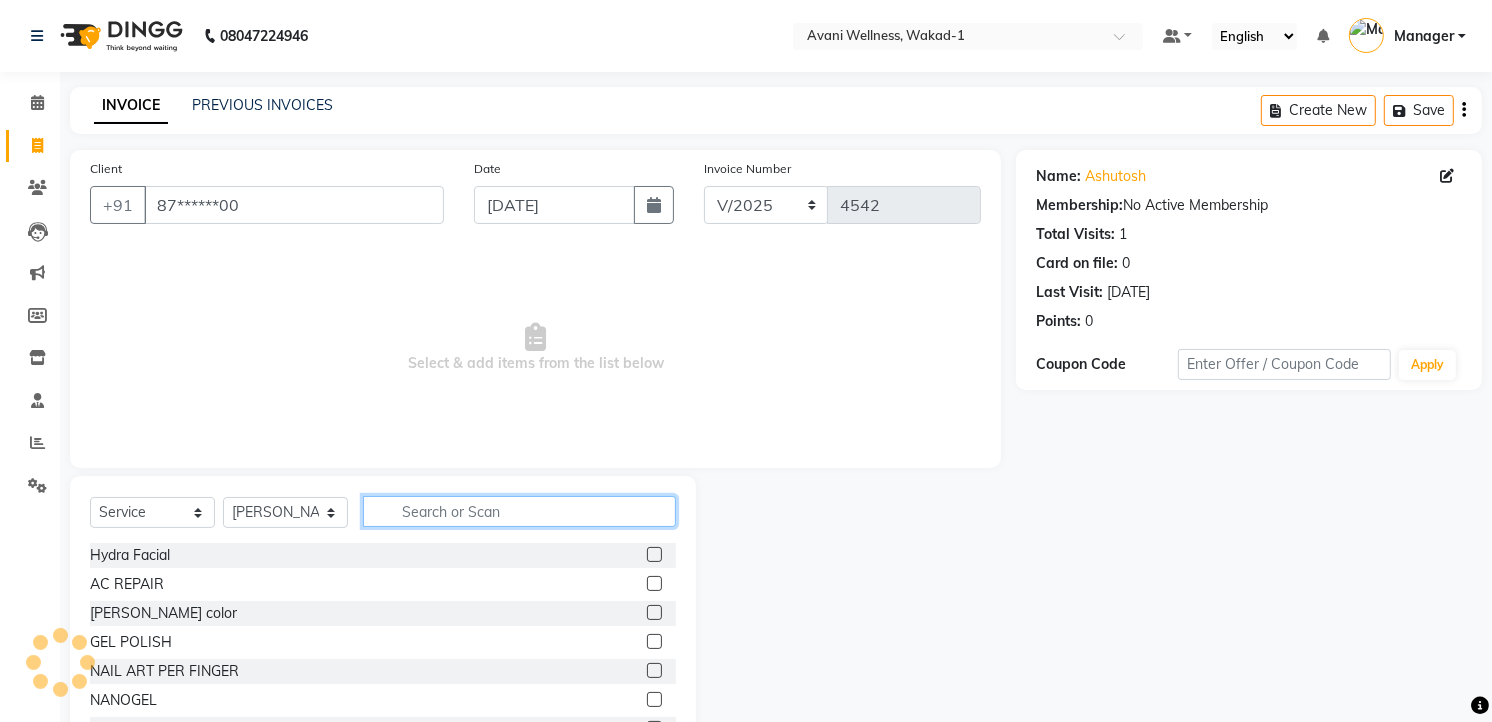 click 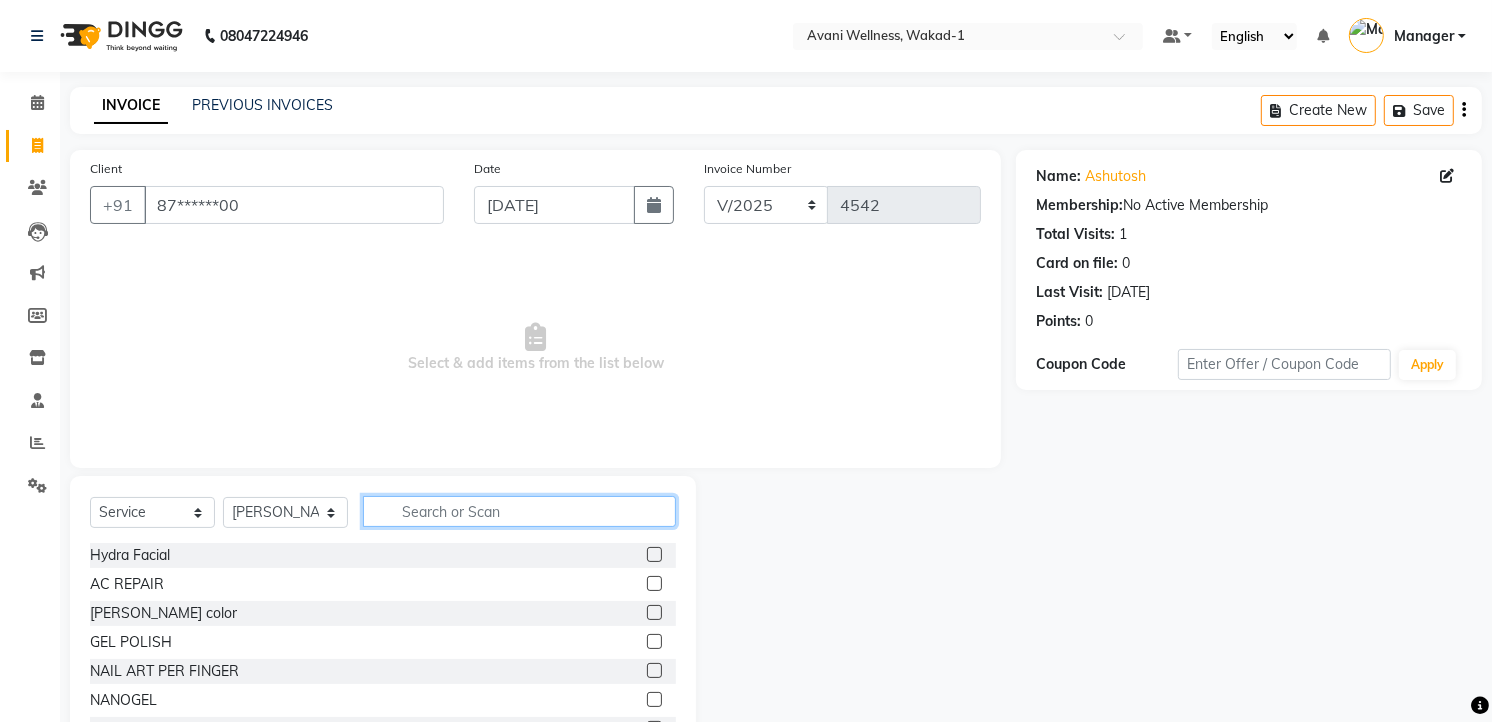 click 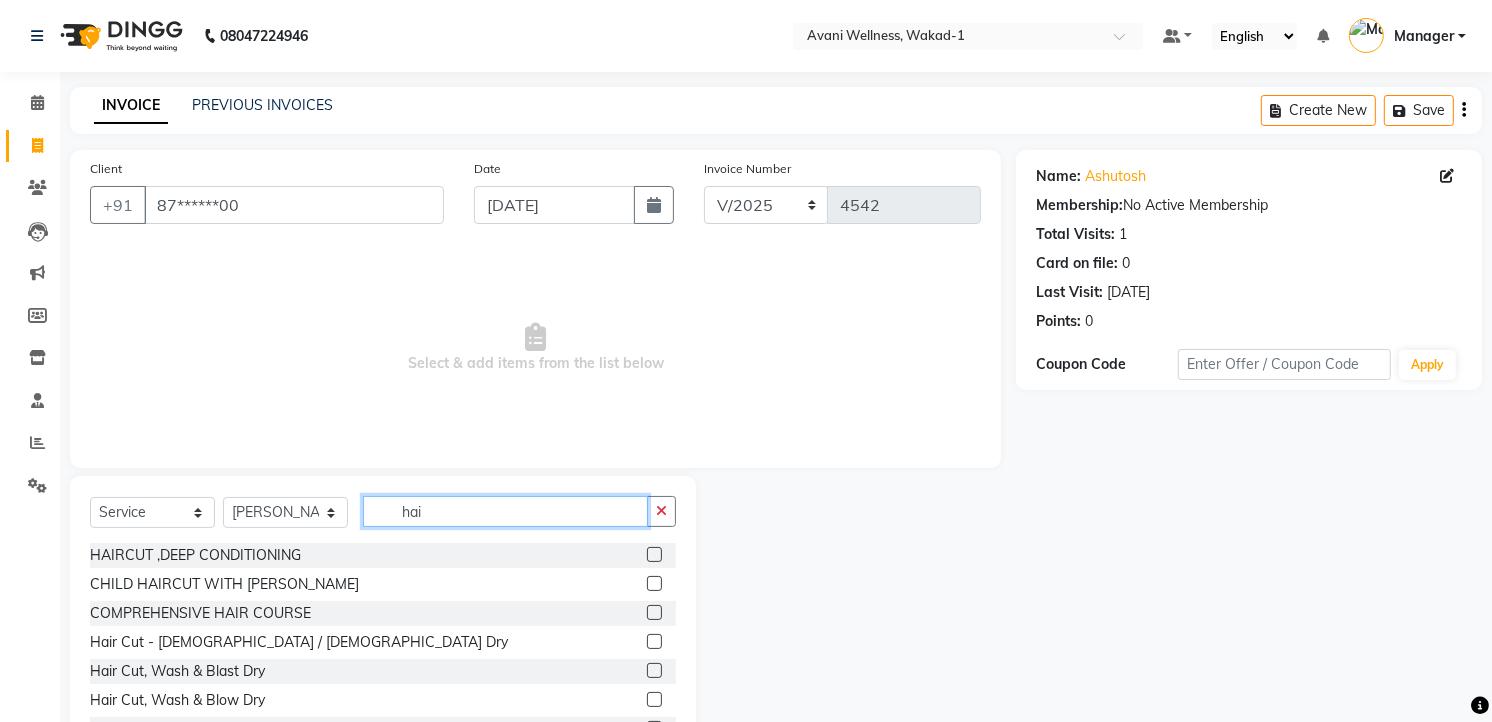 type on "hai" 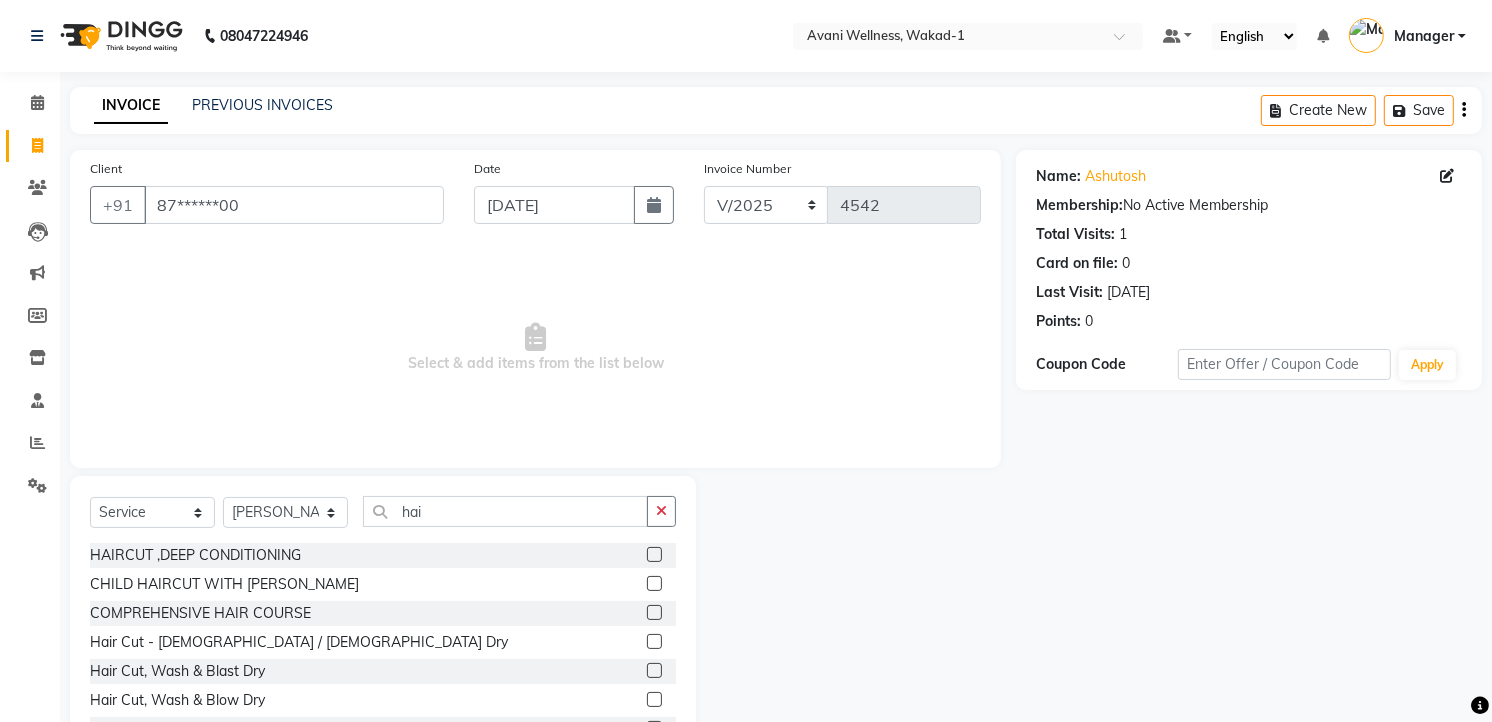 click on "Hair Cut - [DEMOGRAPHIC_DATA] / [DEMOGRAPHIC_DATA] Dry" 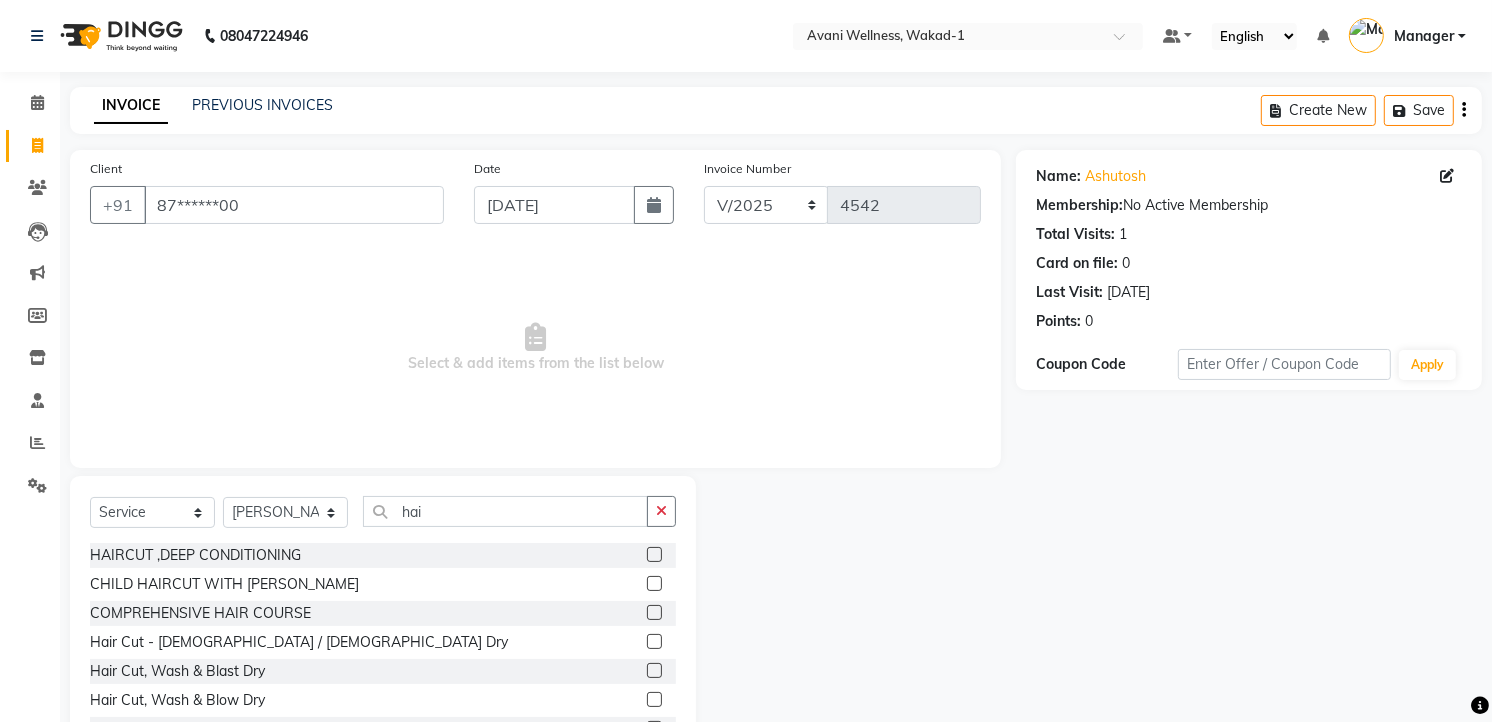 click 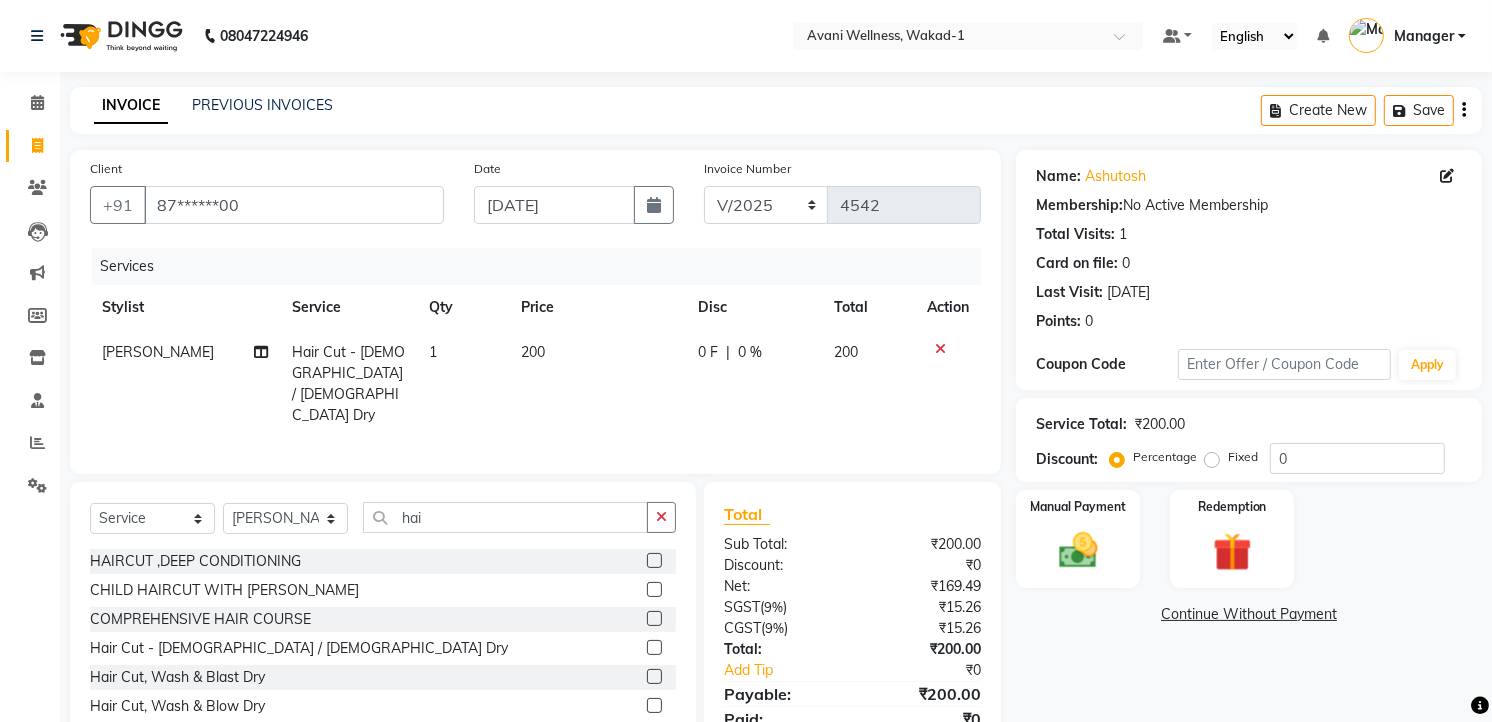 checkbox on "false" 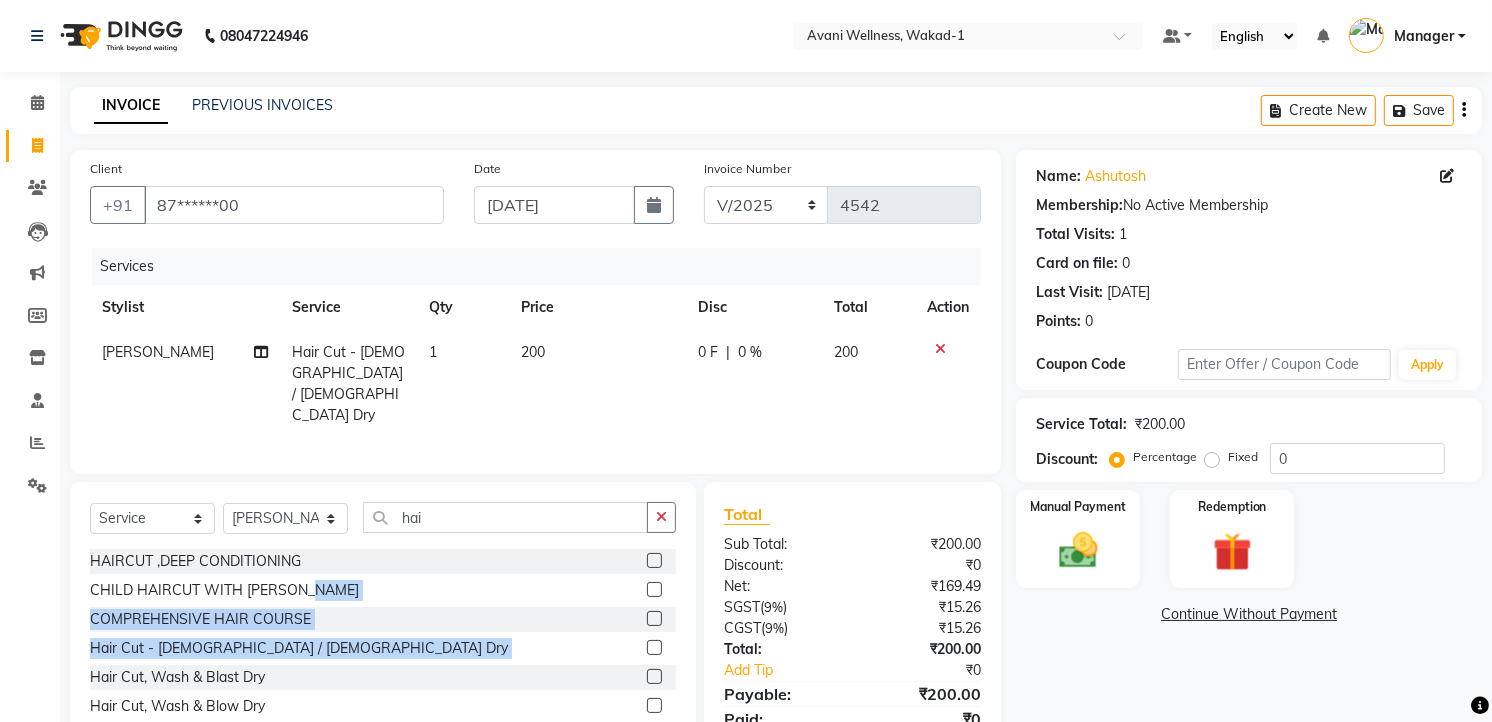 drag, startPoint x: 636, startPoint y: 648, endPoint x: 420, endPoint y: 570, distance: 229.65192 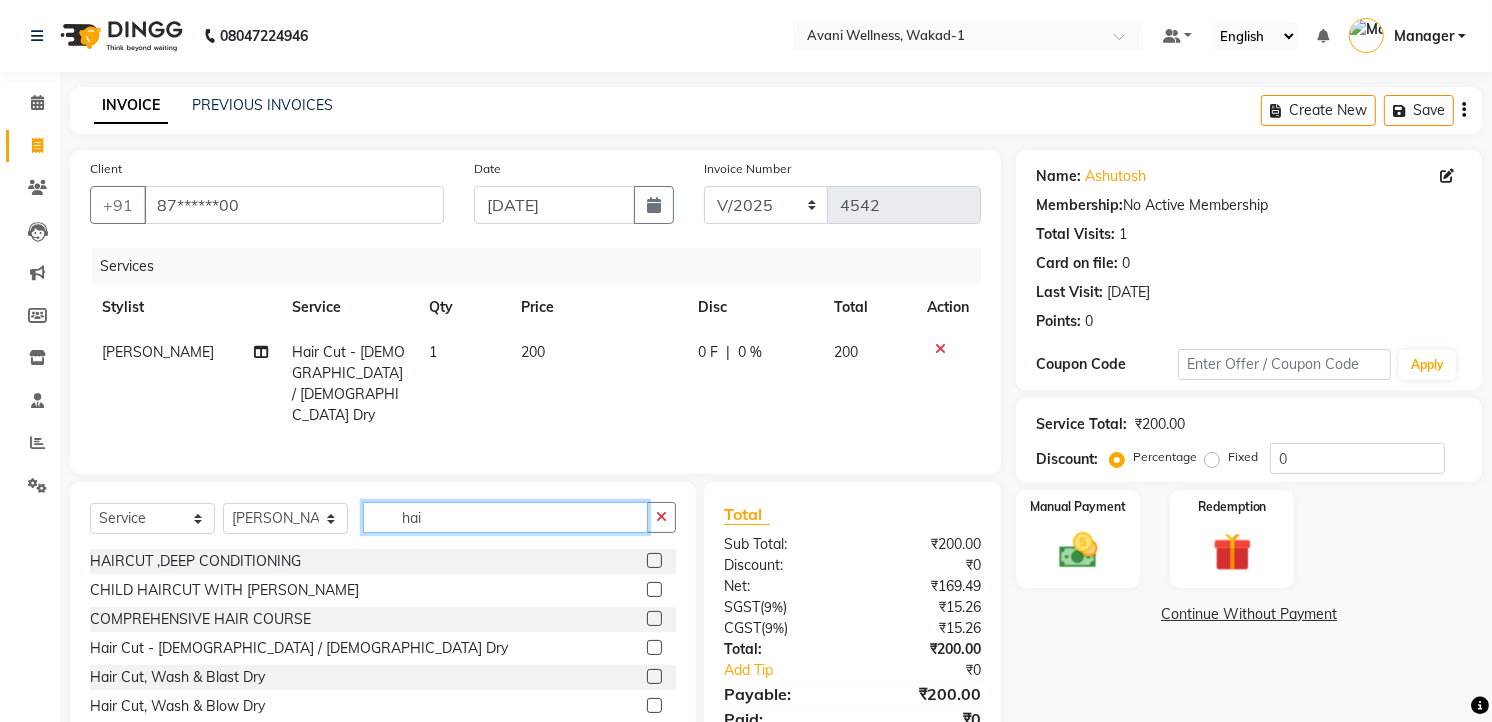 click on "hai" 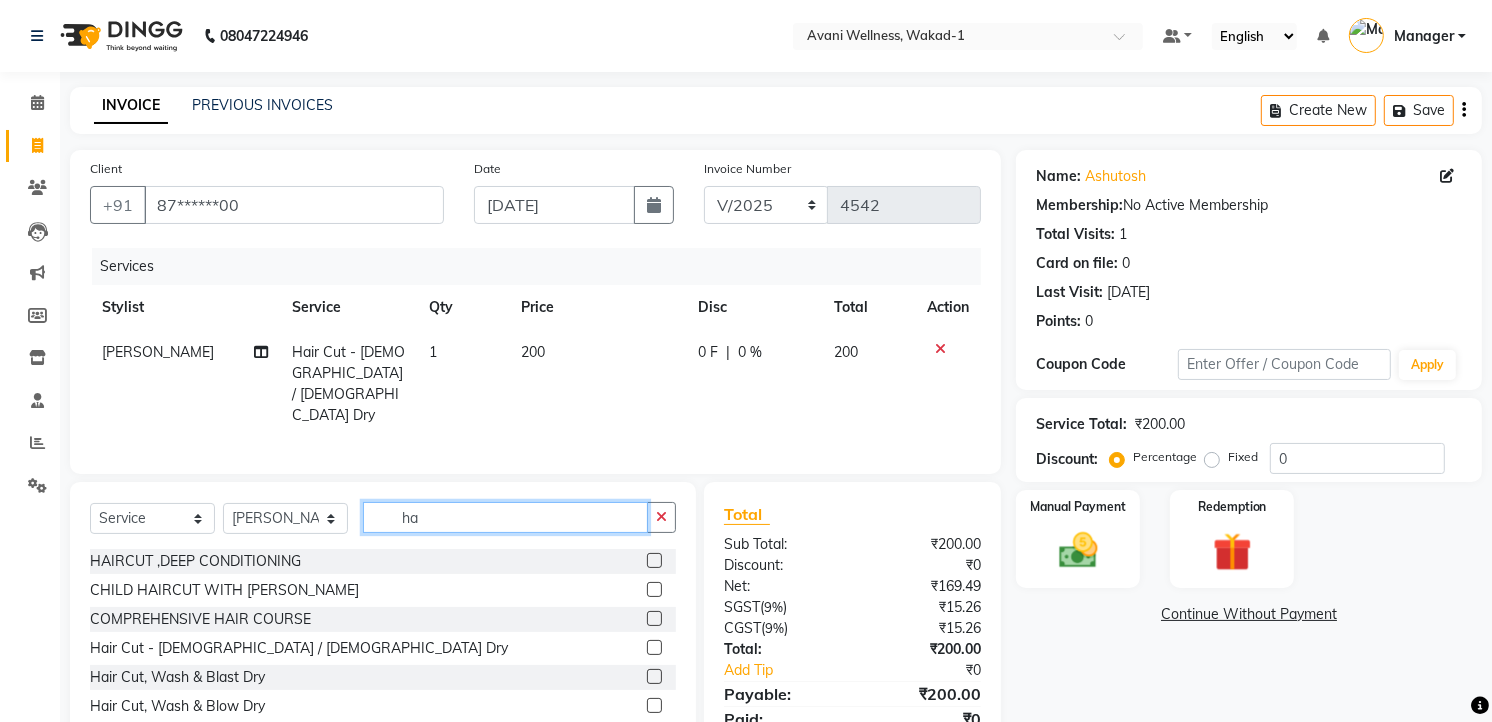 type on "h" 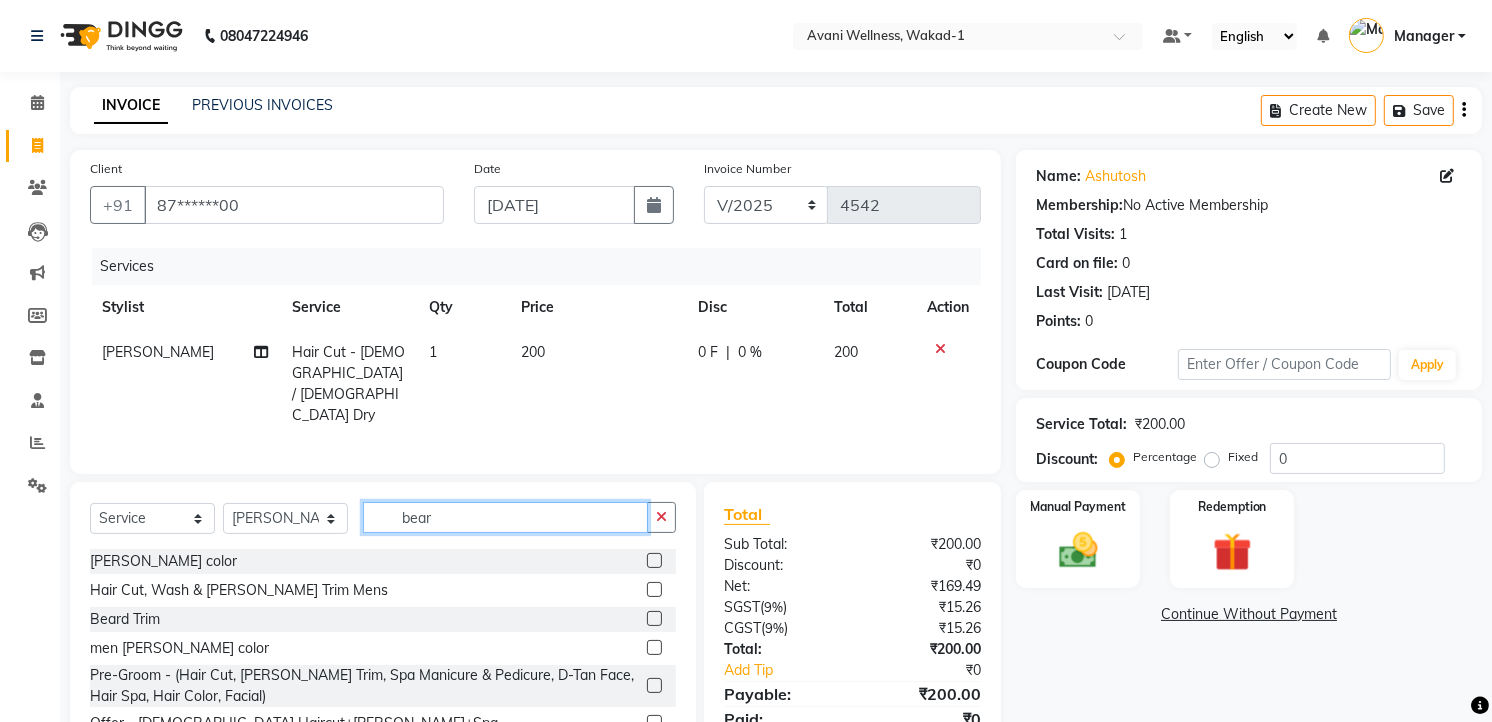 type on "bear" 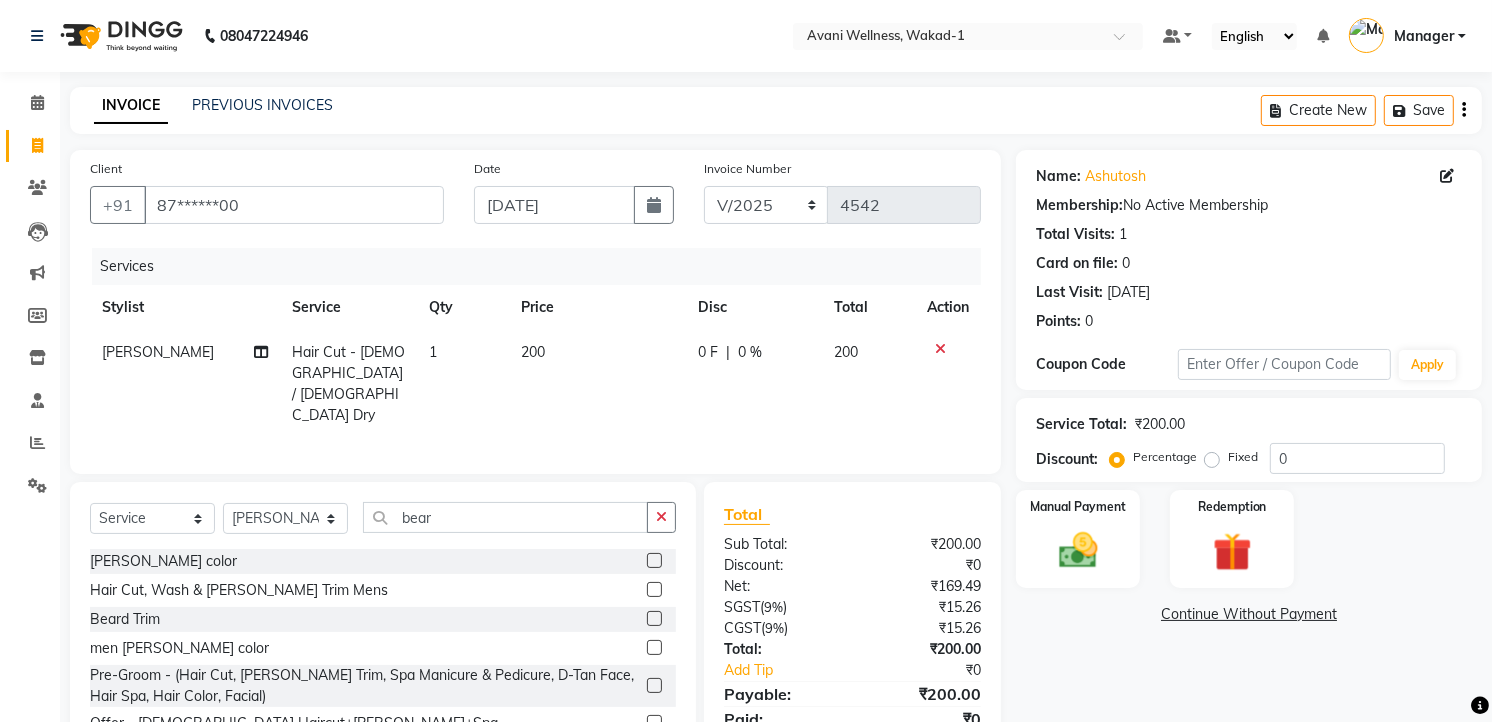 click 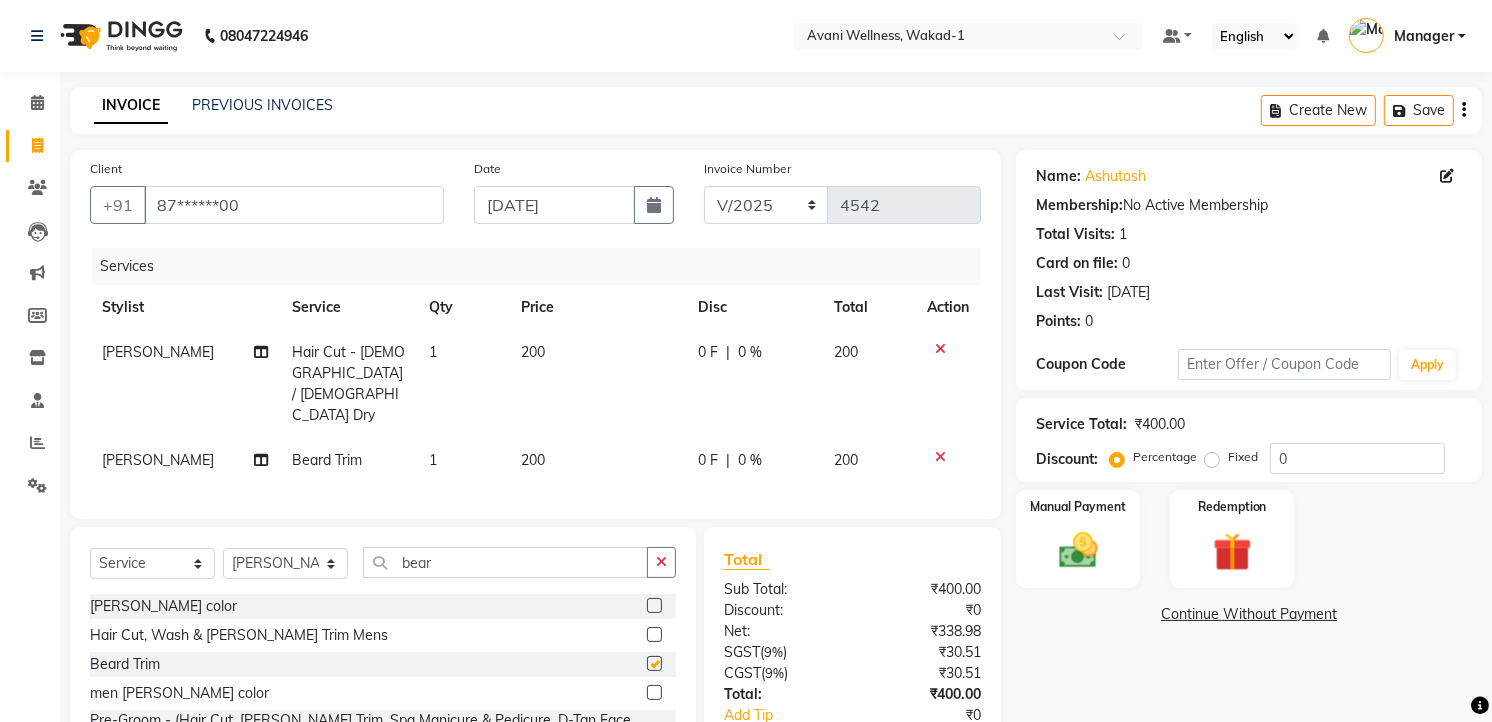 checkbox on "false" 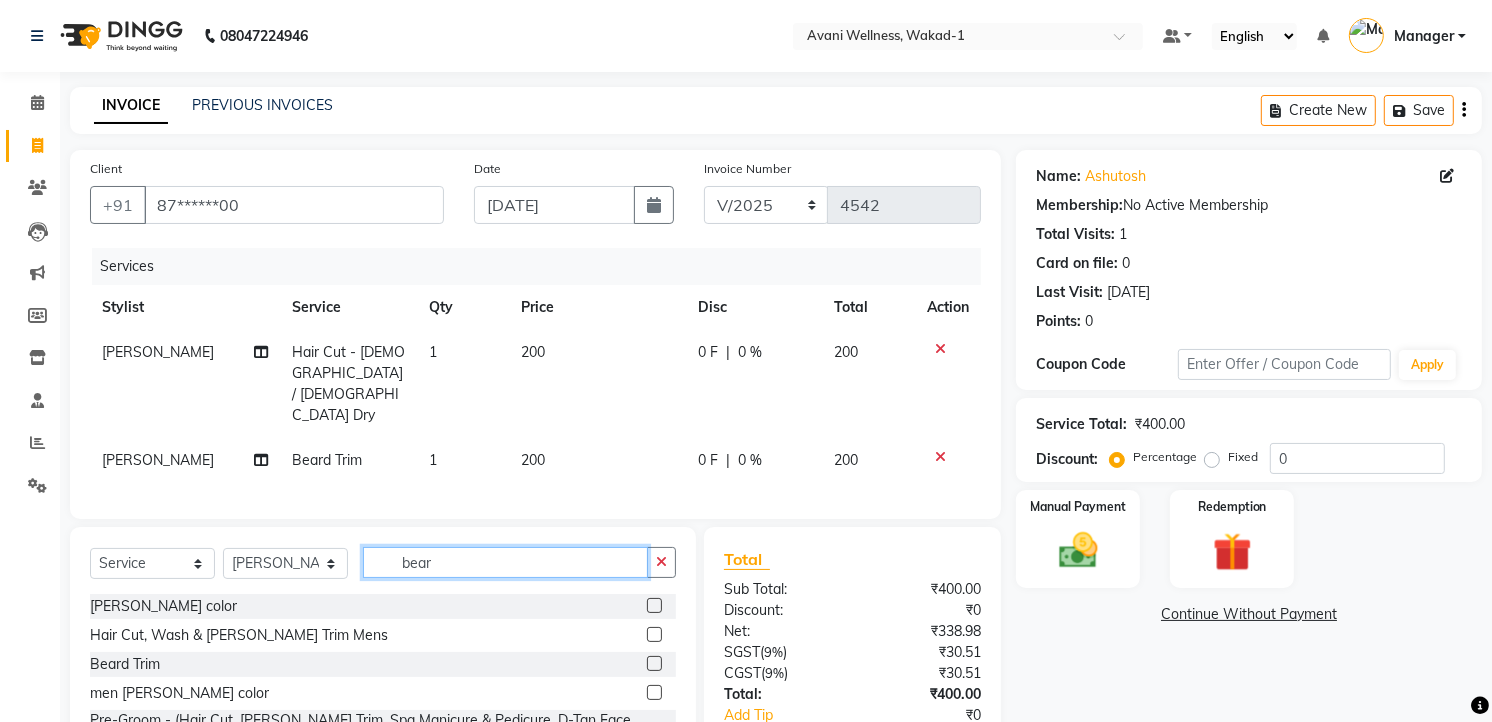 click on "bear" 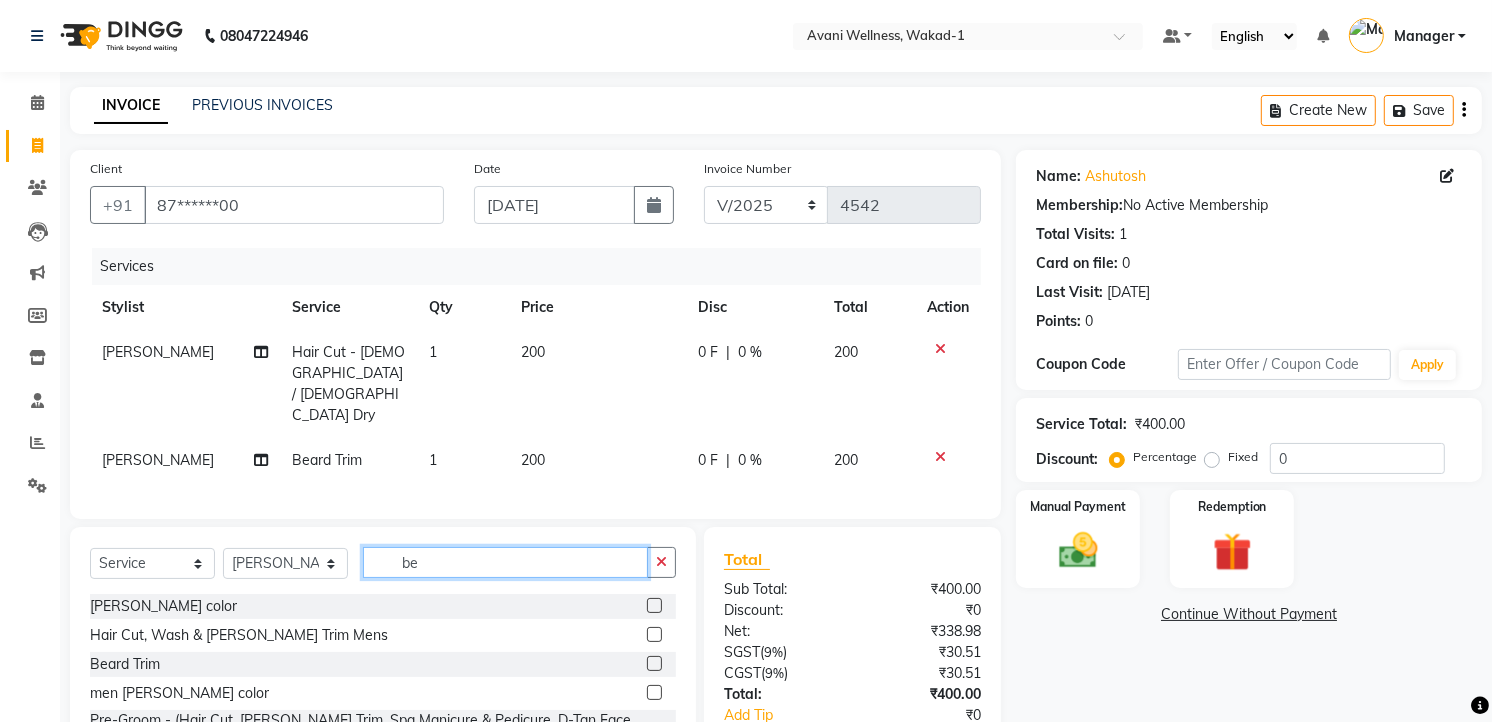 type on "b" 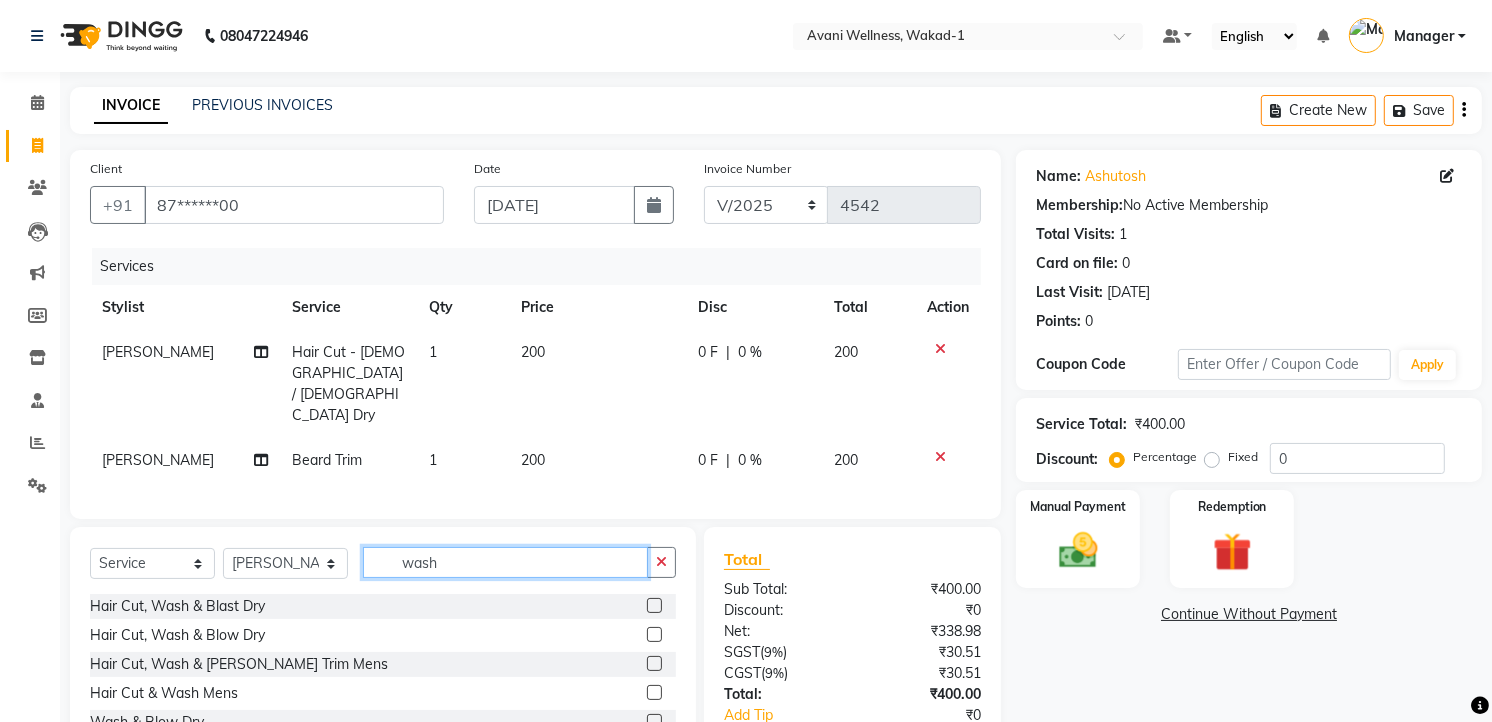 scroll, scrollTop: 32, scrollLeft: 0, axis: vertical 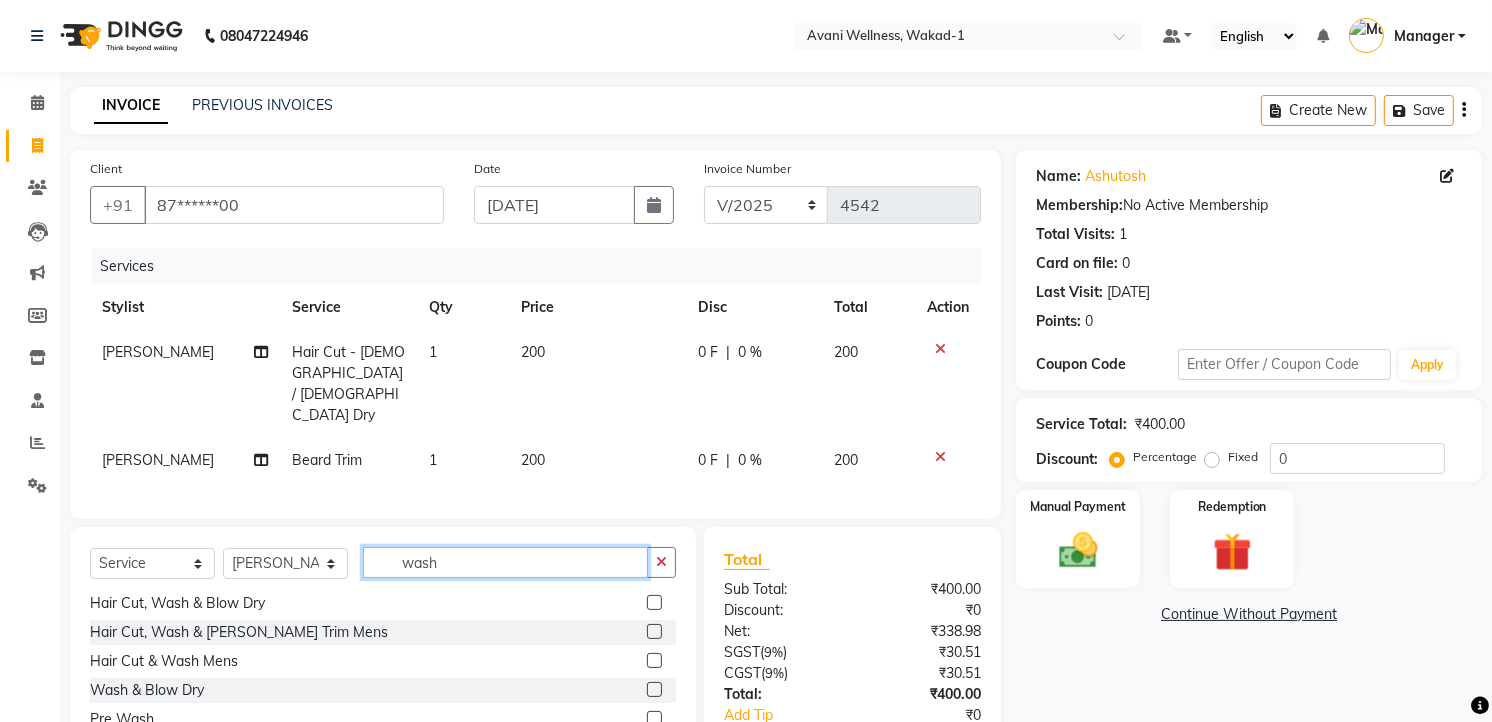 type on "wash" 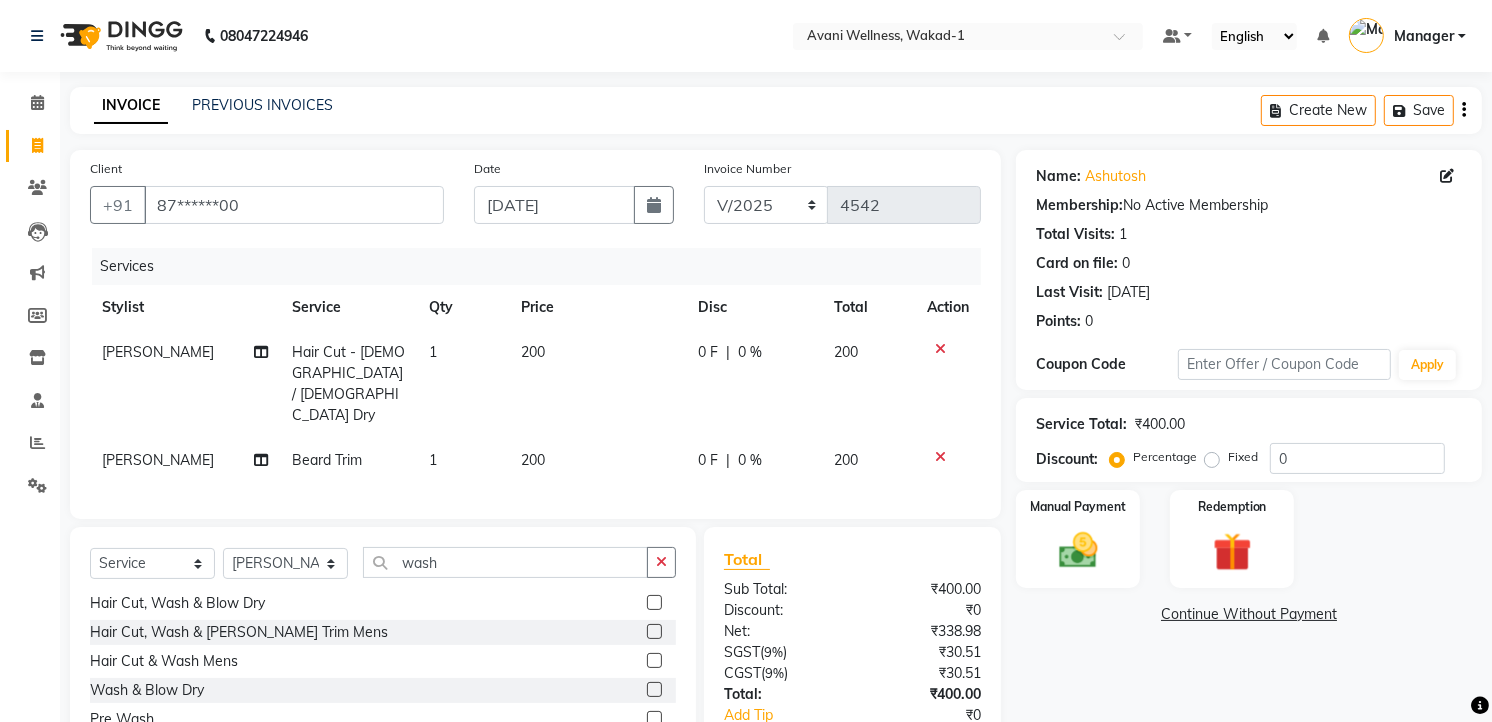 click 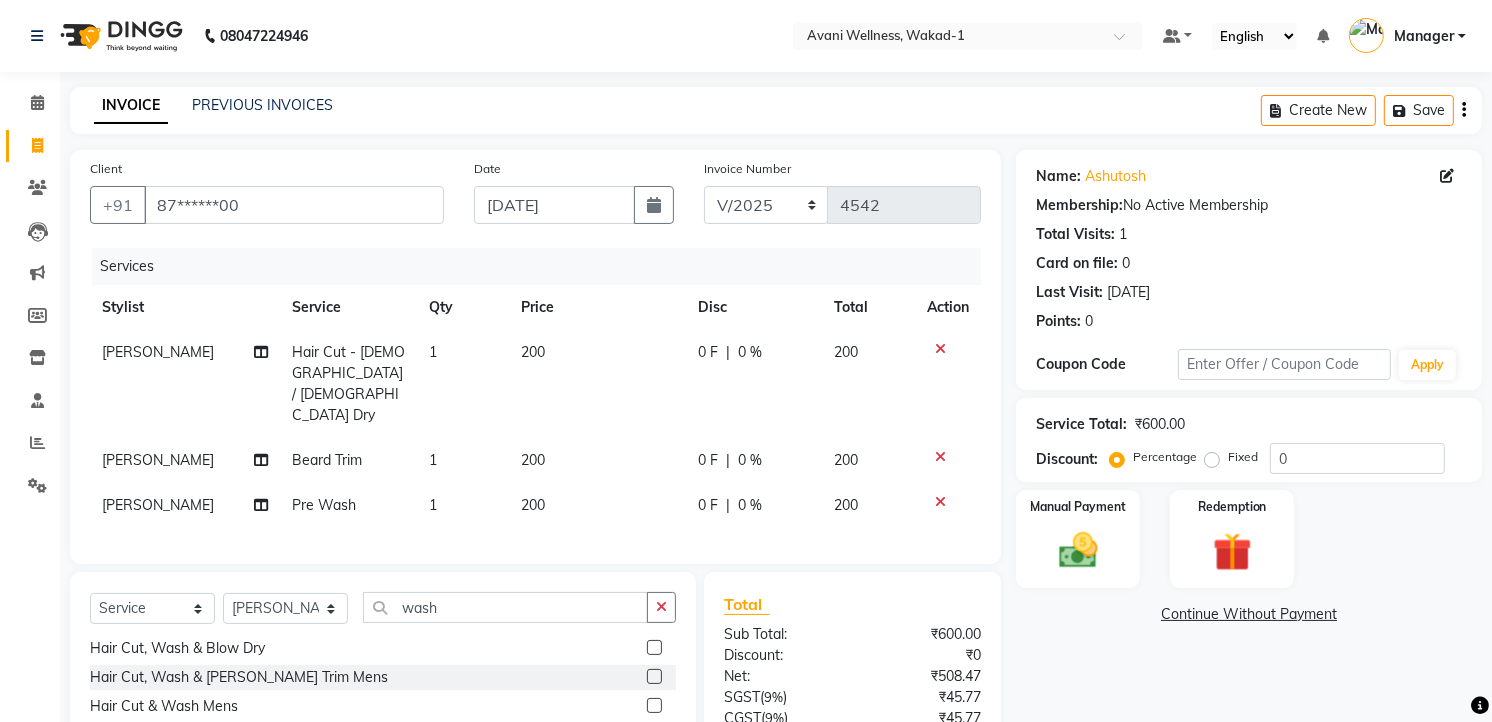checkbox on "false" 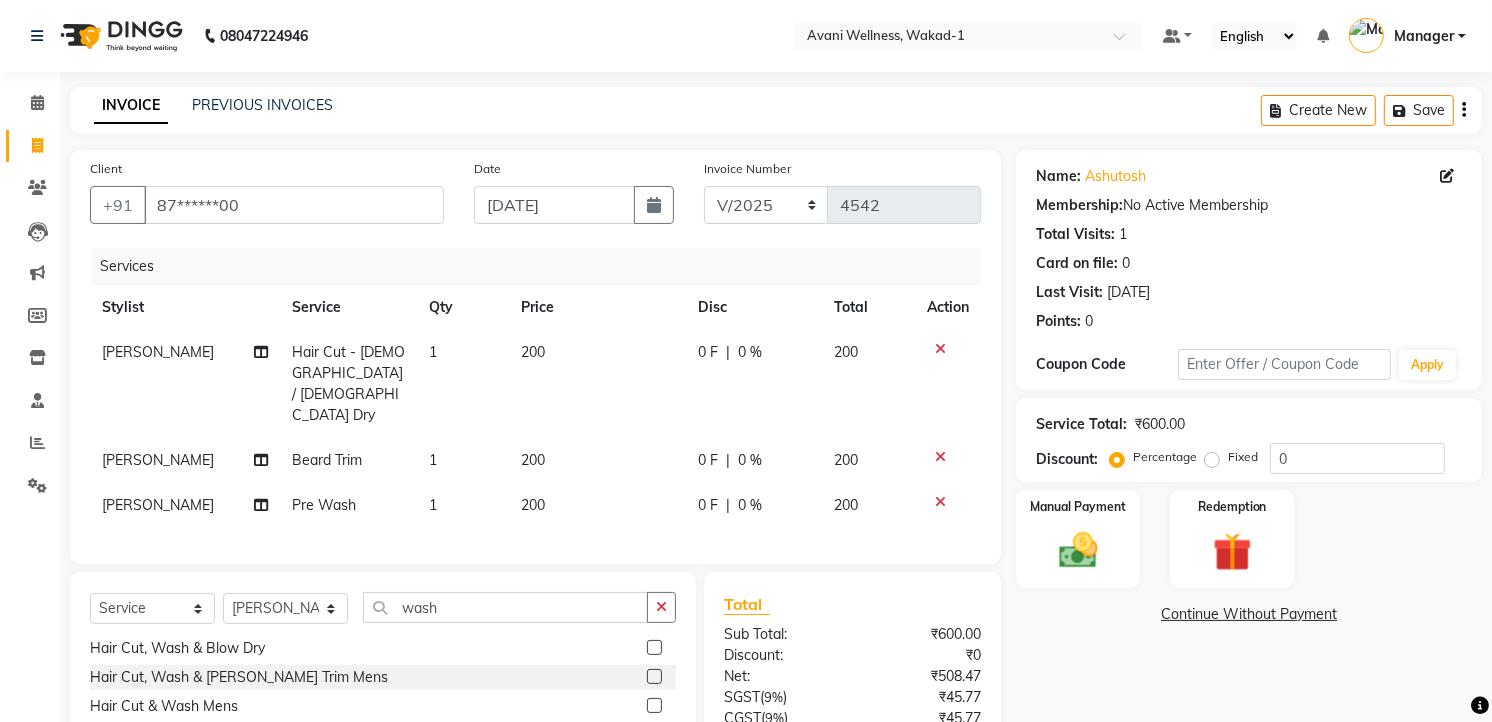 click on "200" 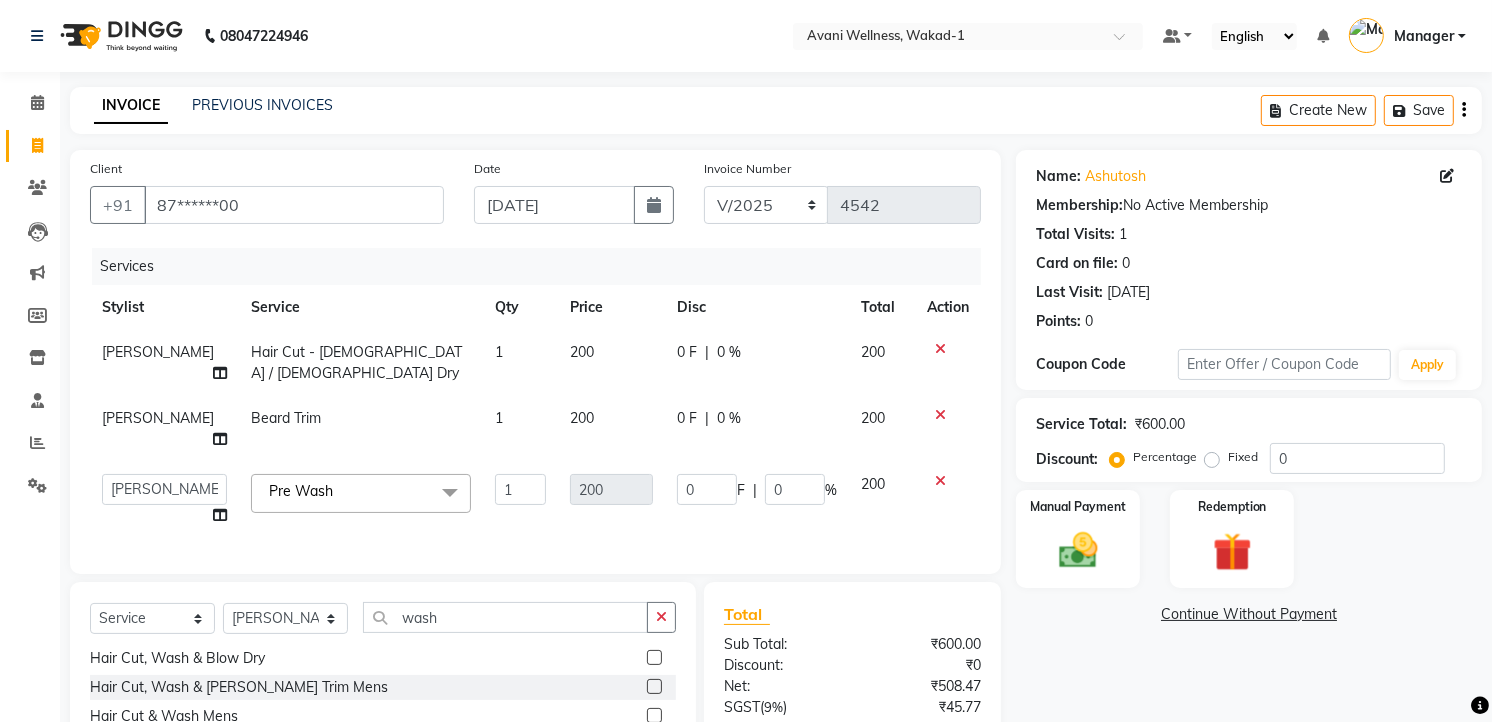 click on "1" 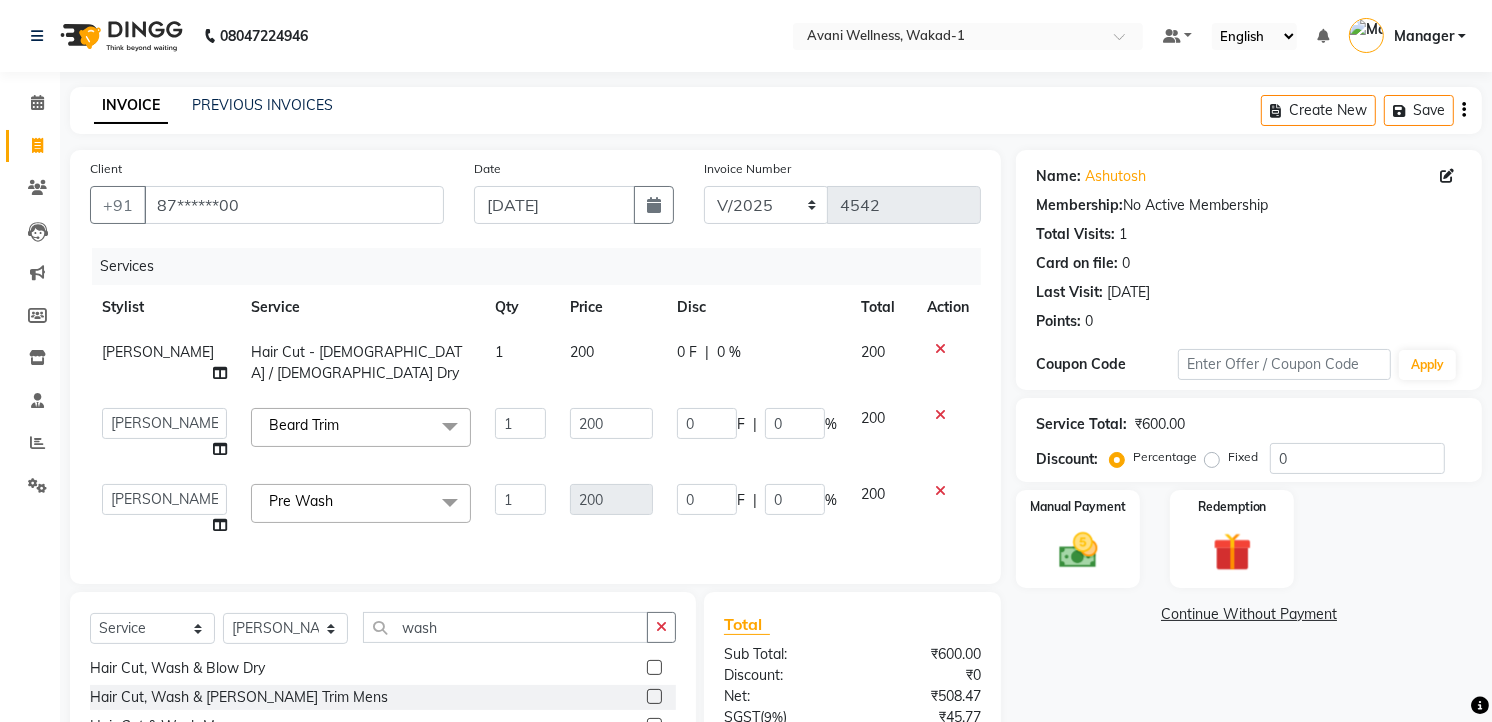 click 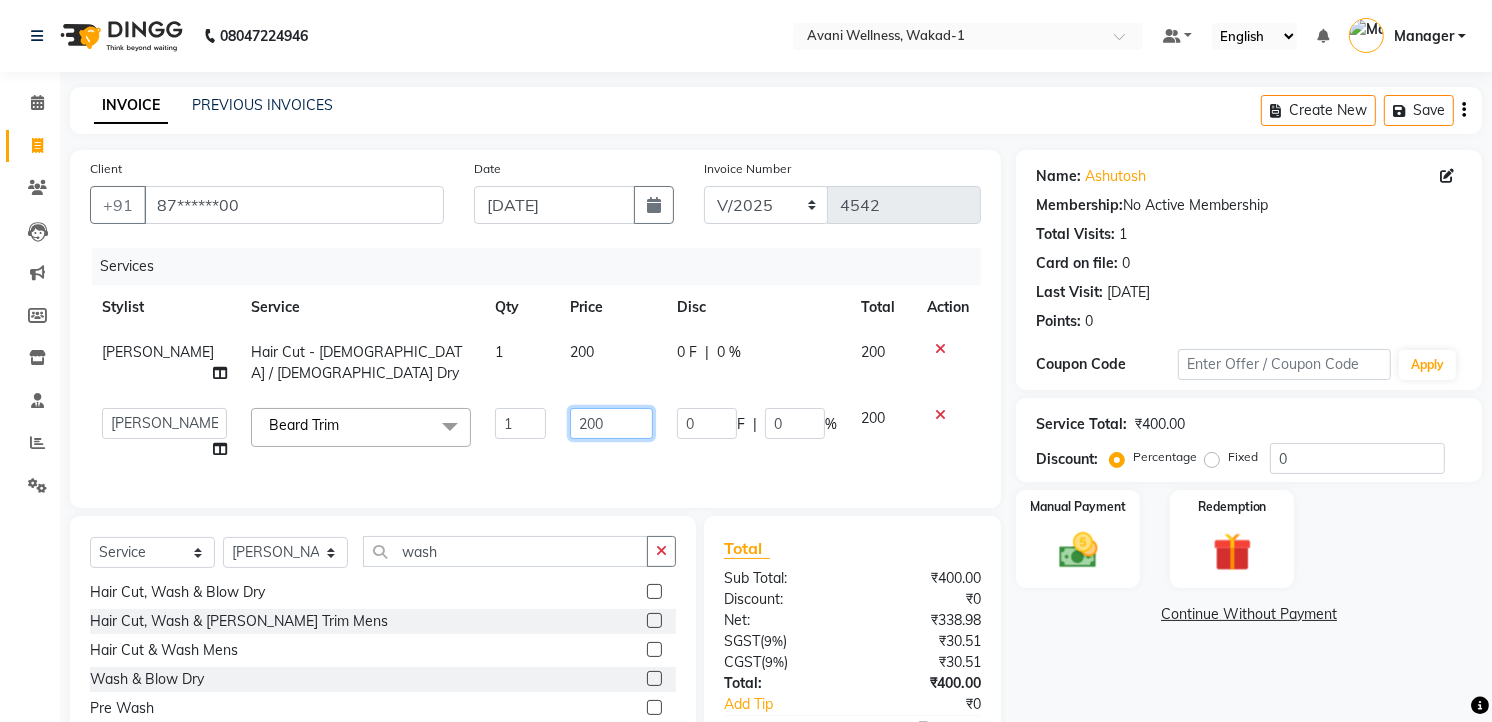 click on "200" 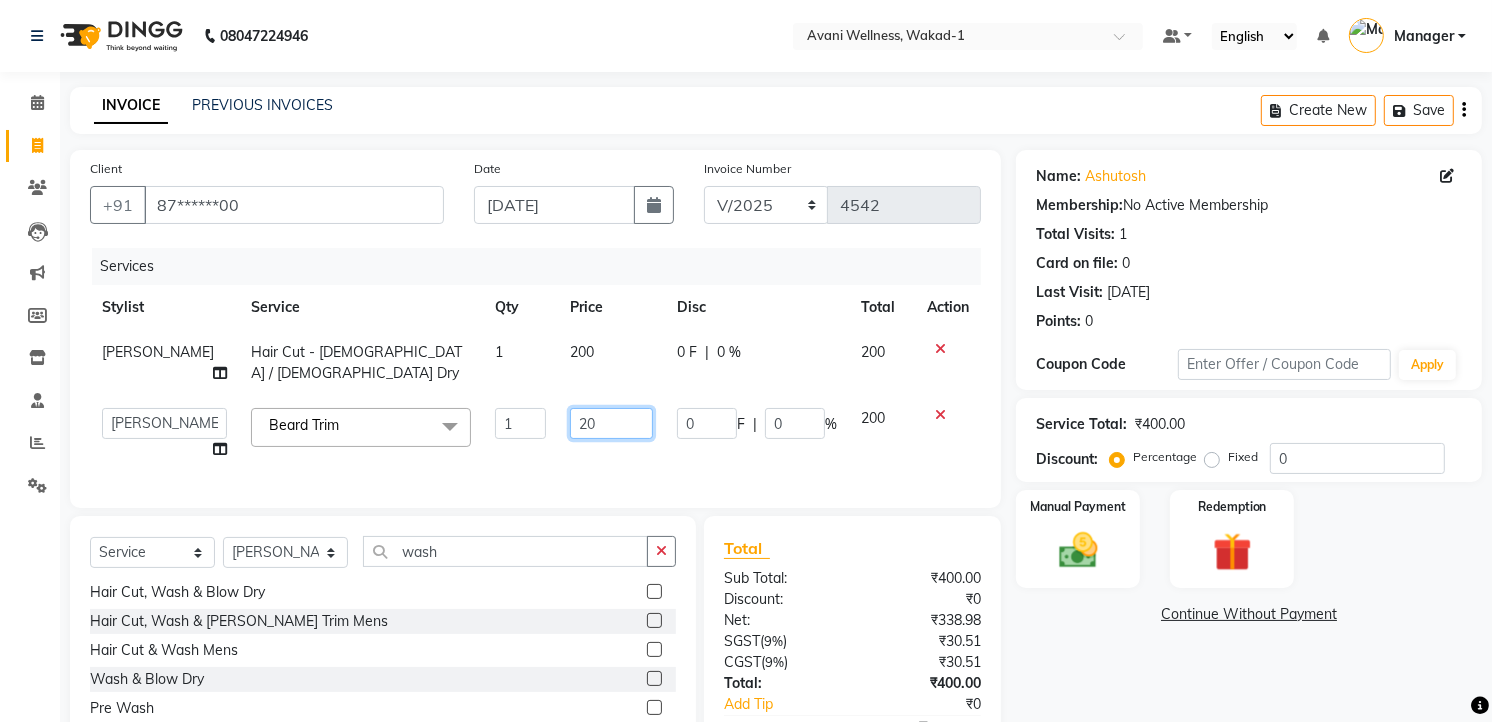 type on "2" 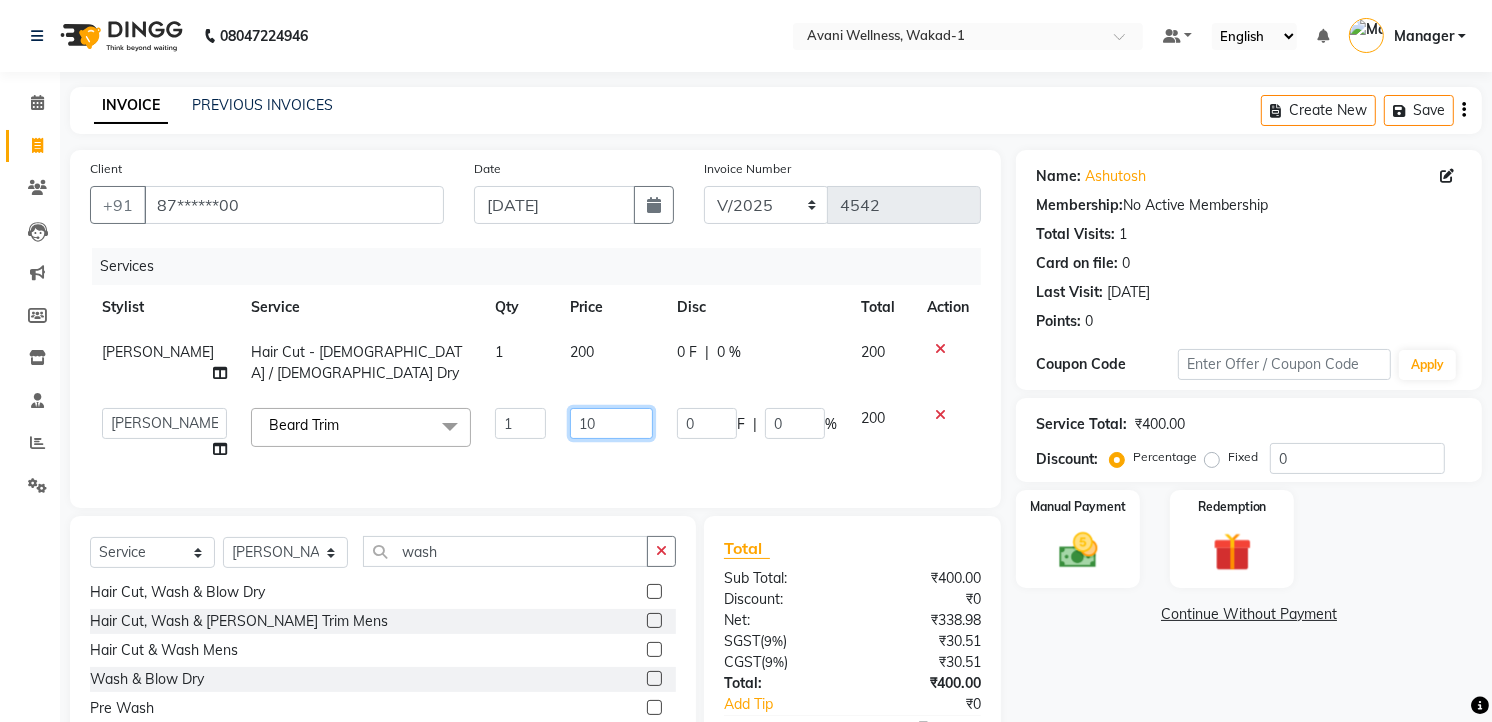 type on "100" 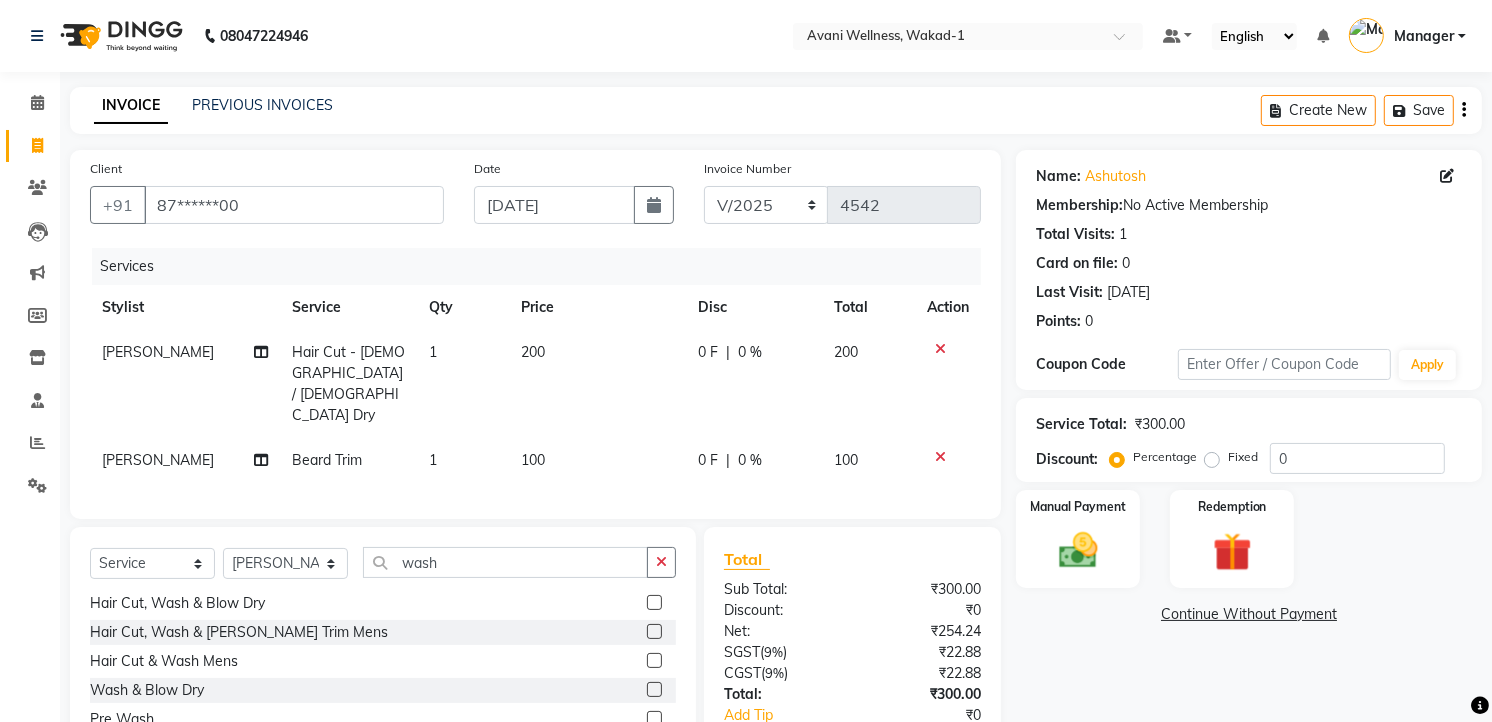 click on "Services Stylist Service Qty Price Disc Total Action [PERSON_NAME] Hair Cut - [DEMOGRAPHIC_DATA] / [DEMOGRAPHIC_DATA] Dry 1 200 0 F | 0 % 200 [PERSON_NAME] [PERSON_NAME] Trim 1 100 0 F | 0 % 100" 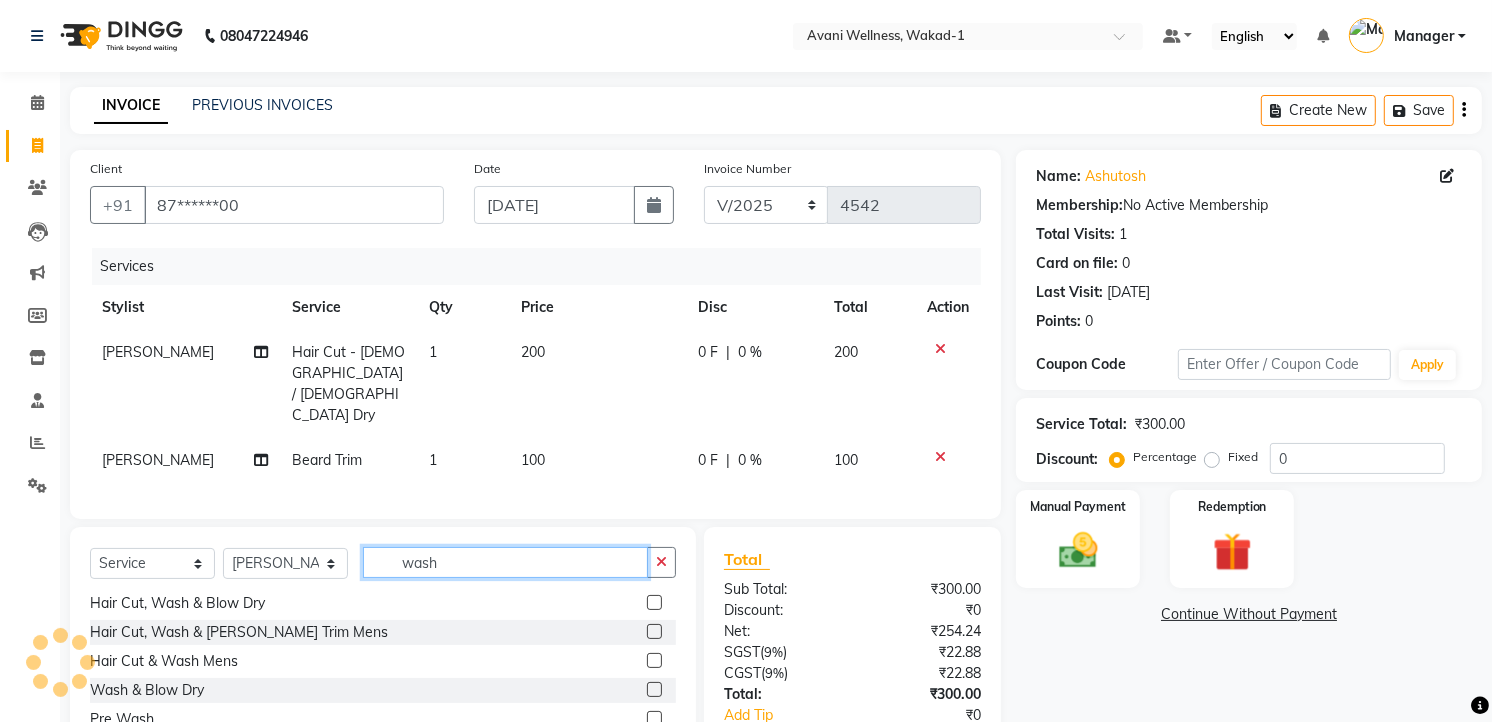 click on "wash" 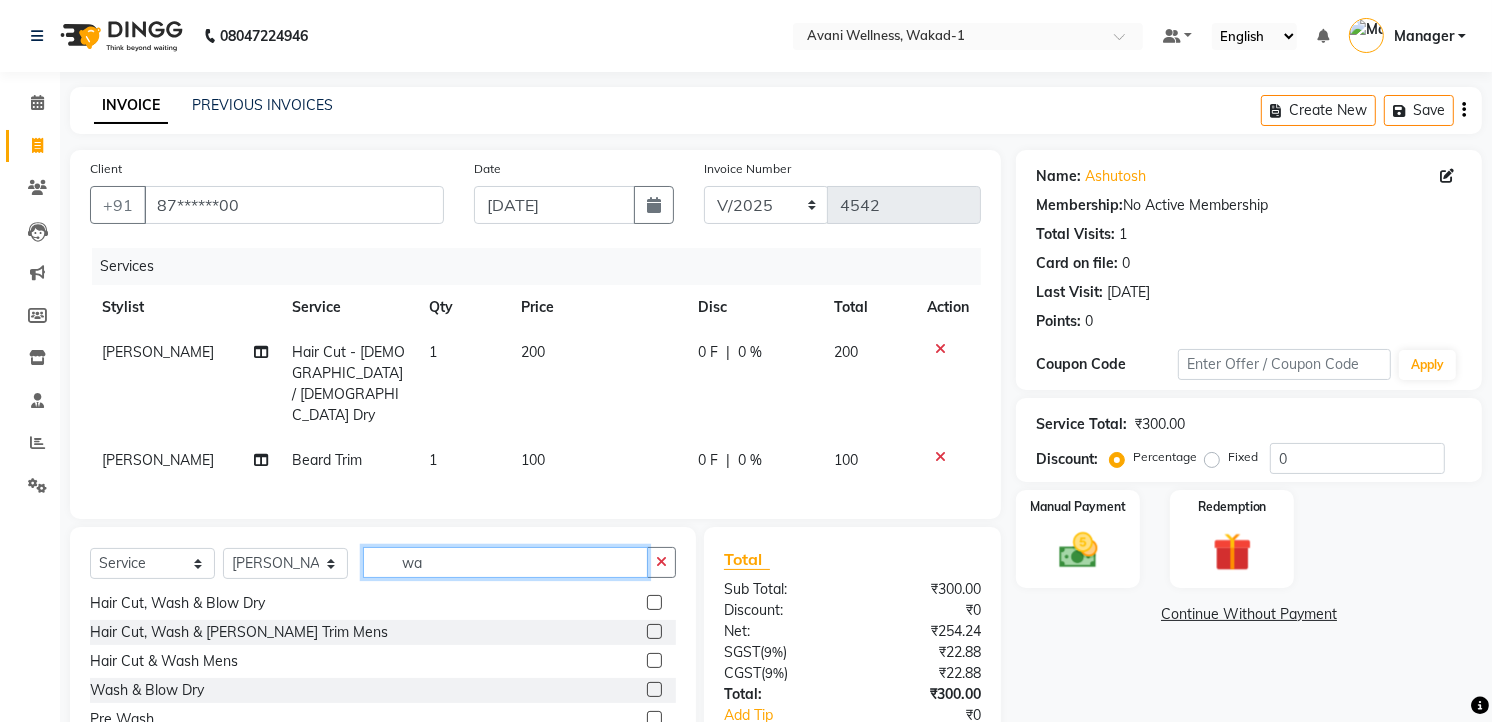 type on "w" 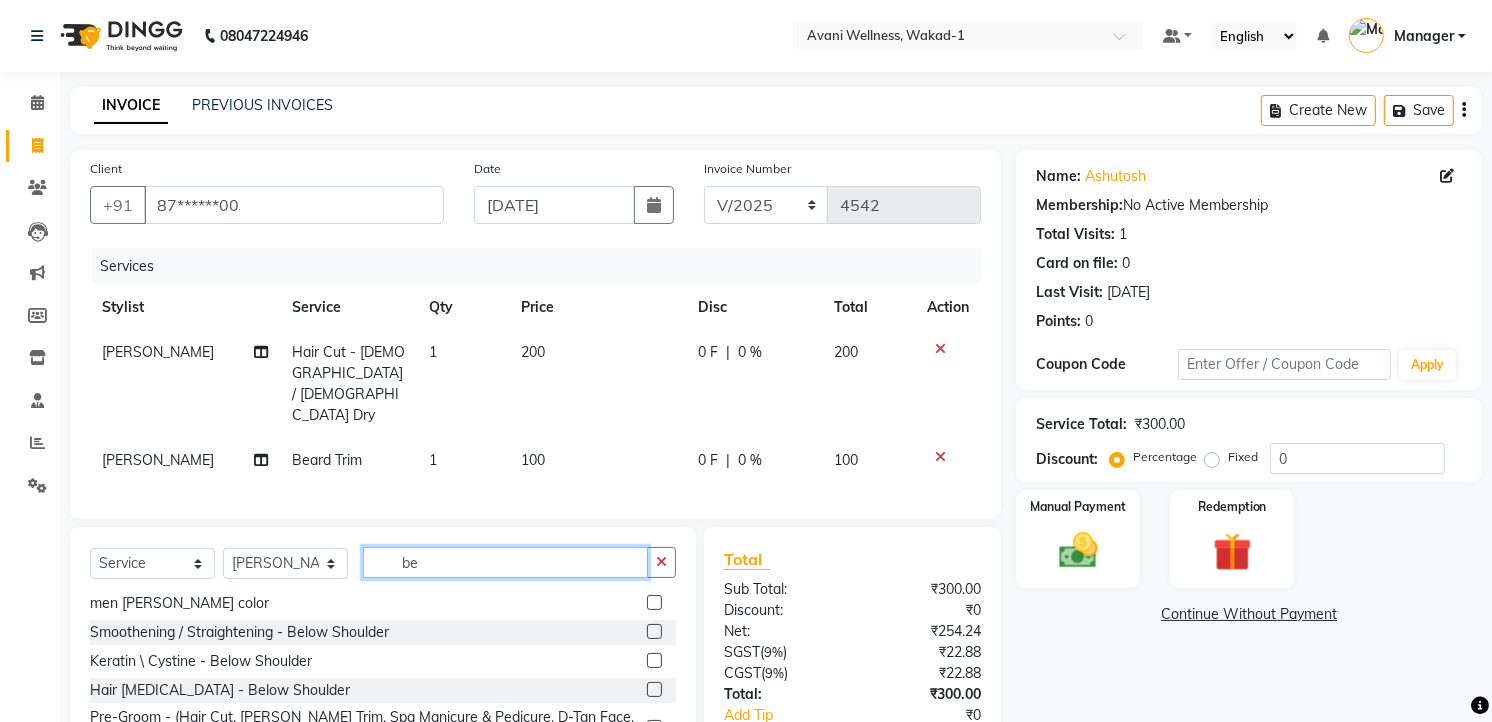 scroll, scrollTop: 0, scrollLeft: 0, axis: both 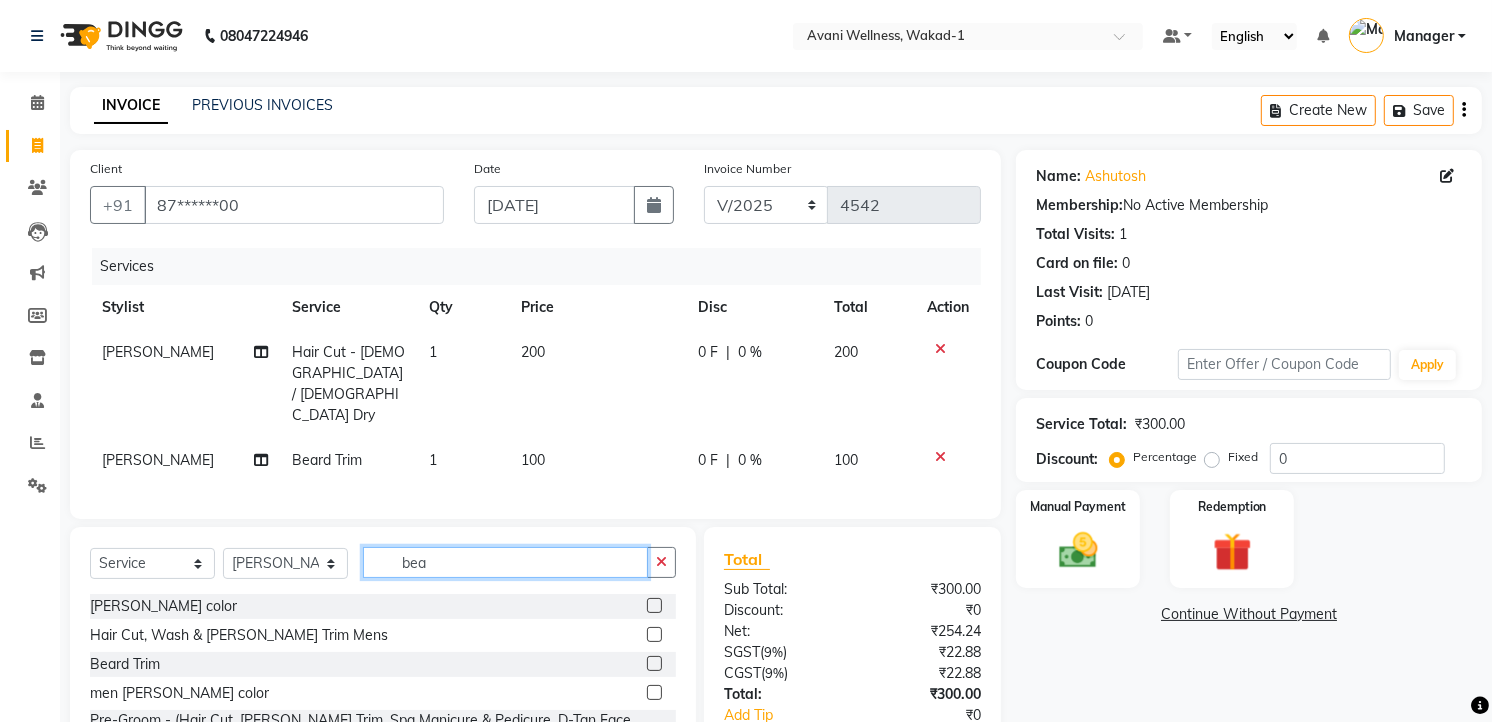 type on "bea" 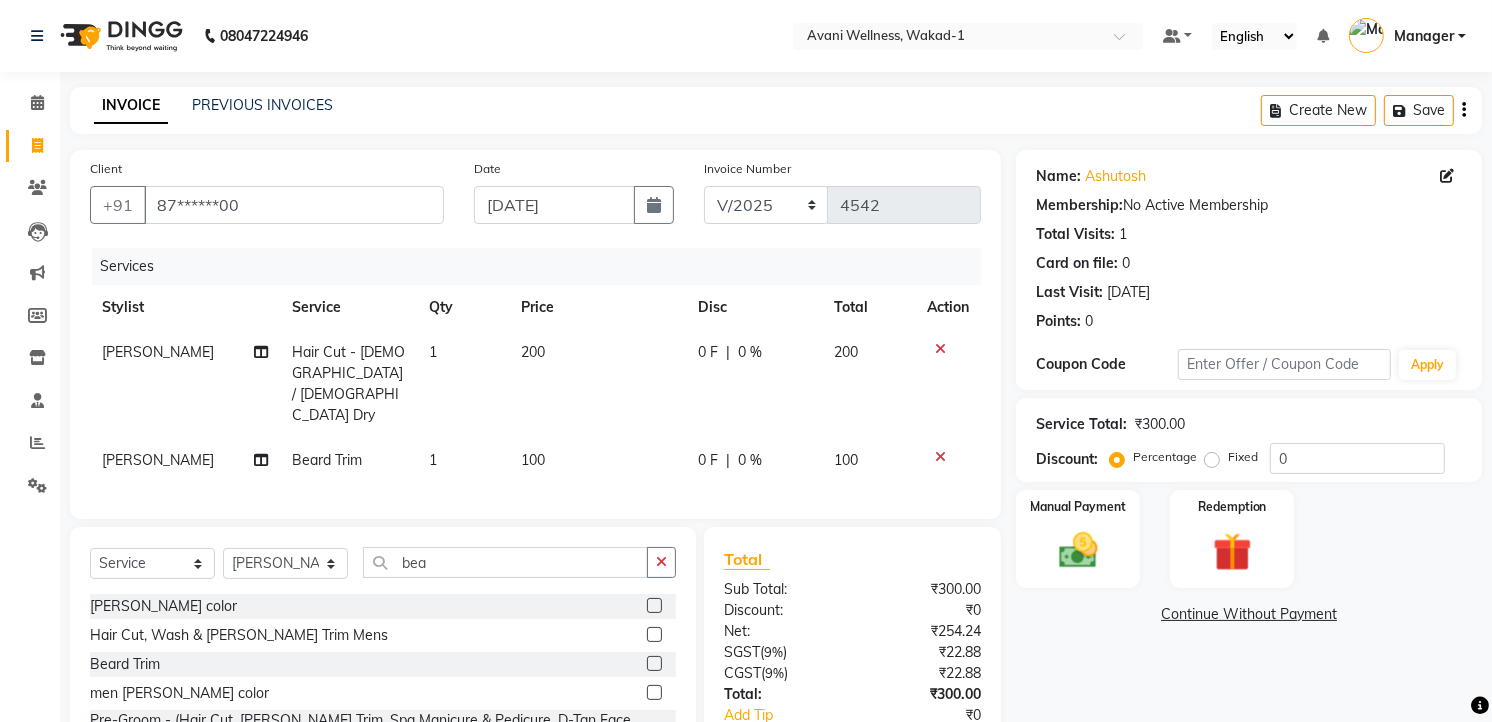 click 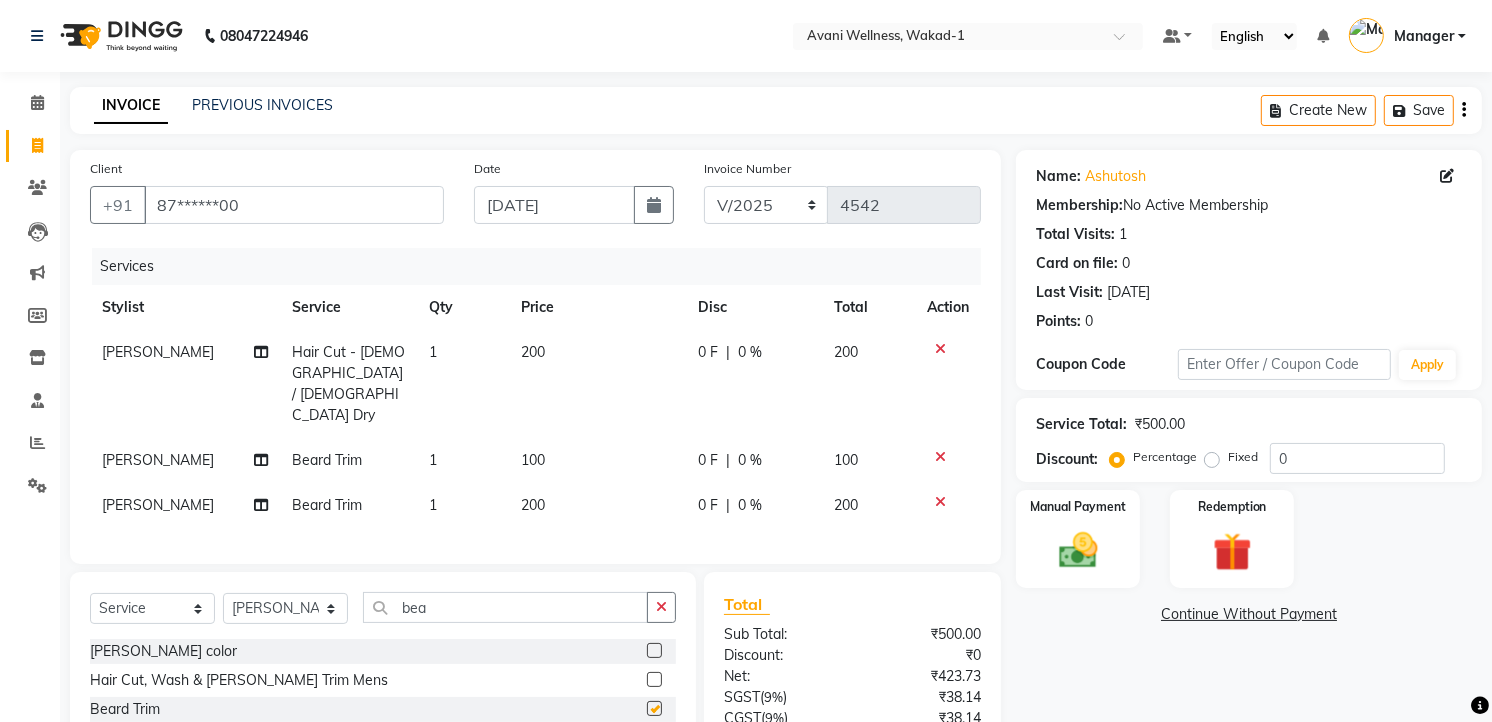 checkbox on "false" 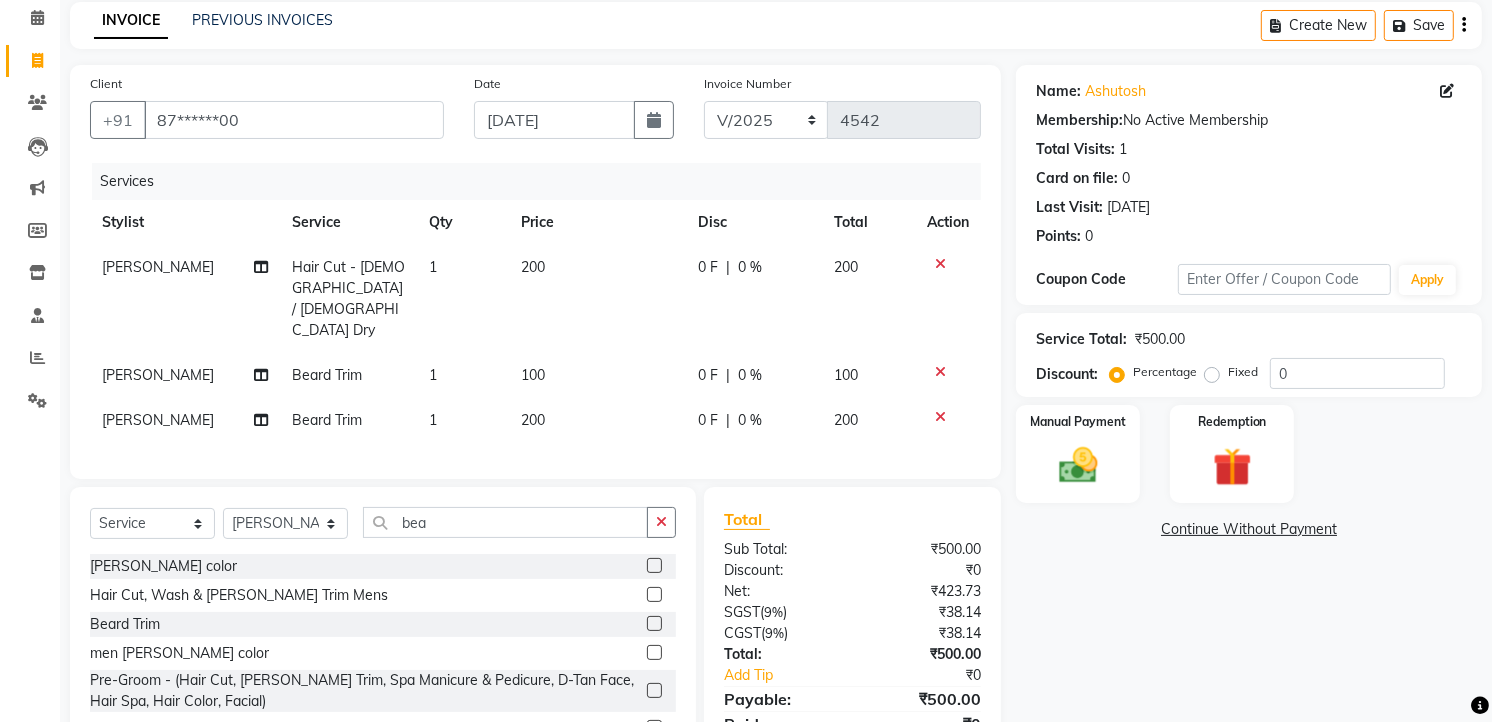 scroll, scrollTop: 86, scrollLeft: 0, axis: vertical 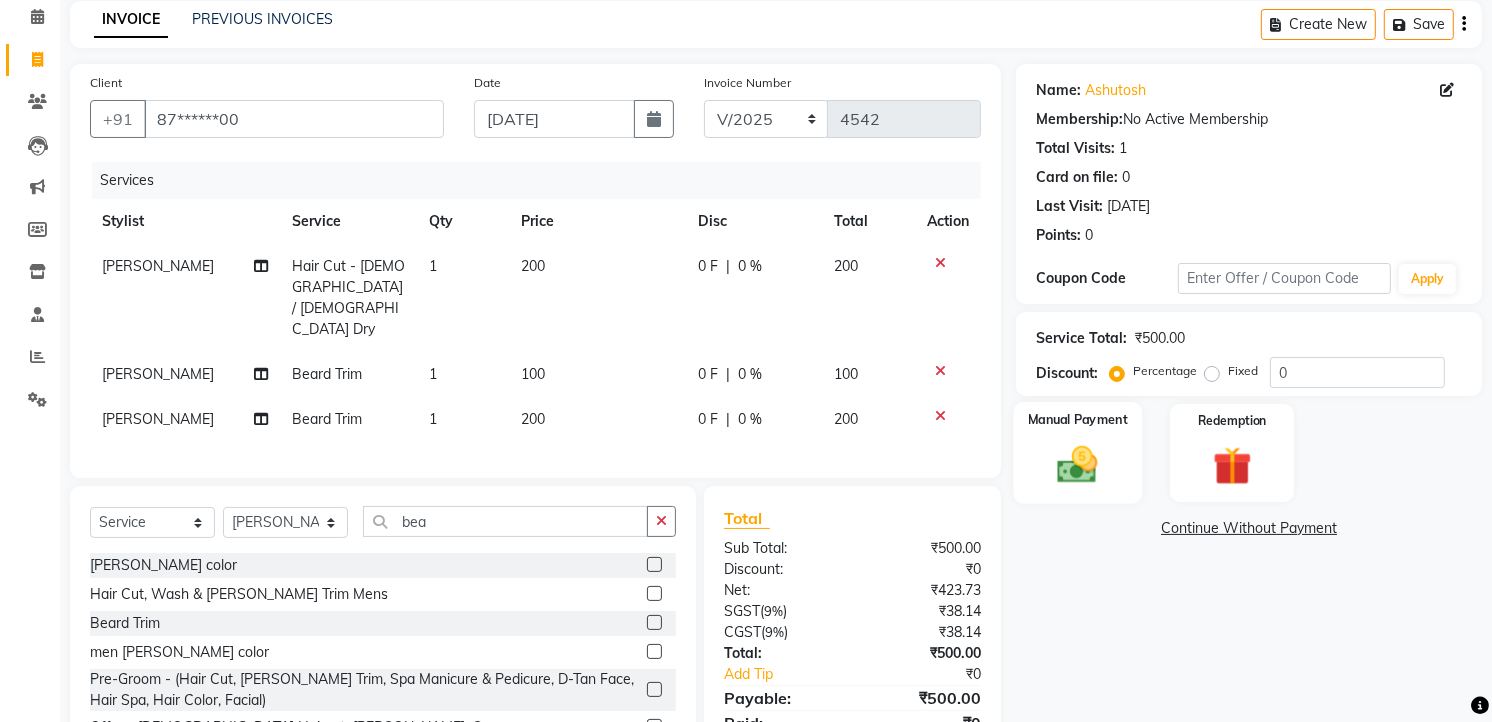 click 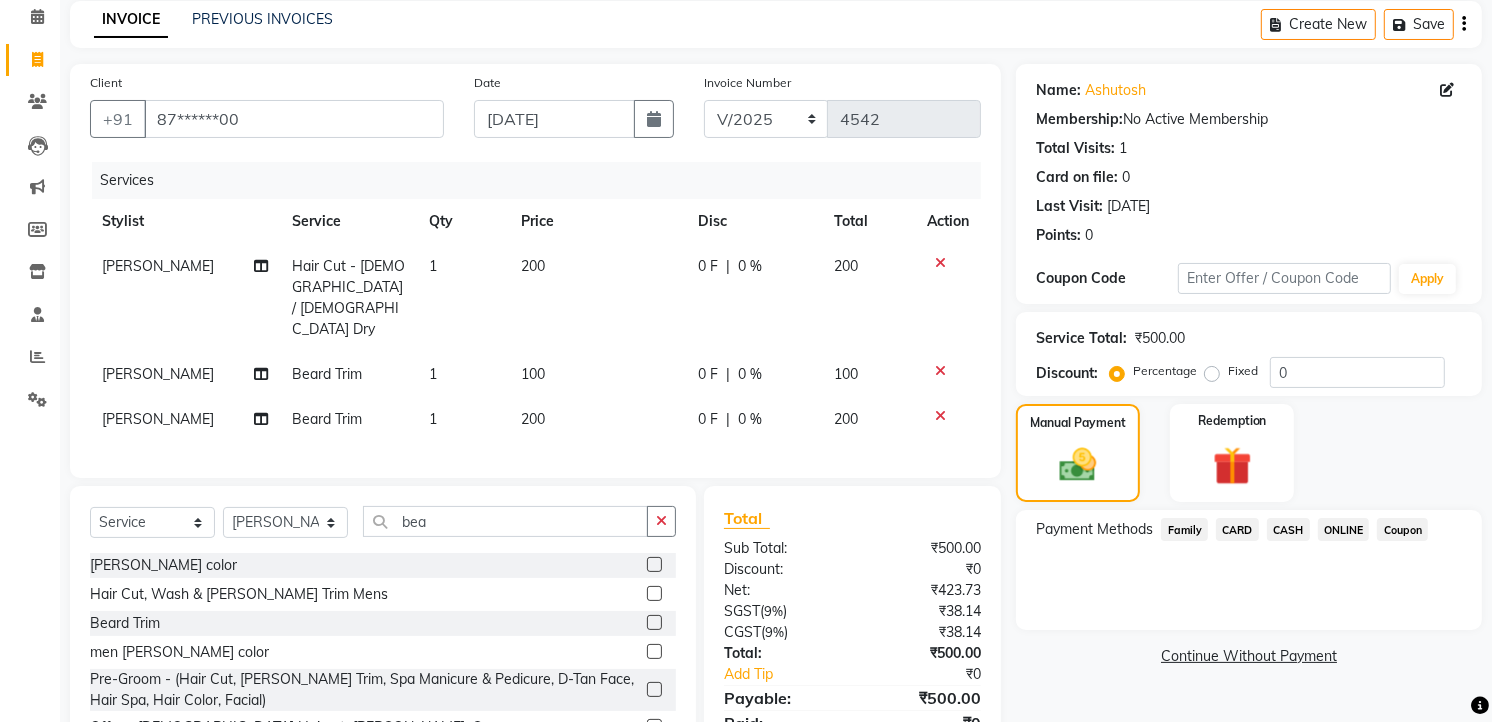 click on "ONLINE" 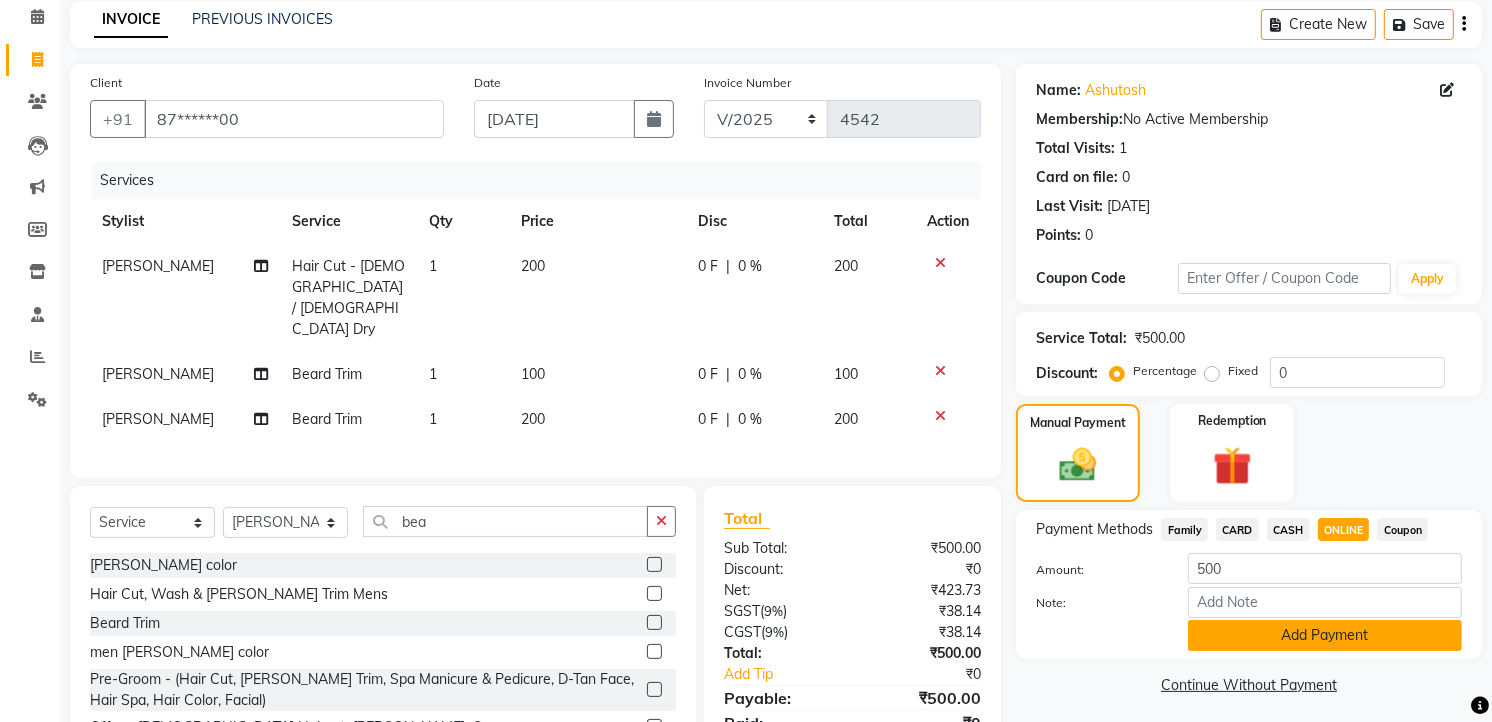 click on "Add Payment" 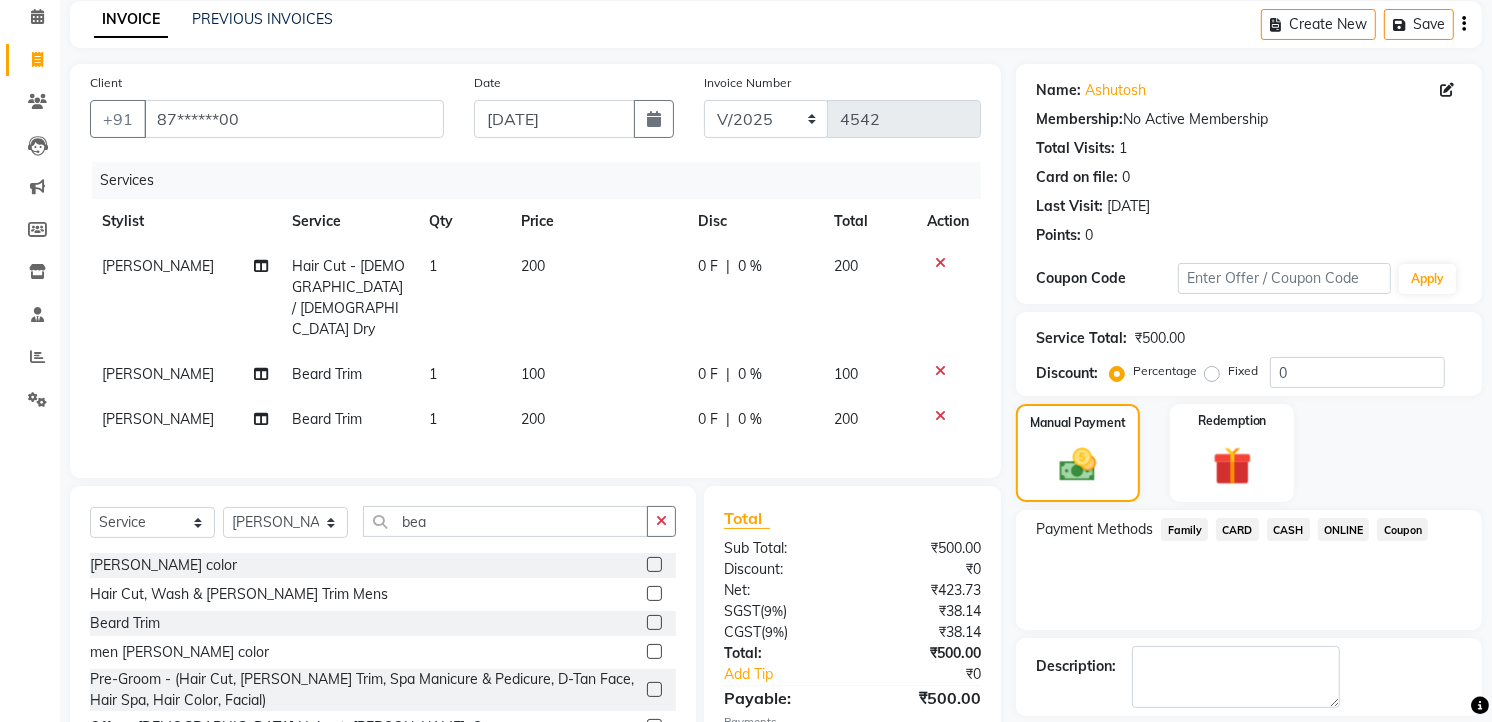 scroll, scrollTop: 190, scrollLeft: 0, axis: vertical 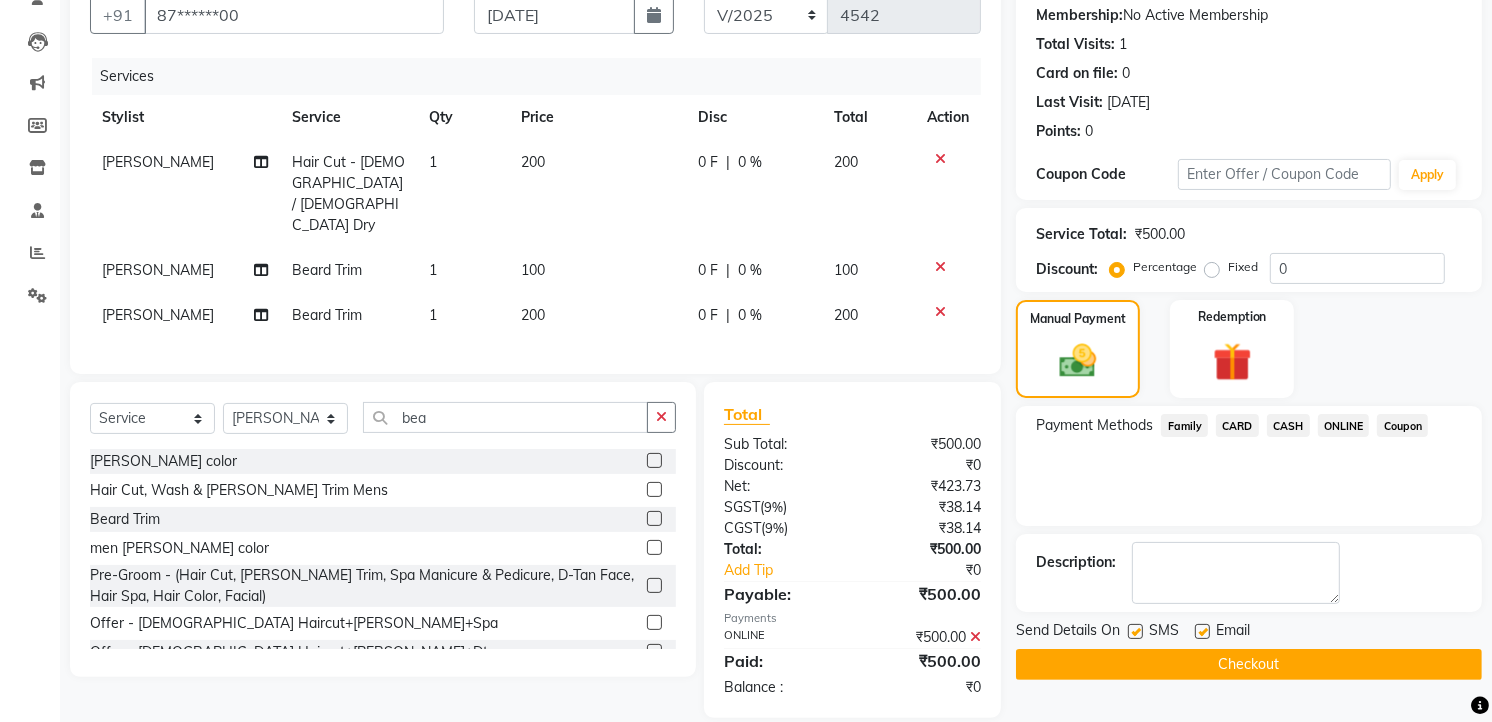 click on "Checkout" 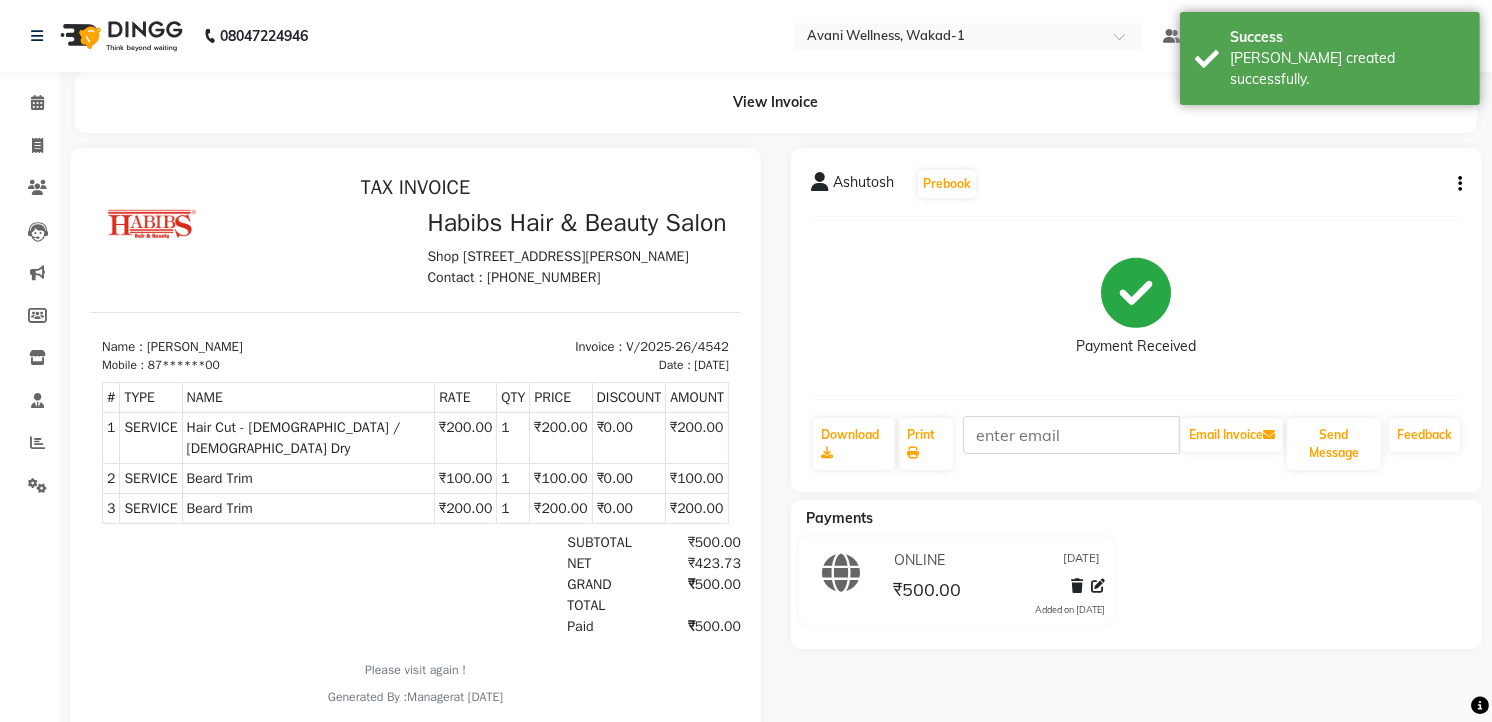 scroll, scrollTop: 0, scrollLeft: 0, axis: both 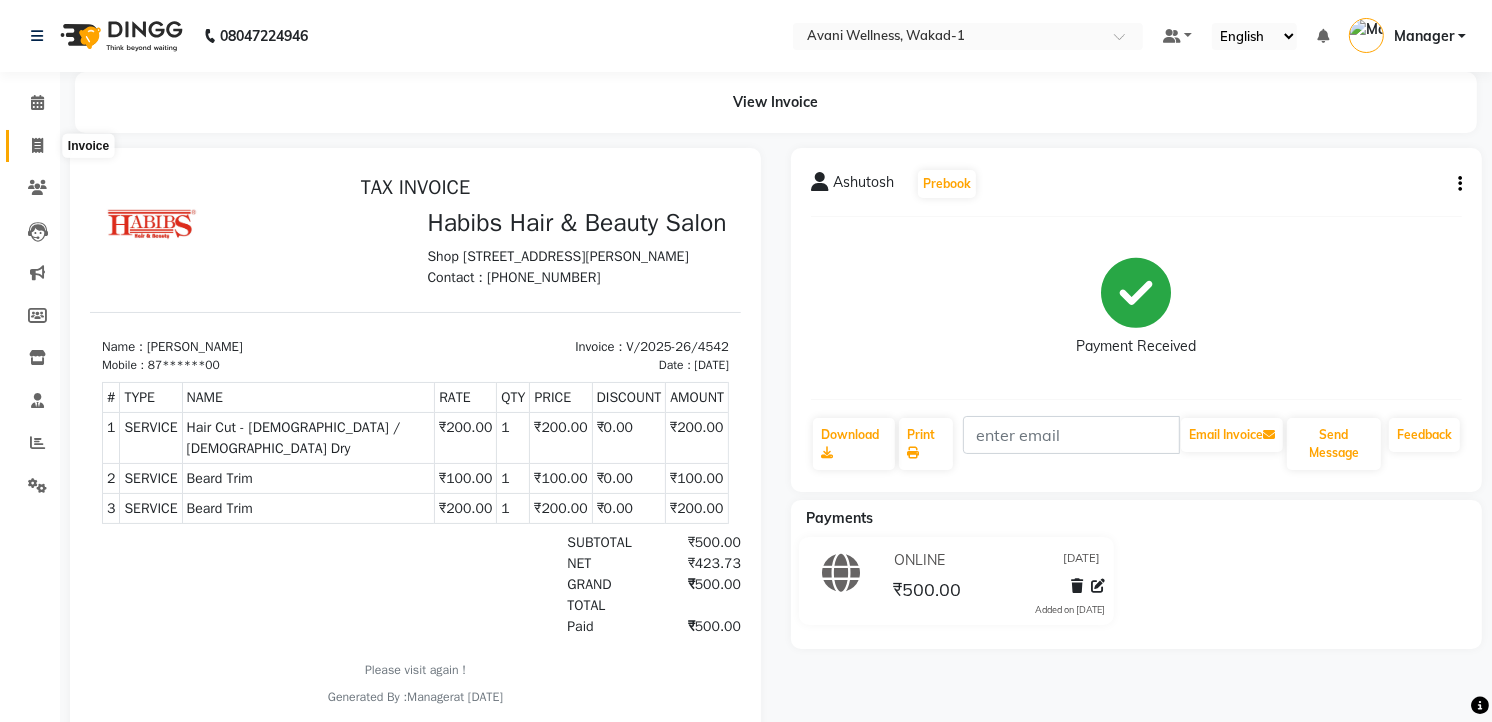 click 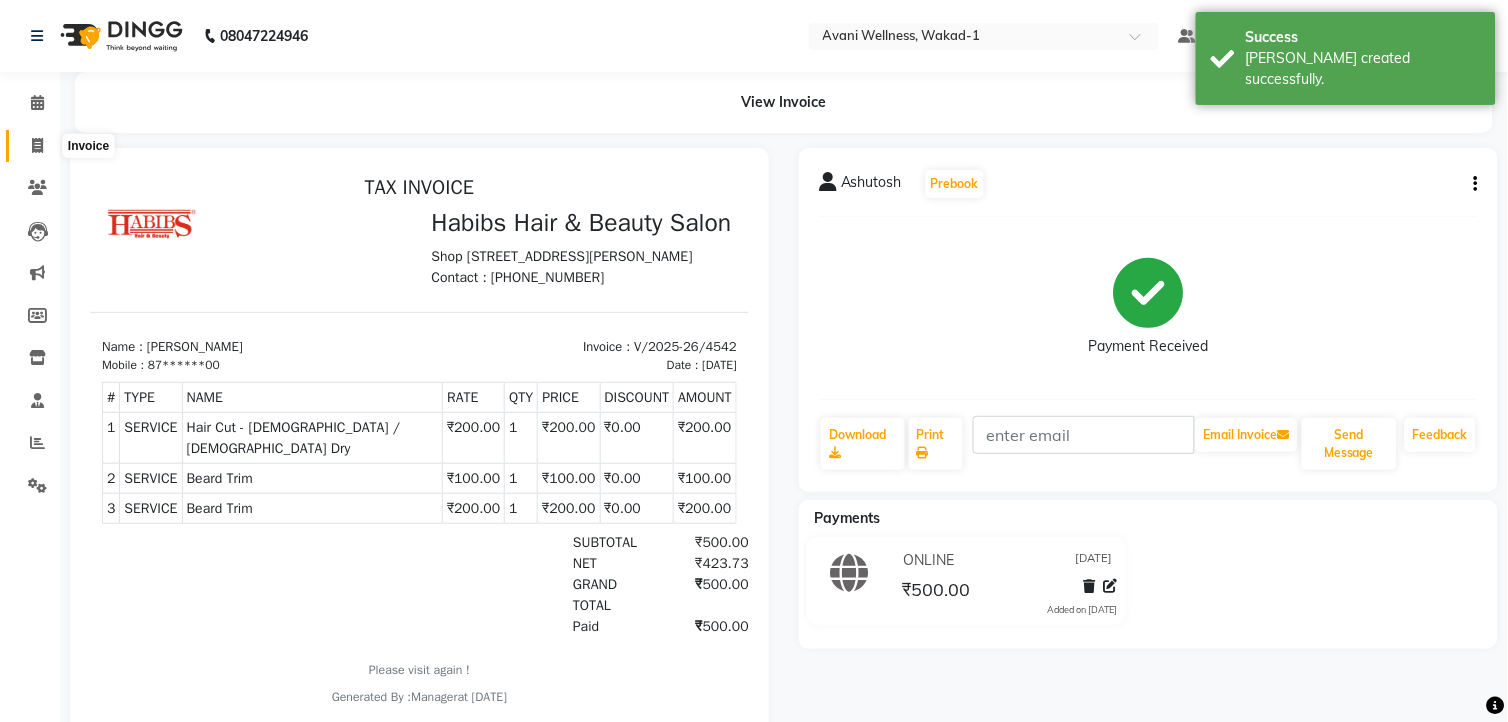select on "service" 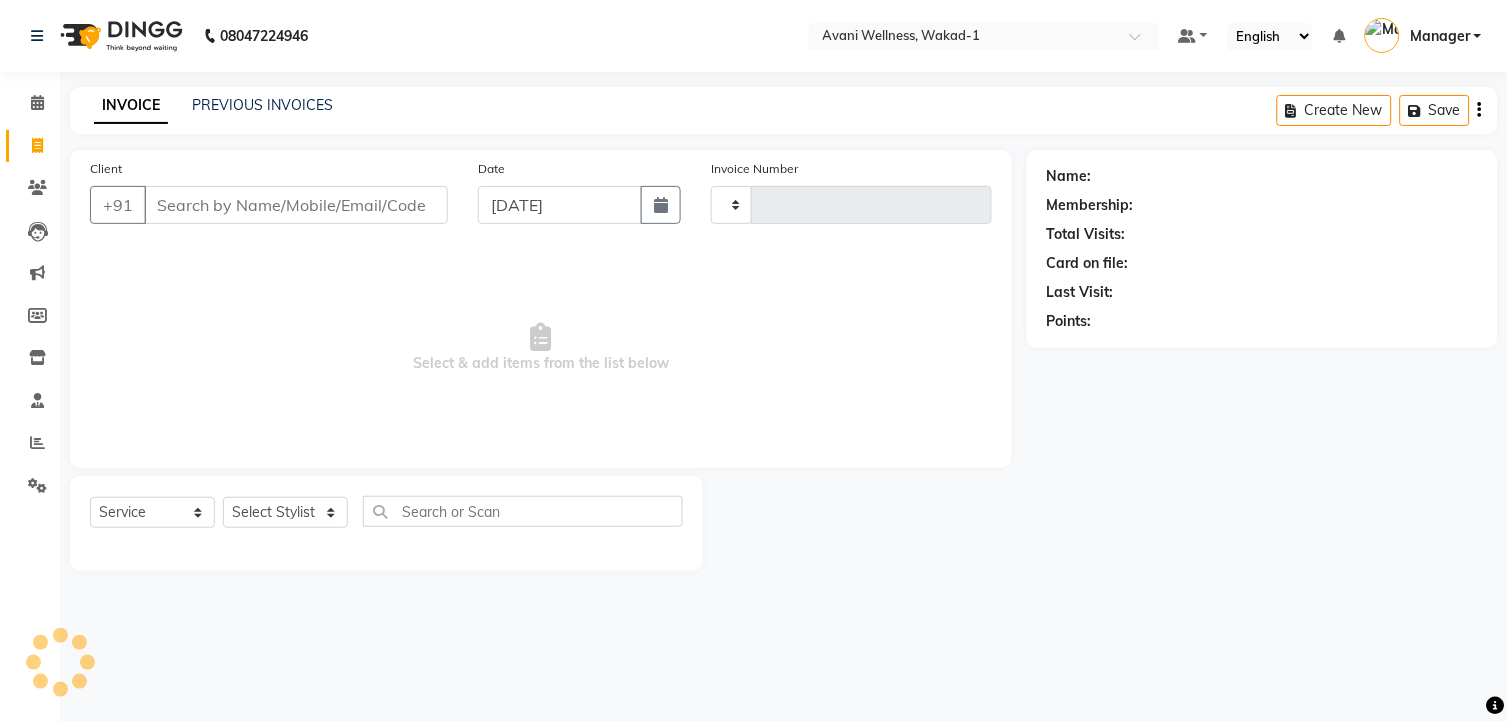 type on "4543" 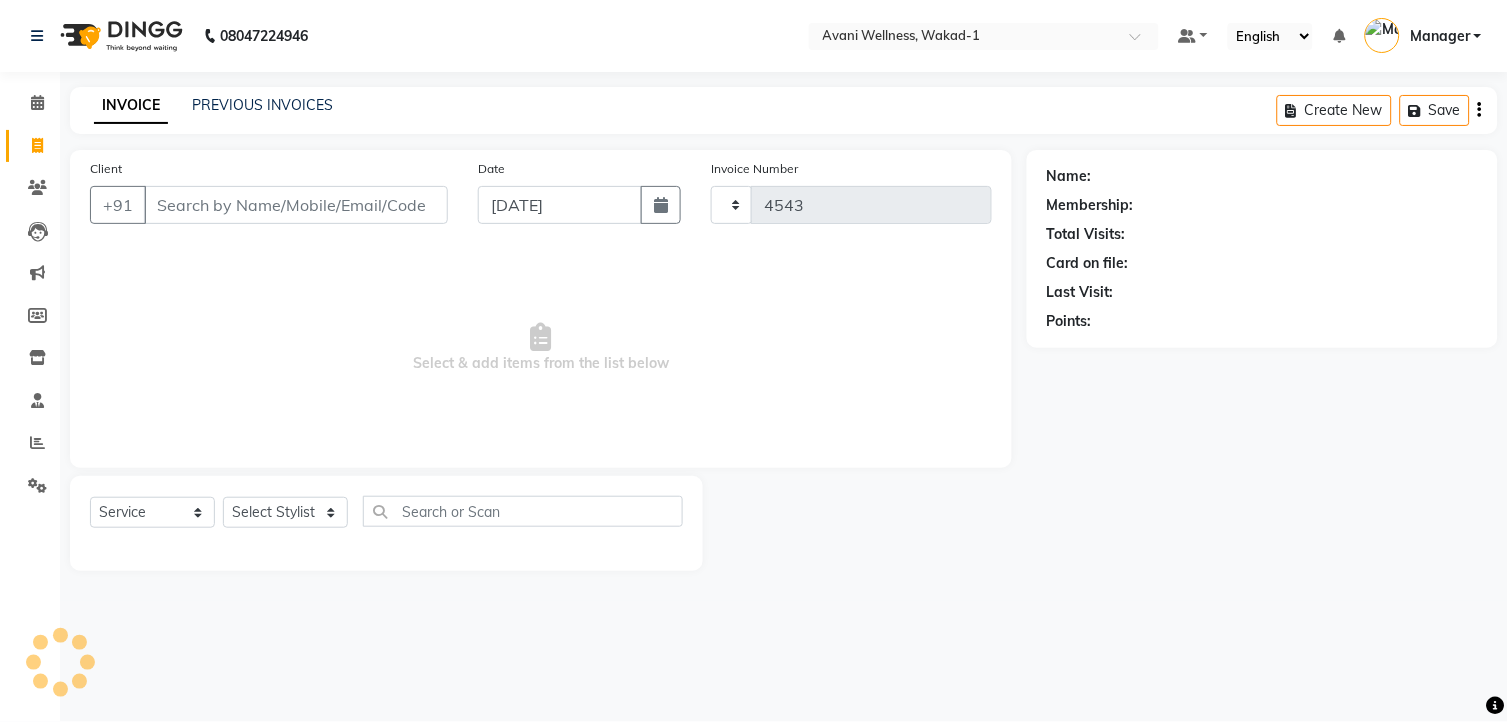 select on "4822" 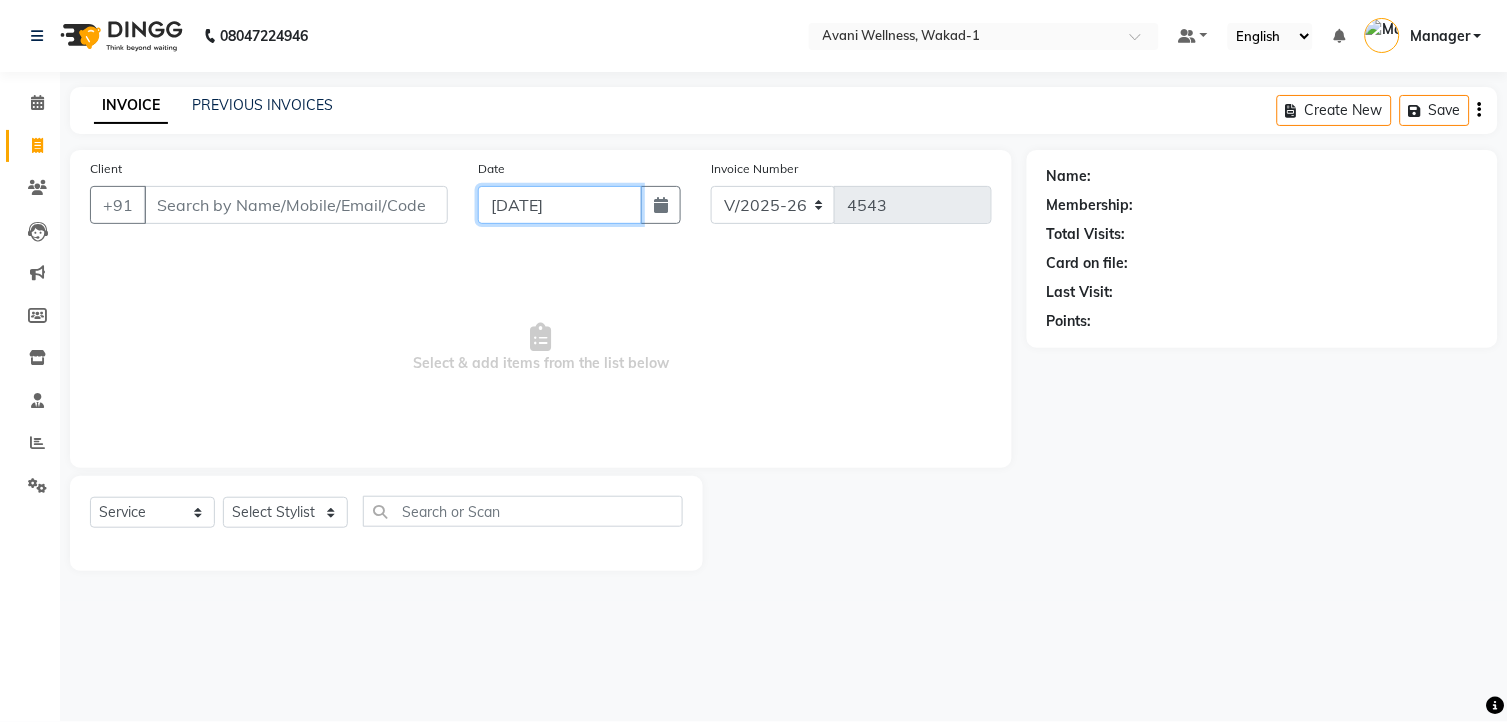click on "[DATE]" 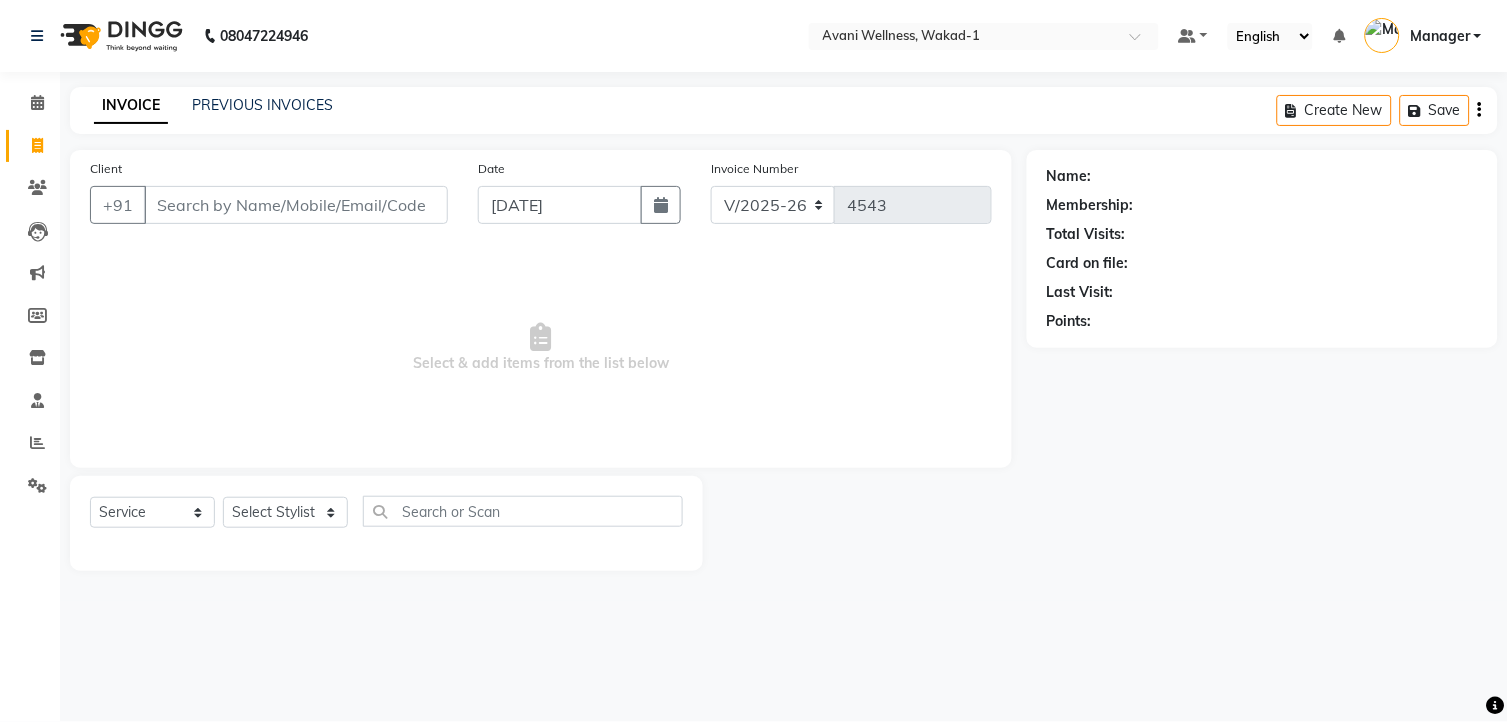 select on "7" 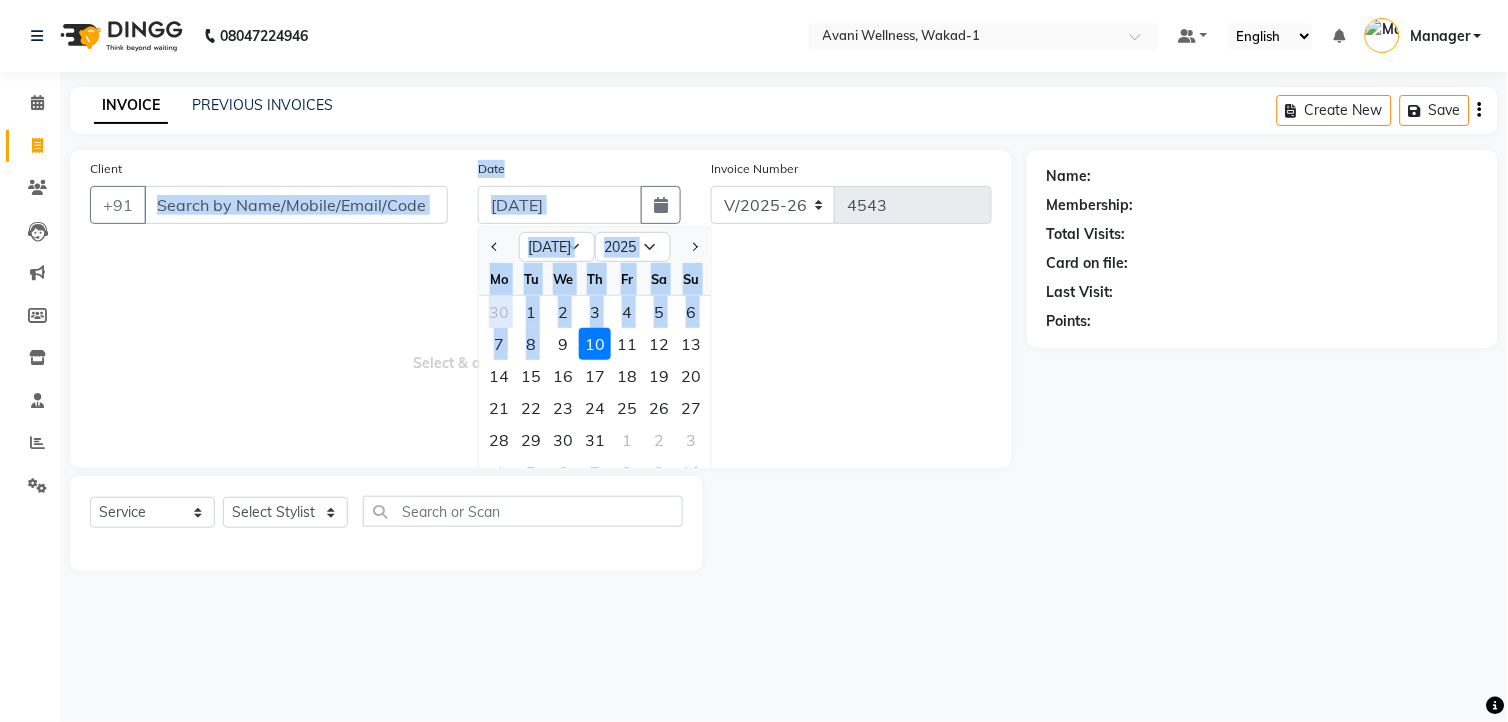 drag, startPoint x: 560, startPoint y: 337, endPoint x: 287, endPoint y: 211, distance: 300.67426 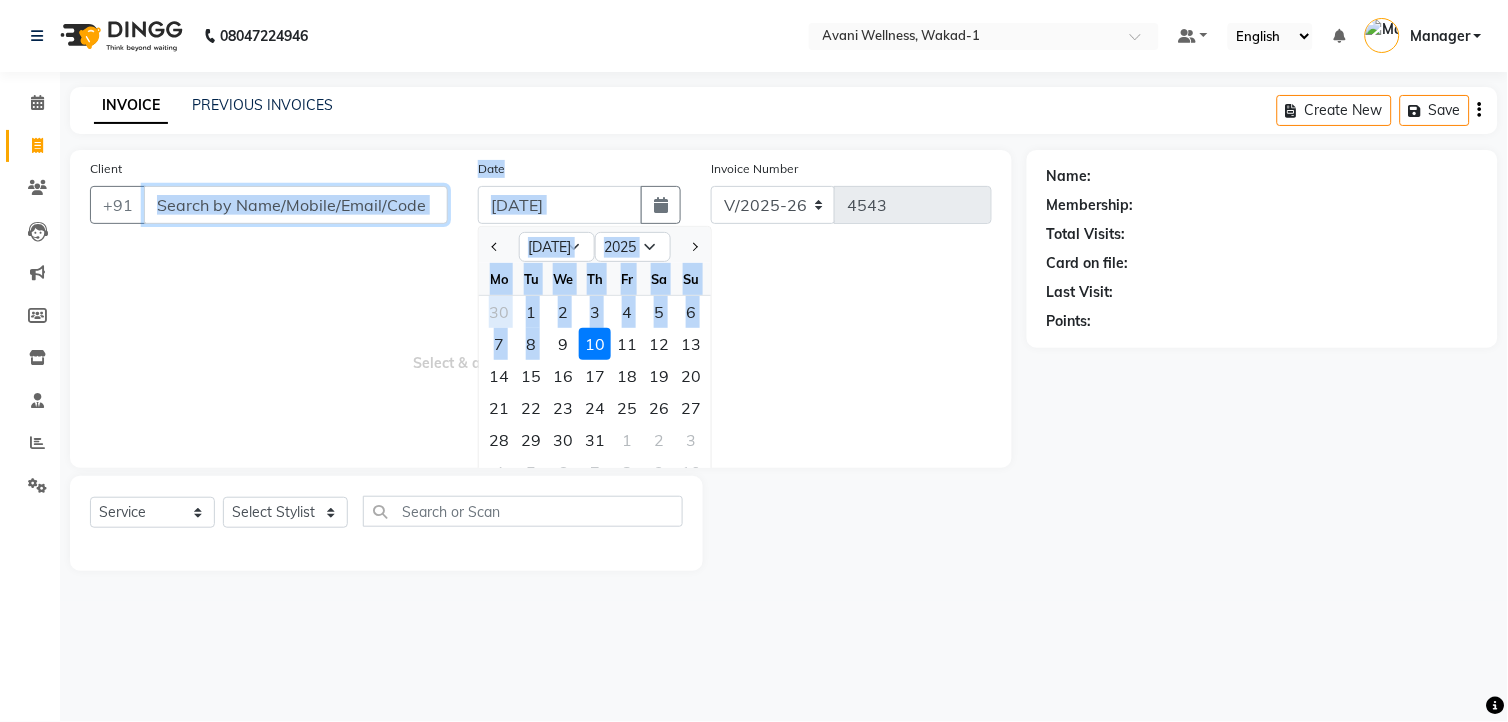 click on "Client" at bounding box center (296, 205) 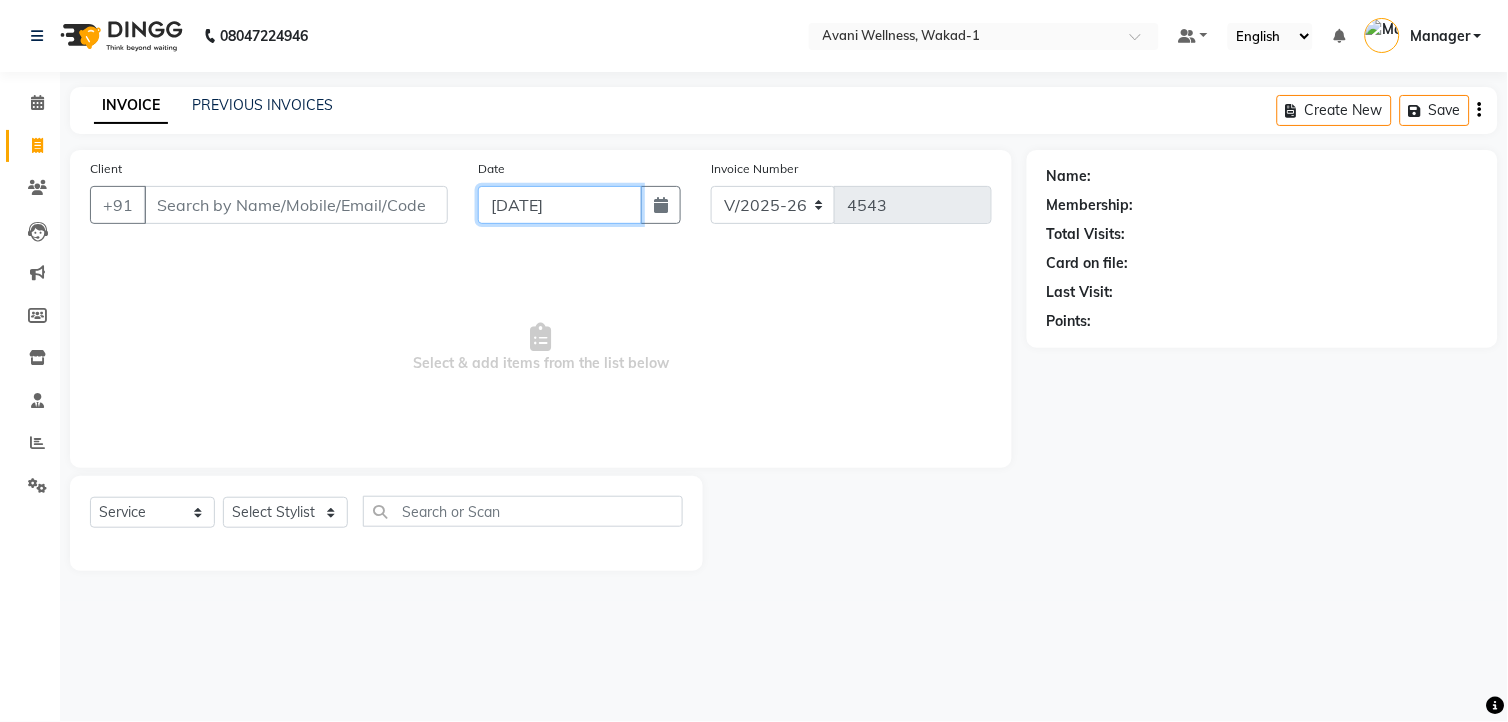 click on "[DATE]" 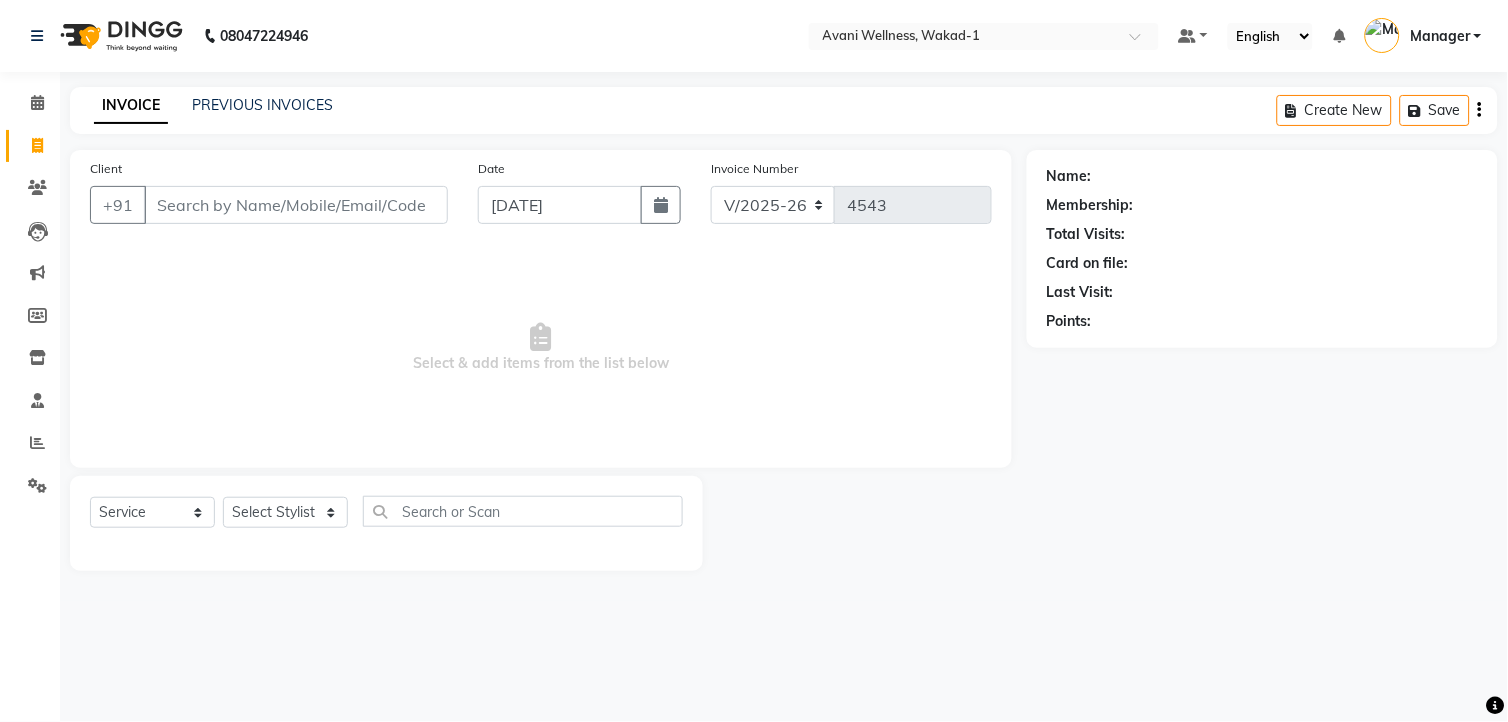 select on "7" 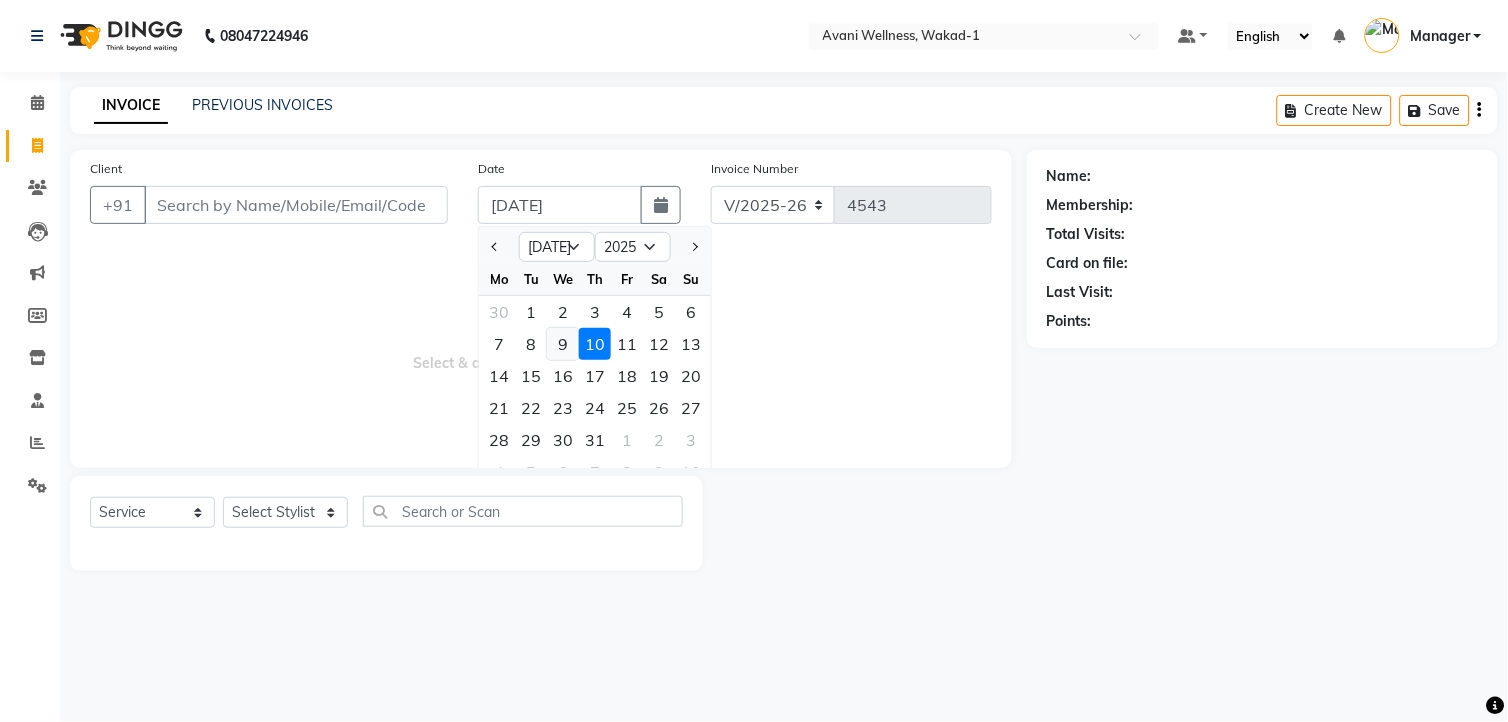 click on "9" 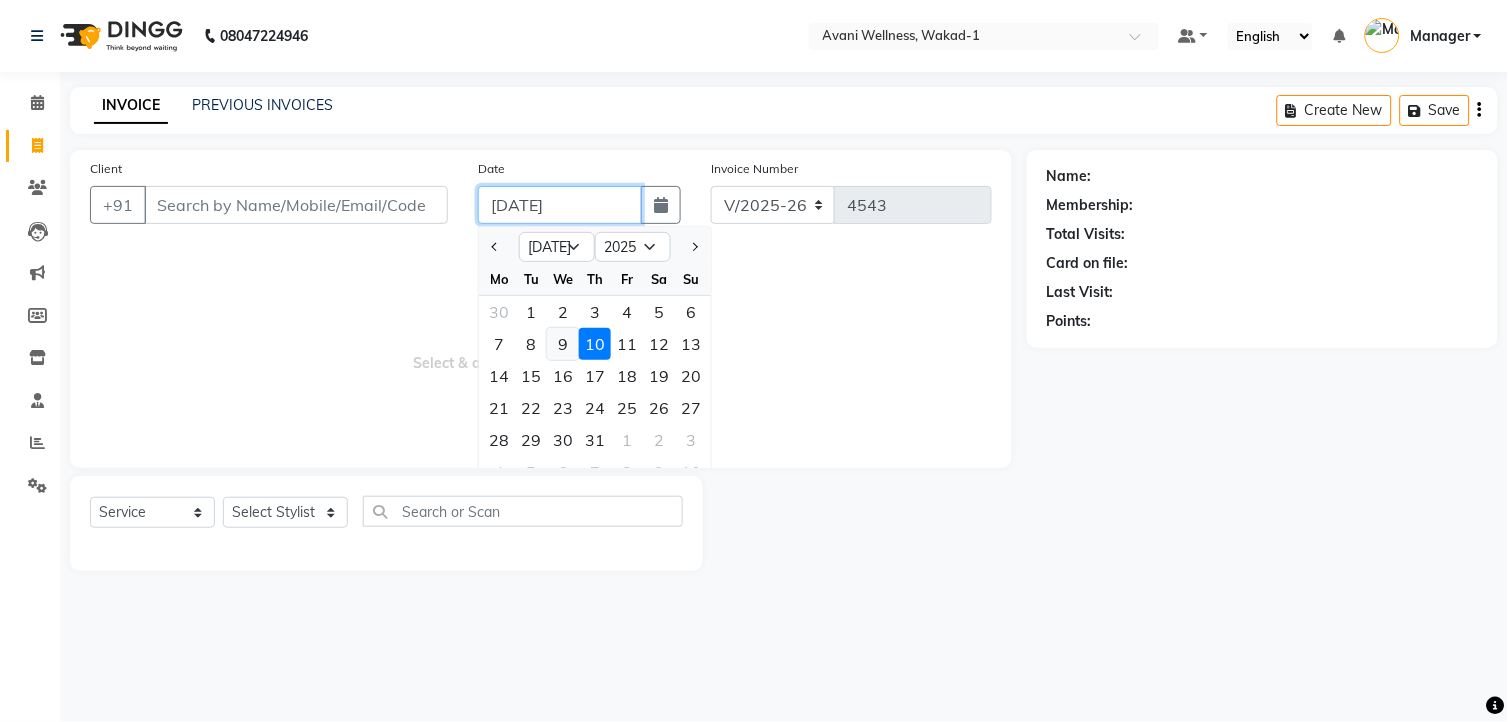 type on "[DATE]" 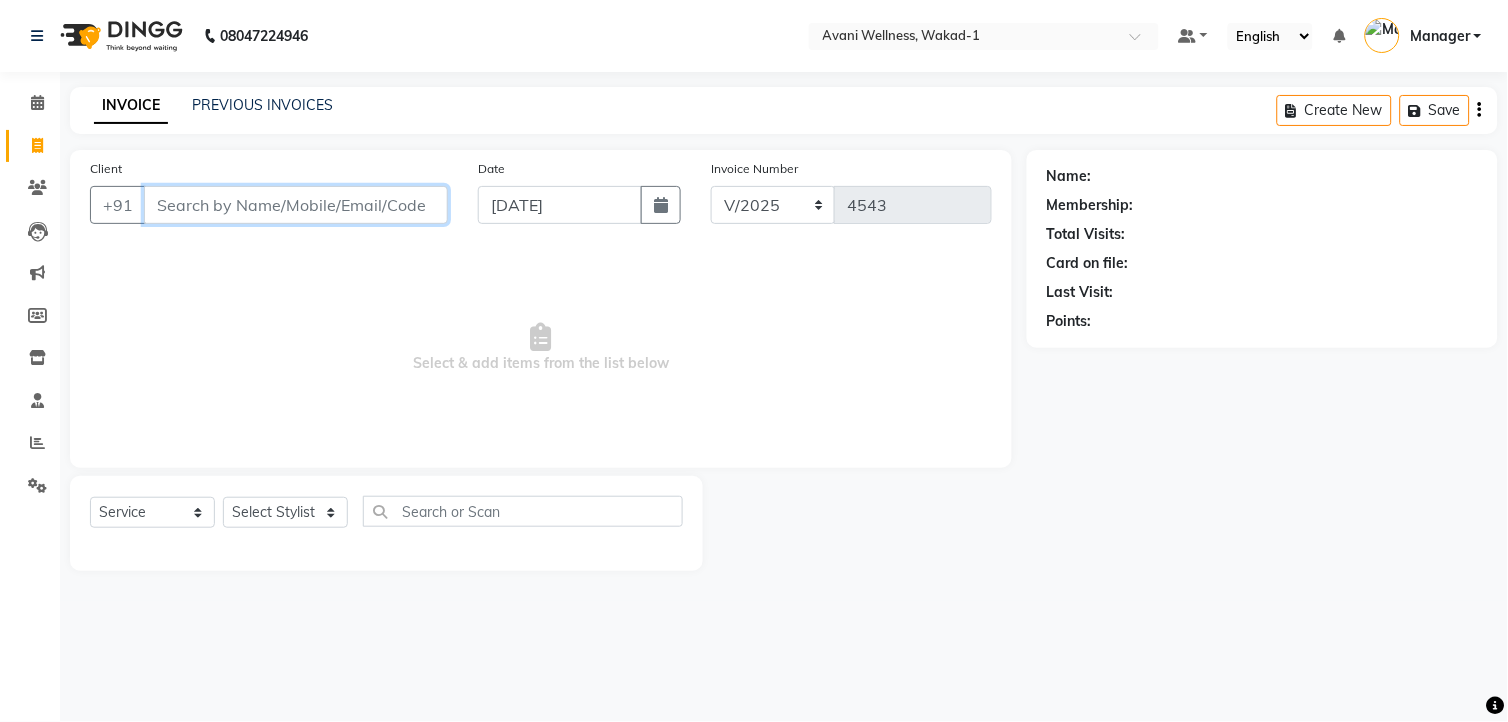 click on "Client" at bounding box center (296, 205) 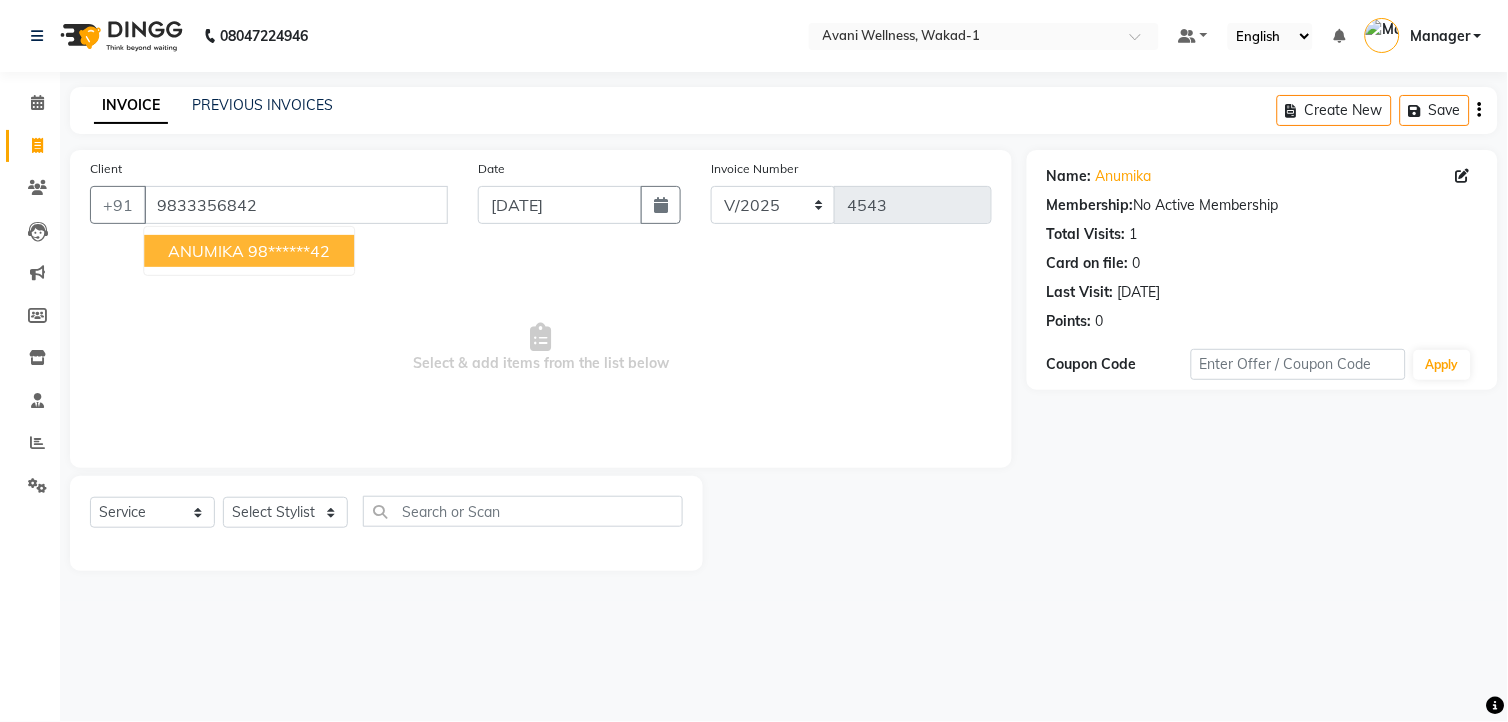 click on "98******42" at bounding box center (289, 251) 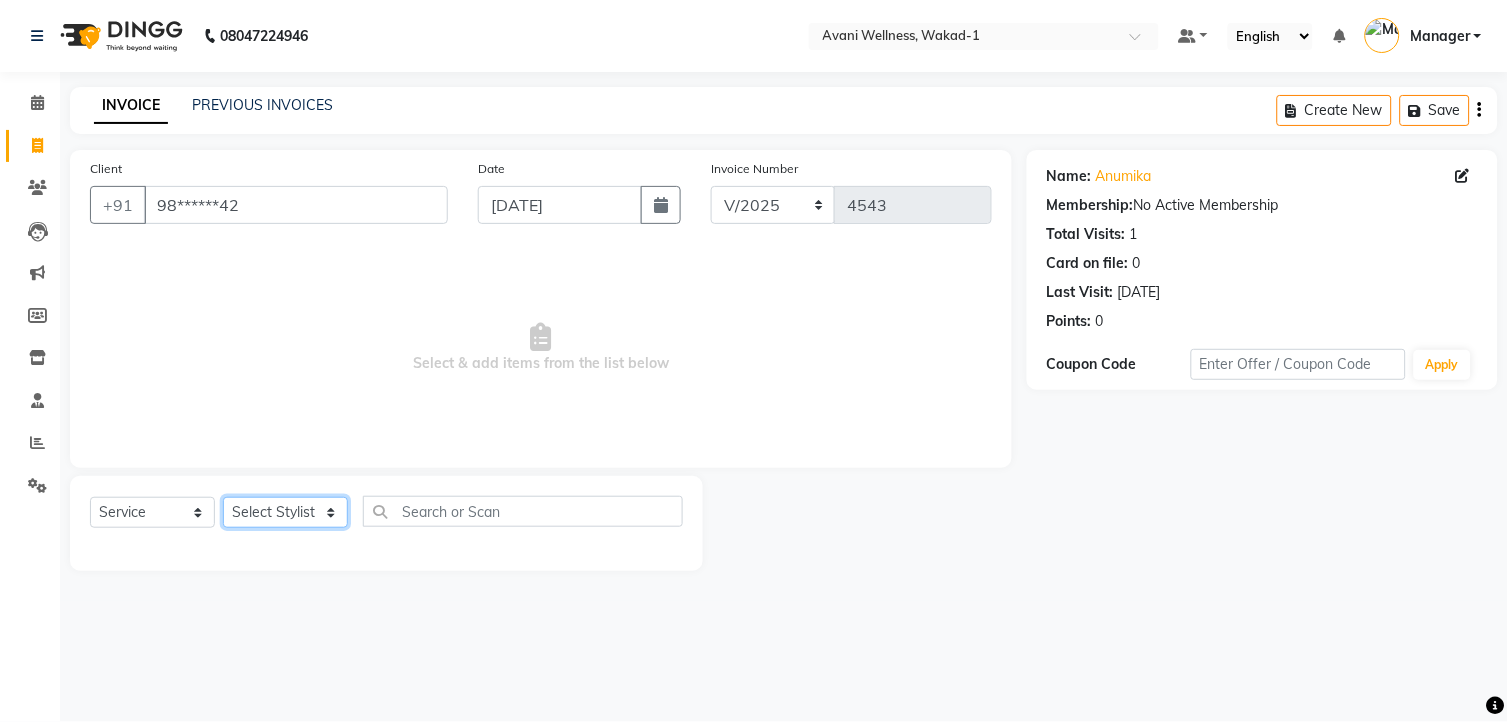 click on "Select Stylist [PERSON_NAME] MAAM [PERSON_NAME] DEV Deva [PERSON_NAME] [PERSON_NAME] Jadhav Manager [PERSON_NAME] MANAGER [PERSON_NAME] [PERSON_NAME]  [PERSON_NAME] [PERSON_NAME] [PERSON_NAME] [PERSON_NAME] [PERSON_NAME] Wakad 2 Yogesh" 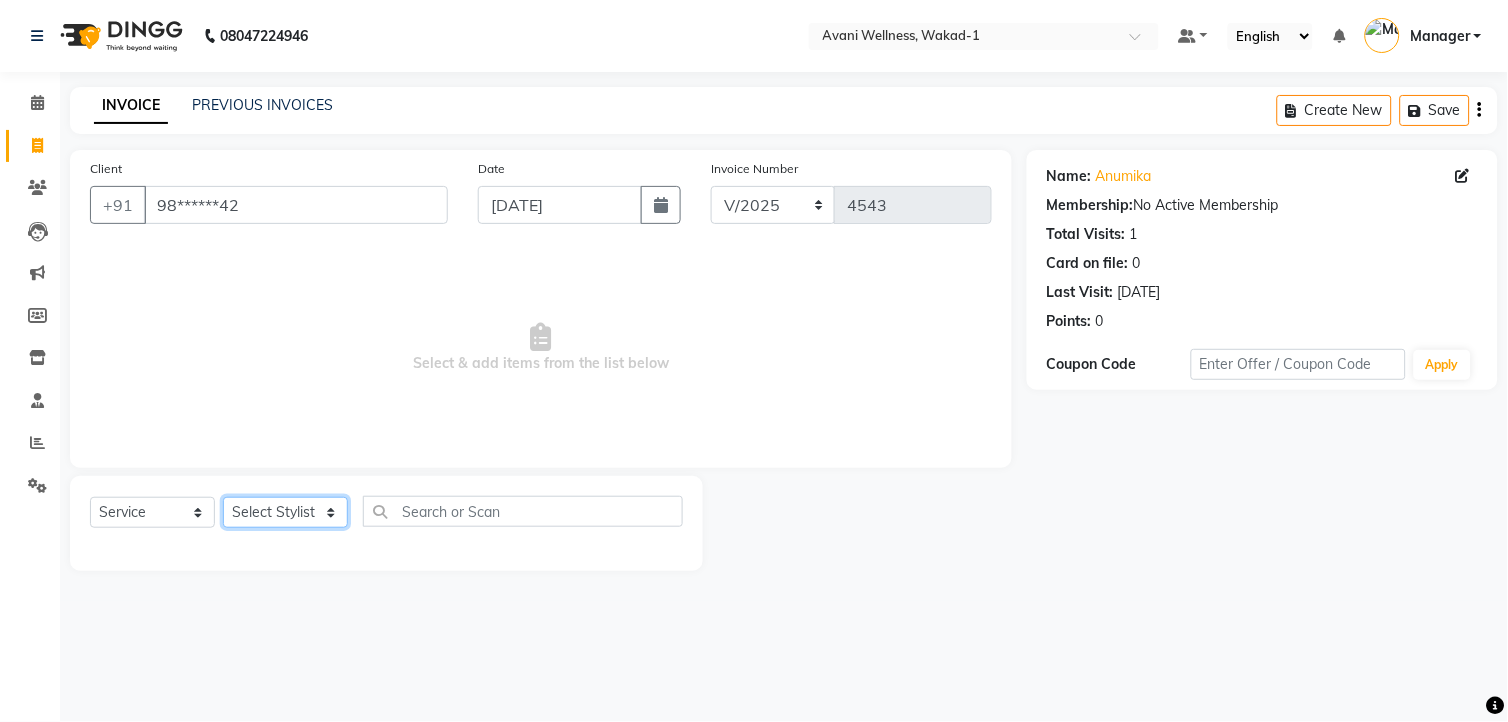 select on "29748" 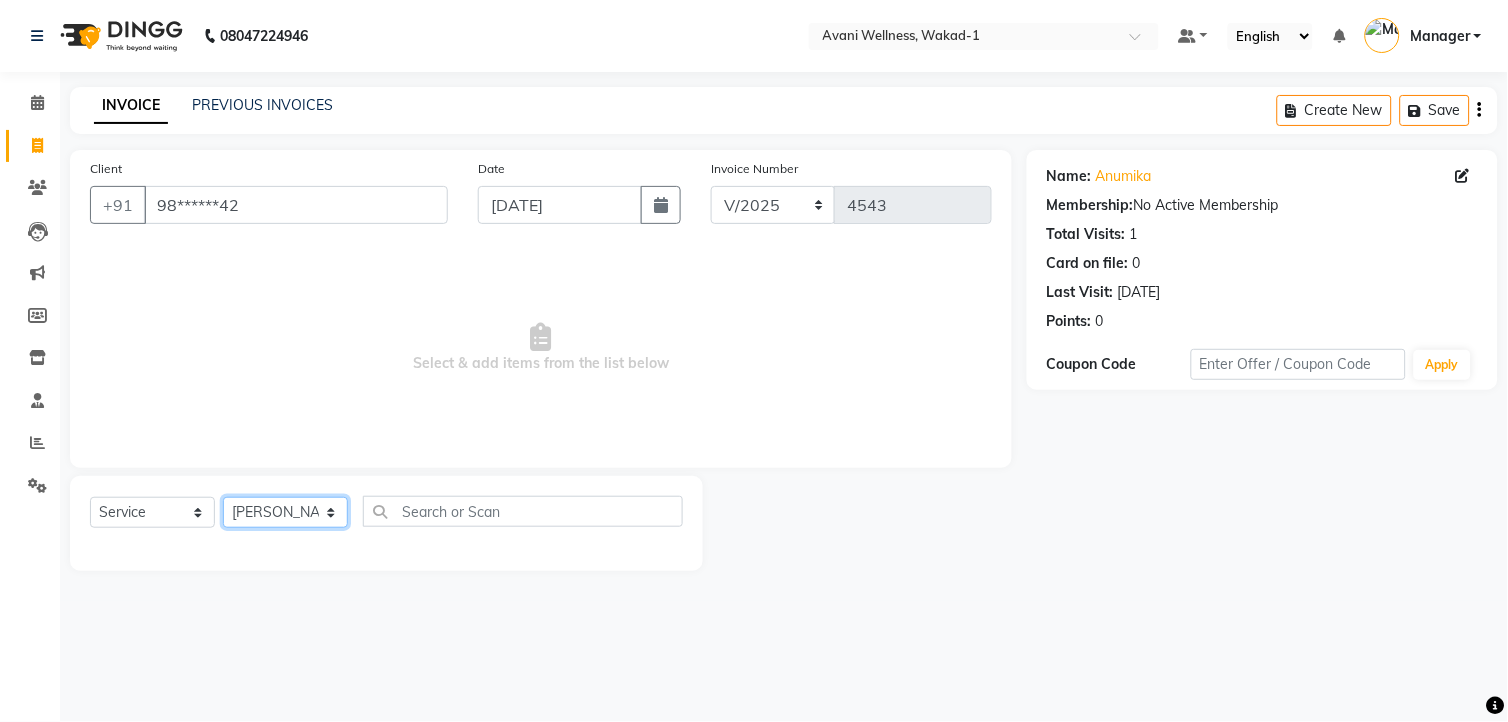 click on "Select Stylist [PERSON_NAME] MAAM [PERSON_NAME] DEV Deva [PERSON_NAME] [PERSON_NAME] Jadhav Manager [PERSON_NAME] MANAGER [PERSON_NAME] [PERSON_NAME]  [PERSON_NAME] [PERSON_NAME] [PERSON_NAME] [PERSON_NAME] [PERSON_NAME] Wakad 2 Yogesh" 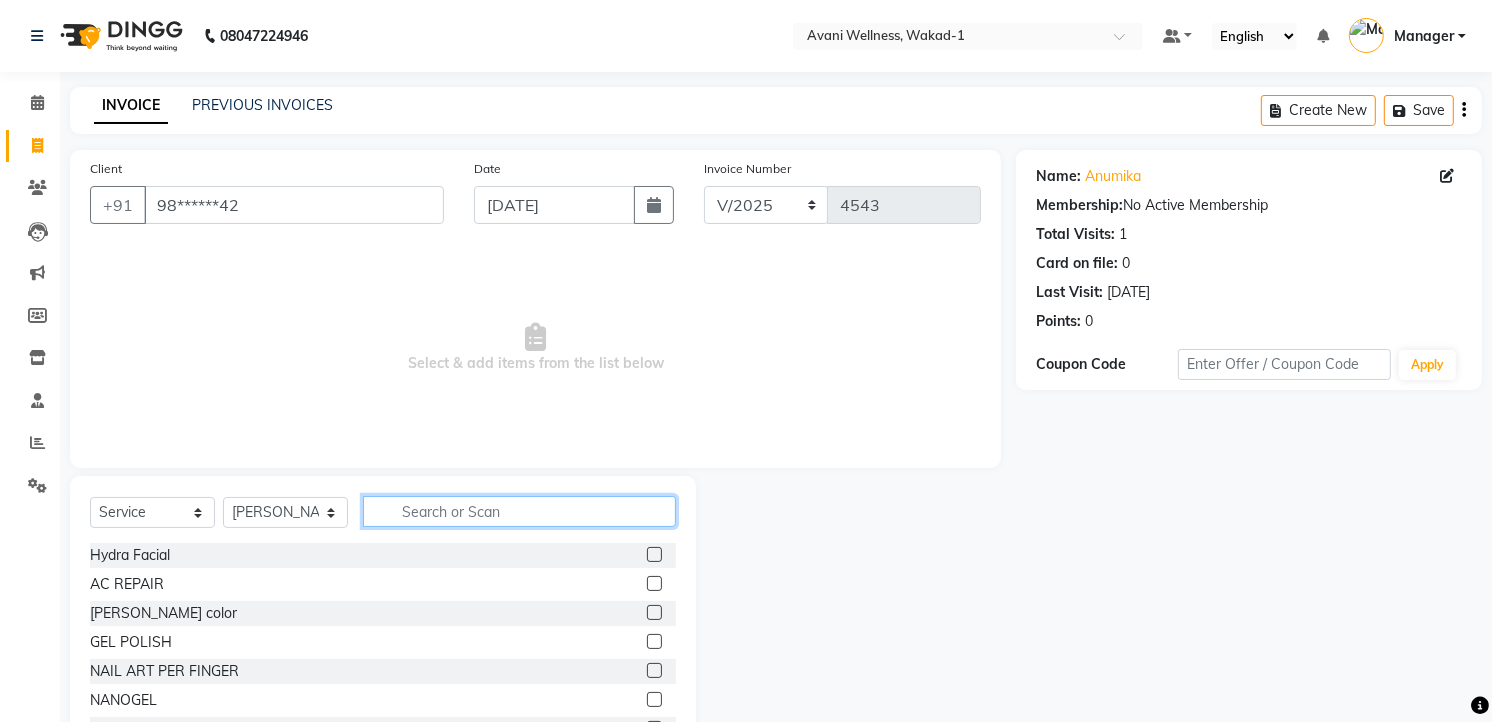 click 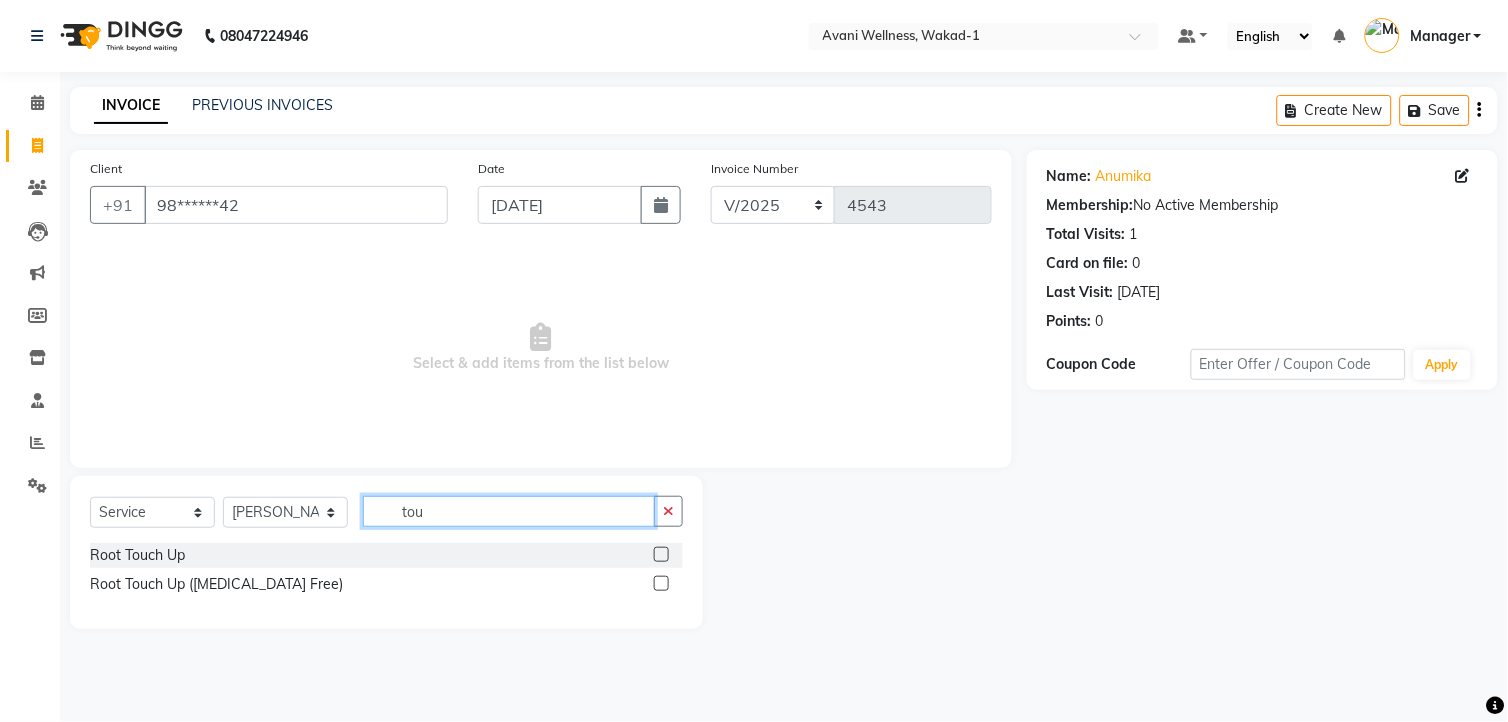 type on "tou" 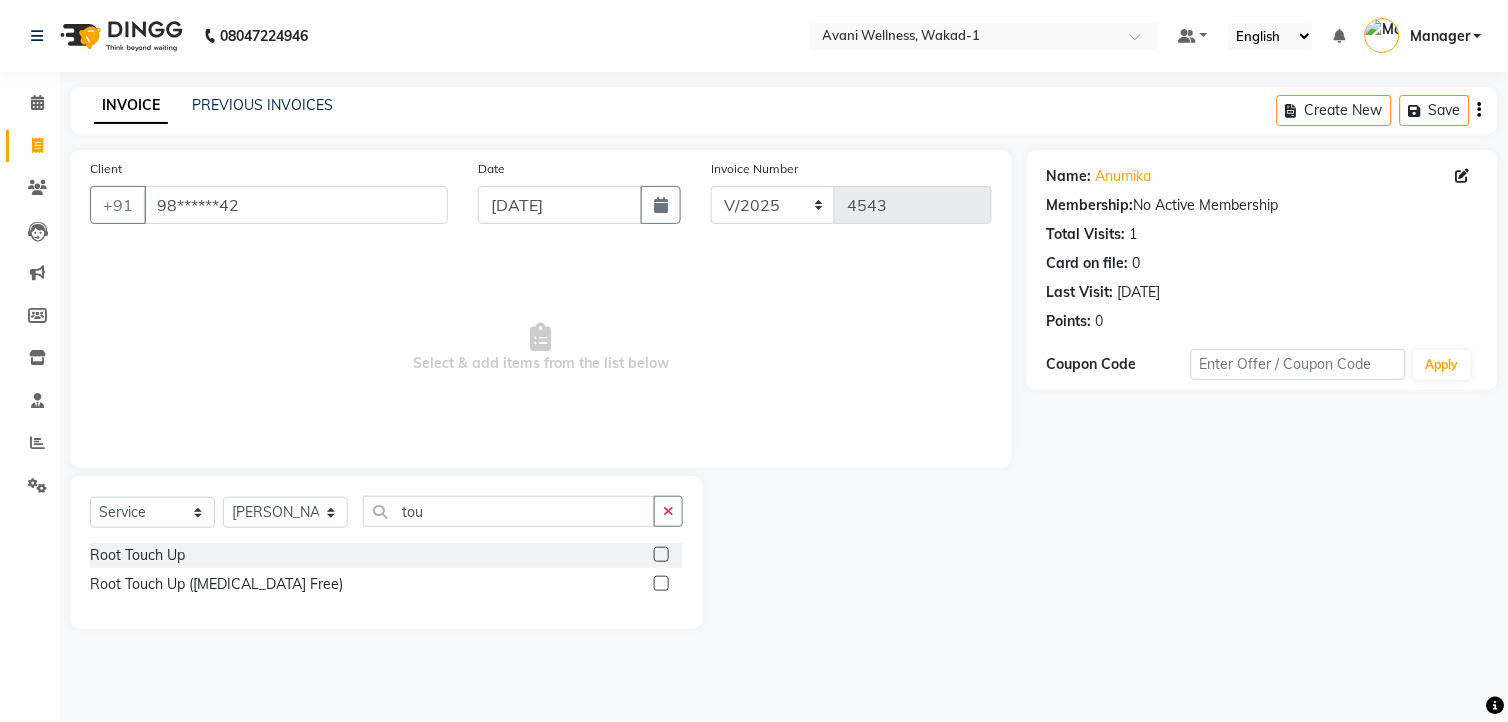 click 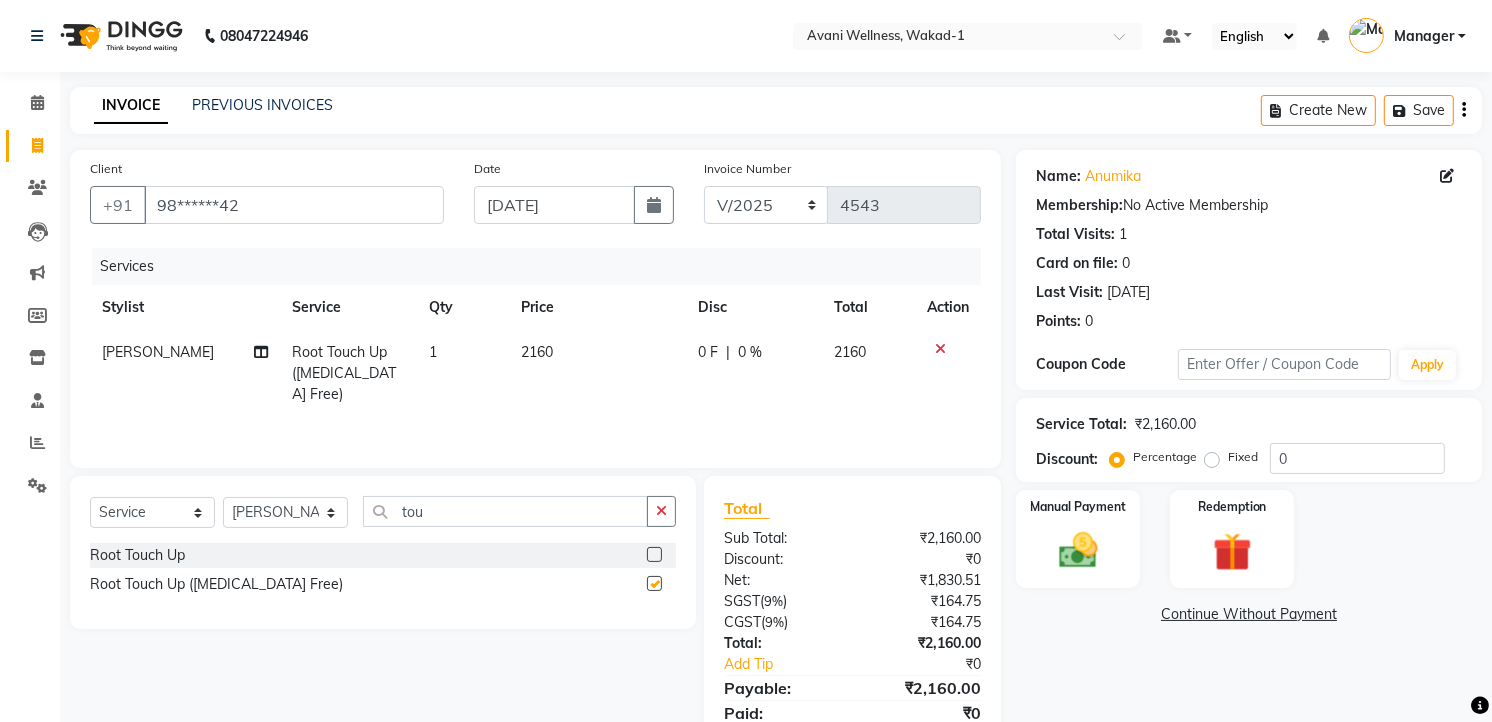 checkbox on "false" 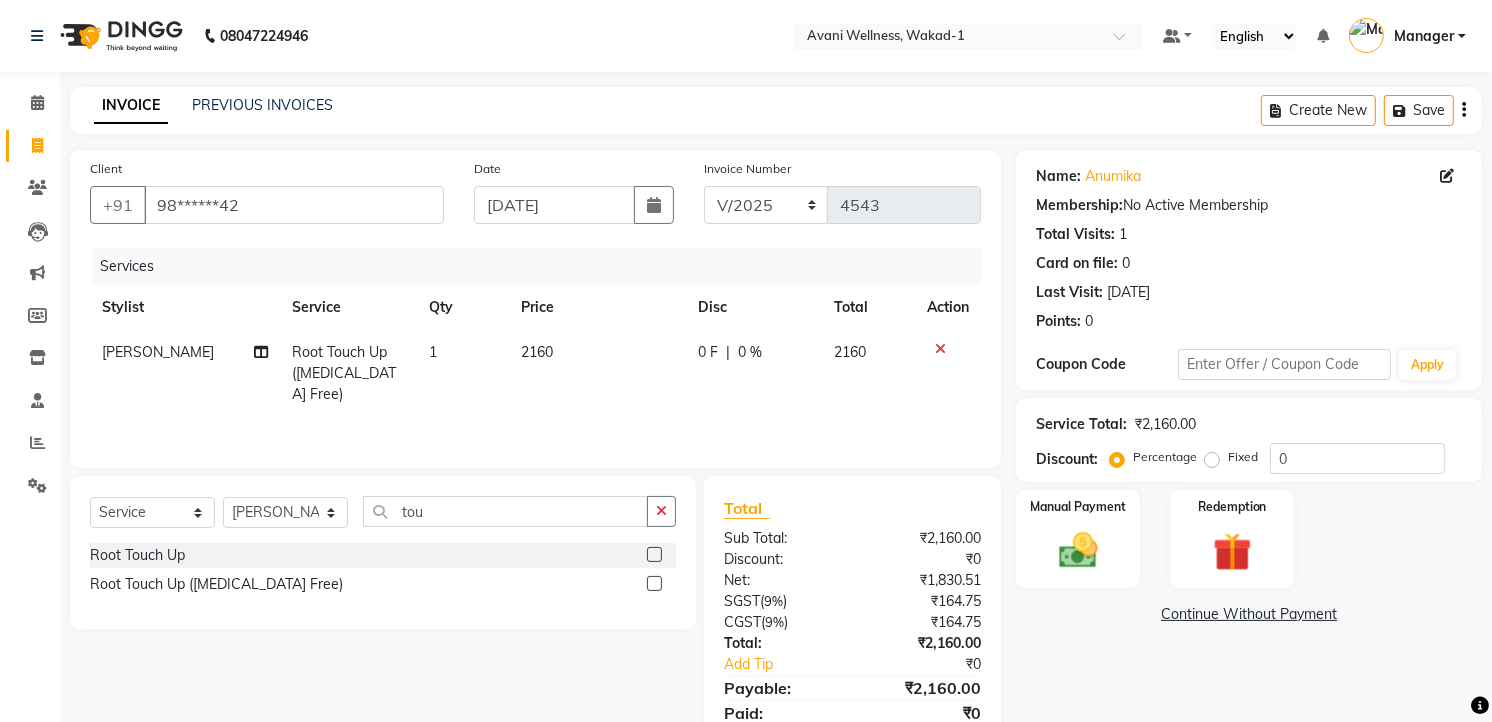 click on "0 %" 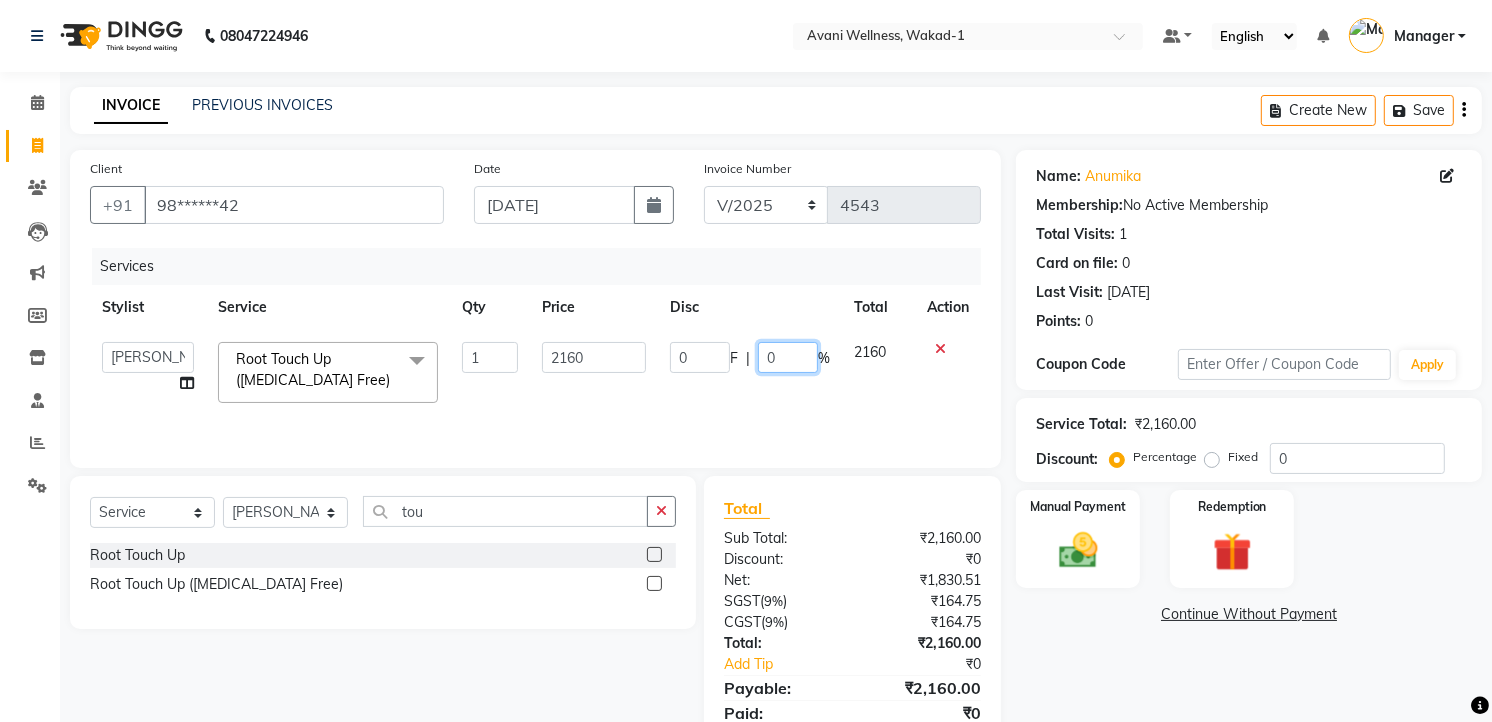 click on "0" 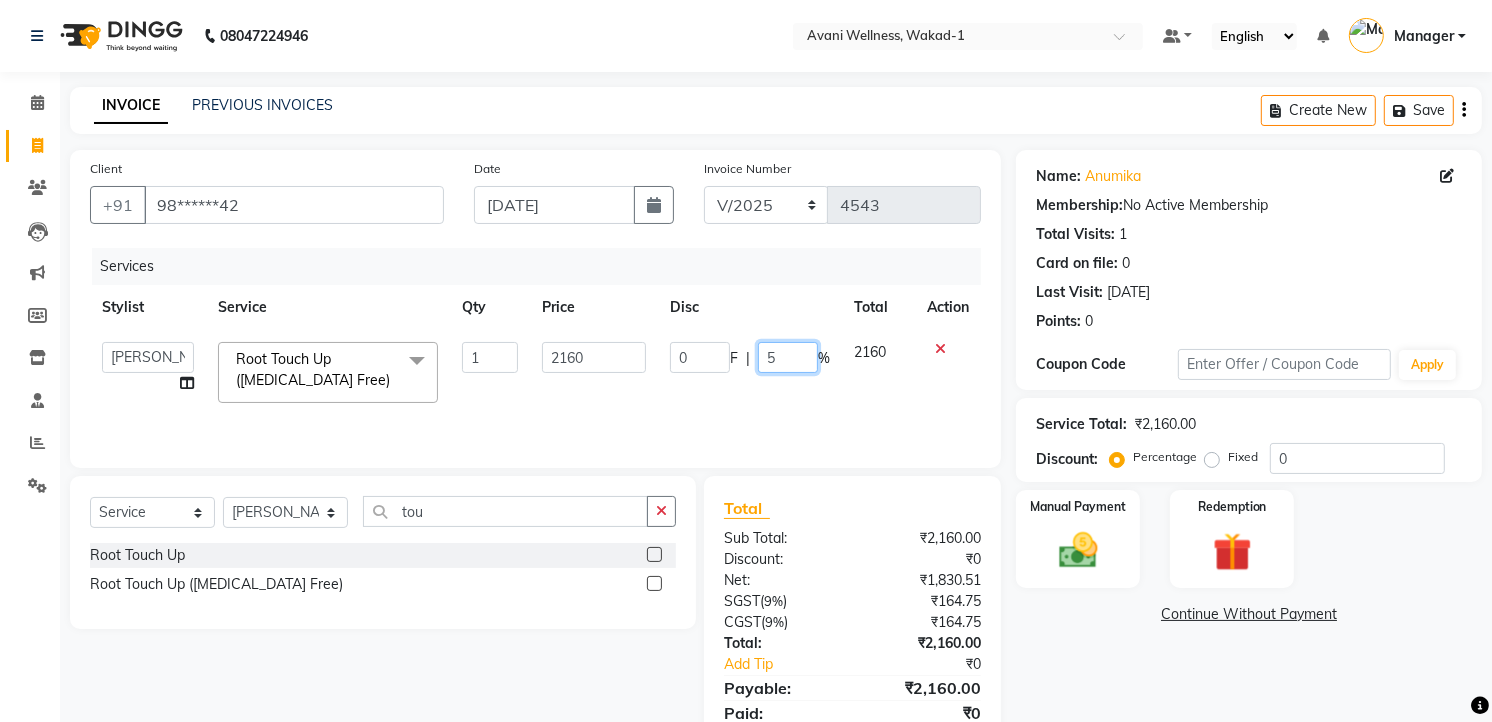 type on "50" 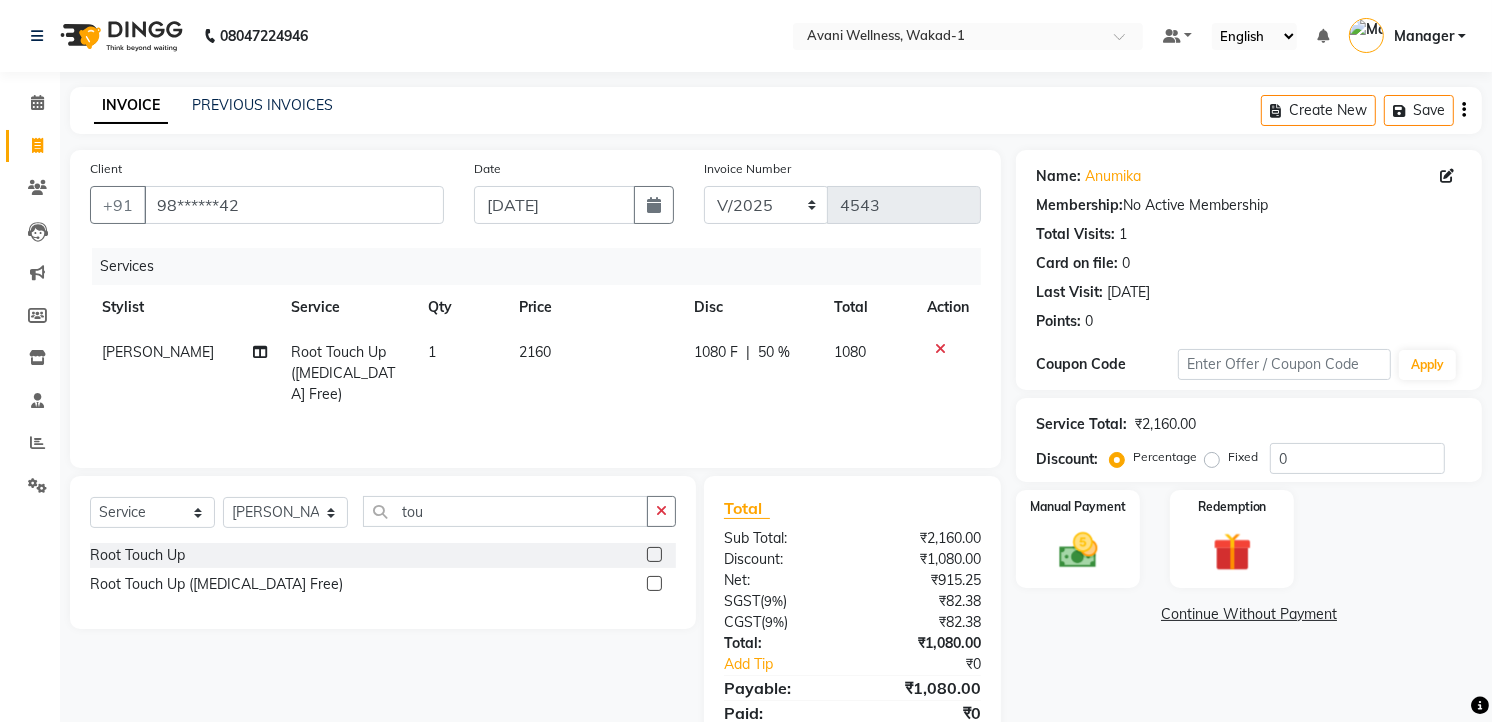 click on "1080 F | 50 %" 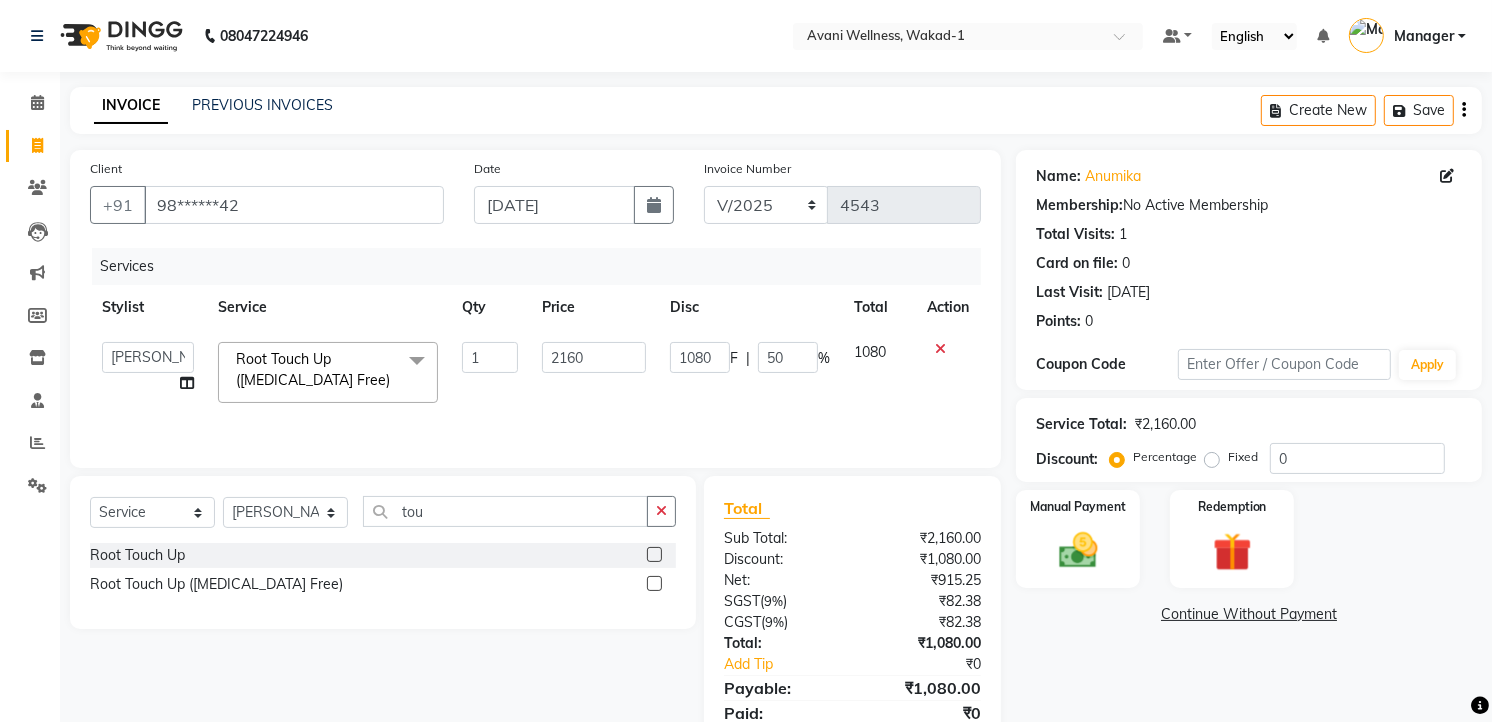 click 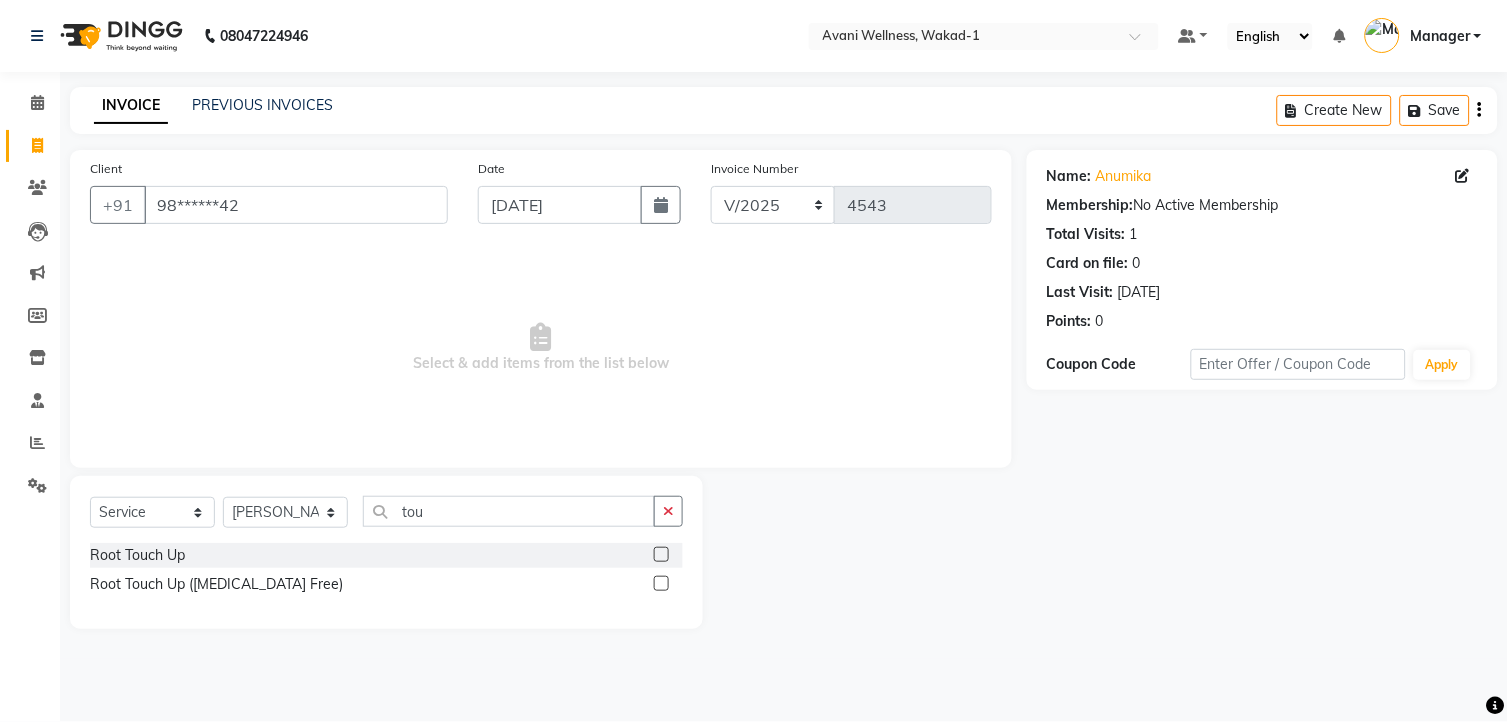 click 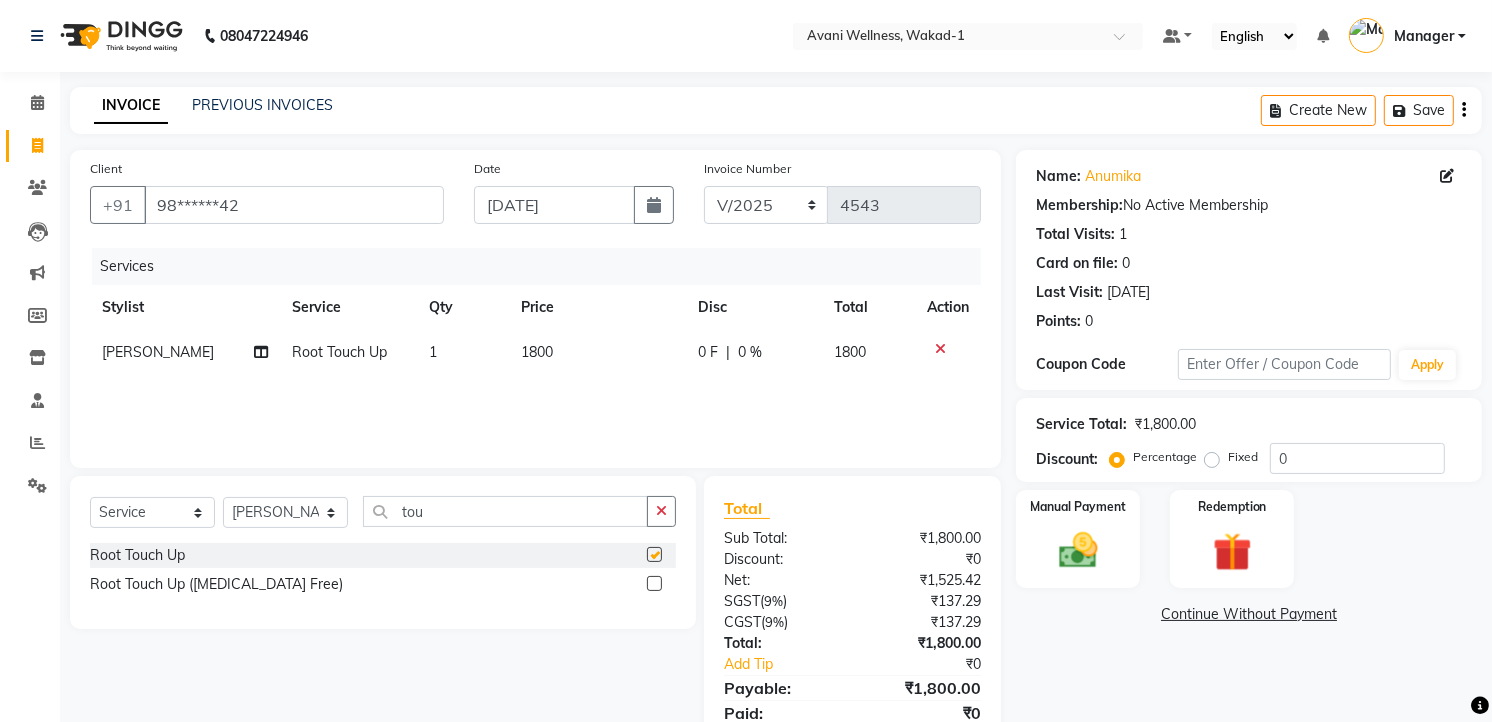 checkbox on "false" 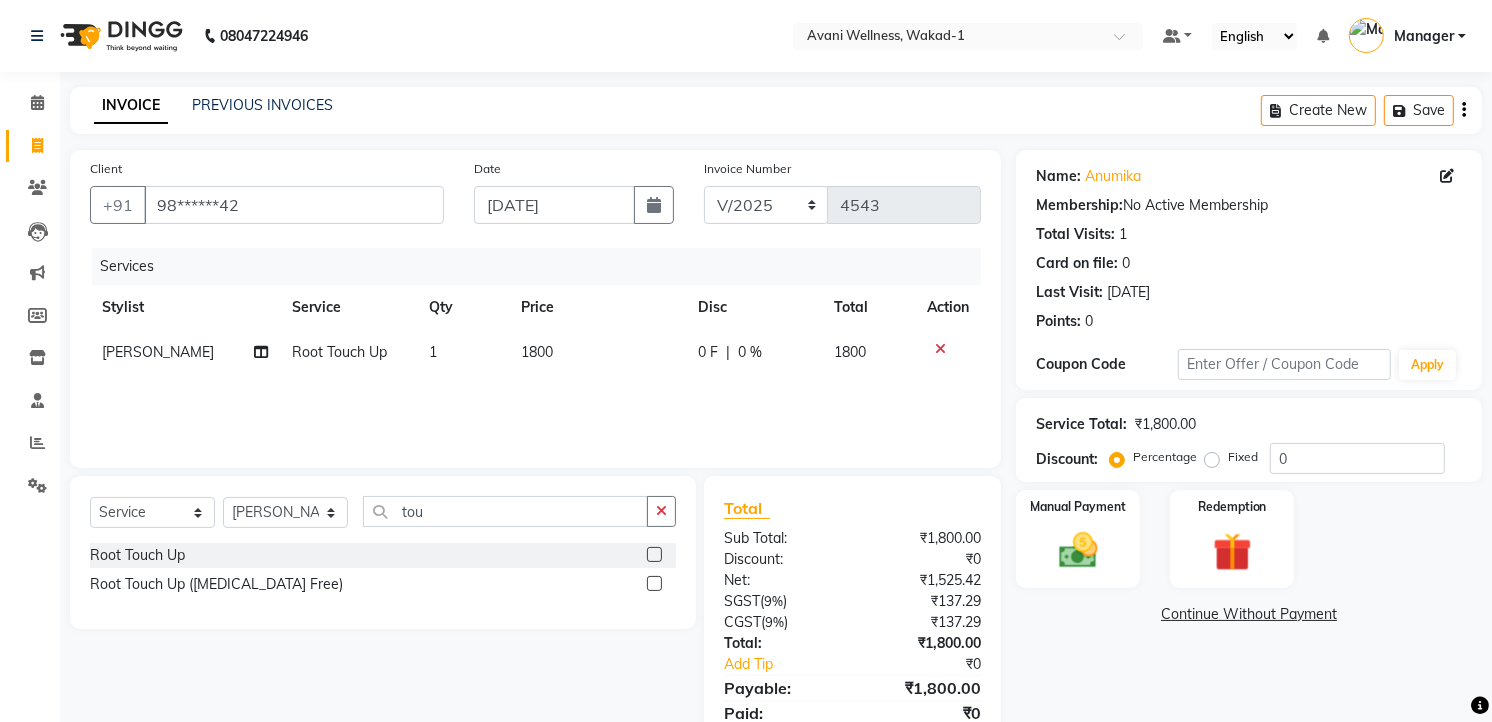 click on "1800" 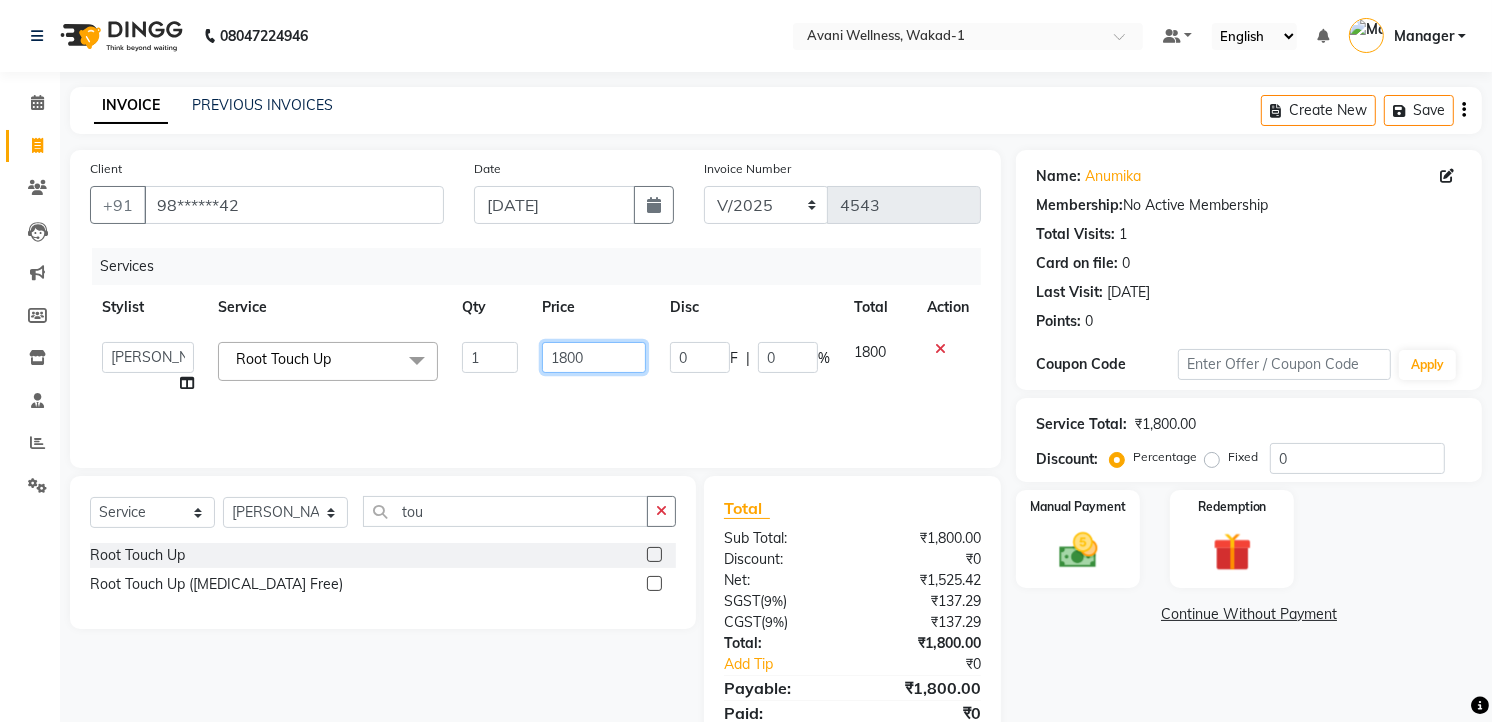 click on "1800" 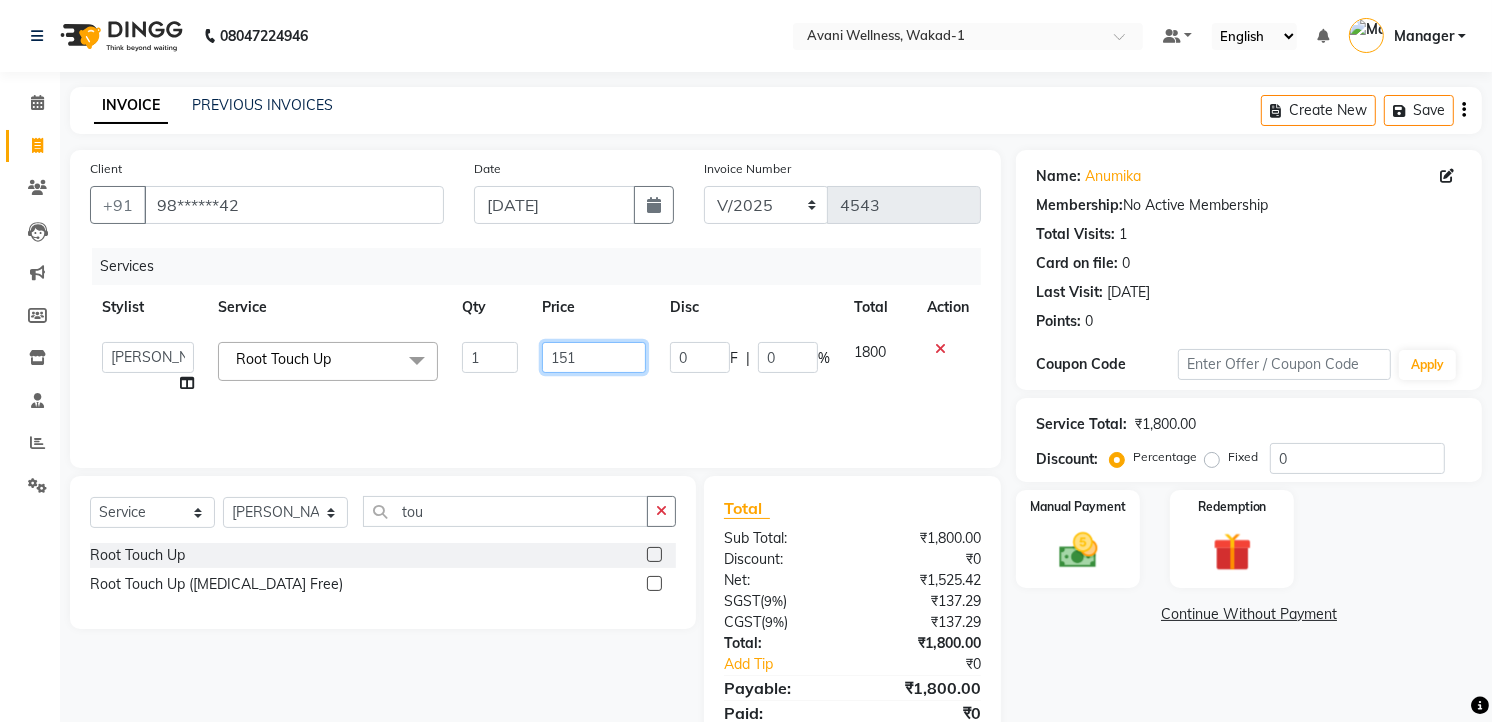 type on "1512" 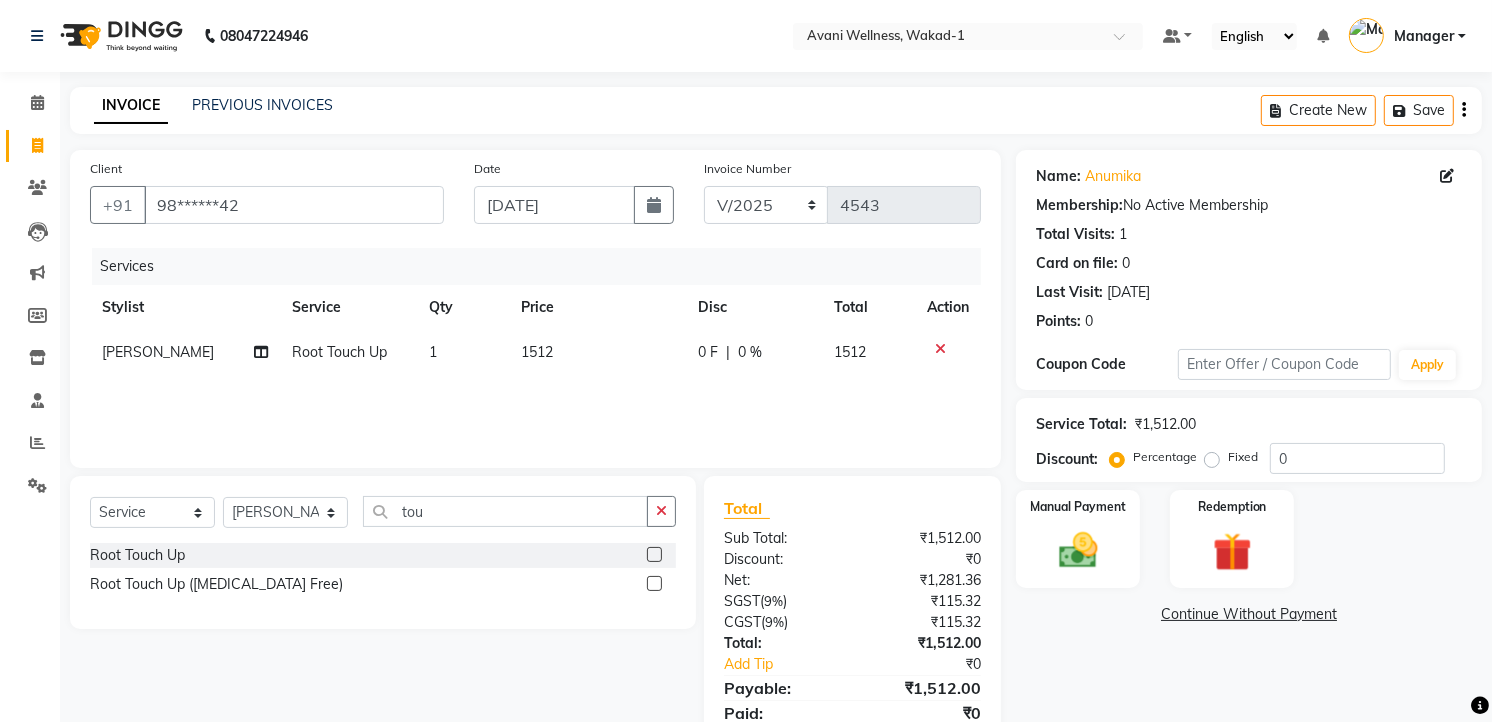 click on "Services Stylist Service Qty Price Disc Total Action [PERSON_NAME] Root Touch Up 1 1512 0 F | 0 % 1512" 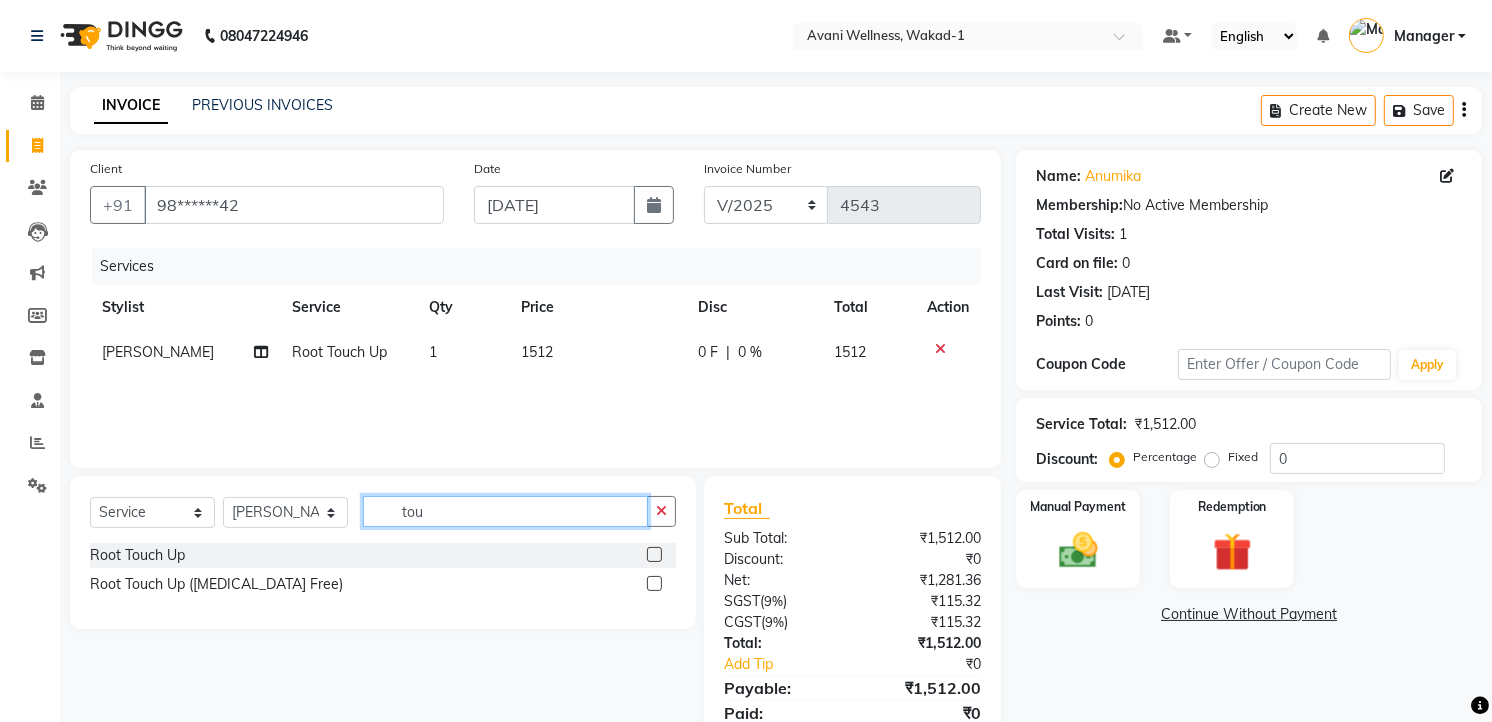 click on "tou" 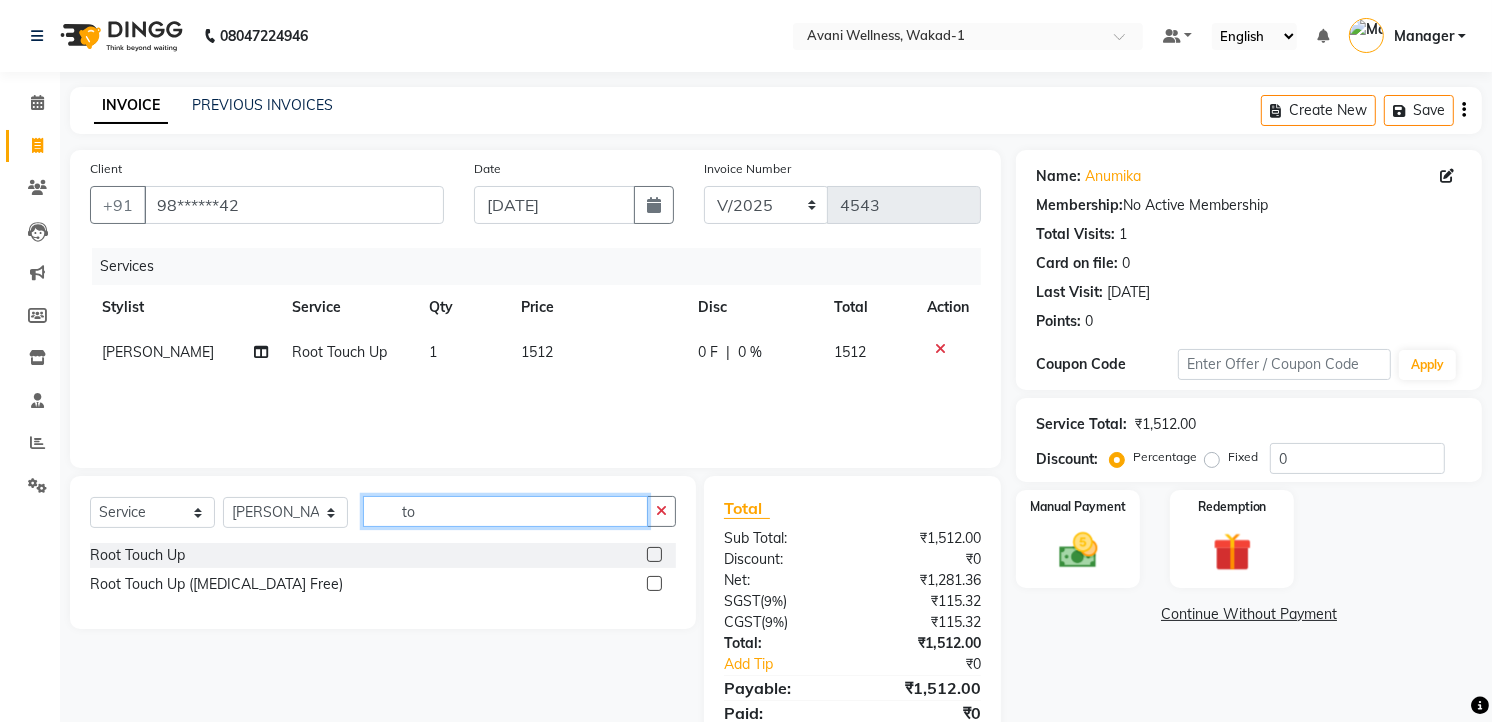 type on "t" 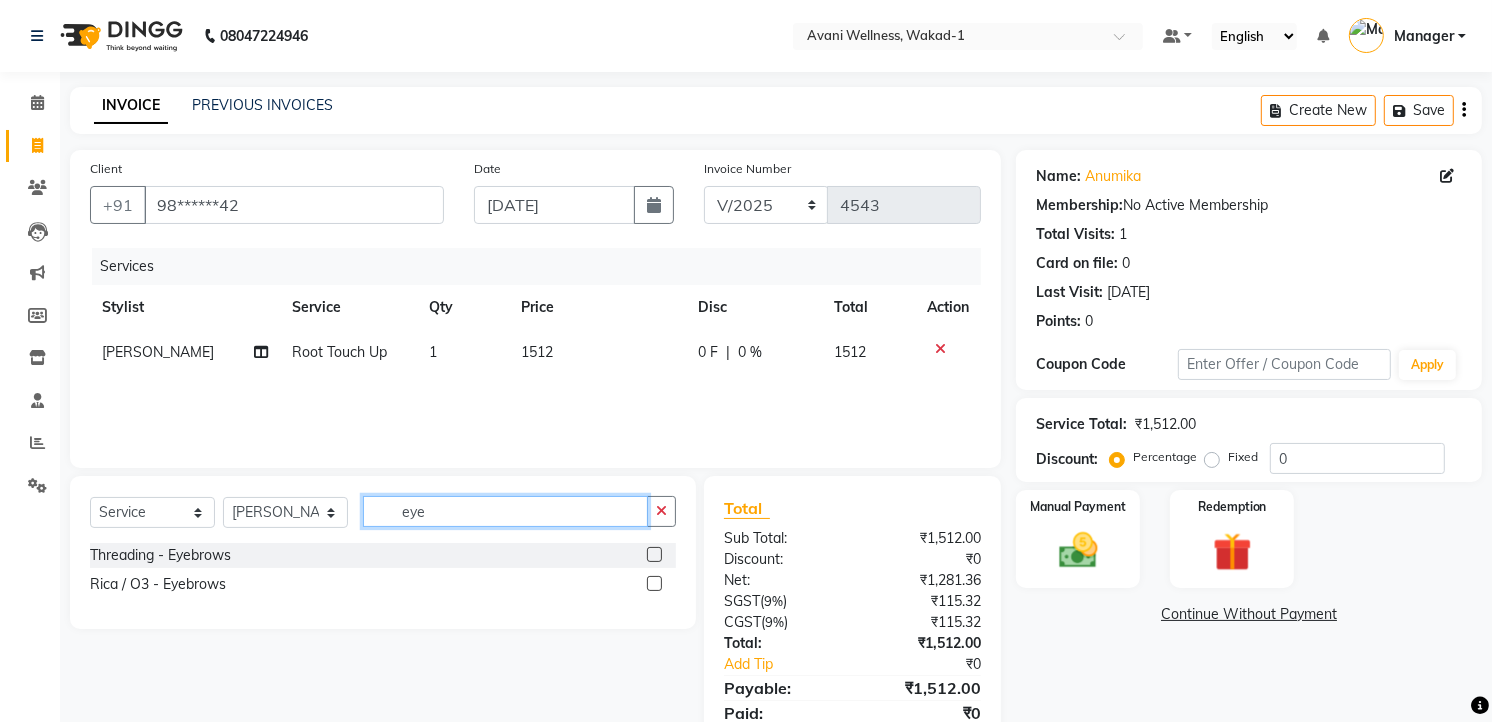 type on "eye" 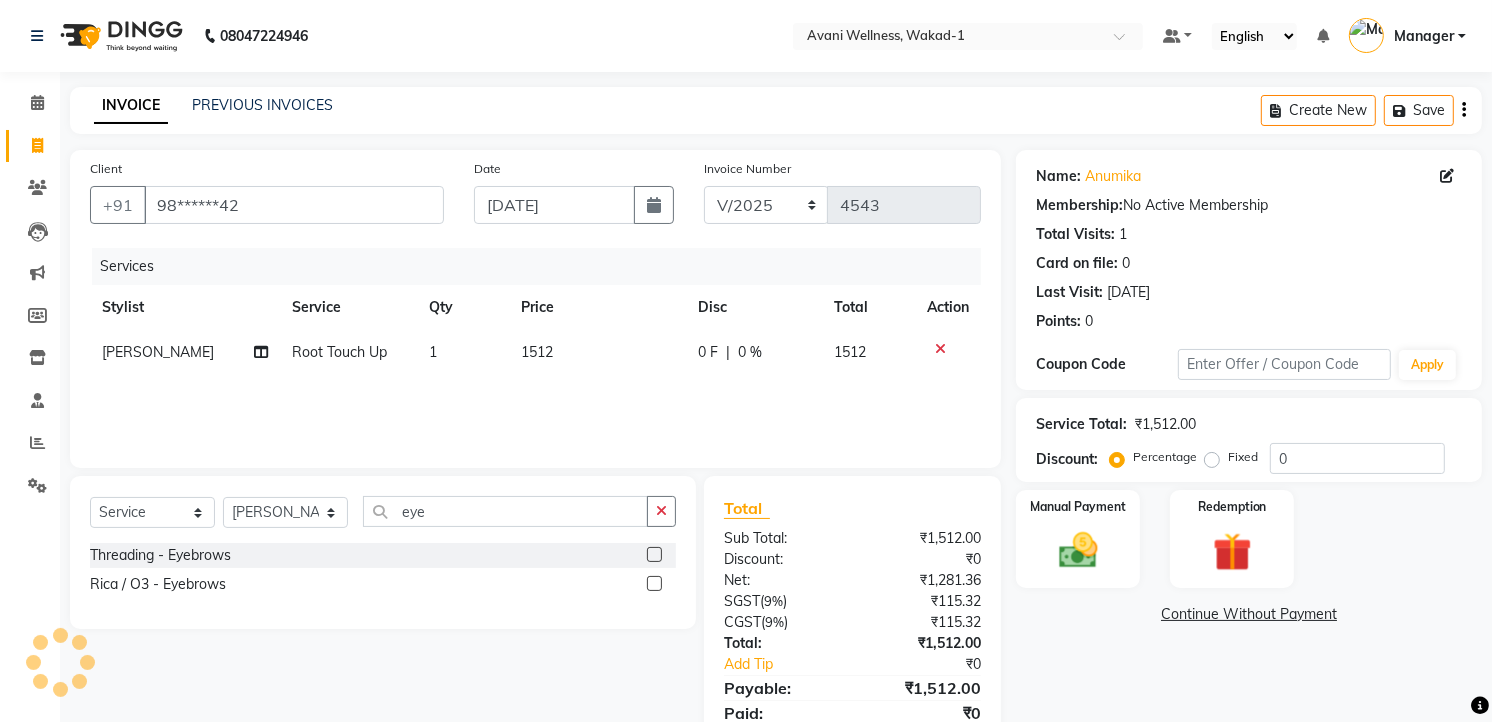 click 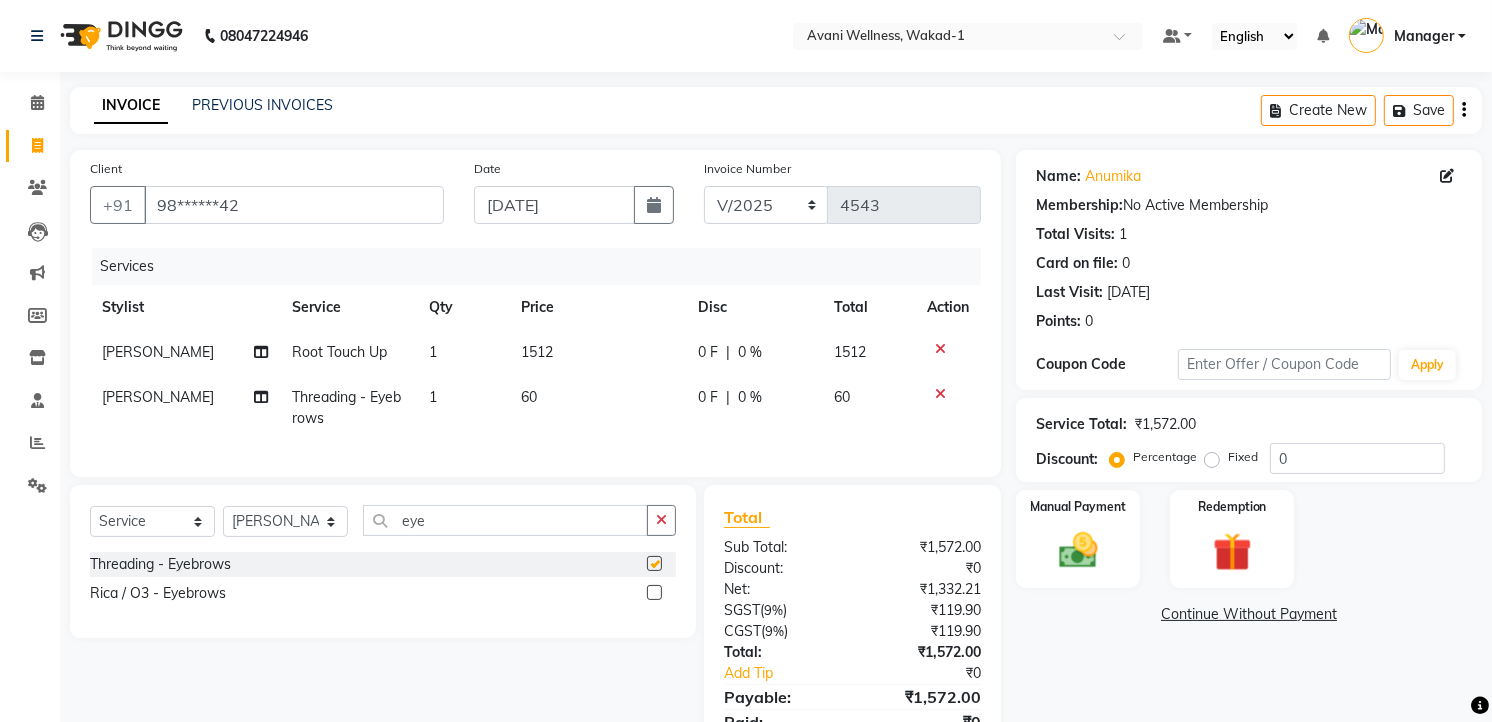 checkbox on "false" 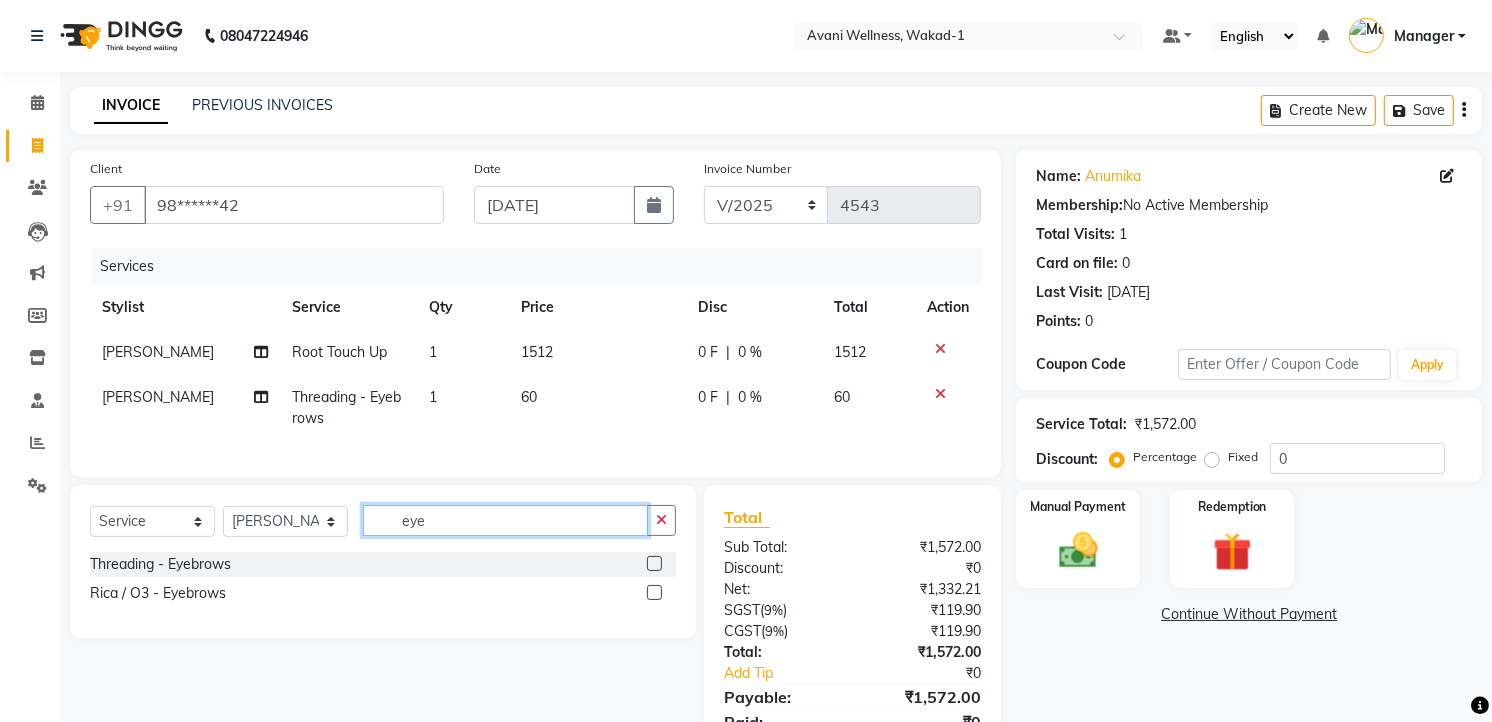 click on "eye" 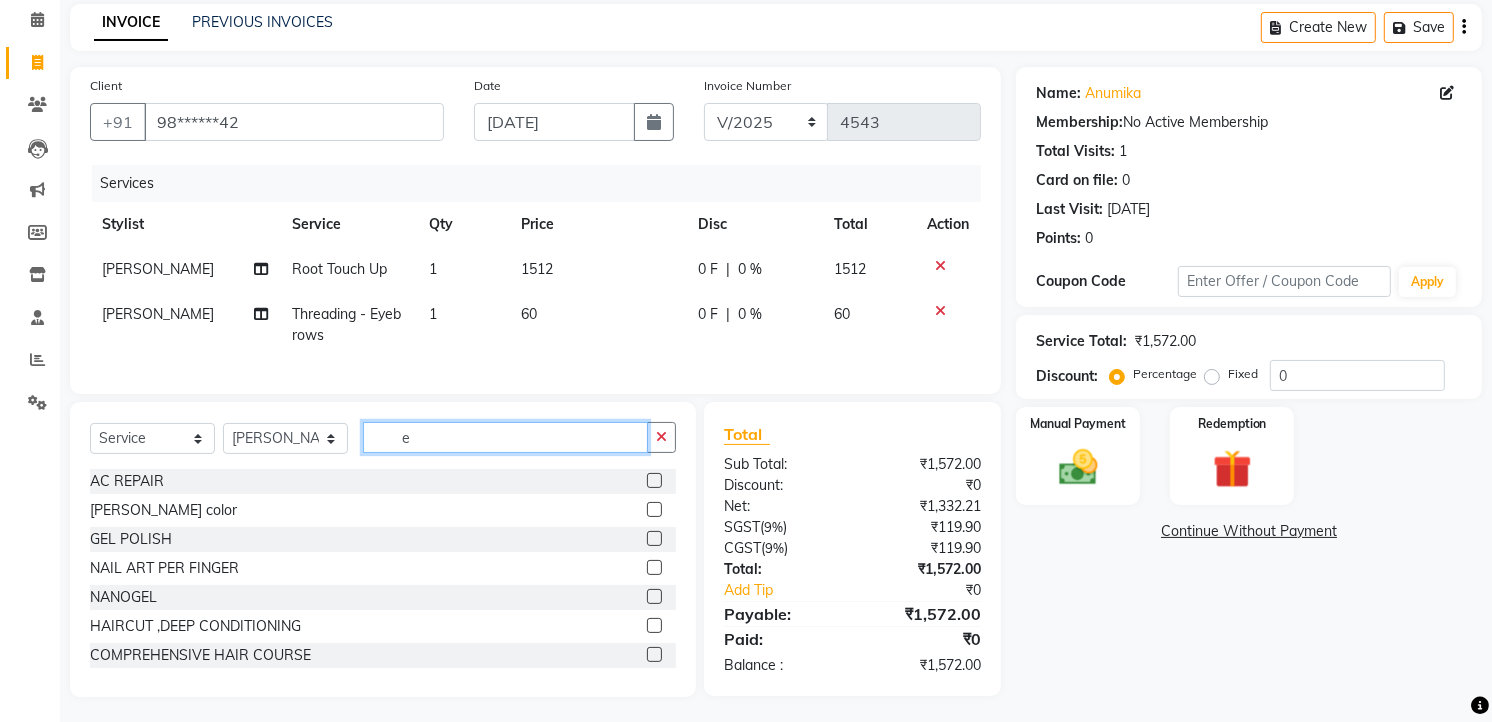scroll, scrollTop: 104, scrollLeft: 0, axis: vertical 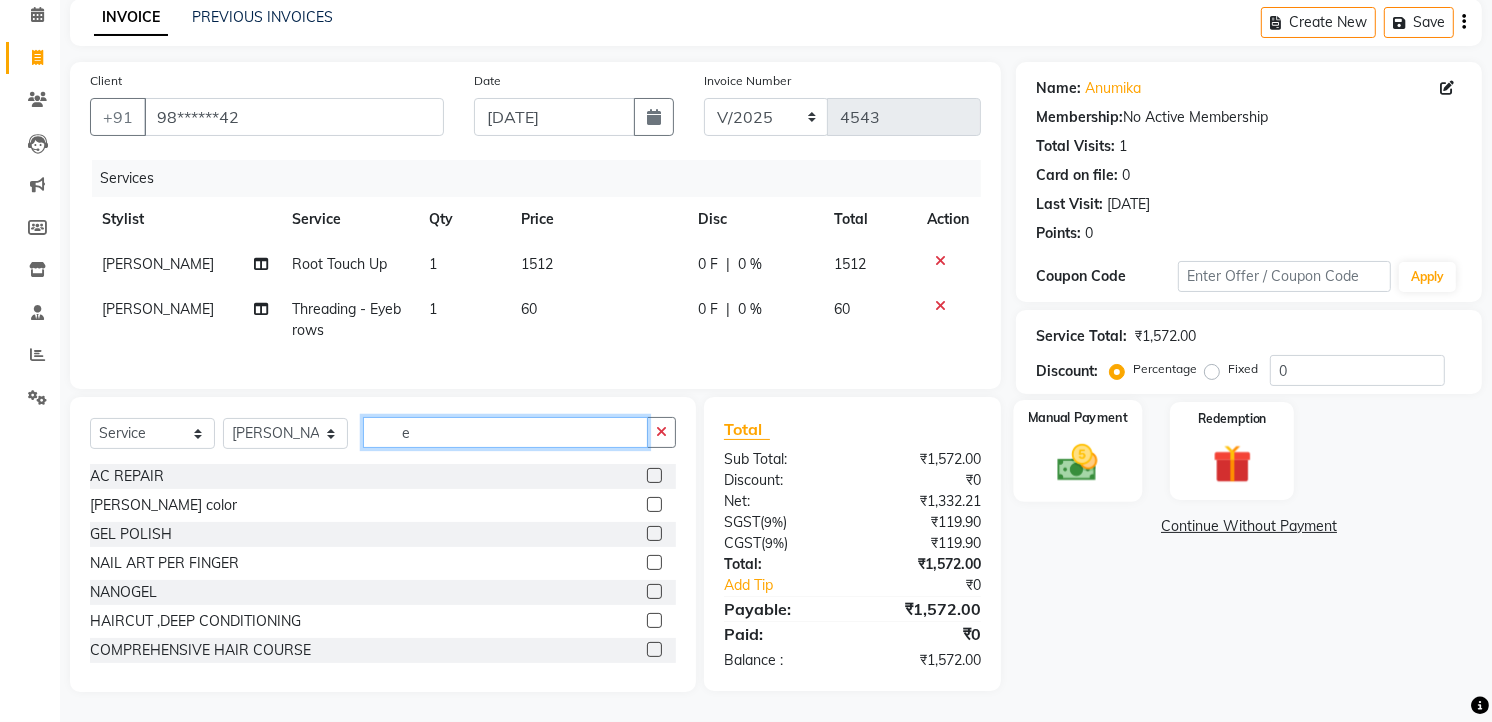 type on "e" 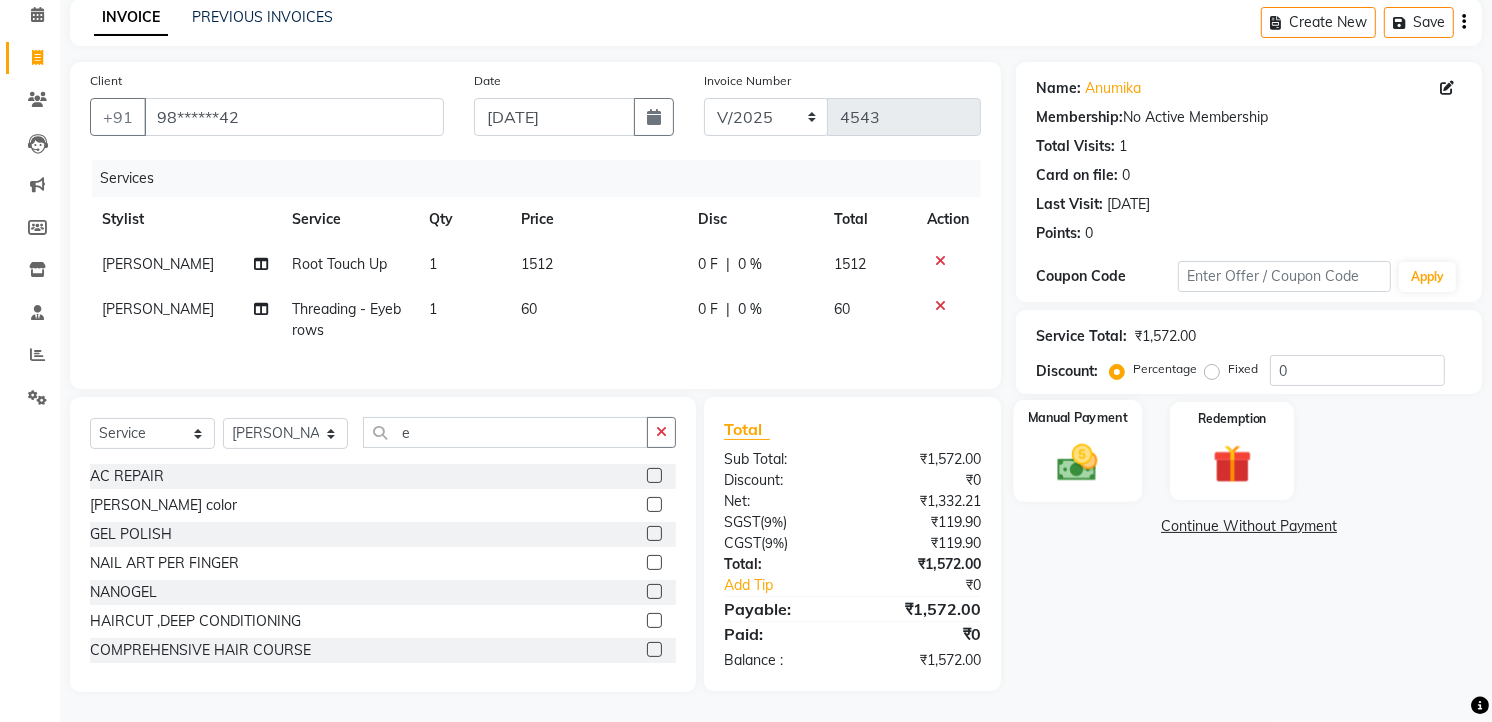 click 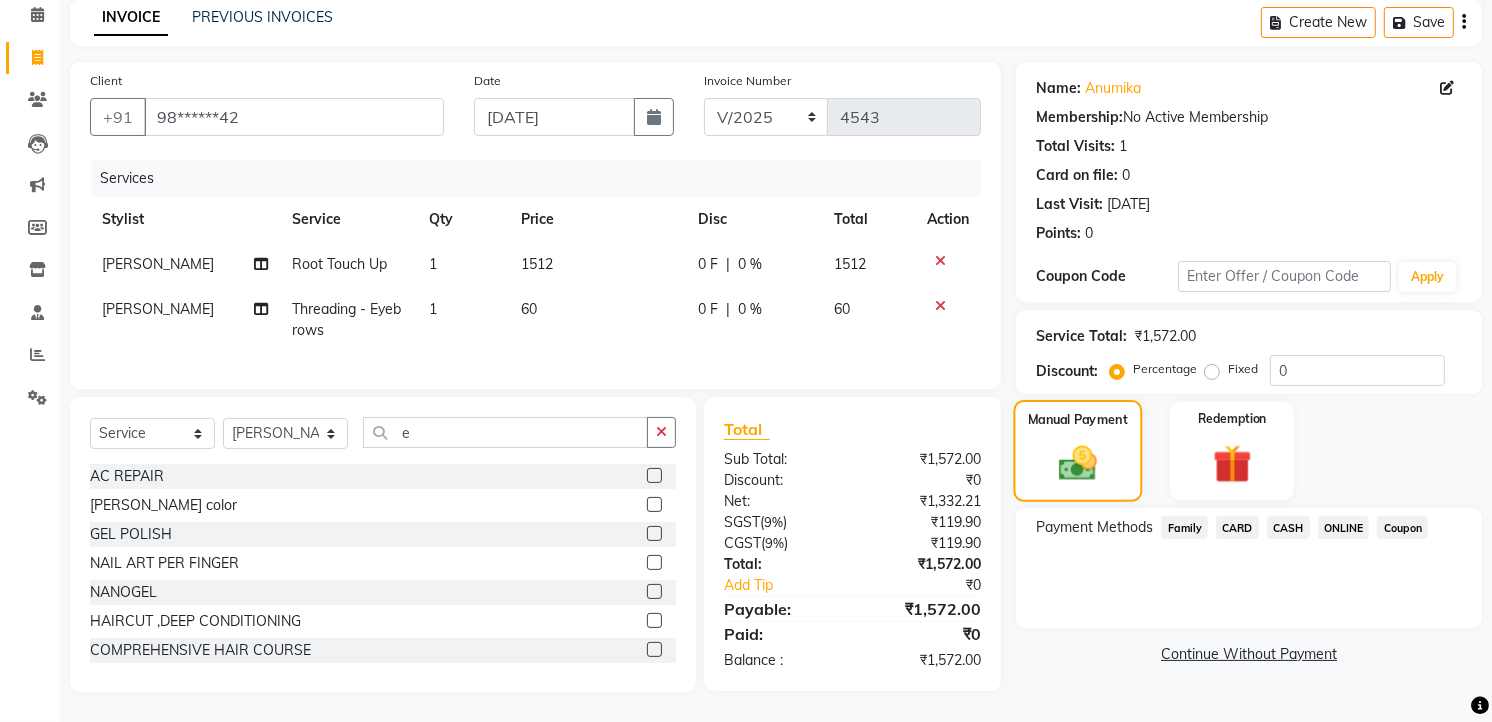 click 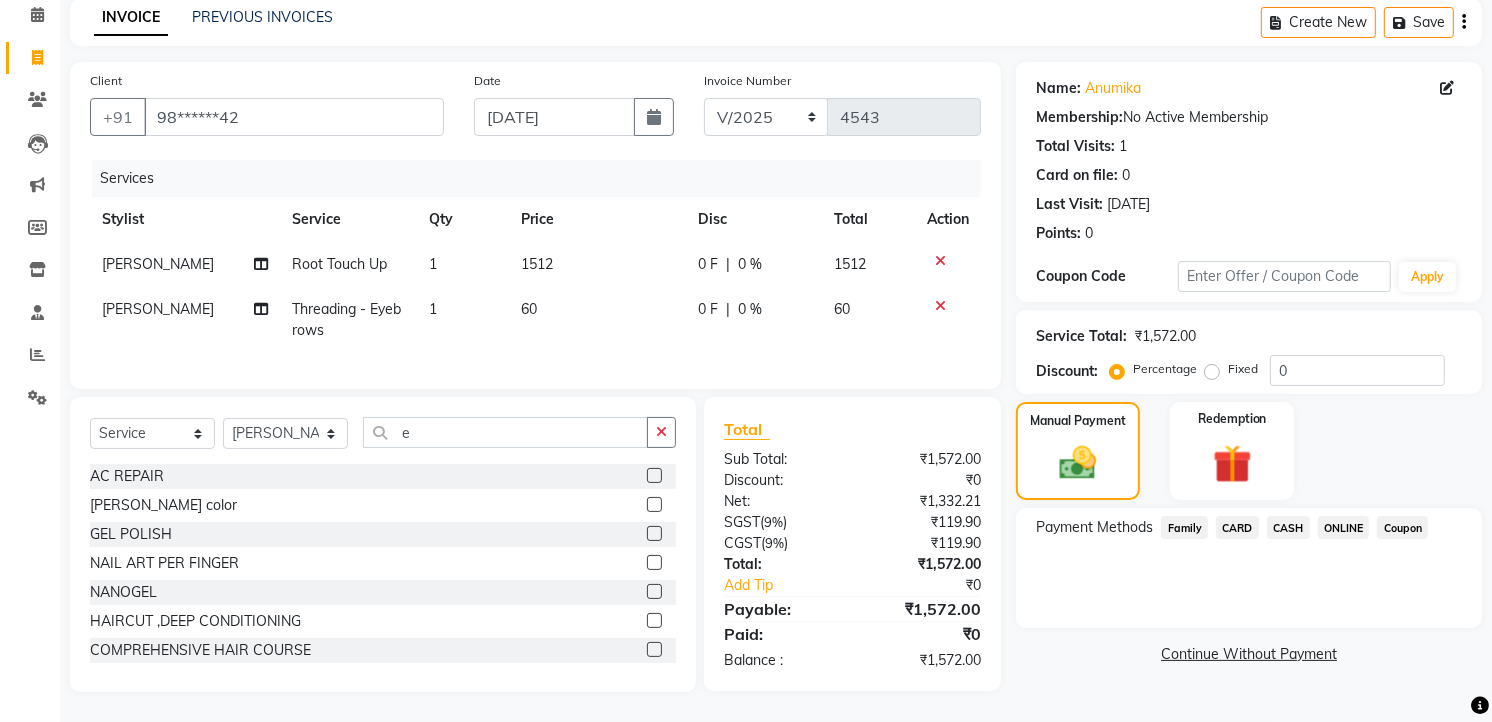 click on "ONLINE" 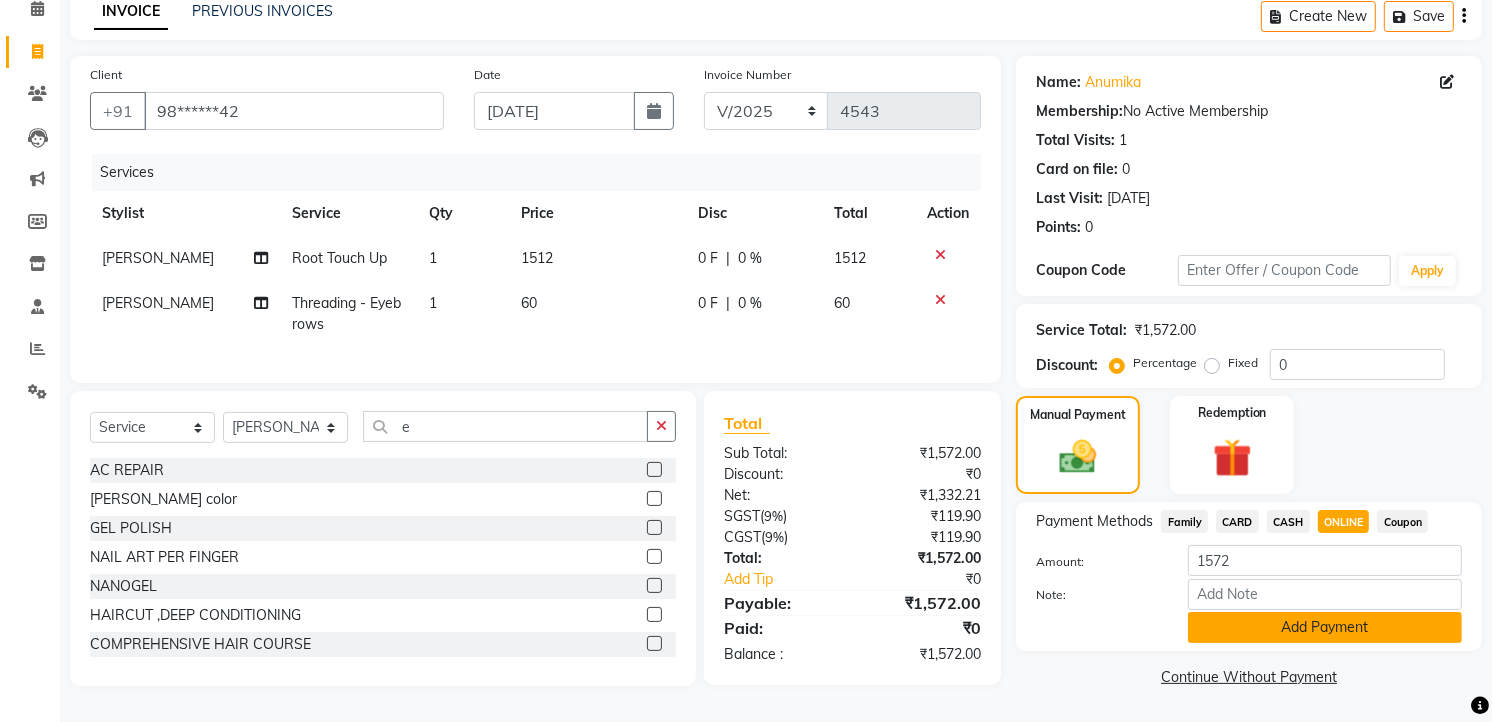 click on "Add Payment" 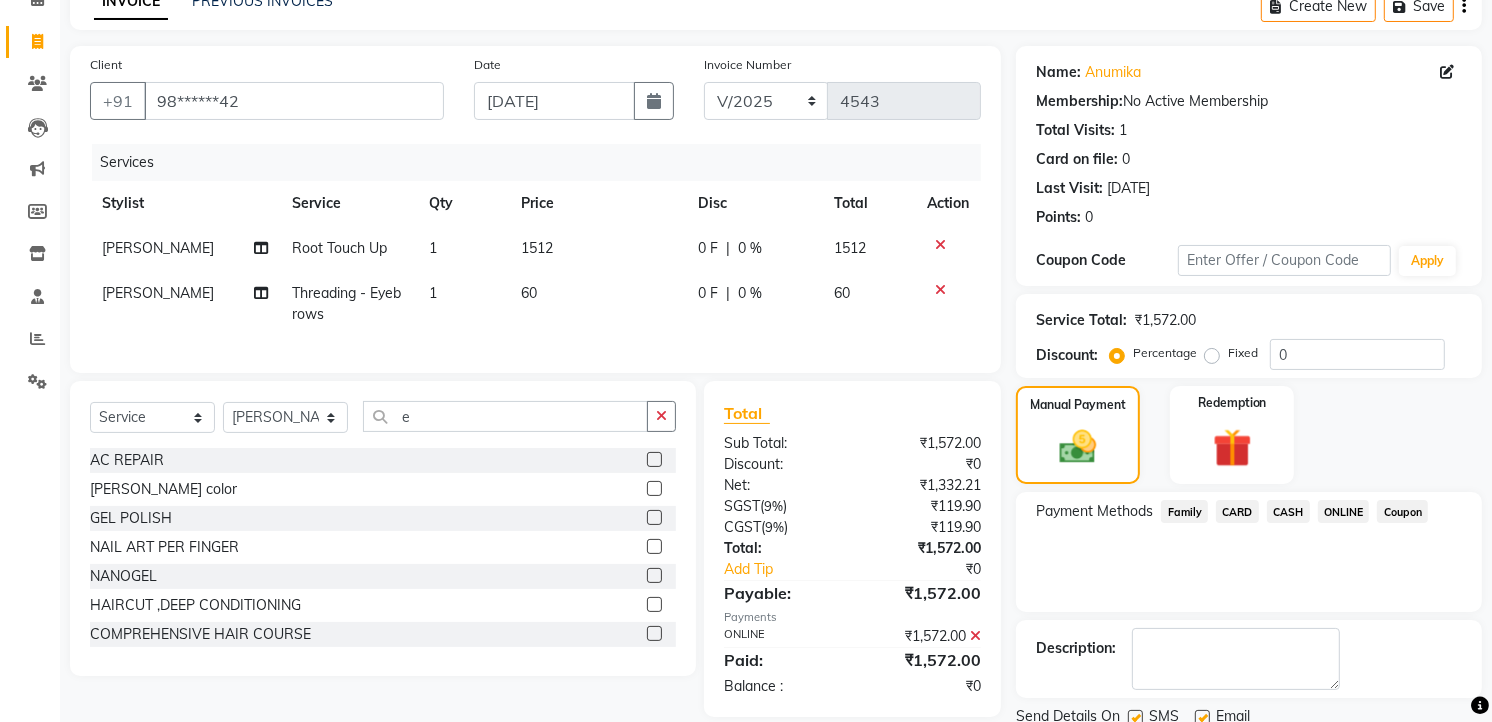 scroll, scrollTop: 177, scrollLeft: 0, axis: vertical 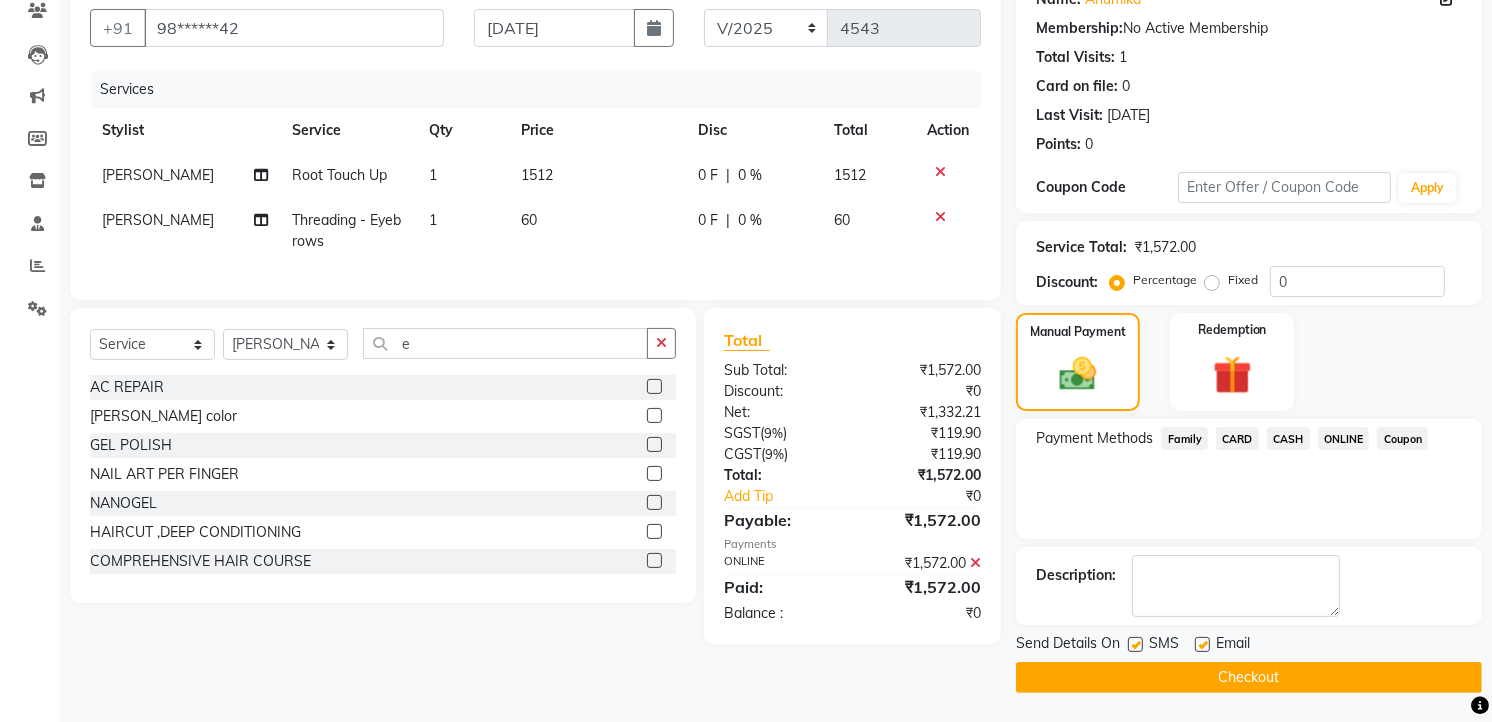 click on "Checkout" 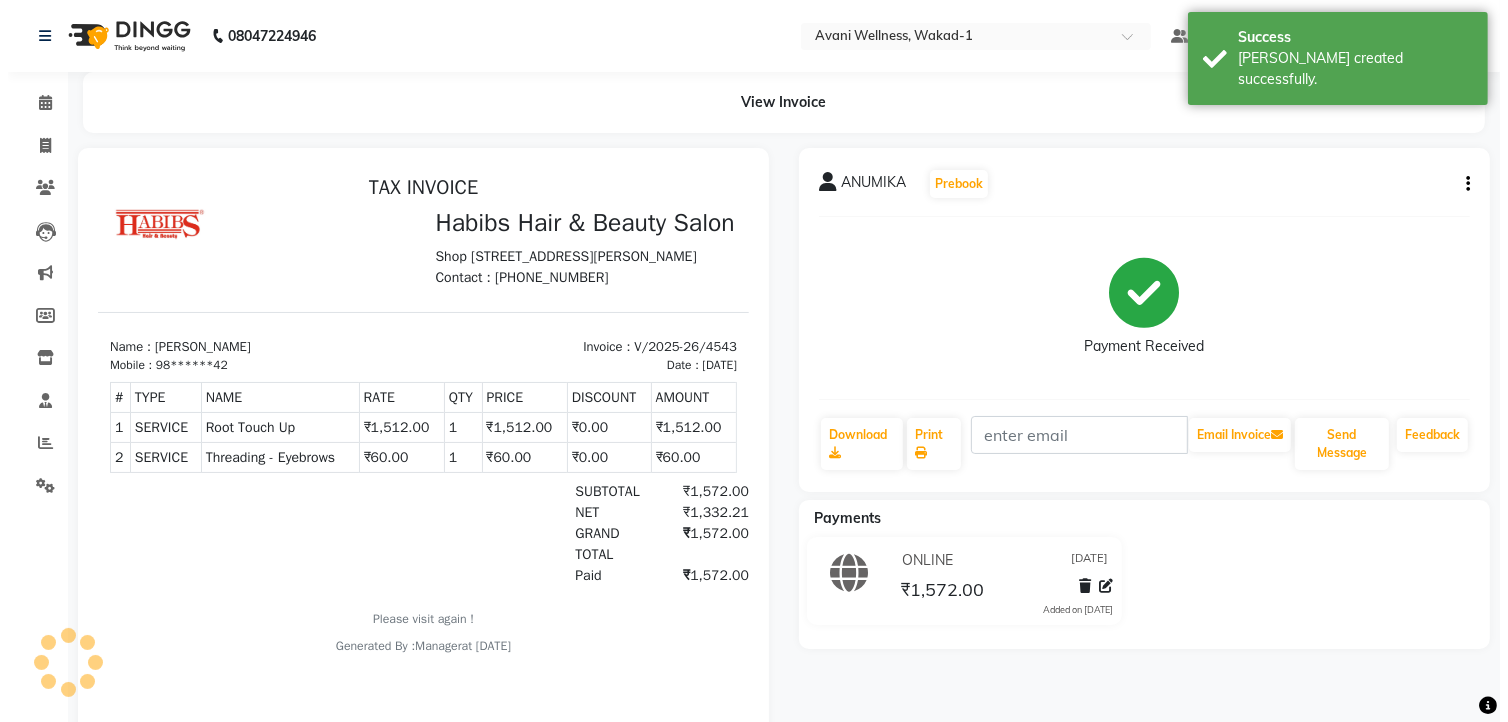 scroll, scrollTop: 0, scrollLeft: 0, axis: both 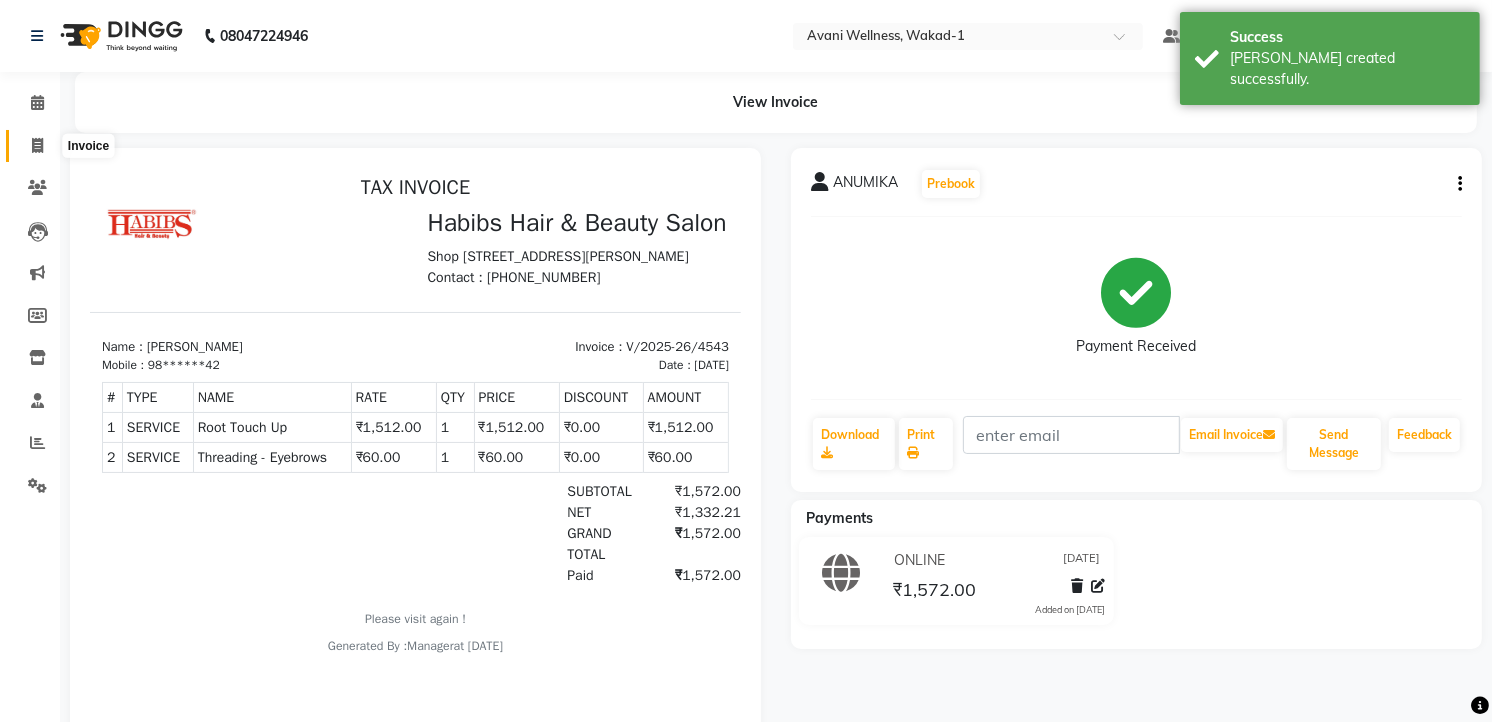 click 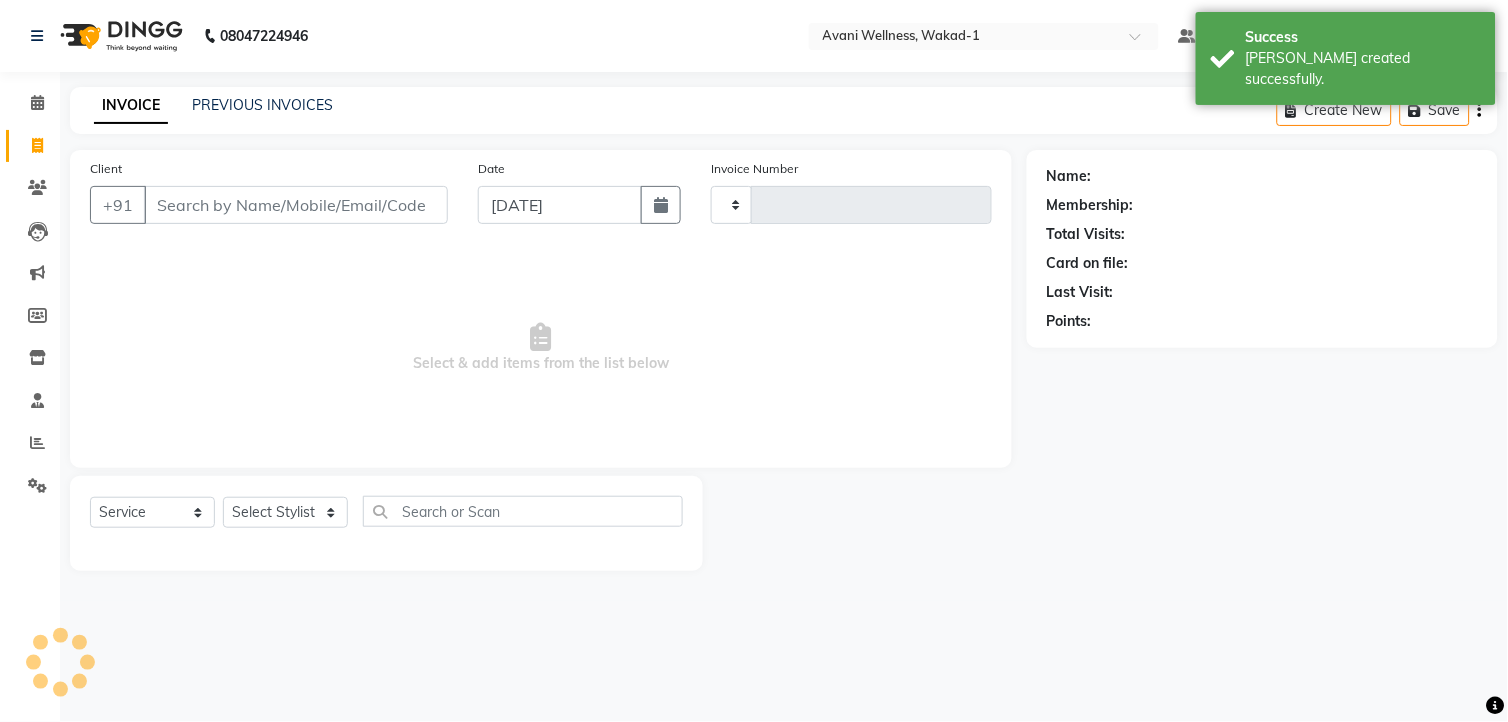 type on "4544" 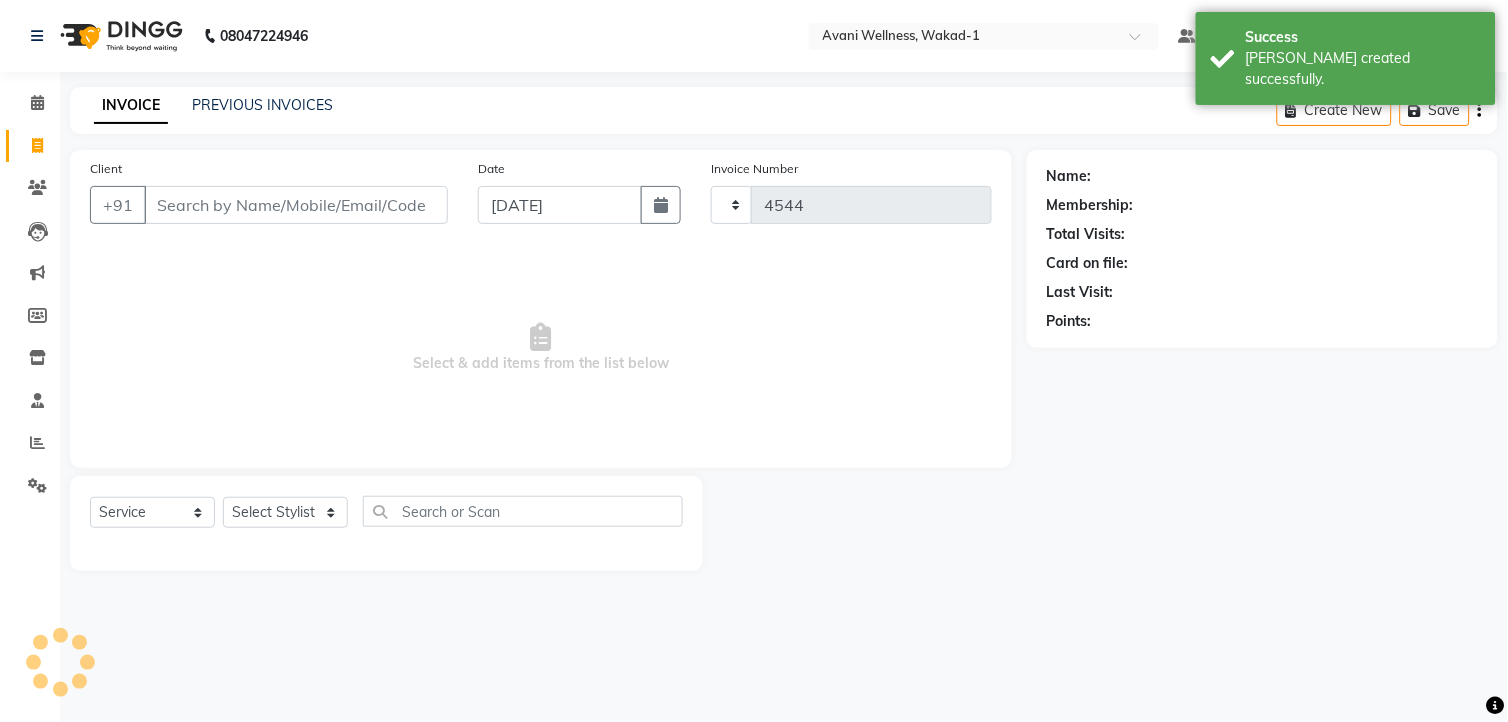 select on "4822" 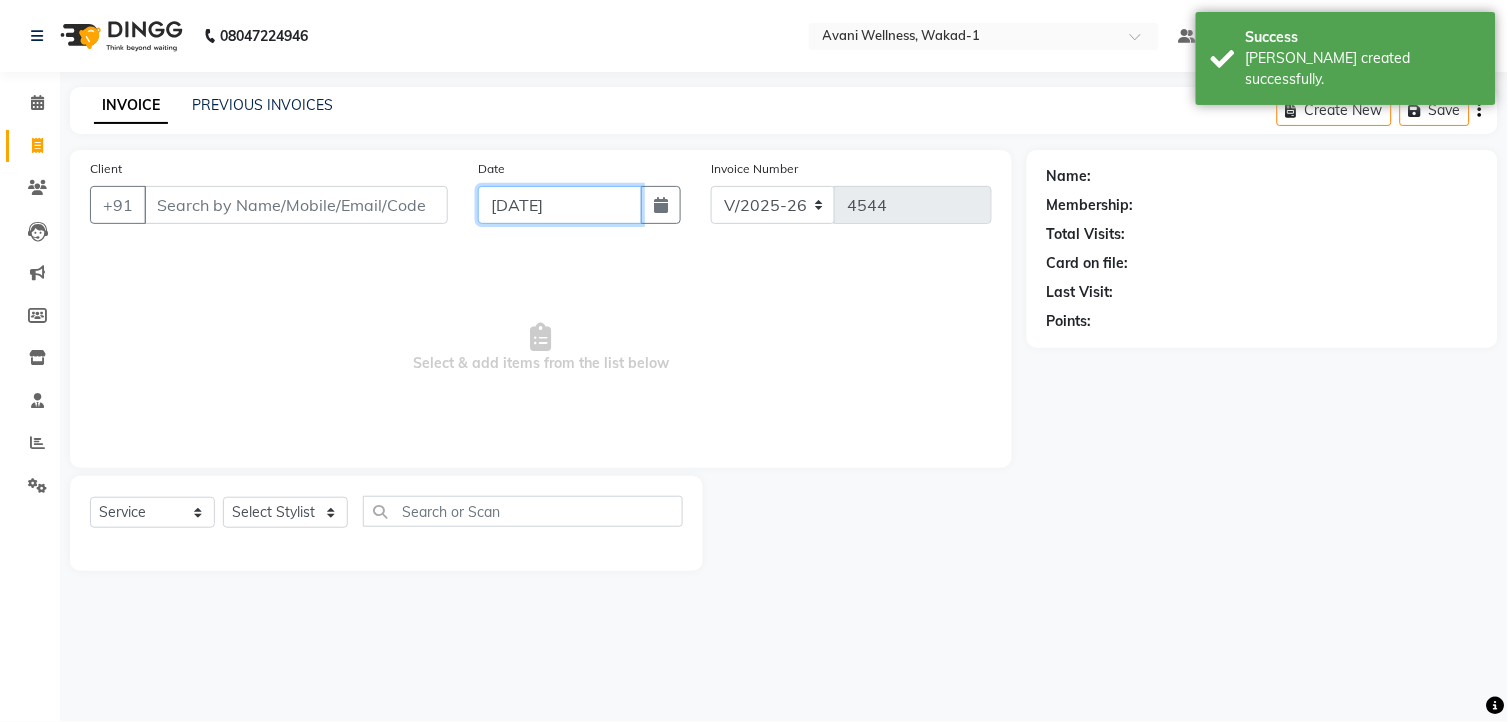 click on "[DATE]" 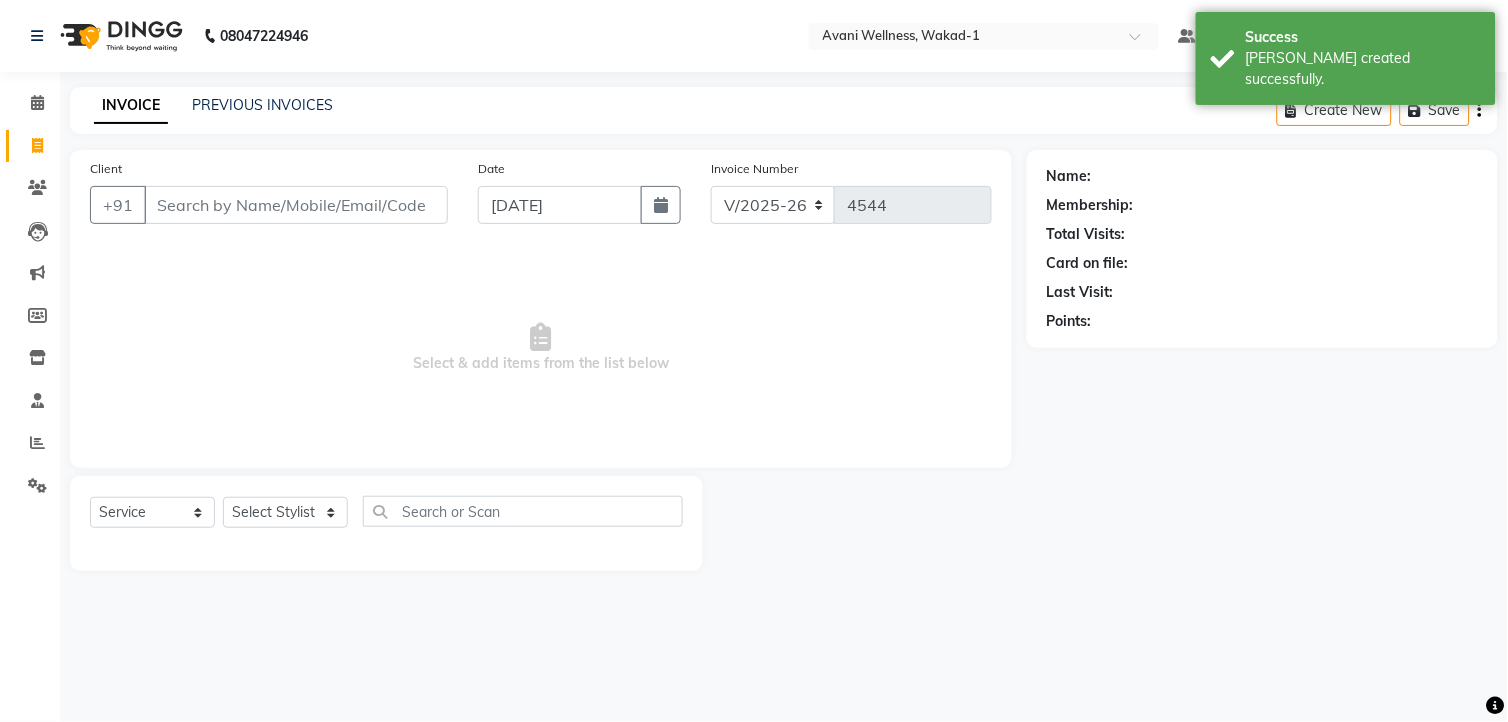 select on "7" 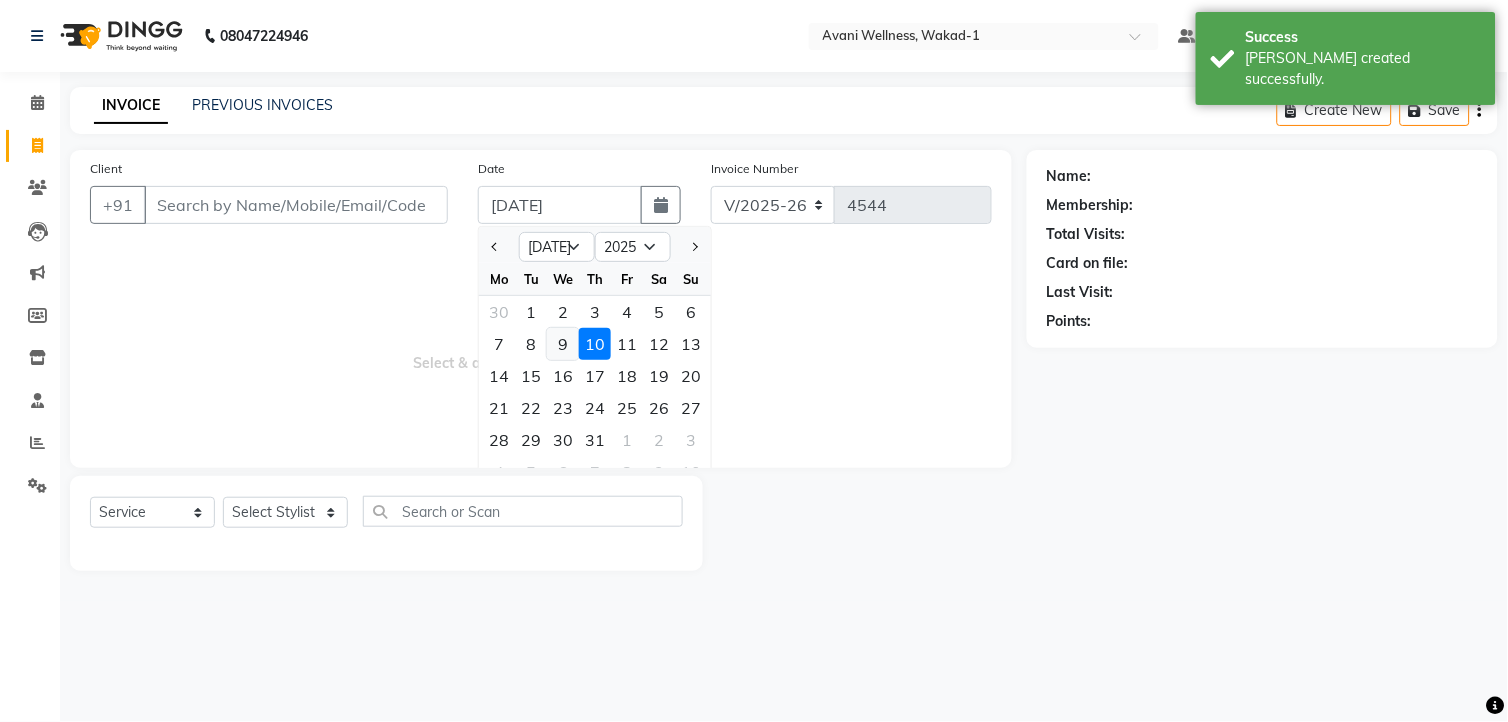 click on "9" 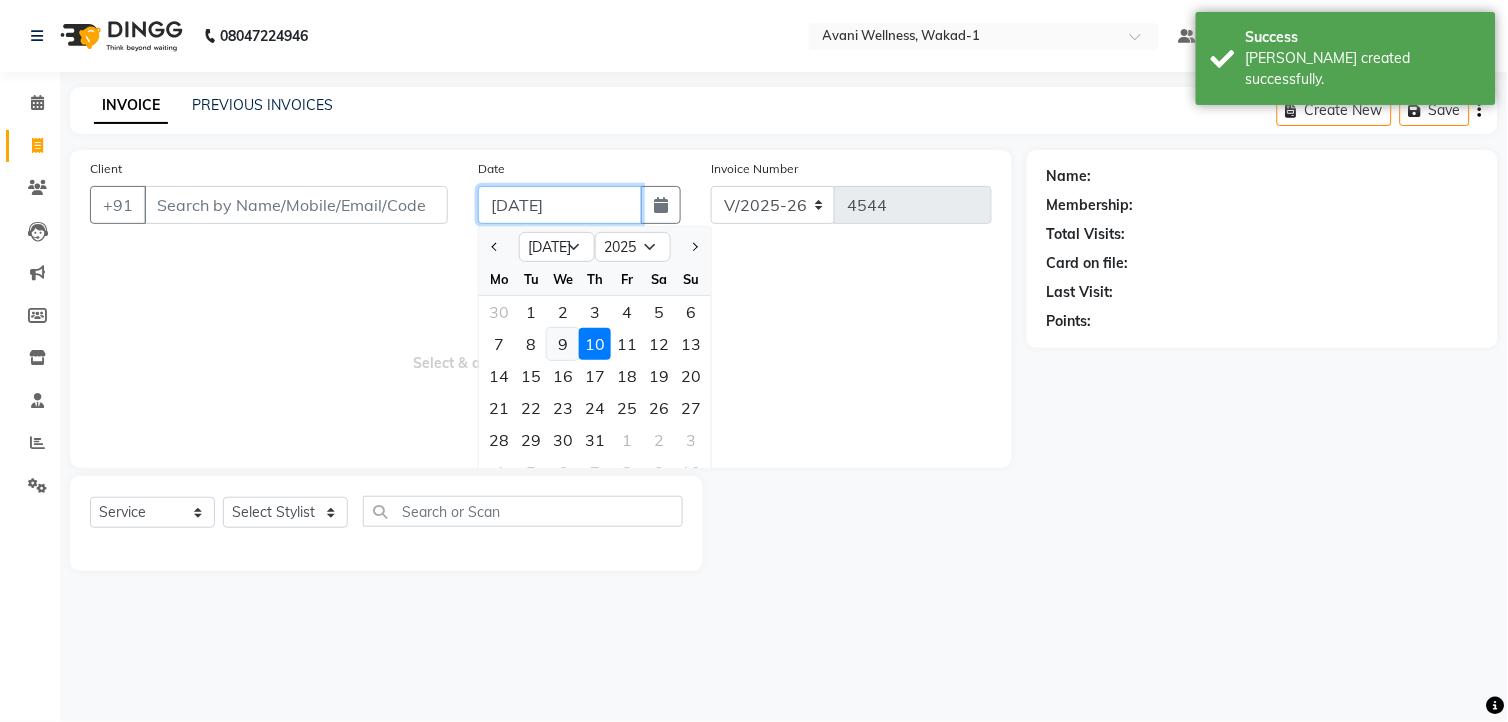 type on "[DATE]" 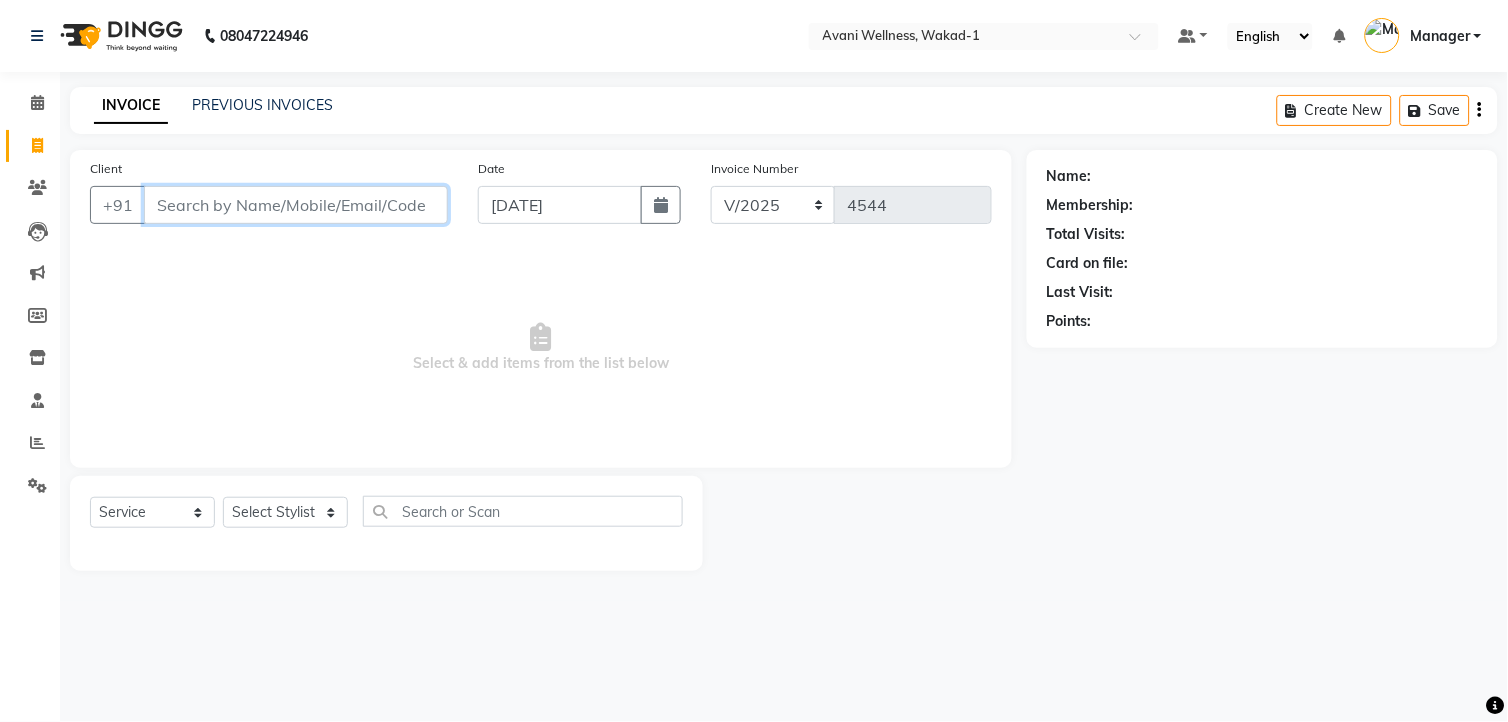 click on "Client" at bounding box center [296, 205] 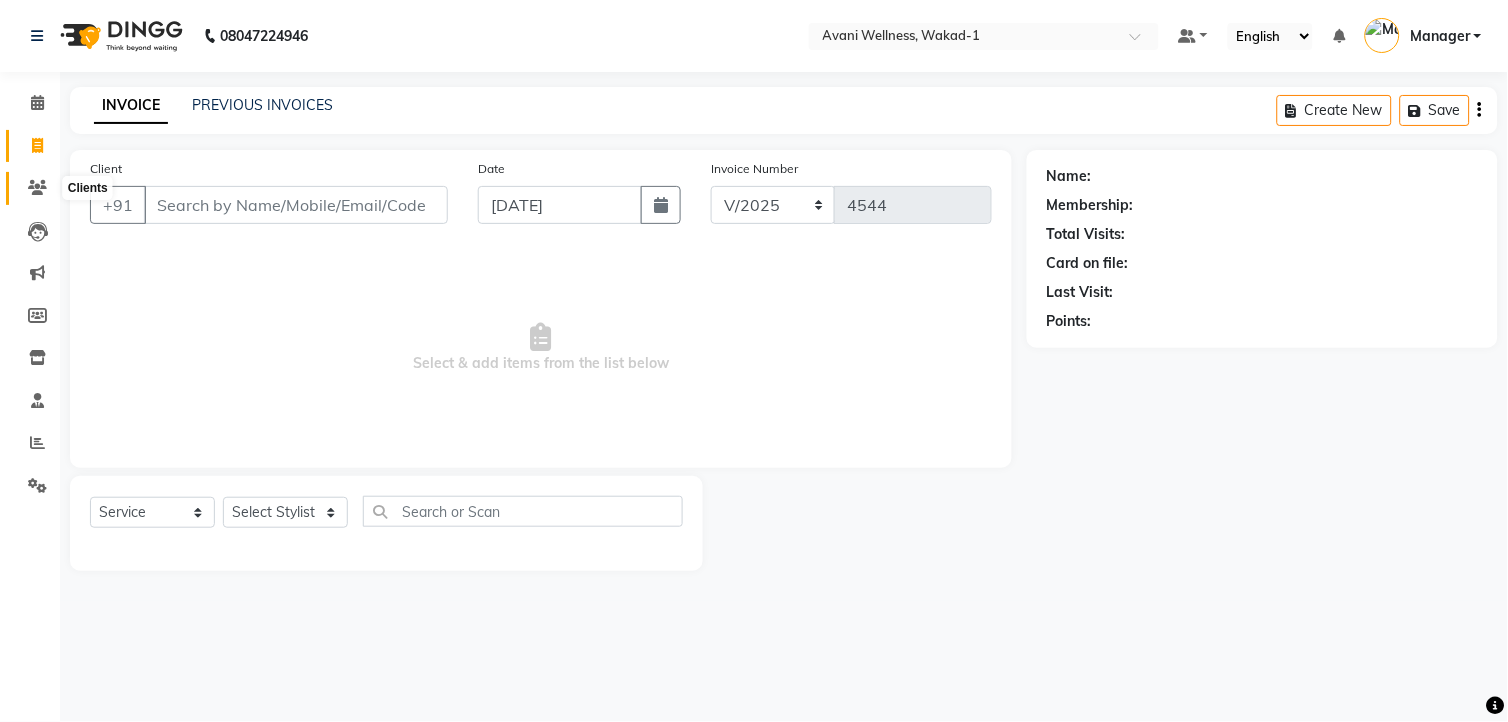 click 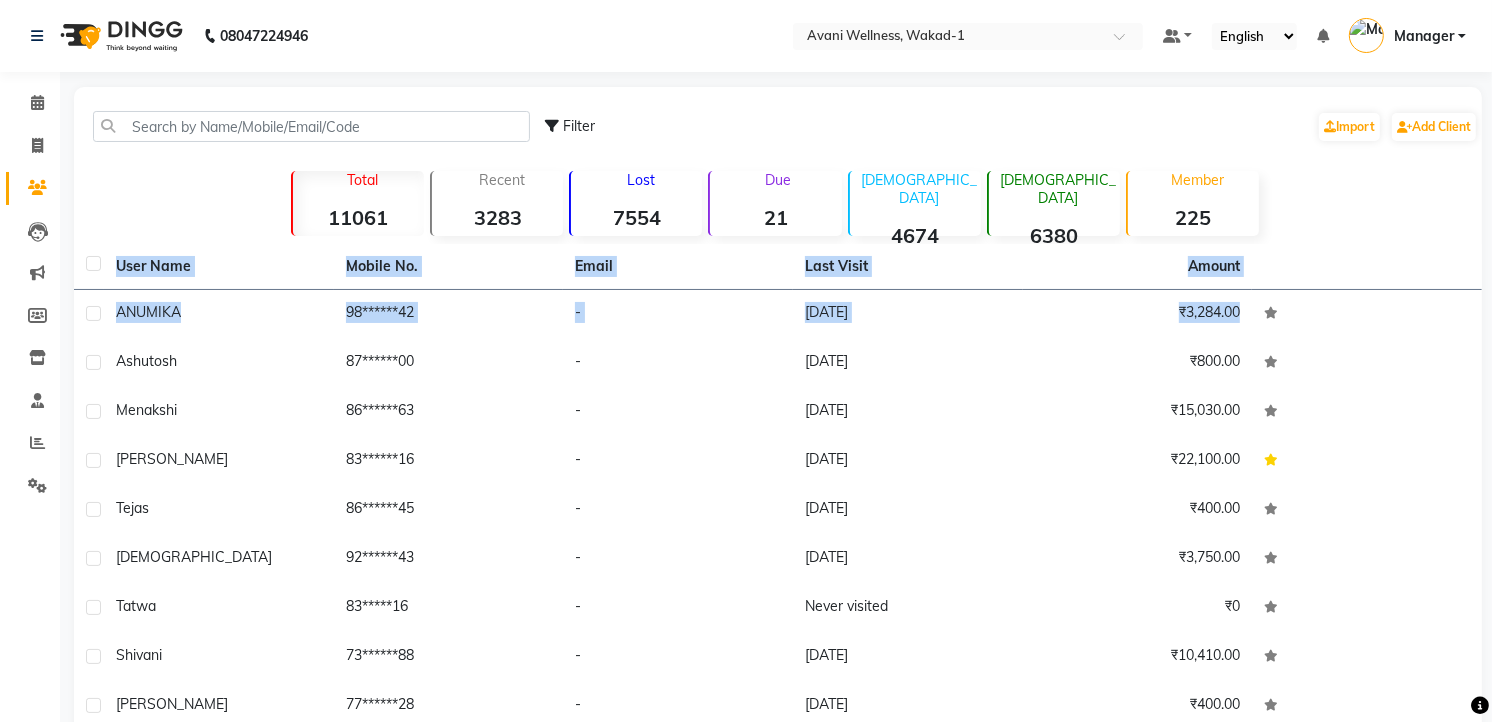 drag, startPoint x: 117, startPoint y: 371, endPoint x: 83, endPoint y: 252, distance: 123.76187 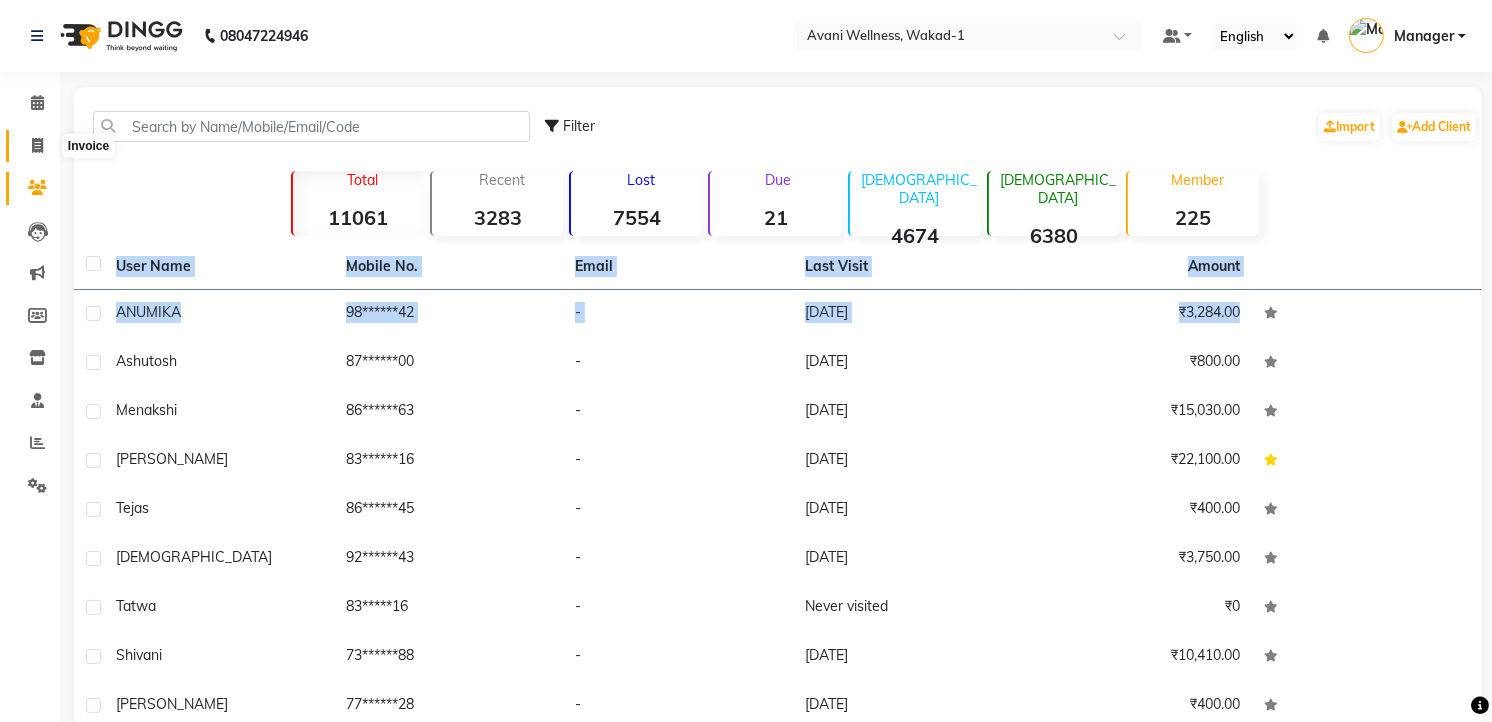 click 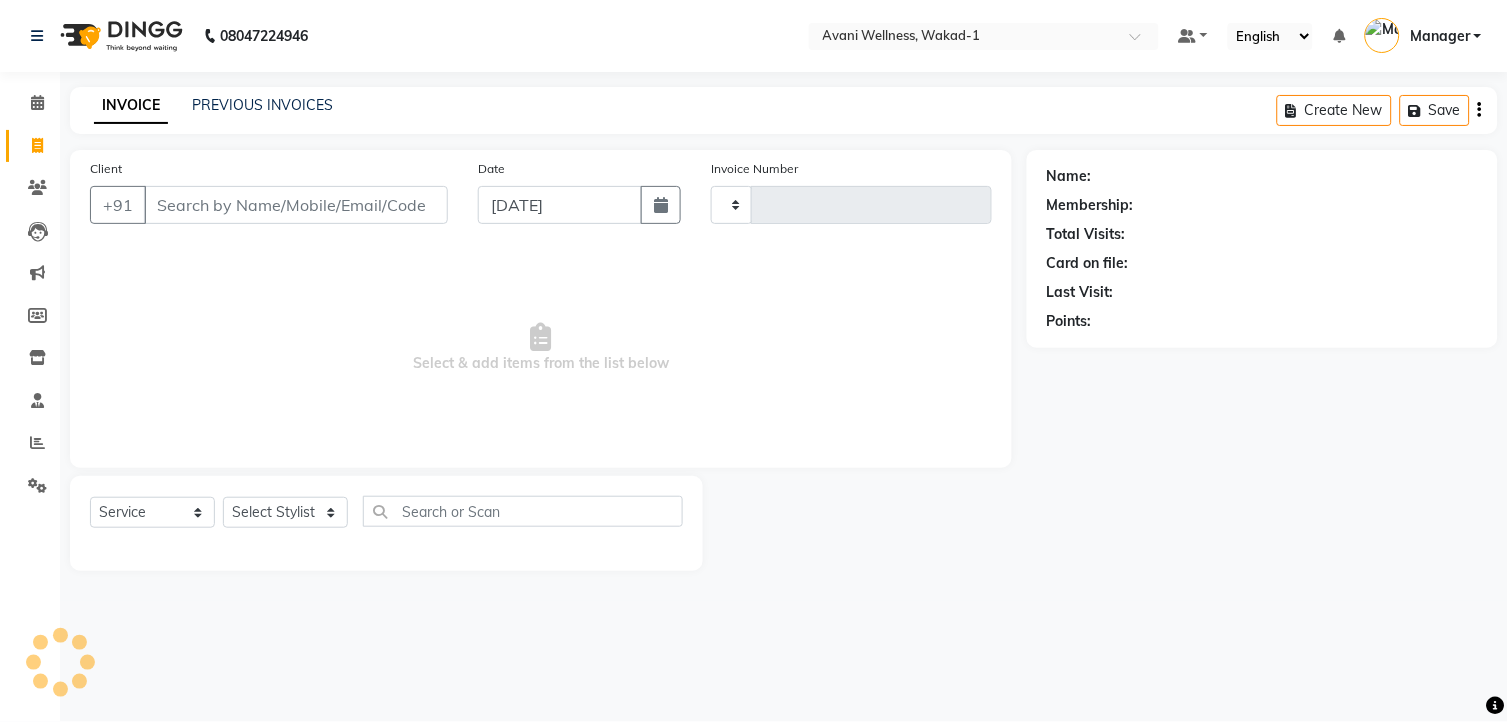 type on "4544" 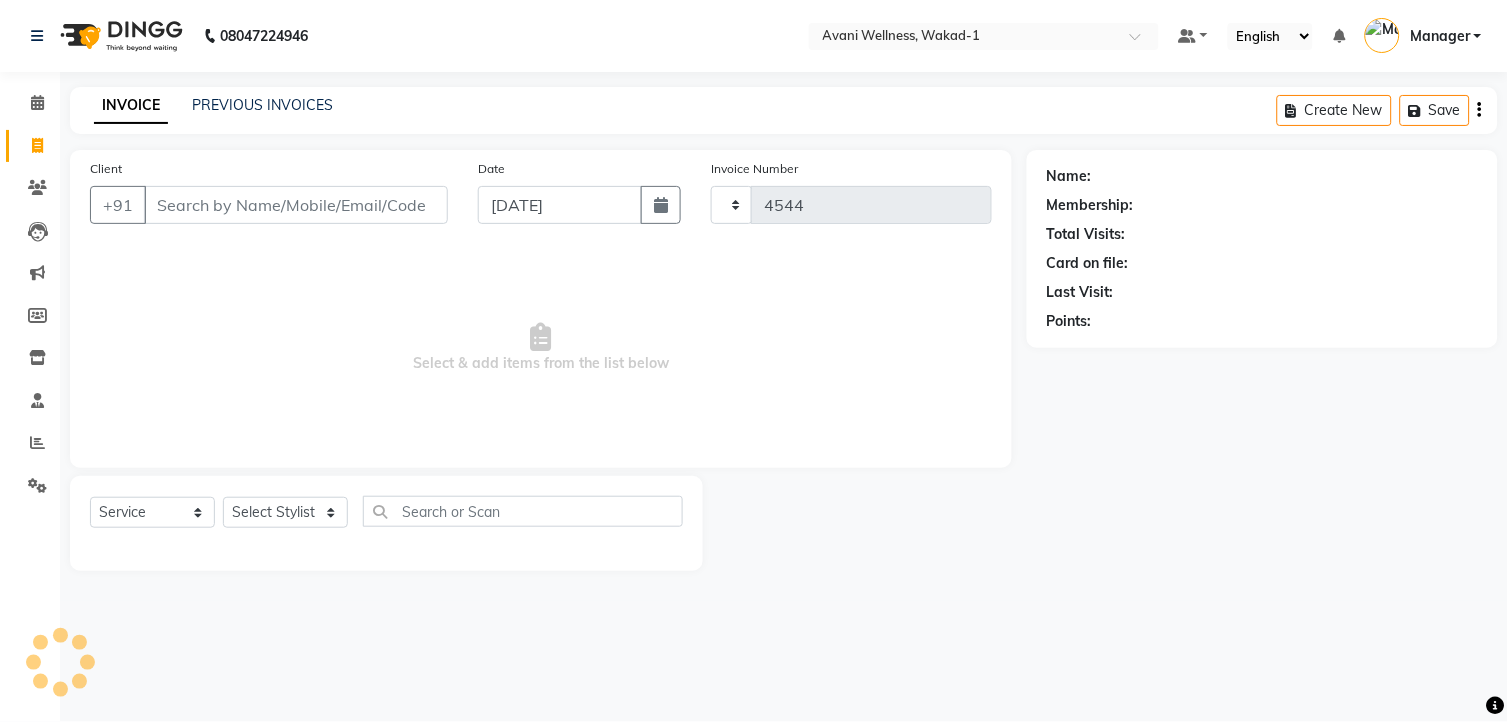 select on "4822" 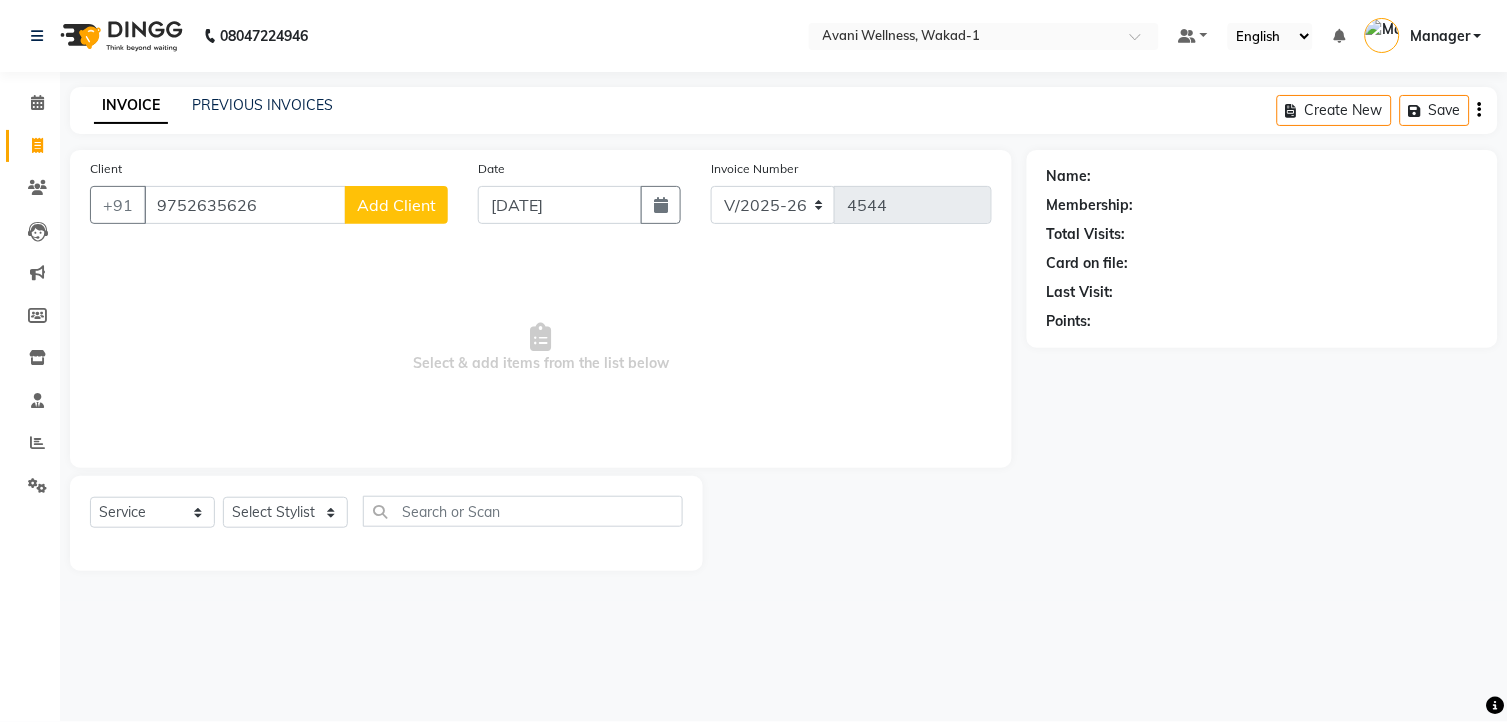 type on "9752635626" 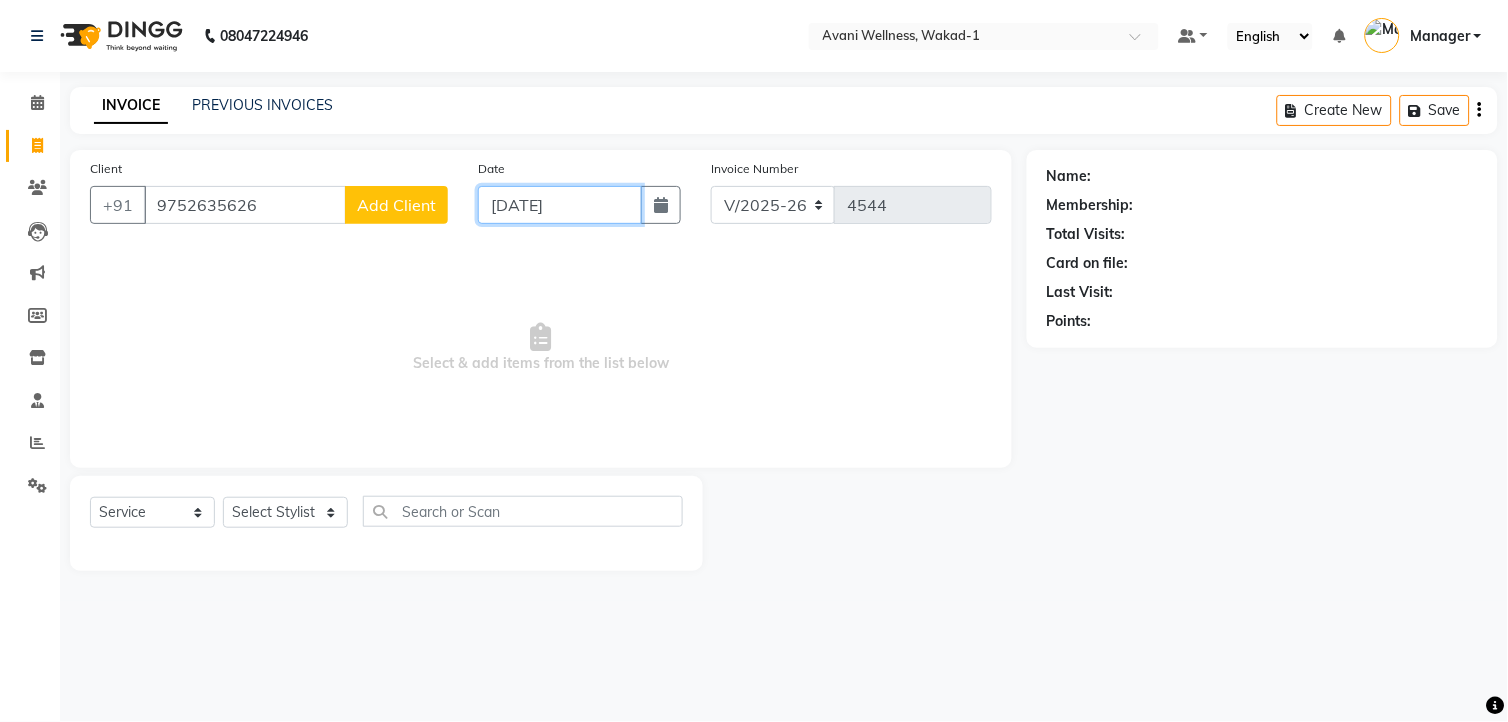 click on "[DATE]" 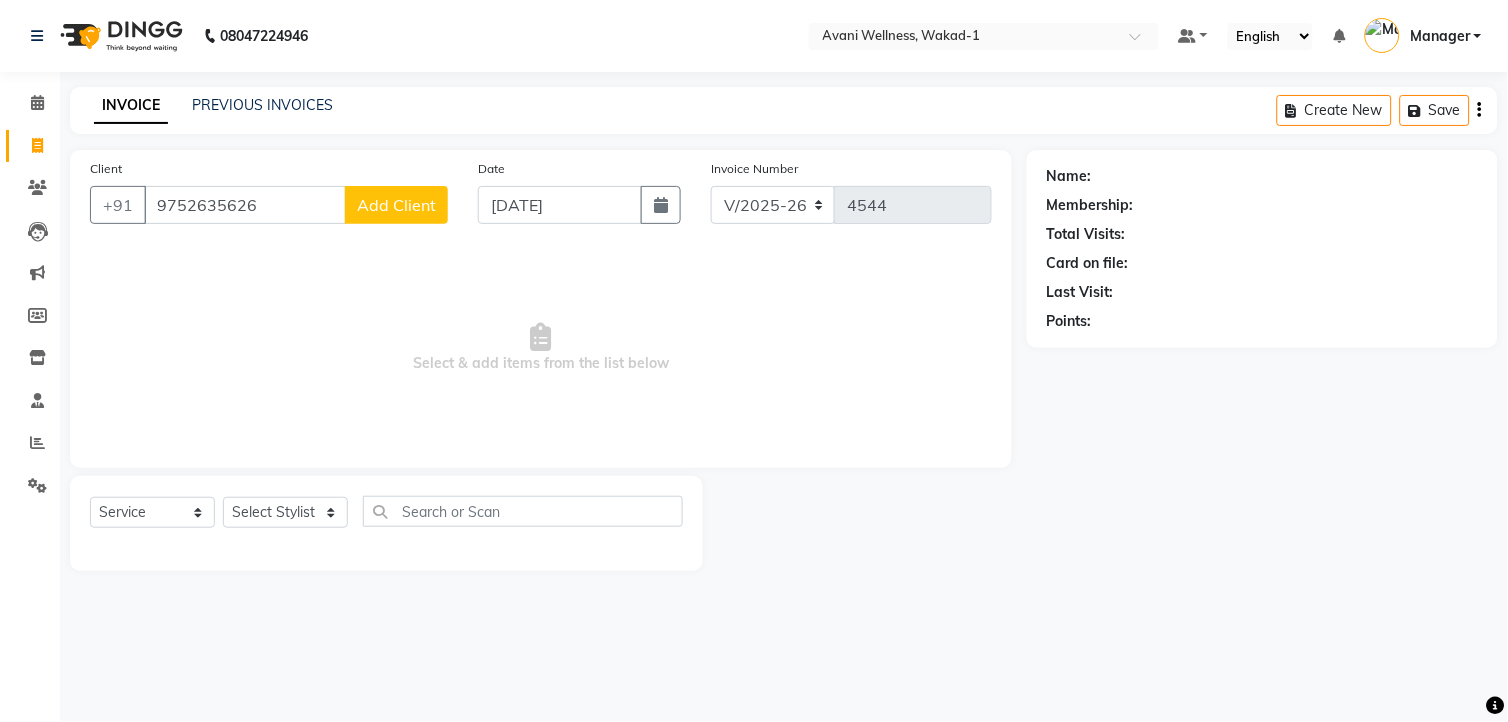 select on "7" 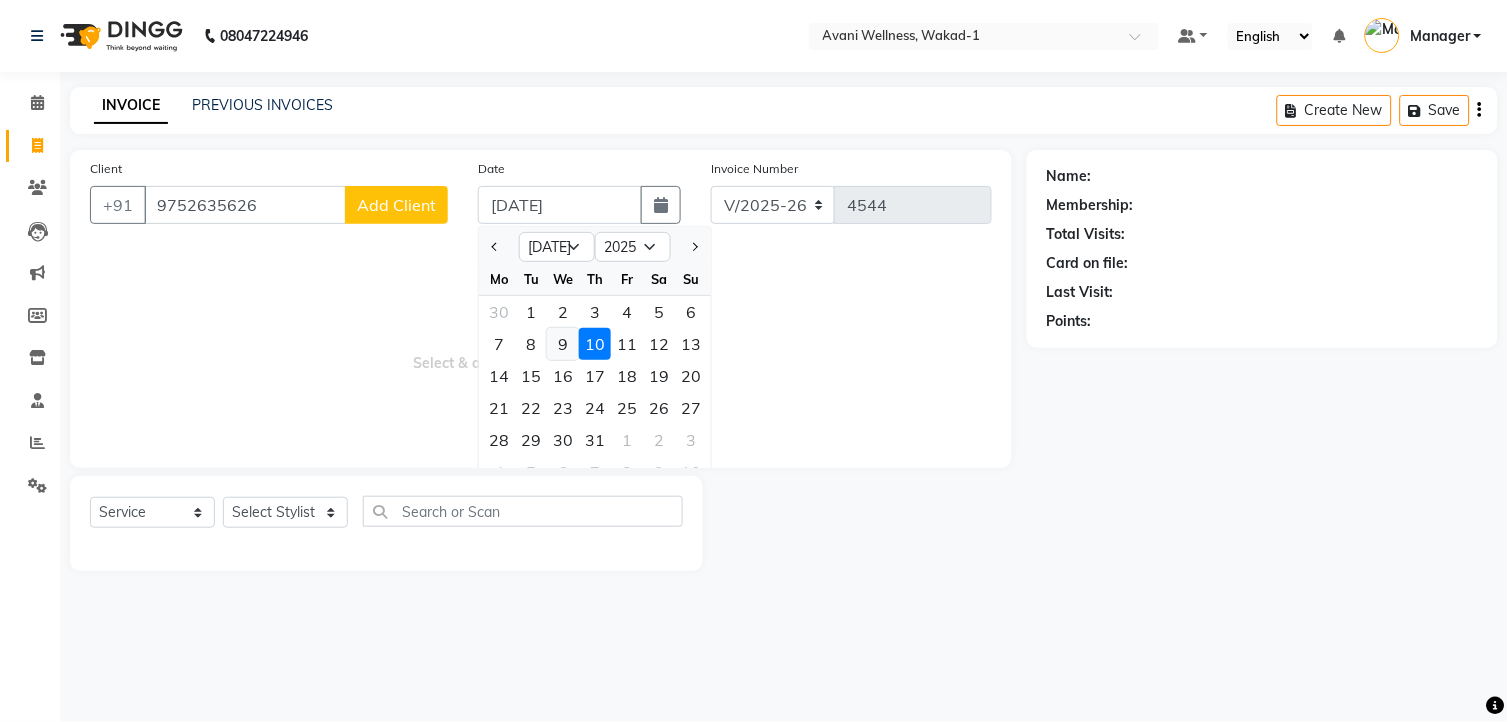 click on "9" 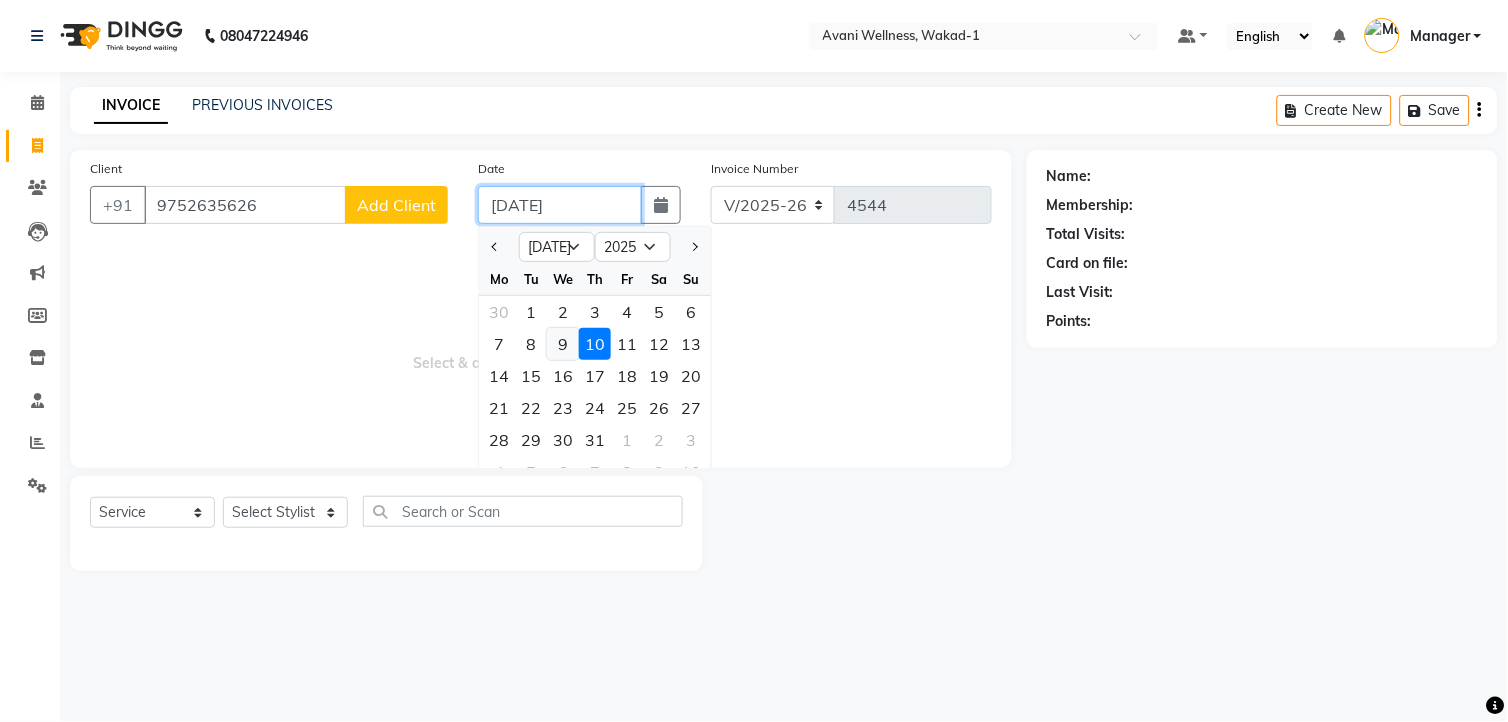 type on "[DATE]" 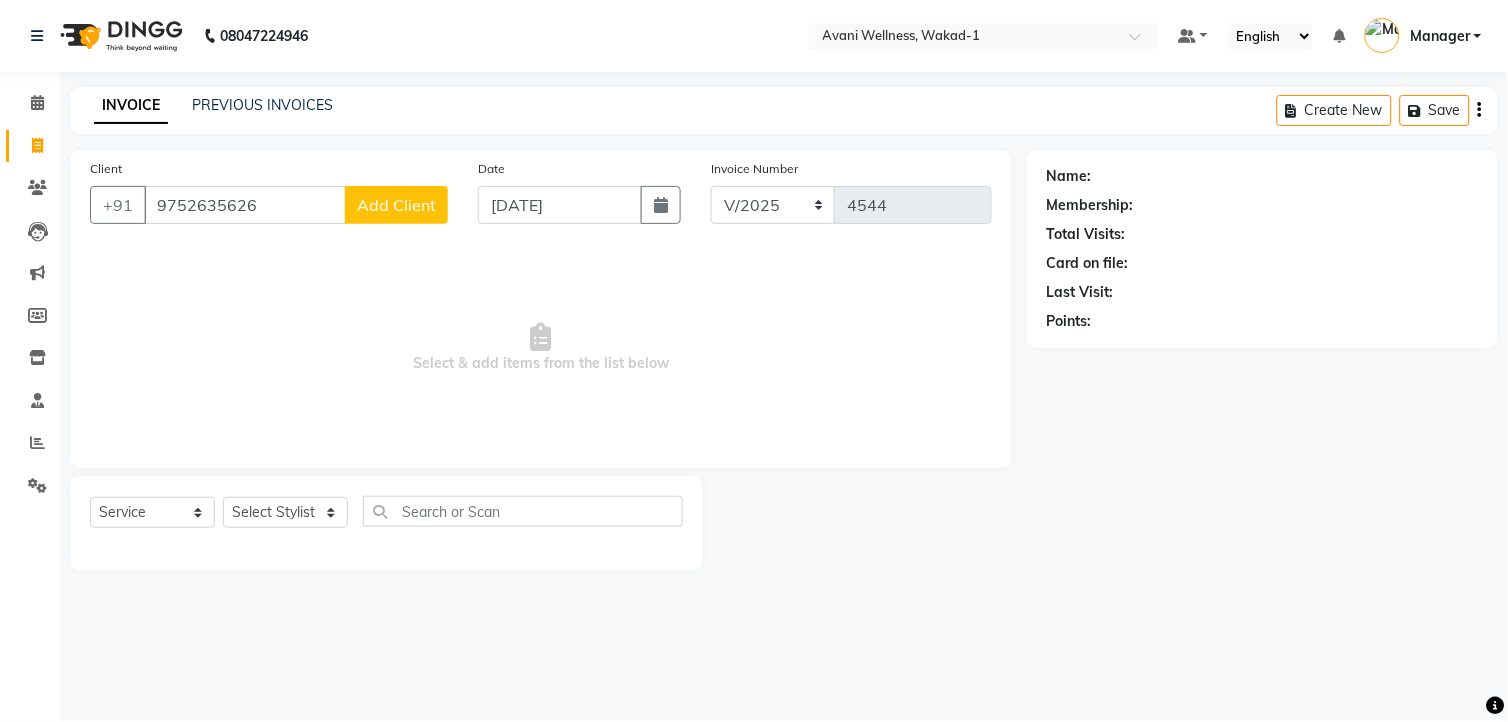 click on "Add Client" 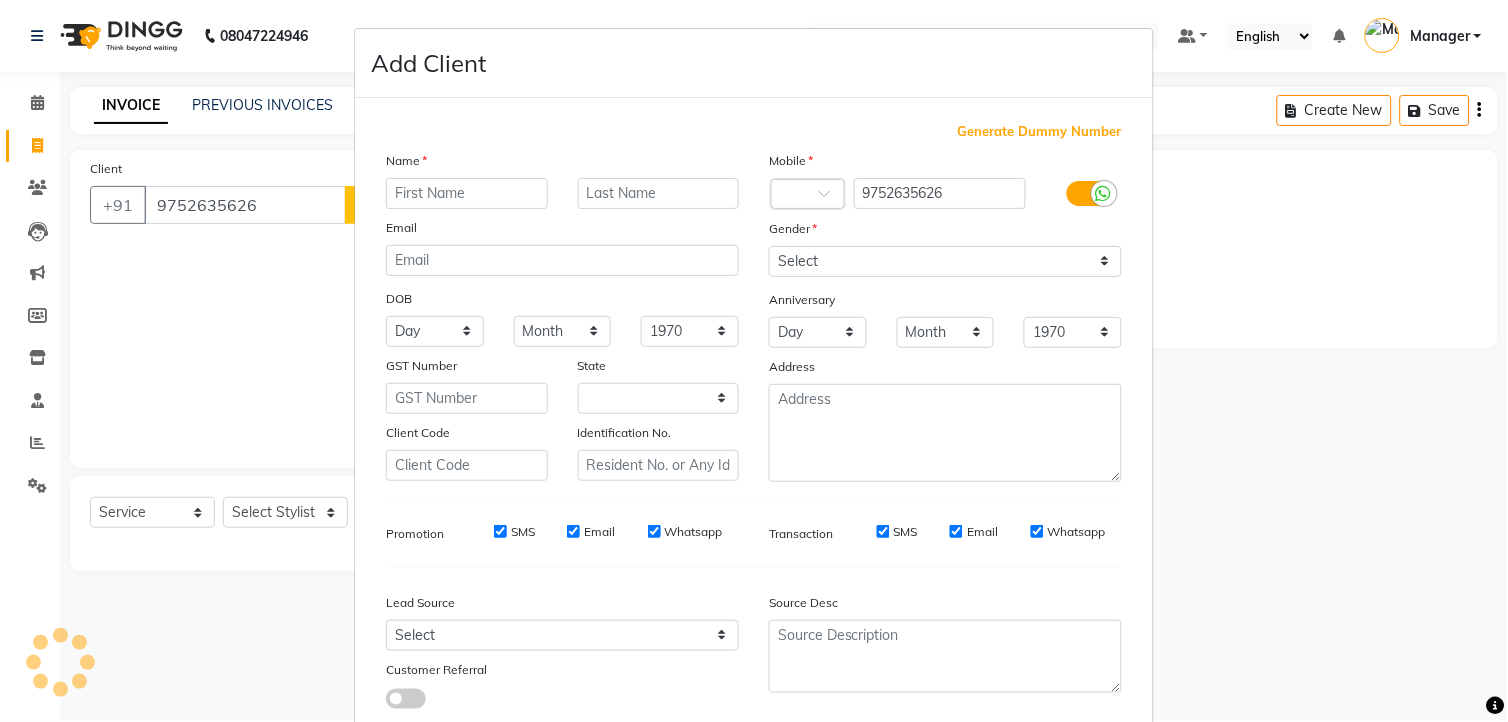 select on "22" 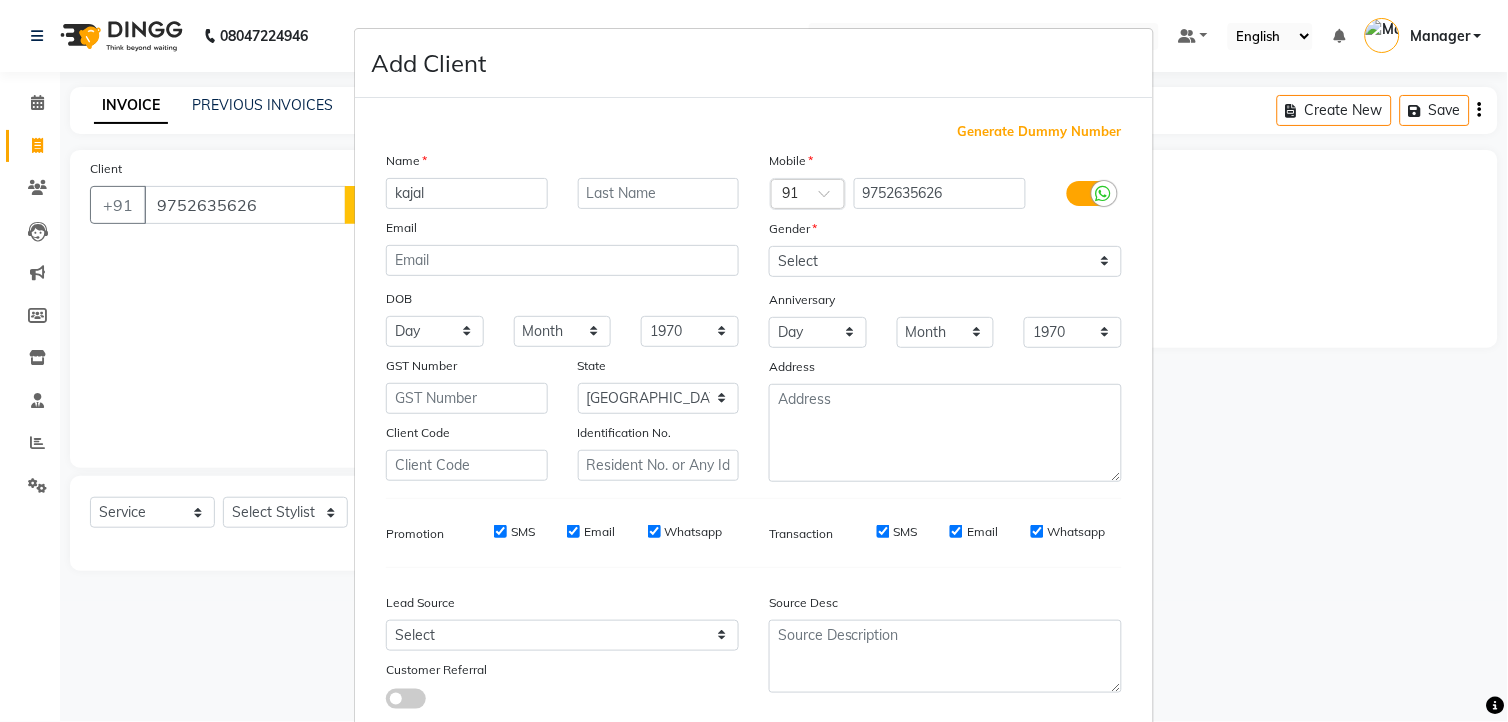 type on "kajal" 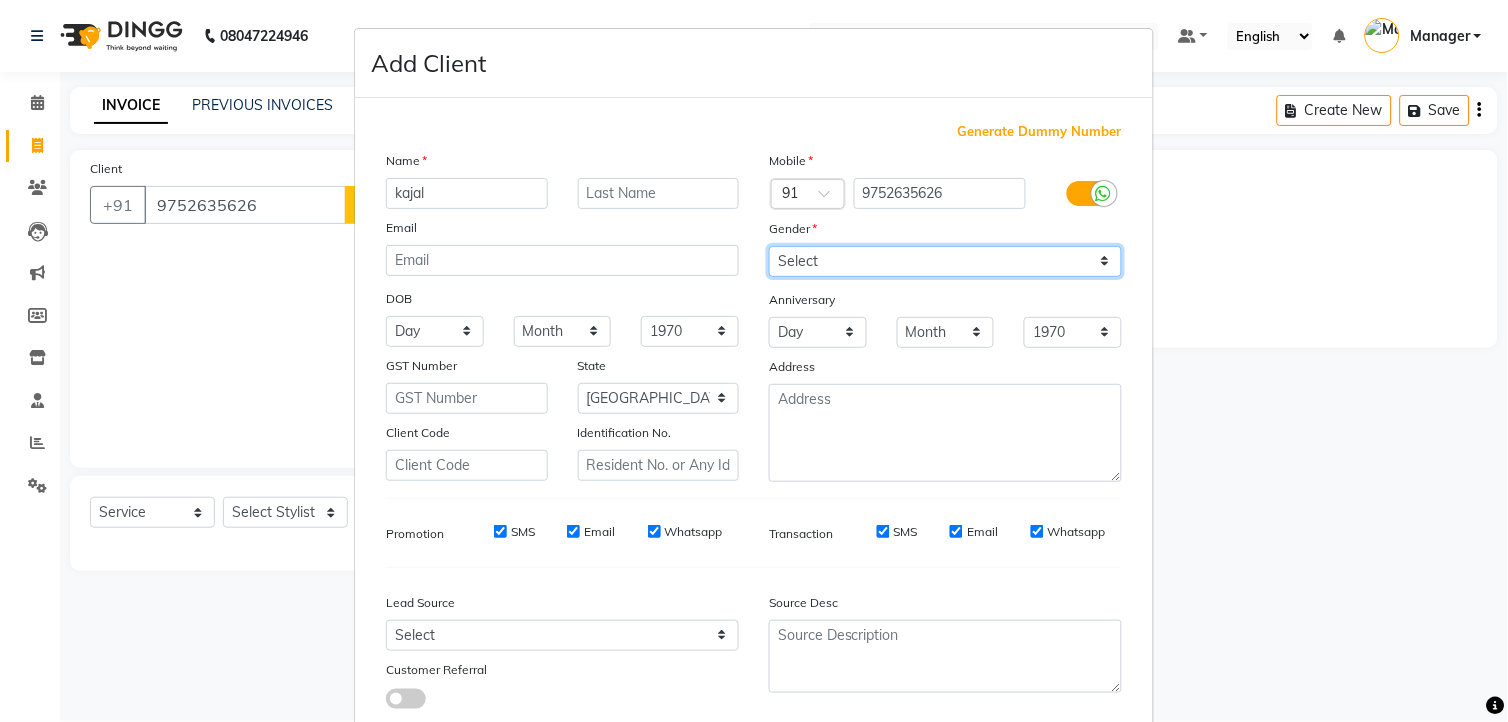 click on "Select [DEMOGRAPHIC_DATA] [DEMOGRAPHIC_DATA] Other Prefer Not To Say" at bounding box center [945, 261] 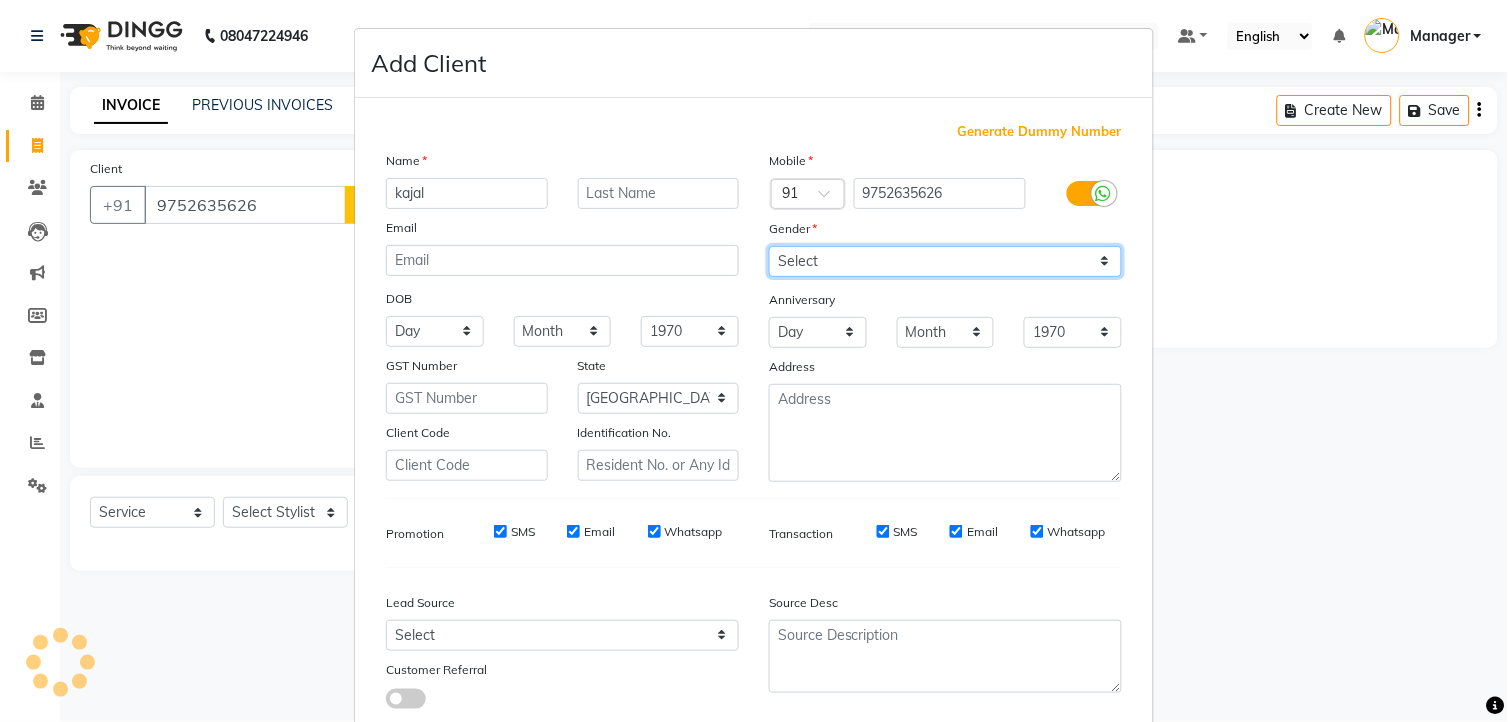 select on "[DEMOGRAPHIC_DATA]" 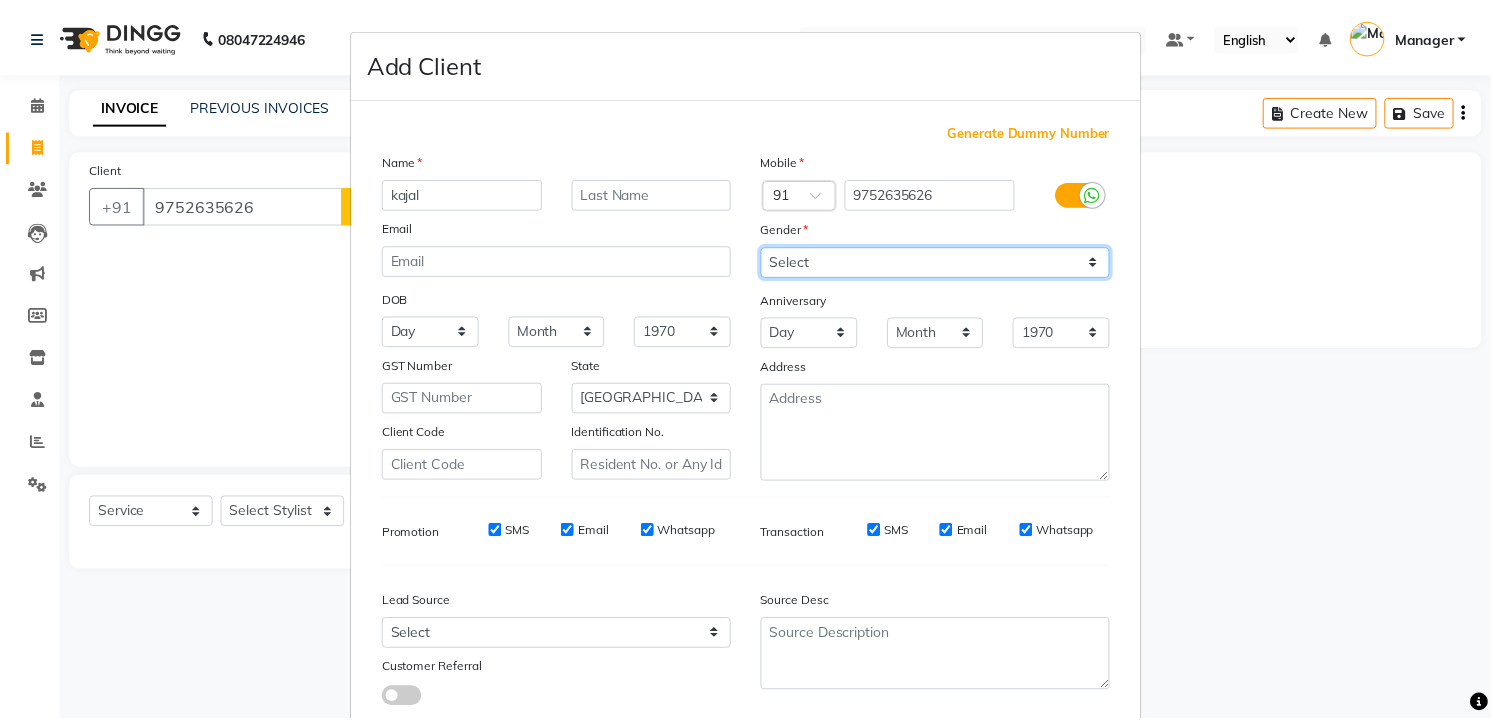 scroll, scrollTop: 128, scrollLeft: 0, axis: vertical 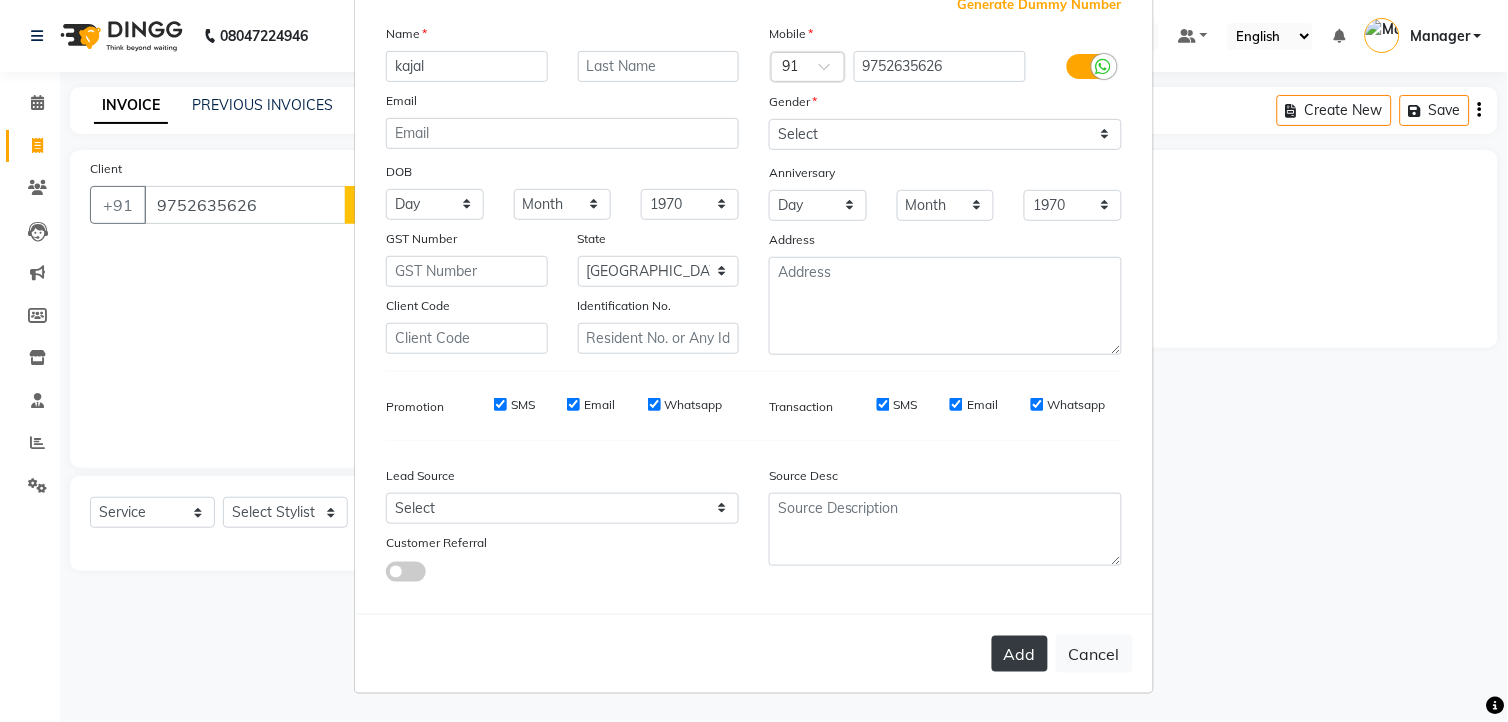 click on "Add" at bounding box center (1020, 654) 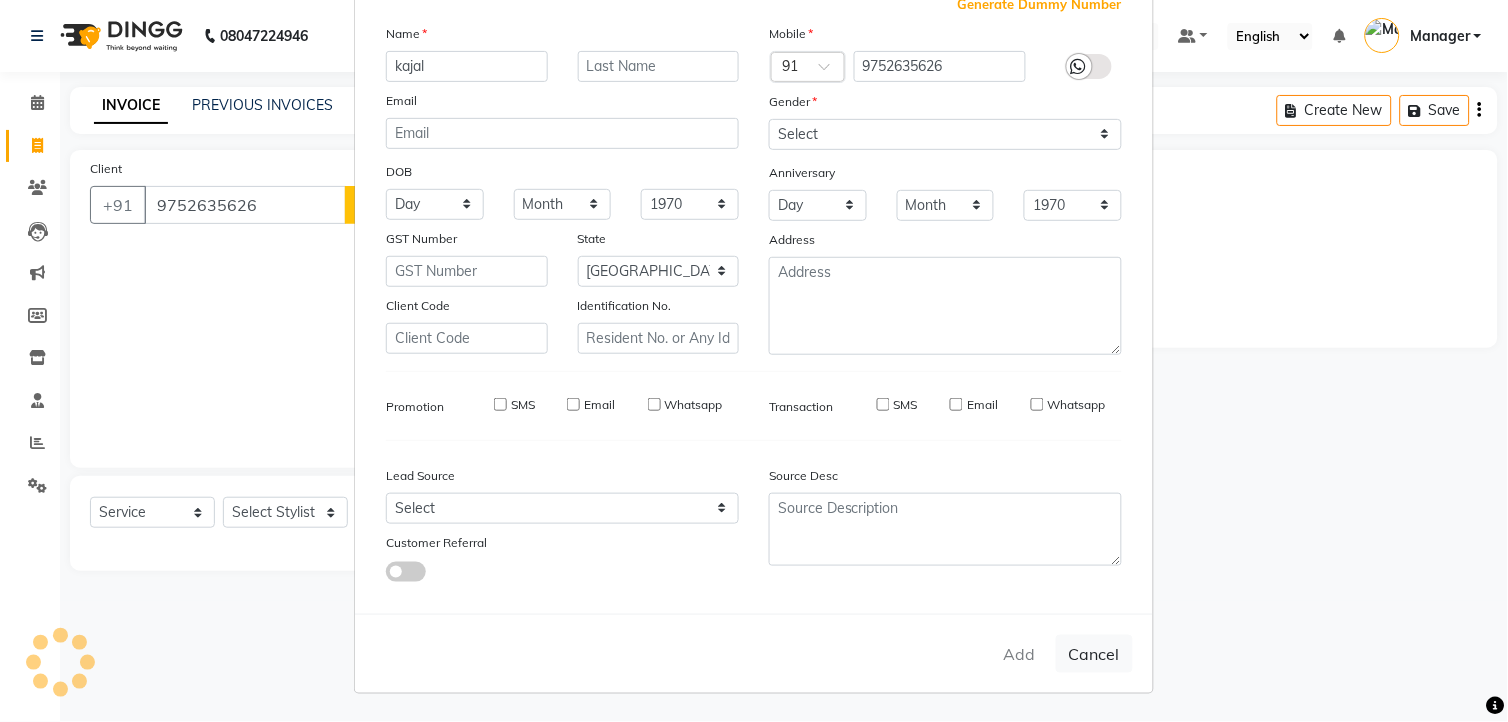 type on "97******26" 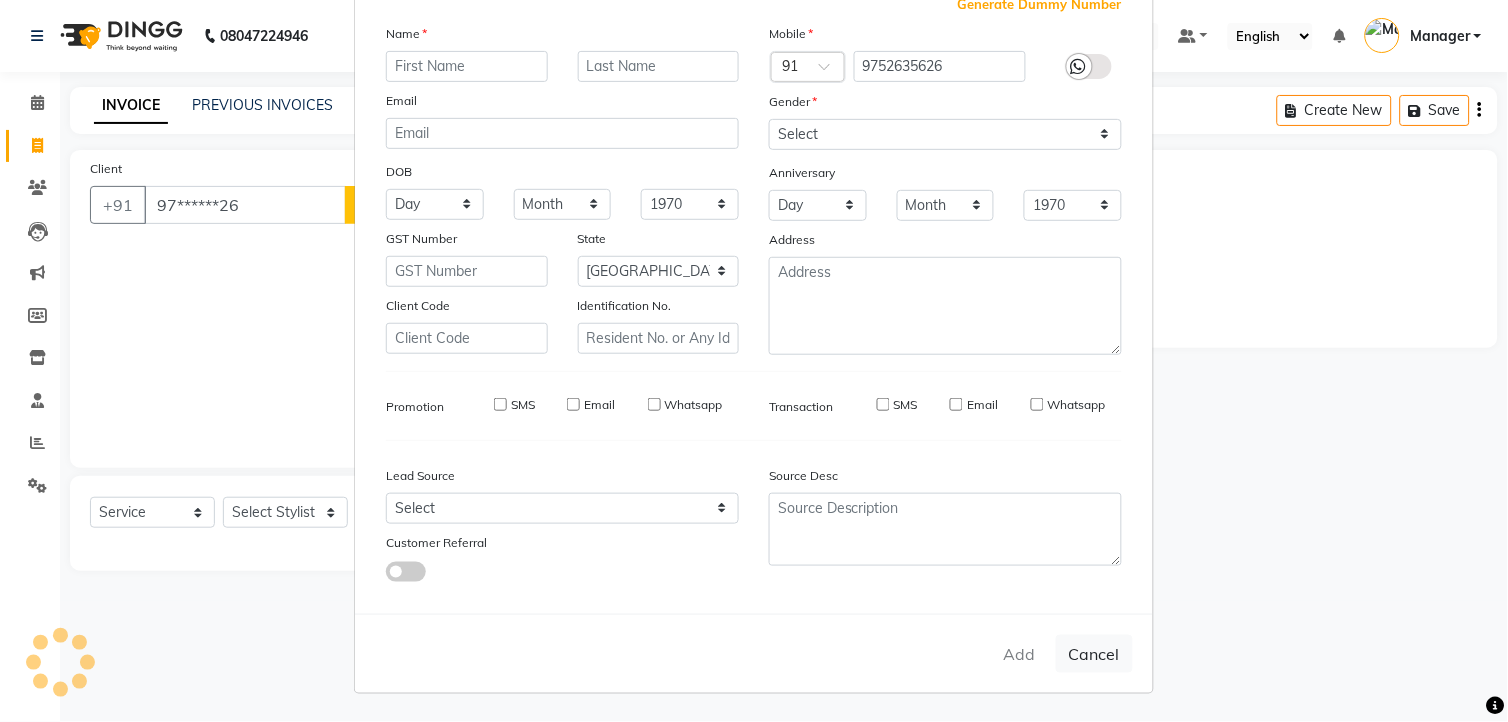 select 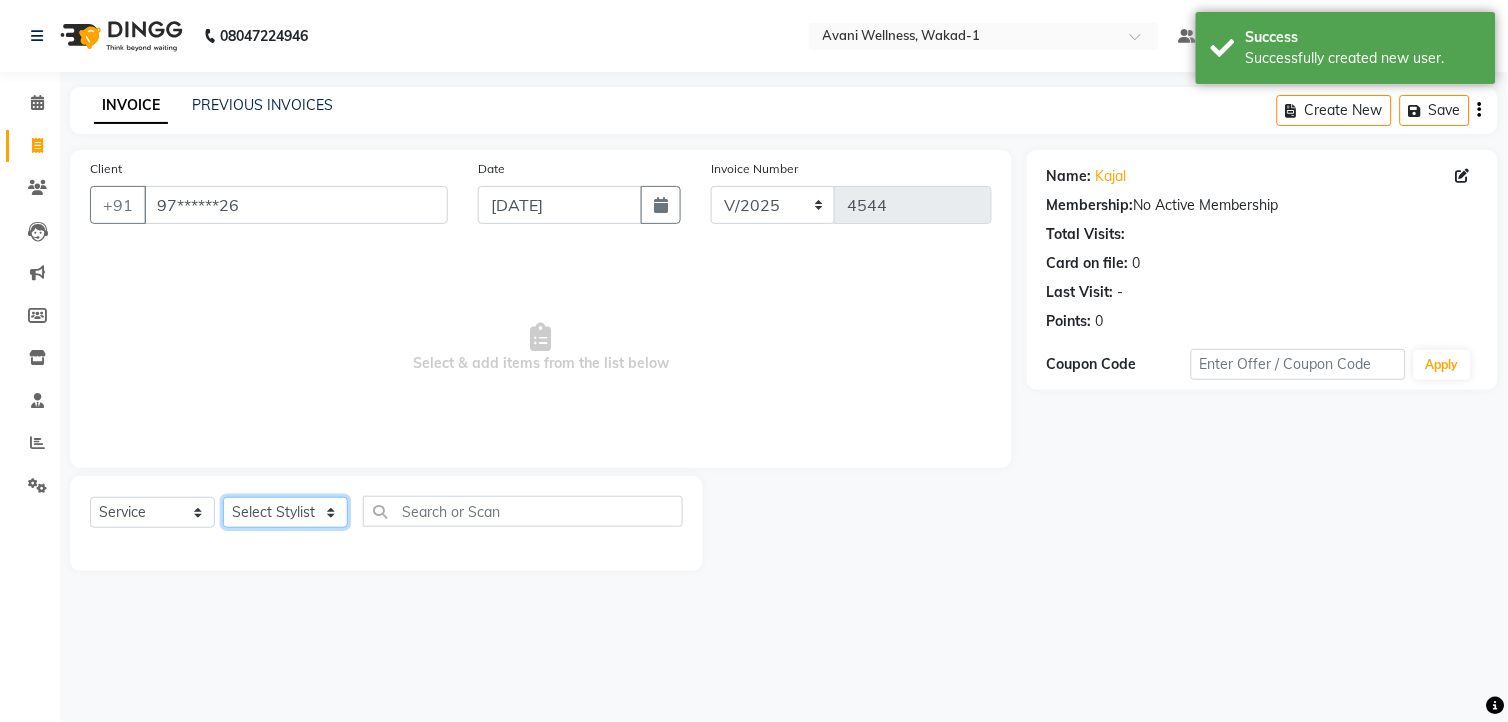 click on "Select Stylist [PERSON_NAME] MAAM [PERSON_NAME] DEV Deva [PERSON_NAME] [PERSON_NAME] Jadhav Manager [PERSON_NAME] MANAGER [PERSON_NAME] [PERSON_NAME]  [PERSON_NAME] [PERSON_NAME] [PERSON_NAME] [PERSON_NAME] [PERSON_NAME] Wakad 2 Yogesh" 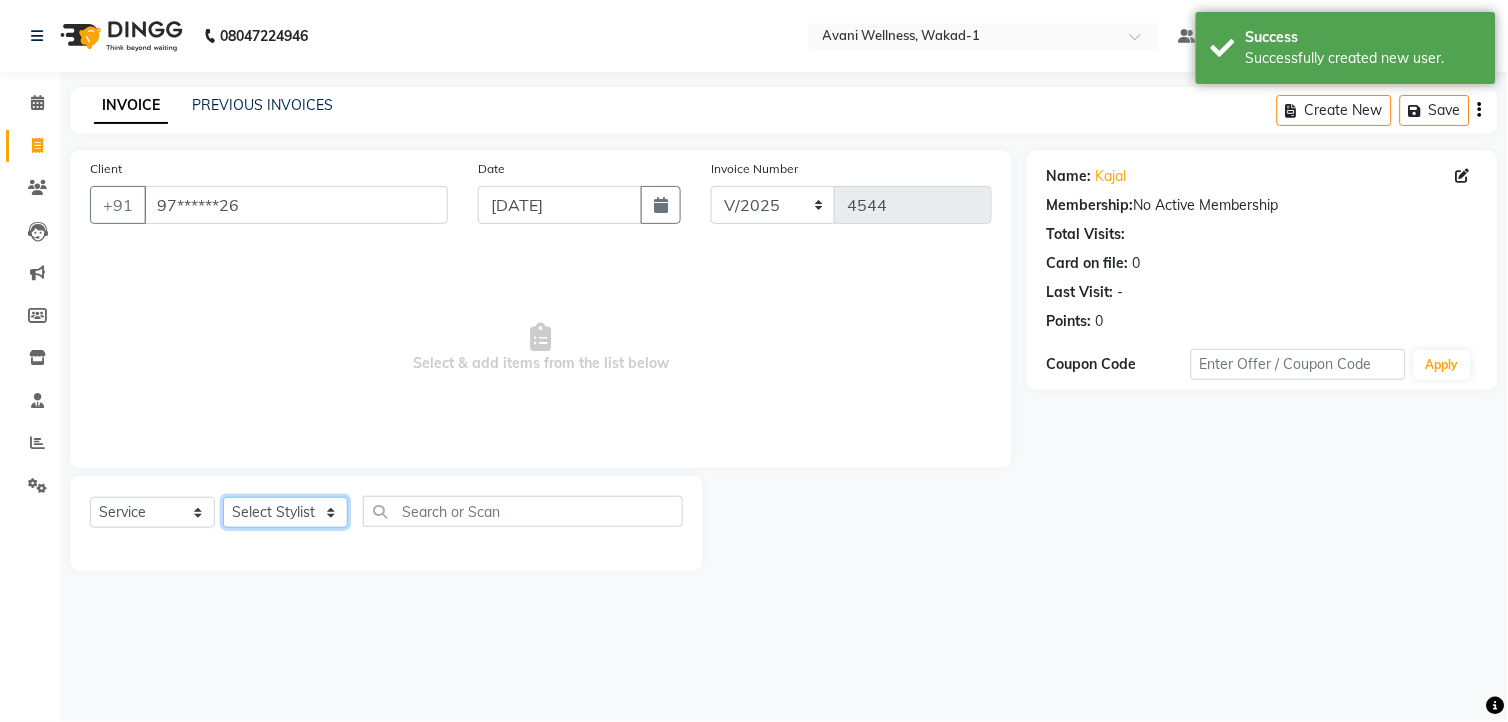 select on "29750" 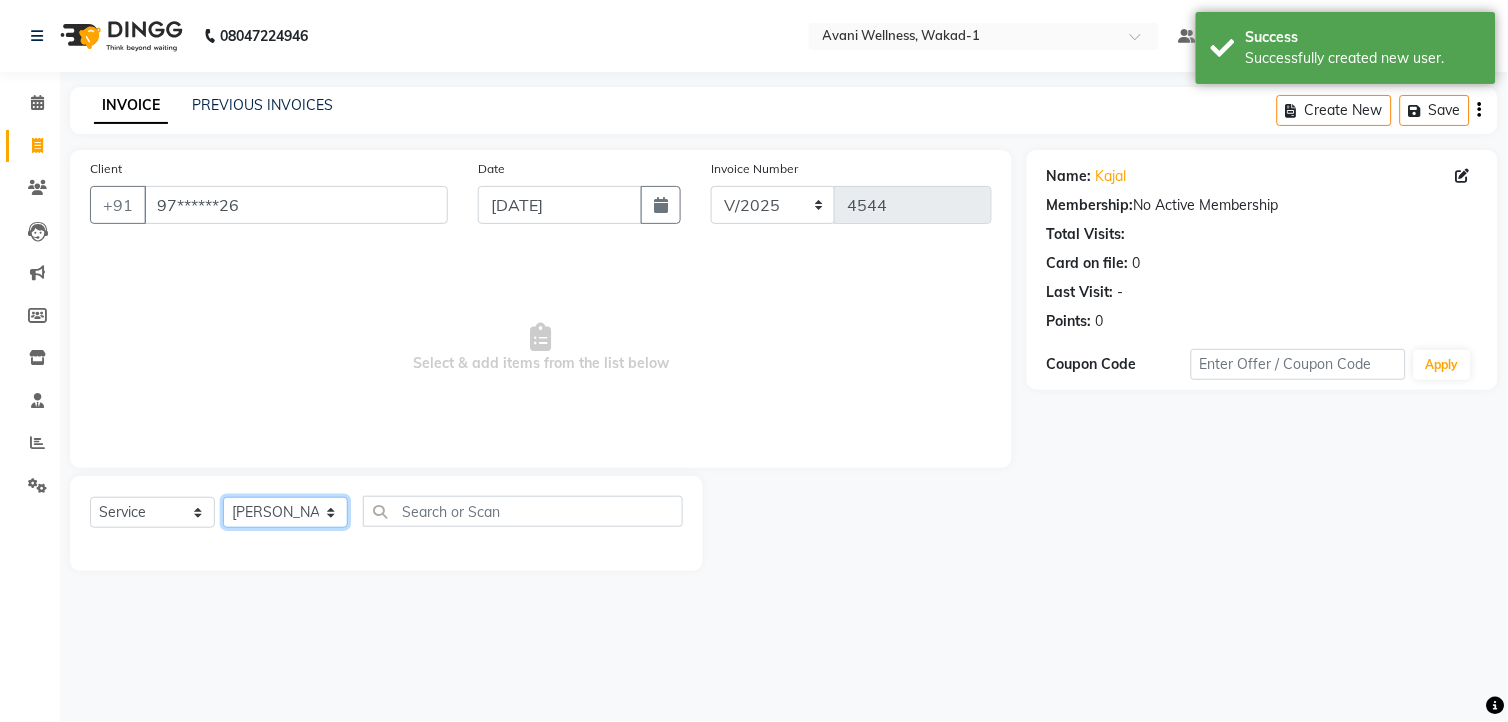 click on "Select Stylist [PERSON_NAME] MAAM [PERSON_NAME] DEV Deva [PERSON_NAME] [PERSON_NAME] Jadhav Manager [PERSON_NAME] MANAGER [PERSON_NAME] [PERSON_NAME]  [PERSON_NAME] [PERSON_NAME] [PERSON_NAME] [PERSON_NAME] [PERSON_NAME] Wakad 2 Yogesh" 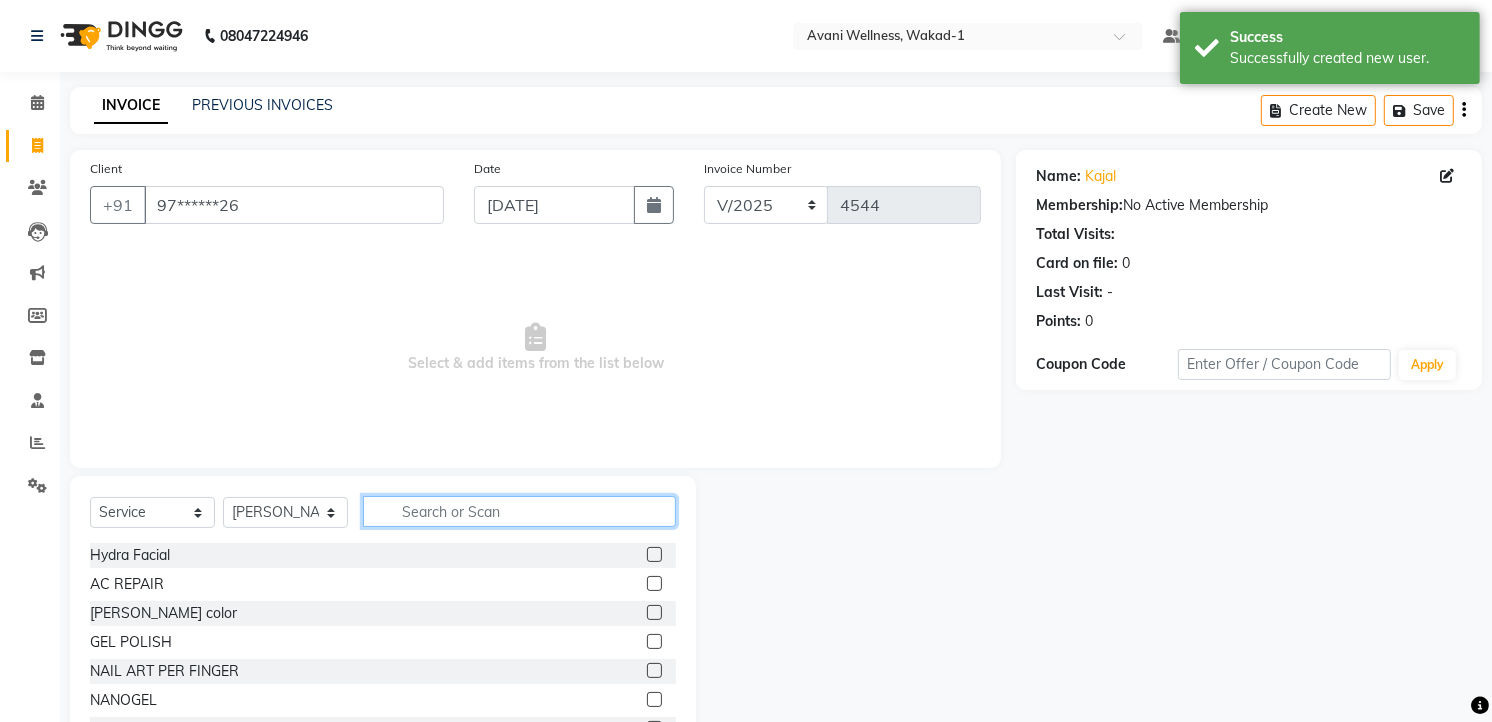 click 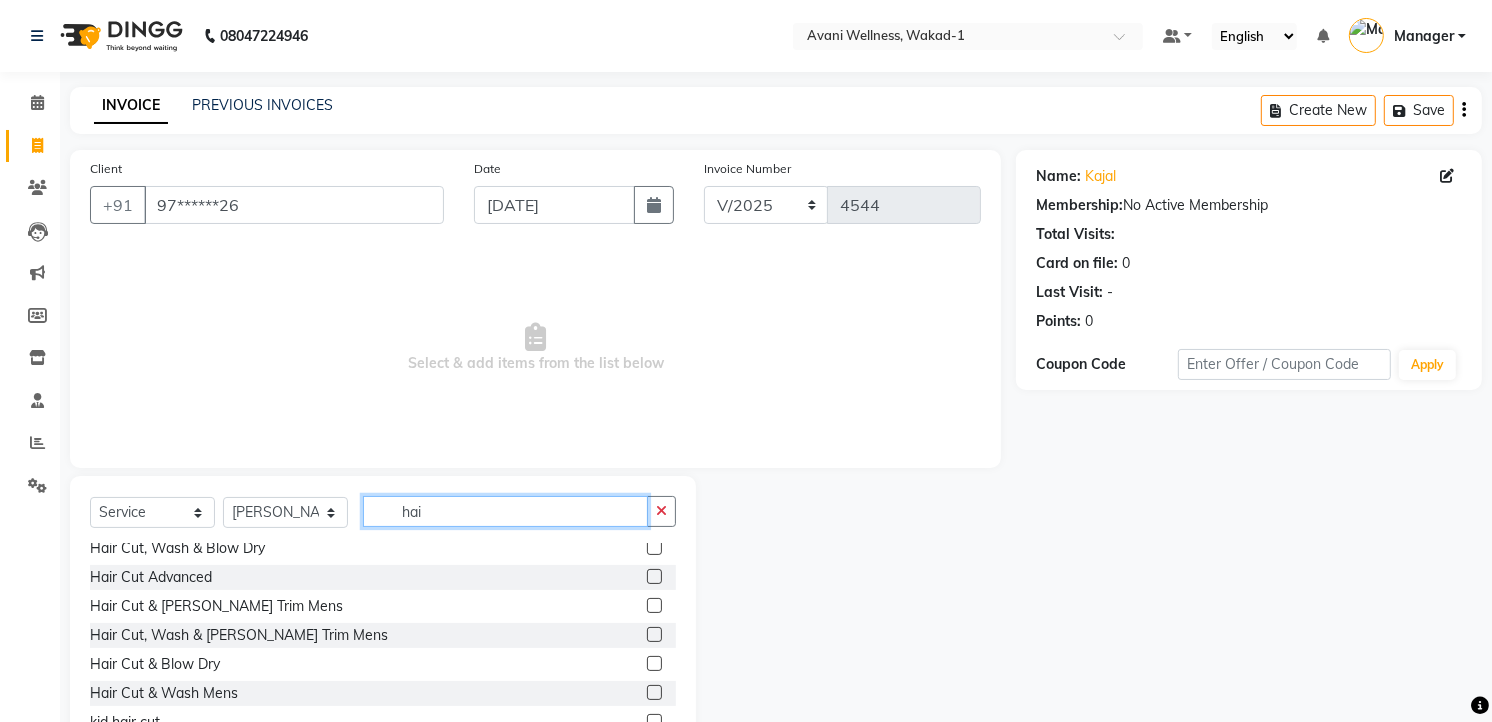 scroll, scrollTop: 153, scrollLeft: 0, axis: vertical 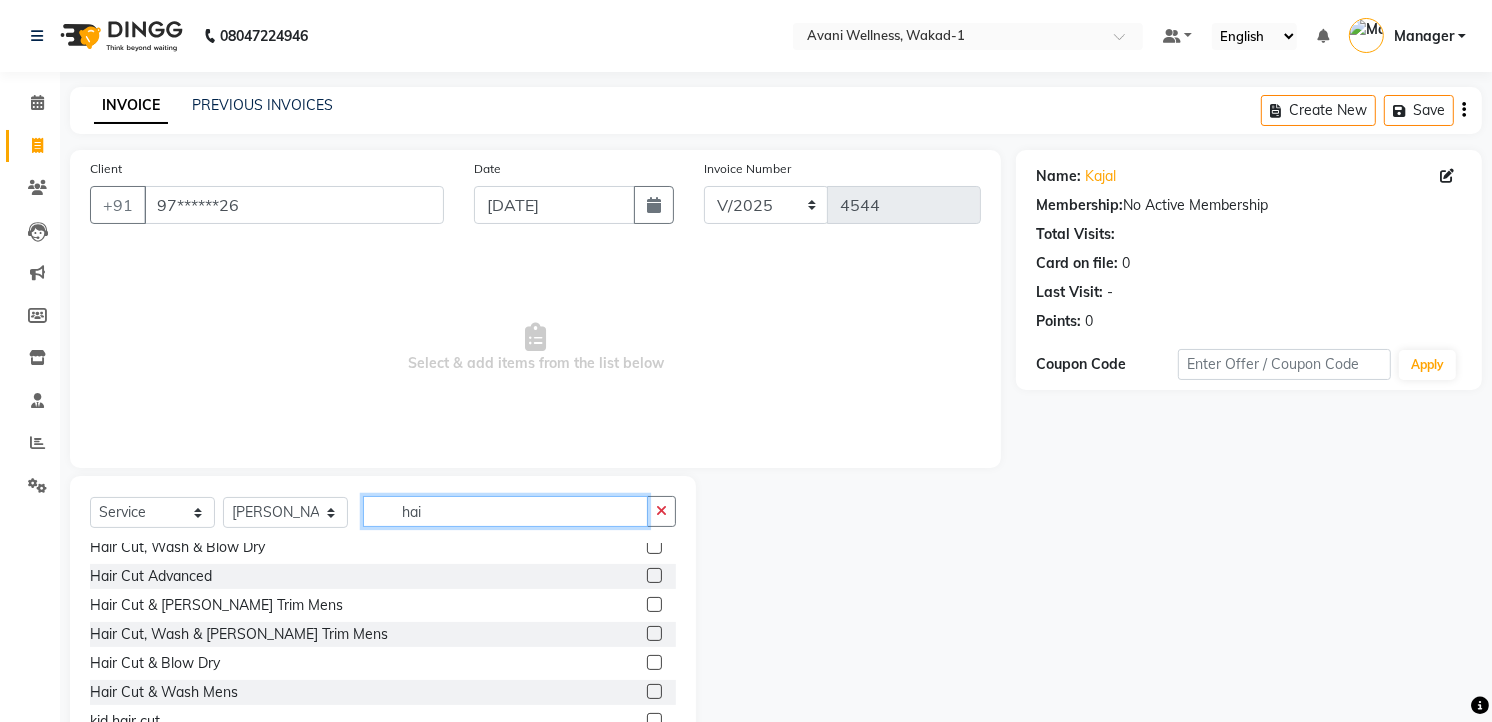 type on "hai" 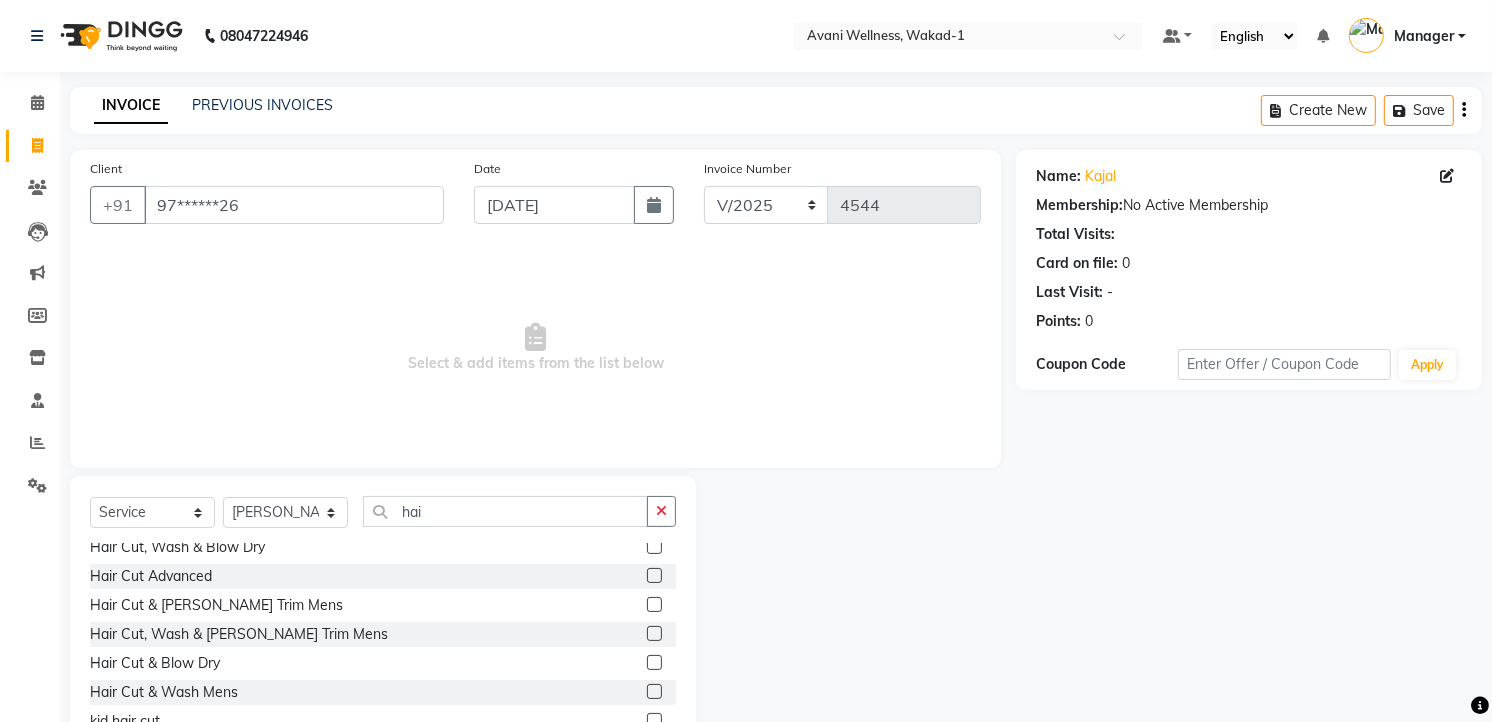 click 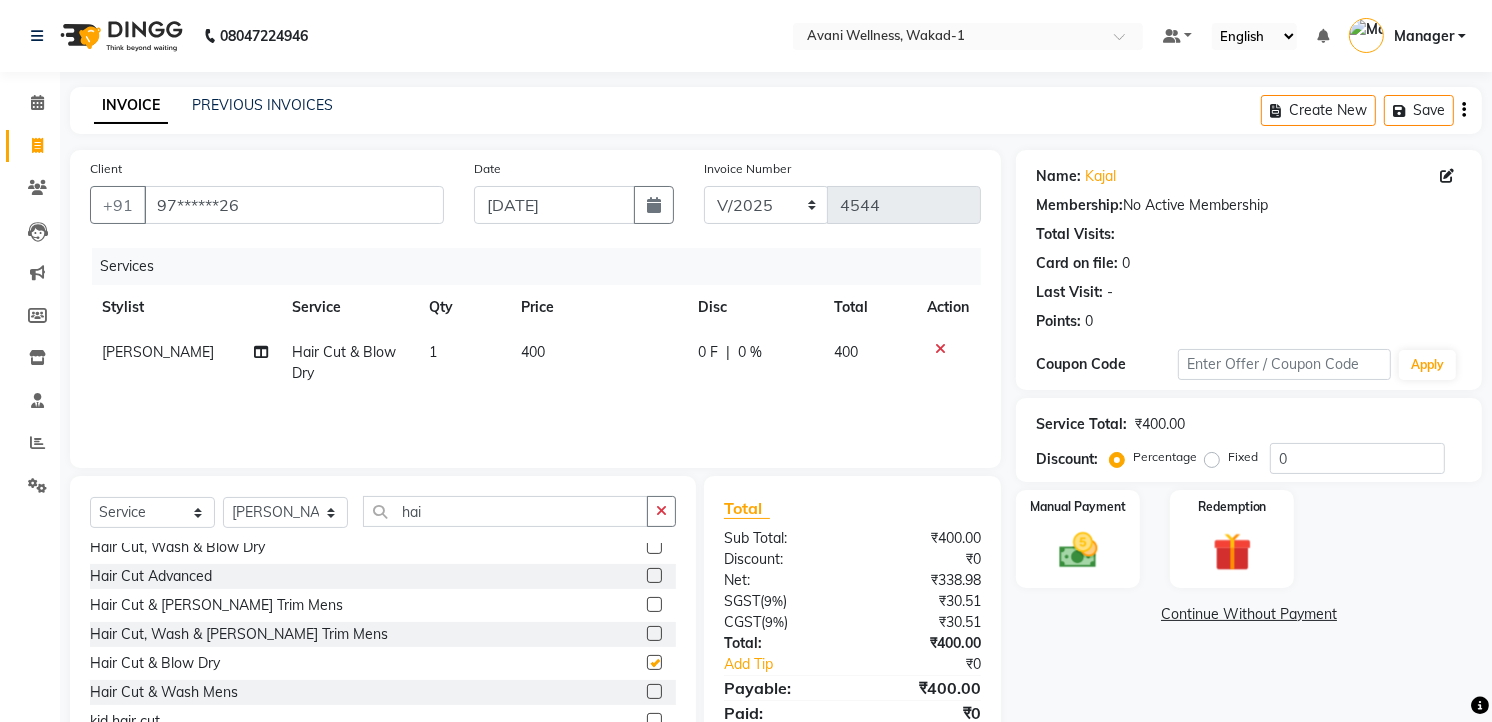 checkbox on "false" 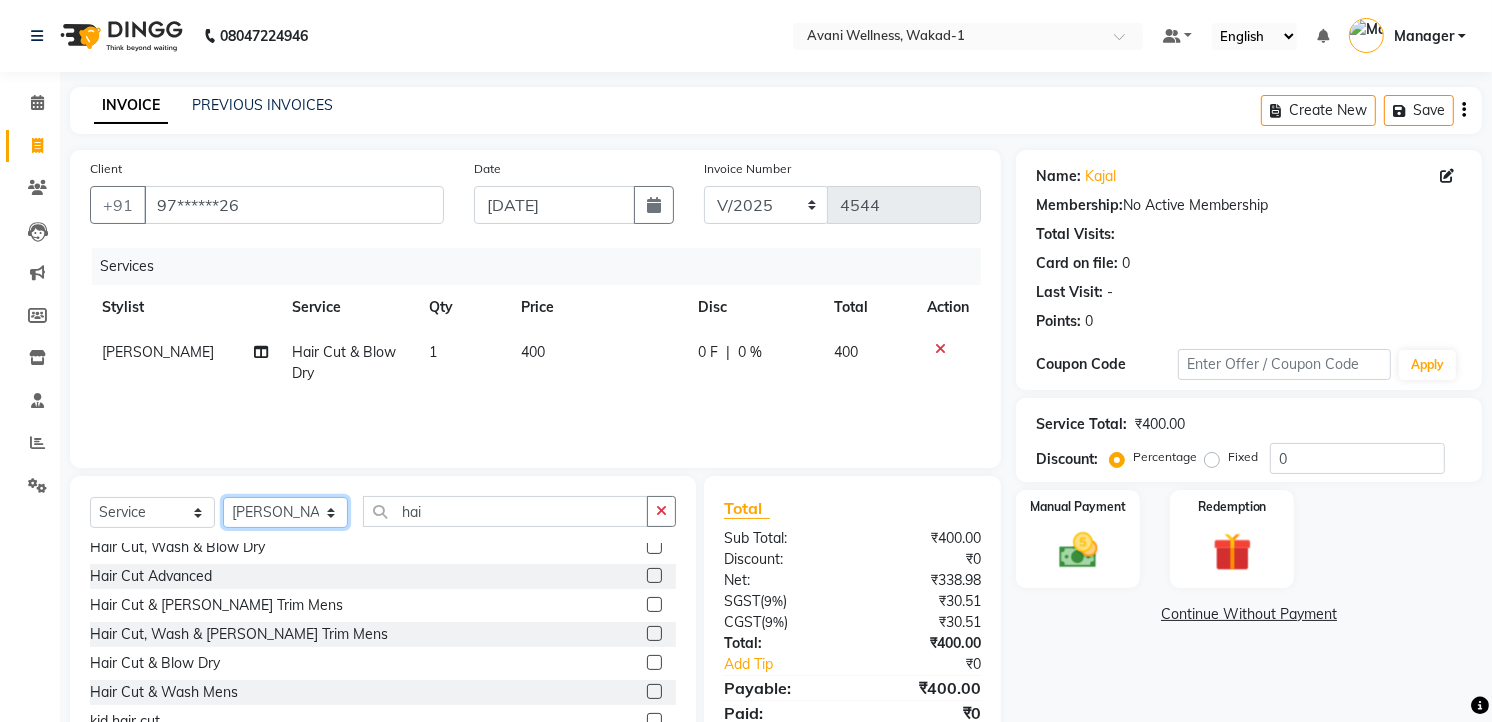 click on "Select Stylist [PERSON_NAME] MAAM [PERSON_NAME] DEV Deva [PERSON_NAME] [PERSON_NAME] Jadhav Manager [PERSON_NAME] MANAGER [PERSON_NAME] [PERSON_NAME]  [PERSON_NAME] [PERSON_NAME] [PERSON_NAME] [PERSON_NAME] [PERSON_NAME] Wakad 2 Yogesh" 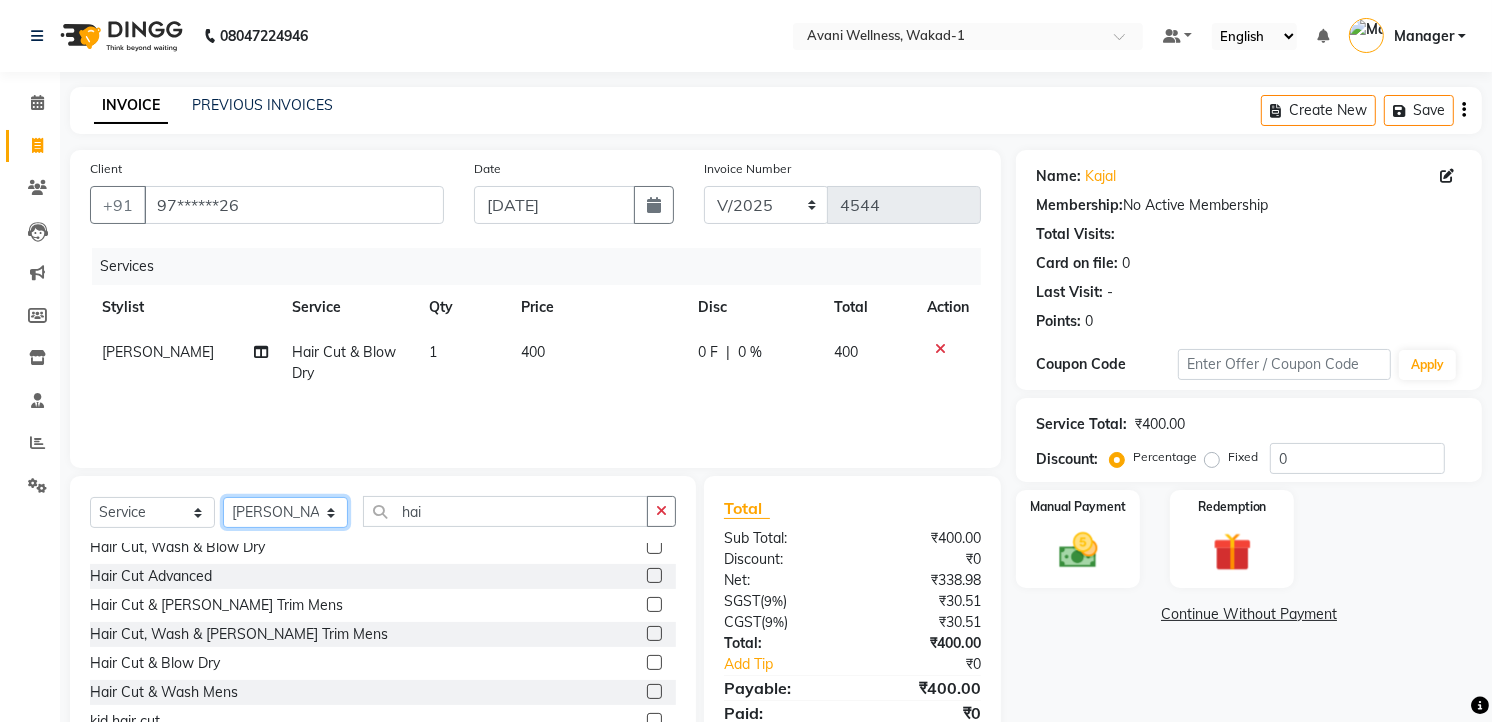 select on "29748" 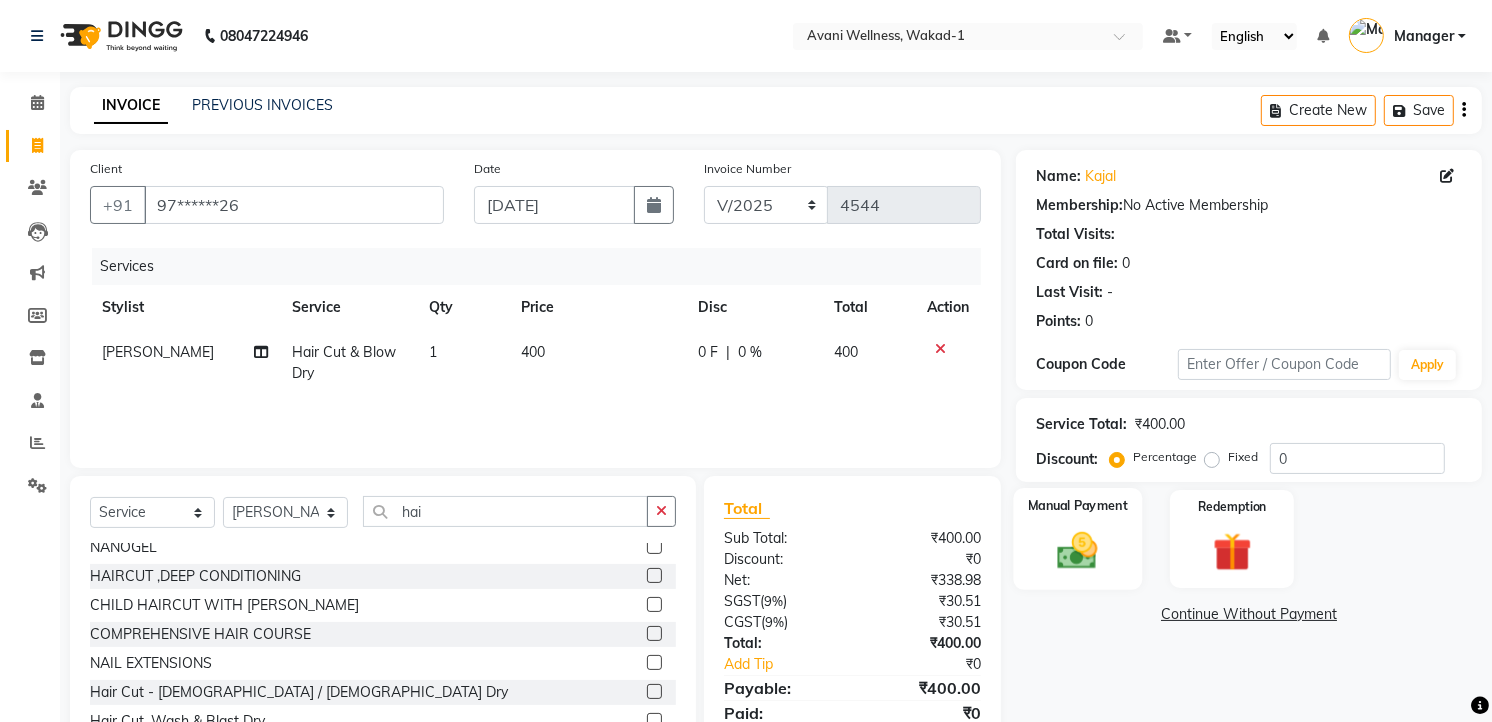 click 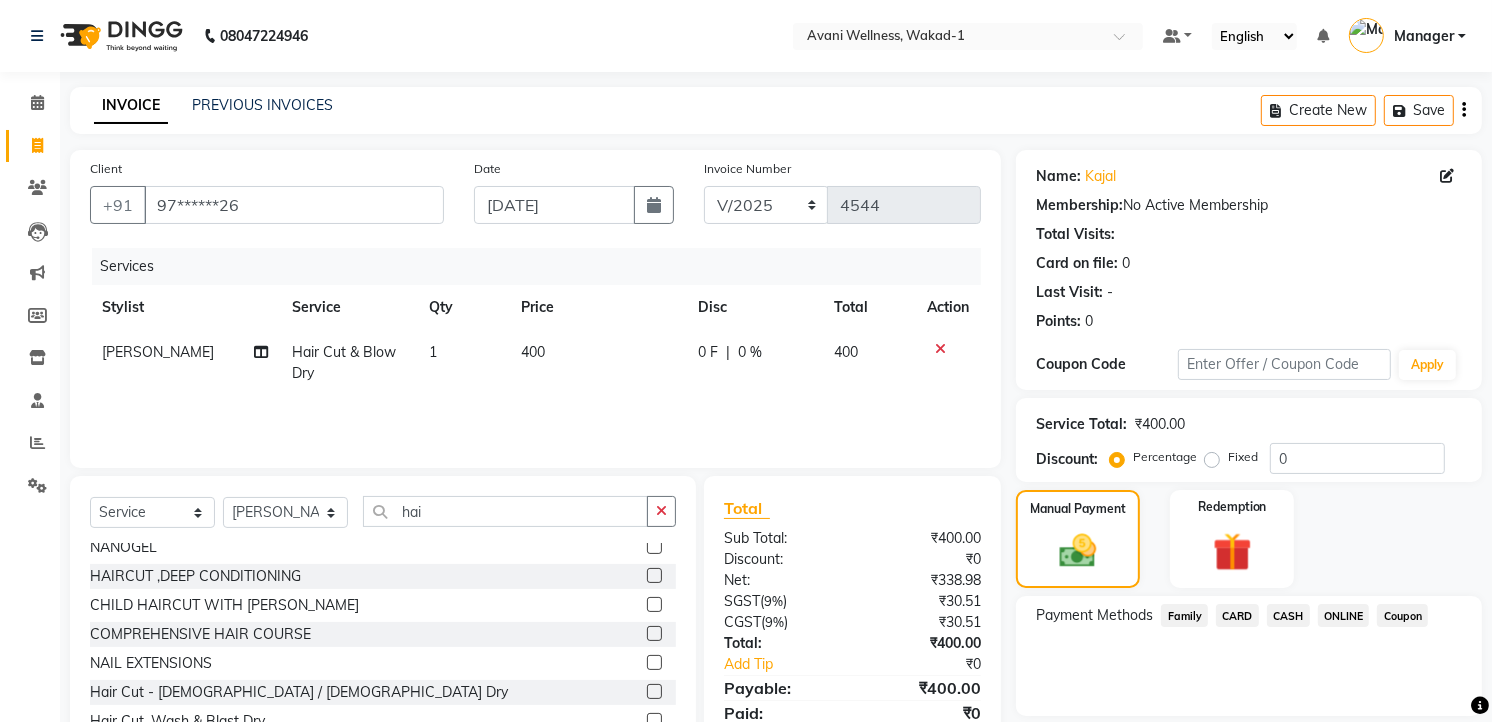 click on "ONLINE" 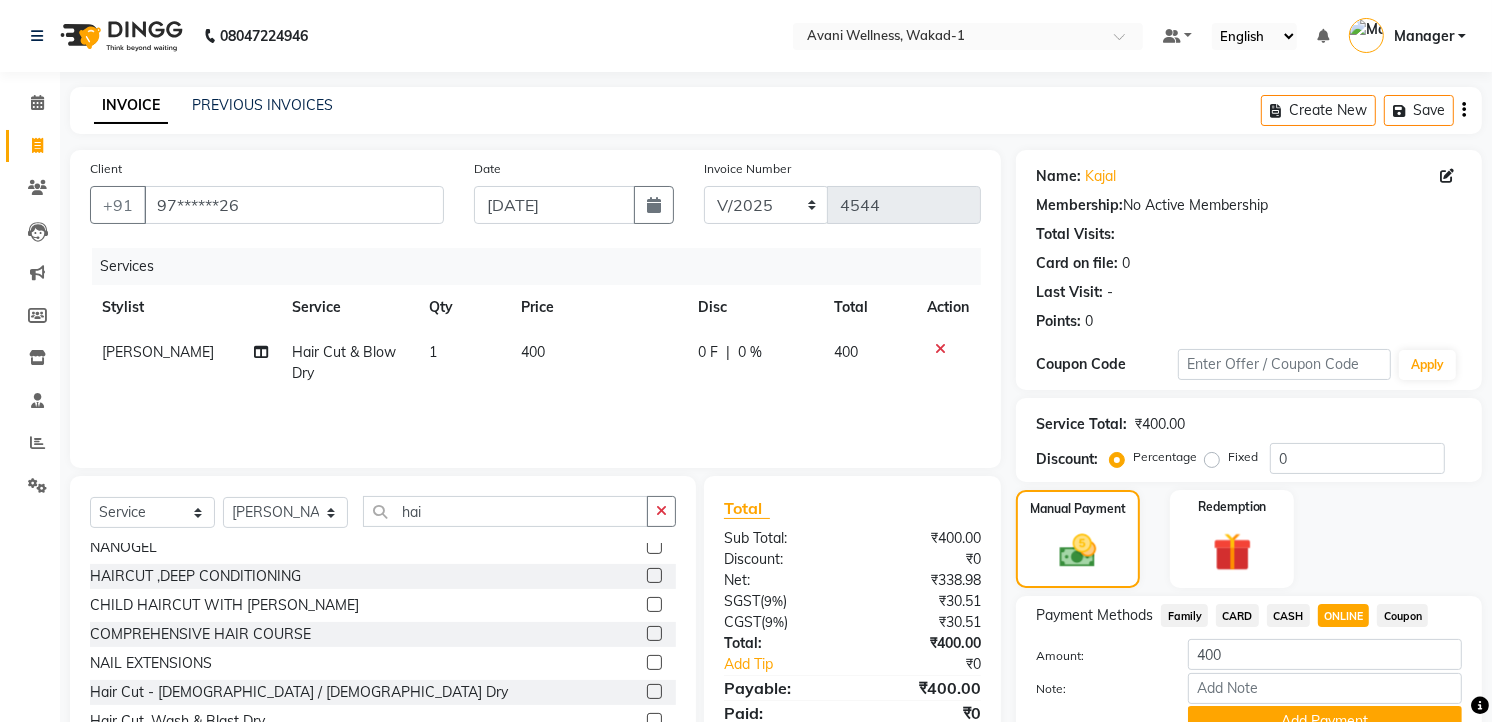 scroll, scrollTop: 94, scrollLeft: 0, axis: vertical 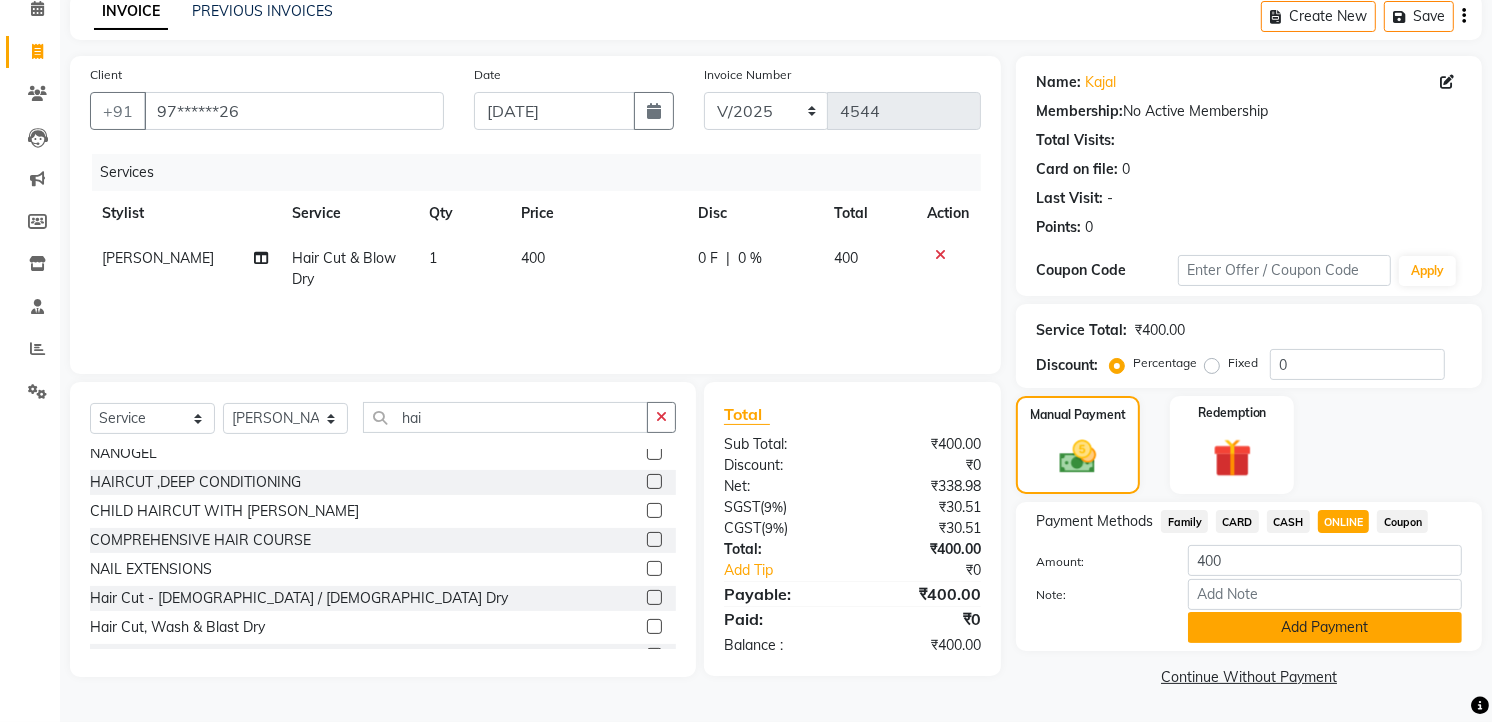 click on "Add Payment" 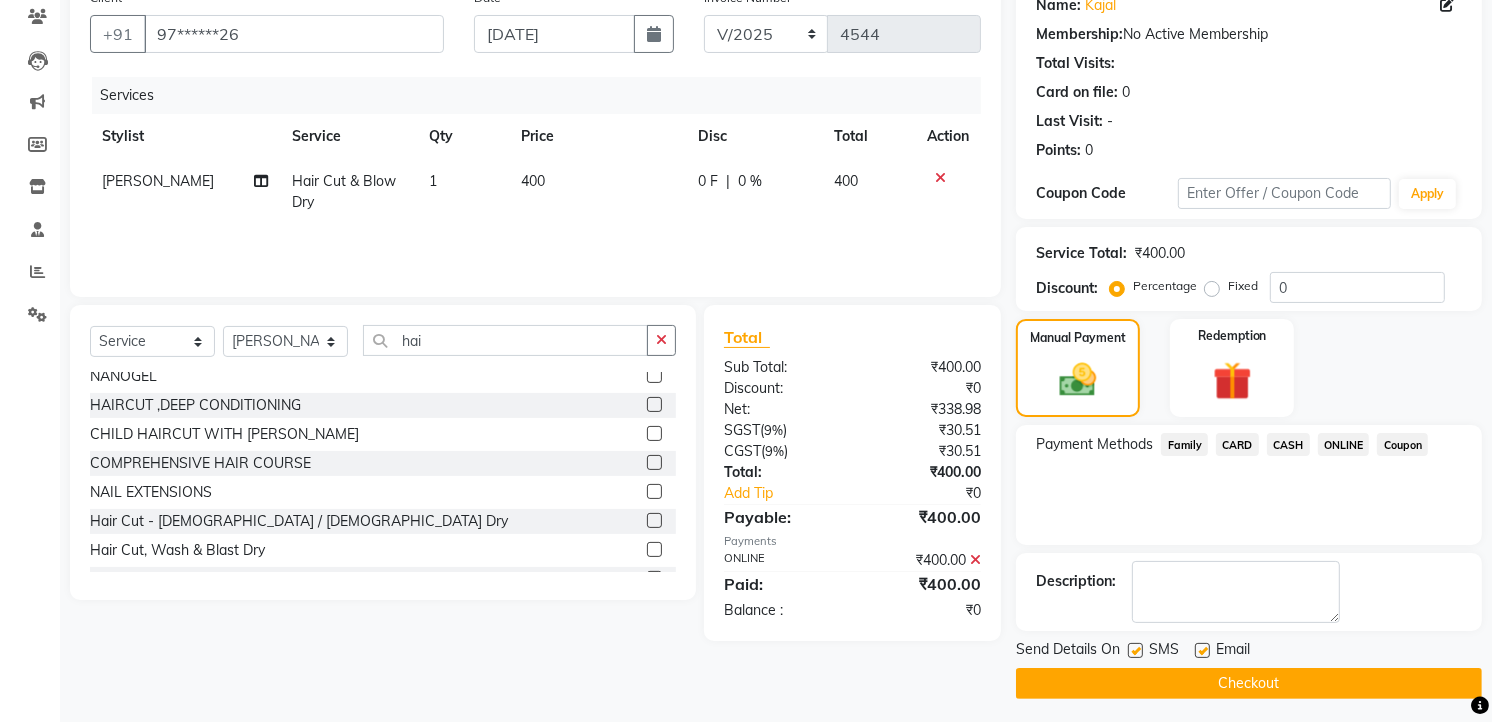 scroll, scrollTop: 177, scrollLeft: 0, axis: vertical 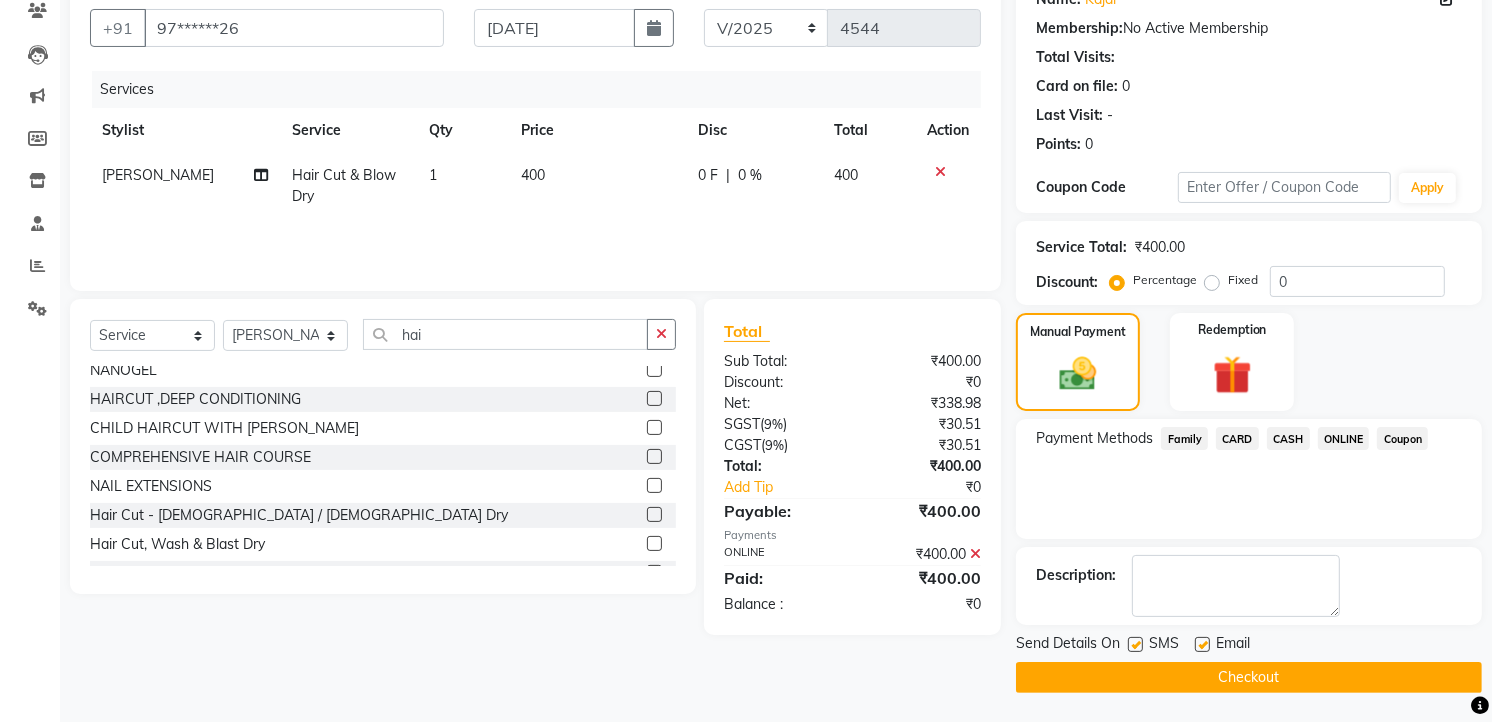 click on "Checkout" 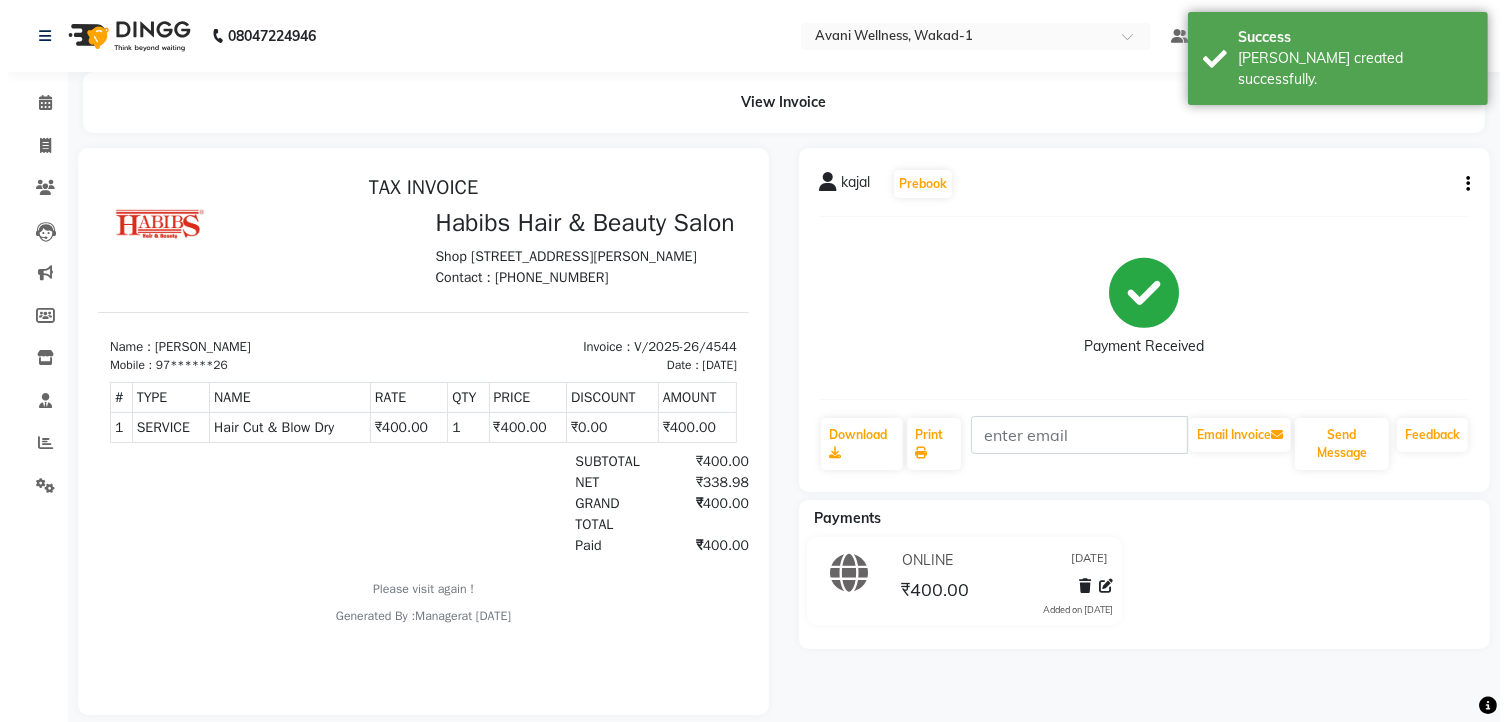 scroll, scrollTop: 0, scrollLeft: 0, axis: both 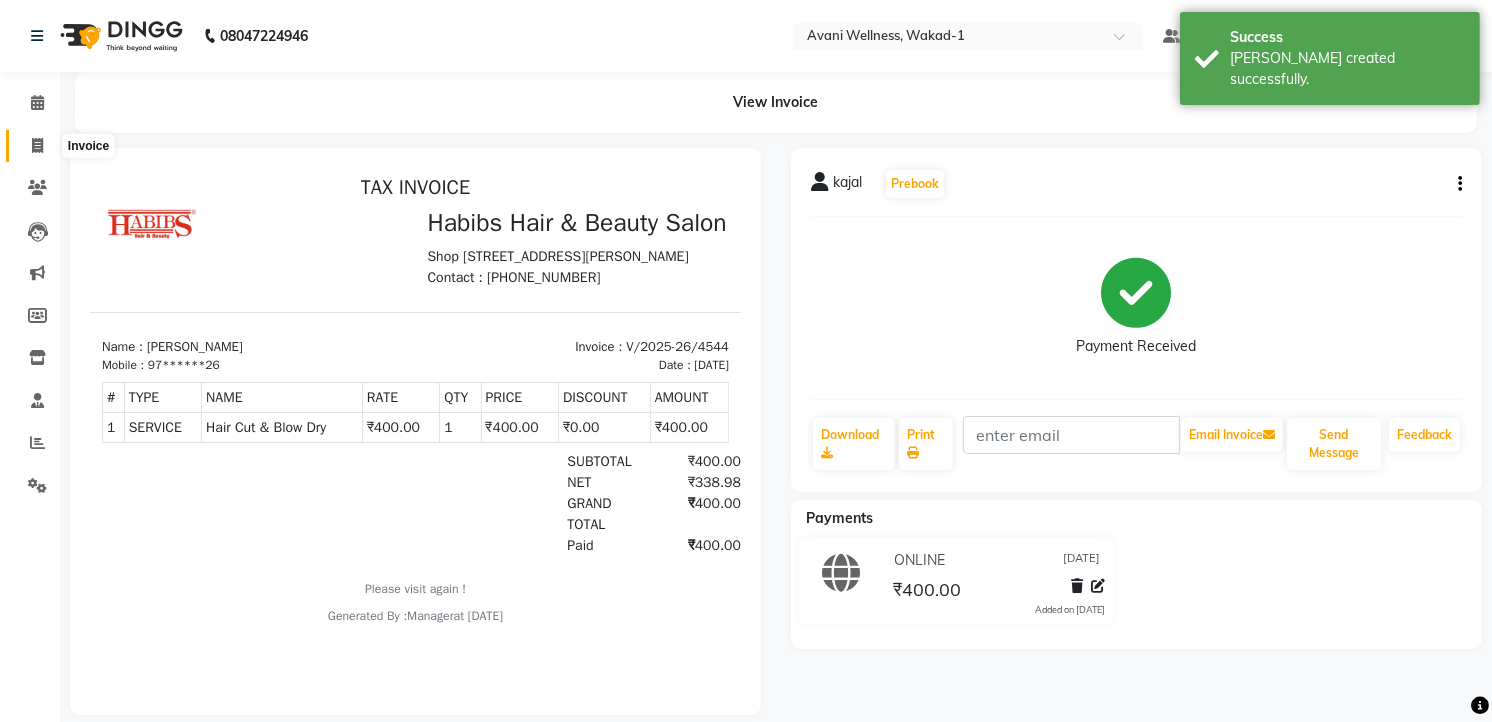 click 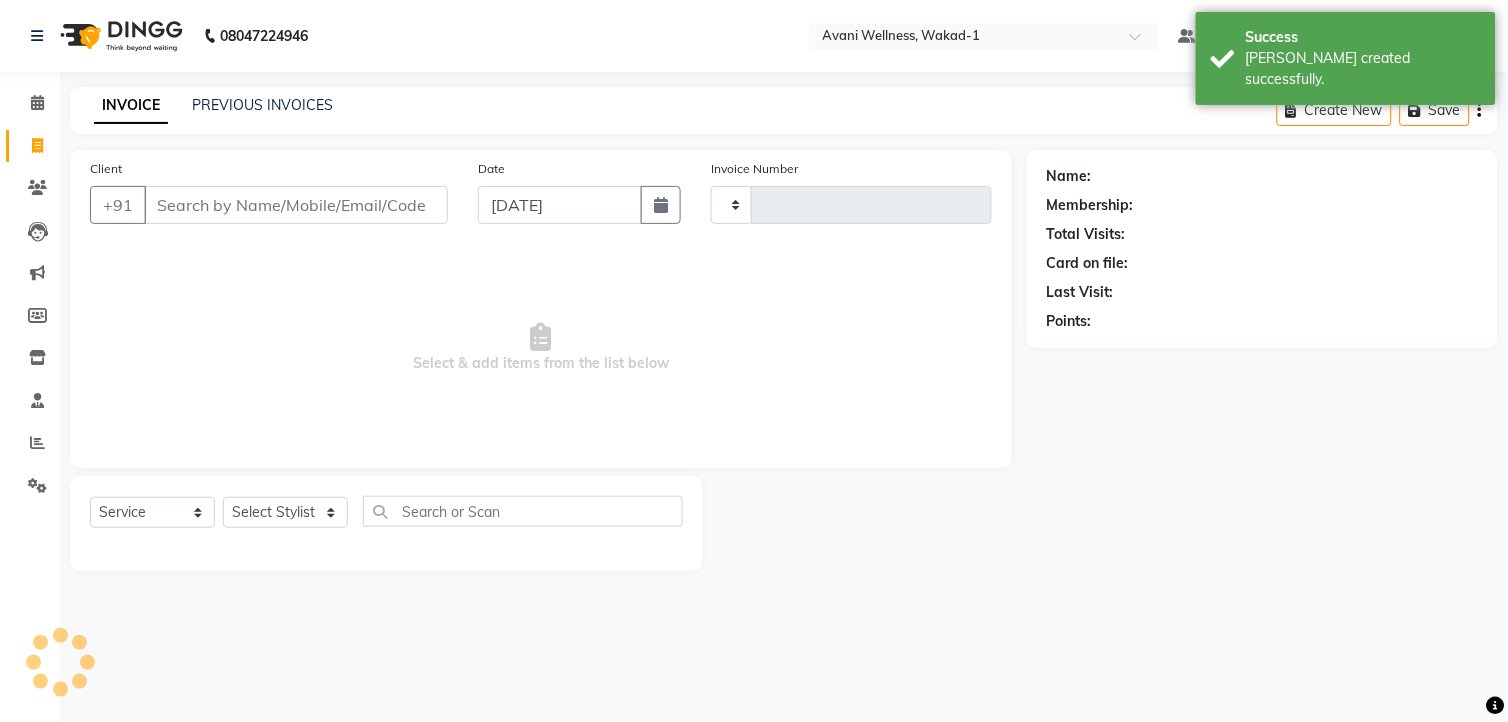type on "4545" 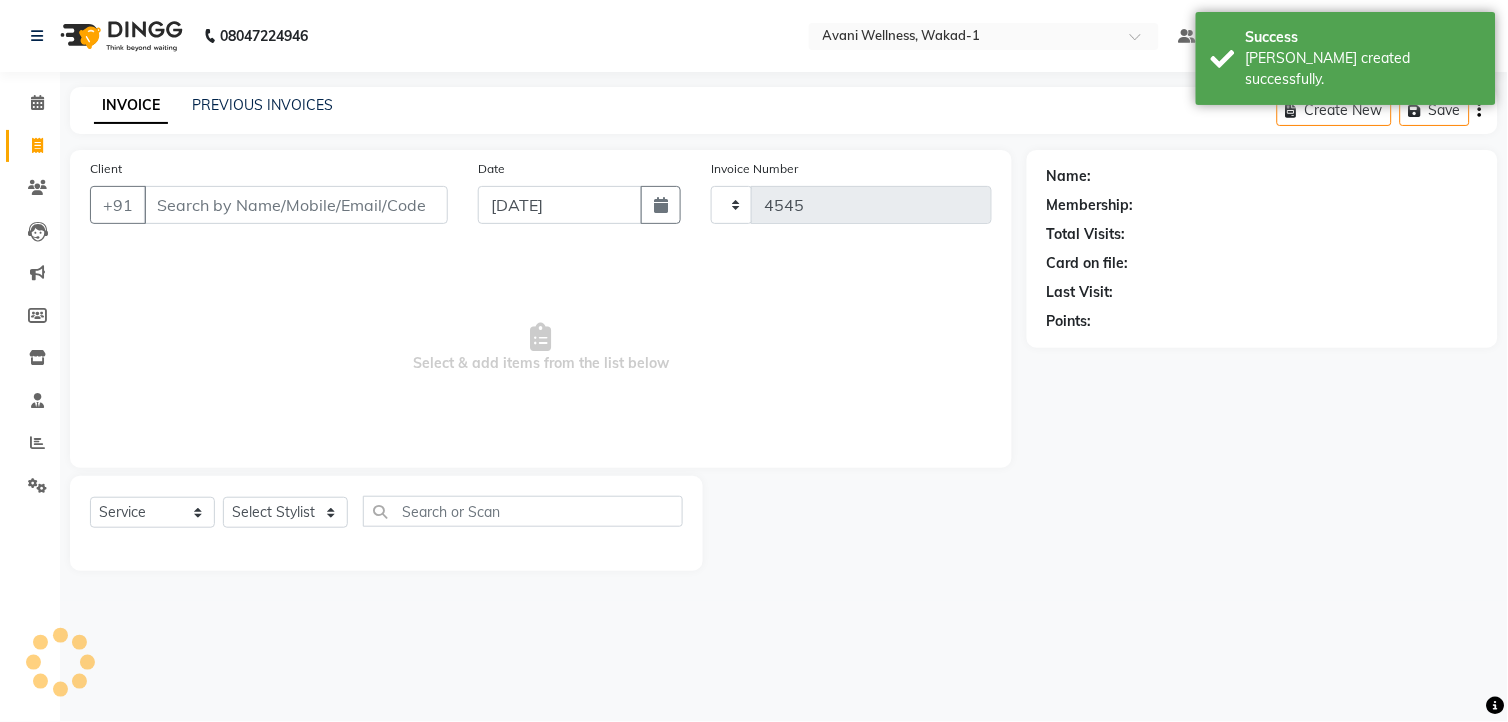 select on "4822" 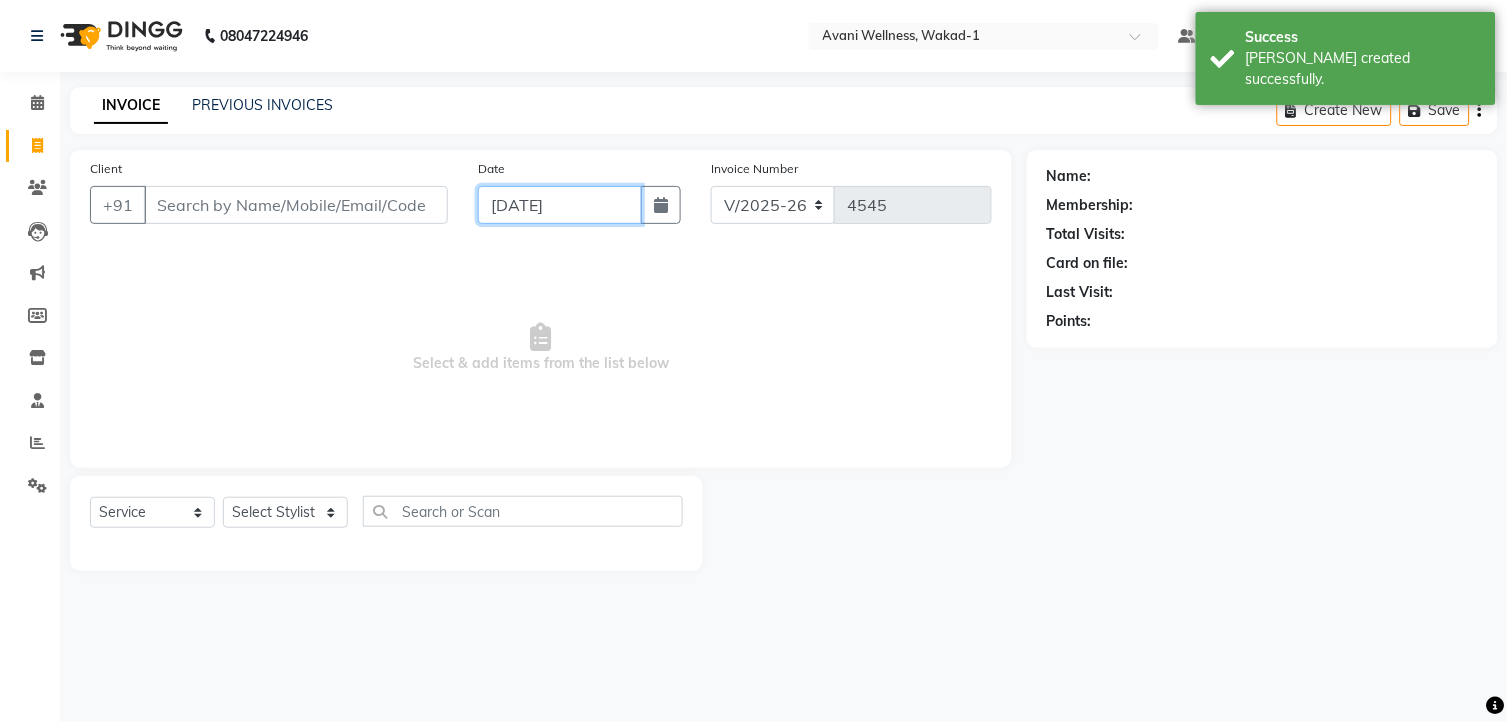 click on "[DATE]" 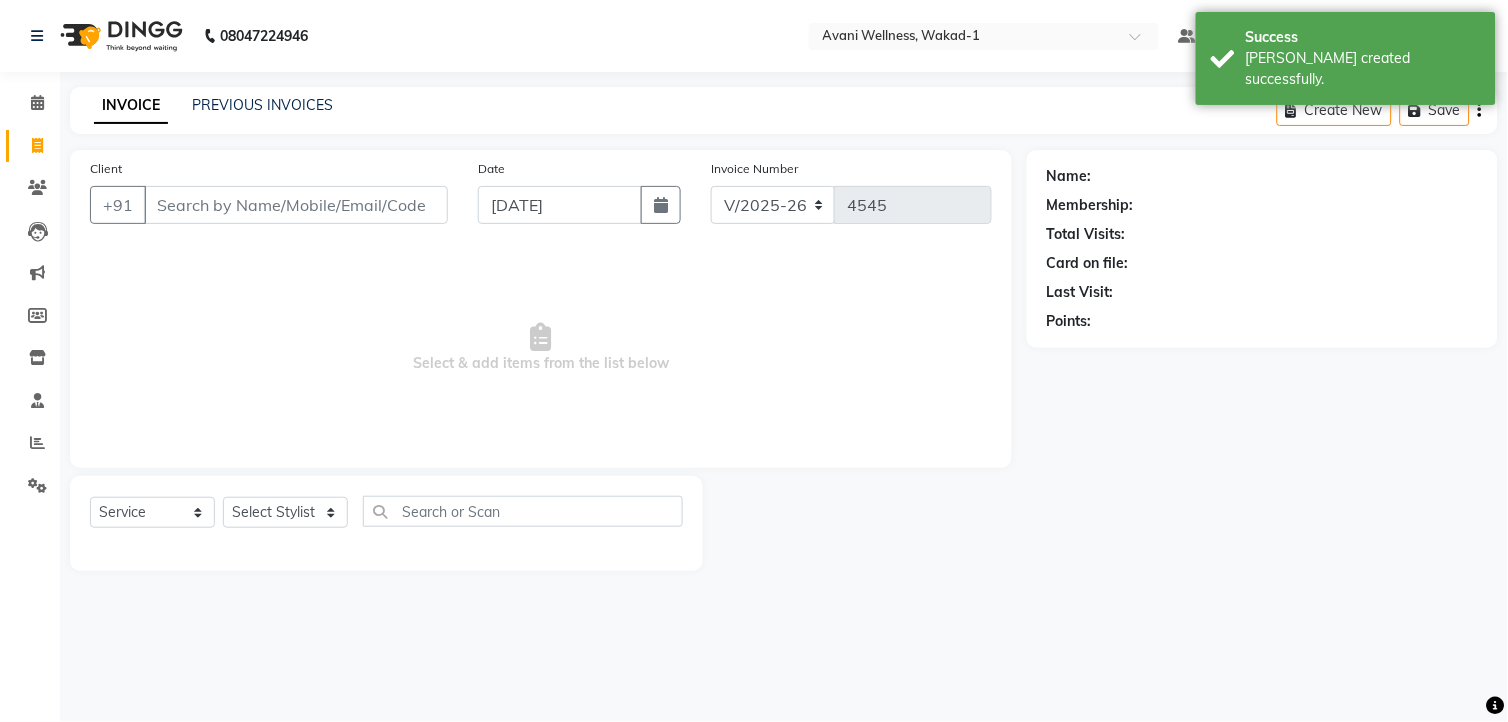 select on "7" 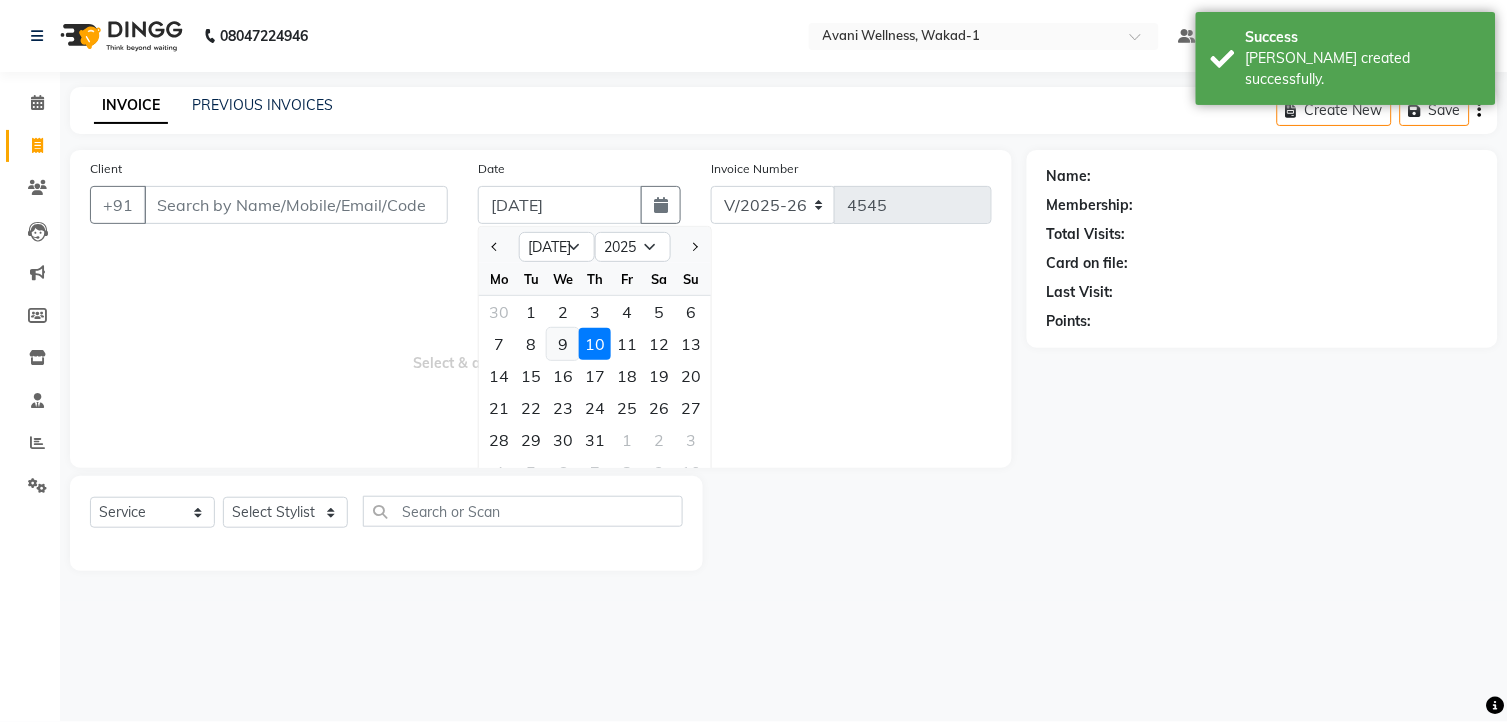 click on "9" 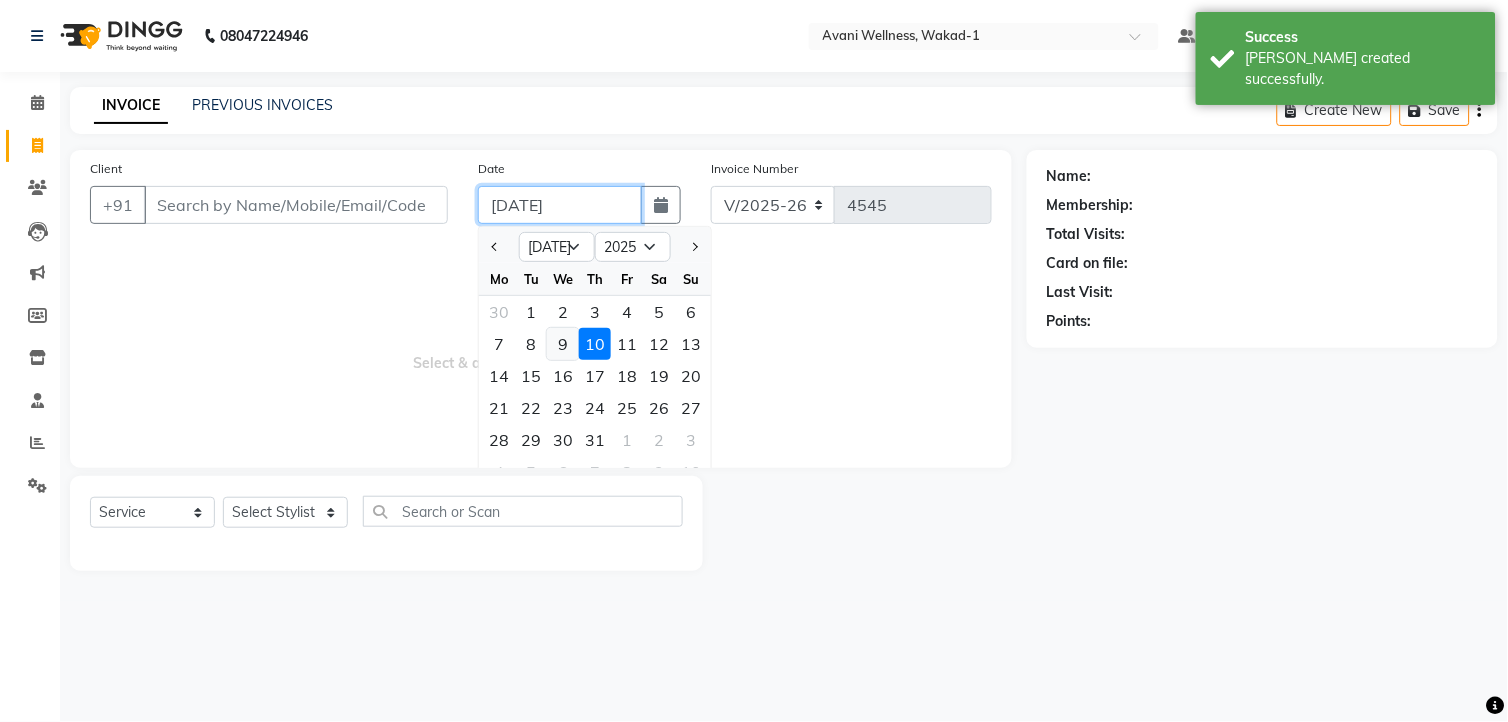 type on "[DATE]" 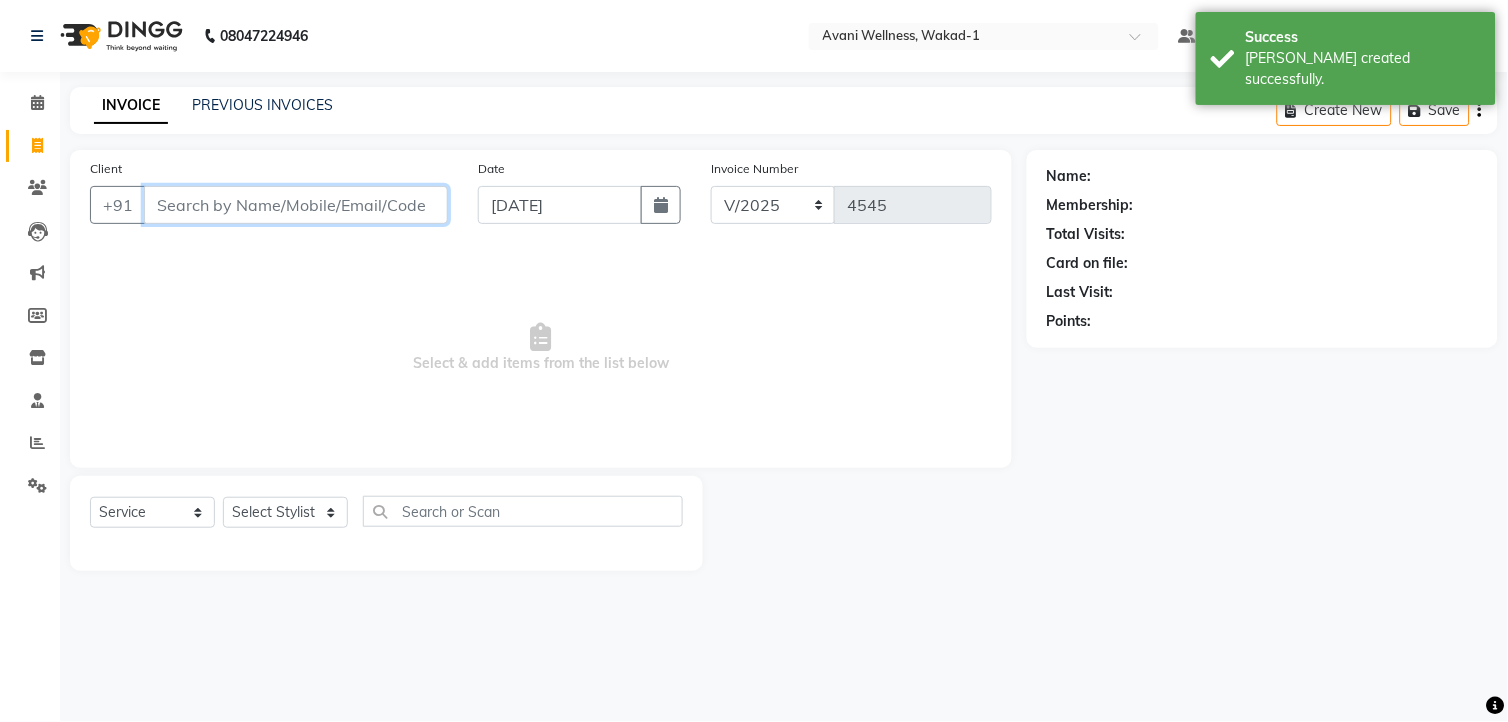 click on "Client" at bounding box center [296, 205] 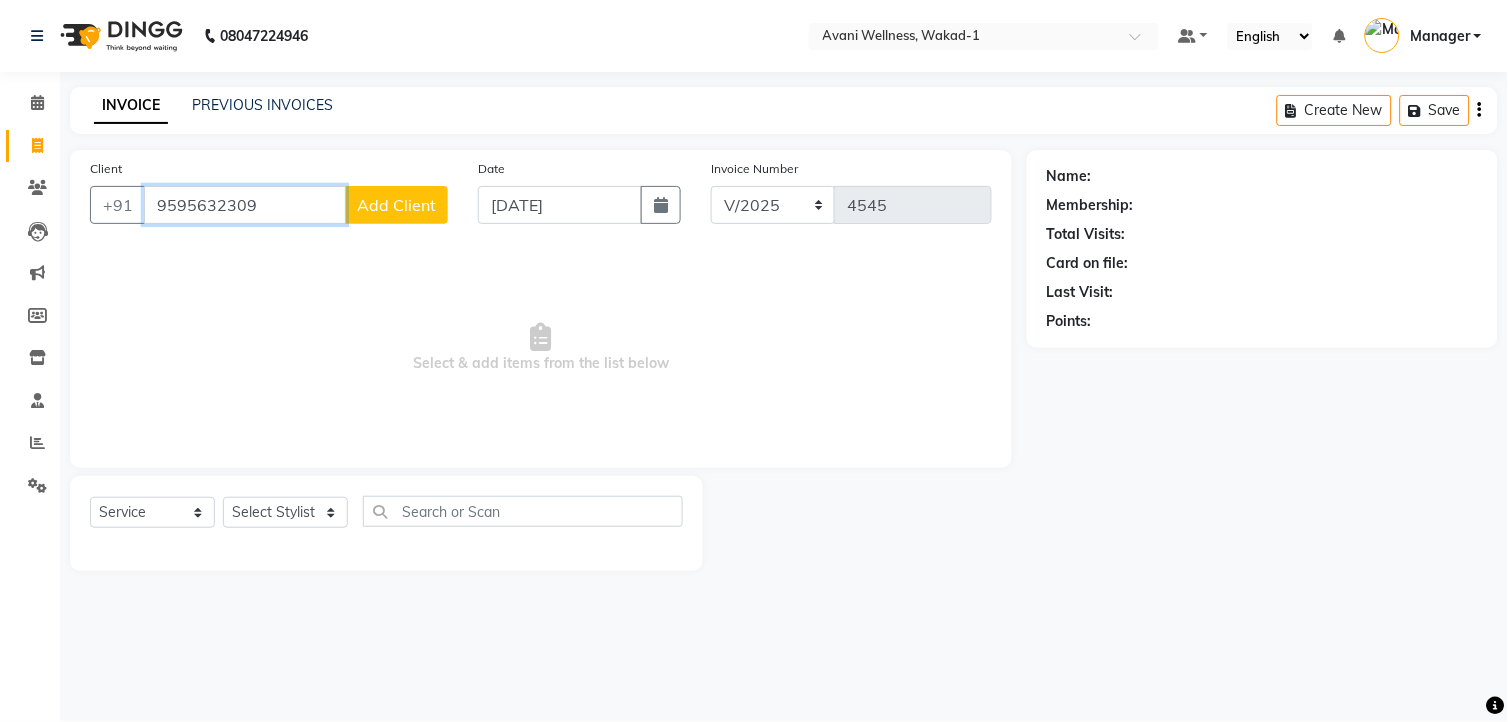 type on "9595632309" 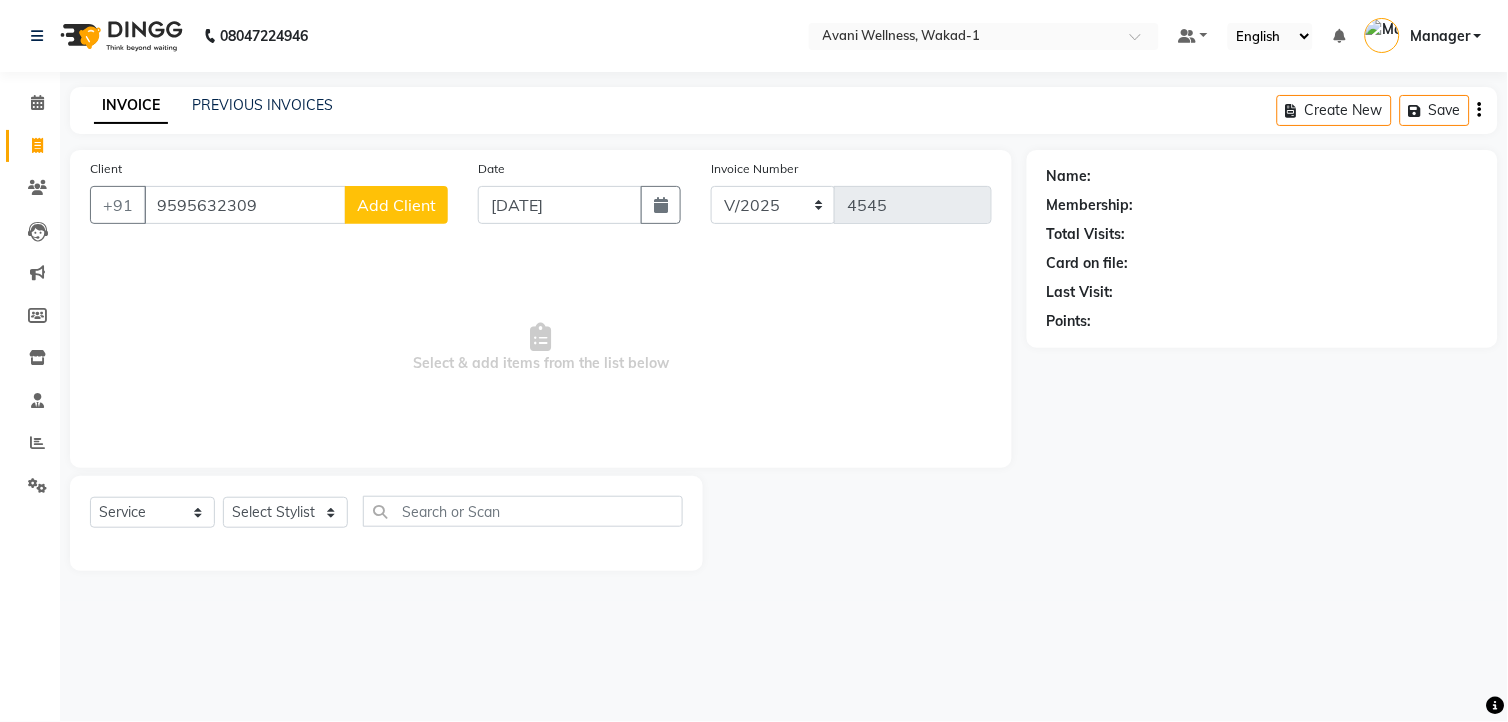 click on "Add Client" 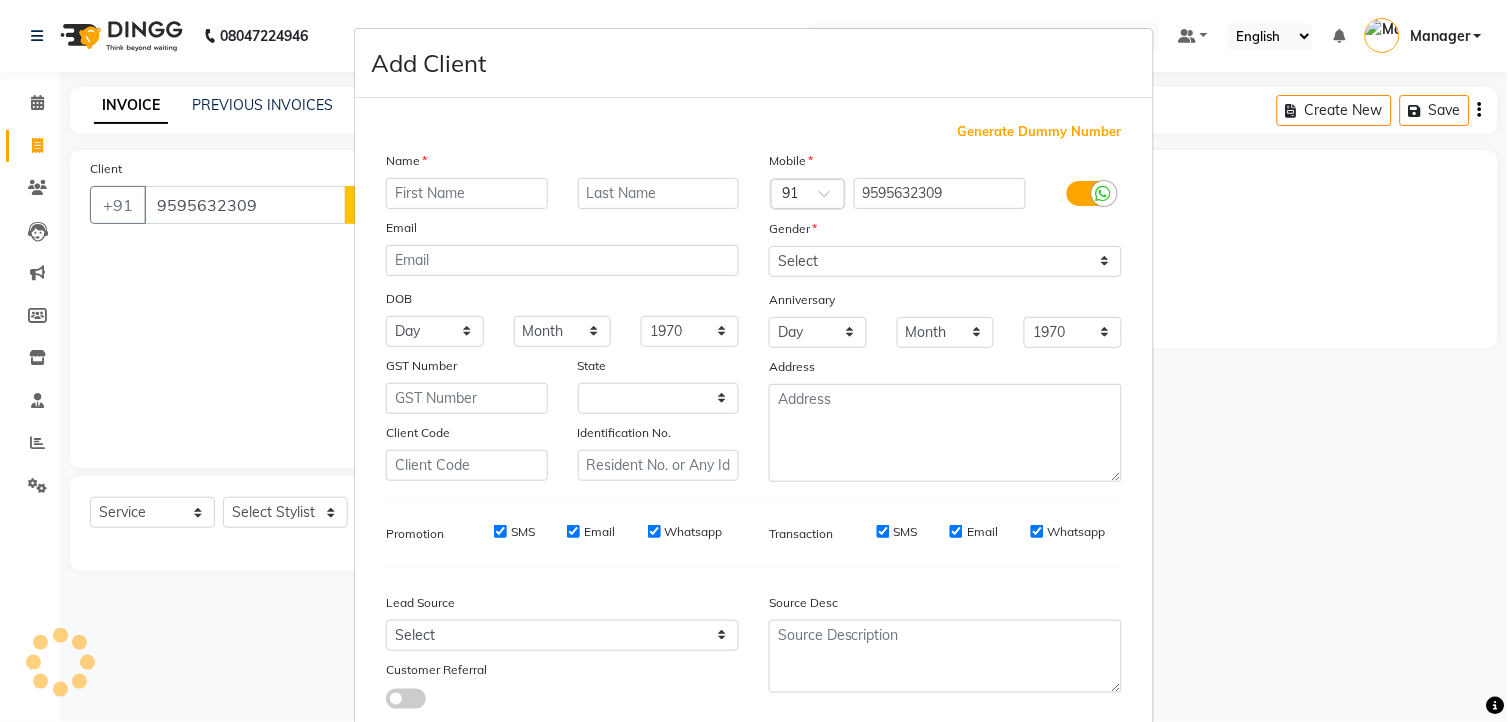 select on "22" 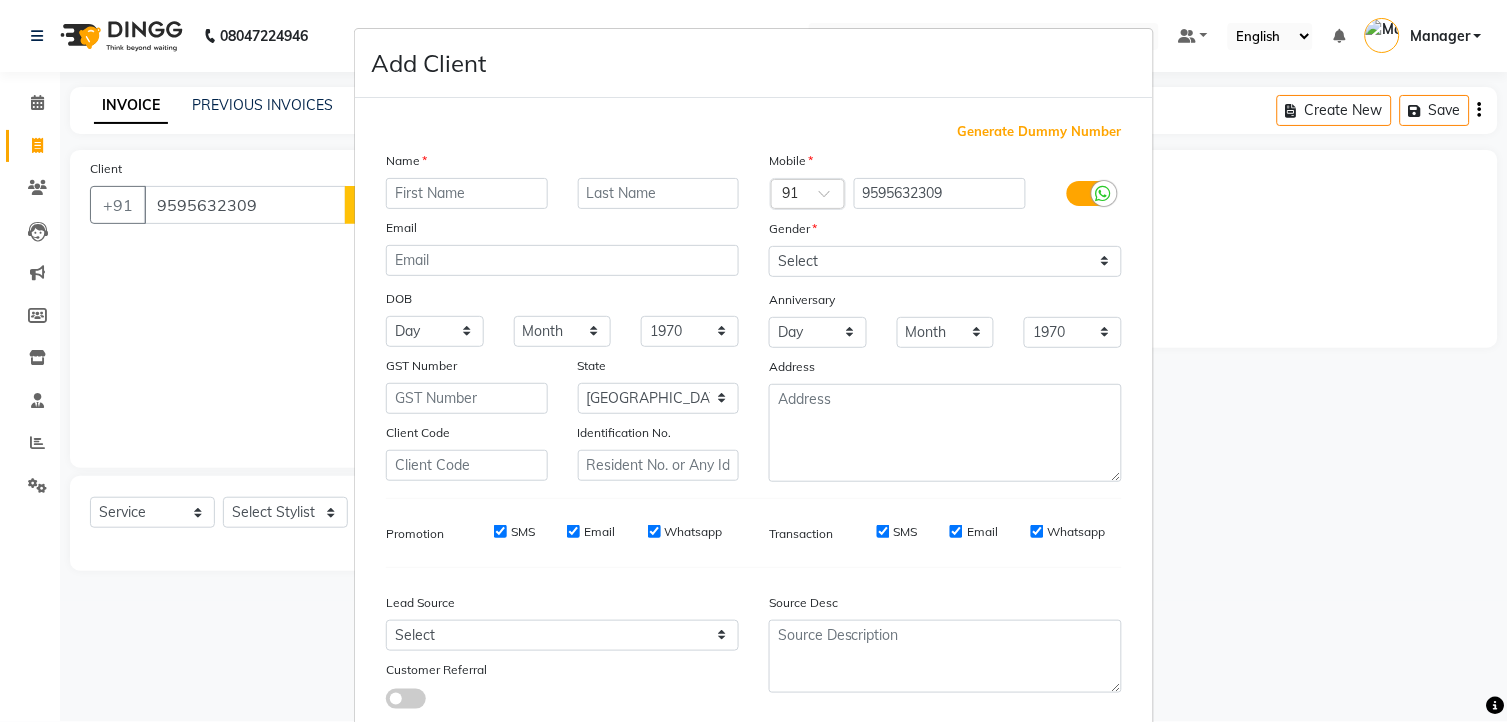 click at bounding box center [467, 193] 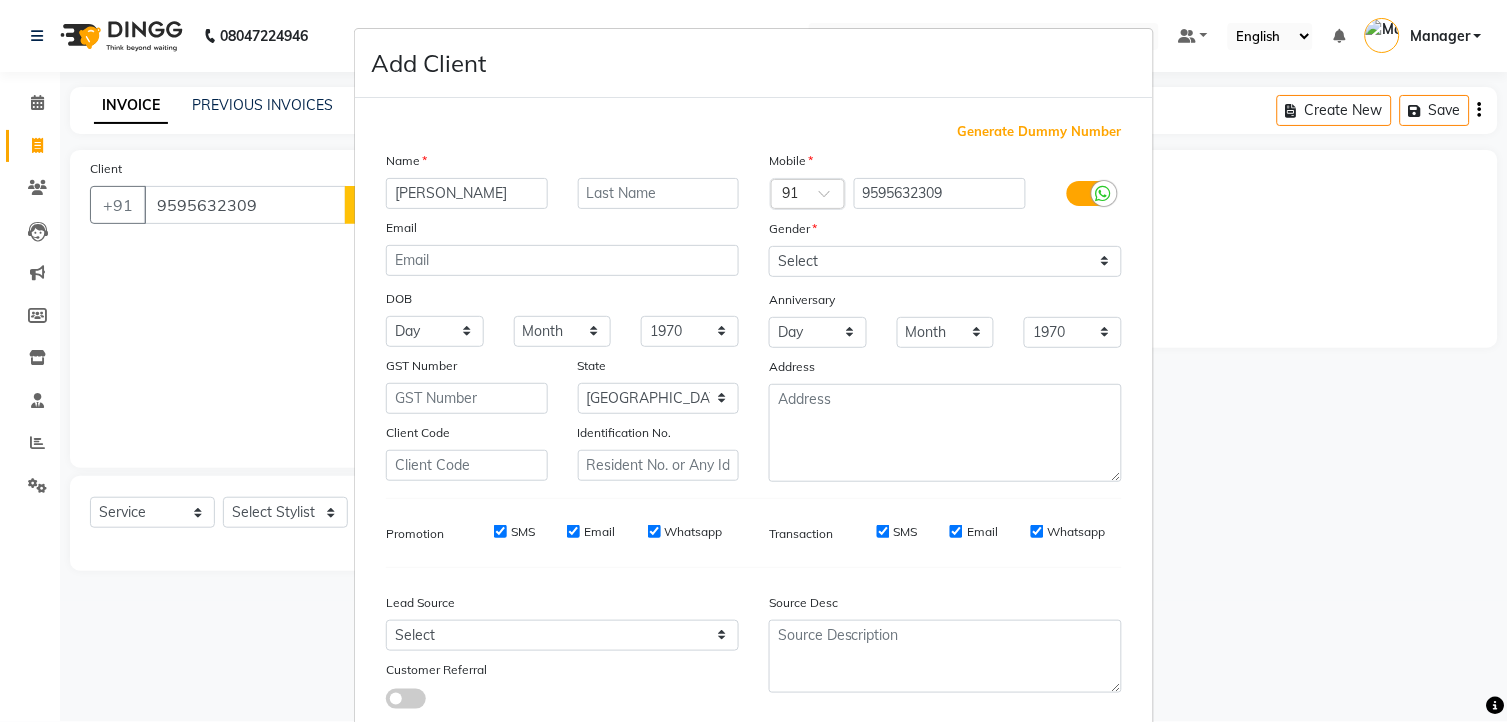 type on "[PERSON_NAME]" 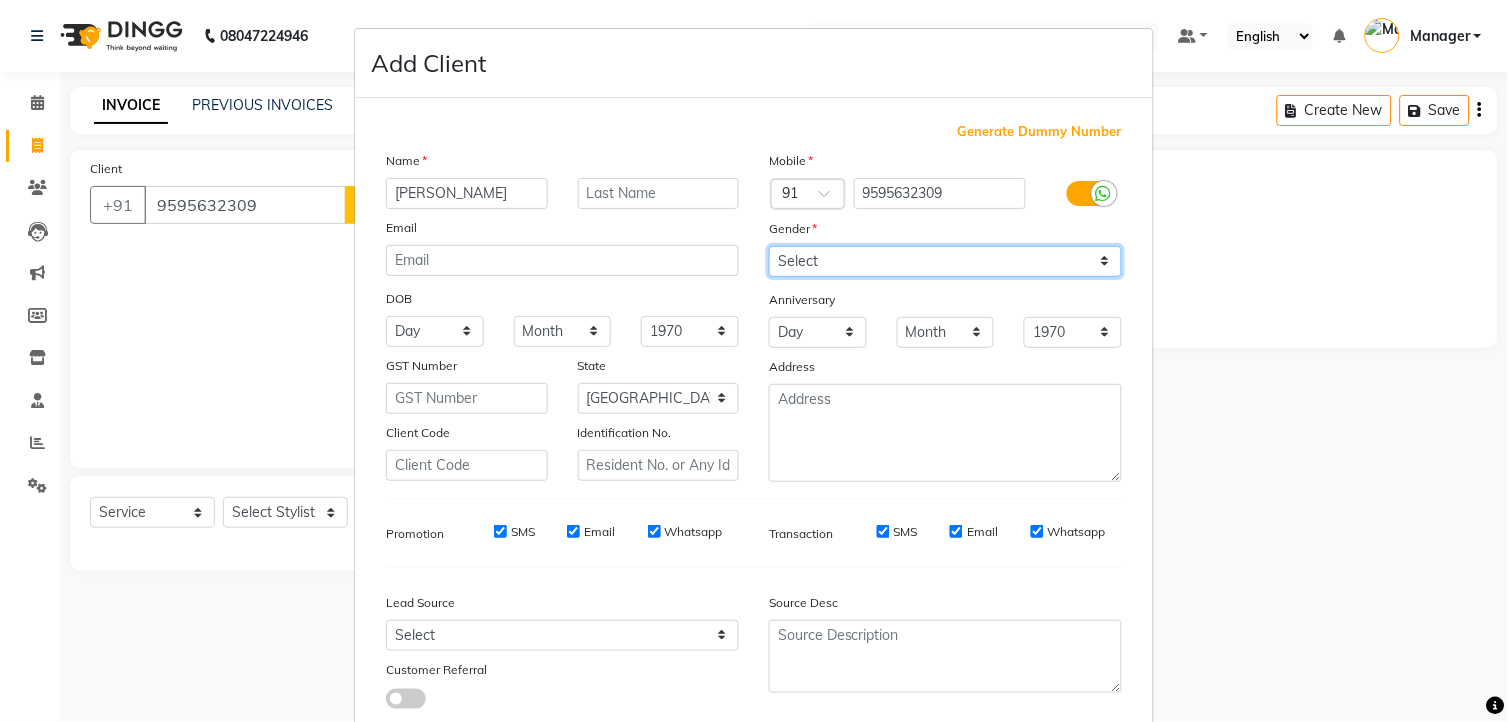 click on "Select [DEMOGRAPHIC_DATA] [DEMOGRAPHIC_DATA] Other Prefer Not To Say" at bounding box center (945, 261) 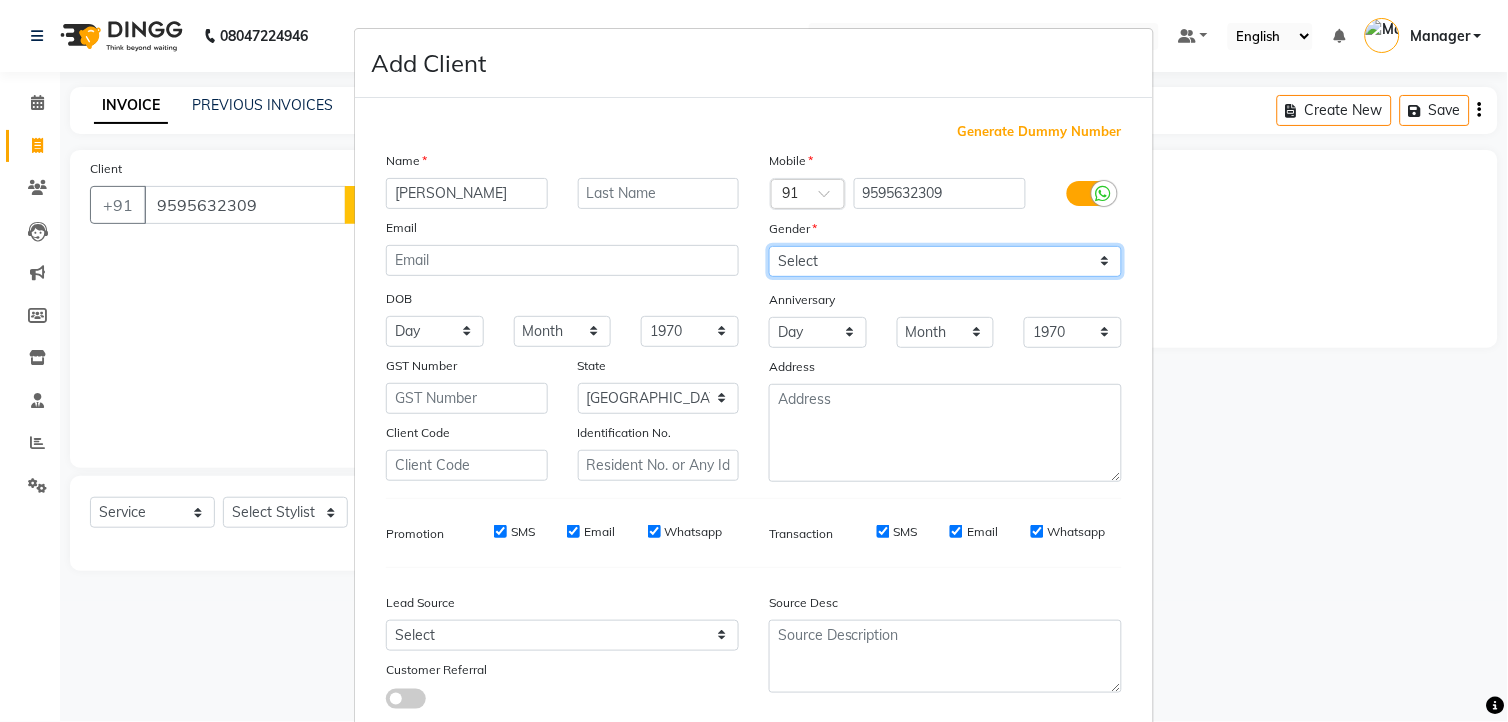 select on "[DEMOGRAPHIC_DATA]" 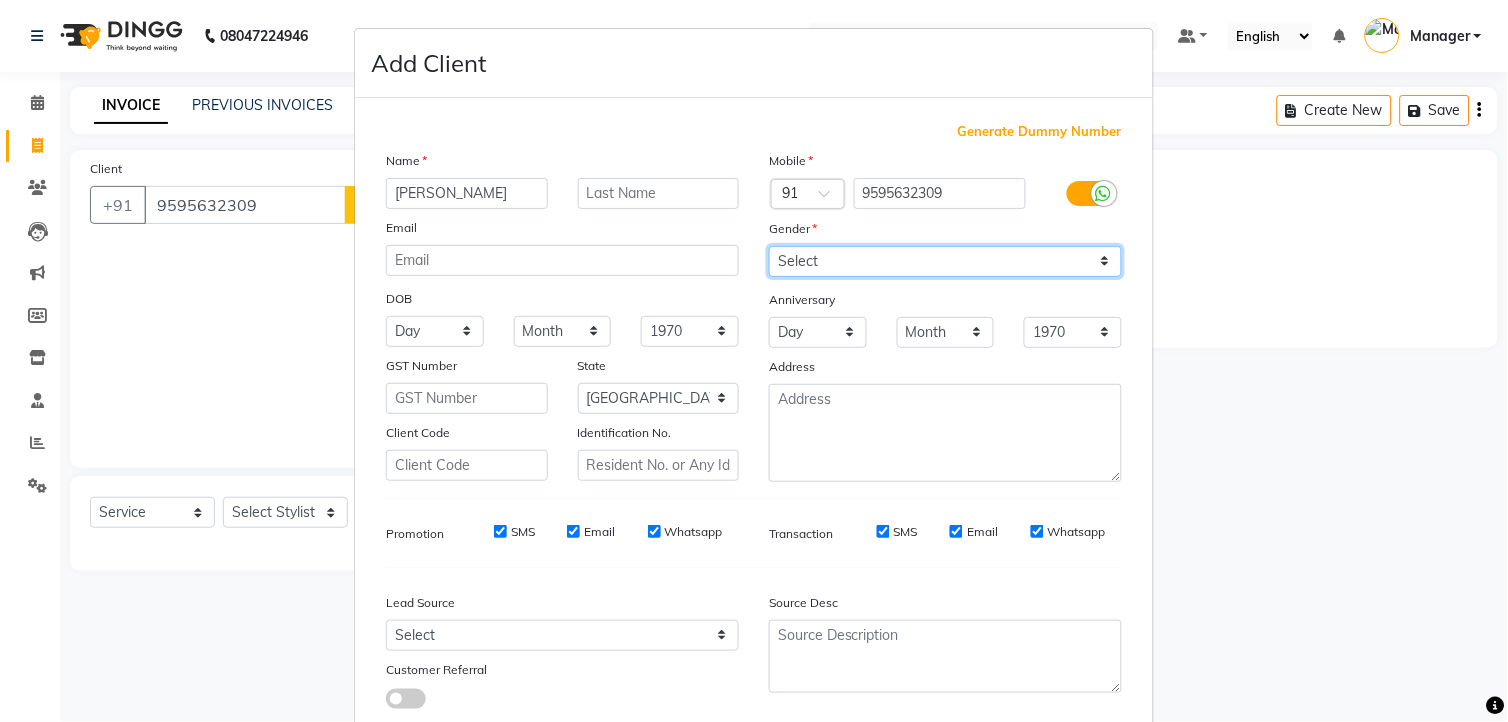 click on "Select [DEMOGRAPHIC_DATA] [DEMOGRAPHIC_DATA] Other Prefer Not To Say" at bounding box center [945, 261] 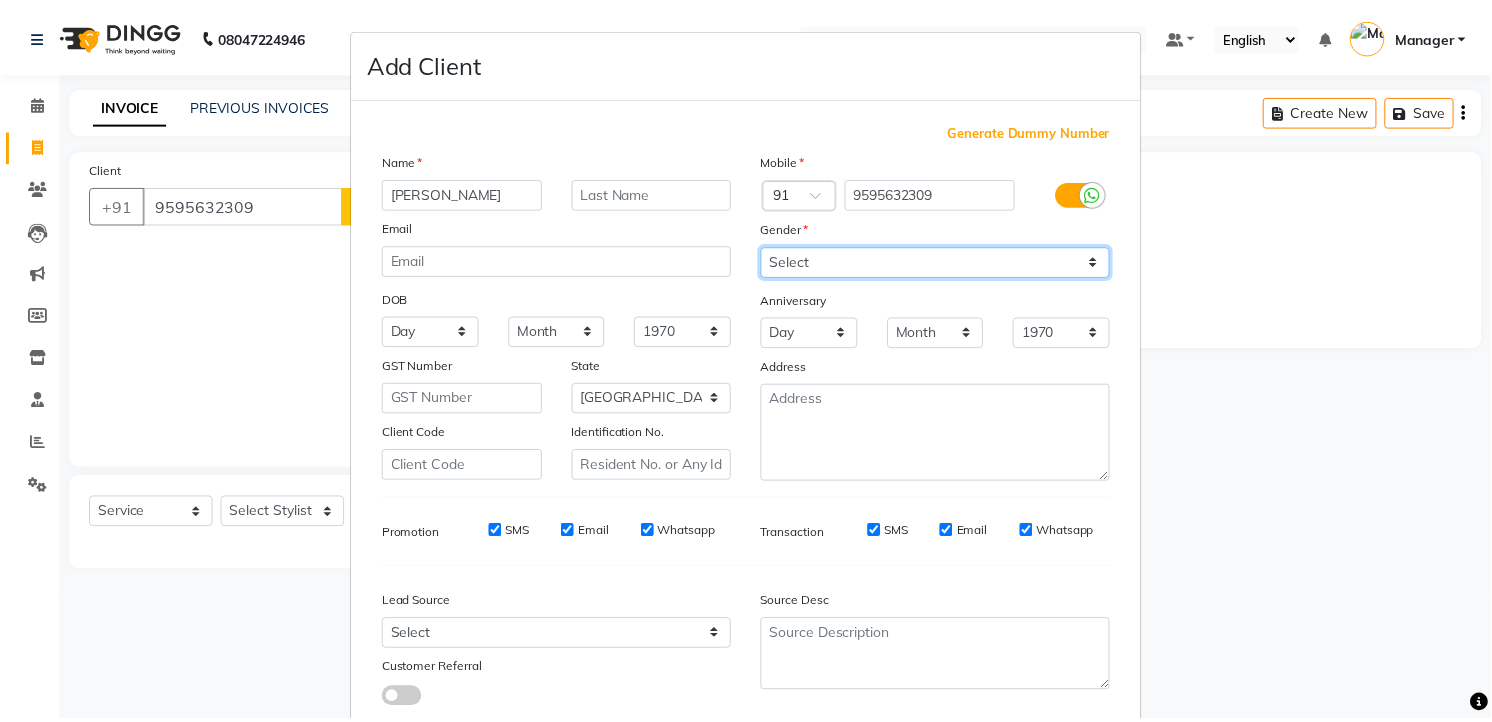 scroll, scrollTop: 128, scrollLeft: 0, axis: vertical 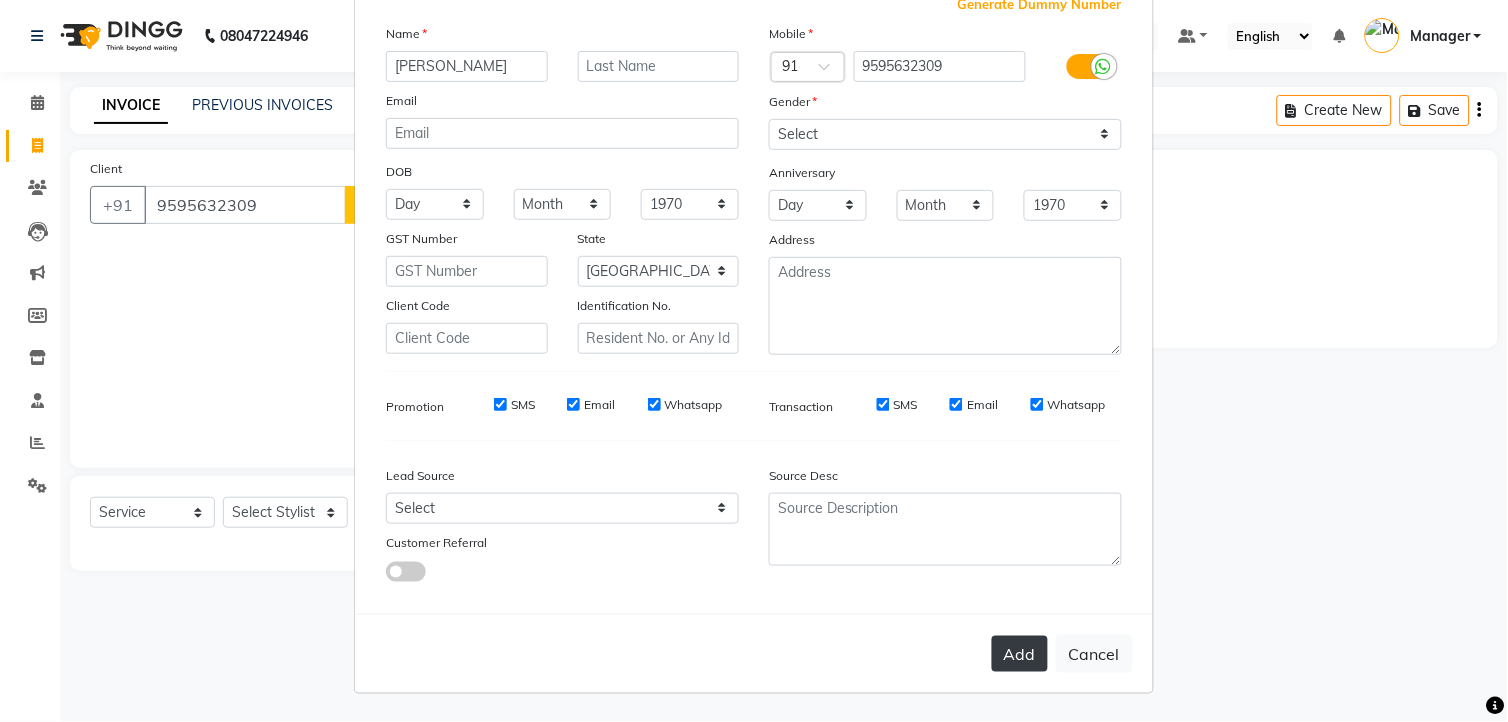 click on "Add" at bounding box center (1020, 654) 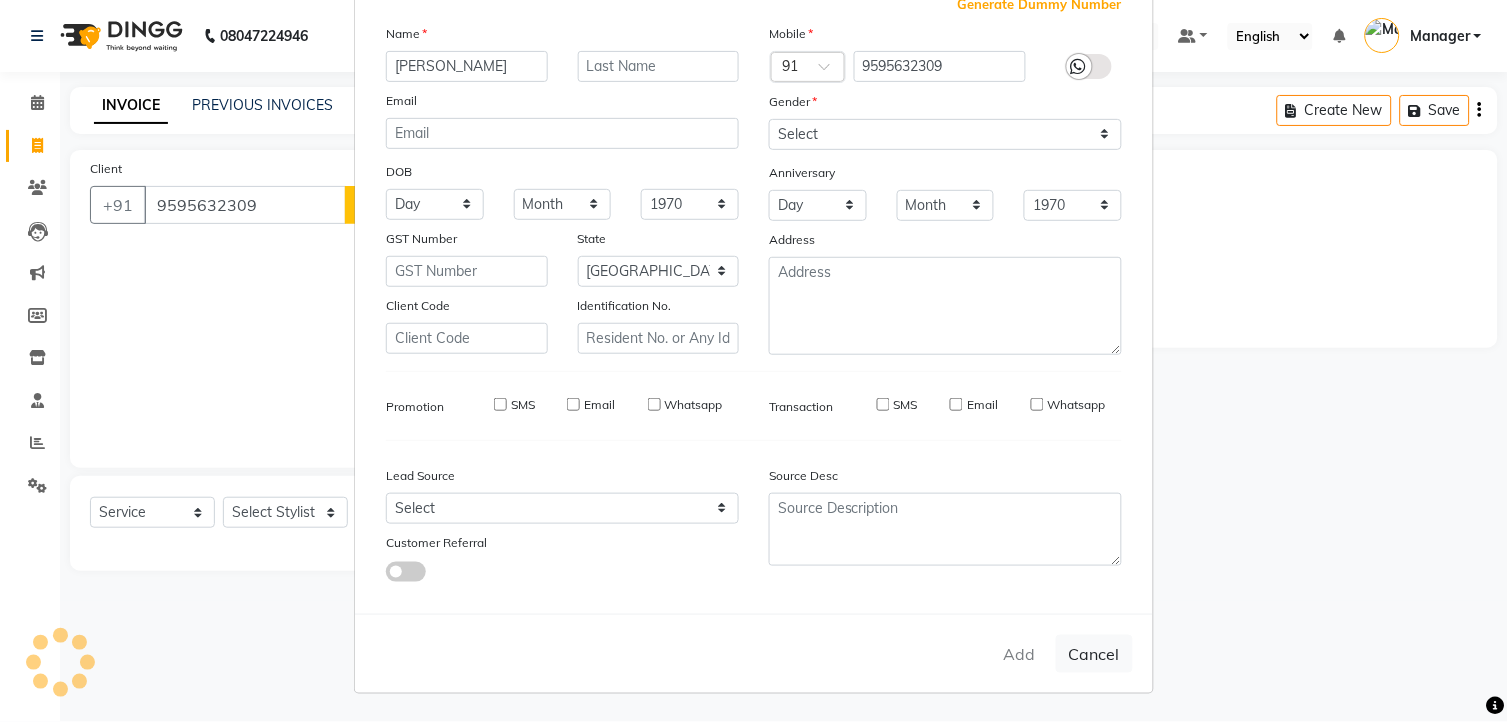 type on "95******09" 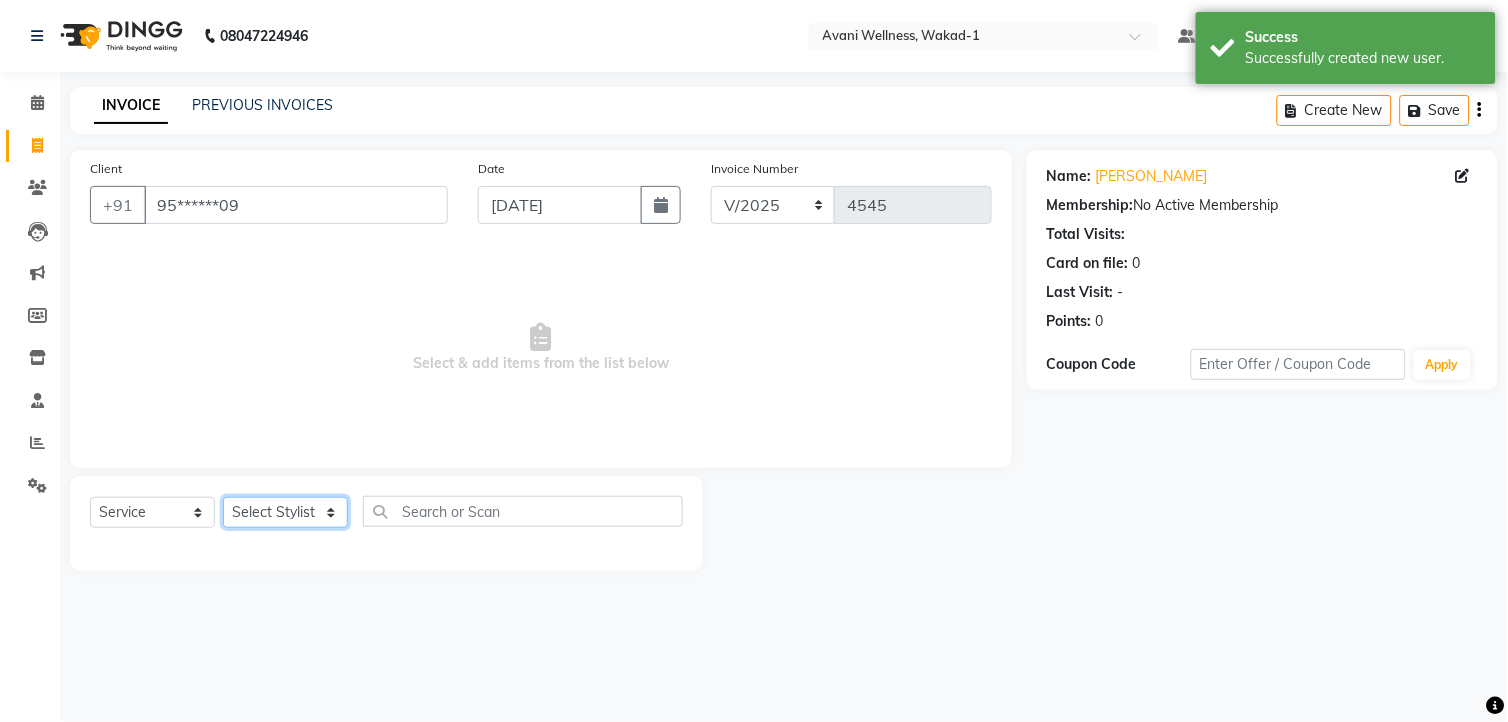 click on "Select Stylist [PERSON_NAME] MAAM [PERSON_NAME] DEV Deva [PERSON_NAME] [PERSON_NAME] Jadhav Manager [PERSON_NAME] MANAGER [PERSON_NAME] [PERSON_NAME]  [PERSON_NAME] [PERSON_NAME] [PERSON_NAME] [PERSON_NAME] [PERSON_NAME] Wakad 2 Yogesh" 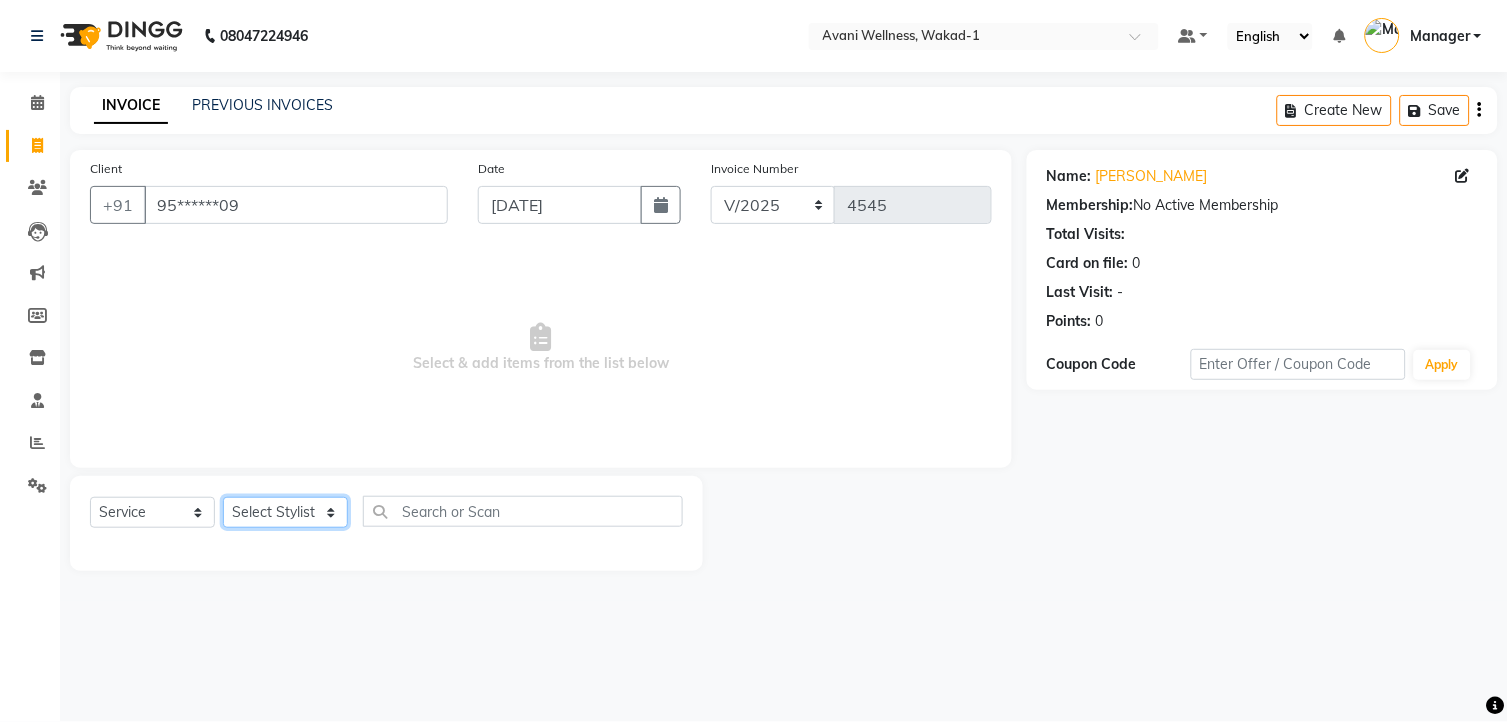 select on "44328" 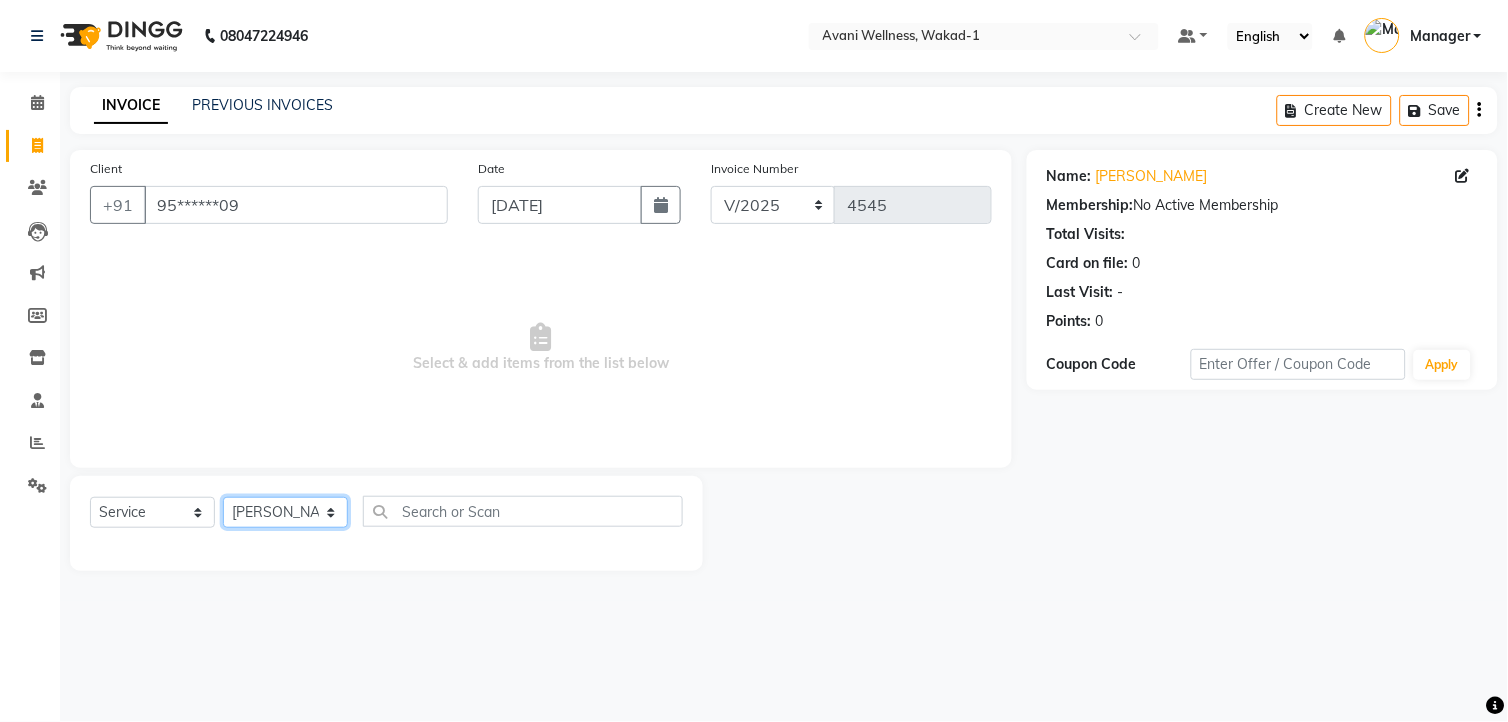 click on "Select Stylist [PERSON_NAME] MAAM [PERSON_NAME] DEV Deva [PERSON_NAME] [PERSON_NAME] Jadhav Manager [PERSON_NAME] MANAGER [PERSON_NAME] [PERSON_NAME]  [PERSON_NAME] [PERSON_NAME] [PERSON_NAME] [PERSON_NAME] [PERSON_NAME] Wakad 2 Yogesh" 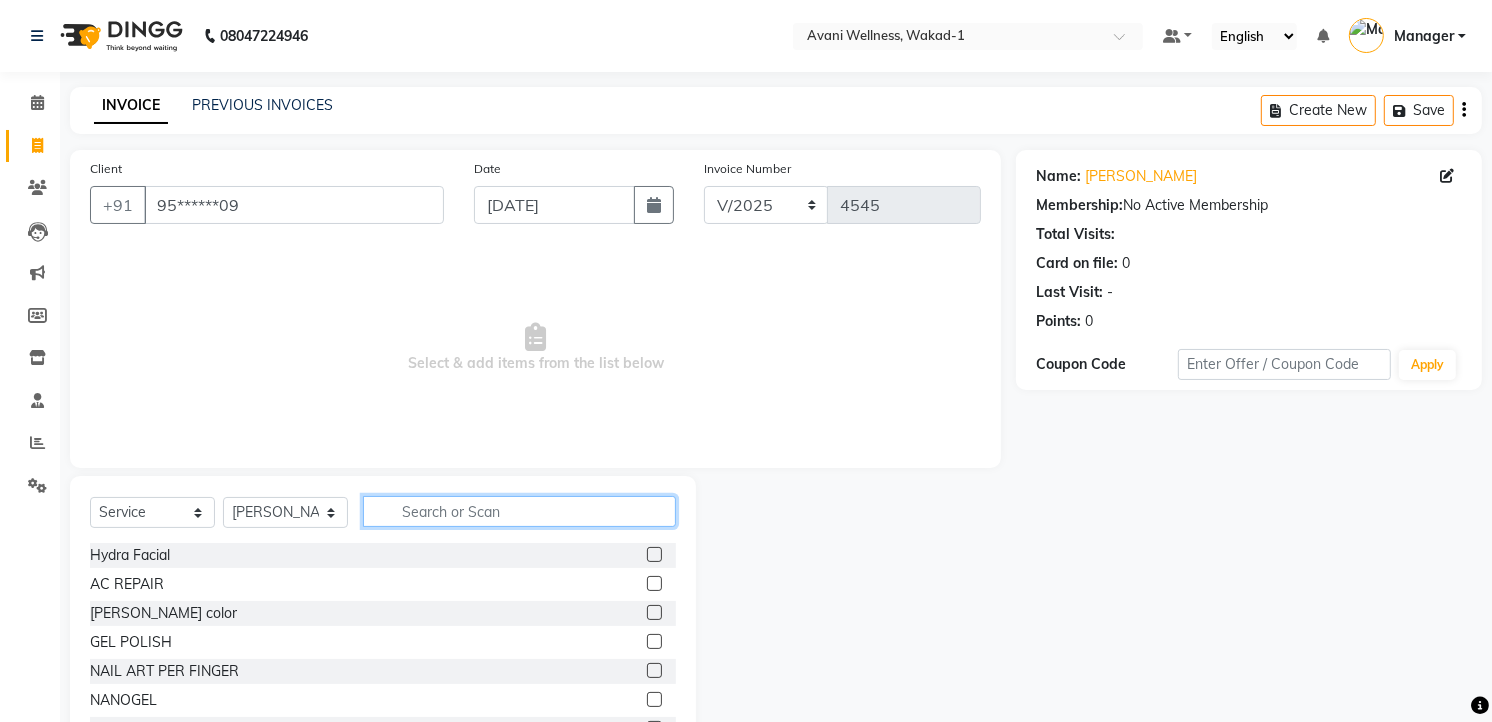 click 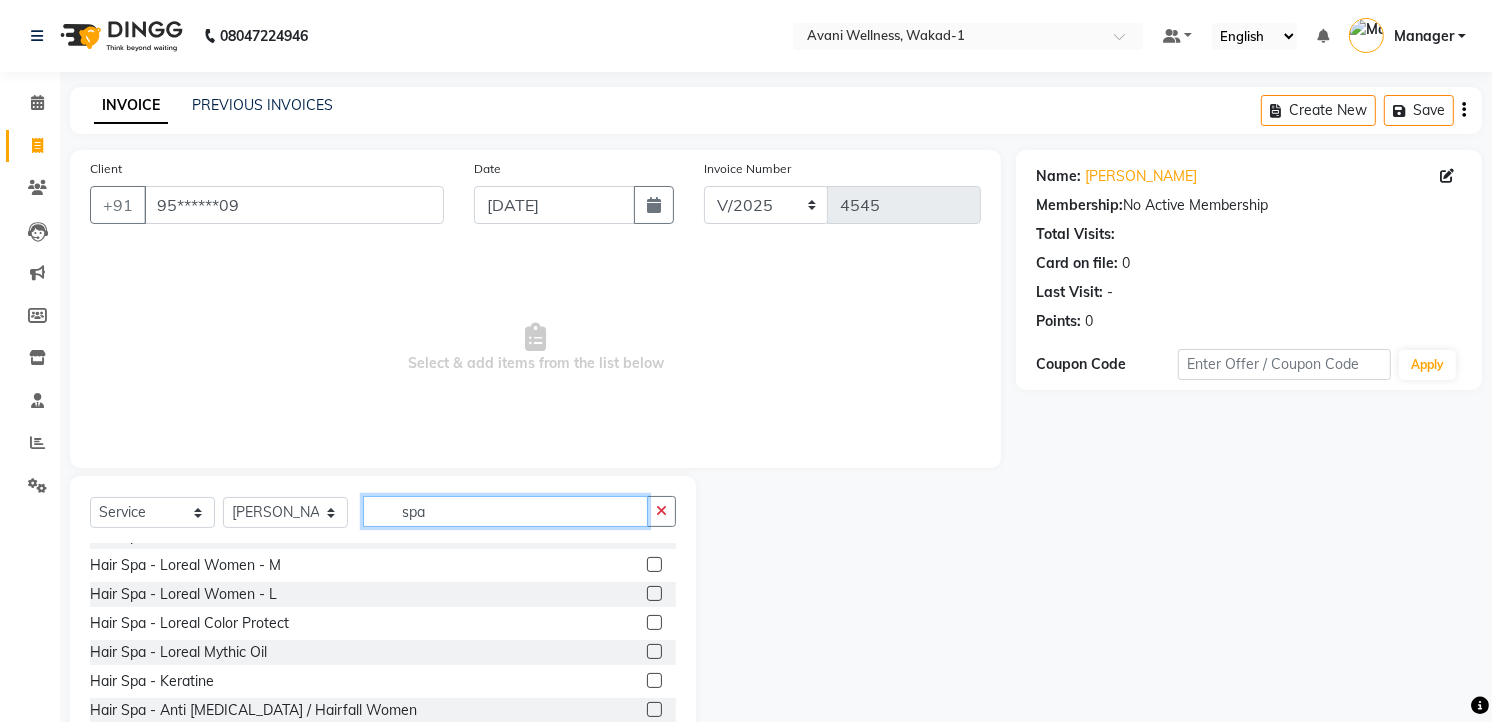 scroll, scrollTop: 78, scrollLeft: 0, axis: vertical 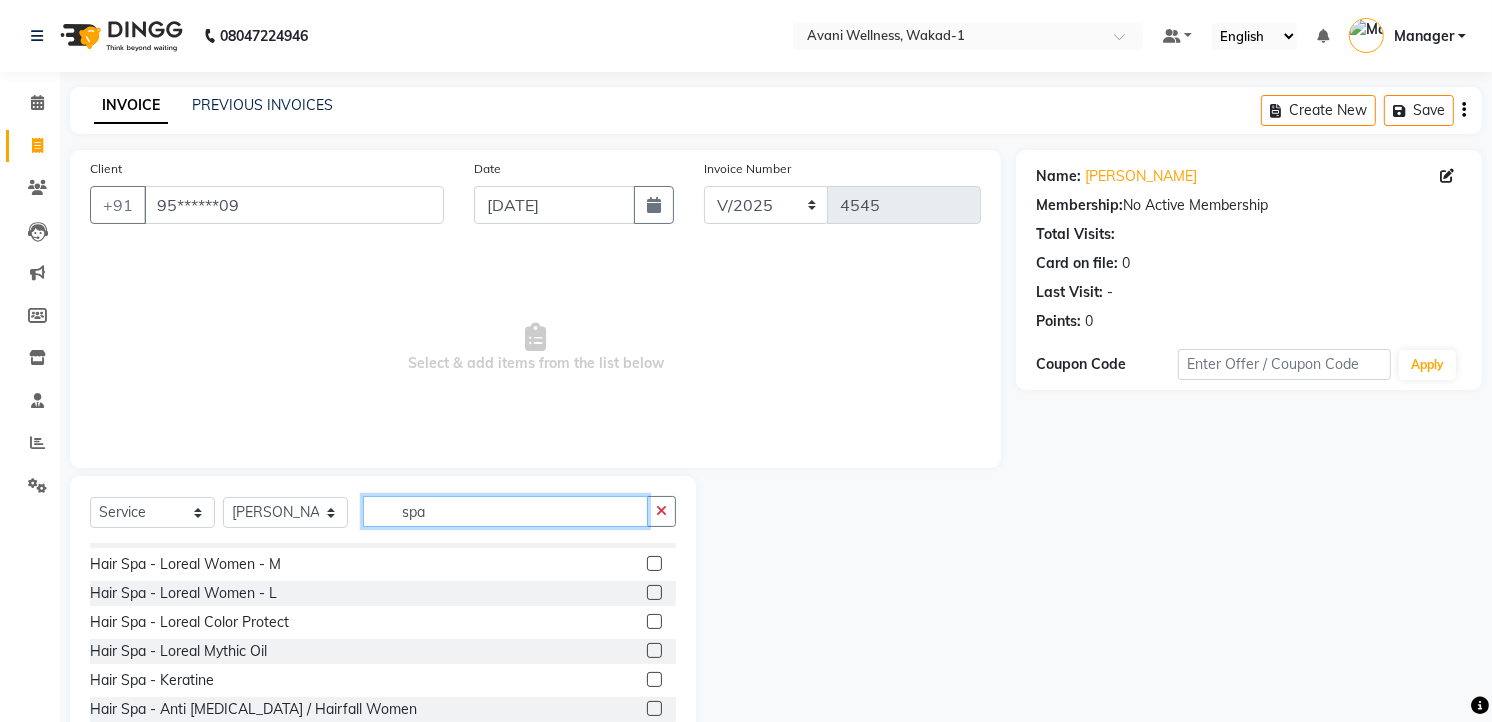 type on "spa" 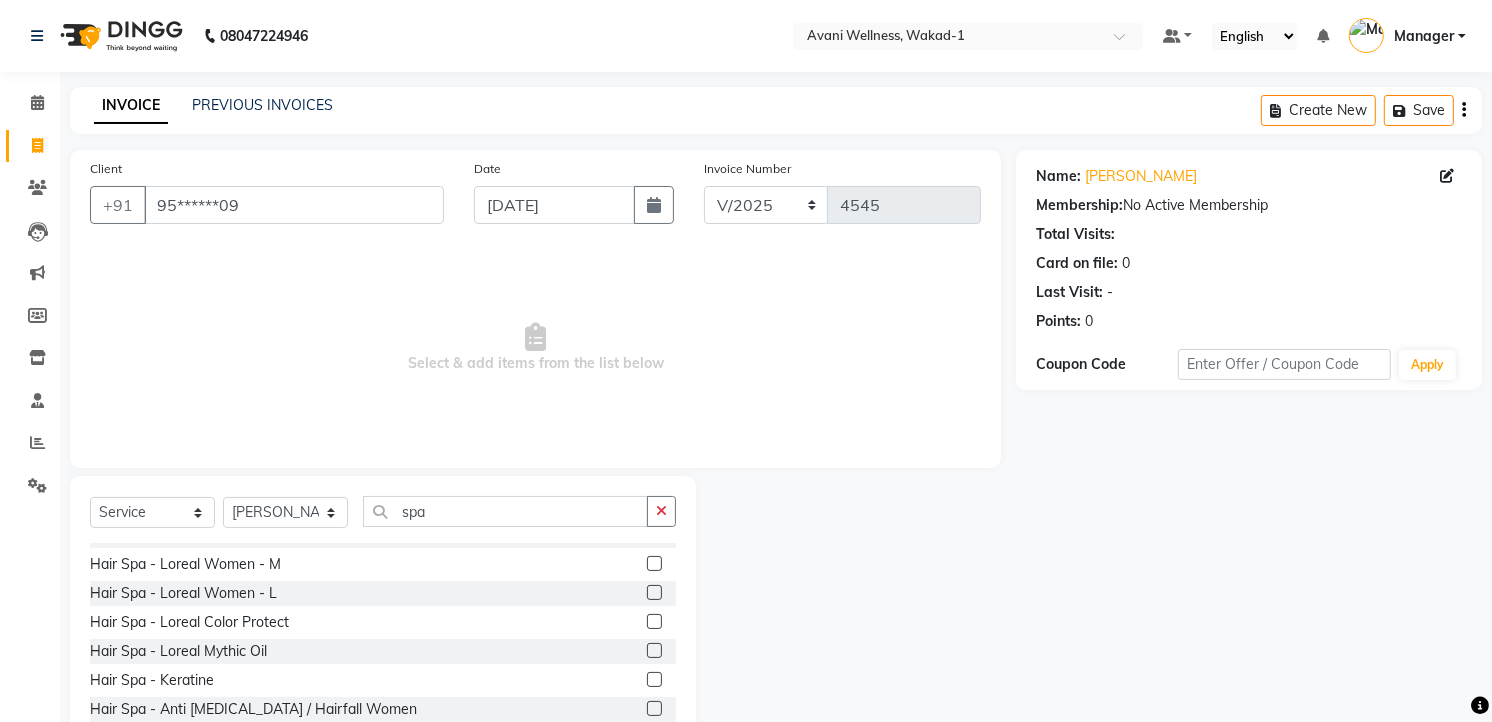 click 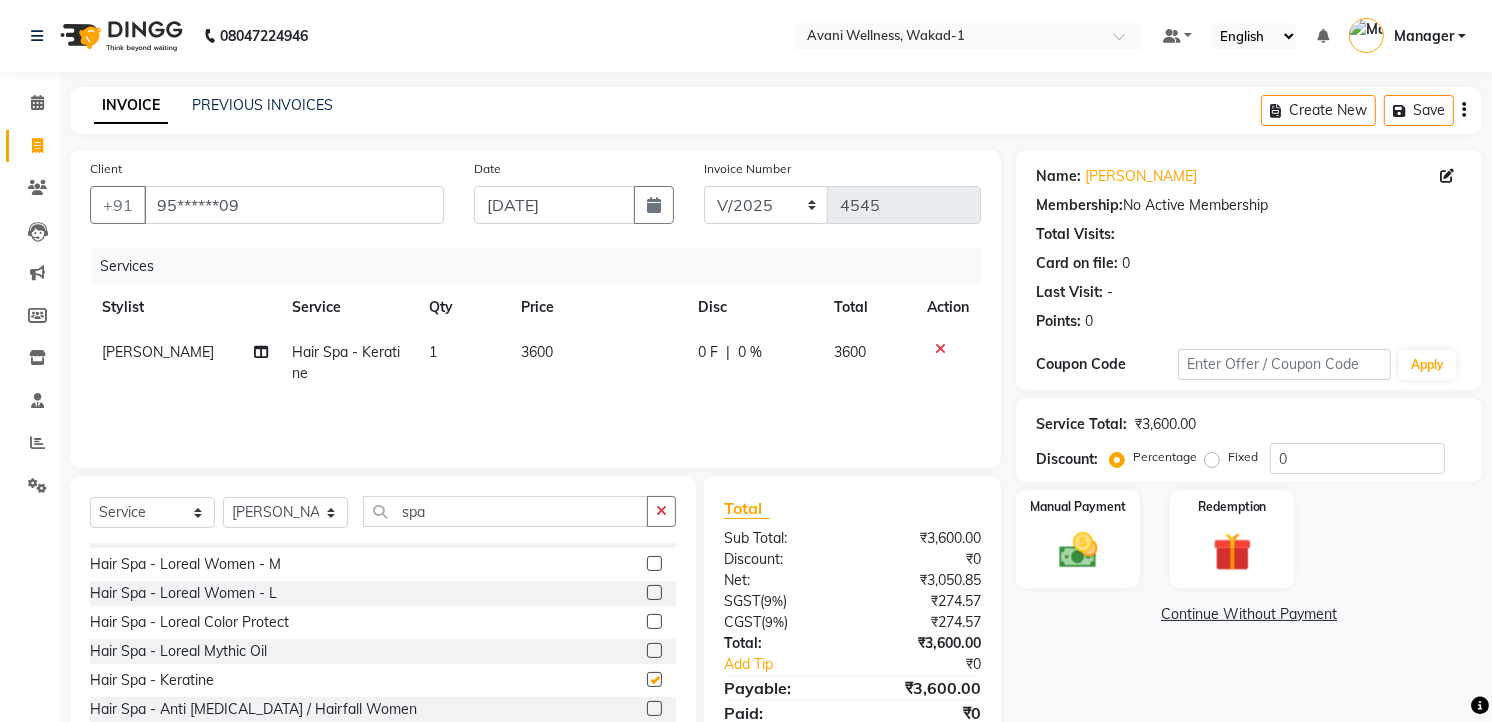 checkbox on "false" 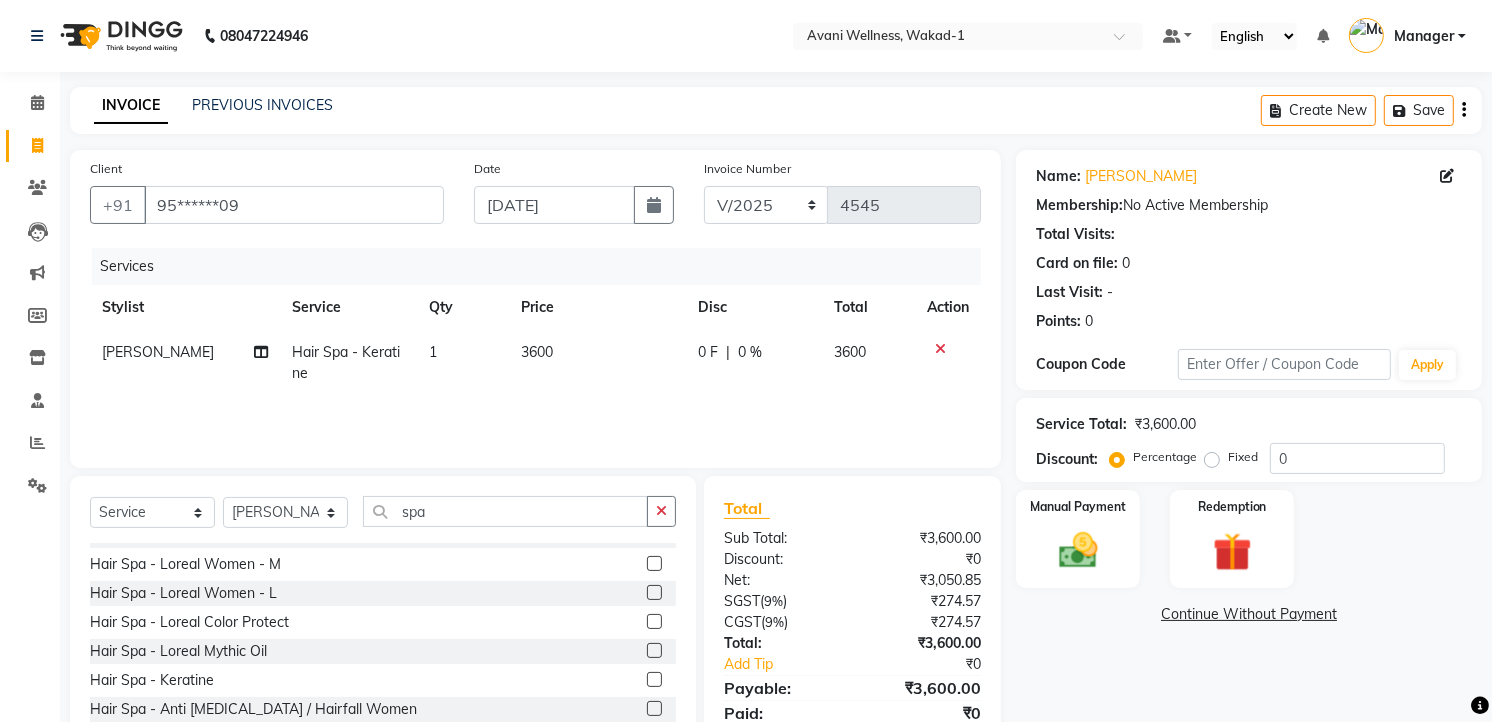 click on "0 %" 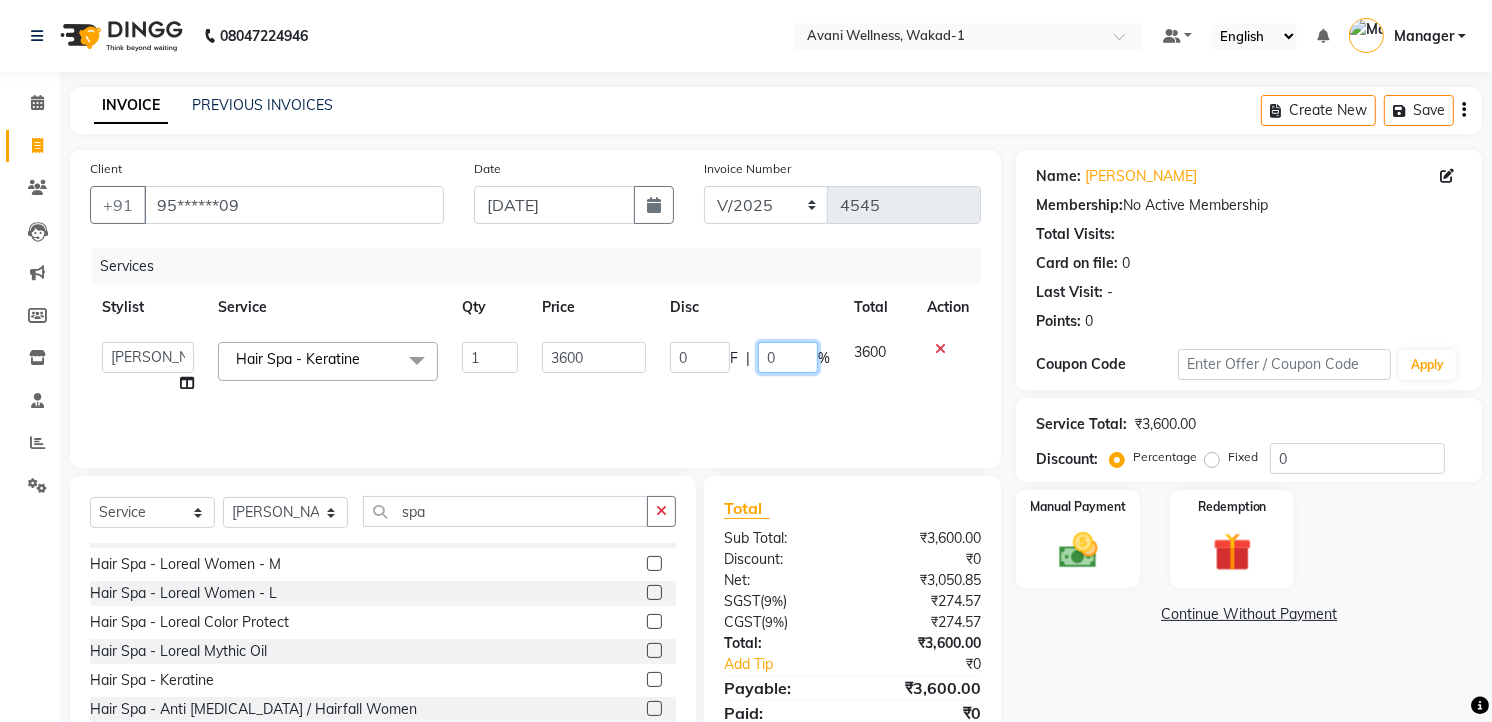 click on "0" 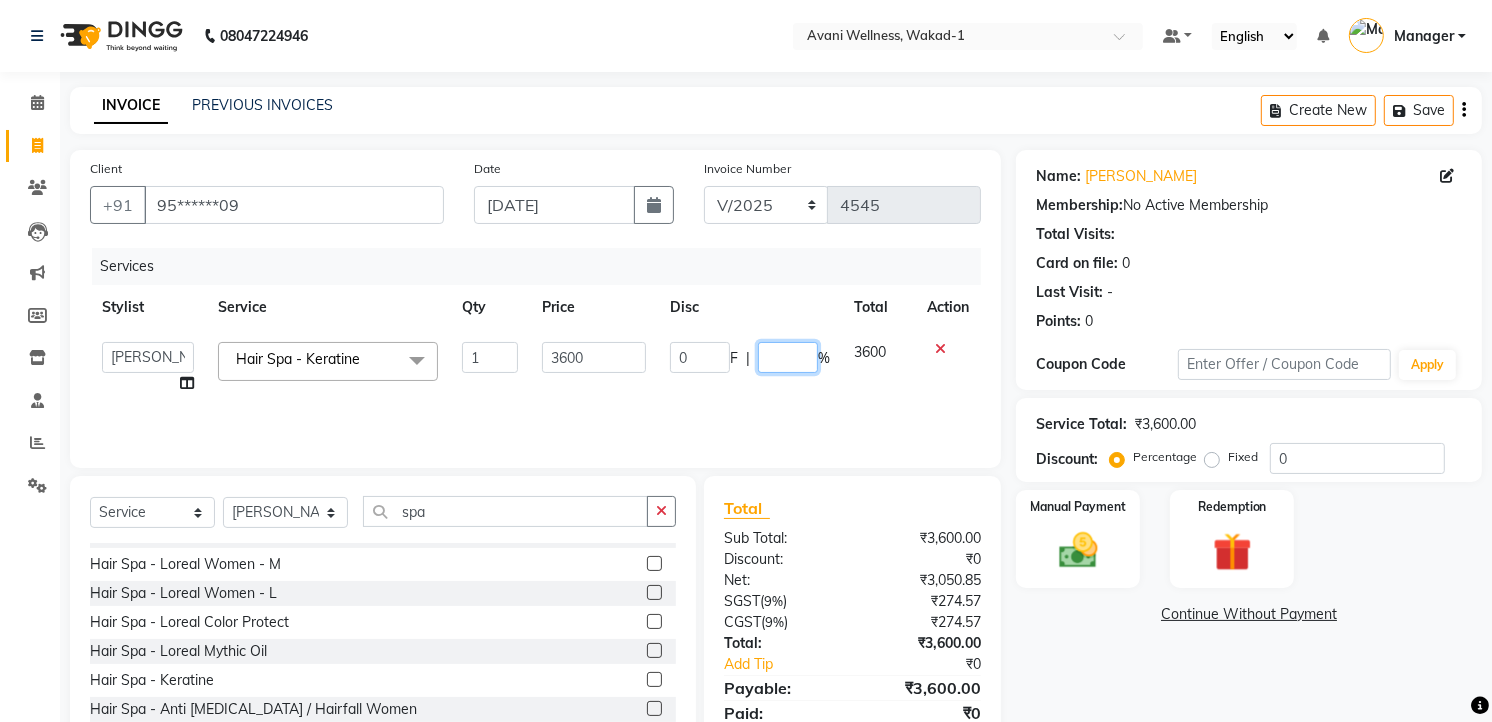 type on "6" 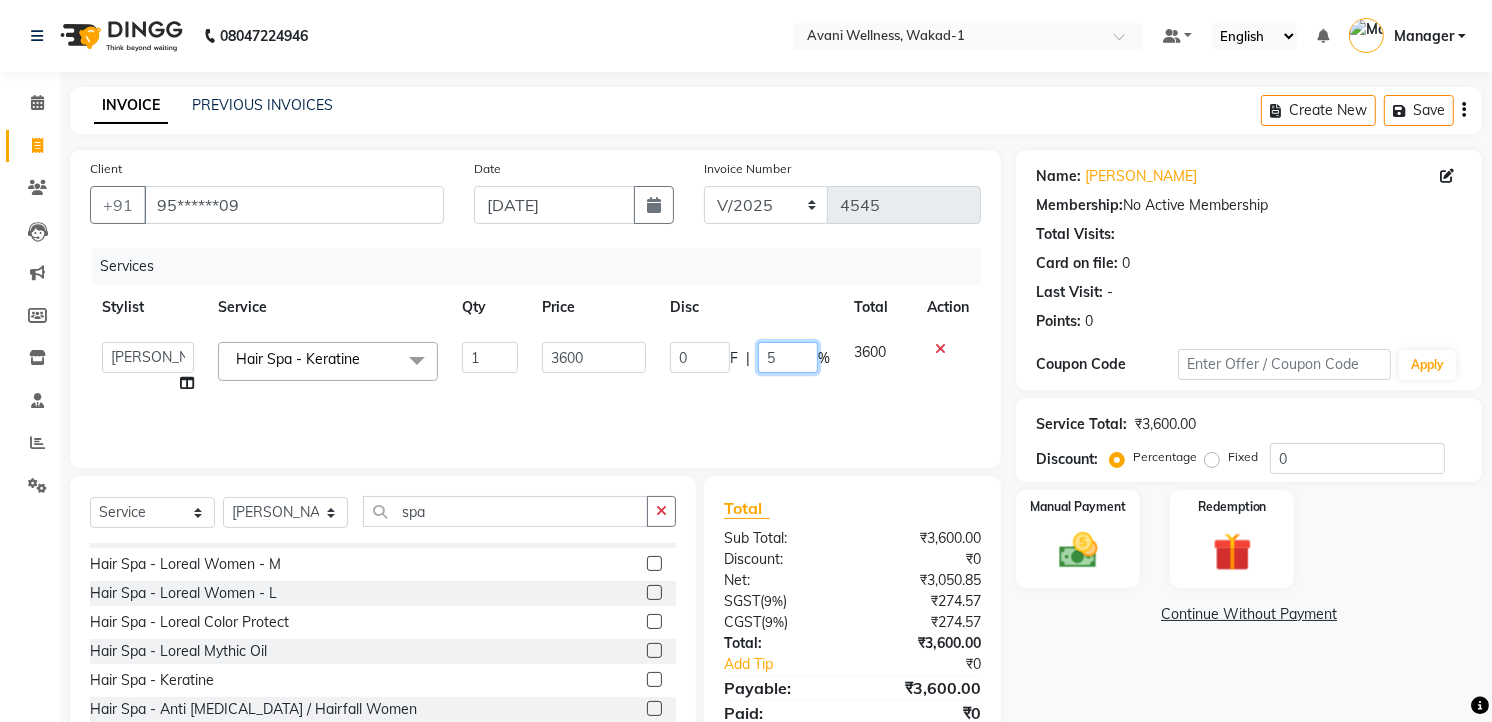 type on "50" 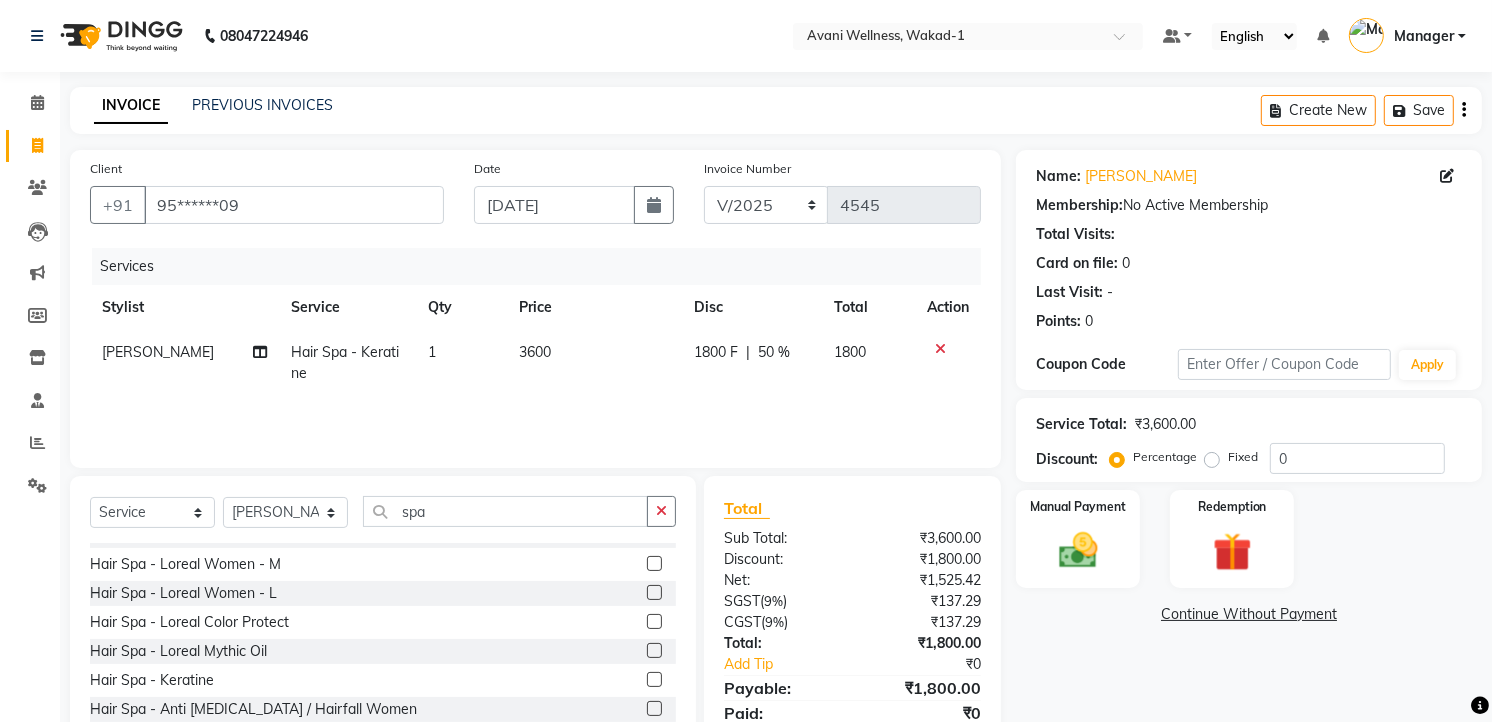 click on "Services Stylist Service Qty Price Disc Total Action [PERSON_NAME] Hair Spa - Keratine 1 3600 1800 F | 50 % 1800" 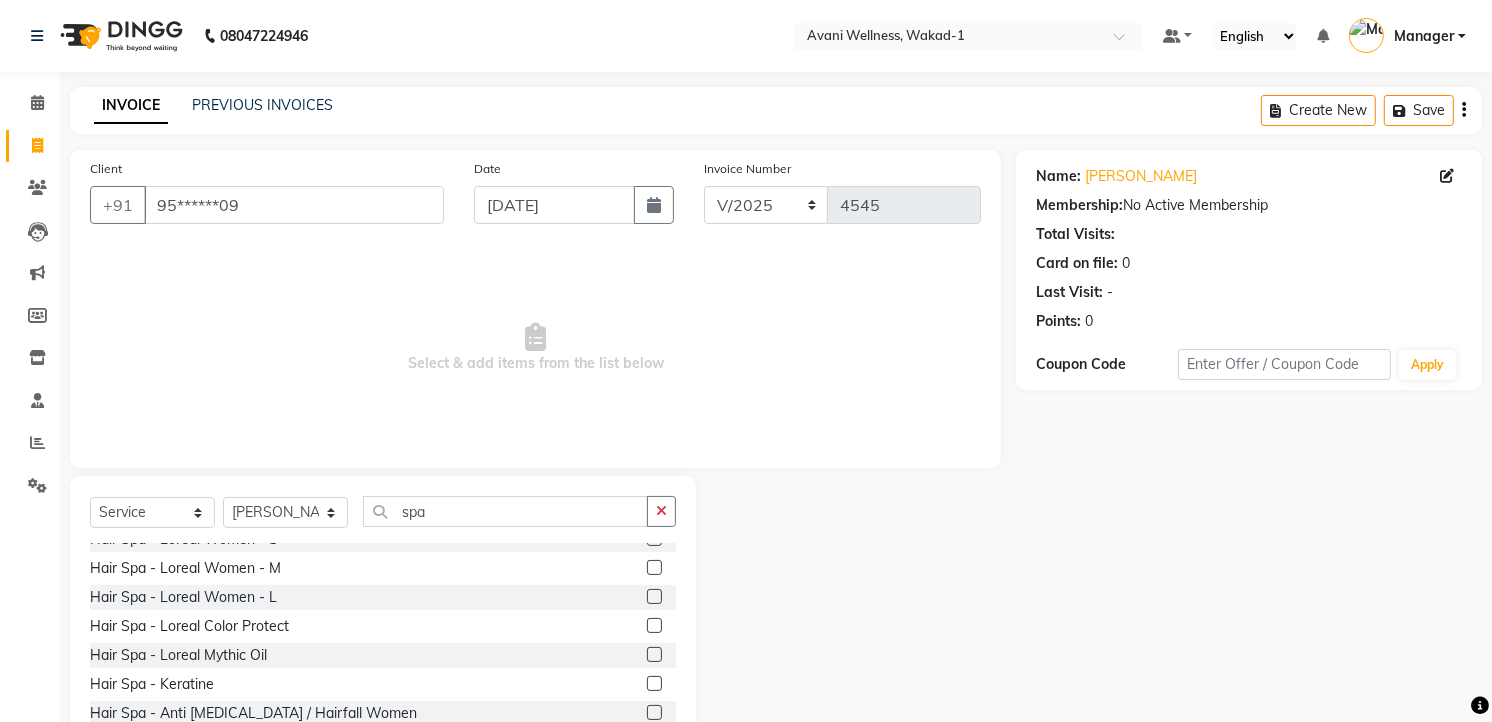 scroll, scrollTop: 73, scrollLeft: 0, axis: vertical 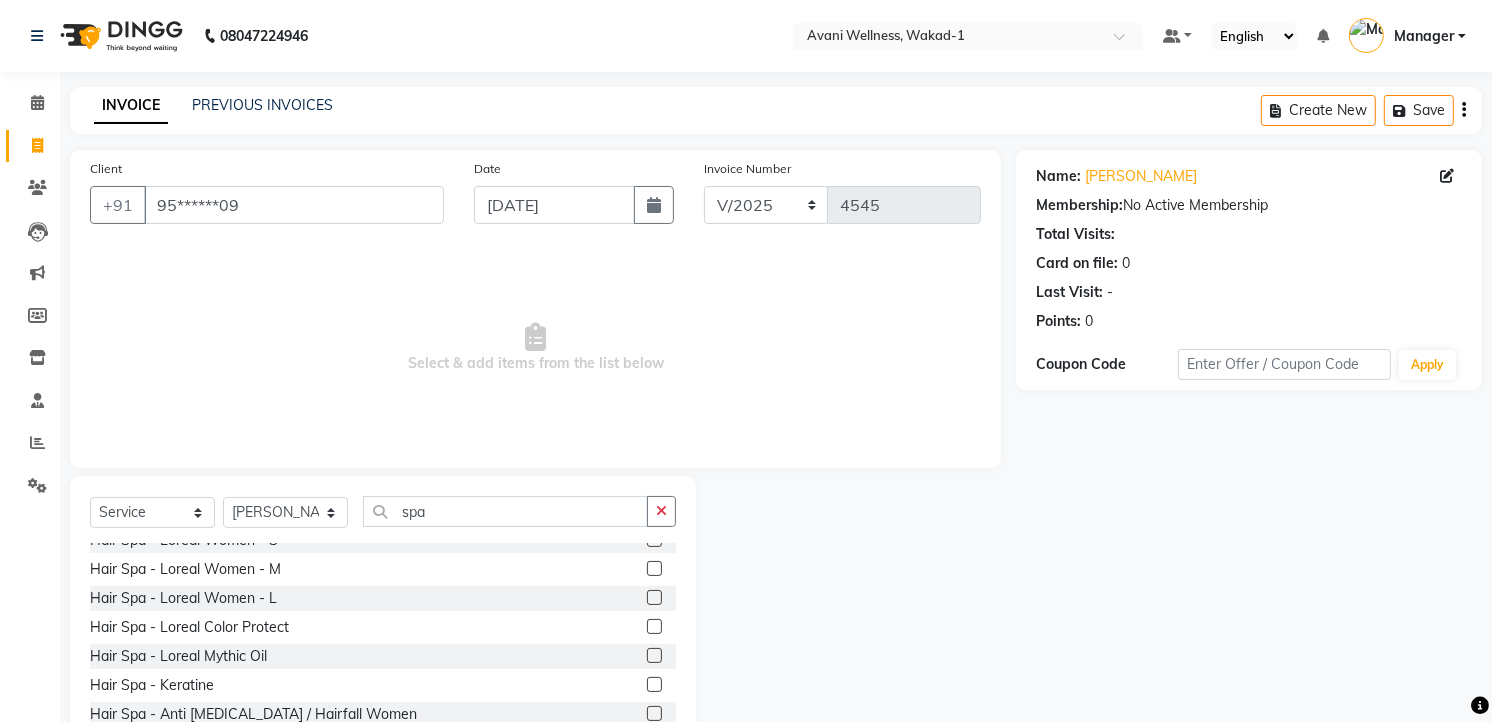 click 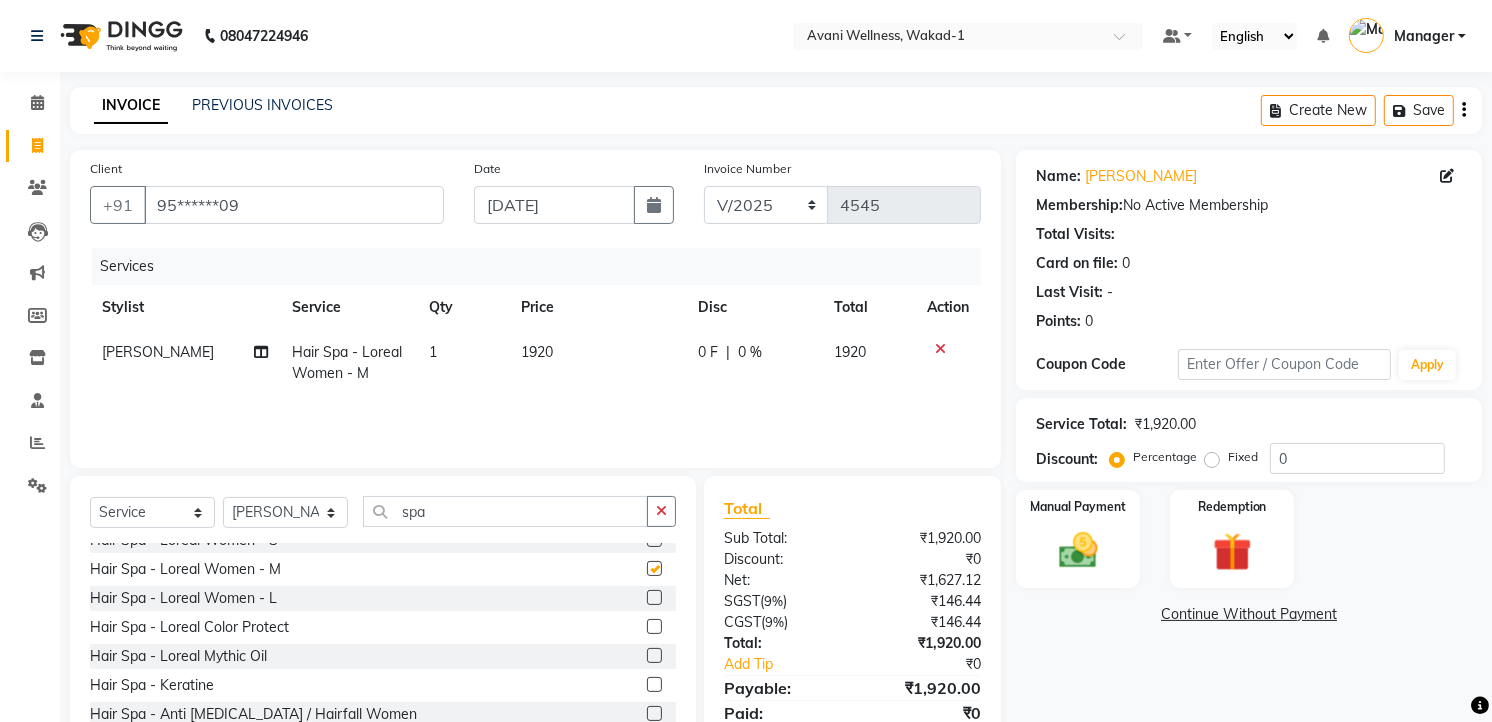 checkbox on "false" 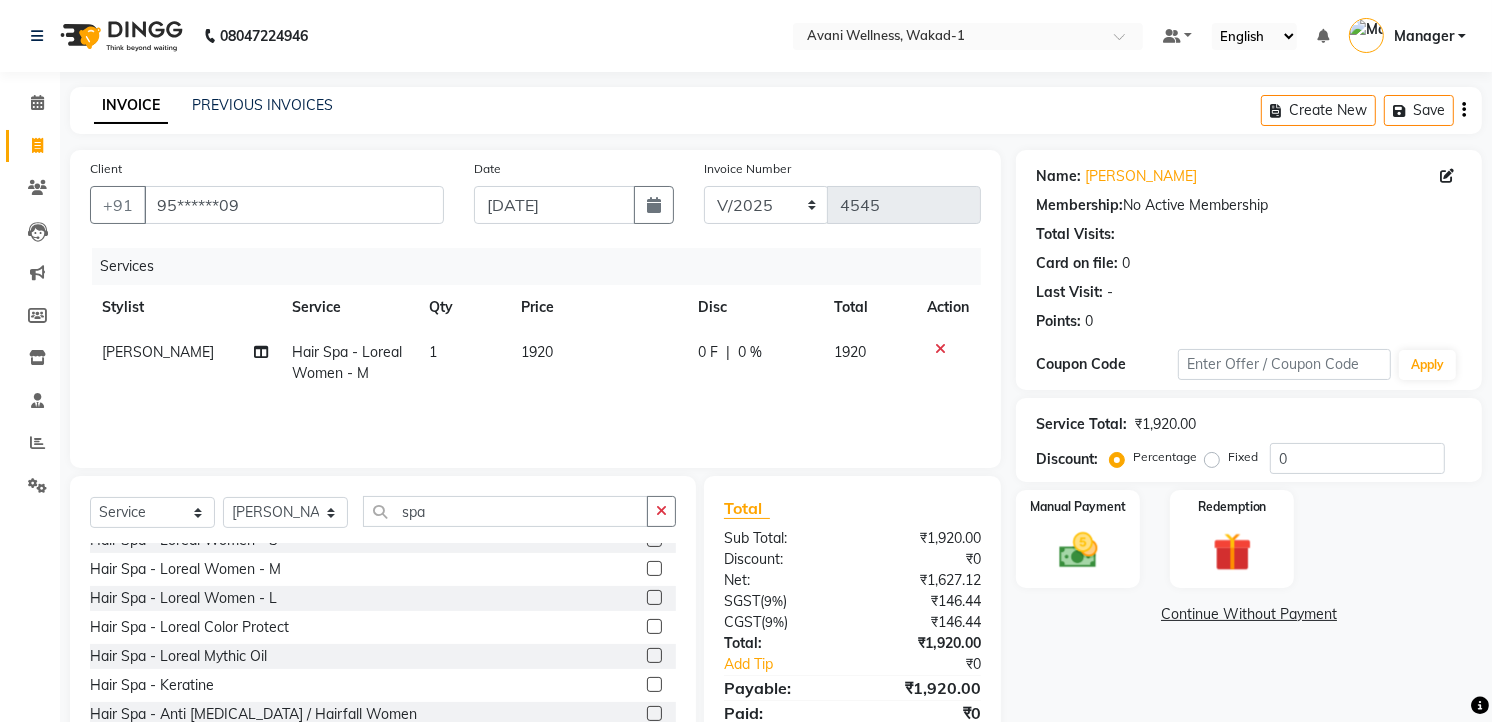 click 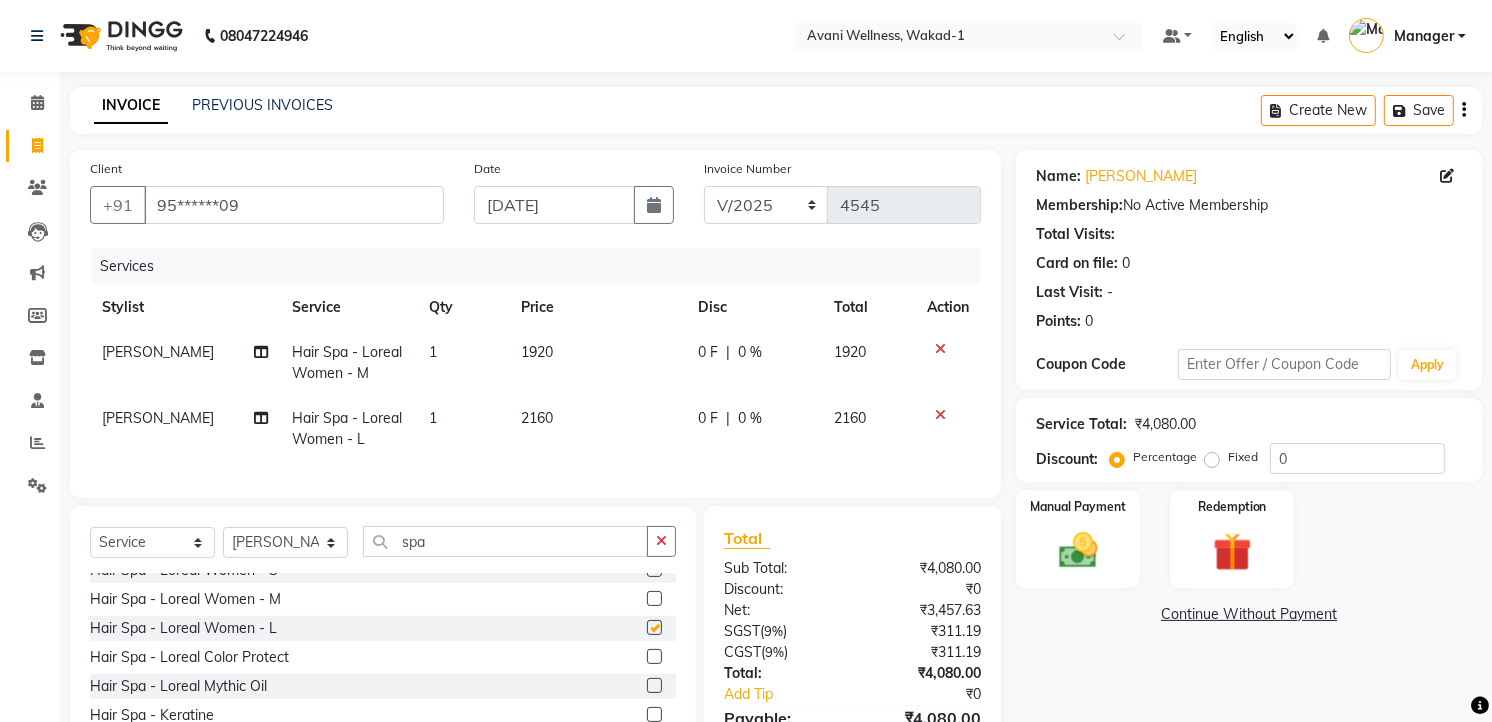 checkbox on "false" 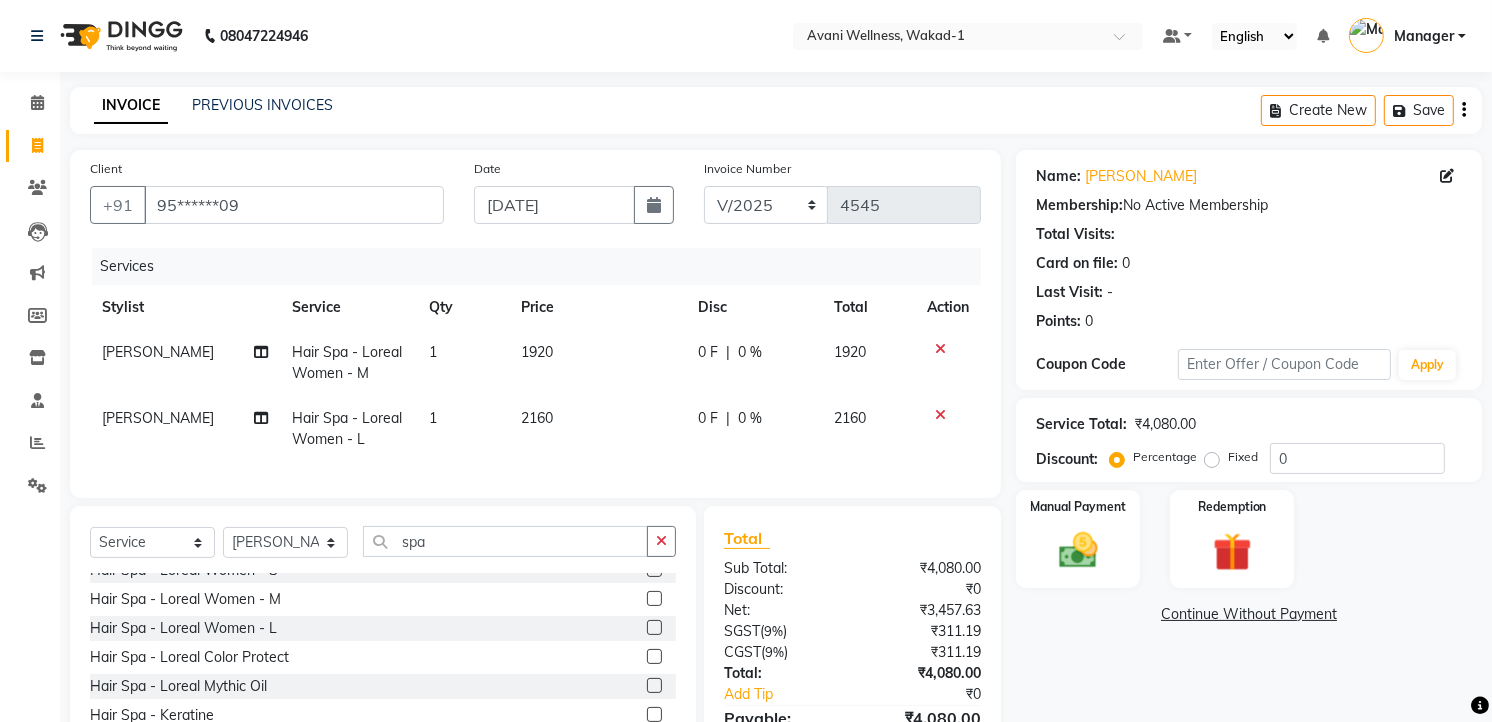 click 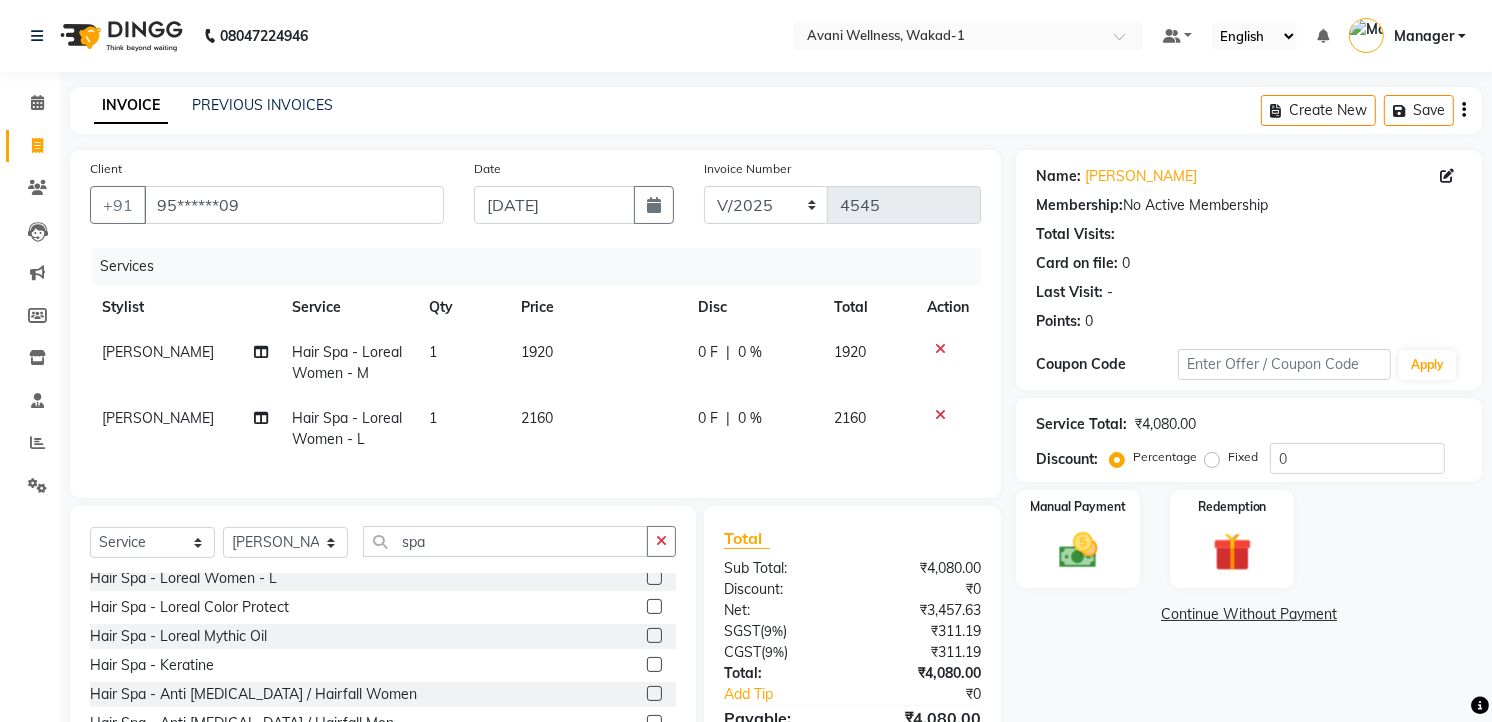 scroll, scrollTop: 124, scrollLeft: 0, axis: vertical 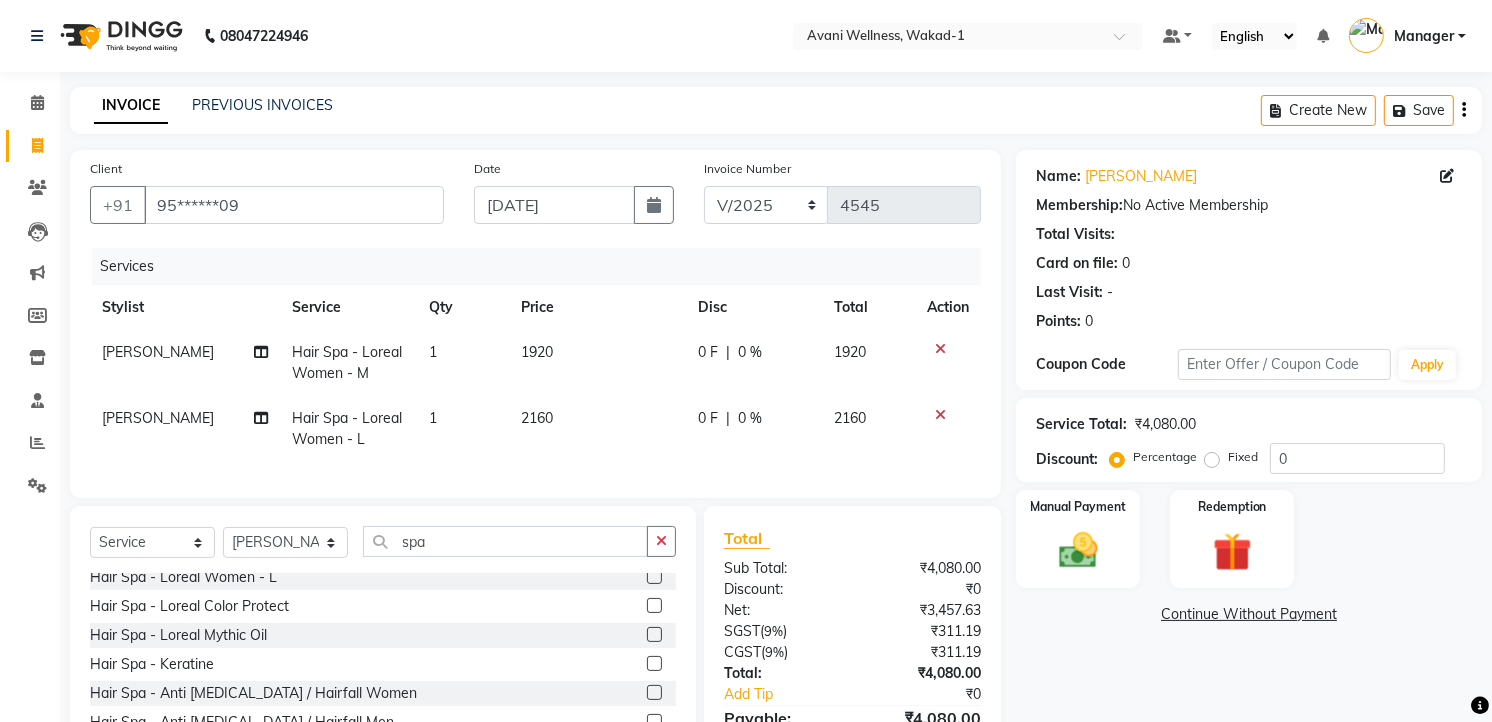 click 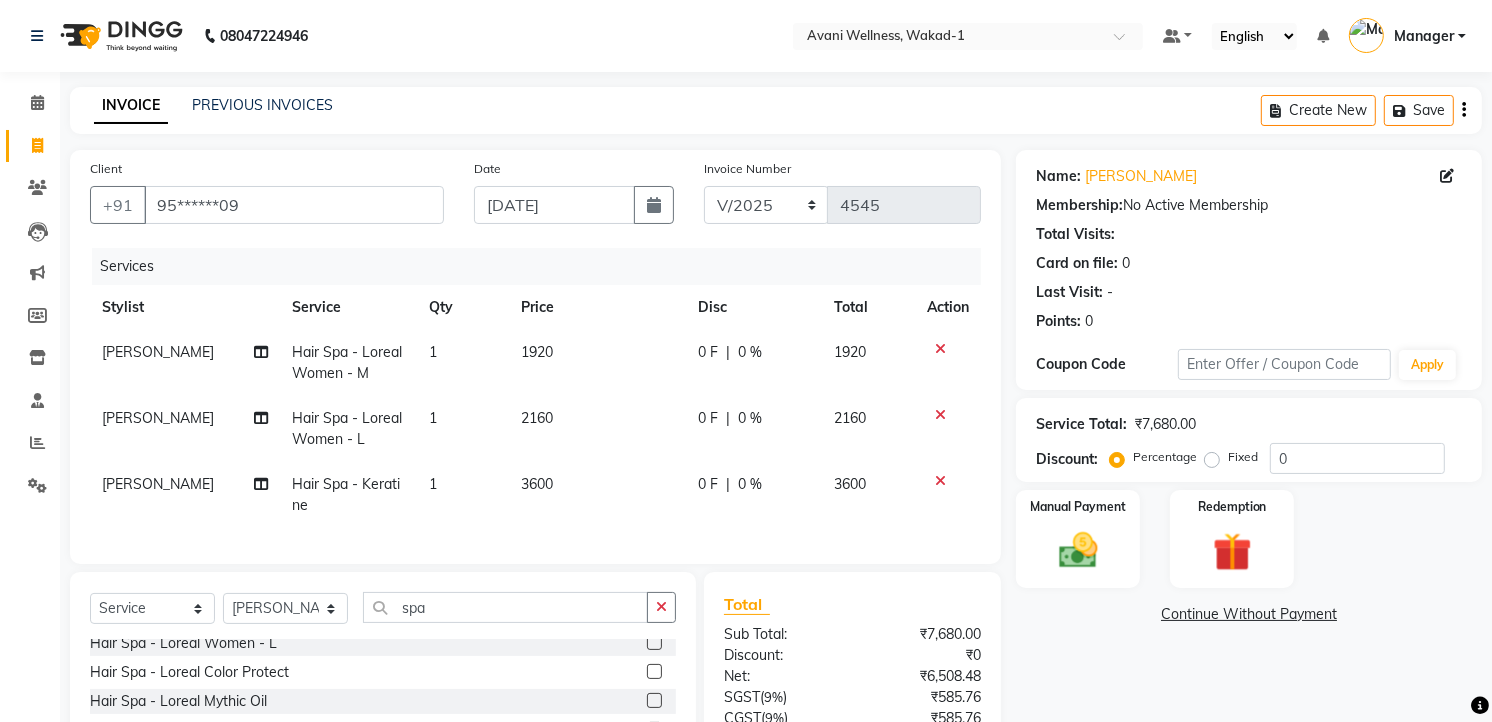 checkbox on "false" 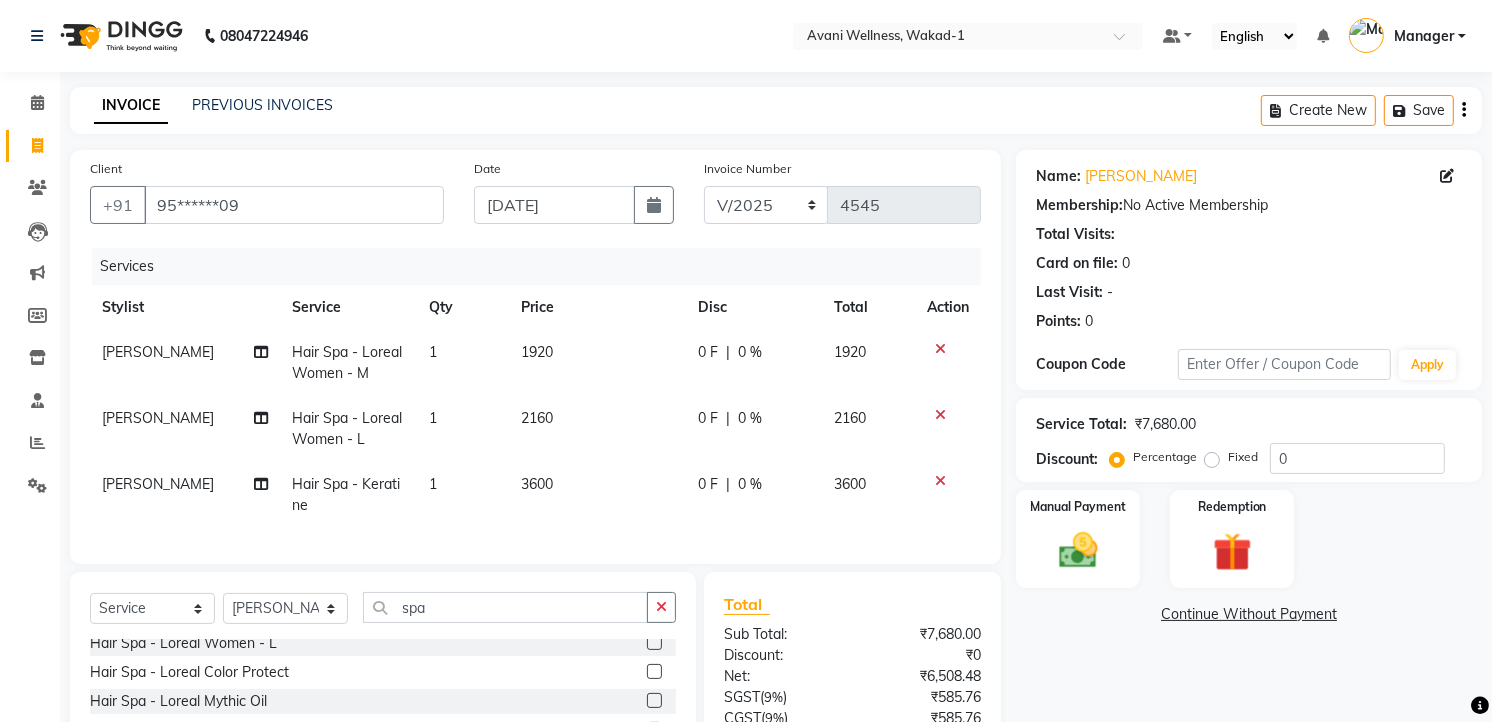 click 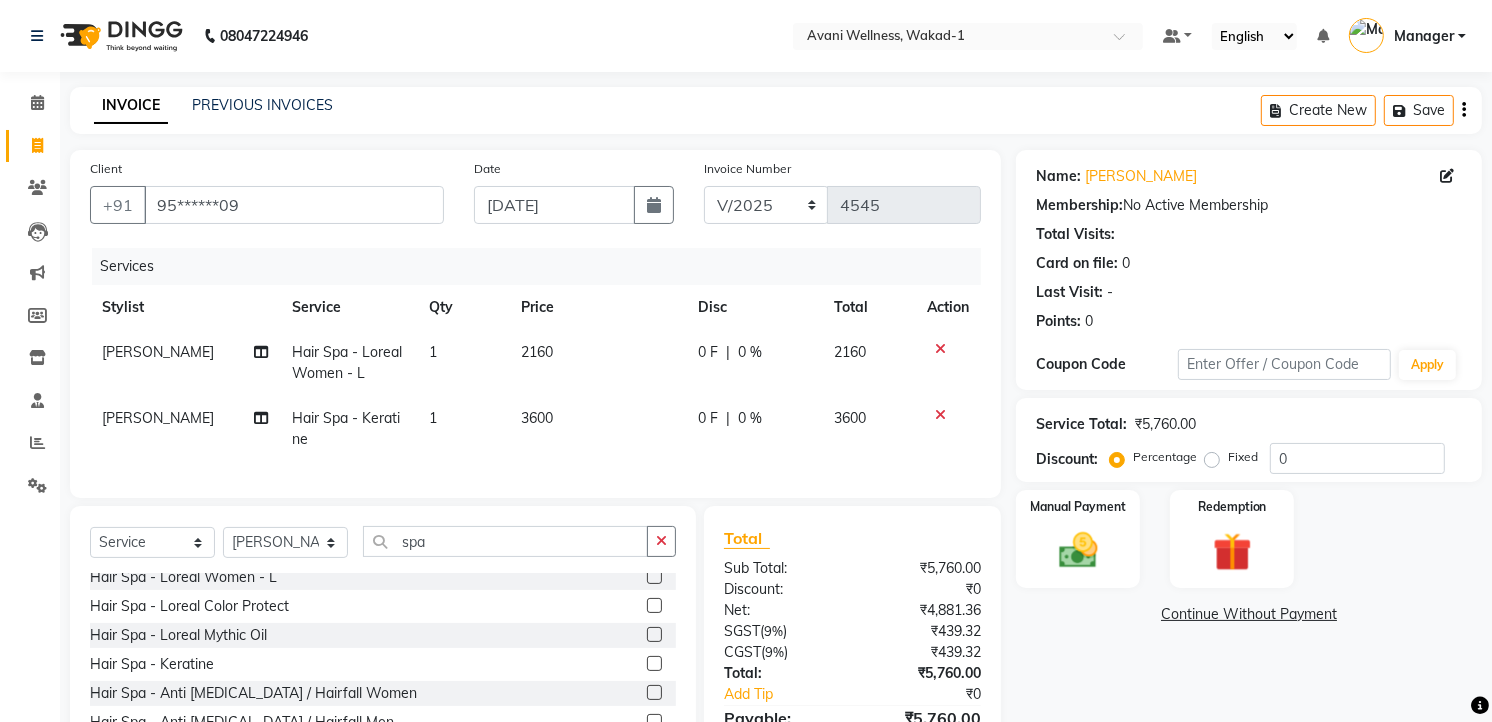 click 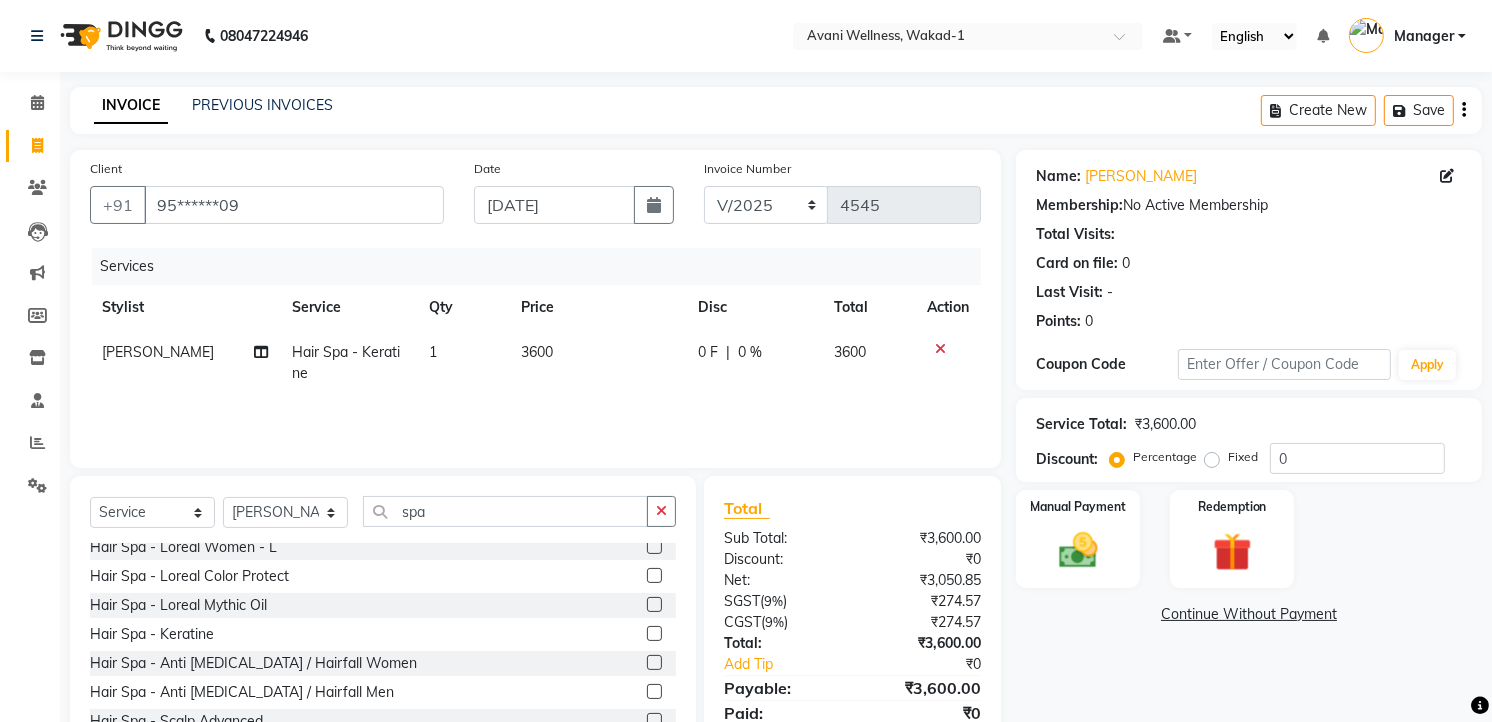 click on "3600" 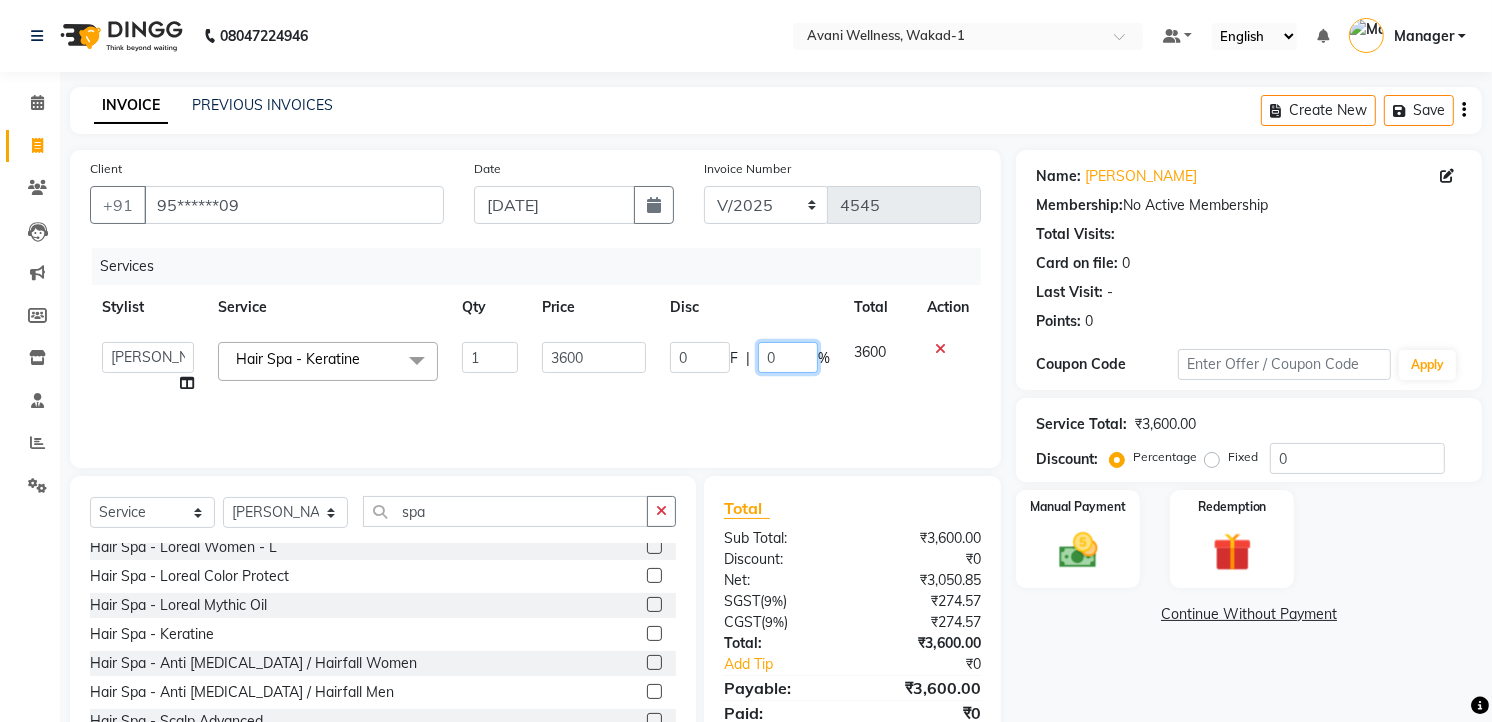 click on "0" 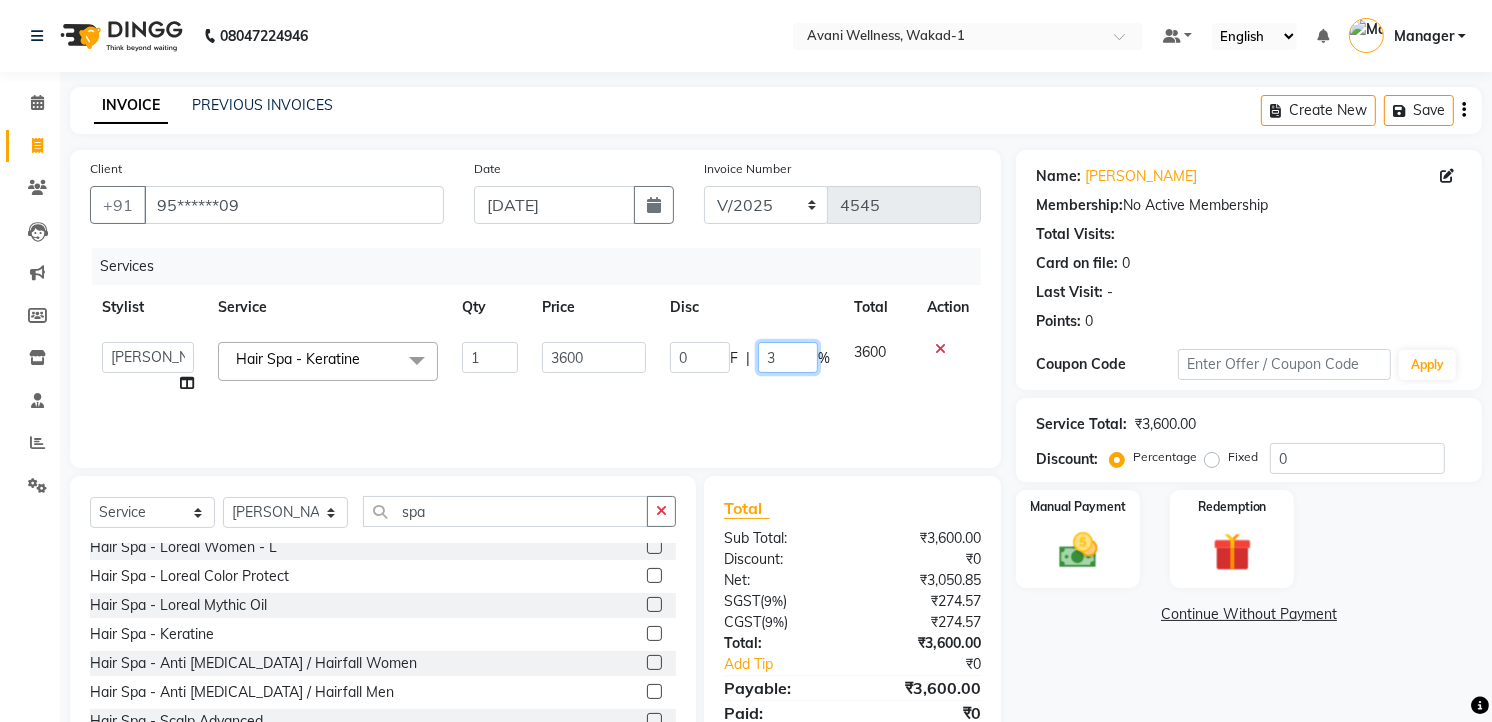 type on "30" 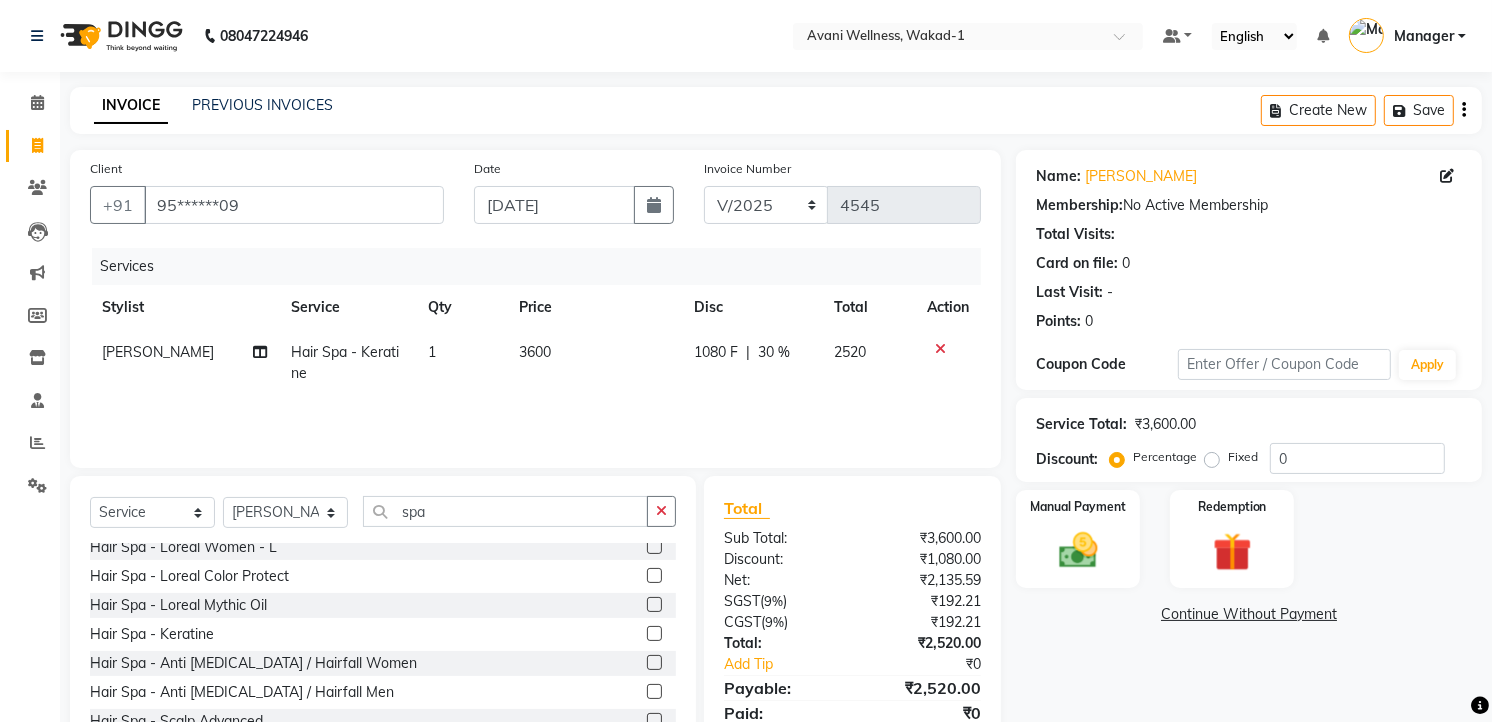 click on "1080 F | 30 %" 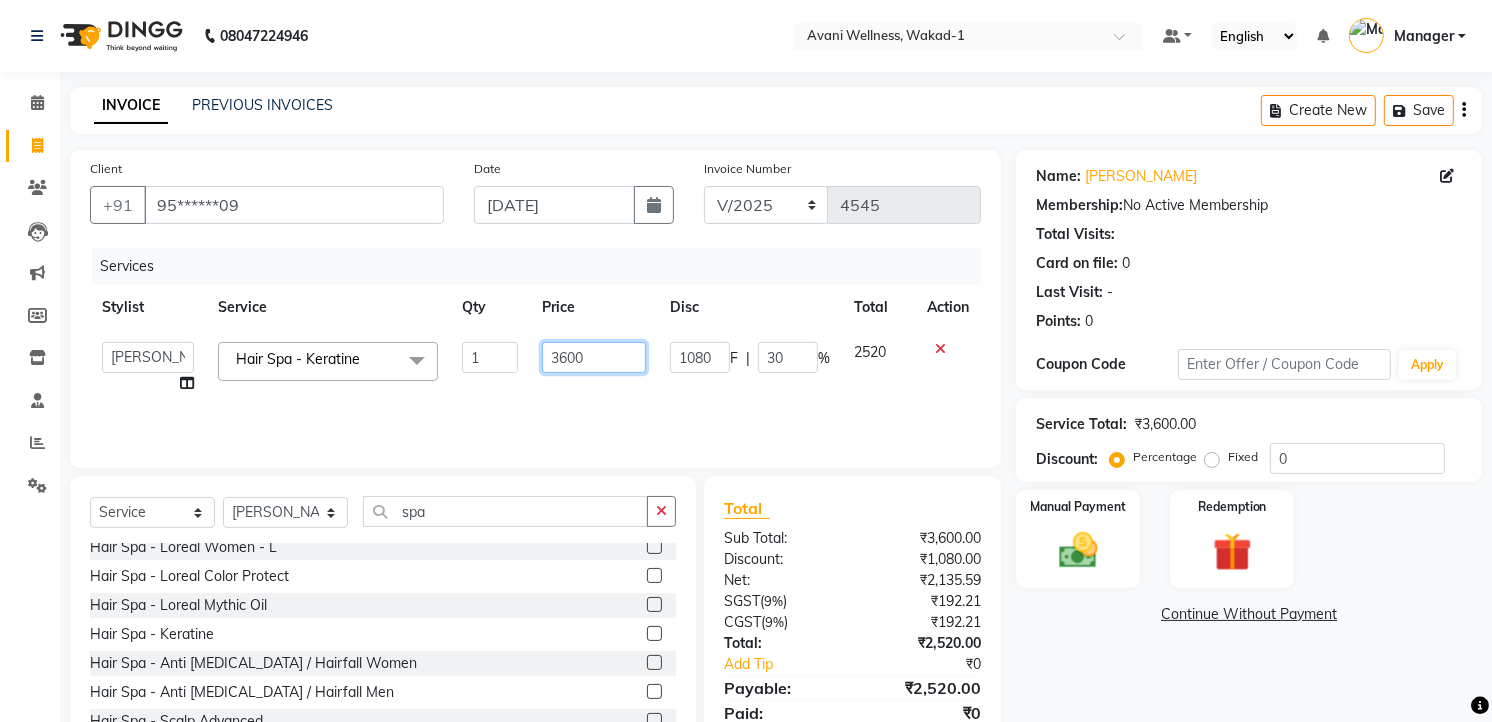 click on "3600" 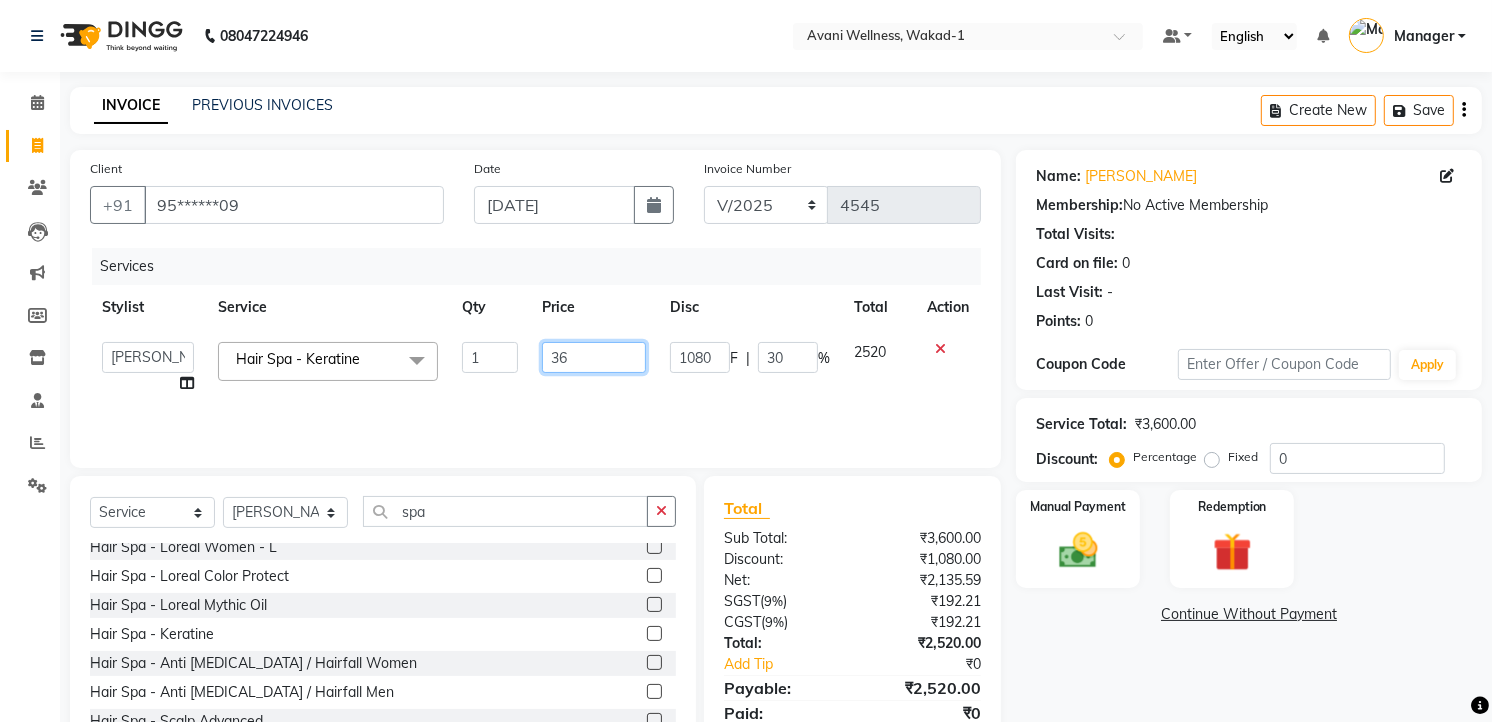 type on "3" 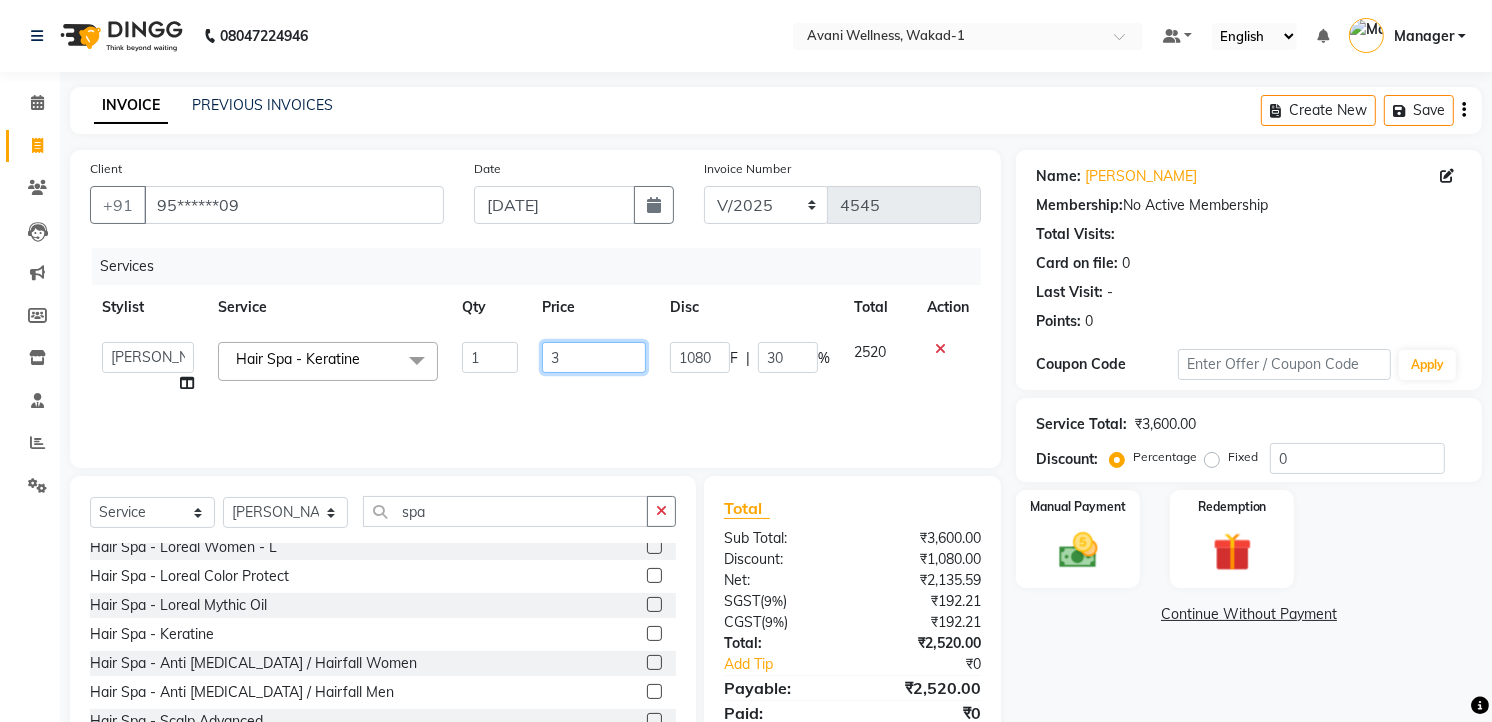 type 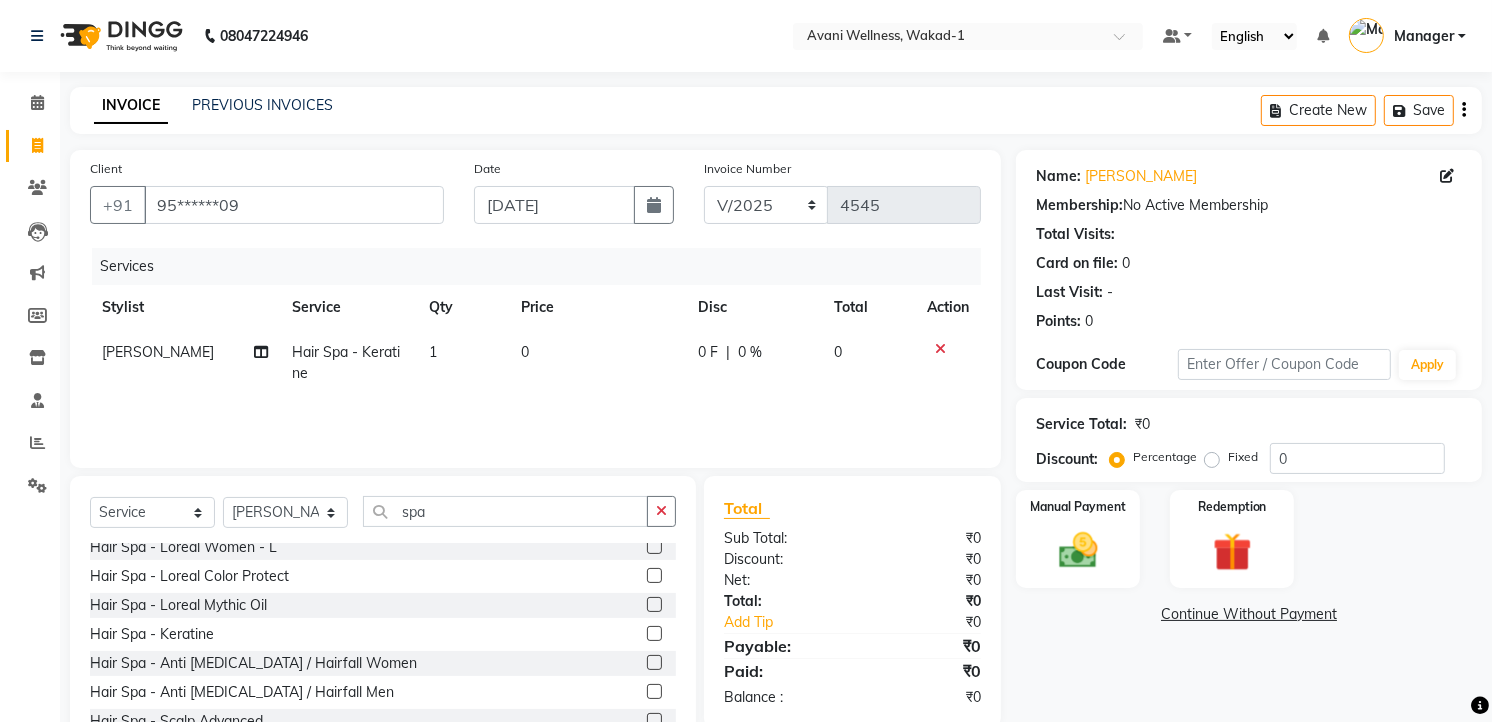 click on "0" 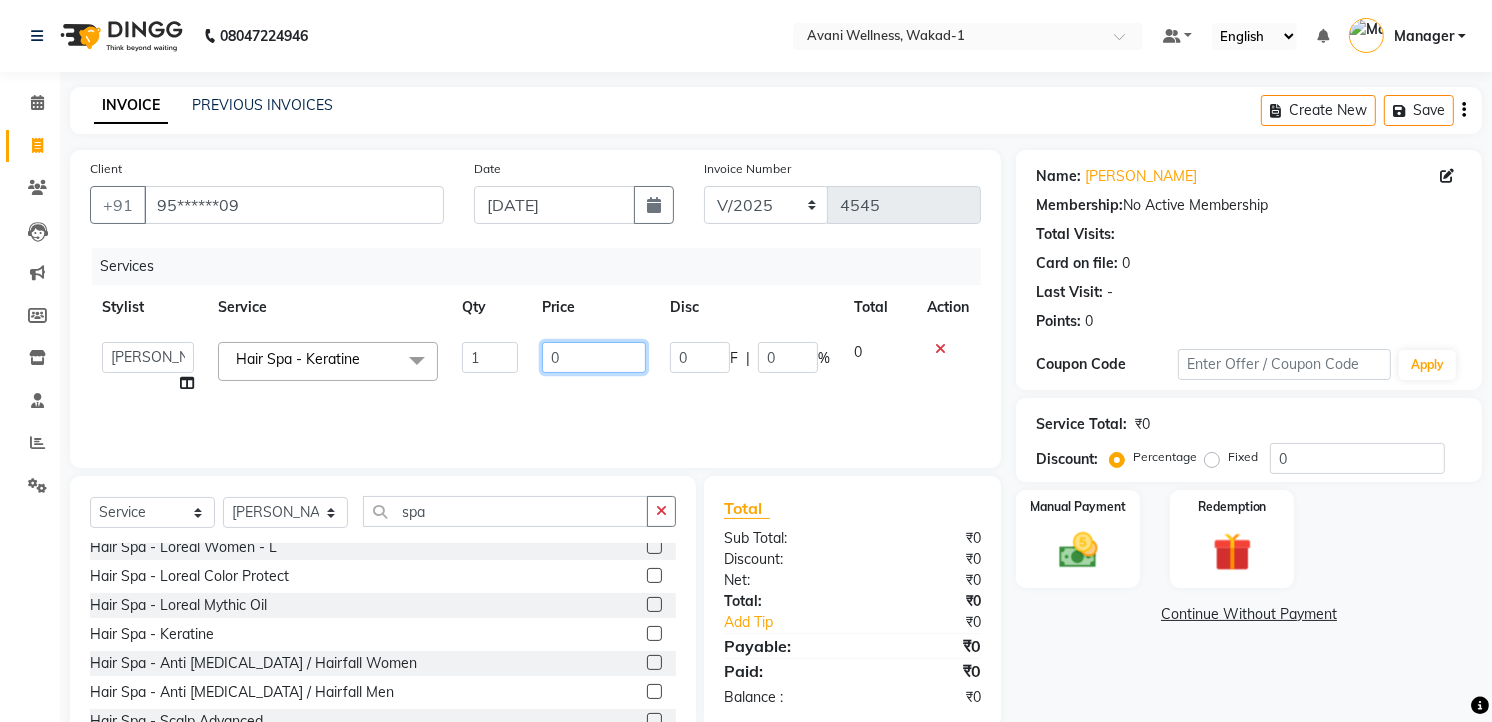 click on "0" 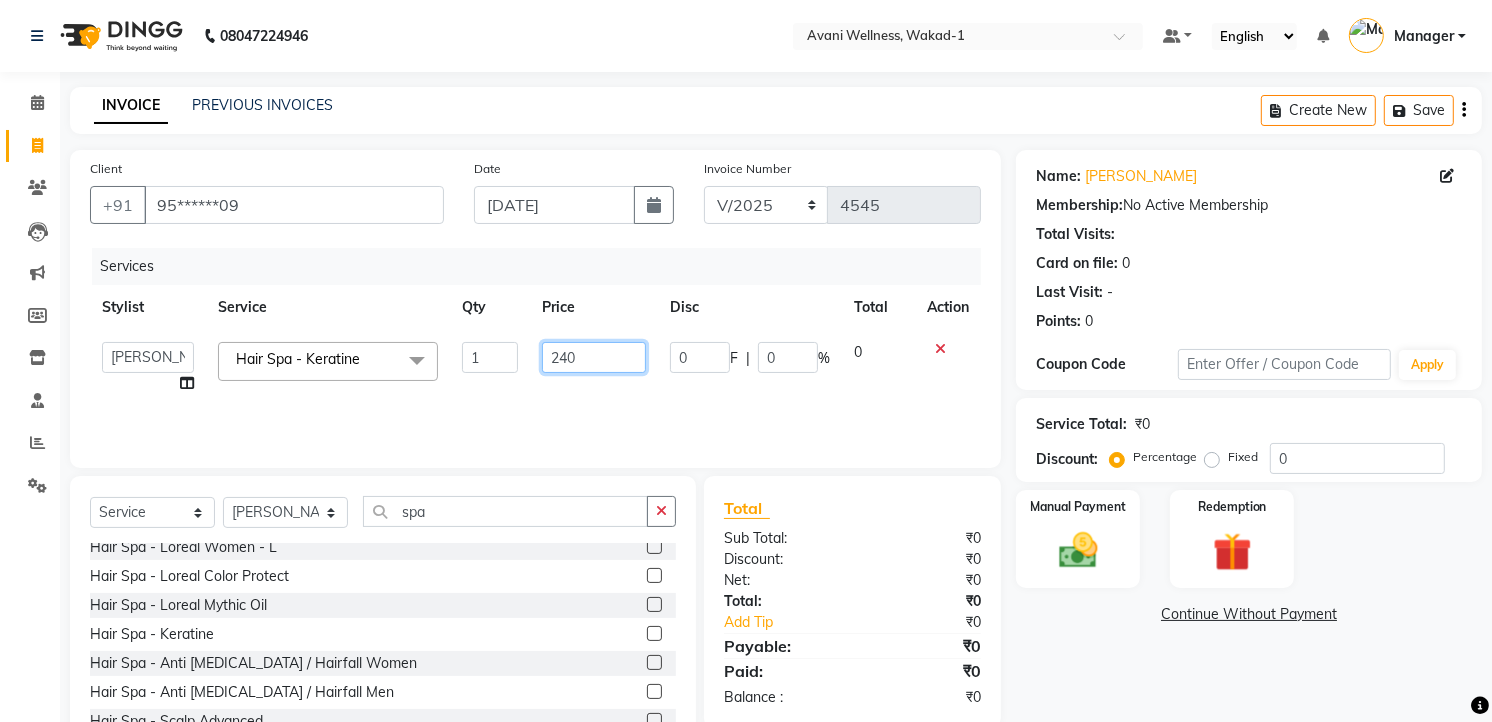 type on "2400" 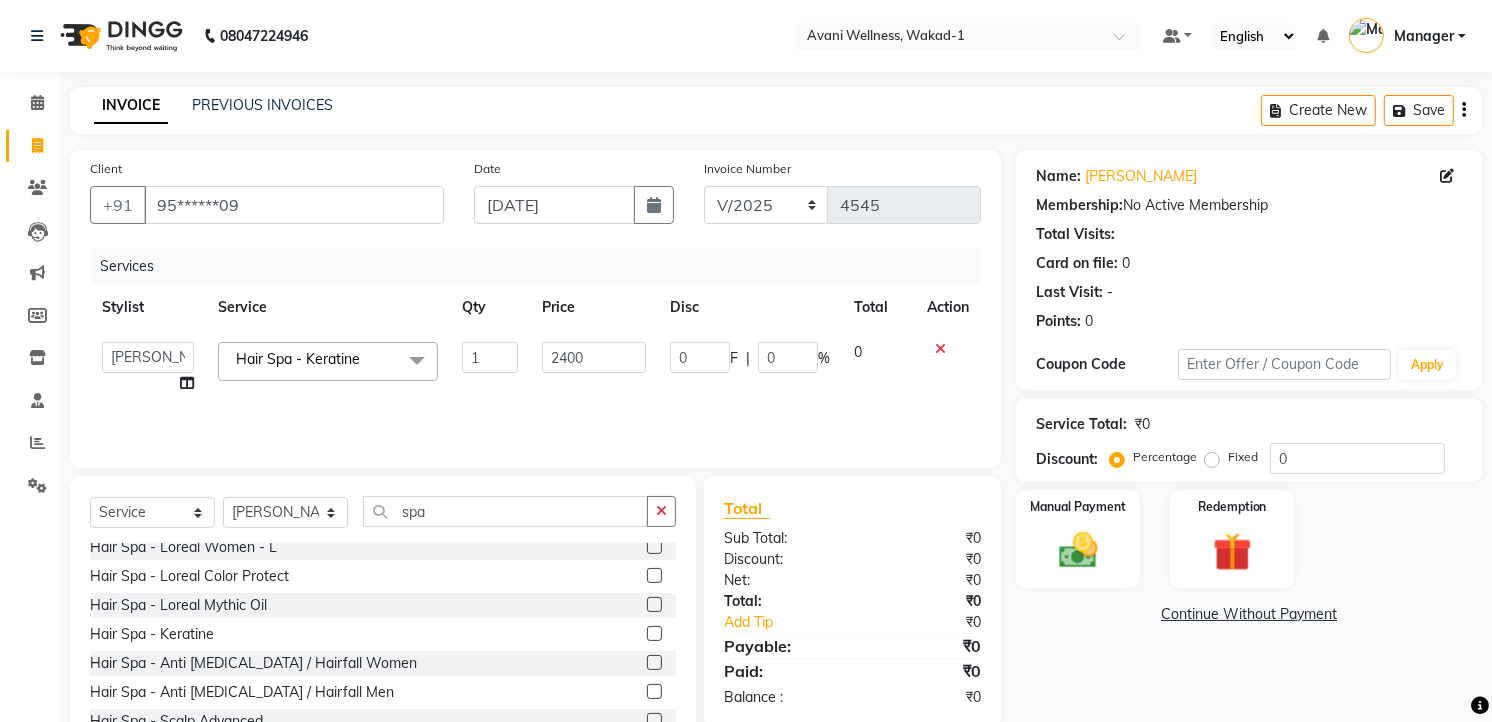 click on "2400" 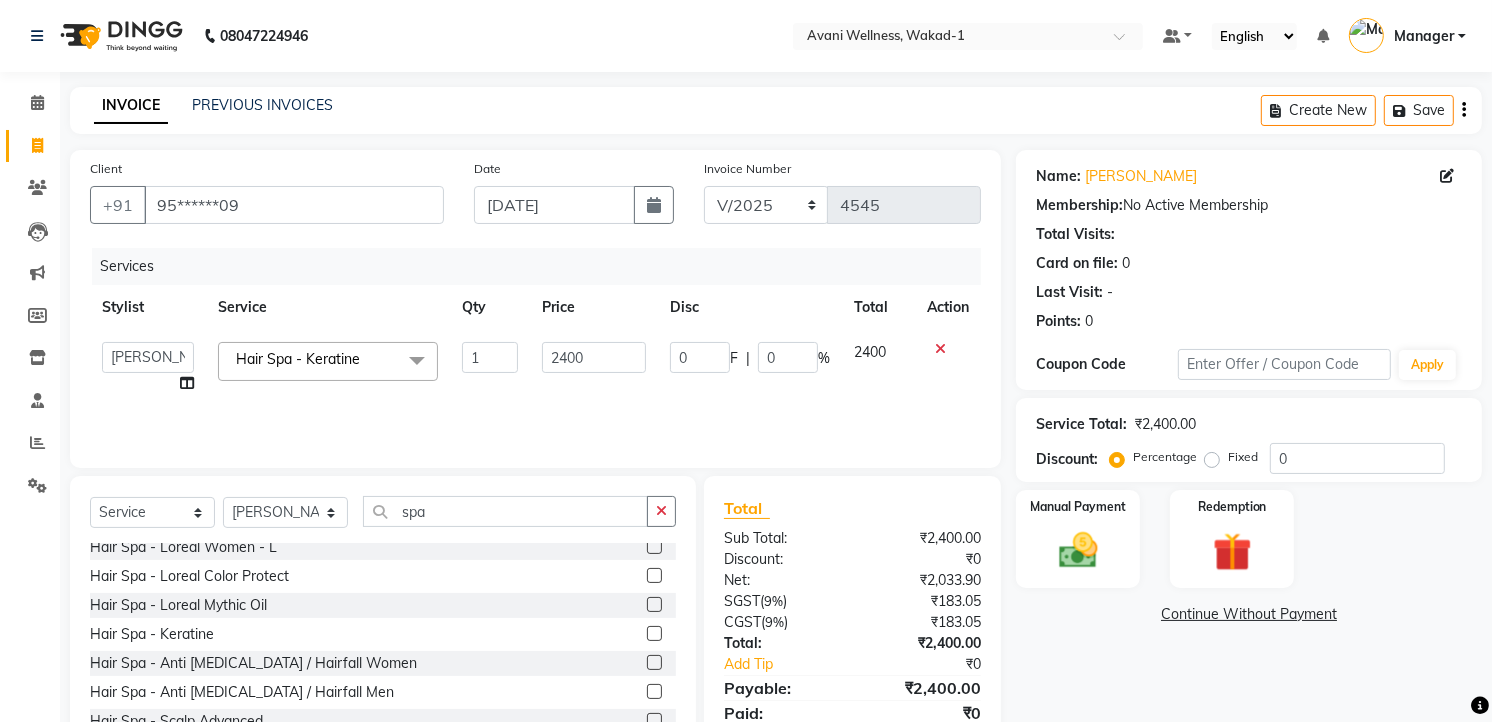 click 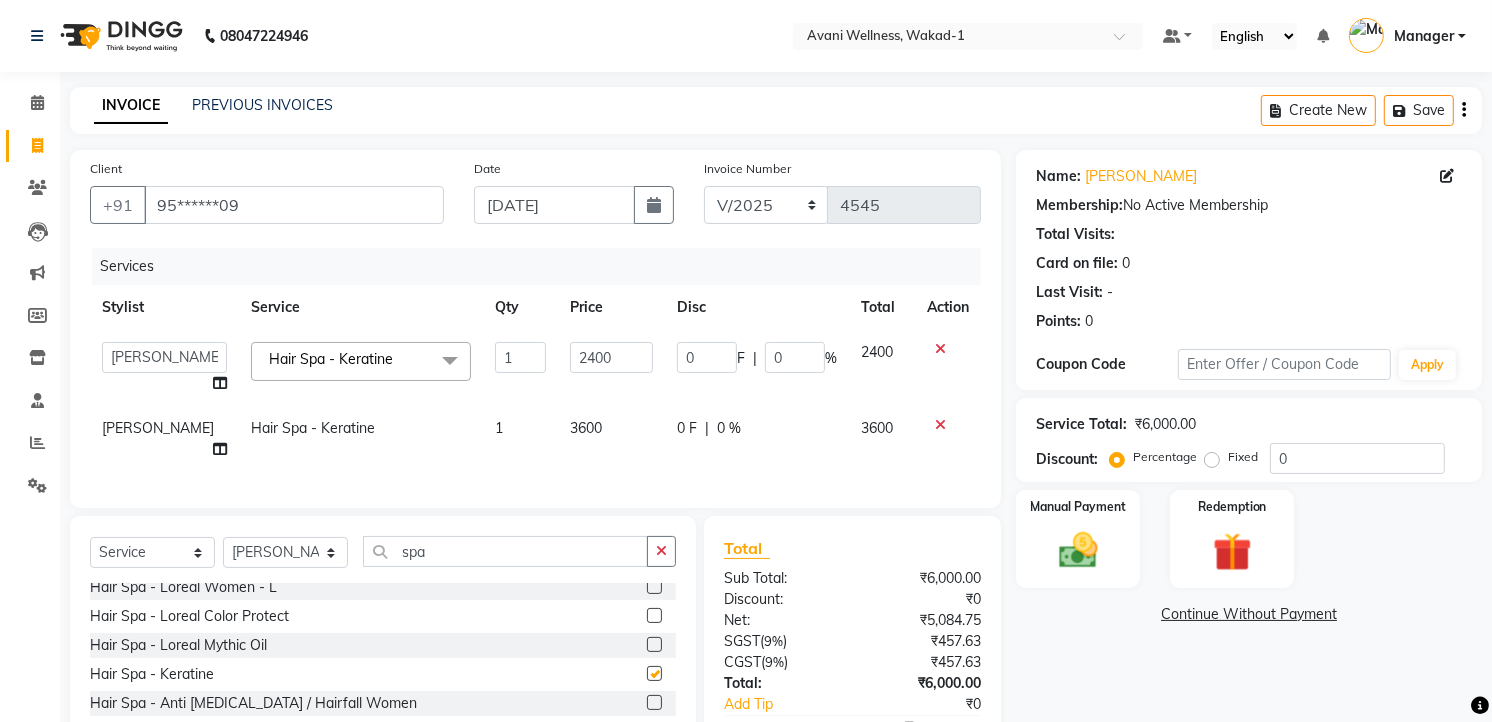 checkbox on "false" 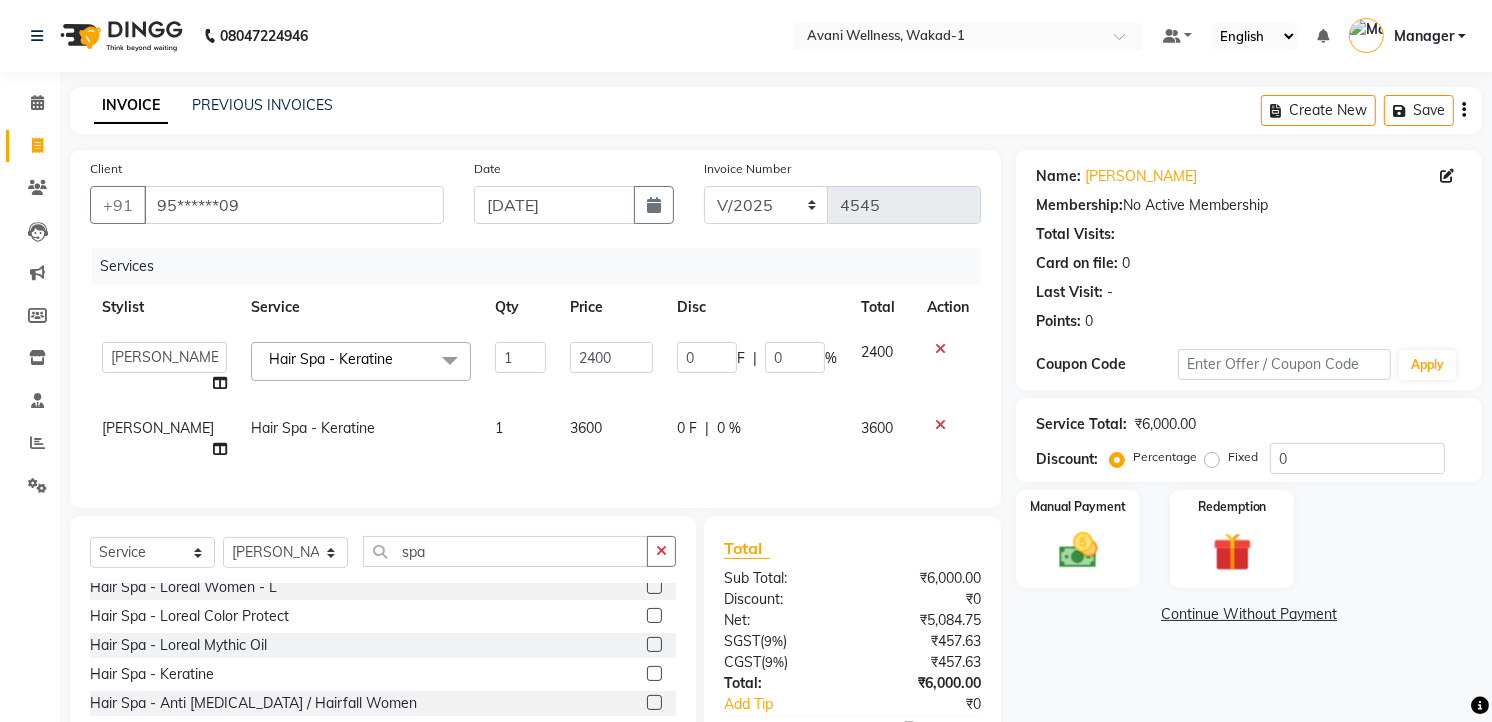 click 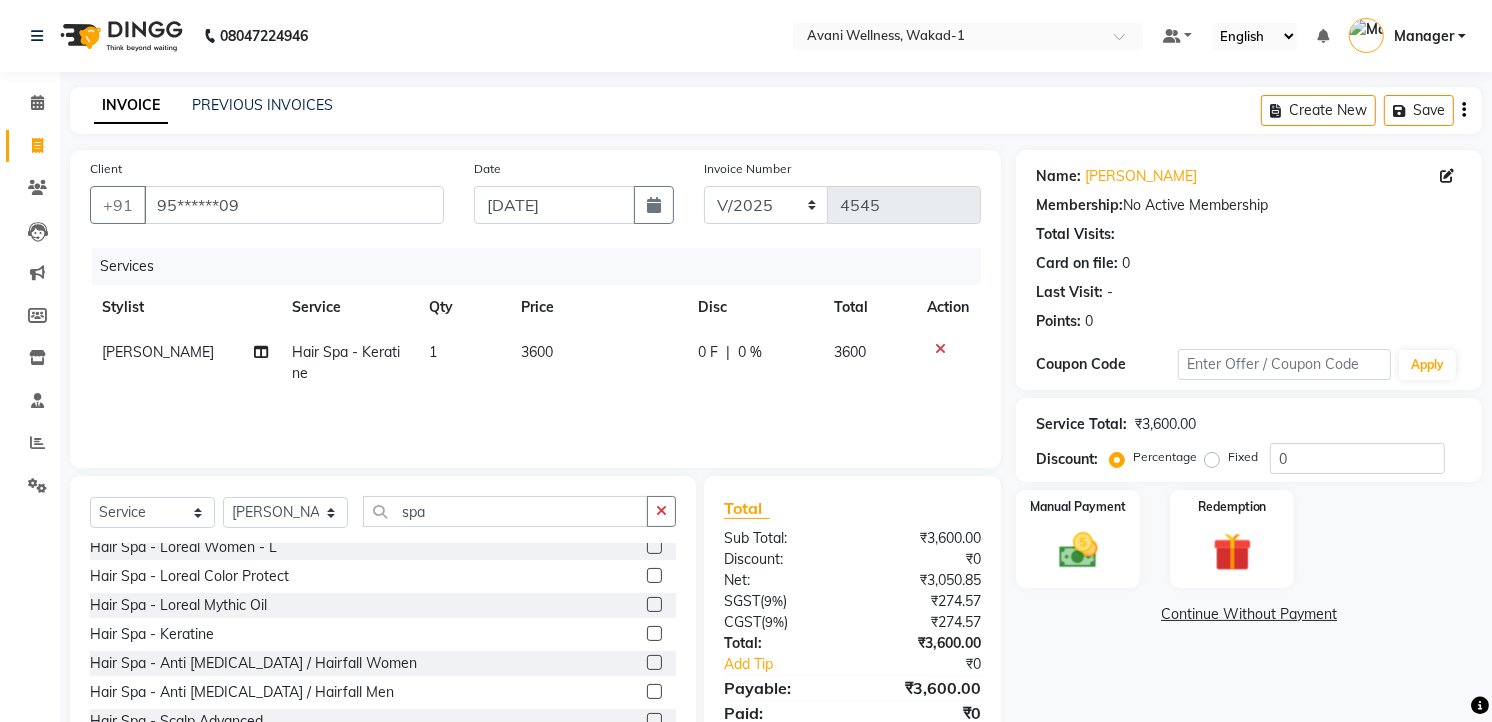 click on "0 %" 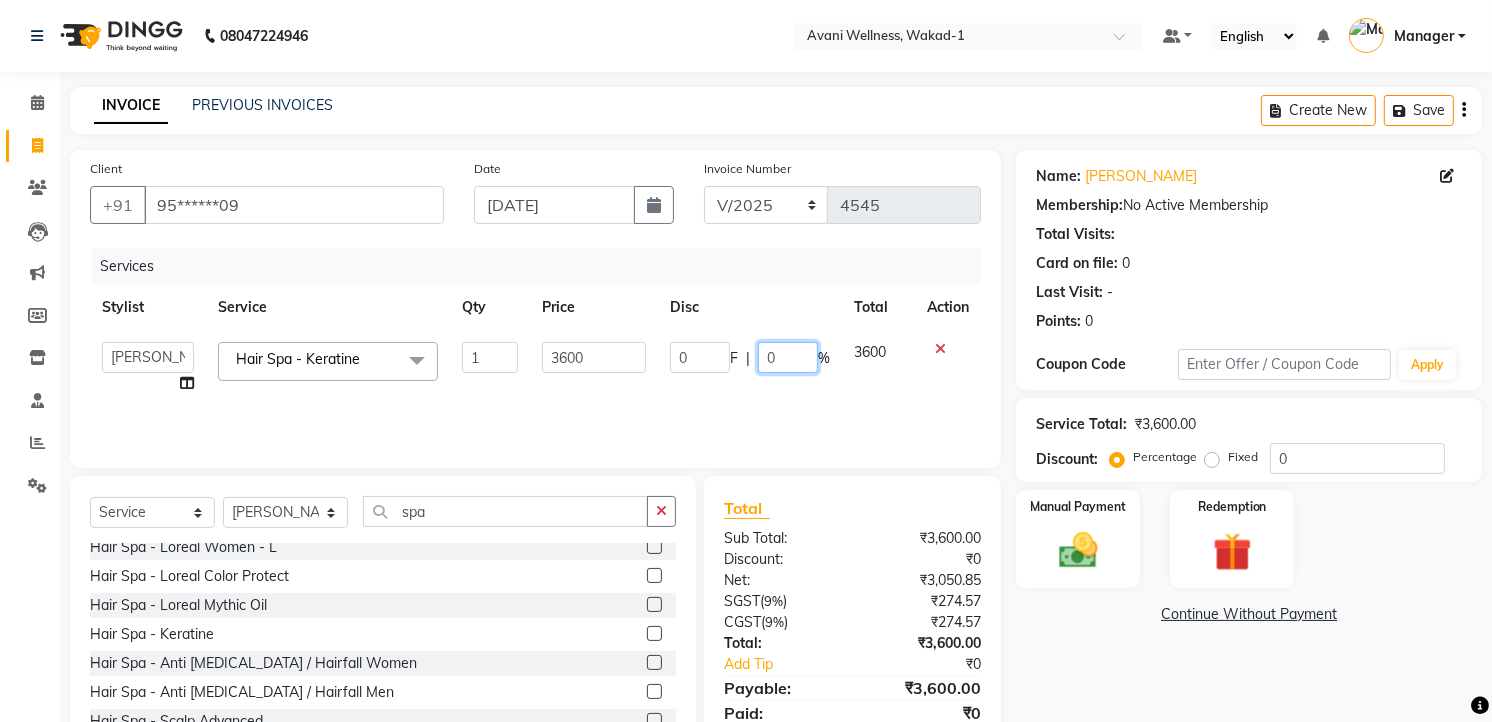 click on "0" 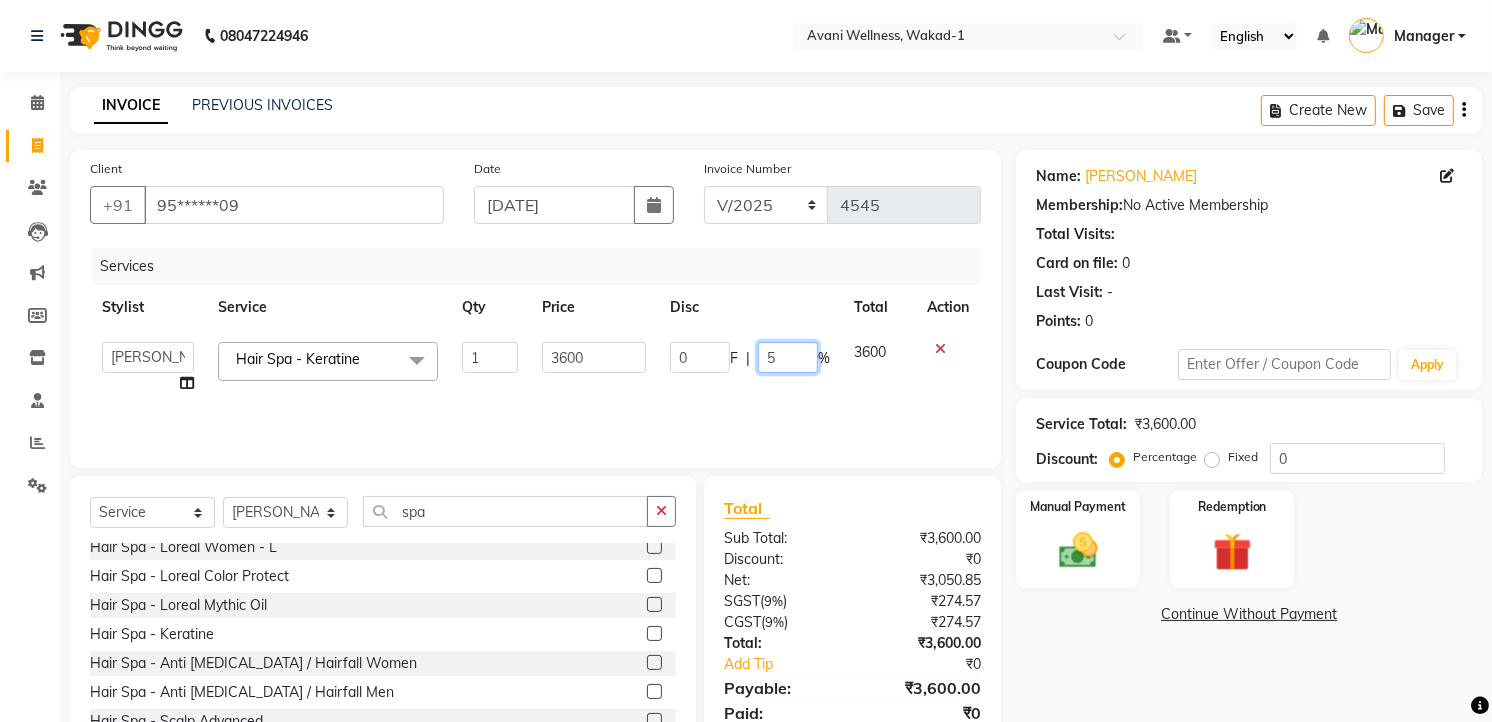 type on "50" 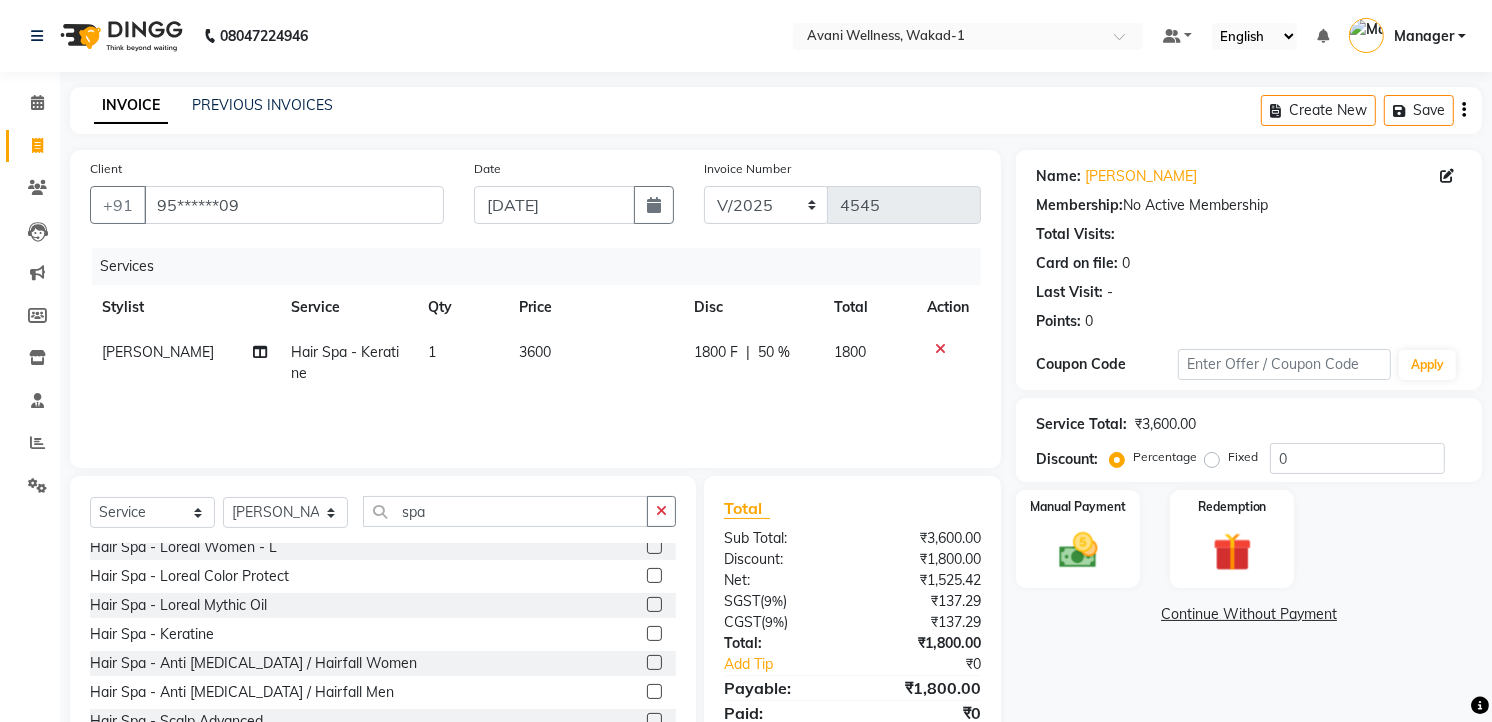 click on "Services Stylist Service Qty Price Disc Total Action [PERSON_NAME] Hair Spa - Keratine 1 3600 1800 F | 50 % 1800" 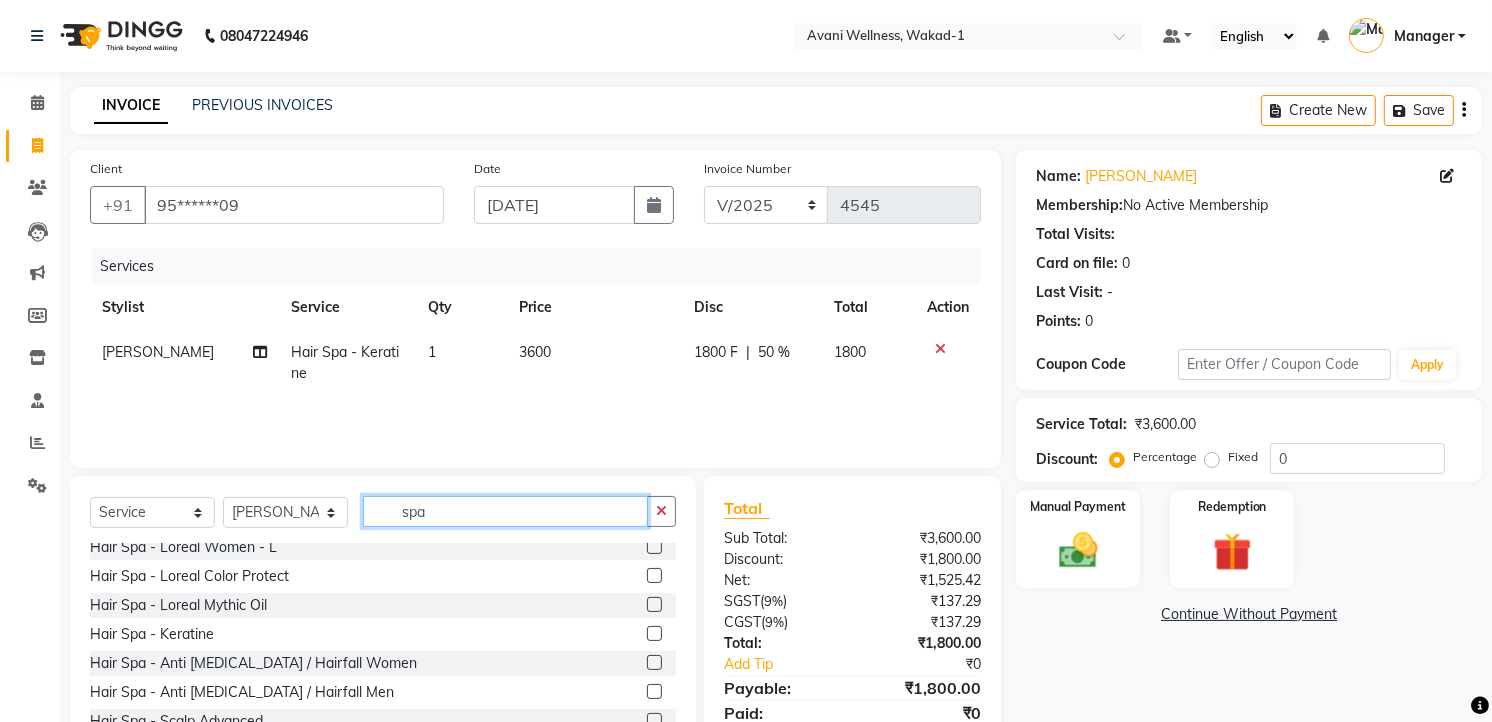 click on "spa" 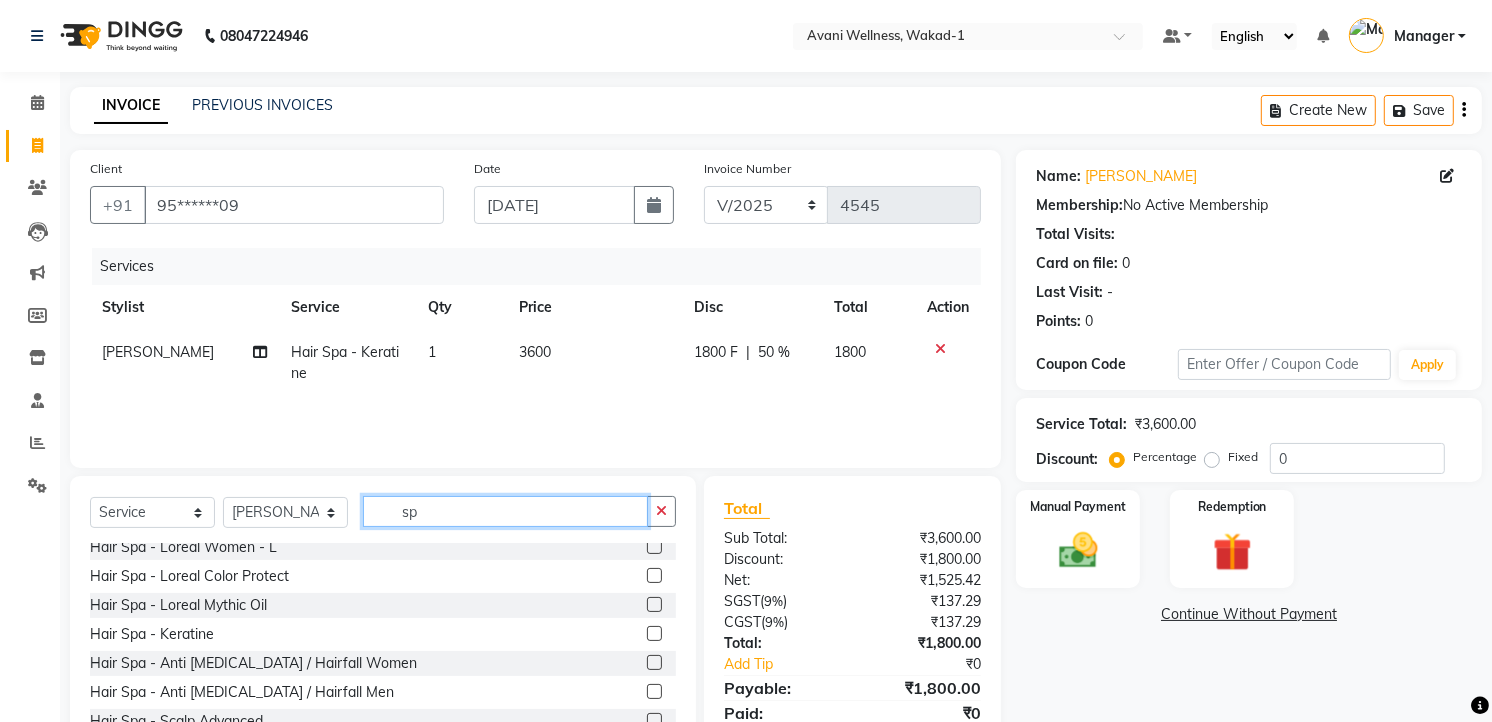 type on "s" 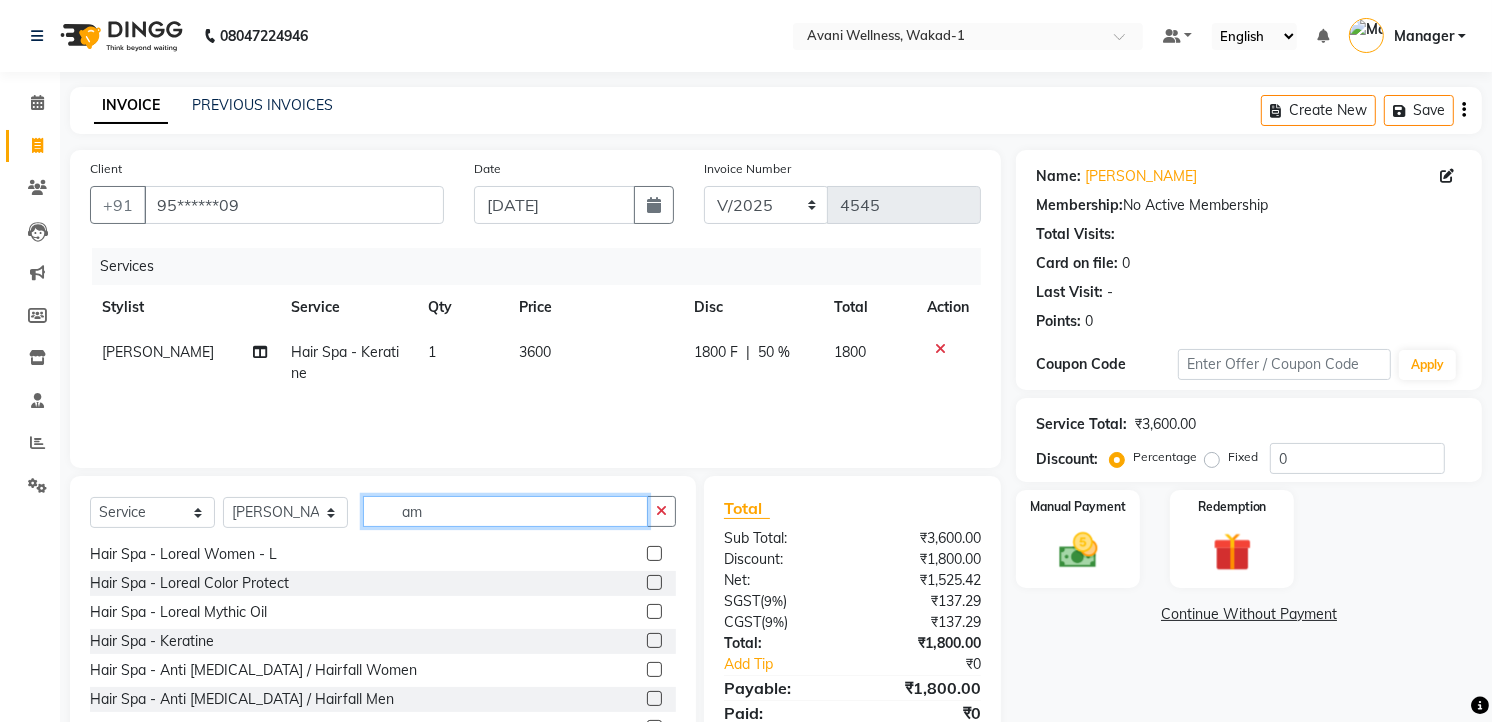 scroll, scrollTop: 0, scrollLeft: 0, axis: both 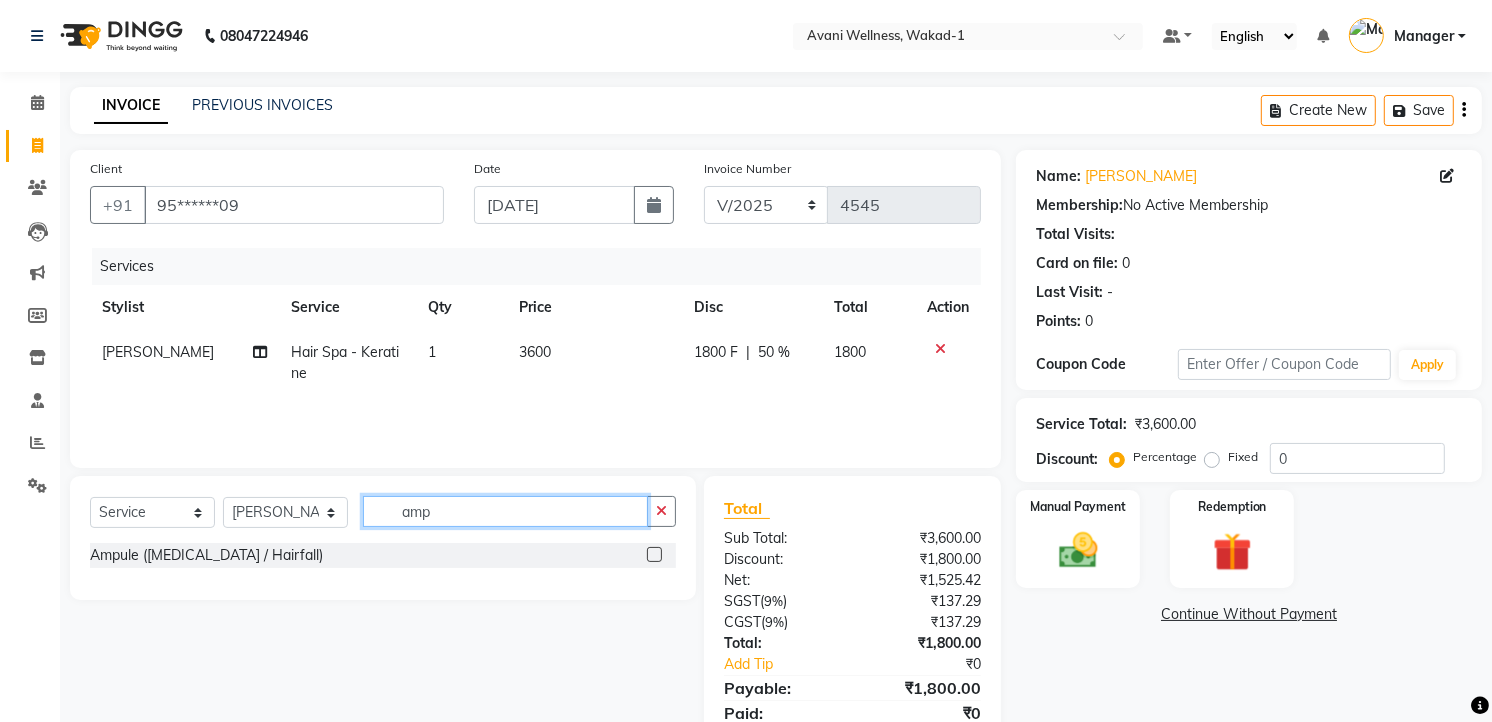 type on "amp" 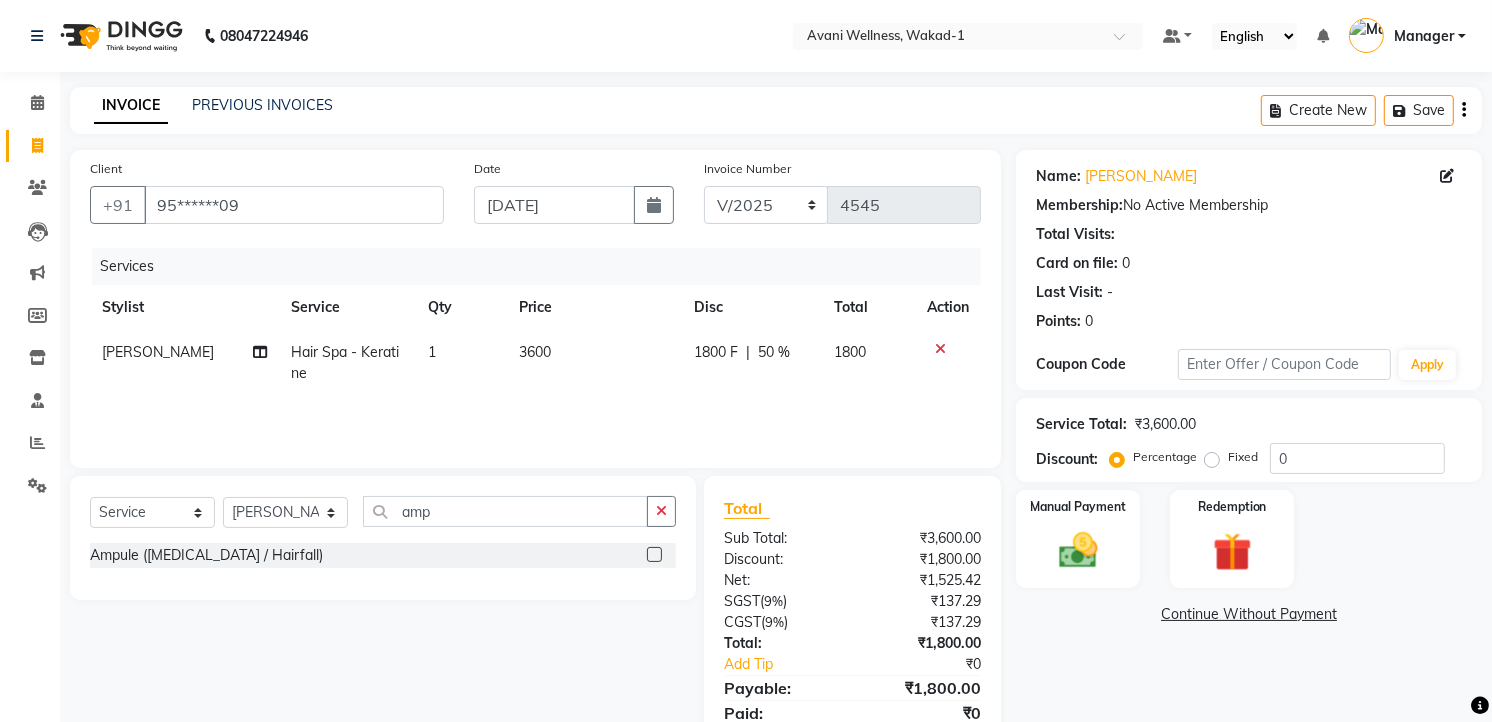 click 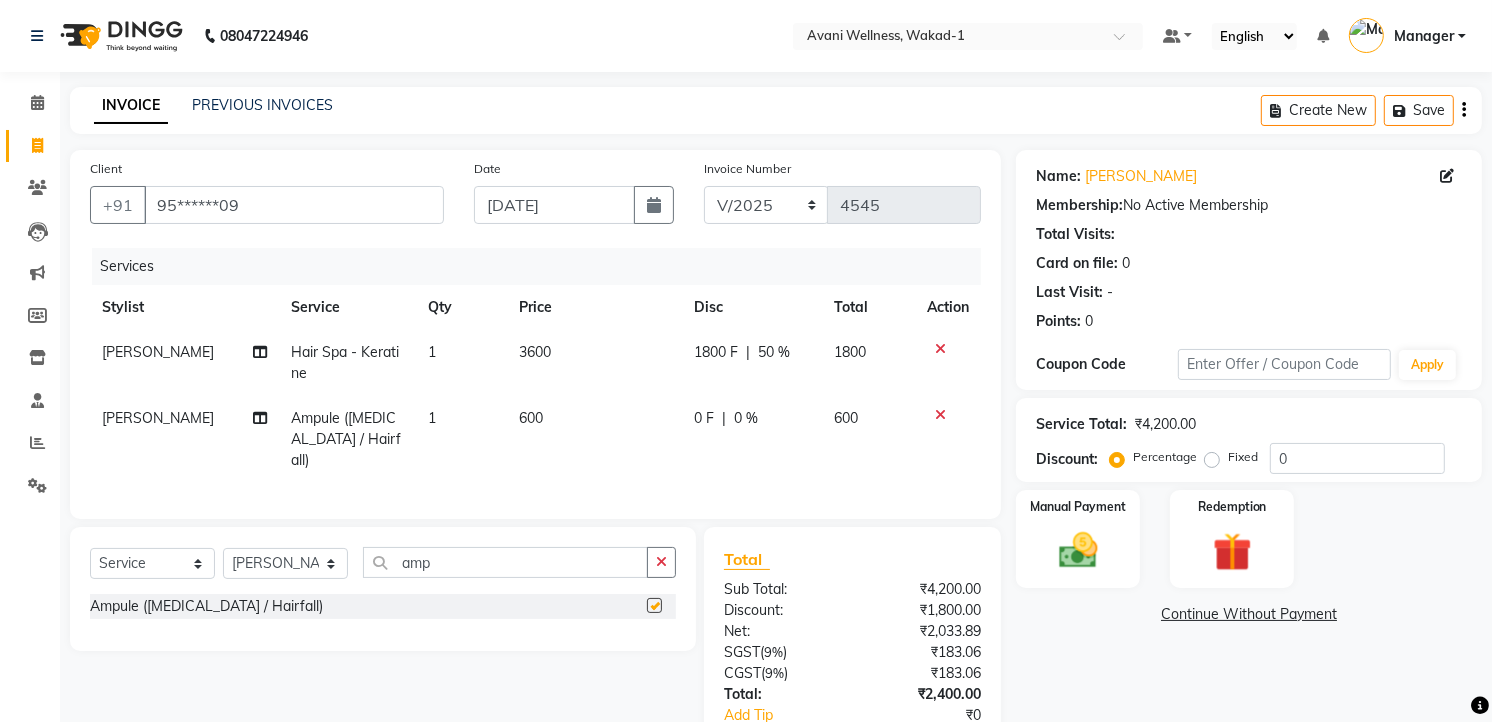 checkbox on "false" 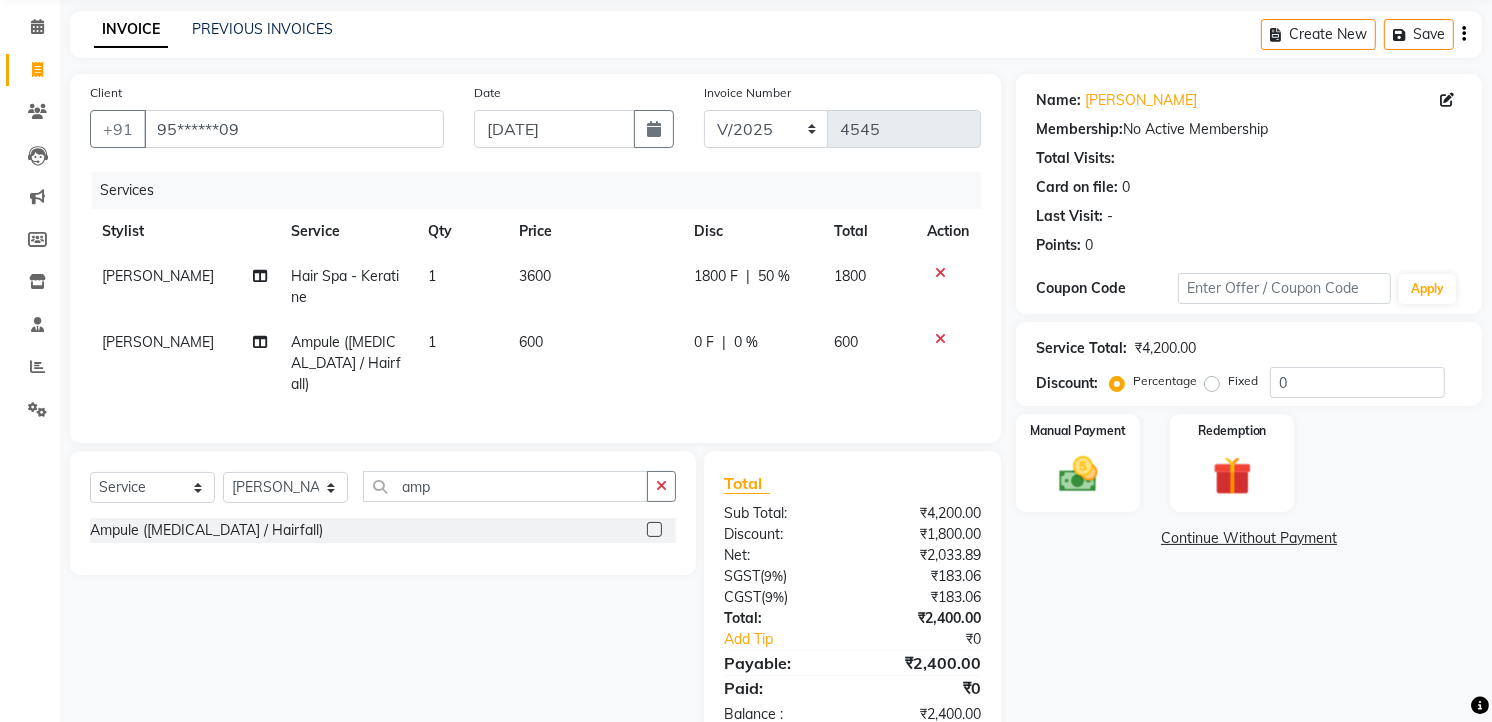 scroll, scrollTop: 124, scrollLeft: 0, axis: vertical 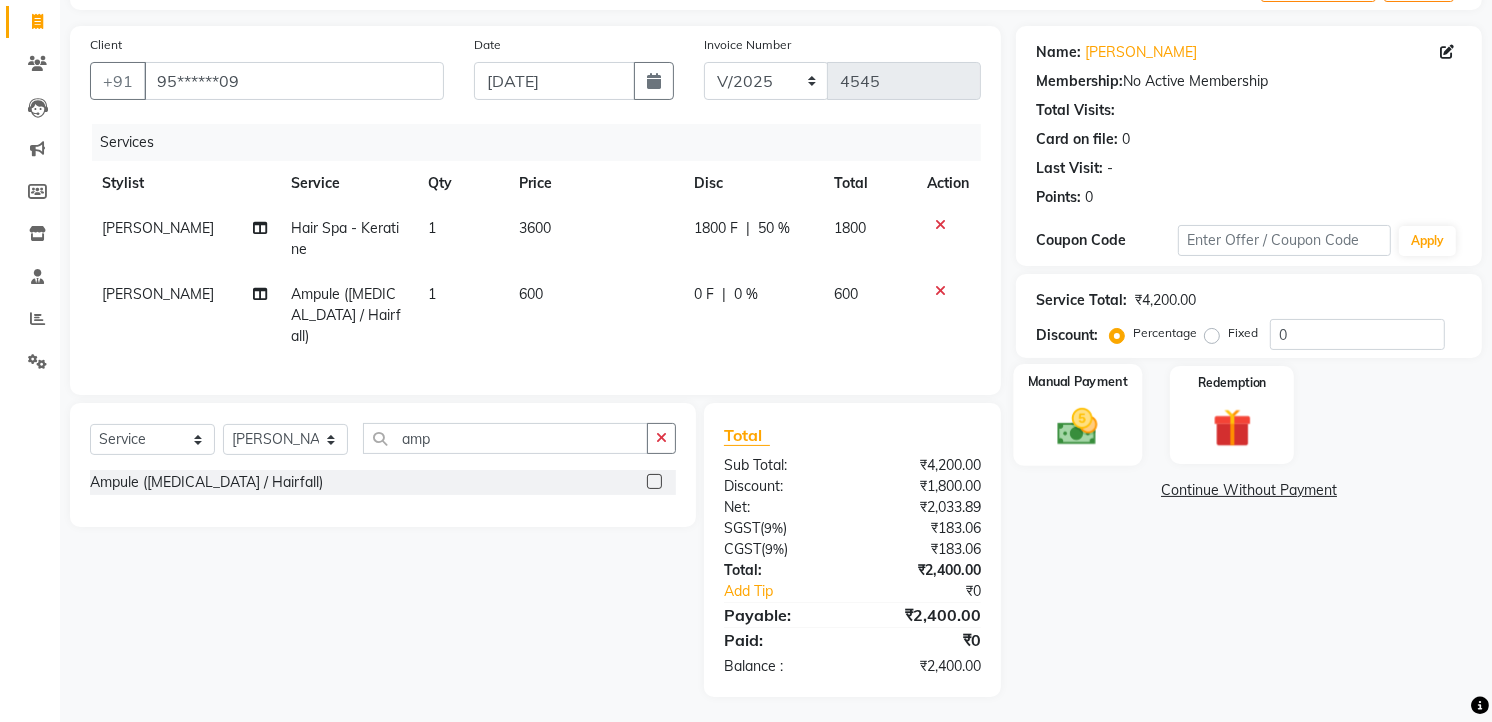 click 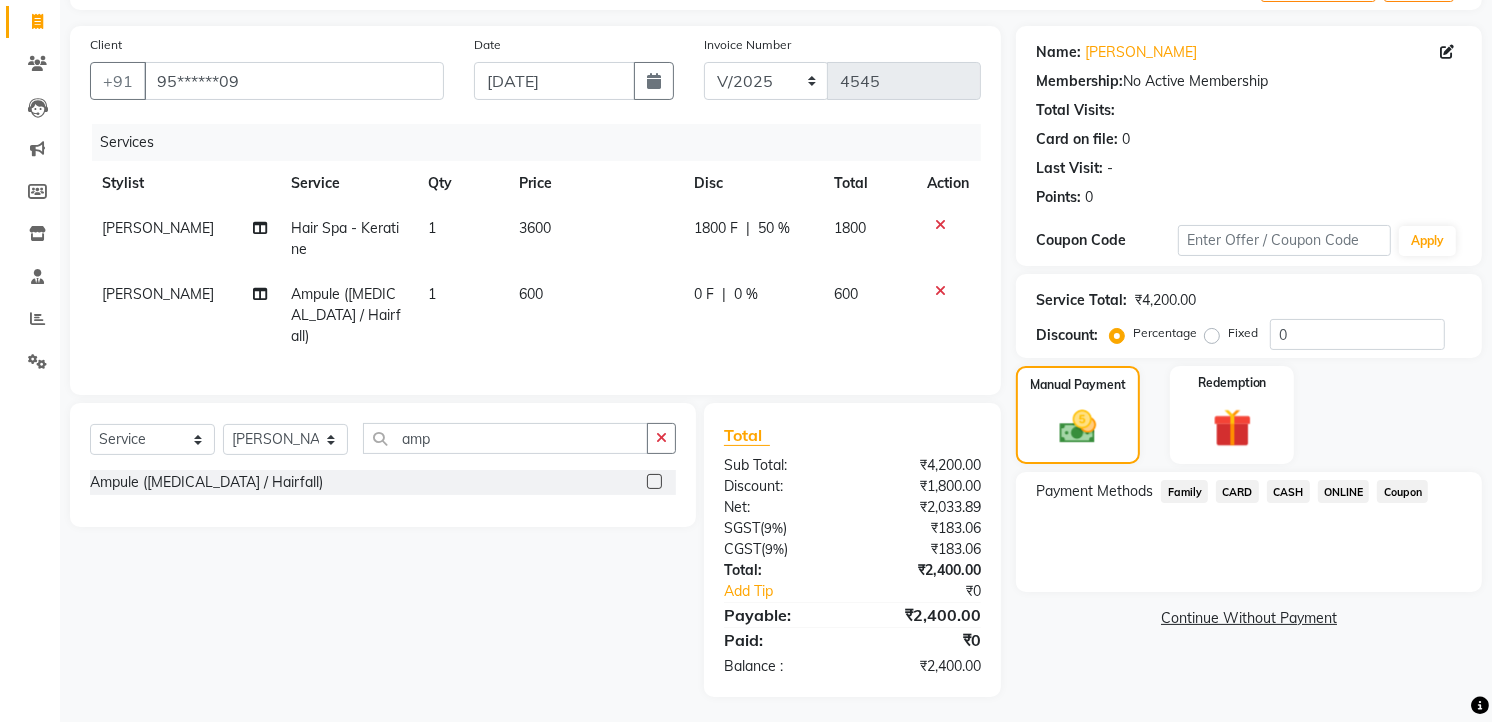 click on "ONLINE" 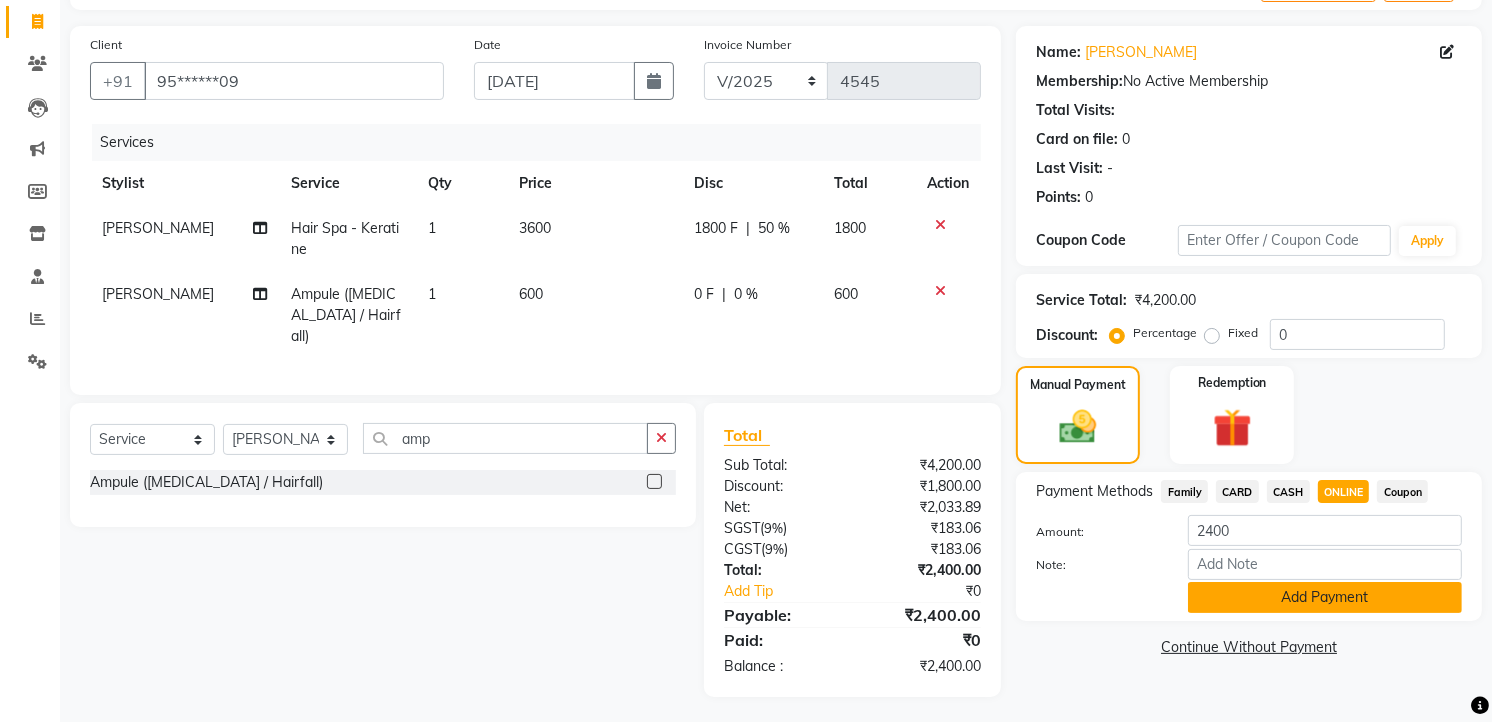 click on "Add Payment" 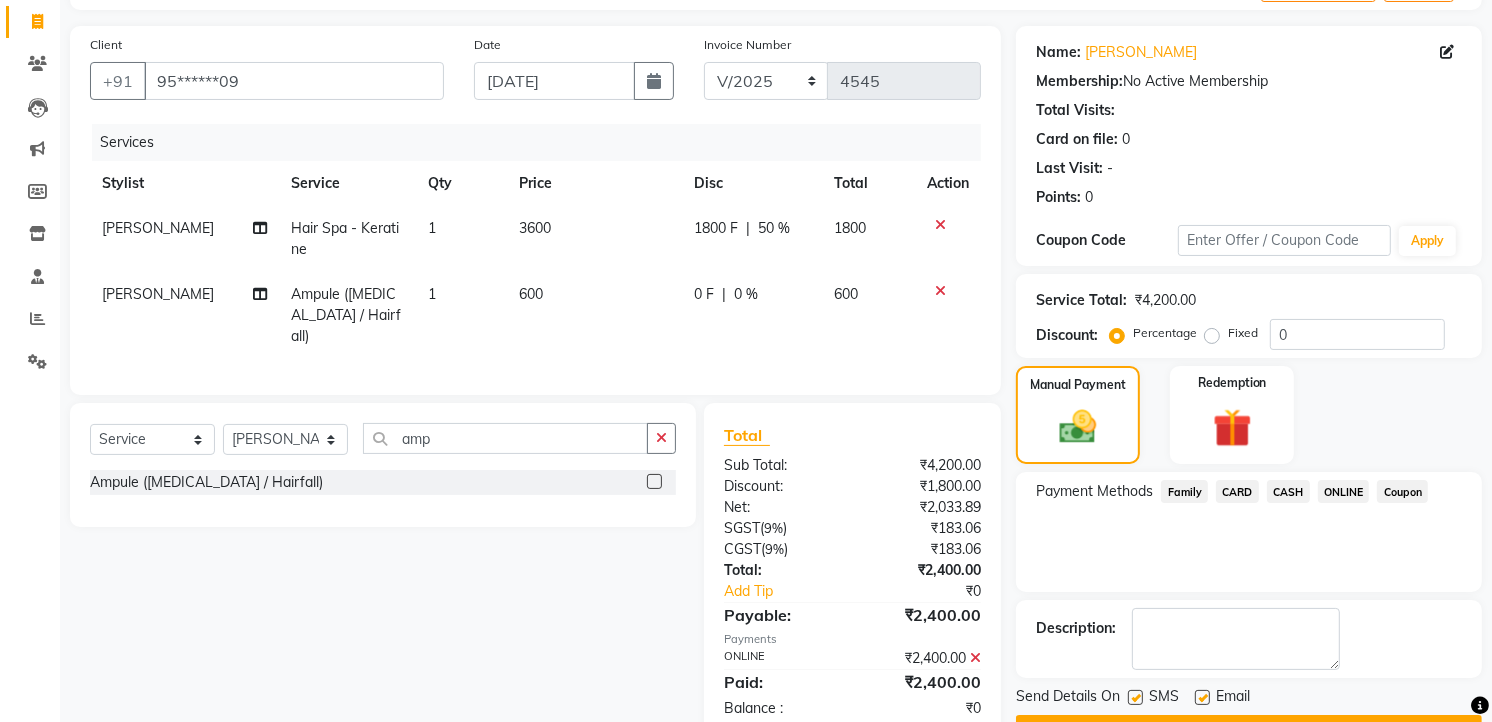 scroll, scrollTop: 177, scrollLeft: 0, axis: vertical 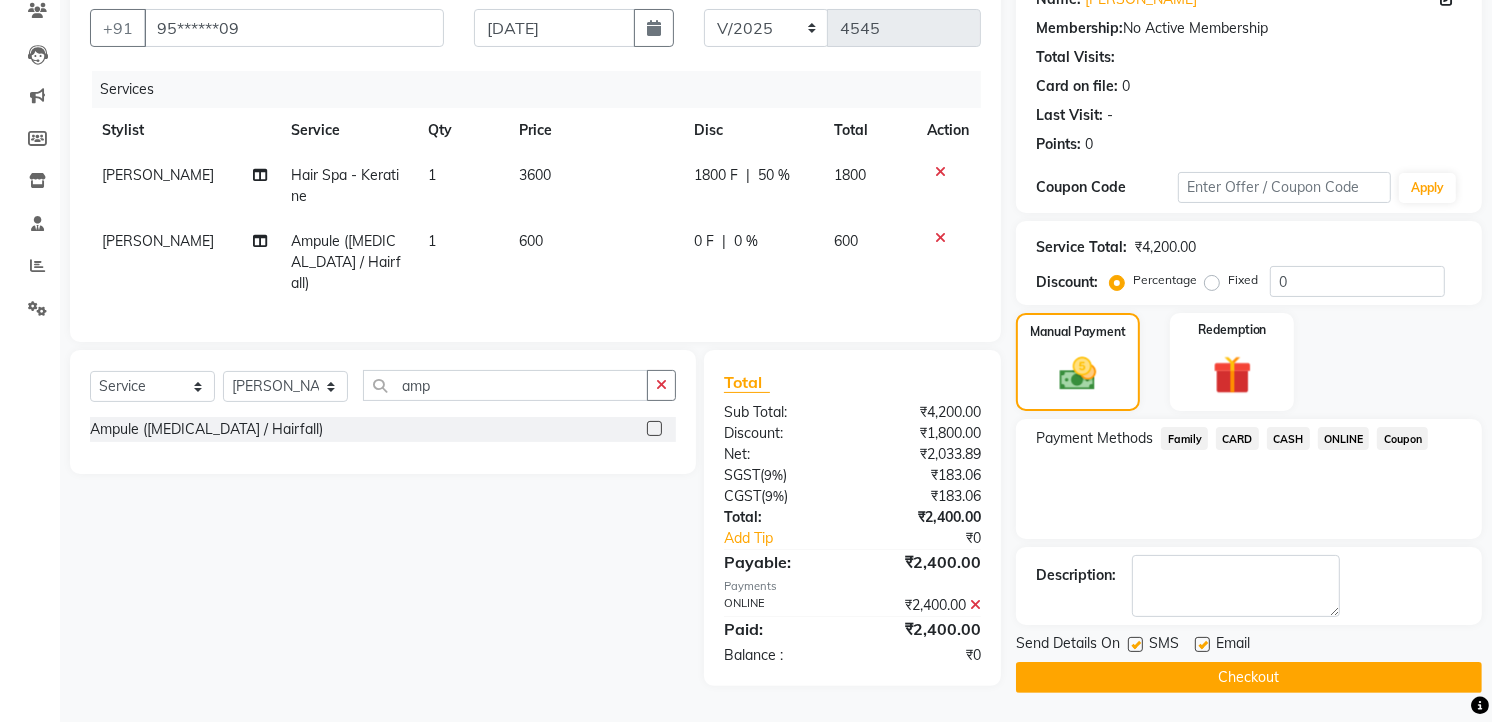click on "Checkout" 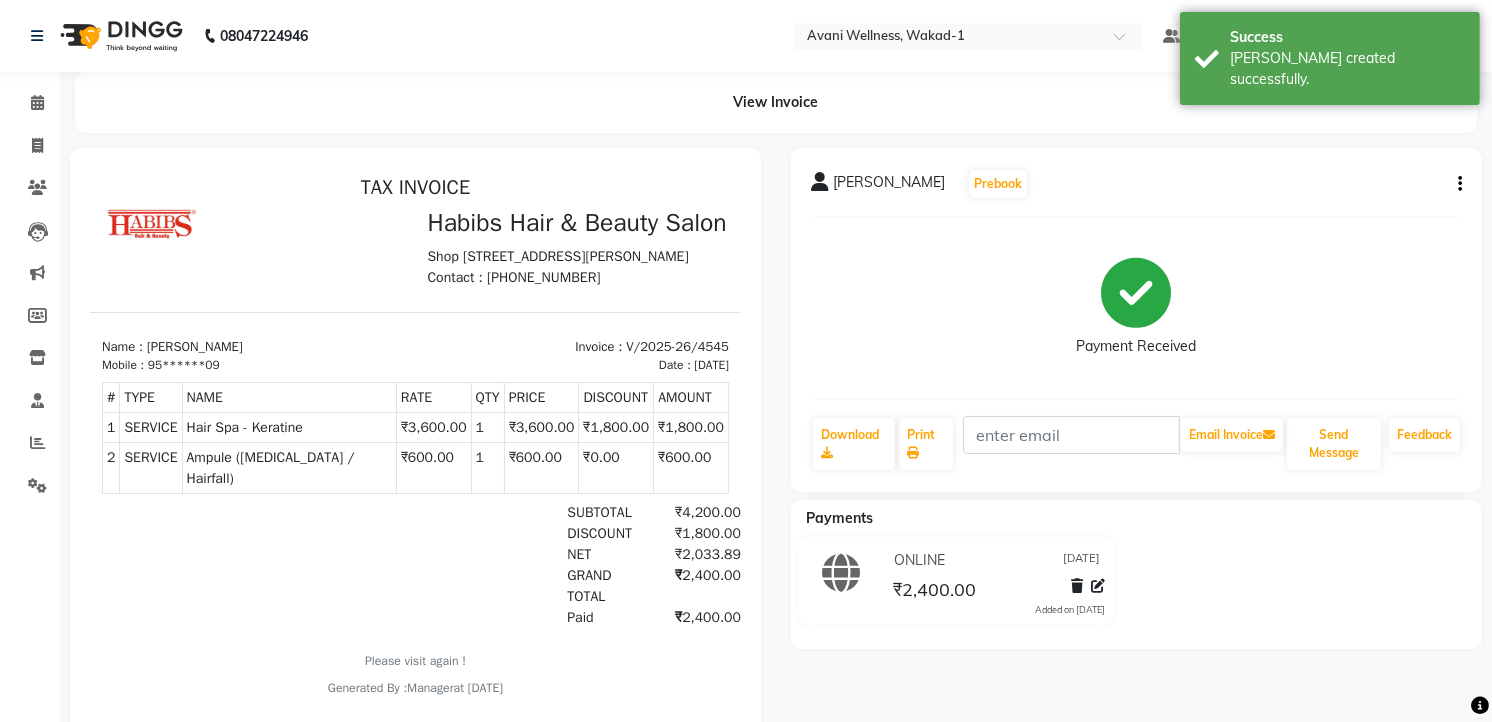 scroll, scrollTop: 0, scrollLeft: 0, axis: both 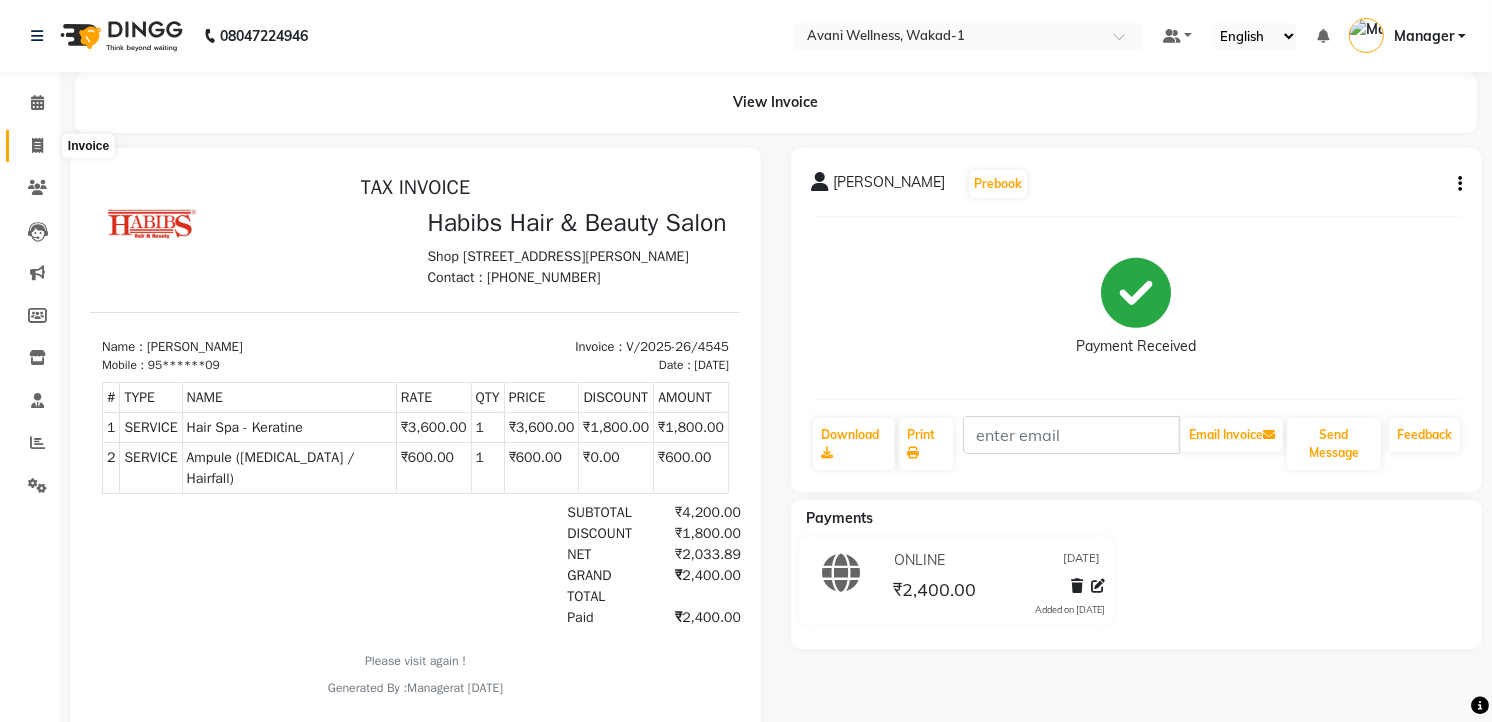 click 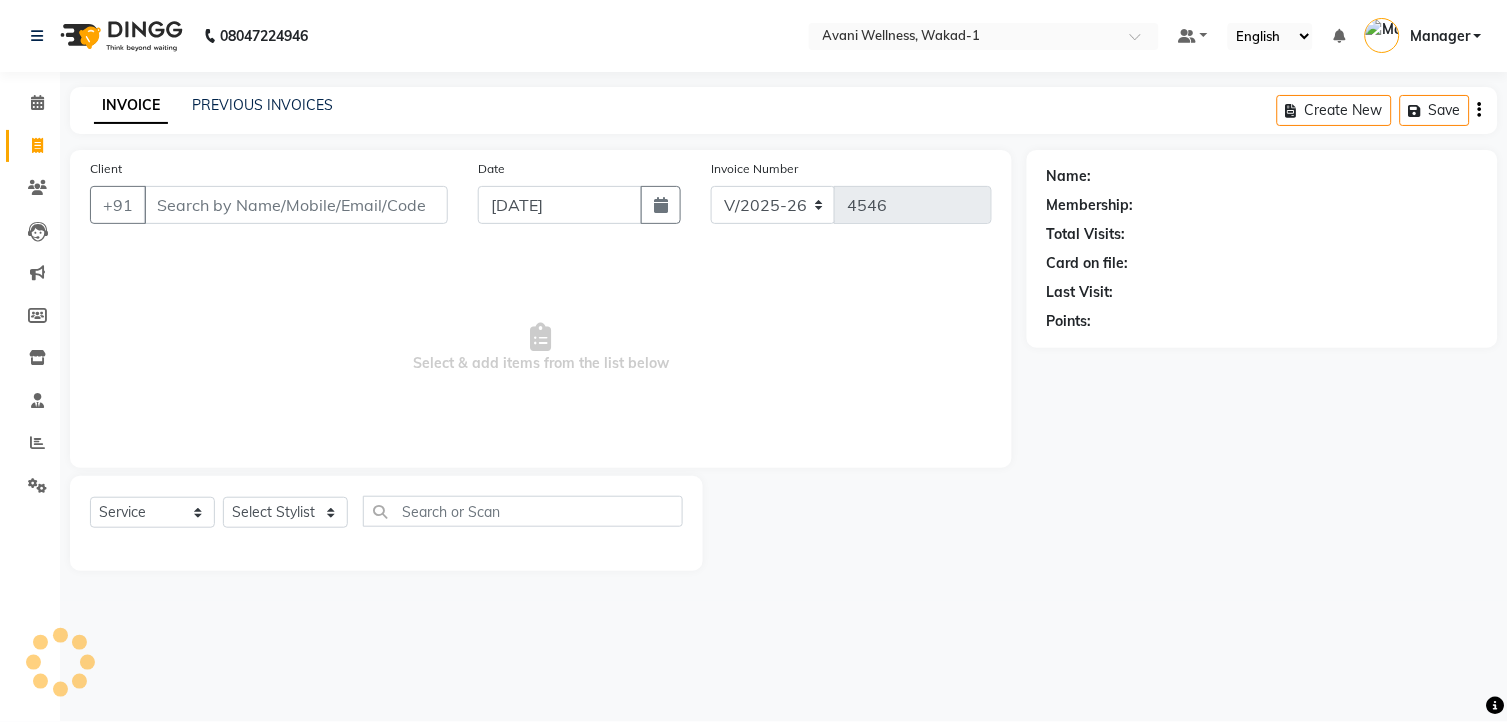 click on "Client" at bounding box center (296, 205) 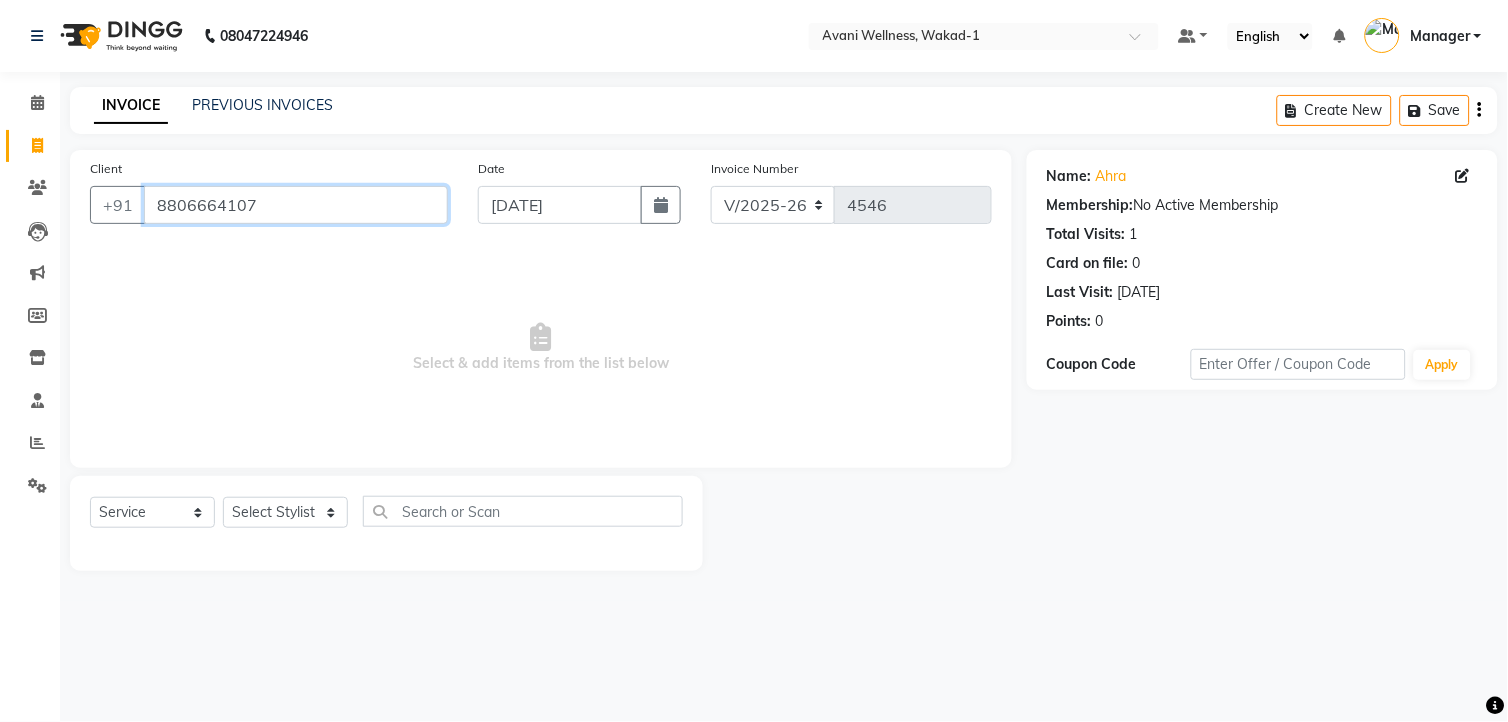 click on "8806664107" at bounding box center [296, 205] 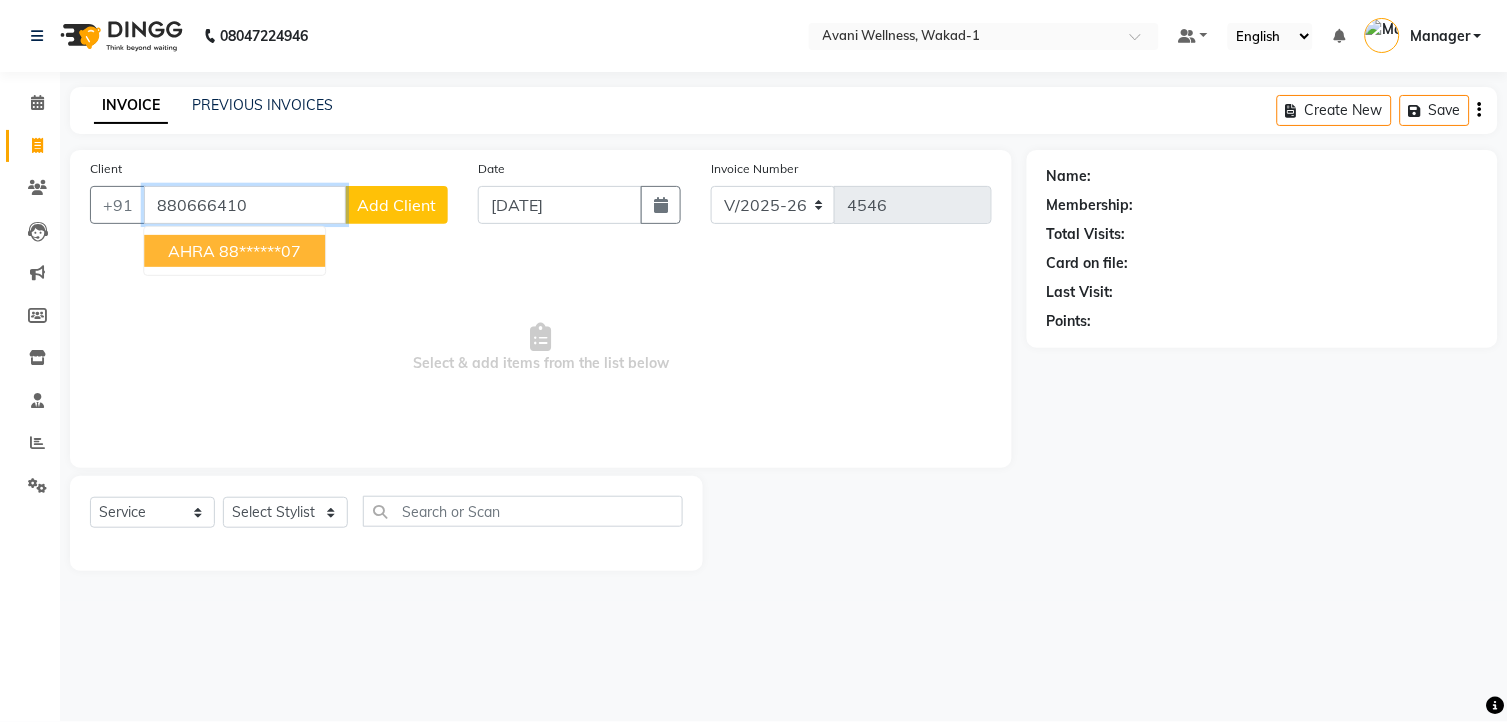 click on "88******07" at bounding box center (260, 251) 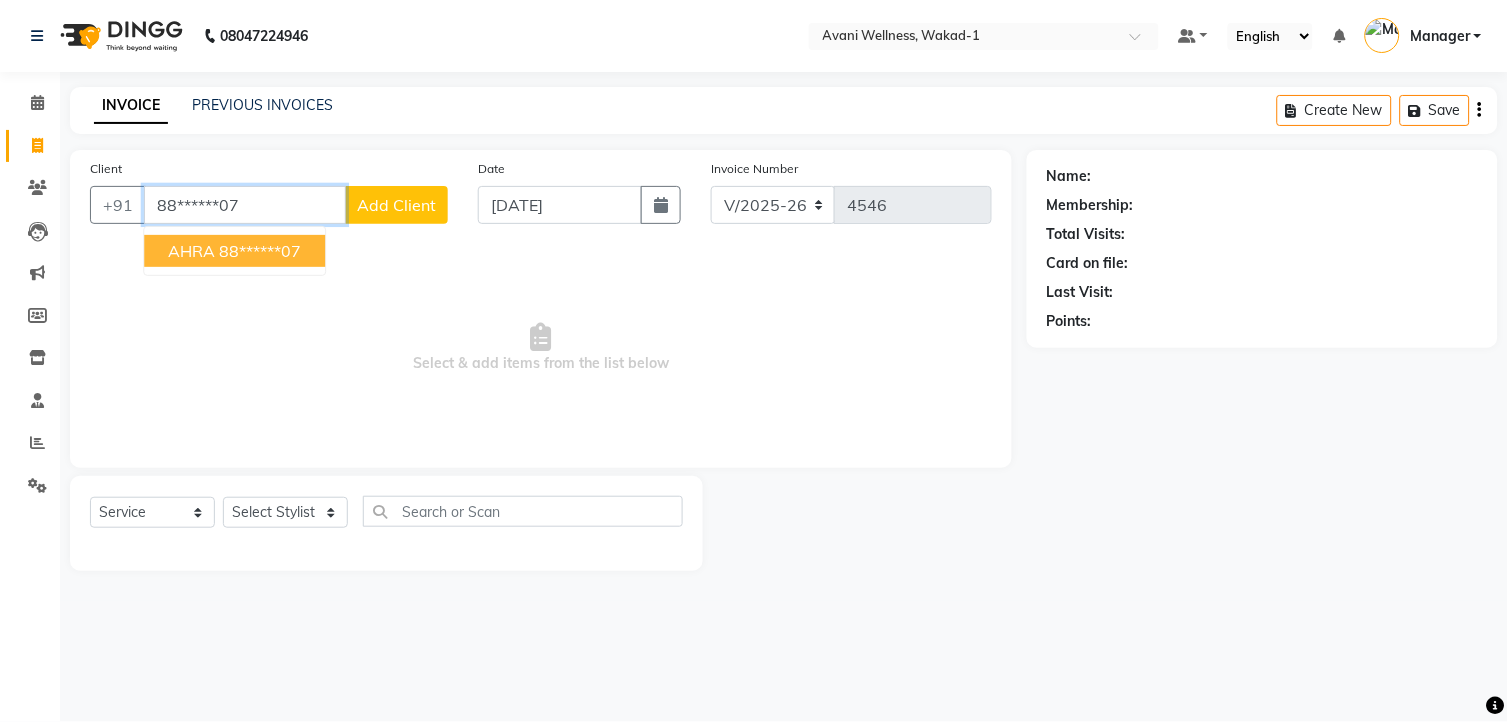 type on "88******07" 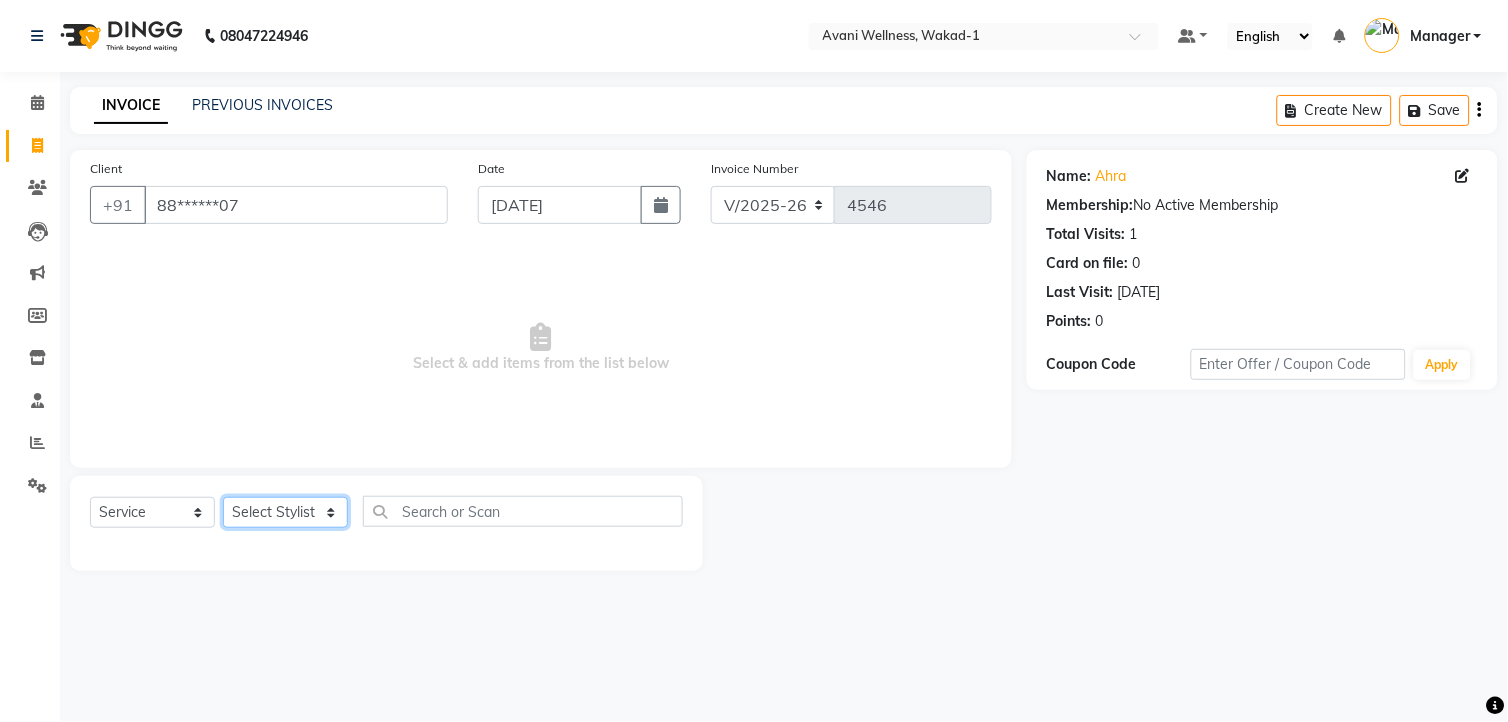 click on "Select Stylist [PERSON_NAME] MAAM [PERSON_NAME] DEV Deva [PERSON_NAME] [PERSON_NAME] Jadhav Manager [PERSON_NAME] MANAGER [PERSON_NAME] [PERSON_NAME]  [PERSON_NAME] [PERSON_NAME] [PERSON_NAME] [PERSON_NAME] [PERSON_NAME] Wakad 2 Yogesh" 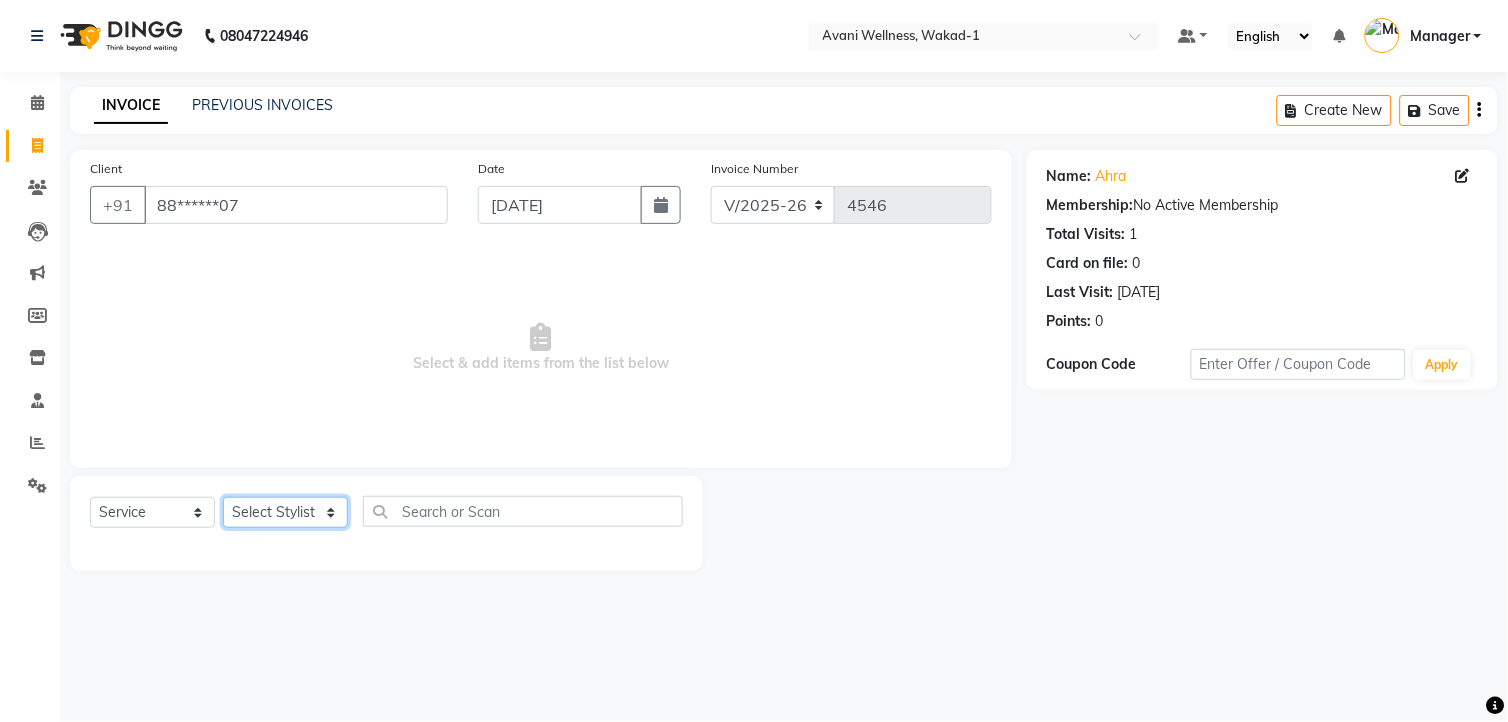 select on "29750" 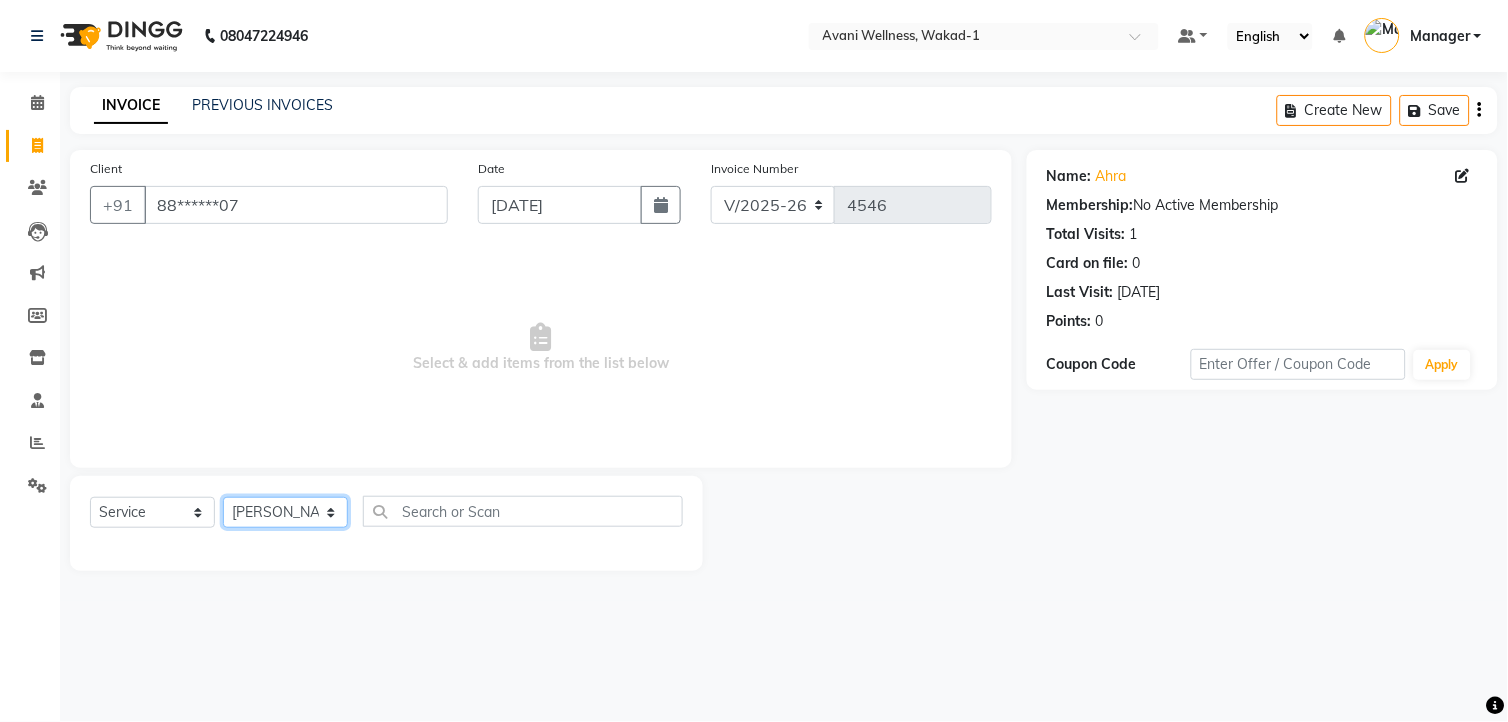 click on "Select Stylist [PERSON_NAME] MAAM [PERSON_NAME] DEV Deva [PERSON_NAME] [PERSON_NAME] Jadhav Manager [PERSON_NAME] MANAGER [PERSON_NAME] [PERSON_NAME]  [PERSON_NAME] [PERSON_NAME] [PERSON_NAME] [PERSON_NAME] [PERSON_NAME] Wakad 2 Yogesh" 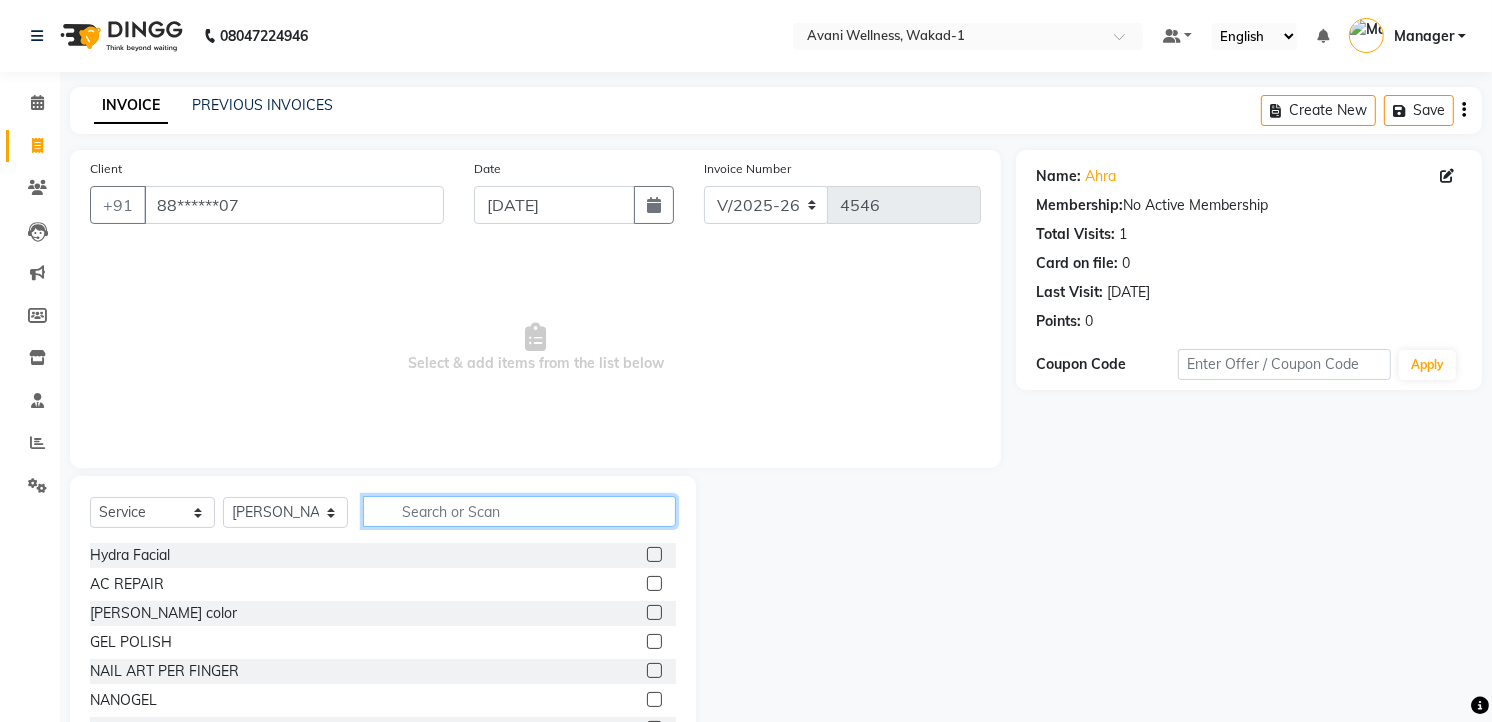 click 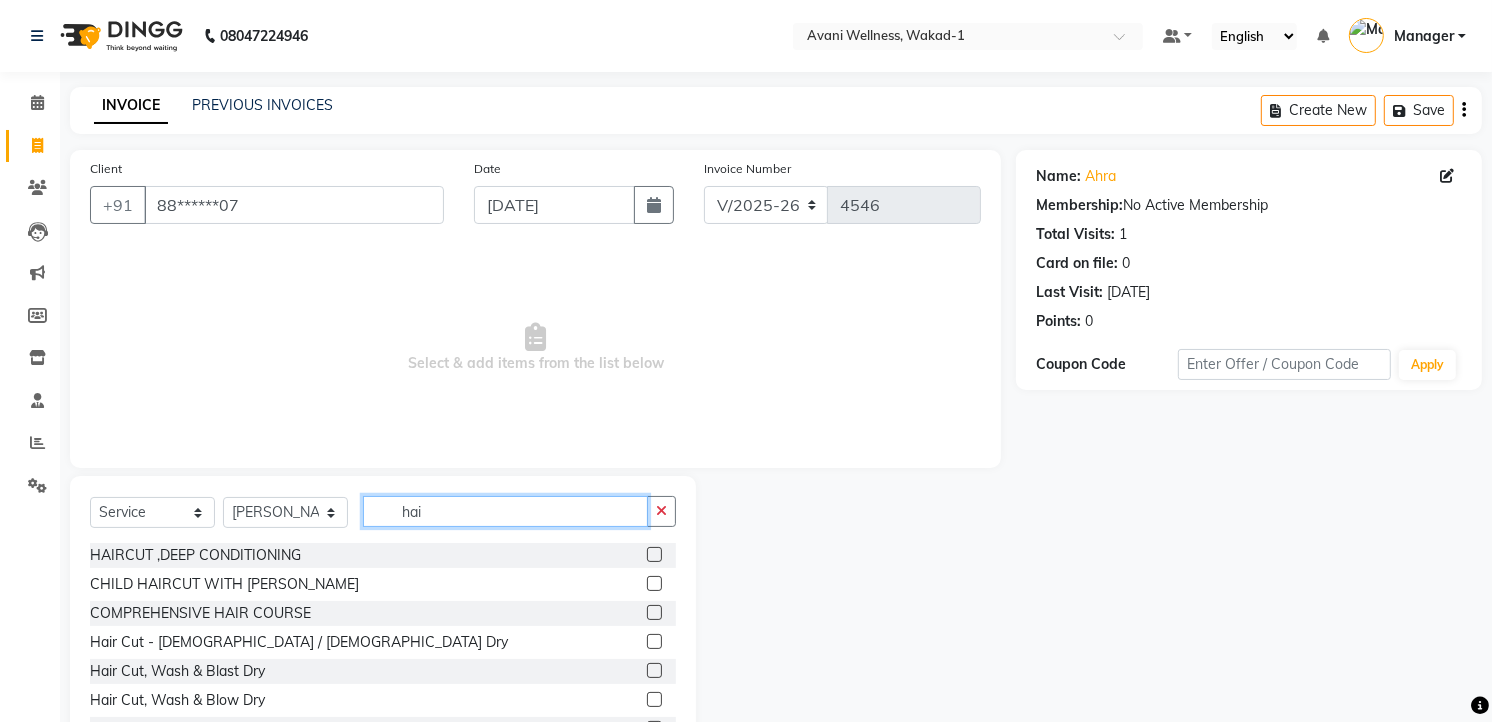 type on "hai" 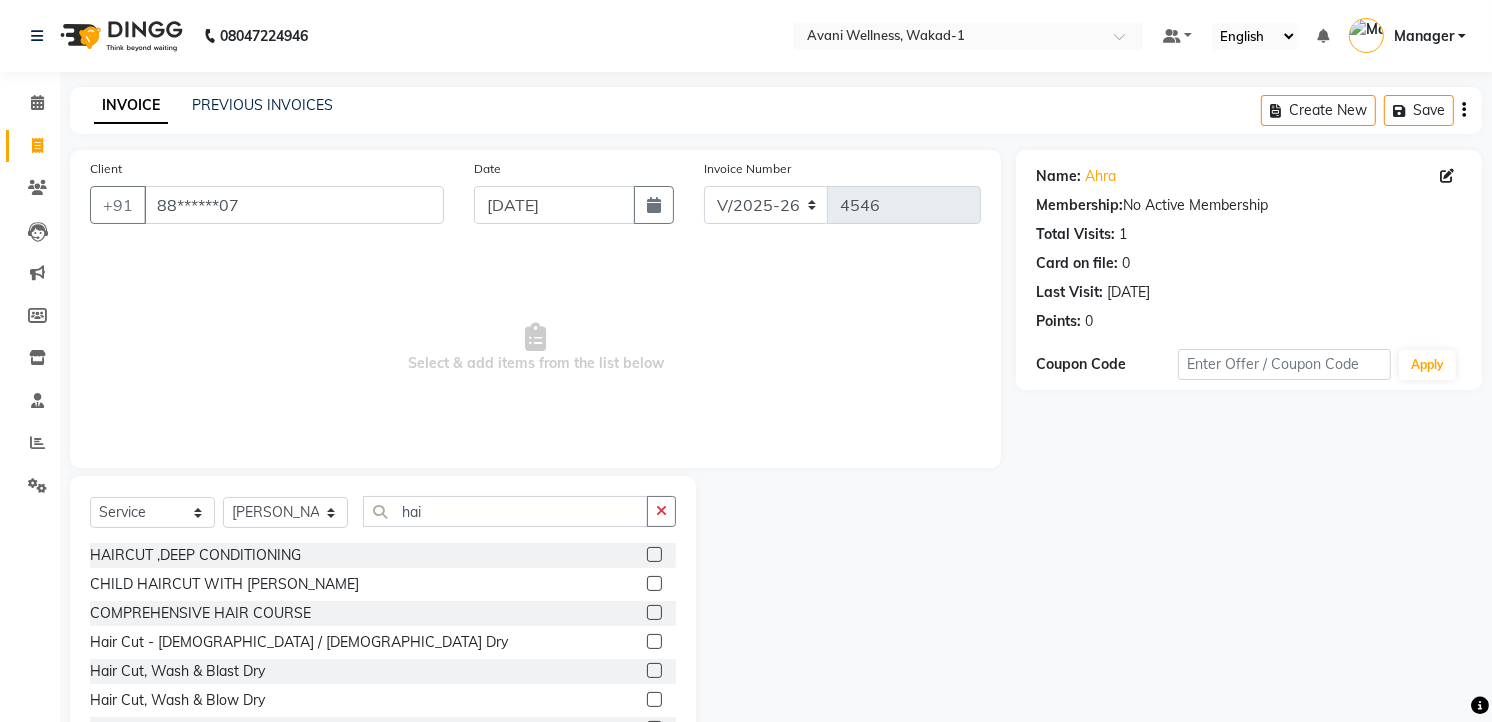 click 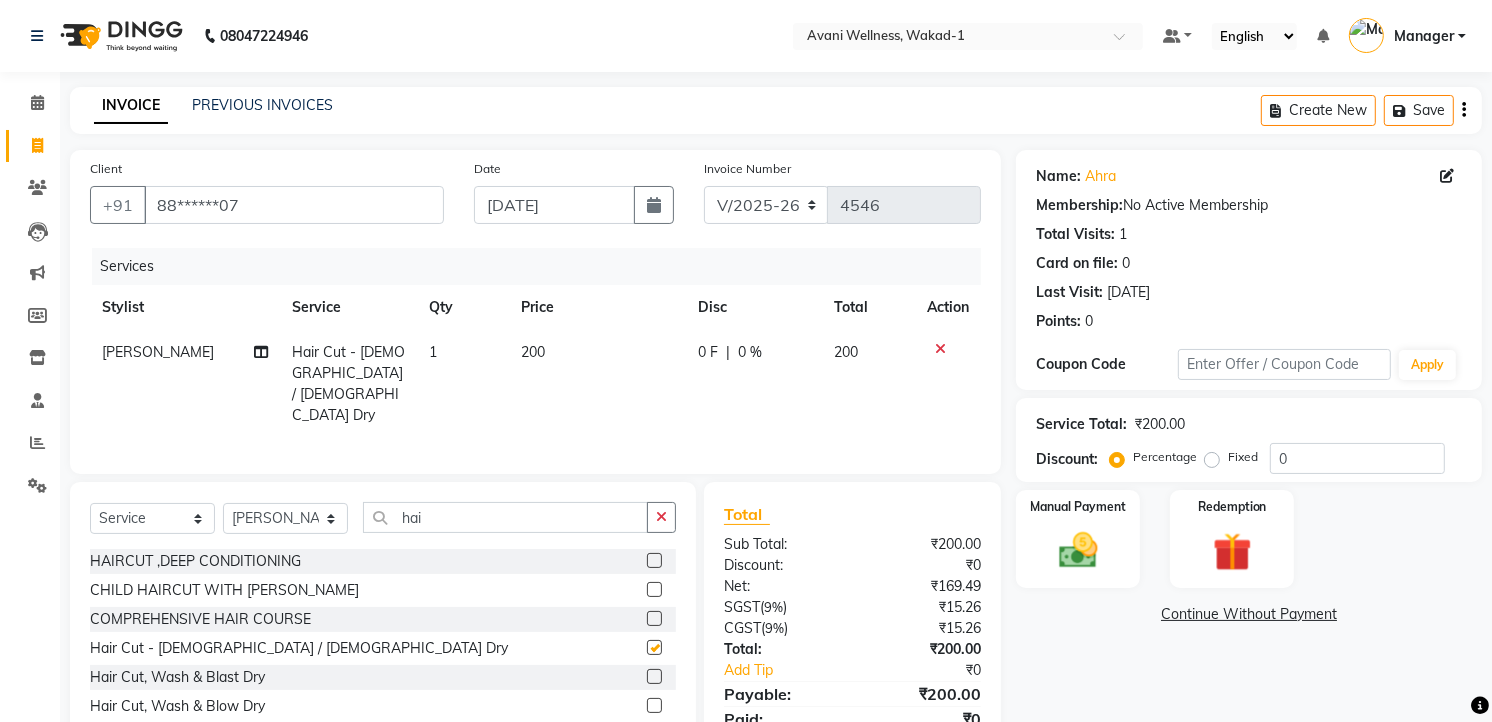 checkbox on "false" 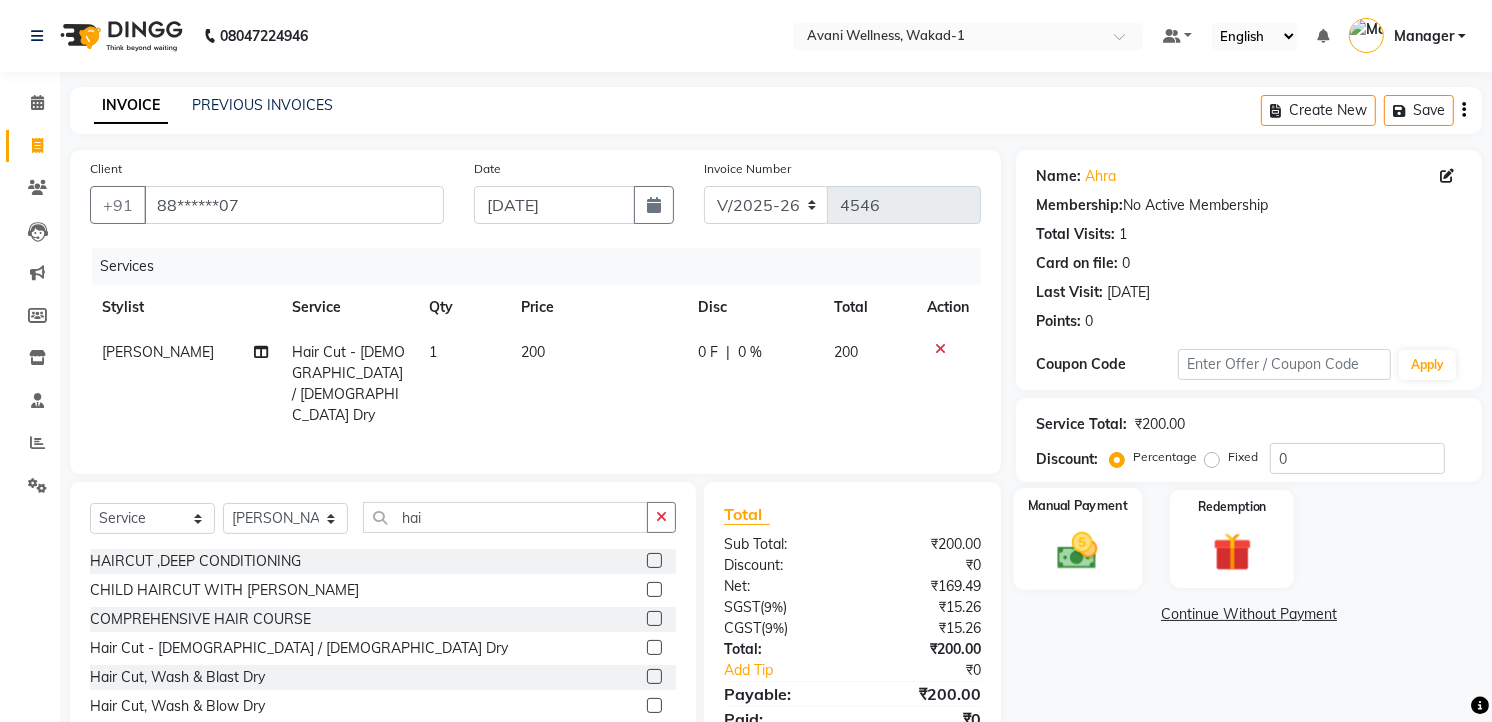 click 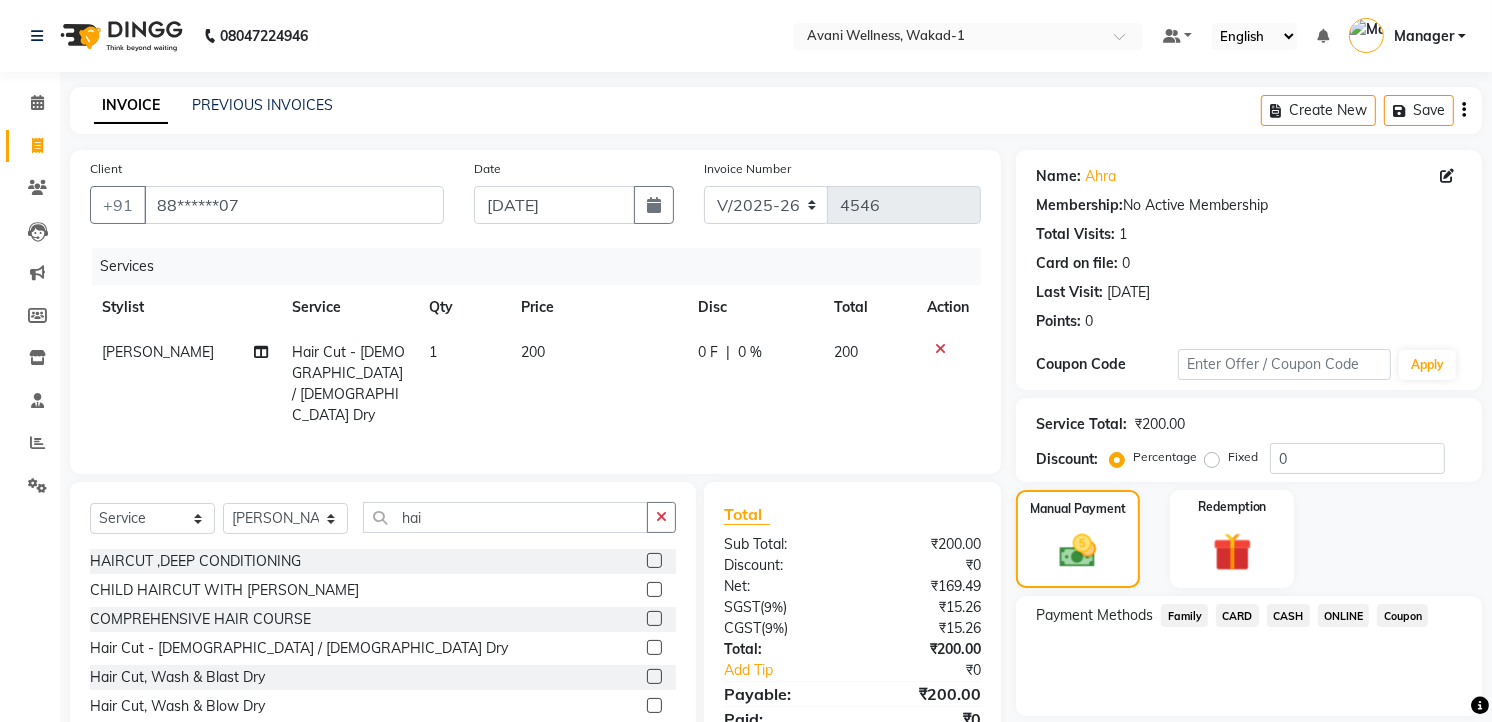 click on "CASH" 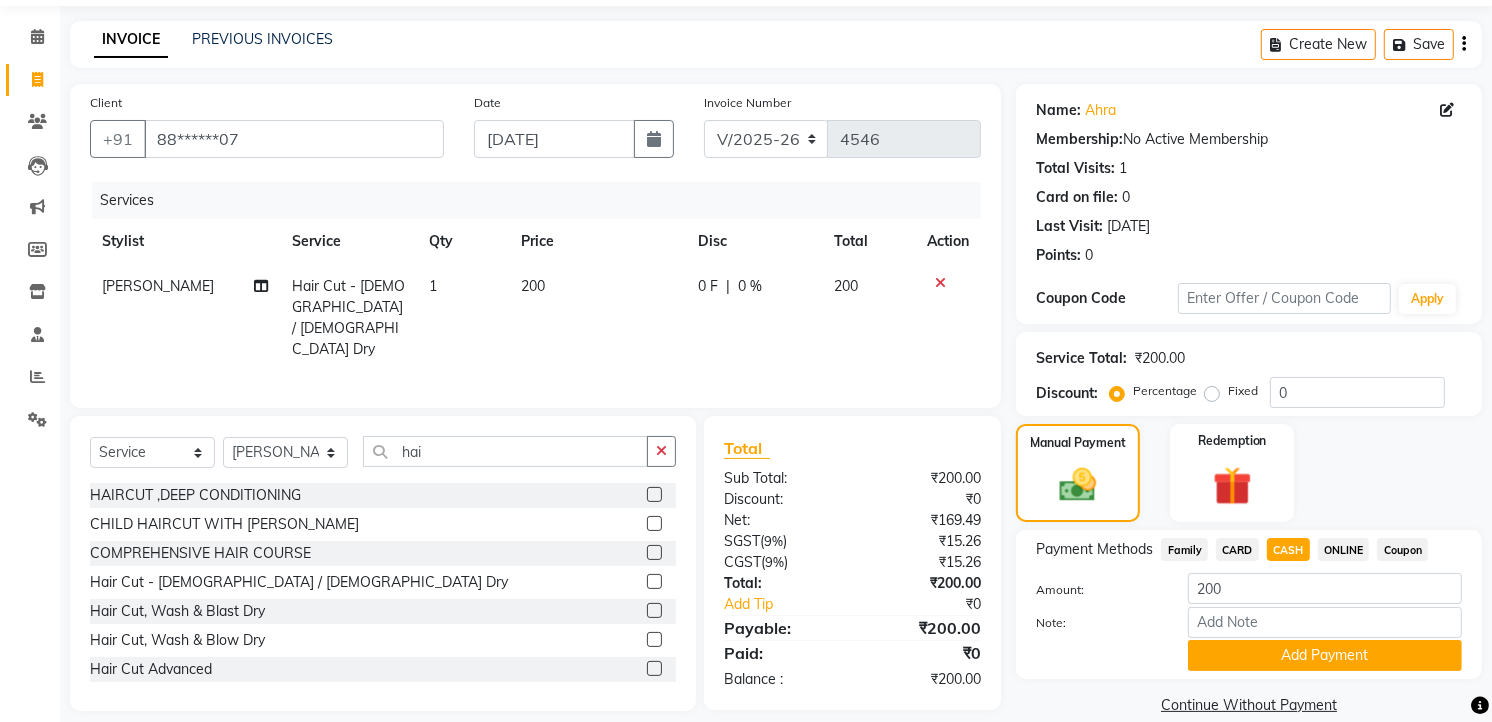 scroll, scrollTop: 67, scrollLeft: 0, axis: vertical 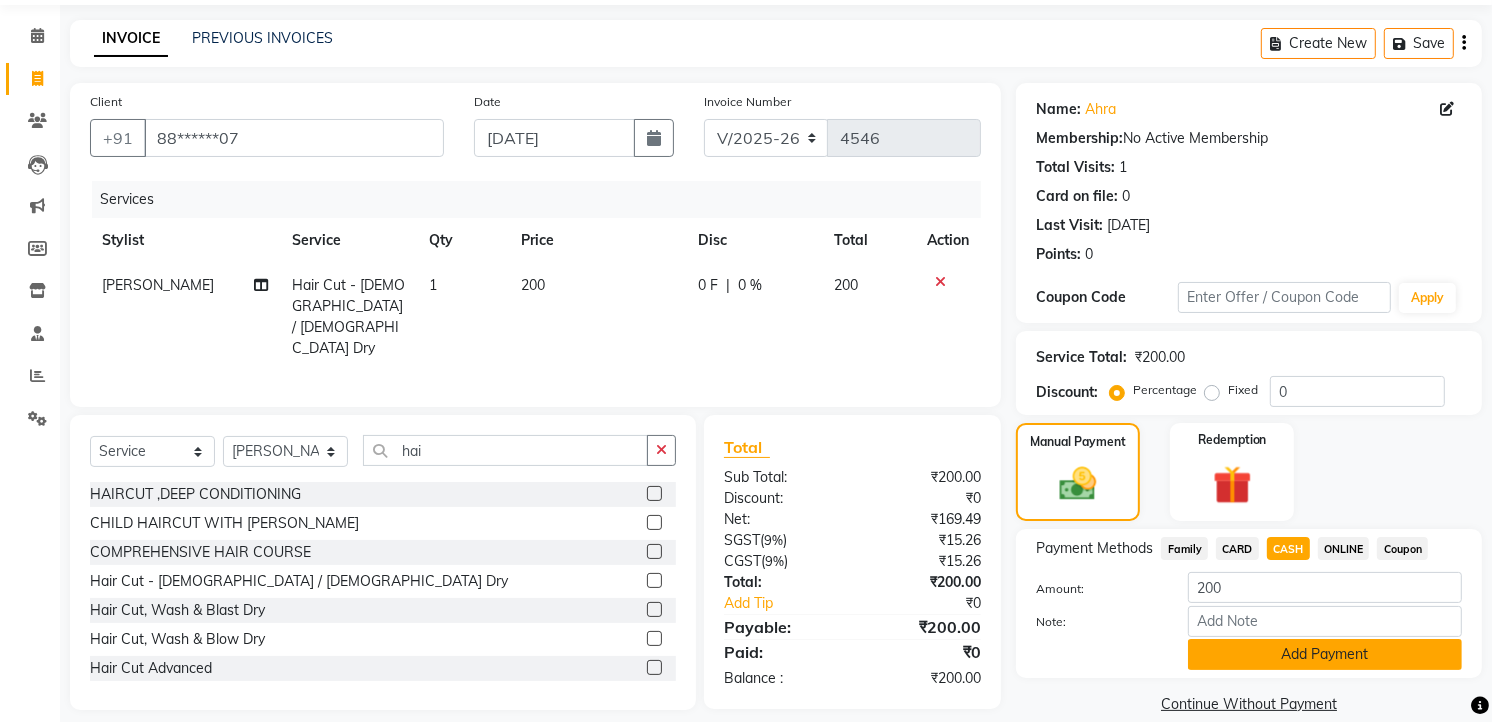 click on "Add Payment" 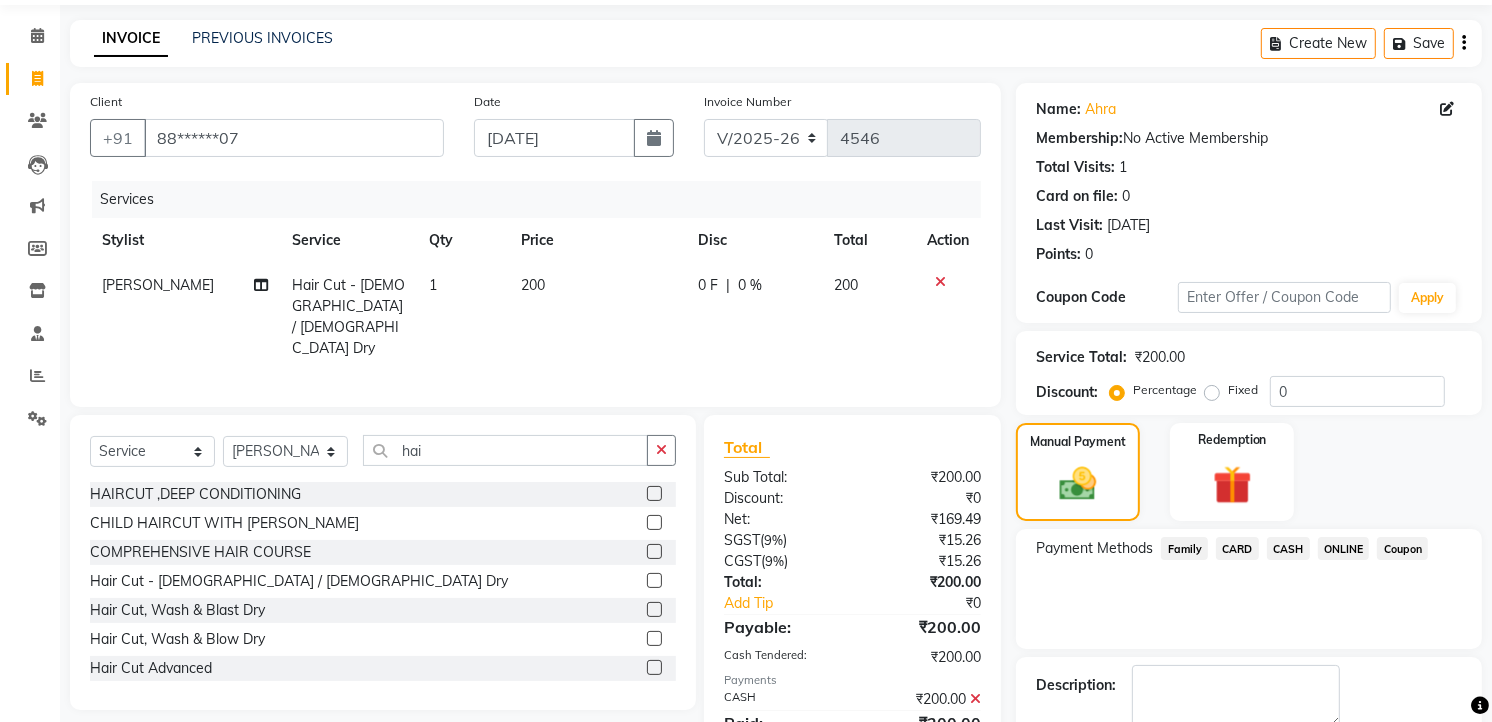 scroll, scrollTop: 177, scrollLeft: 0, axis: vertical 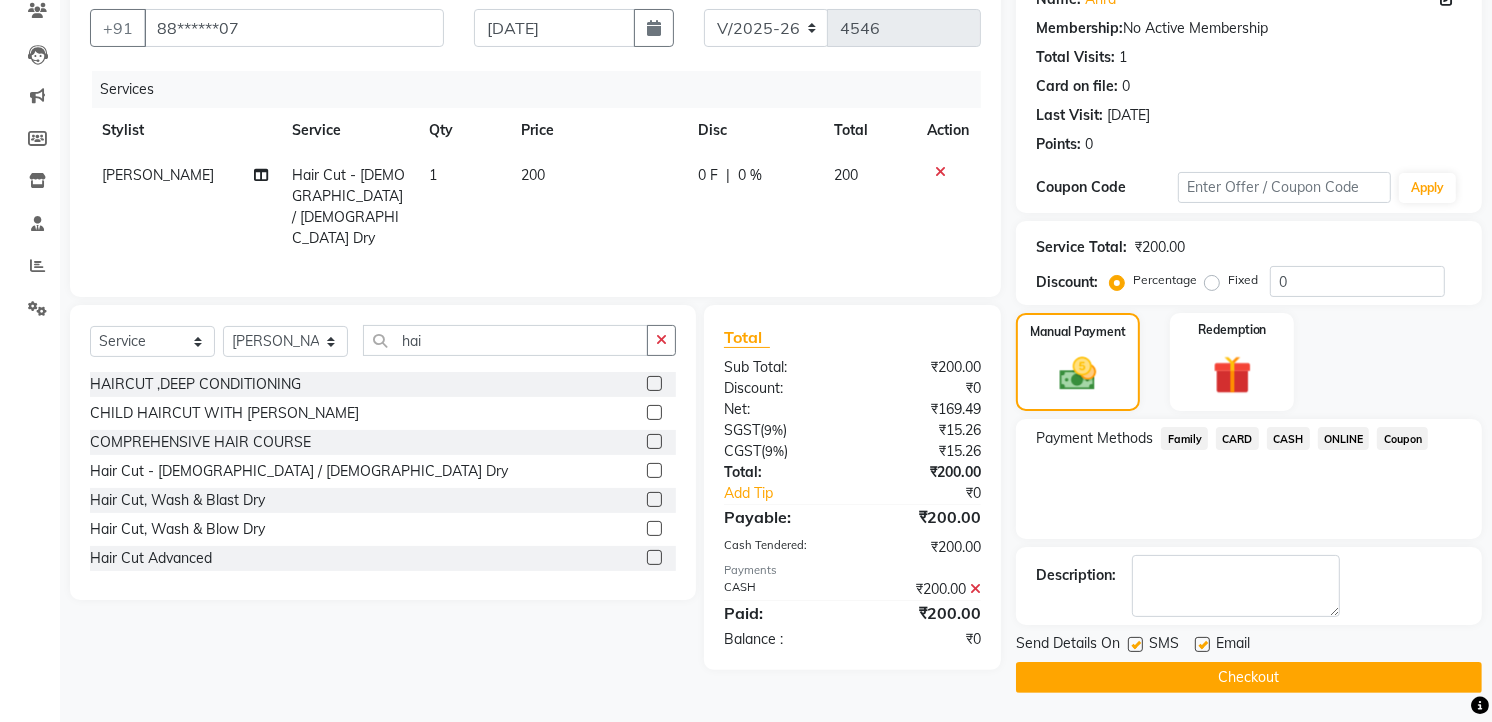 click on "Checkout" 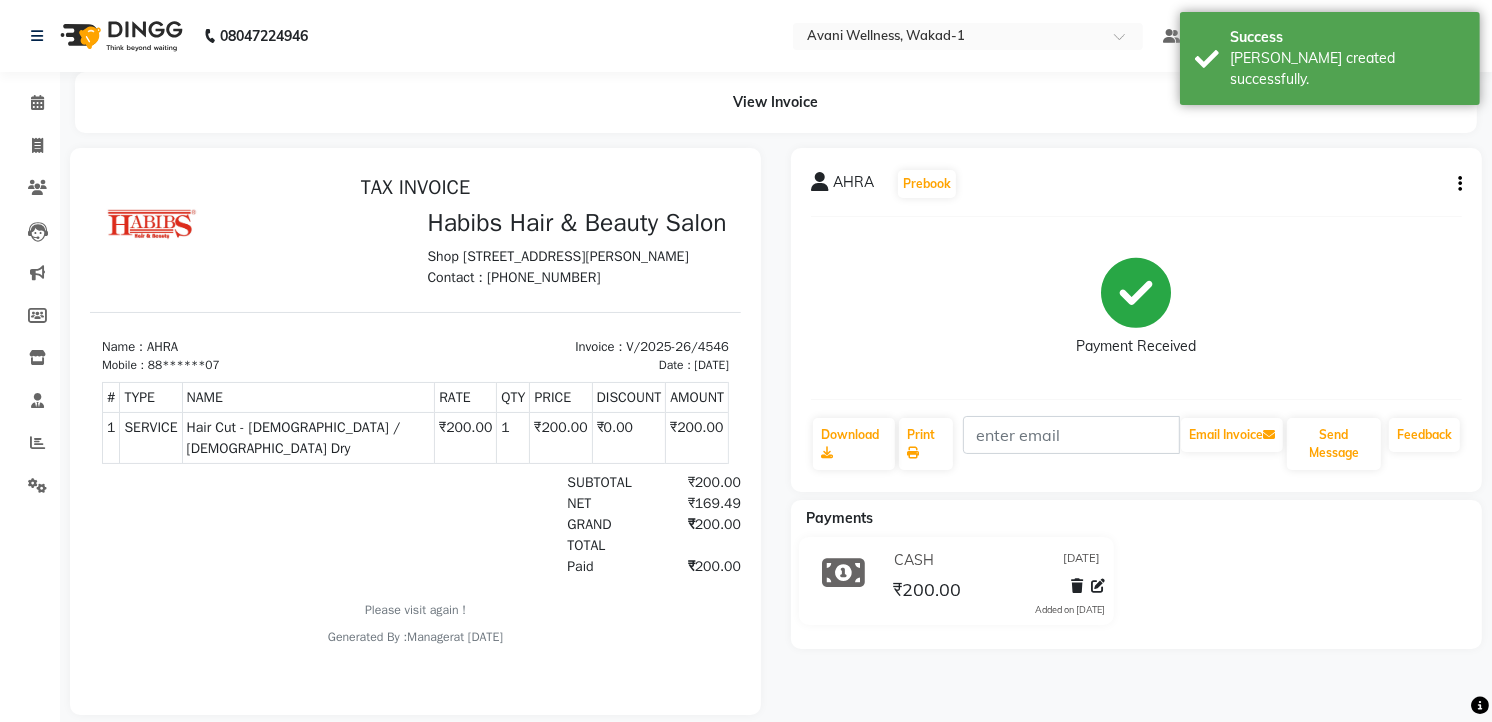 scroll, scrollTop: 0, scrollLeft: 0, axis: both 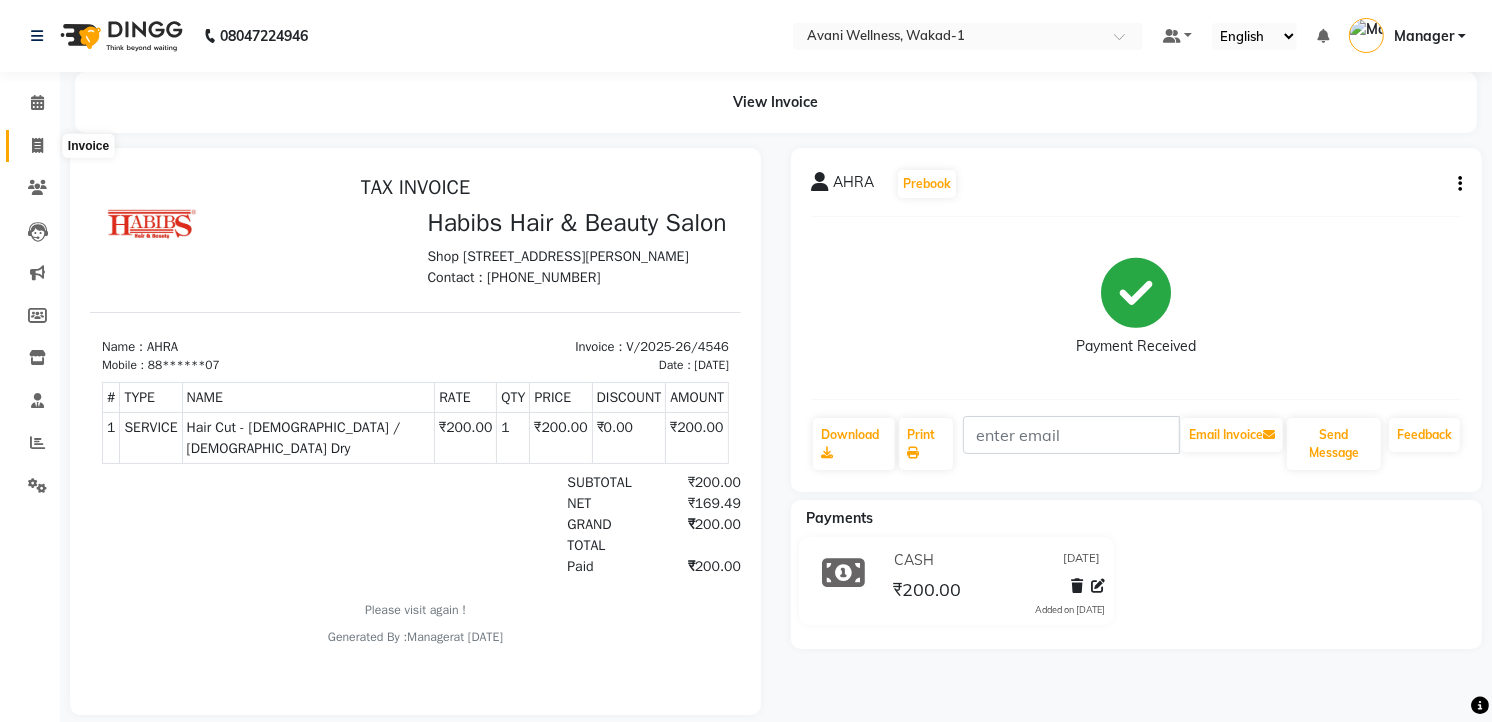 click 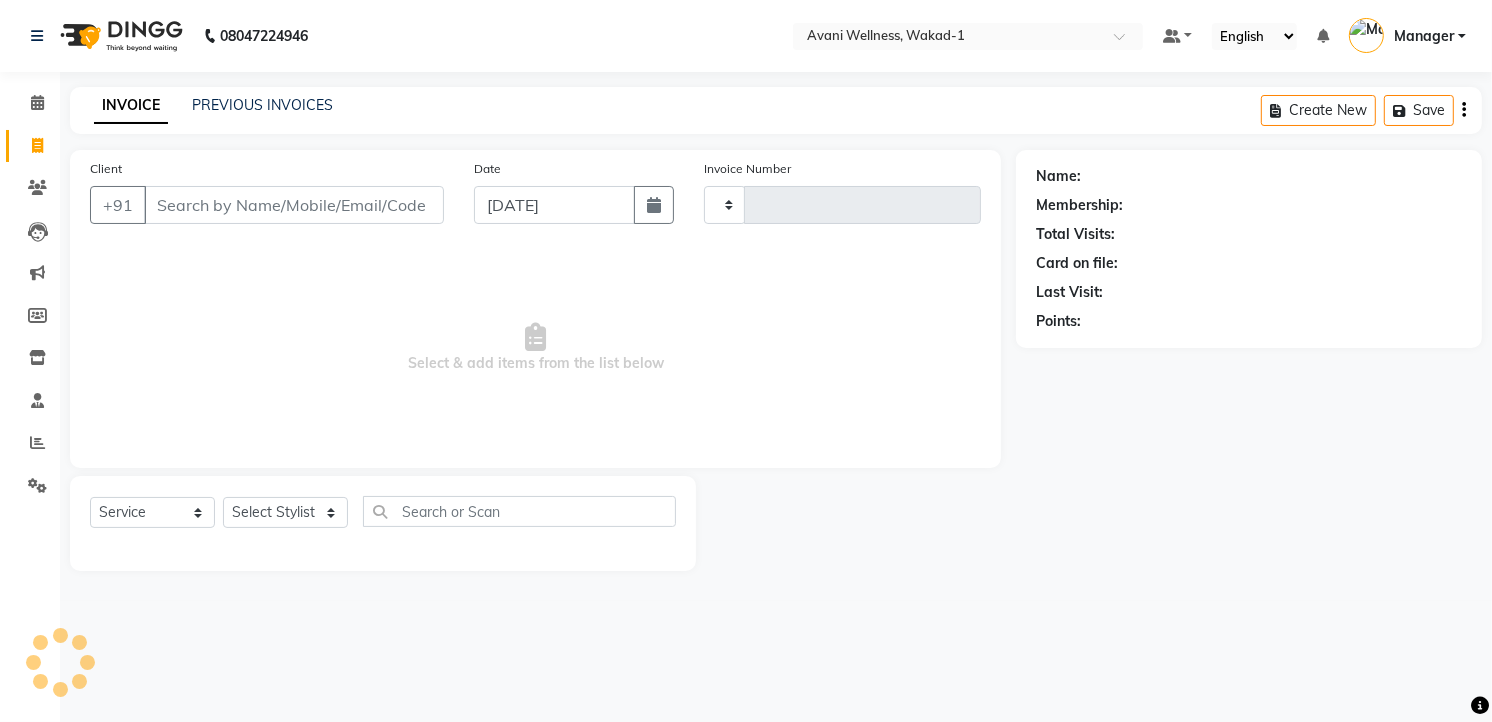 type on "4547" 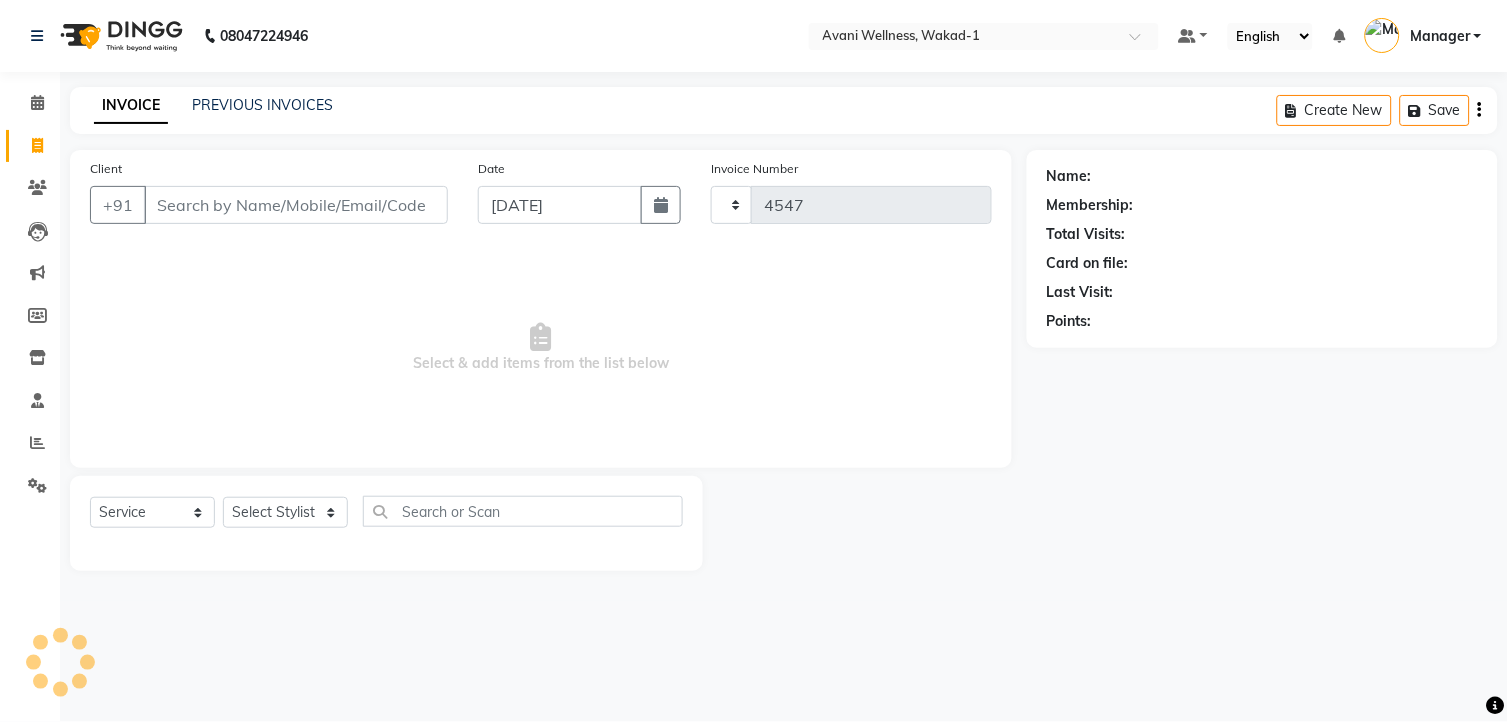 select on "4822" 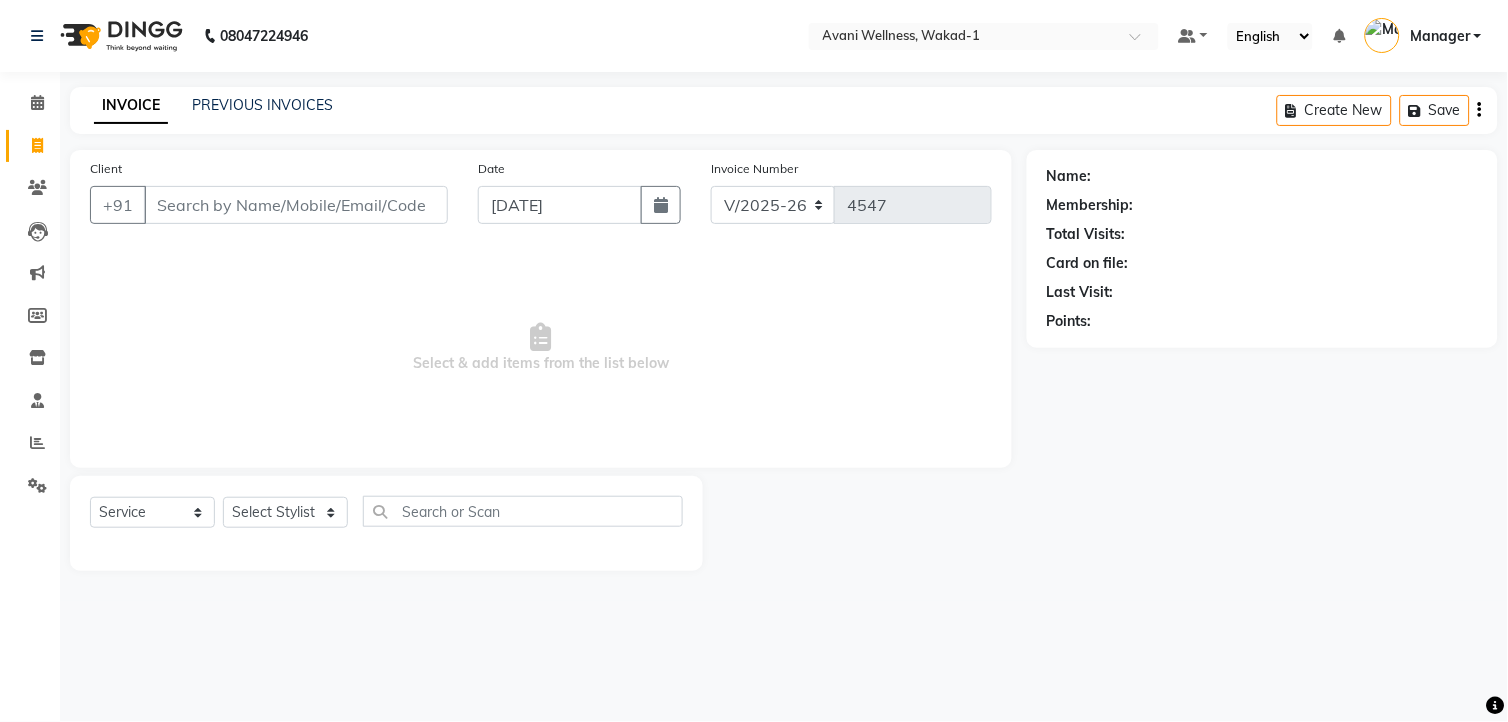 click on "Client" at bounding box center [296, 205] 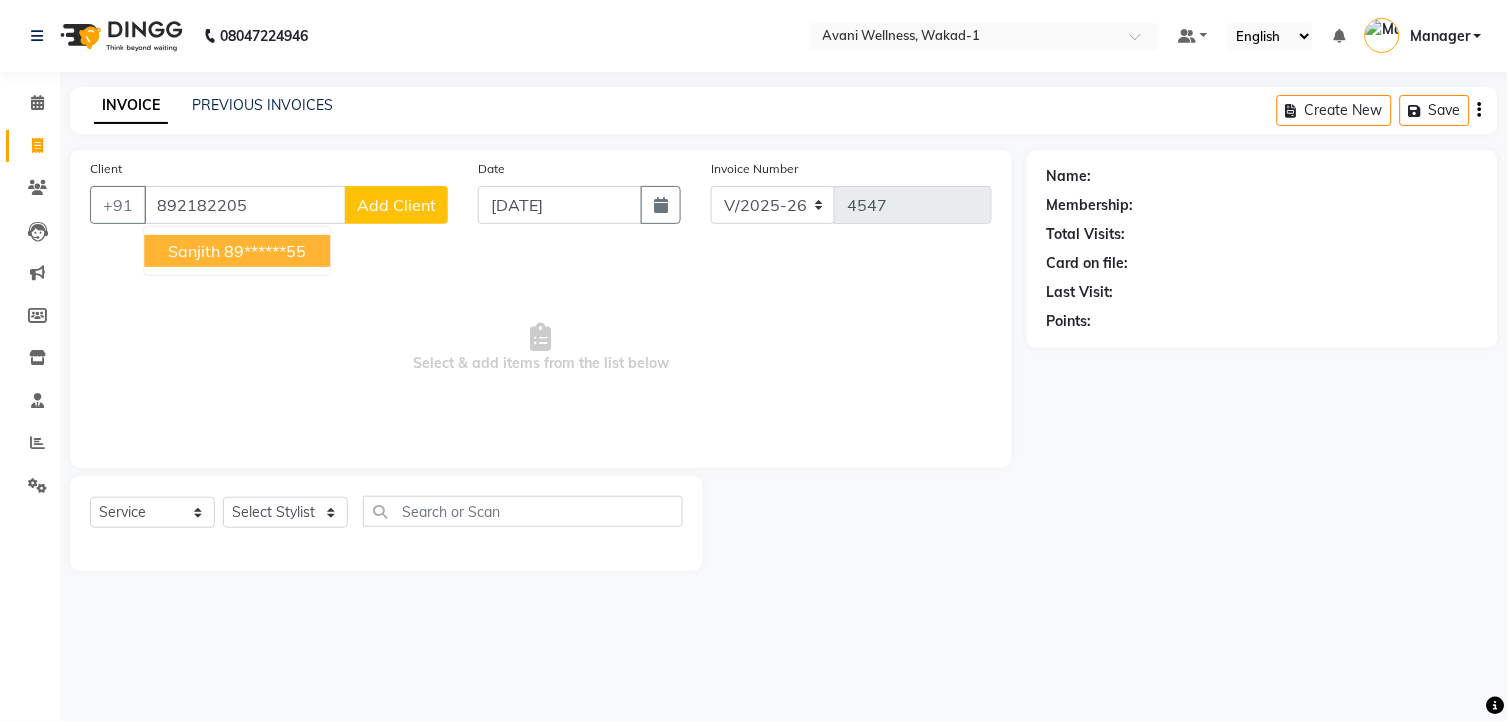 click on "Sanjith" at bounding box center (194, 251) 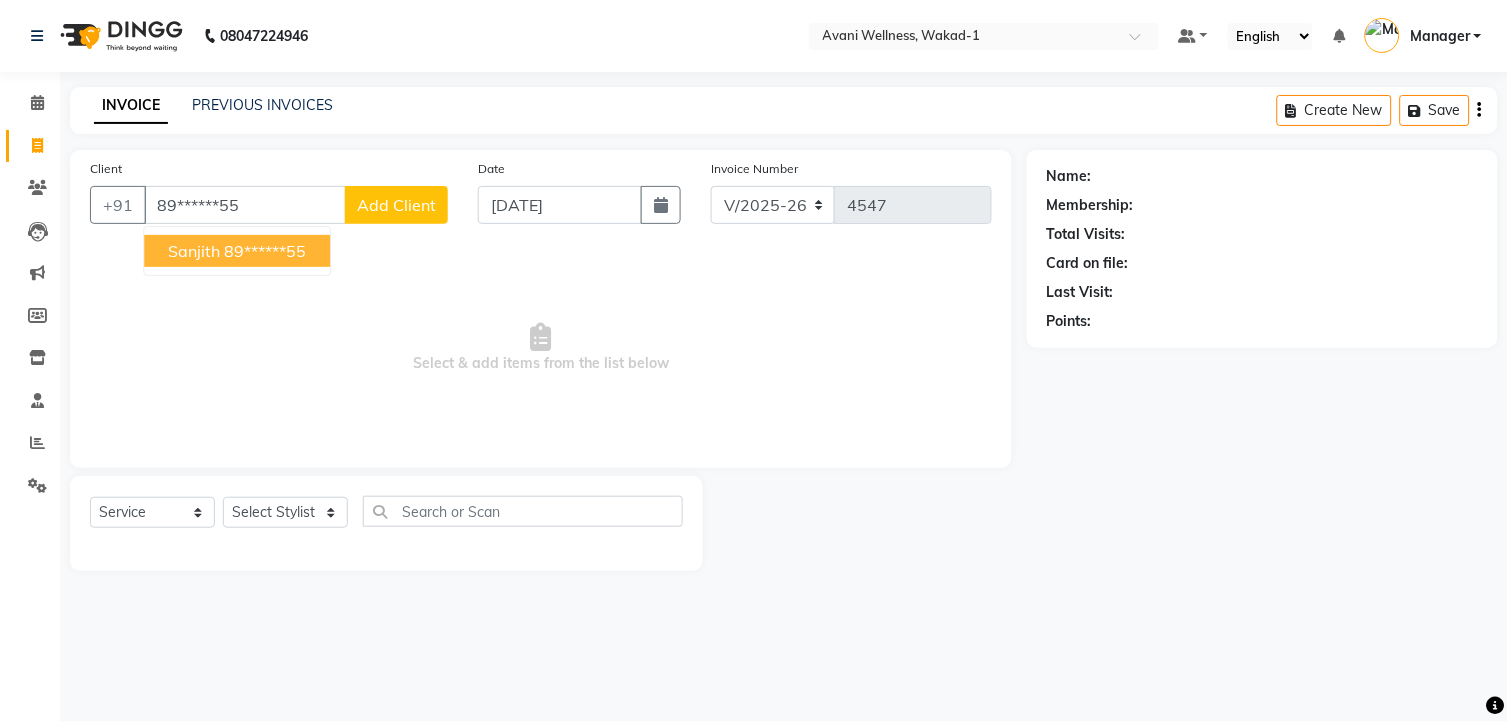 type on "89******55" 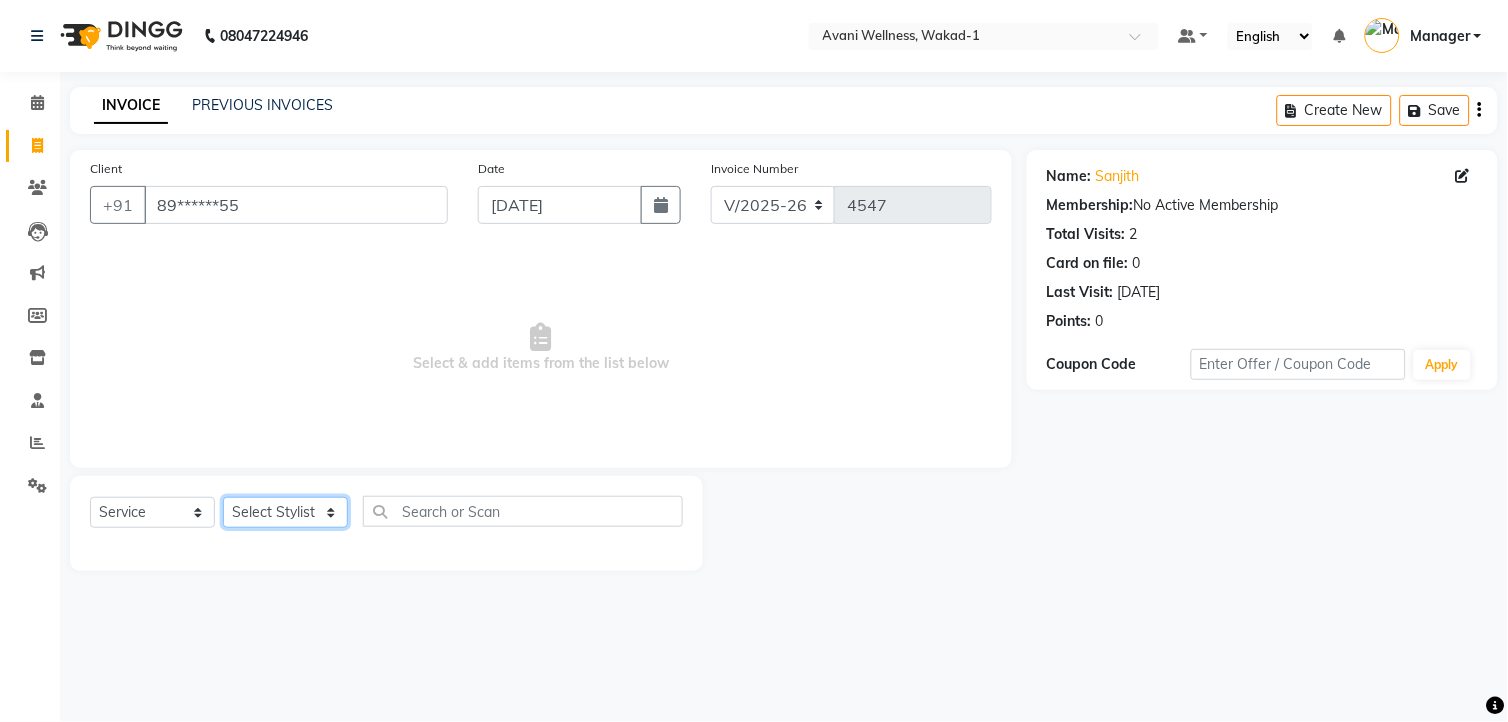 click on "Select Stylist [PERSON_NAME] MAAM [PERSON_NAME] DEV Deva [PERSON_NAME] [PERSON_NAME] Jadhav Manager [PERSON_NAME] MANAGER [PERSON_NAME] [PERSON_NAME]  [PERSON_NAME] [PERSON_NAME] [PERSON_NAME] [PERSON_NAME] [PERSON_NAME] Wakad 2 Yogesh" 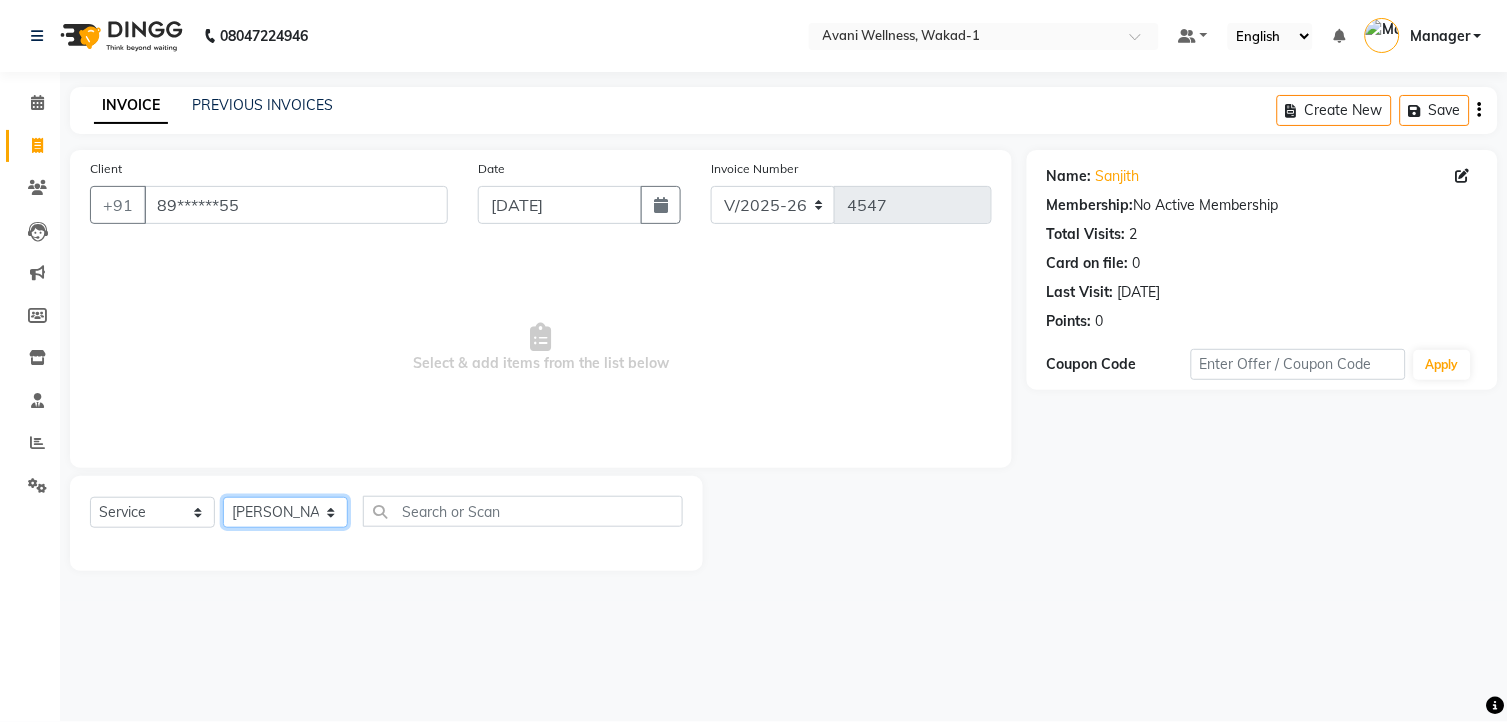 click on "Select Stylist [PERSON_NAME] MAAM [PERSON_NAME] DEV Deva [PERSON_NAME] [PERSON_NAME] Jadhav Manager [PERSON_NAME] MANAGER [PERSON_NAME] [PERSON_NAME]  [PERSON_NAME] [PERSON_NAME] [PERSON_NAME] [PERSON_NAME] [PERSON_NAME] Wakad 2 Yogesh" 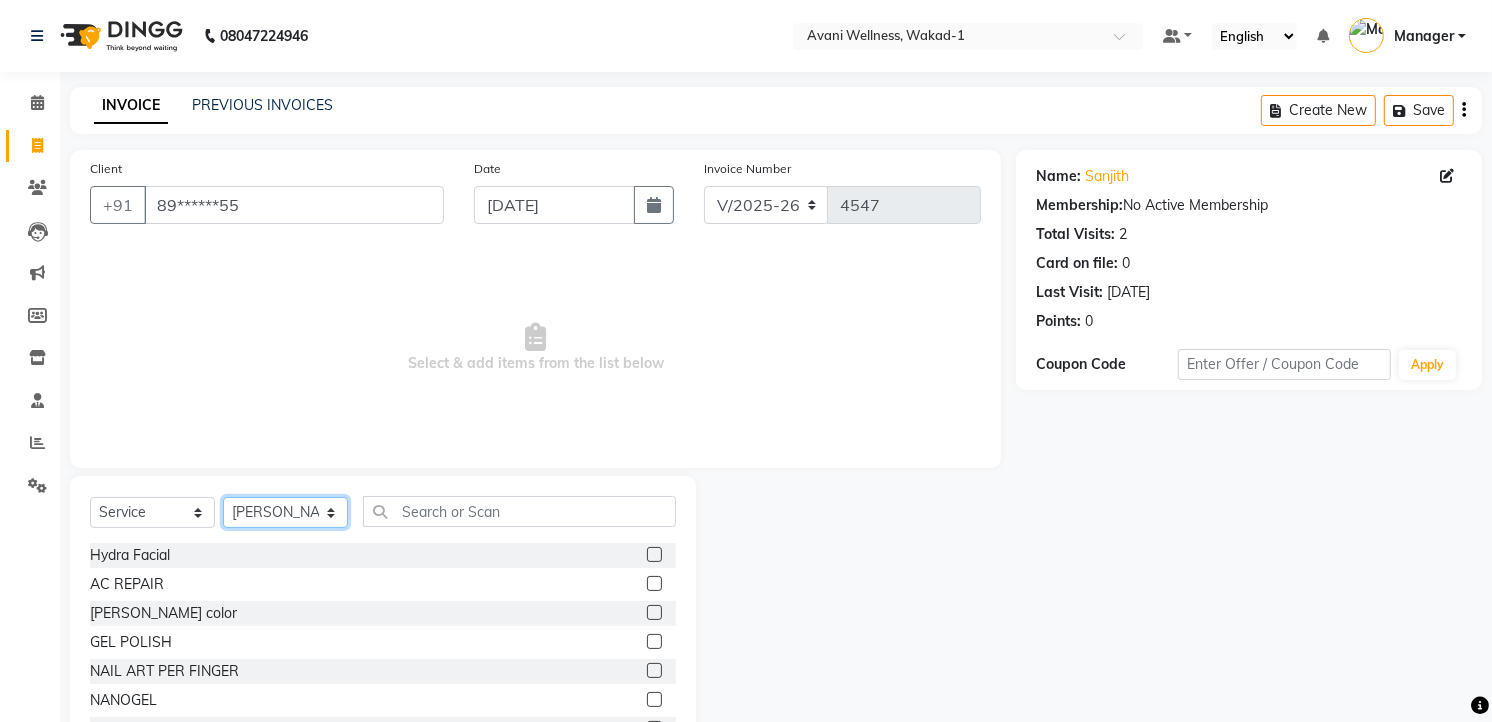 click on "Select Stylist [PERSON_NAME] MAAM [PERSON_NAME] DEV Deva [PERSON_NAME] [PERSON_NAME] Jadhav Manager [PERSON_NAME] MANAGER [PERSON_NAME] [PERSON_NAME]  [PERSON_NAME] [PERSON_NAME] [PERSON_NAME] [PERSON_NAME] [PERSON_NAME] Wakad 2 Yogesh" 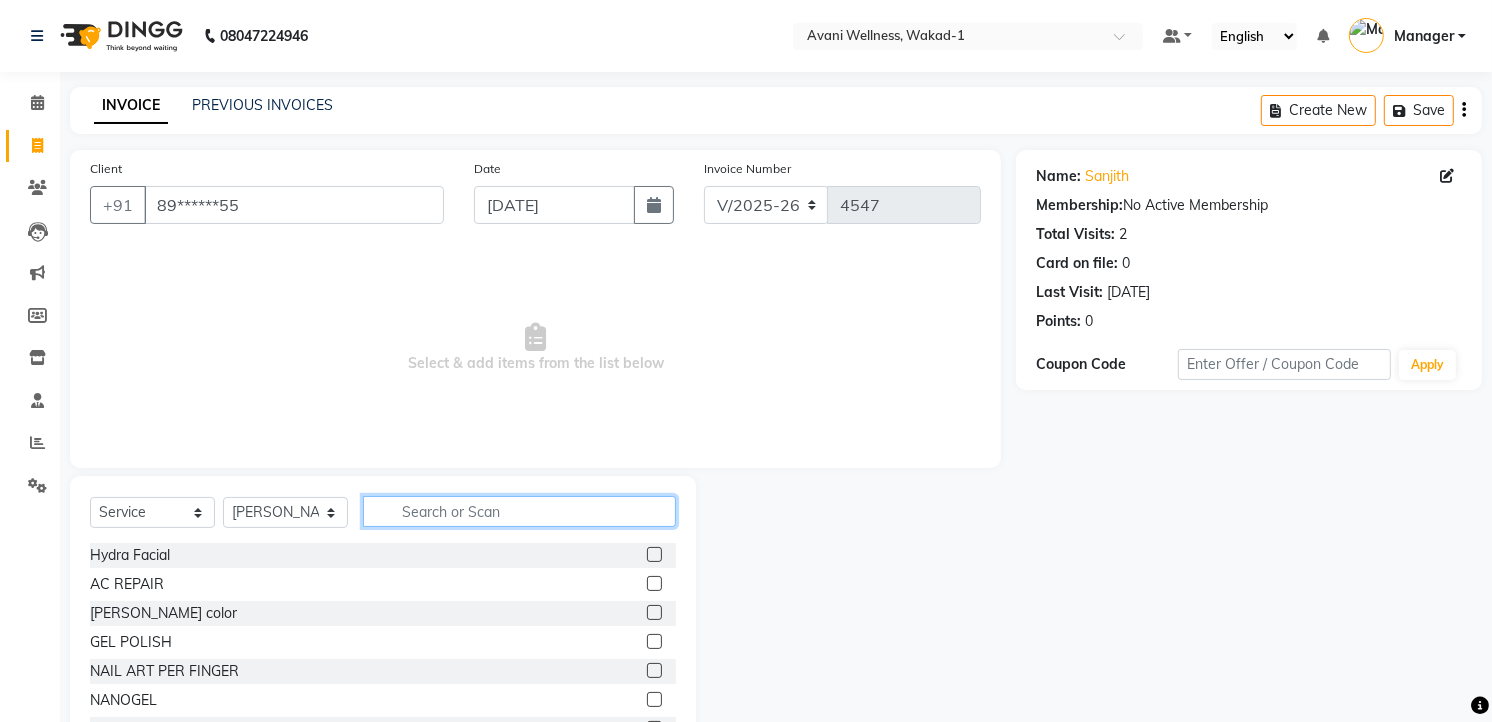 click 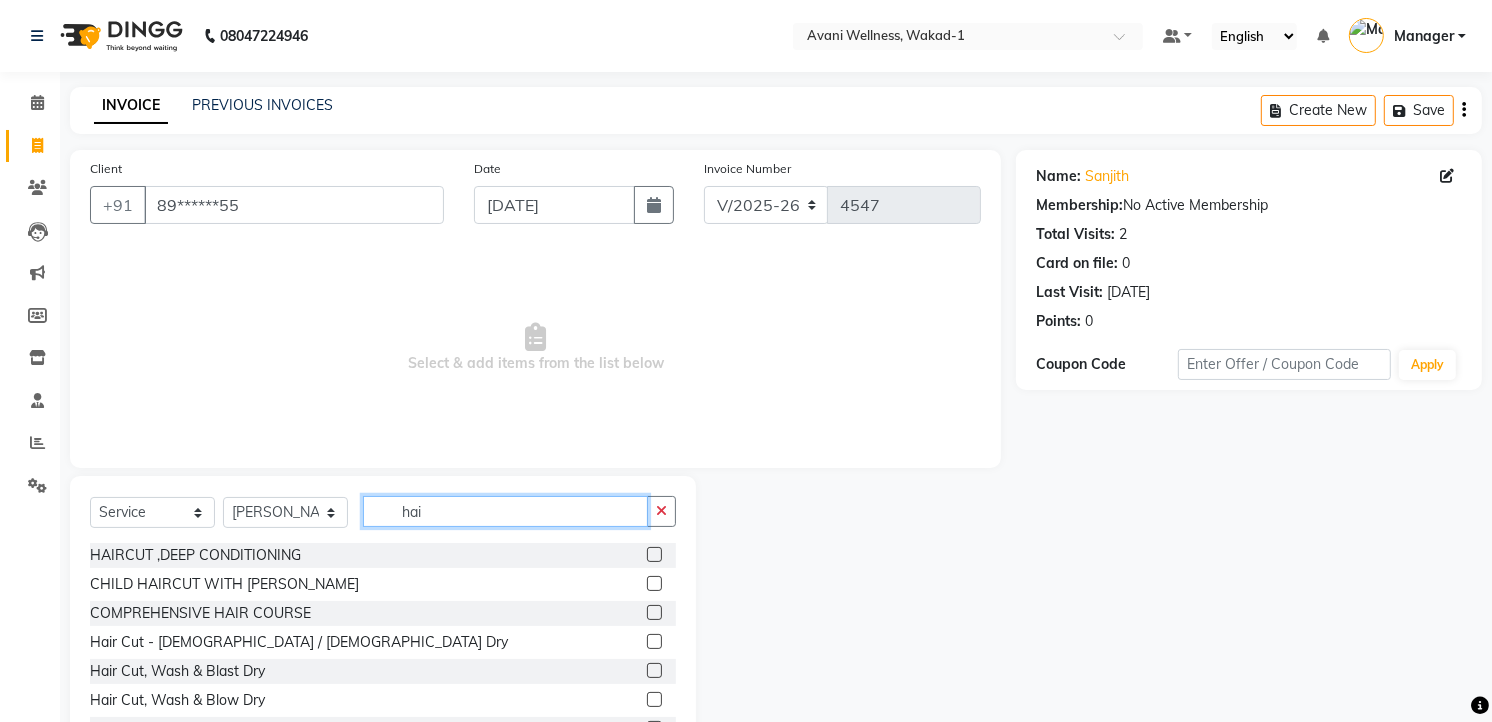 type on "hai" 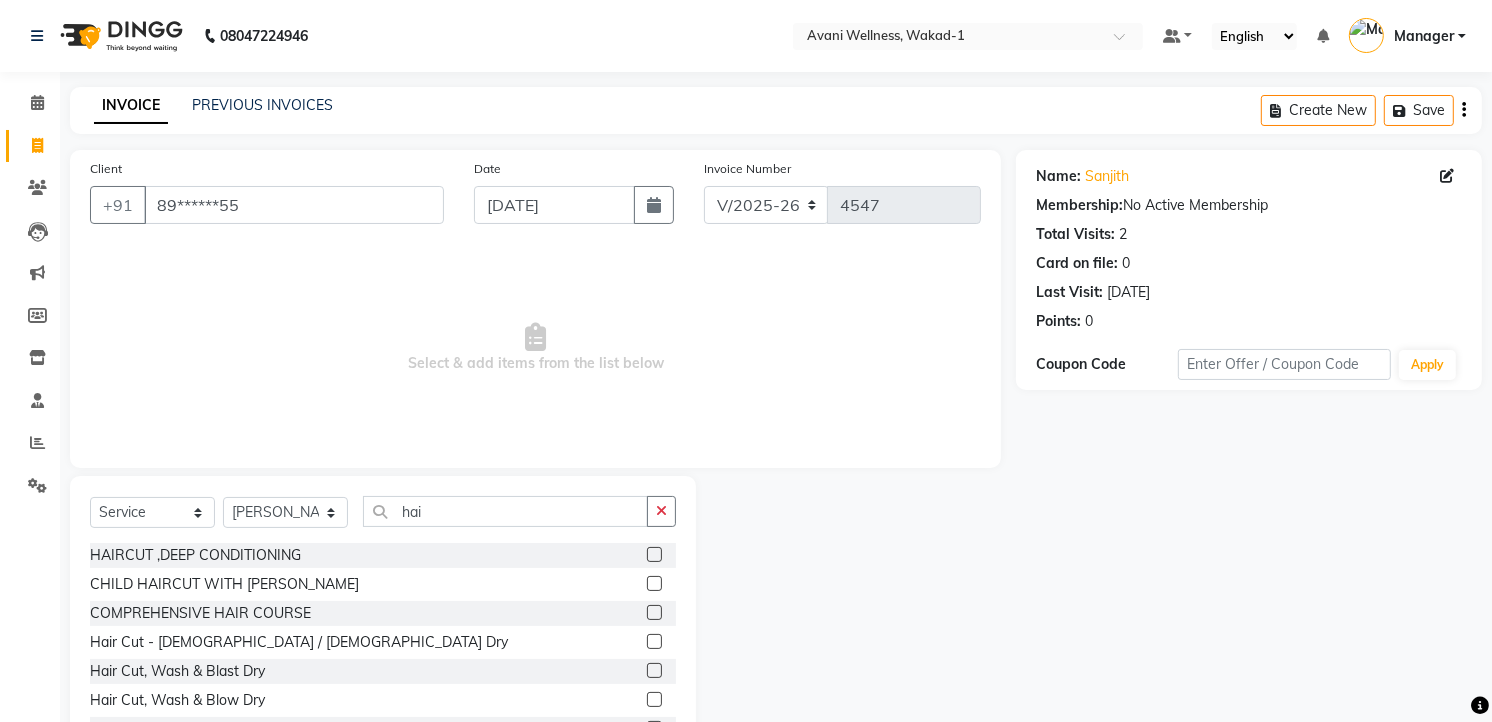 click 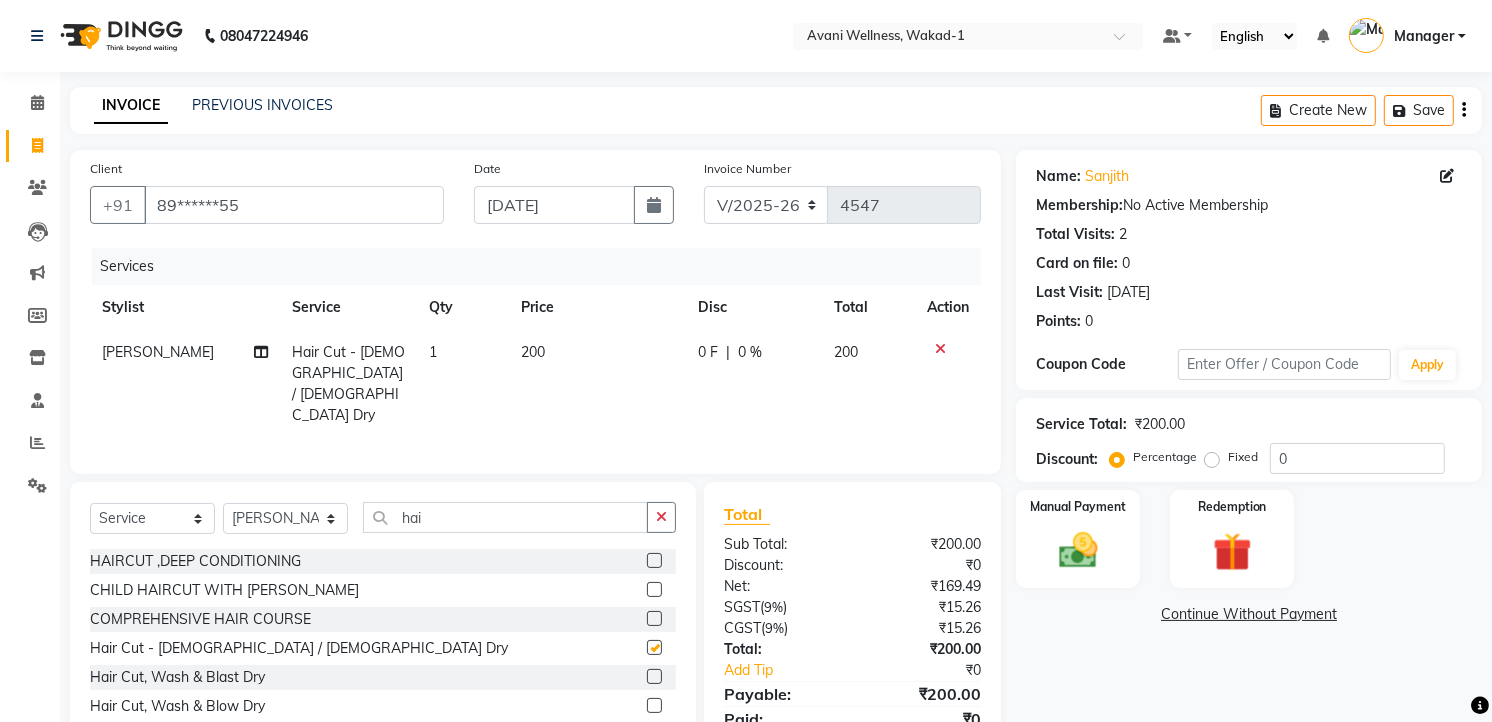 type 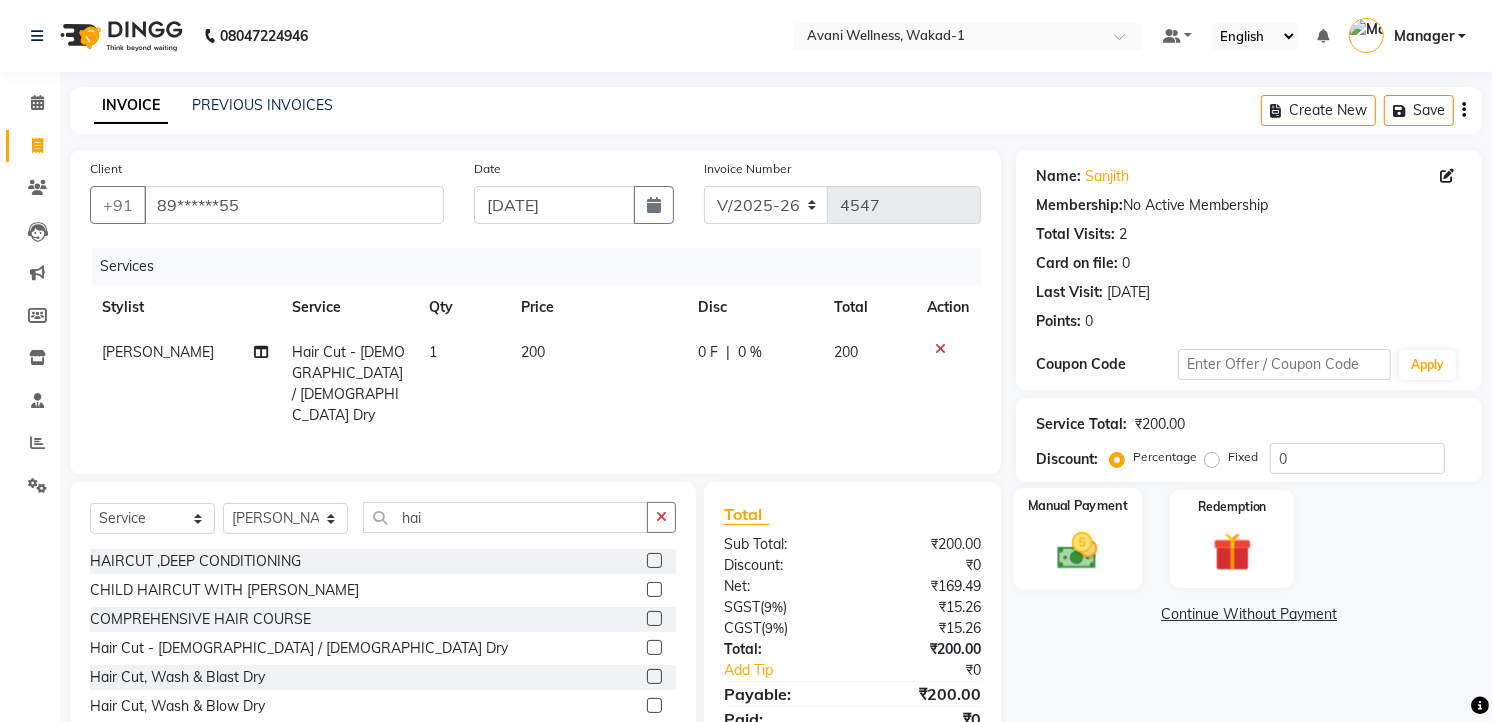 click on "Manual Payment" 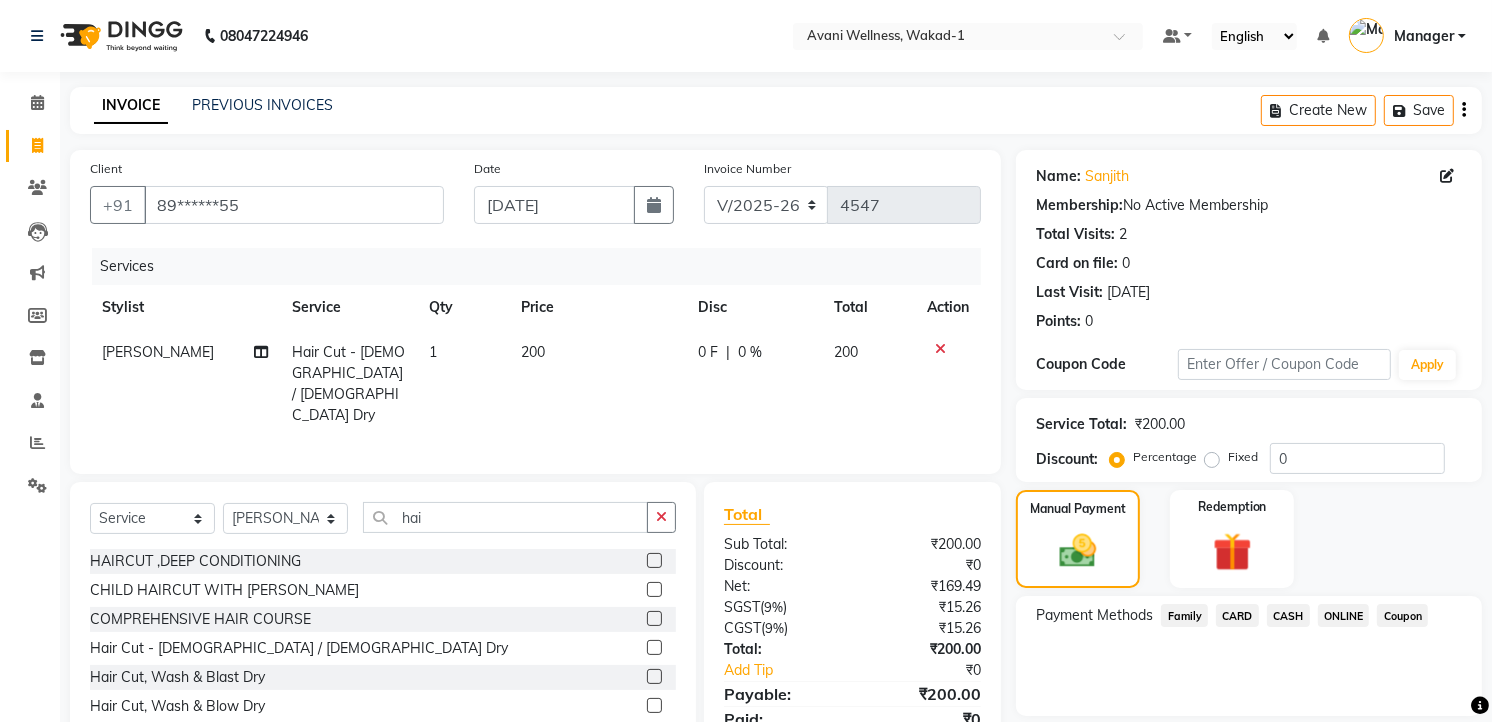 click on "ONLINE" 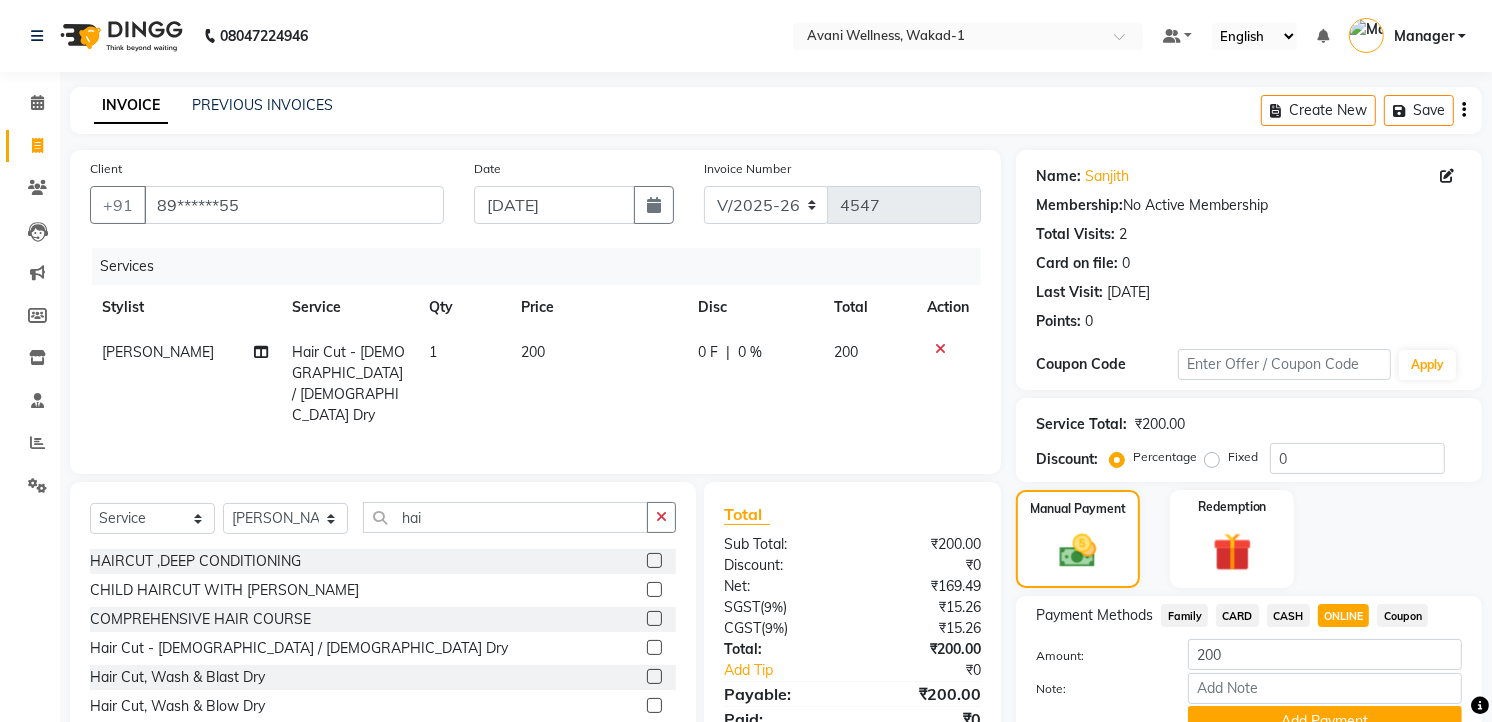 scroll, scrollTop: 66, scrollLeft: 0, axis: vertical 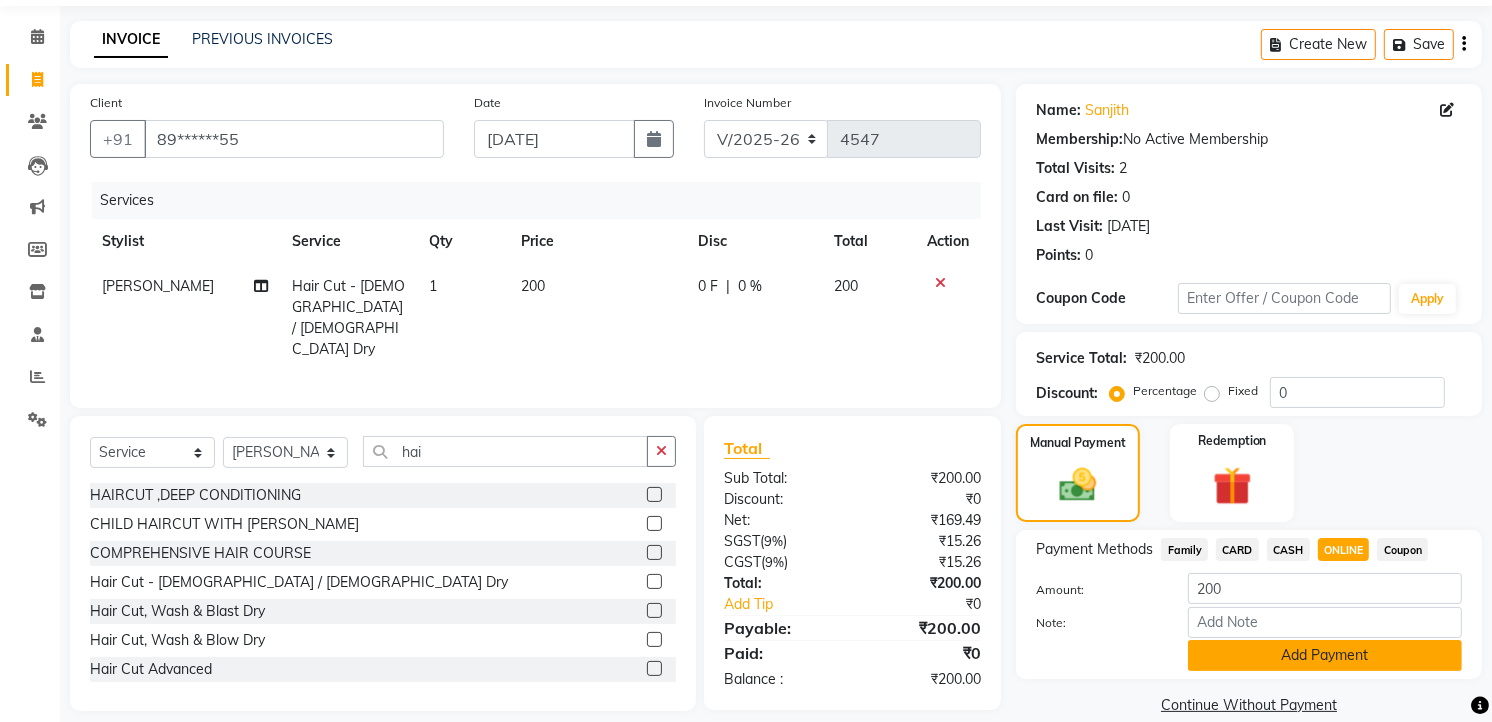 click on "Add Payment" 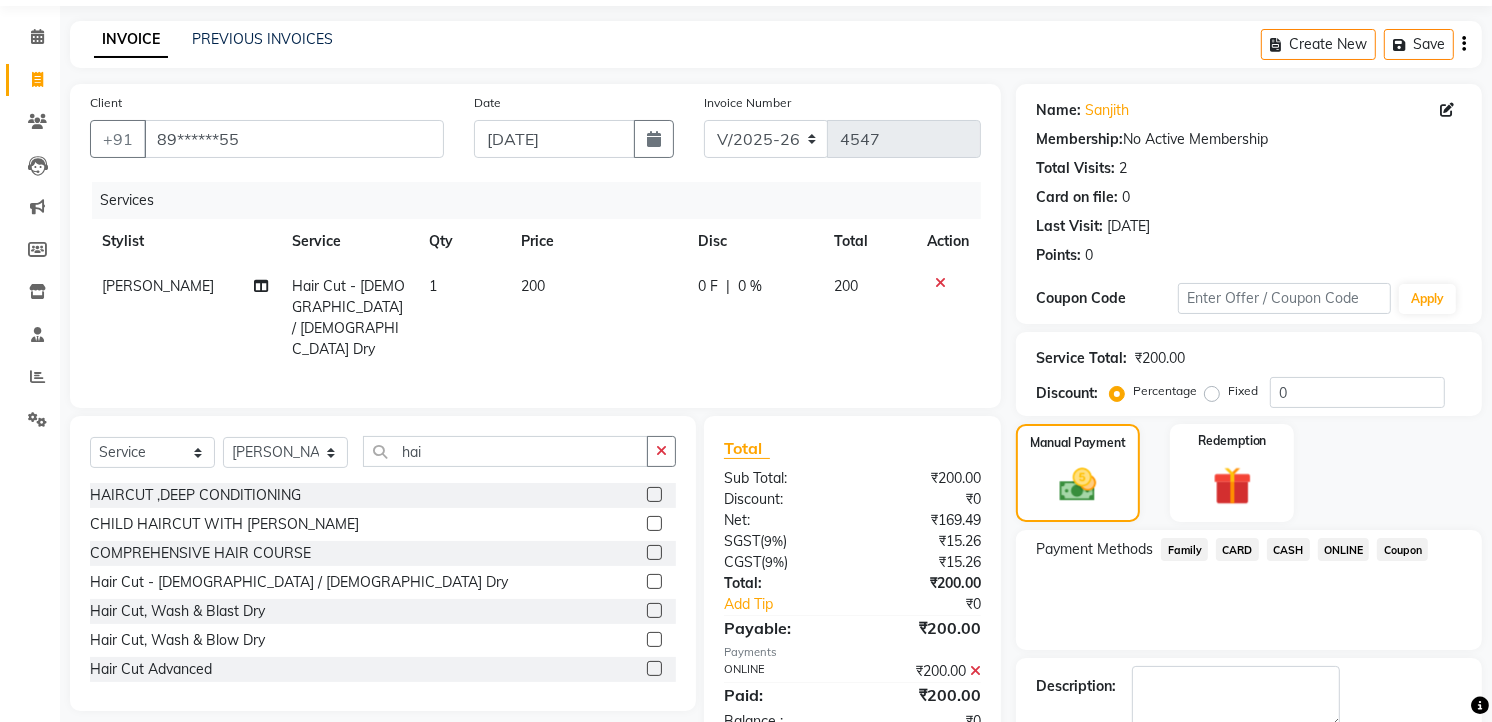 scroll, scrollTop: 177, scrollLeft: 0, axis: vertical 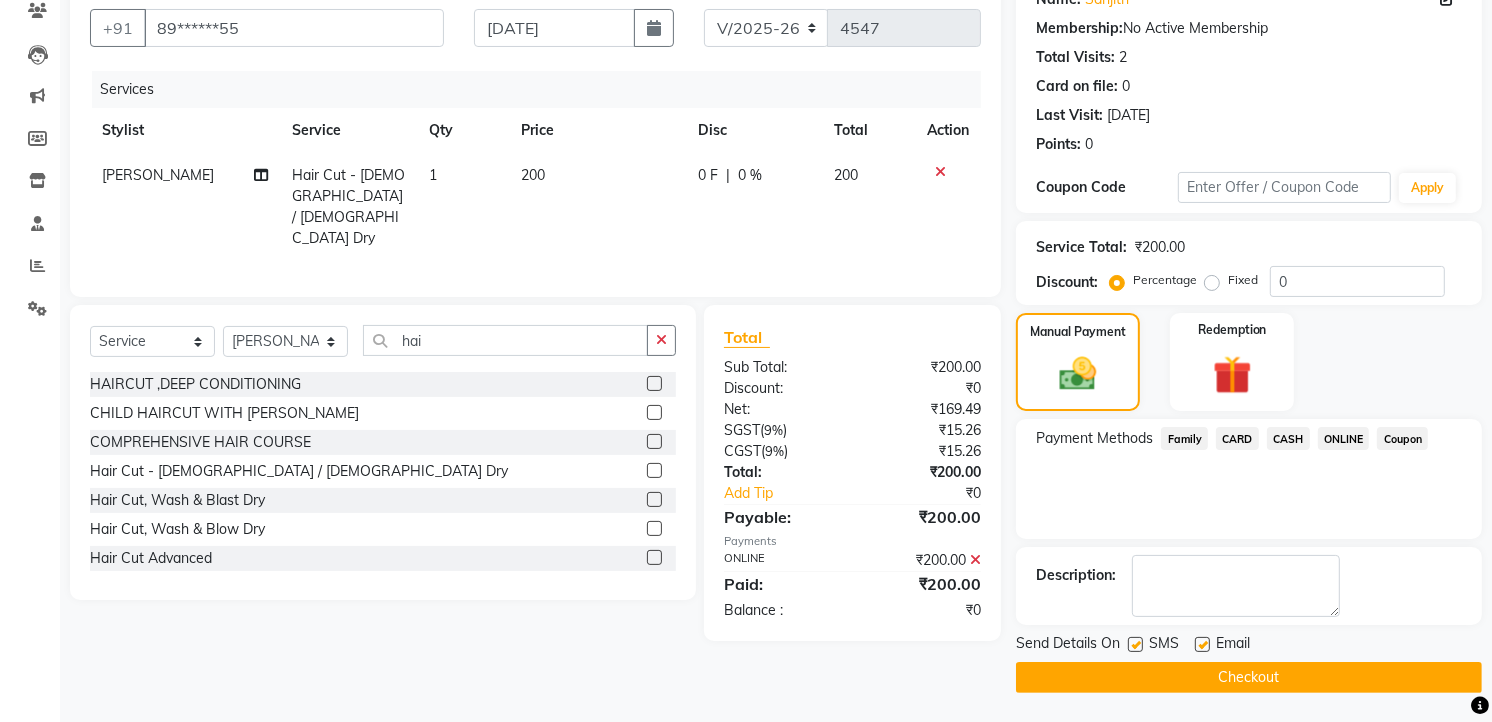 click on "Checkout" 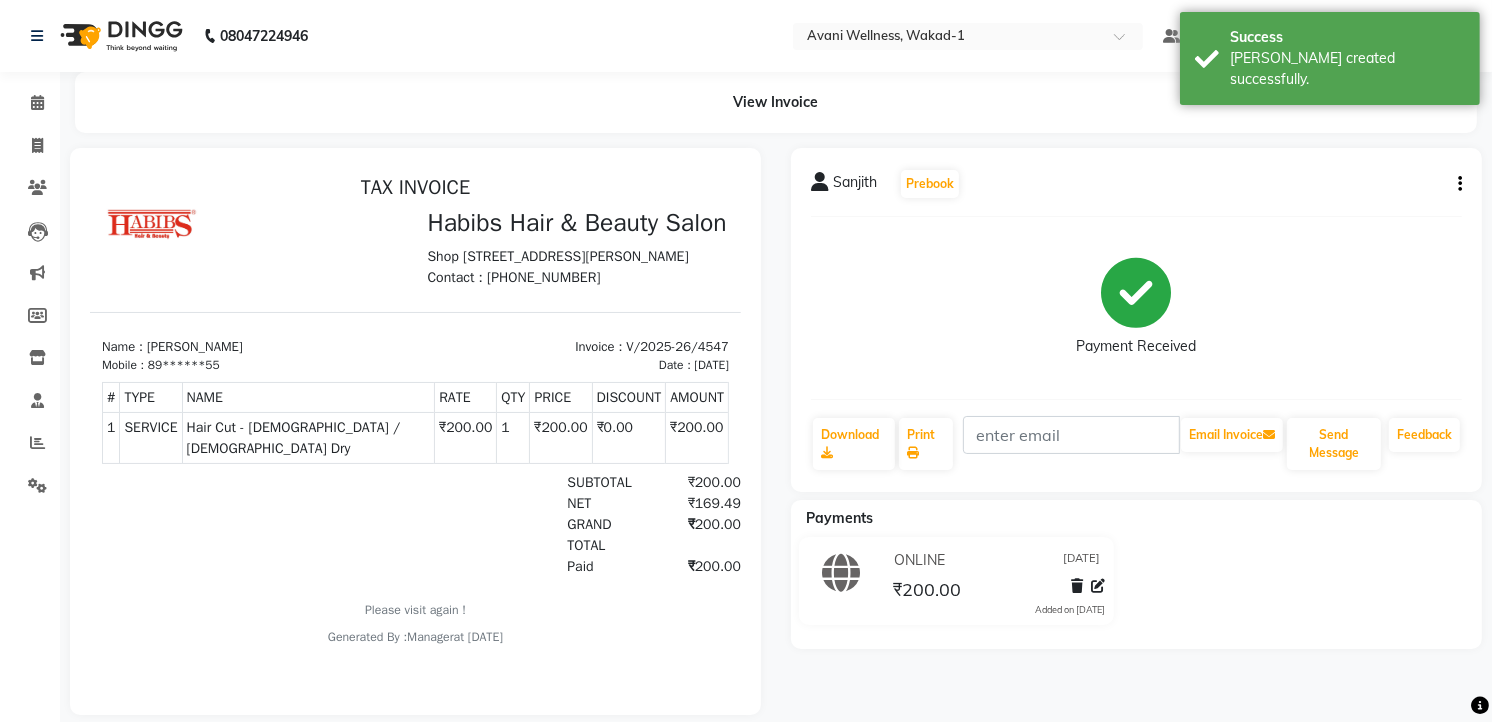 scroll, scrollTop: 0, scrollLeft: 0, axis: both 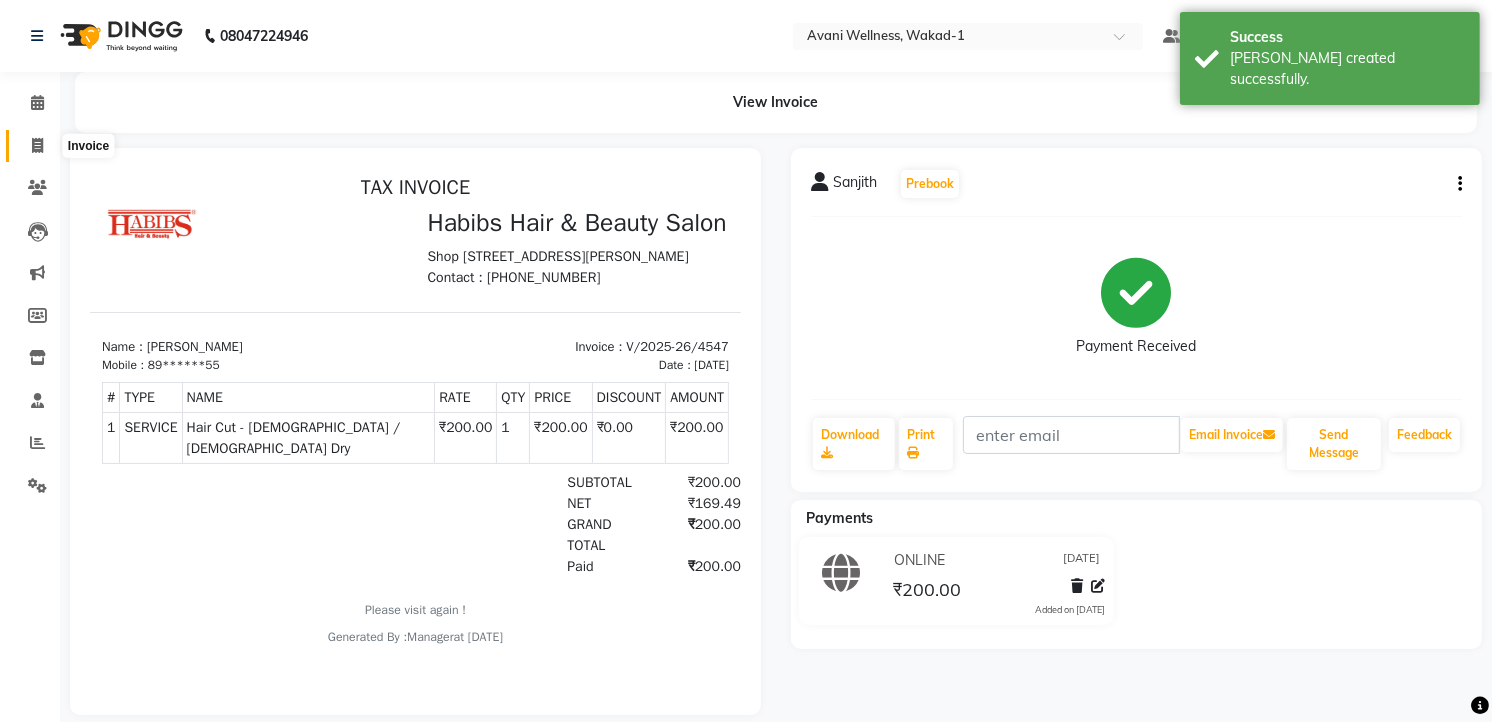 click 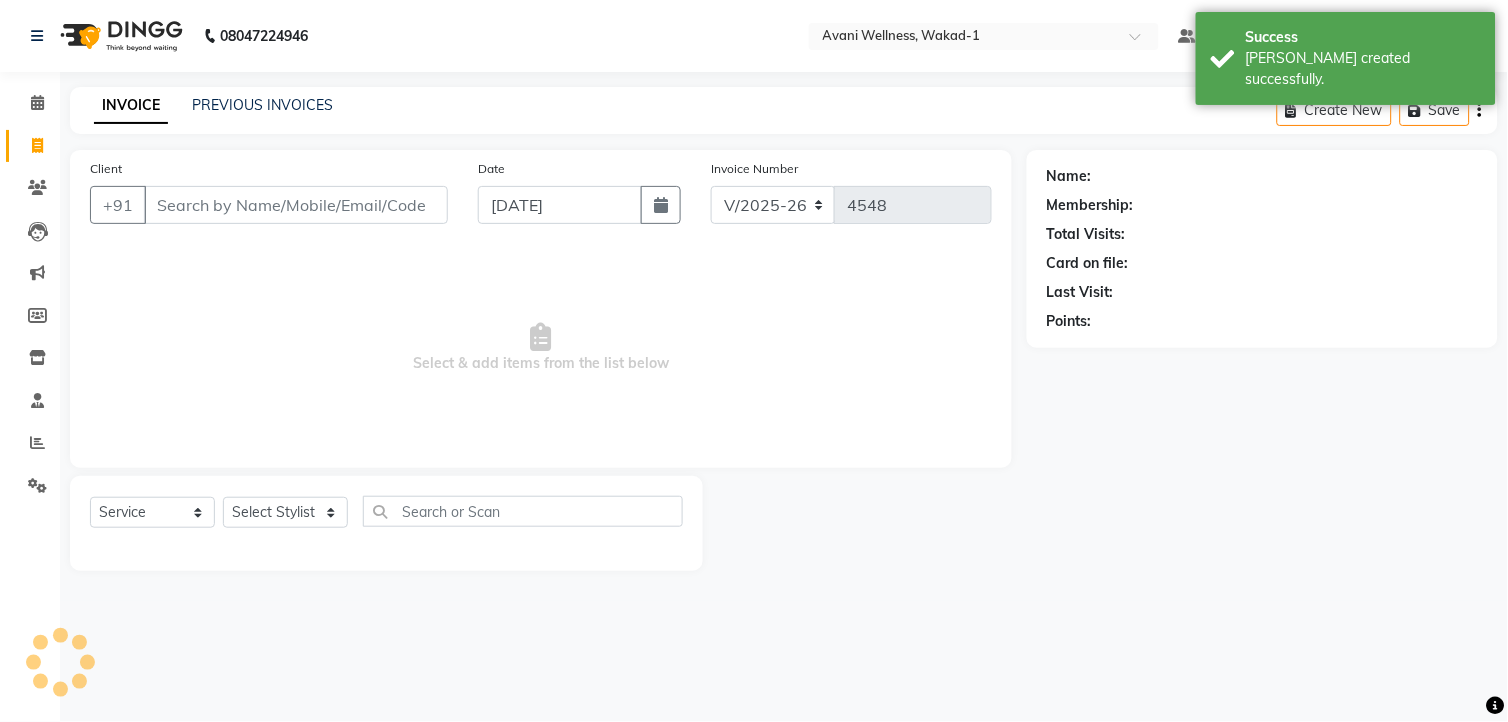 click on "Client" at bounding box center [296, 205] 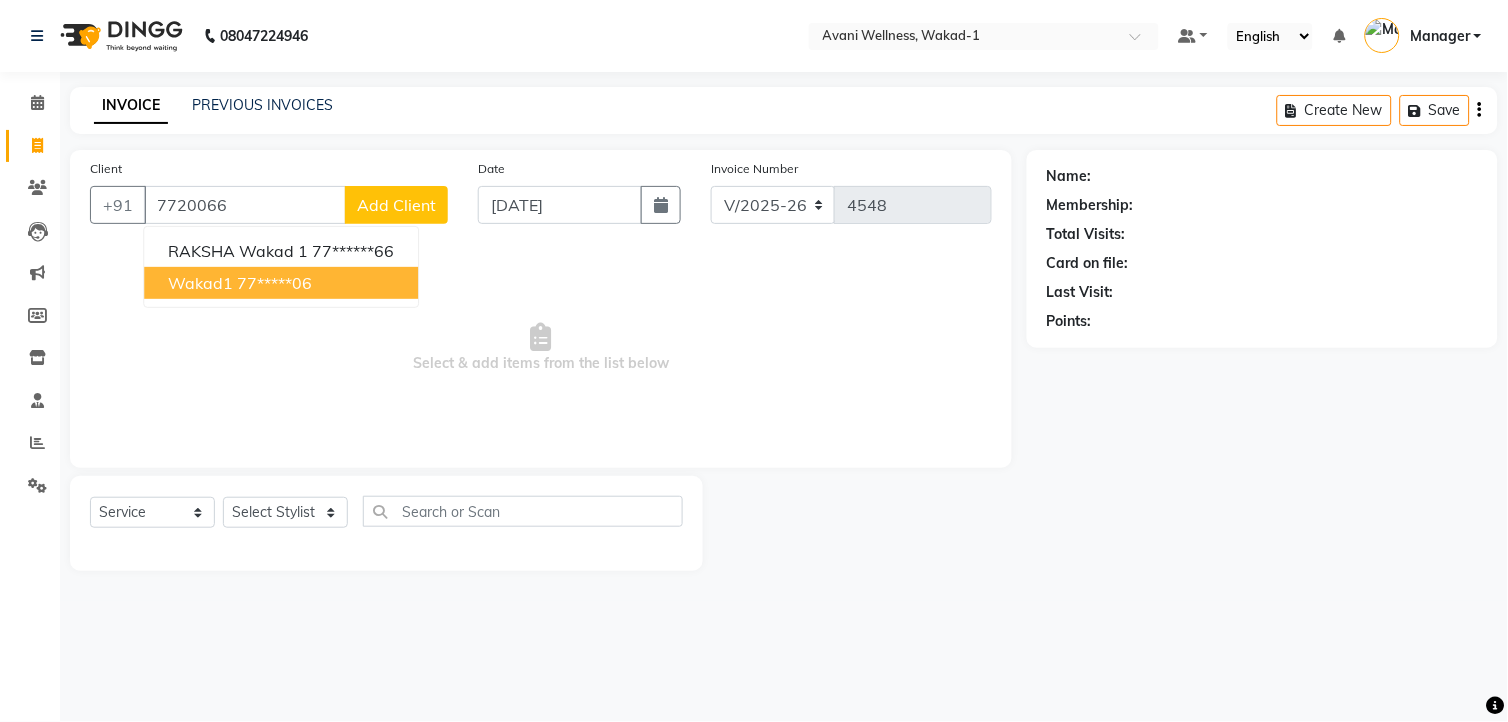 click on "77*****06" at bounding box center [274, 283] 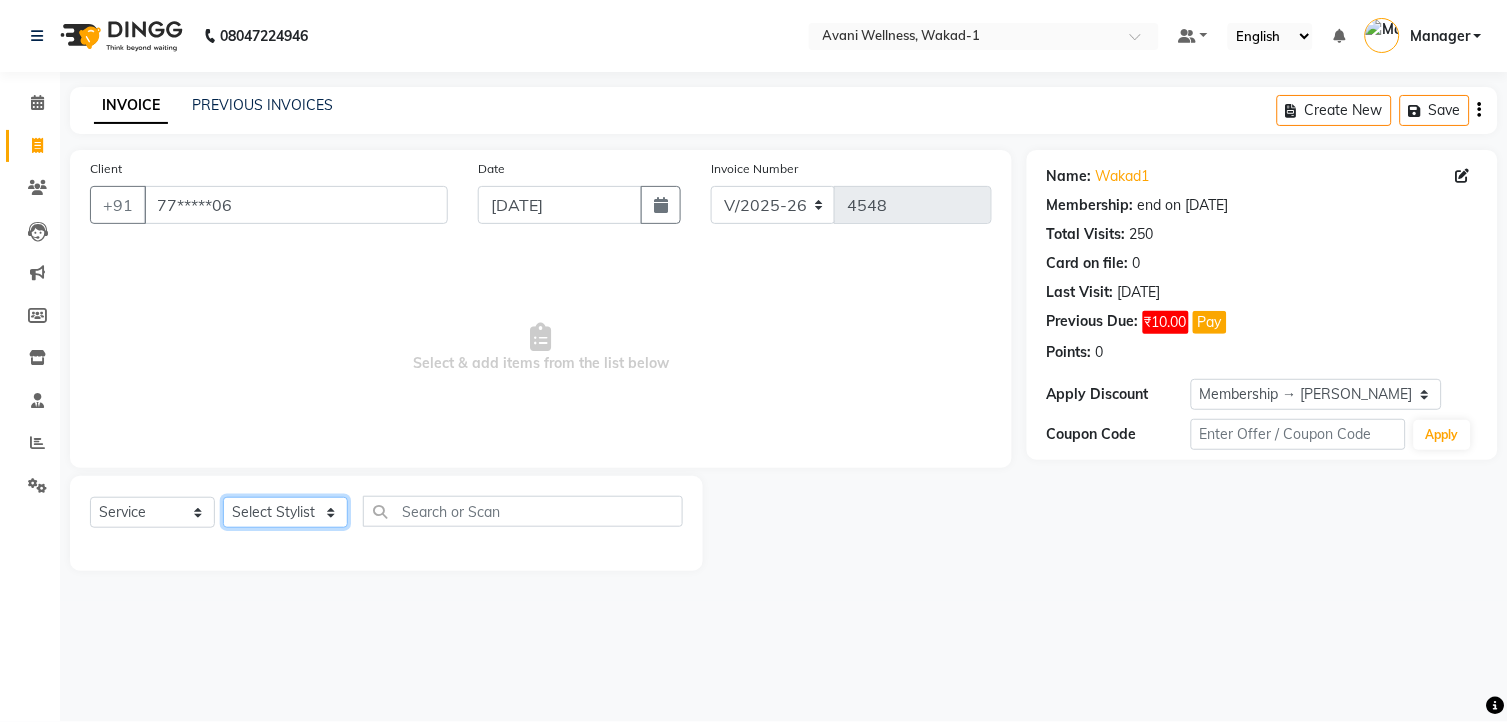 click on "Select Stylist [PERSON_NAME] MAAM [PERSON_NAME] DEV Deva [PERSON_NAME] [PERSON_NAME] Jadhav Manager [PERSON_NAME] MANAGER [PERSON_NAME] [PERSON_NAME]  [PERSON_NAME] [PERSON_NAME] [PERSON_NAME] [PERSON_NAME] [PERSON_NAME] Wakad 2 Yogesh" 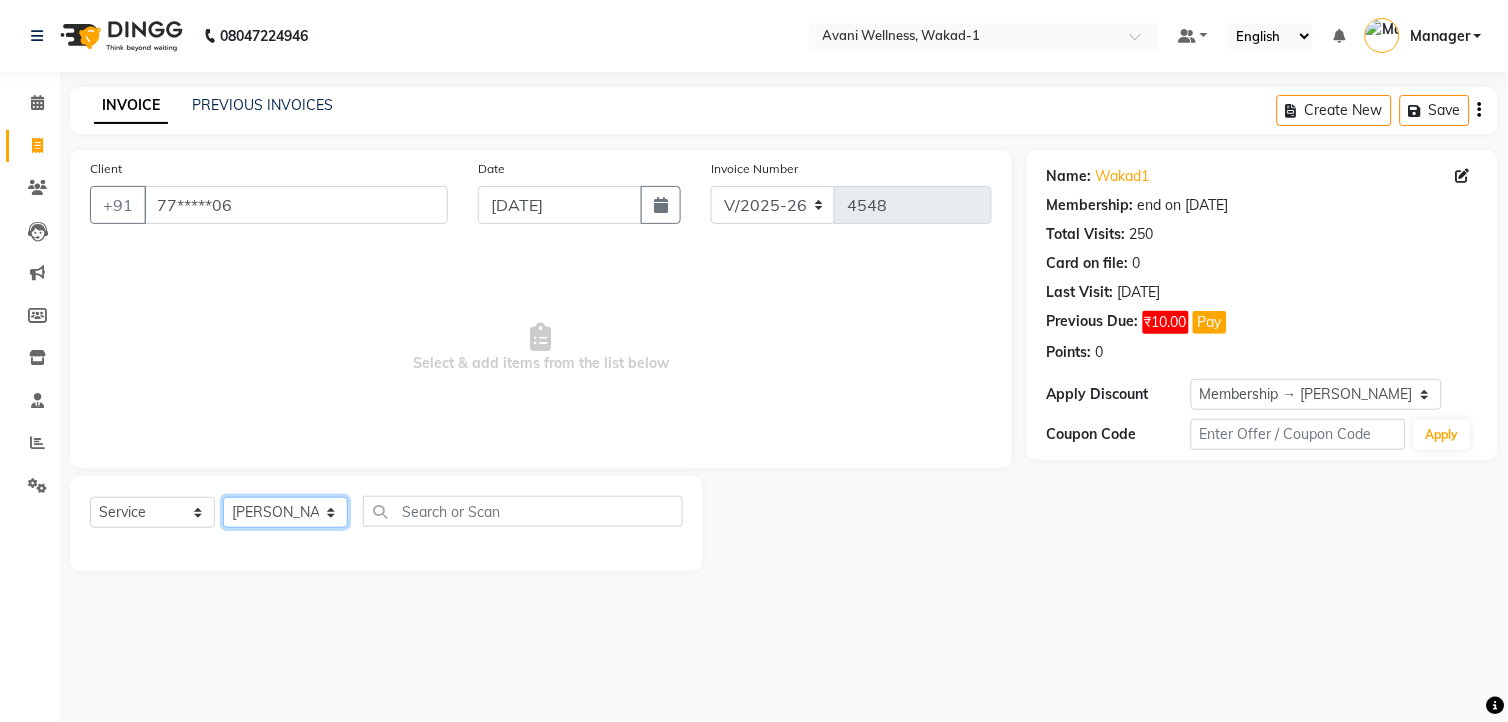 click on "Select Stylist [PERSON_NAME] MAAM [PERSON_NAME] DEV Deva [PERSON_NAME] [PERSON_NAME] Jadhav Manager [PERSON_NAME] MANAGER [PERSON_NAME] [PERSON_NAME]  [PERSON_NAME] [PERSON_NAME] [PERSON_NAME] [PERSON_NAME] [PERSON_NAME] Wakad 2 Yogesh" 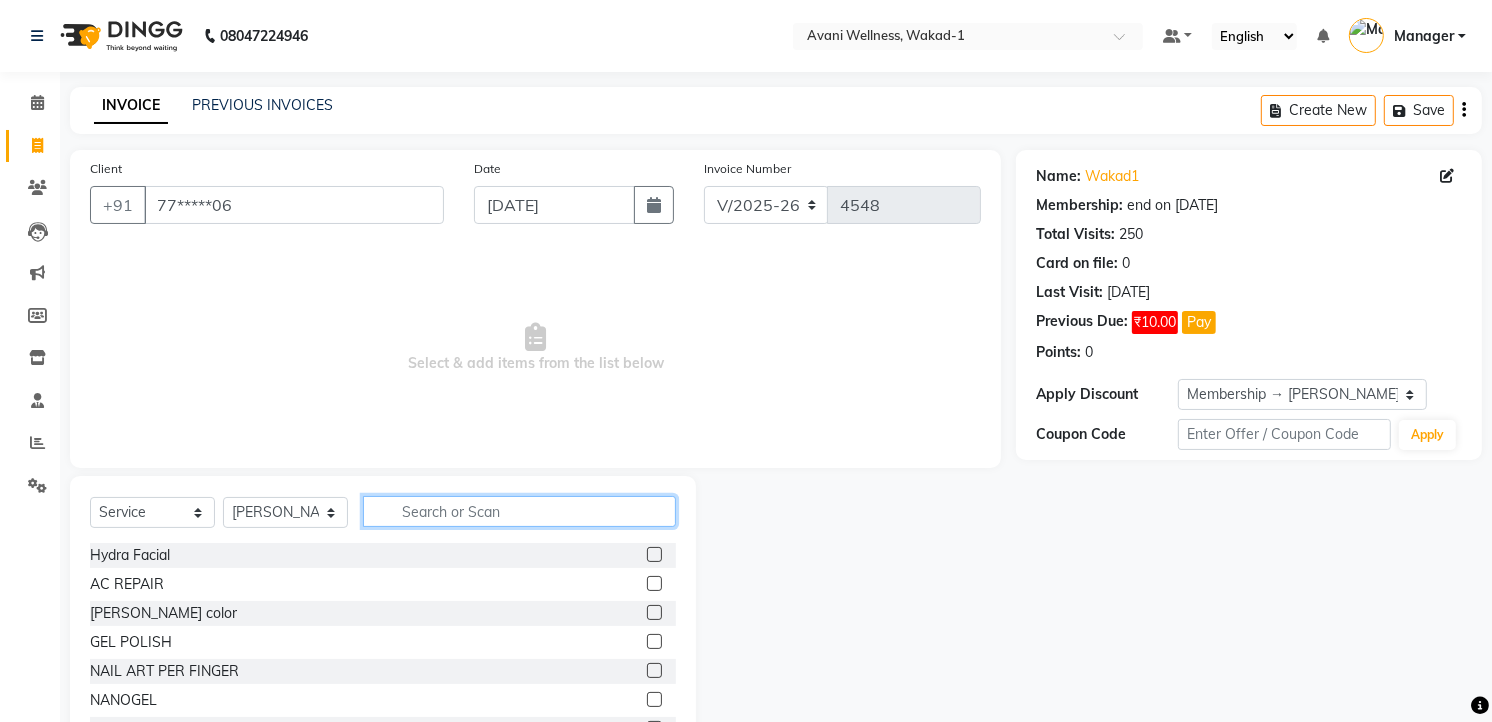 click 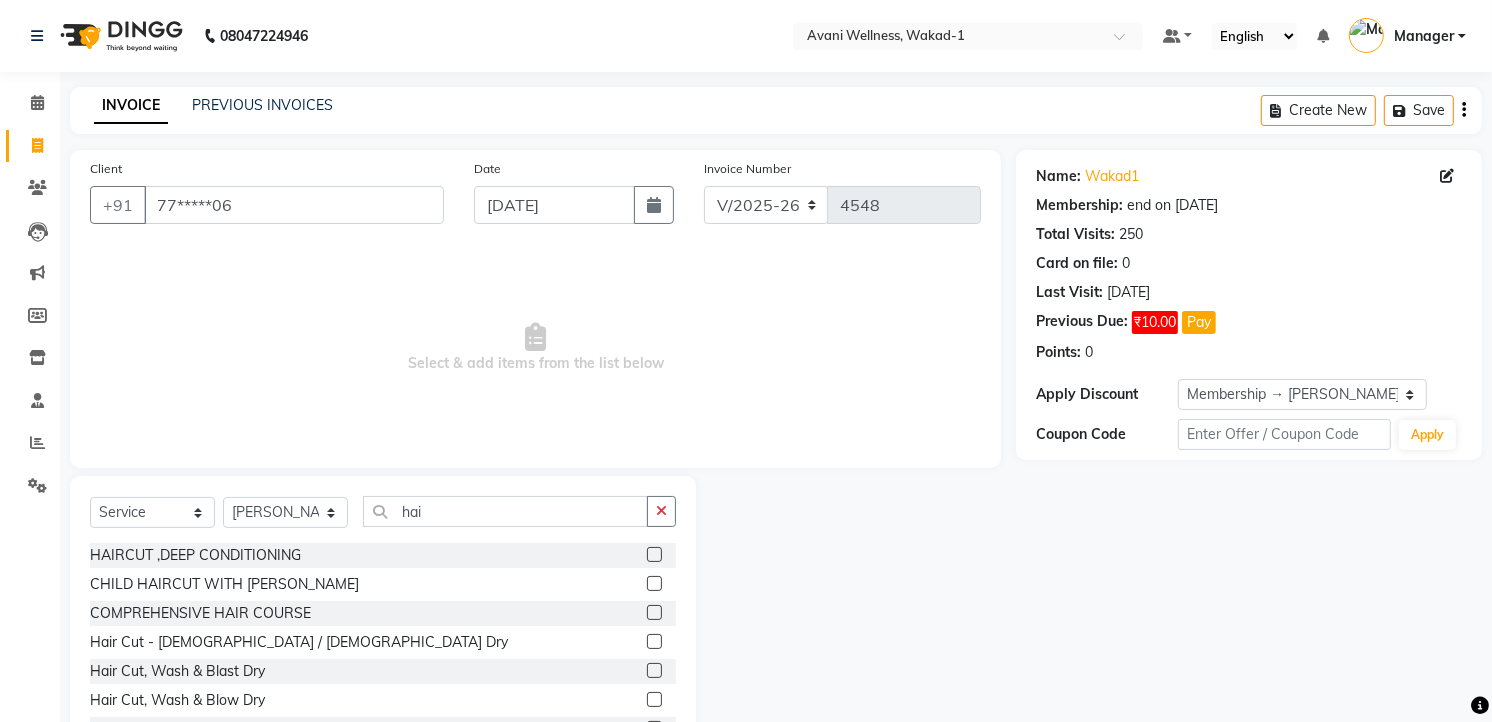 click 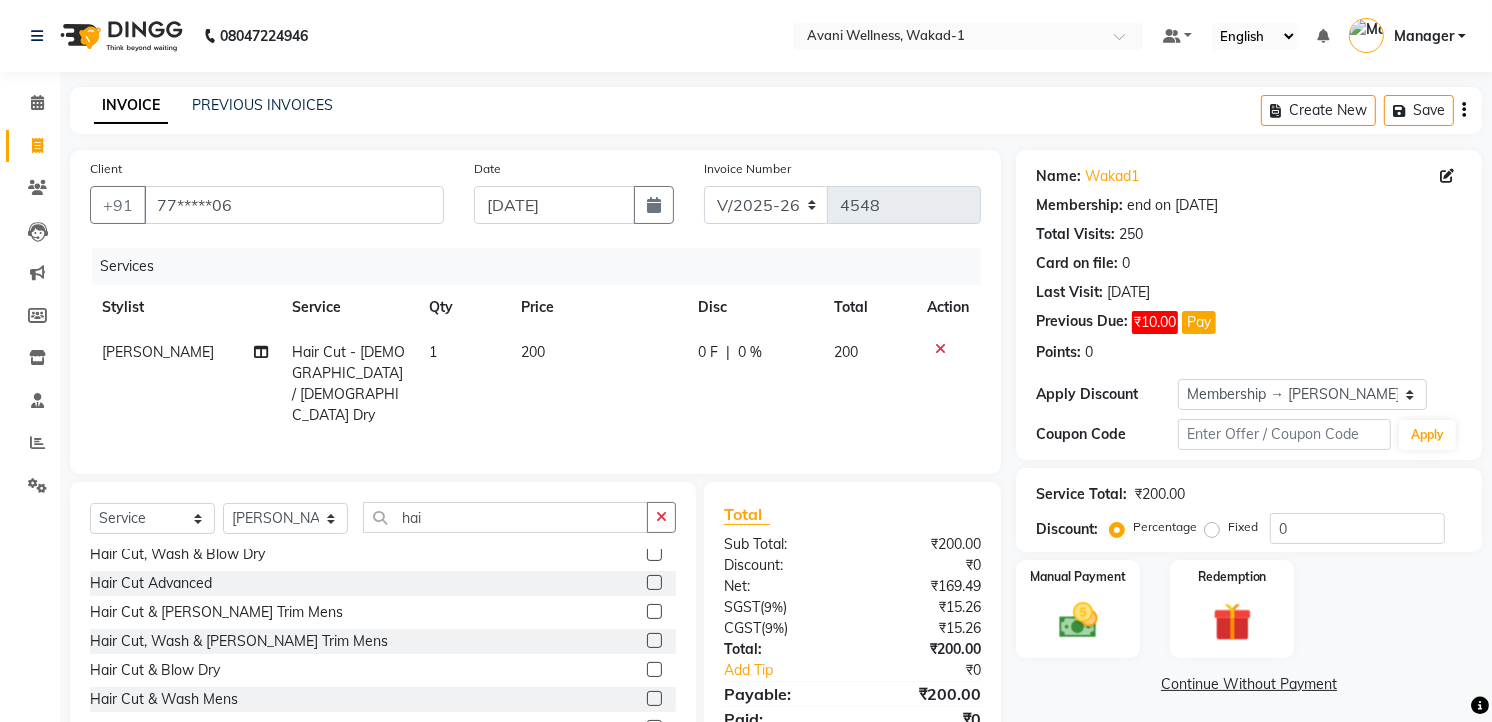 scroll, scrollTop: 153, scrollLeft: 0, axis: vertical 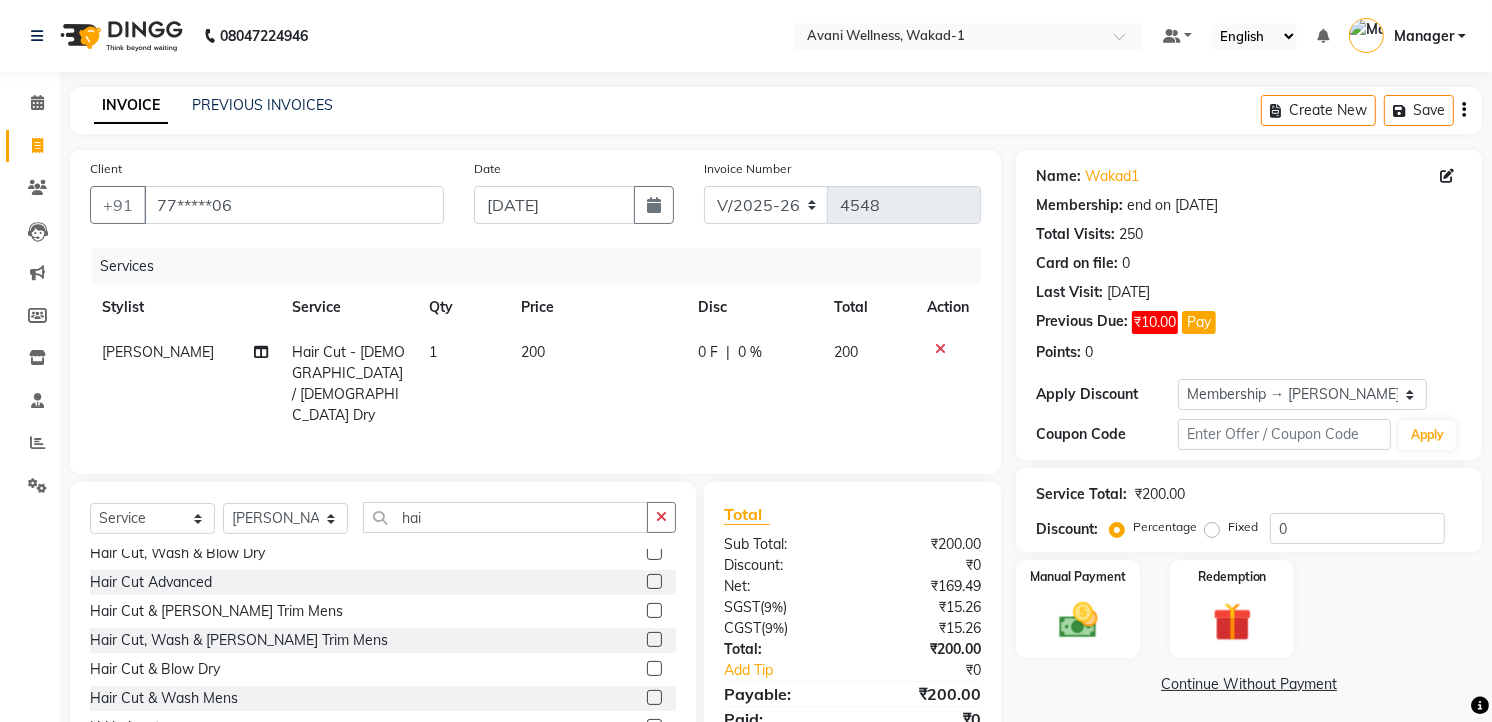 click 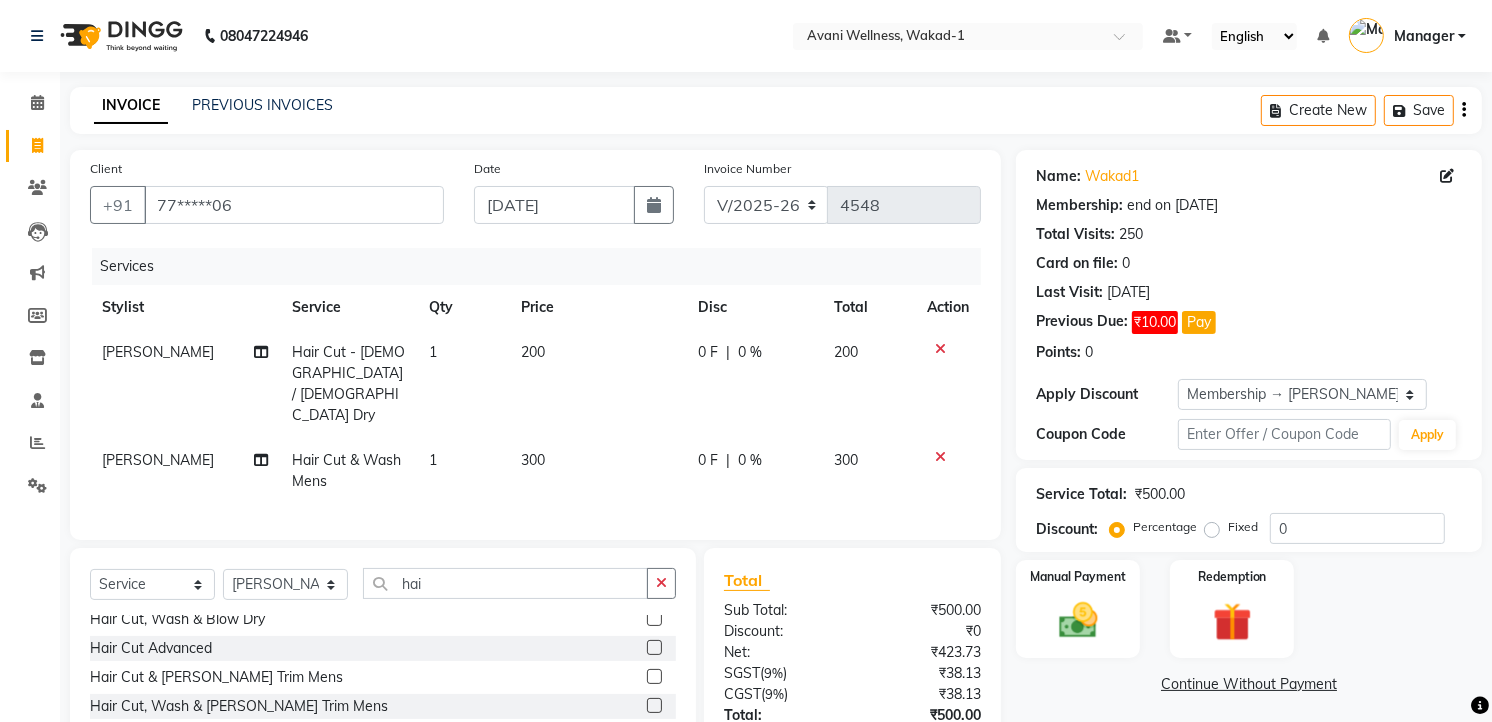 click 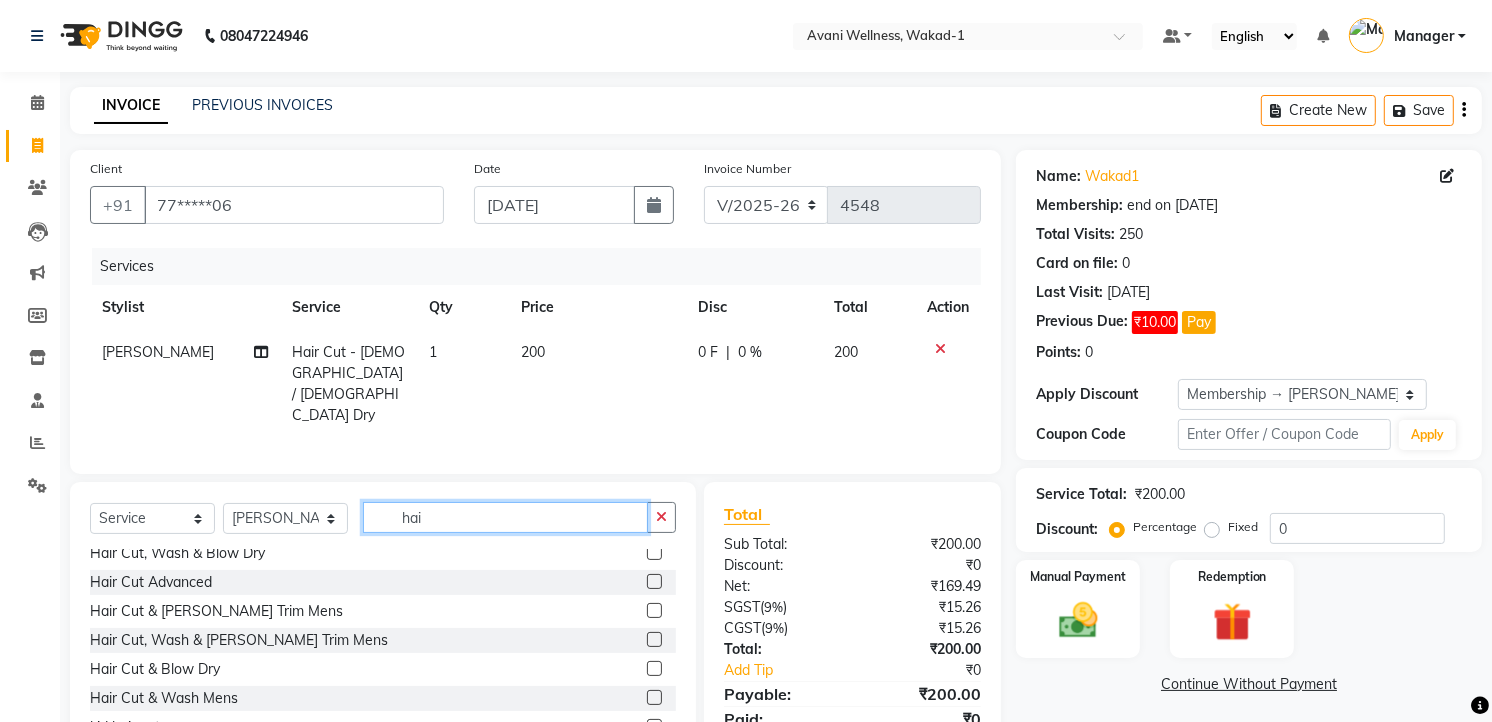 click on "hai" 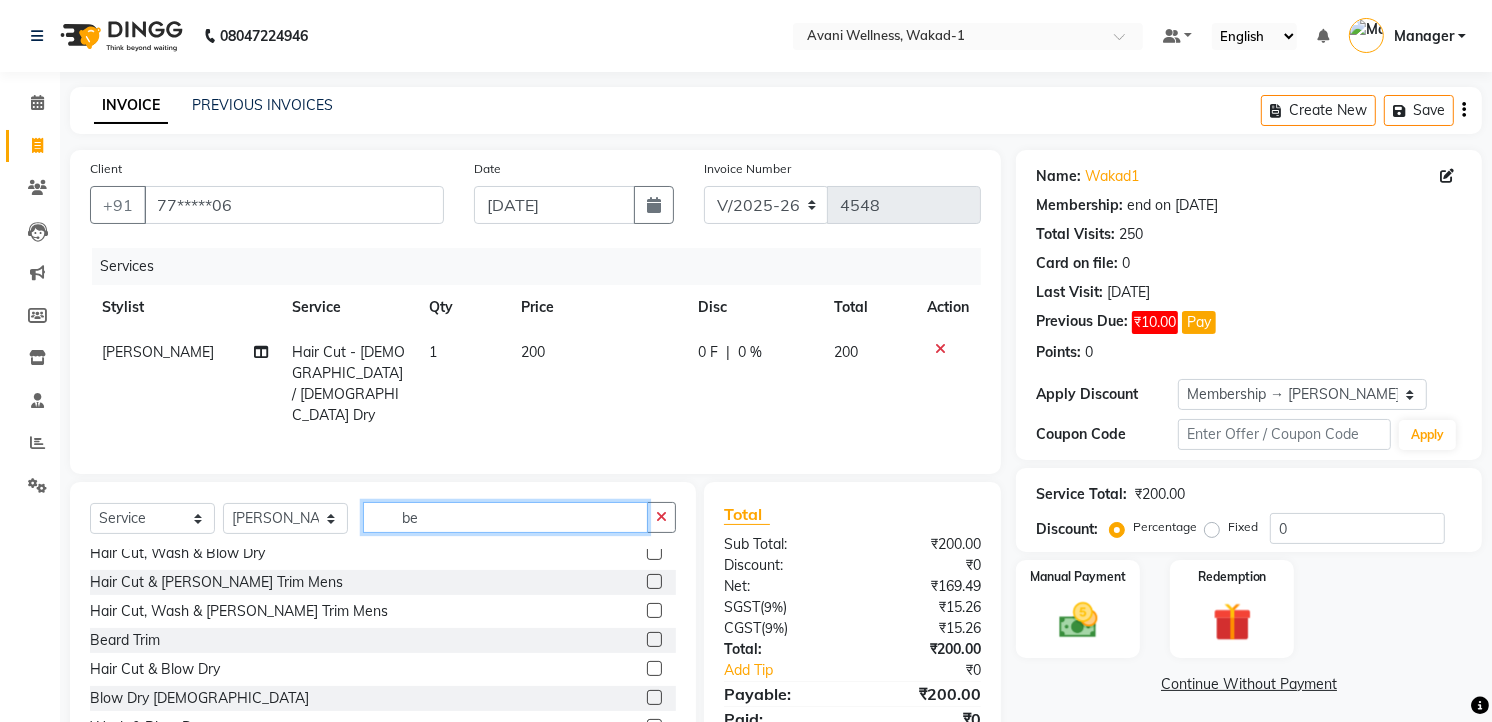 scroll, scrollTop: 0, scrollLeft: 0, axis: both 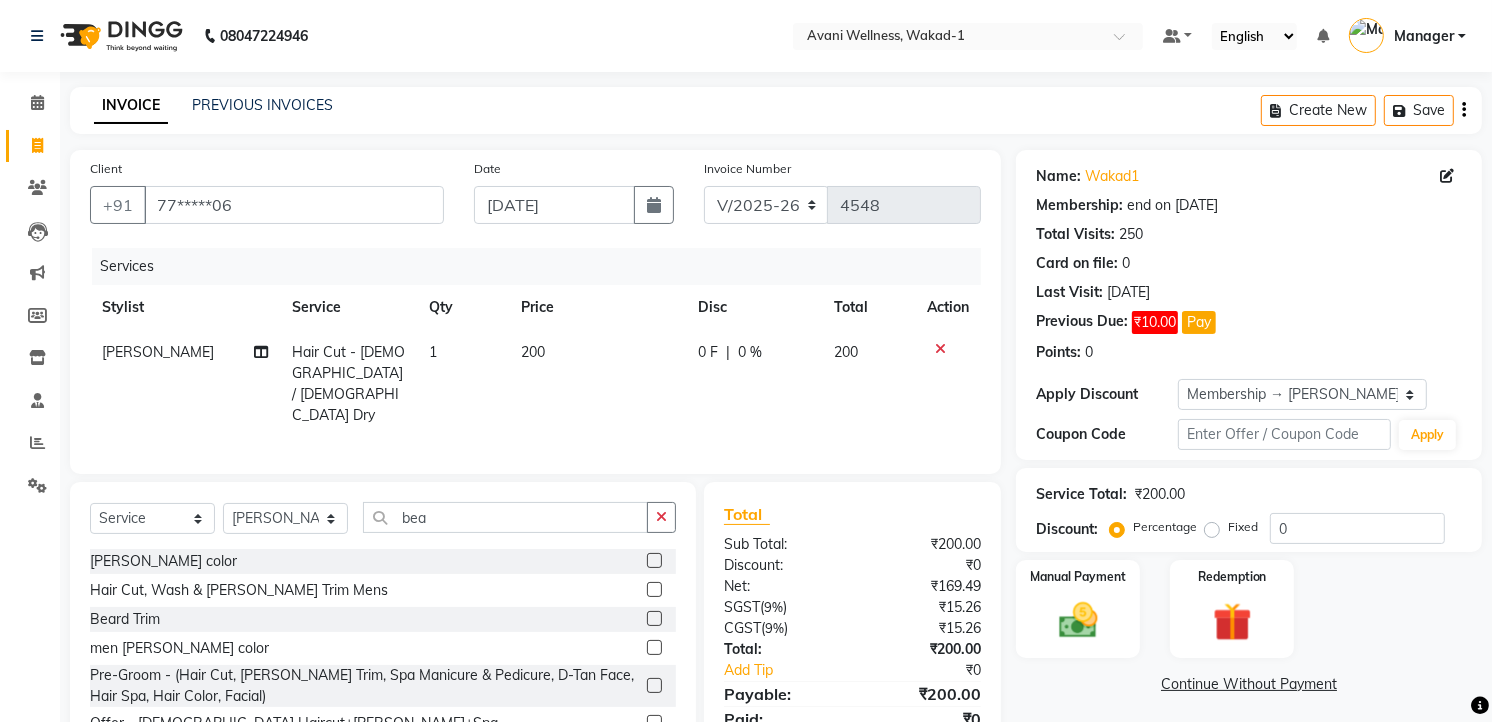 click 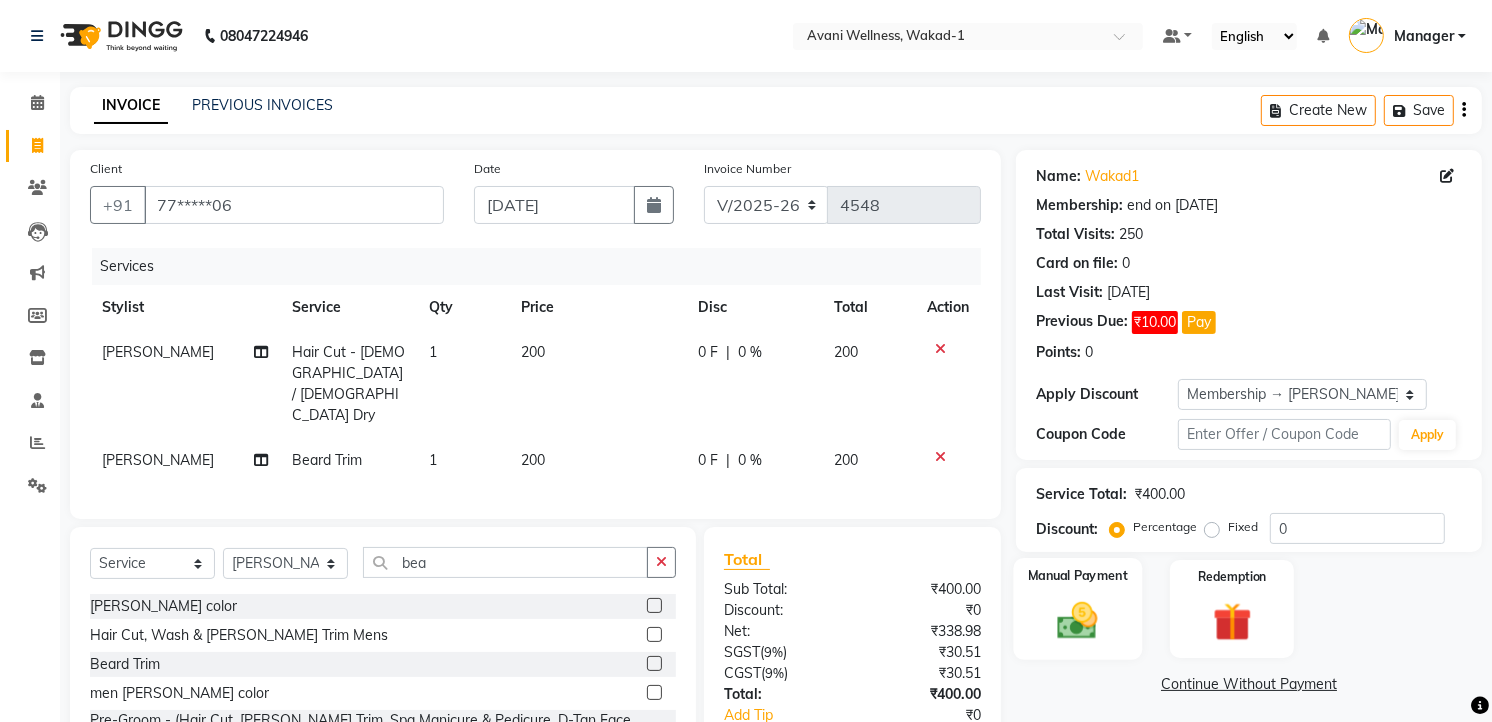 click 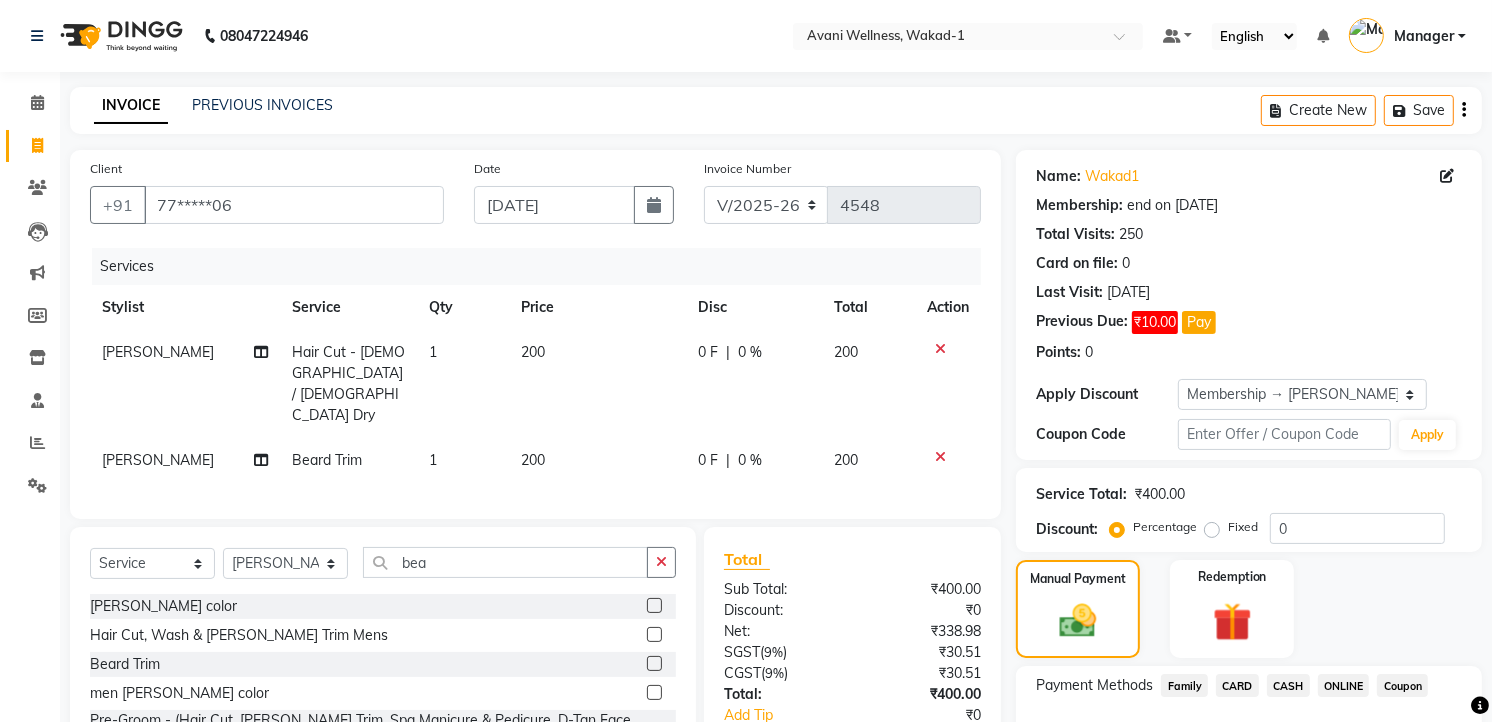 click on "ONLINE" 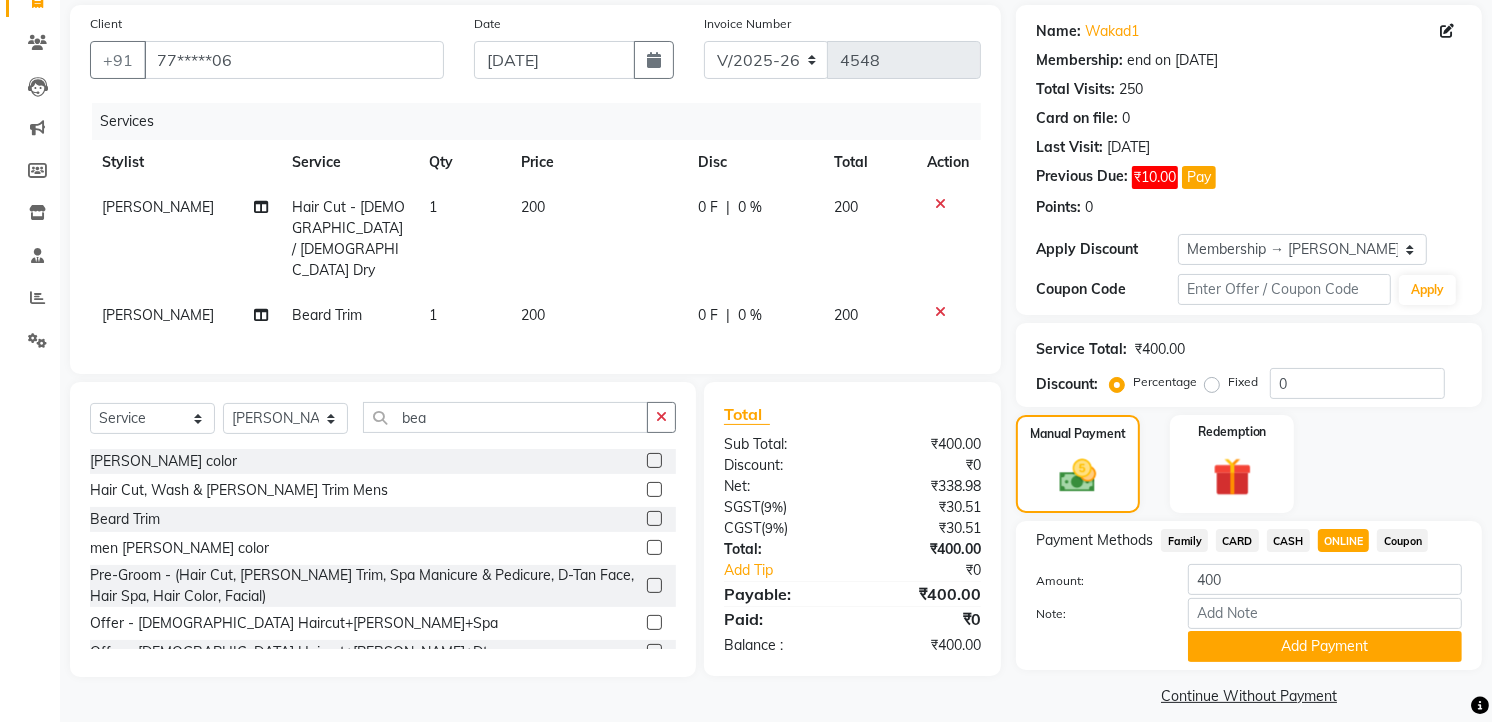 scroll, scrollTop: 146, scrollLeft: 0, axis: vertical 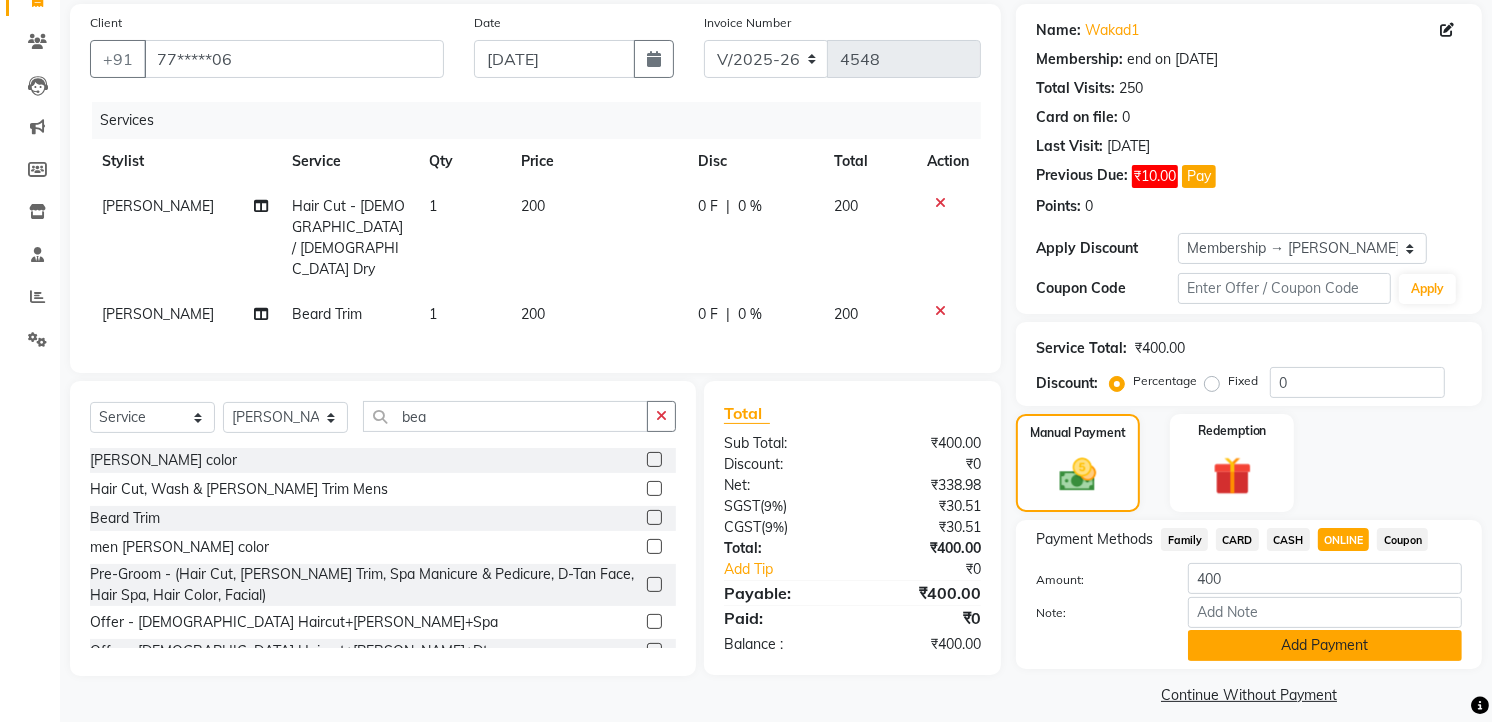 click on "Add Payment" 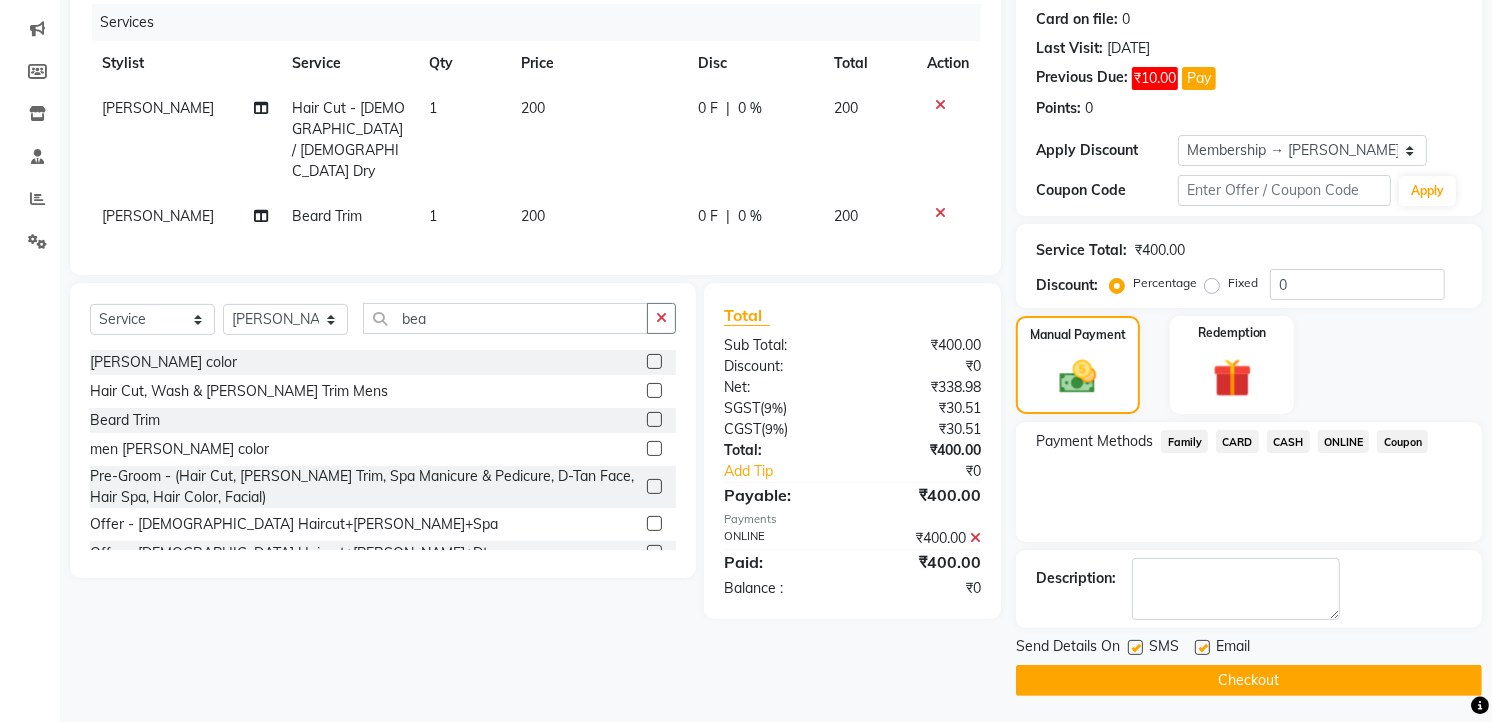 scroll, scrollTop: 247, scrollLeft: 0, axis: vertical 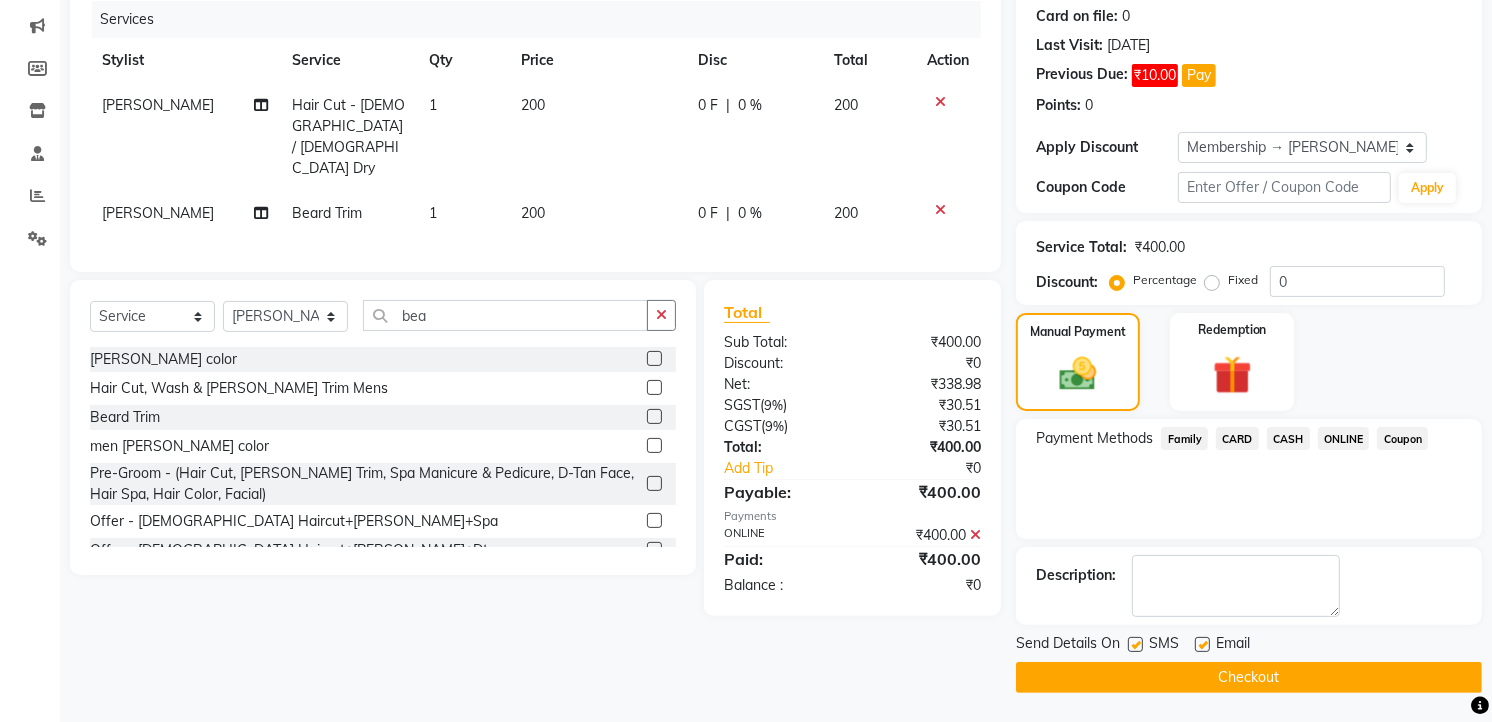 click on "Checkout" 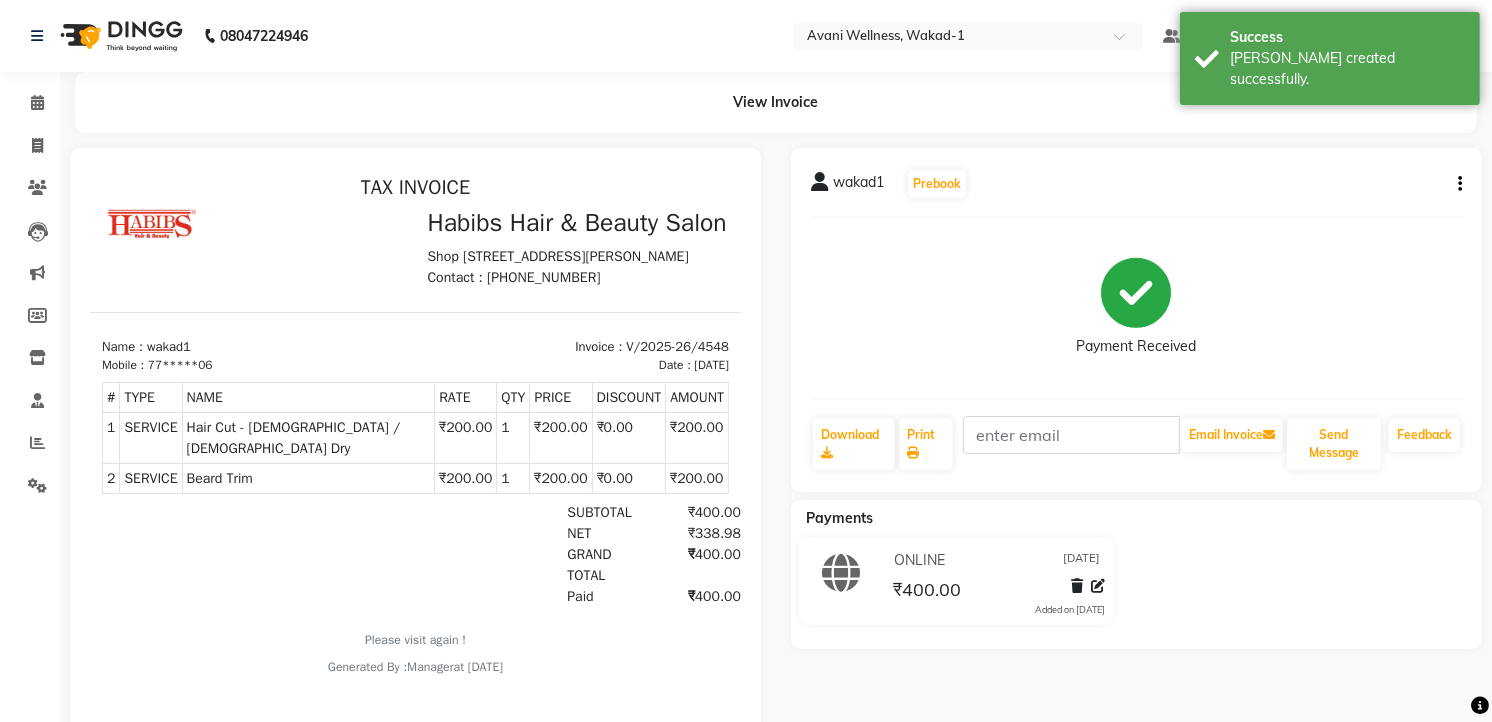 scroll, scrollTop: 0, scrollLeft: 0, axis: both 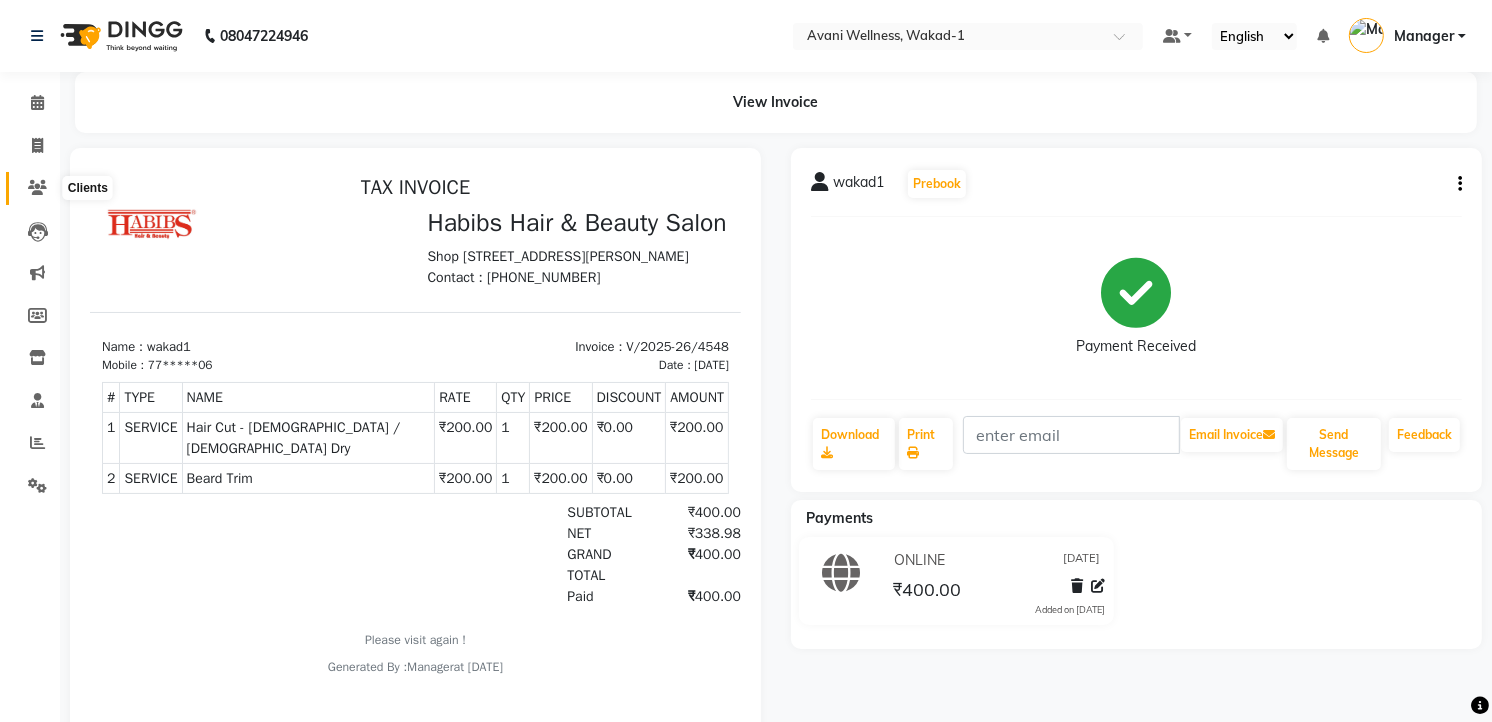 click 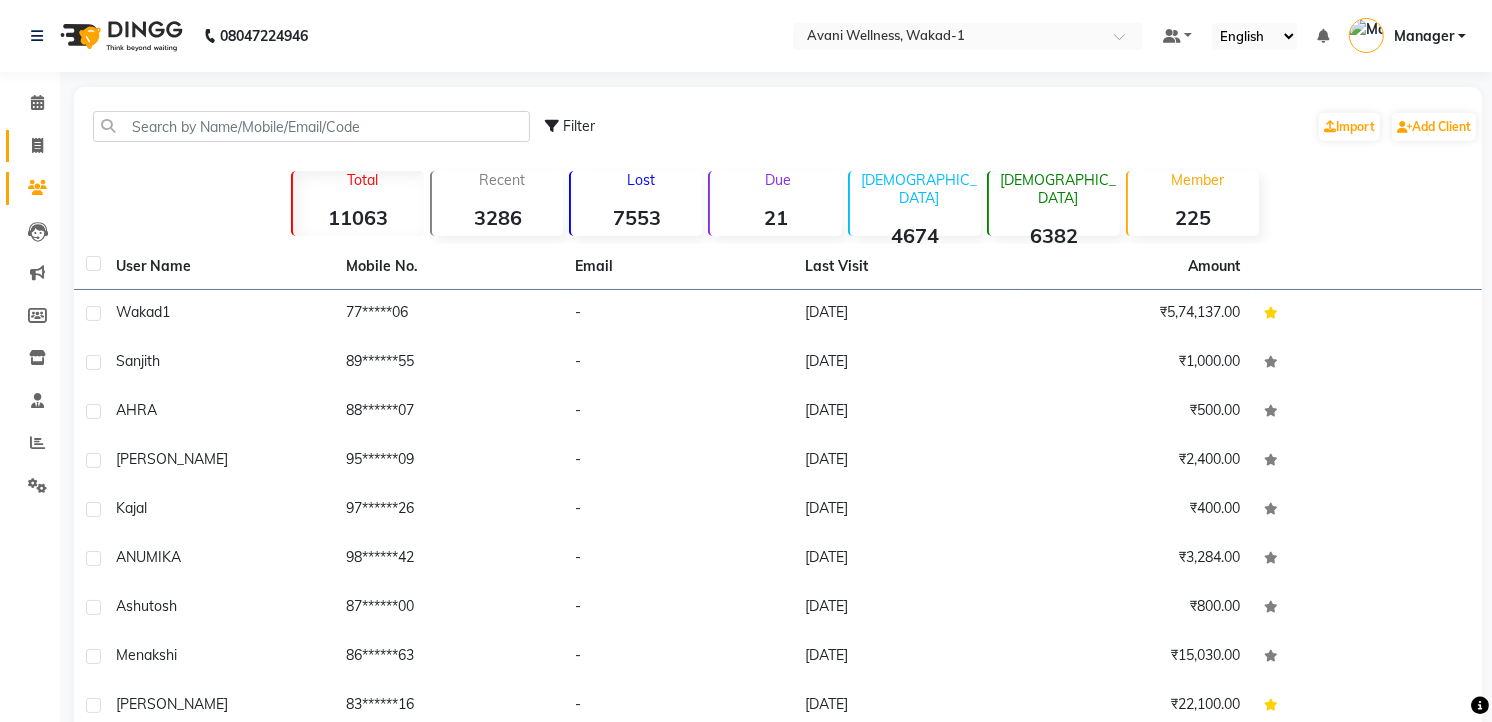 click on "Invoice" 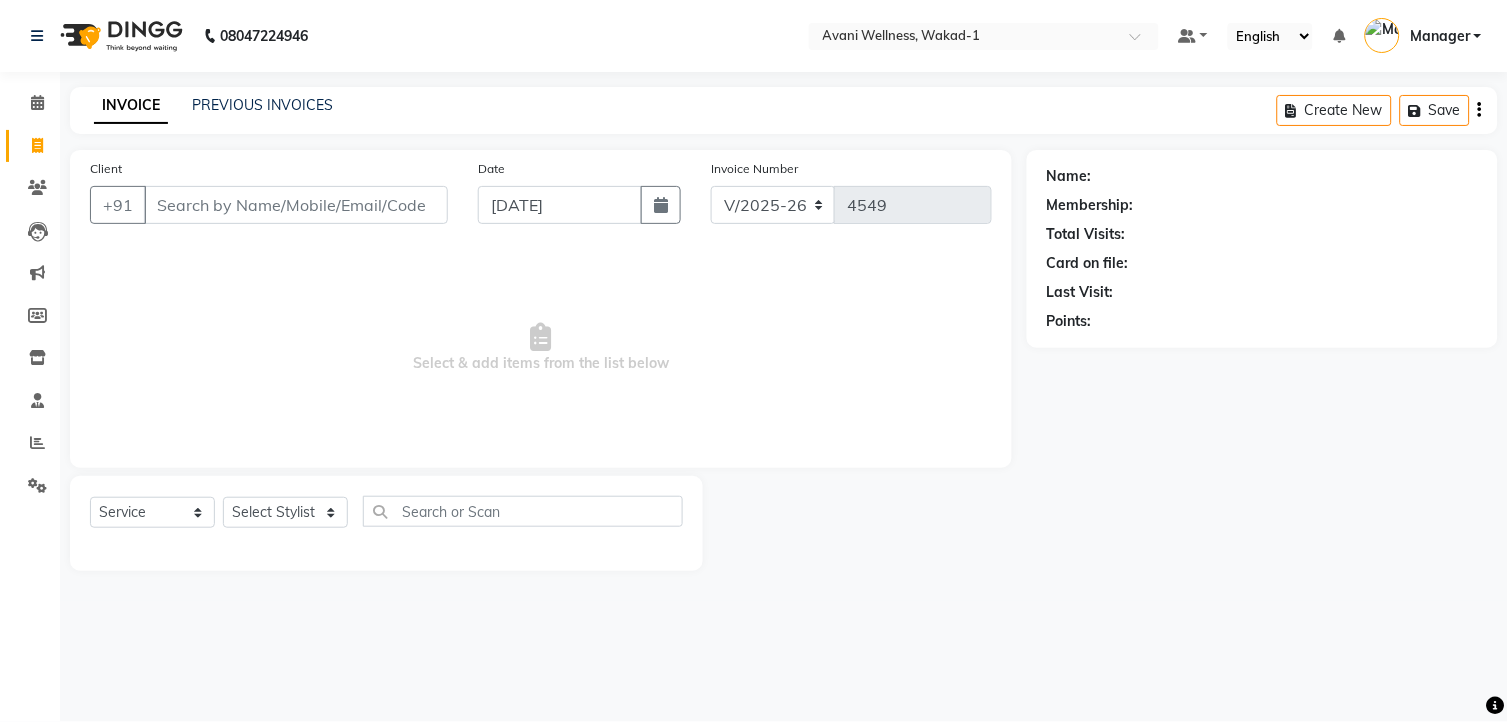 click on "Client" at bounding box center [296, 205] 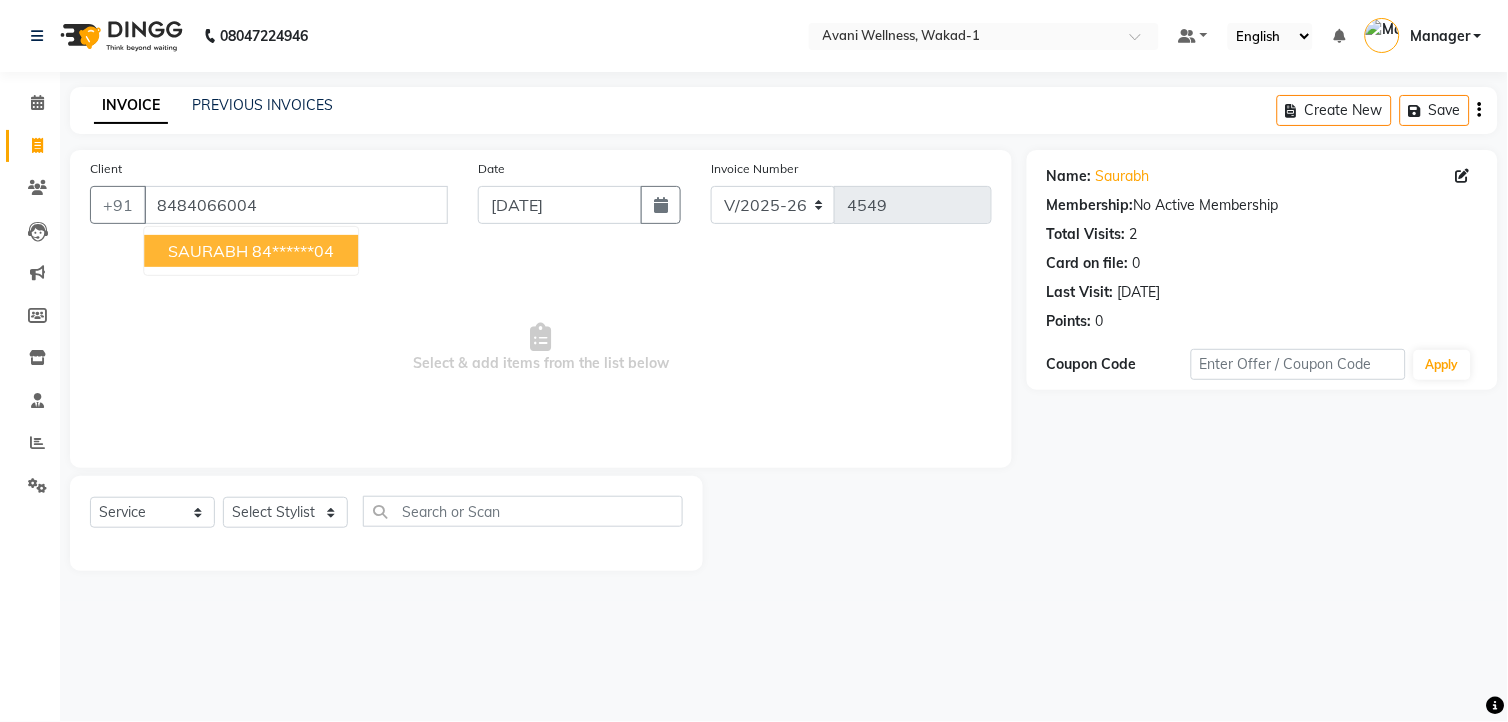 click on "SAURABH" at bounding box center (208, 251) 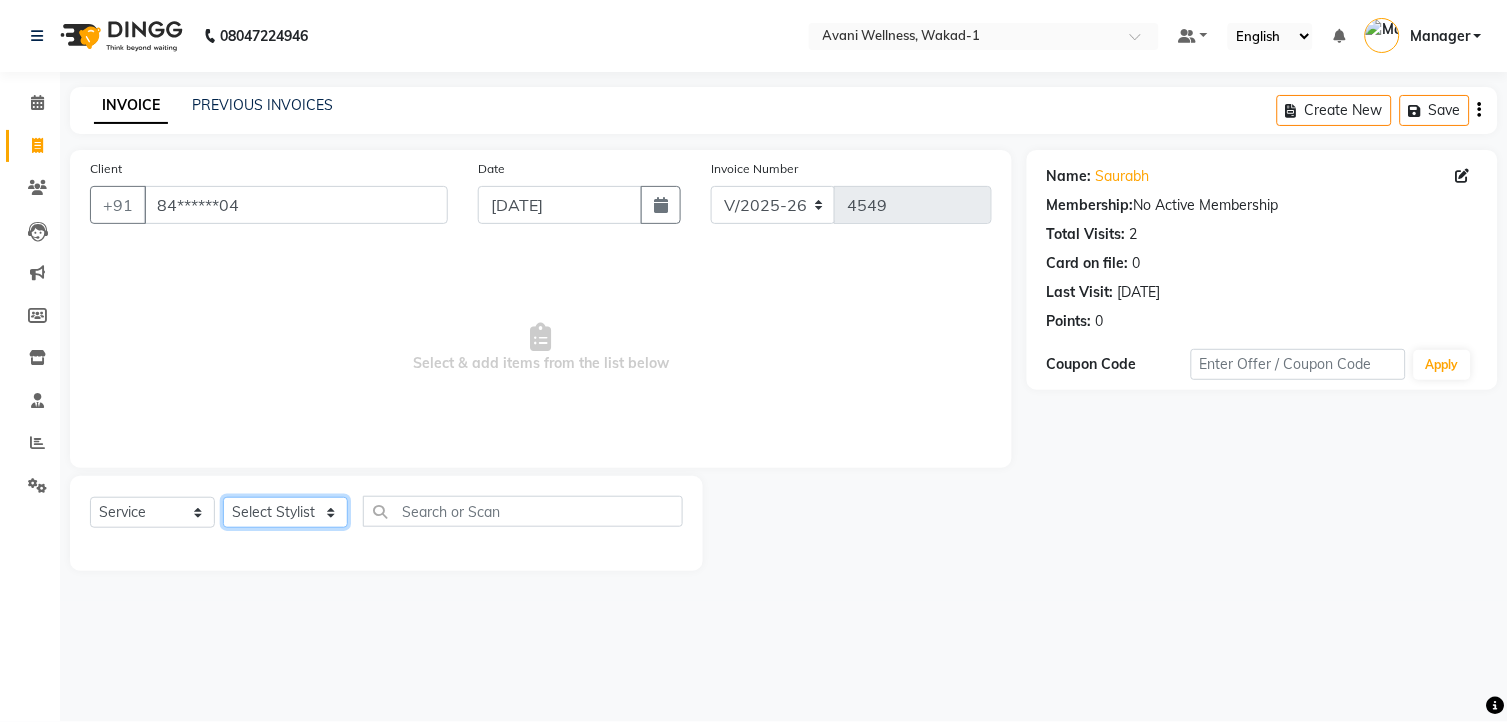 click on "Select Stylist [PERSON_NAME] MAAM [PERSON_NAME] DEV Deva [PERSON_NAME] [PERSON_NAME] Jadhav Manager [PERSON_NAME] MANAGER [PERSON_NAME] [PERSON_NAME]  [PERSON_NAME] [PERSON_NAME] [PERSON_NAME] [PERSON_NAME] [PERSON_NAME] Wakad 2 Yogesh" 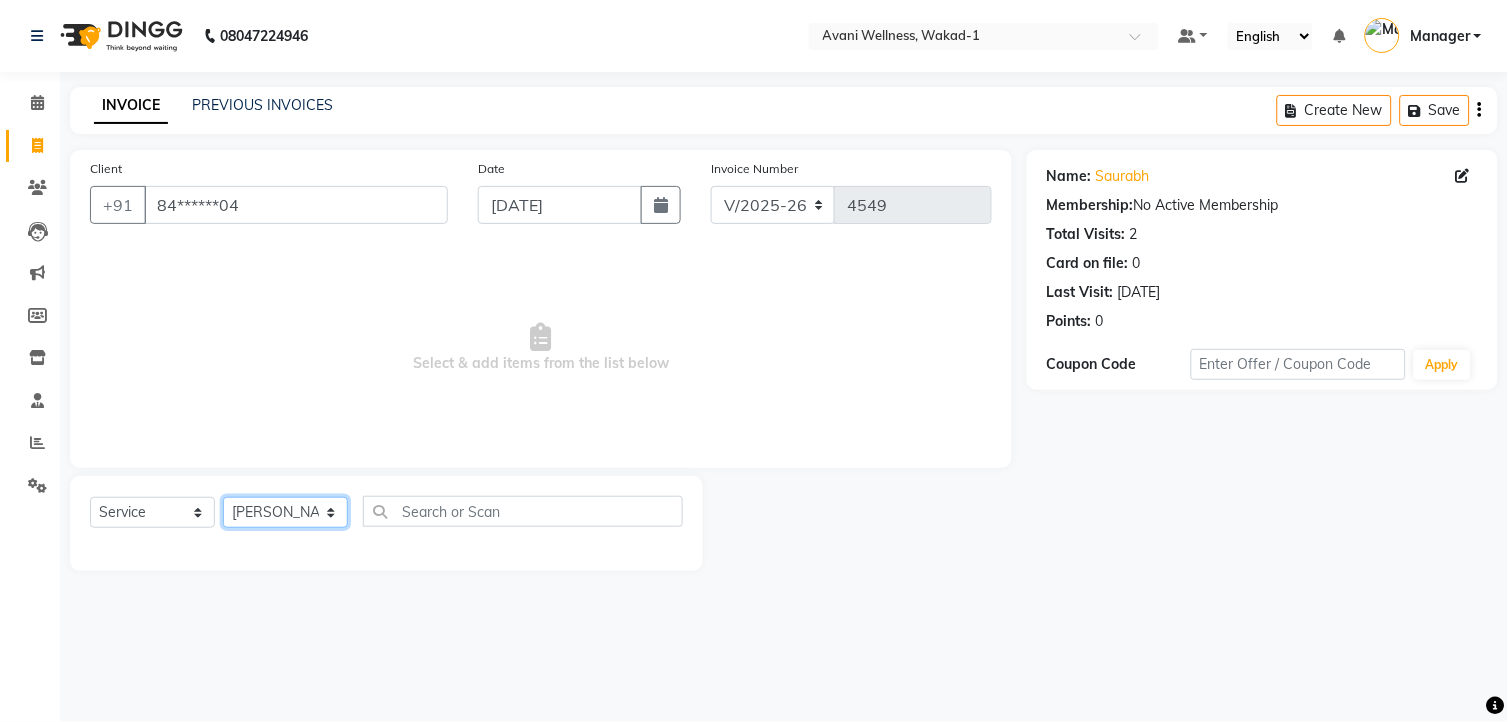 click on "Select Stylist [PERSON_NAME] MAAM [PERSON_NAME] DEV Deva [PERSON_NAME] [PERSON_NAME] Jadhav Manager [PERSON_NAME] MANAGER [PERSON_NAME] [PERSON_NAME]  [PERSON_NAME] [PERSON_NAME] [PERSON_NAME] [PERSON_NAME] [PERSON_NAME] Wakad 2 Yogesh" 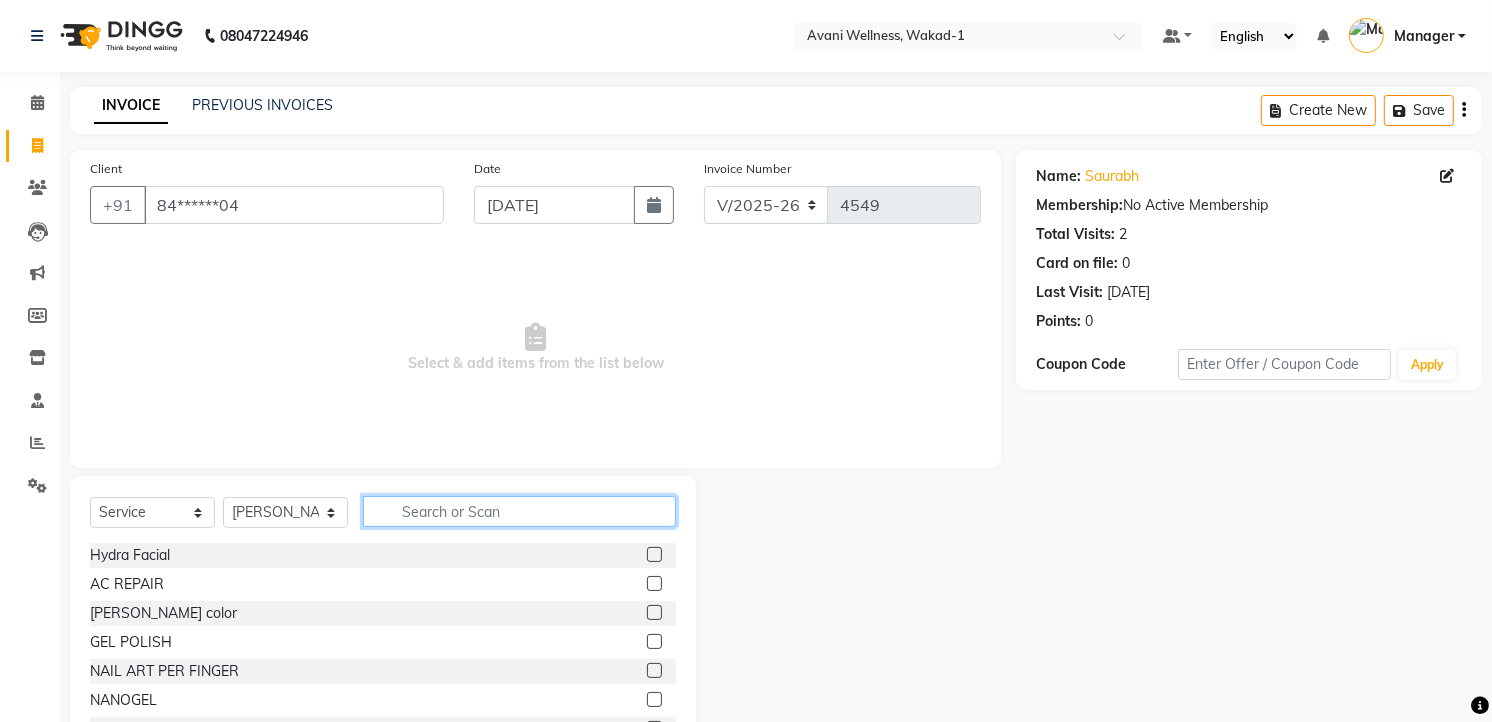 click 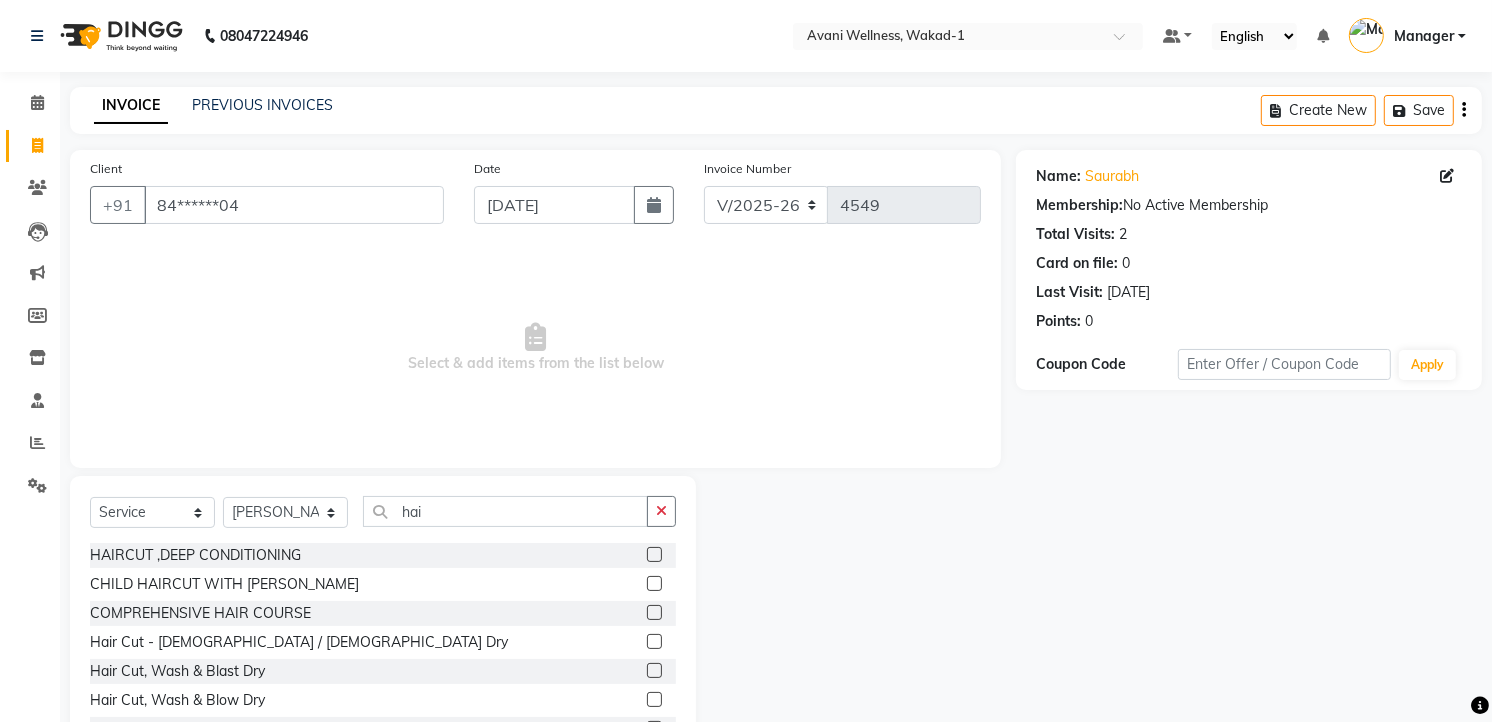 click 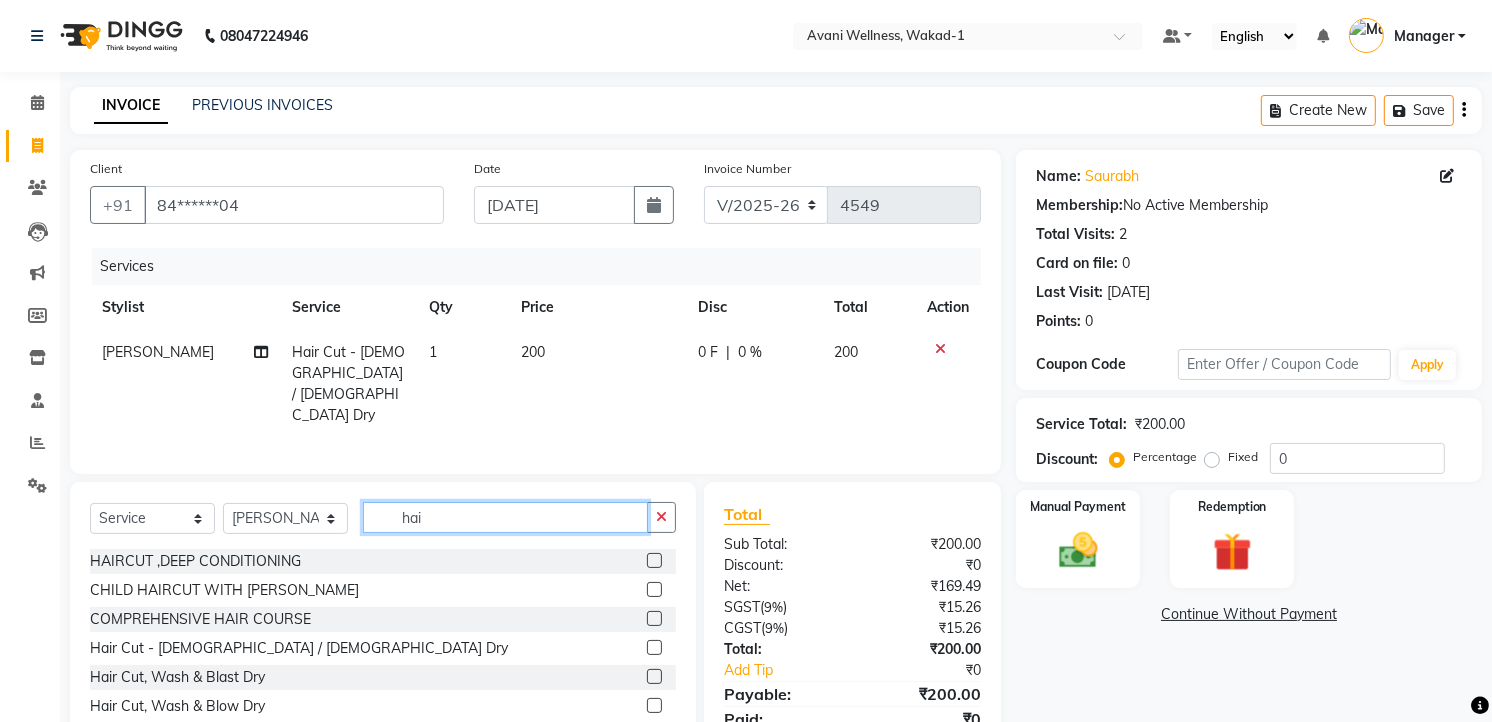 click on "hai" 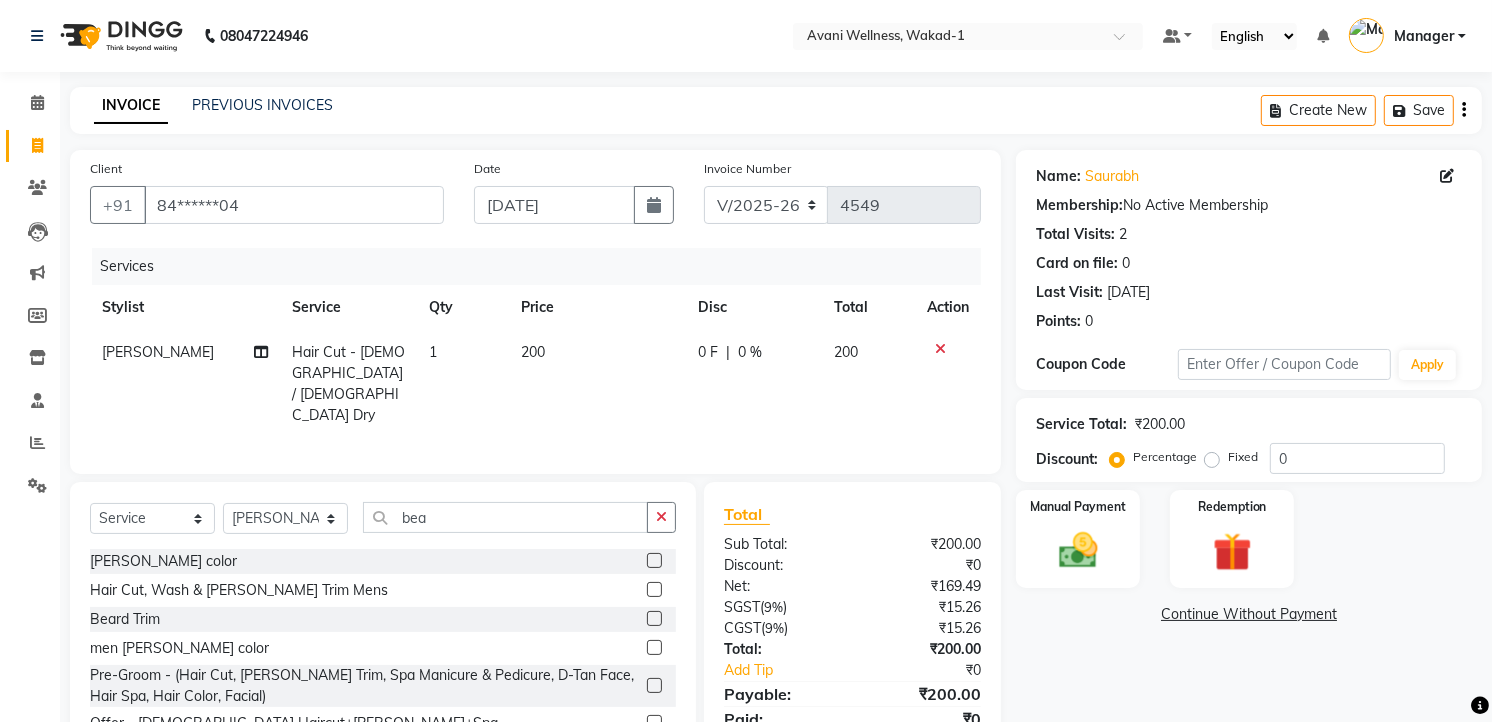 click 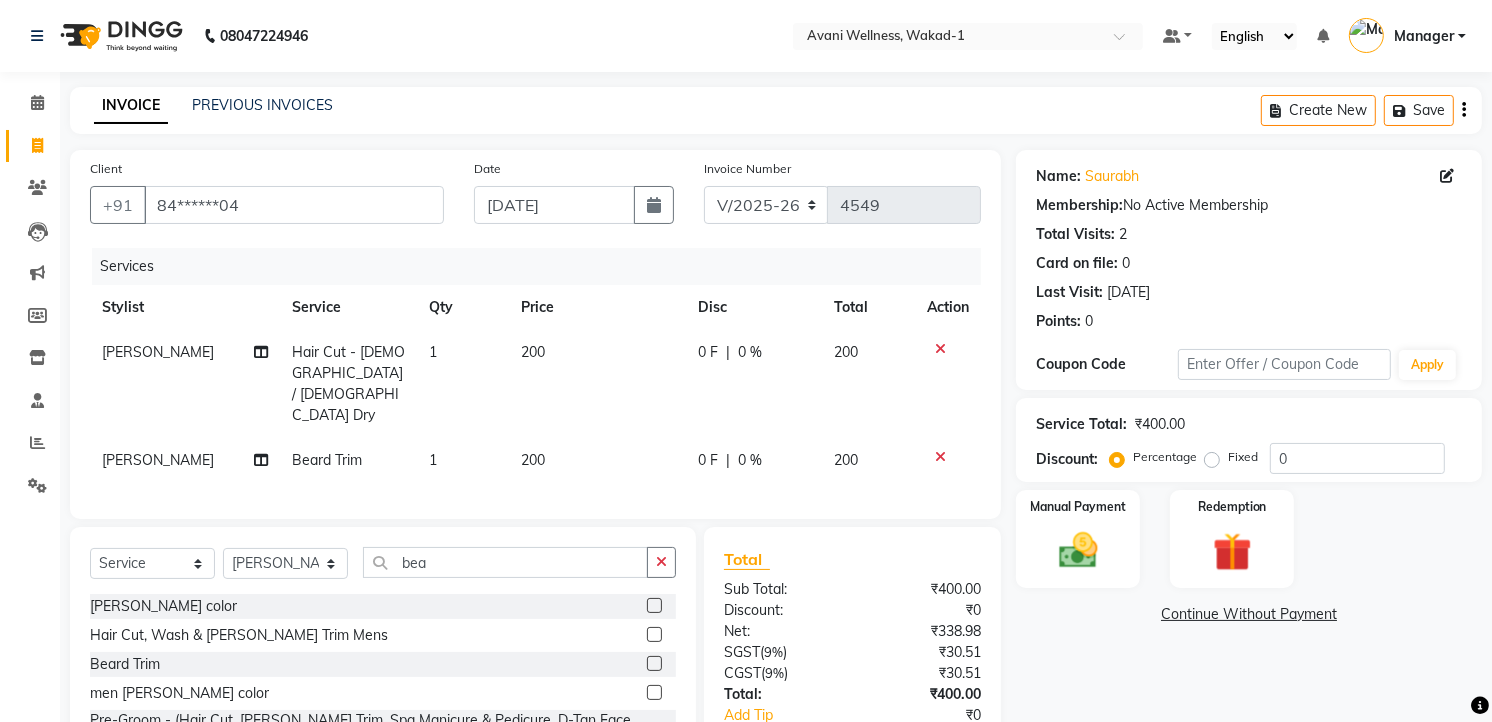scroll, scrollTop: 104, scrollLeft: 0, axis: vertical 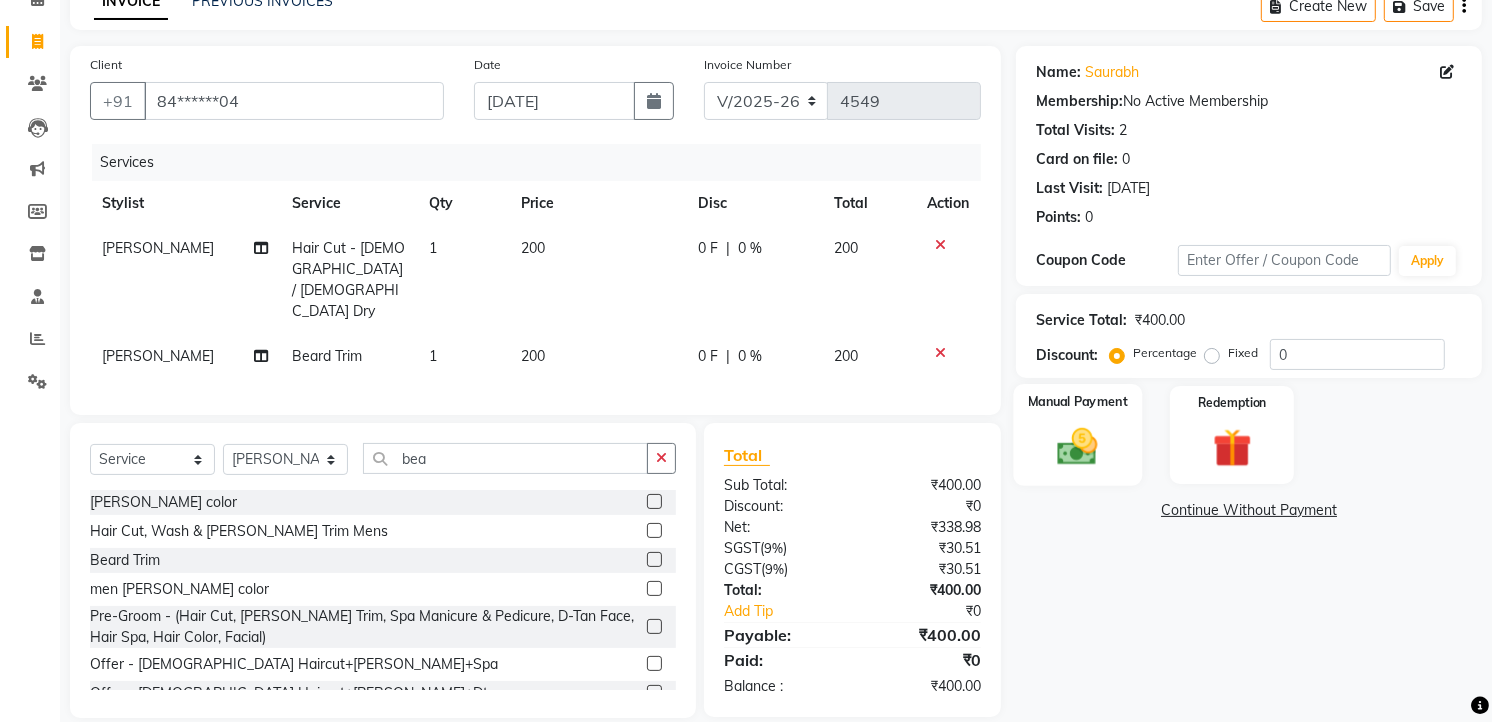 click 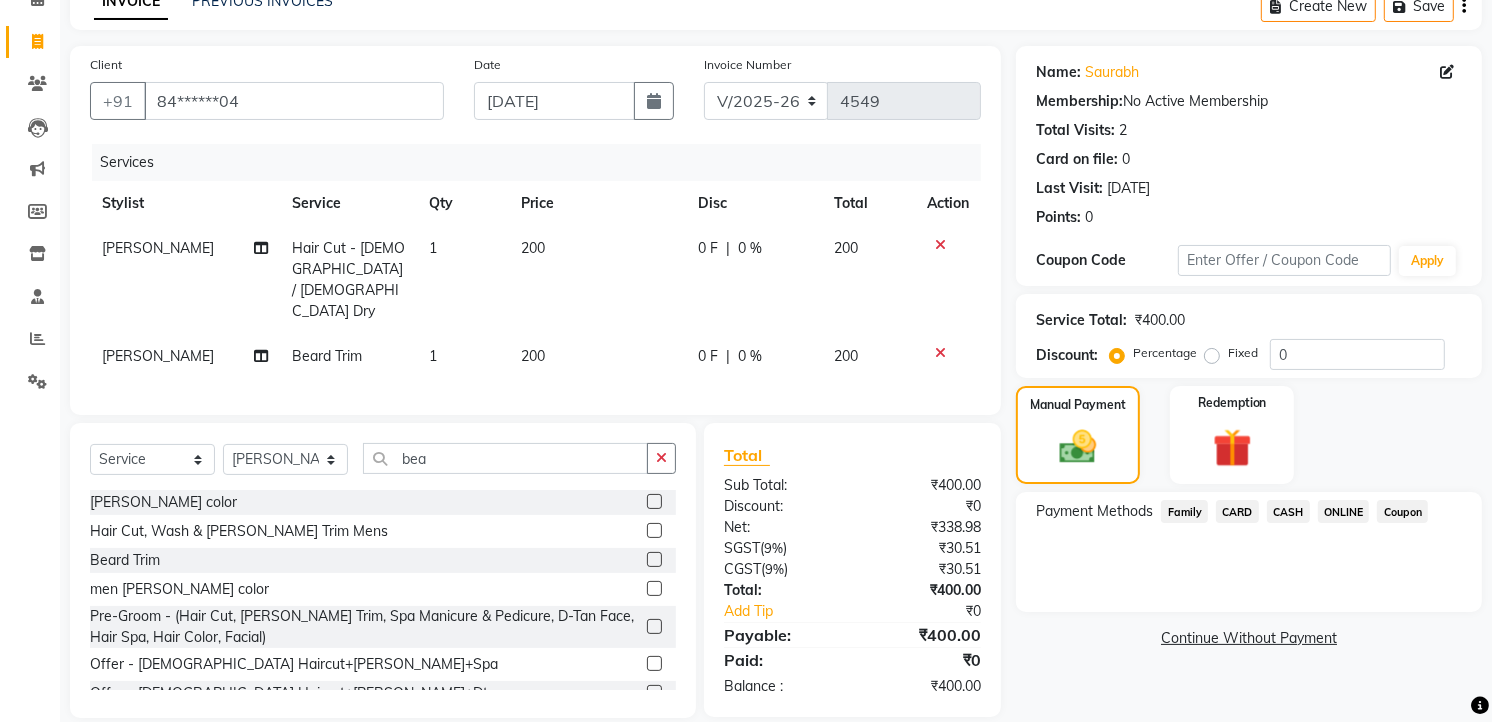 click on "ONLINE" 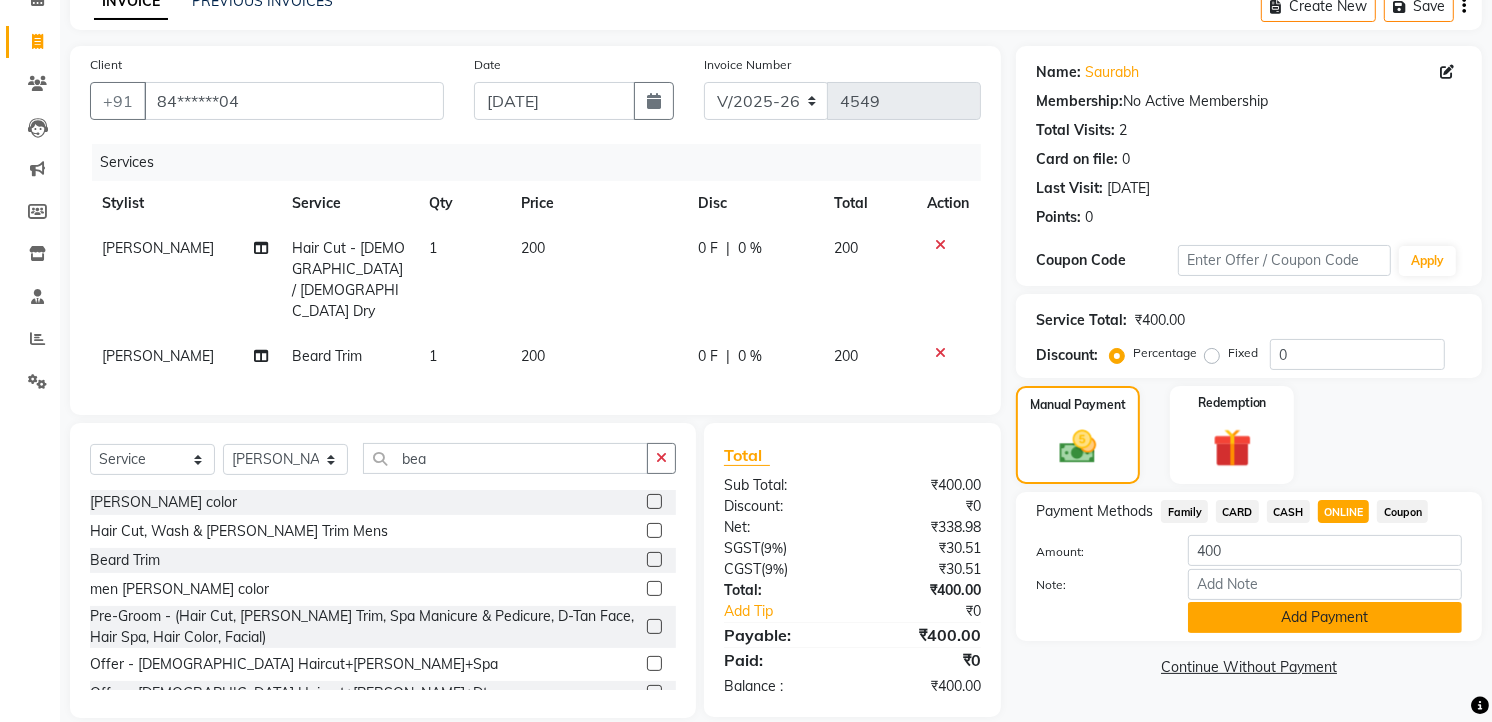 click on "Add Payment" 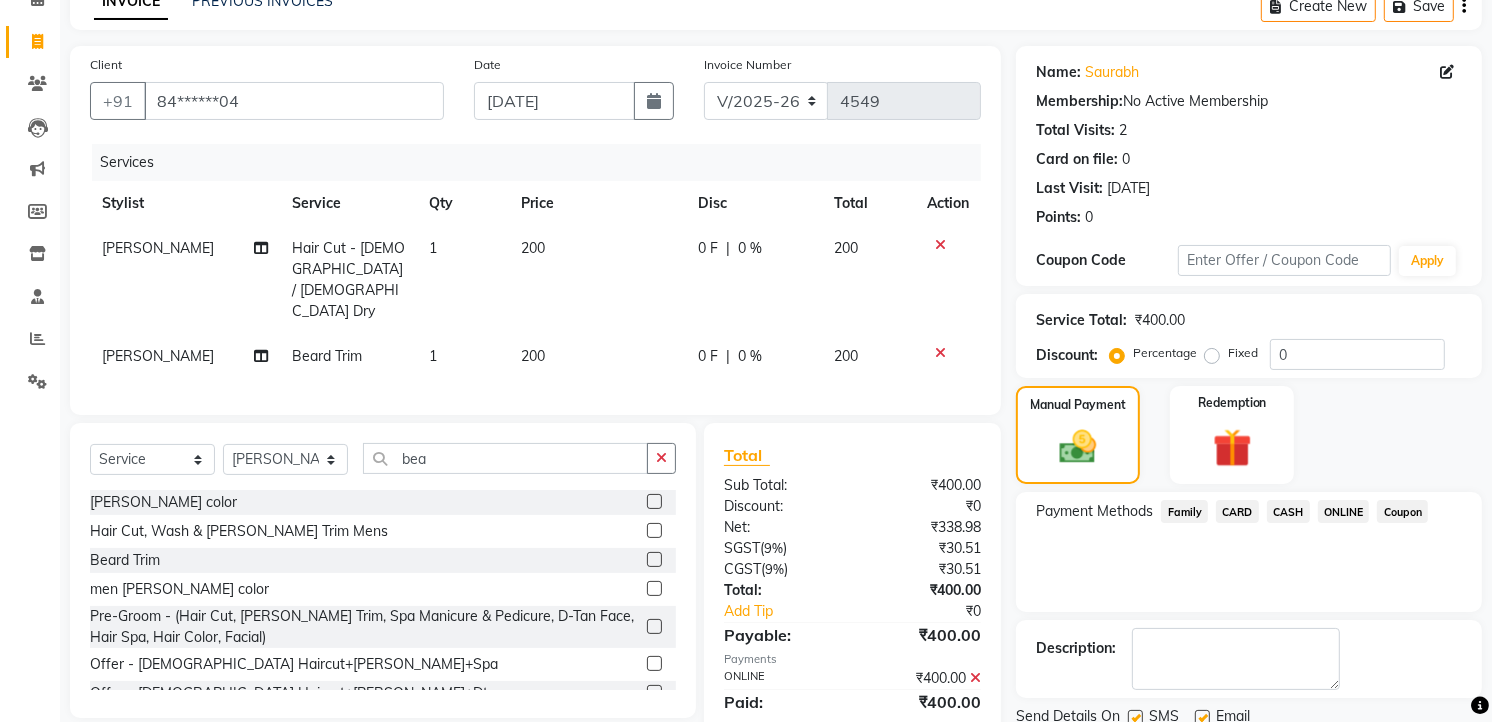 scroll, scrollTop: 177, scrollLeft: 0, axis: vertical 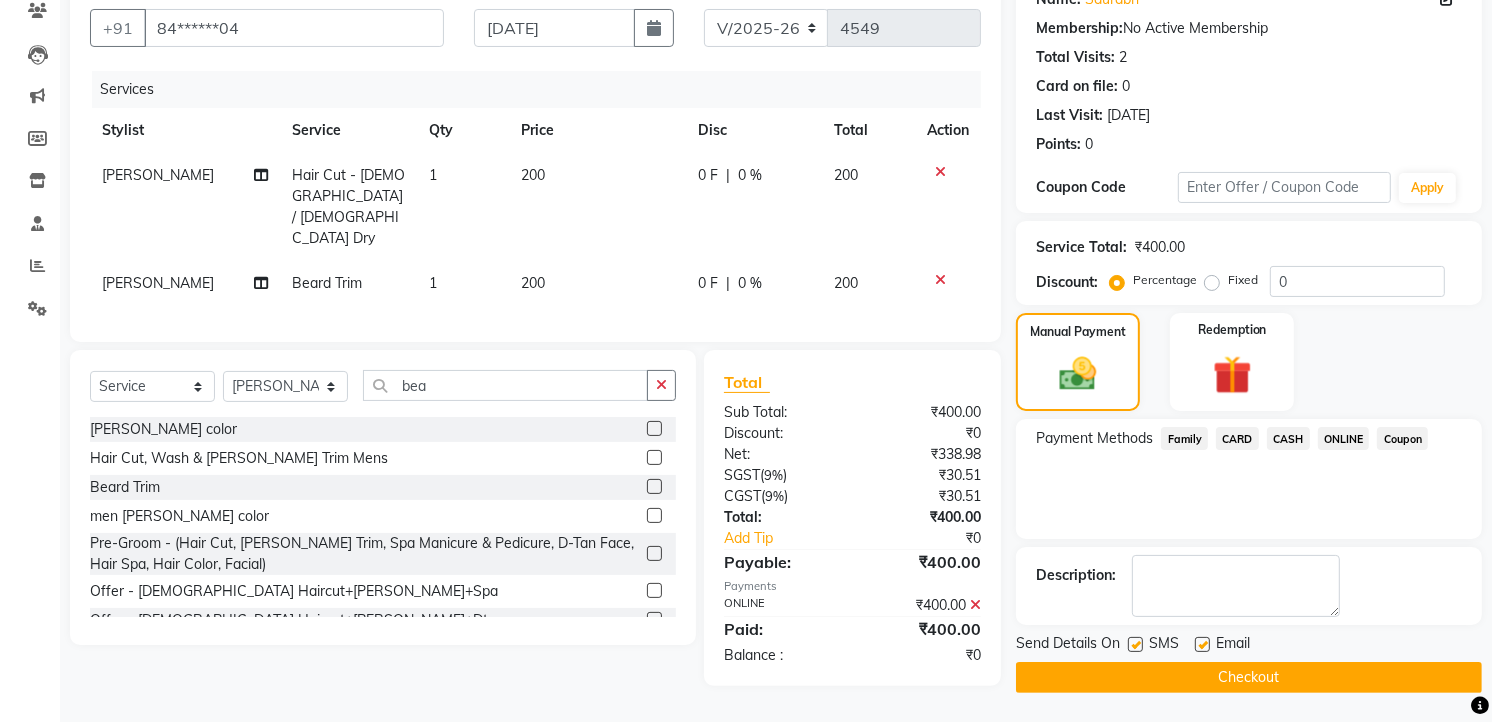 click on "Checkout" 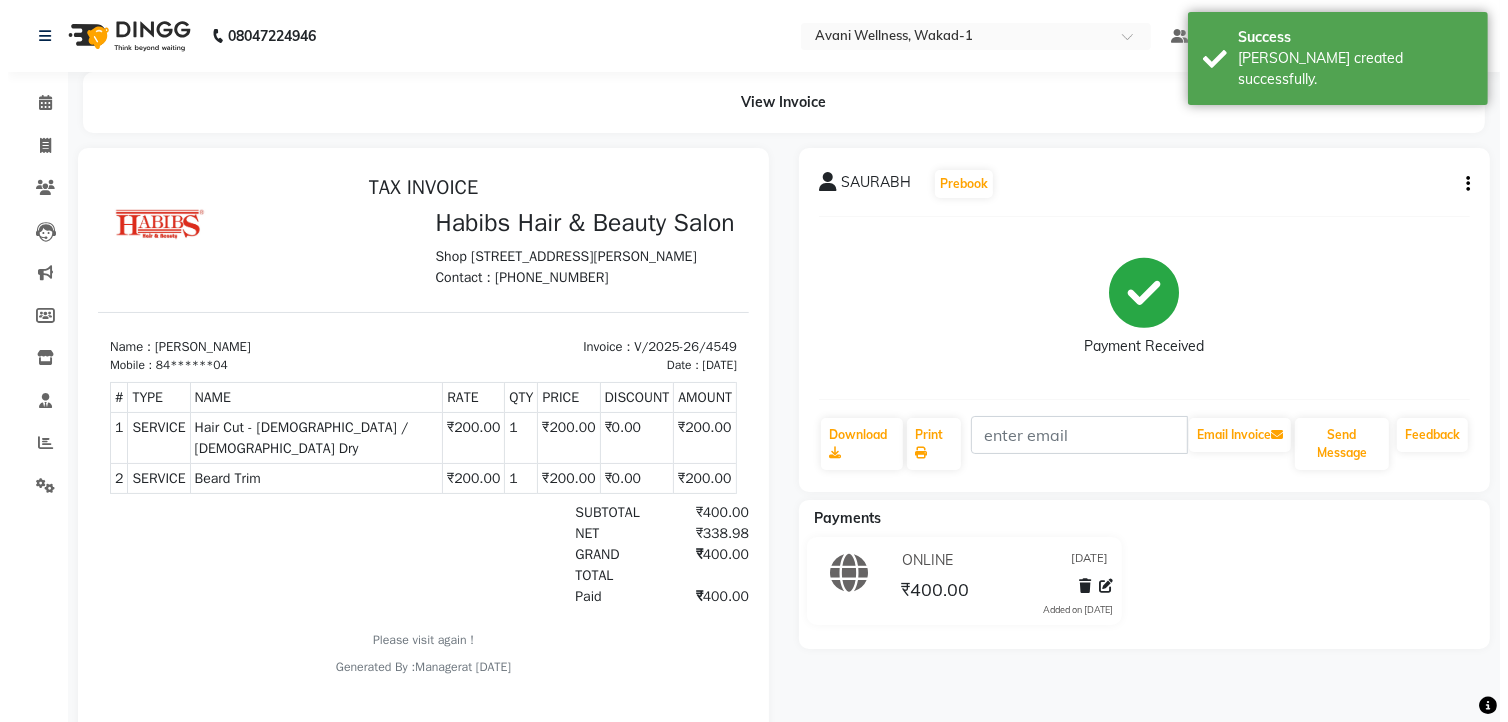 scroll, scrollTop: 0, scrollLeft: 0, axis: both 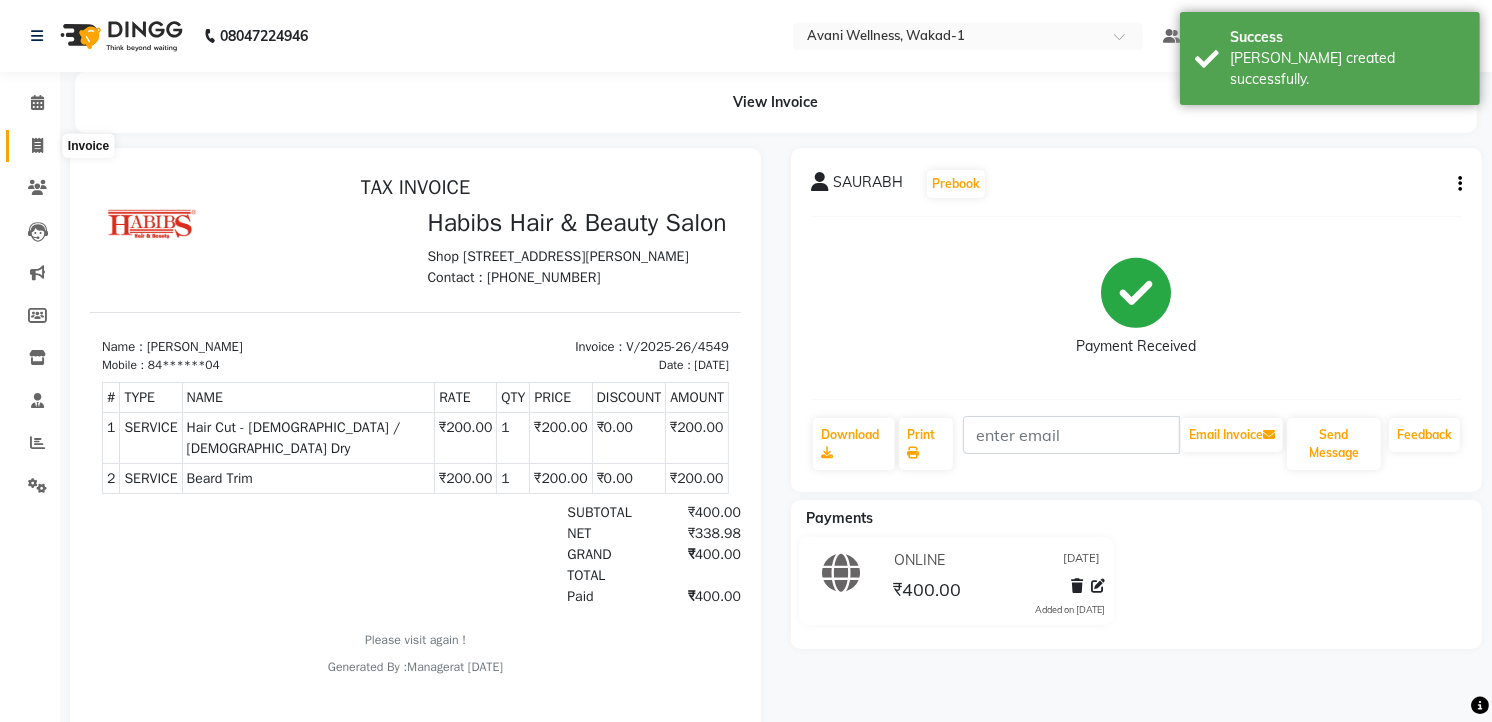 click 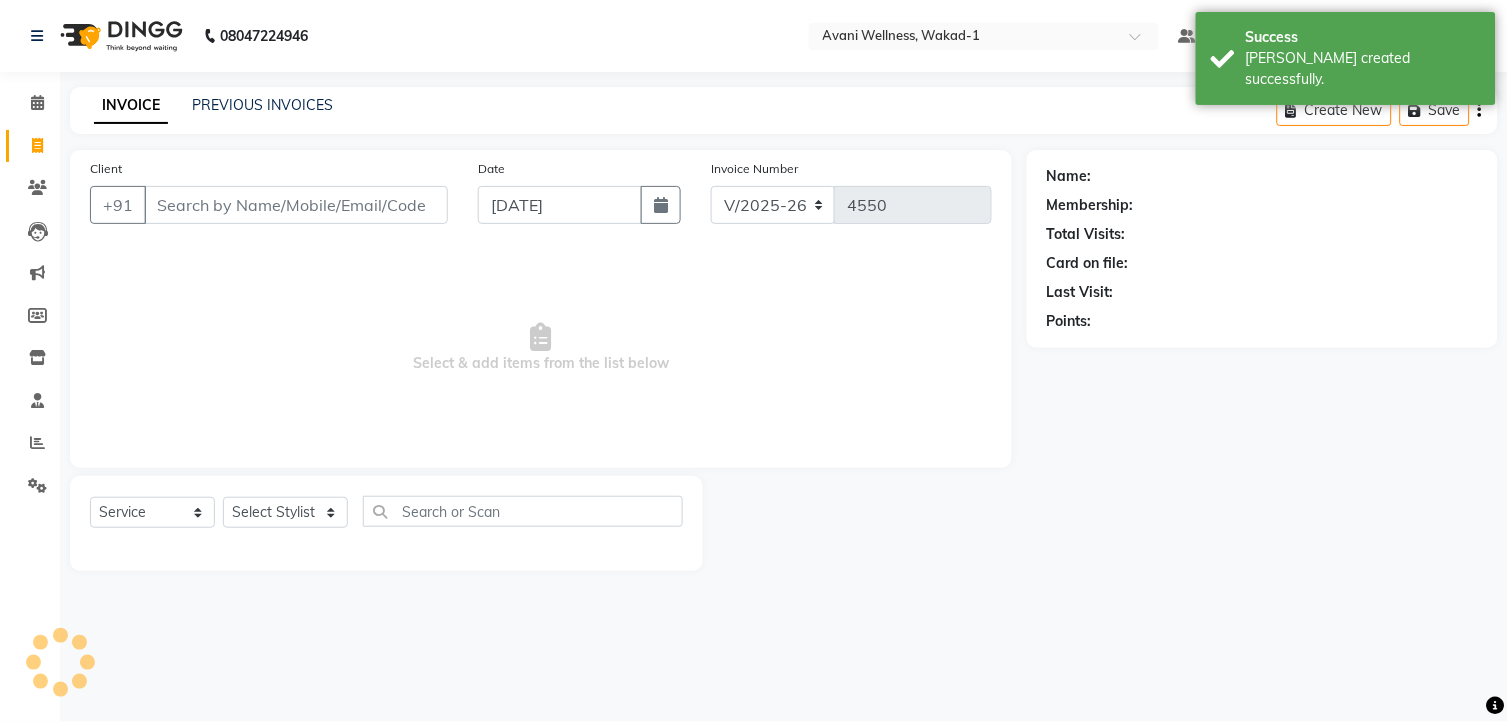 click on "Client" at bounding box center (296, 205) 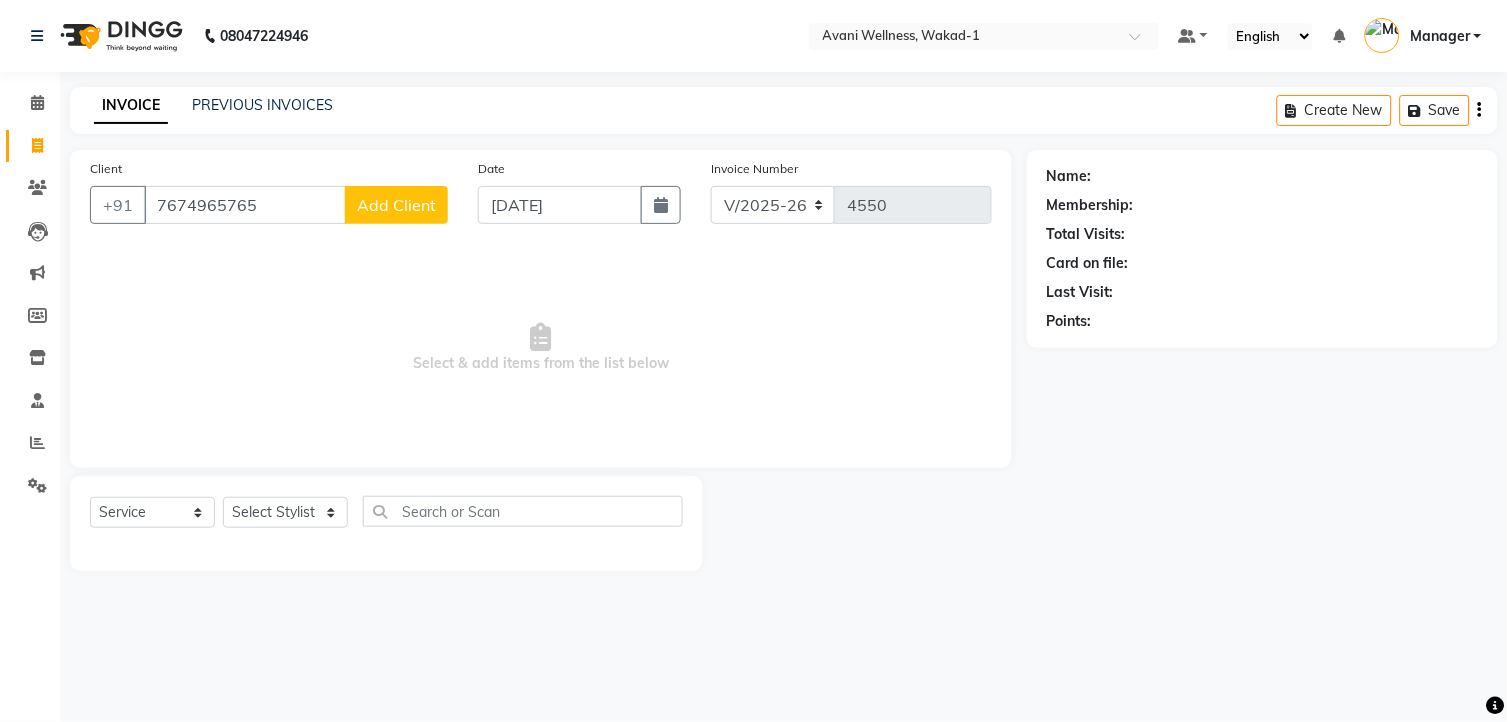 click on "Add Client" 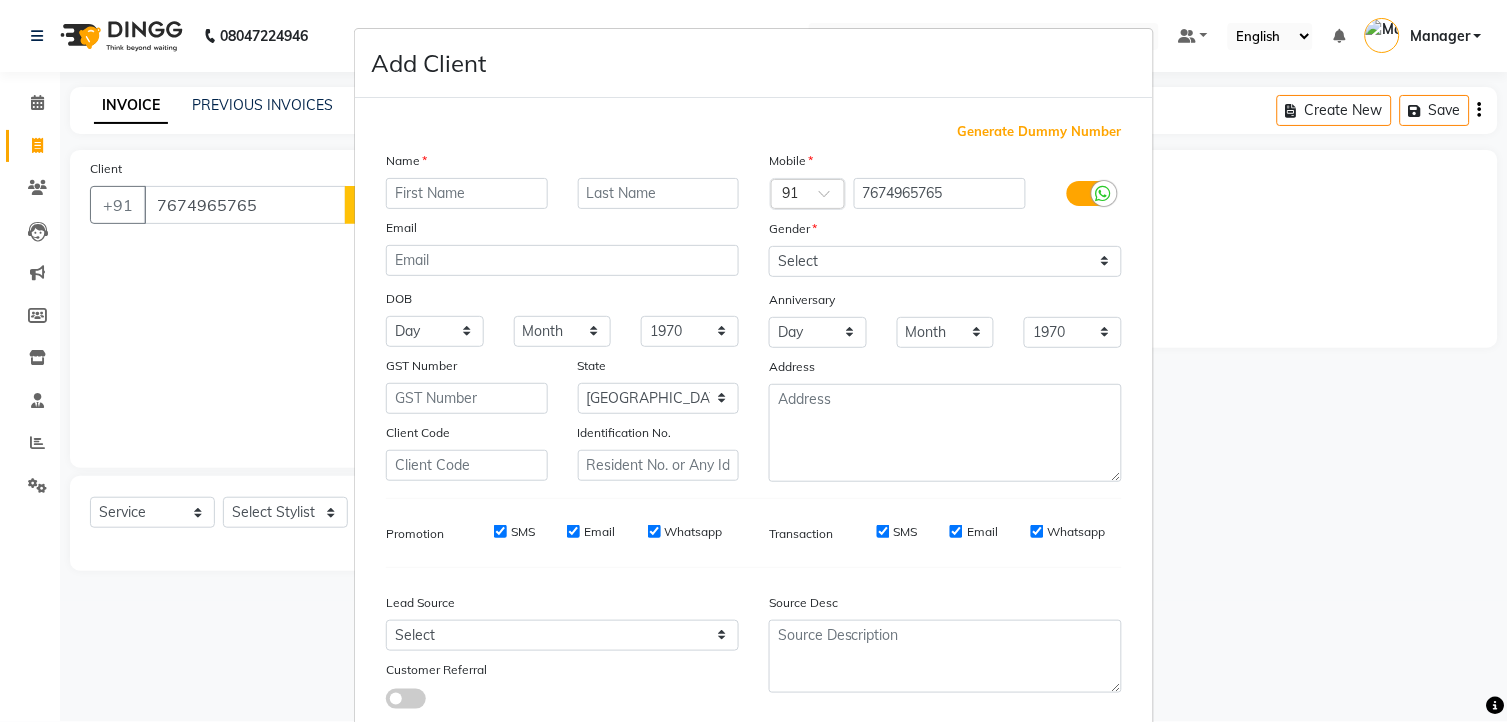 click at bounding box center [467, 193] 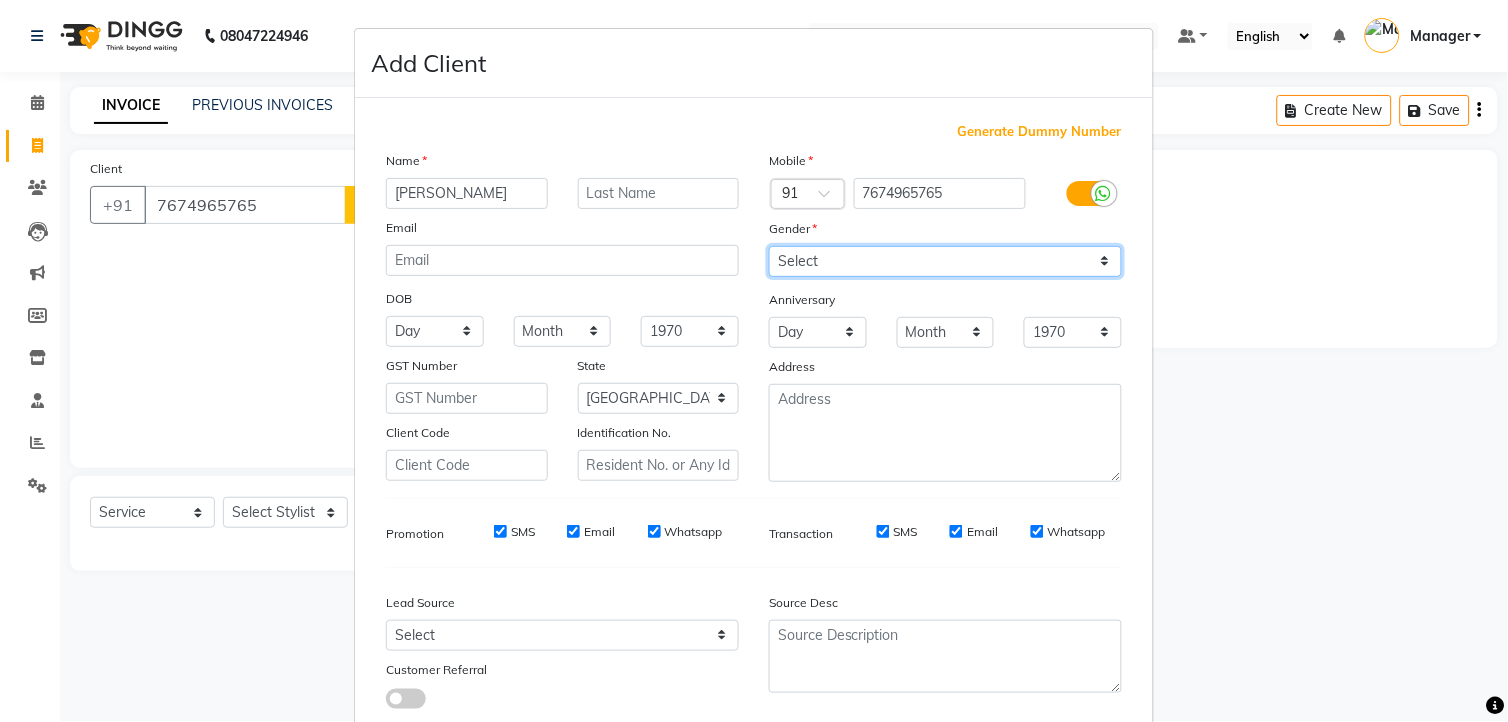 click on "Select [DEMOGRAPHIC_DATA] [DEMOGRAPHIC_DATA] Other Prefer Not To Say" at bounding box center [945, 261] 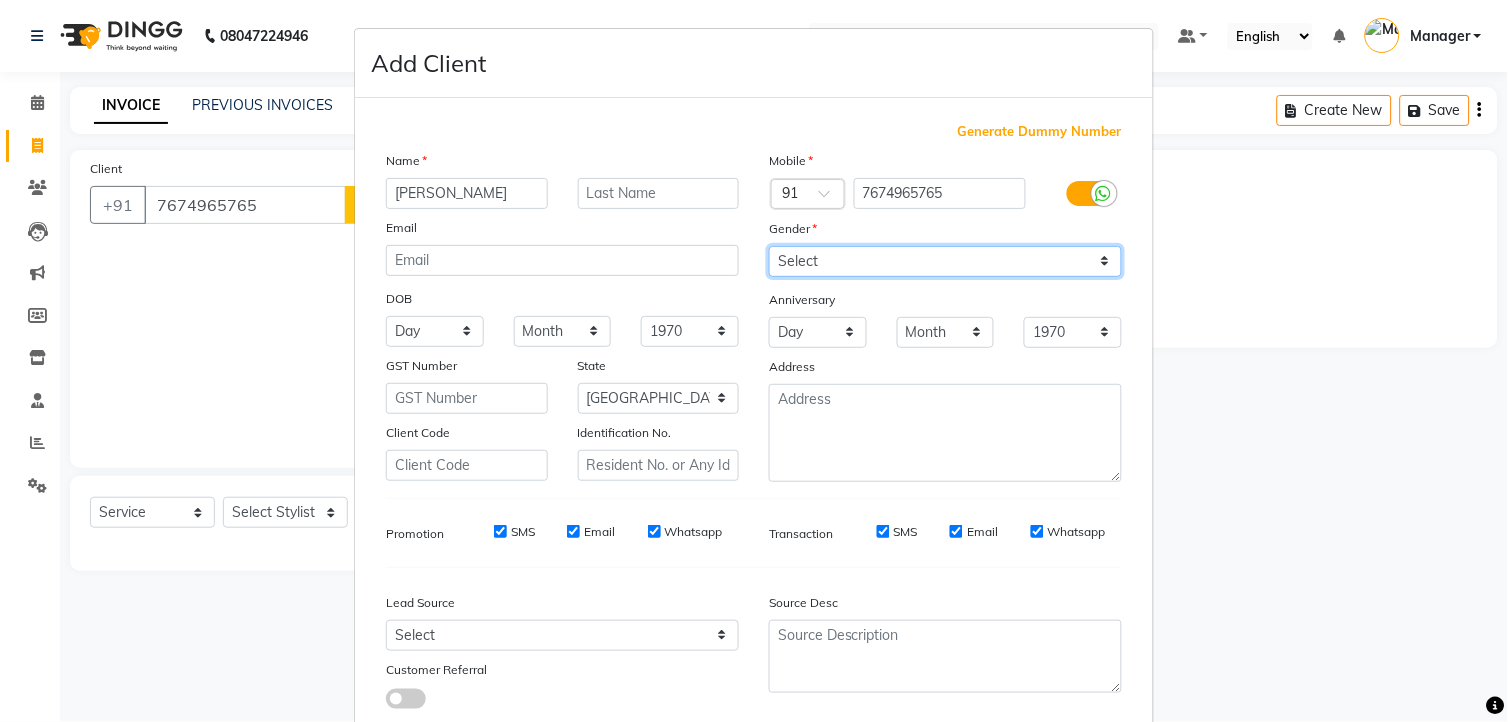 click on "Select [DEMOGRAPHIC_DATA] [DEMOGRAPHIC_DATA] Other Prefer Not To Say" at bounding box center (945, 261) 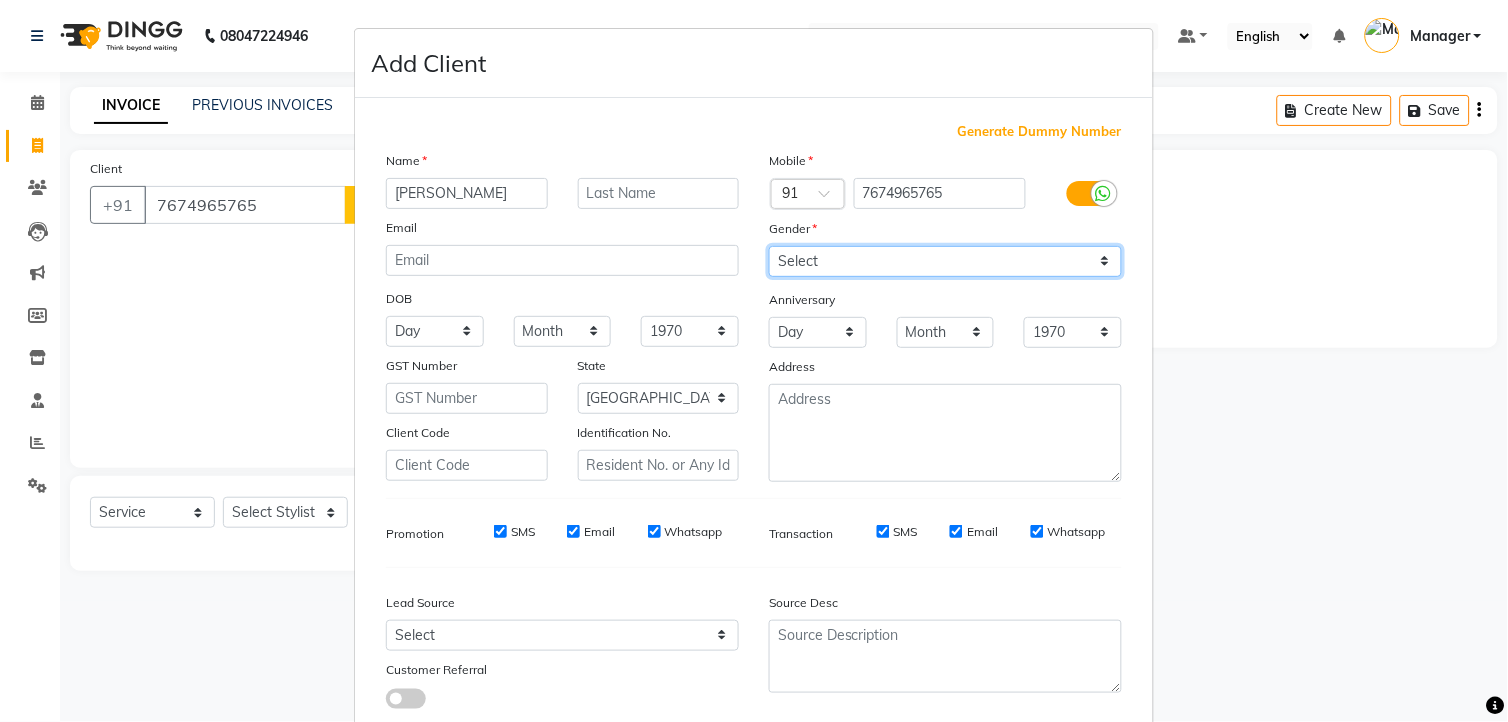 scroll, scrollTop: 128, scrollLeft: 0, axis: vertical 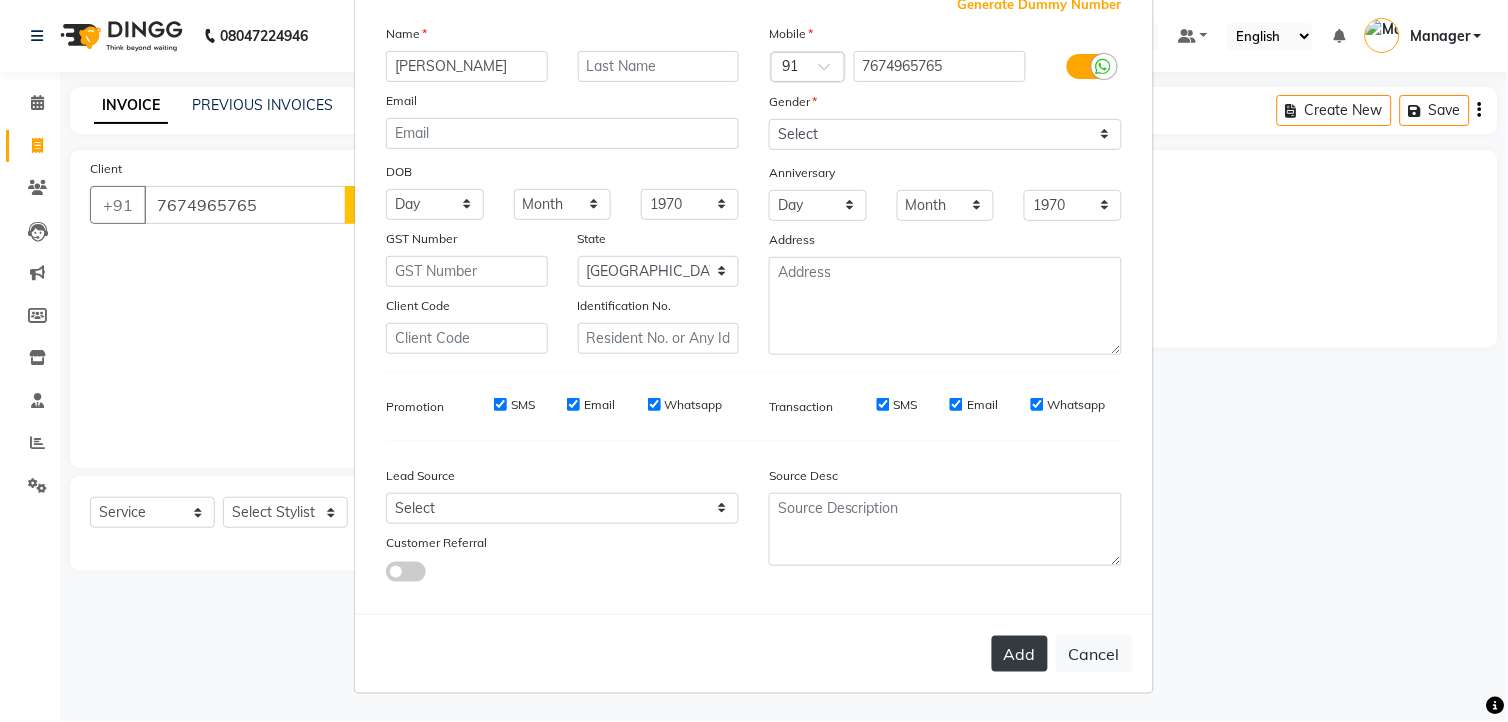 click on "Add" at bounding box center (1020, 654) 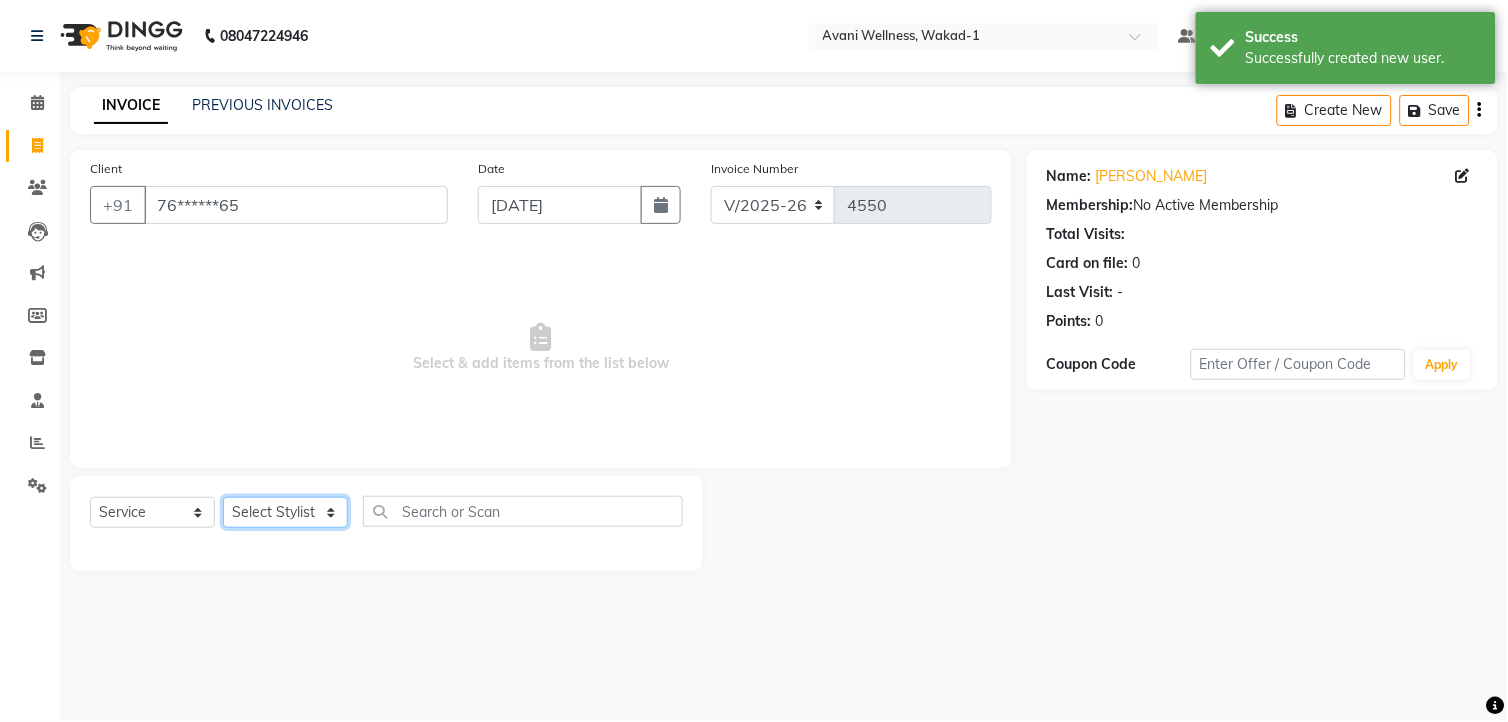 click on "Select Stylist [PERSON_NAME] MAAM [PERSON_NAME] DEV Deva [PERSON_NAME] [PERSON_NAME] Jadhav Manager [PERSON_NAME] MANAGER [PERSON_NAME] [PERSON_NAME]  [PERSON_NAME] [PERSON_NAME] [PERSON_NAME] [PERSON_NAME] [PERSON_NAME] Wakad 2 Yogesh" 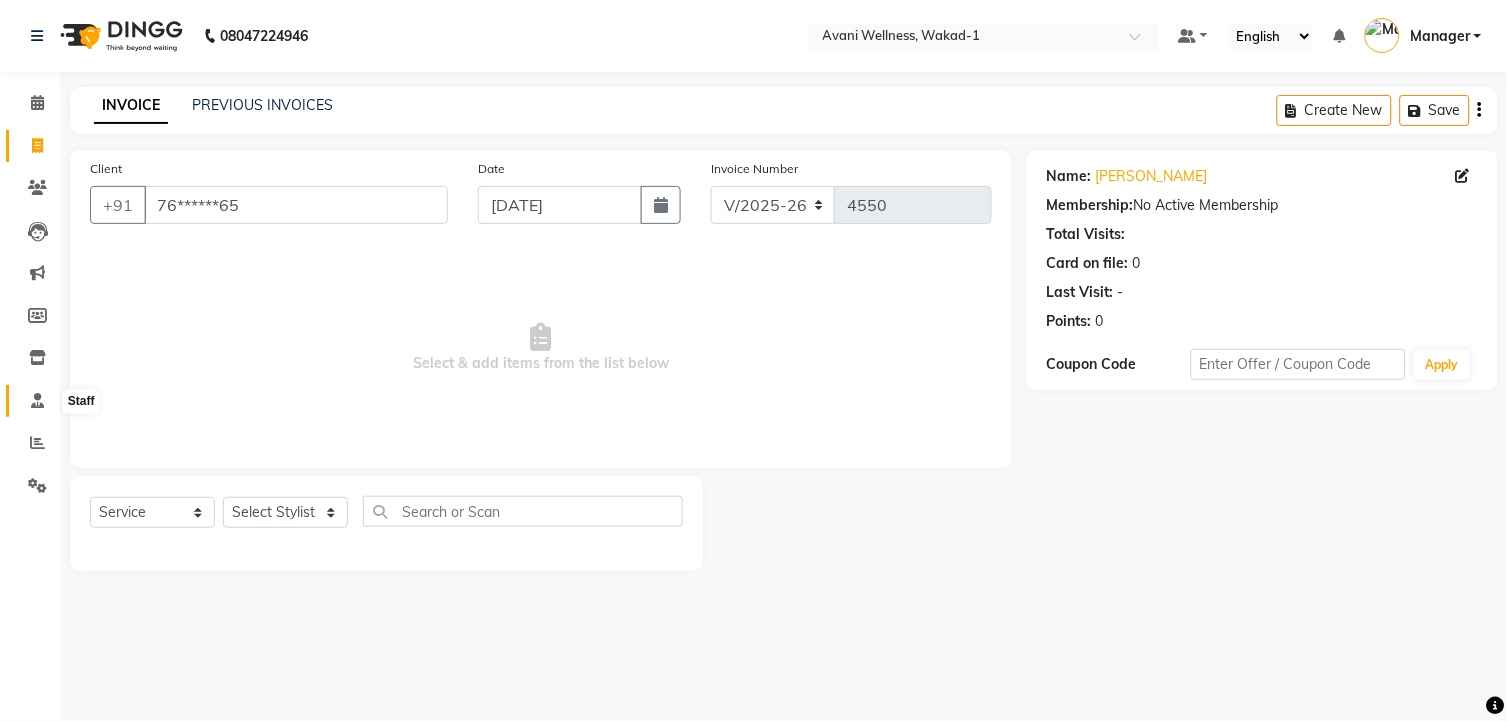 click 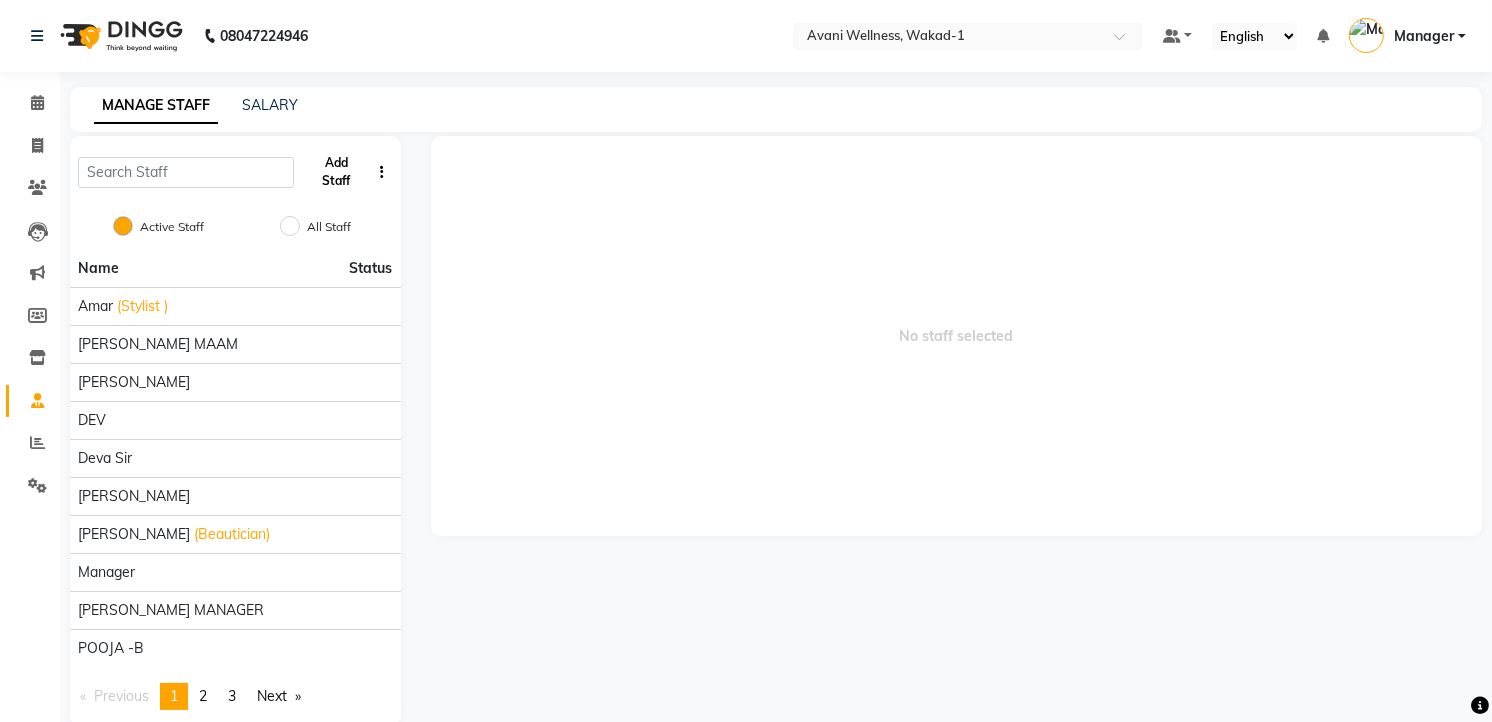 click on "Add Staff" 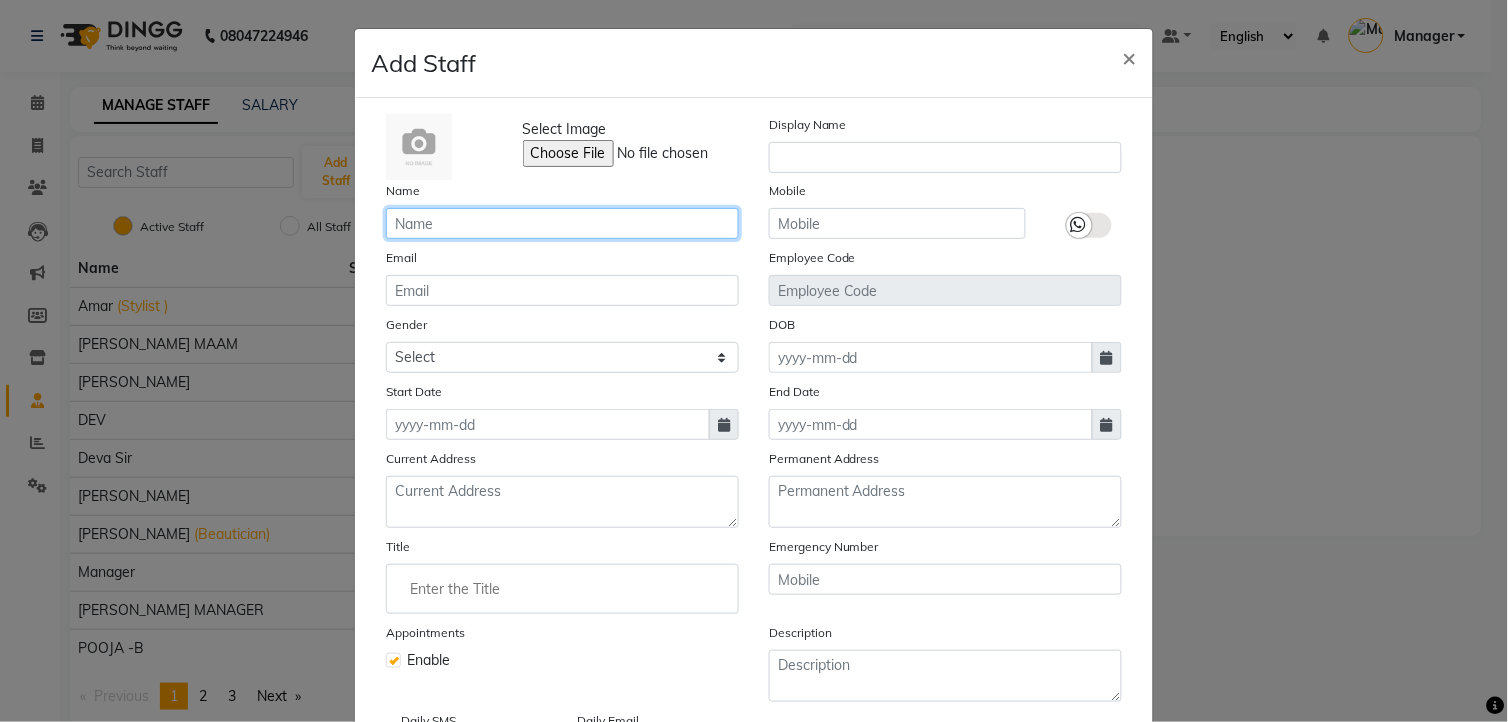 click 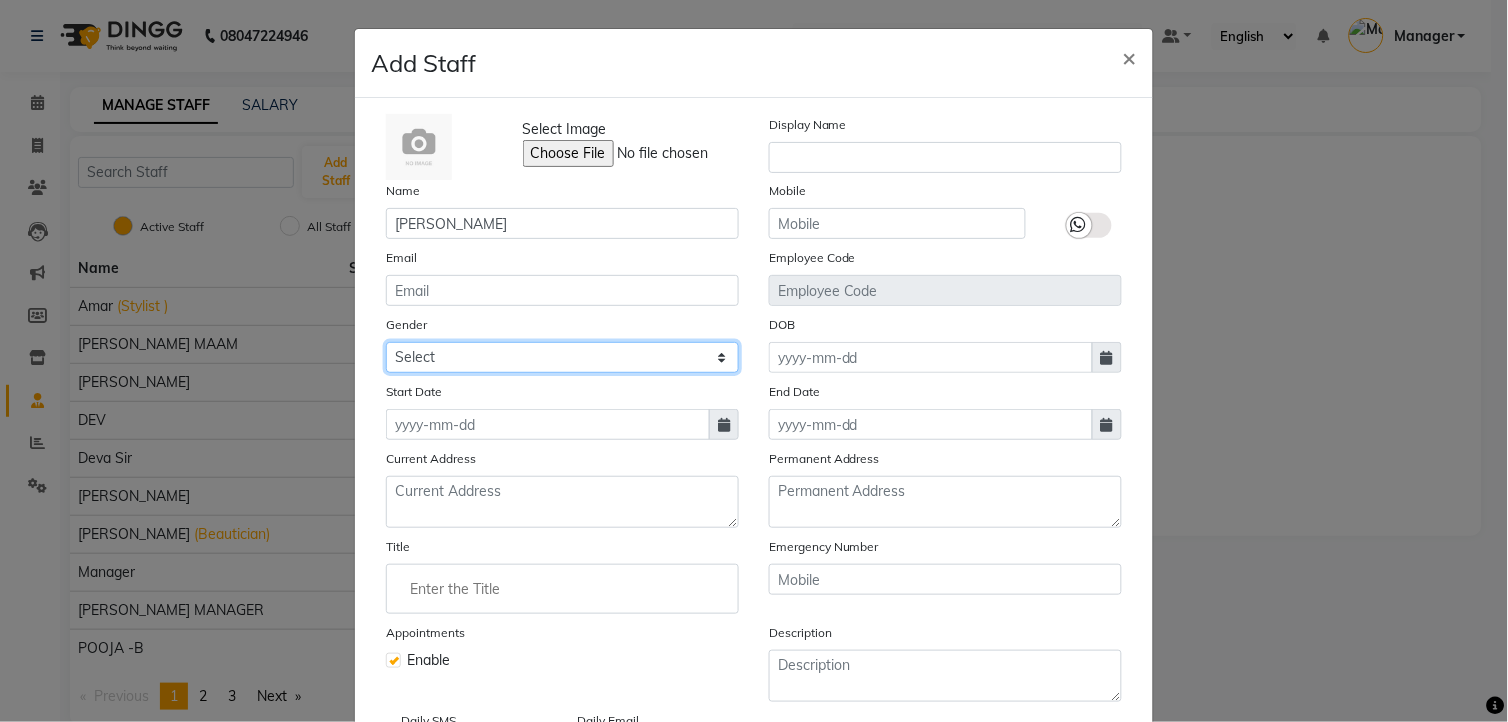 click on "Select [DEMOGRAPHIC_DATA] [DEMOGRAPHIC_DATA] Other Prefer Not To Say" 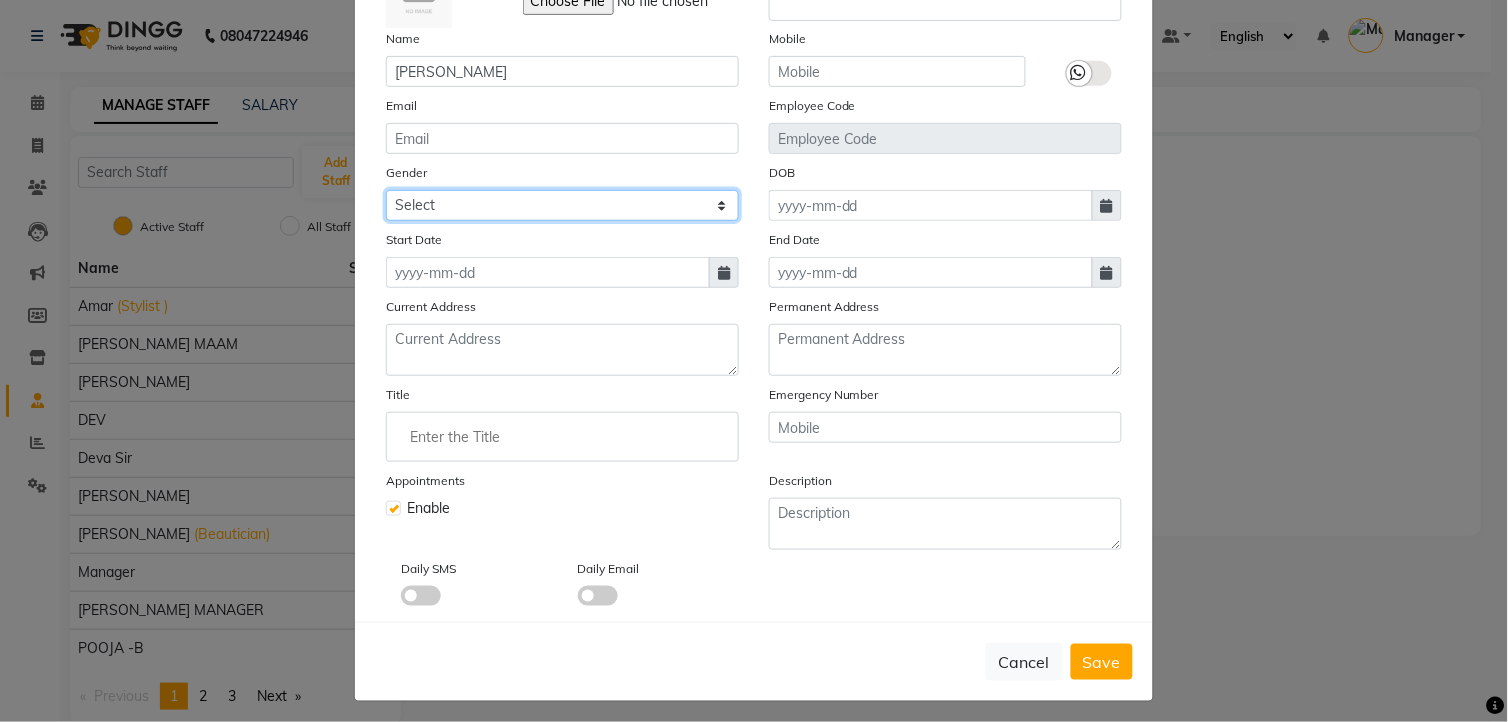 scroll, scrollTop: 162, scrollLeft: 0, axis: vertical 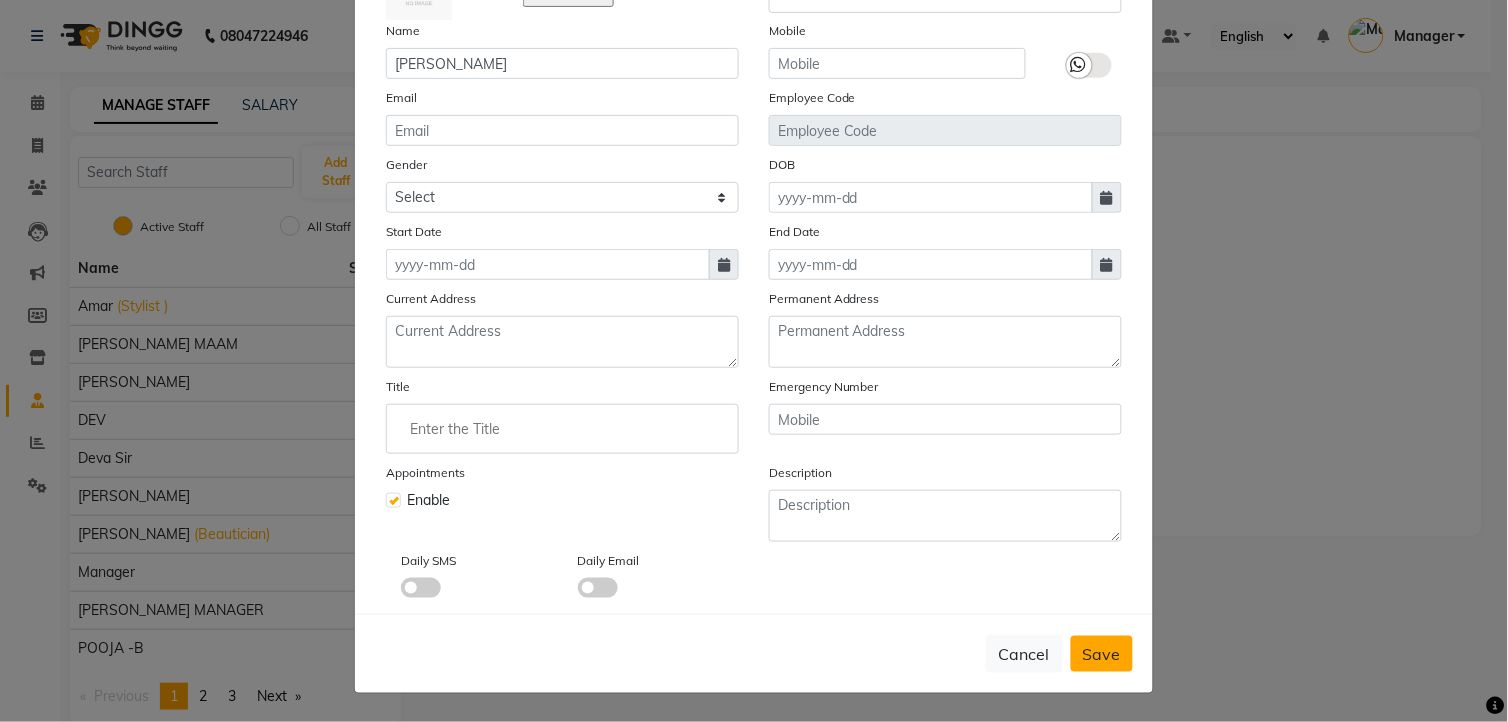 click on "Save" at bounding box center (1102, 654) 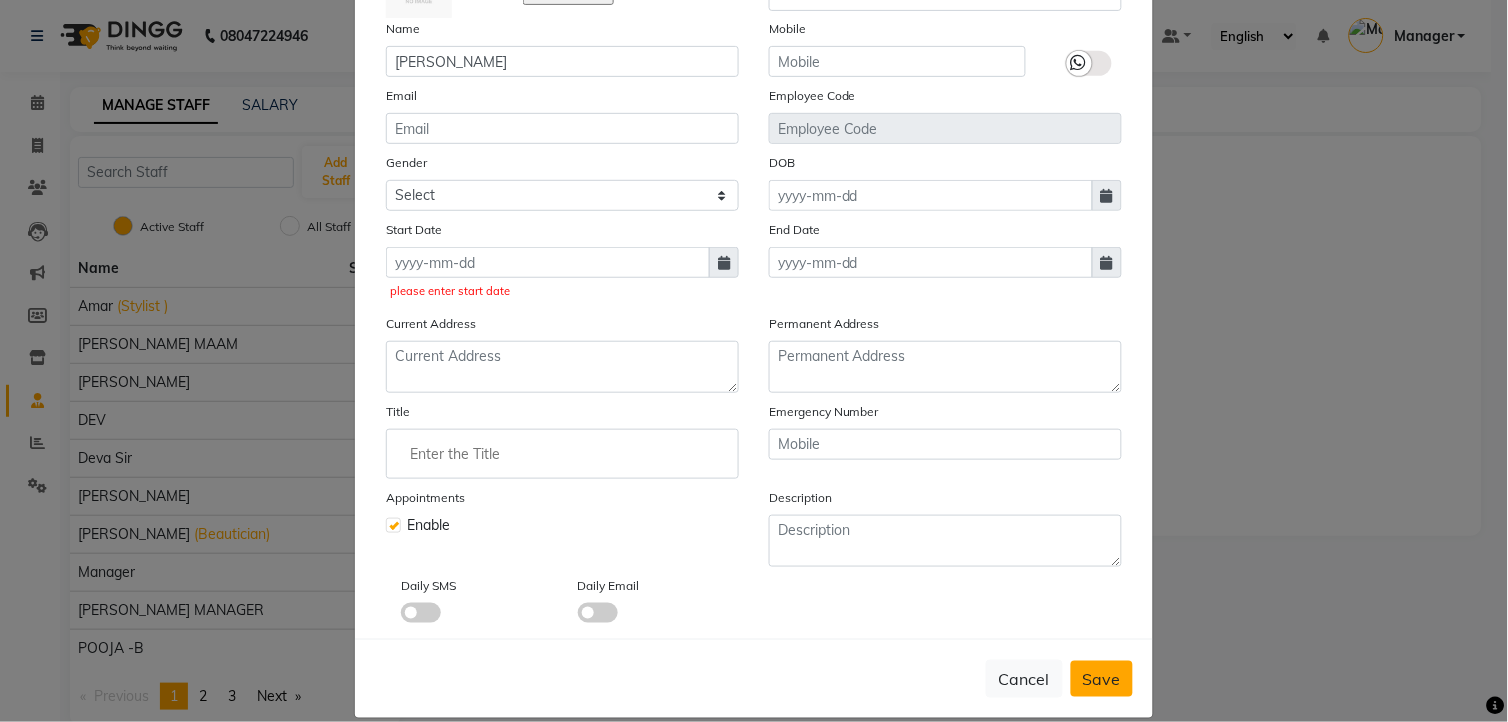 click on "Save" at bounding box center (1102, 679) 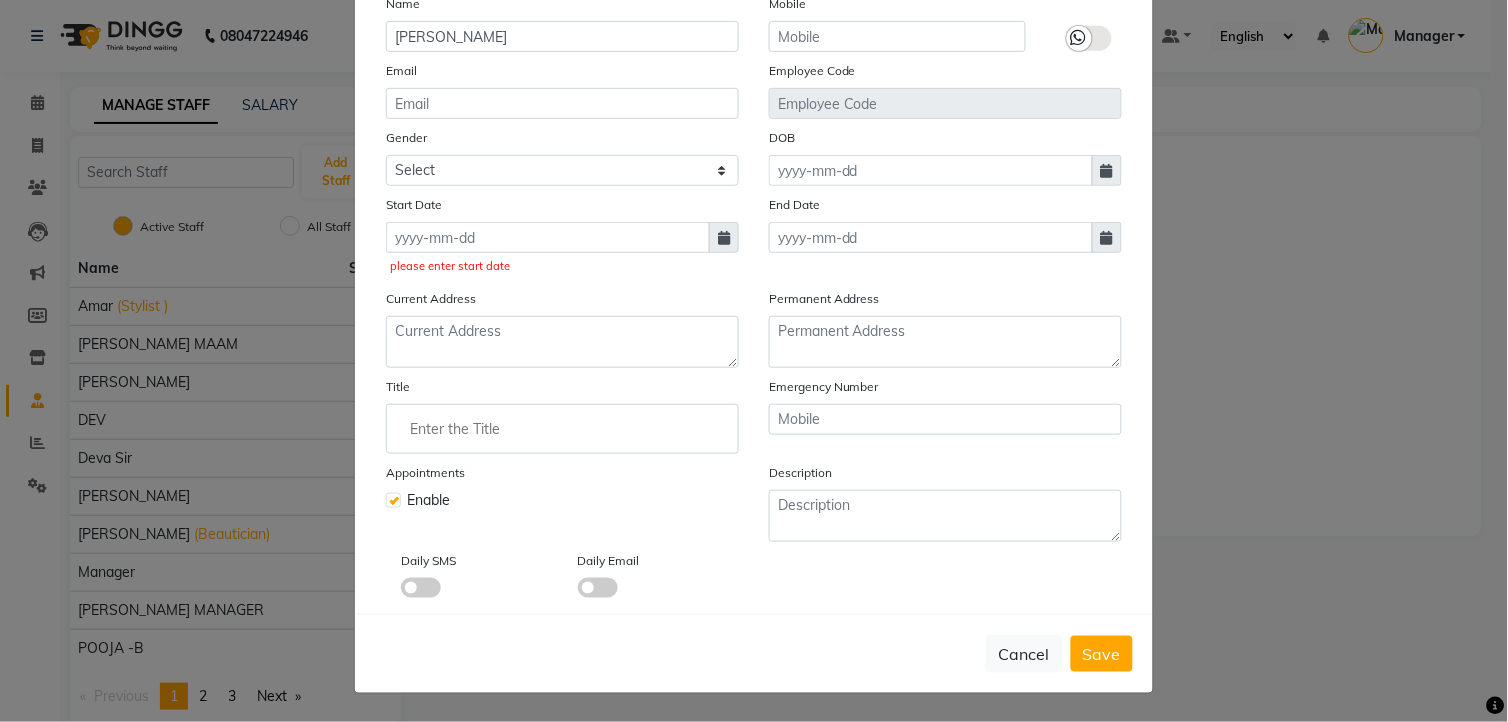 scroll, scrollTop: 0, scrollLeft: 0, axis: both 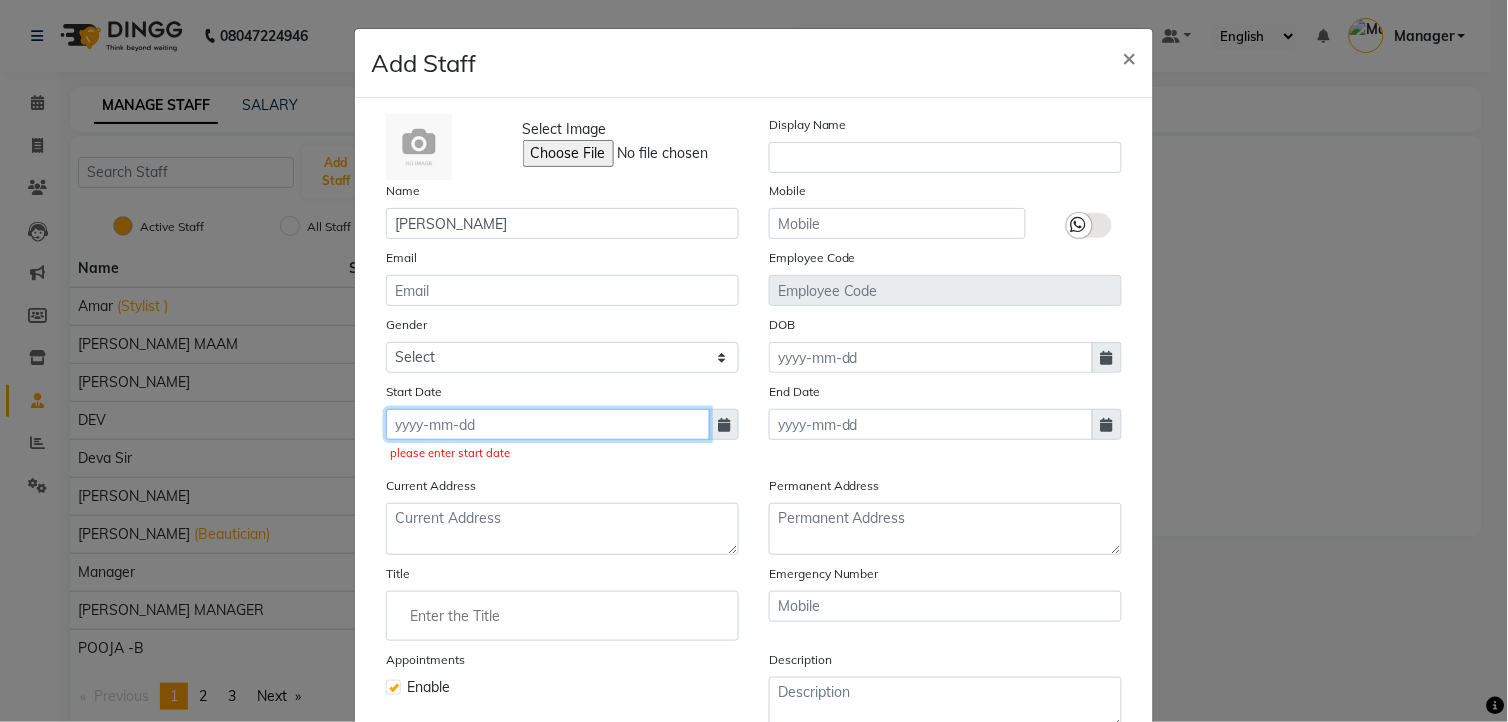 click 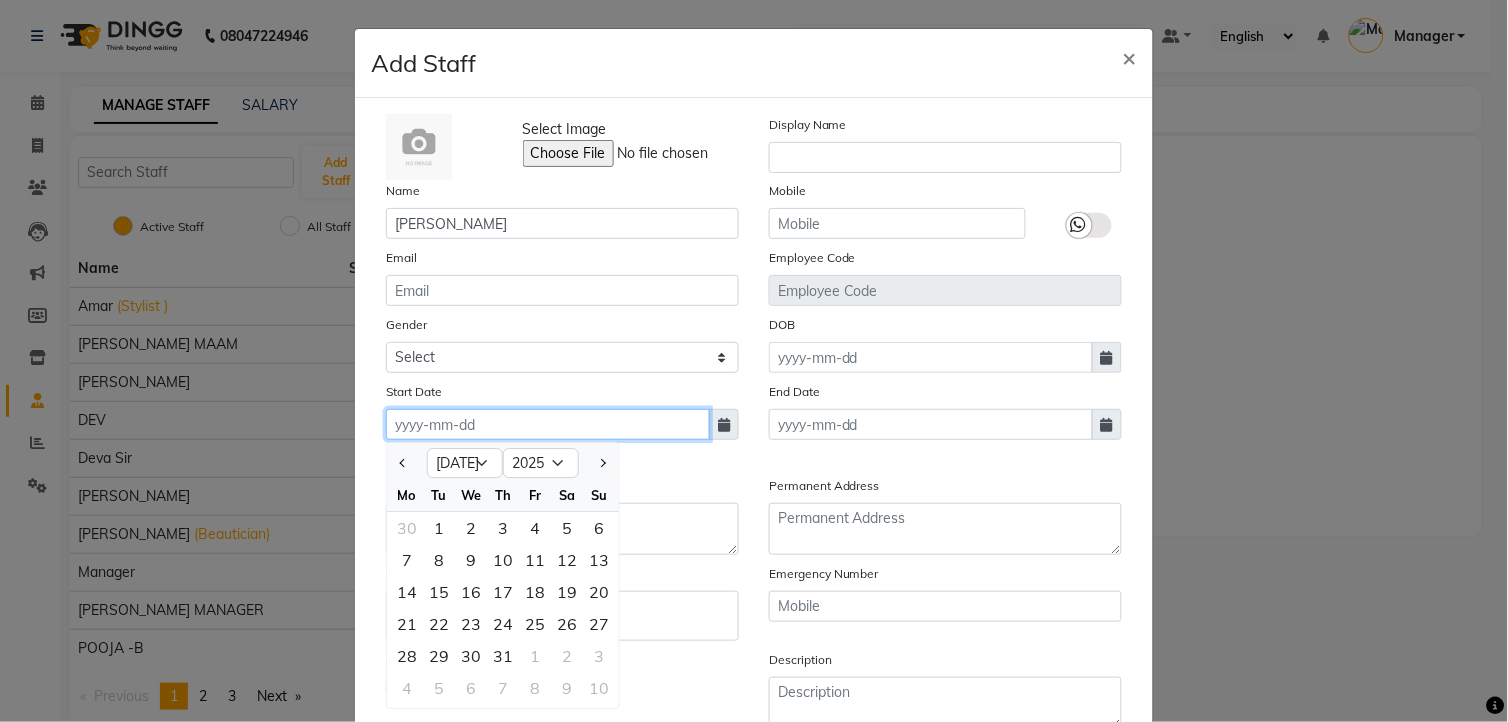 click 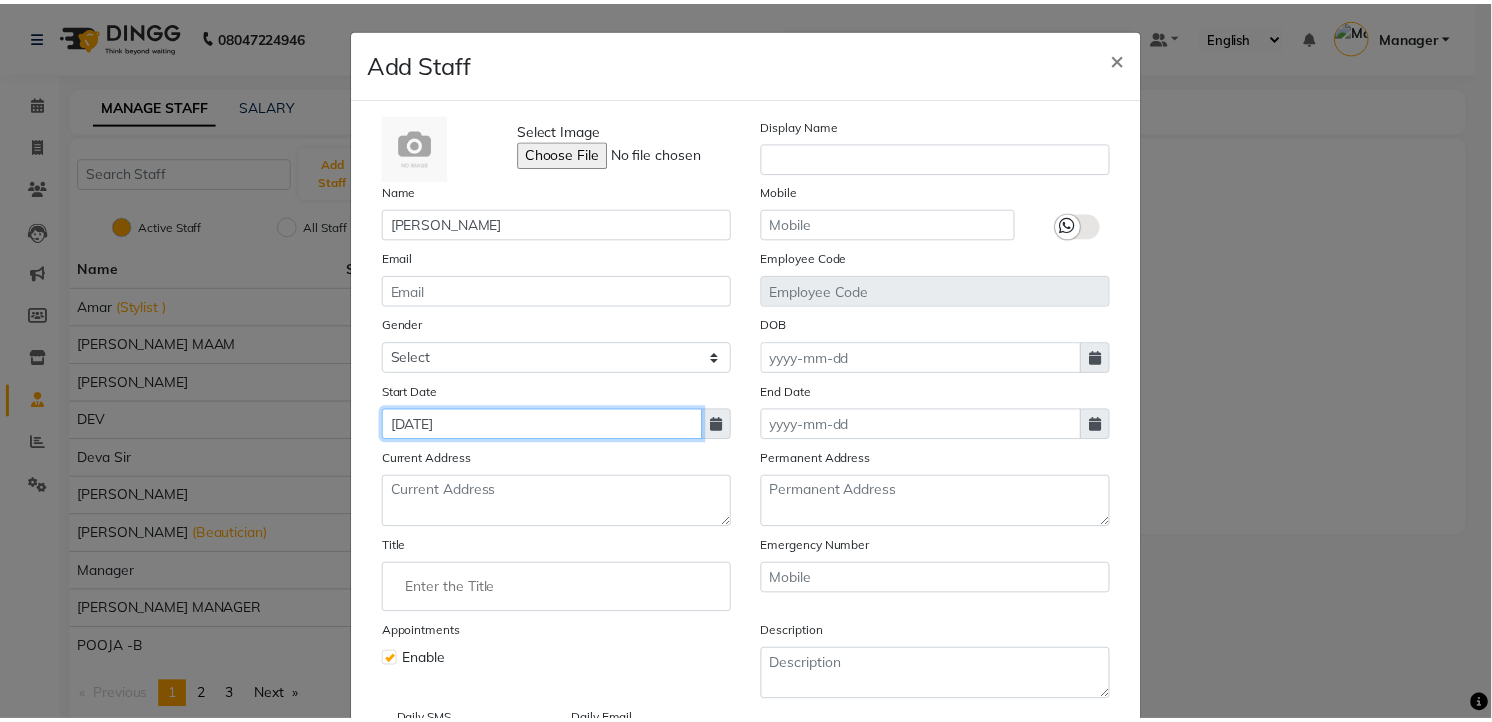 scroll, scrollTop: 162, scrollLeft: 0, axis: vertical 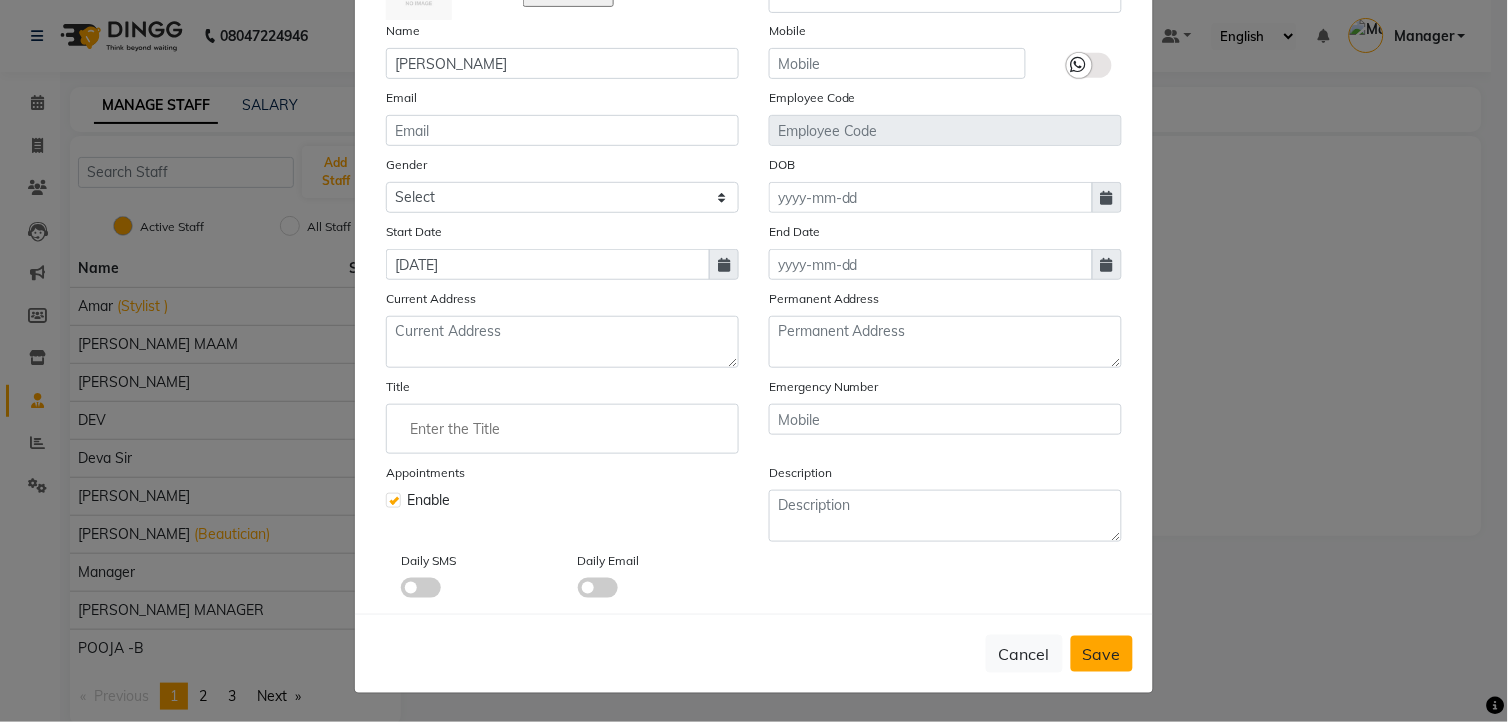 click on "Save" at bounding box center (1102, 654) 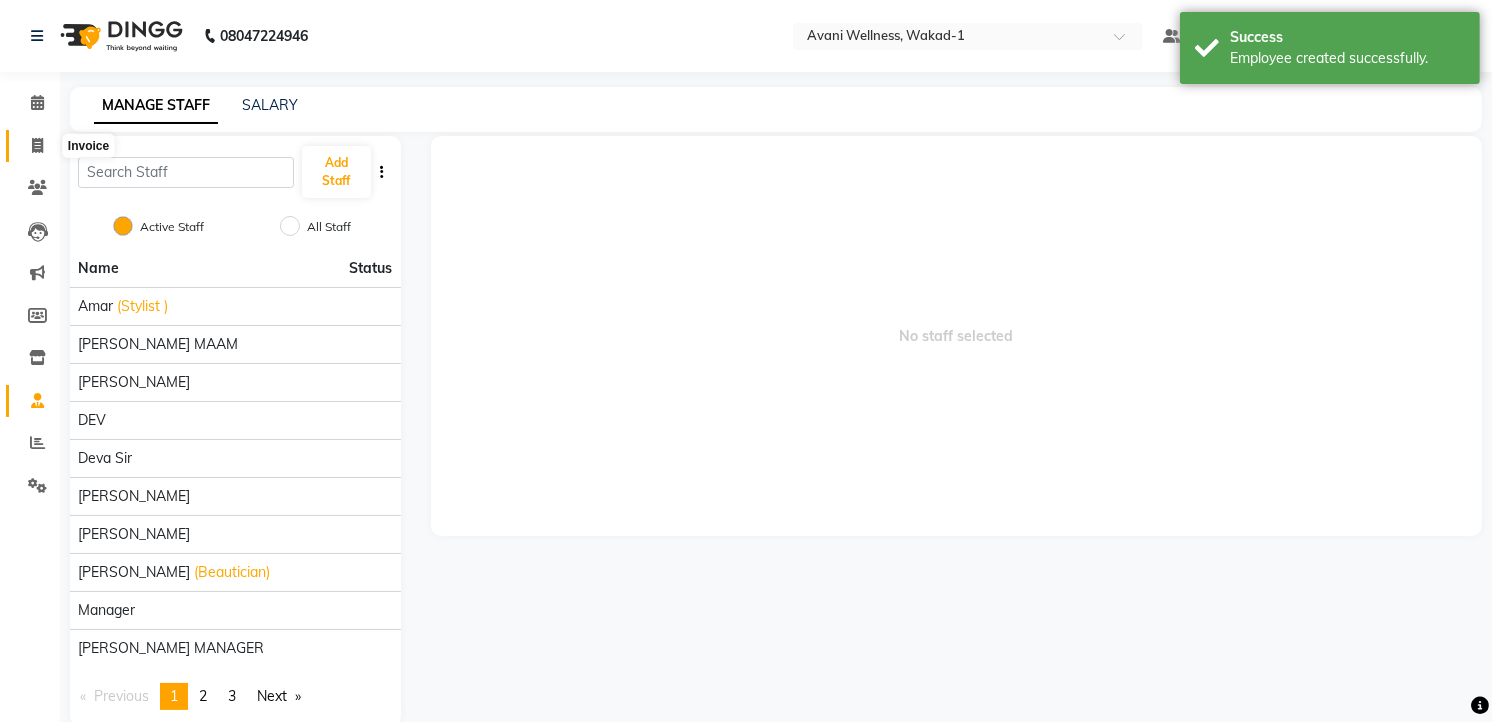 click 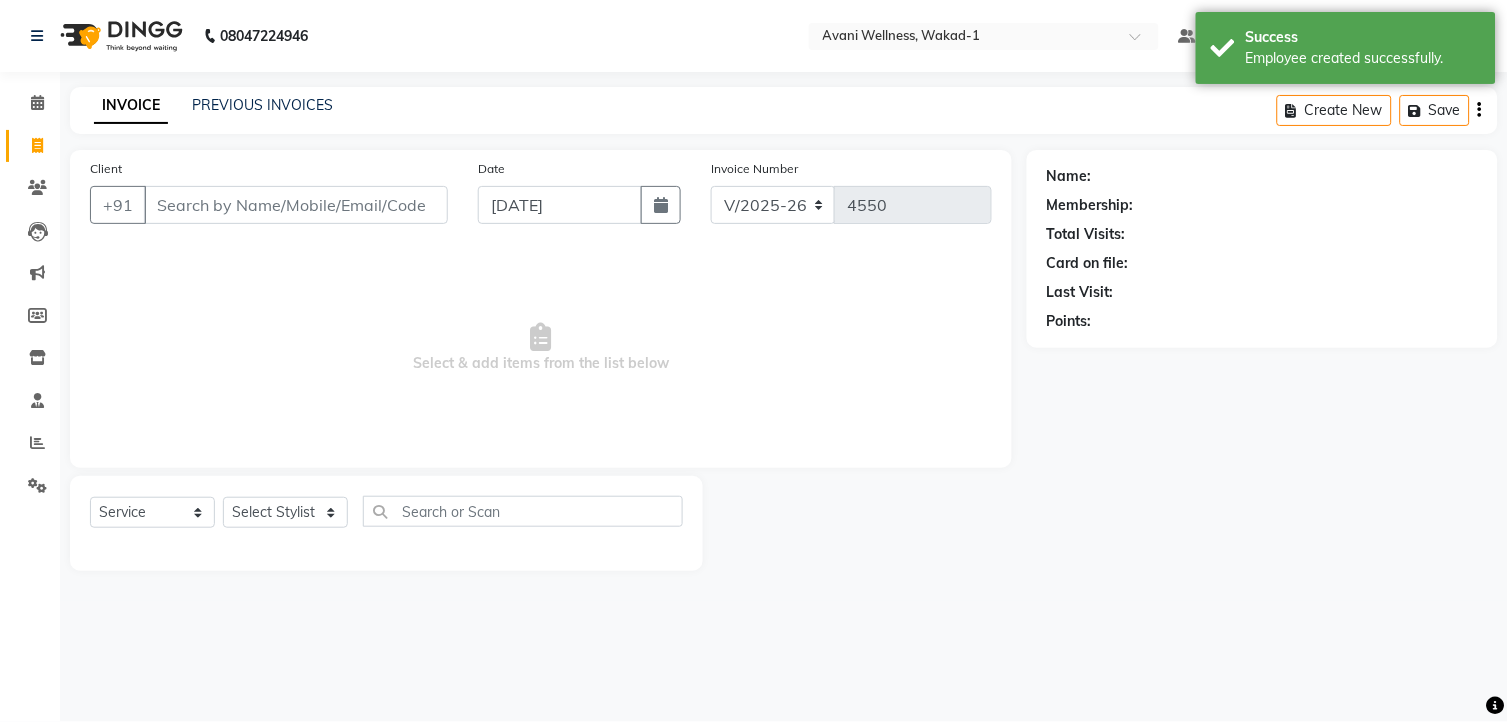 click on "Client" at bounding box center [296, 205] 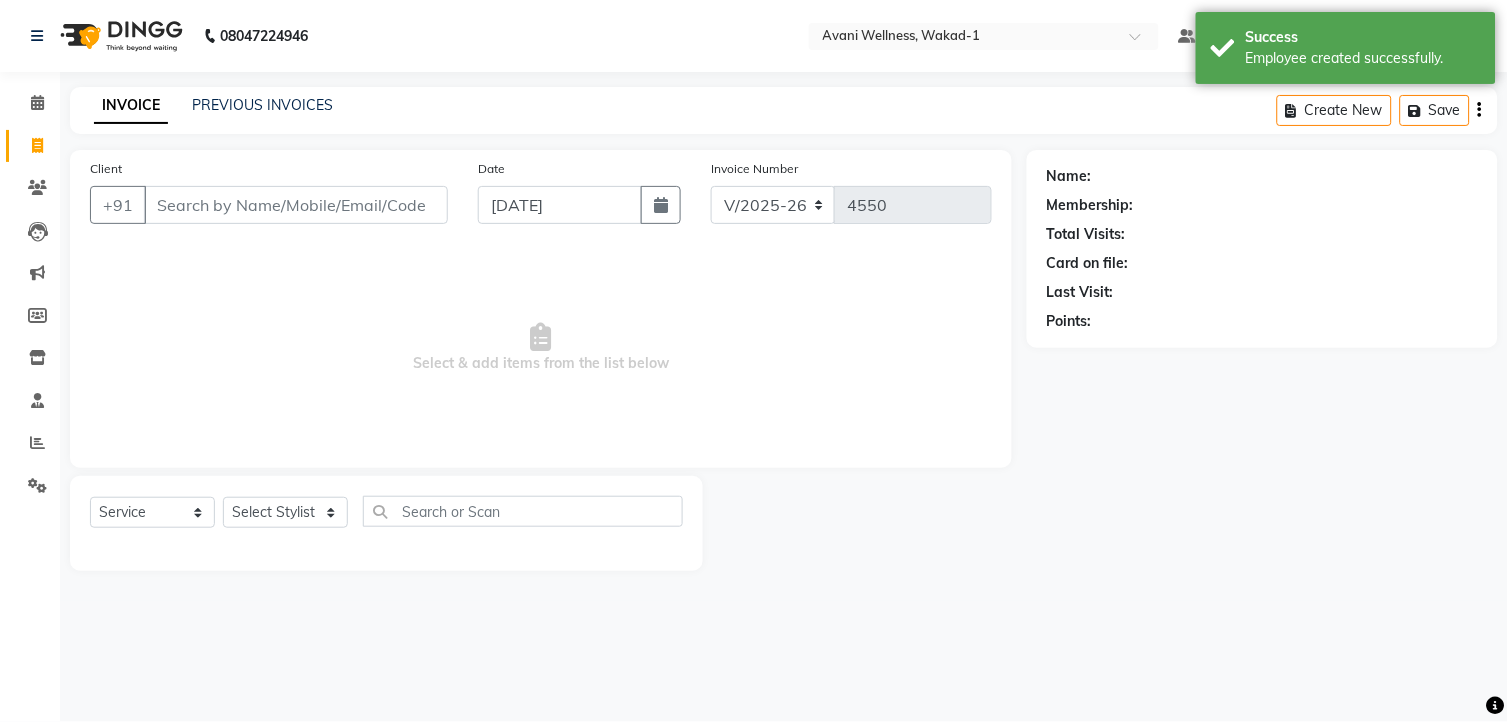 click on "Client" at bounding box center (296, 205) 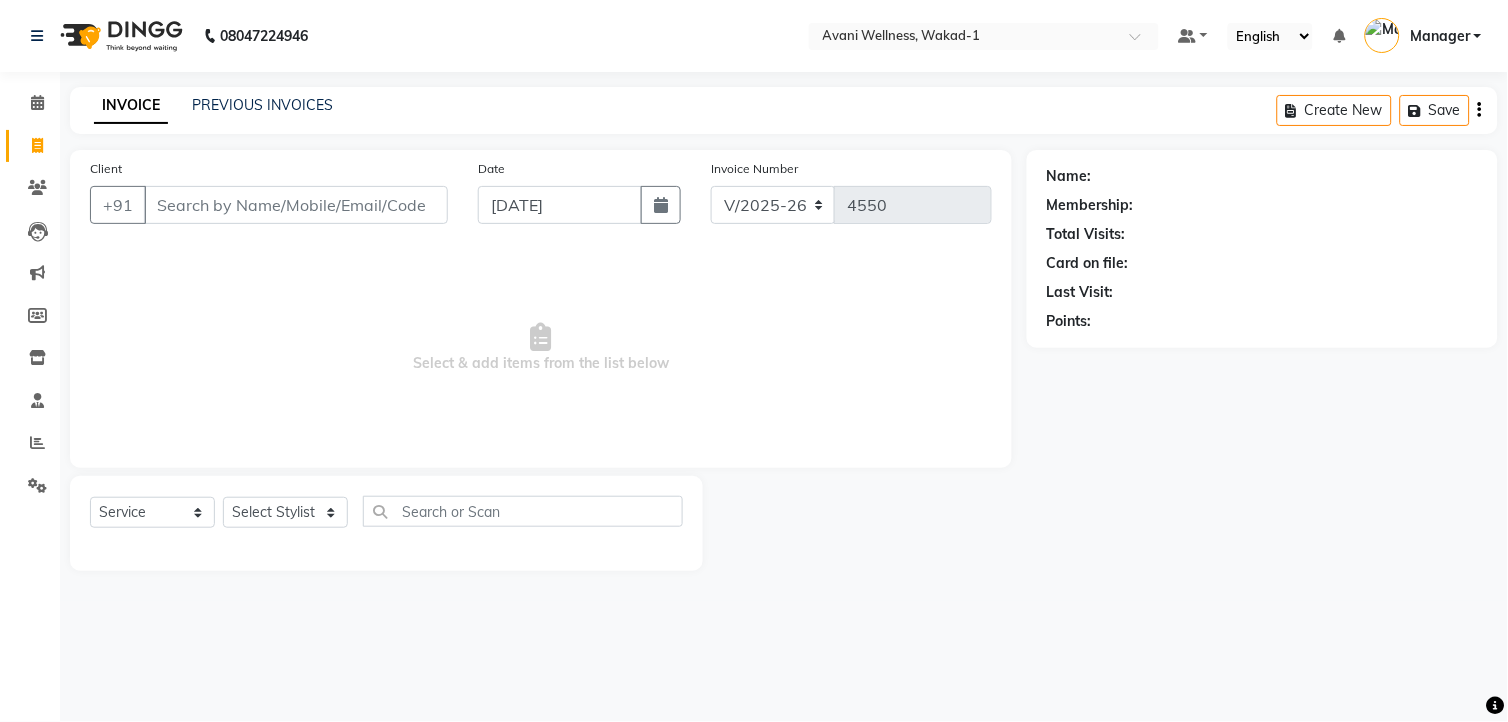 drag, startPoint x: 197, startPoint y: 213, endPoint x: 166, endPoint y: 236, distance: 38.600517 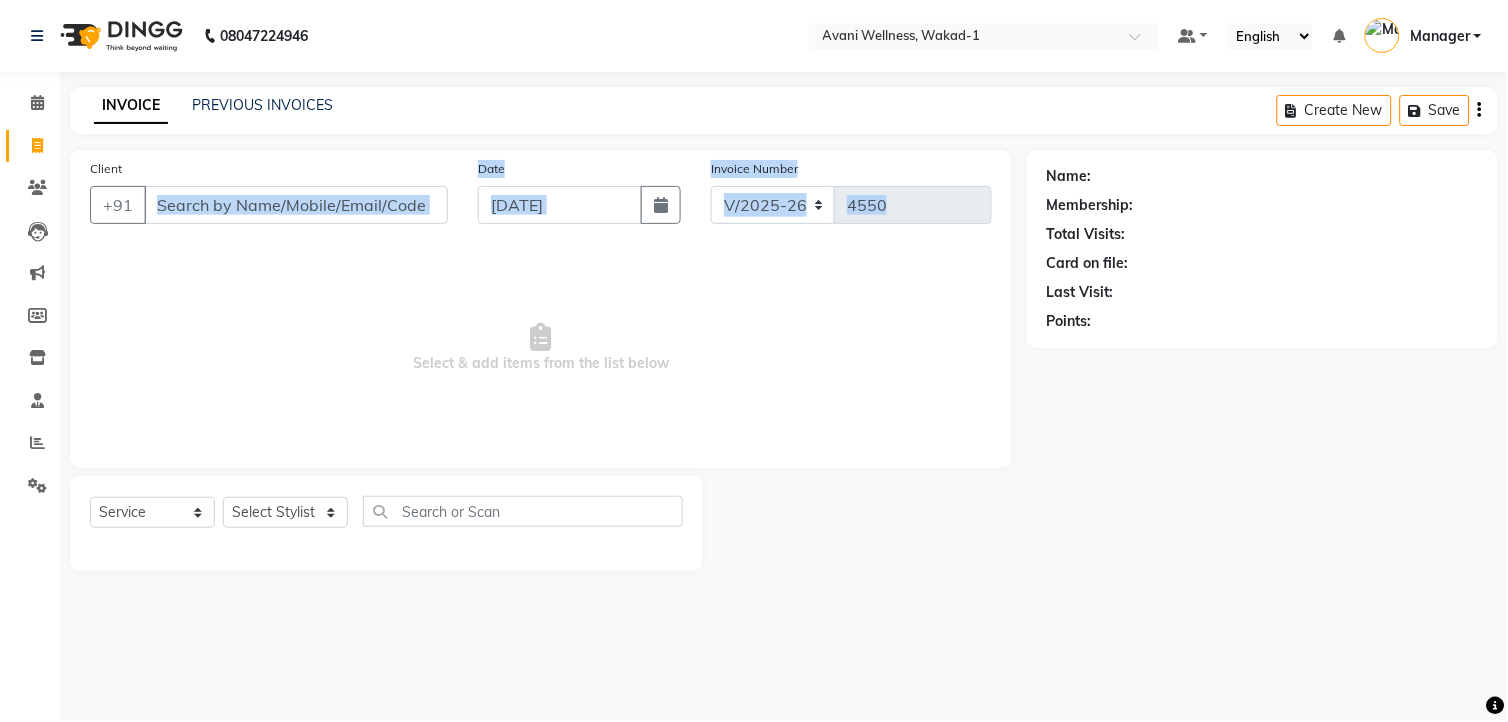 click on "Select & add items from the list below" at bounding box center [541, 348] 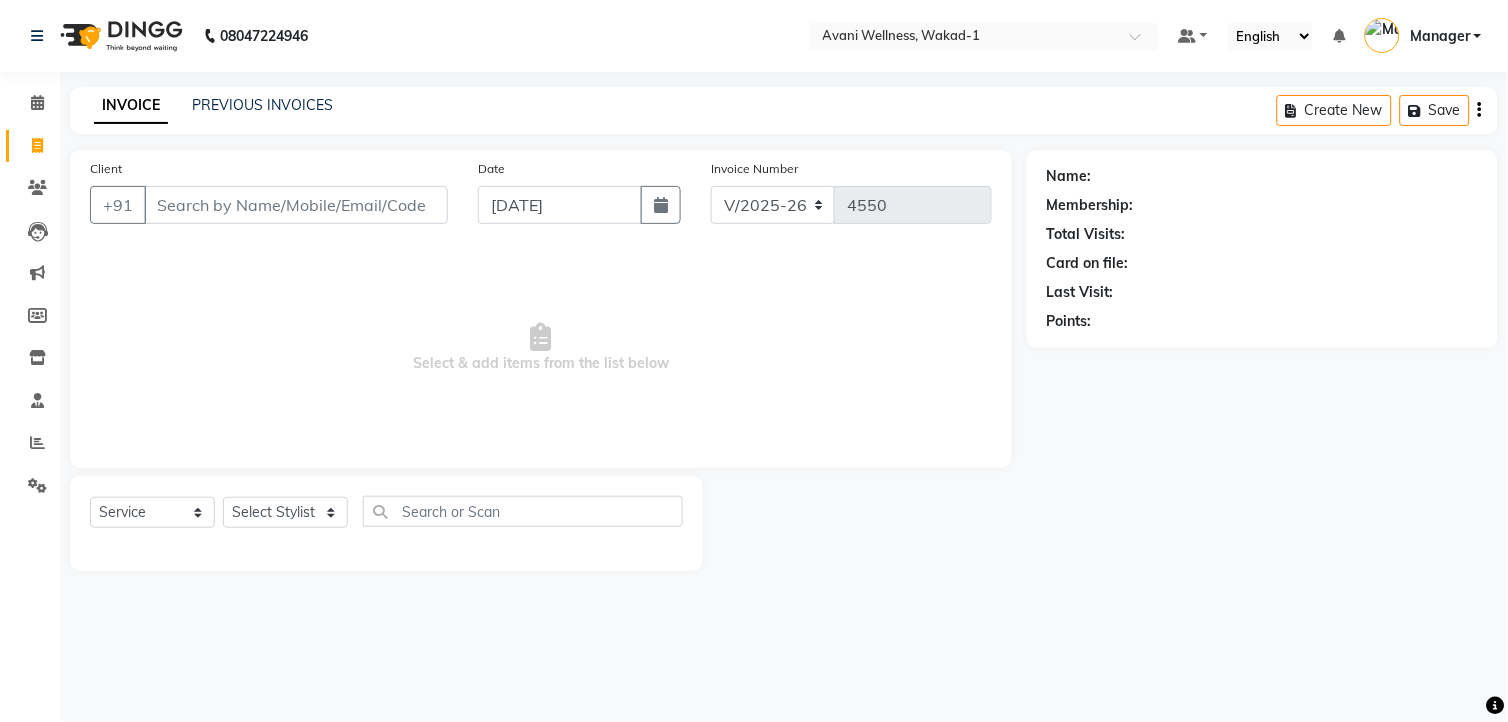 click on "Client +91 Date [DATE] Invoice Number V/2025 V/[PHONE_NUMBER]  Select & add items from the list below" 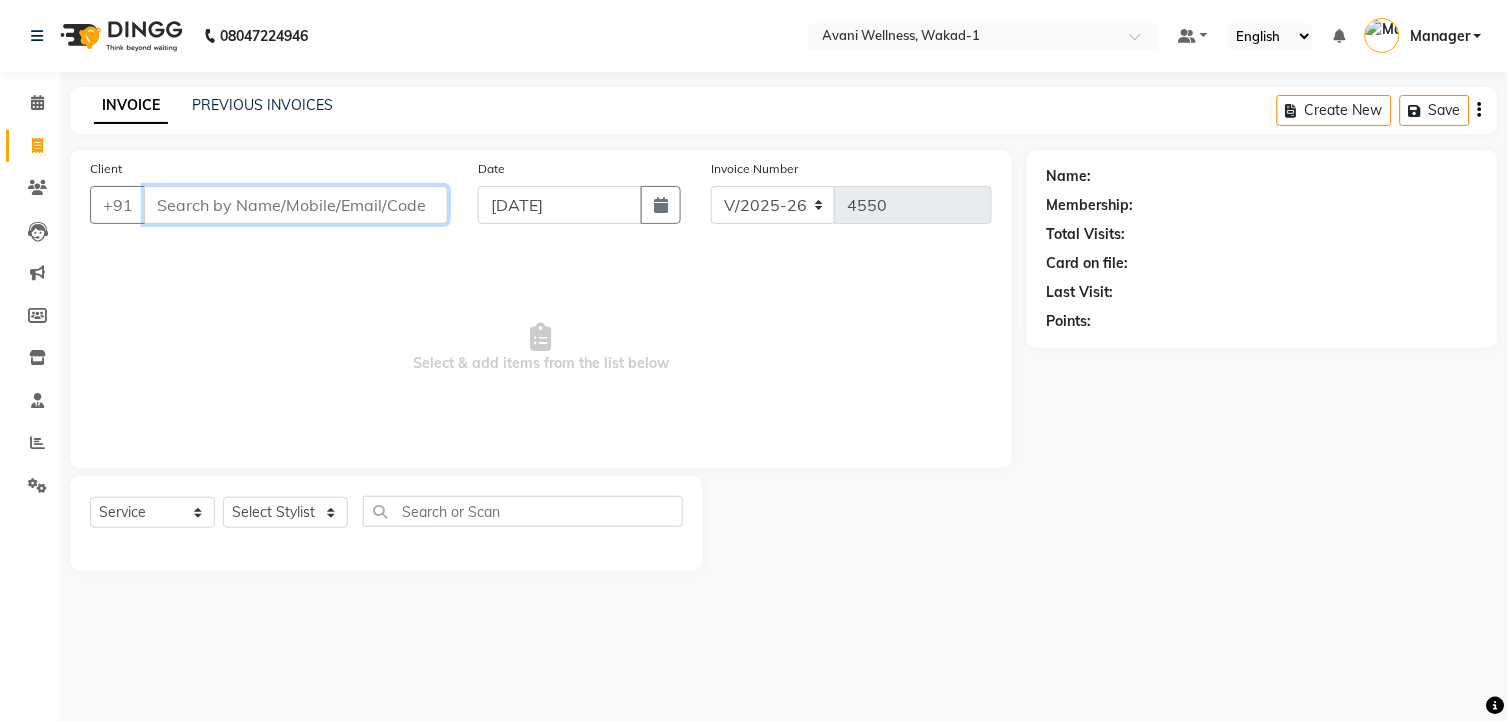 click on "Client" at bounding box center [296, 205] 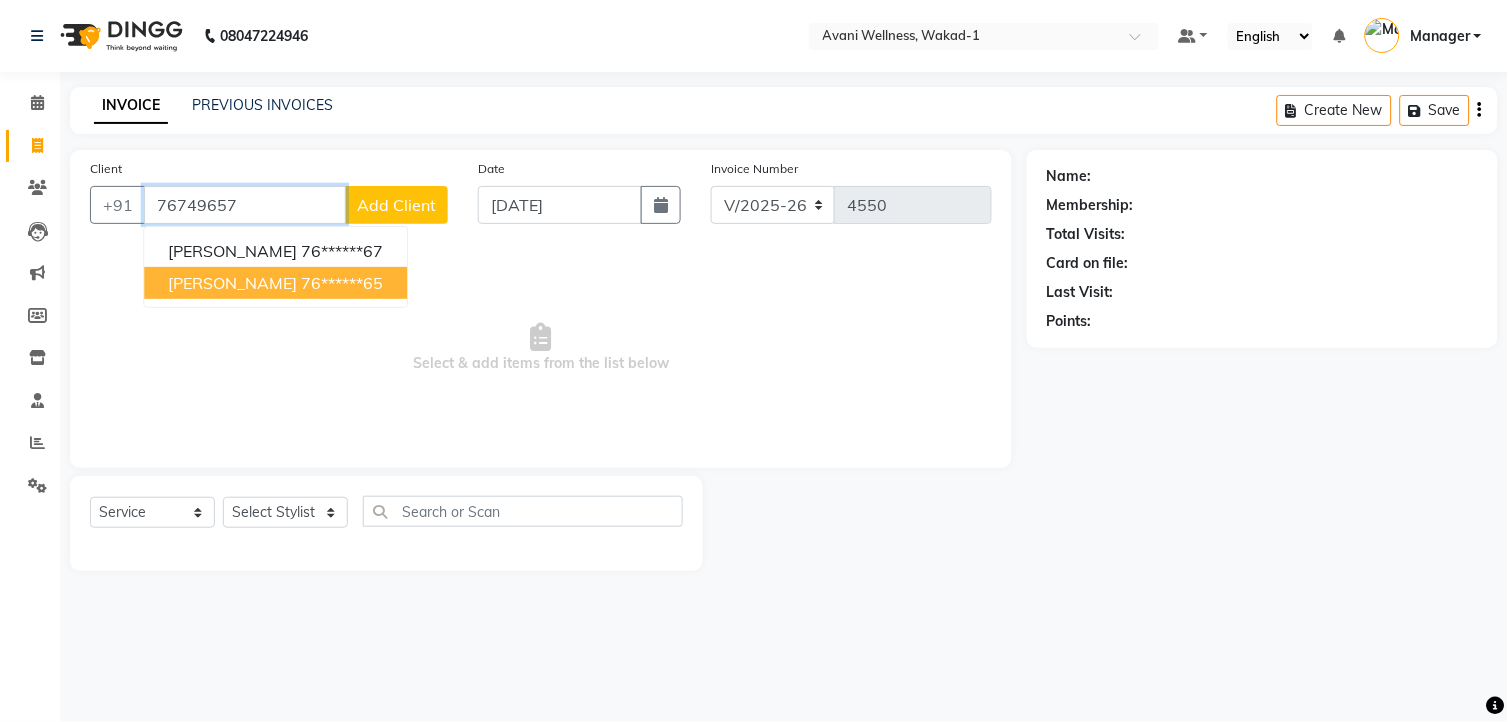 click on "[PERSON_NAME]  76******65" at bounding box center [275, 283] 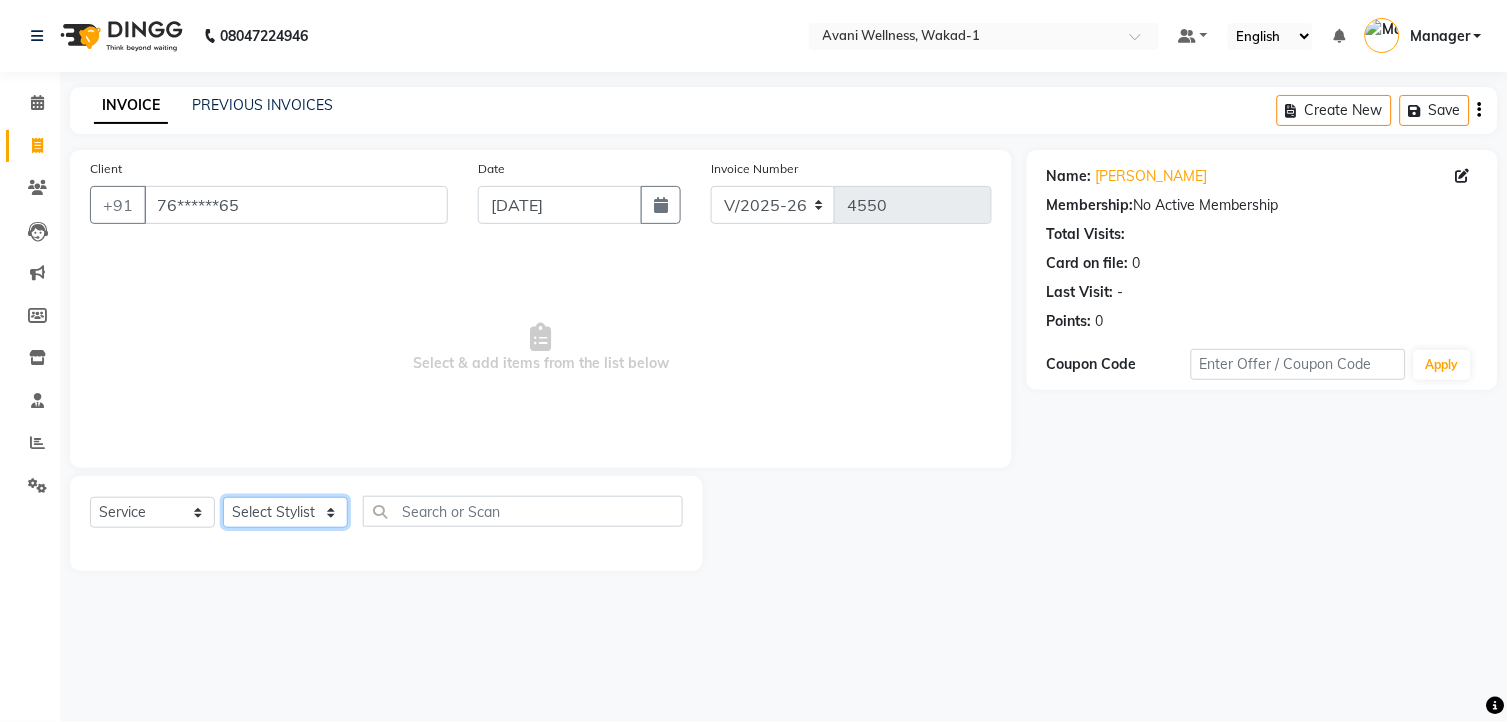 click on "Select Stylist [PERSON_NAME] MAAM [PERSON_NAME] DEV Deva [PERSON_NAME] [PERSON_NAME] Jadhav Manager [PERSON_NAME] MANAGER [PERSON_NAME] [PERSON_NAME]  [PERSON_NAME] [PERSON_NAME] [PERSON_NAME] [PERSON_NAME] [PERSON_NAME] Wakad 2 Yogesh" 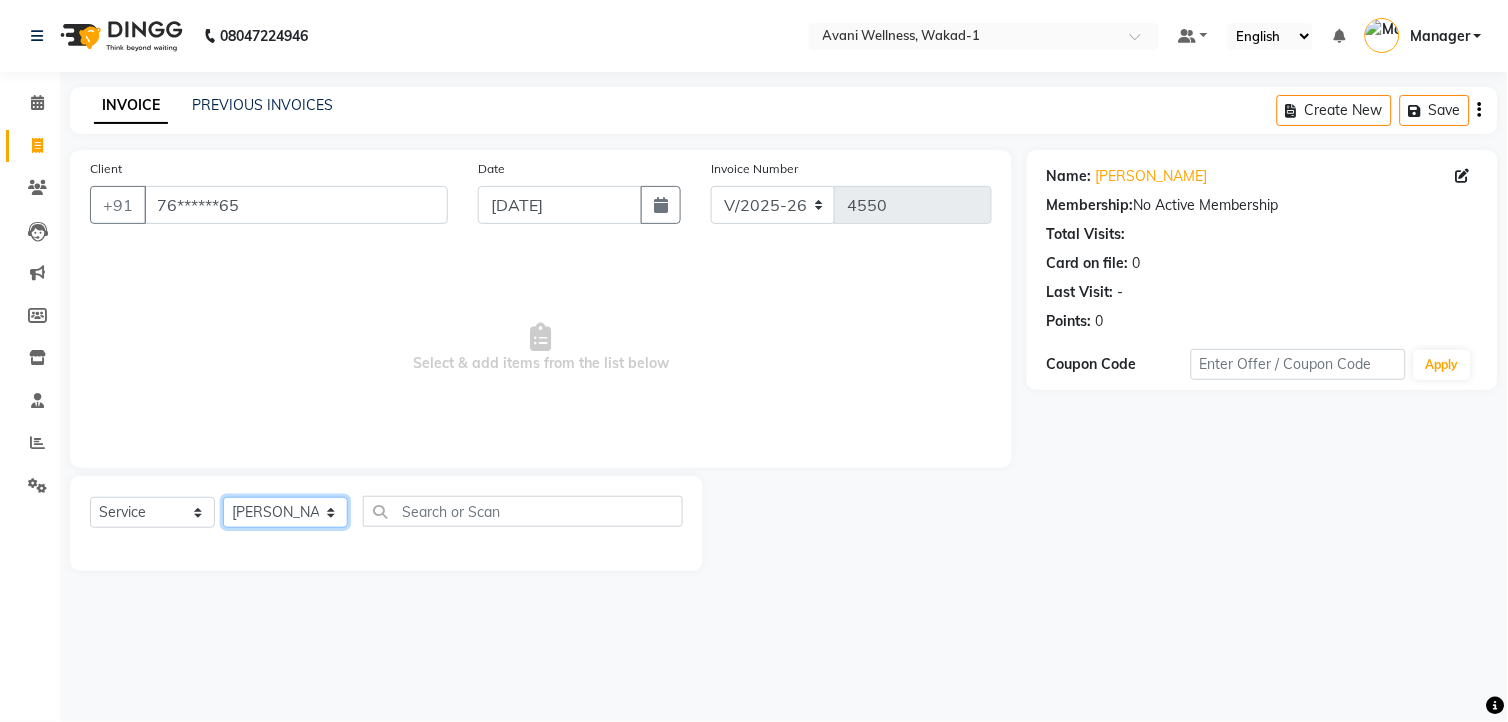 click on "Select Stylist [PERSON_NAME] MAAM [PERSON_NAME] DEV Deva [PERSON_NAME] [PERSON_NAME] Jadhav Manager [PERSON_NAME] MANAGER [PERSON_NAME] [PERSON_NAME]  [PERSON_NAME] [PERSON_NAME] [PERSON_NAME] [PERSON_NAME] [PERSON_NAME] Wakad 2 Yogesh" 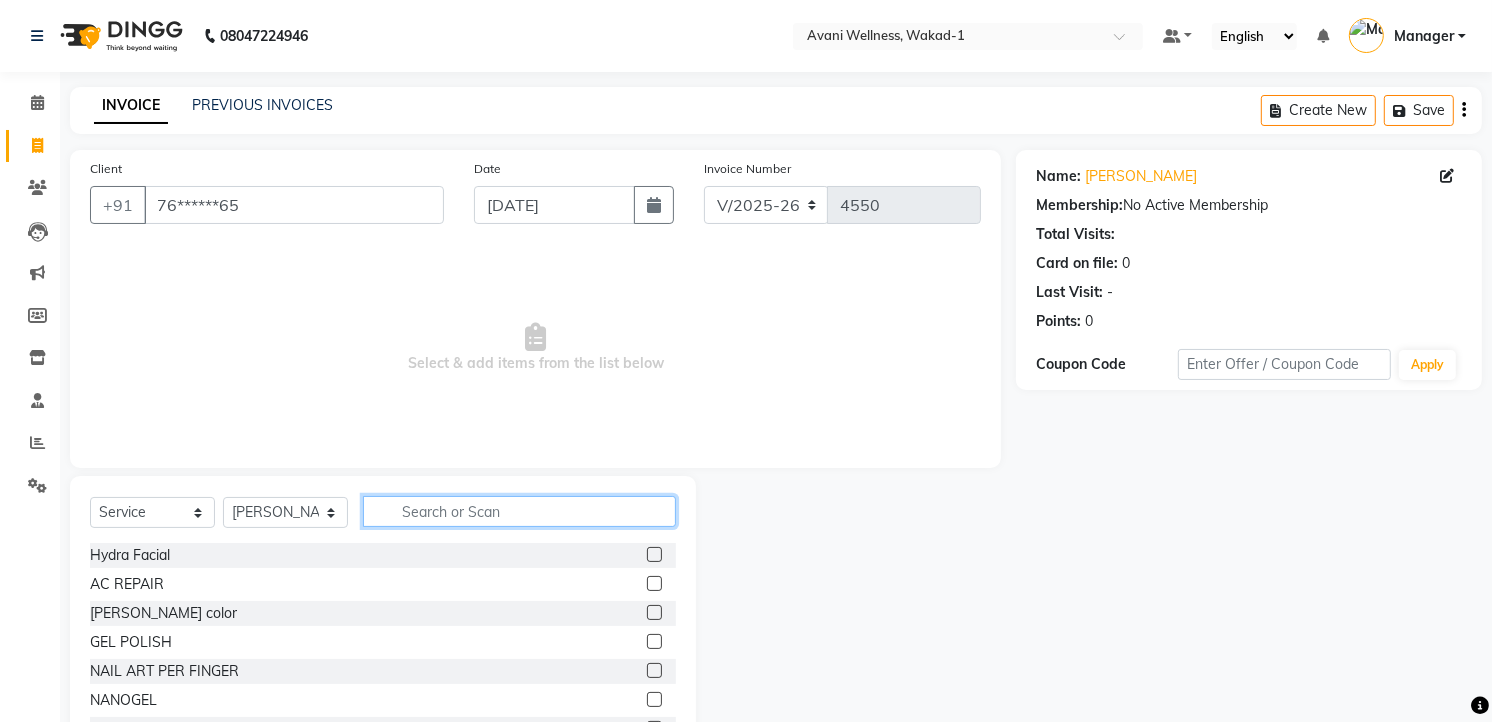 click 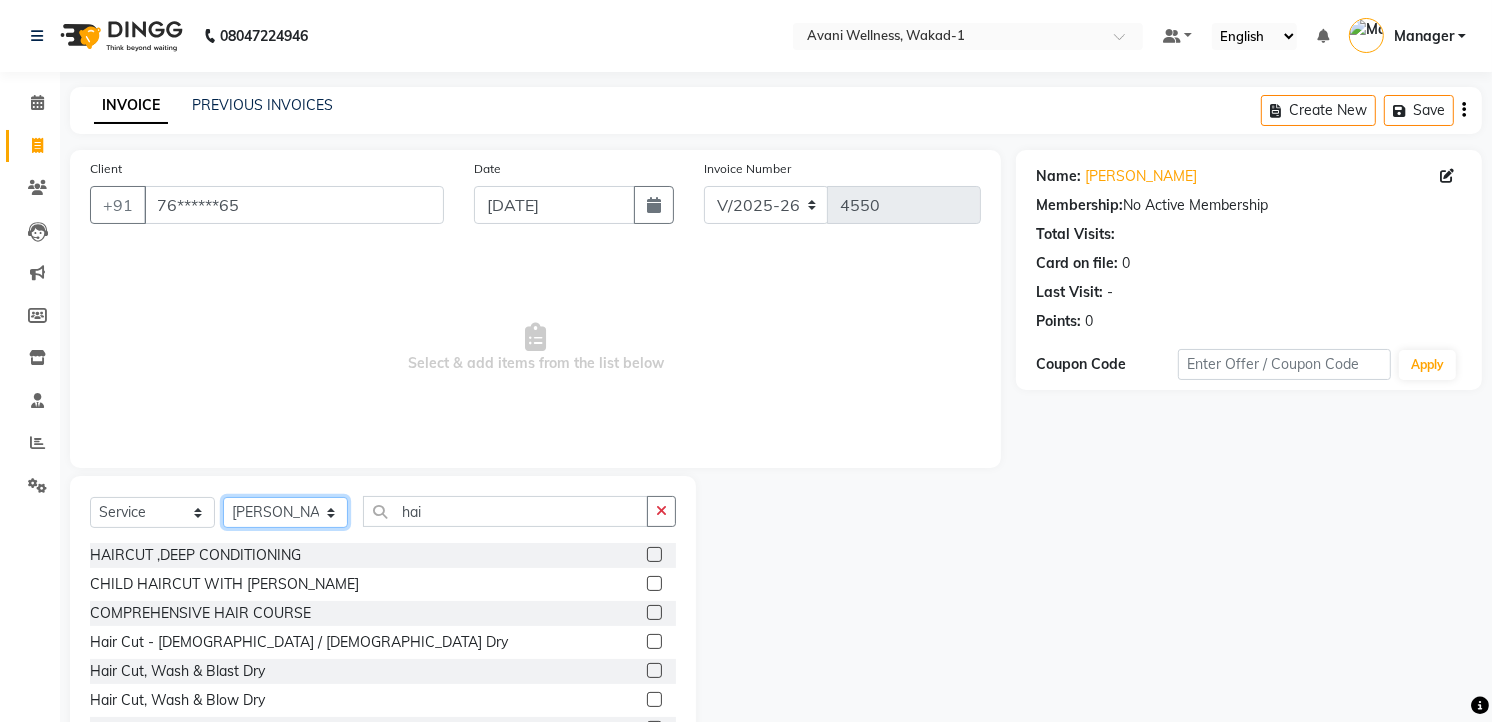 click on "Select Stylist [PERSON_NAME] MAAM [PERSON_NAME] DEV Deva [PERSON_NAME] [PERSON_NAME] Jadhav Manager [PERSON_NAME] MANAGER [PERSON_NAME] [PERSON_NAME]  [PERSON_NAME] [PERSON_NAME] [PERSON_NAME] [PERSON_NAME] [PERSON_NAME] Wakad 2 Yogesh" 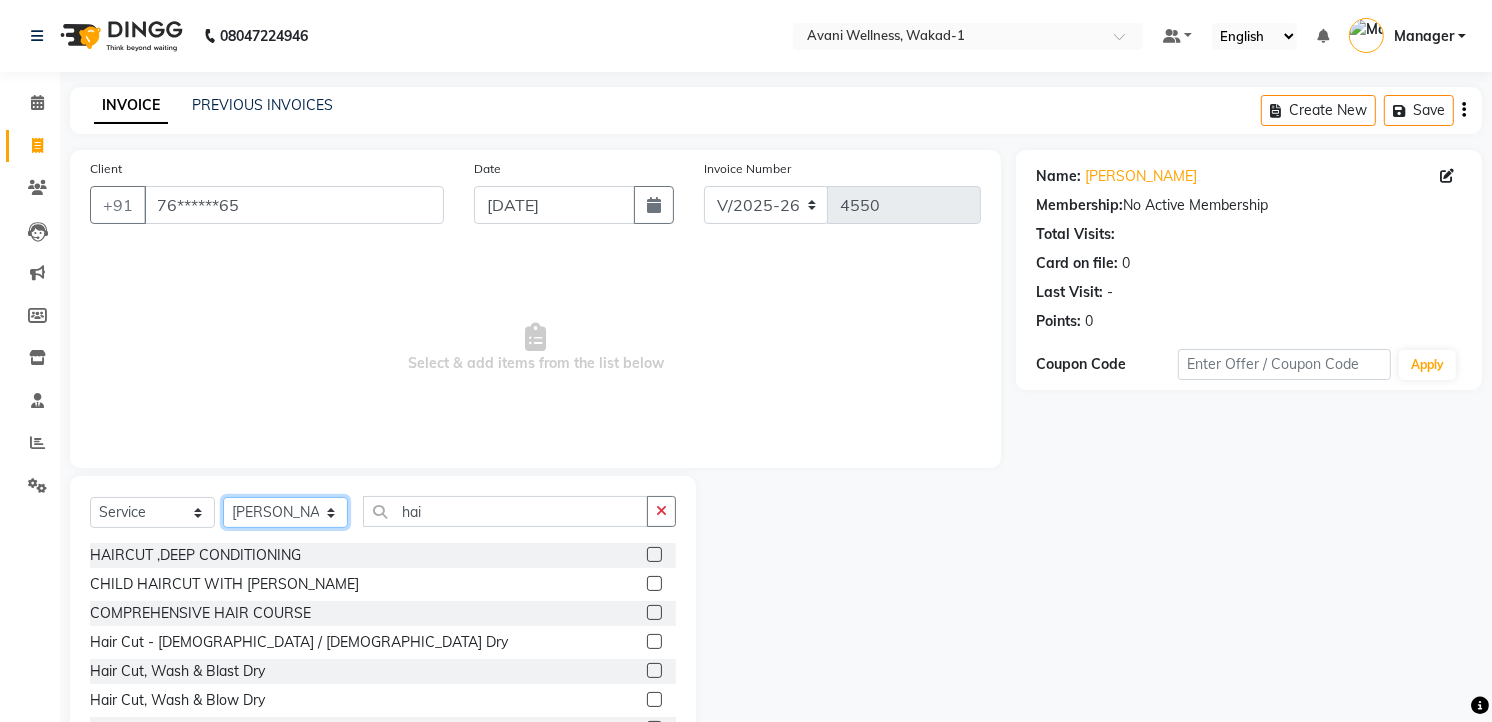 click on "Select Stylist [PERSON_NAME] MAAM [PERSON_NAME] DEV Deva [PERSON_NAME] [PERSON_NAME] Jadhav Manager [PERSON_NAME] MANAGER [PERSON_NAME] [PERSON_NAME]  [PERSON_NAME] [PERSON_NAME] [PERSON_NAME] [PERSON_NAME] [PERSON_NAME] Wakad 2 Yogesh" 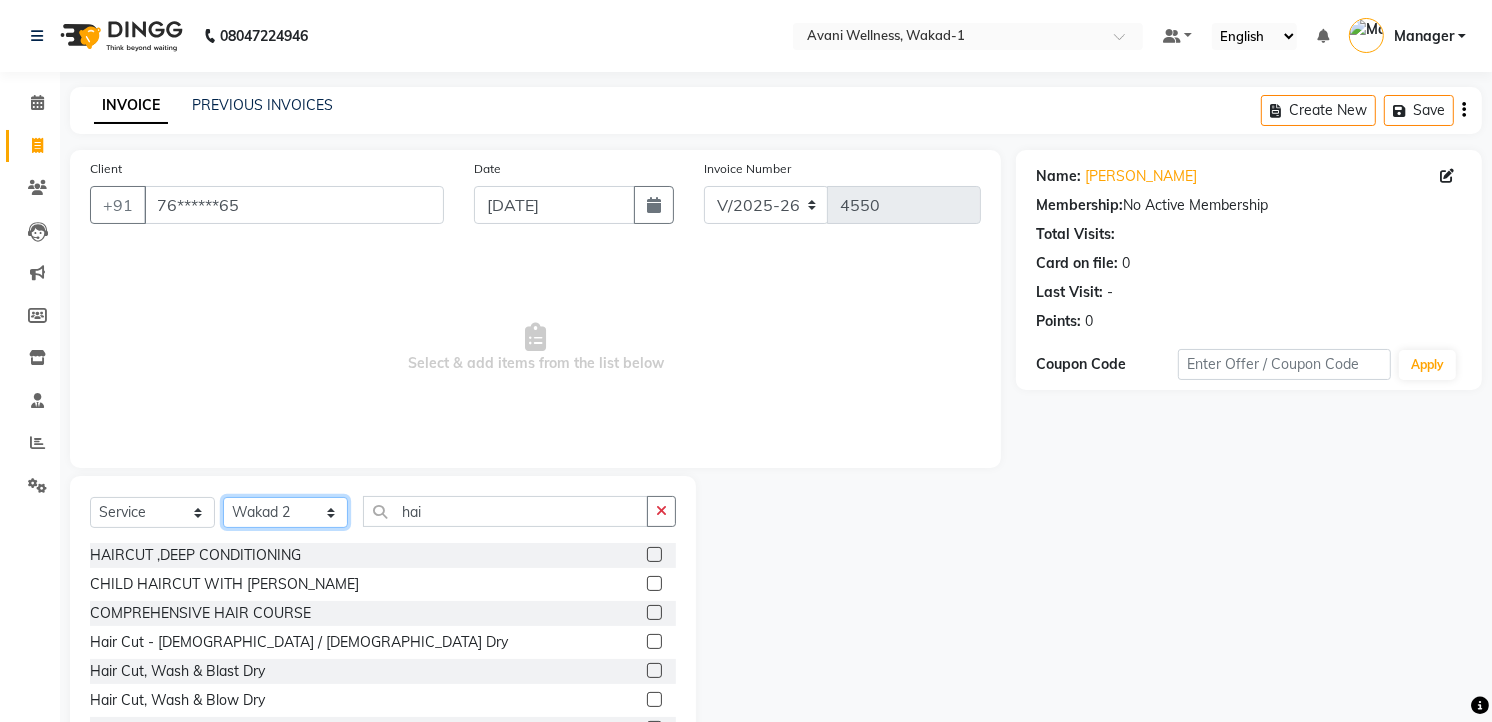 click on "Select Stylist [PERSON_NAME] MAAM [PERSON_NAME] DEV Deva [PERSON_NAME] [PERSON_NAME] Jadhav Manager [PERSON_NAME] MANAGER [PERSON_NAME] [PERSON_NAME]  [PERSON_NAME] [PERSON_NAME] [PERSON_NAME] [PERSON_NAME] [PERSON_NAME] Wakad 2 Yogesh" 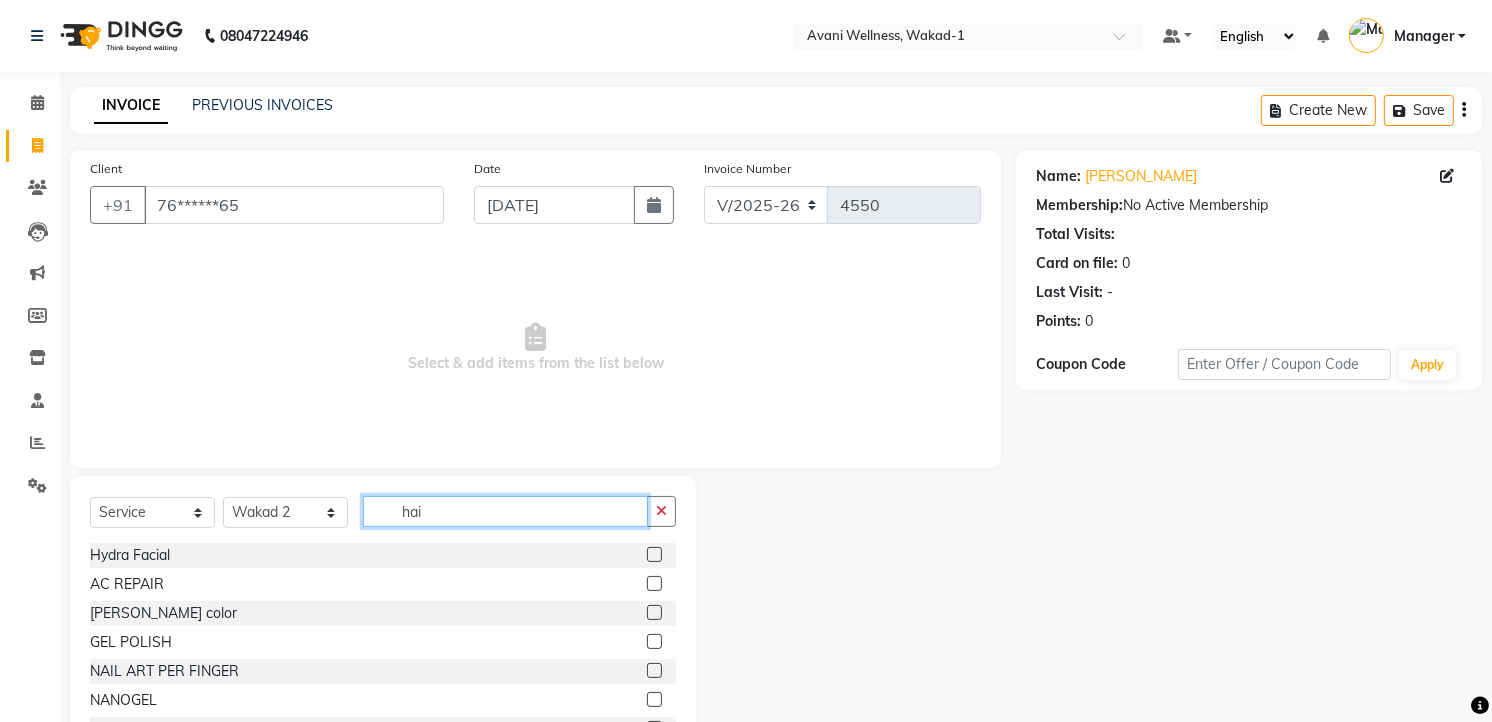 click on "hai" 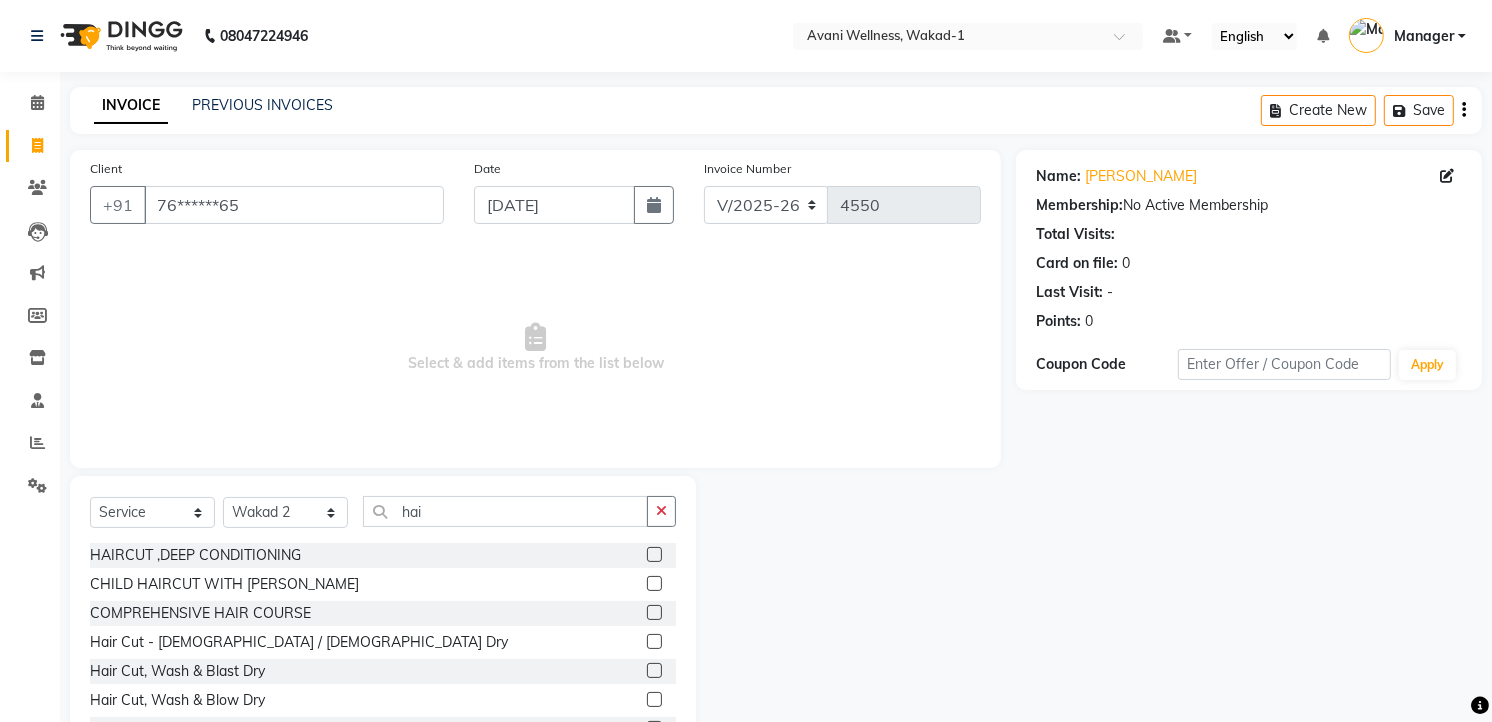 click 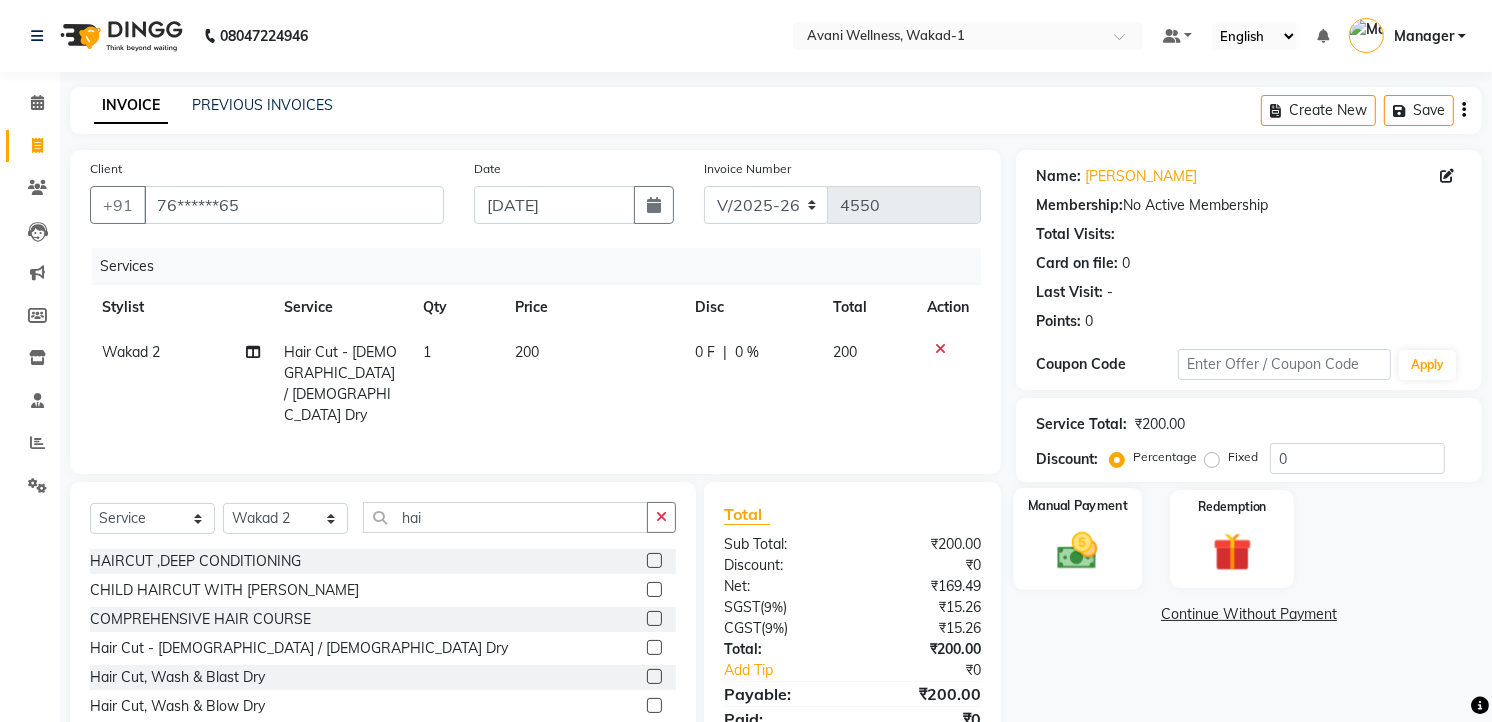 click 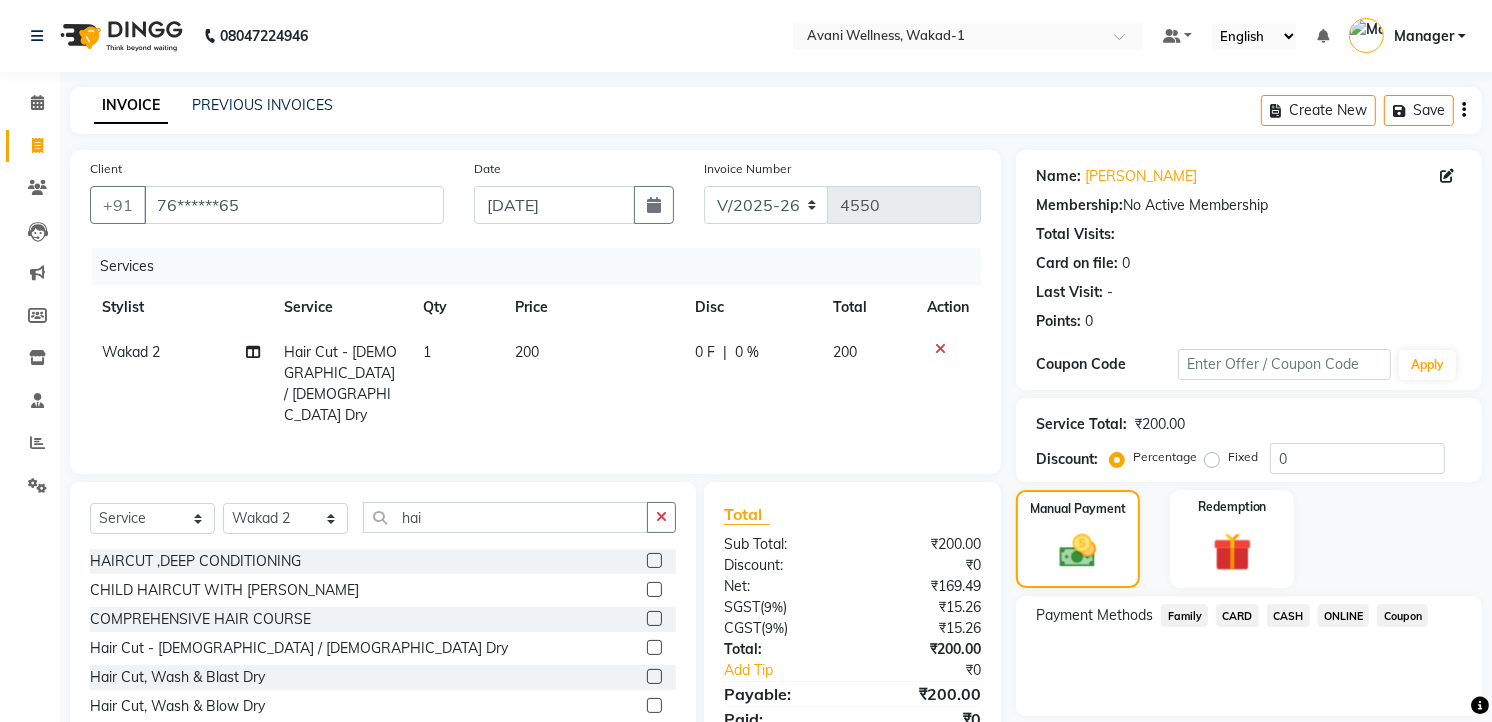 click on "ONLINE" 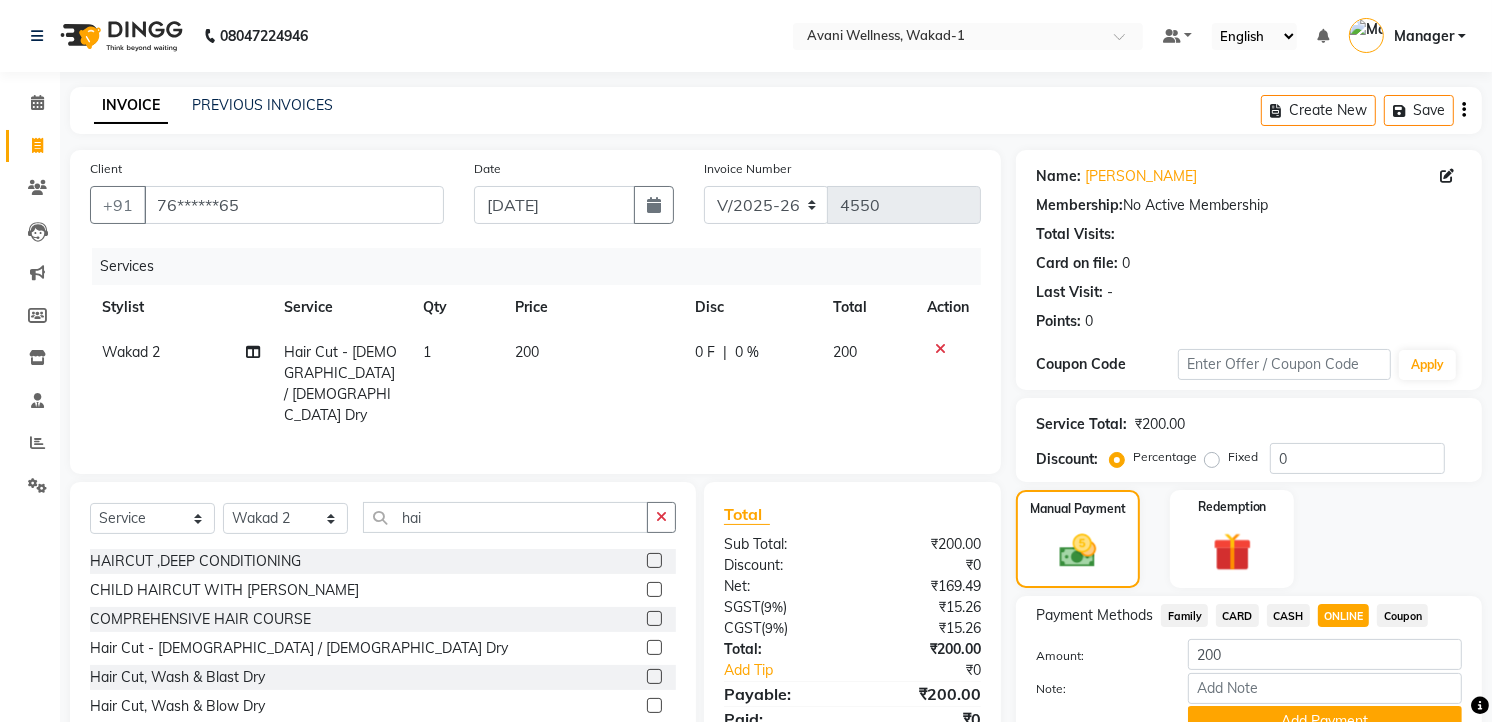 scroll, scrollTop: 94, scrollLeft: 0, axis: vertical 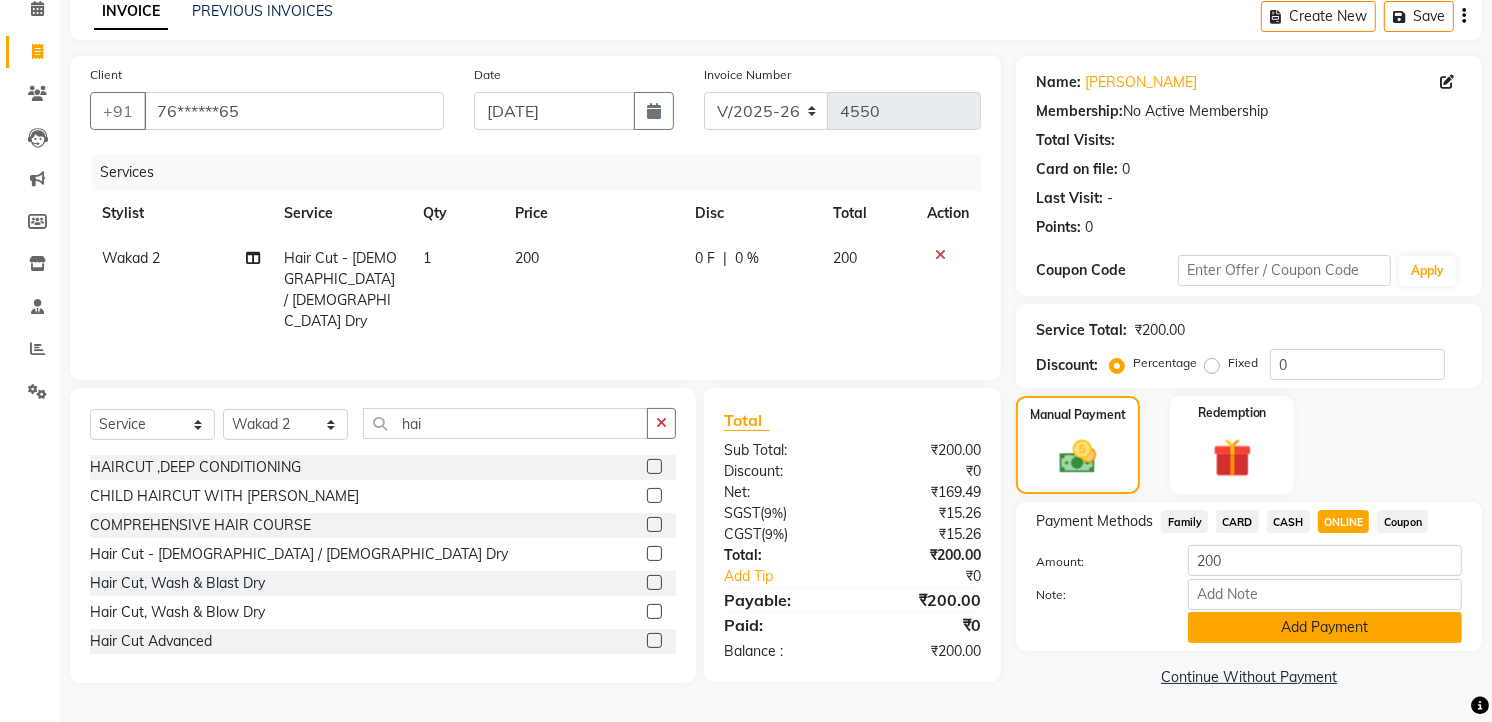 click on "Add Payment" 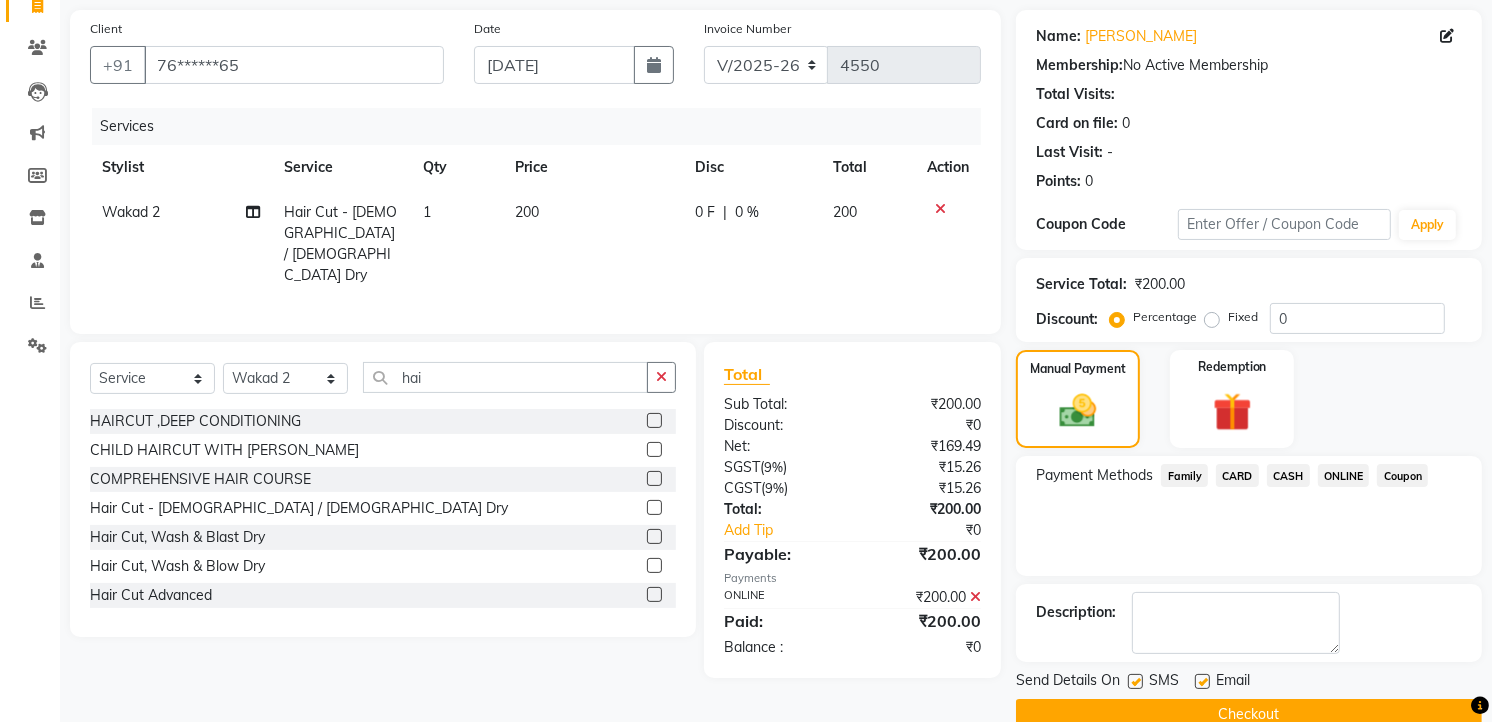 scroll, scrollTop: 177, scrollLeft: 0, axis: vertical 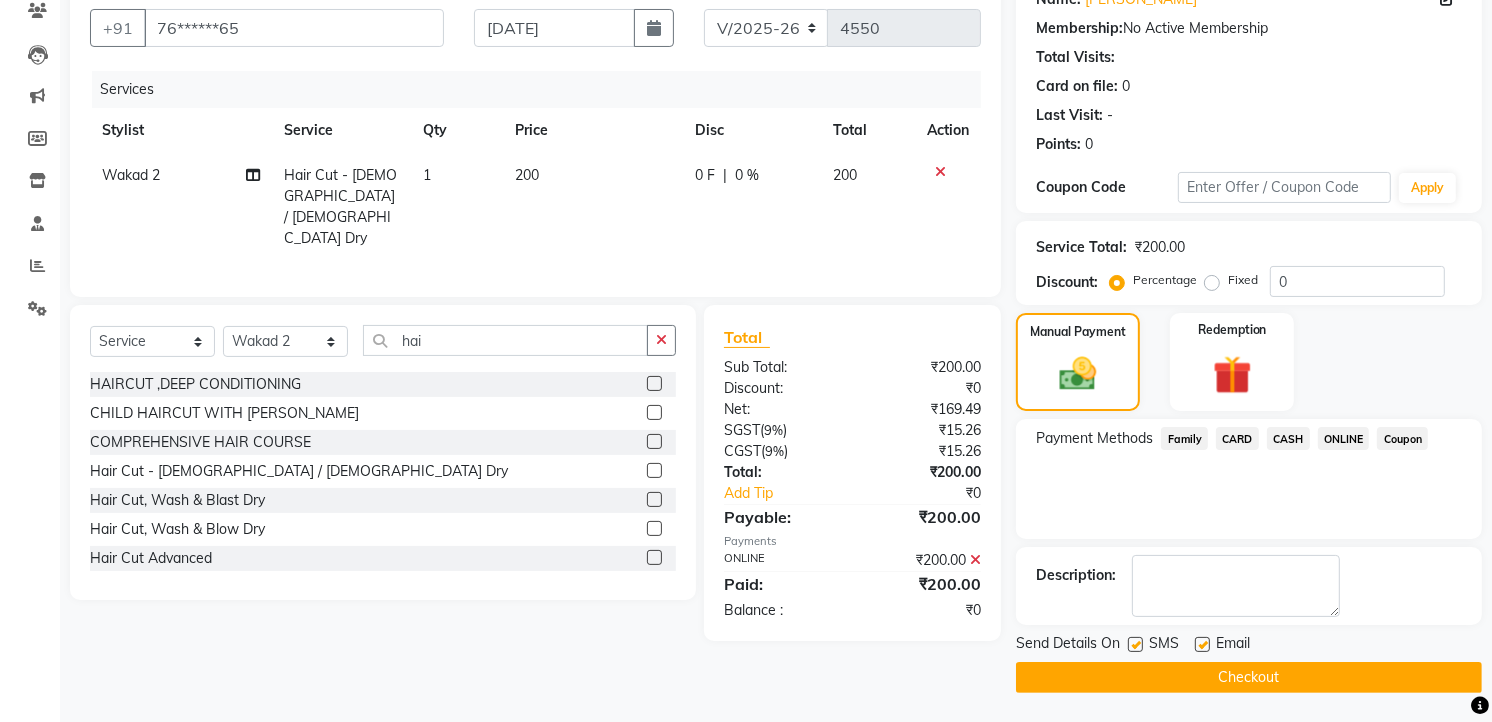 click on "Checkout" 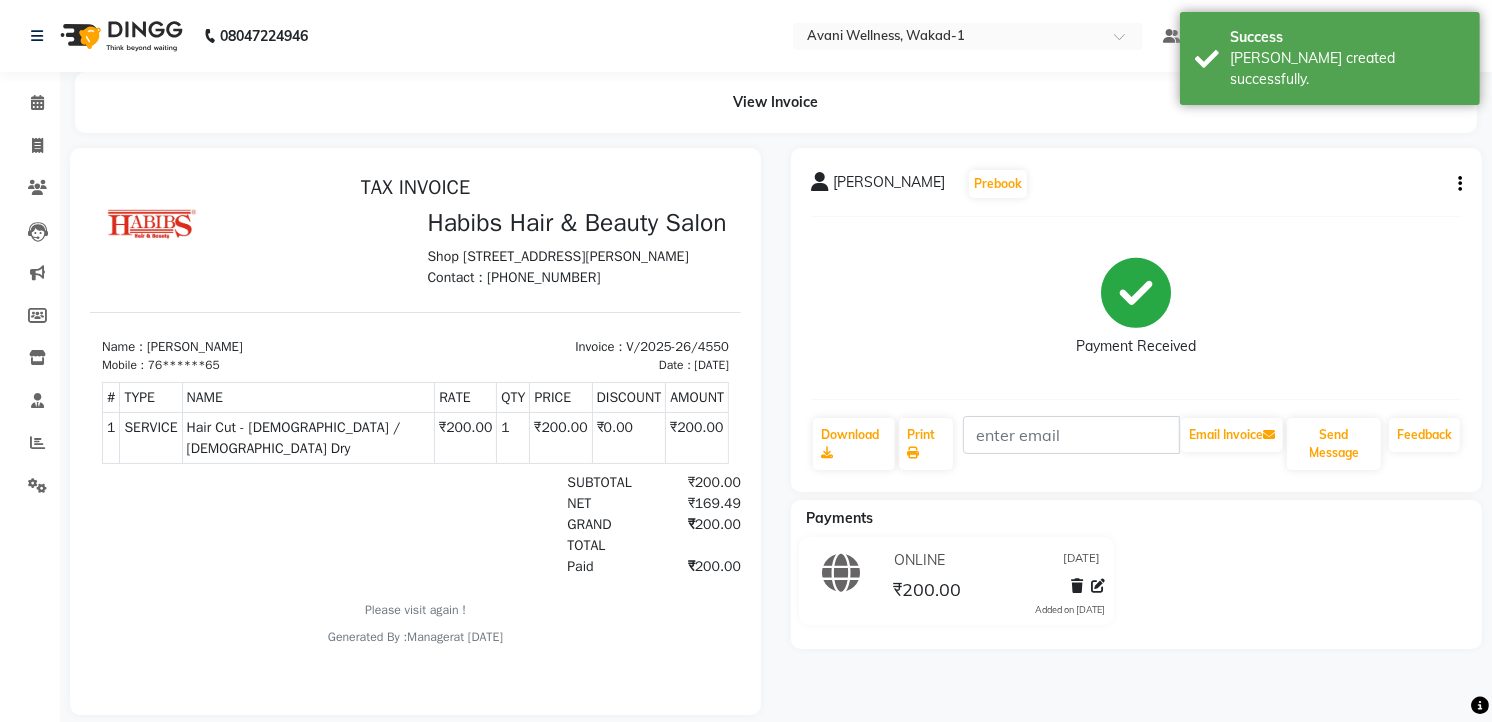scroll, scrollTop: 0, scrollLeft: 0, axis: both 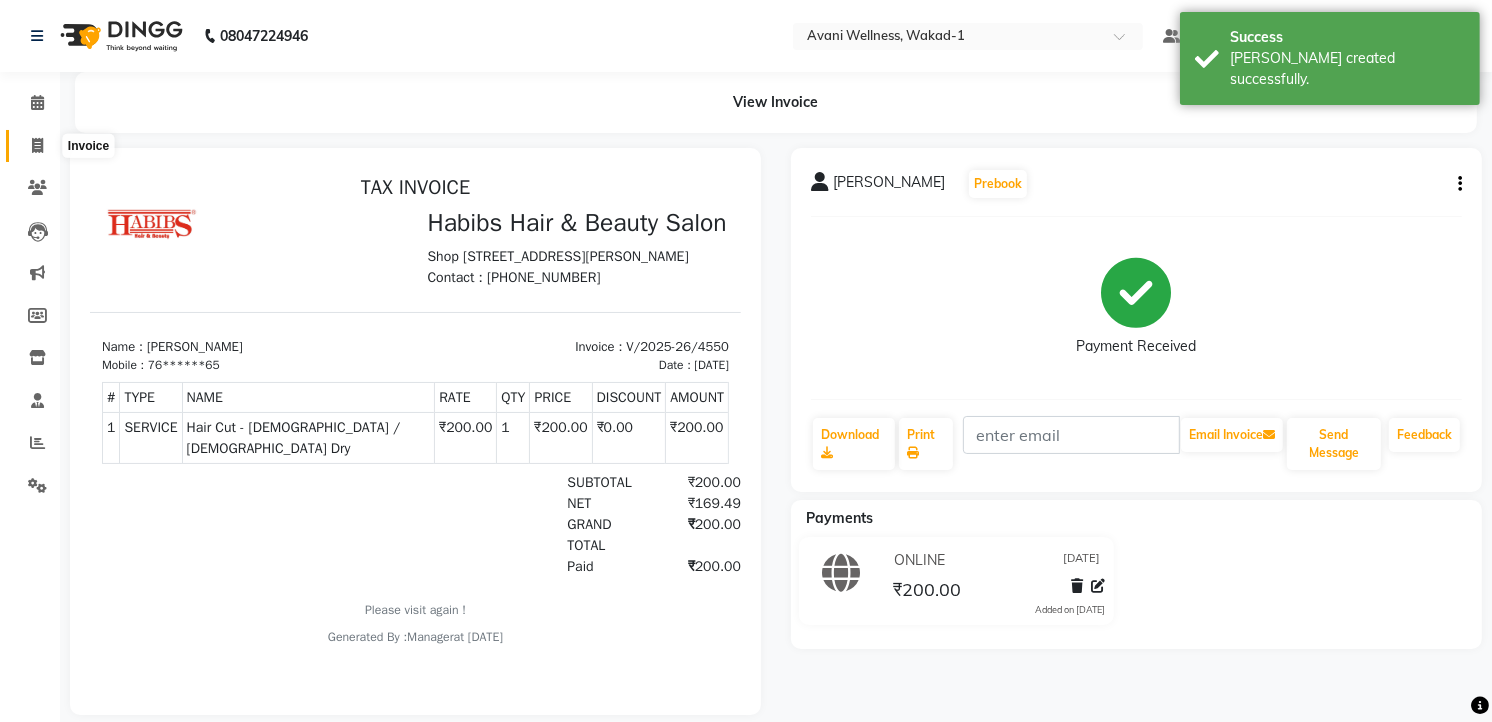 click 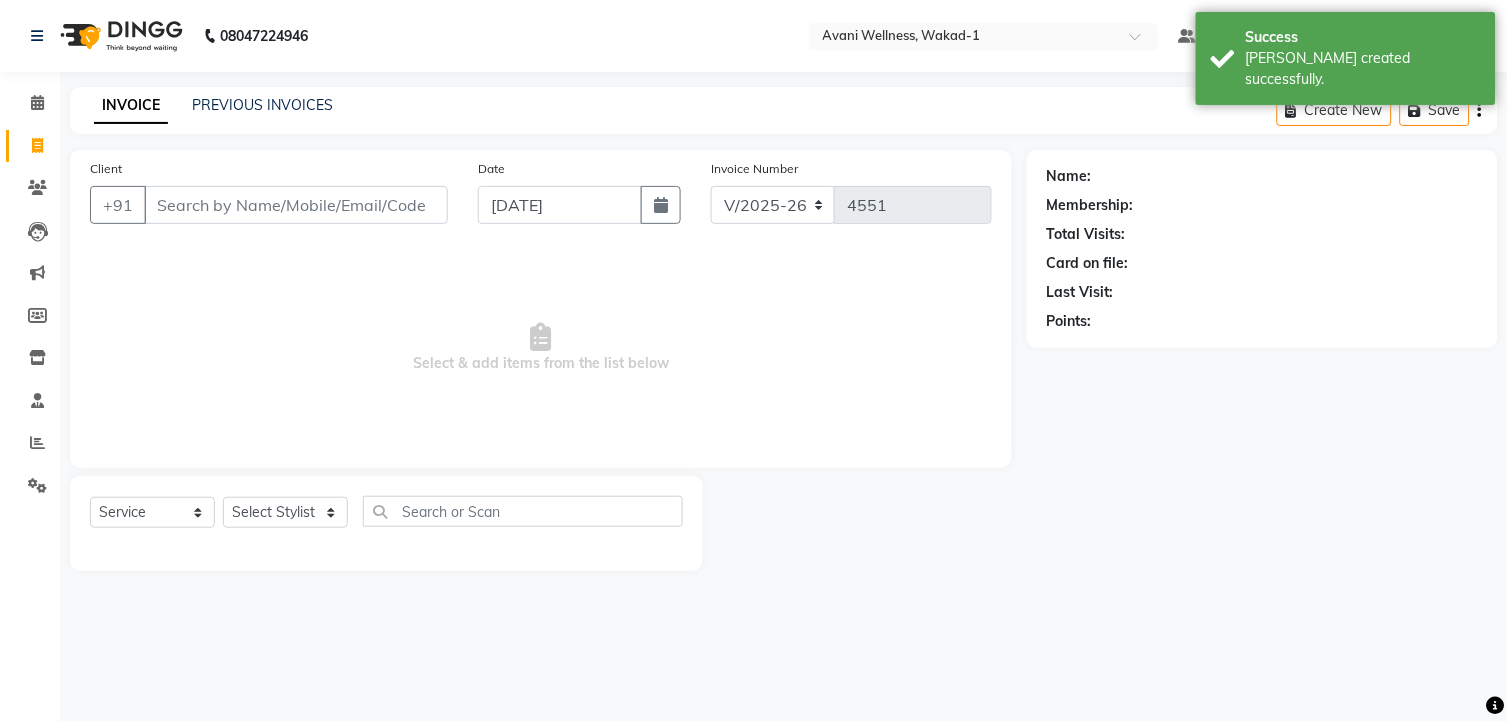 click on "Client" at bounding box center (296, 205) 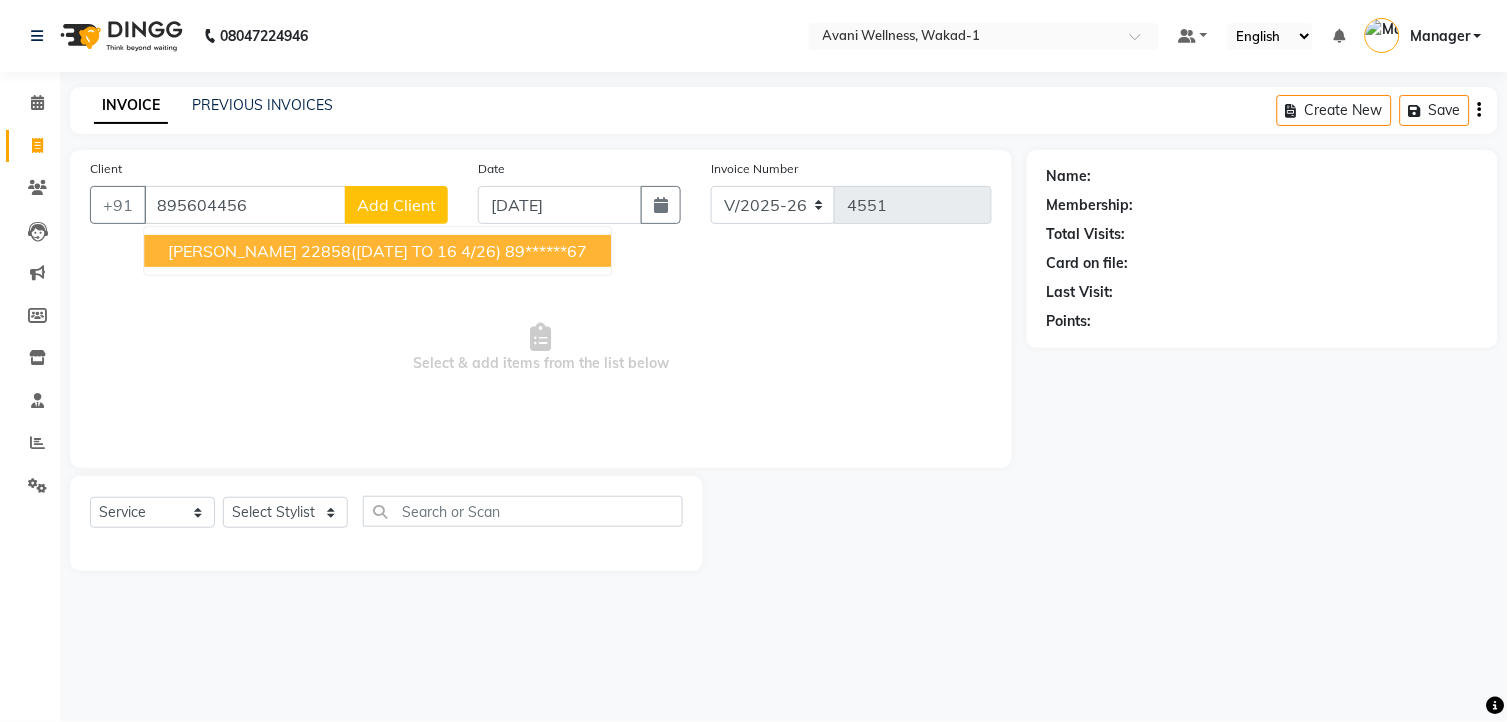 click on "[PERSON_NAME] 22858([DATE] TO 16 4/26)" at bounding box center [334, 251] 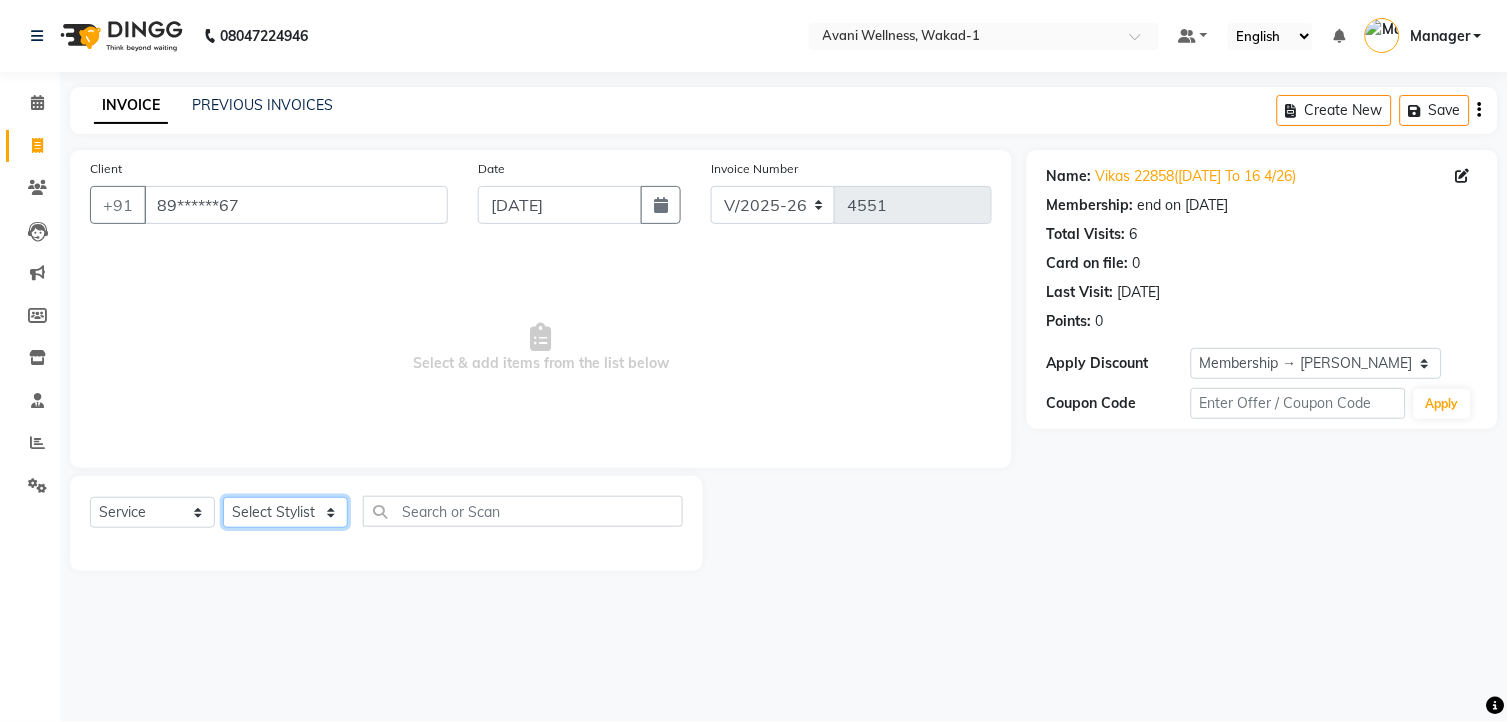 click on "Select Stylist [PERSON_NAME] MAAM [PERSON_NAME] DEV Deva [PERSON_NAME] [PERSON_NAME] Jadhav Manager [PERSON_NAME] MANAGER [PERSON_NAME] [PERSON_NAME]  [PERSON_NAME] [PERSON_NAME] [PERSON_NAME] [PERSON_NAME] [PERSON_NAME] Wakad 2 Yogesh" 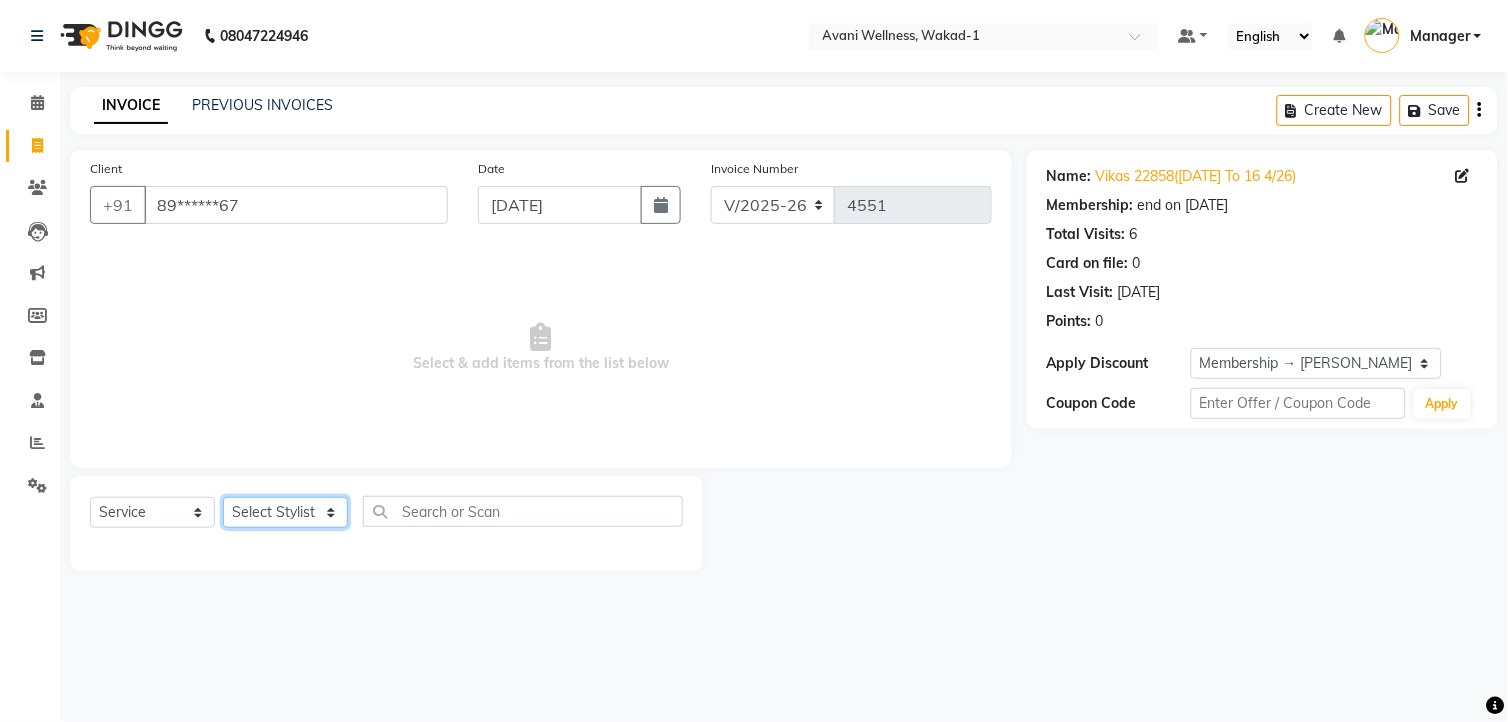 click on "Select Stylist [PERSON_NAME] MAAM [PERSON_NAME] DEV Deva [PERSON_NAME] [PERSON_NAME] Jadhav Manager [PERSON_NAME] MANAGER [PERSON_NAME] [PERSON_NAME]  [PERSON_NAME] [PERSON_NAME] [PERSON_NAME] [PERSON_NAME] [PERSON_NAME] Wakad 2 Yogesh" 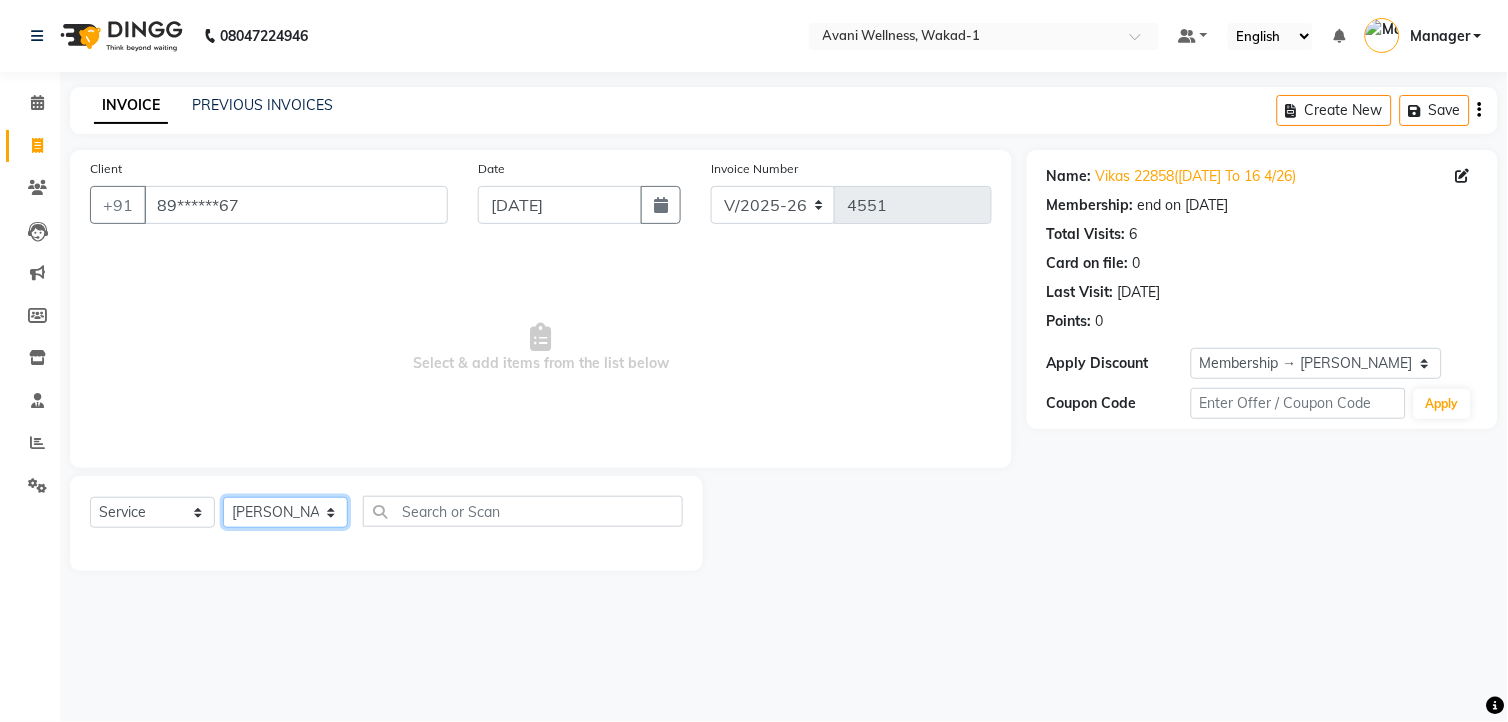 click on "Select Stylist [PERSON_NAME] MAAM [PERSON_NAME] DEV Deva [PERSON_NAME] [PERSON_NAME] Jadhav Manager [PERSON_NAME] MANAGER [PERSON_NAME] [PERSON_NAME]  [PERSON_NAME] [PERSON_NAME] [PERSON_NAME] [PERSON_NAME] [PERSON_NAME] Wakad 2 Yogesh" 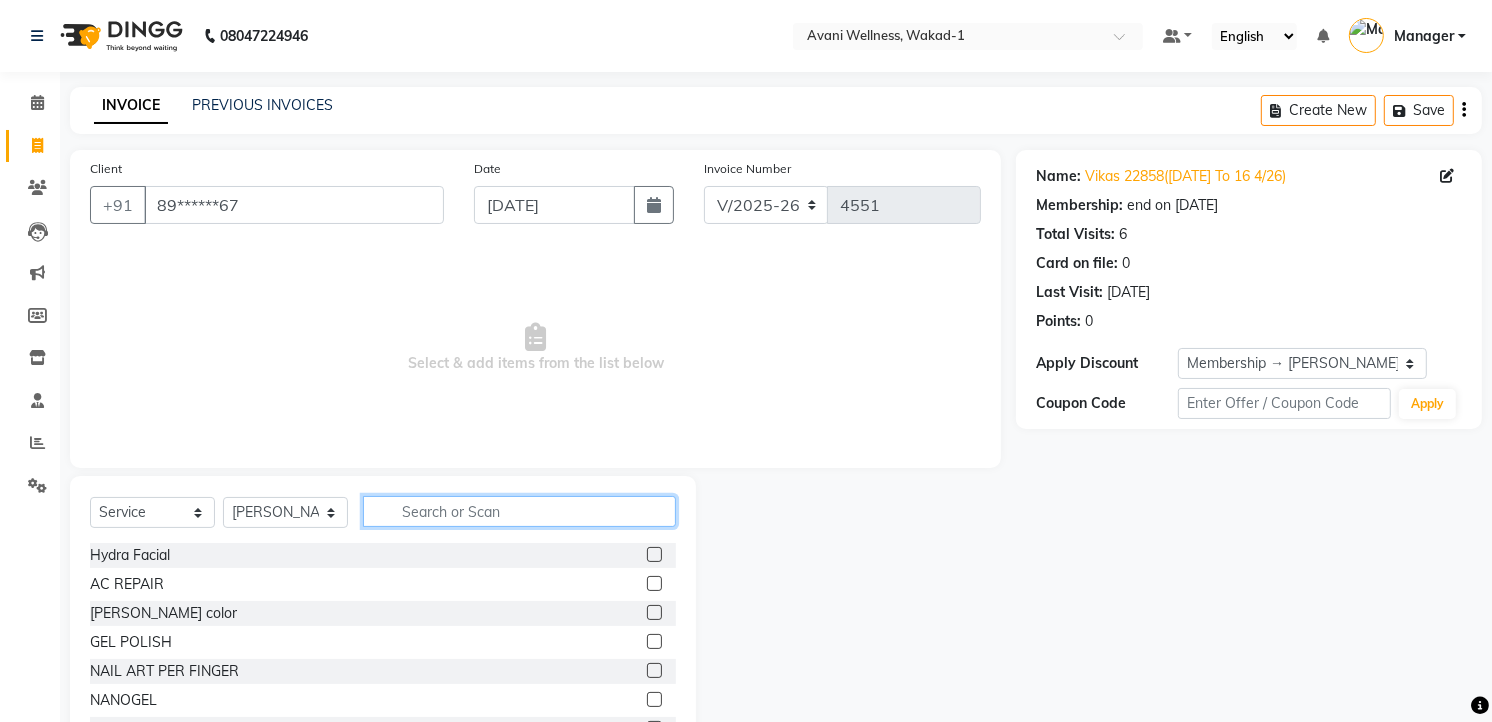 click 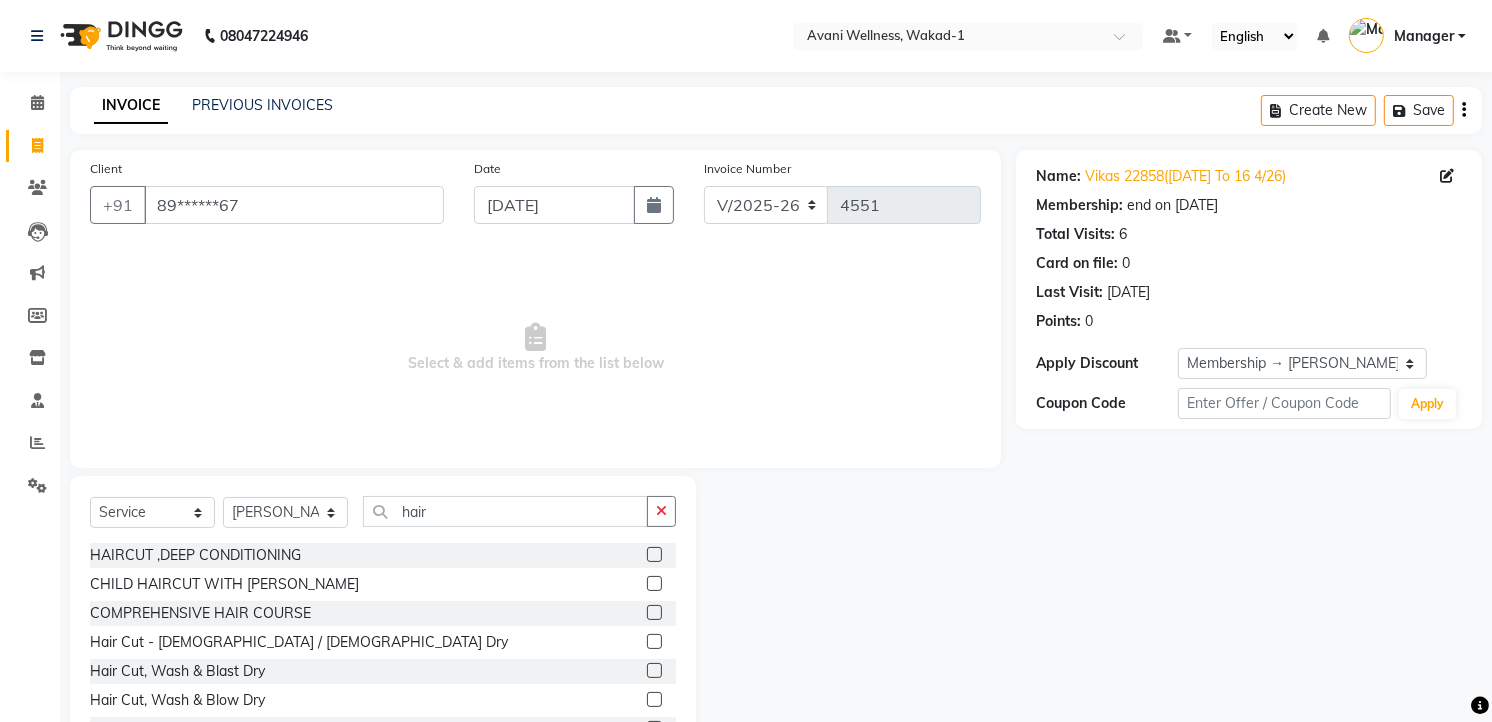 click 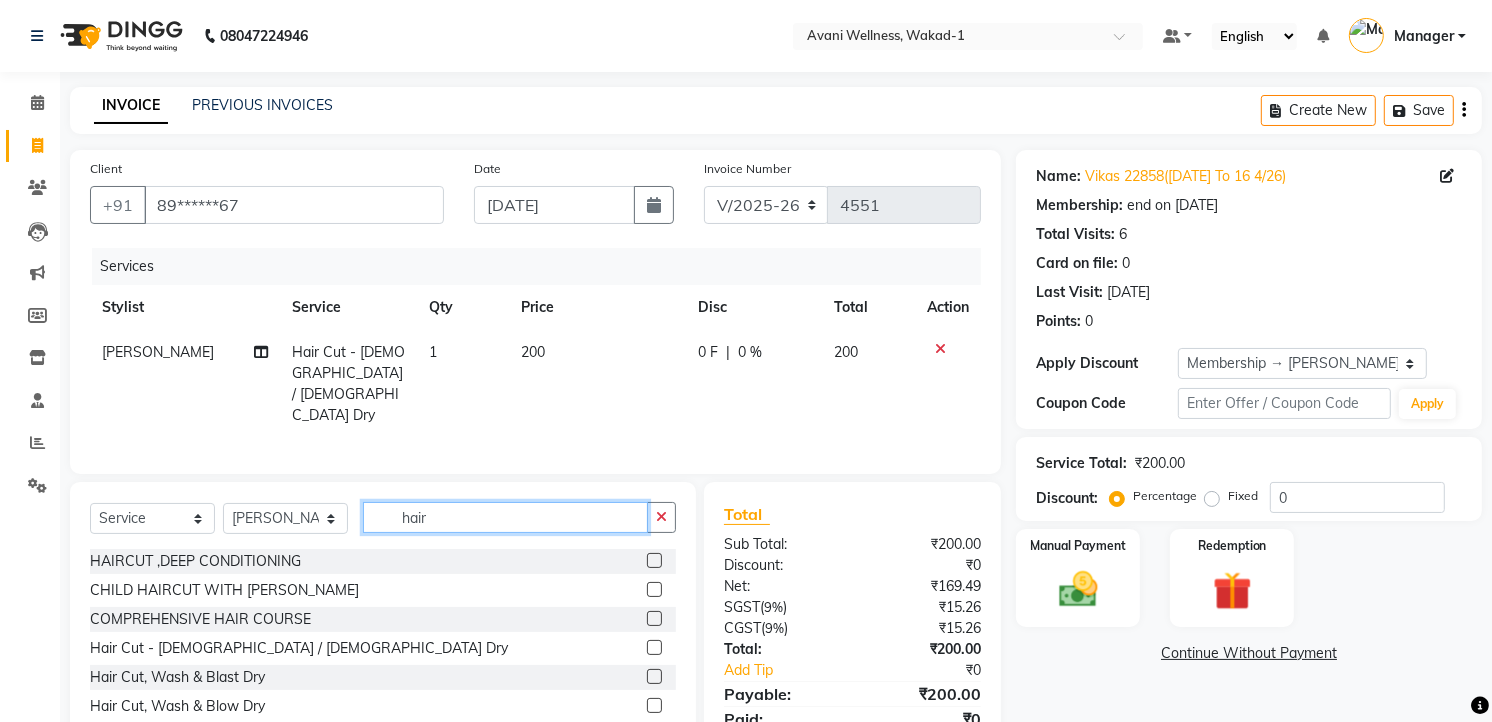 click on "hair" 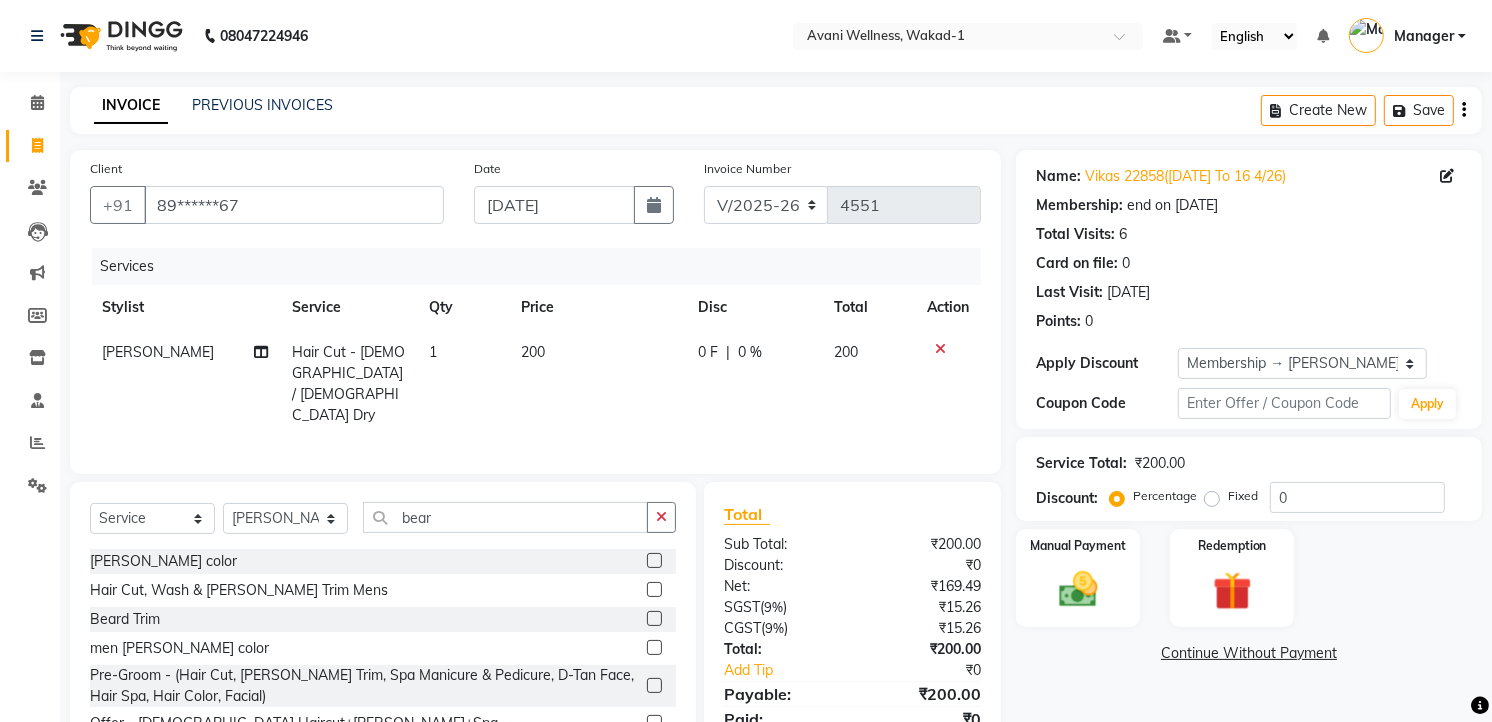 click 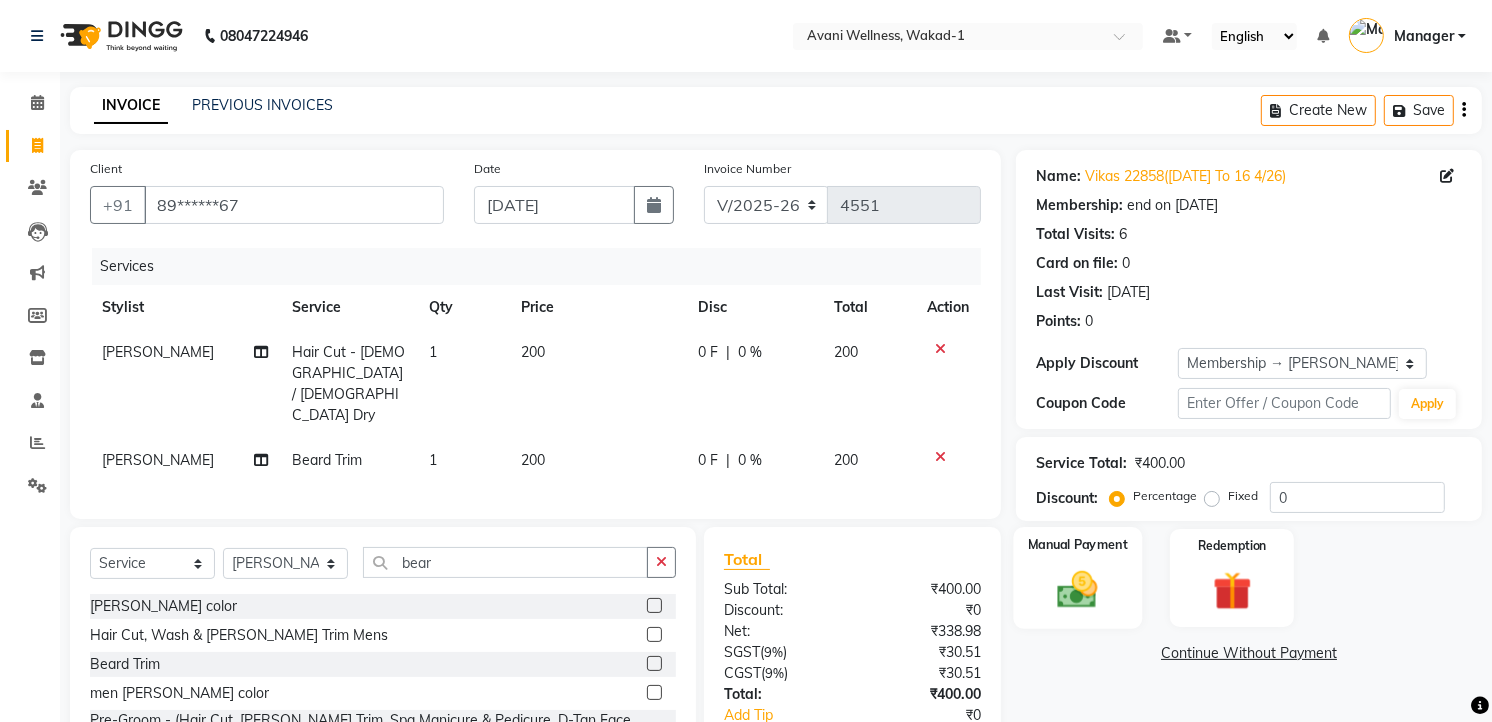 click 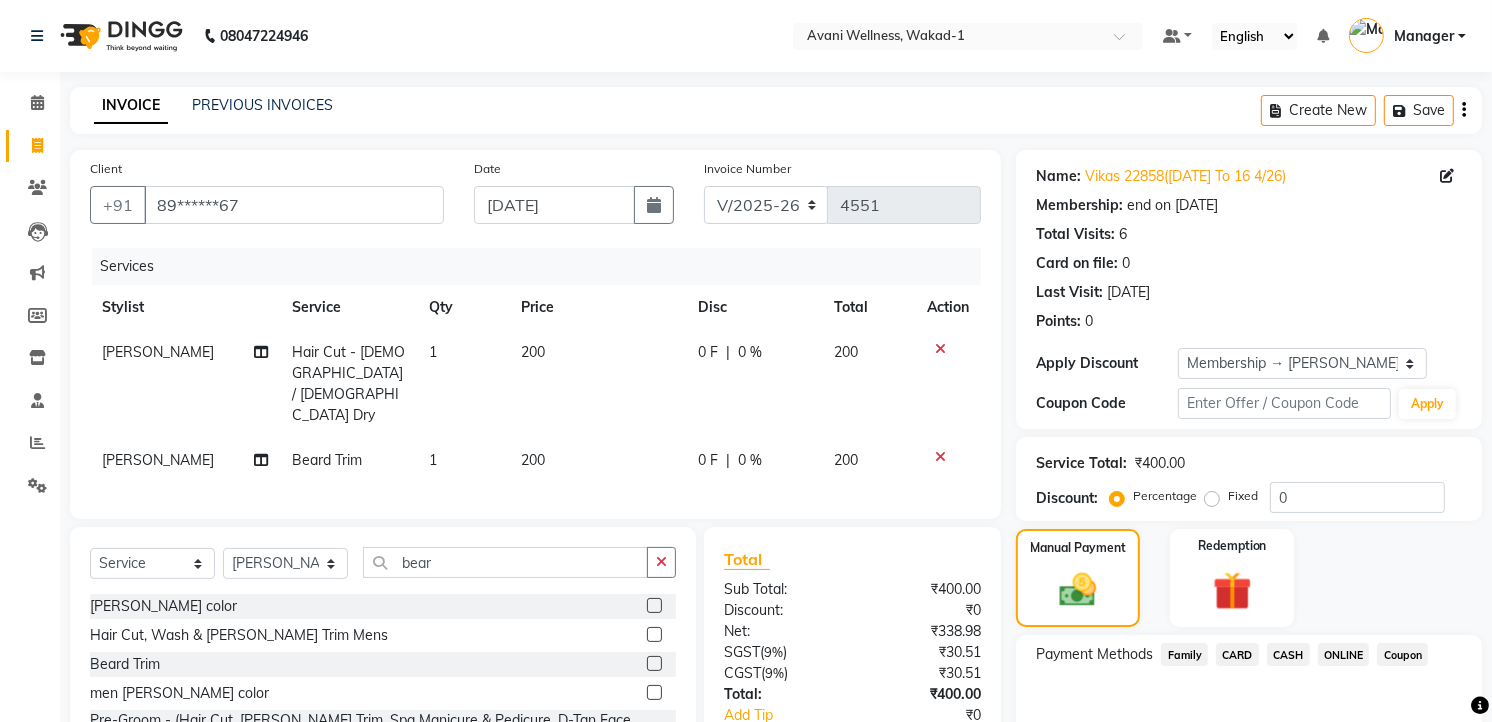 click on "ONLINE" 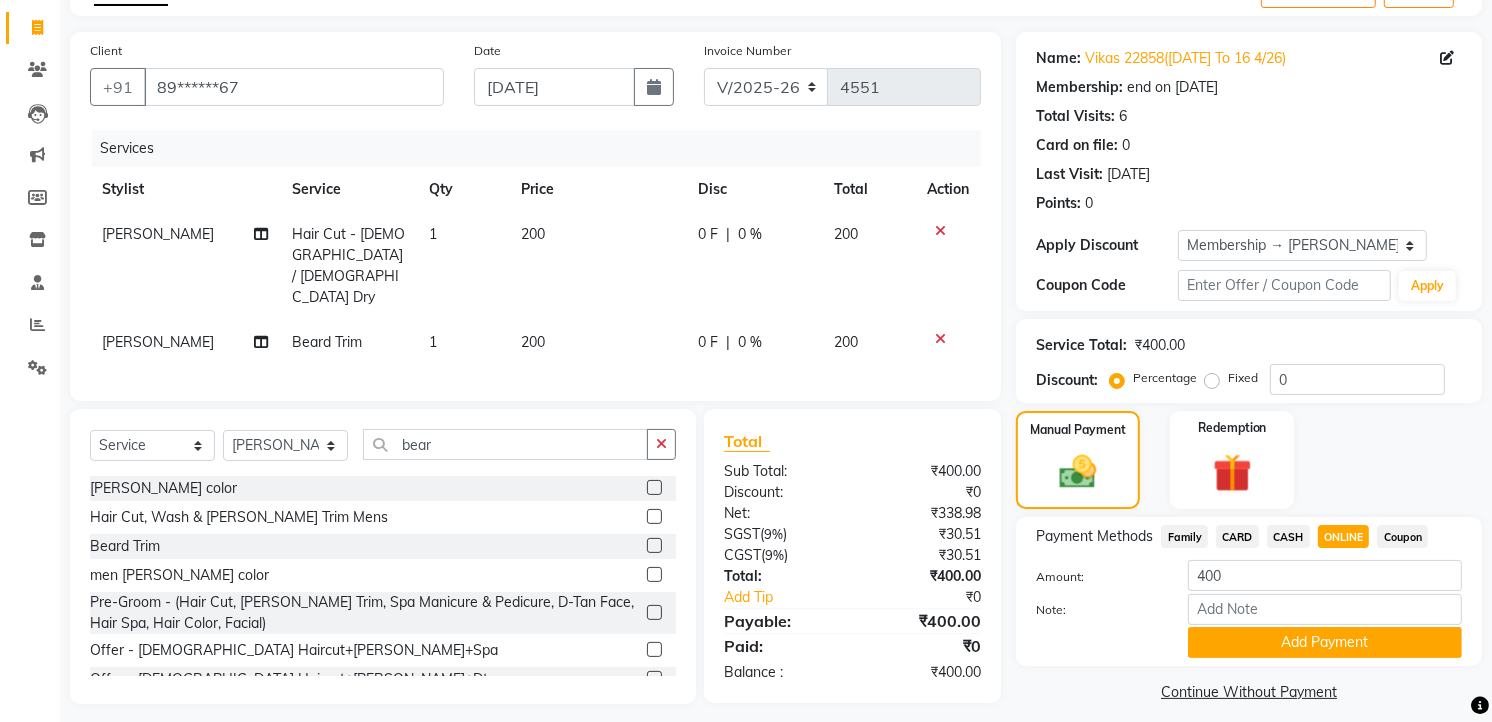 scroll, scrollTop: 133, scrollLeft: 0, axis: vertical 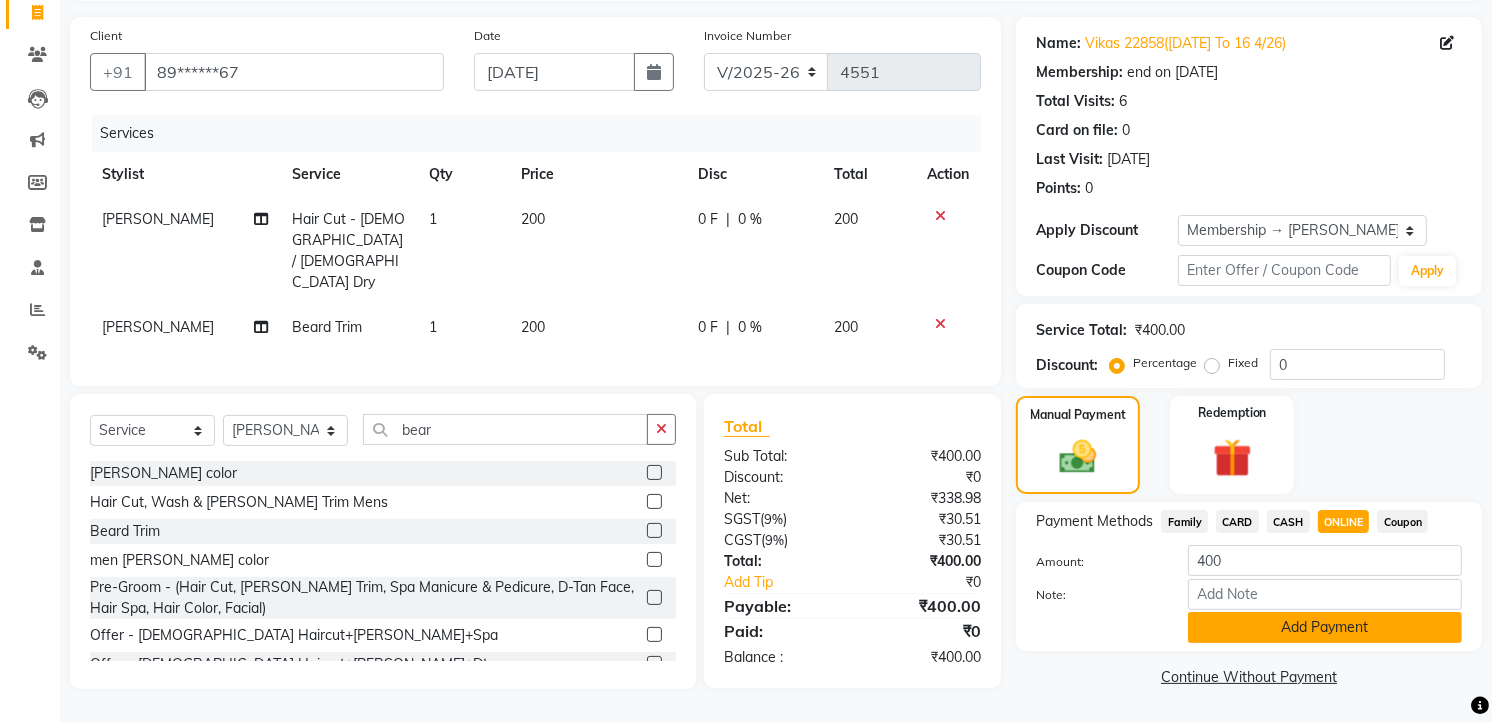 click on "Add Payment" 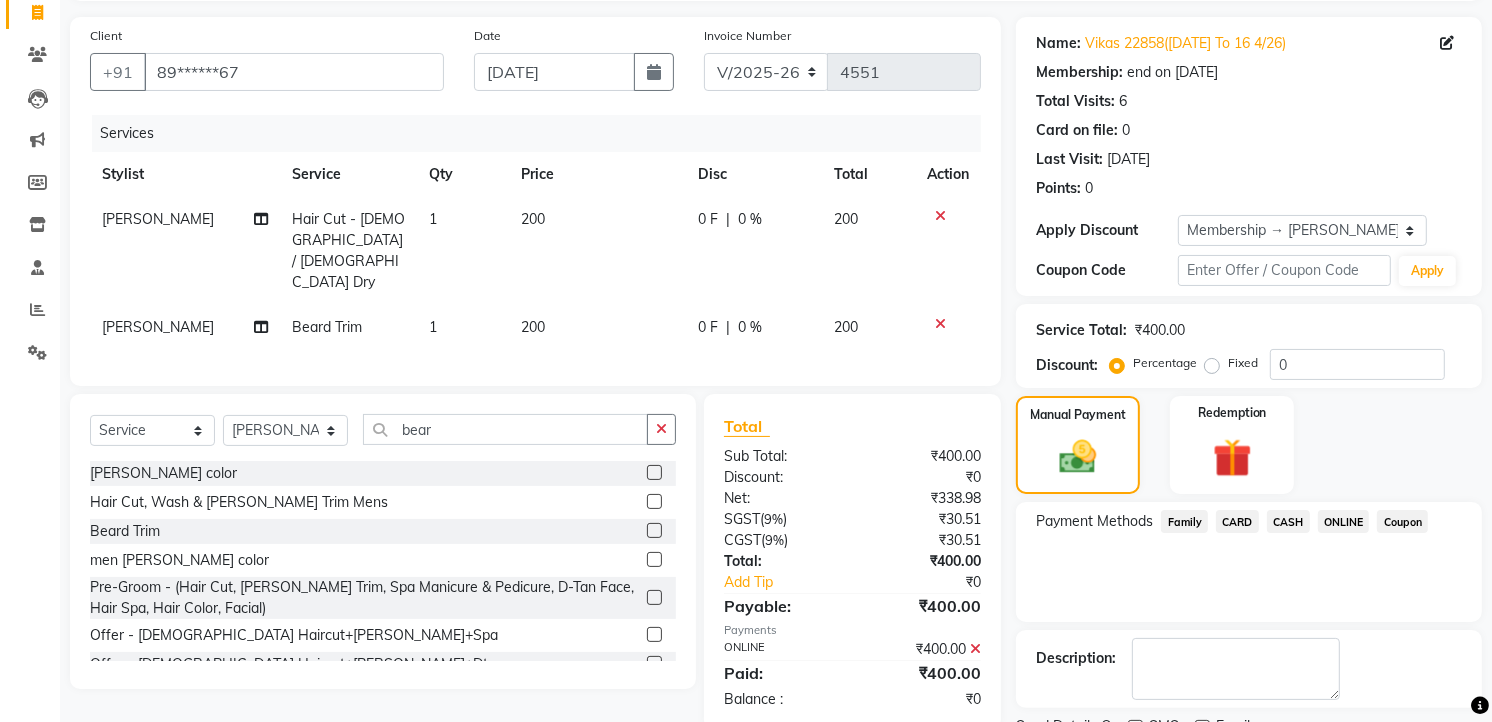 scroll, scrollTop: 216, scrollLeft: 0, axis: vertical 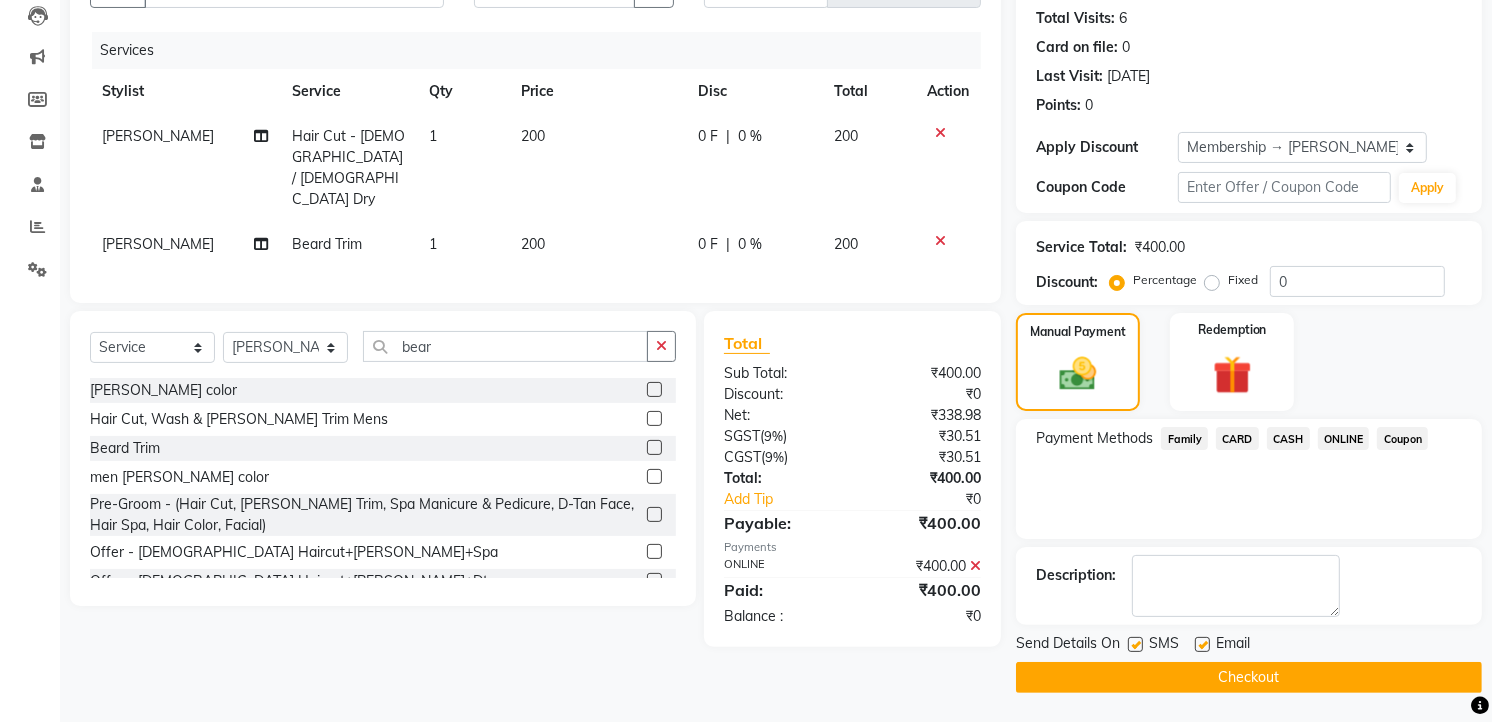 click on "Checkout" 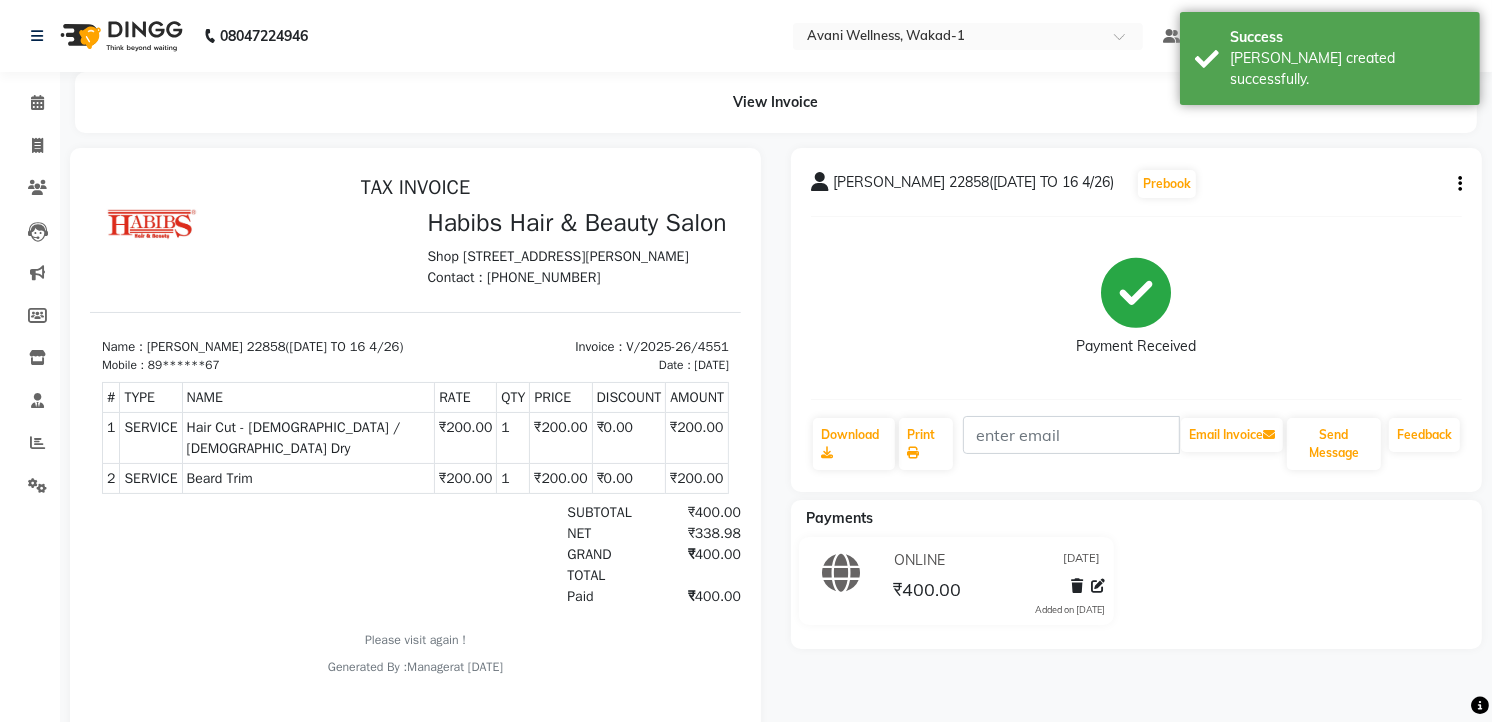 scroll, scrollTop: 0, scrollLeft: 0, axis: both 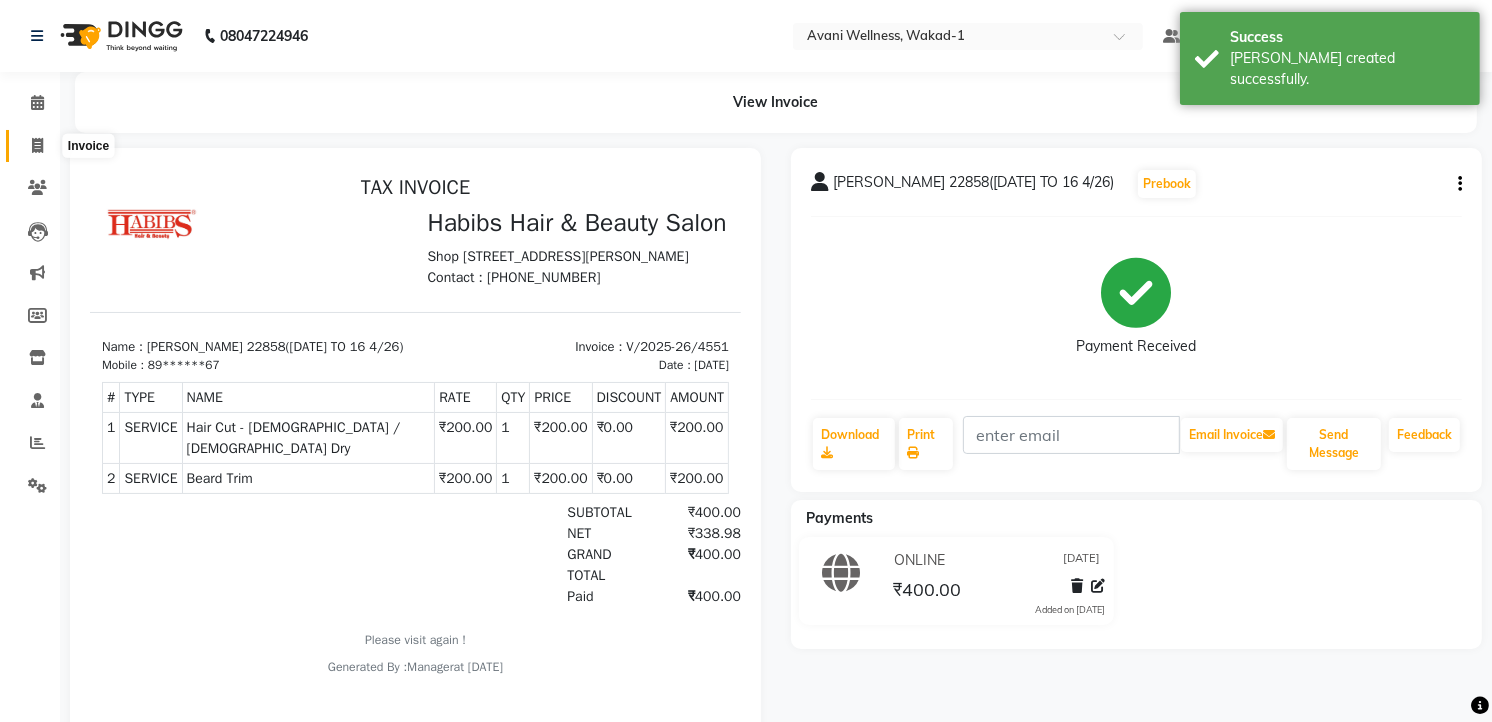 click 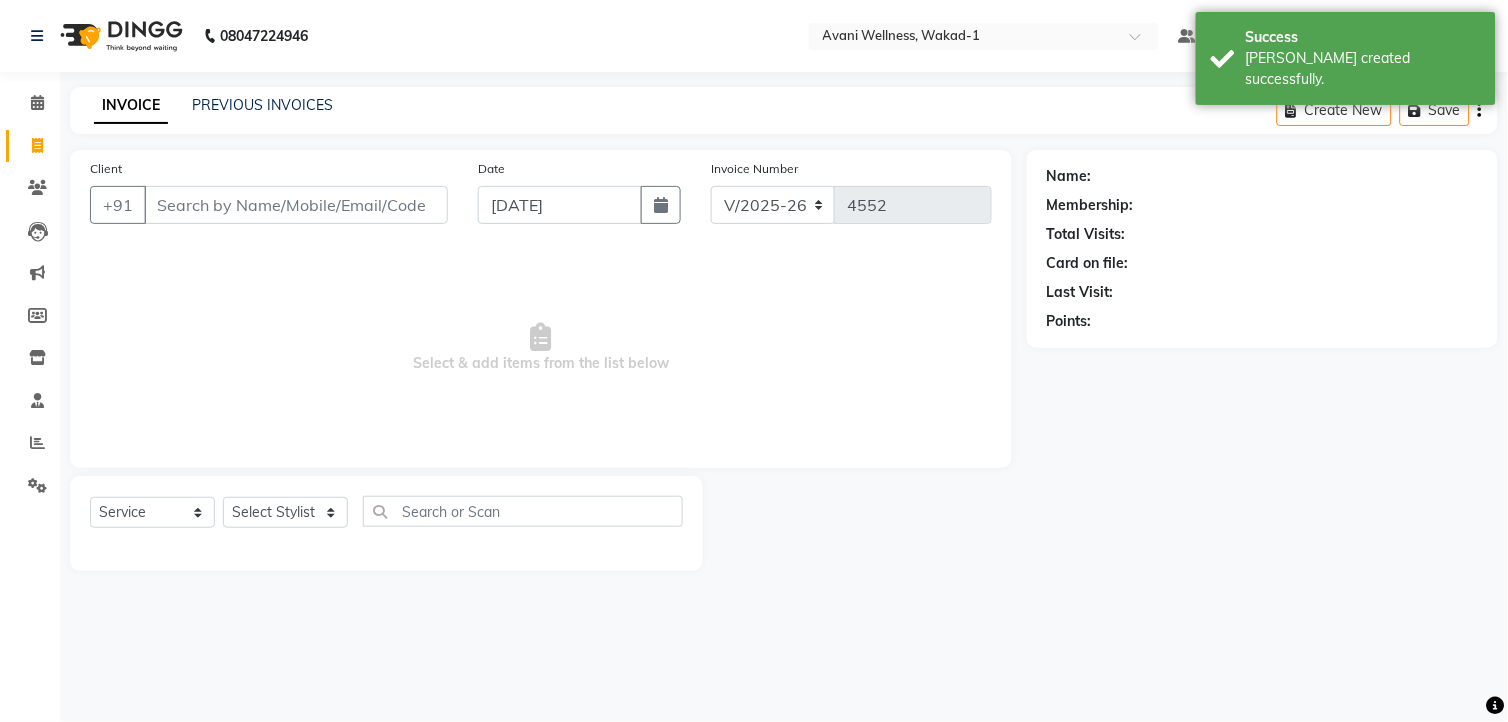 click on "Client" at bounding box center (296, 205) 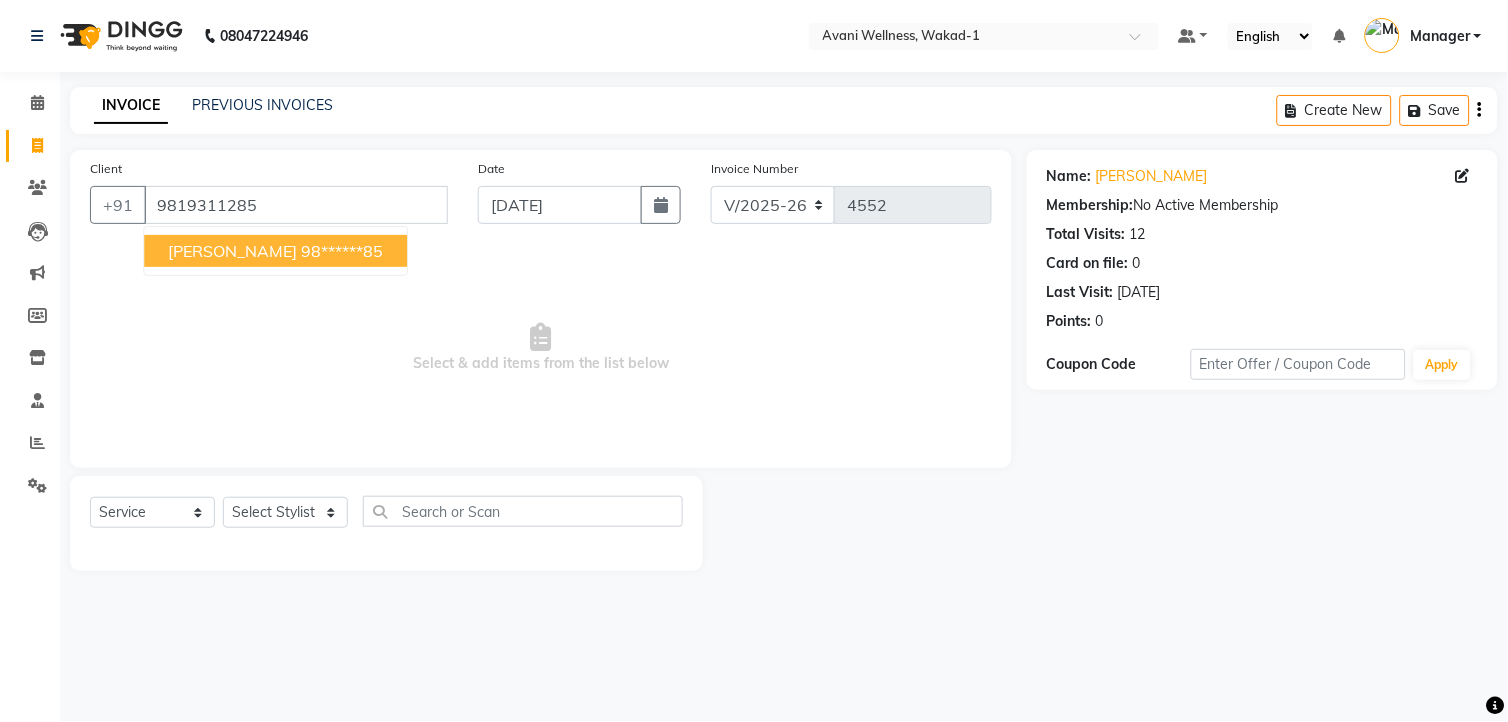 click on "[PERSON_NAME]" at bounding box center [232, 251] 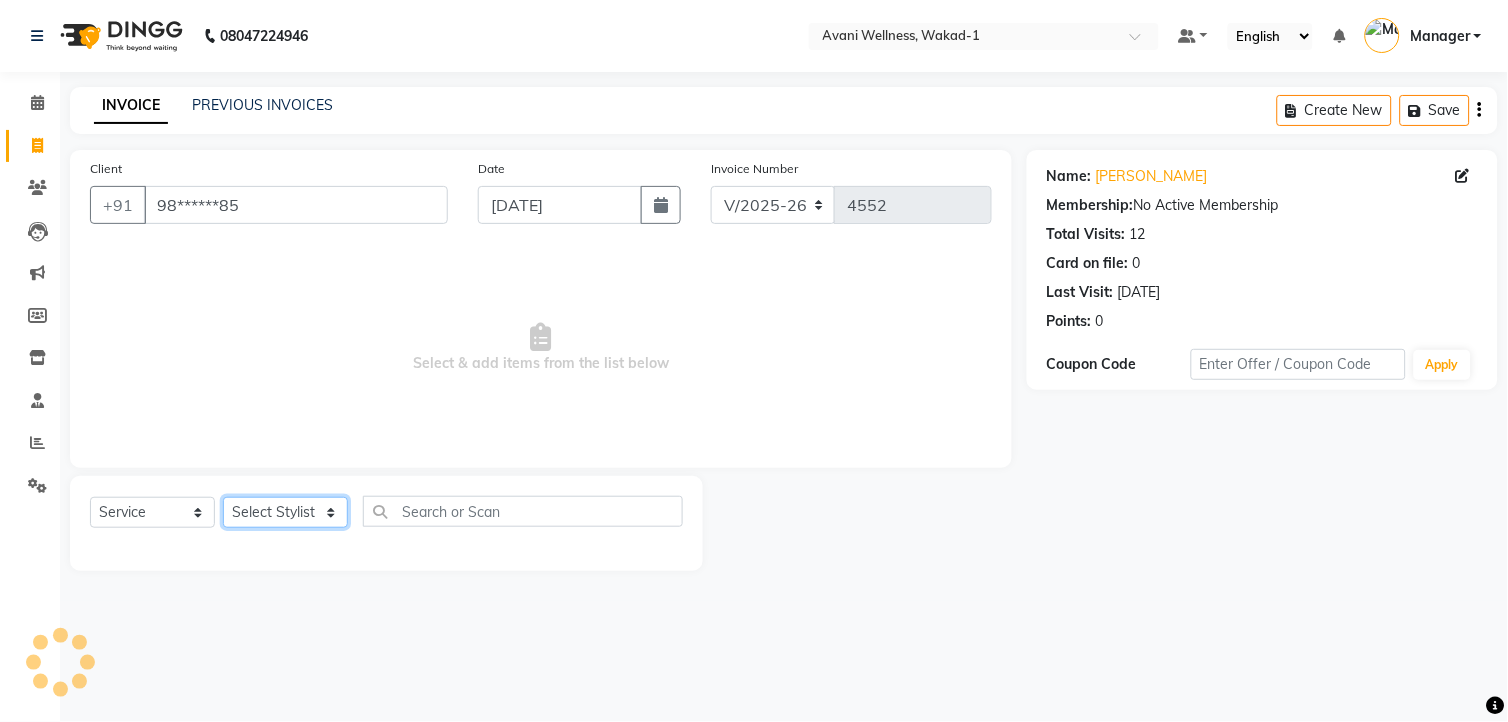 click on "Select Stylist [PERSON_NAME] MAAM [PERSON_NAME] DEV Deva [PERSON_NAME] [PERSON_NAME] Jadhav Manager [PERSON_NAME] MANAGER [PERSON_NAME] [PERSON_NAME]  [PERSON_NAME] [PERSON_NAME] [PERSON_NAME] [PERSON_NAME] [PERSON_NAME] Wakad 2 Yogesh" 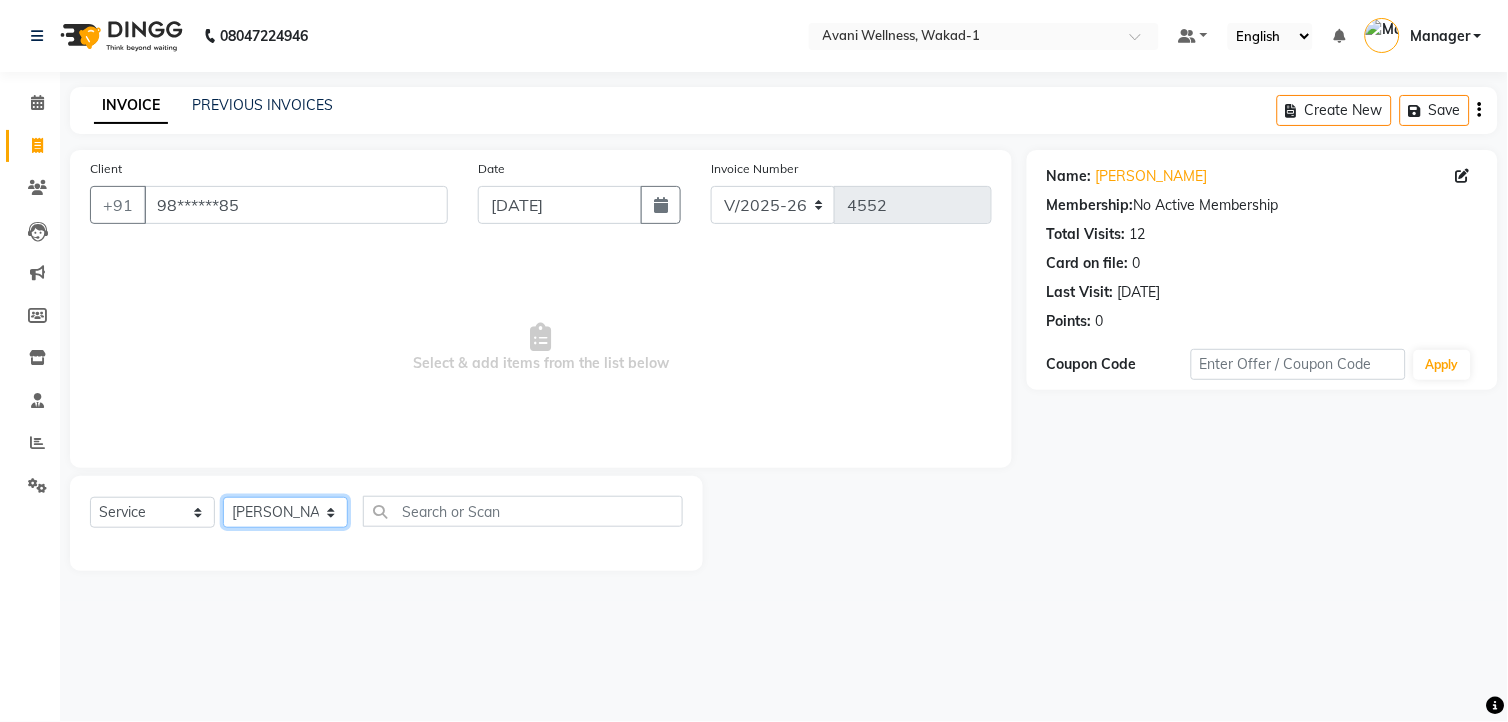 click on "Select Stylist [PERSON_NAME] MAAM [PERSON_NAME] DEV Deva [PERSON_NAME] [PERSON_NAME] Jadhav Manager [PERSON_NAME] MANAGER [PERSON_NAME] [PERSON_NAME]  [PERSON_NAME] [PERSON_NAME] [PERSON_NAME] [PERSON_NAME] [PERSON_NAME] Wakad 2 Yogesh" 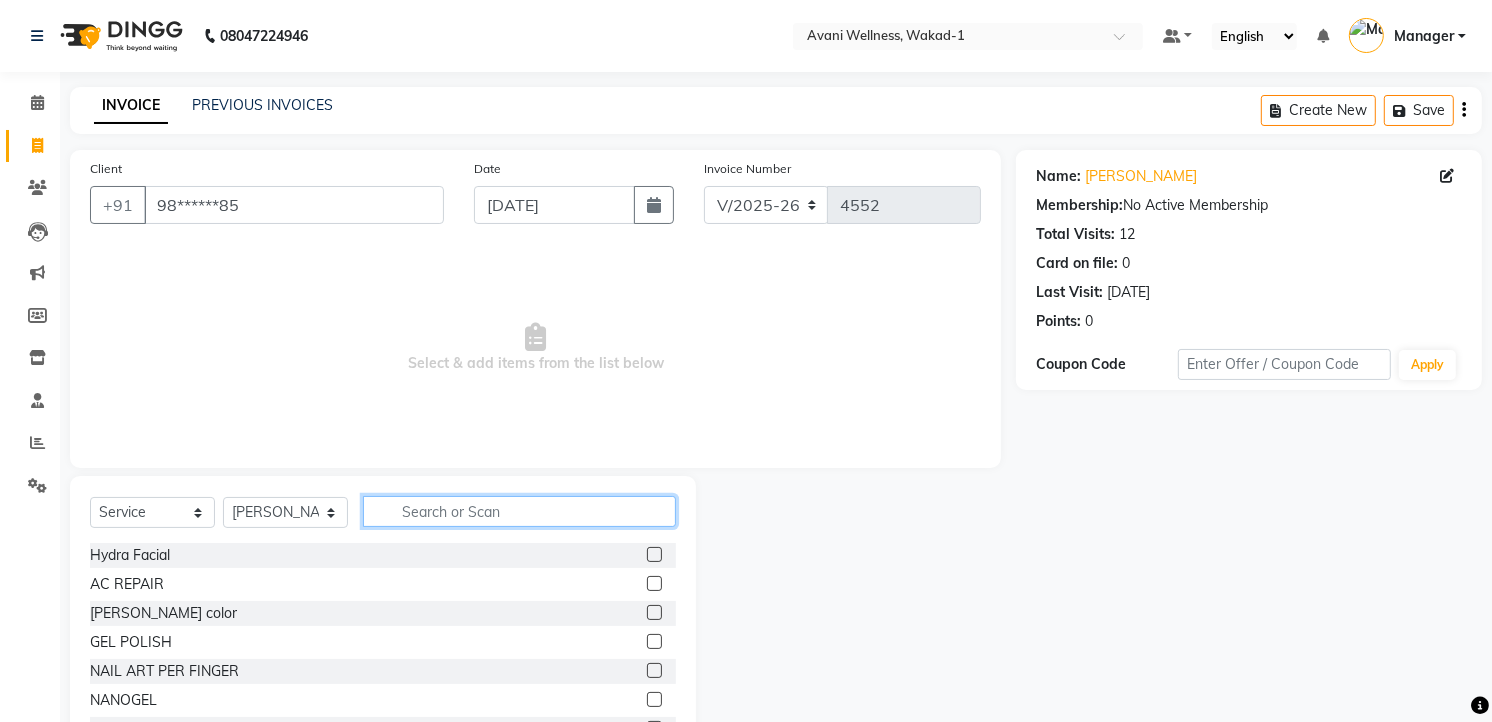 click 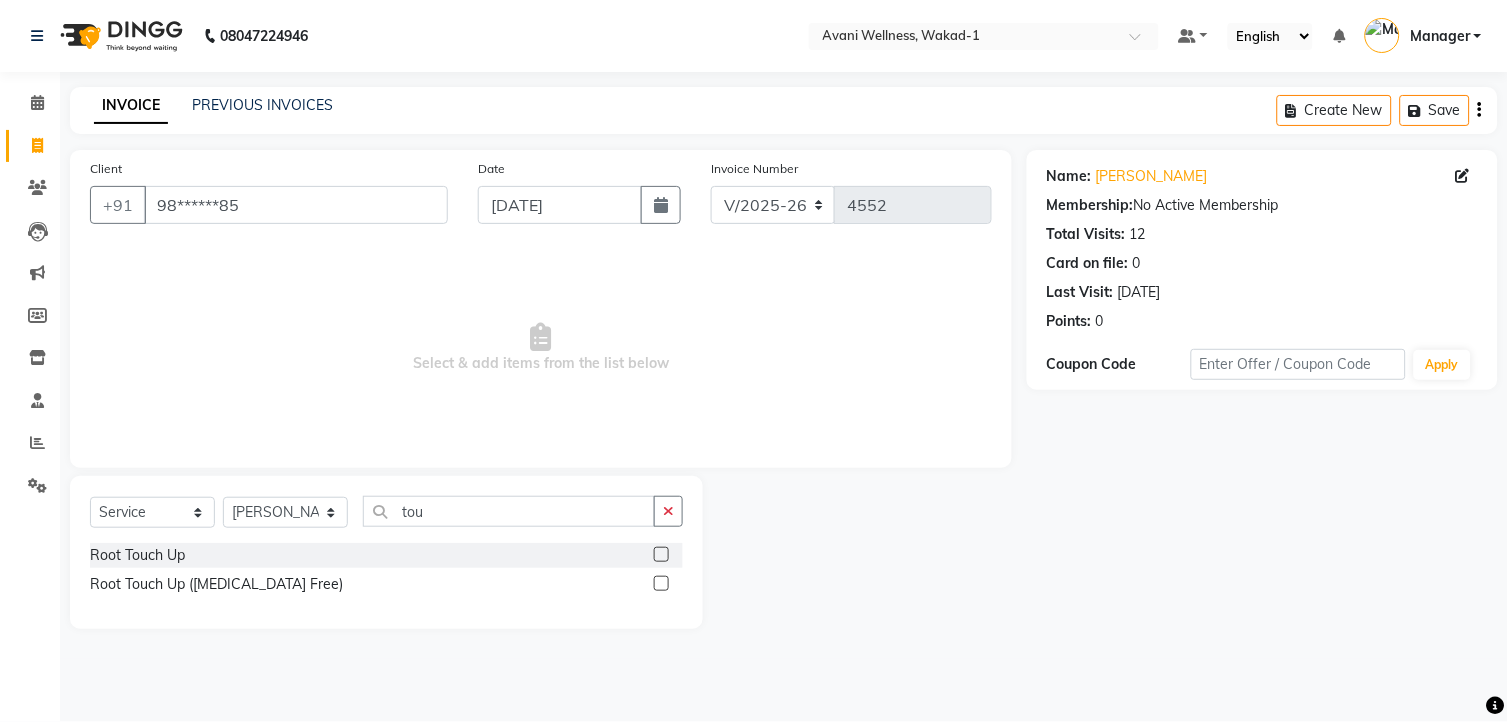 click 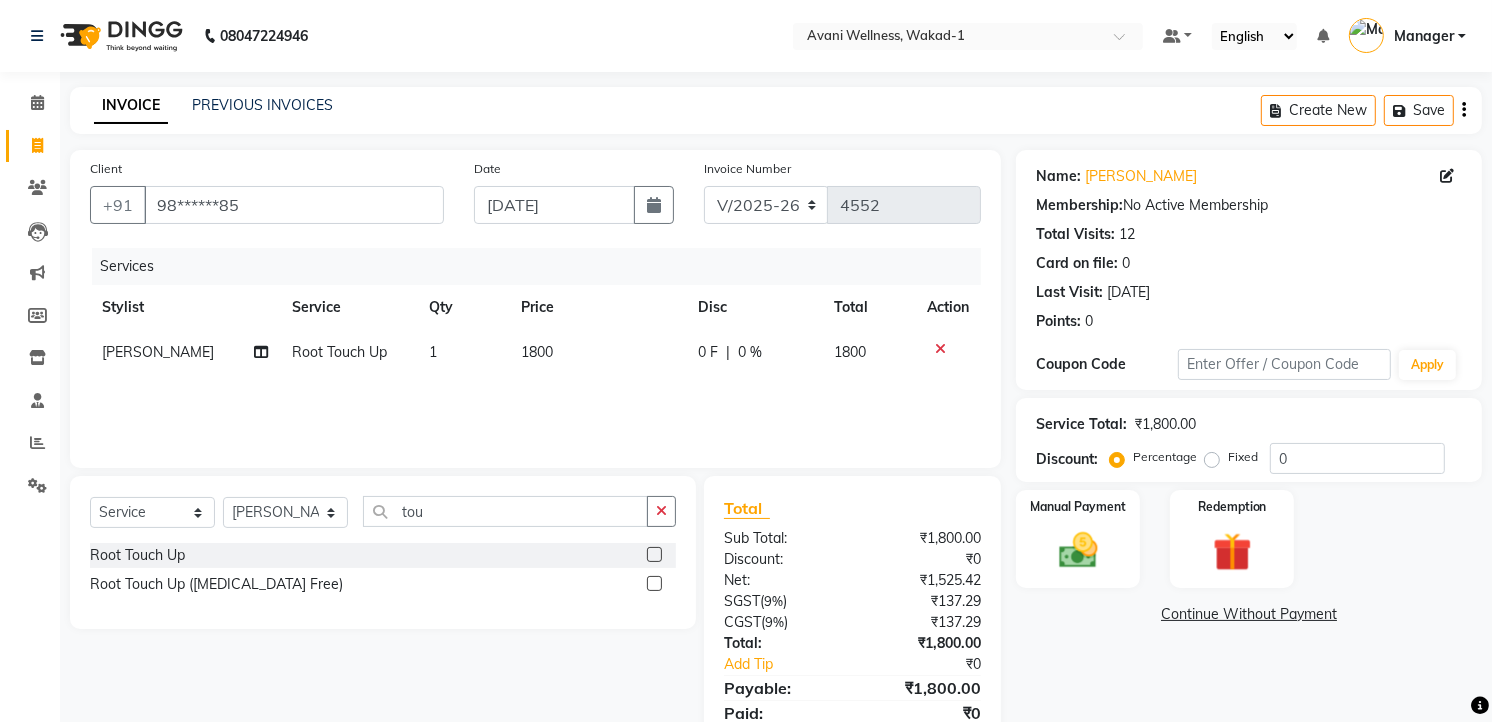 click on "0 %" 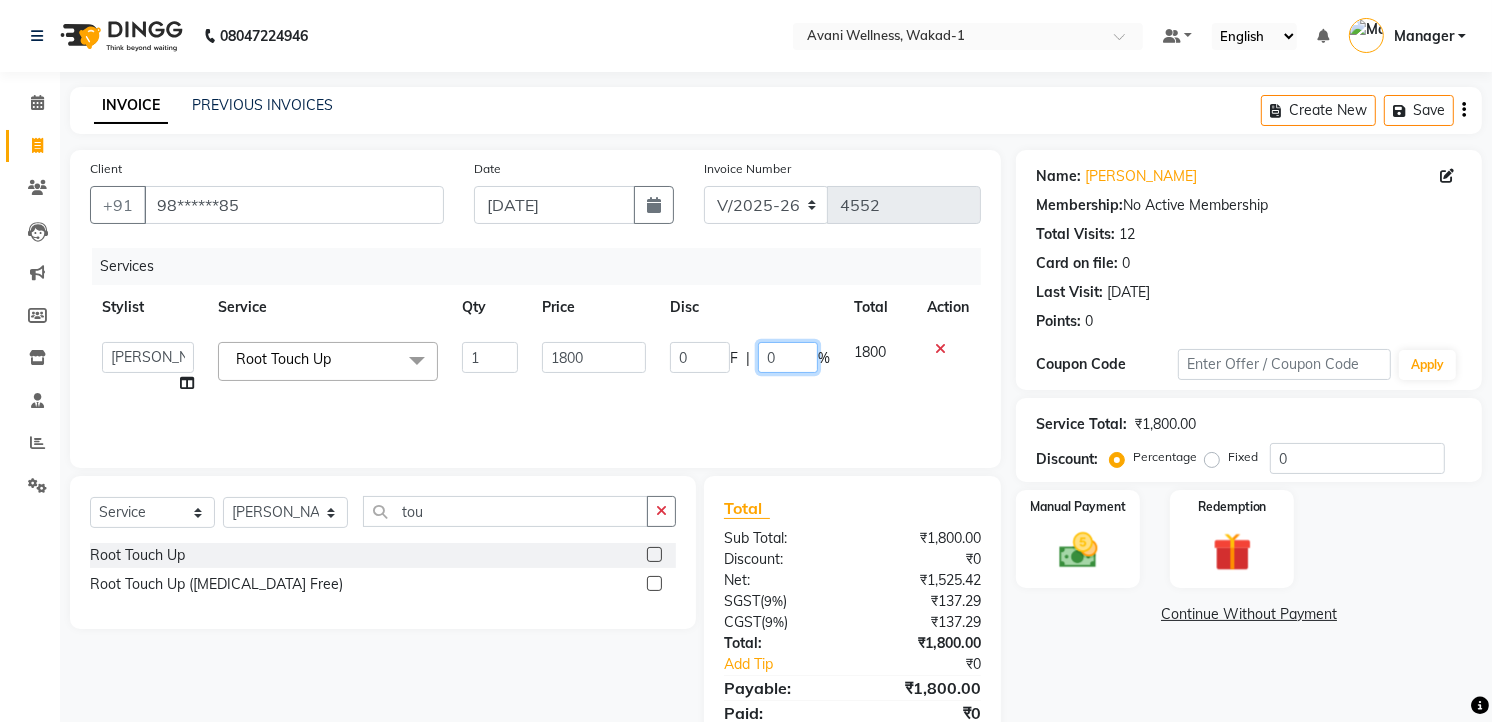 click on "0" 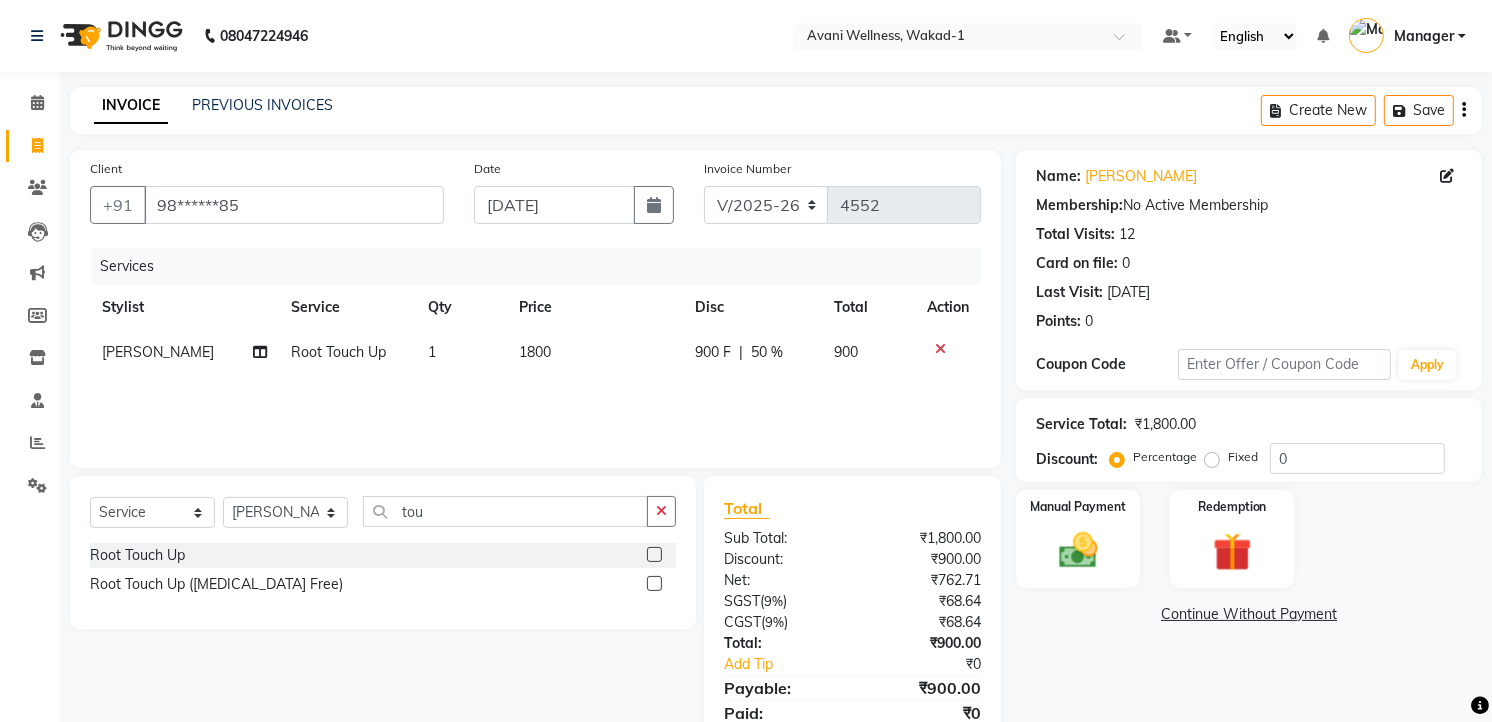 click on "Services Stylist Service Qty Price Disc Total Action [PERSON_NAME] Root Touch Up 1 1800 900 F | 50 % 900" 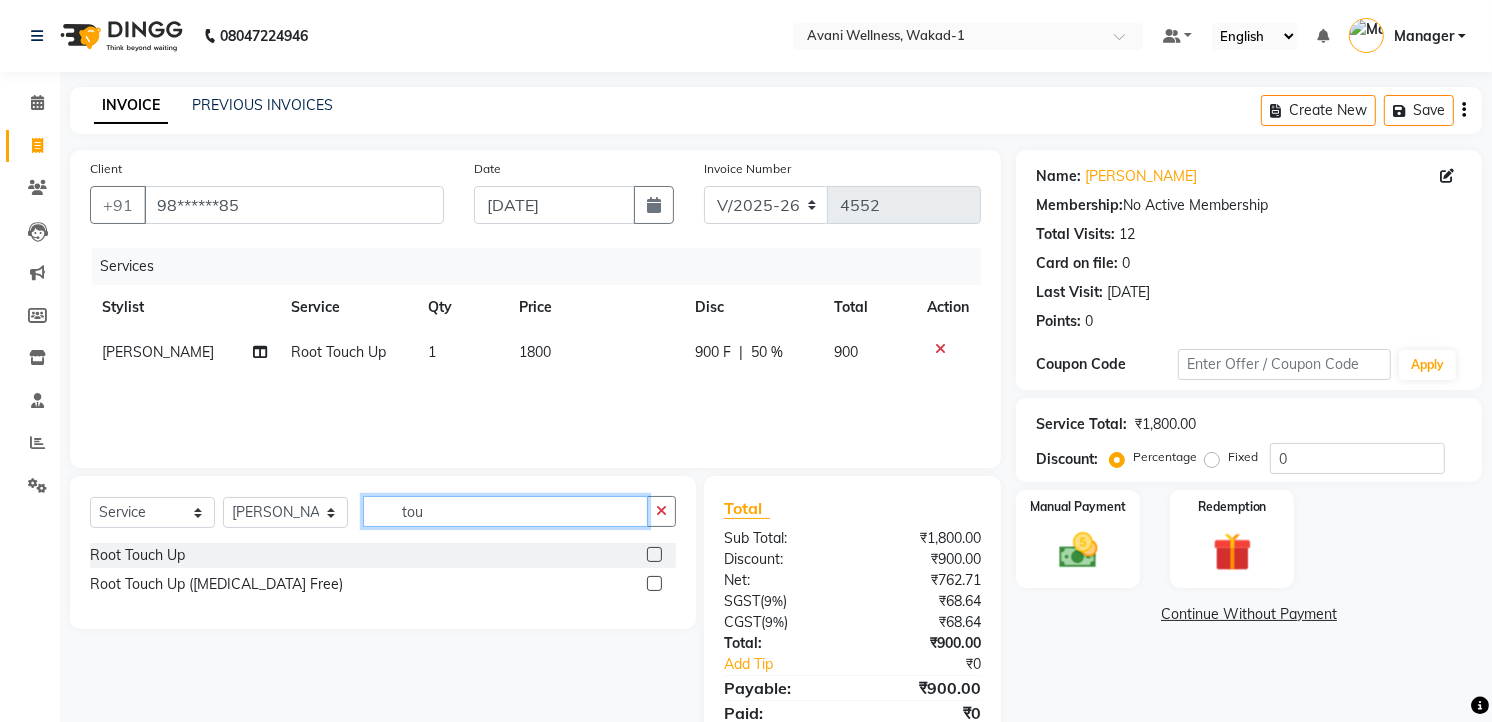 click on "tou" 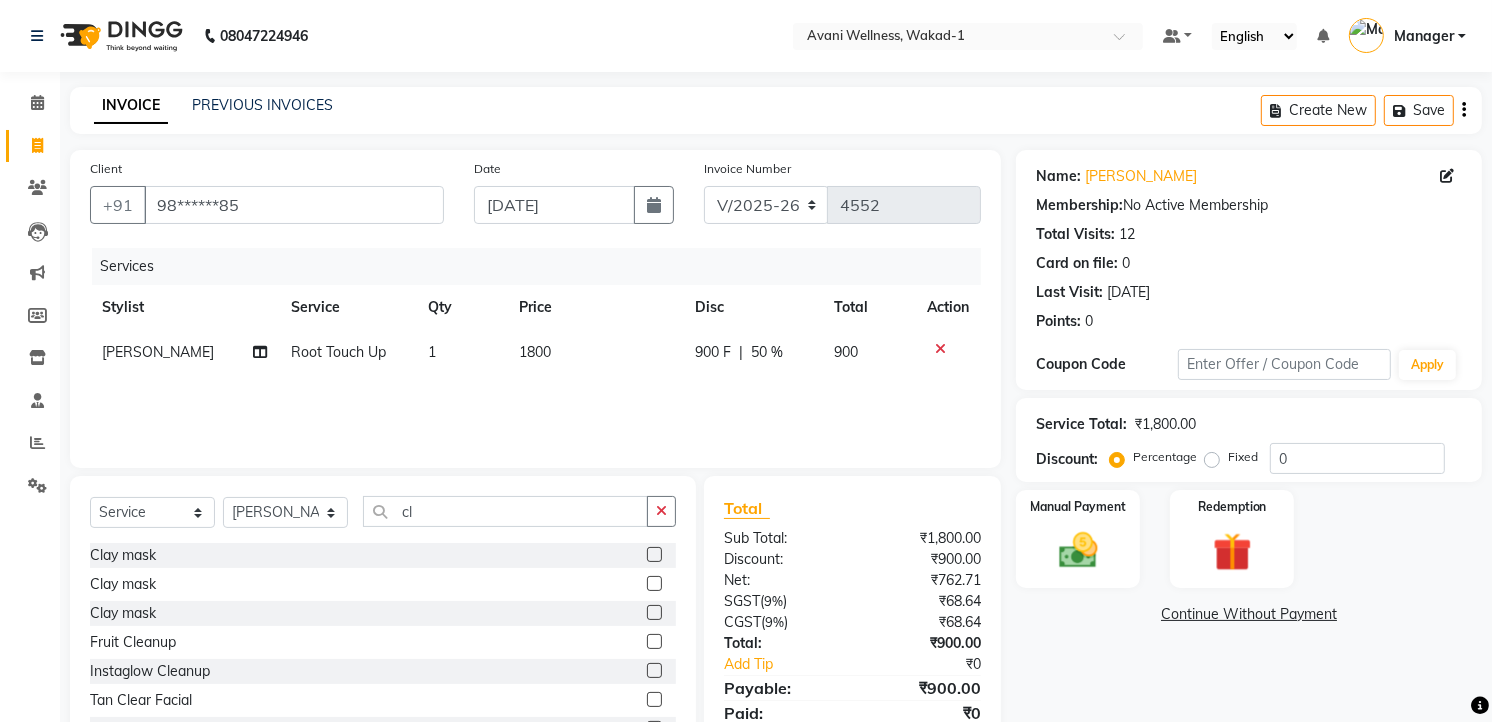click 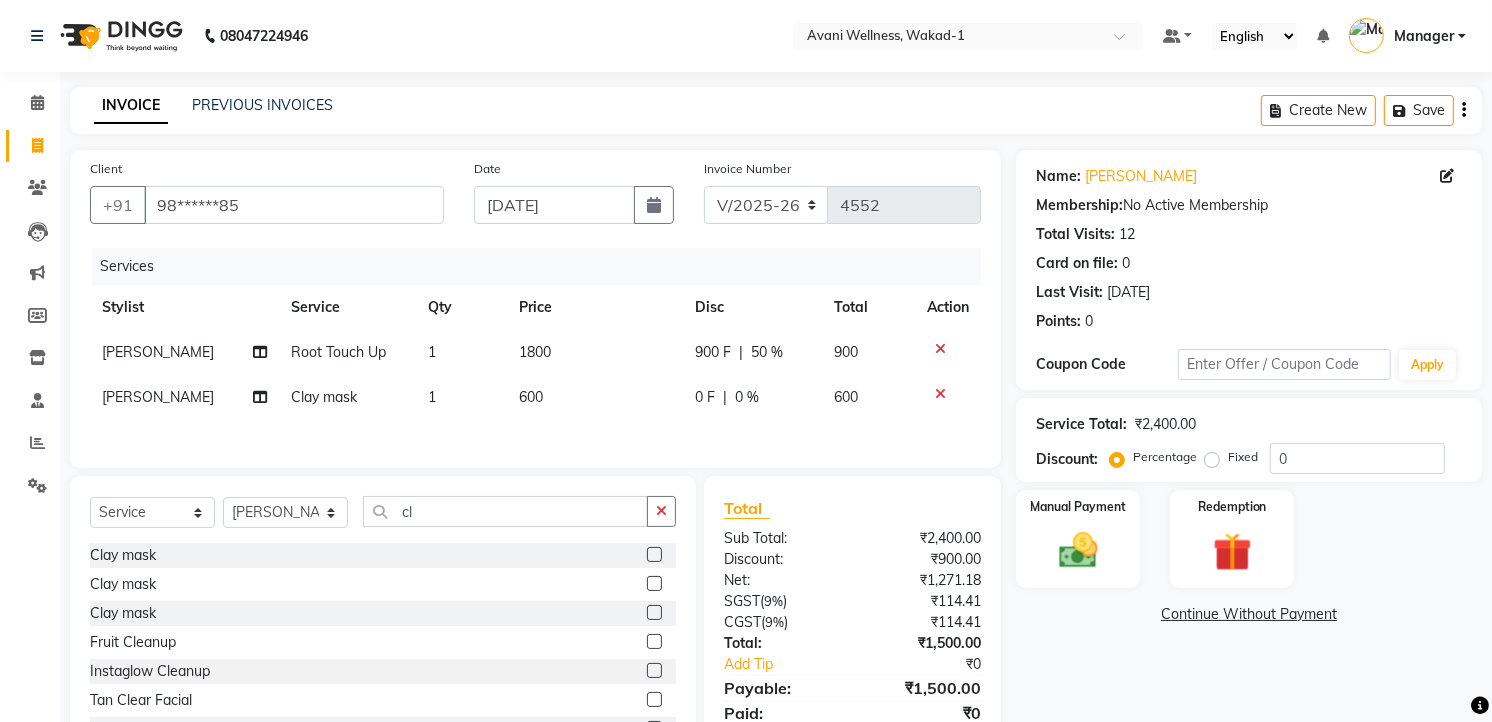 click 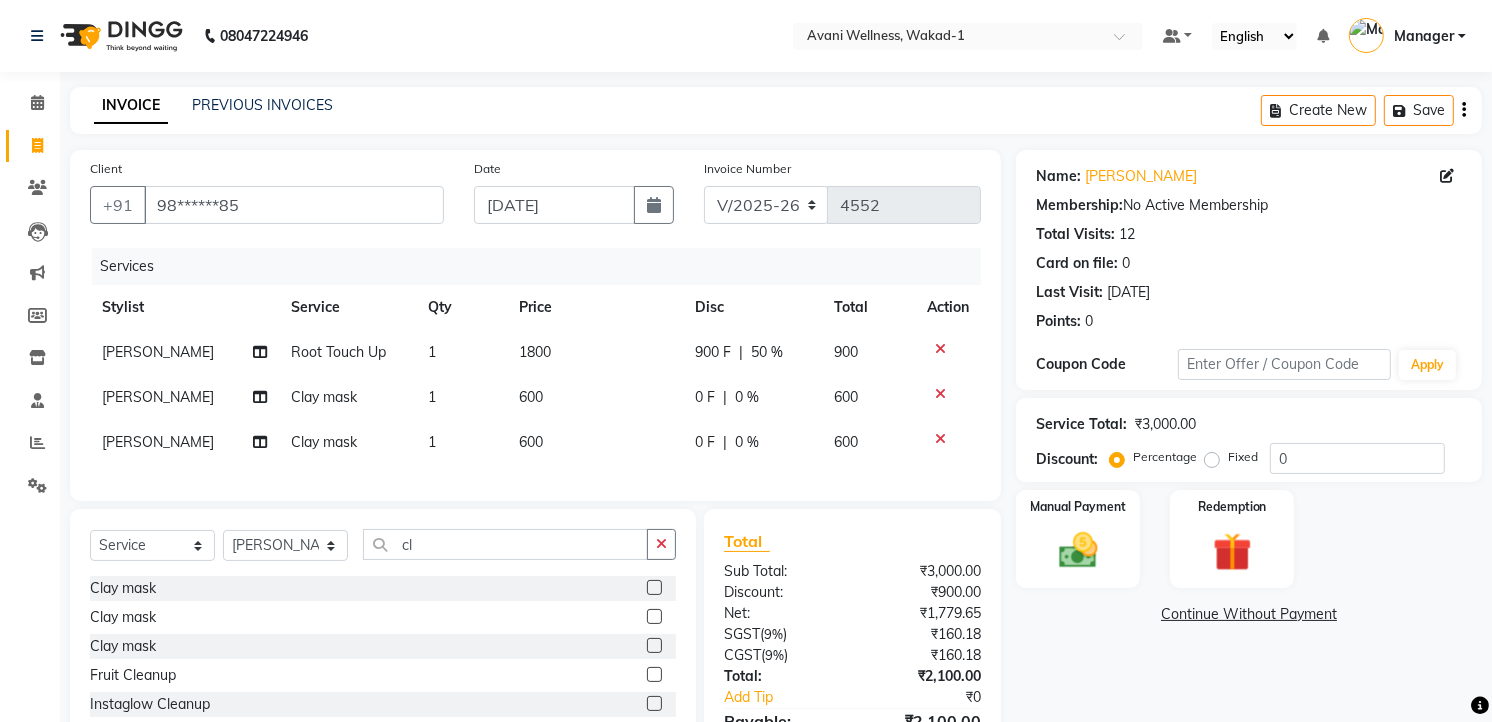 click 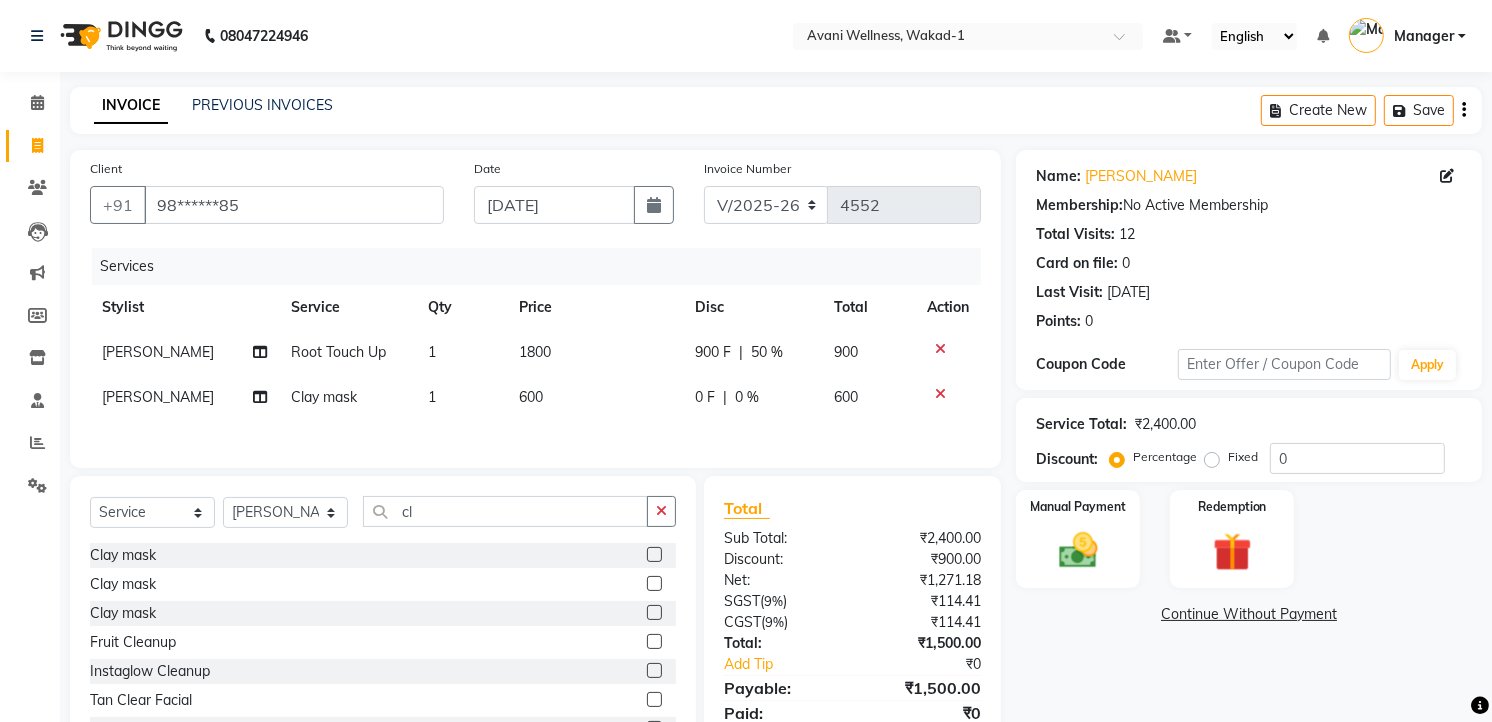 scroll, scrollTop: 83, scrollLeft: 0, axis: vertical 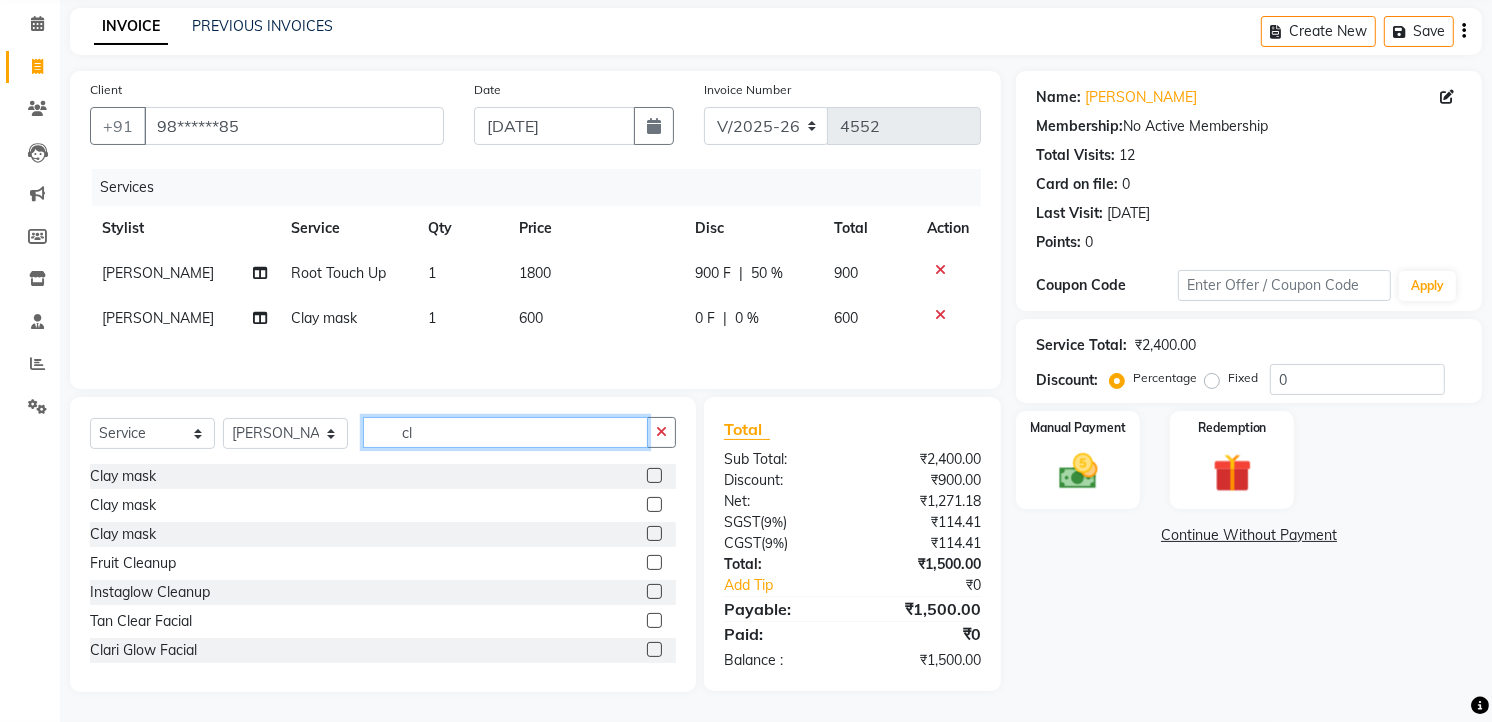 click on "cl" 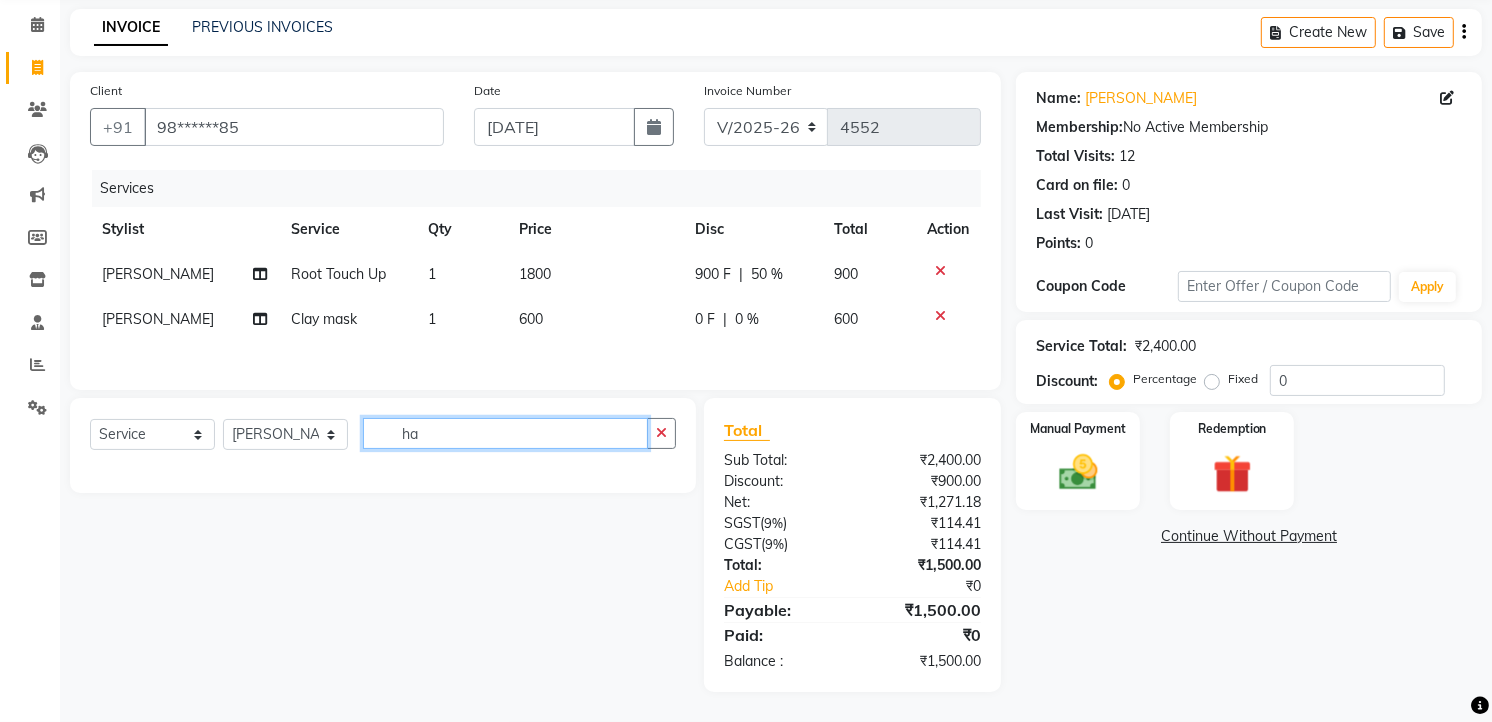 scroll, scrollTop: 83, scrollLeft: 0, axis: vertical 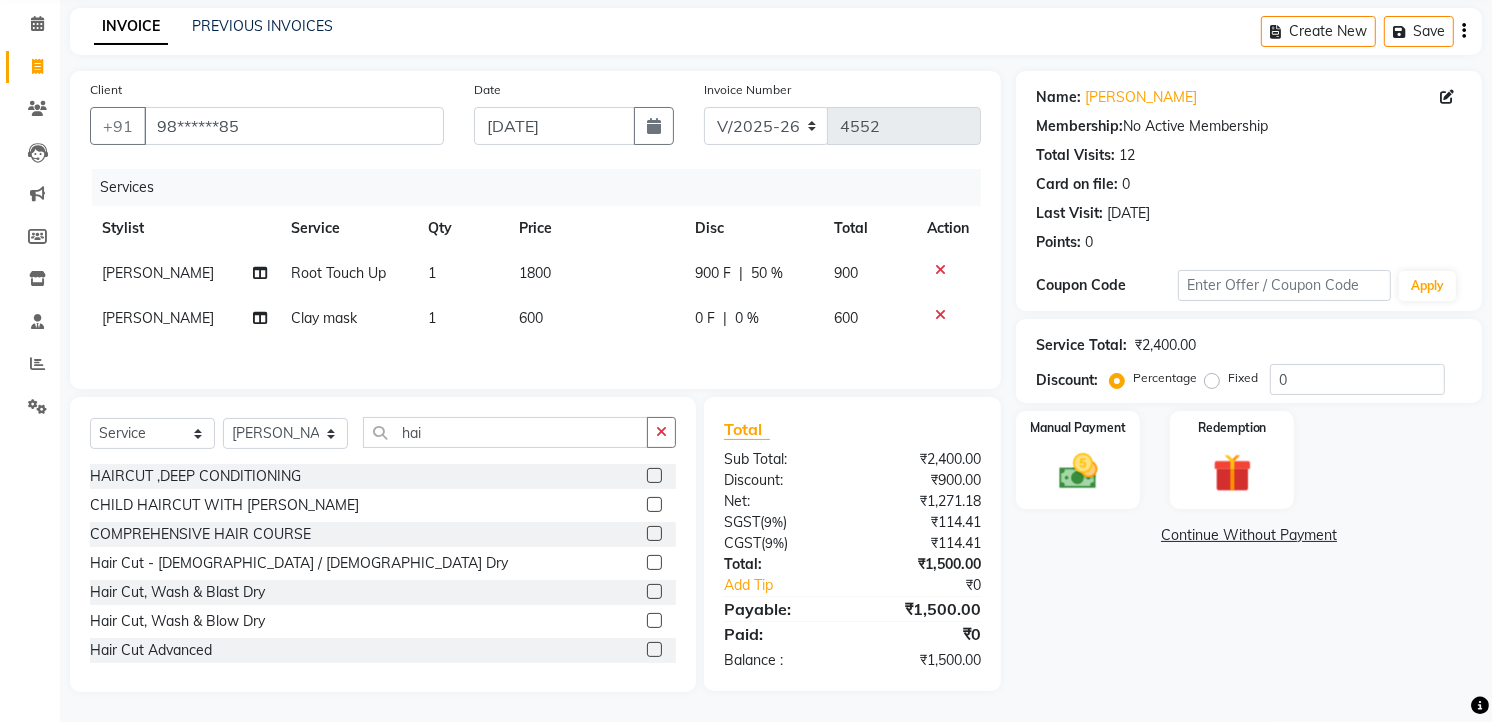click 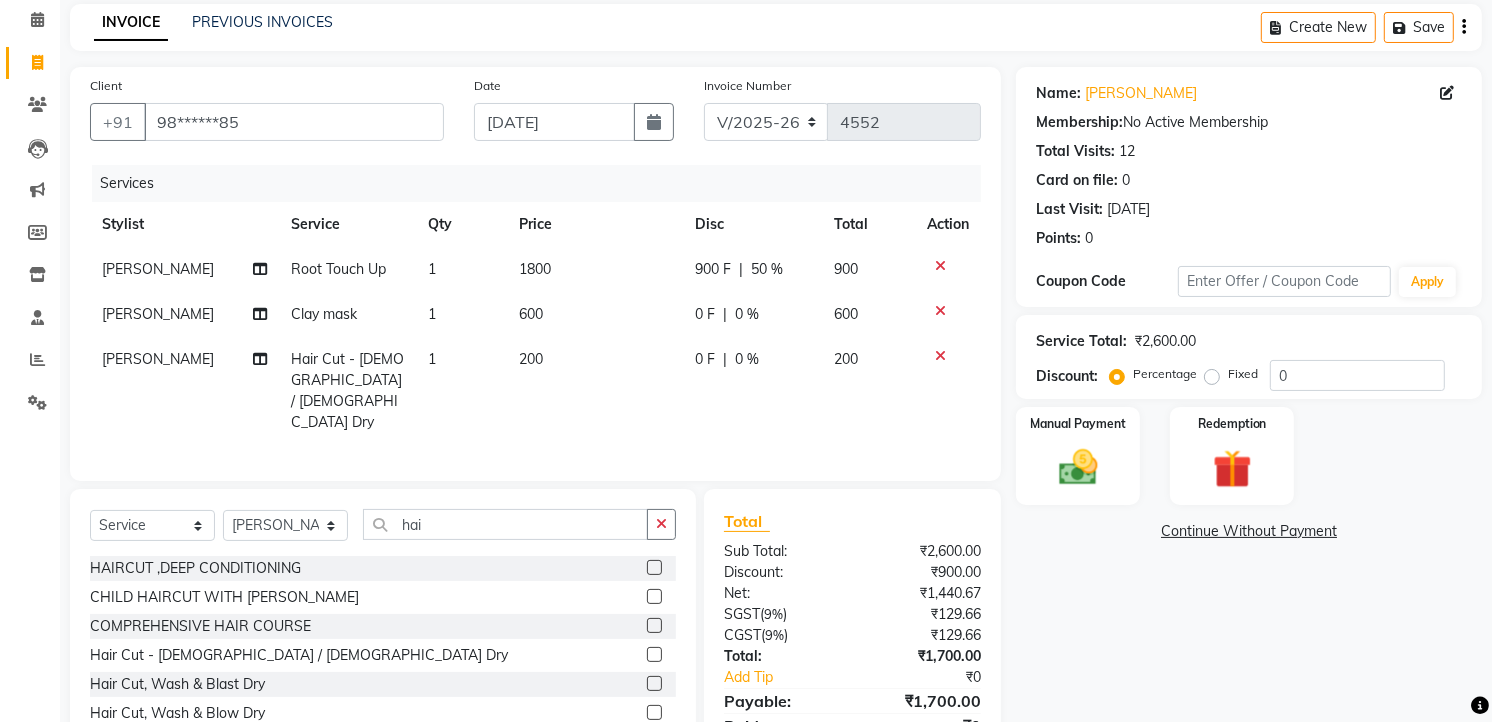 scroll, scrollTop: 150, scrollLeft: 0, axis: vertical 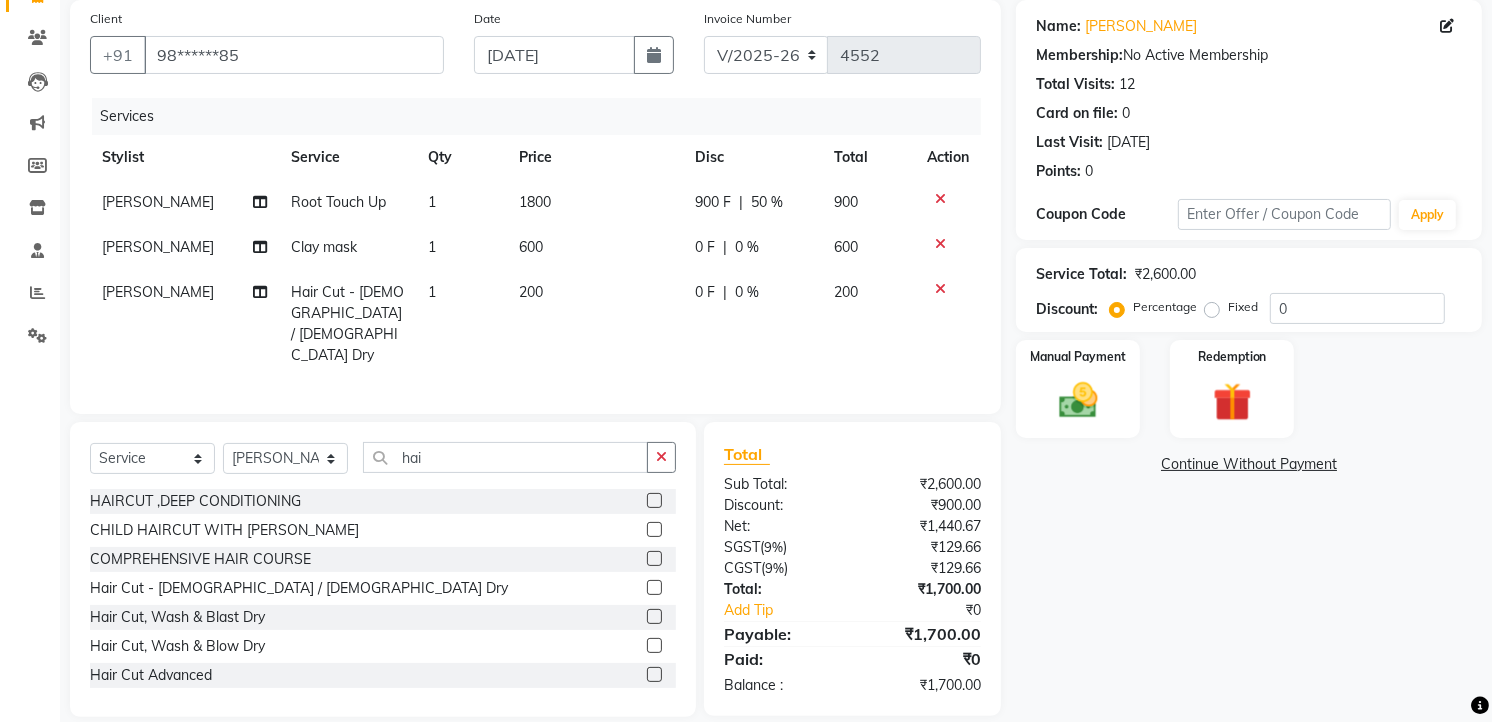click on "200" 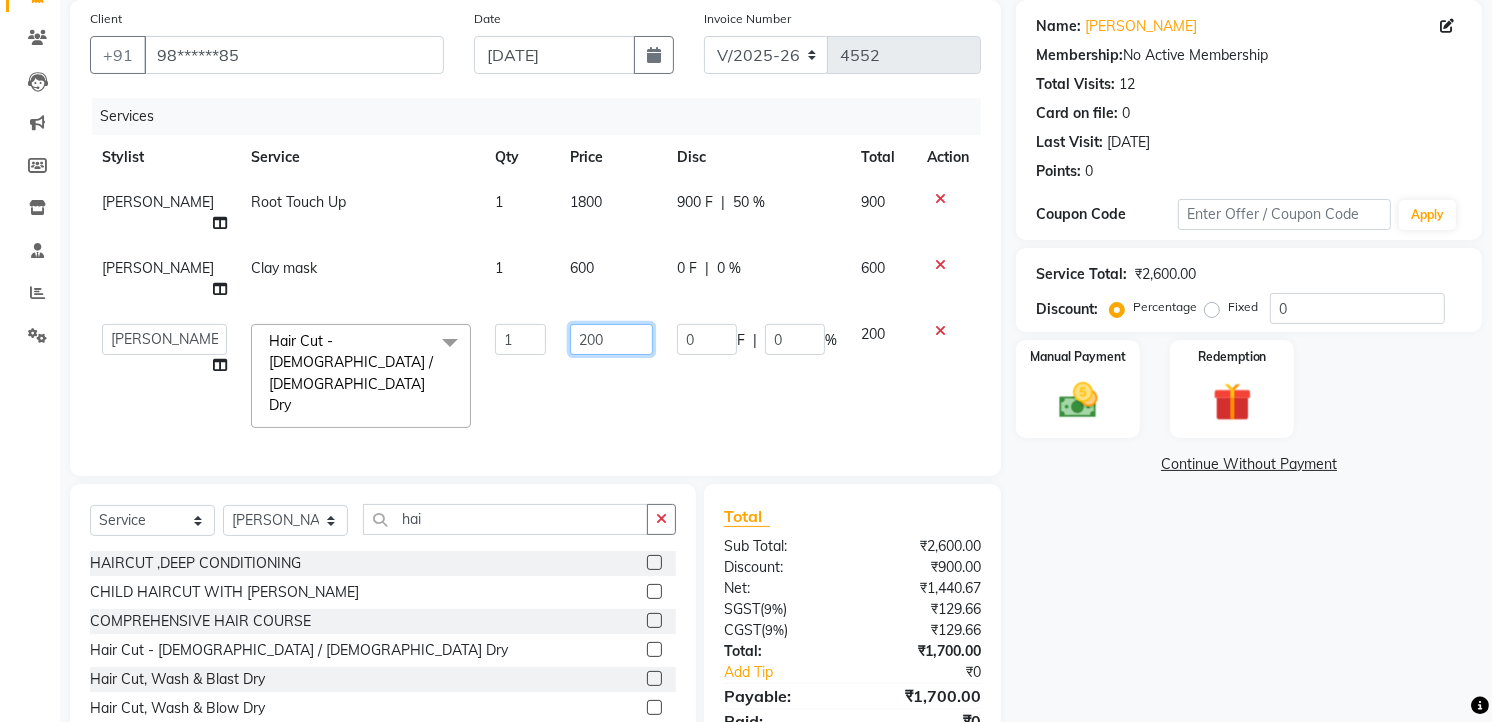 click on "200" 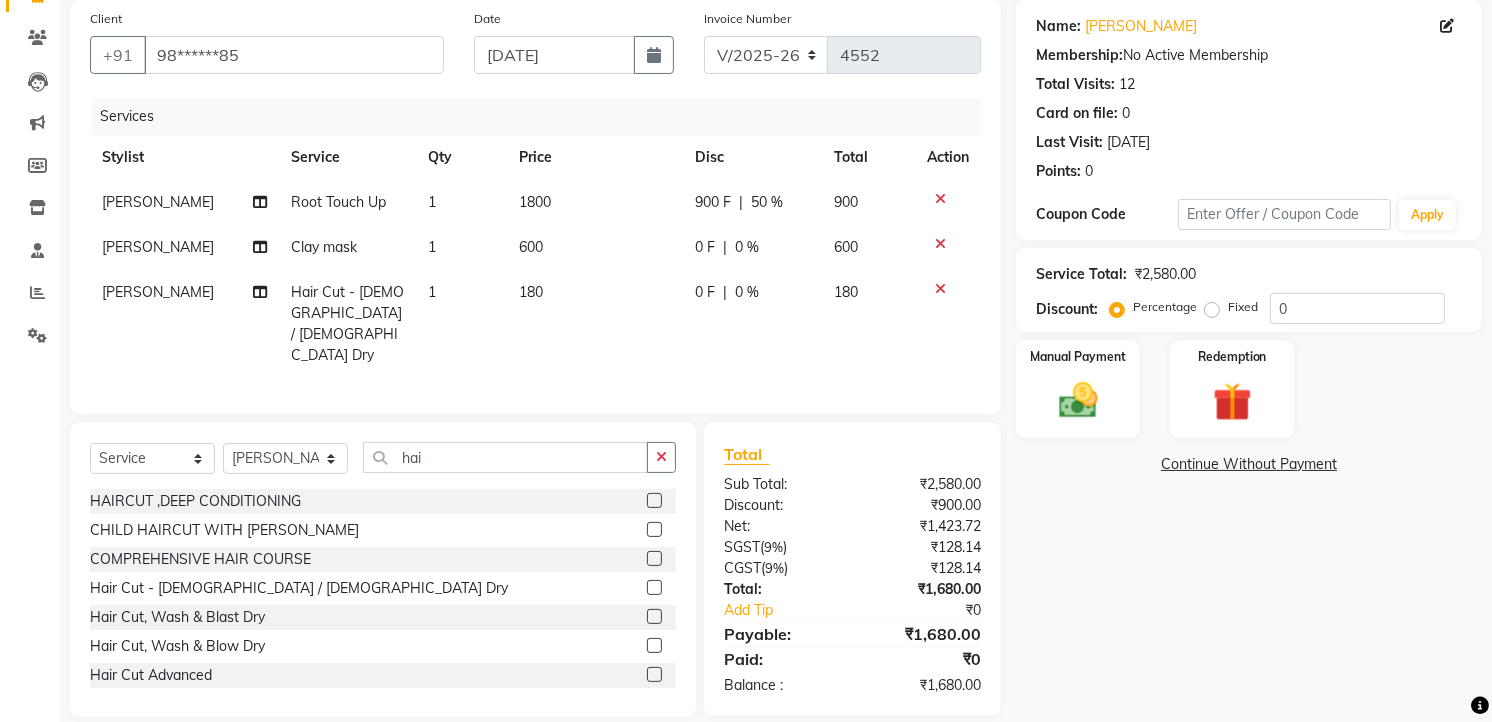 click on "Client +91 98******85 Date [DATE] Invoice Number V/2025 V/[PHONE_NUMBER] Services Stylist Service Qty Price Disc Total Action [PERSON_NAME] Root Touch Up 1 1800 900 F | 50 % 900 [PERSON_NAME] Clay mask 1 600 0 F | 0 % 600 [PERSON_NAME] Hair Cut - [DEMOGRAPHIC_DATA] / [DEMOGRAPHIC_DATA] Dry 1 180 0 F | 0 % 180" 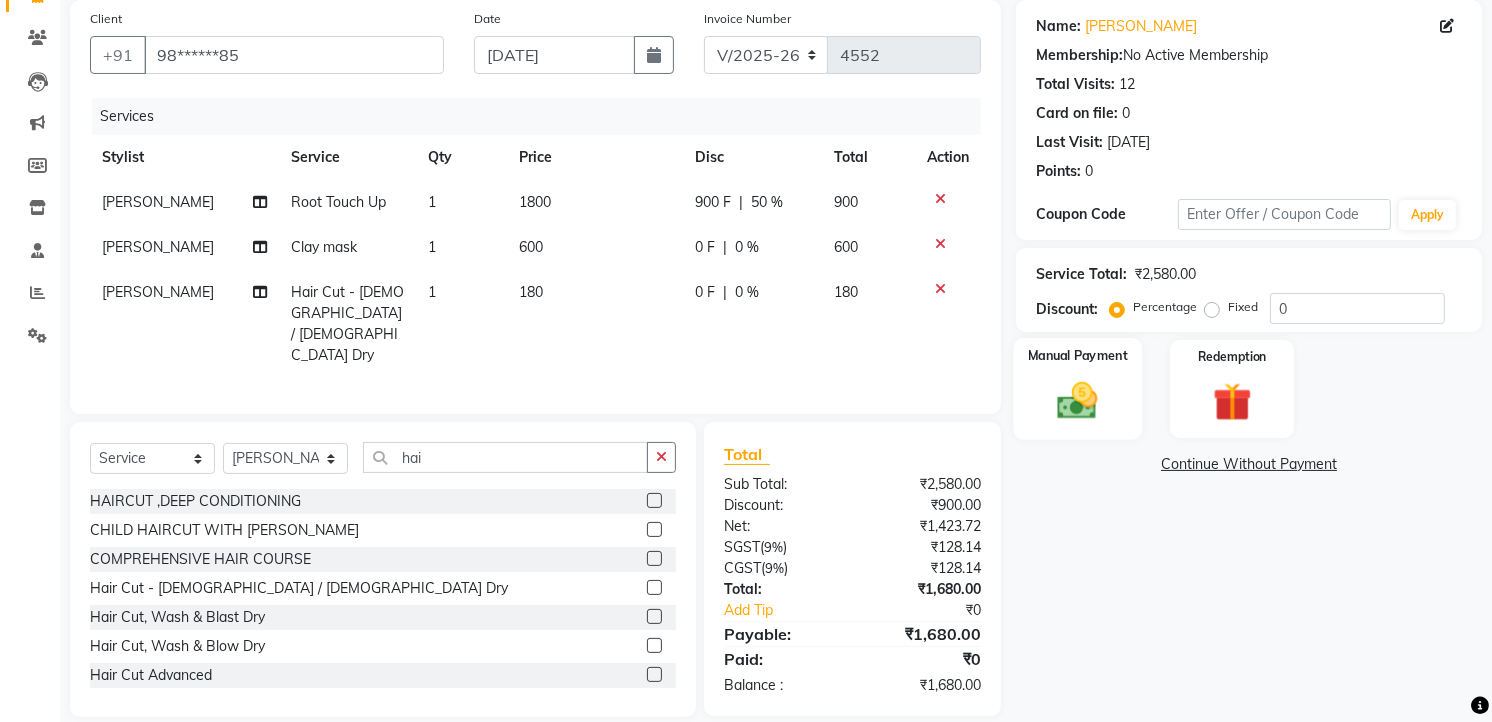 click 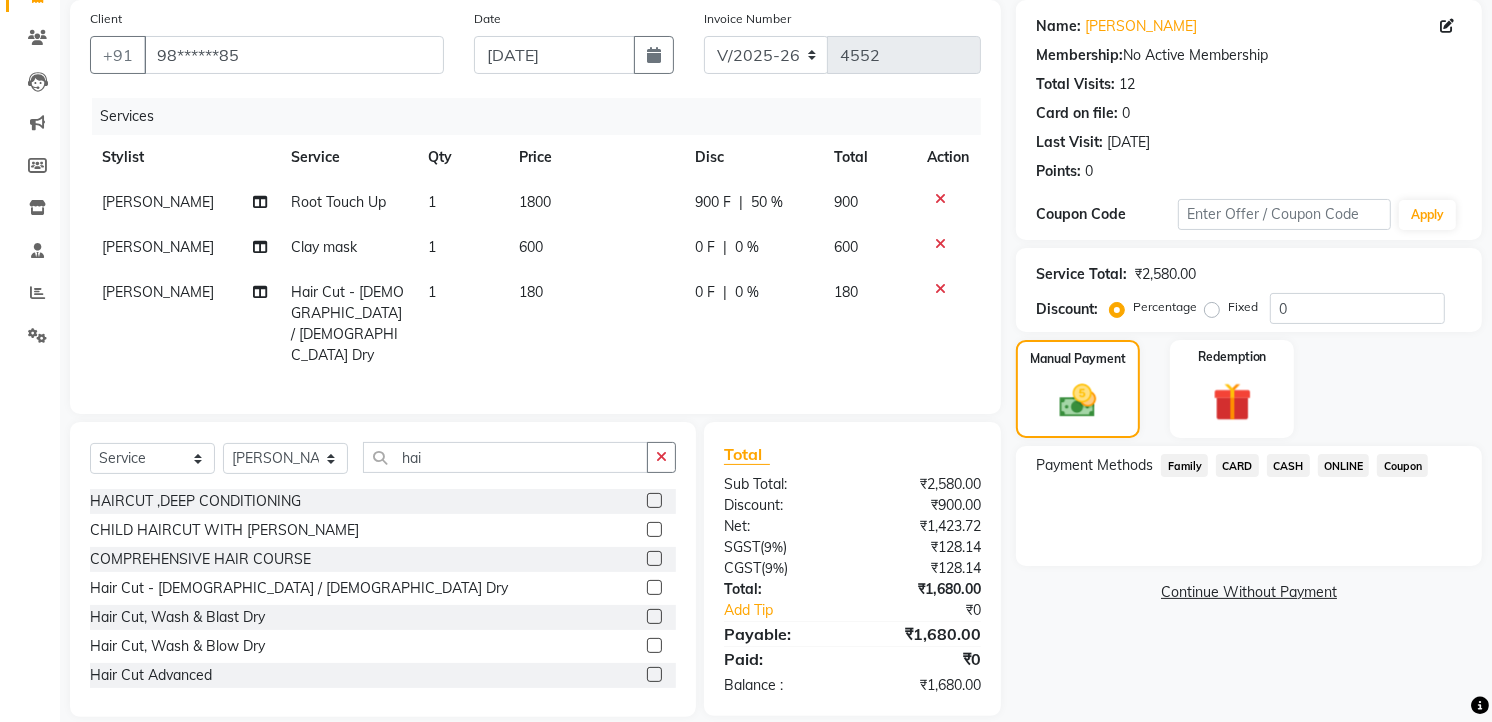 click on "ONLINE" 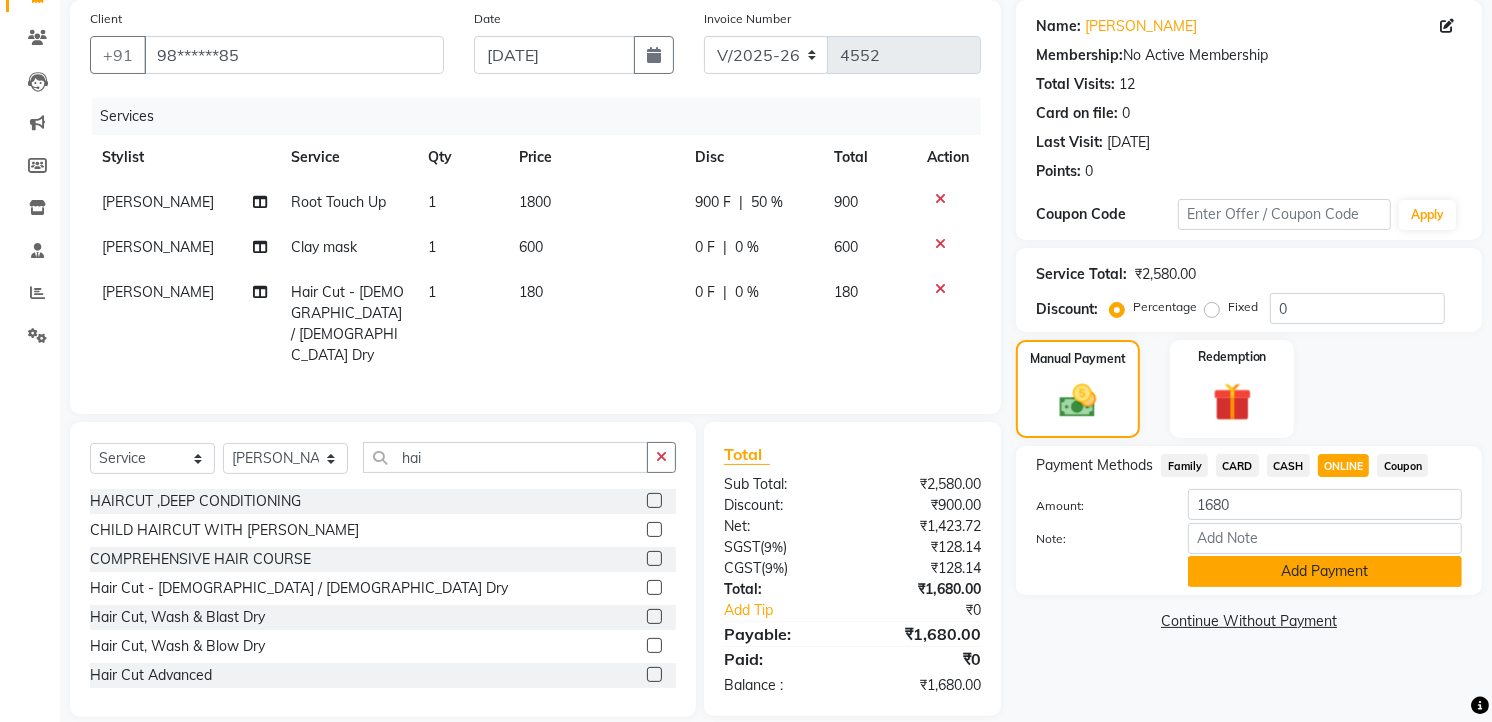 click on "Add Payment" 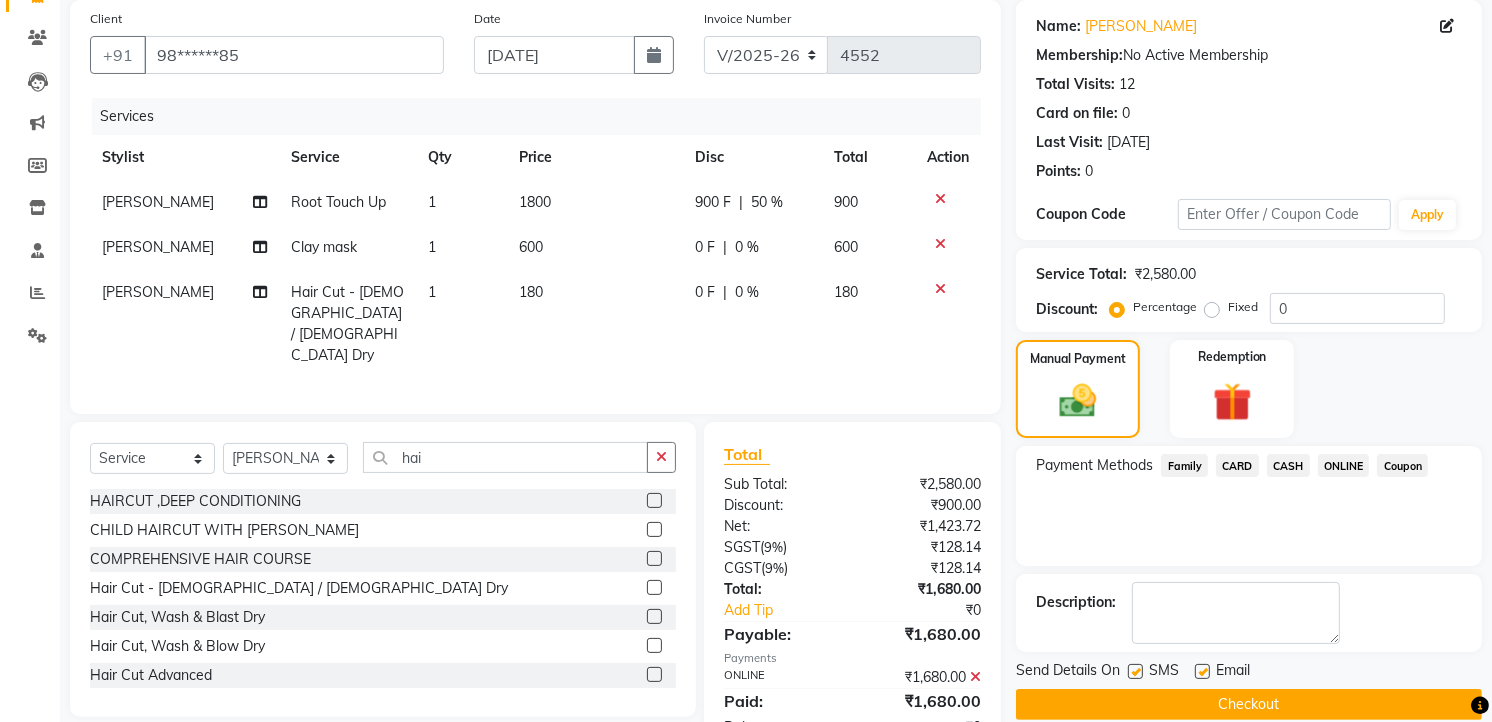 scroll, scrollTop: 190, scrollLeft: 0, axis: vertical 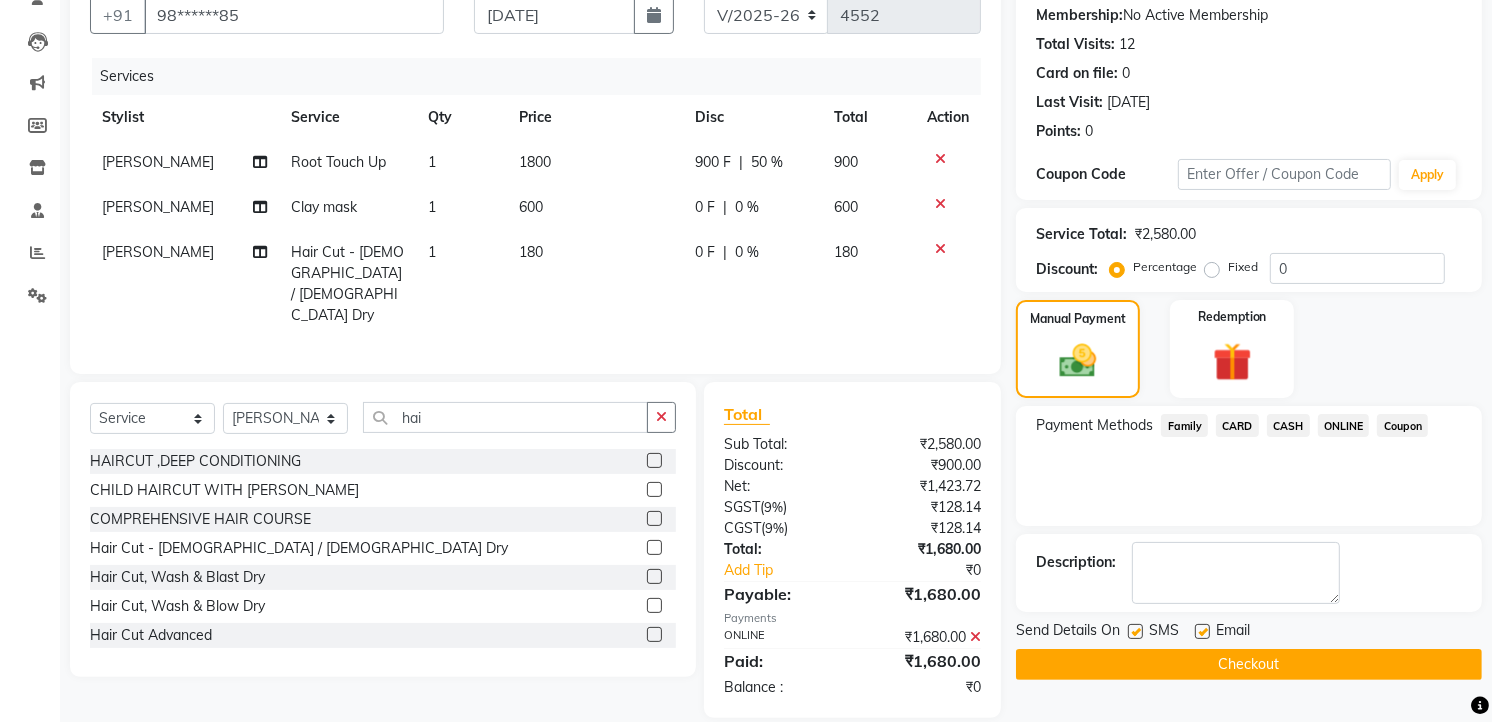 click on "Checkout" 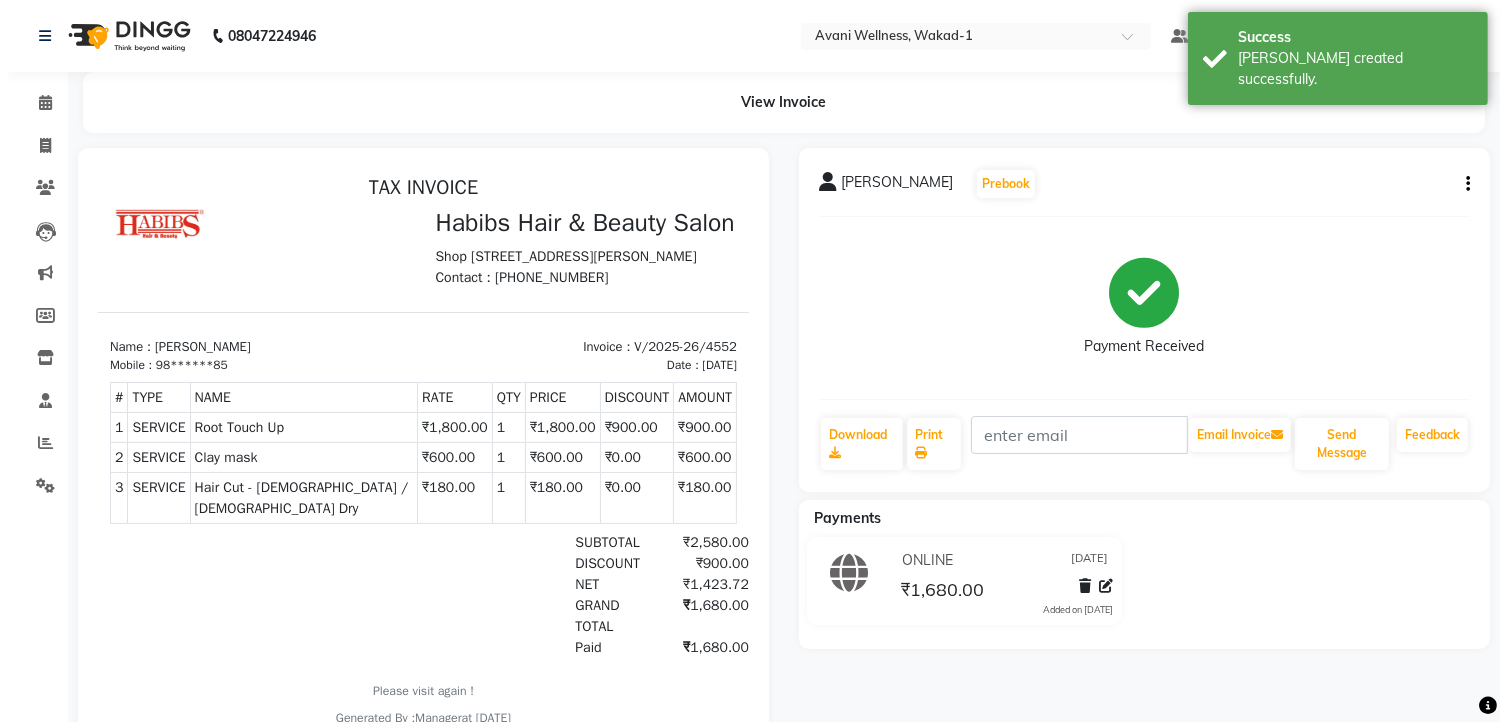 scroll, scrollTop: 0, scrollLeft: 0, axis: both 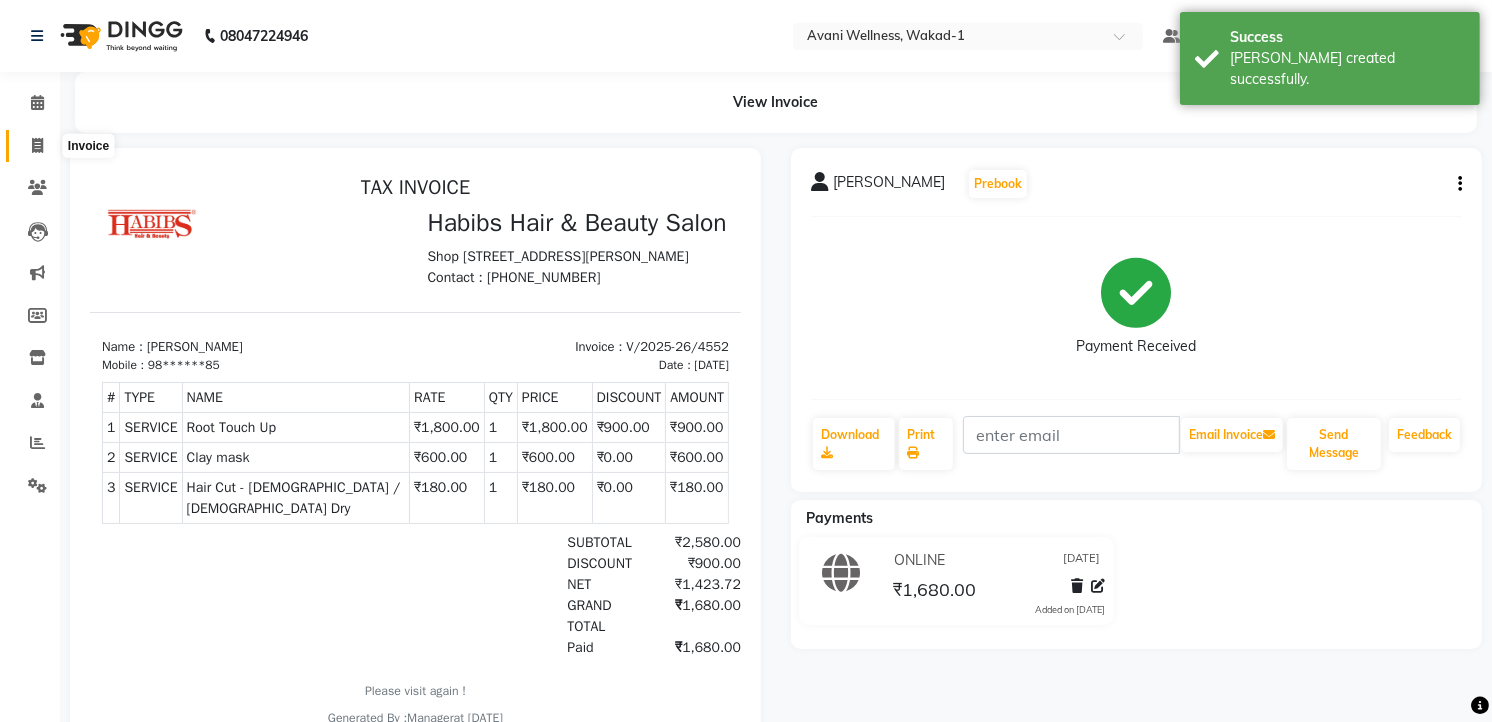 click 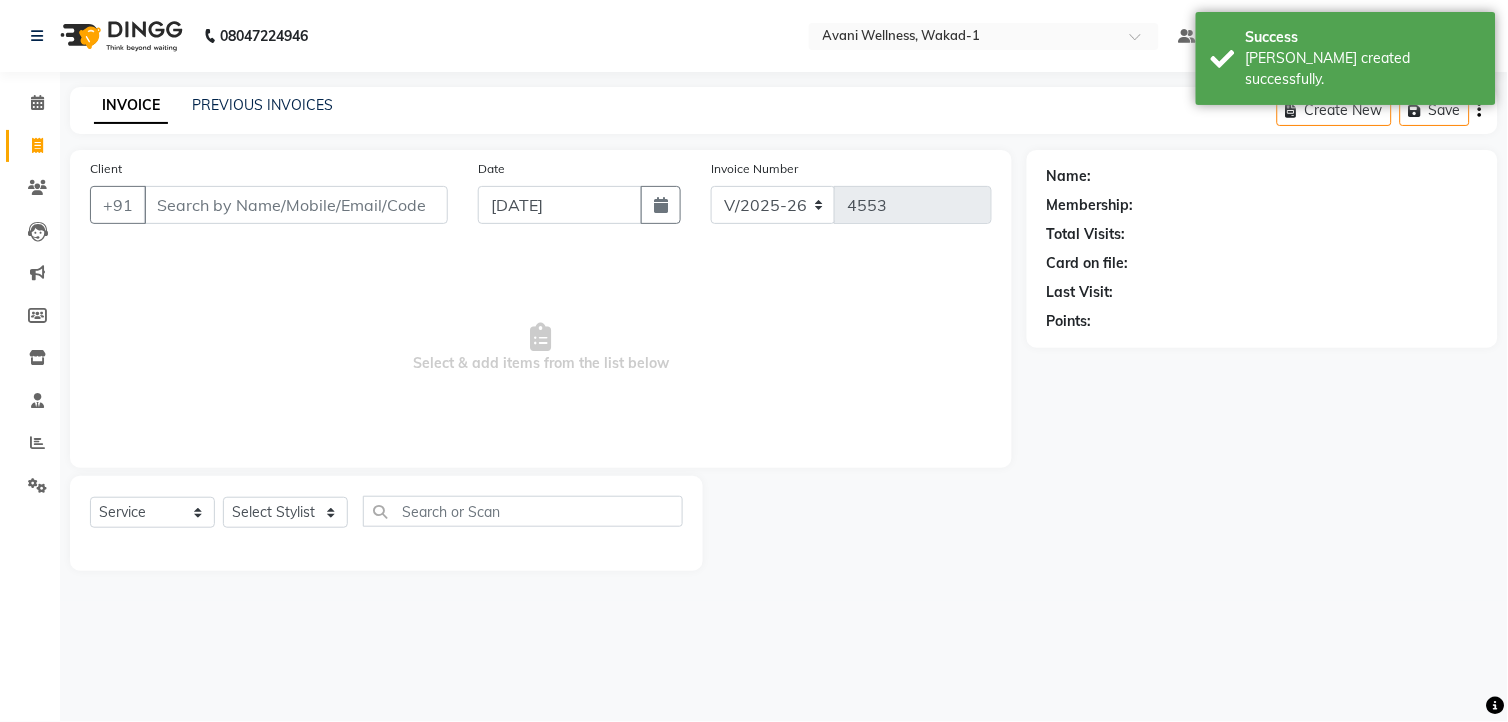 click on "Client" at bounding box center [296, 205] 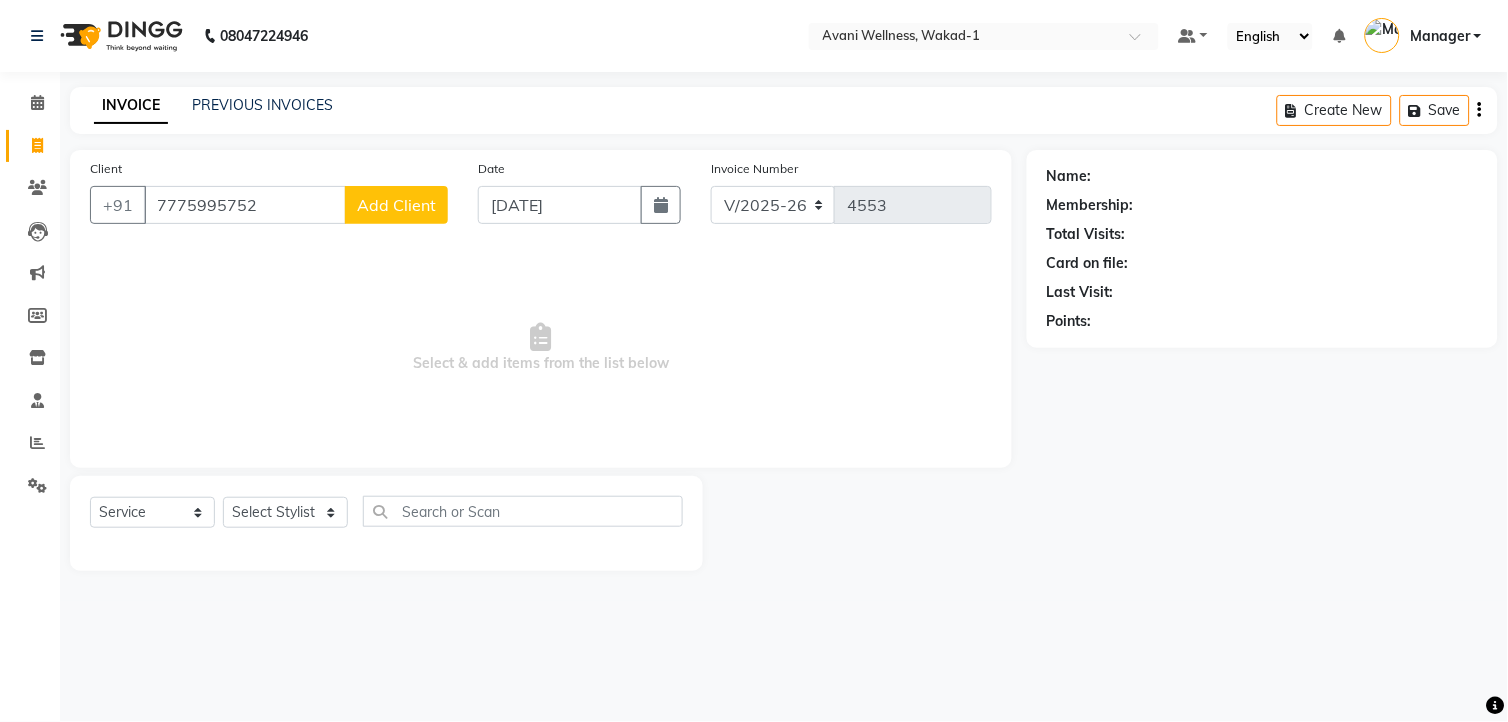 click on "Add Client" 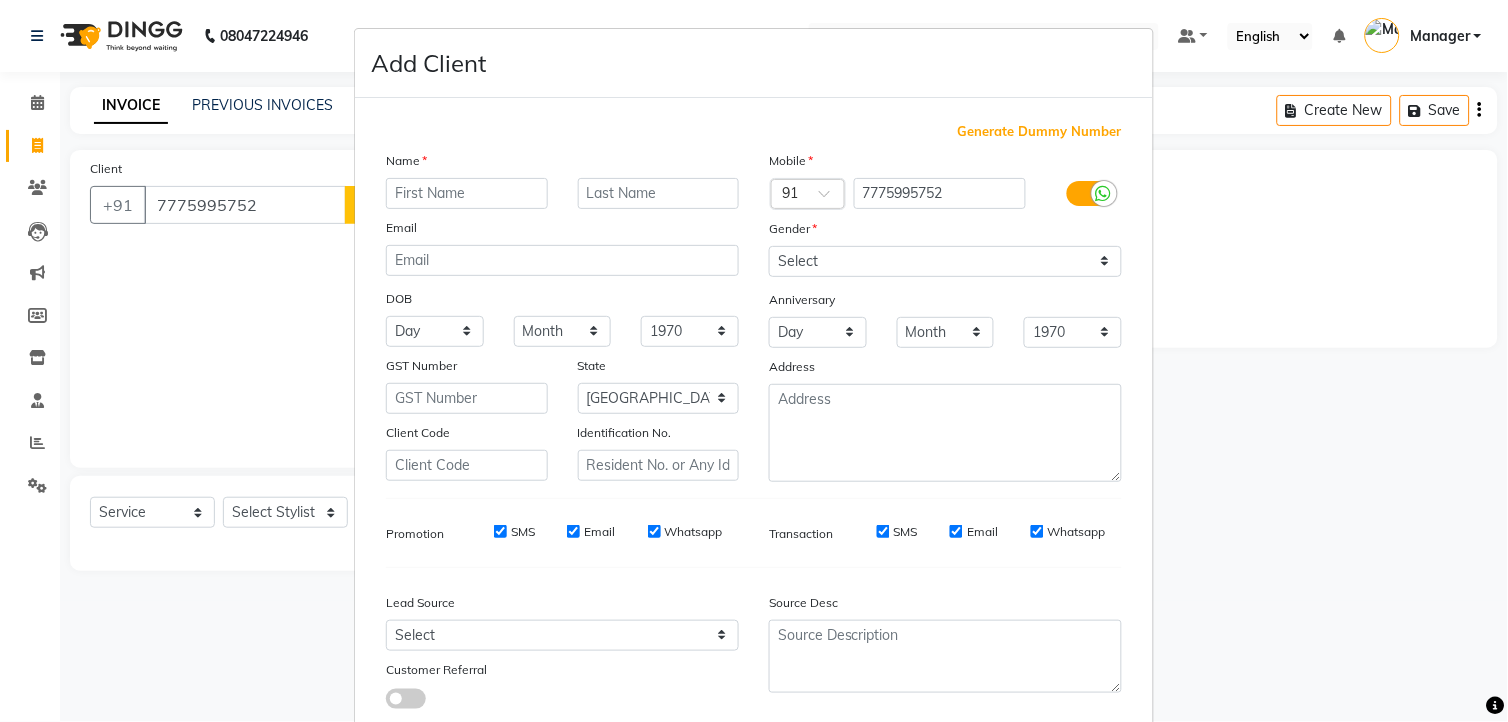 click at bounding box center [467, 193] 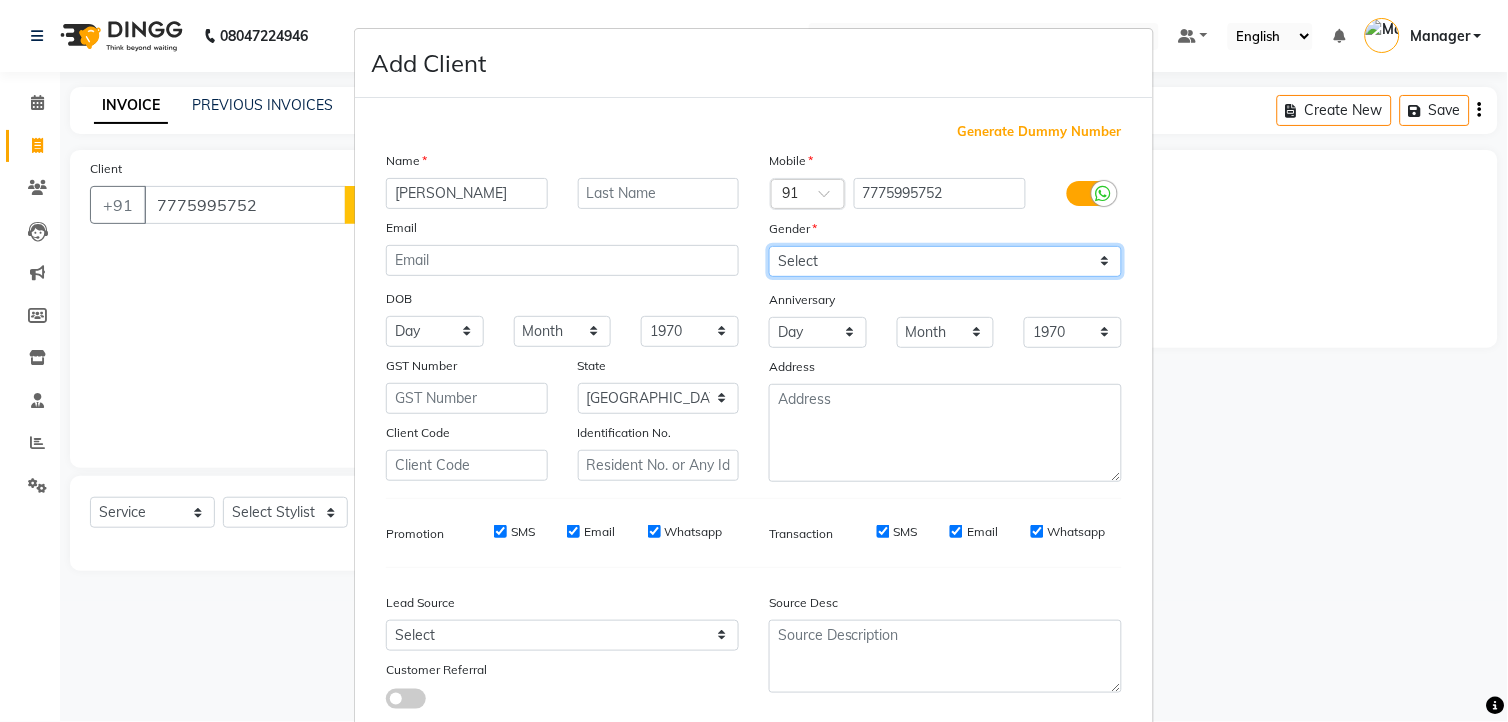 click on "Select [DEMOGRAPHIC_DATA] [DEMOGRAPHIC_DATA] Other Prefer Not To Say" at bounding box center [945, 261] 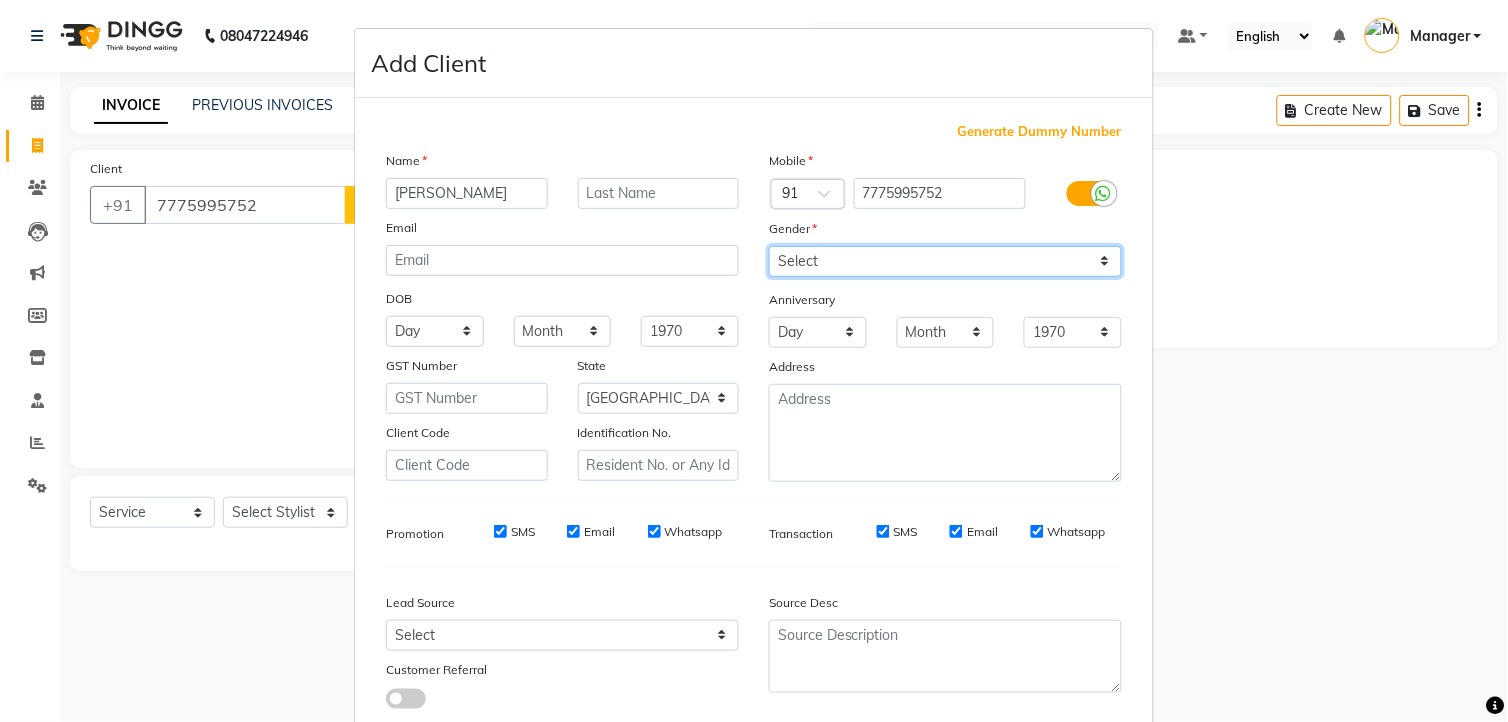 click on "Select [DEMOGRAPHIC_DATA] [DEMOGRAPHIC_DATA] Other Prefer Not To Say" at bounding box center [945, 261] 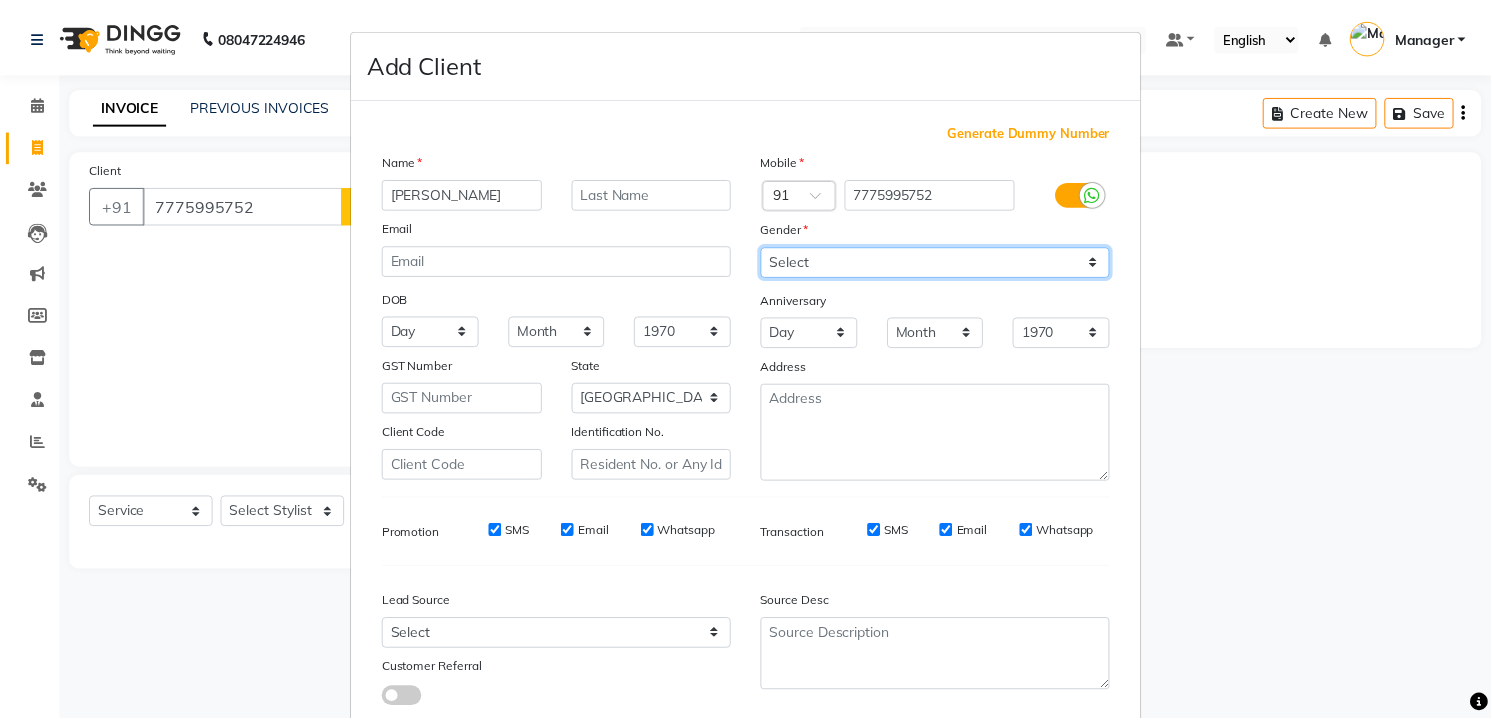 scroll, scrollTop: 128, scrollLeft: 0, axis: vertical 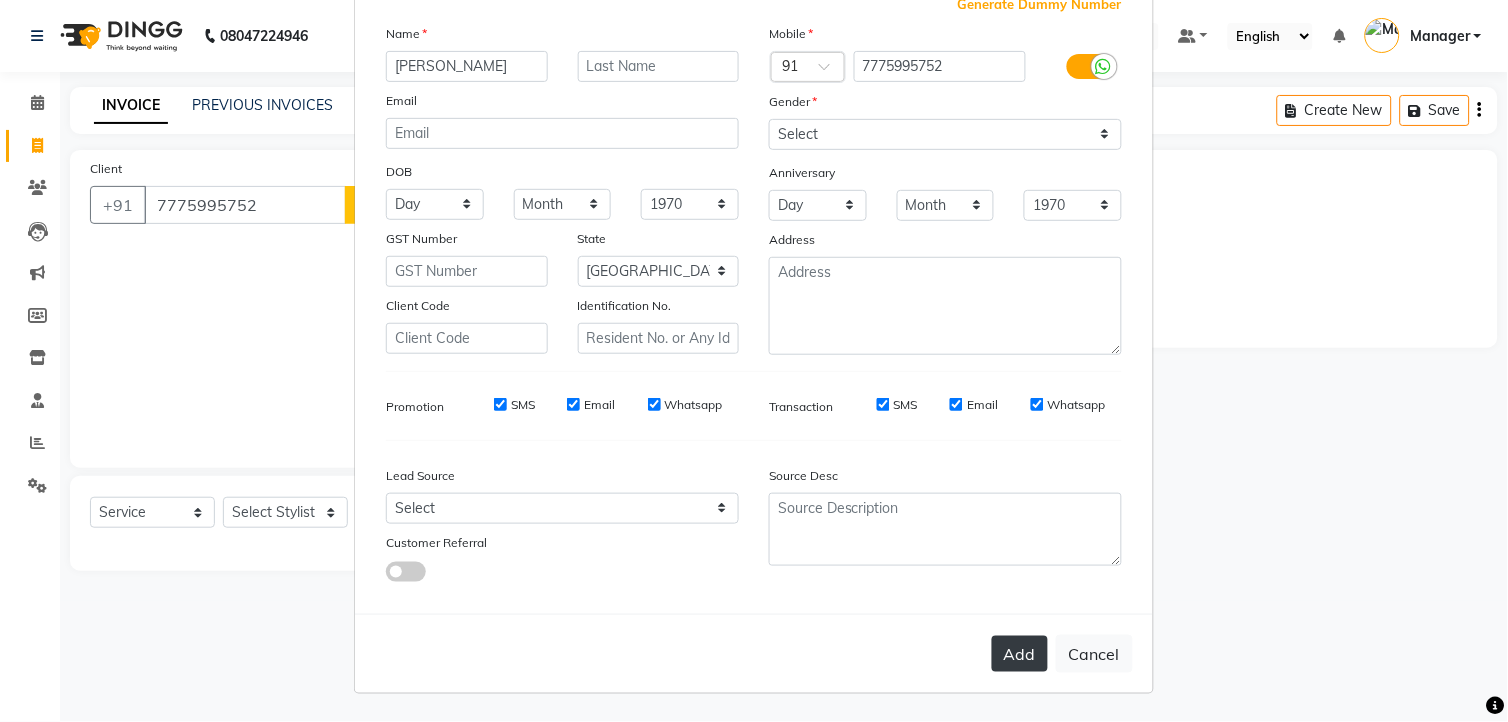 click on "Add" at bounding box center [1020, 654] 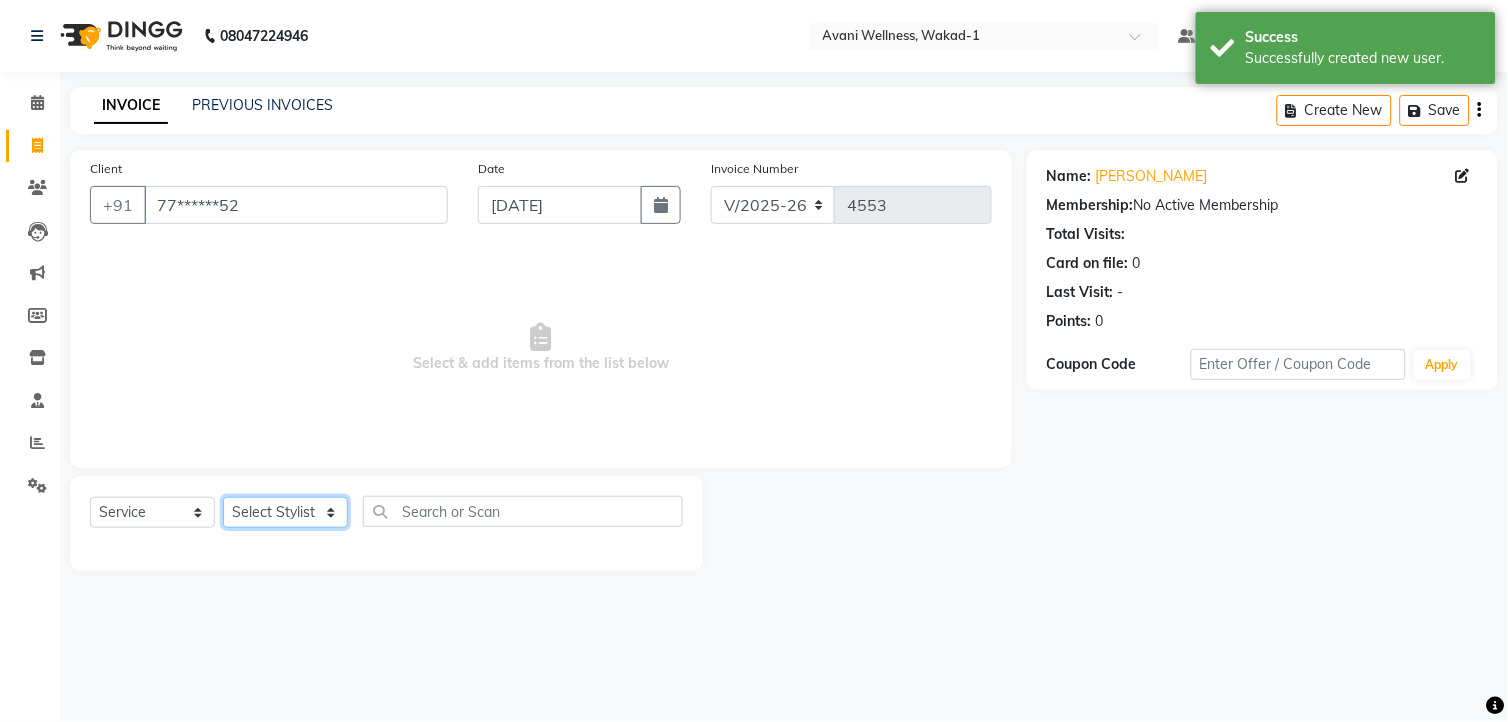 click on "Select Stylist [PERSON_NAME] MAAM [PERSON_NAME] DEV Deva [PERSON_NAME] [PERSON_NAME] Jadhav Manager [PERSON_NAME] MANAGER [PERSON_NAME] [PERSON_NAME]  [PERSON_NAME] [PERSON_NAME] [PERSON_NAME] [PERSON_NAME] [PERSON_NAME] Wakad 2 Yogesh" 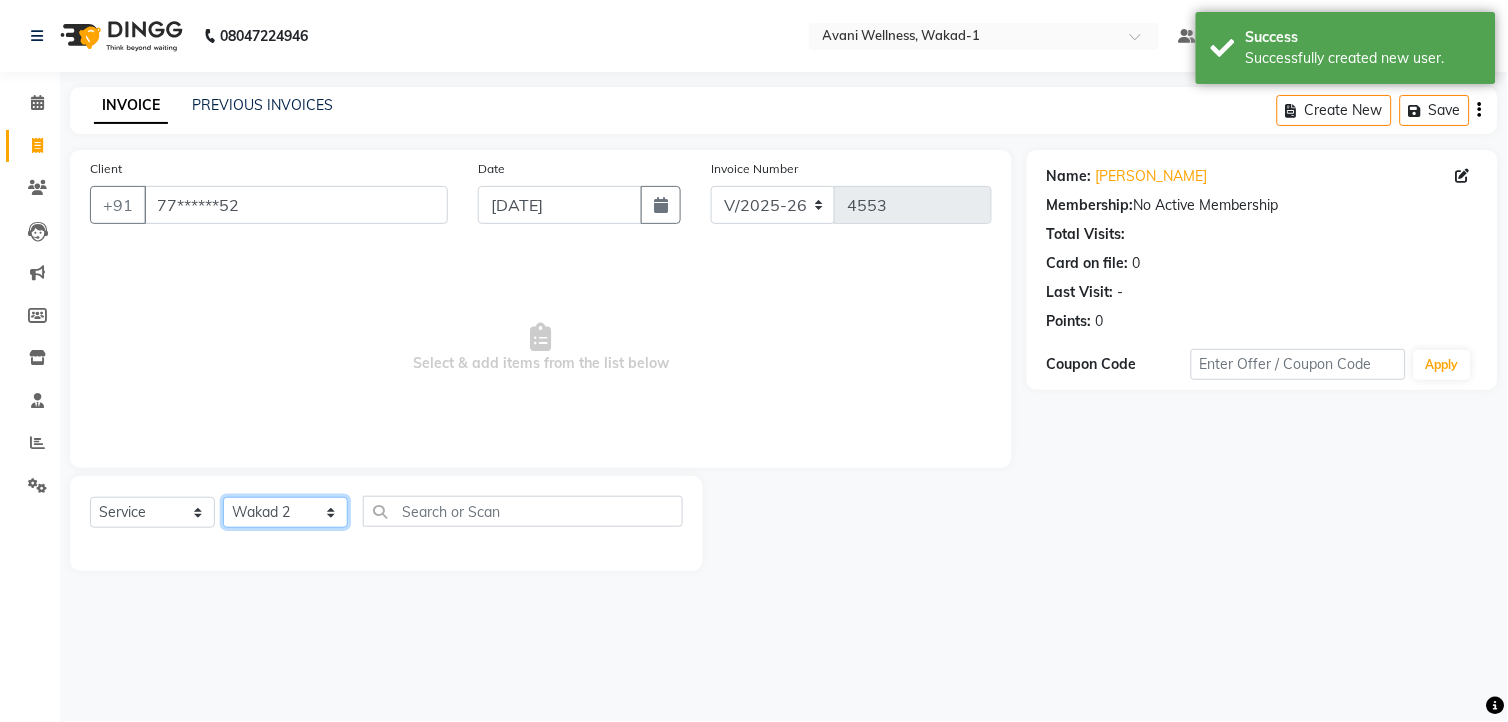 click on "Select Stylist [PERSON_NAME] MAAM [PERSON_NAME] DEV Deva [PERSON_NAME] [PERSON_NAME] Jadhav Manager [PERSON_NAME] MANAGER [PERSON_NAME] [PERSON_NAME]  [PERSON_NAME] [PERSON_NAME] [PERSON_NAME] [PERSON_NAME] [PERSON_NAME] Wakad 2 Yogesh" 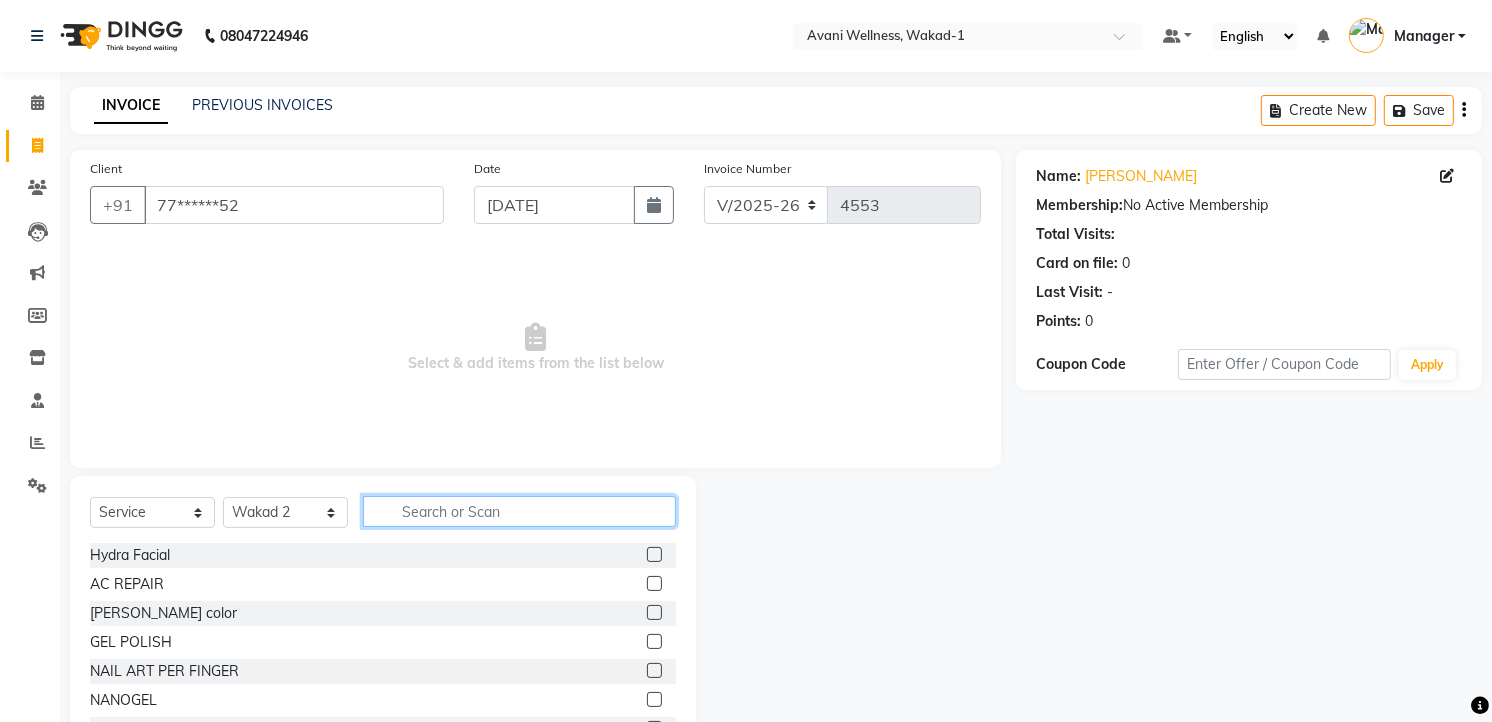click 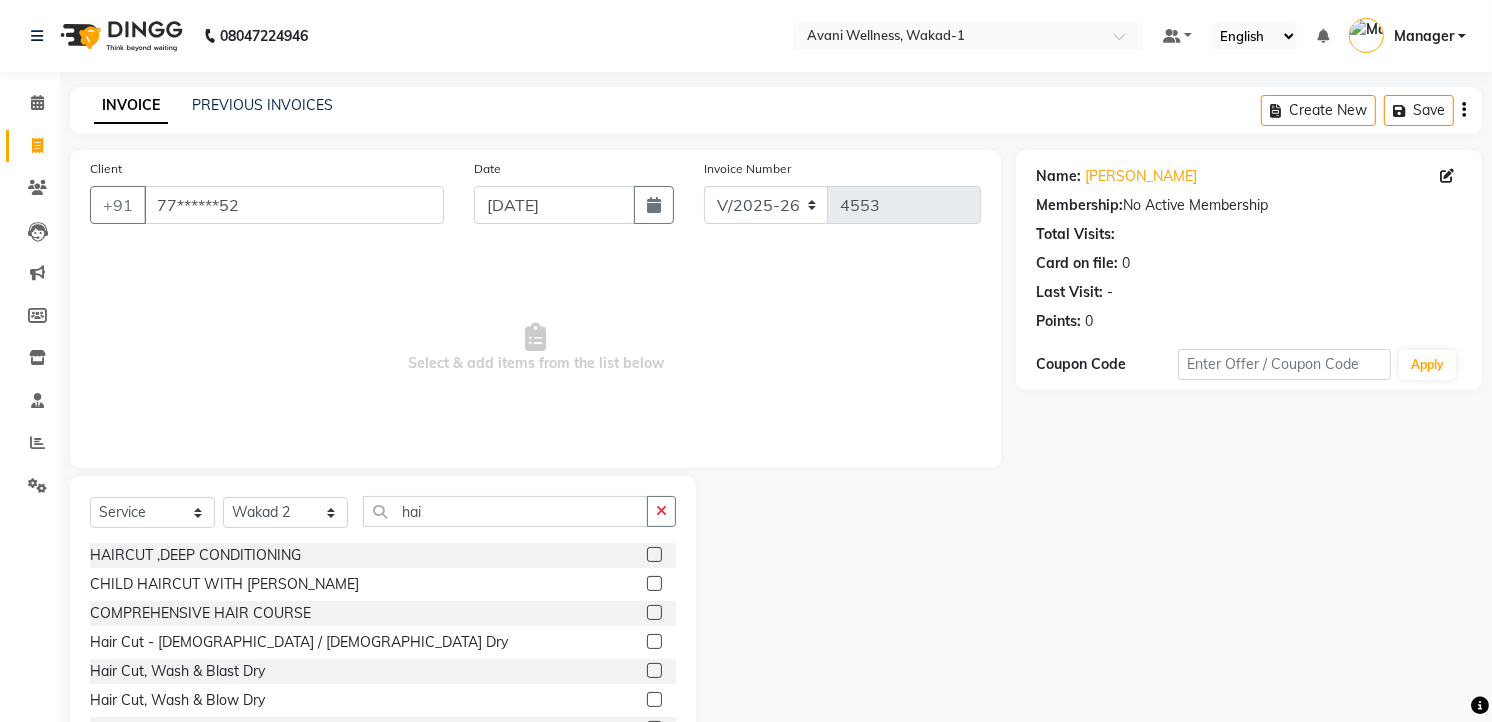 click 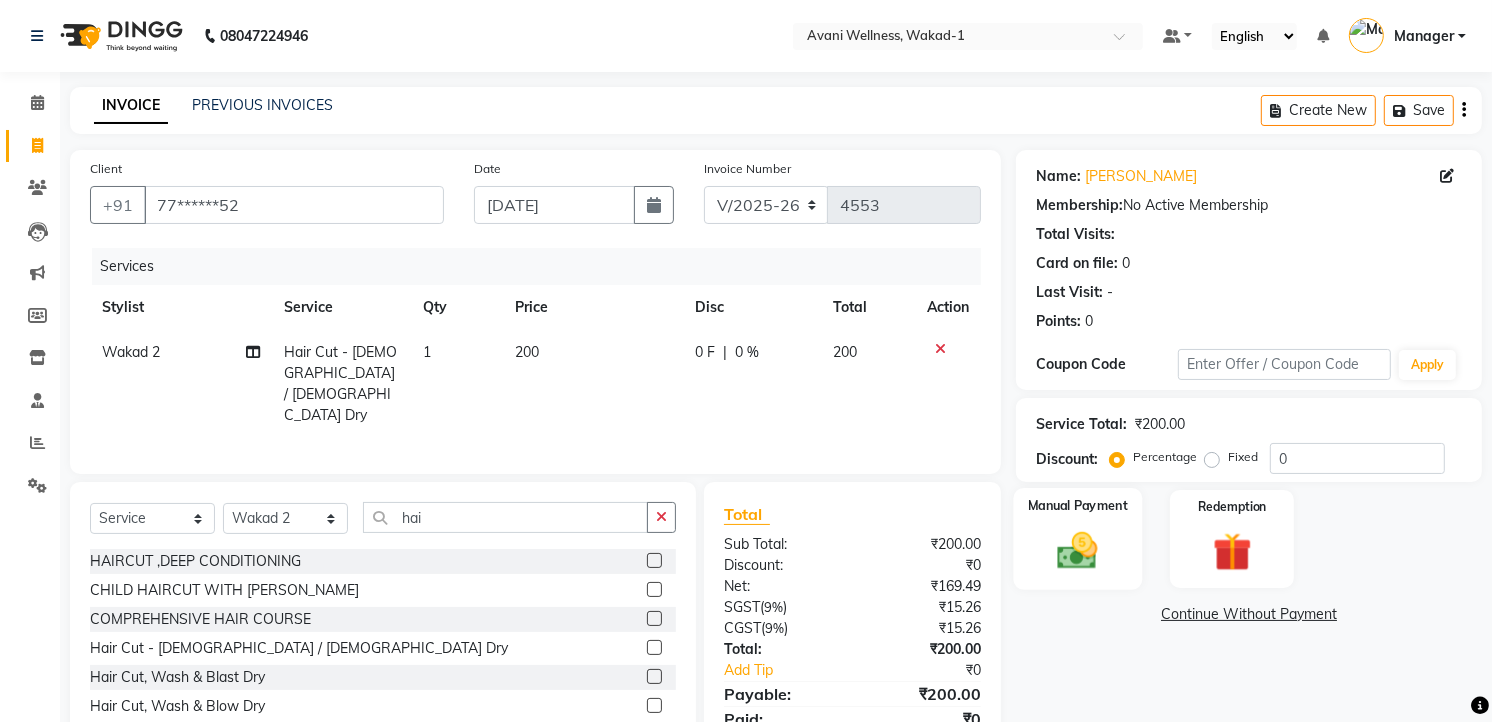 click 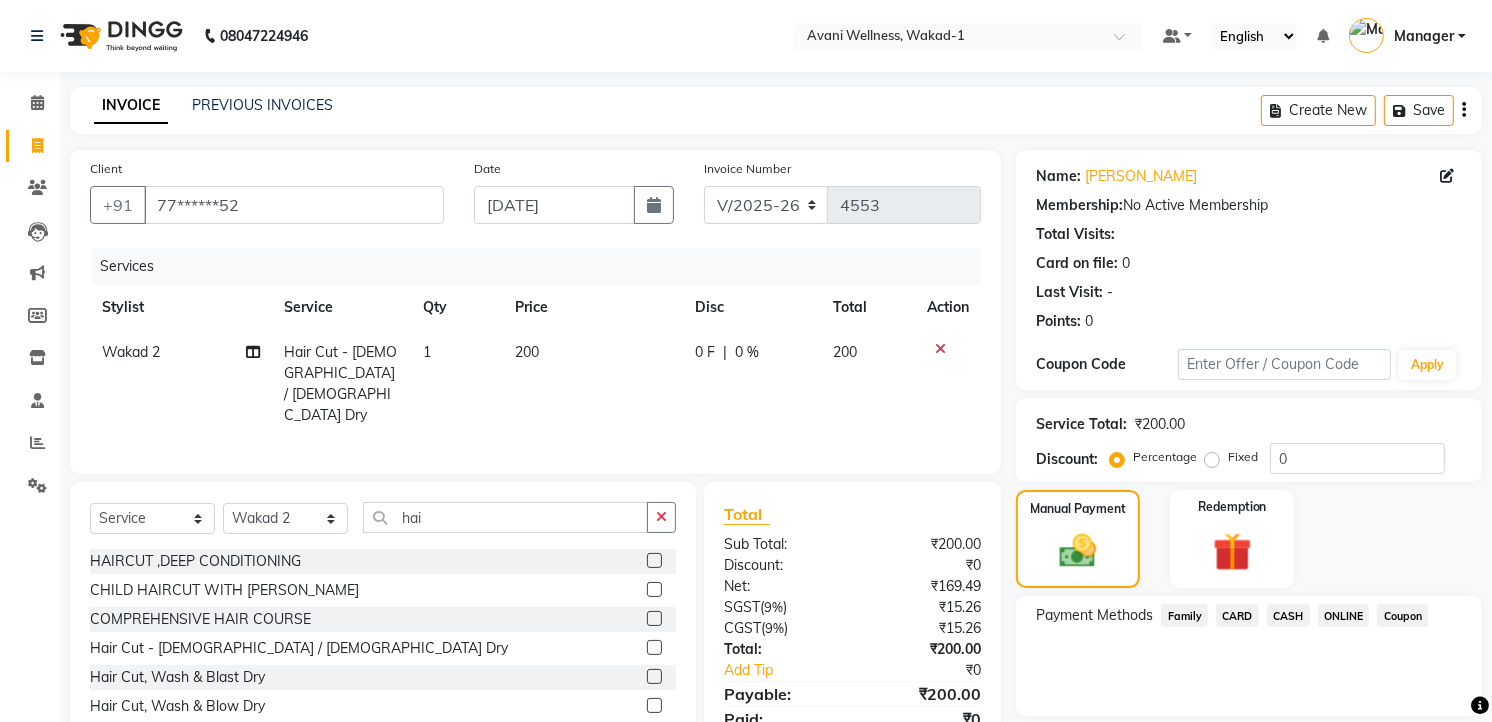 click on "ONLINE" 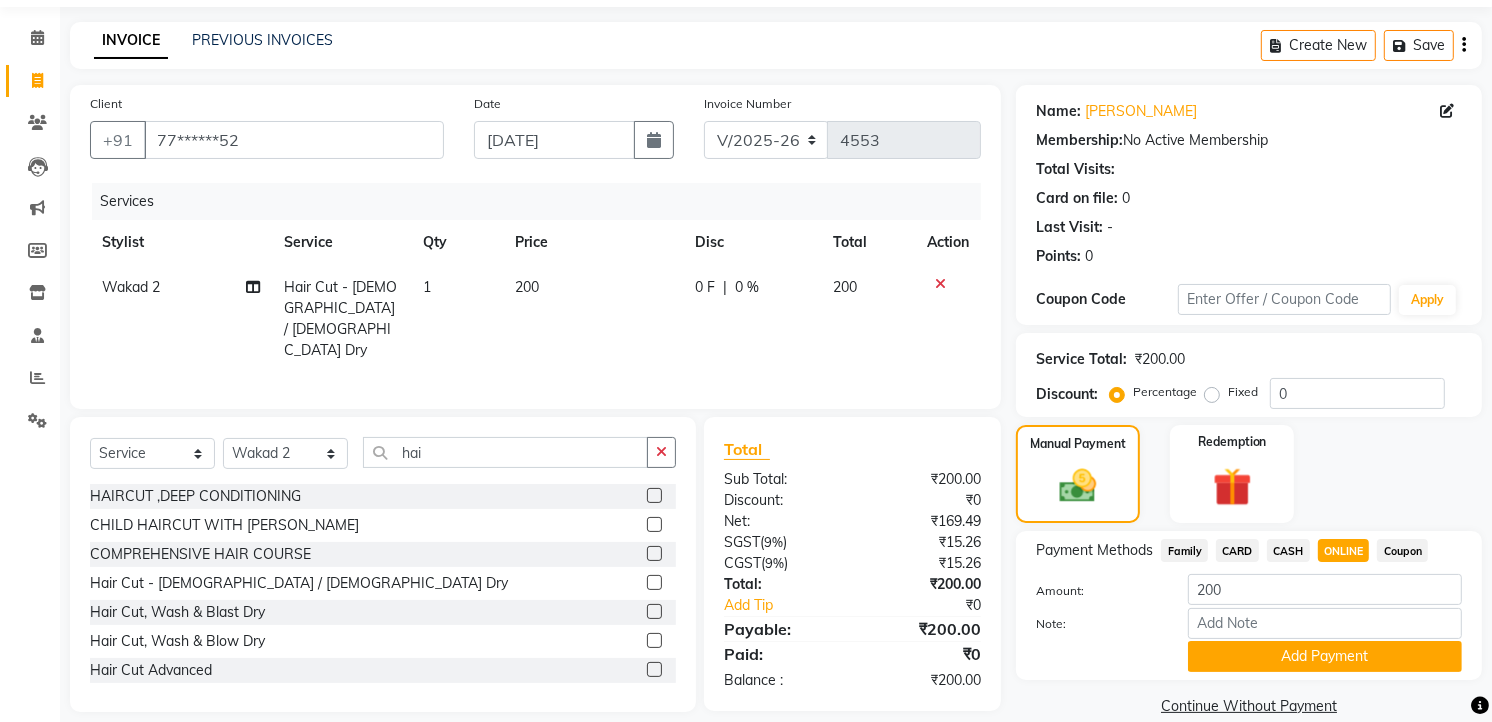 scroll, scrollTop: 80, scrollLeft: 0, axis: vertical 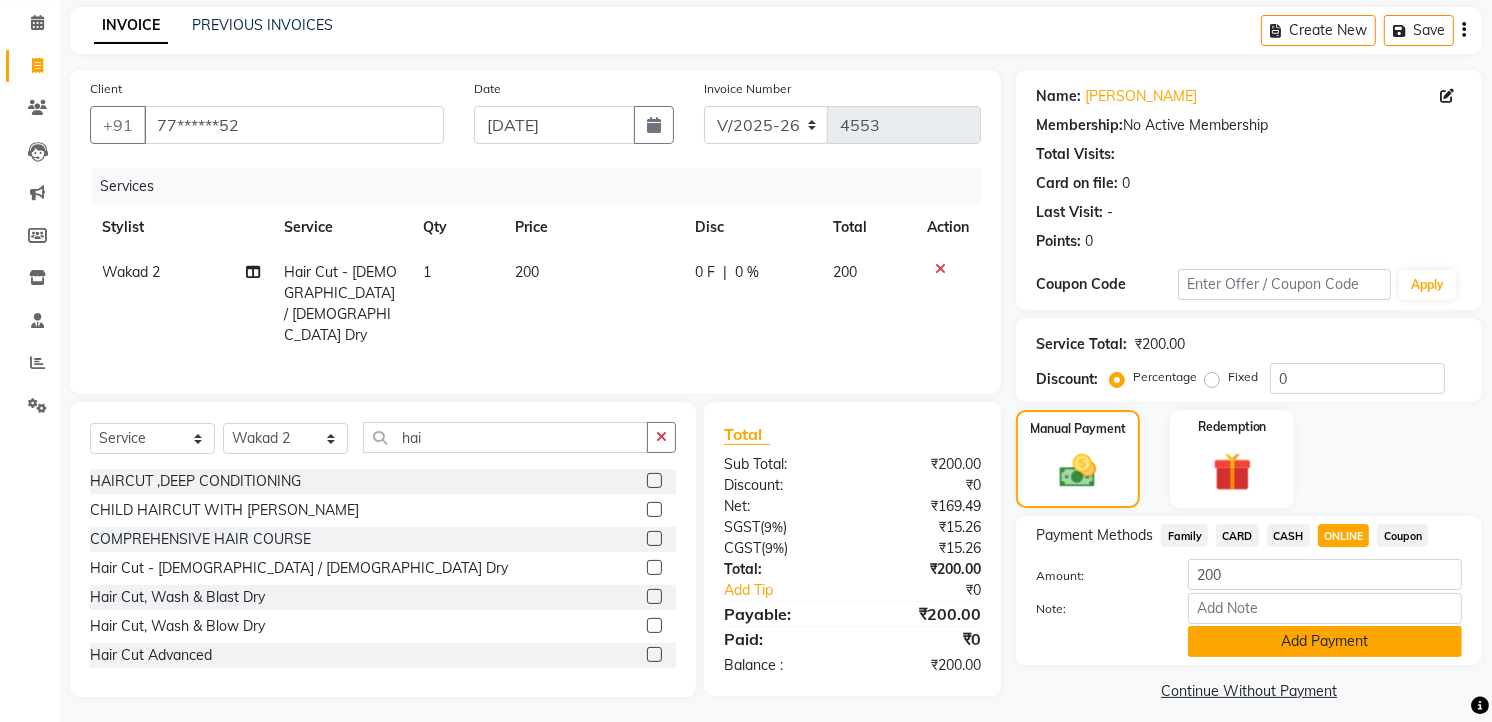click on "Add Payment" 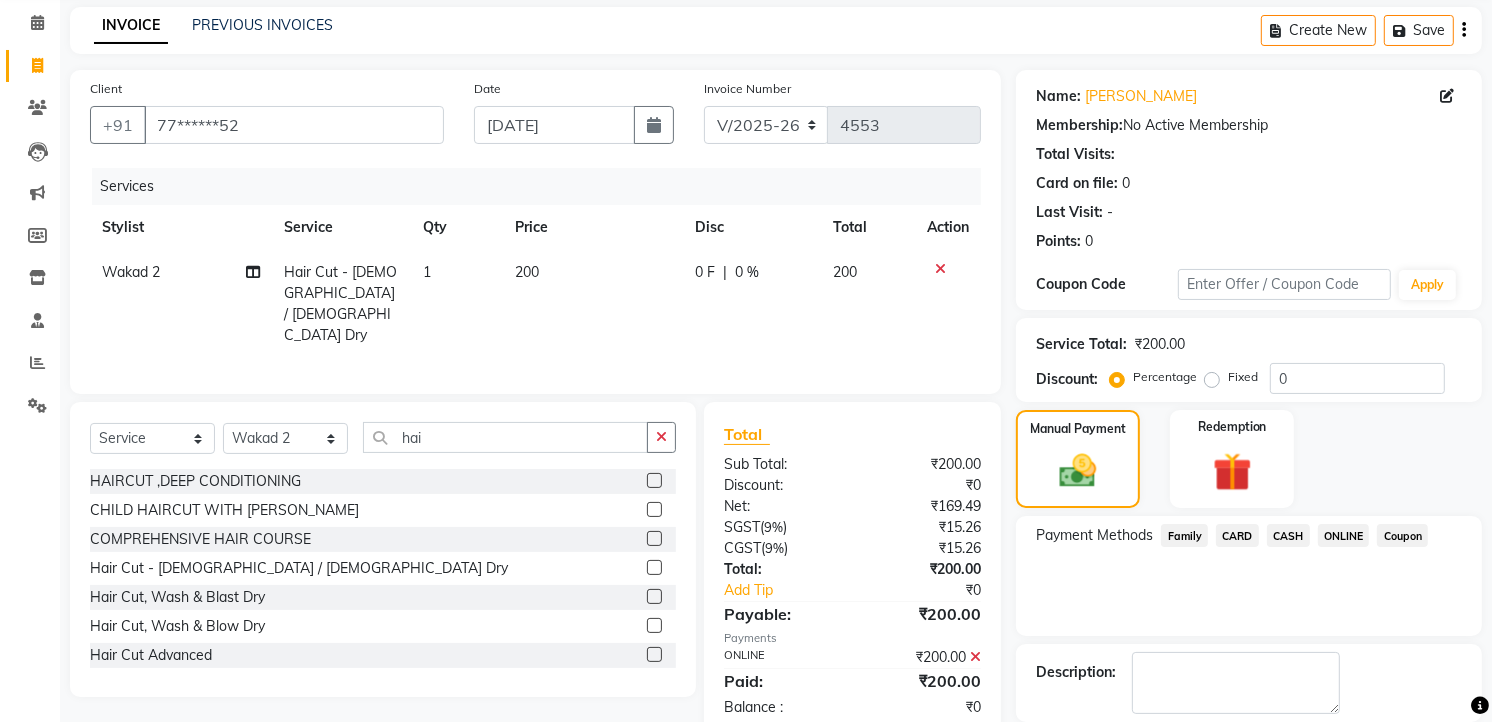 scroll, scrollTop: 177, scrollLeft: 0, axis: vertical 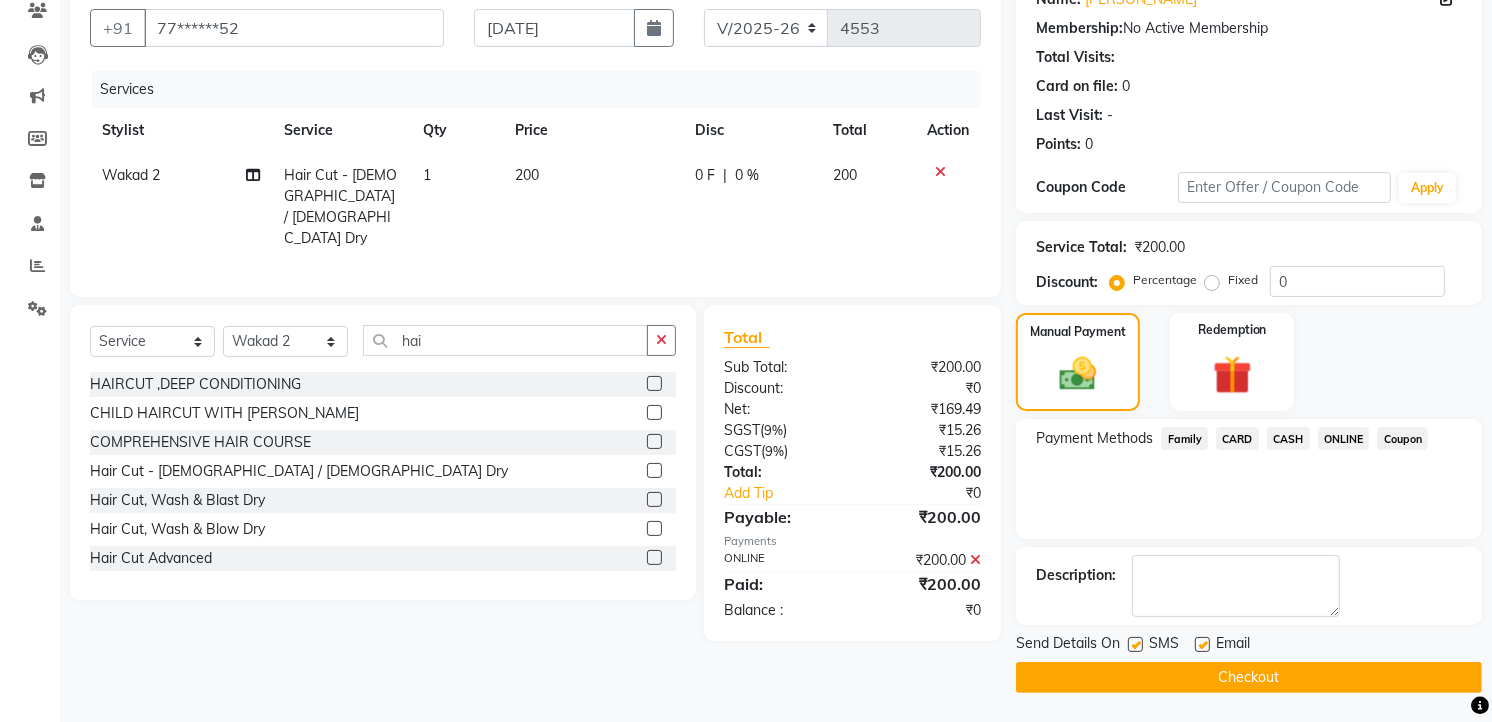 click on "Checkout" 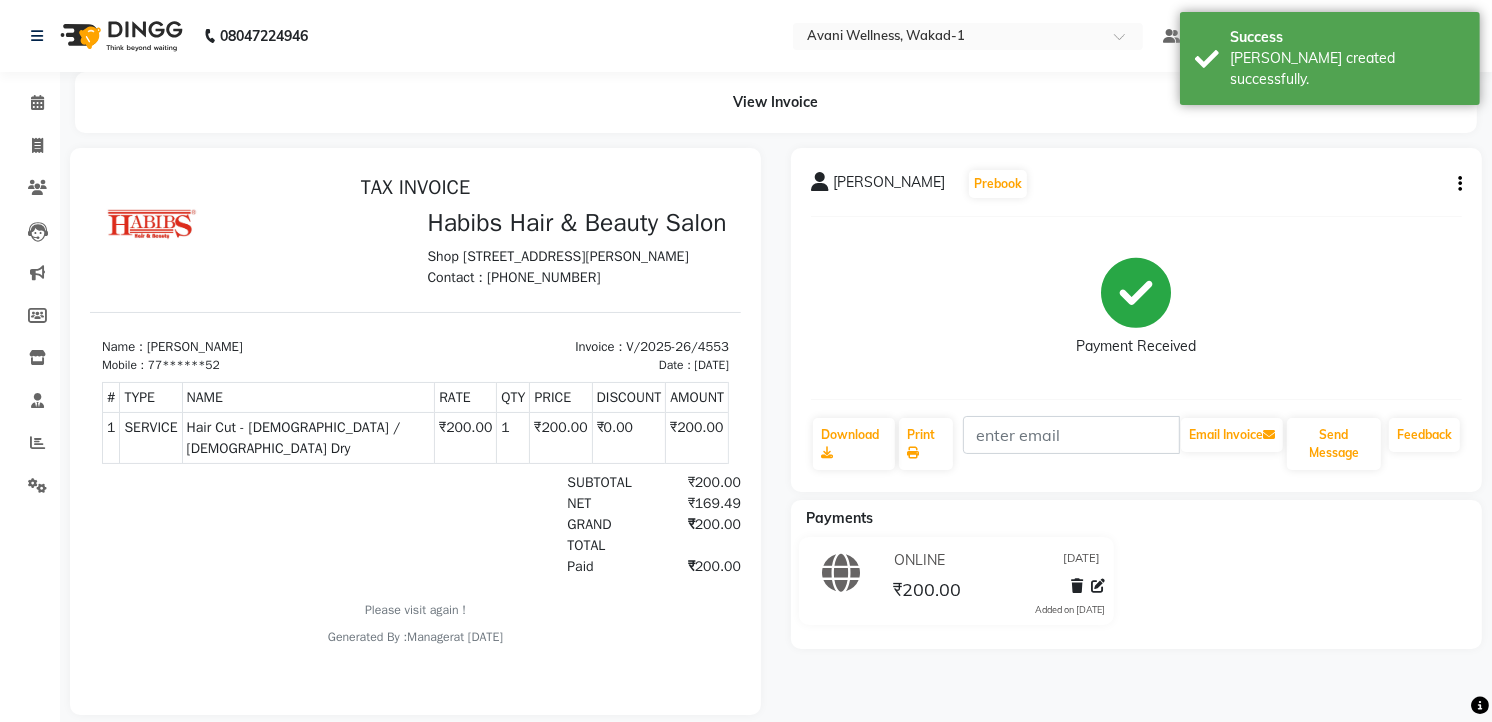 scroll, scrollTop: 0, scrollLeft: 0, axis: both 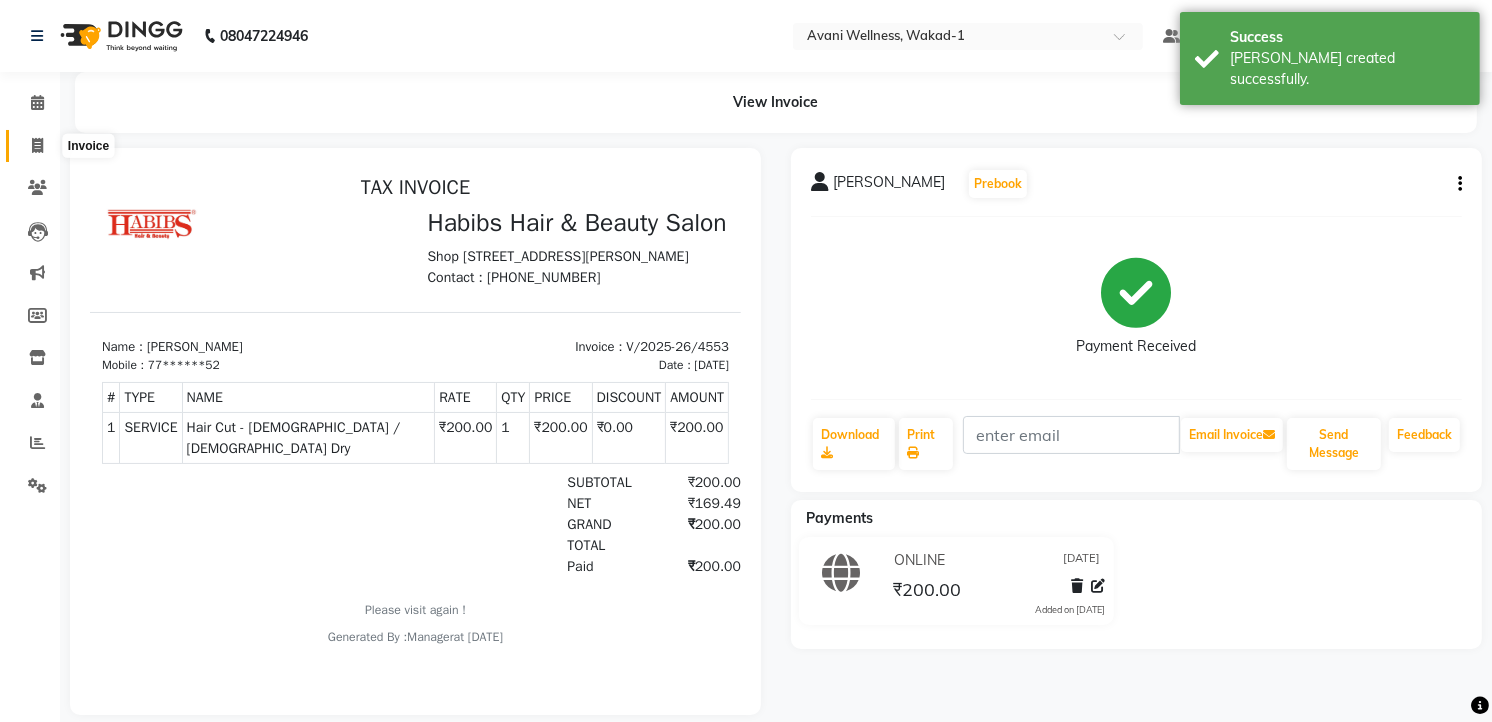 click 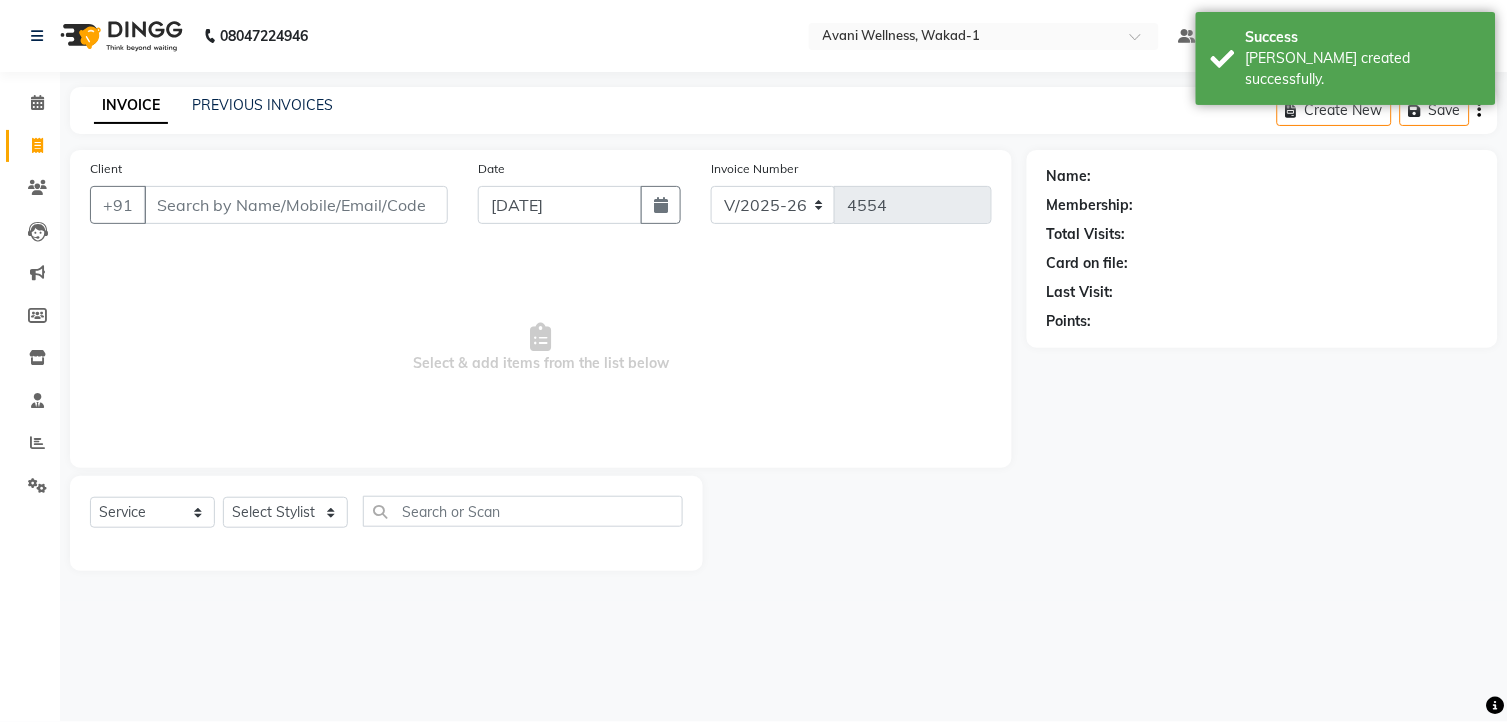 click on "Client" at bounding box center [296, 205] 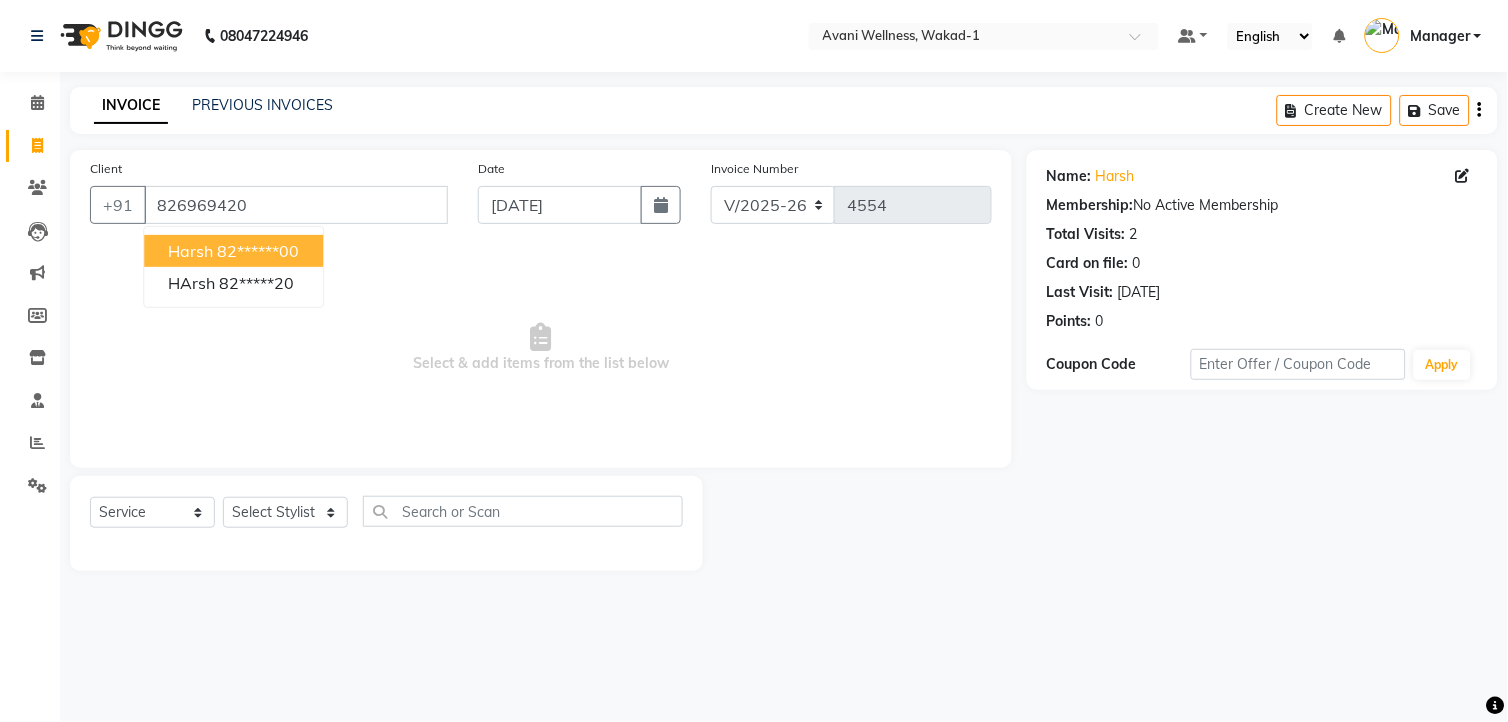 click on "Harsh" at bounding box center [190, 251] 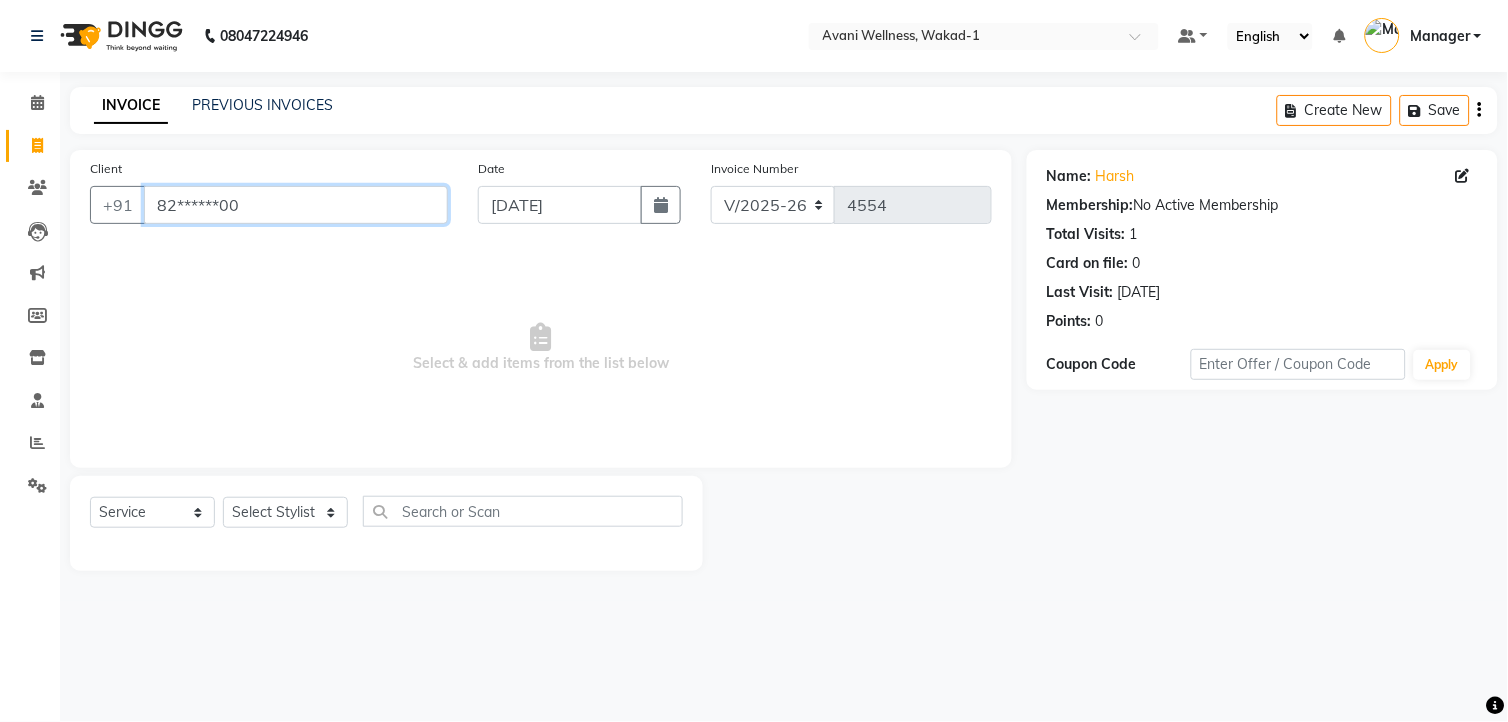 click on "82******00" at bounding box center [296, 205] 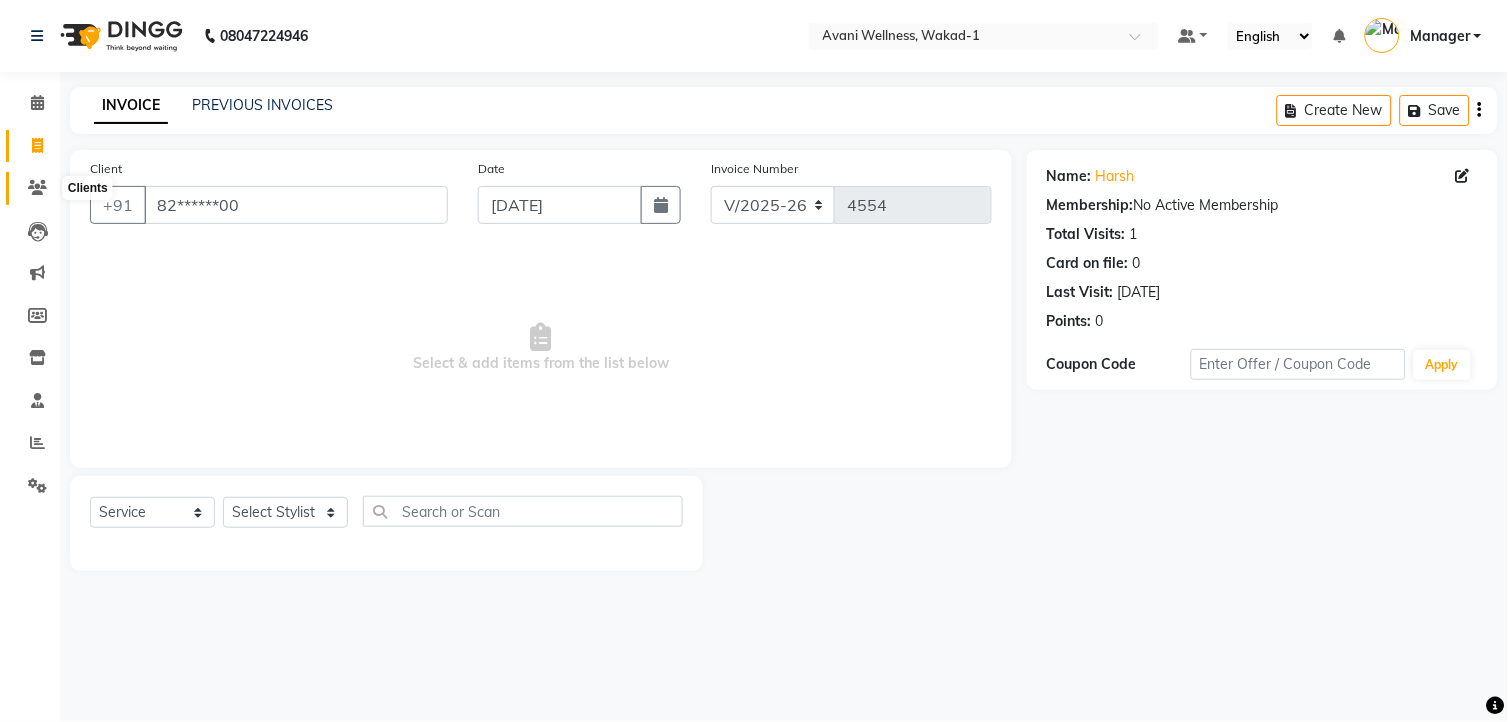 click 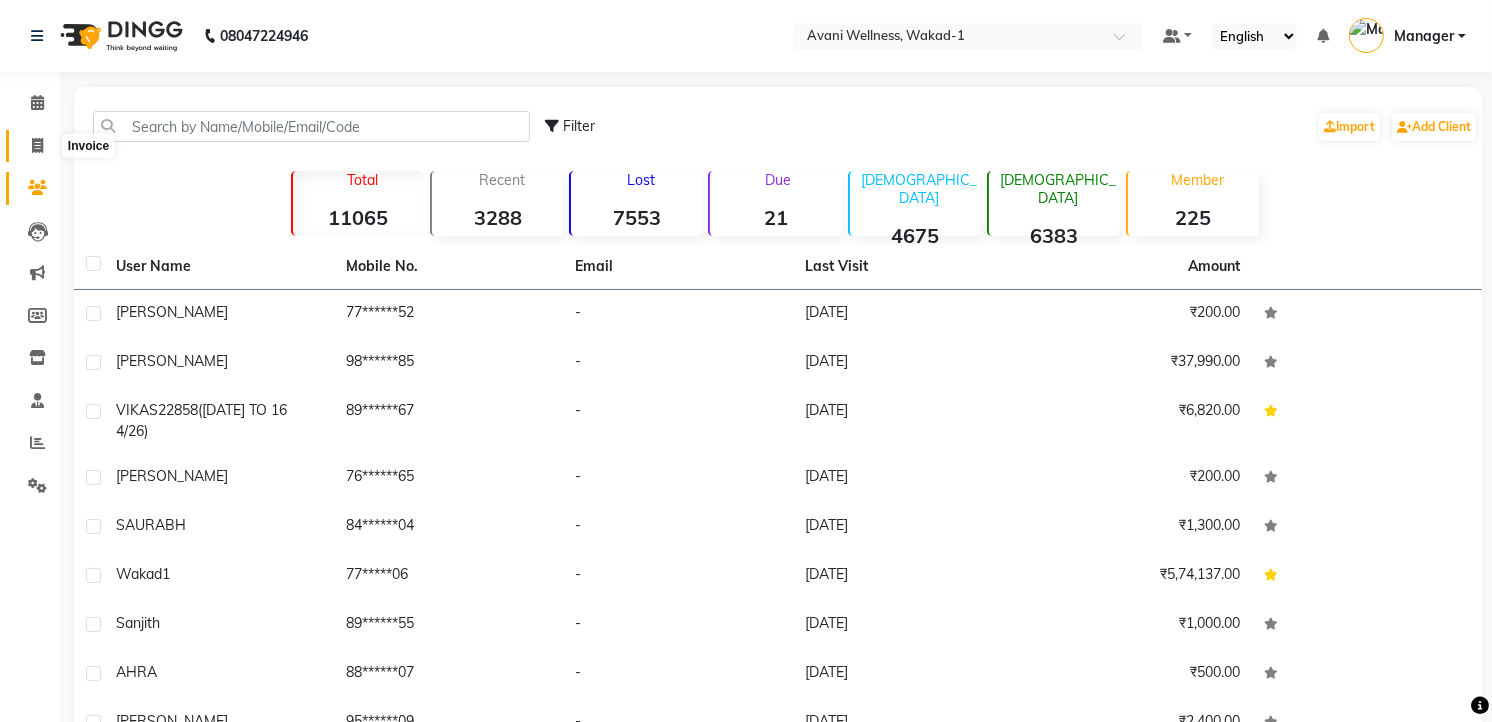 click 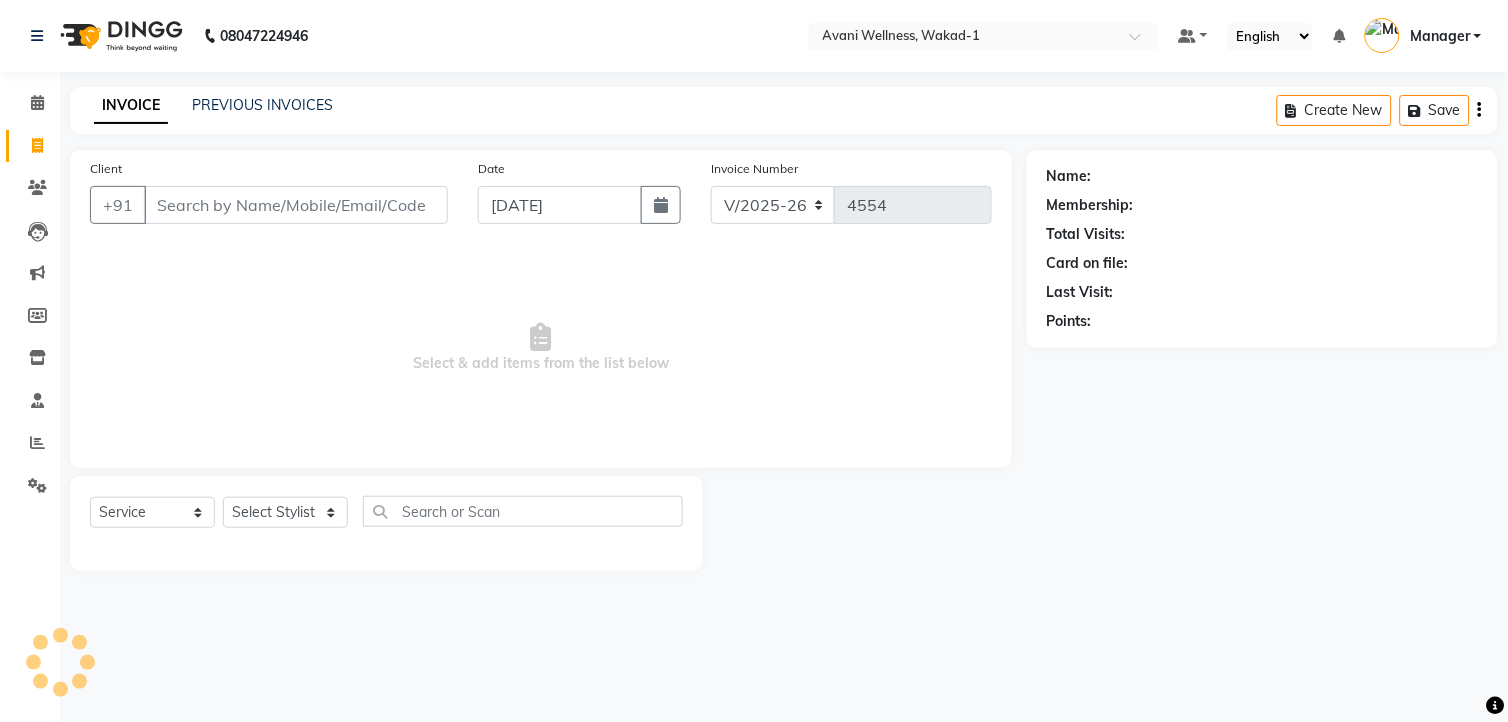 click on "Client" at bounding box center (296, 205) 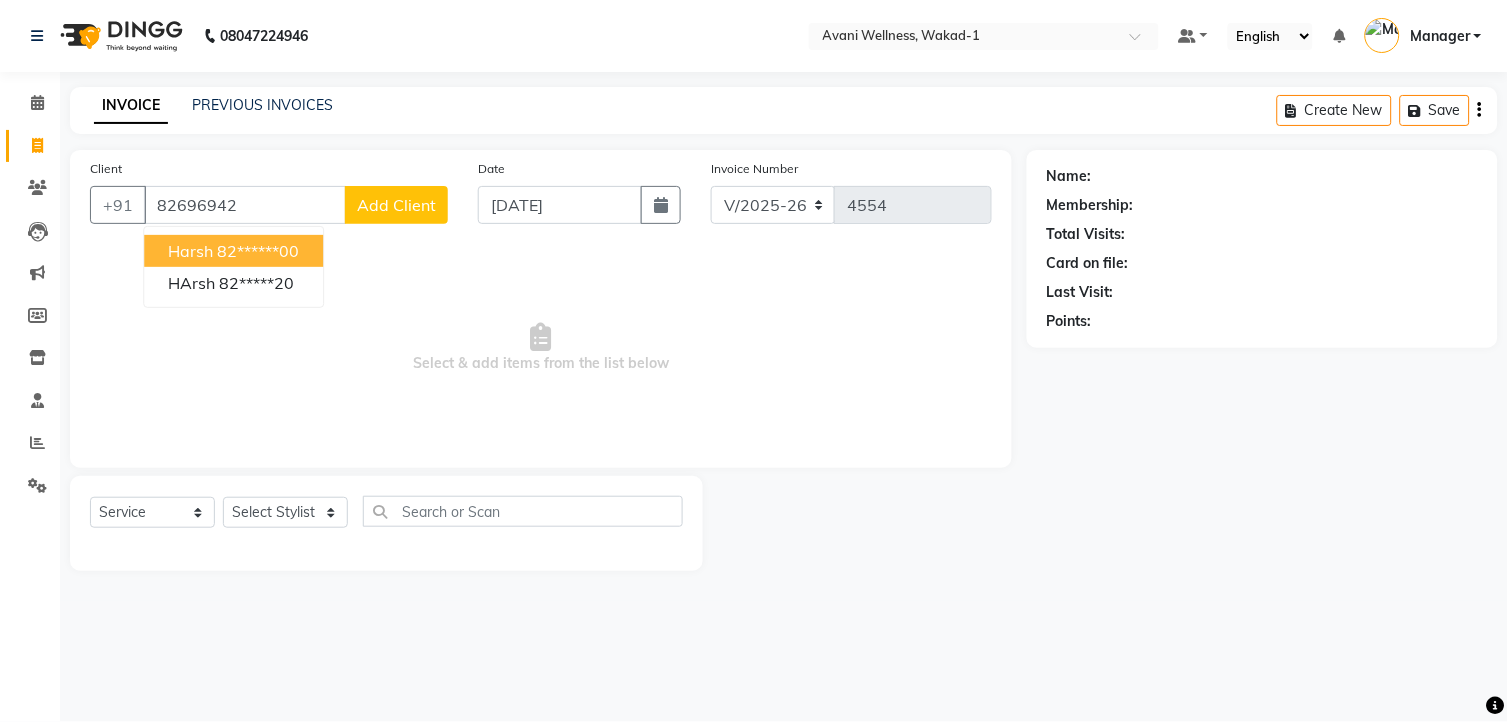 click on "Harsh" at bounding box center (190, 251) 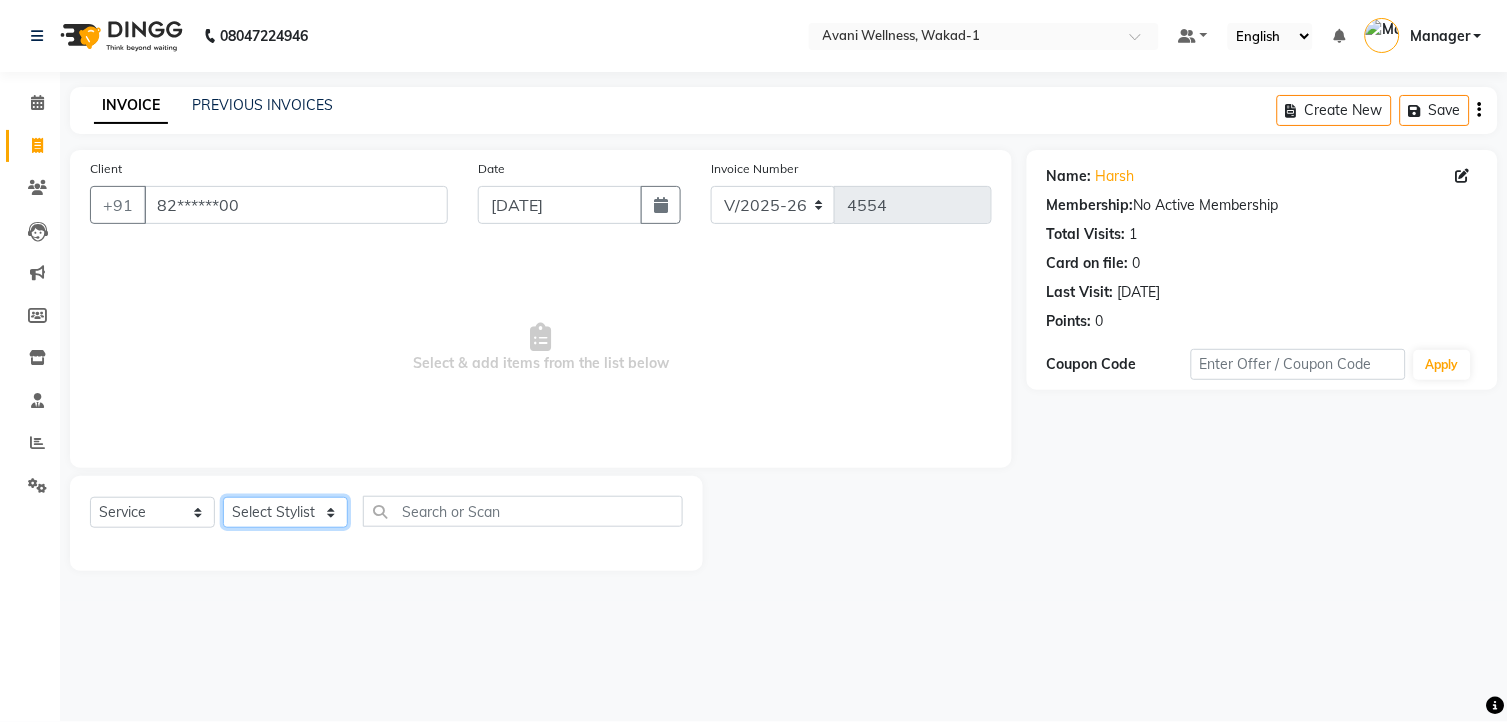 click on "Select Stylist [PERSON_NAME] MAAM [PERSON_NAME] DEV Deva [PERSON_NAME] [PERSON_NAME] Jadhav Manager [PERSON_NAME] MANAGER [PERSON_NAME] [PERSON_NAME]  [PERSON_NAME] [PERSON_NAME] [PERSON_NAME] [PERSON_NAME] [PERSON_NAME] Wakad 2 Yogesh" 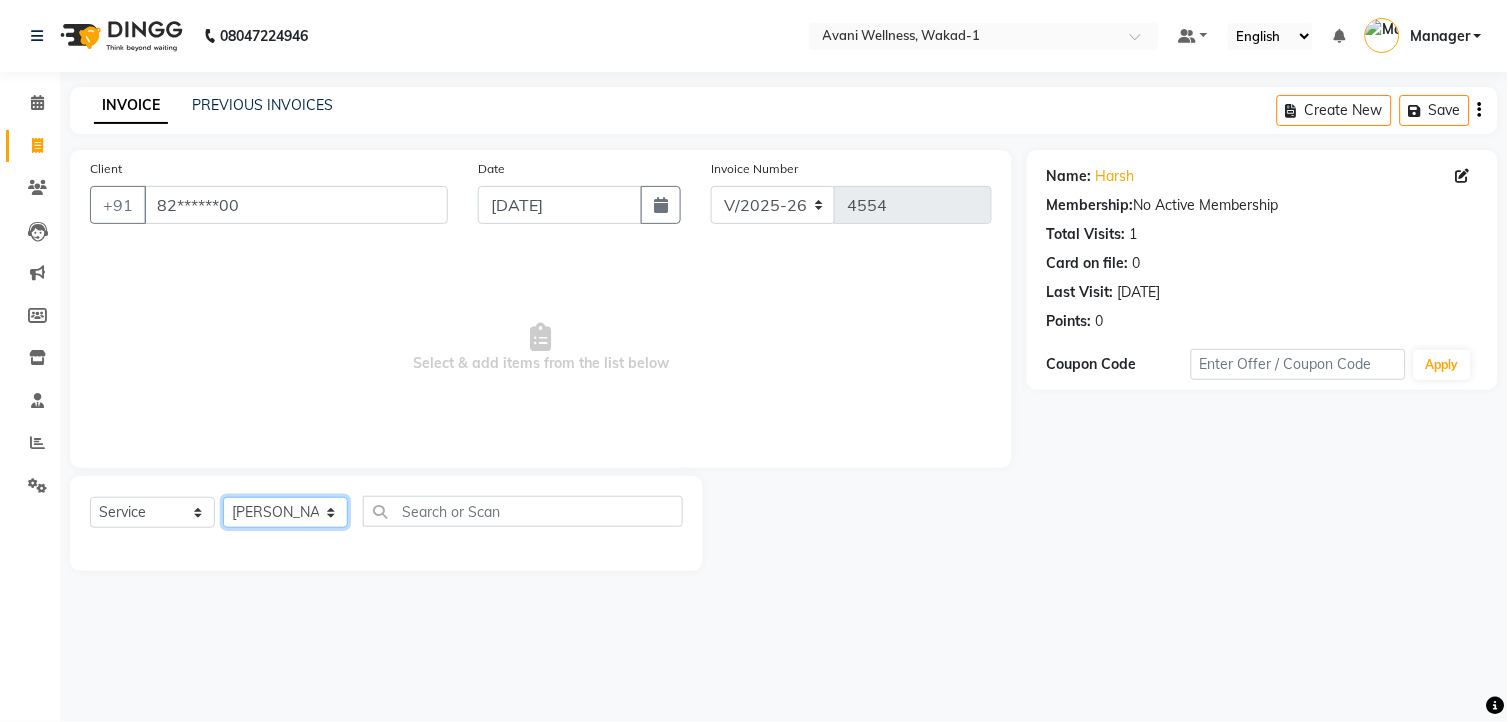 click on "Select Stylist [PERSON_NAME] MAAM [PERSON_NAME] DEV Deva [PERSON_NAME] [PERSON_NAME] Jadhav Manager [PERSON_NAME] MANAGER [PERSON_NAME] [PERSON_NAME]  [PERSON_NAME] [PERSON_NAME] [PERSON_NAME] [PERSON_NAME] [PERSON_NAME] Wakad 2 Yogesh" 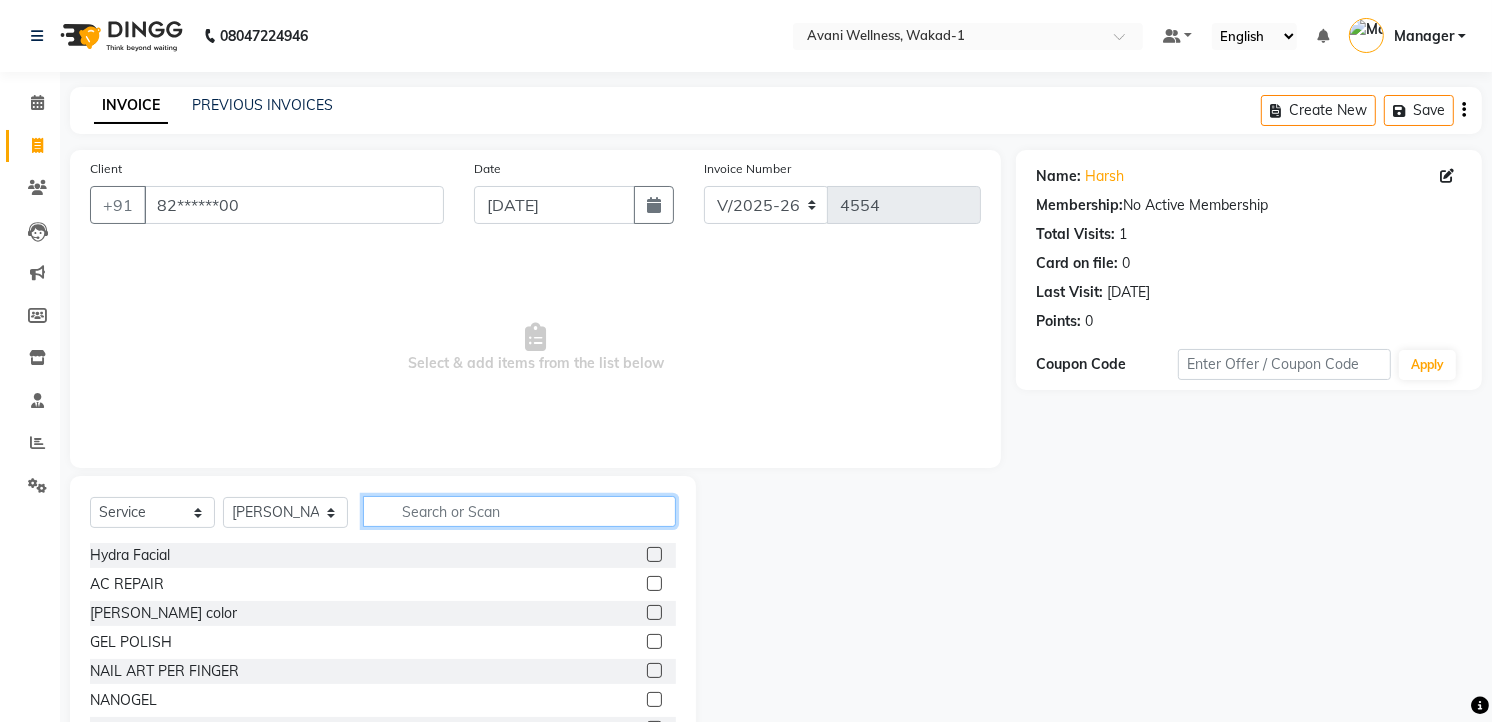 click 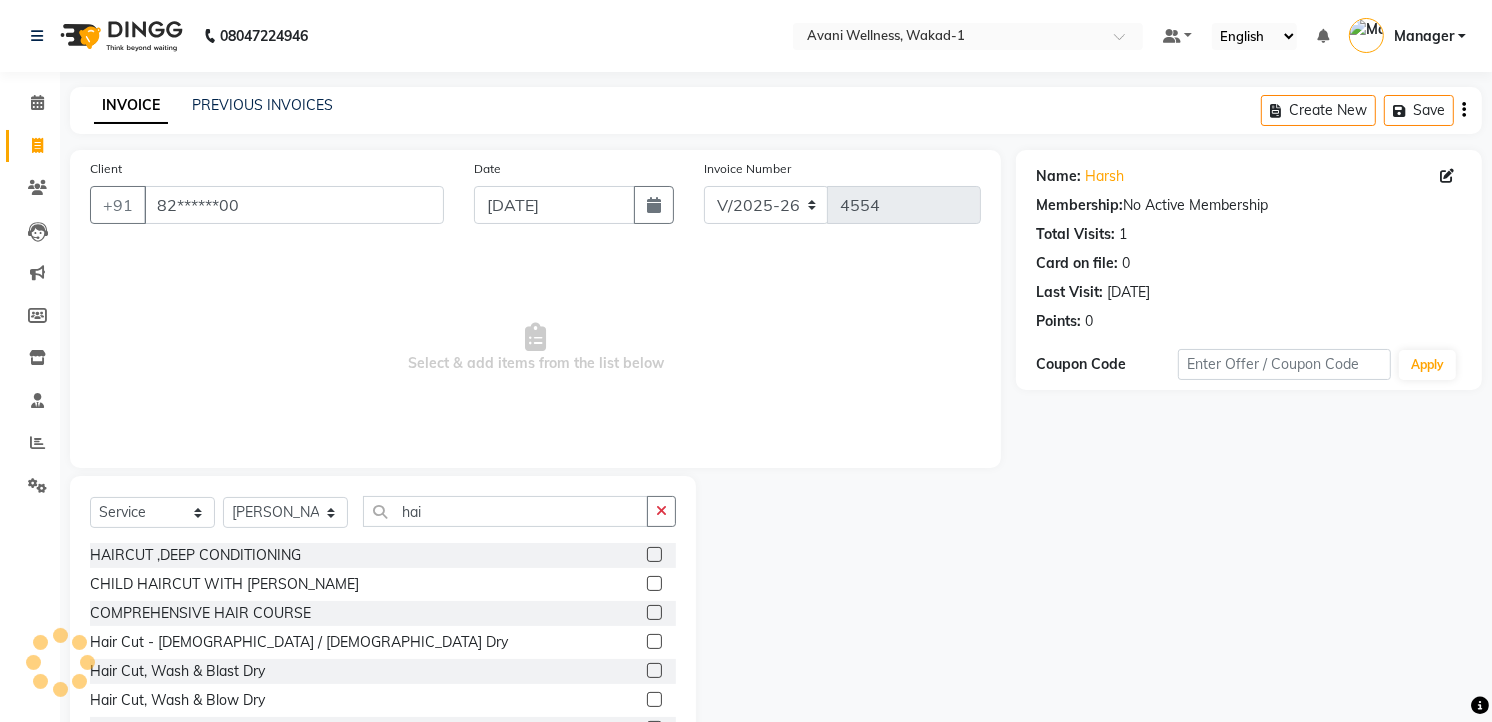 click 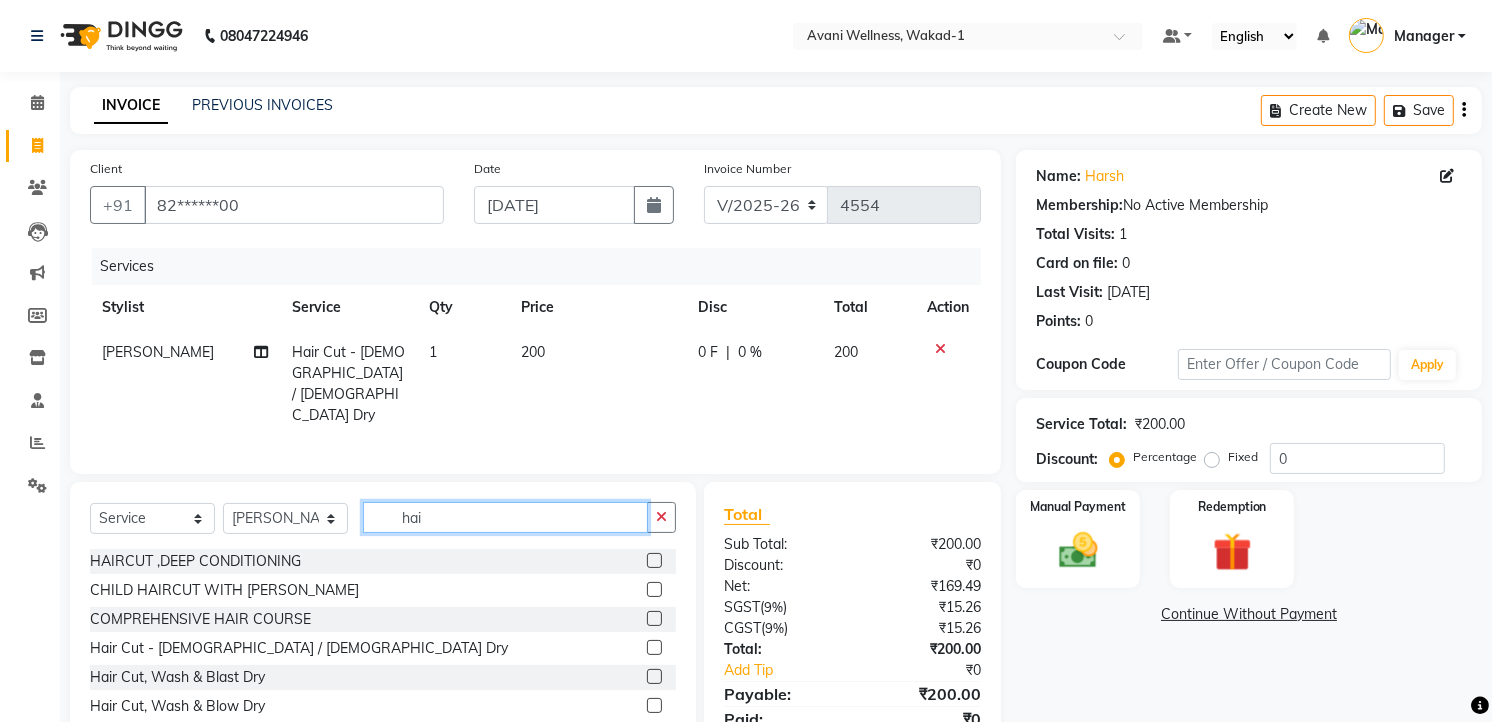 click on "hai" 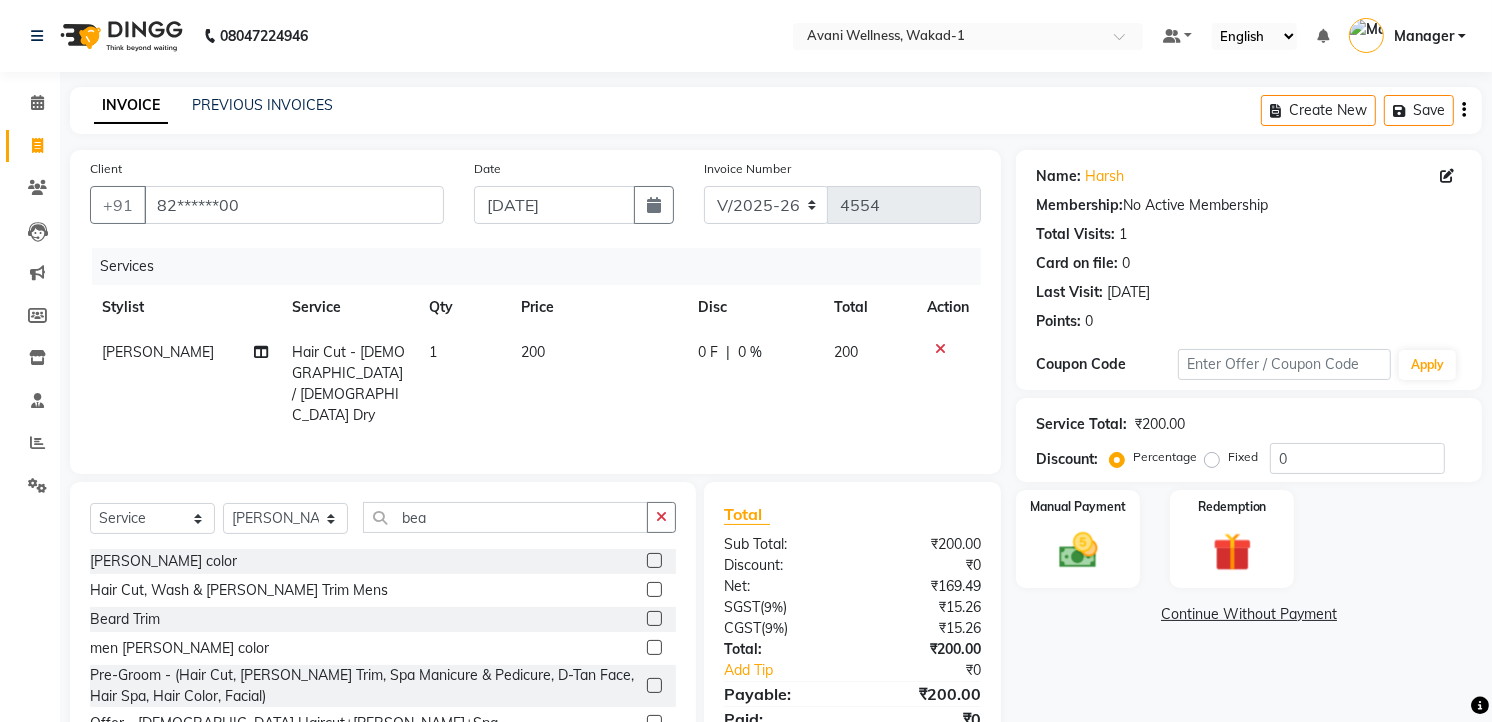 click 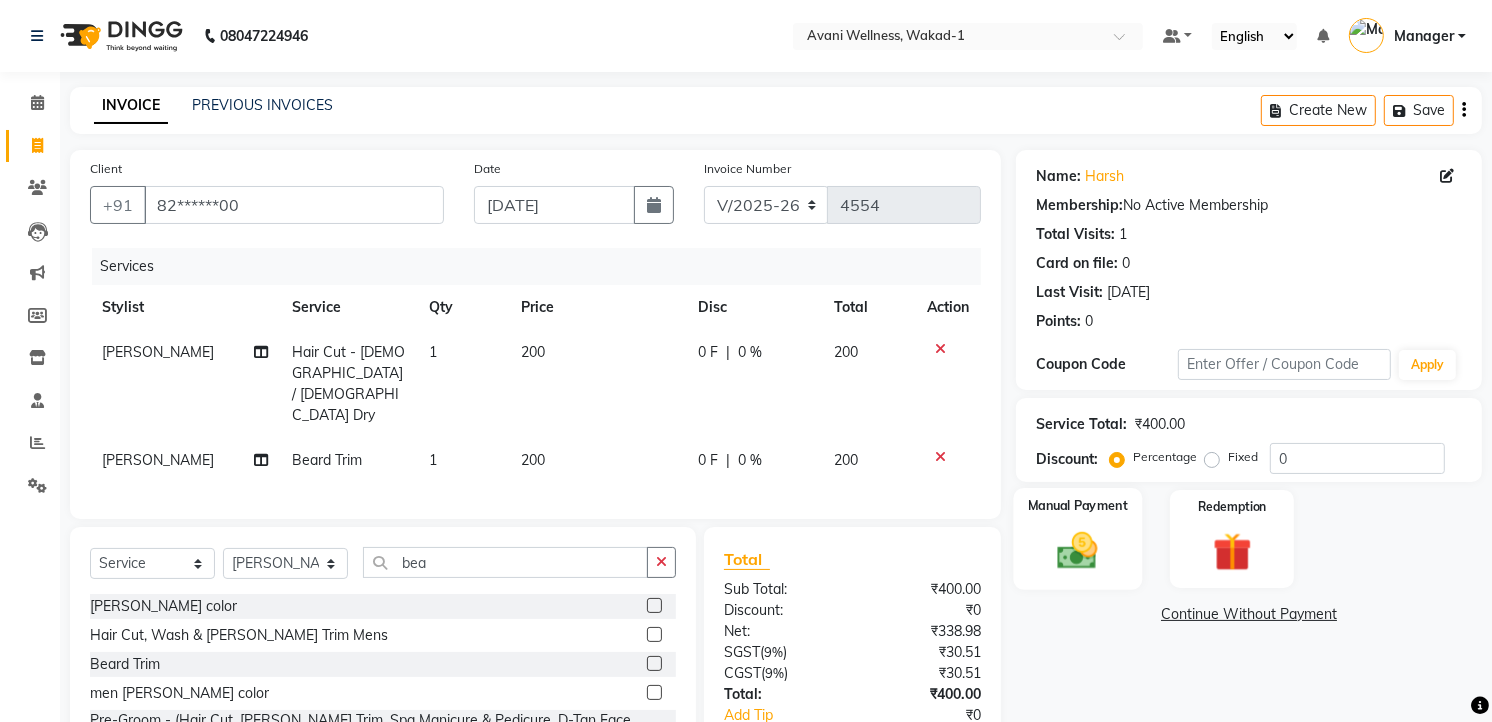 click on "Manual Payment" 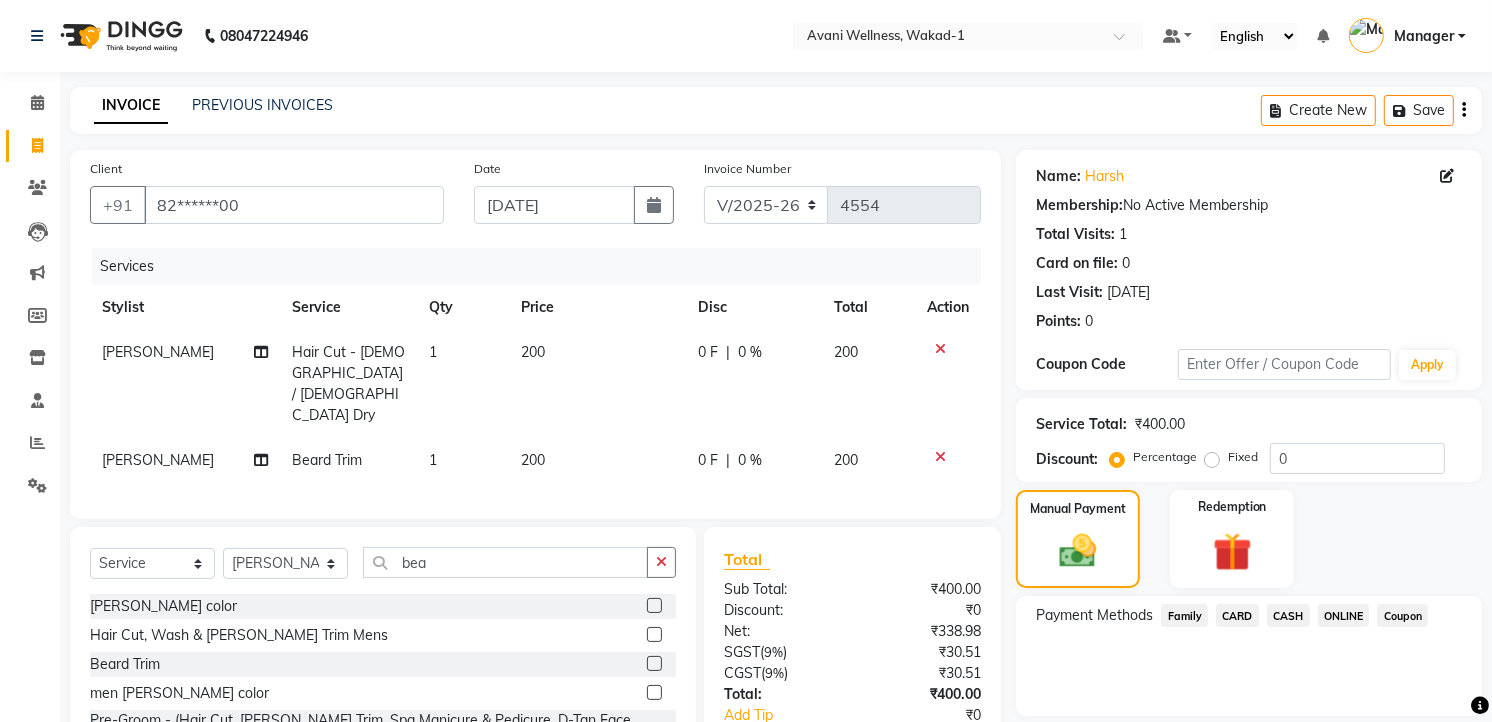 click on "ONLINE" 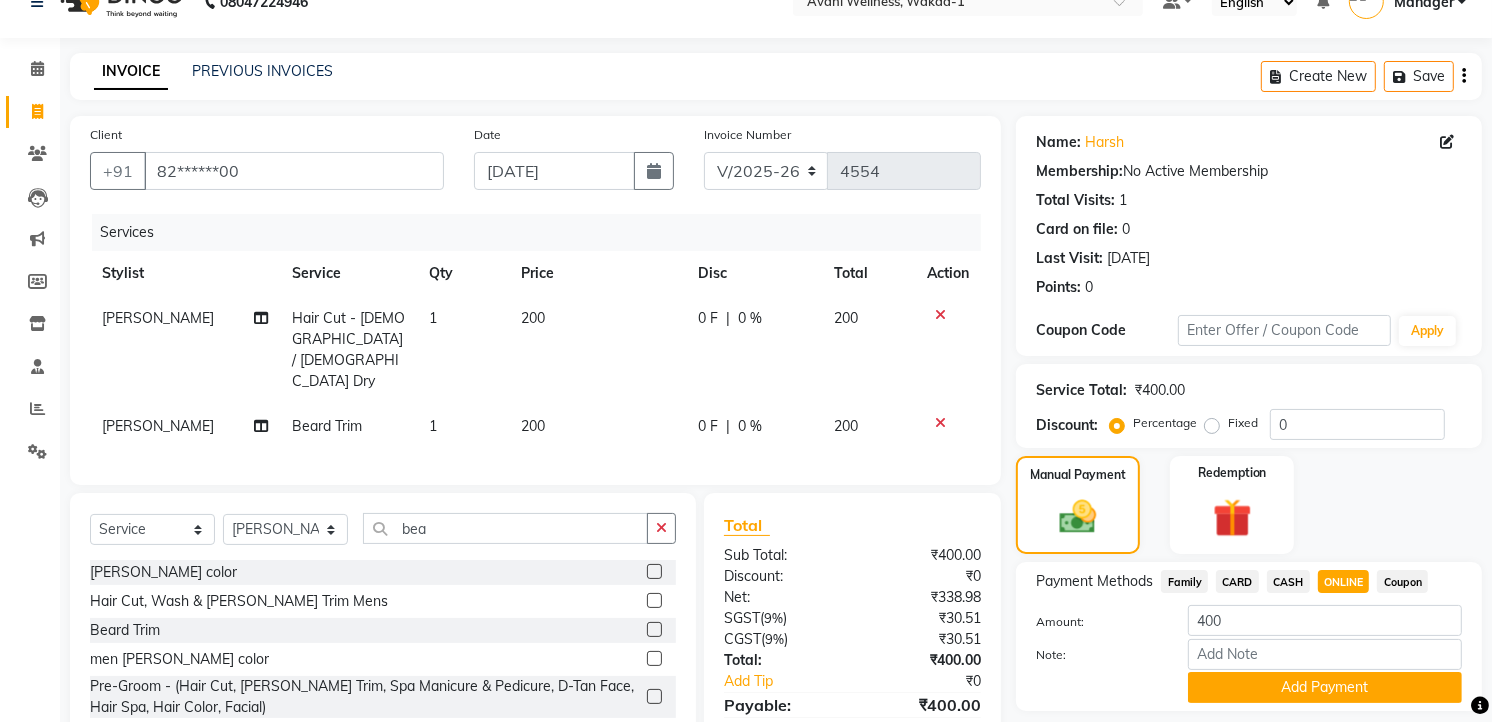 scroll, scrollTop: 38, scrollLeft: 0, axis: vertical 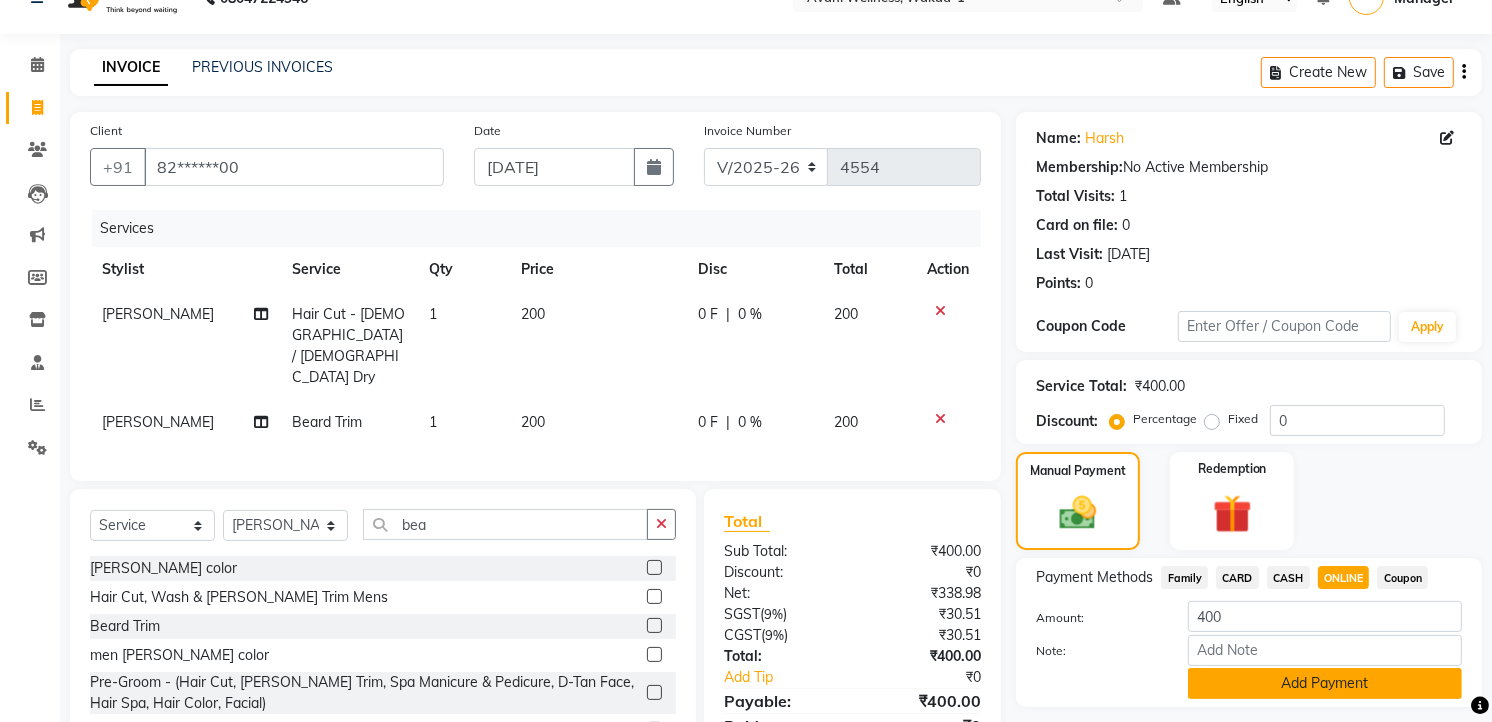 click on "Add Payment" 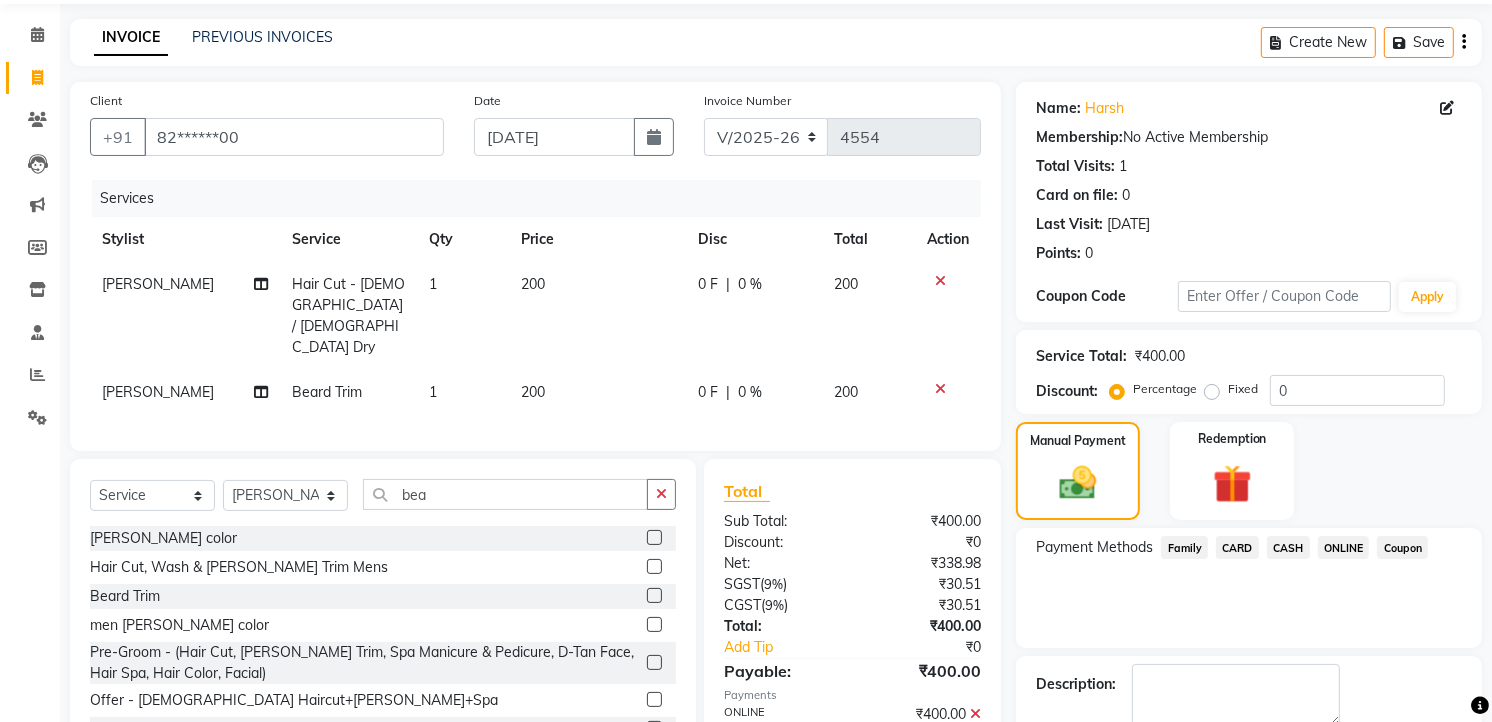 click on "CASH" 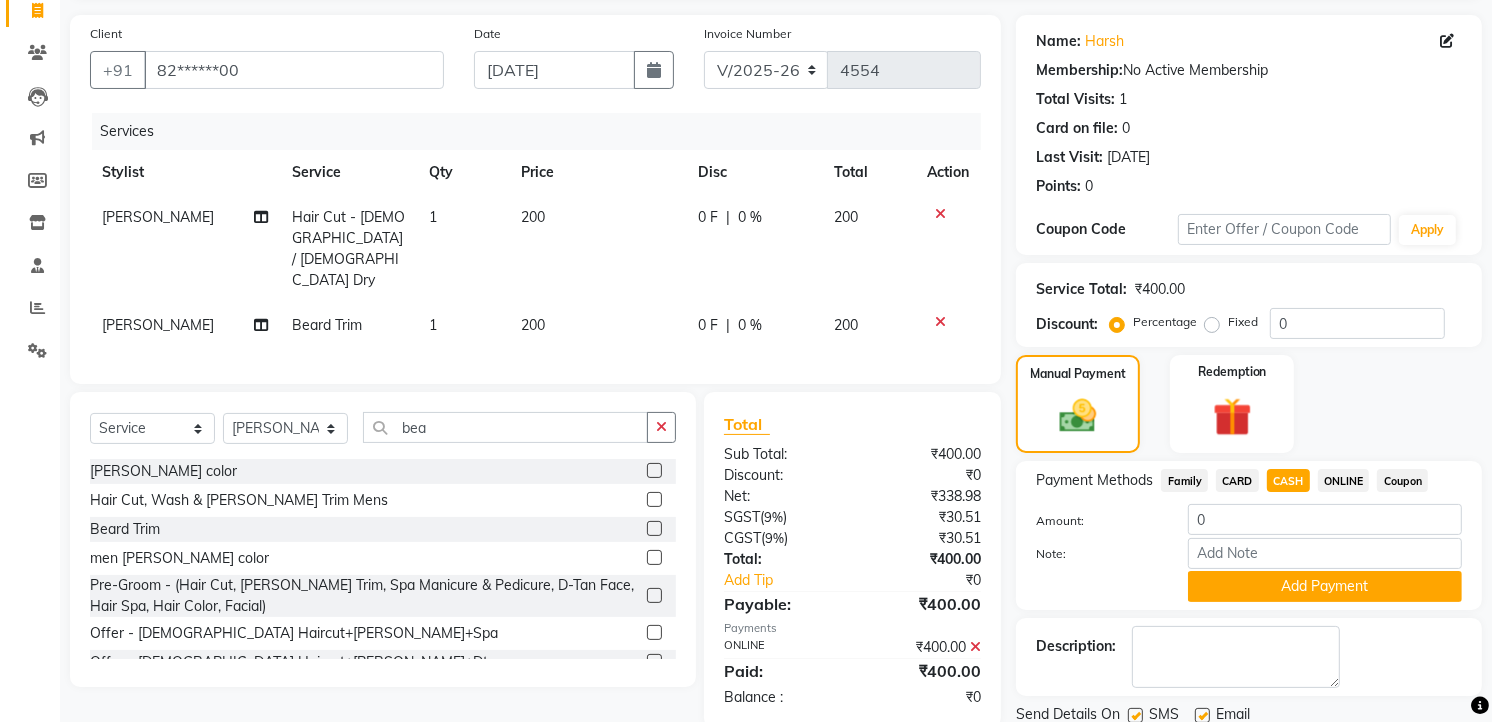 scroll, scrollTop: 207, scrollLeft: 0, axis: vertical 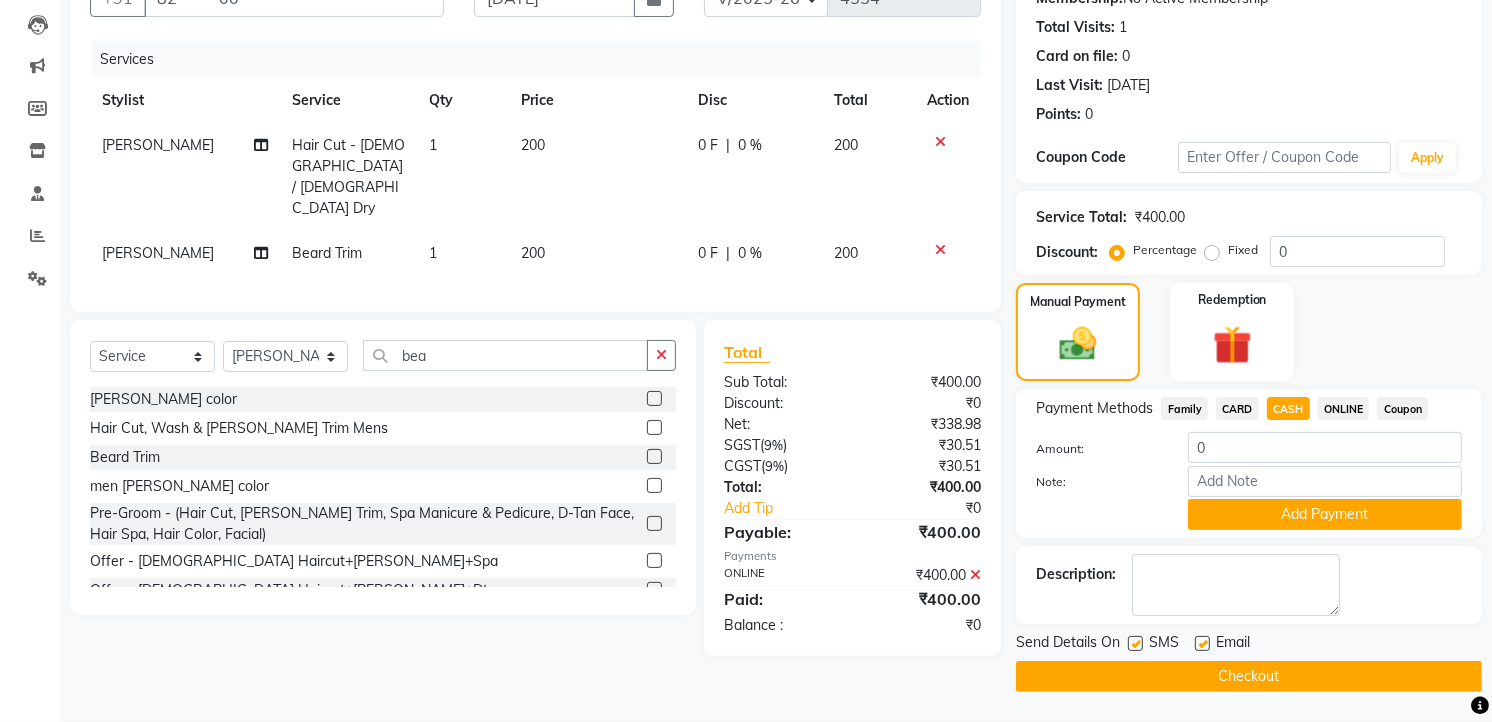 click on "Checkout" 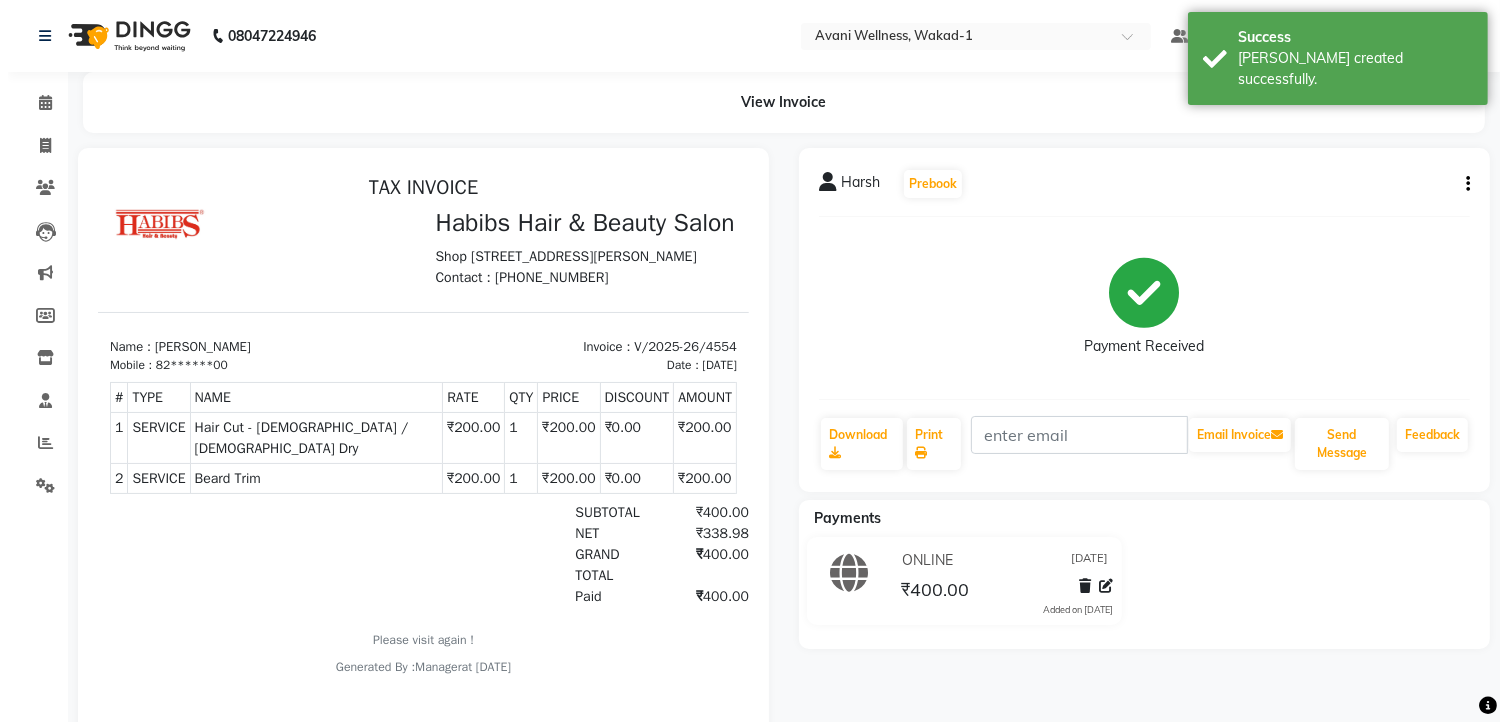 scroll, scrollTop: 0, scrollLeft: 0, axis: both 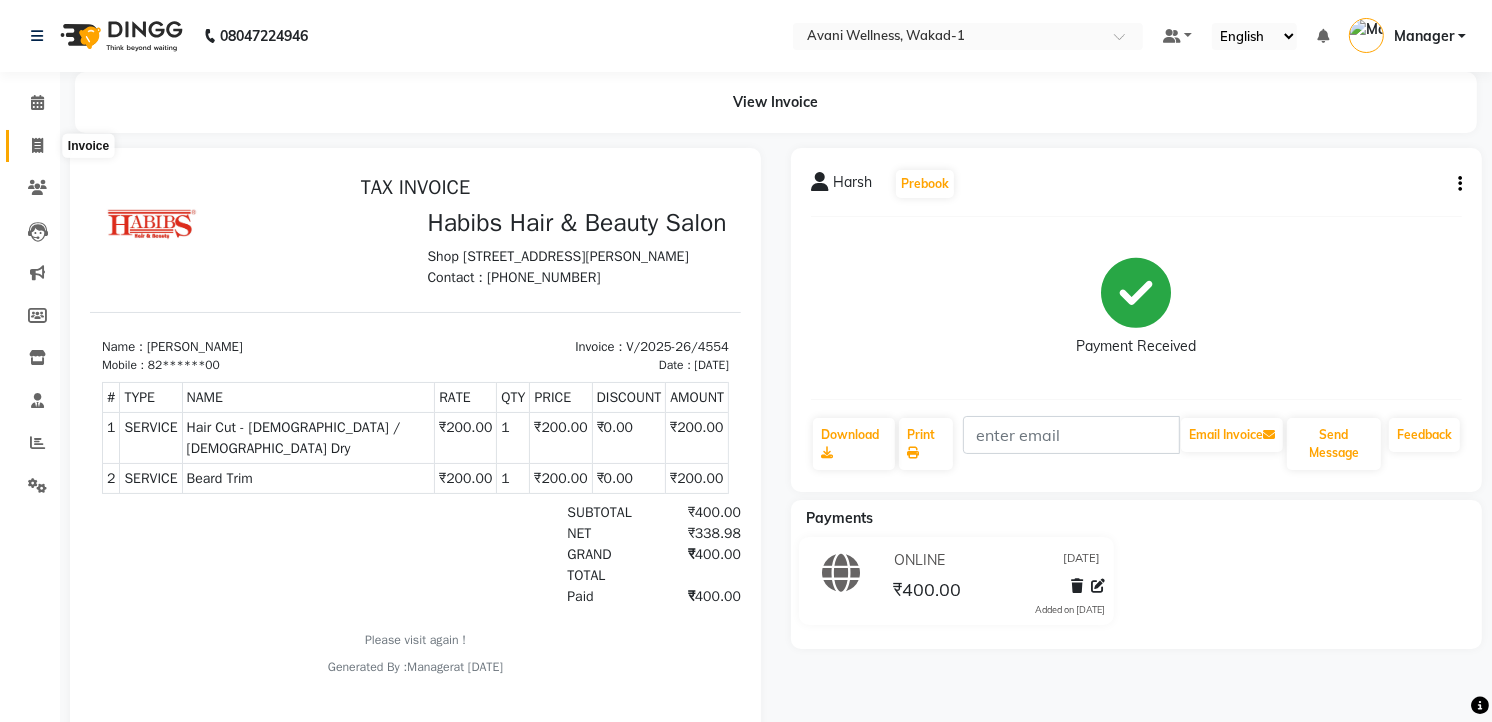 click 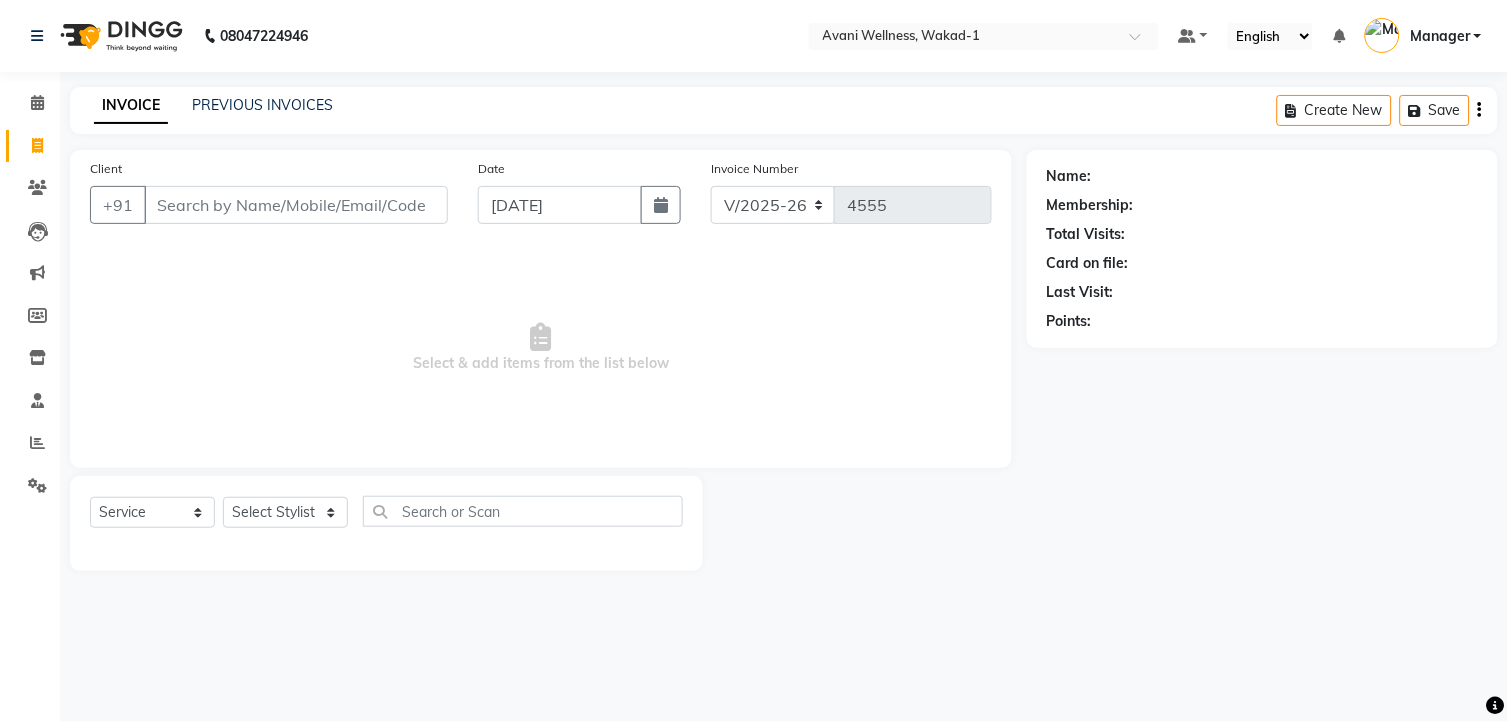 click on "Client" at bounding box center [296, 205] 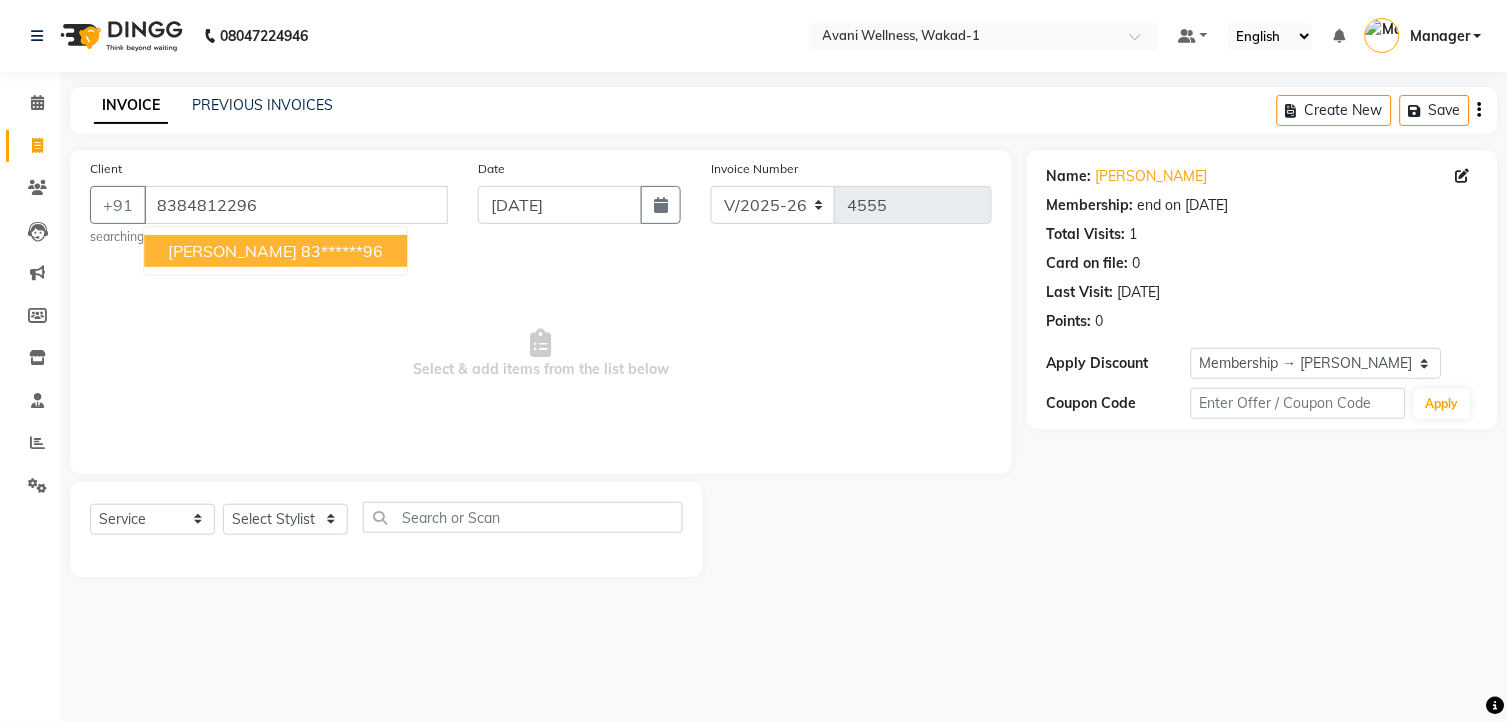 click on "[PERSON_NAME]" at bounding box center [232, 251] 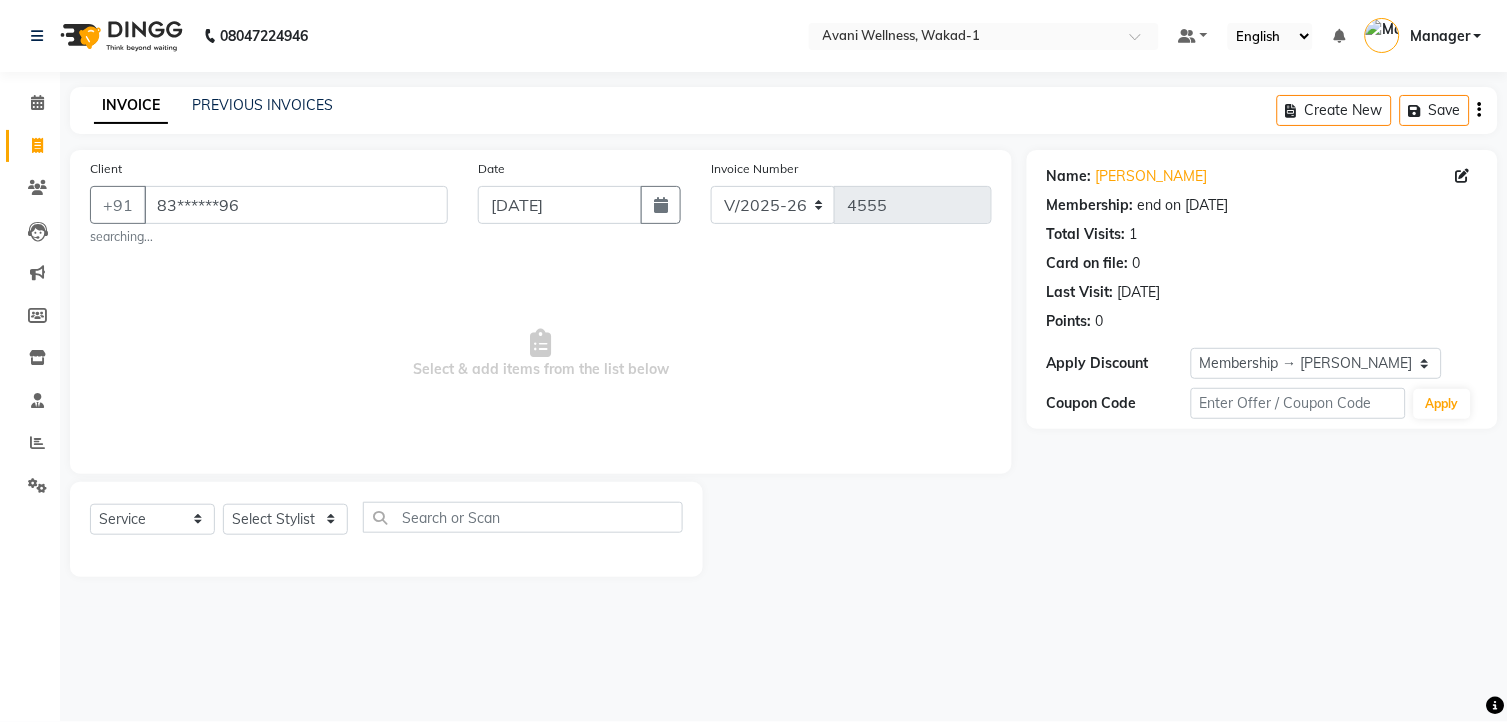 click on "Name: [PERSON_NAME]" 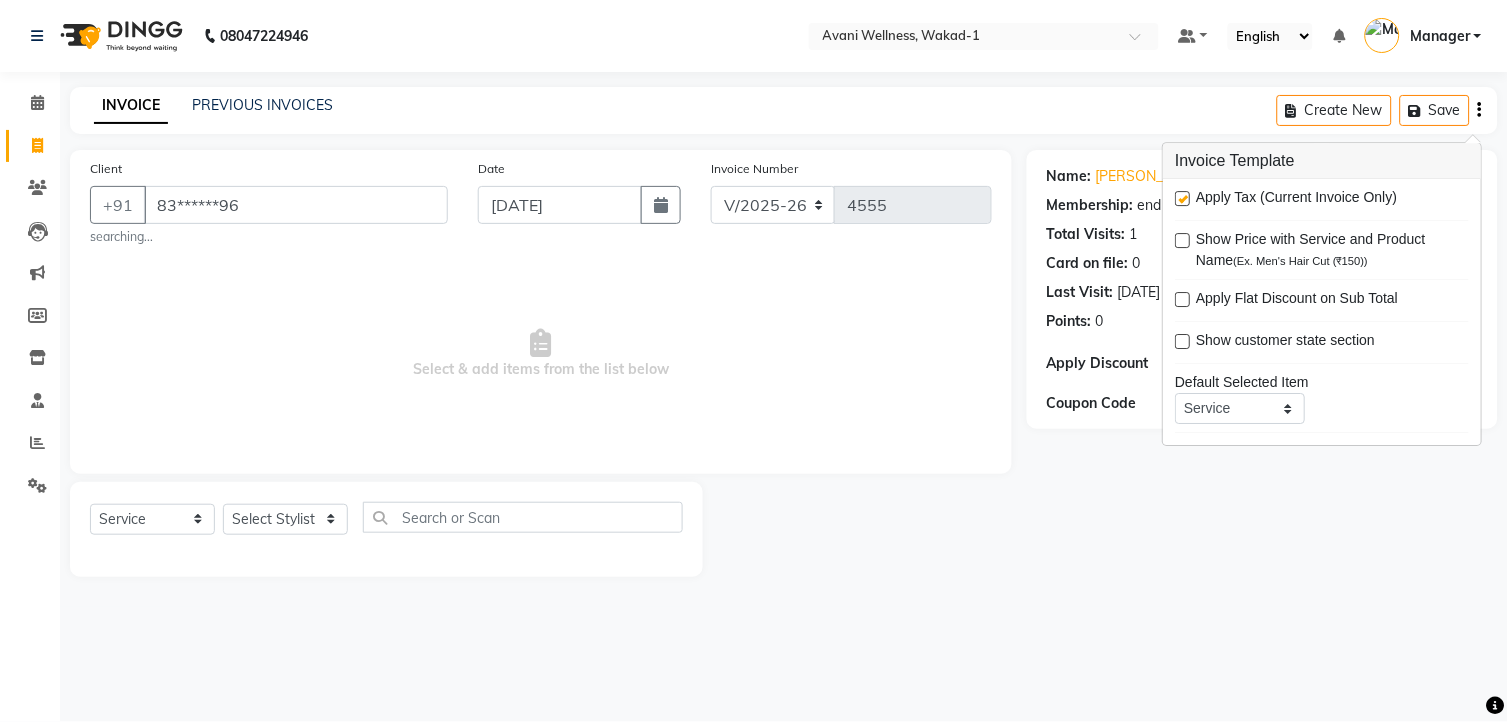 click on "Name: [PERSON_NAME]  Membership: end on [DATE] Total Visits:  1 Card on file:  0 Last Visit:   [DATE] Points:   0  Apply Discount Select Membership → [PERSON_NAME]'s (W1,W2,PS) Coupon Code Apply" 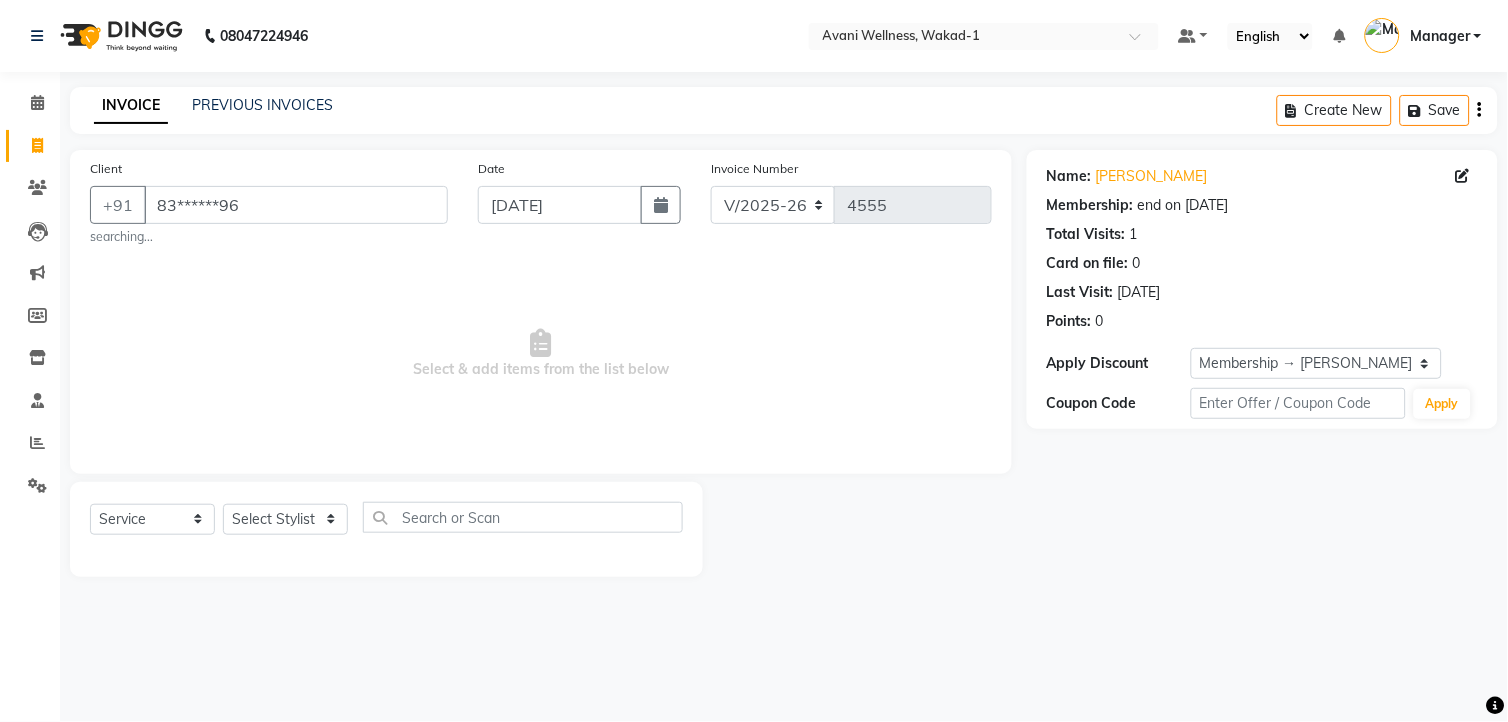 click on "Name: [PERSON_NAME]  Membership: end on [DATE] Total Visits:  1 Card on file:  0 Last Visit:   [DATE] Points:   0  Apply Discount Select Membership → [PERSON_NAME]'s (W1,W2,PS) Coupon Code Apply" 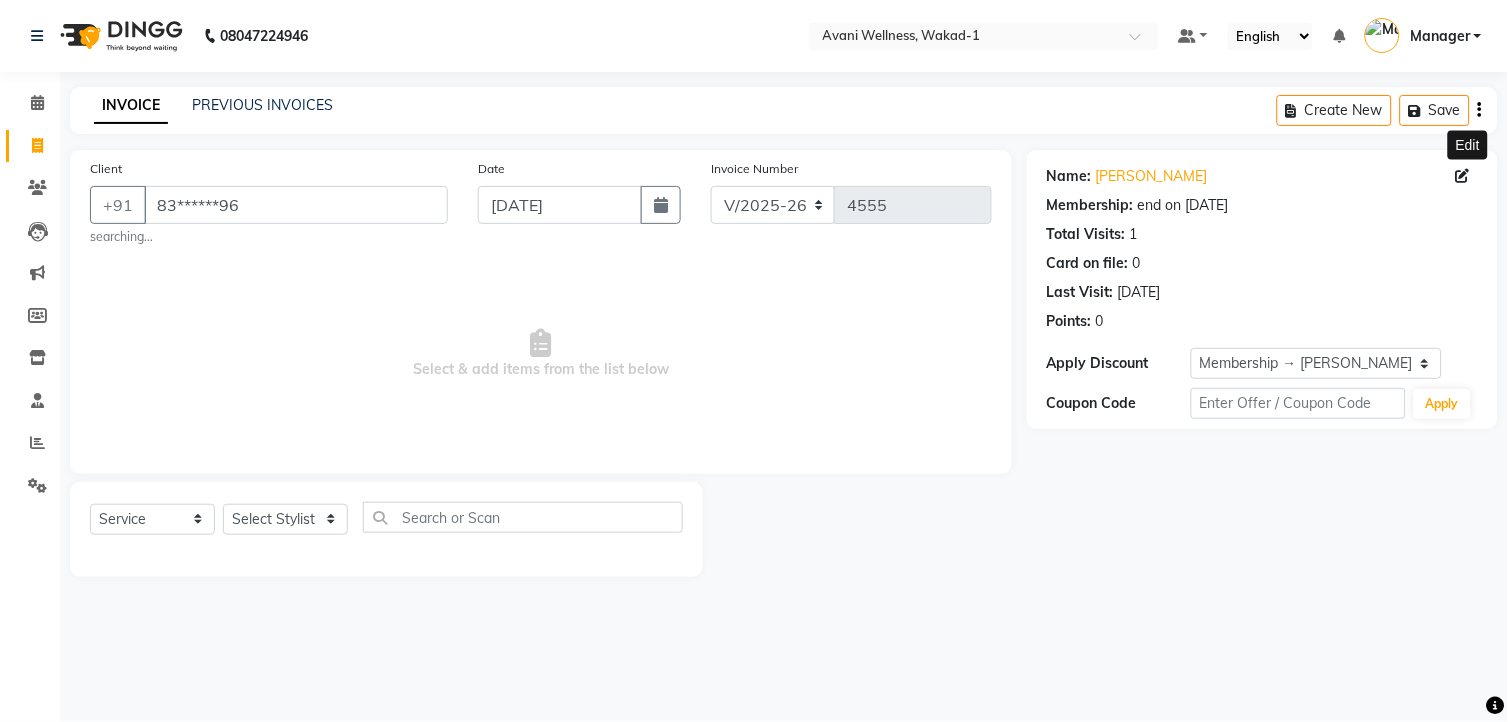 click 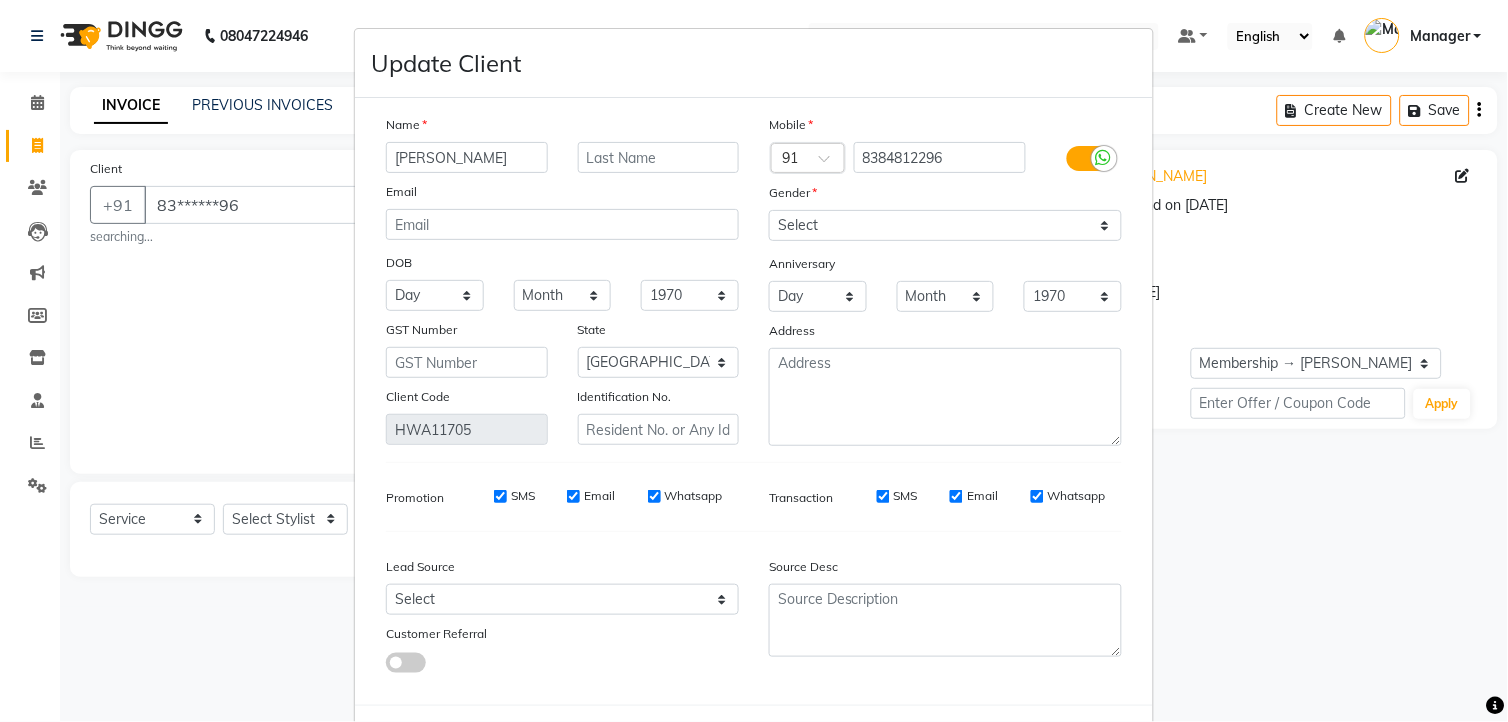 click on "Update Client Name [PERSON_NAME] Email DOB Day 01 02 03 04 05 06 07 08 09 10 11 12 13 14 15 16 17 18 19 20 21 22 23 24 25 26 27 28 29 30 31 Month January February March April May June July August September October November [DATE] 1941 1942 1943 1944 1945 1946 1947 1948 1949 1950 1951 1952 1953 1954 1955 1956 1957 1958 1959 1960 1961 1962 1963 1964 1965 1966 1967 1968 1969 1970 1971 1972 1973 1974 1975 1976 1977 1978 1979 1980 1981 1982 1983 1984 1985 1986 1987 1988 1989 1990 1991 1992 1993 1994 1995 1996 1997 1998 1999 2000 2001 2002 2003 2004 2005 2006 2007 2008 2009 2010 2011 2012 2013 2014 2015 2016 2017 2018 2019 2020 2021 2022 2023 2024 GST Number State Select [GEOGRAPHIC_DATA] and [GEOGRAPHIC_DATA] [GEOGRAPHIC_DATA] [GEOGRAPHIC_DATA] [GEOGRAPHIC_DATA] [GEOGRAPHIC_DATA] [GEOGRAPHIC_DATA] [GEOGRAPHIC_DATA] [GEOGRAPHIC_DATA] and [GEOGRAPHIC_DATA] [GEOGRAPHIC_DATA] [GEOGRAPHIC_DATA] [GEOGRAPHIC_DATA] [GEOGRAPHIC_DATA] [GEOGRAPHIC_DATA] [GEOGRAPHIC_DATA] [GEOGRAPHIC_DATA] [GEOGRAPHIC_DATA] [GEOGRAPHIC_DATA] [GEOGRAPHIC_DATA] [GEOGRAPHIC_DATA] [GEOGRAPHIC_DATA] [GEOGRAPHIC_DATA] [GEOGRAPHIC_DATA] [GEOGRAPHIC_DATA] [GEOGRAPHIC_DATA] [GEOGRAPHIC_DATA] [GEOGRAPHIC_DATA] [GEOGRAPHIC_DATA] [GEOGRAPHIC_DATA] [GEOGRAPHIC_DATA] [GEOGRAPHIC_DATA] [GEOGRAPHIC_DATA]" at bounding box center (754, 361) 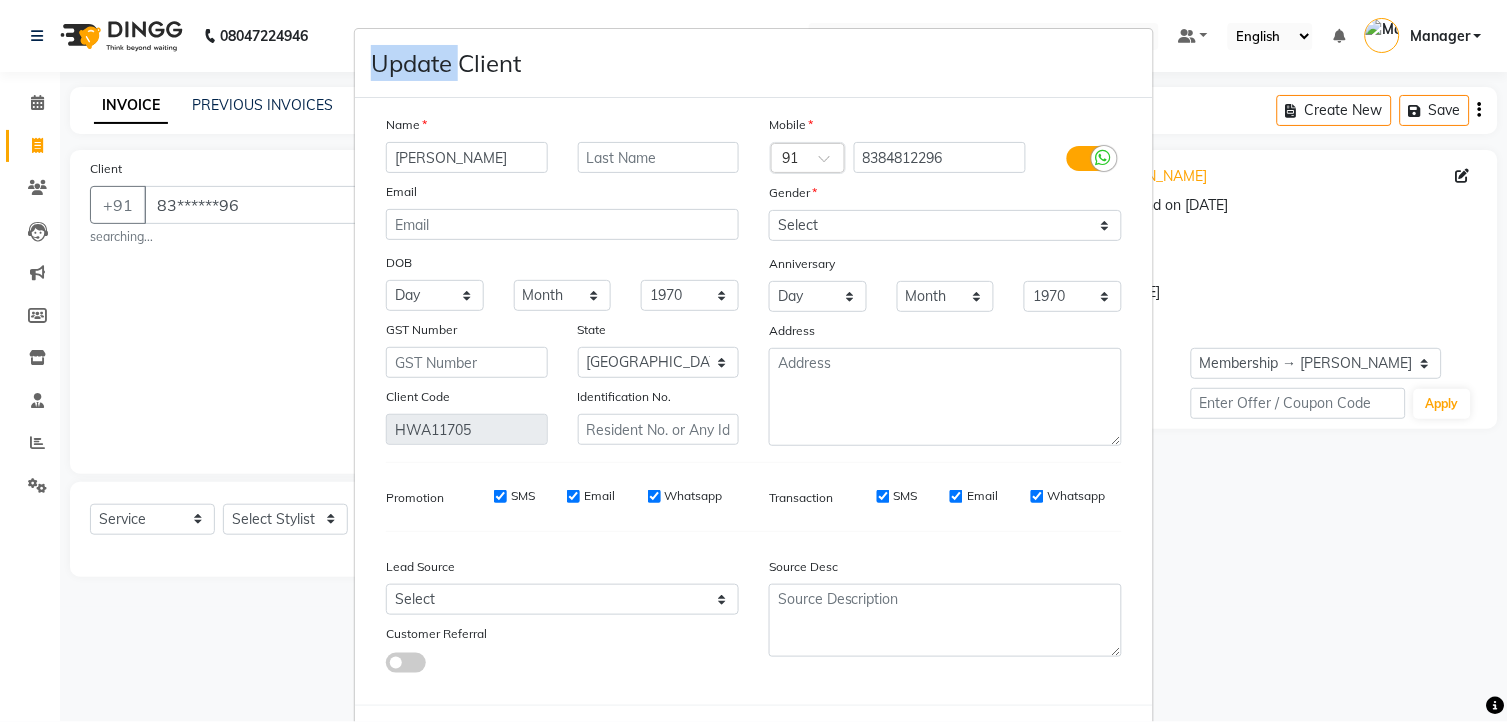 click on "Update Client Name [PERSON_NAME] Email DOB Day 01 02 03 04 05 06 07 08 09 10 11 12 13 14 15 16 17 18 19 20 21 22 23 24 25 26 27 28 29 30 31 Month January February March April May June July August September October November [DATE] 1941 1942 1943 1944 1945 1946 1947 1948 1949 1950 1951 1952 1953 1954 1955 1956 1957 1958 1959 1960 1961 1962 1963 1964 1965 1966 1967 1968 1969 1970 1971 1972 1973 1974 1975 1976 1977 1978 1979 1980 1981 1982 1983 1984 1985 1986 1987 1988 1989 1990 1991 1992 1993 1994 1995 1996 1997 1998 1999 2000 2001 2002 2003 2004 2005 2006 2007 2008 2009 2010 2011 2012 2013 2014 2015 2016 2017 2018 2019 2020 2021 2022 2023 2024 GST Number State Select [GEOGRAPHIC_DATA] and [GEOGRAPHIC_DATA] [GEOGRAPHIC_DATA] [GEOGRAPHIC_DATA] [GEOGRAPHIC_DATA] [GEOGRAPHIC_DATA] [GEOGRAPHIC_DATA] [GEOGRAPHIC_DATA] [GEOGRAPHIC_DATA] and [GEOGRAPHIC_DATA] [GEOGRAPHIC_DATA] [GEOGRAPHIC_DATA] [GEOGRAPHIC_DATA] [GEOGRAPHIC_DATA] [GEOGRAPHIC_DATA] [GEOGRAPHIC_DATA] [GEOGRAPHIC_DATA] [GEOGRAPHIC_DATA] [GEOGRAPHIC_DATA] [GEOGRAPHIC_DATA] [GEOGRAPHIC_DATA] [GEOGRAPHIC_DATA] [GEOGRAPHIC_DATA] [GEOGRAPHIC_DATA] [GEOGRAPHIC_DATA] [GEOGRAPHIC_DATA] [GEOGRAPHIC_DATA] [GEOGRAPHIC_DATA] [GEOGRAPHIC_DATA] [GEOGRAPHIC_DATA] [GEOGRAPHIC_DATA] [GEOGRAPHIC_DATA] [GEOGRAPHIC_DATA]" at bounding box center (754, 361) 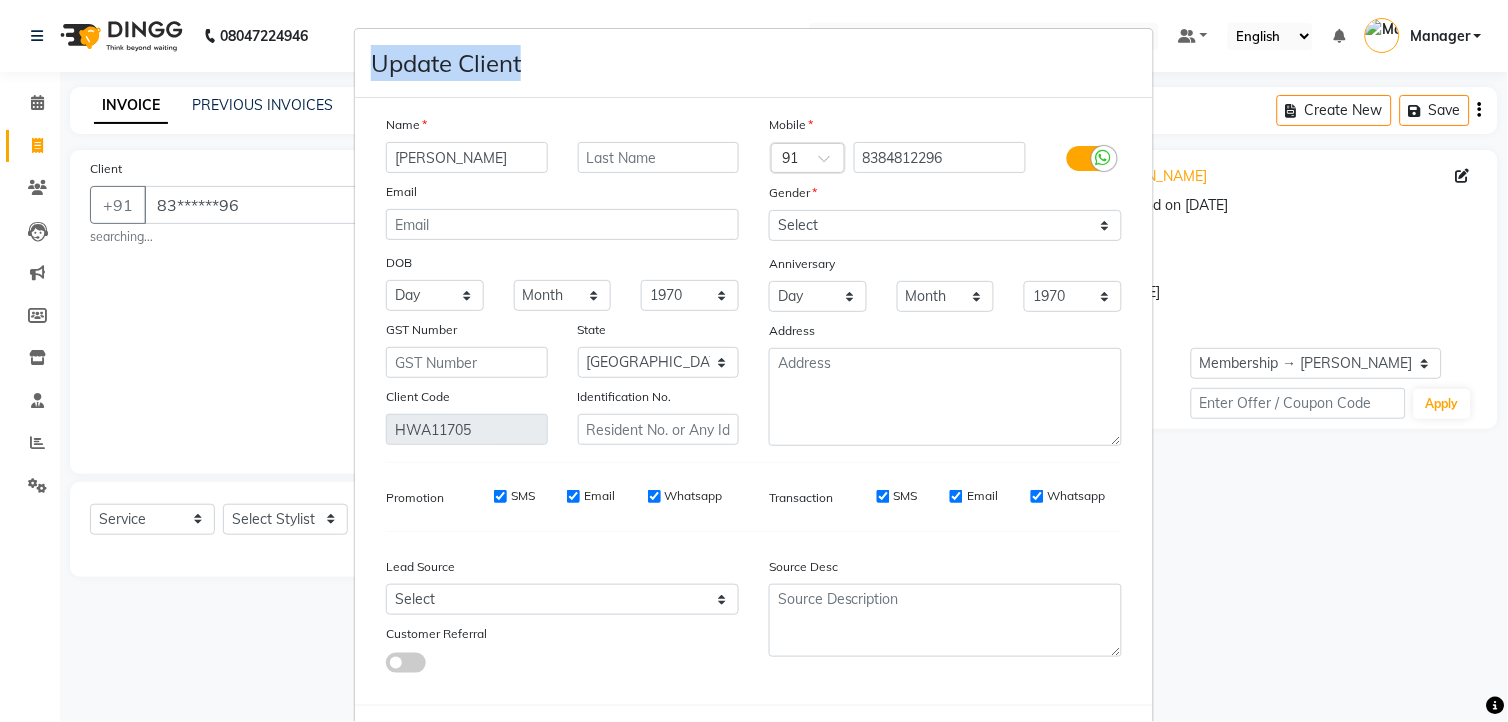 click on "Update Client Name [PERSON_NAME] Email DOB Day 01 02 03 04 05 06 07 08 09 10 11 12 13 14 15 16 17 18 19 20 21 22 23 24 25 26 27 28 29 30 31 Month January February March April May June July August September October November [DATE] 1941 1942 1943 1944 1945 1946 1947 1948 1949 1950 1951 1952 1953 1954 1955 1956 1957 1958 1959 1960 1961 1962 1963 1964 1965 1966 1967 1968 1969 1970 1971 1972 1973 1974 1975 1976 1977 1978 1979 1980 1981 1982 1983 1984 1985 1986 1987 1988 1989 1990 1991 1992 1993 1994 1995 1996 1997 1998 1999 2000 2001 2002 2003 2004 2005 2006 2007 2008 2009 2010 2011 2012 2013 2014 2015 2016 2017 2018 2019 2020 2021 2022 2023 2024 GST Number State Select [GEOGRAPHIC_DATA] and [GEOGRAPHIC_DATA] [GEOGRAPHIC_DATA] [GEOGRAPHIC_DATA] [GEOGRAPHIC_DATA] [GEOGRAPHIC_DATA] [GEOGRAPHIC_DATA] [GEOGRAPHIC_DATA] [GEOGRAPHIC_DATA] and [GEOGRAPHIC_DATA] [GEOGRAPHIC_DATA] [GEOGRAPHIC_DATA] [GEOGRAPHIC_DATA] [GEOGRAPHIC_DATA] [GEOGRAPHIC_DATA] [GEOGRAPHIC_DATA] [GEOGRAPHIC_DATA] [GEOGRAPHIC_DATA] [GEOGRAPHIC_DATA] [GEOGRAPHIC_DATA] [GEOGRAPHIC_DATA] [GEOGRAPHIC_DATA] [GEOGRAPHIC_DATA] [GEOGRAPHIC_DATA] [GEOGRAPHIC_DATA] [GEOGRAPHIC_DATA] [GEOGRAPHIC_DATA] [GEOGRAPHIC_DATA] [GEOGRAPHIC_DATA] [GEOGRAPHIC_DATA] [GEOGRAPHIC_DATA] [GEOGRAPHIC_DATA] [GEOGRAPHIC_DATA]" at bounding box center [754, 361] 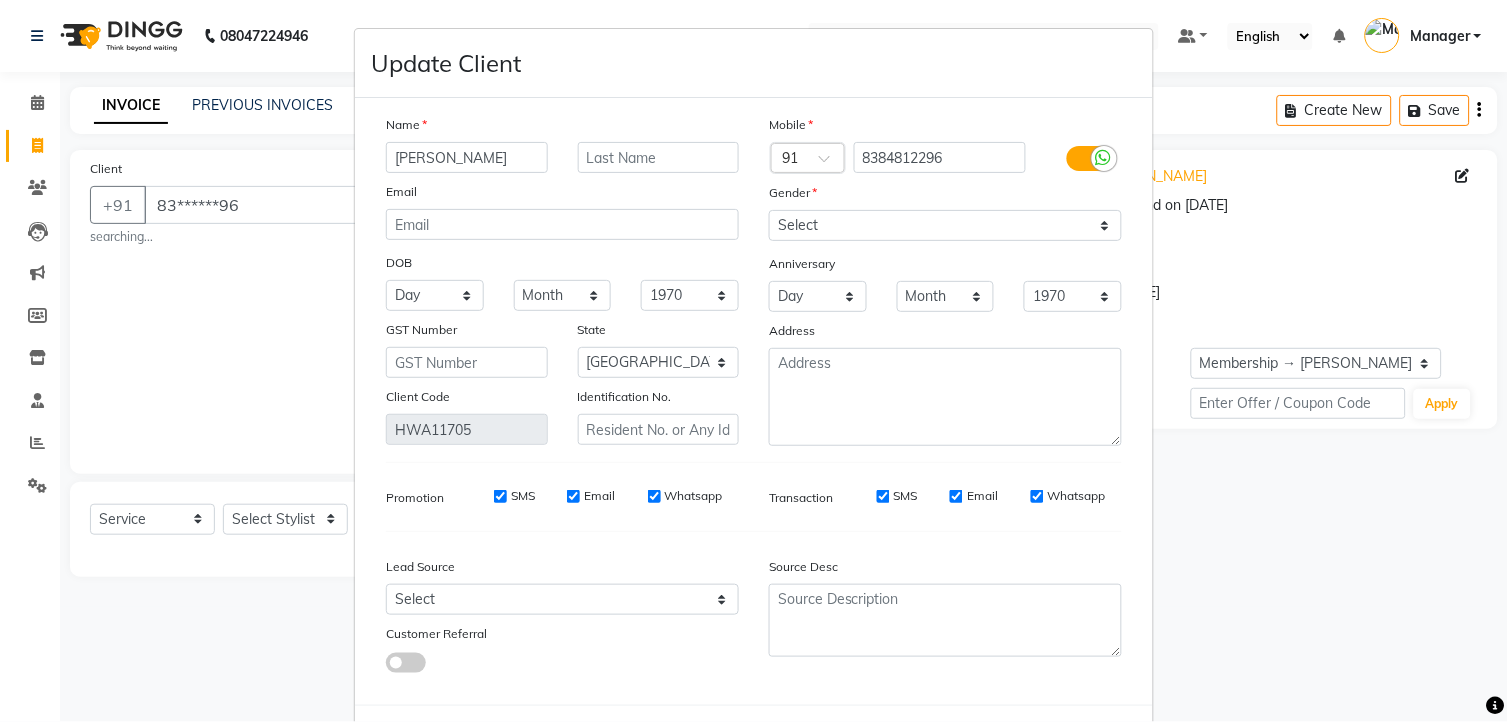 click on "Update Client Name [PERSON_NAME] Email DOB Day 01 02 03 04 05 06 07 08 09 10 11 12 13 14 15 16 17 18 19 20 21 22 23 24 25 26 27 28 29 30 31 Month January February March April May June July August September October November [DATE] 1941 1942 1943 1944 1945 1946 1947 1948 1949 1950 1951 1952 1953 1954 1955 1956 1957 1958 1959 1960 1961 1962 1963 1964 1965 1966 1967 1968 1969 1970 1971 1972 1973 1974 1975 1976 1977 1978 1979 1980 1981 1982 1983 1984 1985 1986 1987 1988 1989 1990 1991 1992 1993 1994 1995 1996 1997 1998 1999 2000 2001 2002 2003 2004 2005 2006 2007 2008 2009 2010 2011 2012 2013 2014 2015 2016 2017 2018 2019 2020 2021 2022 2023 2024 GST Number State Select [GEOGRAPHIC_DATA] and [GEOGRAPHIC_DATA] [GEOGRAPHIC_DATA] [GEOGRAPHIC_DATA] [GEOGRAPHIC_DATA] [GEOGRAPHIC_DATA] [GEOGRAPHIC_DATA] [GEOGRAPHIC_DATA] [GEOGRAPHIC_DATA] and [GEOGRAPHIC_DATA] [GEOGRAPHIC_DATA] [GEOGRAPHIC_DATA] [GEOGRAPHIC_DATA] [GEOGRAPHIC_DATA] [GEOGRAPHIC_DATA] [GEOGRAPHIC_DATA] [GEOGRAPHIC_DATA] [GEOGRAPHIC_DATA] [GEOGRAPHIC_DATA] [GEOGRAPHIC_DATA] [GEOGRAPHIC_DATA] [GEOGRAPHIC_DATA] [GEOGRAPHIC_DATA] [GEOGRAPHIC_DATA] [GEOGRAPHIC_DATA] [GEOGRAPHIC_DATA] [GEOGRAPHIC_DATA] [GEOGRAPHIC_DATA] [GEOGRAPHIC_DATA] [GEOGRAPHIC_DATA] [GEOGRAPHIC_DATA] [GEOGRAPHIC_DATA] [GEOGRAPHIC_DATA]" at bounding box center [754, 361] 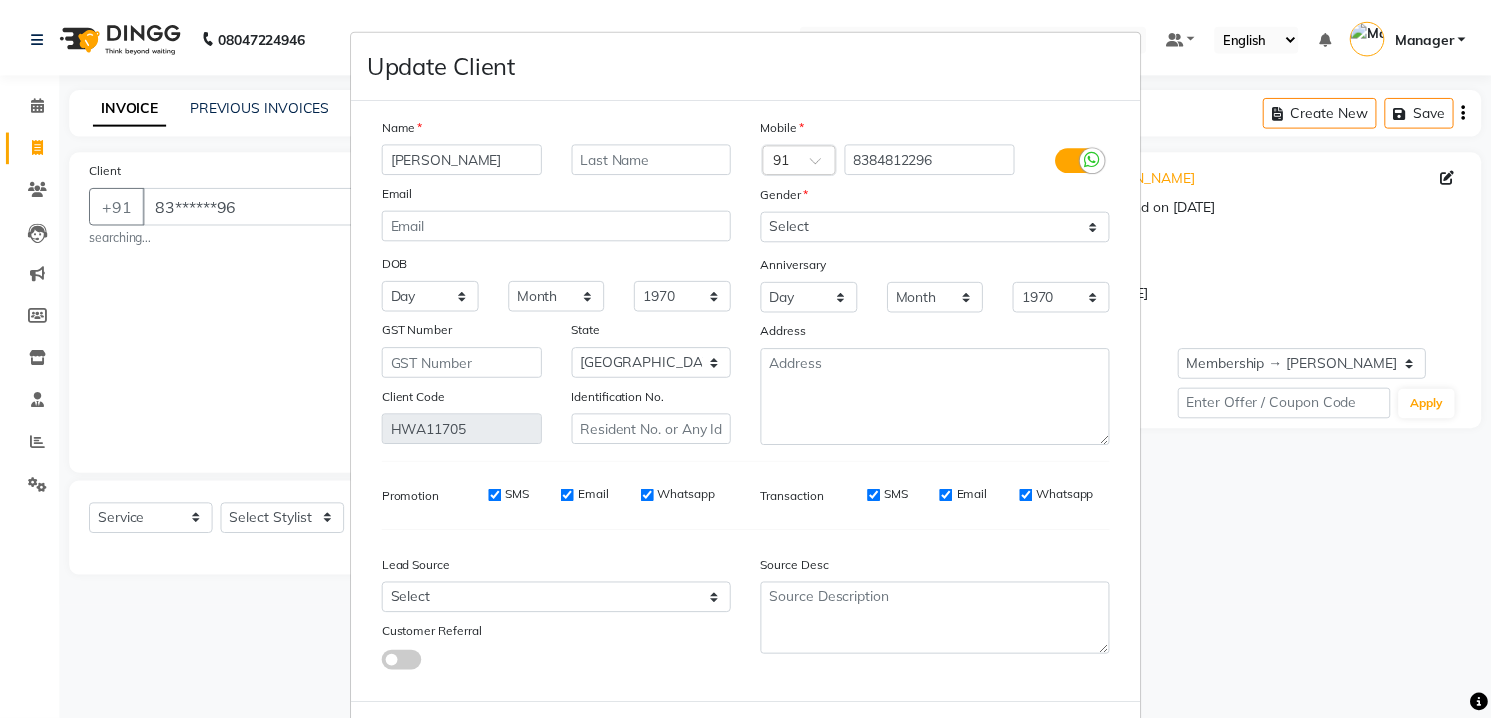 scroll, scrollTop: 93, scrollLeft: 0, axis: vertical 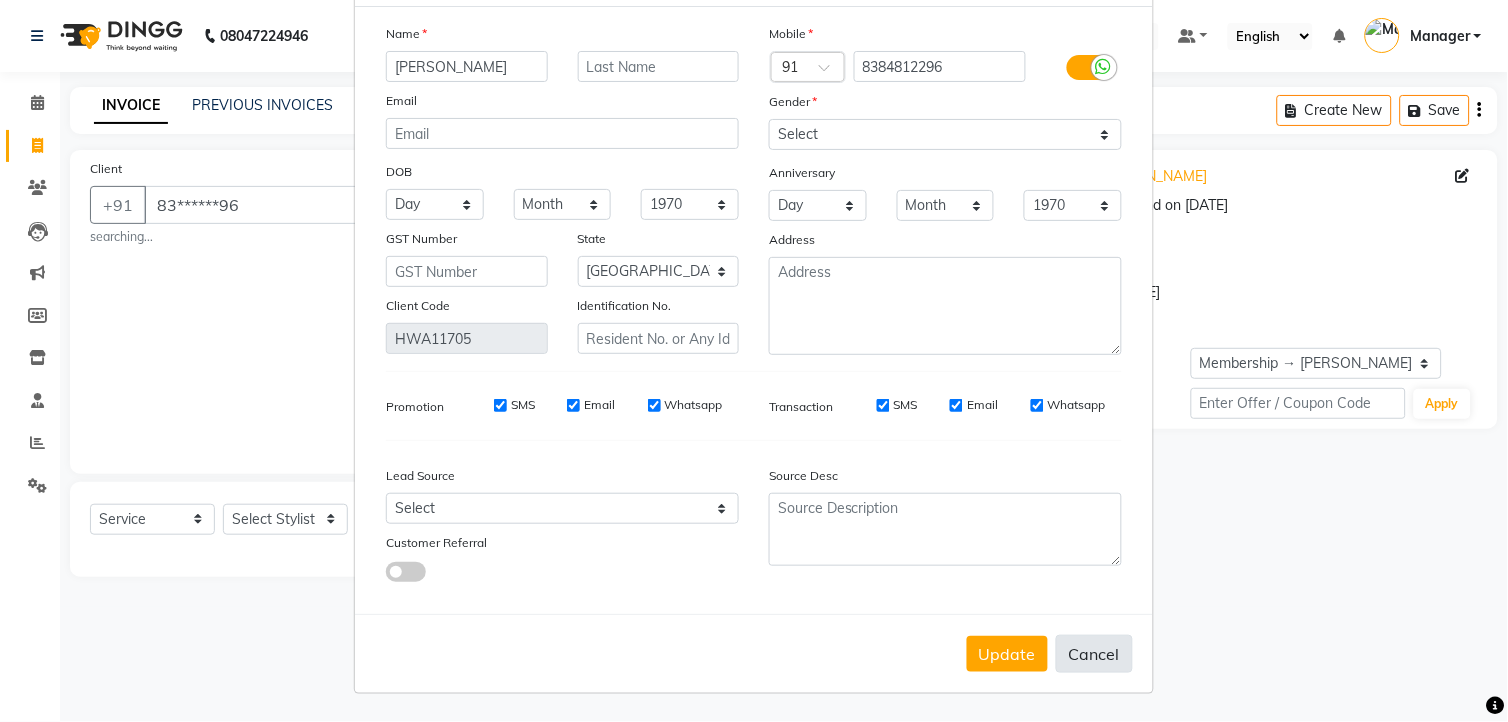 click on "Cancel" at bounding box center (1094, 654) 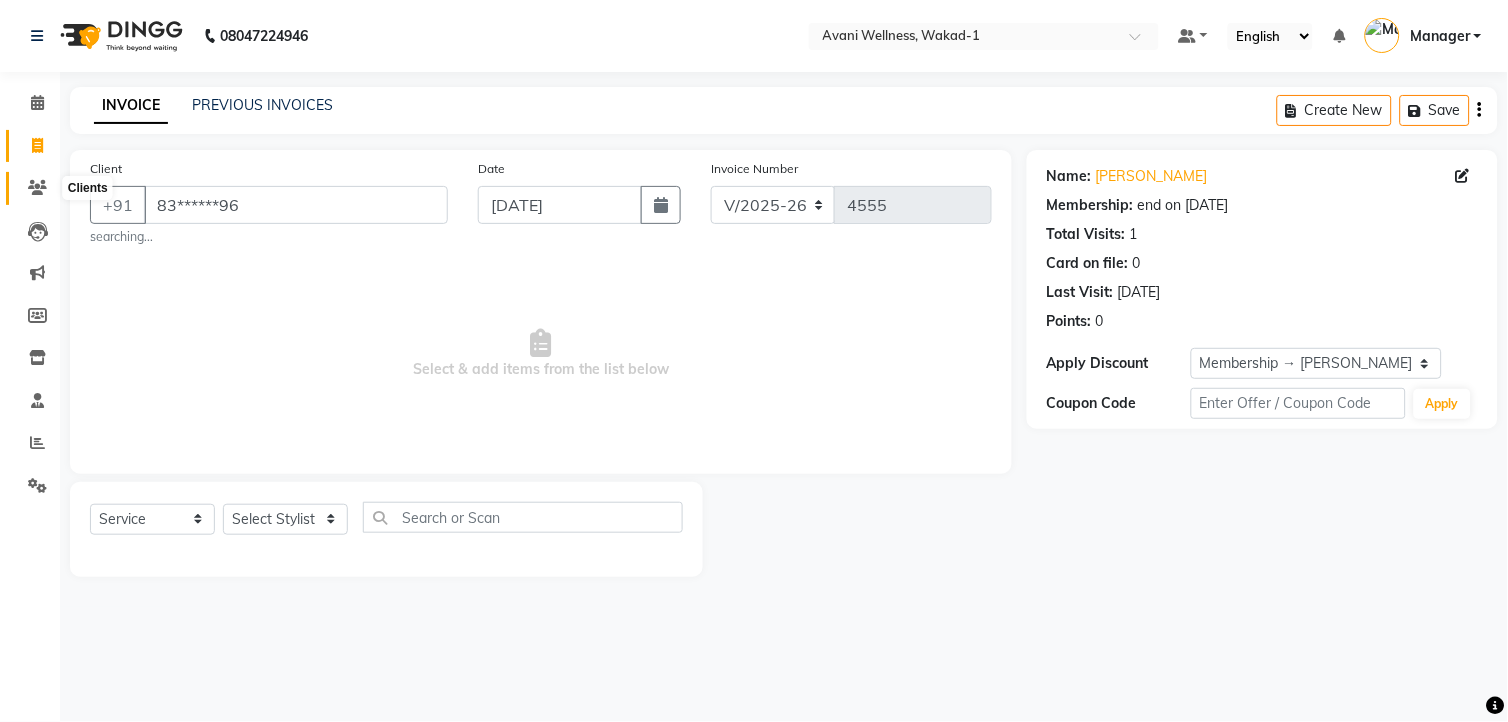 click 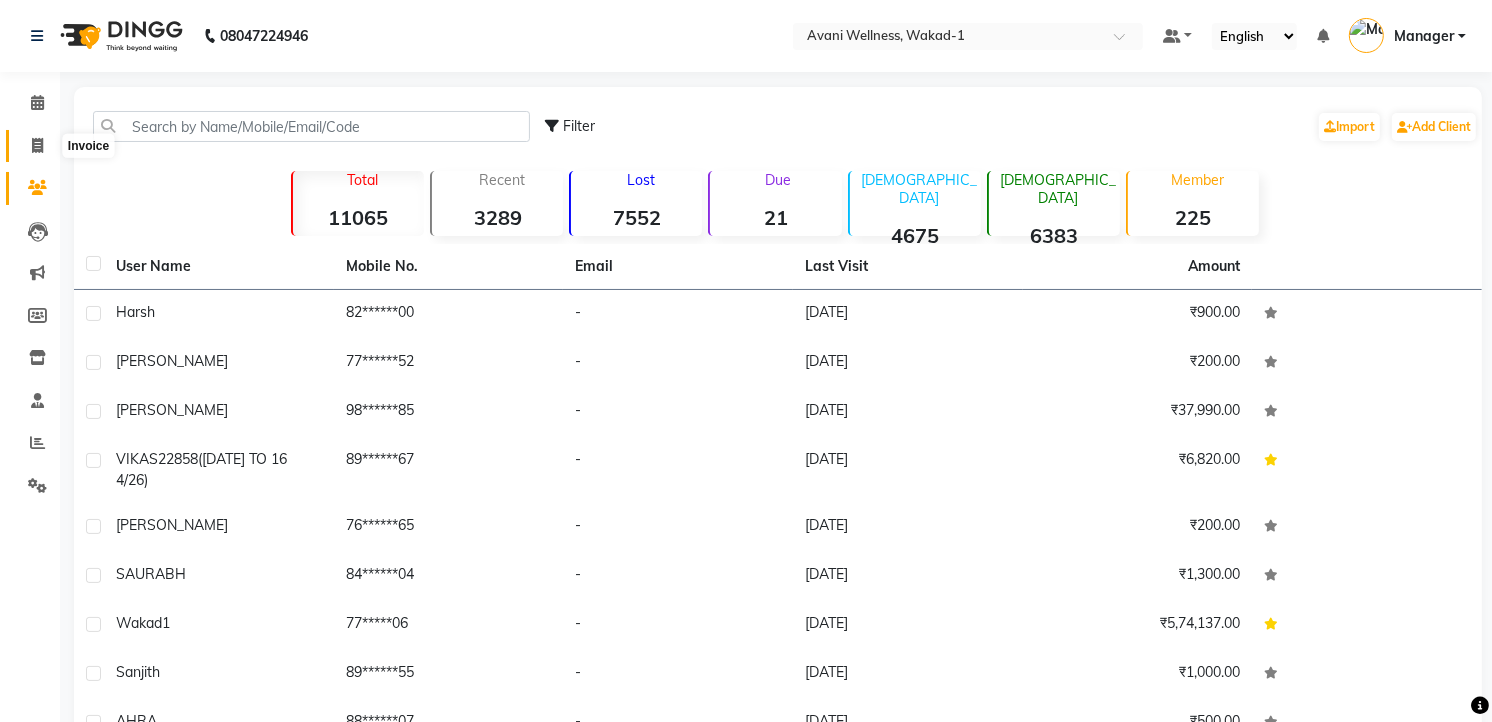 click 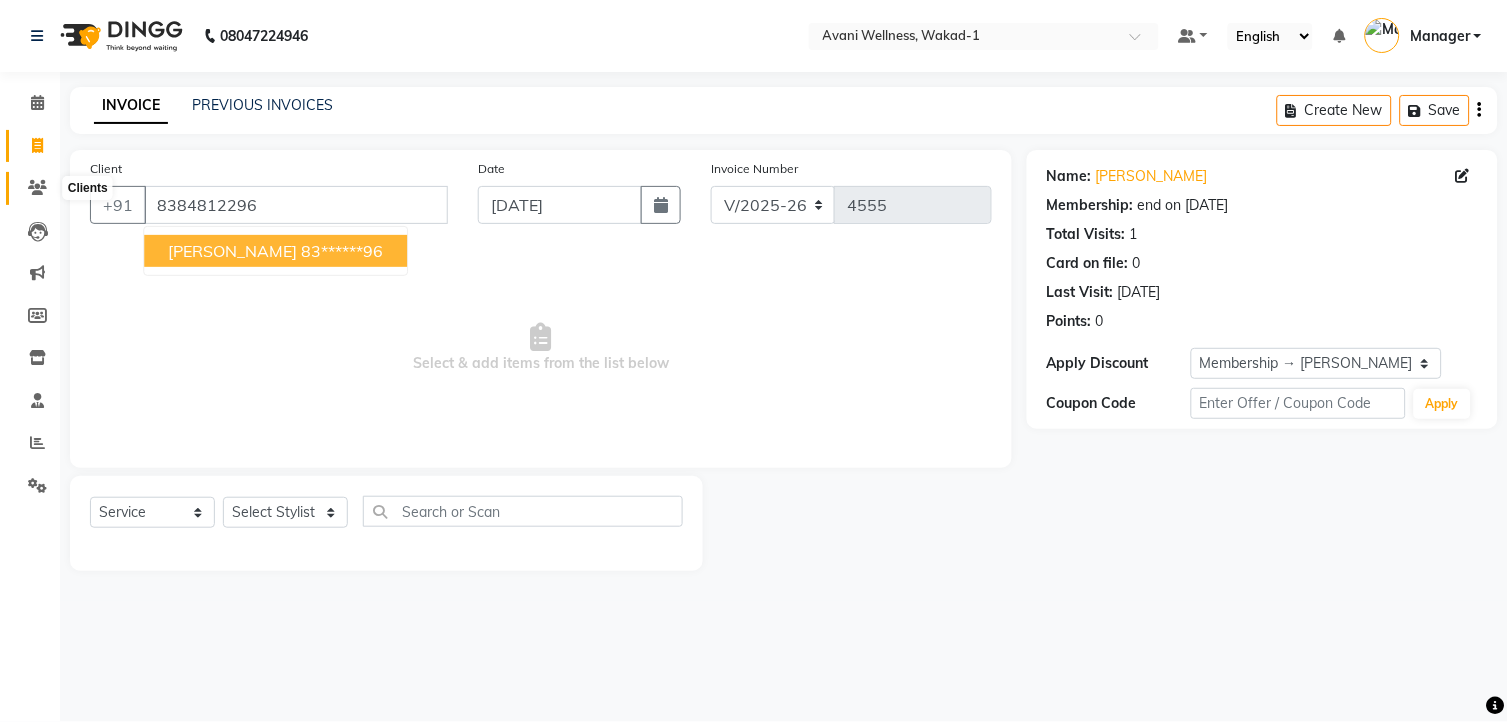 click 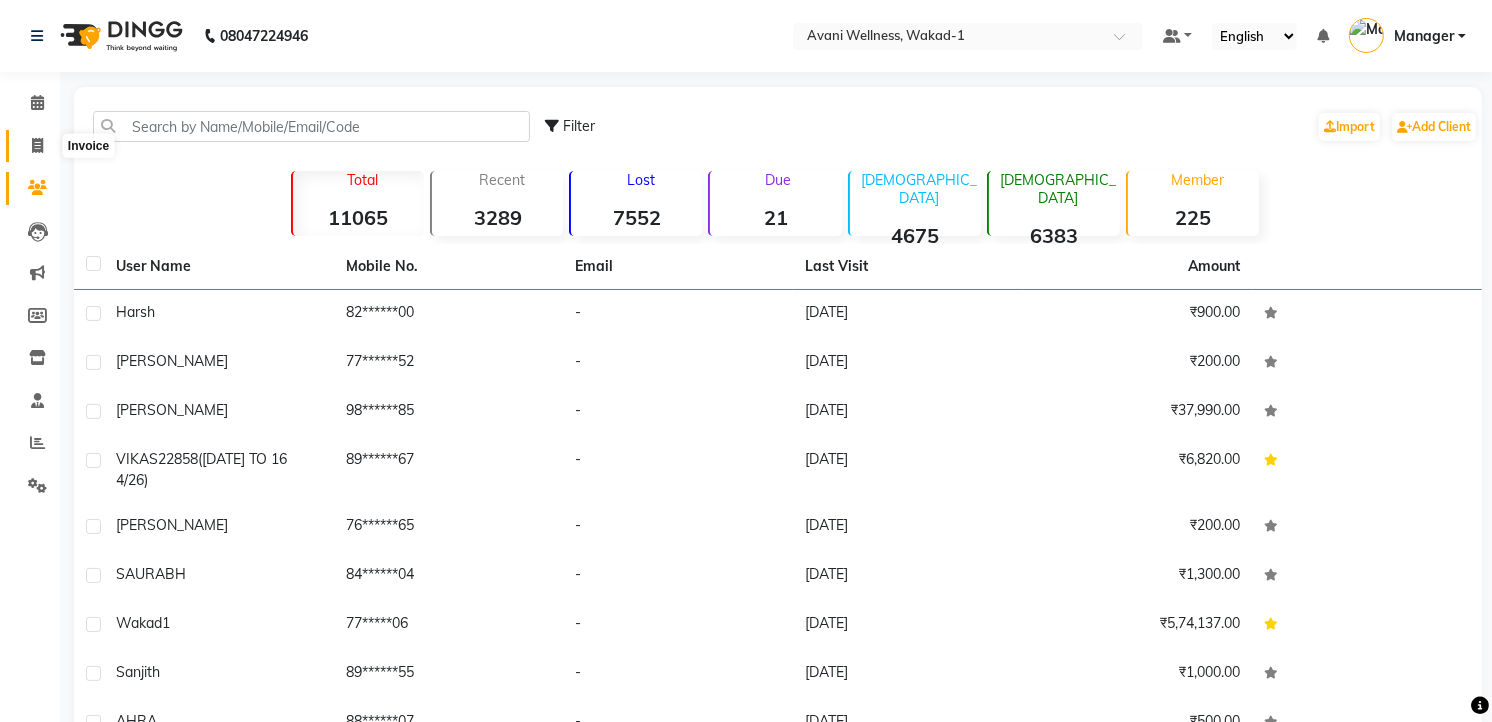 click 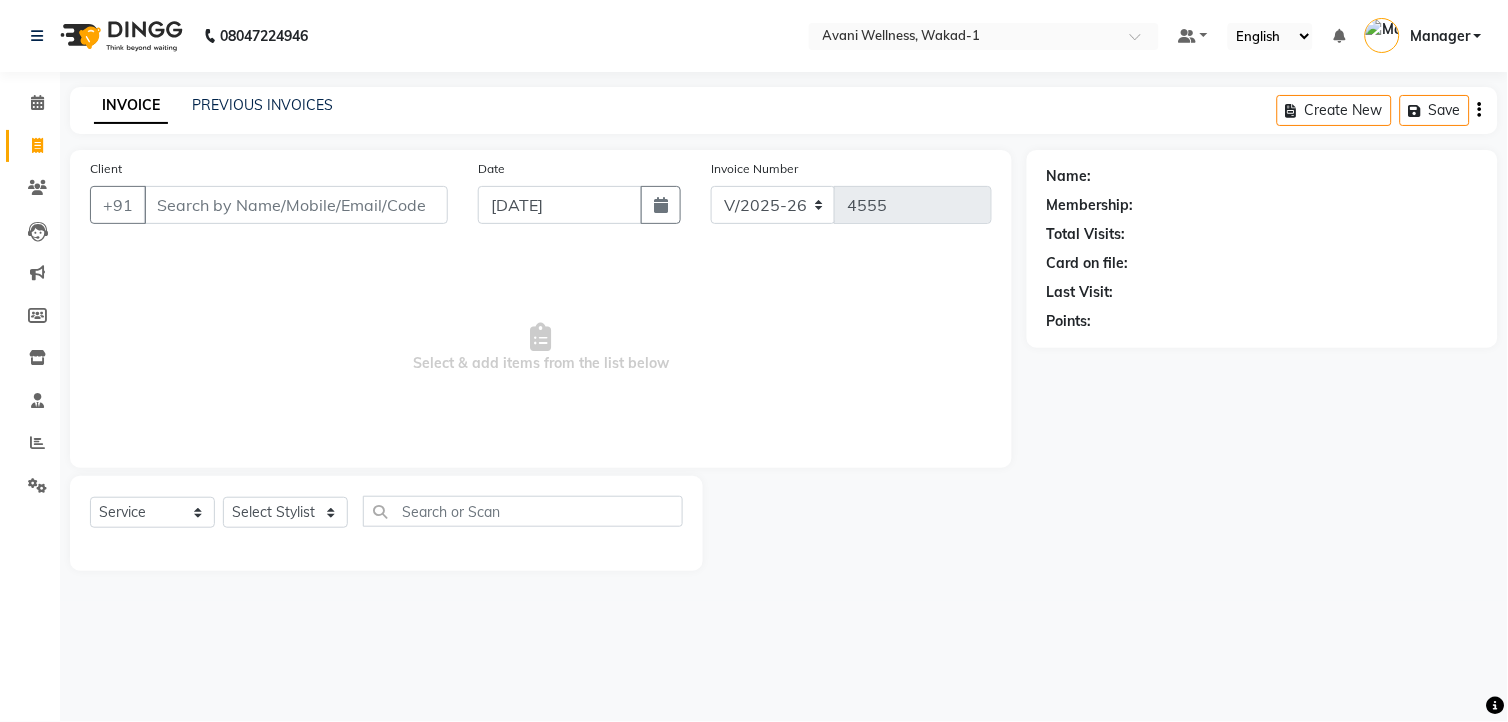 click on "Client" at bounding box center (296, 205) 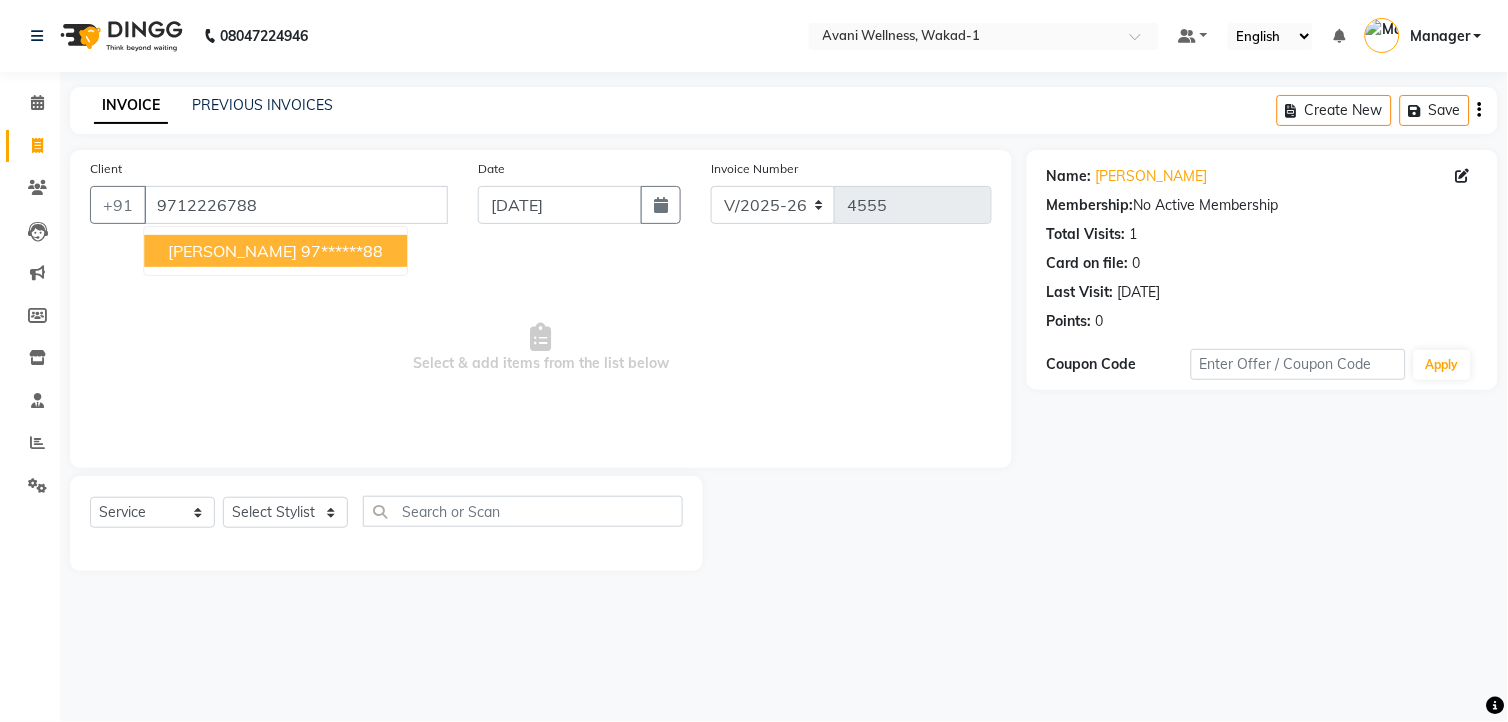 click on "[PERSON_NAME]" at bounding box center (232, 251) 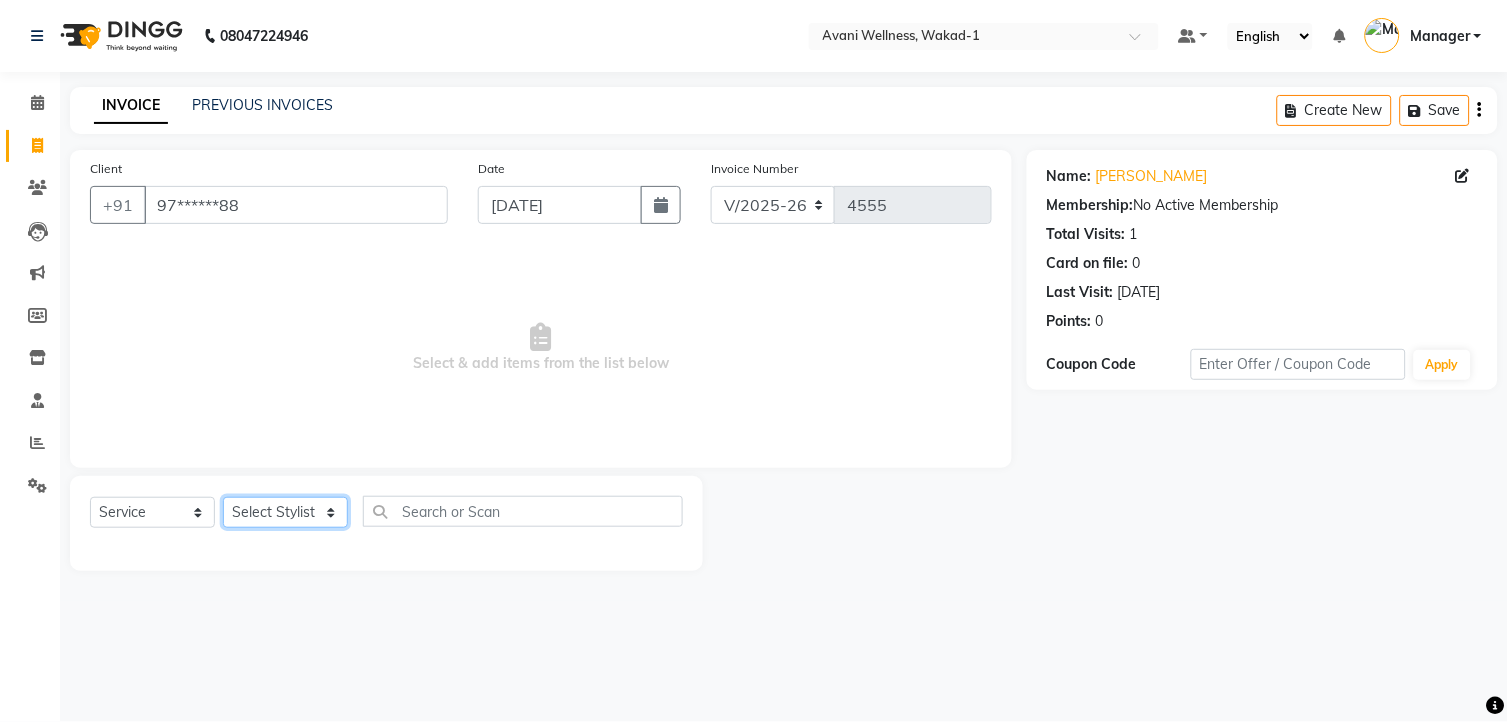 click on "Select Stylist [PERSON_NAME] MAAM [PERSON_NAME] DEV Deva [PERSON_NAME] [PERSON_NAME] Jadhav Manager [PERSON_NAME] MANAGER [PERSON_NAME] [PERSON_NAME]  [PERSON_NAME] [PERSON_NAME] [PERSON_NAME] [PERSON_NAME] [PERSON_NAME] Wakad 2 Yogesh" 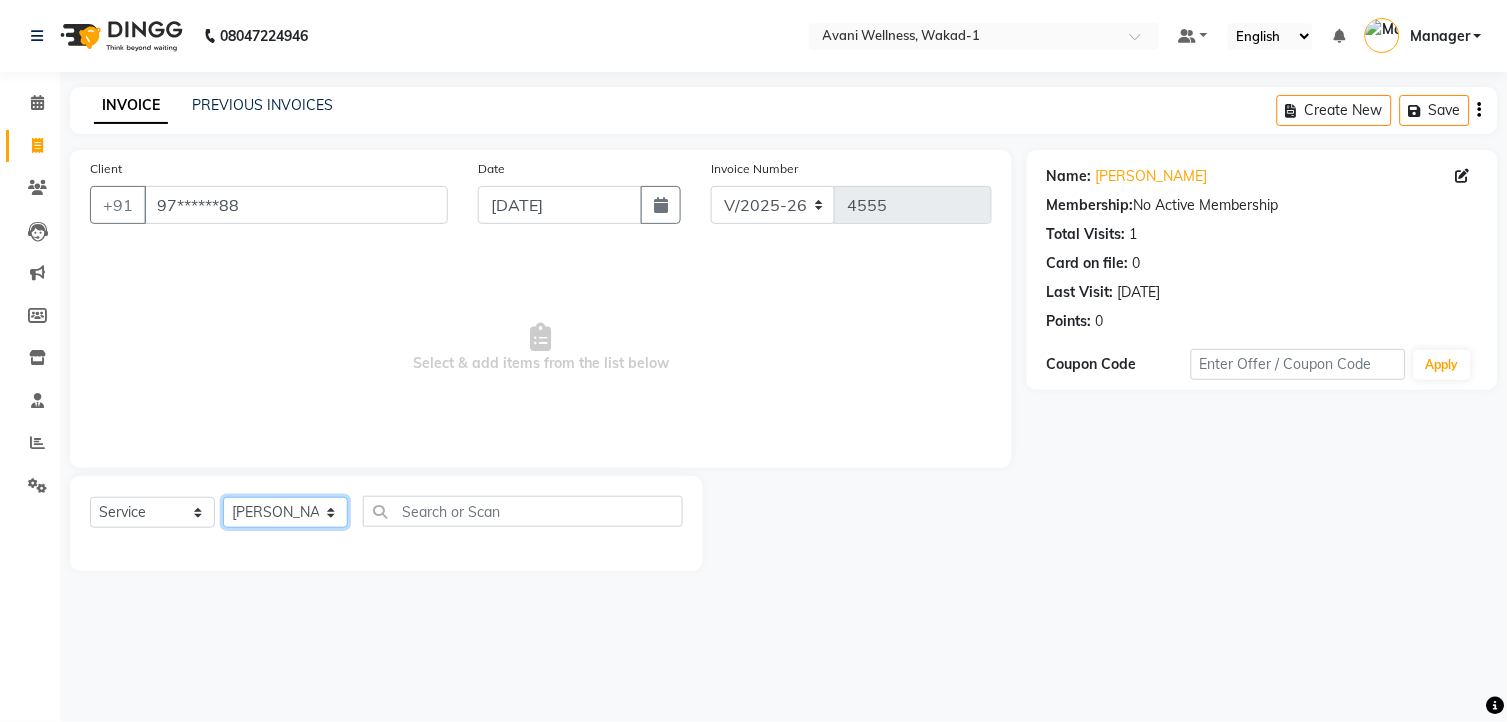 click on "Select Stylist [PERSON_NAME] MAAM [PERSON_NAME] DEV Deva [PERSON_NAME] [PERSON_NAME] Jadhav Manager [PERSON_NAME] MANAGER [PERSON_NAME] [PERSON_NAME]  [PERSON_NAME] [PERSON_NAME] [PERSON_NAME] [PERSON_NAME] [PERSON_NAME] Wakad 2 Yogesh" 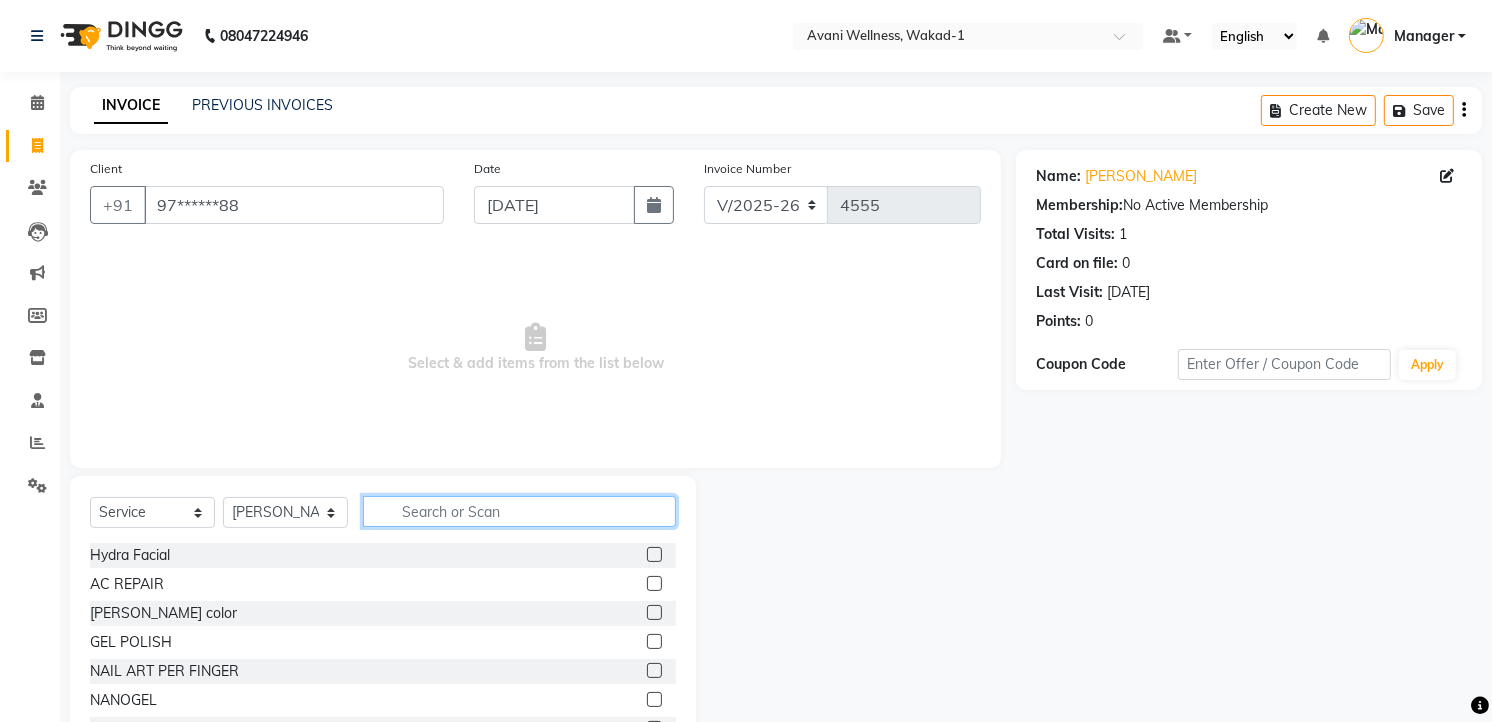 click 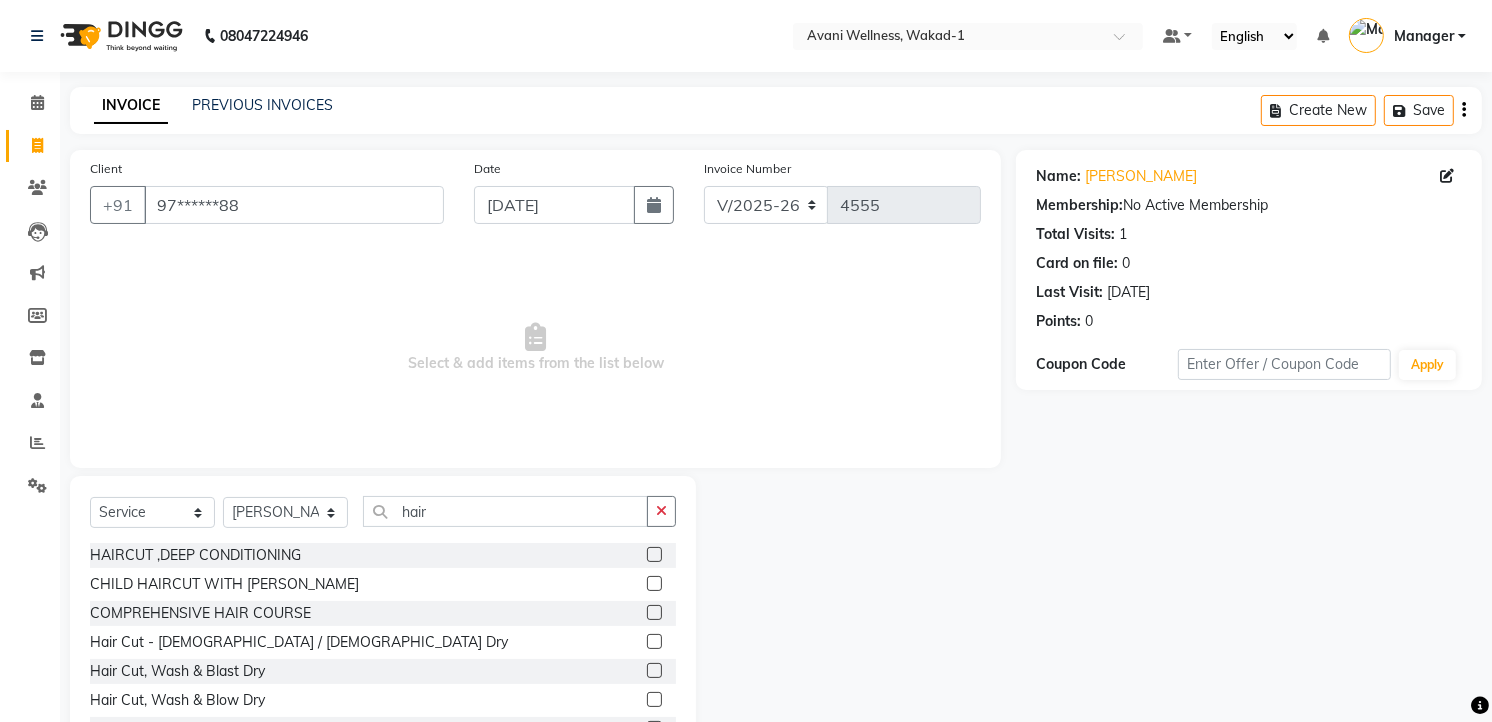 click 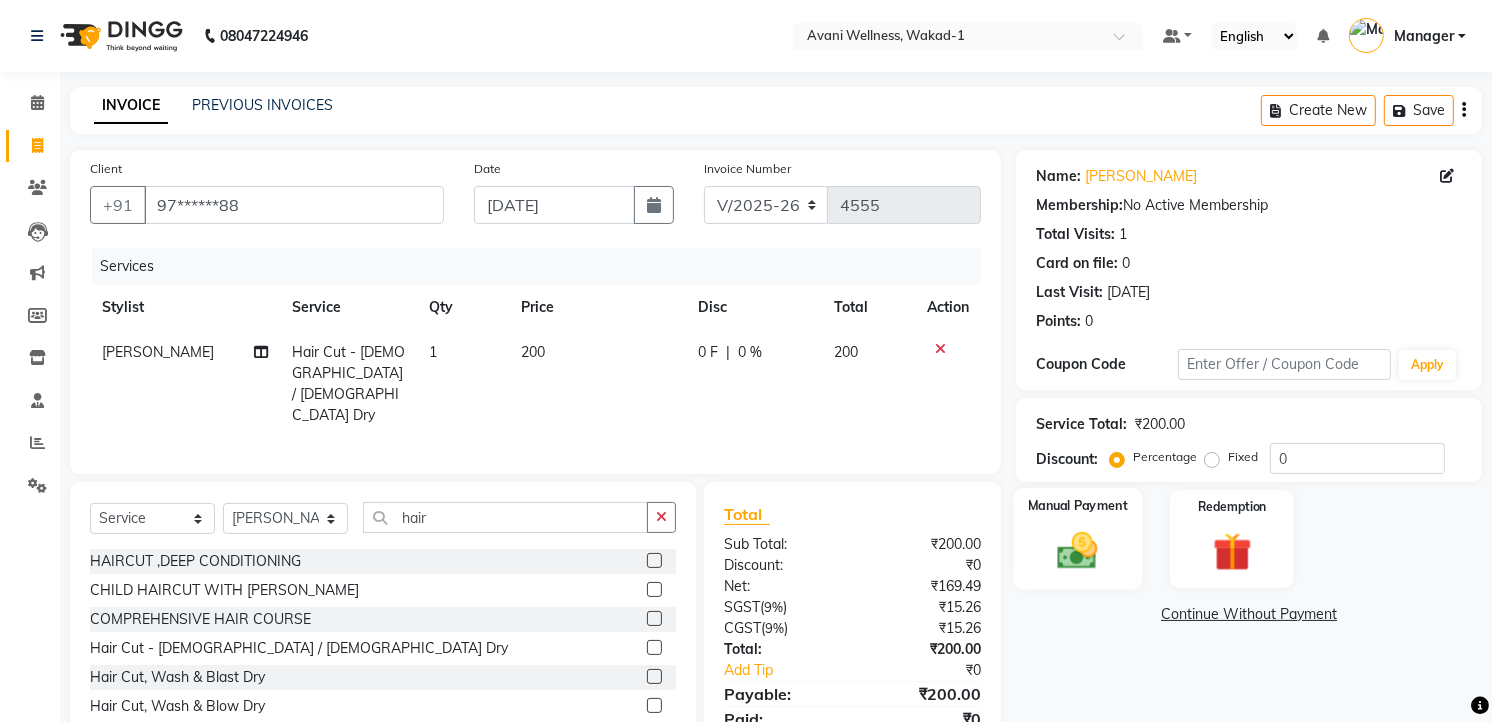 click 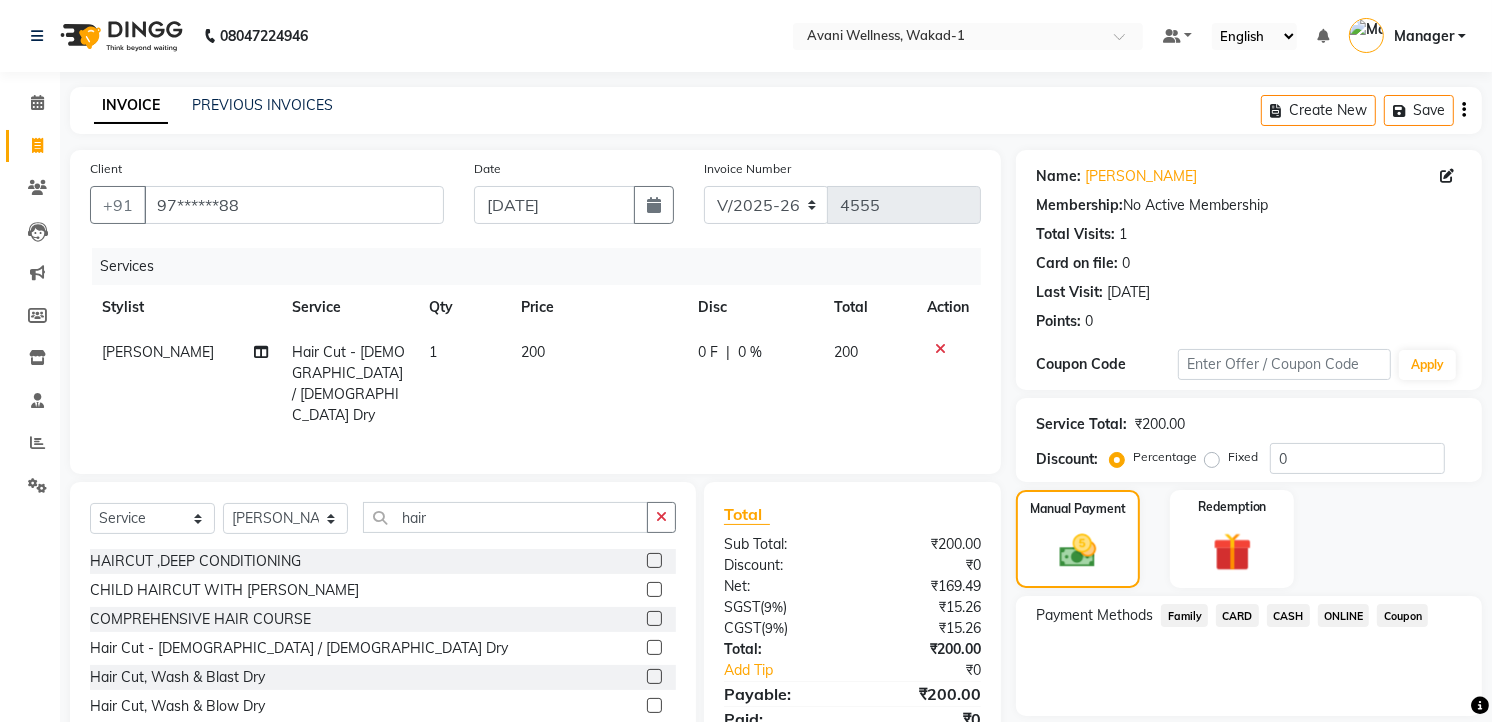 click on "ONLINE" 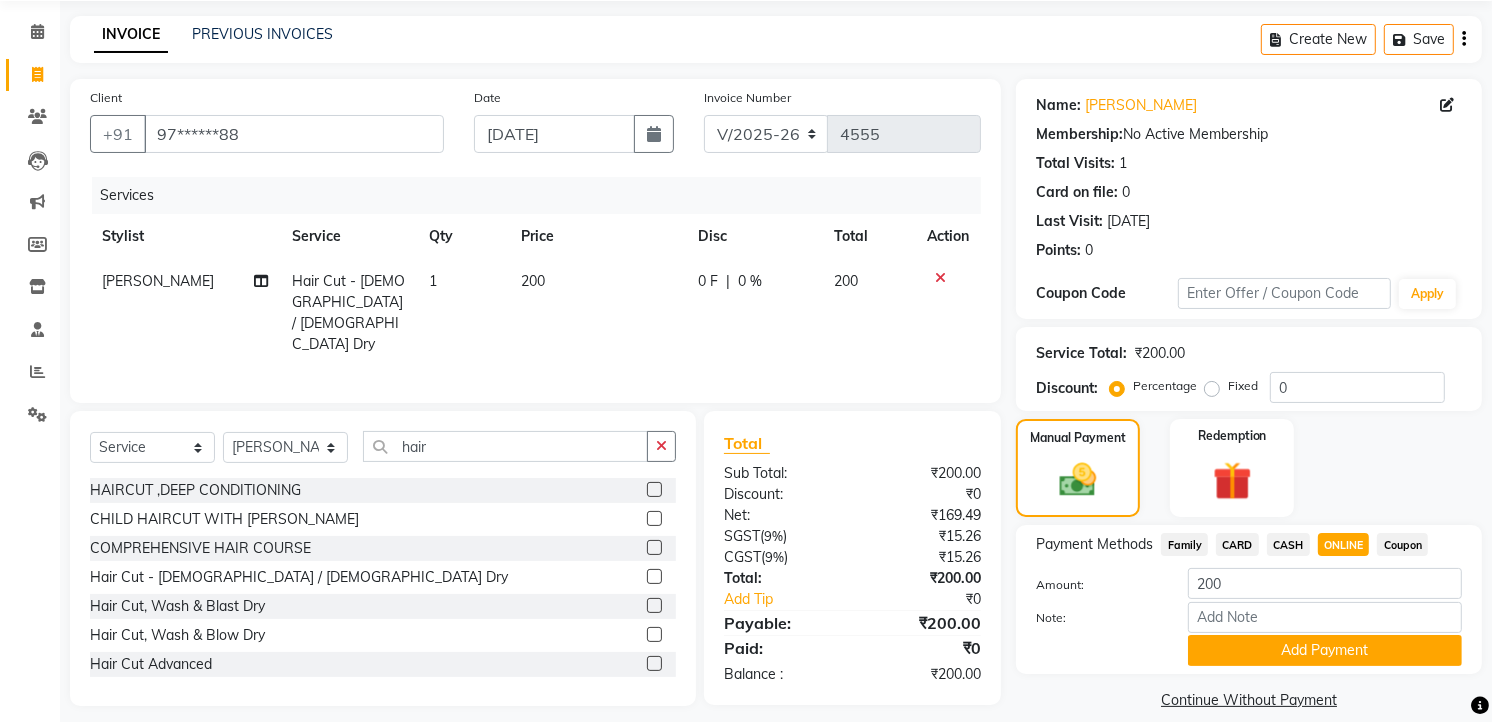 scroll, scrollTop: 72, scrollLeft: 0, axis: vertical 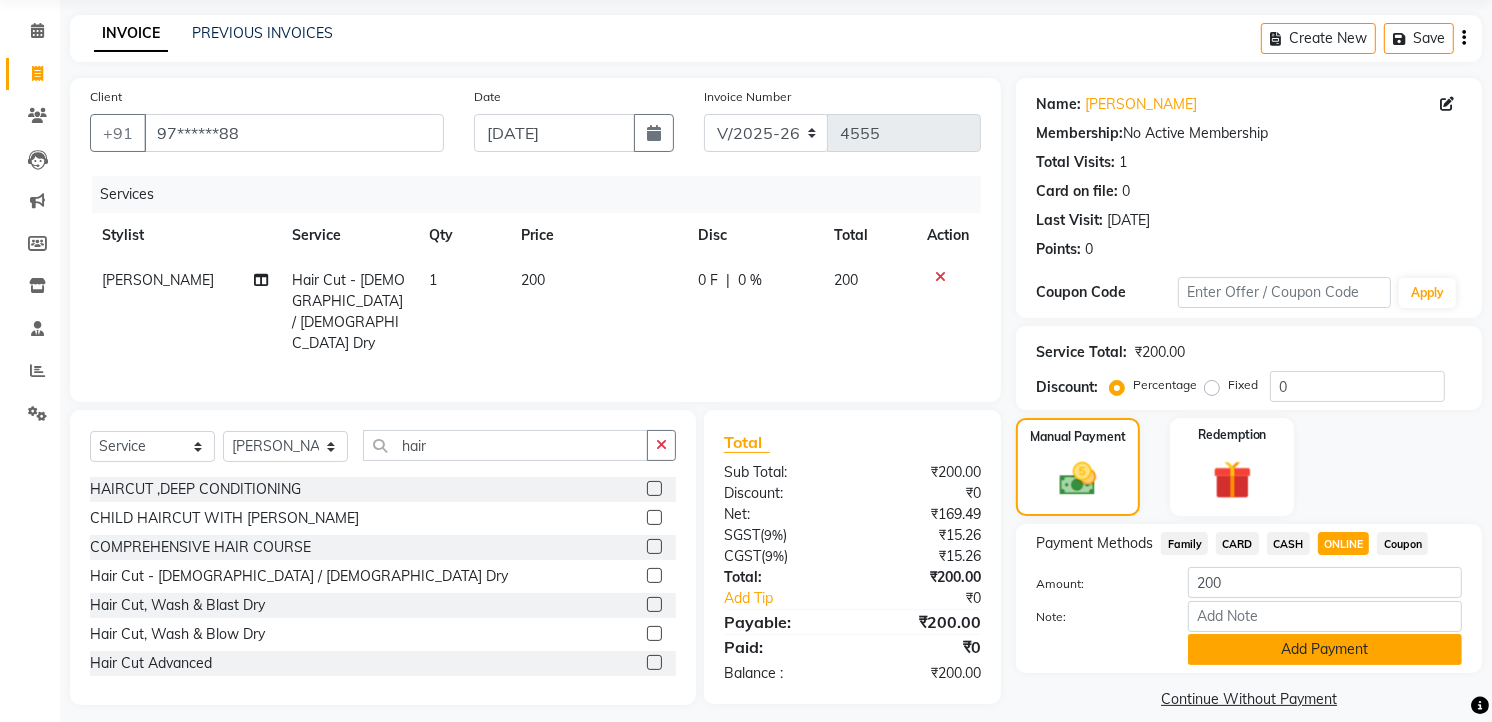 click on "Add Payment" 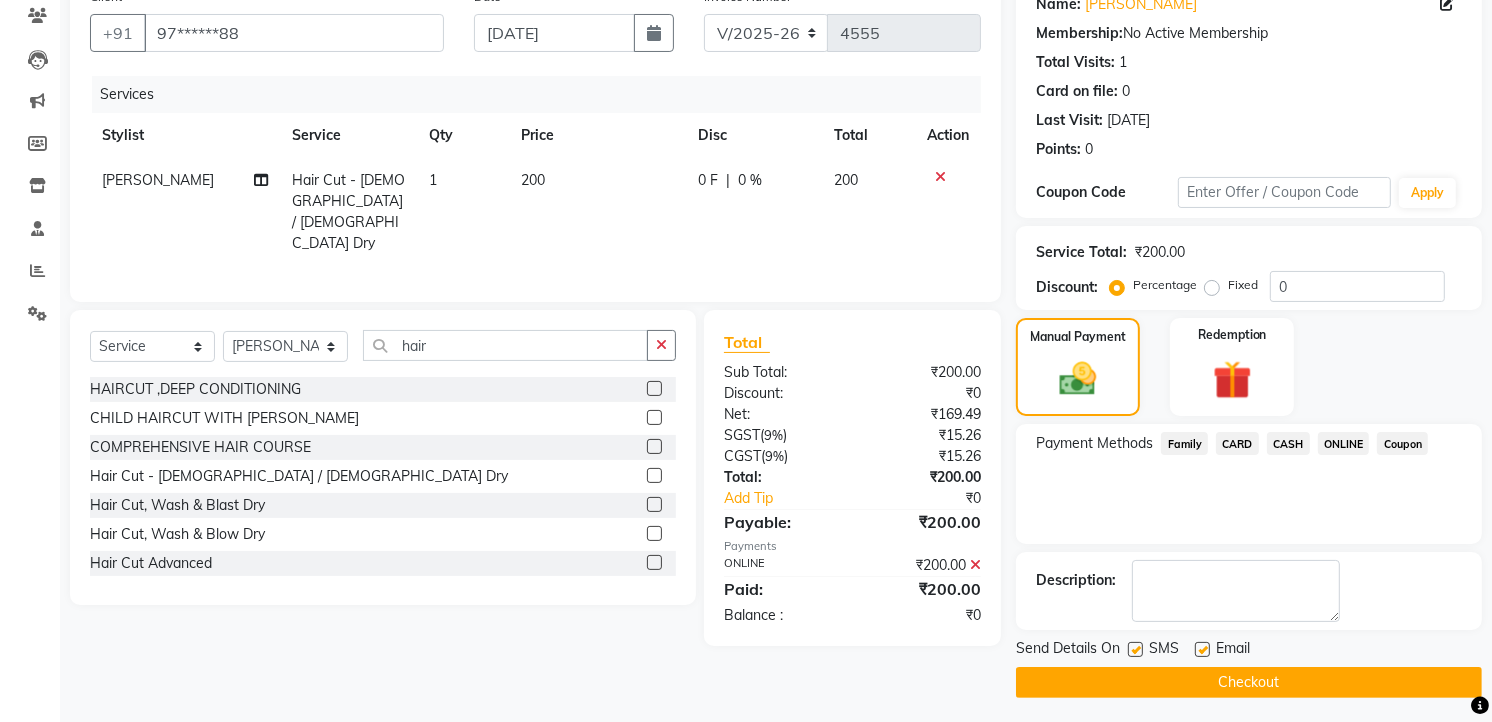scroll, scrollTop: 177, scrollLeft: 0, axis: vertical 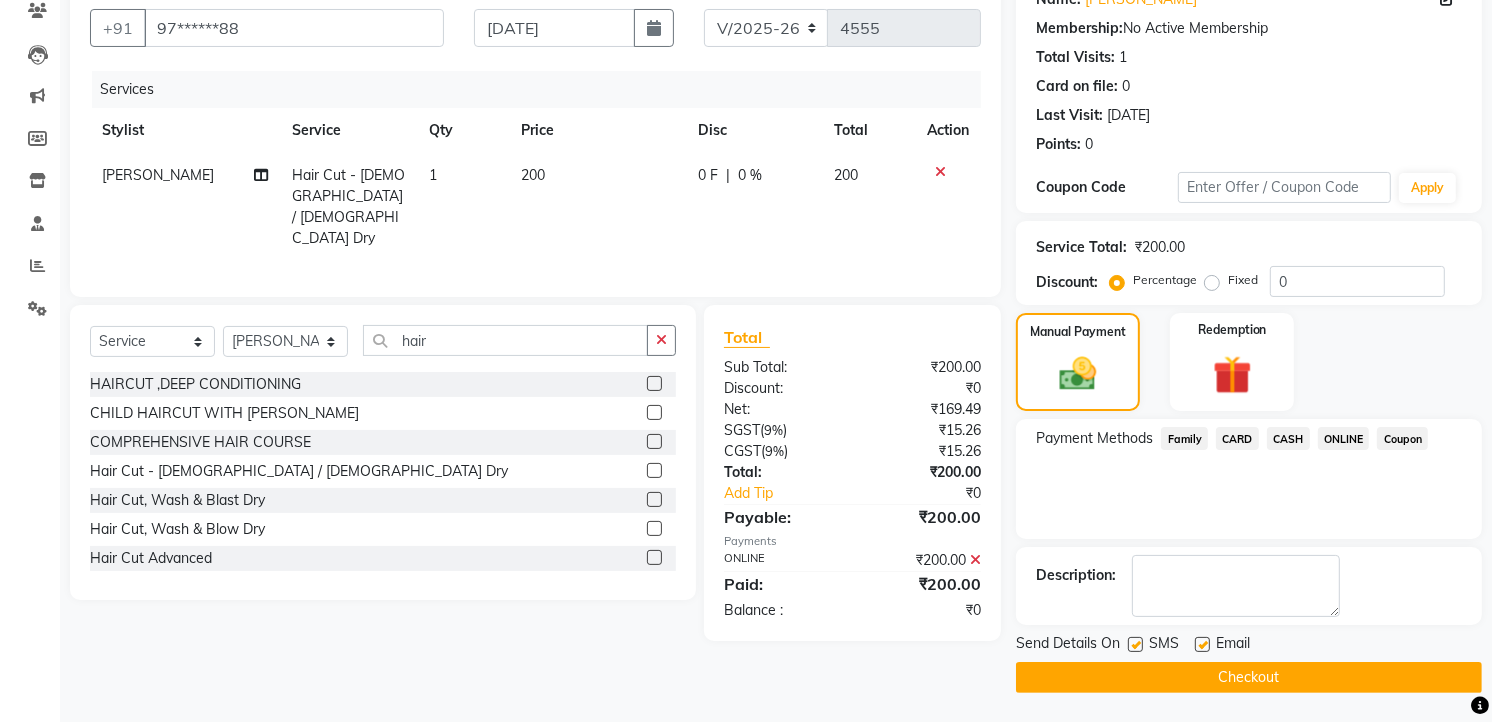 click on "Checkout" 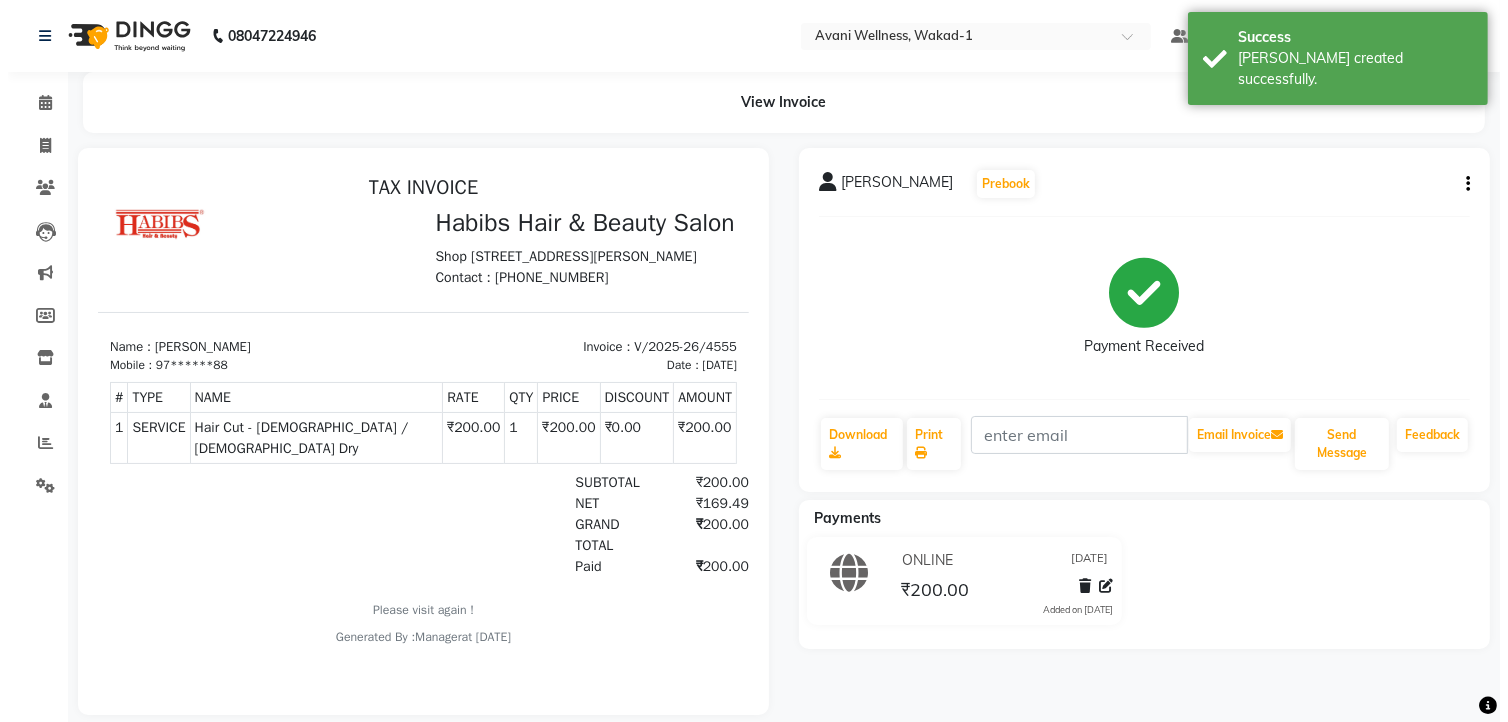 scroll, scrollTop: 0, scrollLeft: 0, axis: both 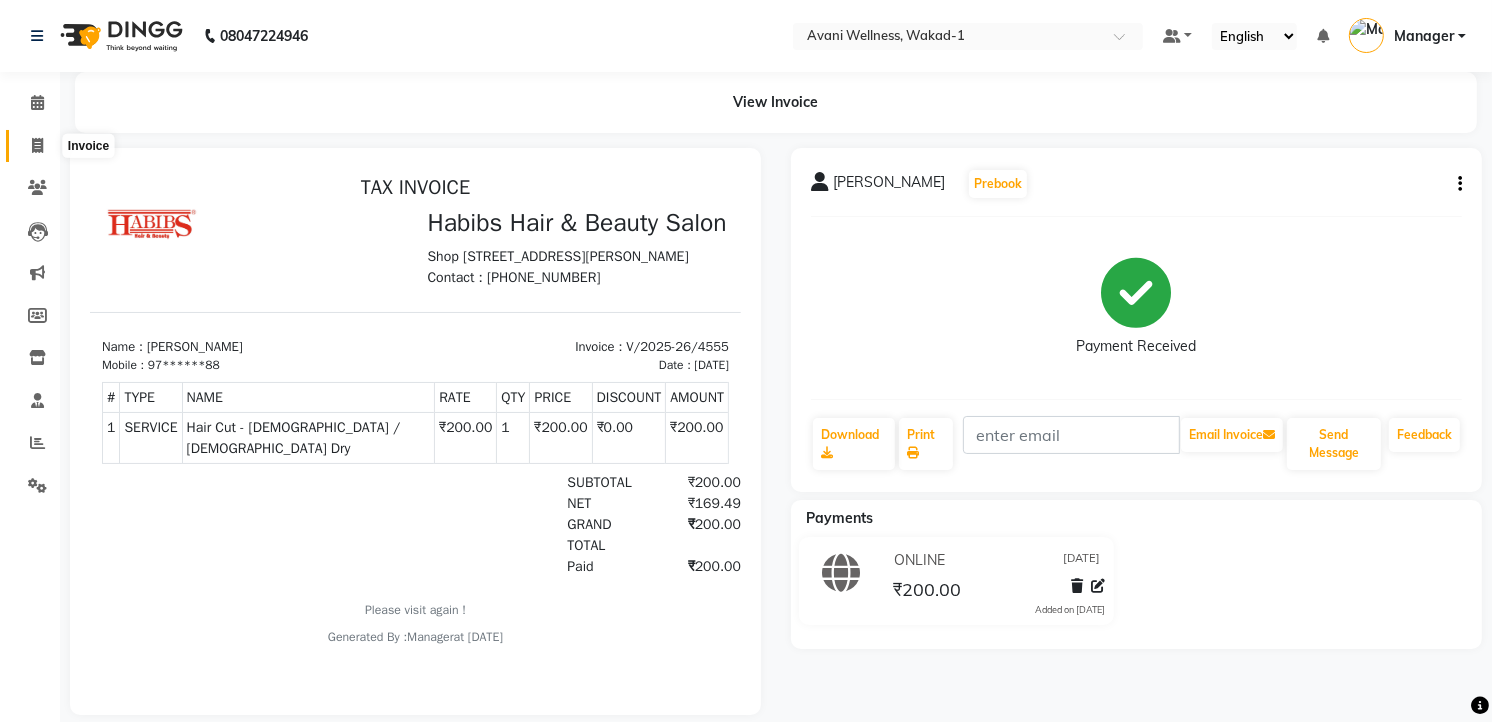 click 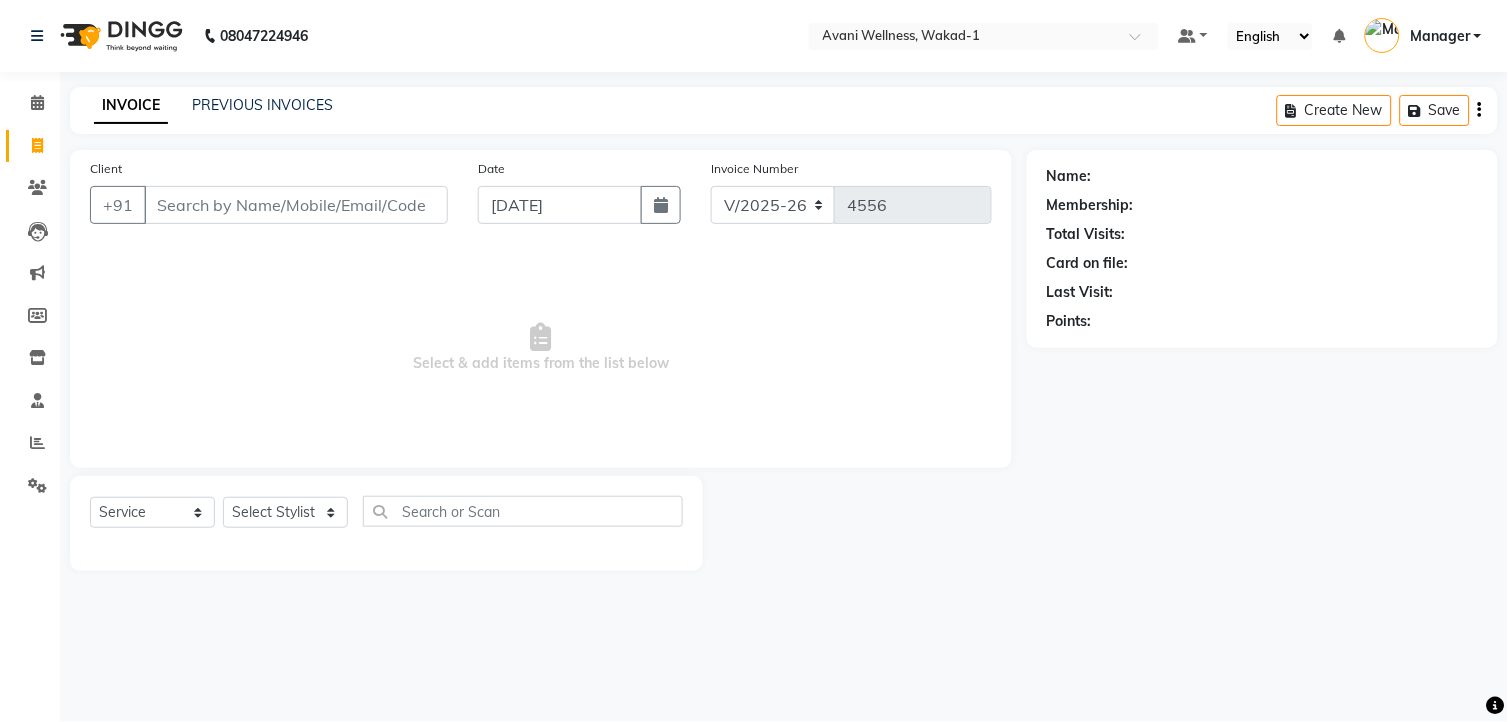 click on "Client" at bounding box center [296, 205] 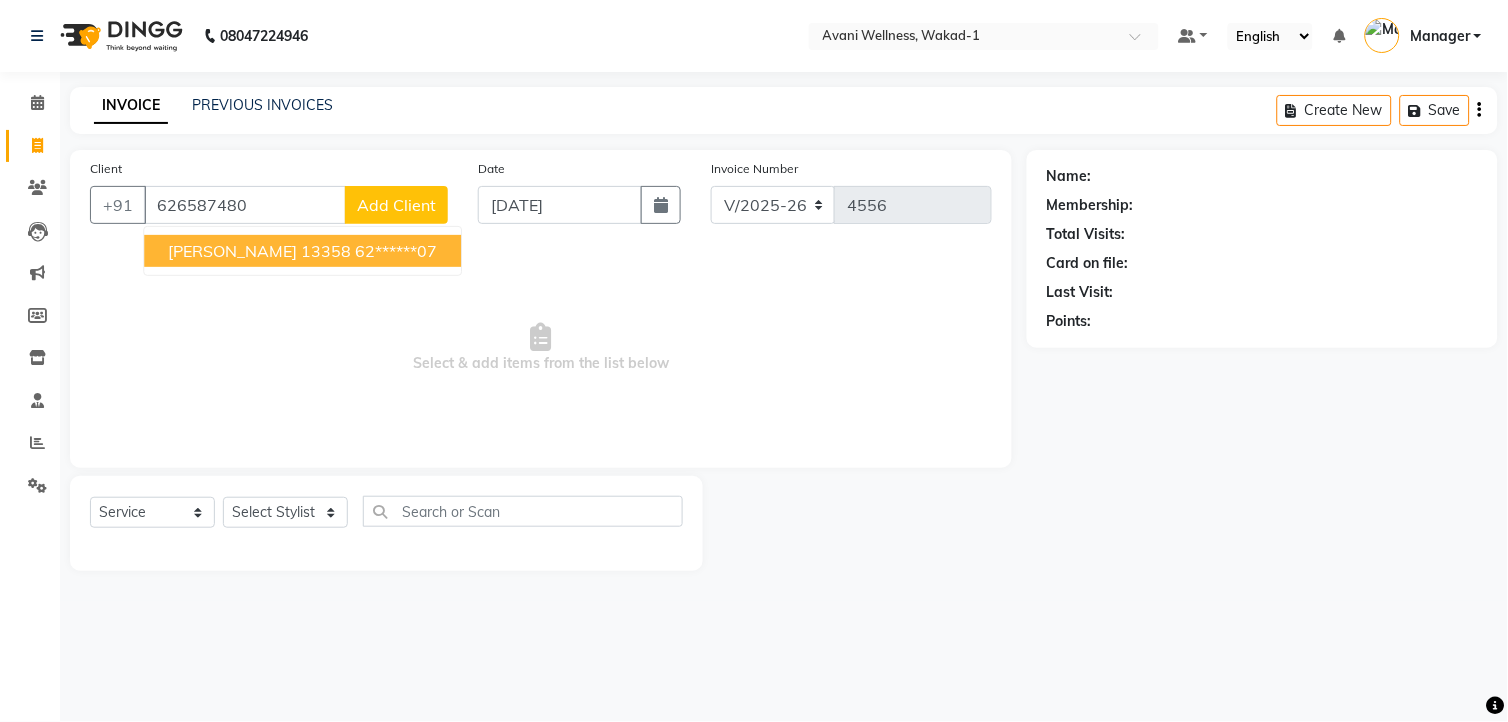 click on "[PERSON_NAME] 13358  62******07" at bounding box center [302, 251] 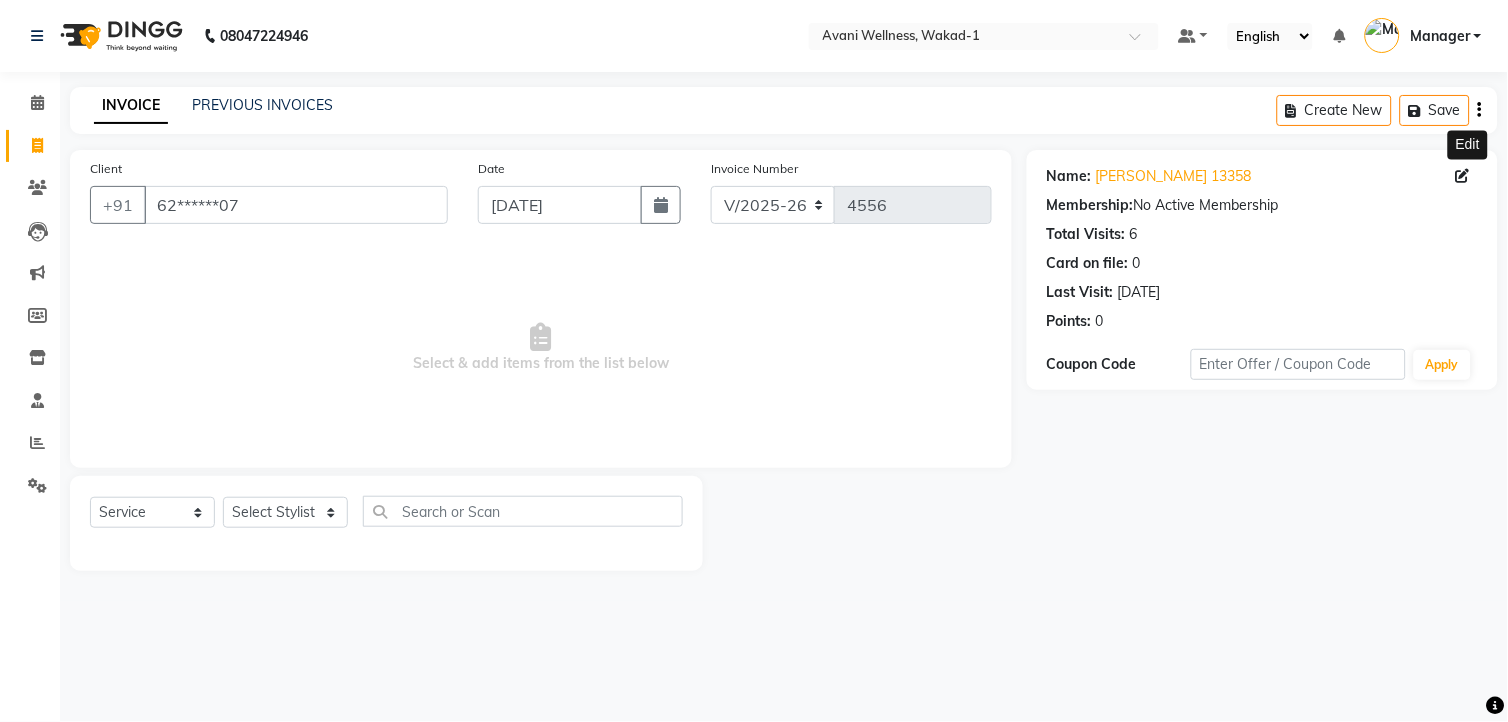 click 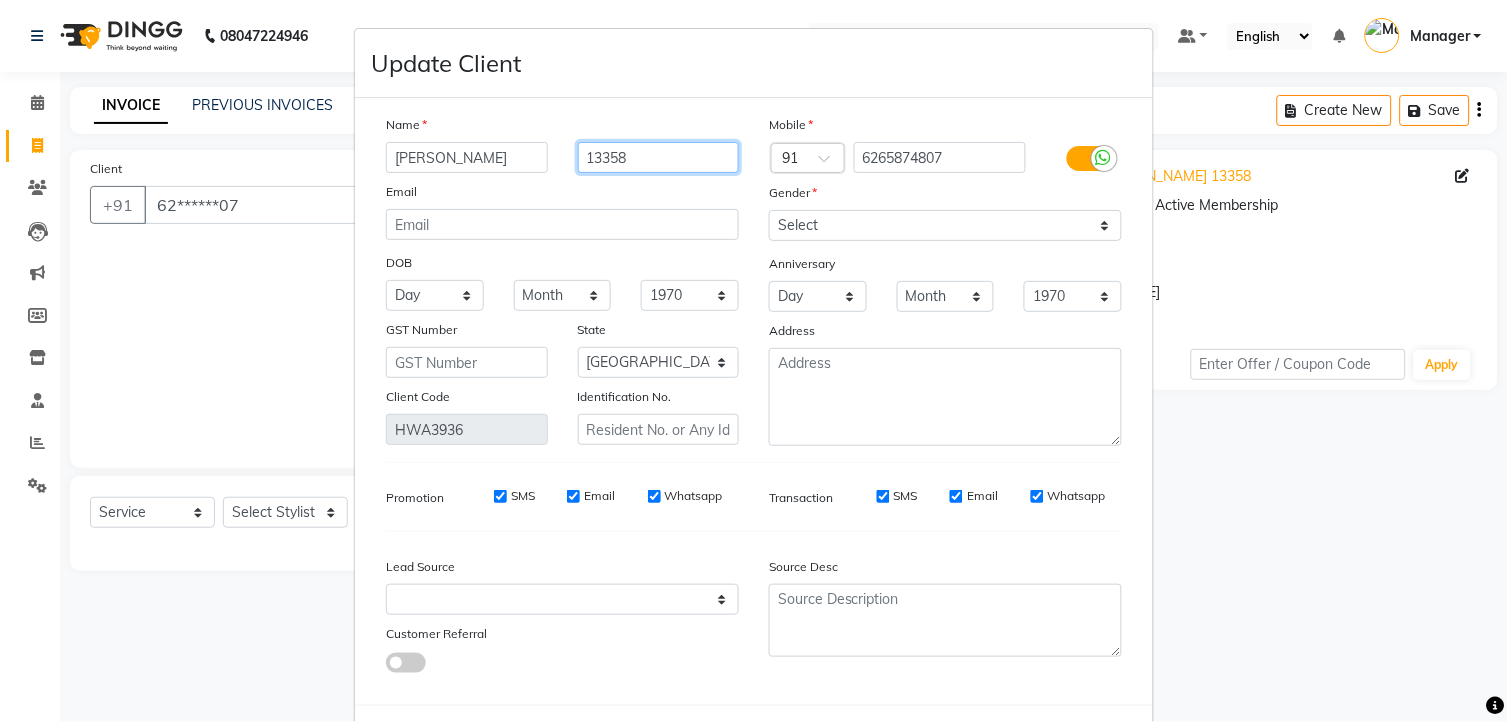 click on "13358" at bounding box center [659, 157] 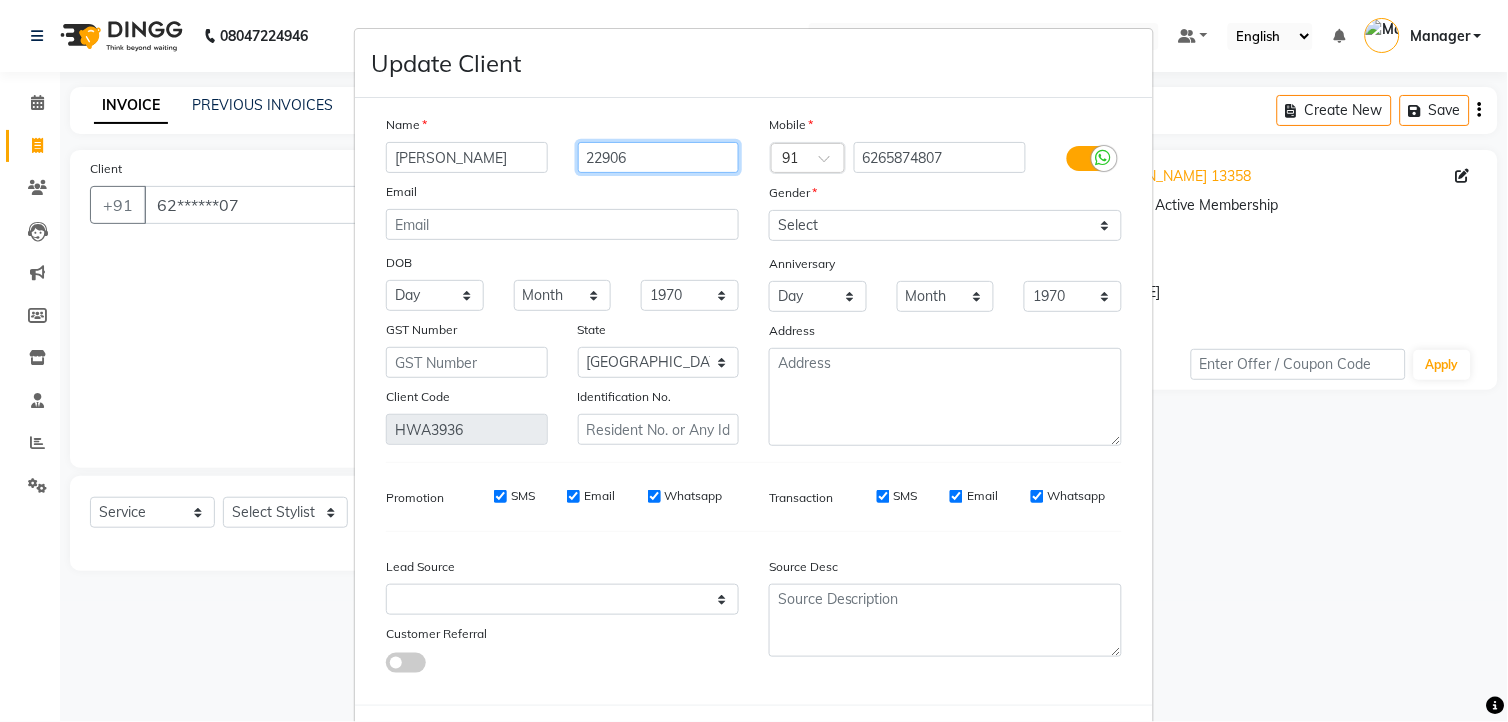 click on "22906" at bounding box center (659, 157) 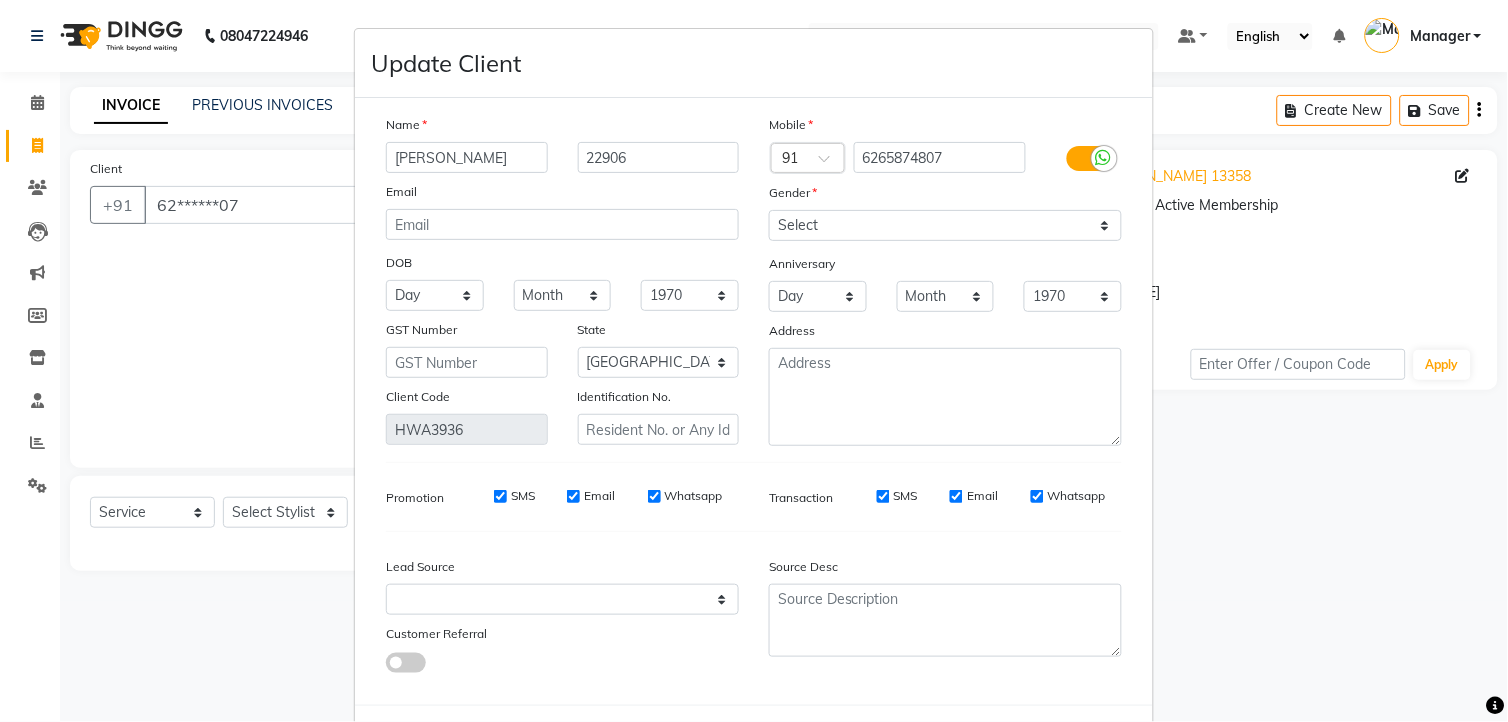 click on "Update Client" at bounding box center [754, 63] 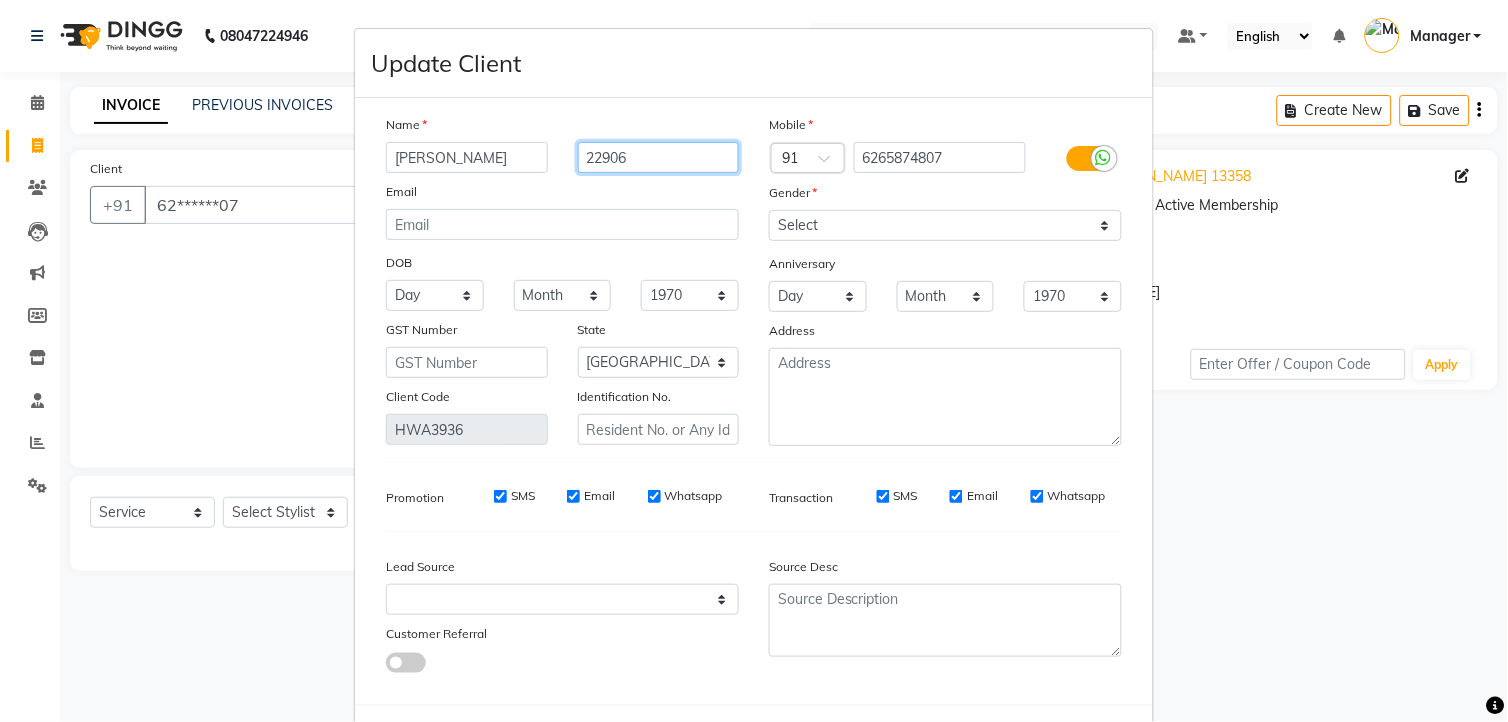 click on "22906" at bounding box center (659, 157) 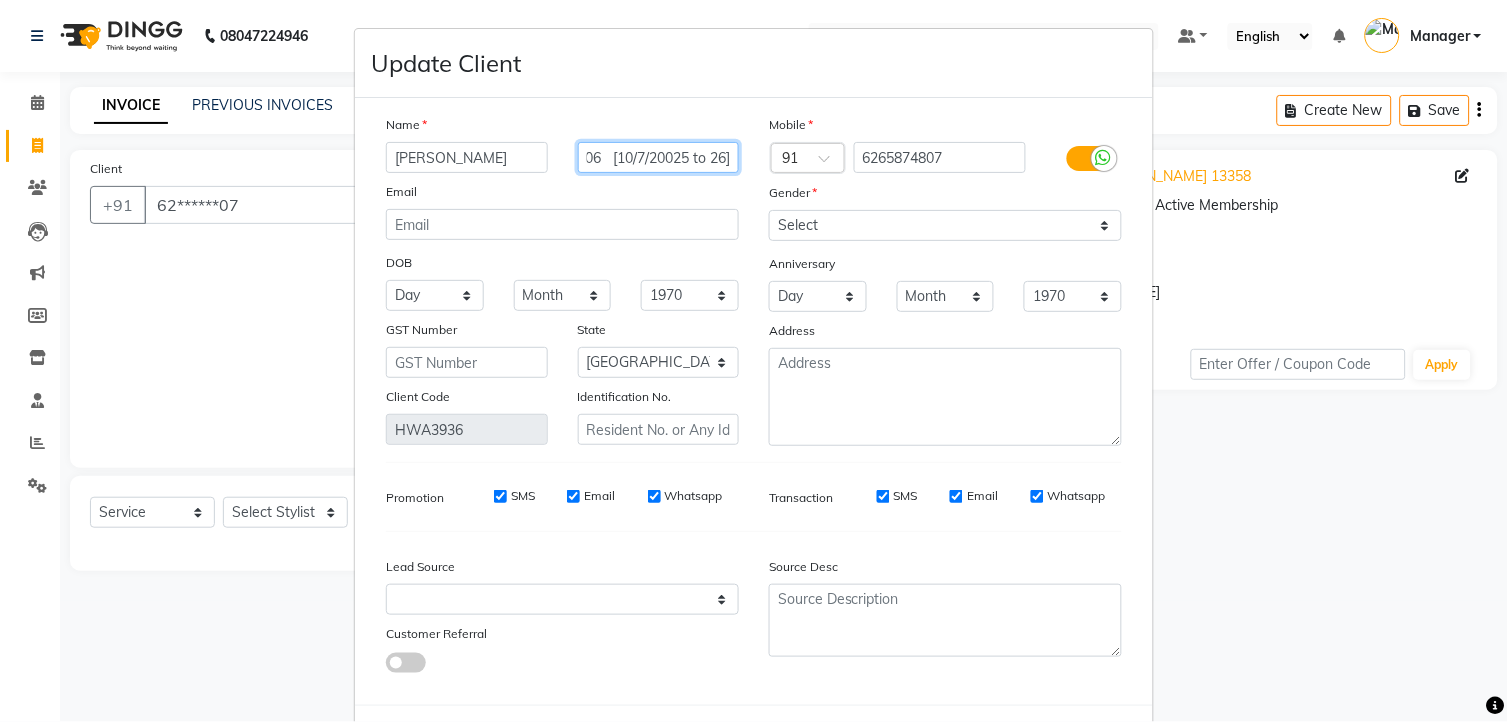 scroll, scrollTop: 0, scrollLeft: 30, axis: horizontal 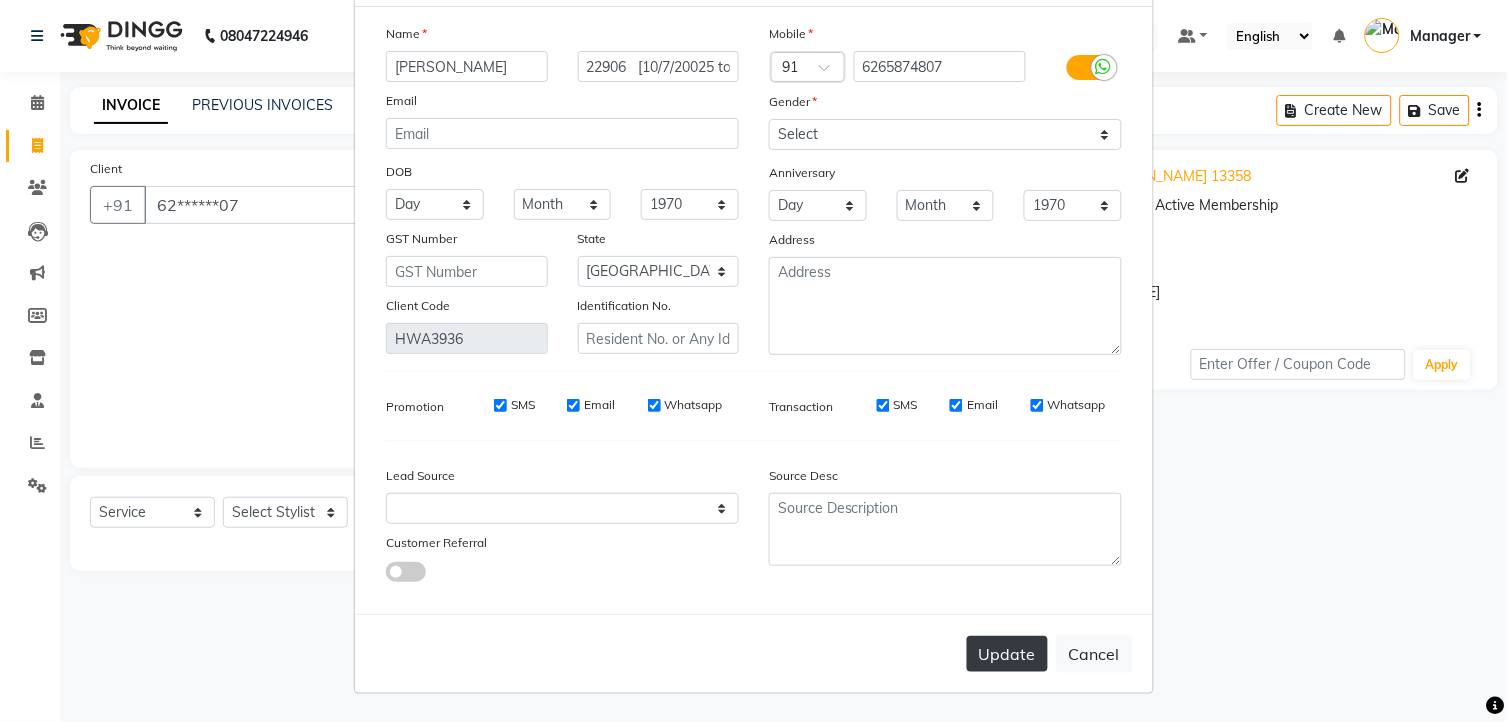click on "Update" at bounding box center [1007, 654] 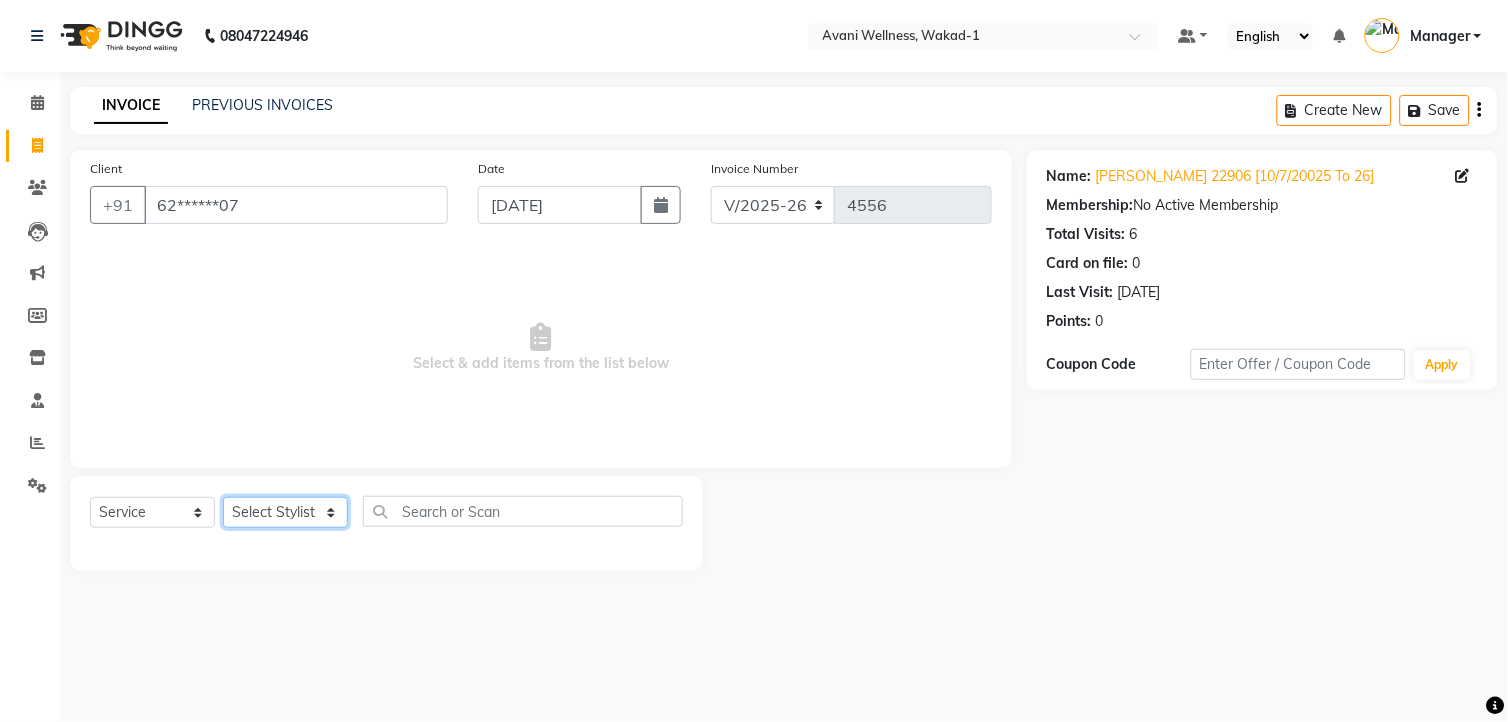 click on "Select Stylist [PERSON_NAME] MAAM [PERSON_NAME] DEV Deva [PERSON_NAME] [PERSON_NAME] Jadhav Manager [PERSON_NAME] MANAGER [PERSON_NAME] [PERSON_NAME]  [PERSON_NAME] [PERSON_NAME] [PERSON_NAME] [PERSON_NAME] [PERSON_NAME] Wakad 2 Yogesh" 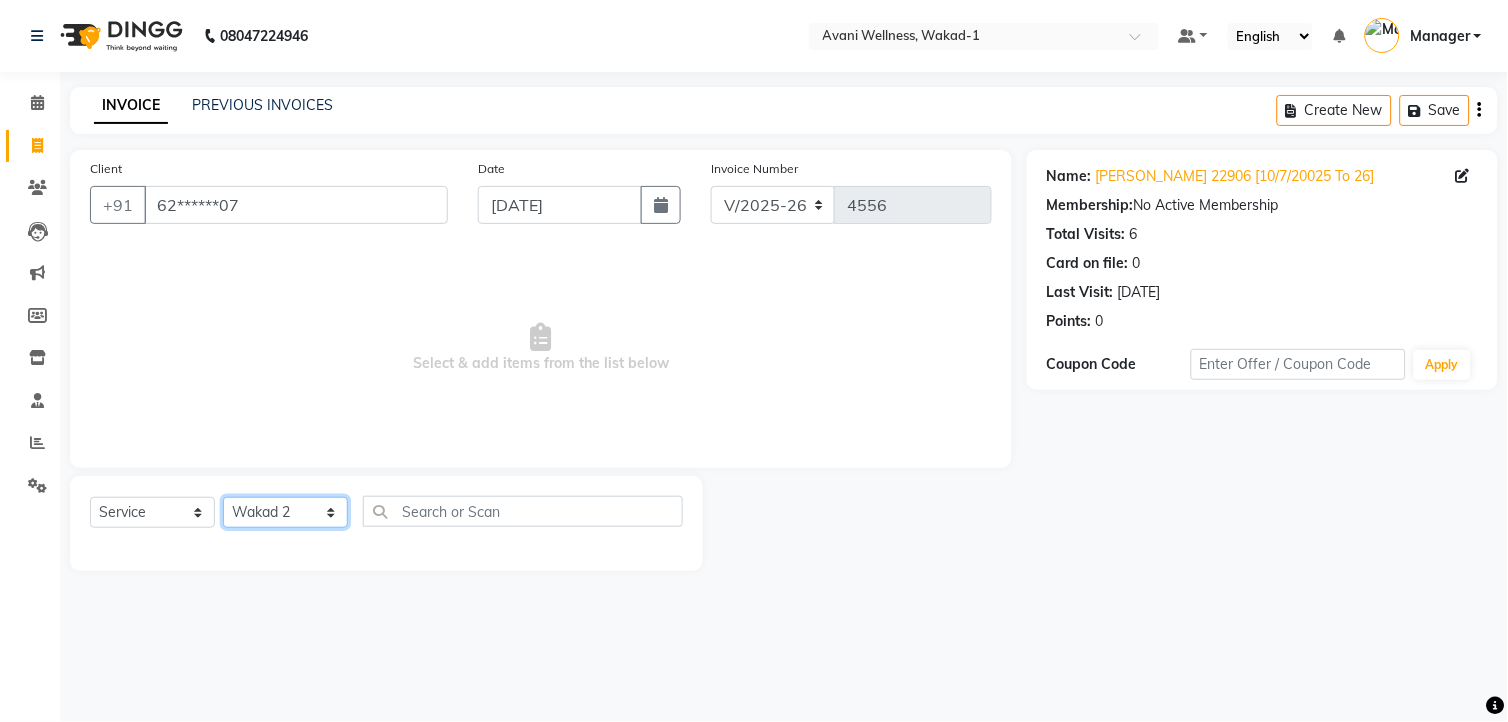 click on "Select Stylist [PERSON_NAME] MAAM [PERSON_NAME] DEV Deva [PERSON_NAME] [PERSON_NAME] Jadhav Manager [PERSON_NAME] MANAGER [PERSON_NAME] [PERSON_NAME]  [PERSON_NAME] [PERSON_NAME] [PERSON_NAME] [PERSON_NAME] [PERSON_NAME] Wakad 2 Yogesh" 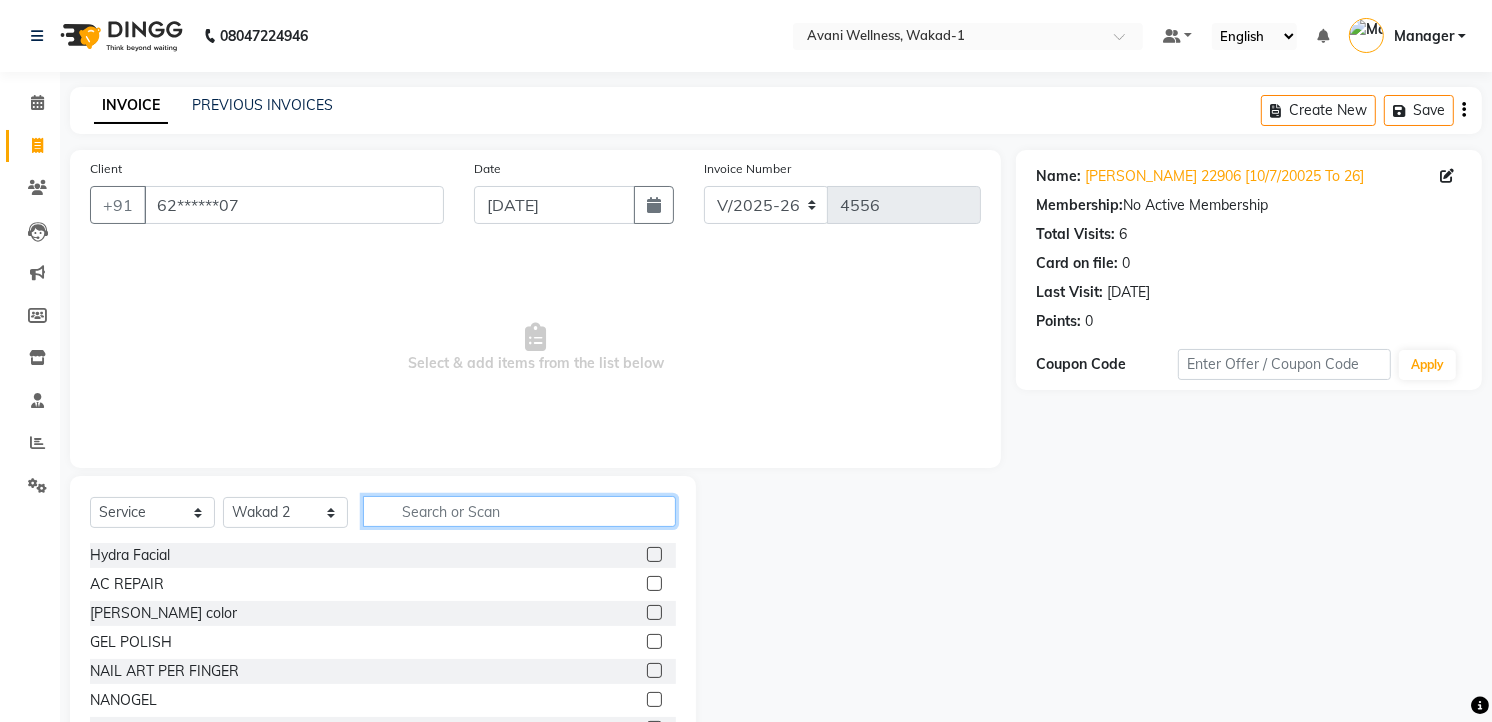 click 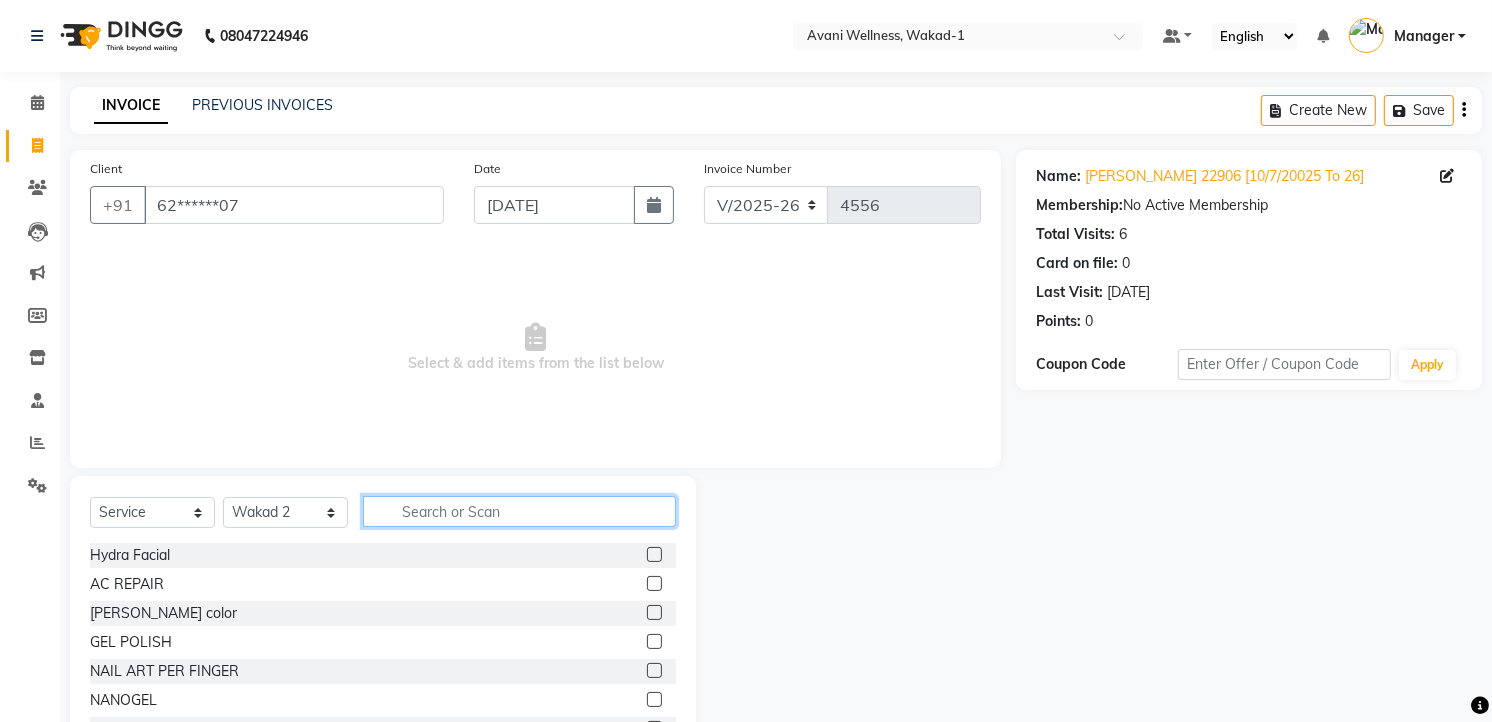 click 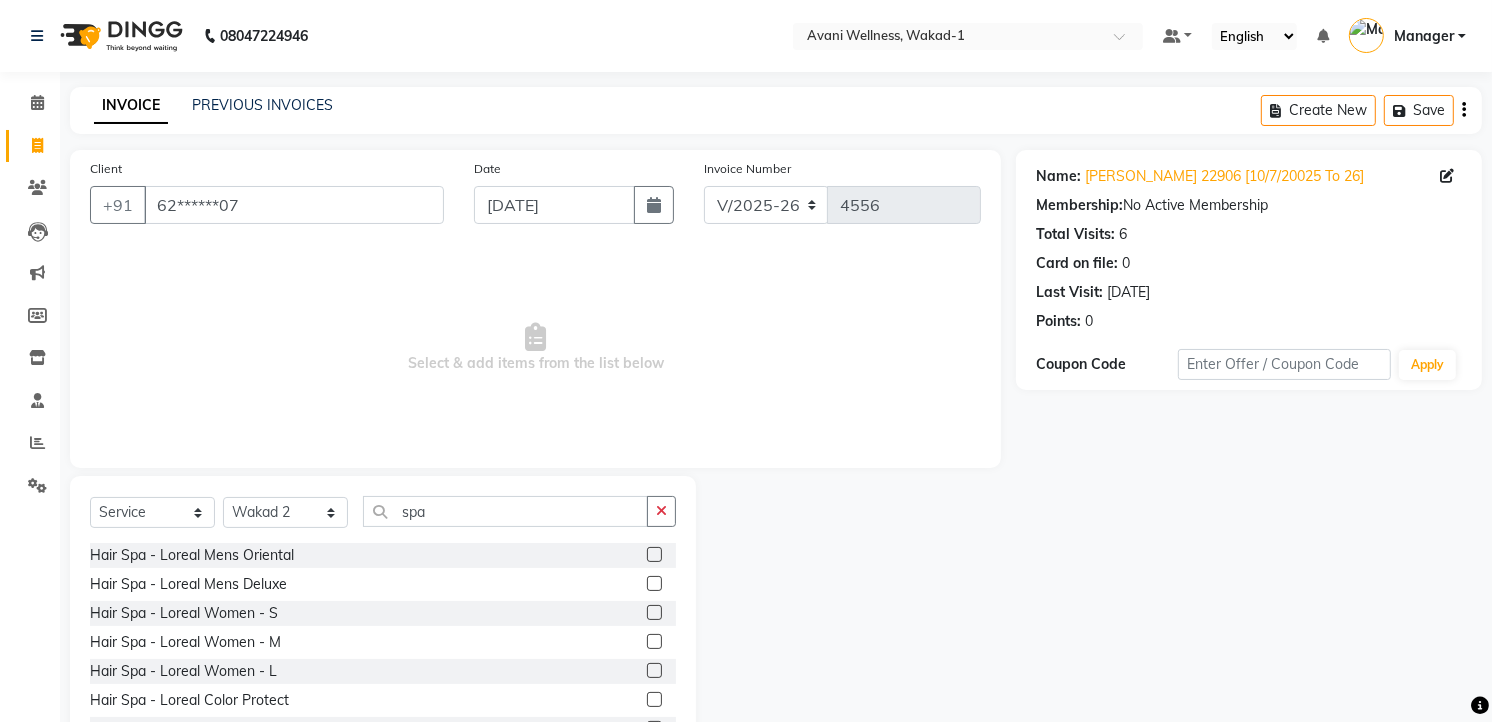 click 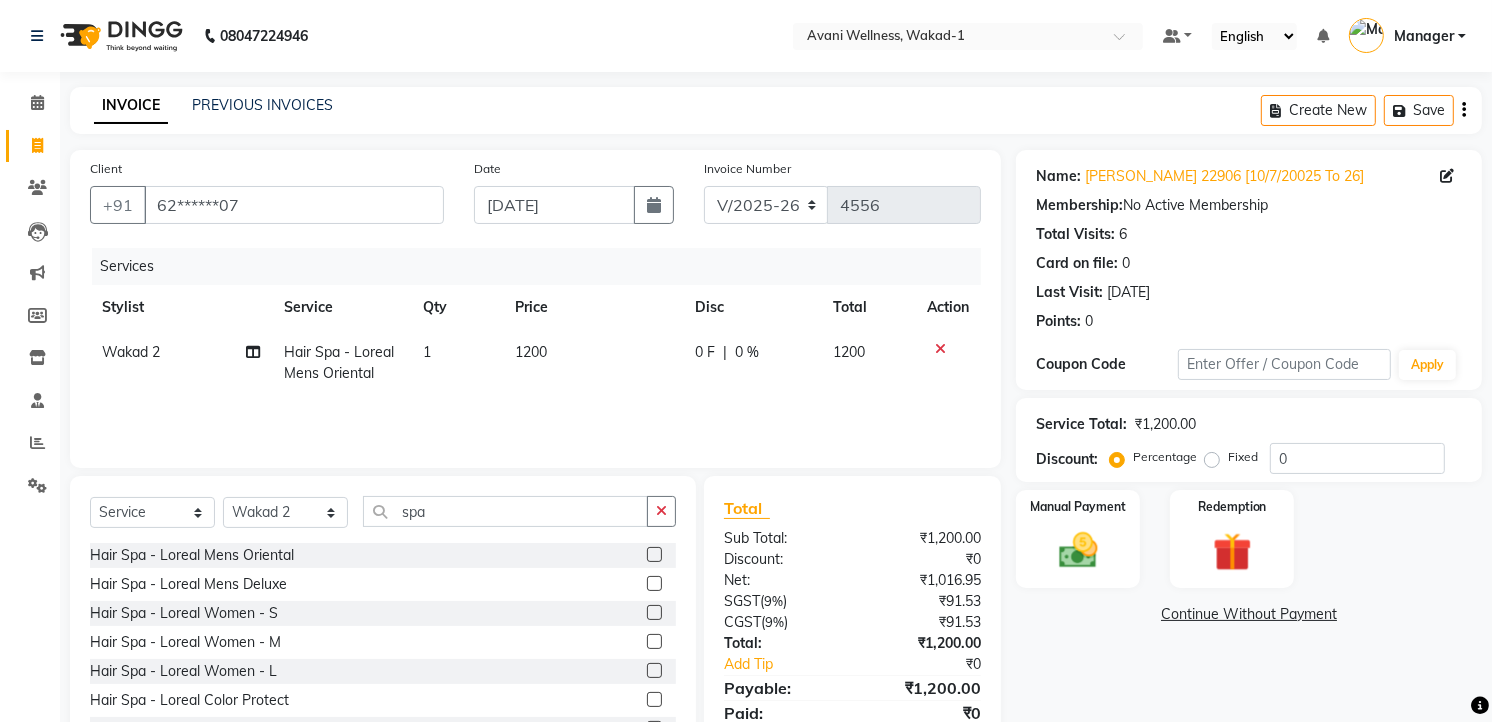 click 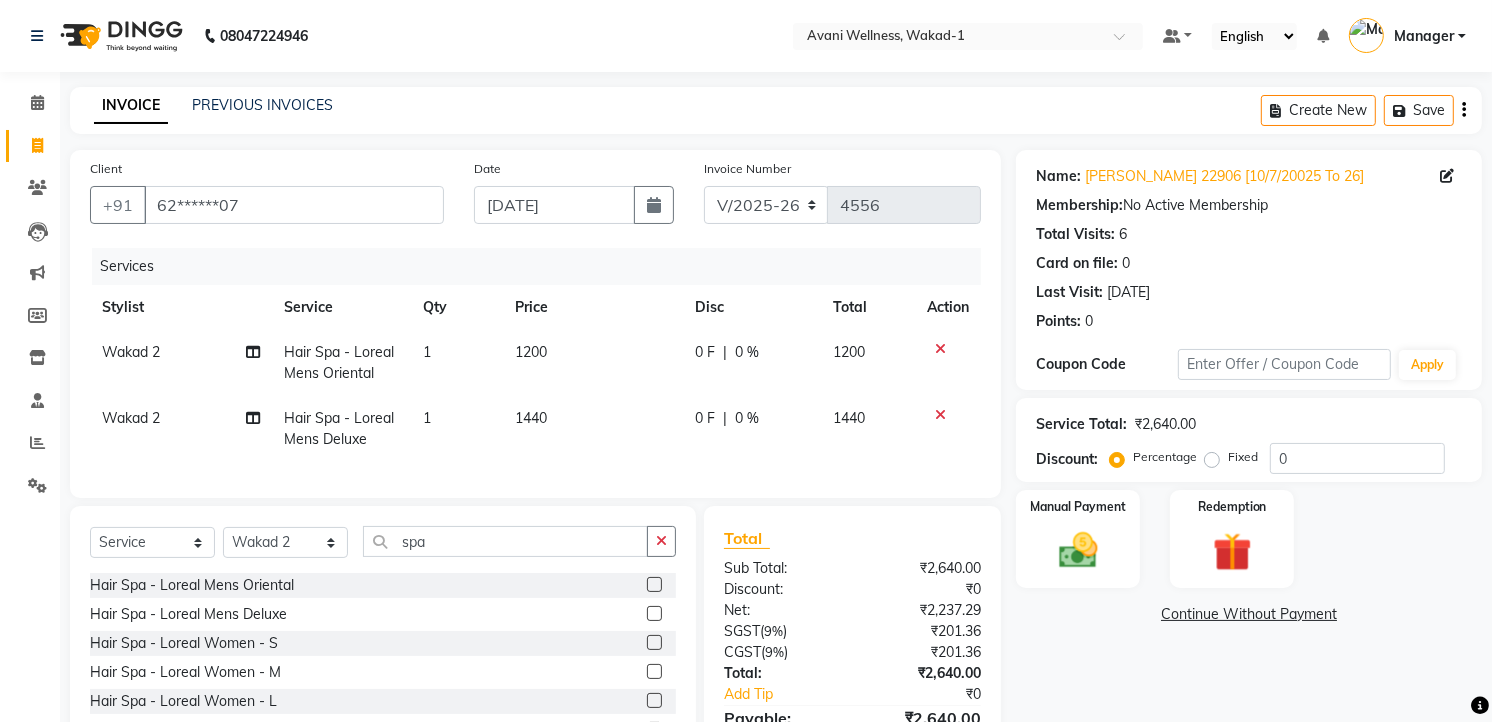click 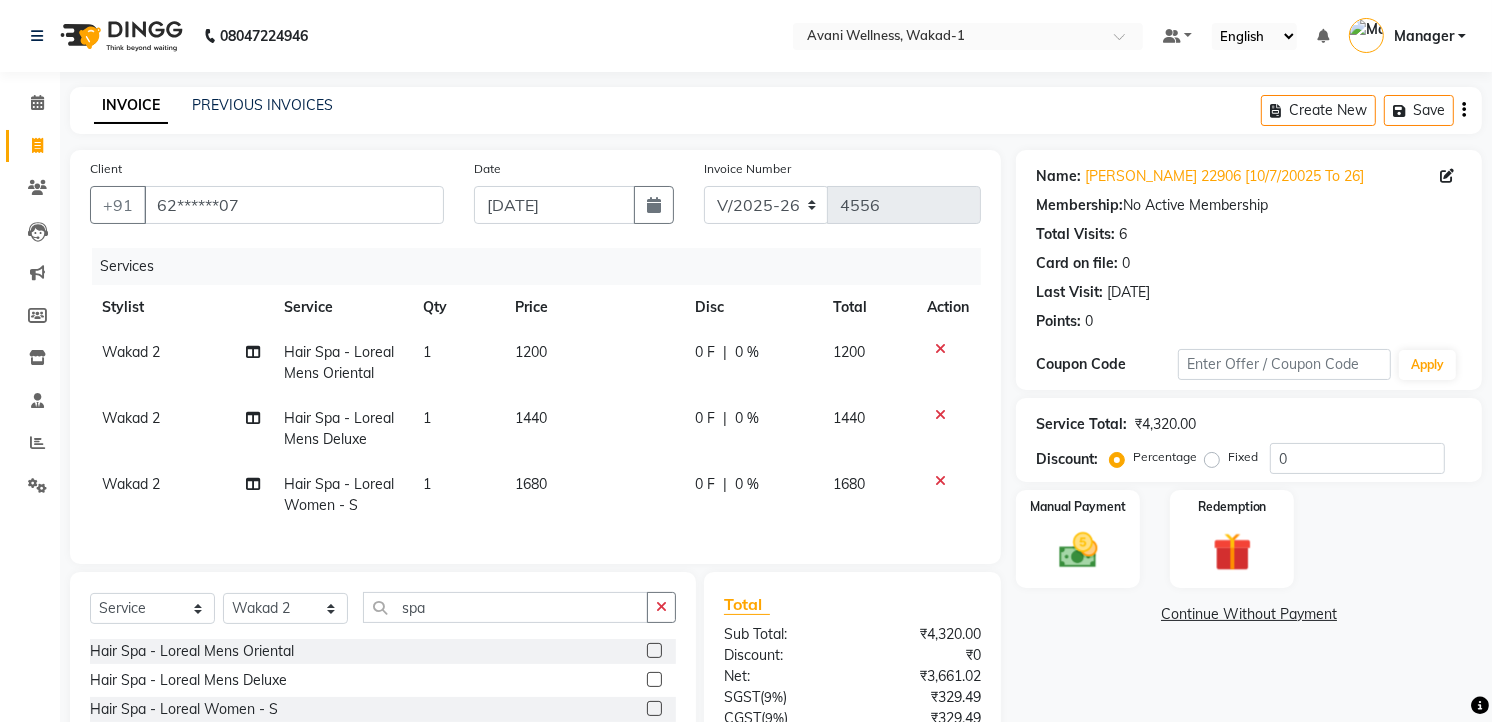 click on "Select  Service  Product  Membership  Package Voucher Prepaid Gift Card  Select Stylist [PERSON_NAME] MAAM [PERSON_NAME] DEV Deva [PERSON_NAME] [PERSON_NAME] Jadhav Manager [PERSON_NAME] MANAGER [PERSON_NAME] [PERSON_NAME]  [PERSON_NAME] [PERSON_NAME] [PERSON_NAME] [PERSON_NAME] [PERSON_NAME] Wakad 2 Yogesh spa" 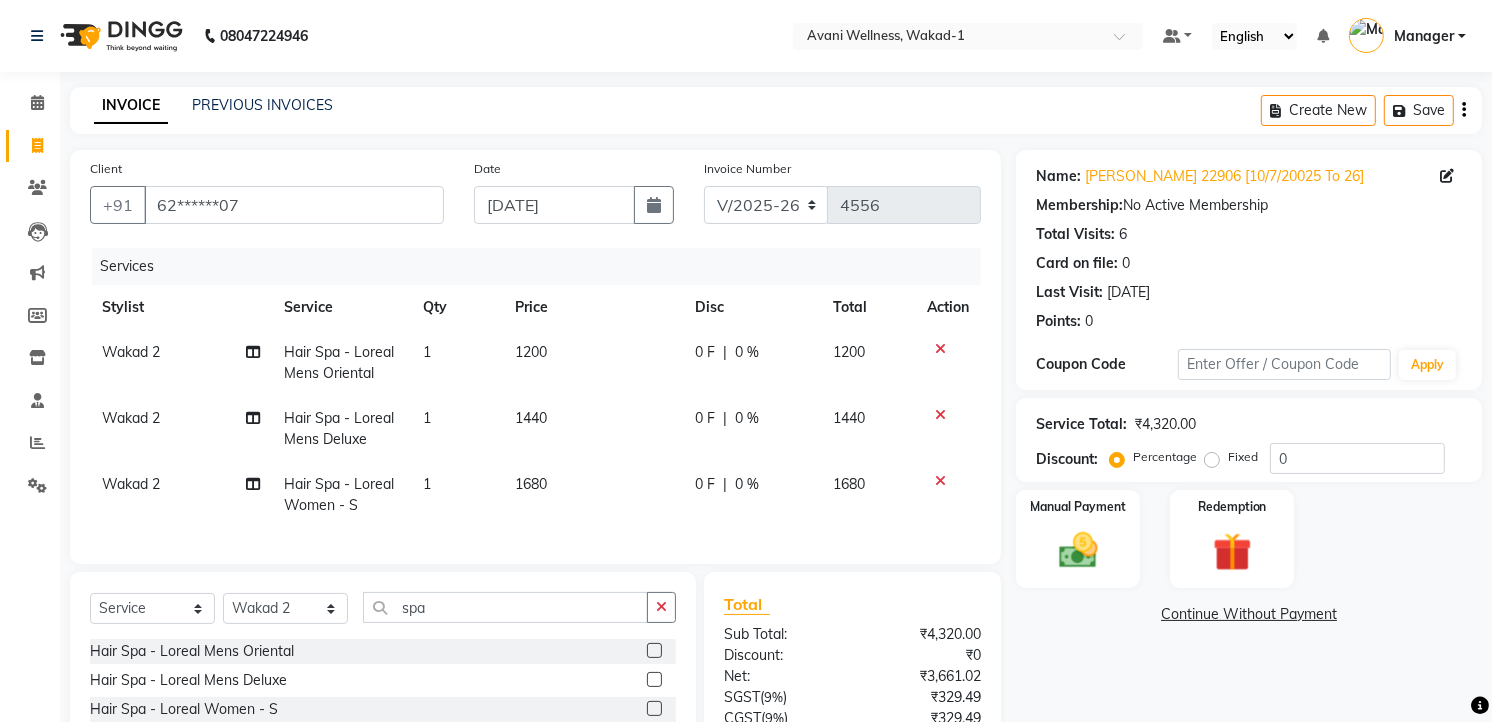click 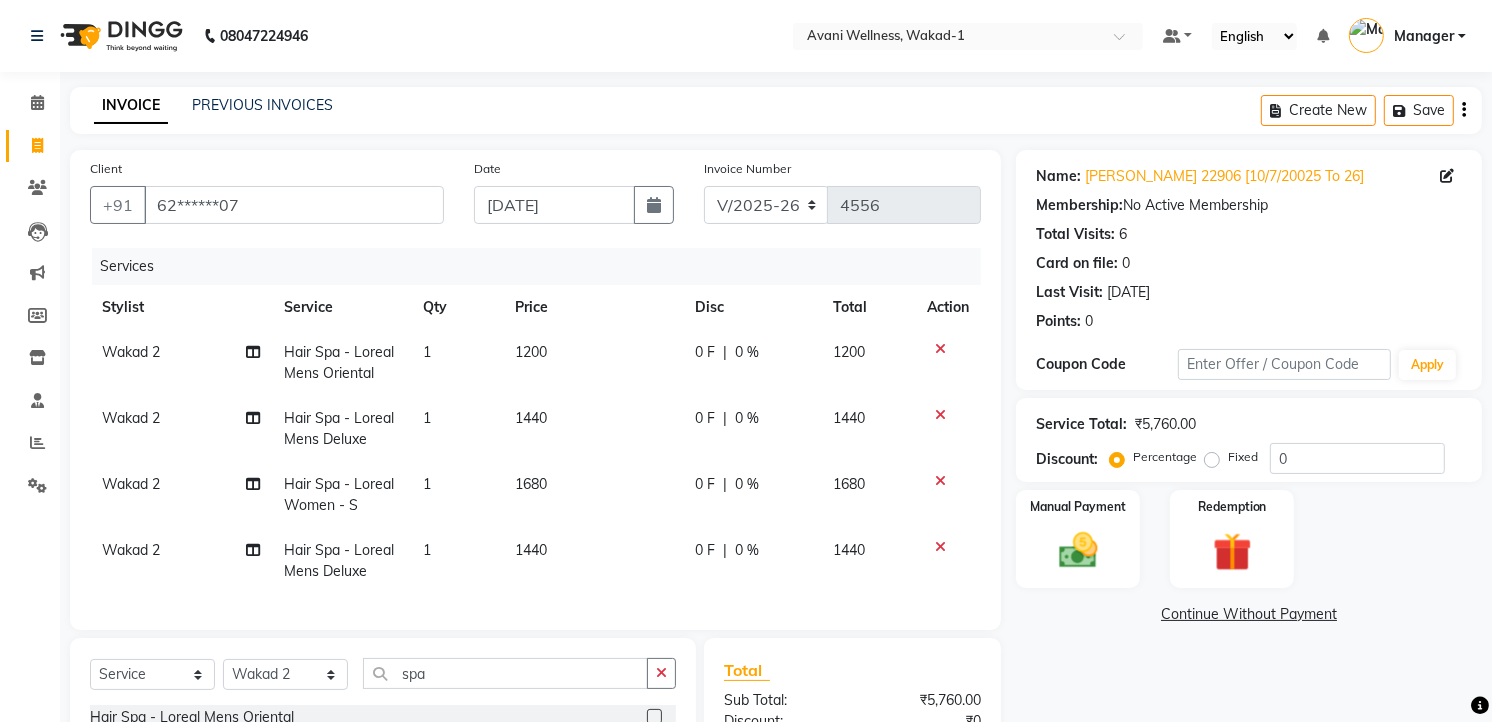 click 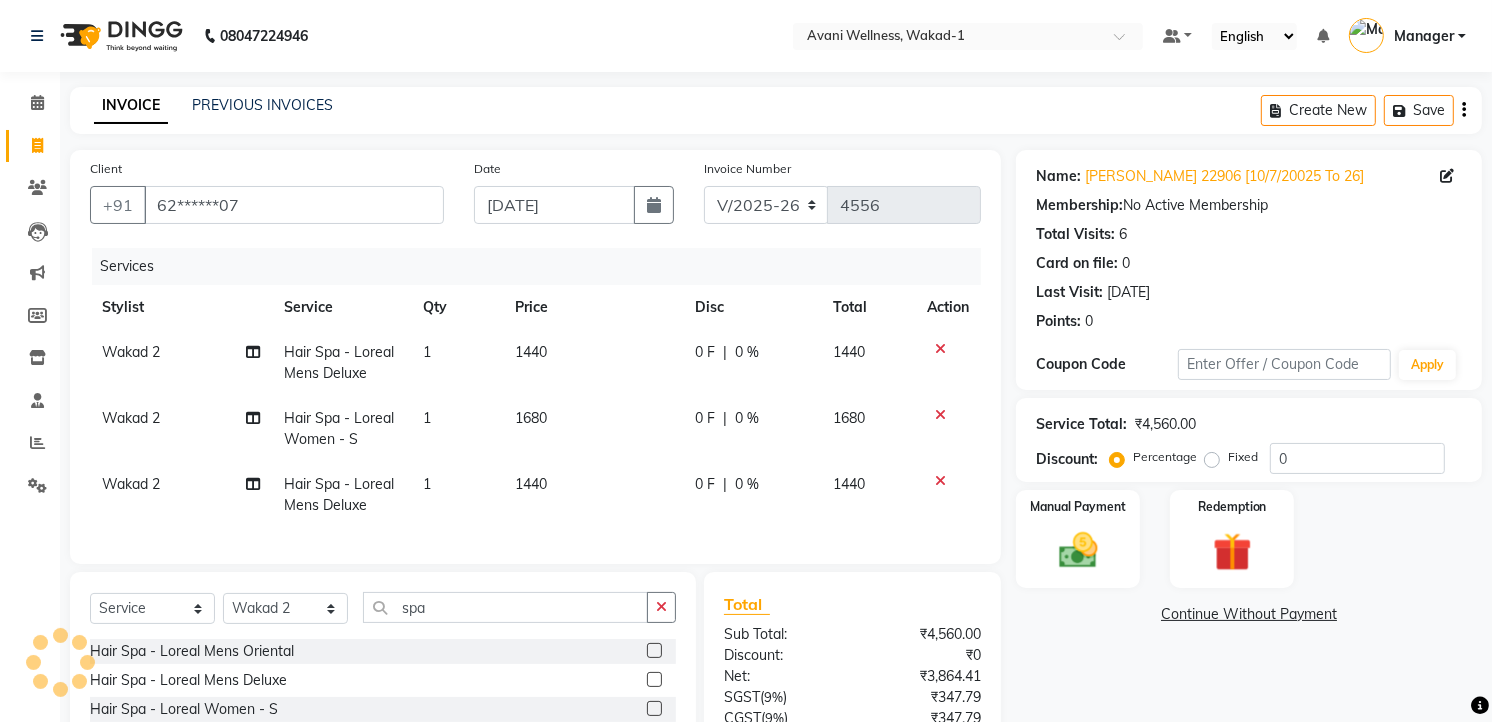 click 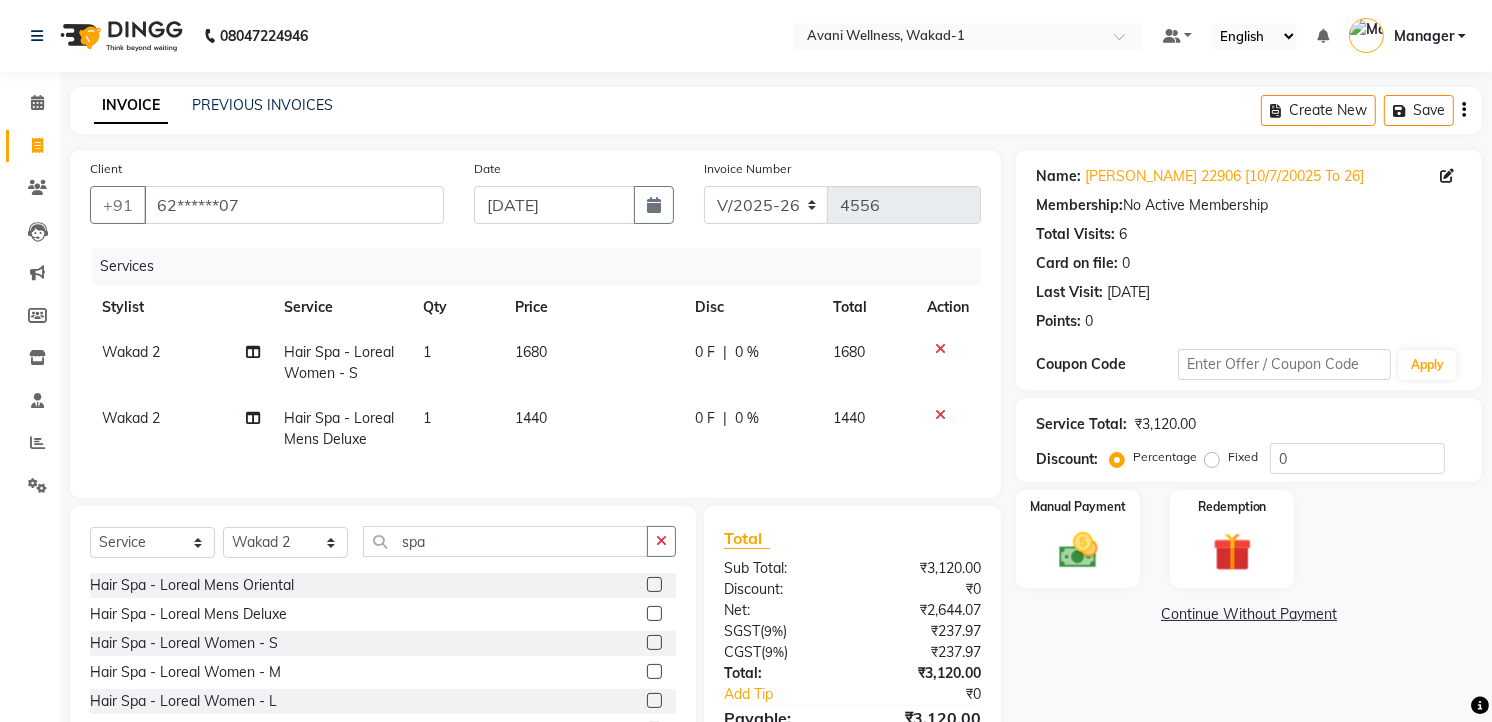 click 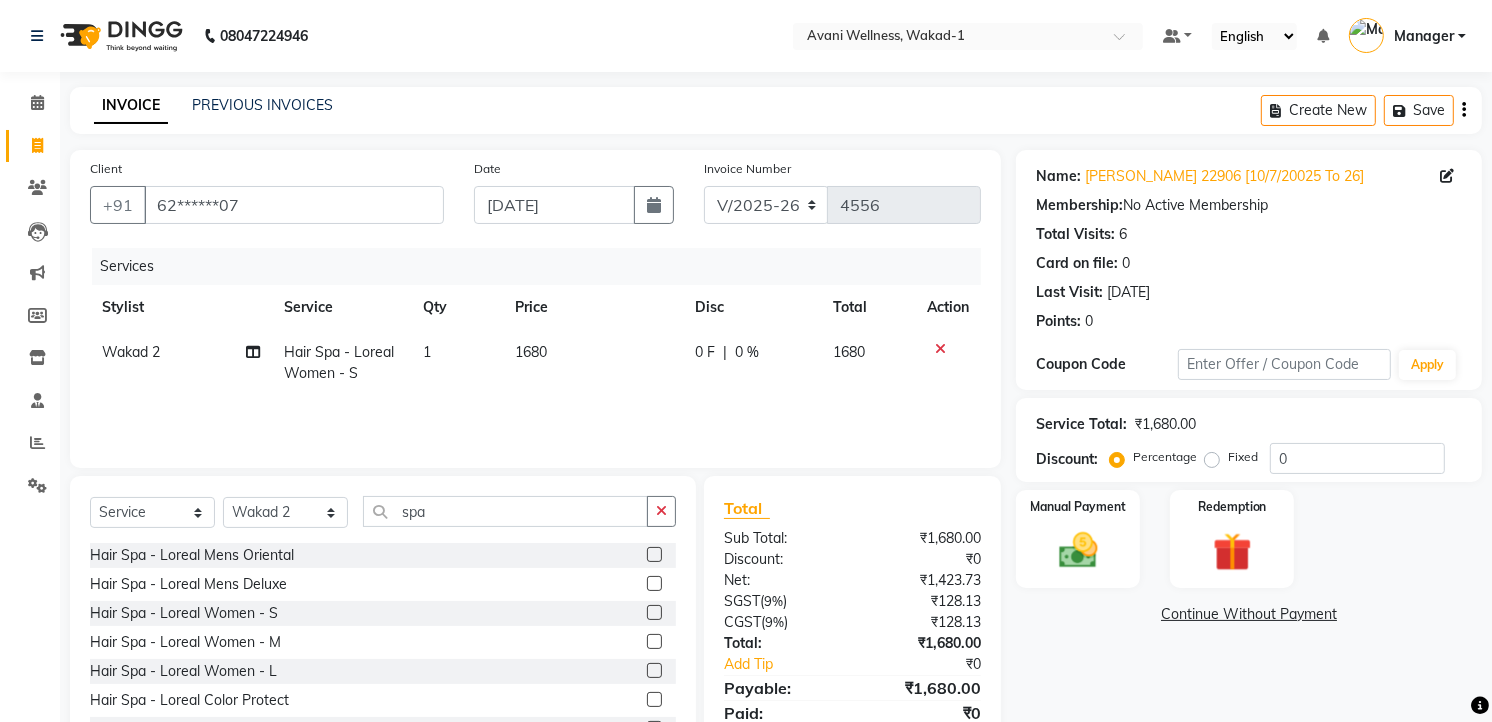 click on "Services Stylist Service Qty Price Disc Total Action Wakad 2 Hair Spa - Loreal Women - S 1 1680 0 F | 0 % 1680" 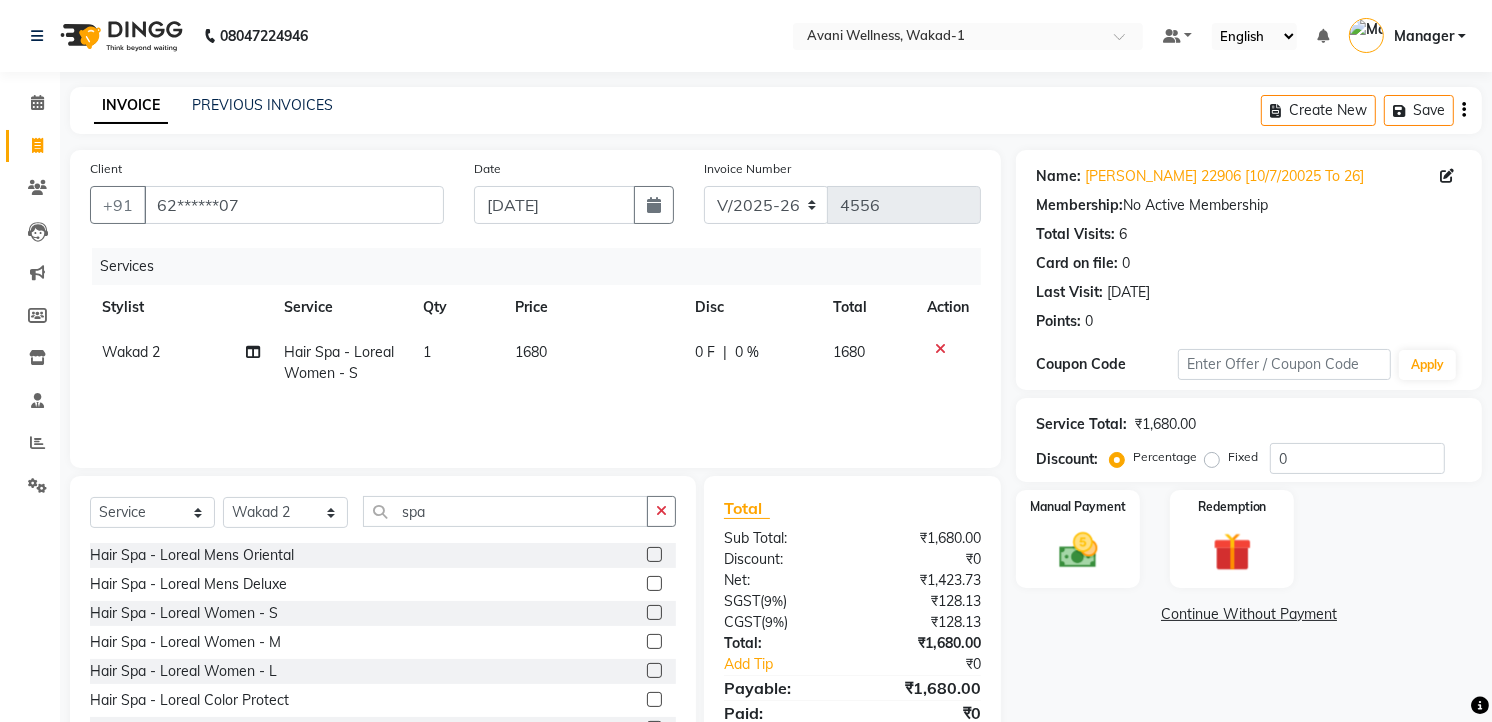 click on "1680" 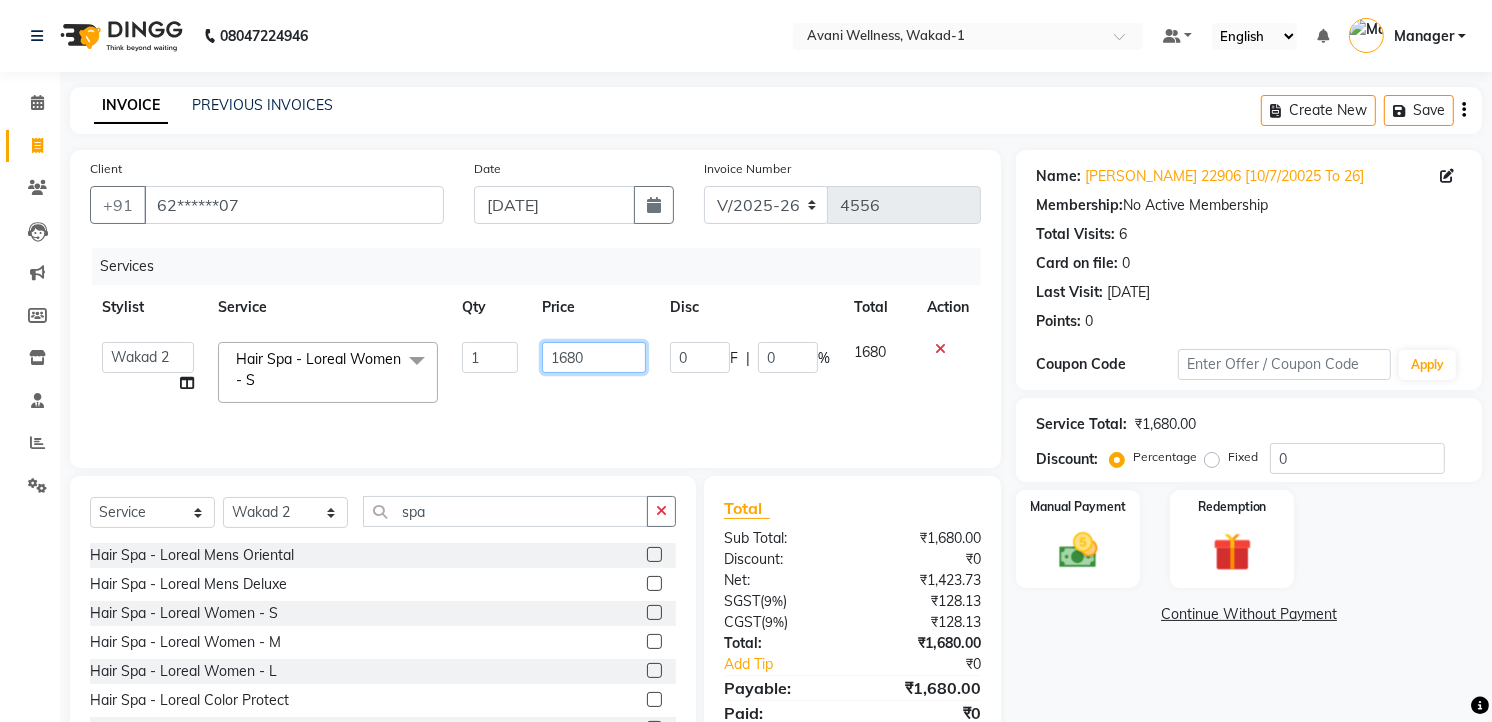click on "1680" 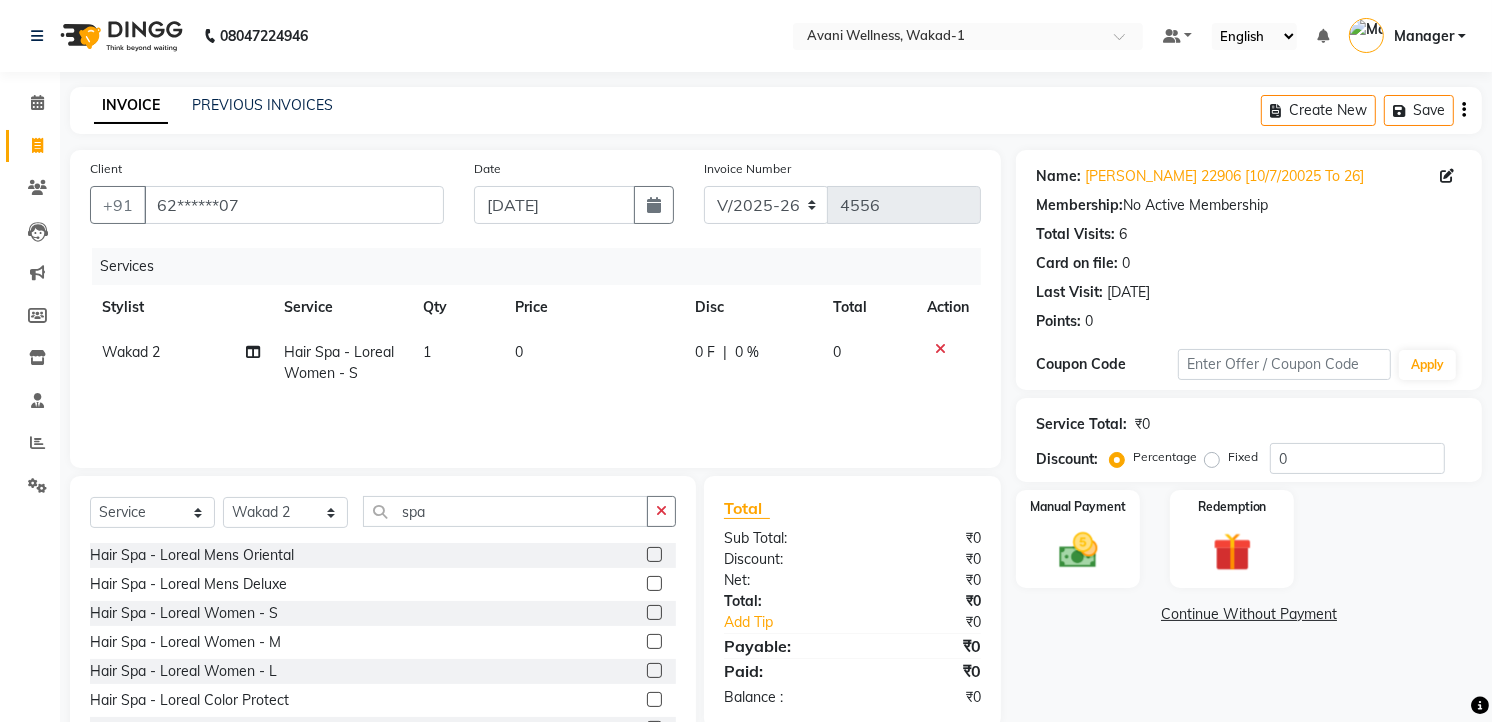 click 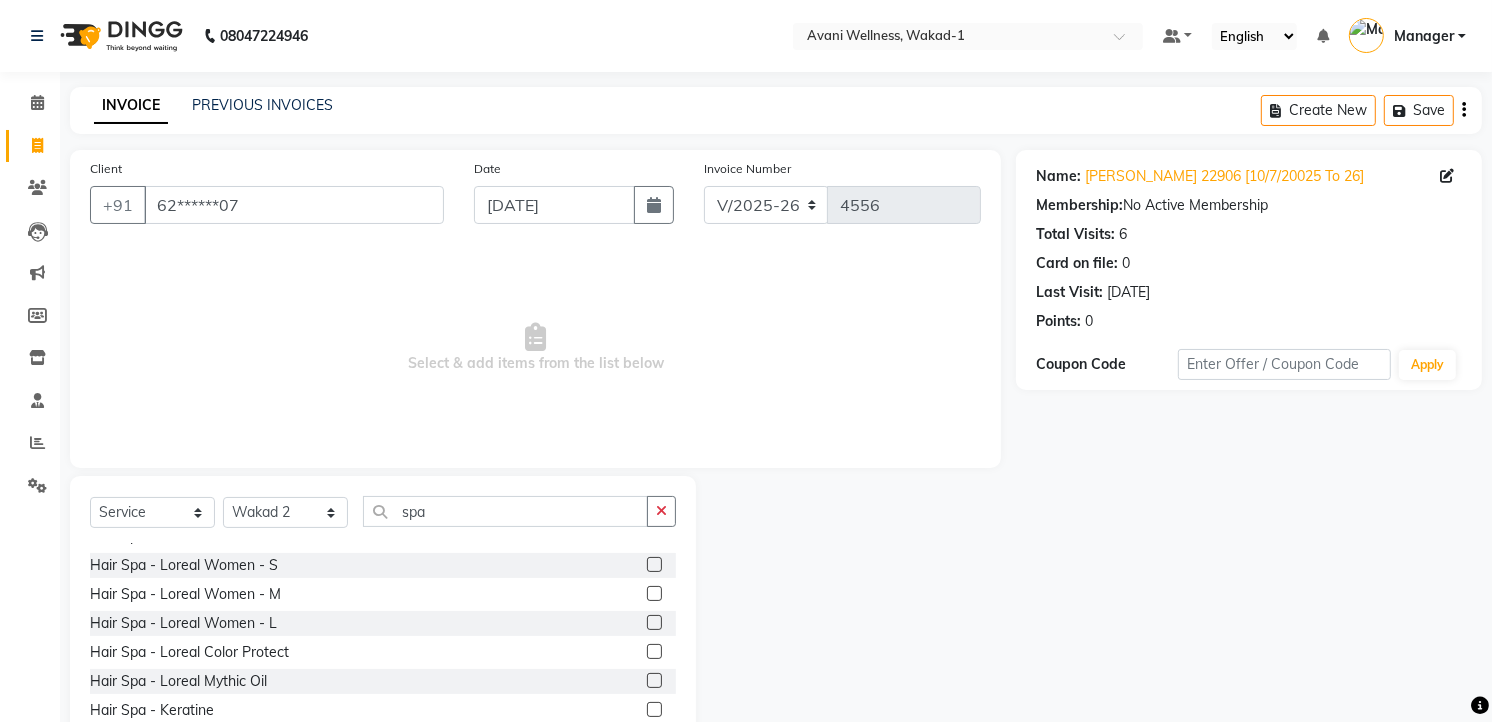 scroll, scrollTop: 50, scrollLeft: 0, axis: vertical 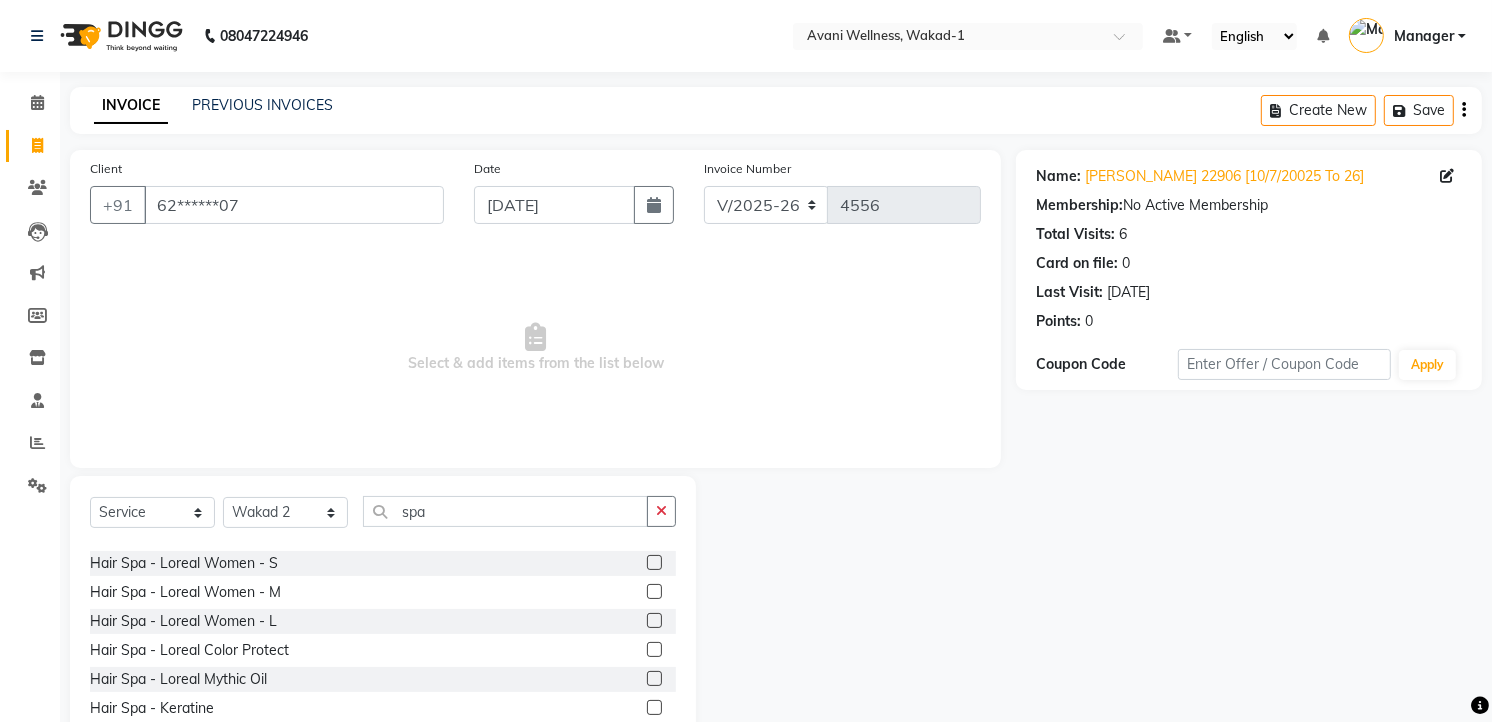 click 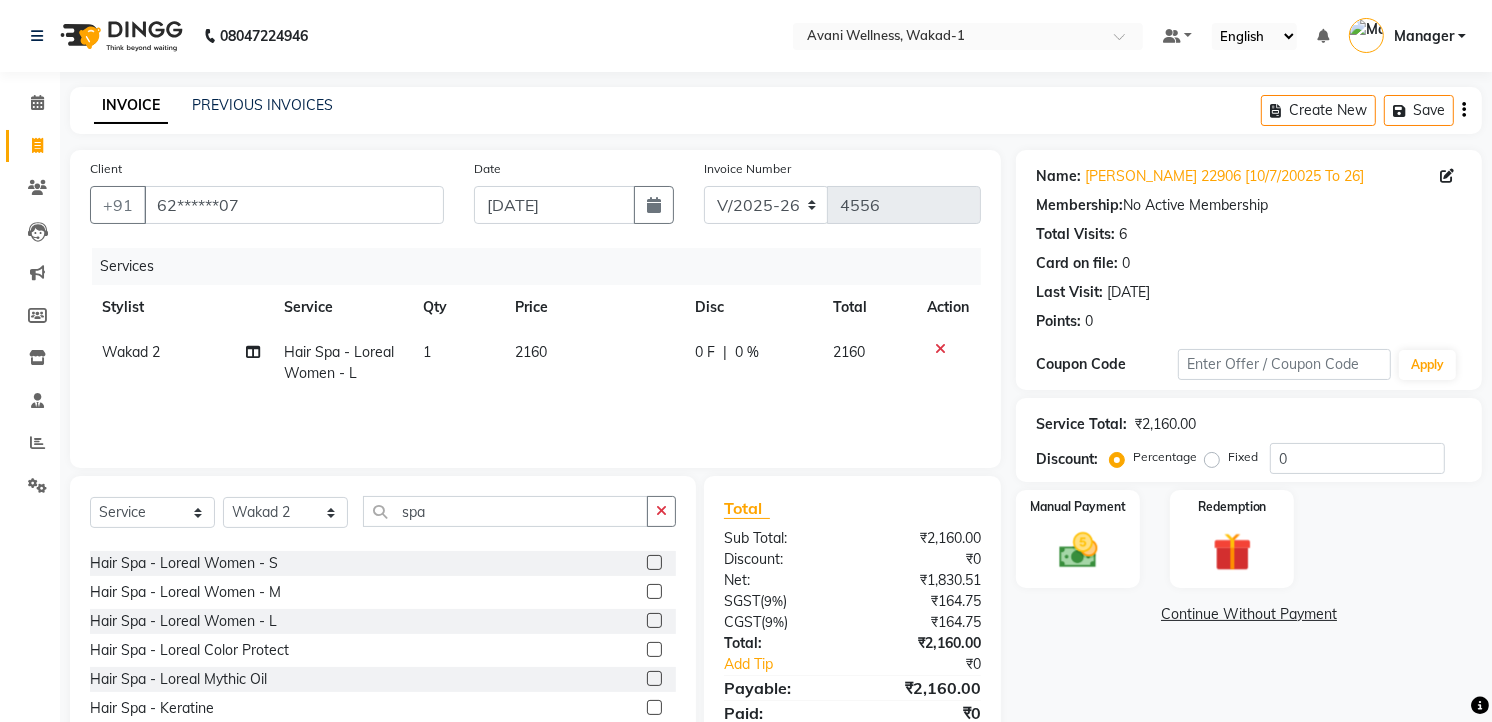 click 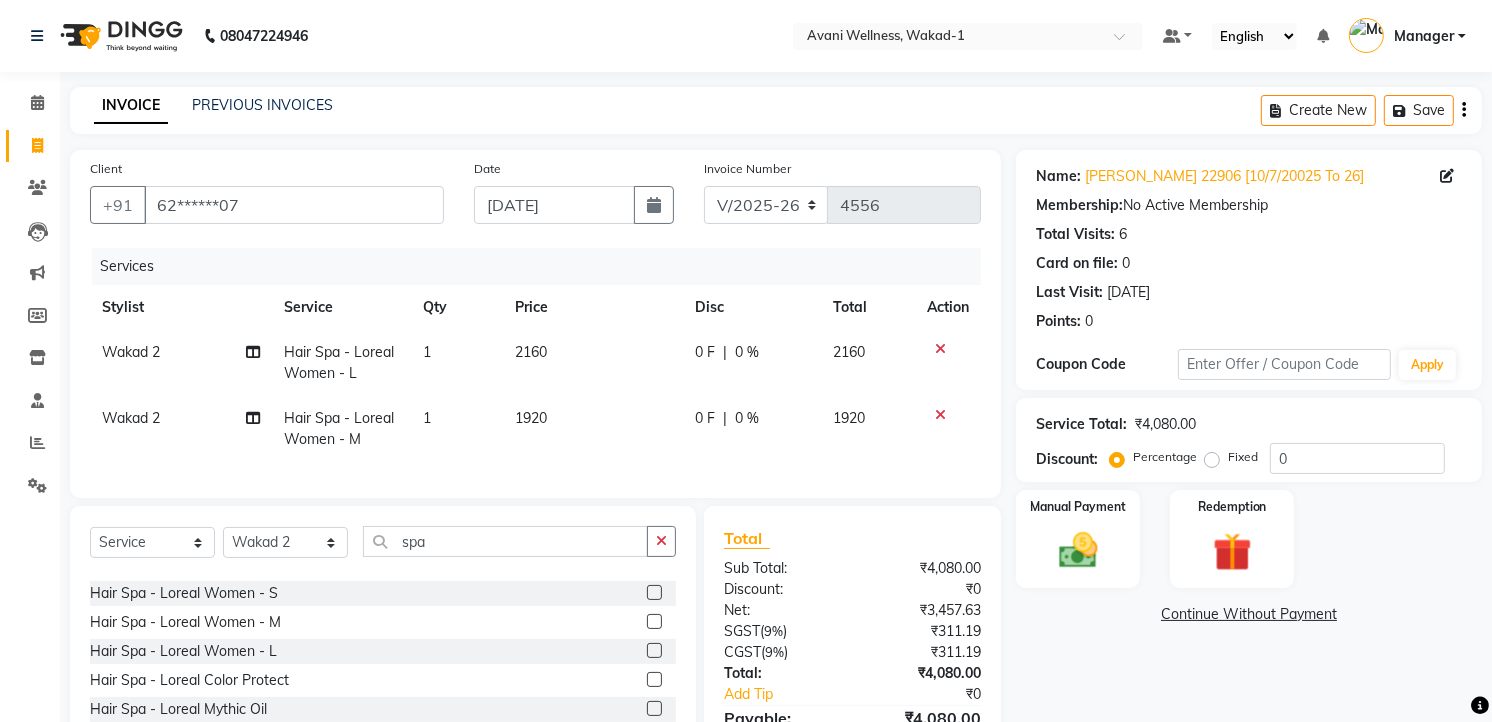 click 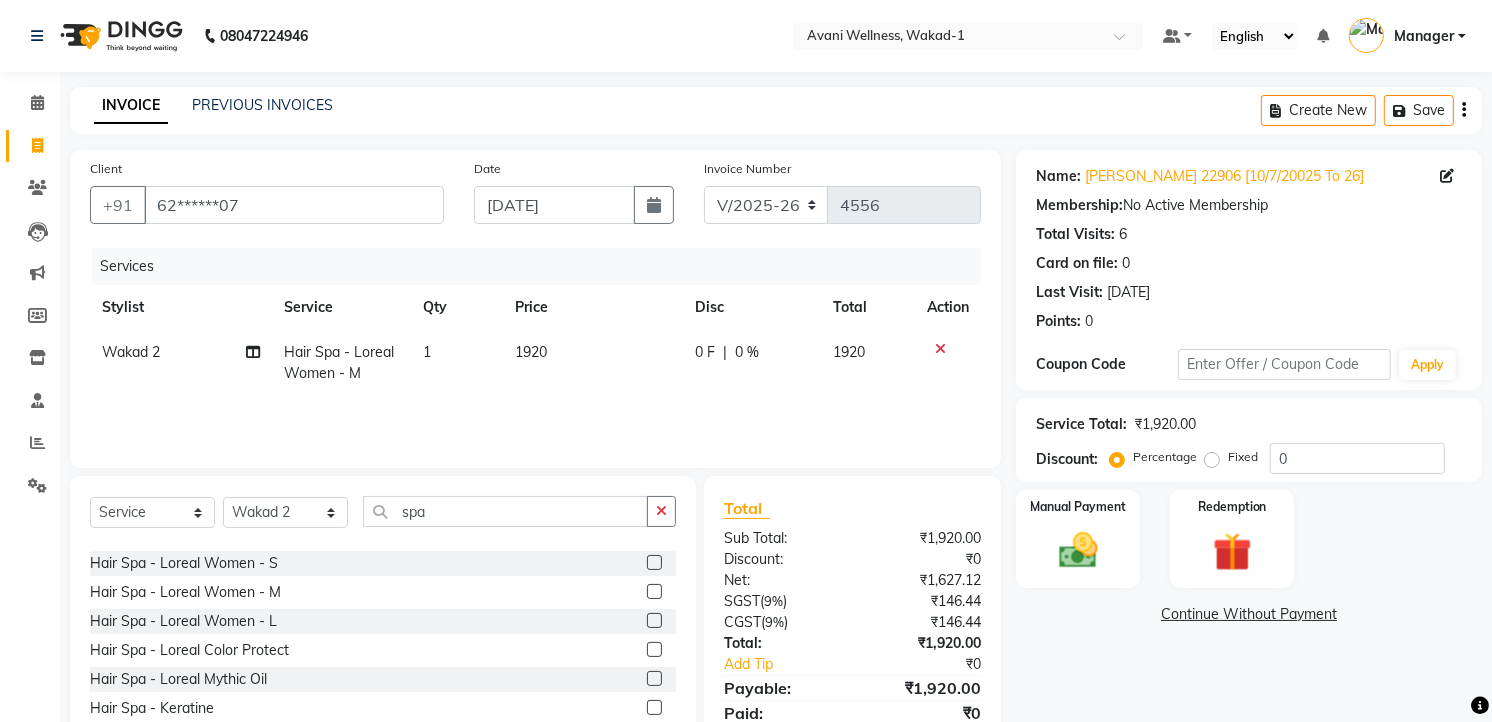 click on "1920" 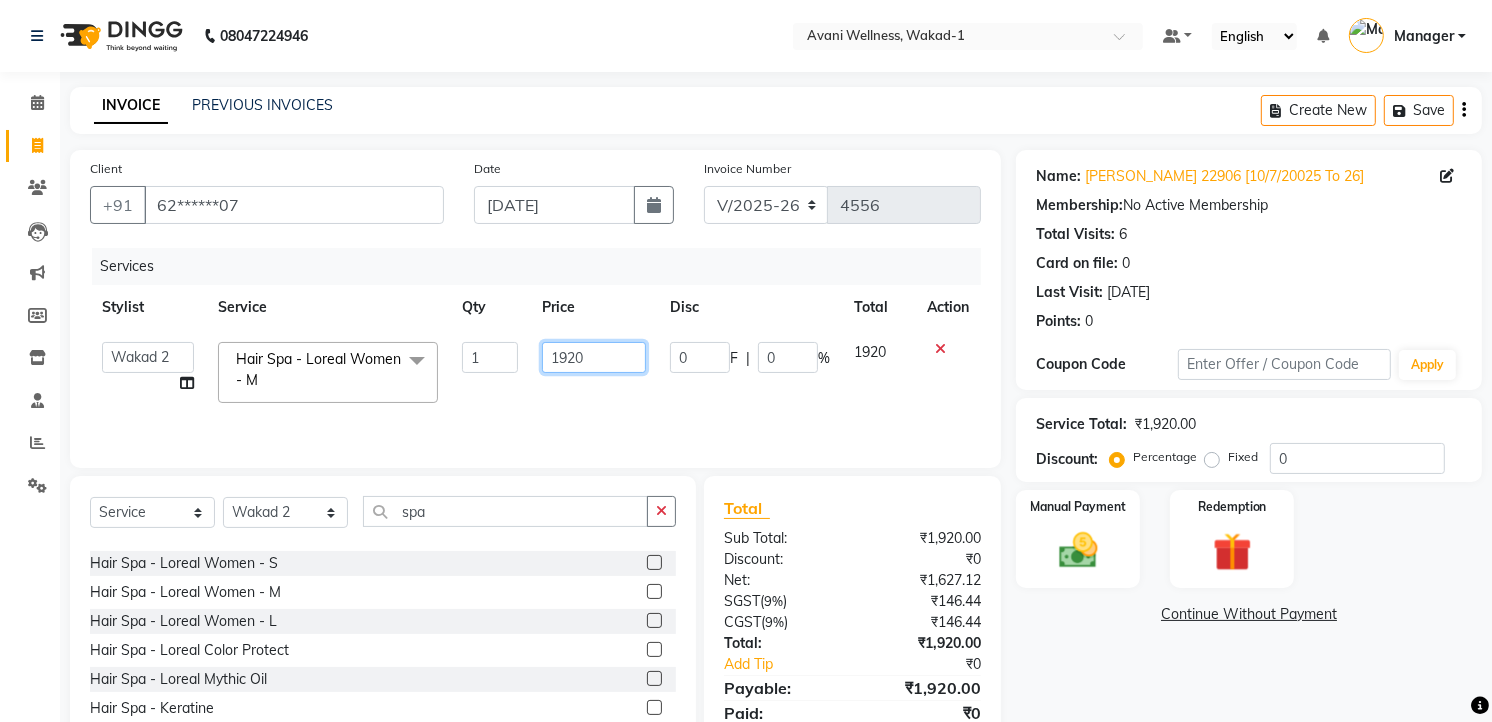 click on "1920" 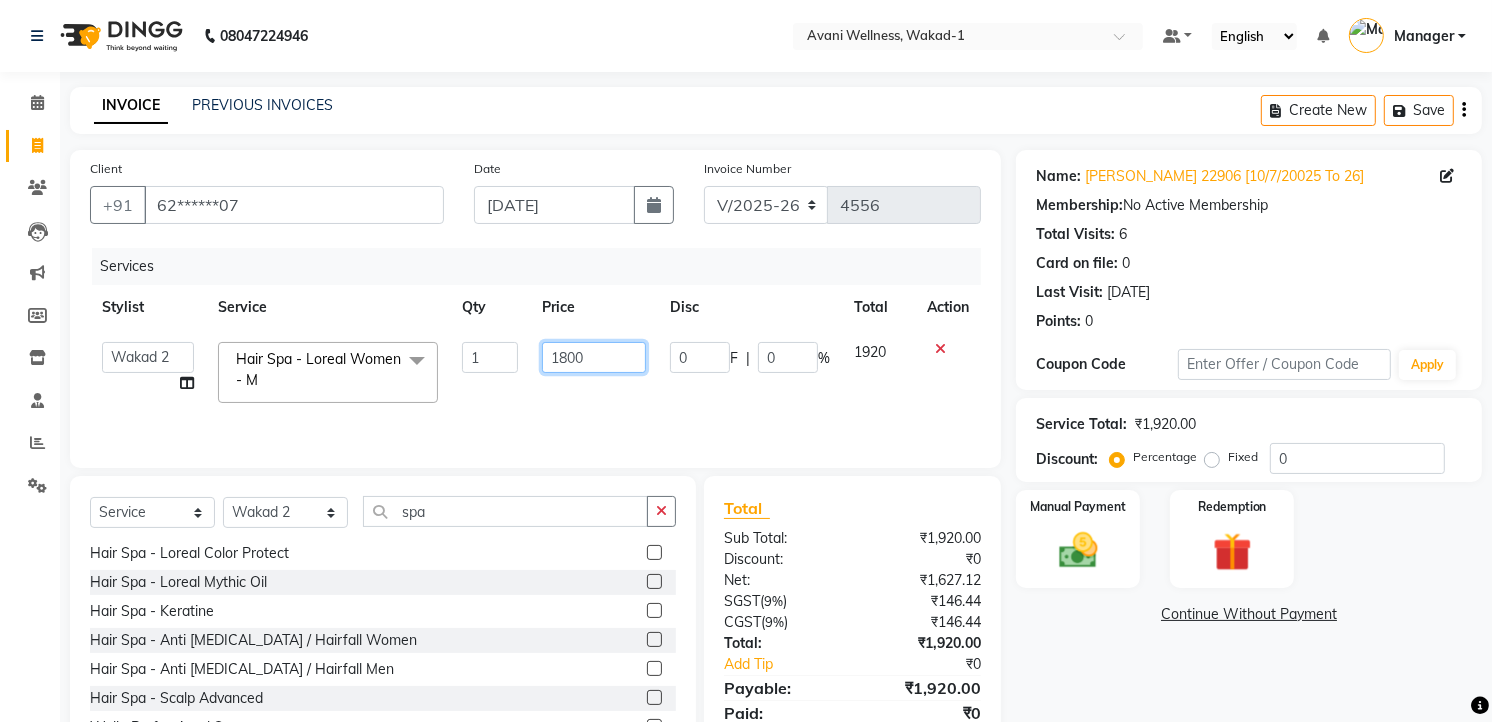 scroll, scrollTop: 163, scrollLeft: 0, axis: vertical 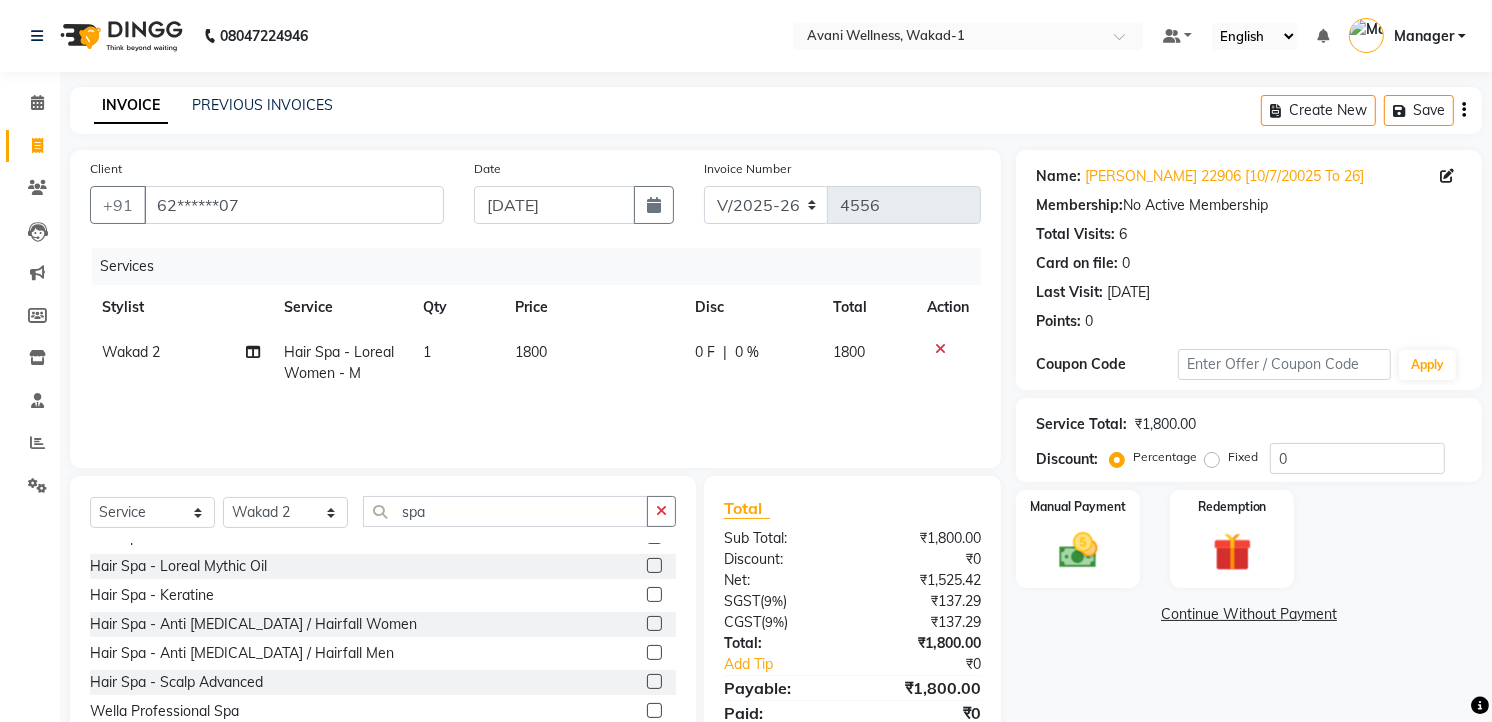 click 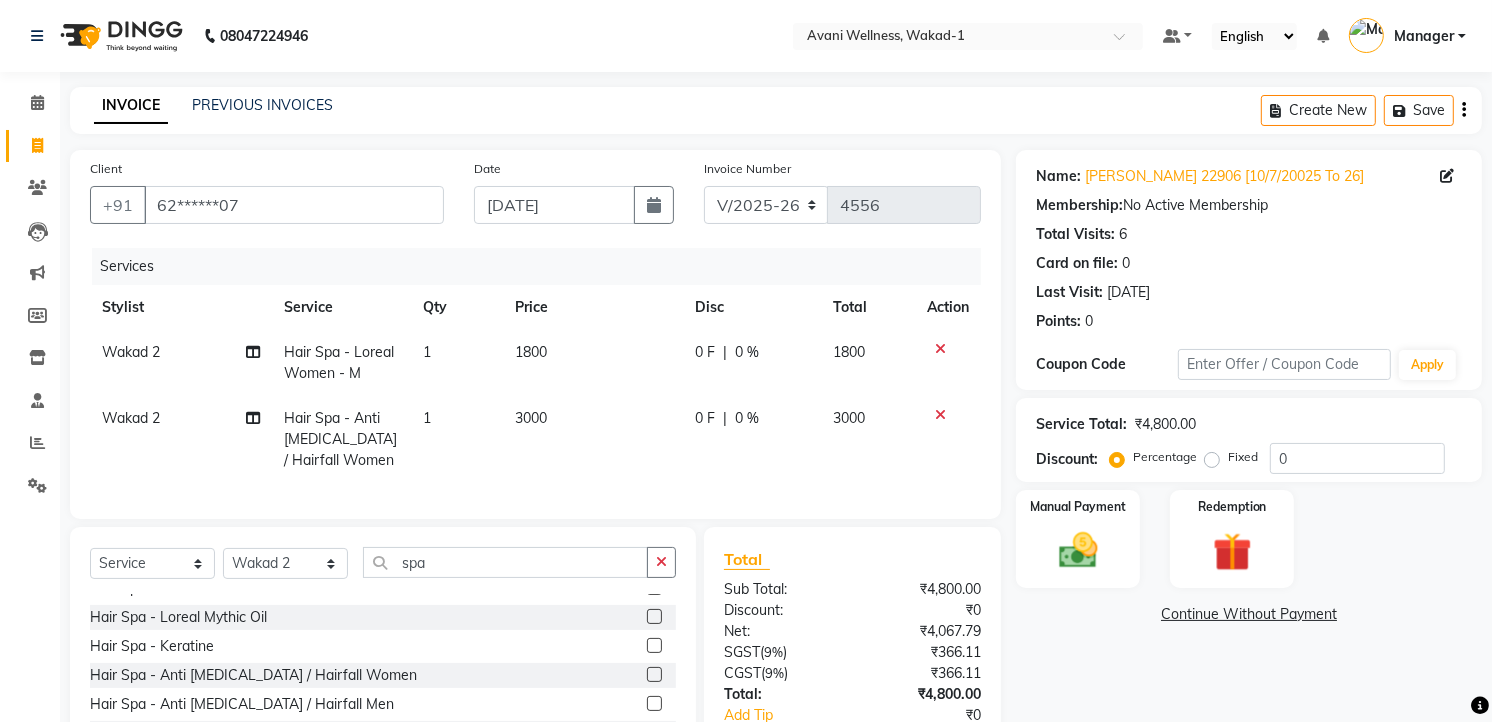 click 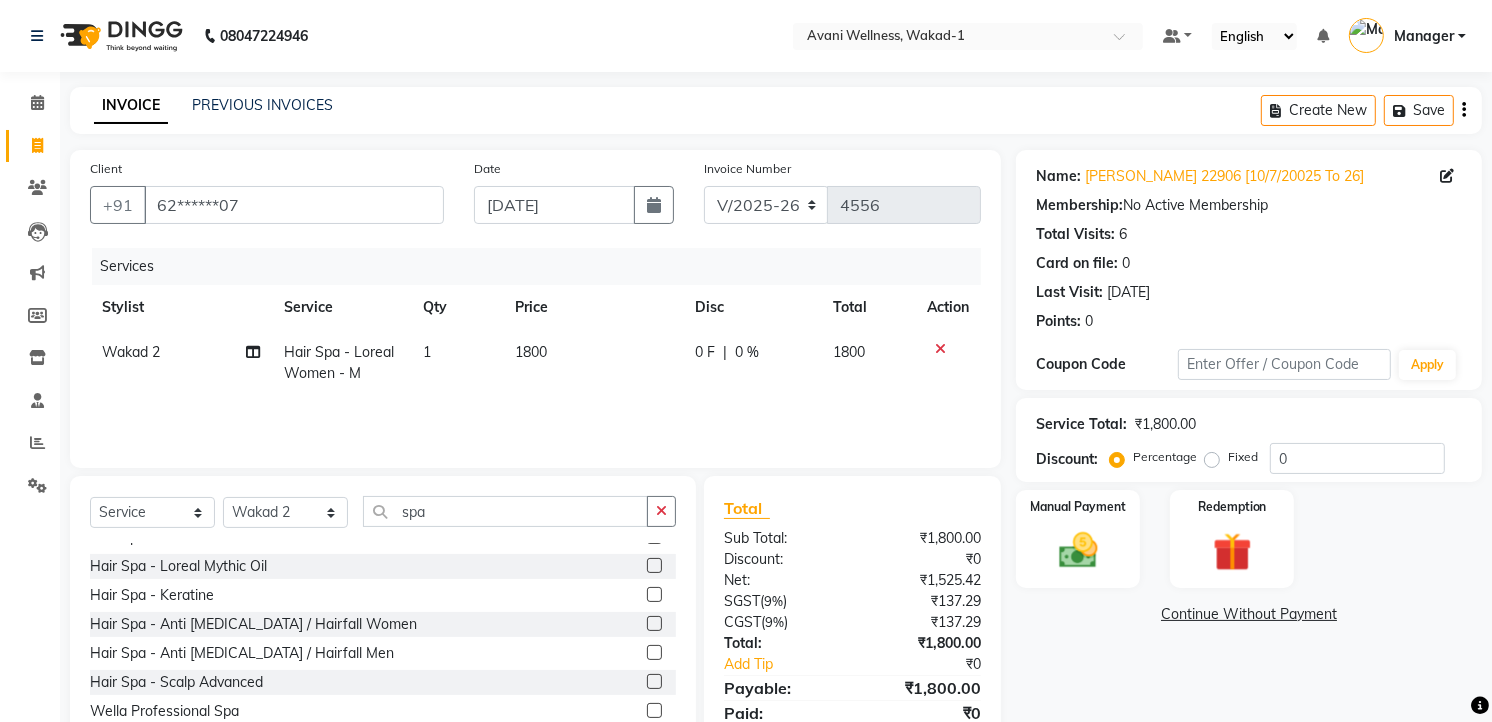 click on "0 %" 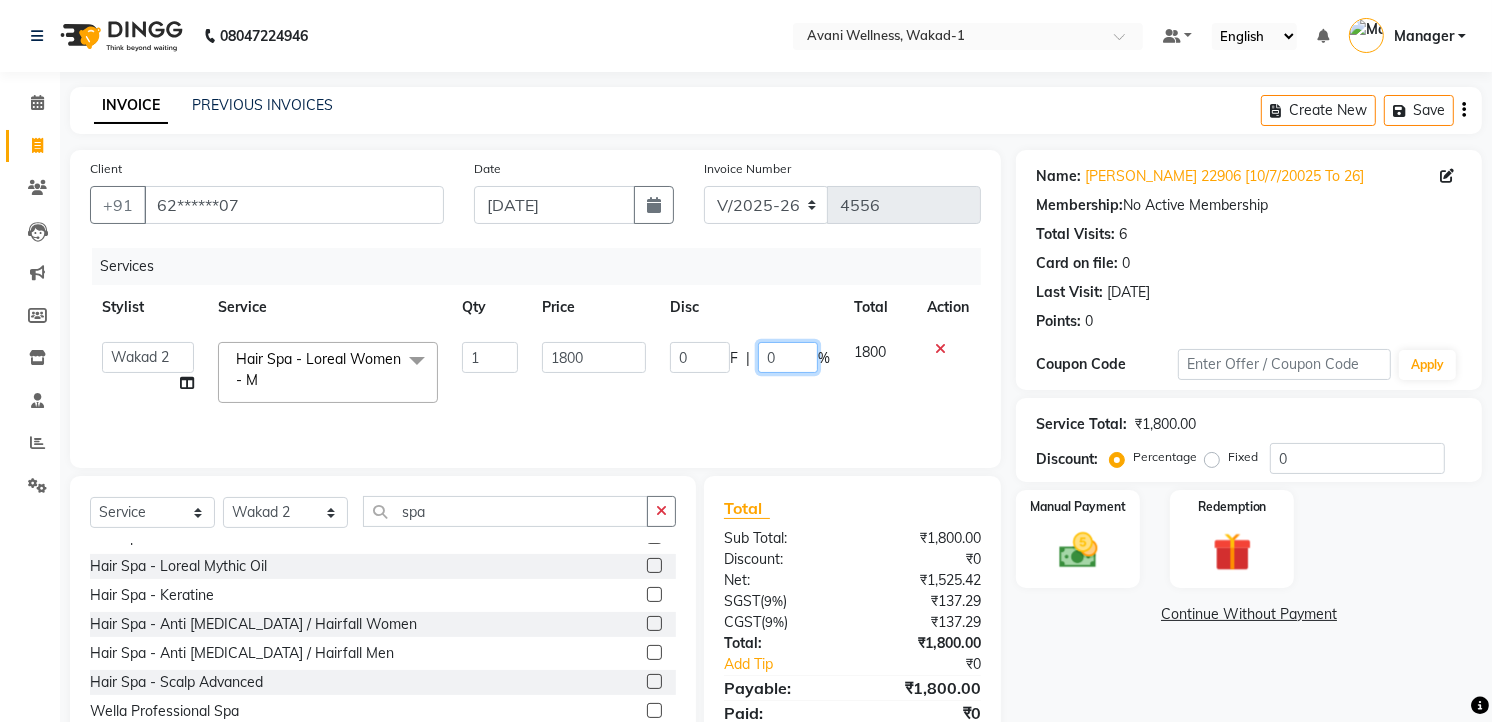 click on "0" 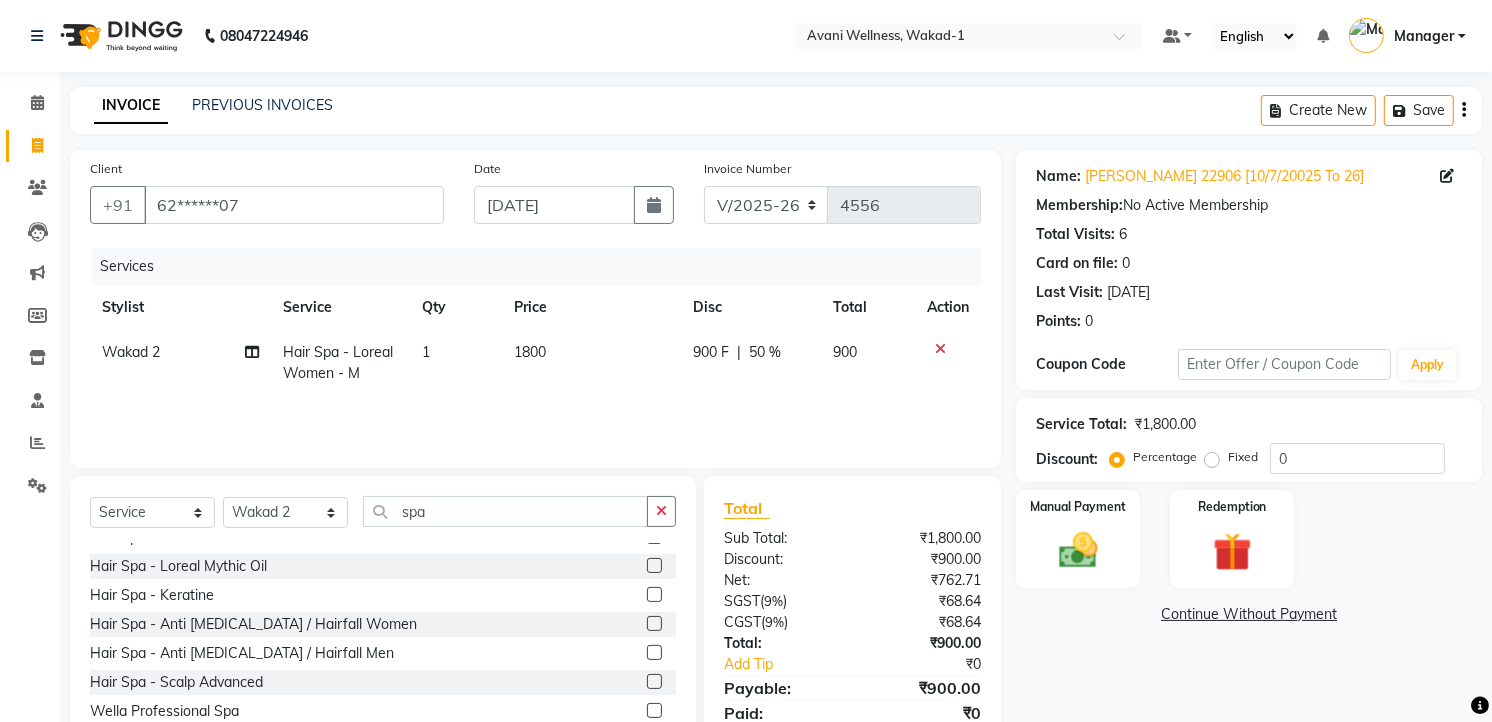 click on "Services Stylist Service Qty Price Disc Total Action Wakad 2 Hair Spa - Loreal Women - M 1 1800 900 F | 50 % 900" 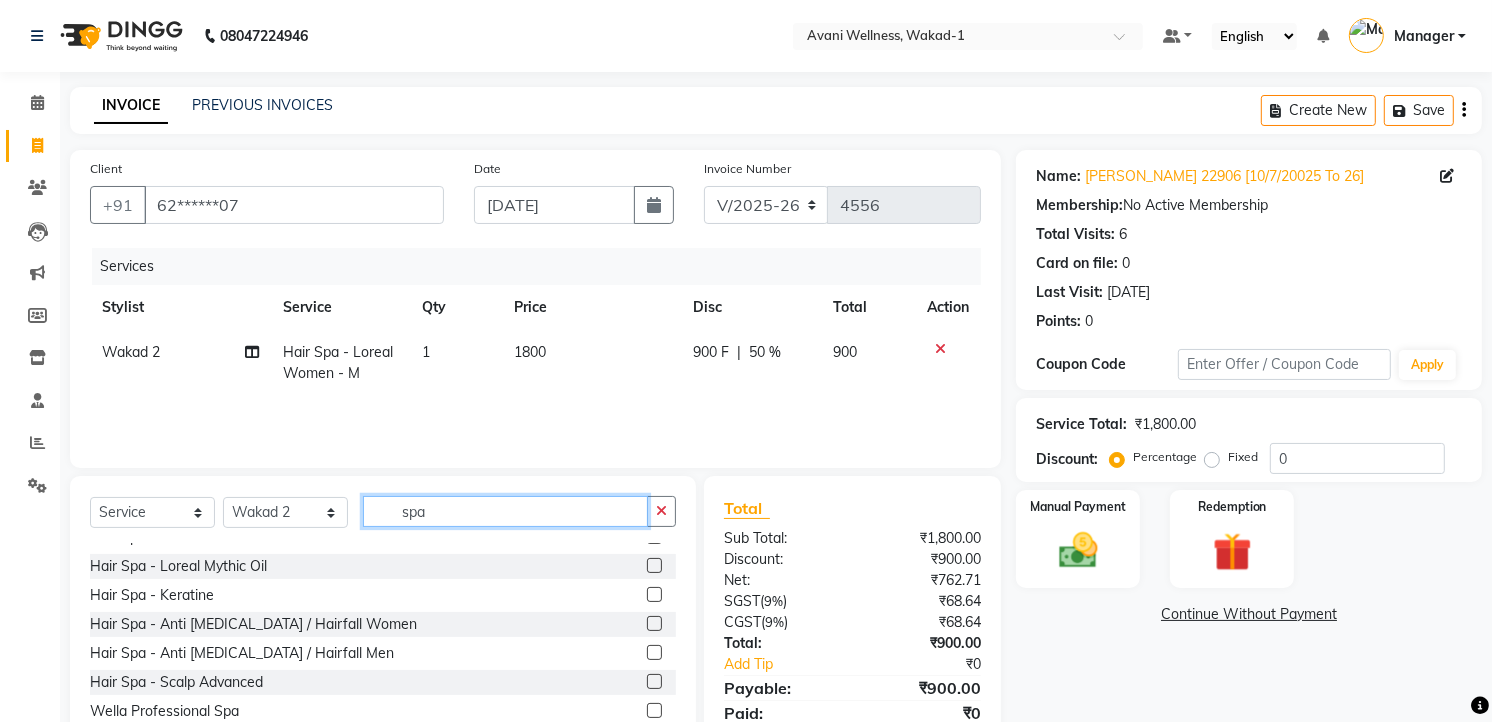 click on "spa" 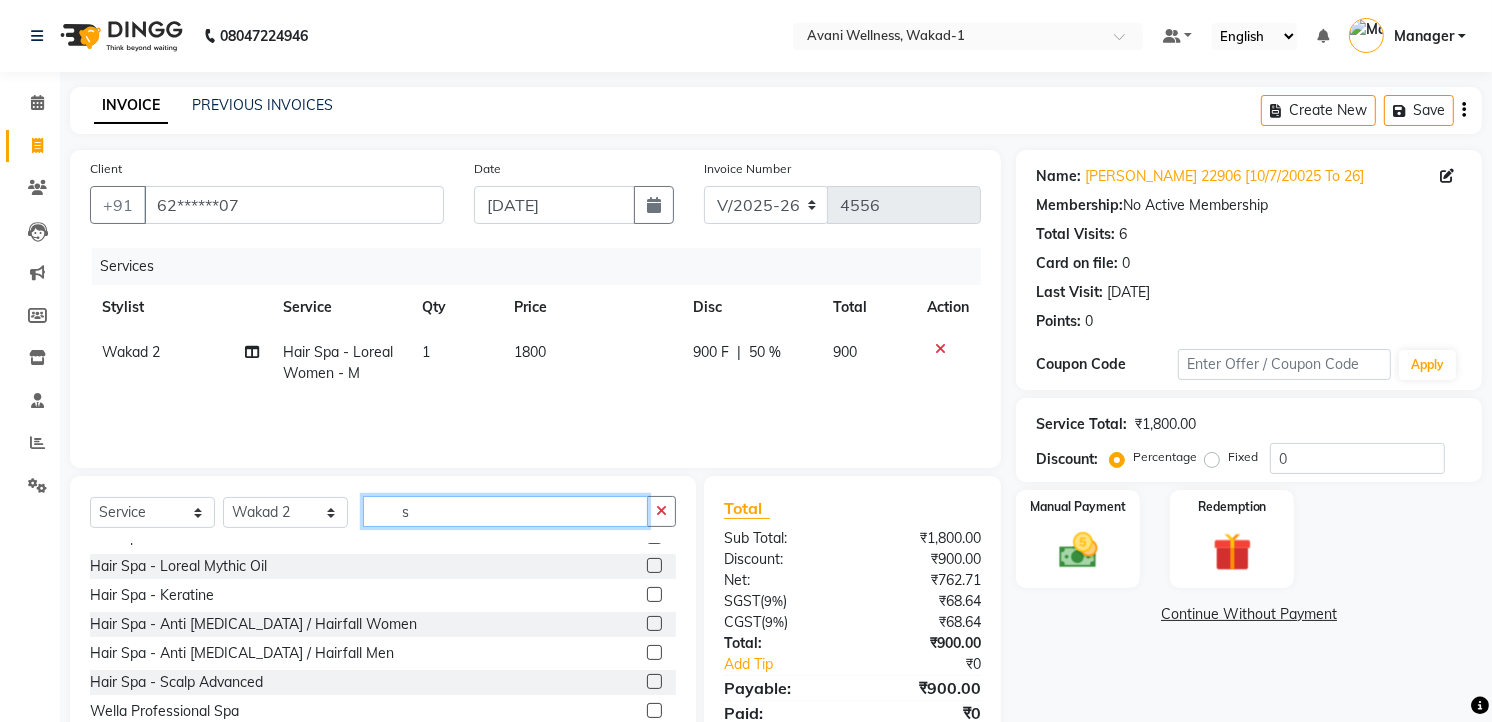 scroll, scrollTop: 1248, scrollLeft: 0, axis: vertical 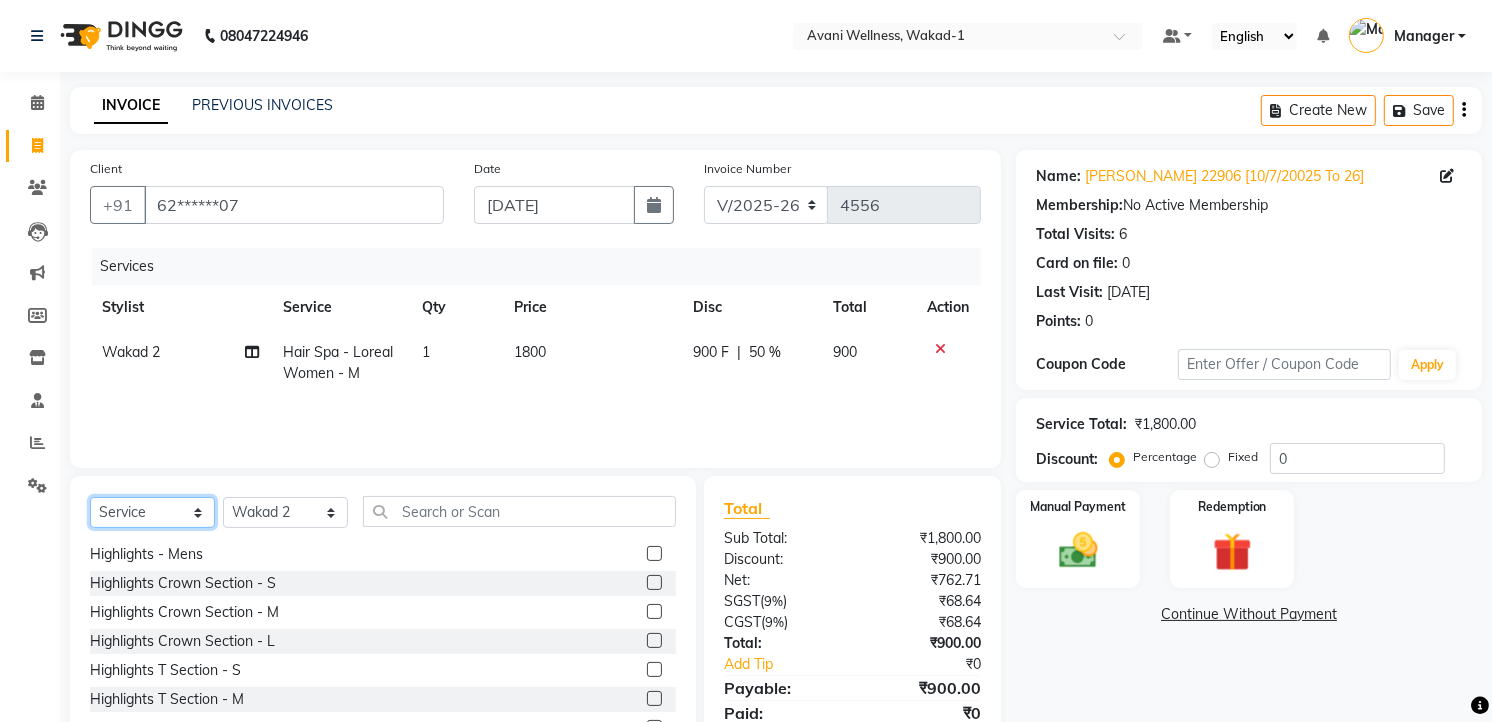 click on "Select  Service  Product  Membership  Package Voucher Prepaid Gift Card" 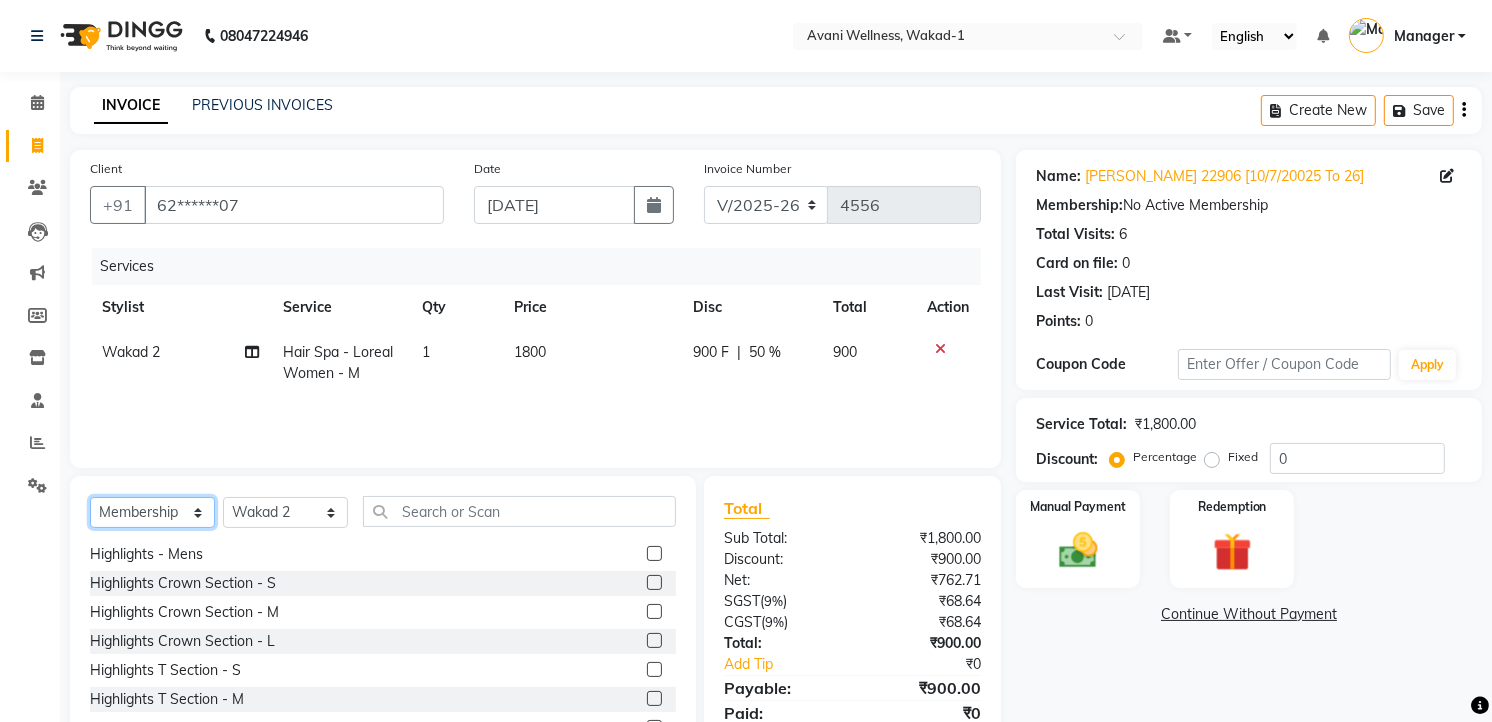 click on "Select  Service  Product  Membership  Package Voucher Prepaid Gift Card" 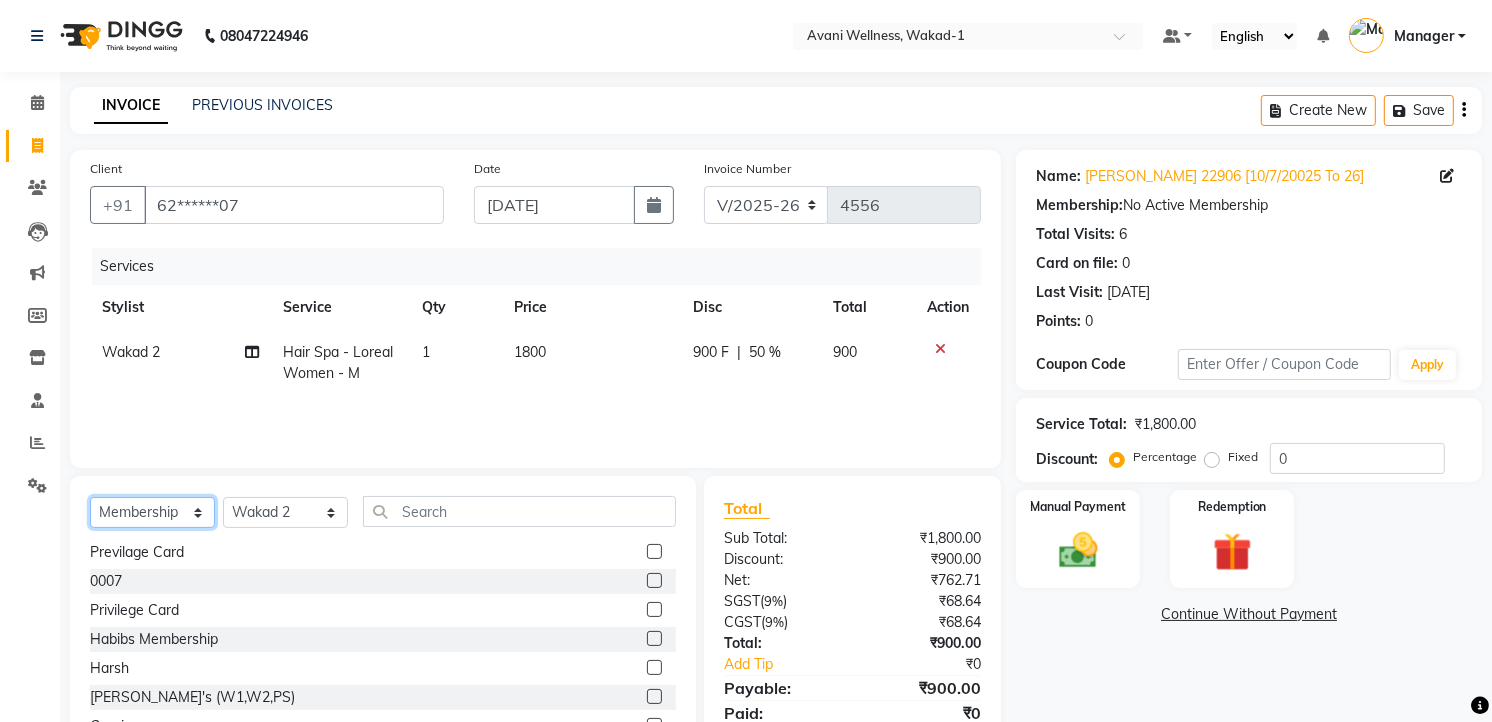 scroll, scrollTop: 147, scrollLeft: 0, axis: vertical 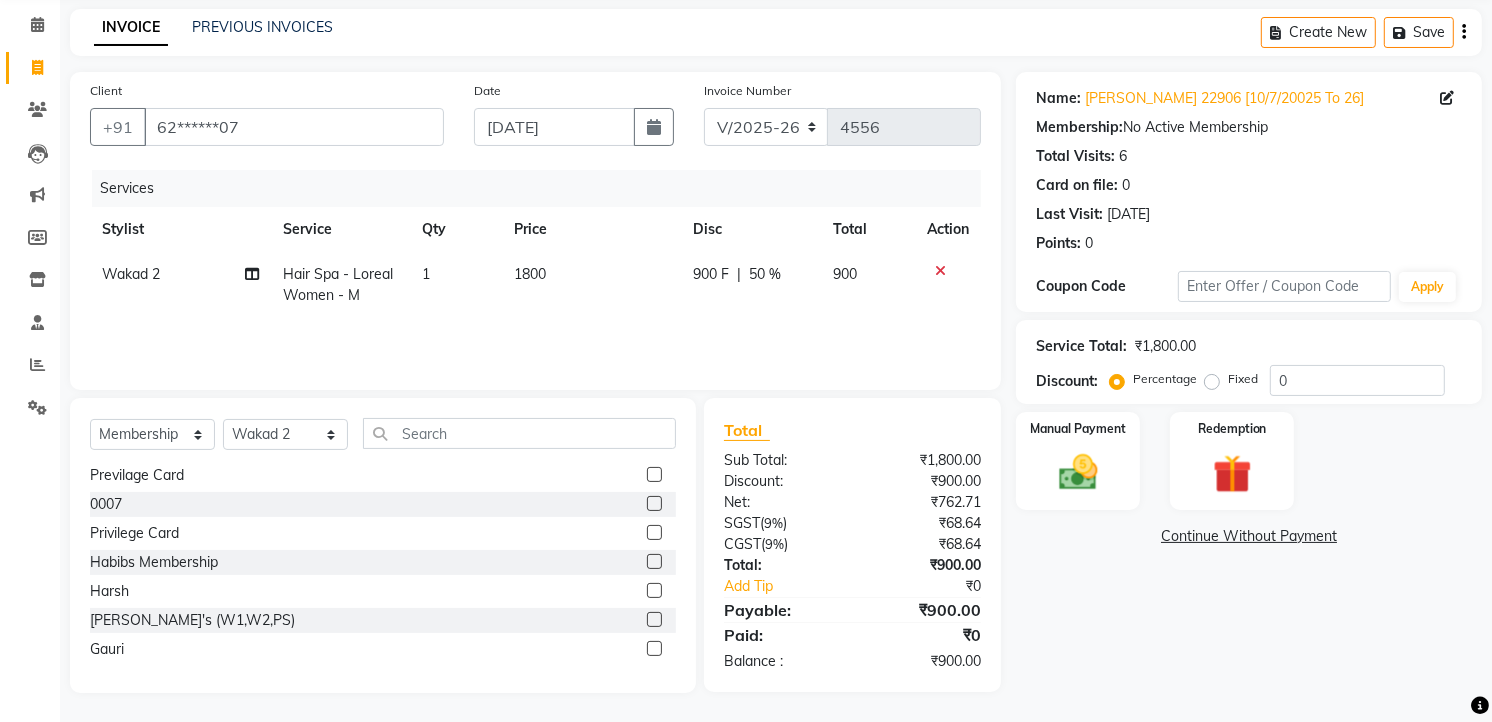 click on "[PERSON_NAME]'s (W1,W2,PS)" 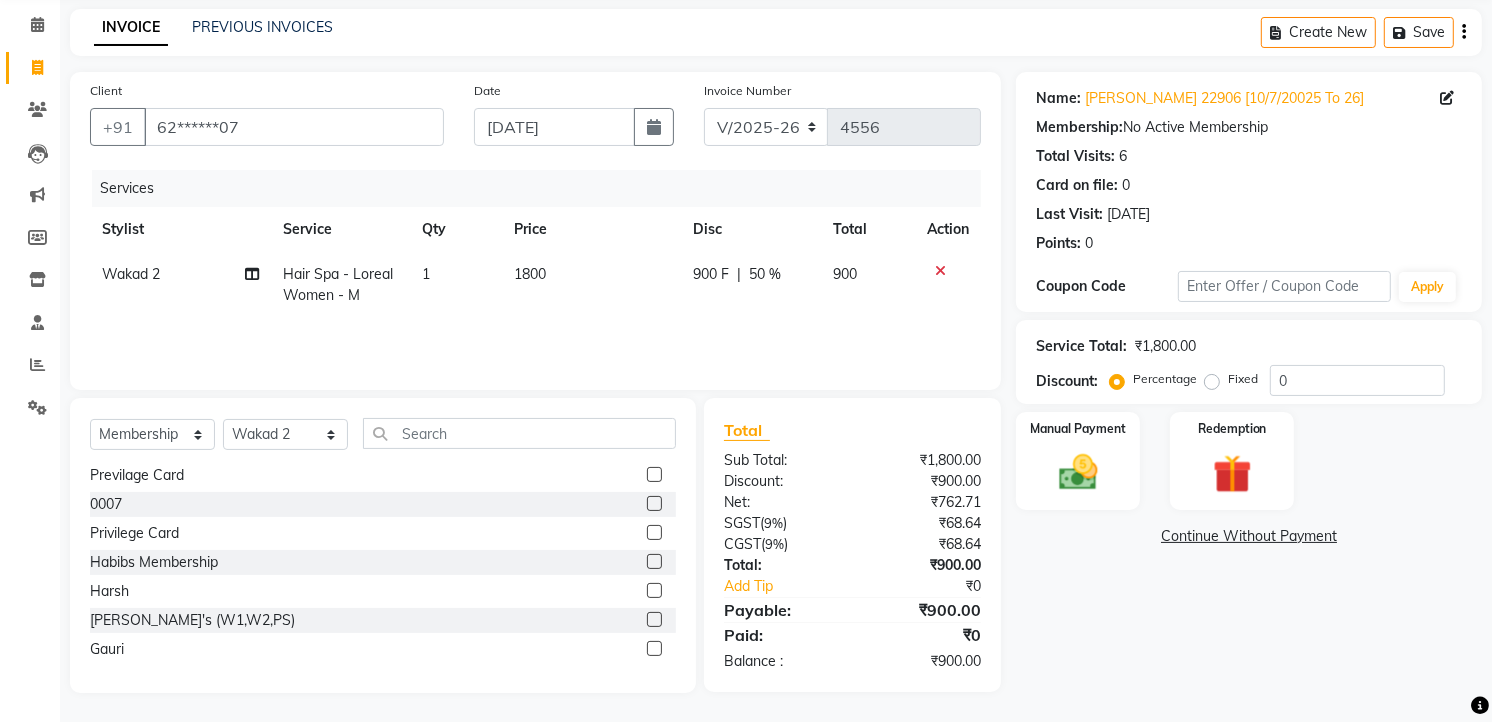 click 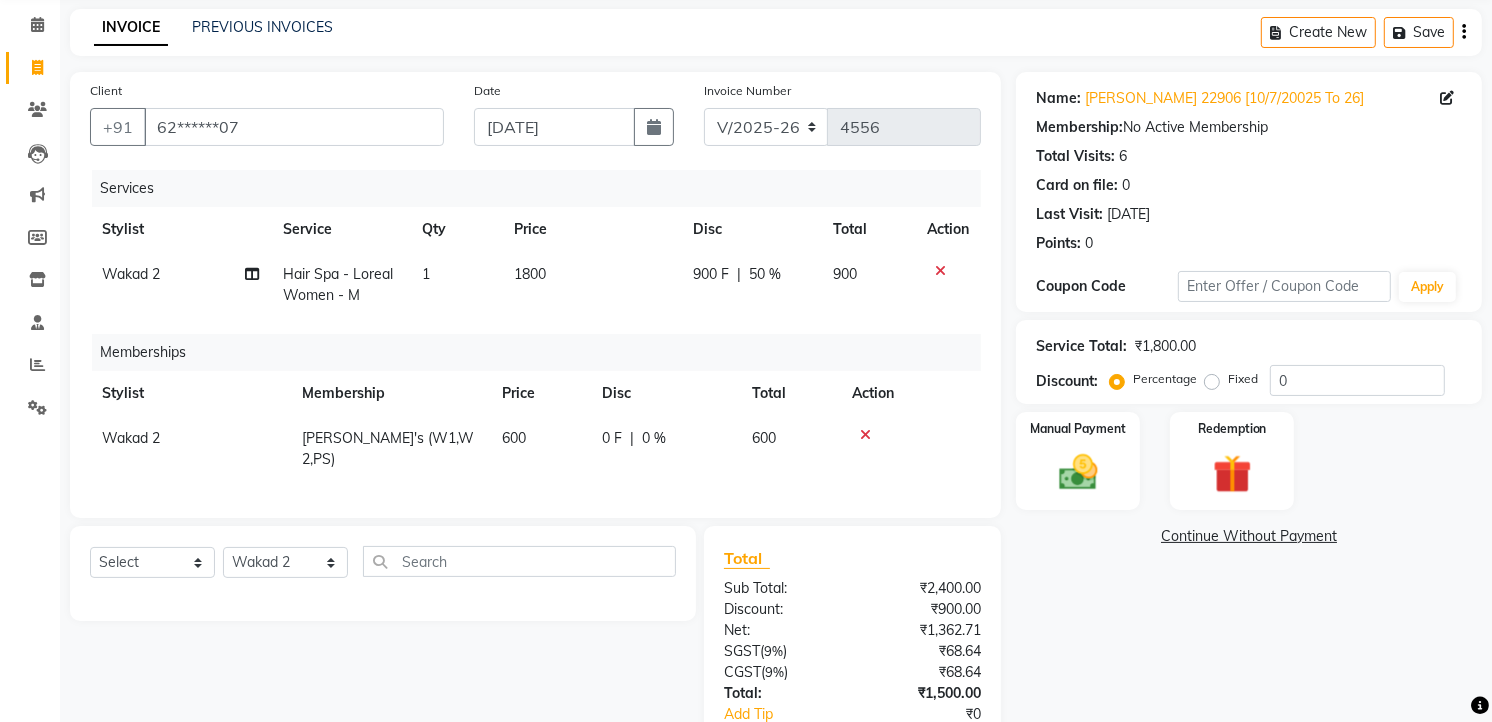 scroll, scrollTop: 0, scrollLeft: 0, axis: both 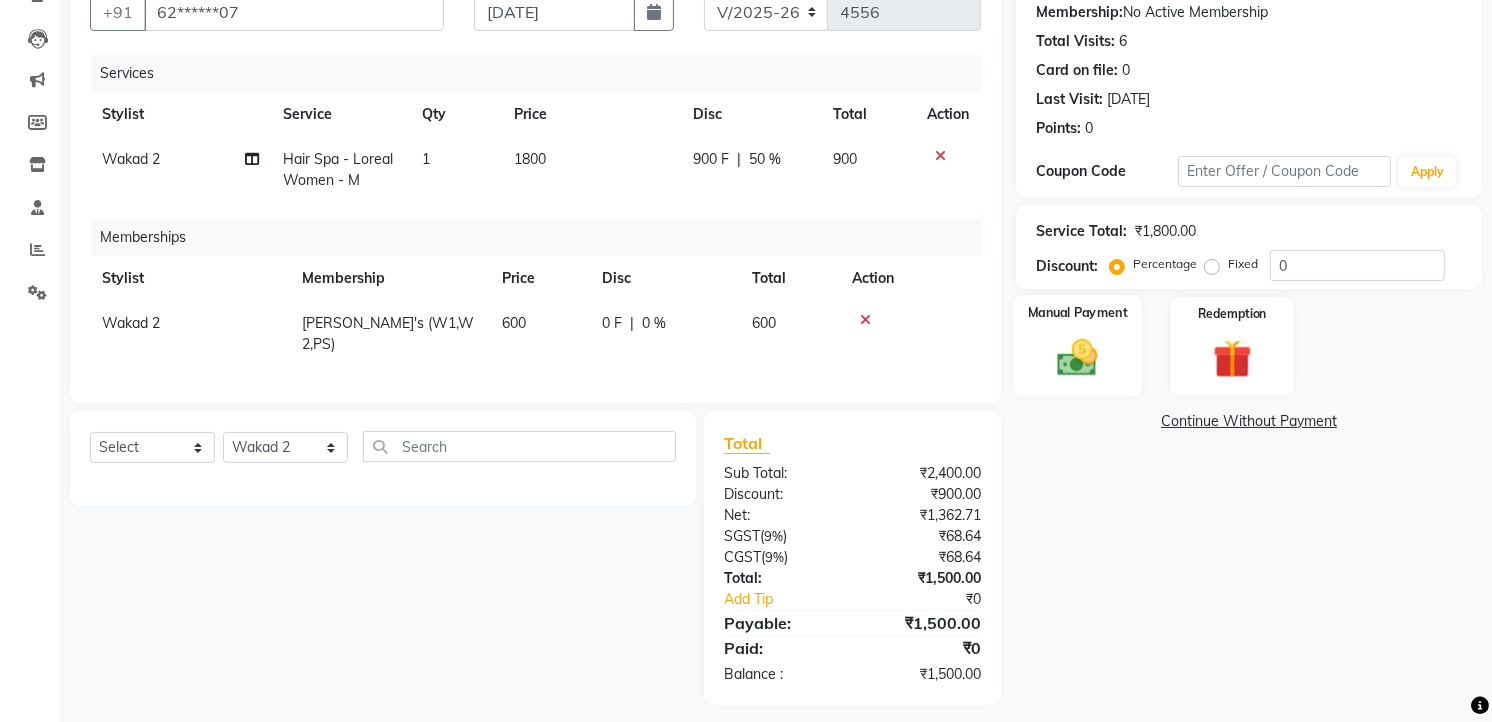 click 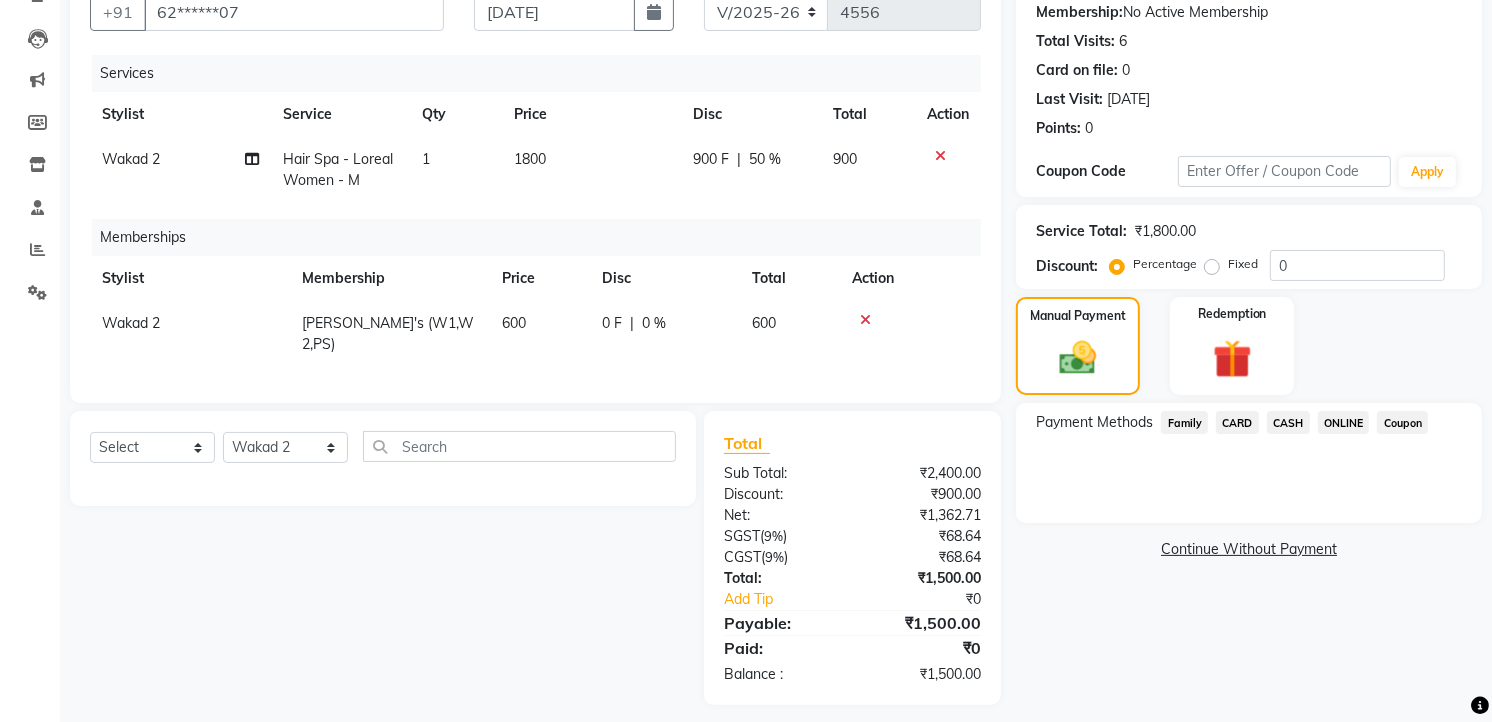 click on "ONLINE" 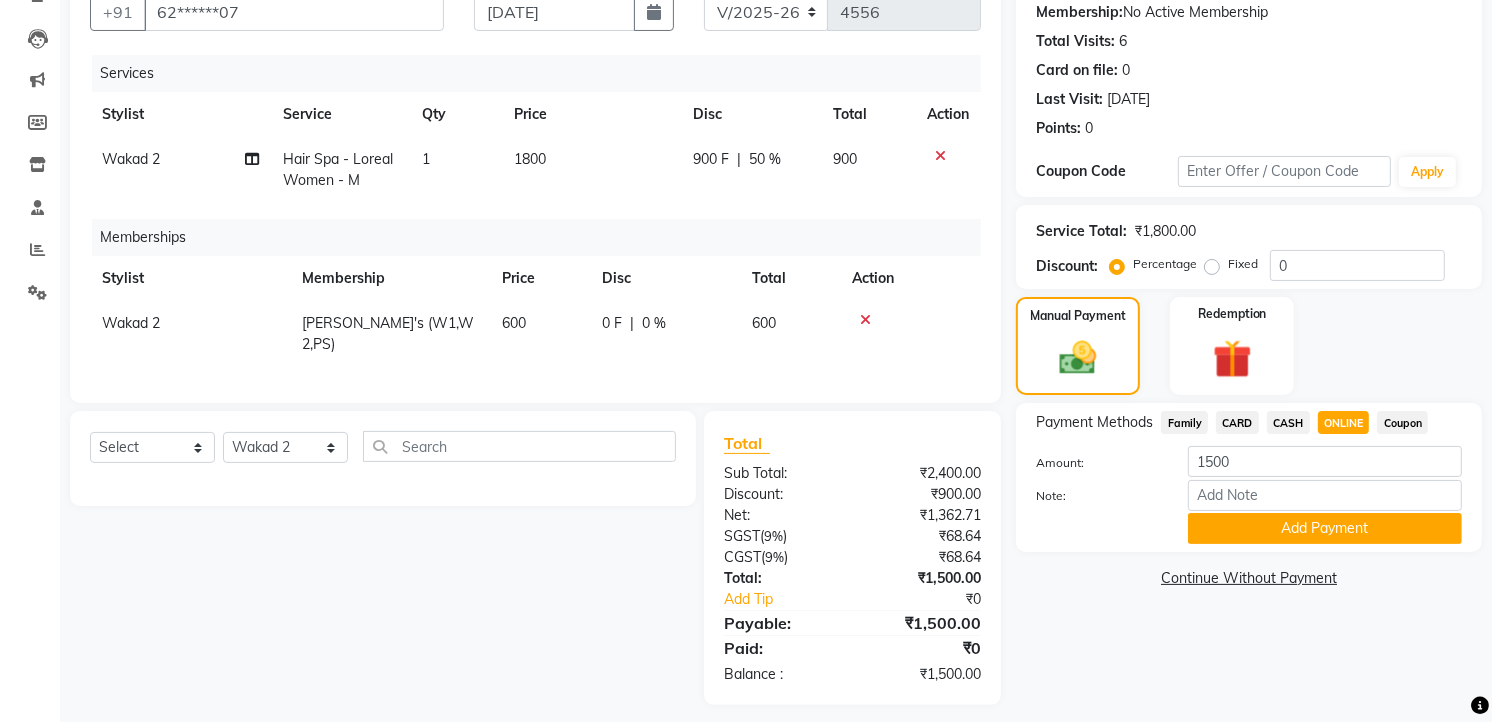 click on "ONLINE" 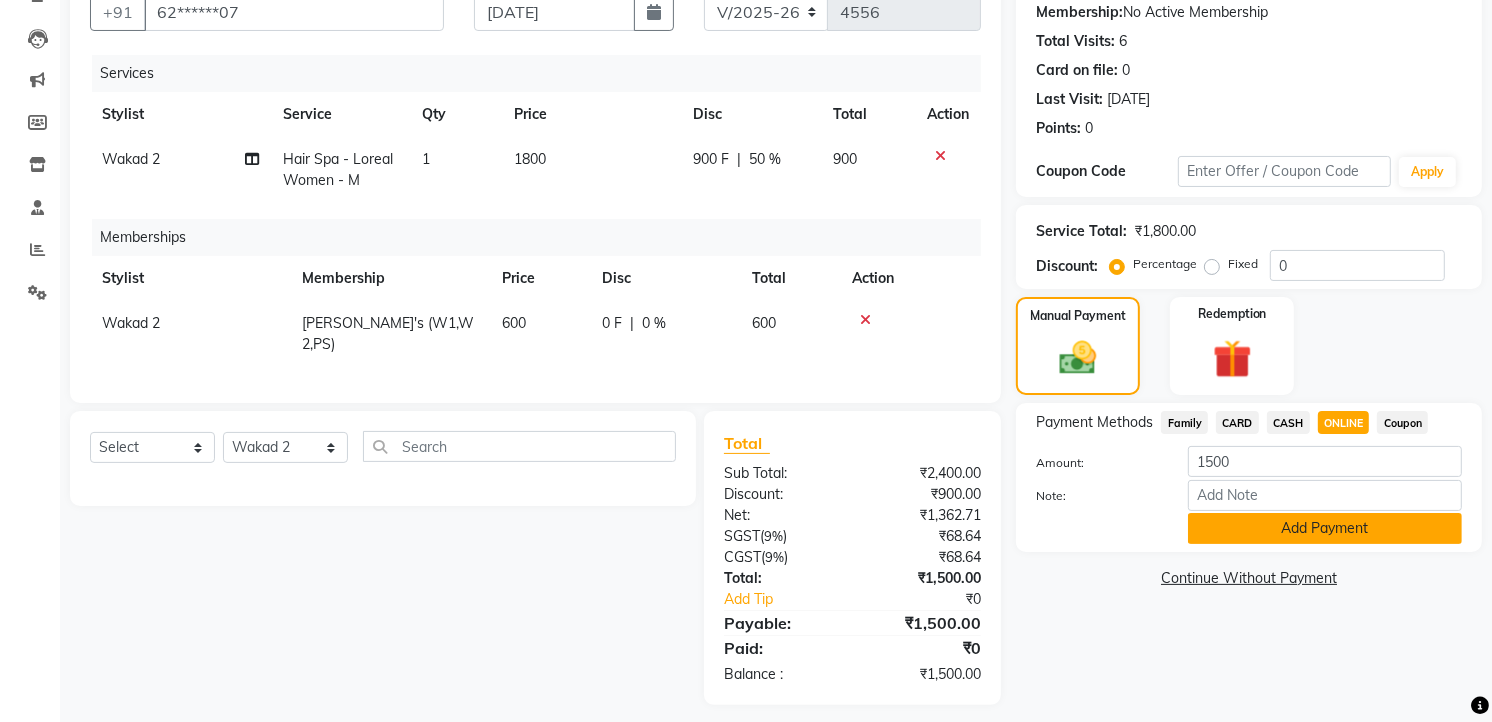 click on "Add Payment" 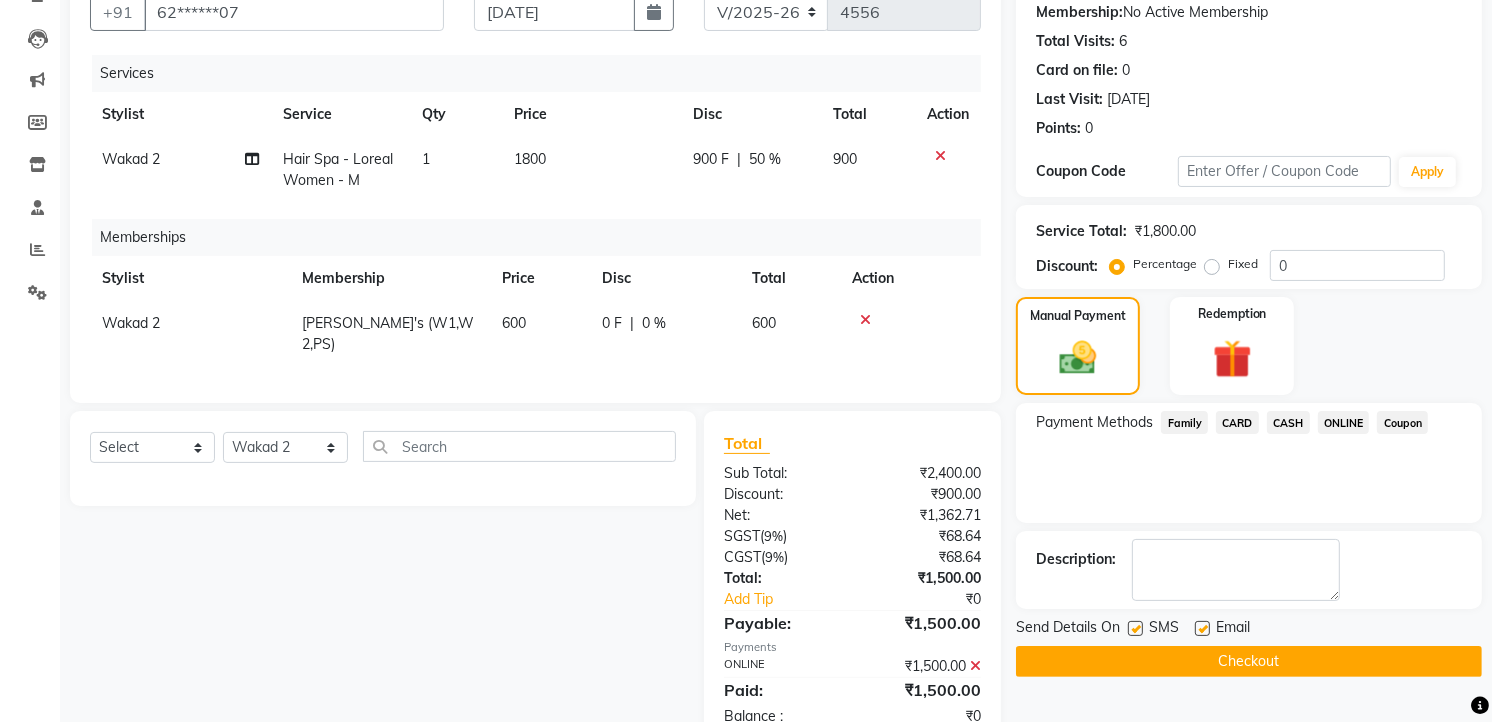 scroll, scrollTop: 243, scrollLeft: 0, axis: vertical 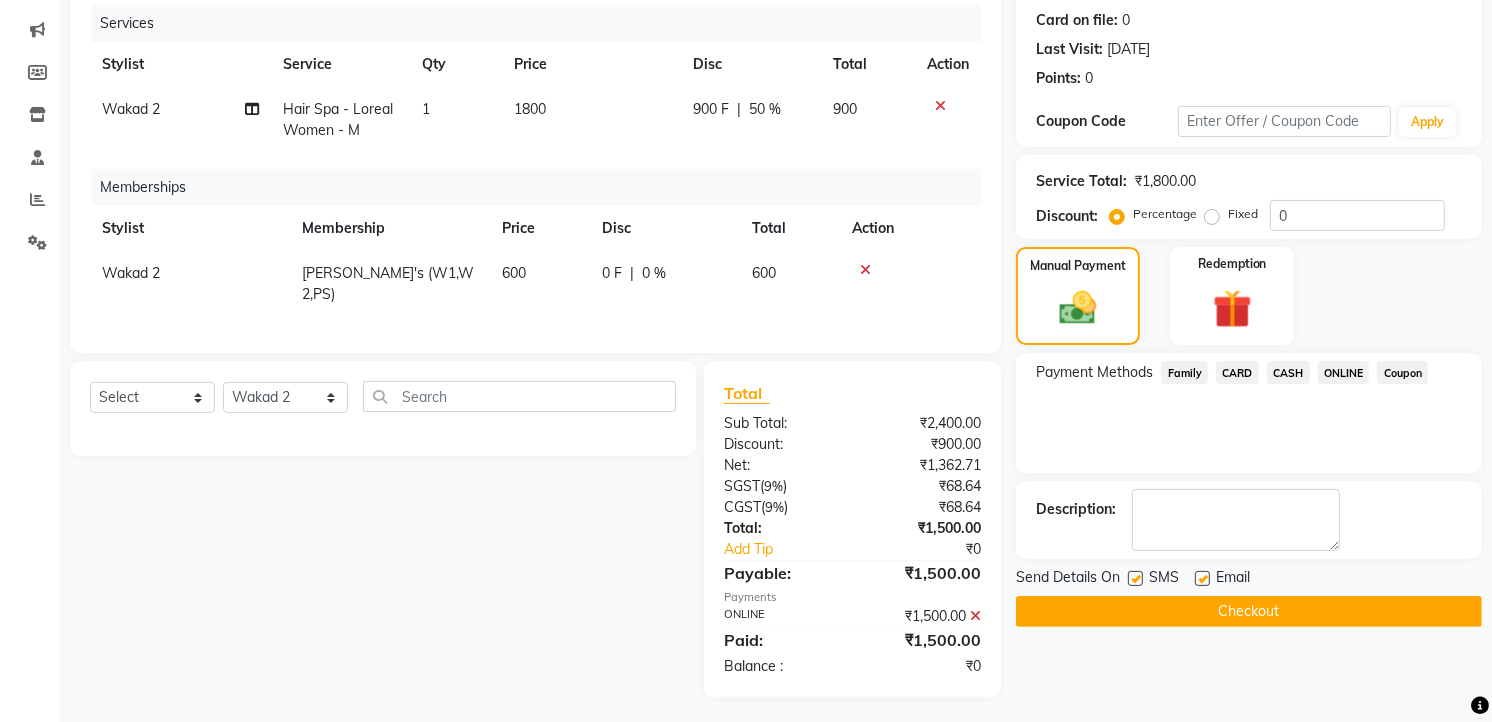 click on "Checkout" 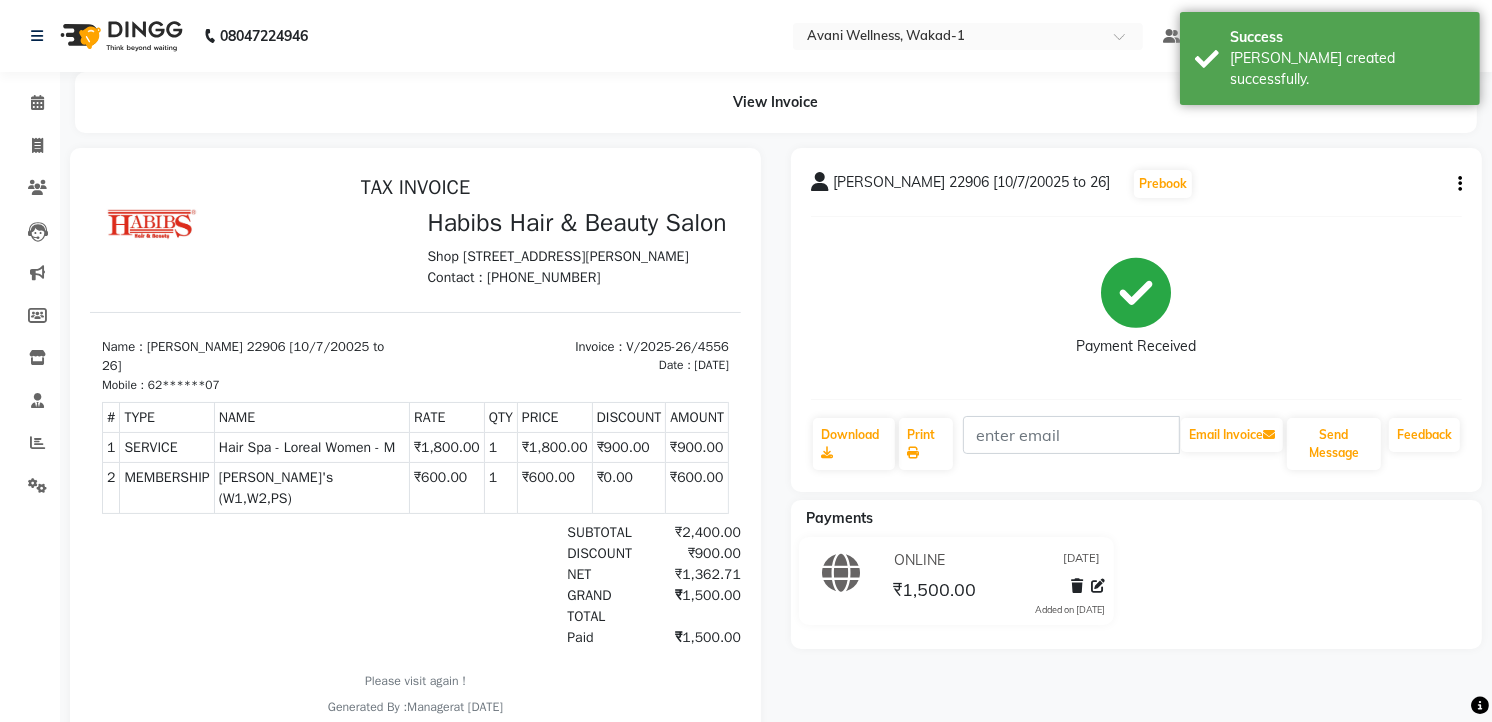 scroll, scrollTop: 0, scrollLeft: 0, axis: both 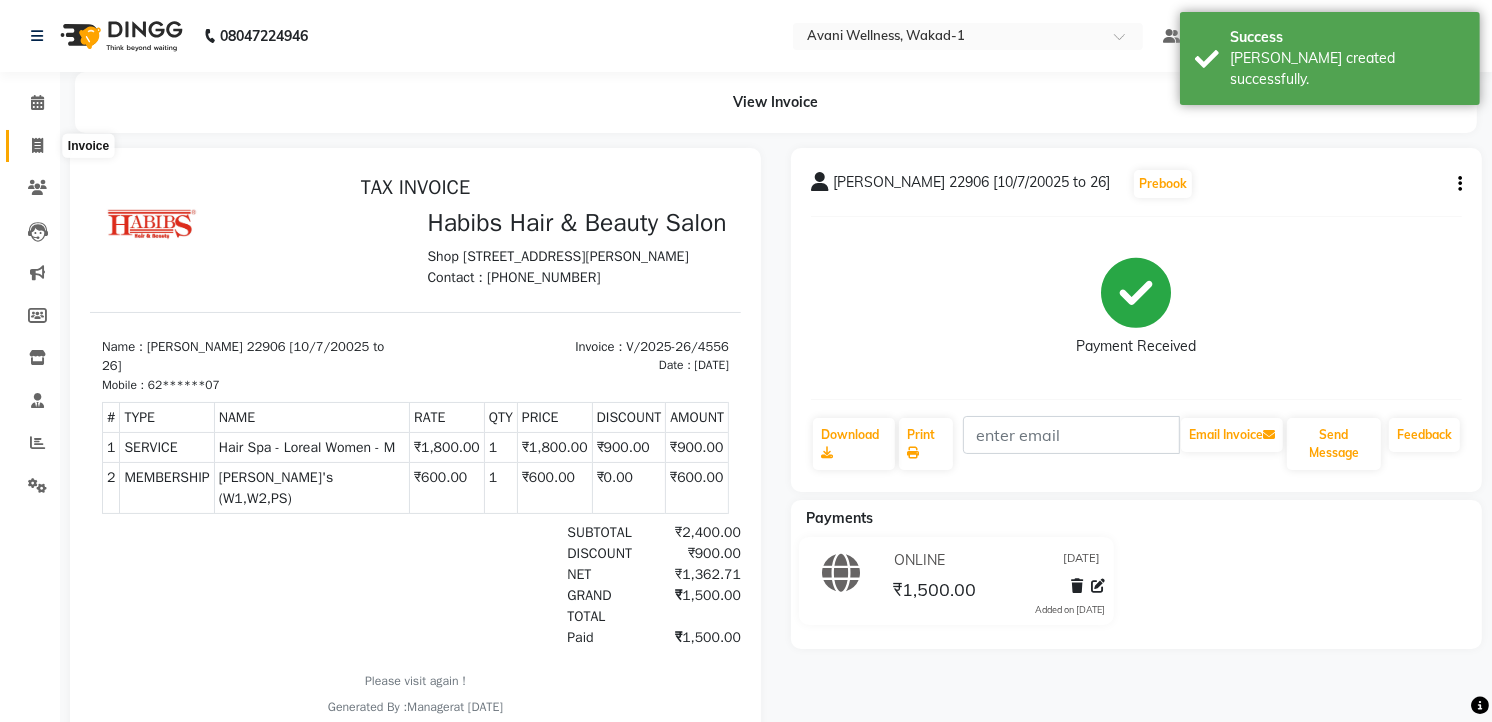 click 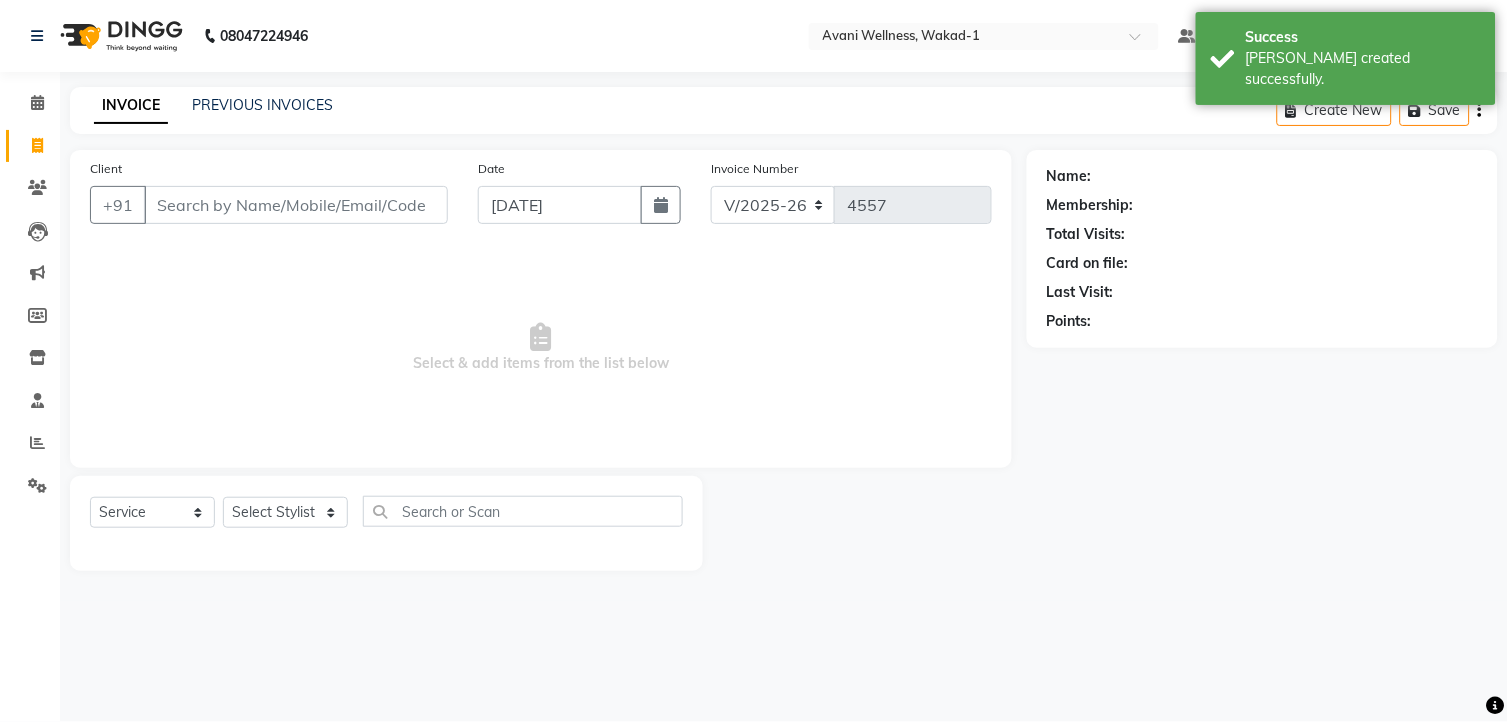 click on "Client" at bounding box center (296, 205) 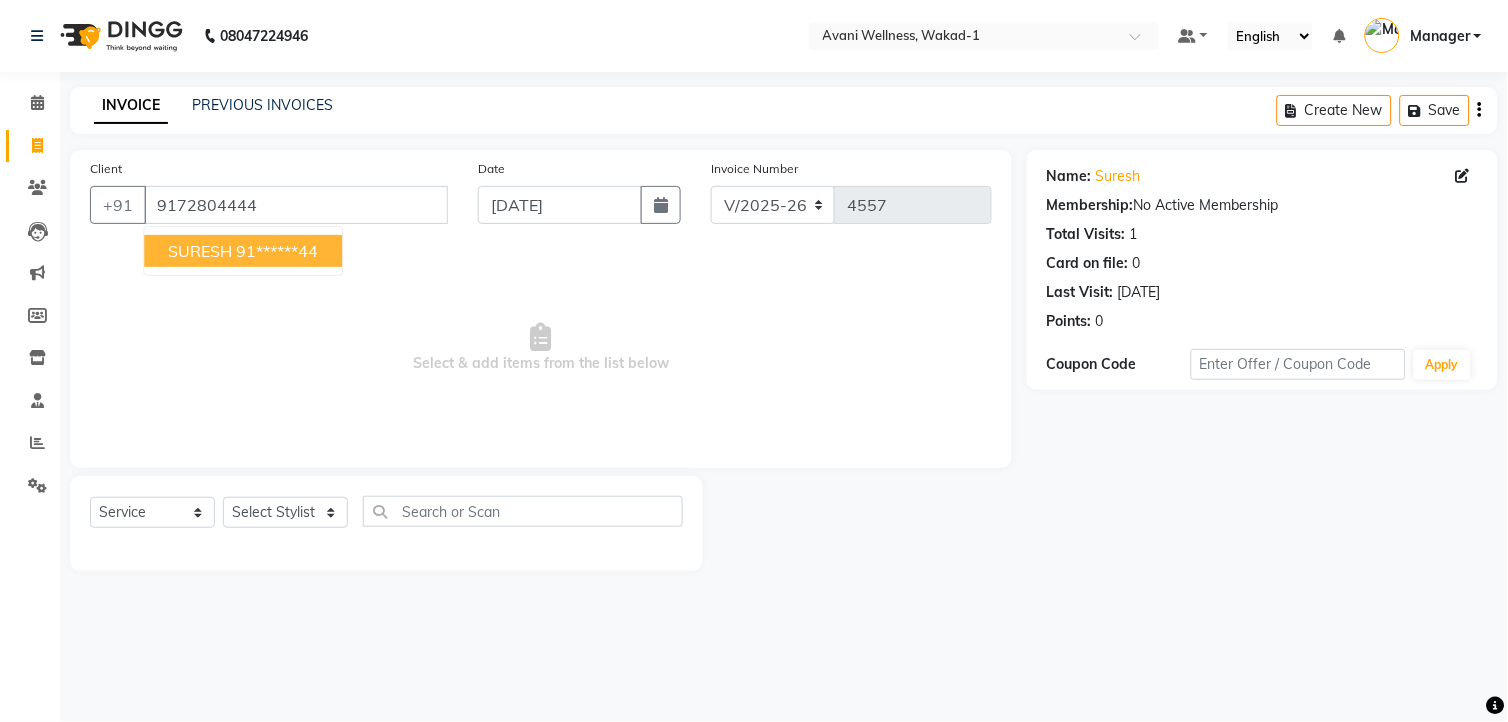 click on "SURESH" at bounding box center [200, 251] 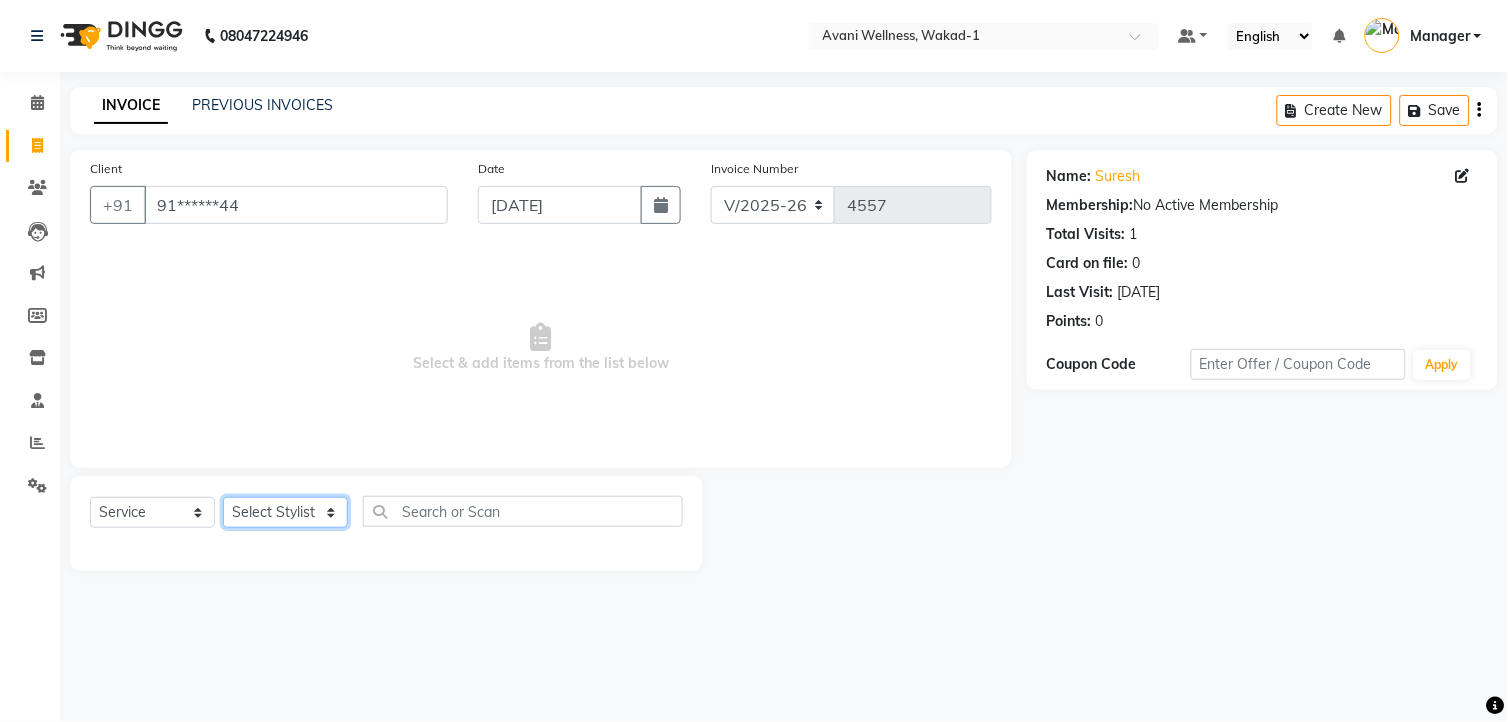click on "Select Stylist [PERSON_NAME] MAAM [PERSON_NAME] DEV Deva [PERSON_NAME] [PERSON_NAME] Jadhav Manager [PERSON_NAME] MANAGER [PERSON_NAME] [PERSON_NAME]  [PERSON_NAME] [PERSON_NAME] [PERSON_NAME] [PERSON_NAME] [PERSON_NAME] Wakad 2 Yogesh" 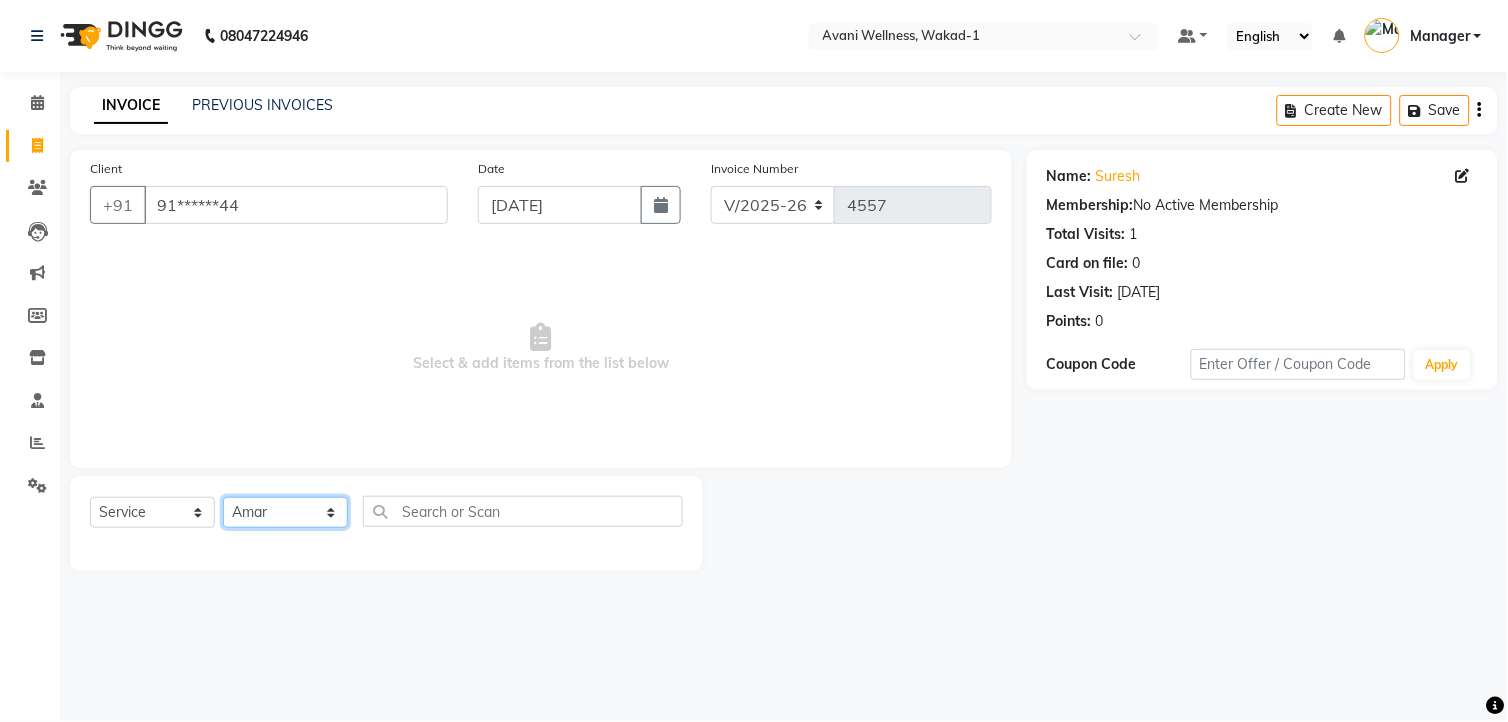 click on "Select Stylist [PERSON_NAME] MAAM [PERSON_NAME] DEV Deva [PERSON_NAME] [PERSON_NAME] Jadhav Manager [PERSON_NAME] MANAGER [PERSON_NAME] [PERSON_NAME]  [PERSON_NAME] [PERSON_NAME] [PERSON_NAME] [PERSON_NAME] [PERSON_NAME] Wakad 2 Yogesh" 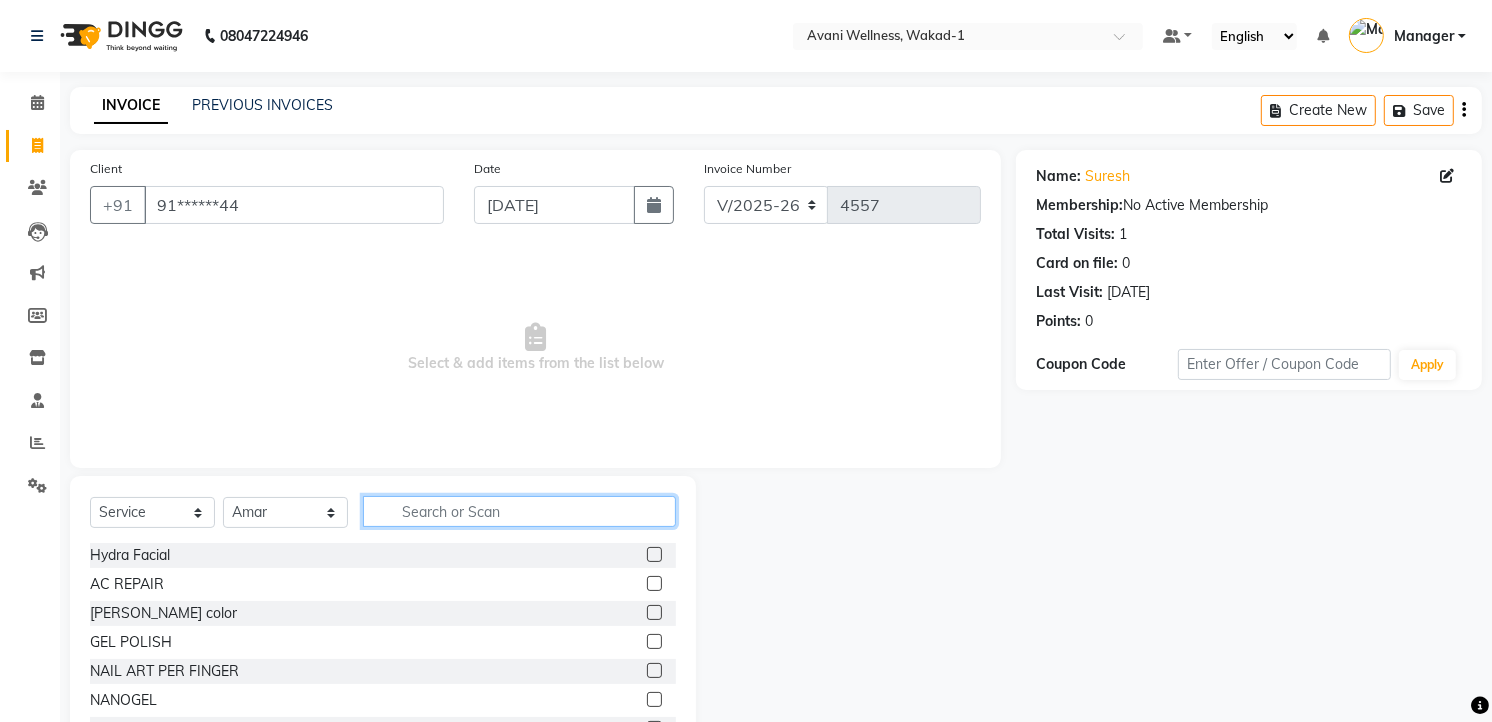 click 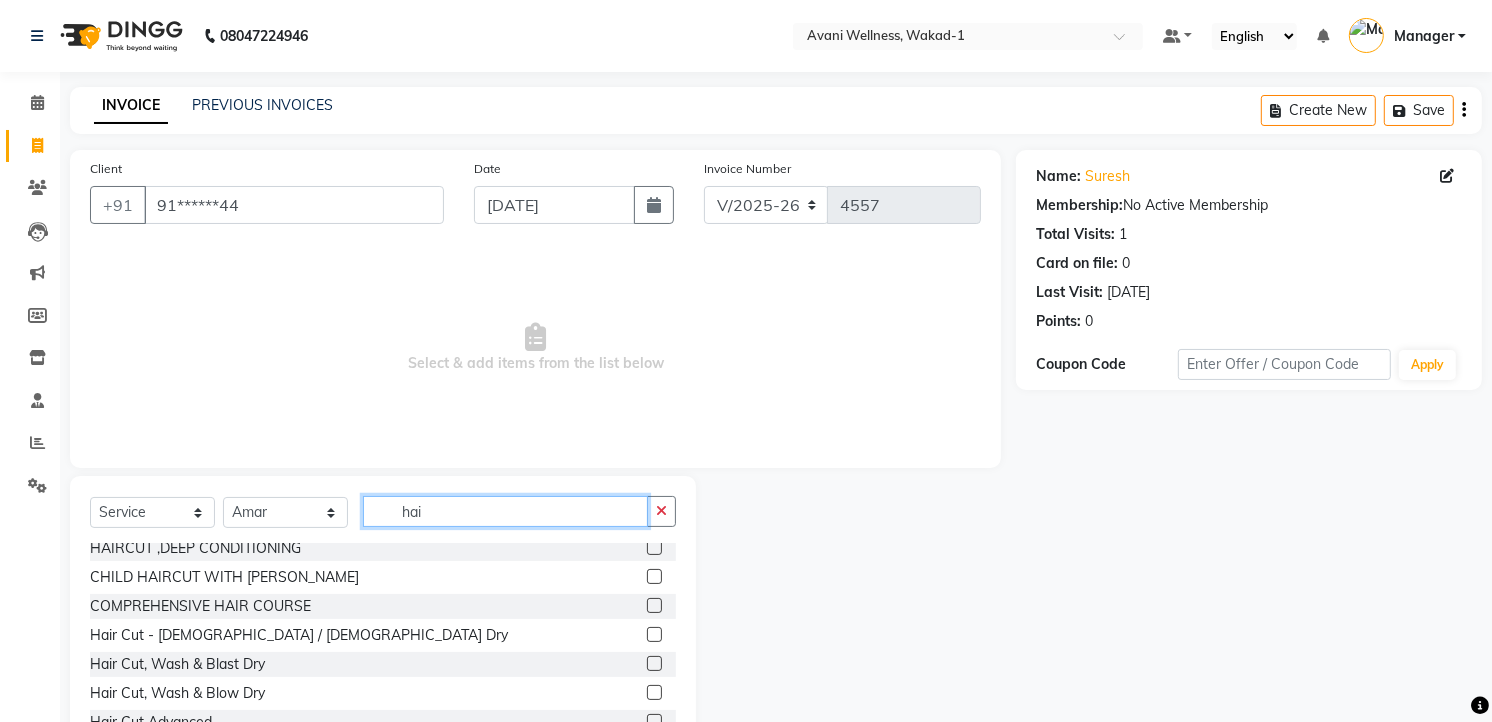 scroll, scrollTop: 0, scrollLeft: 0, axis: both 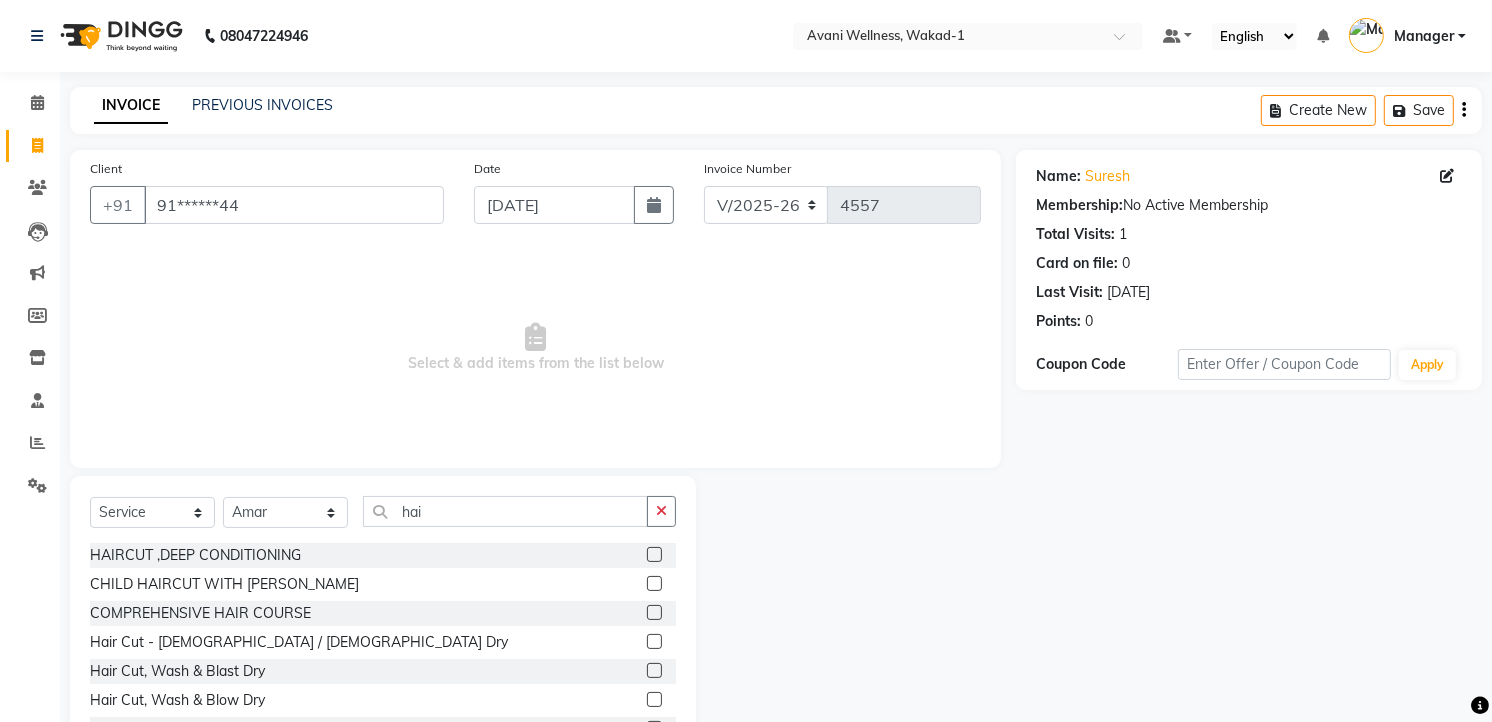 click 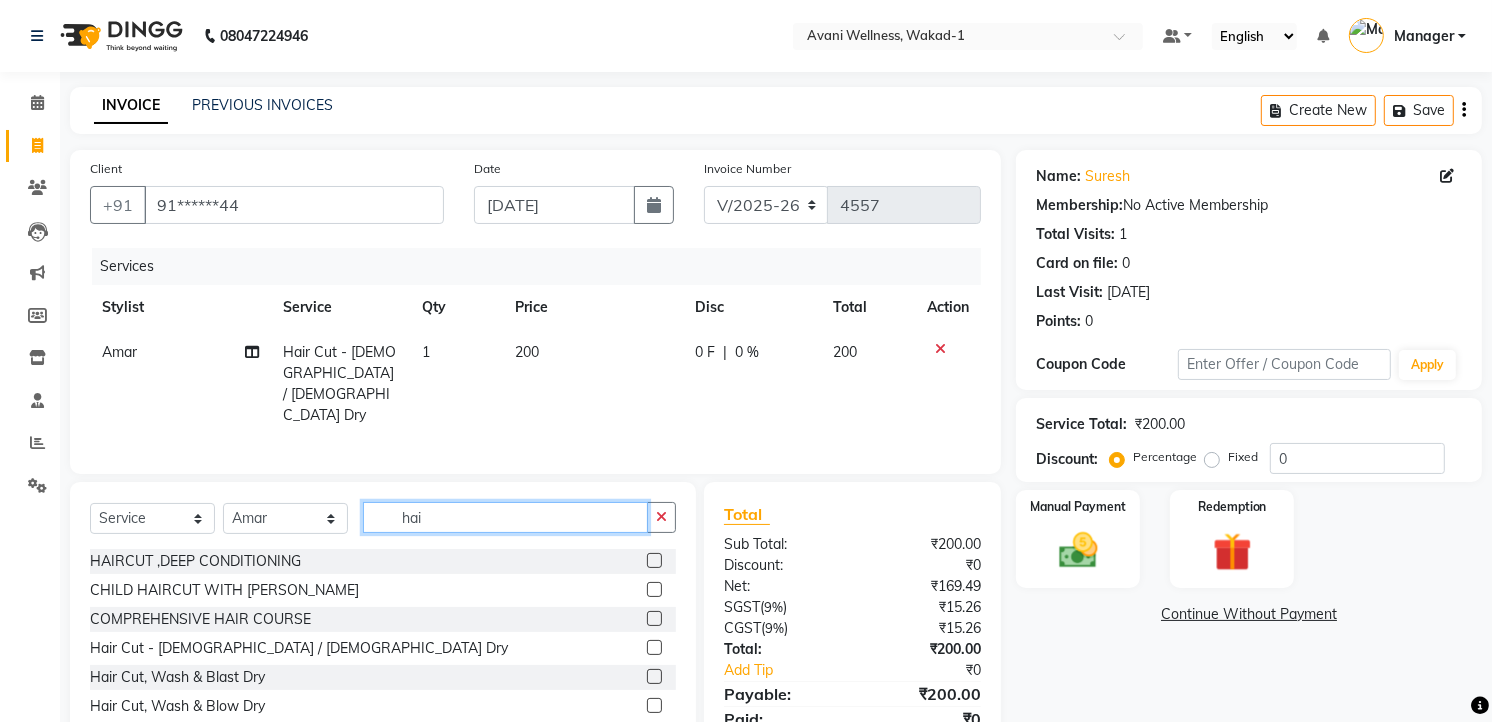 click on "hai" 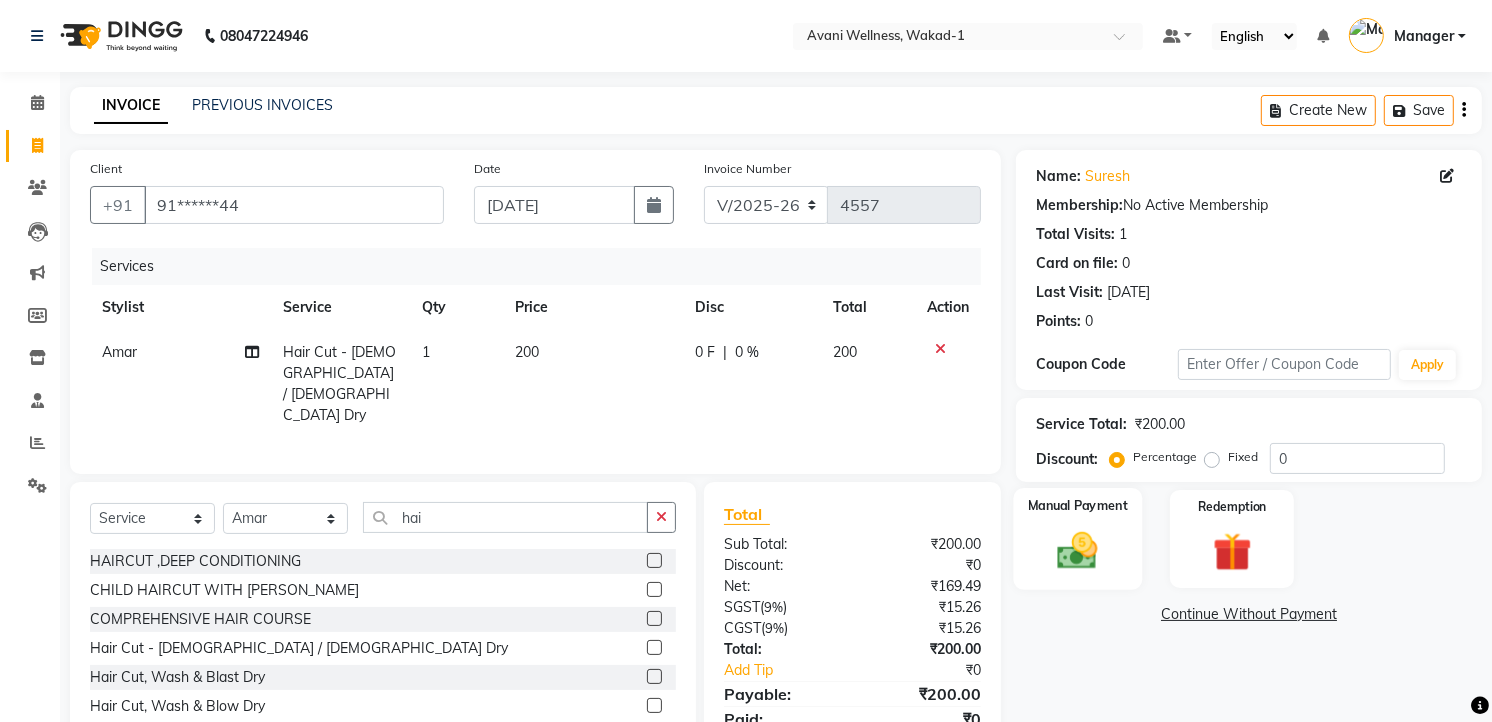 click 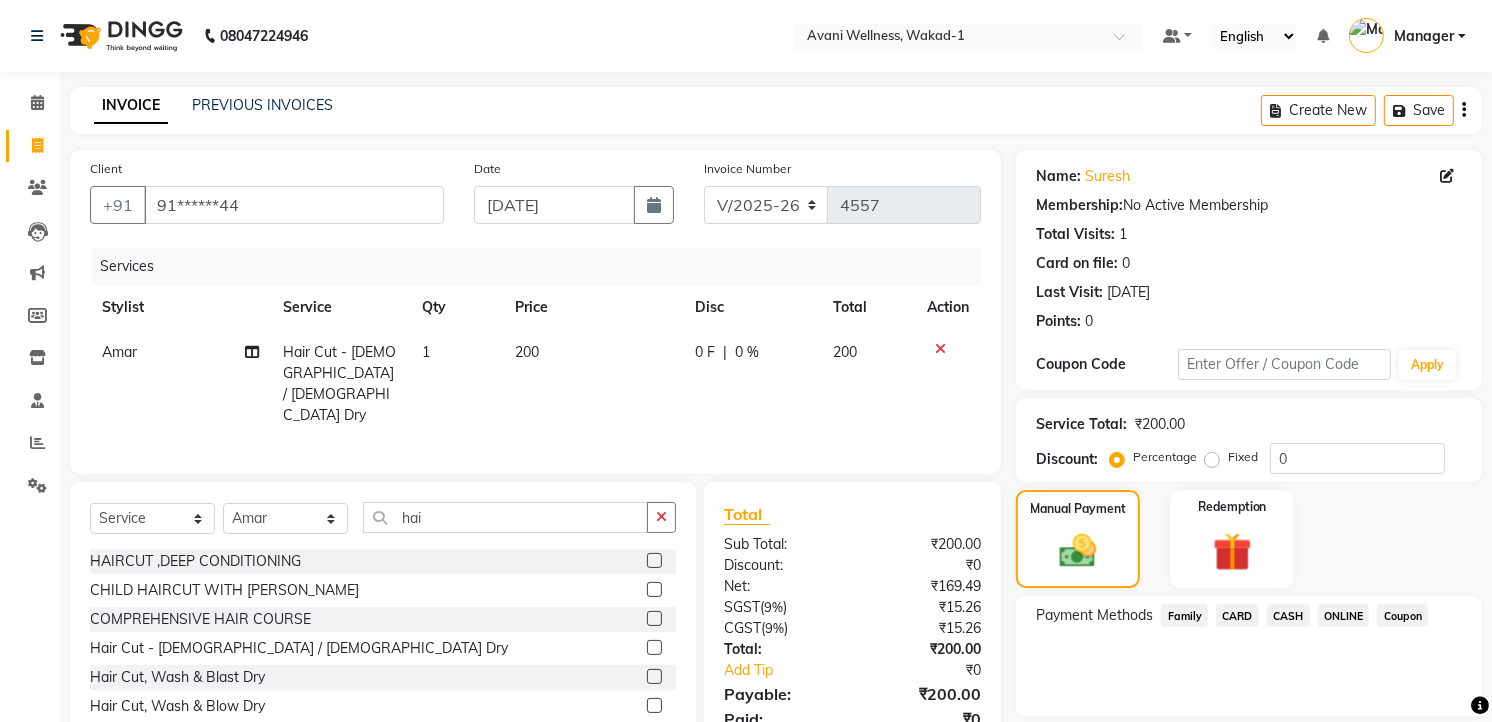click on "CASH" 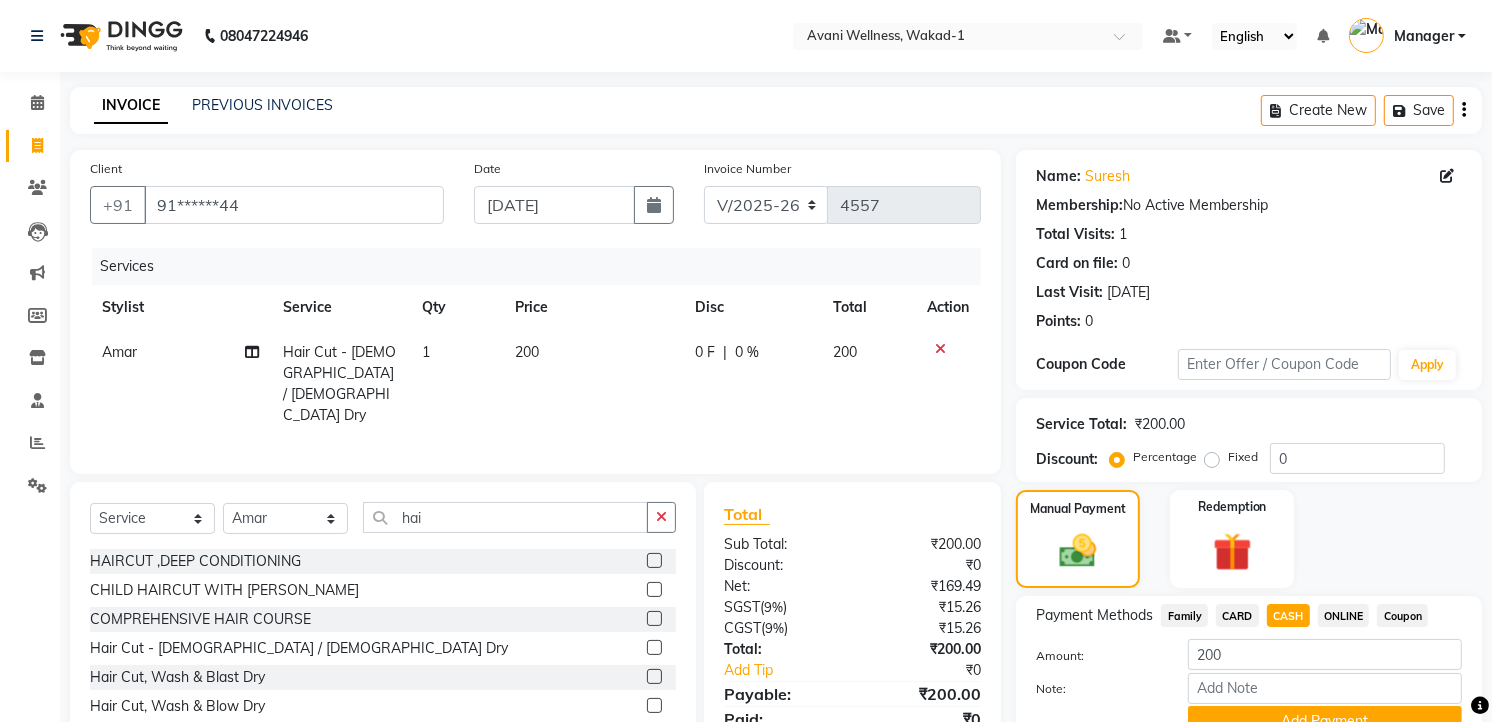 scroll, scrollTop: 88, scrollLeft: 0, axis: vertical 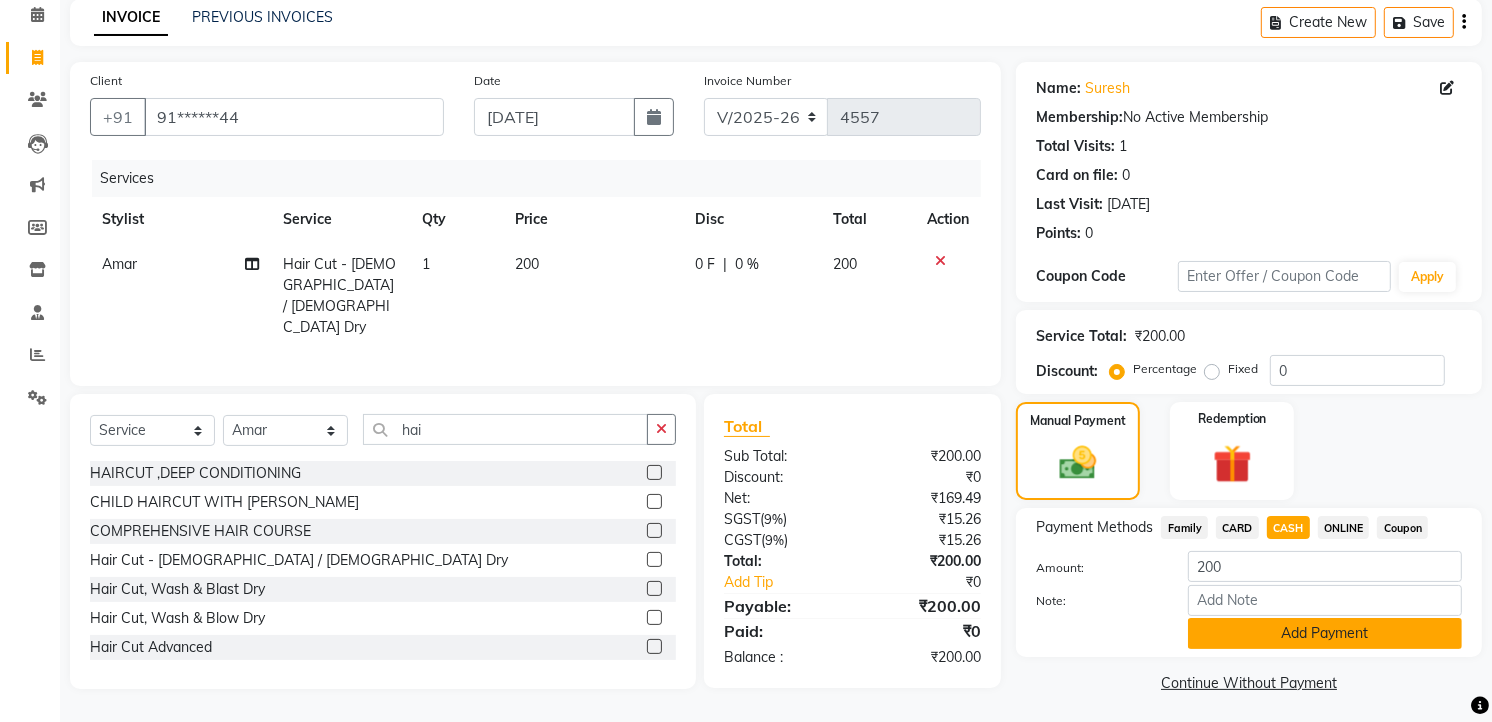 click on "Add Payment" 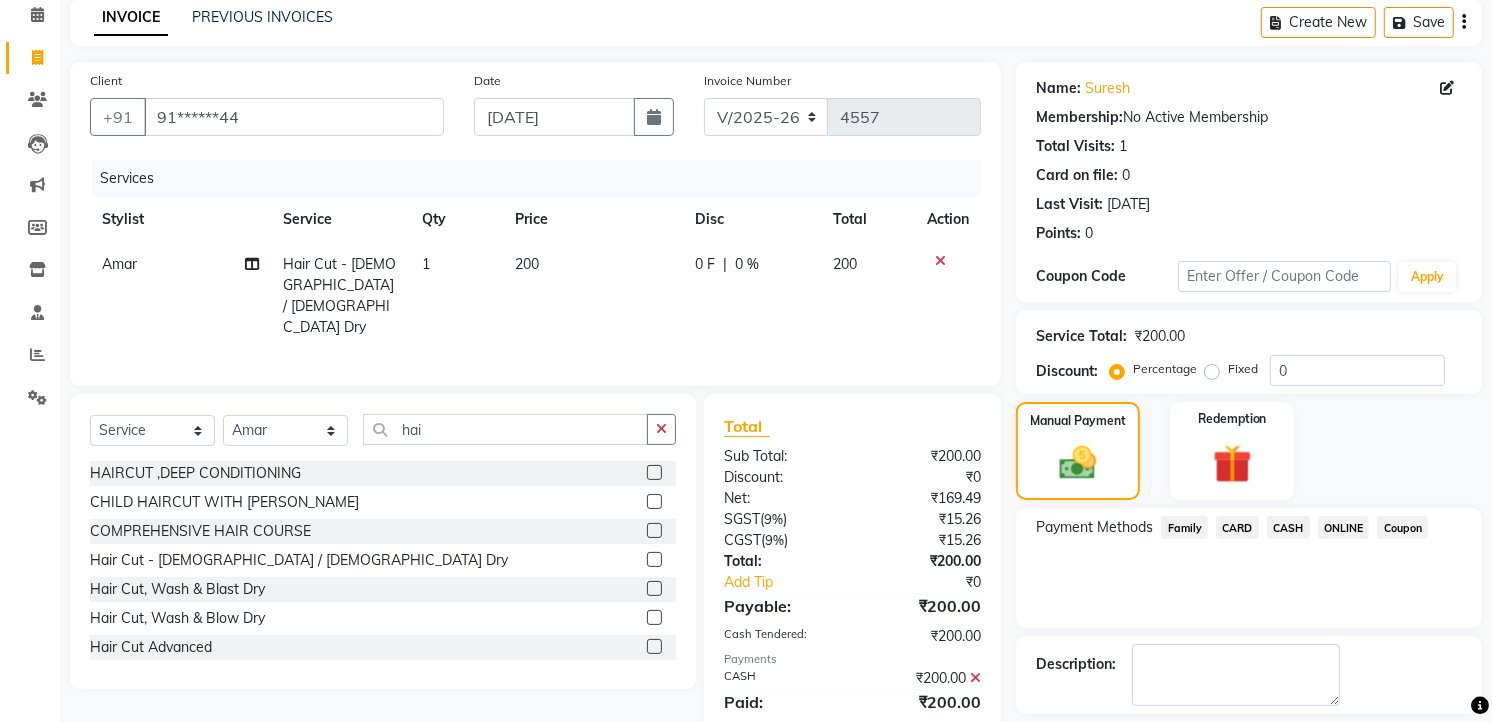 scroll, scrollTop: 177, scrollLeft: 0, axis: vertical 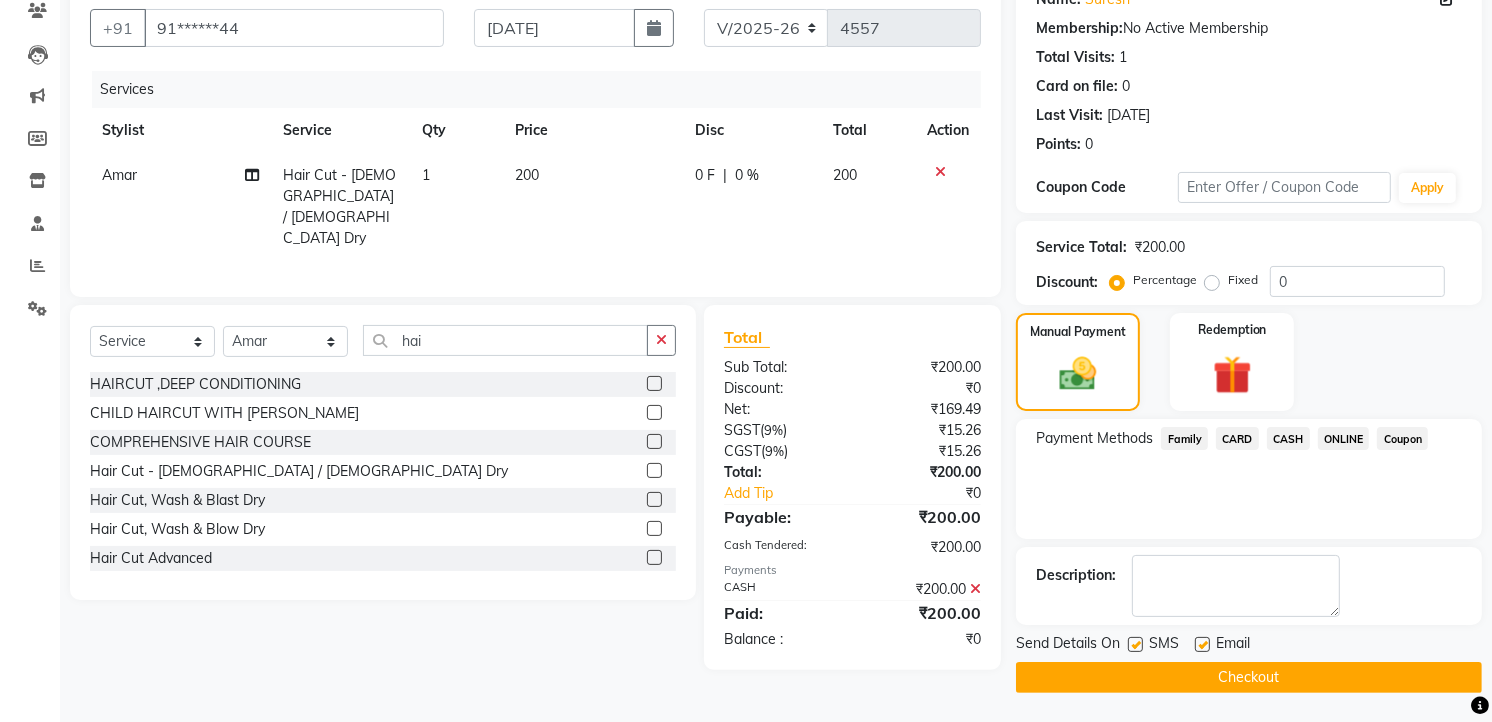 click on "Checkout" 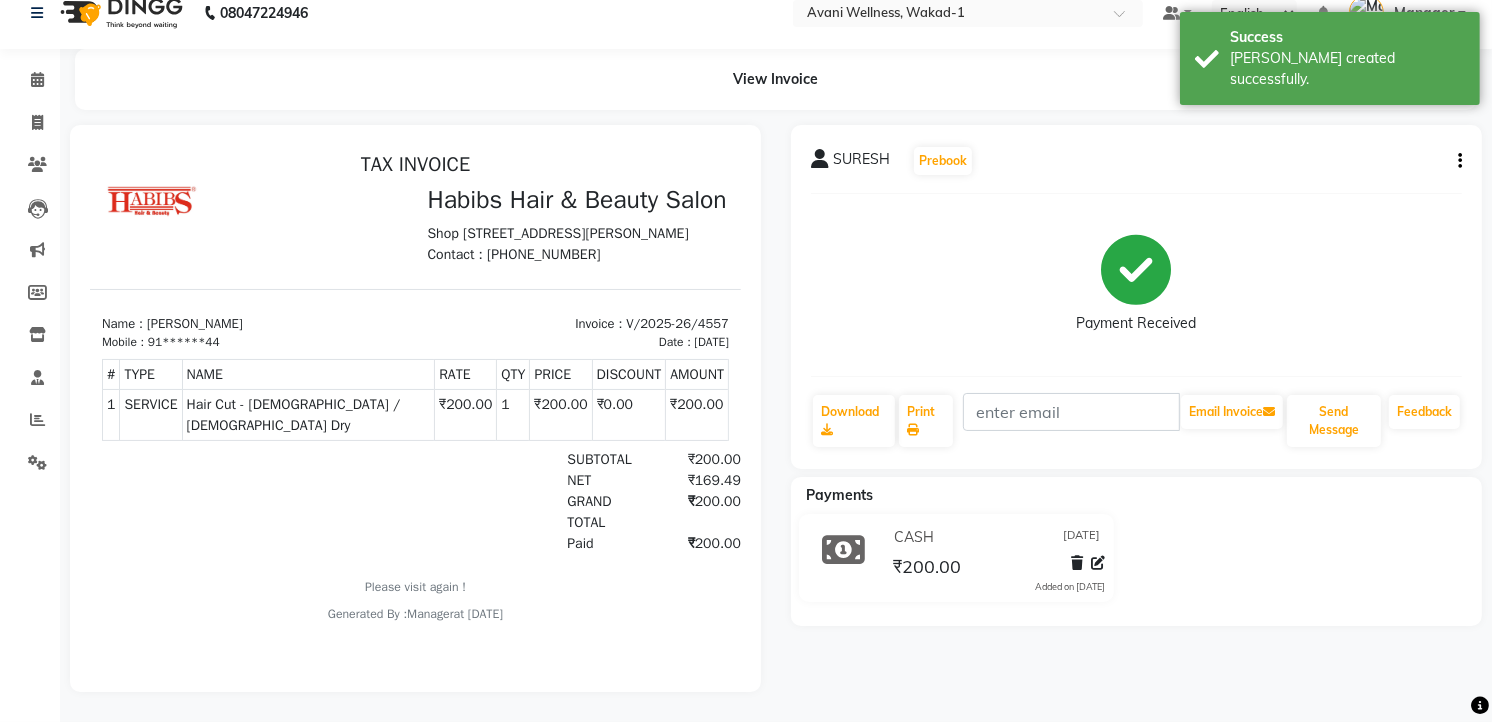 scroll, scrollTop: 0, scrollLeft: 0, axis: both 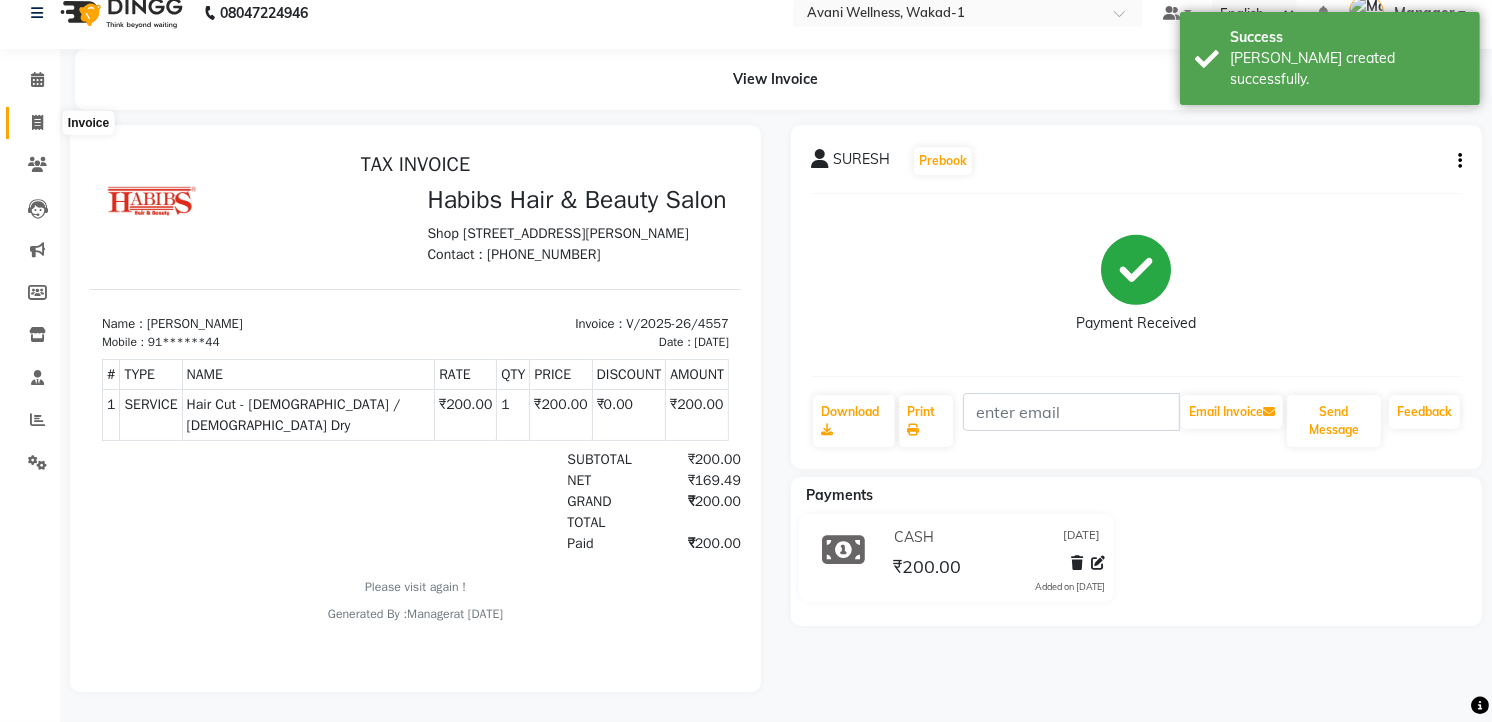 click 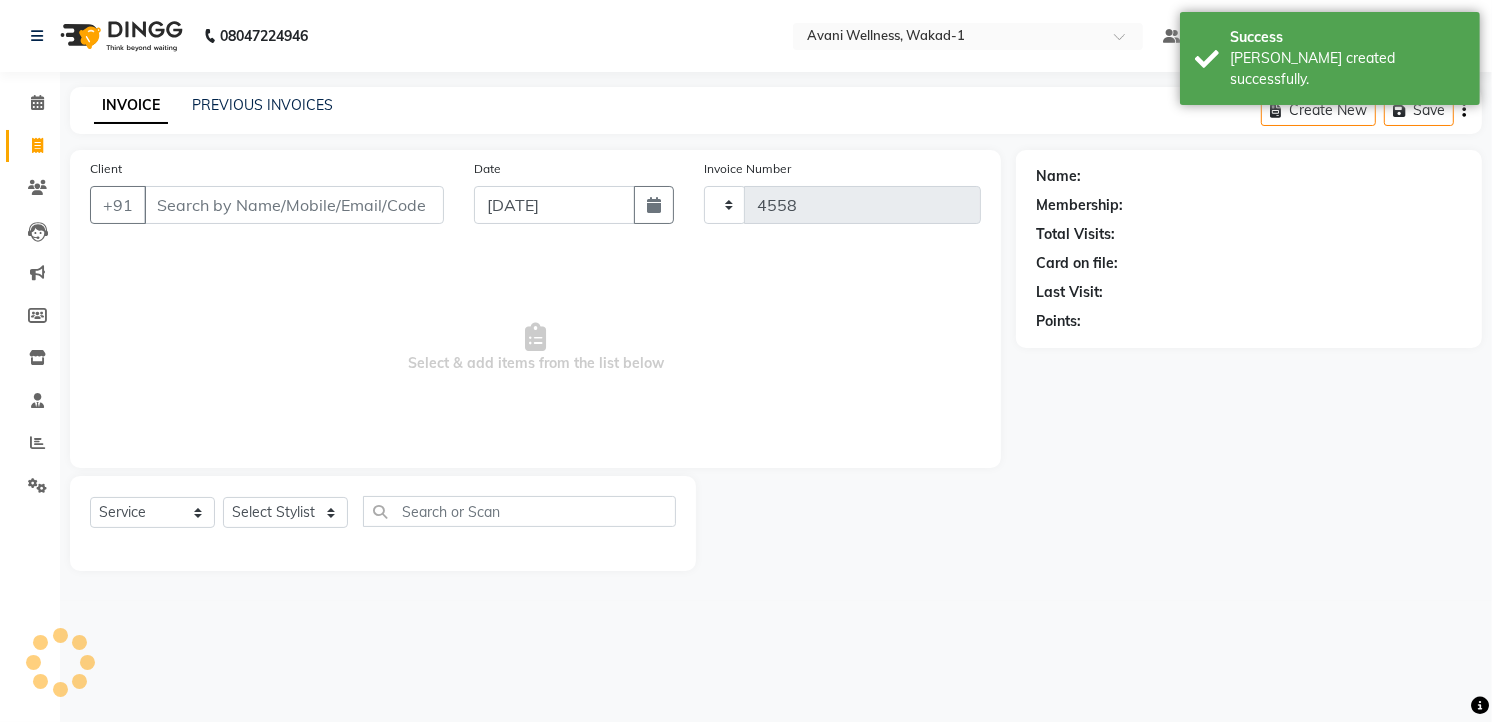 scroll, scrollTop: 0, scrollLeft: 0, axis: both 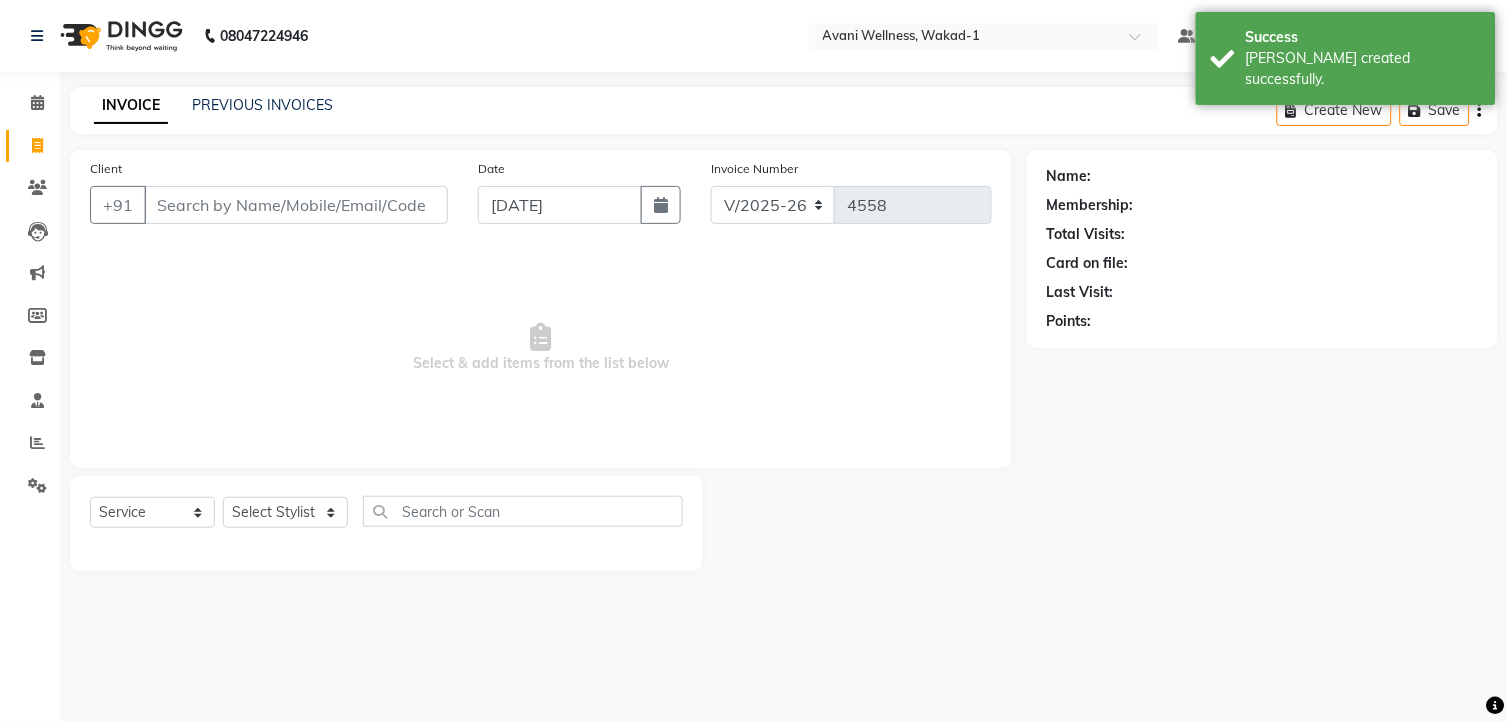 click on "Client" at bounding box center (296, 205) 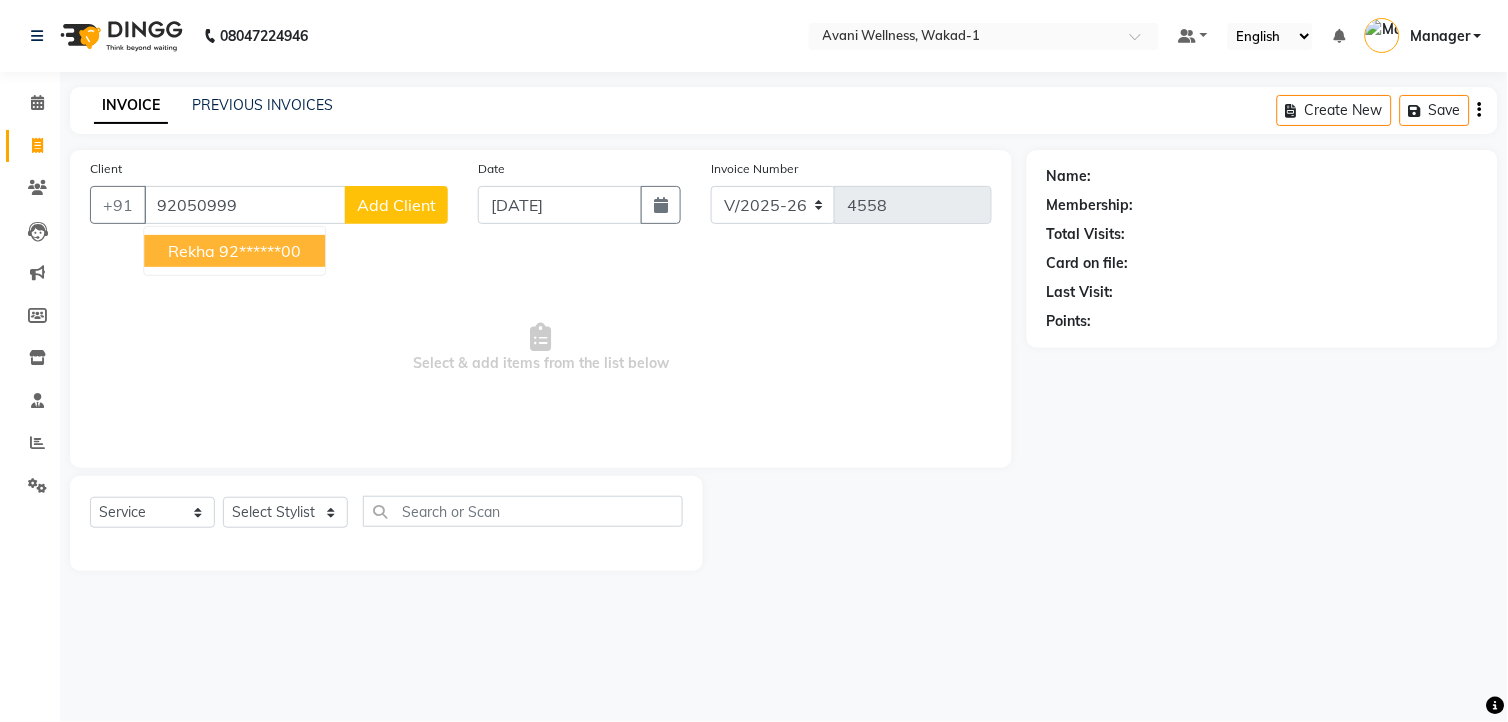 click on "Rekha" at bounding box center [191, 251] 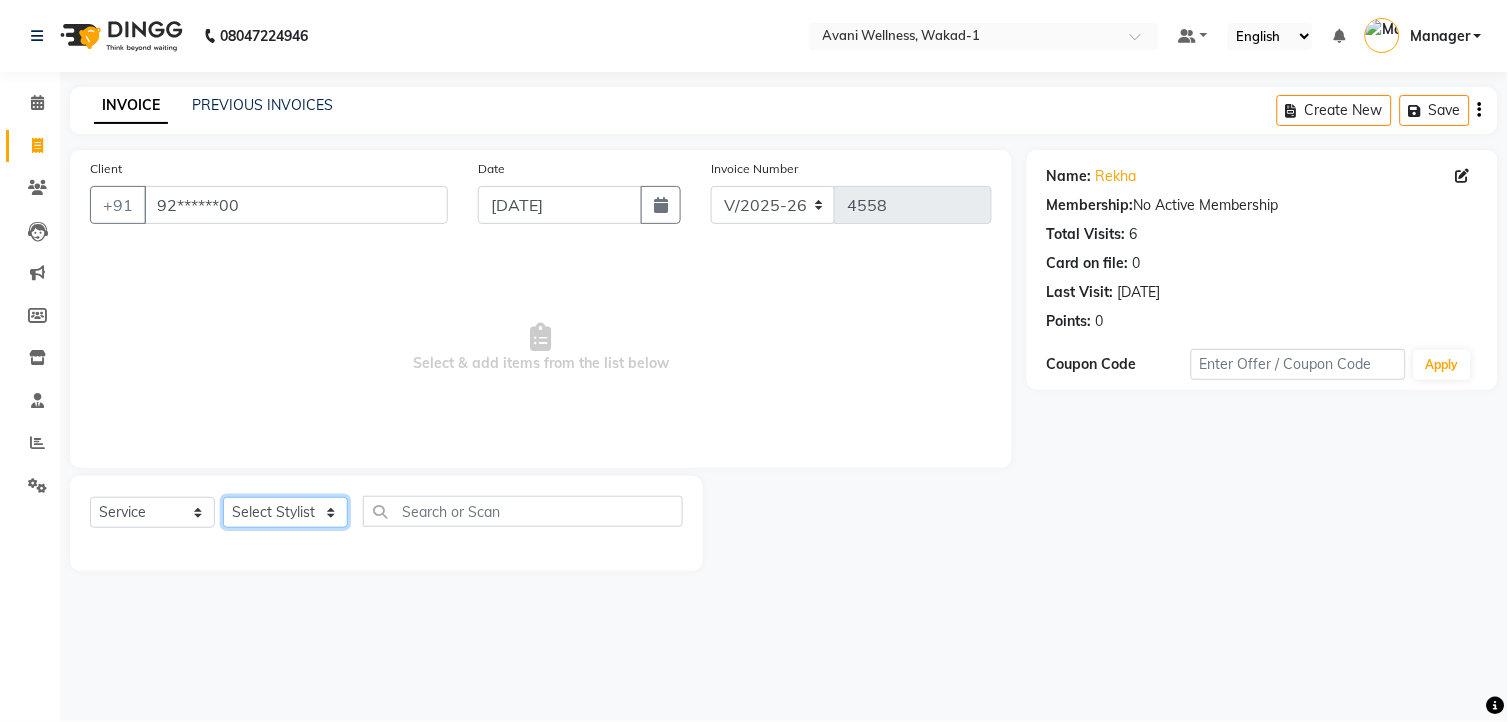 click on "Select Stylist [PERSON_NAME] MAAM [PERSON_NAME] DEV Deva [PERSON_NAME] [PERSON_NAME] Jadhav Manager [PERSON_NAME] MANAGER [PERSON_NAME] [PERSON_NAME]  [PERSON_NAME] [PERSON_NAME] [PERSON_NAME] [PERSON_NAME] [PERSON_NAME] Wakad 2 Yogesh" 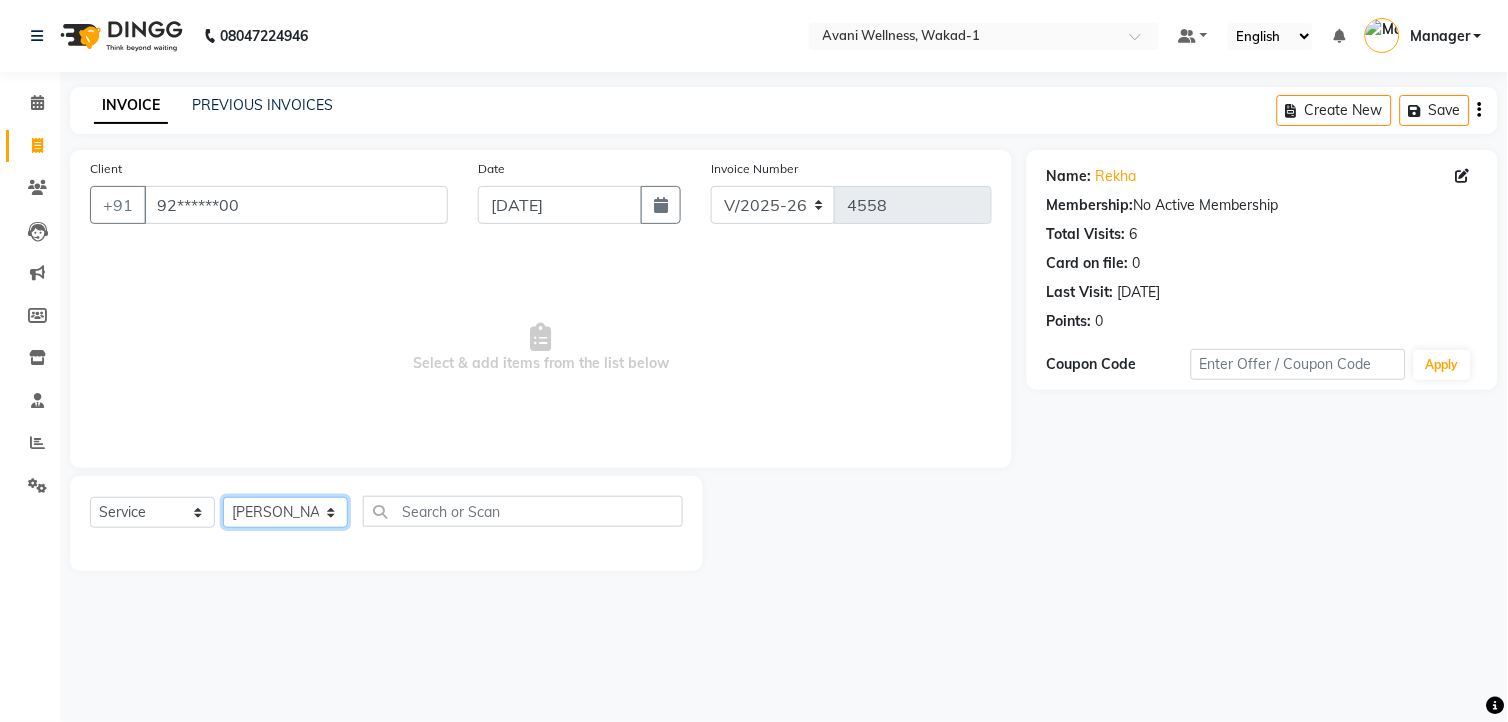 click on "Select Stylist [PERSON_NAME] MAAM [PERSON_NAME] DEV Deva [PERSON_NAME] [PERSON_NAME] Jadhav Manager [PERSON_NAME] MANAGER [PERSON_NAME] [PERSON_NAME]  [PERSON_NAME] [PERSON_NAME] [PERSON_NAME] [PERSON_NAME] [PERSON_NAME] Wakad 2 Yogesh" 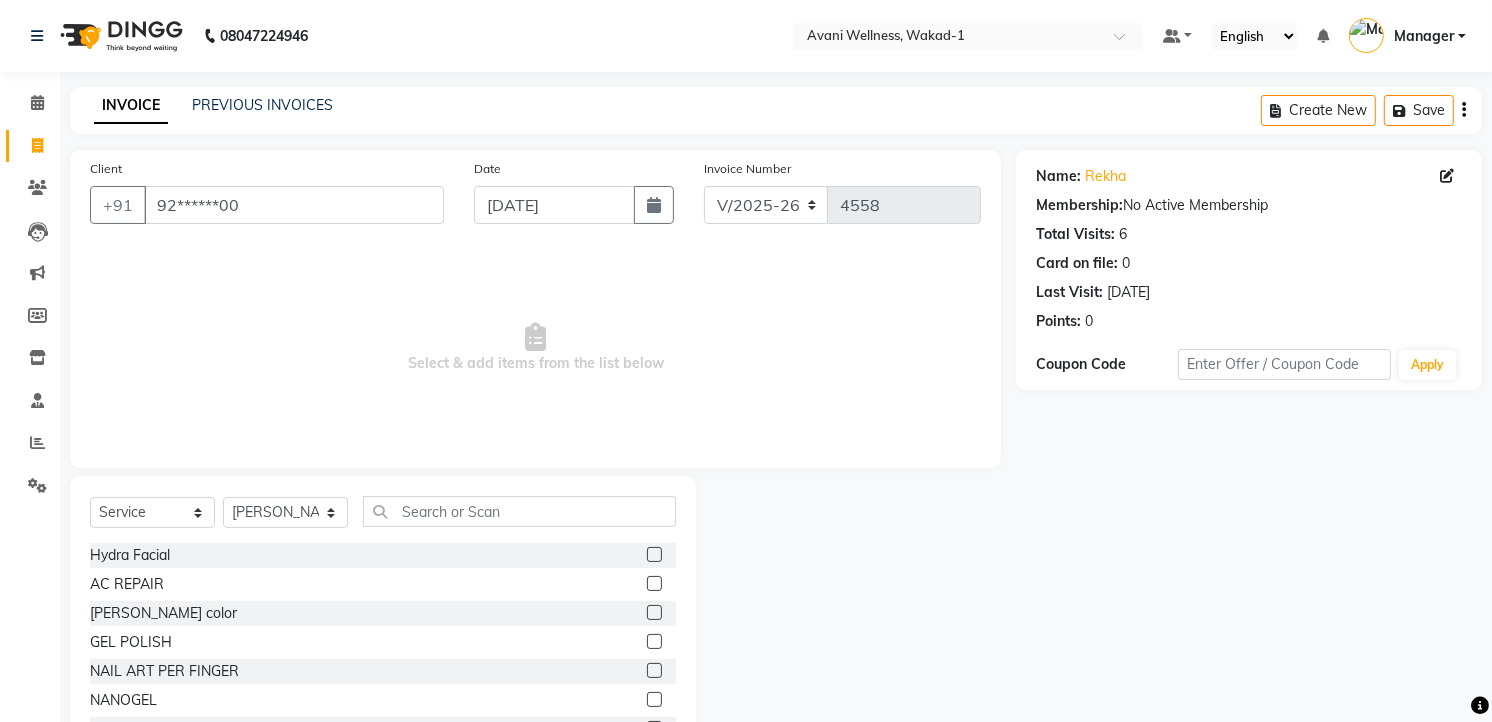 click on "Select & add items from the list below" at bounding box center [535, 348] 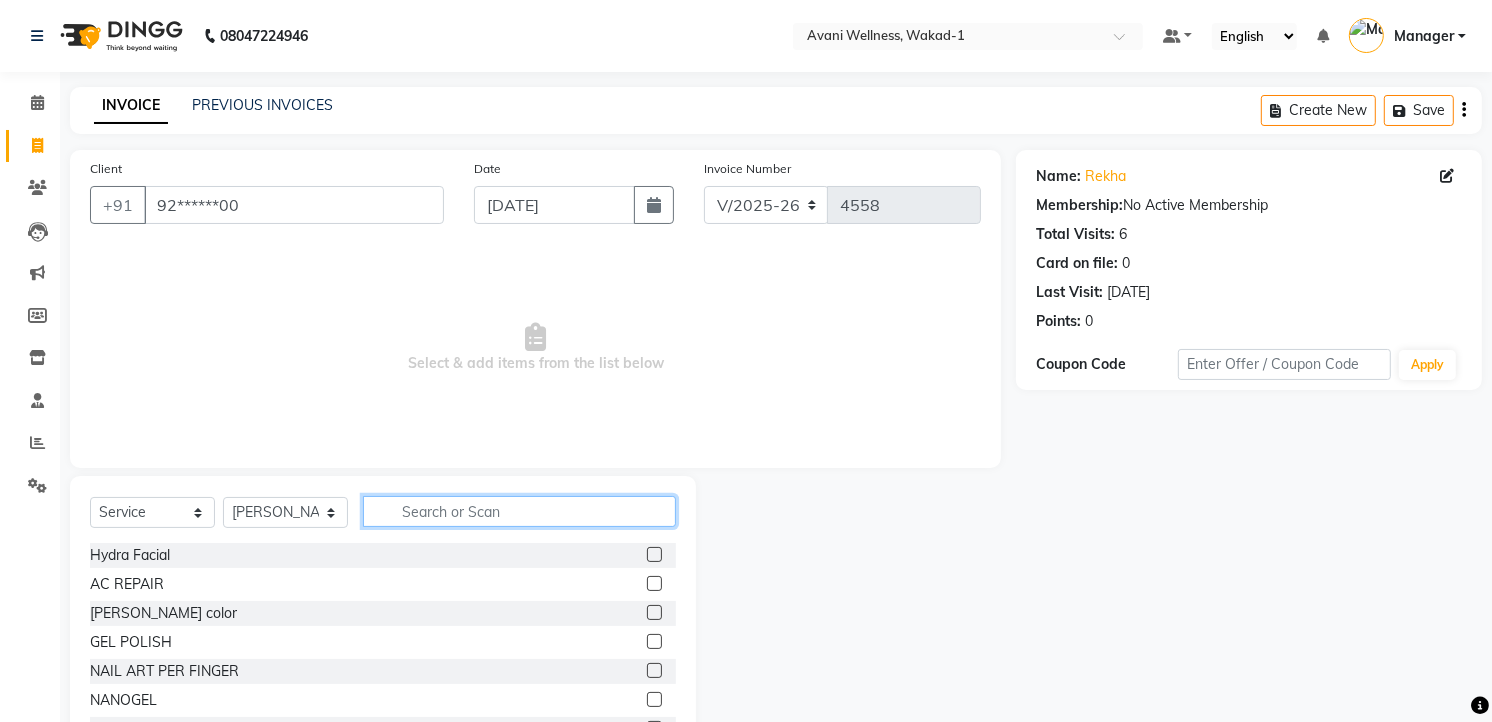 click 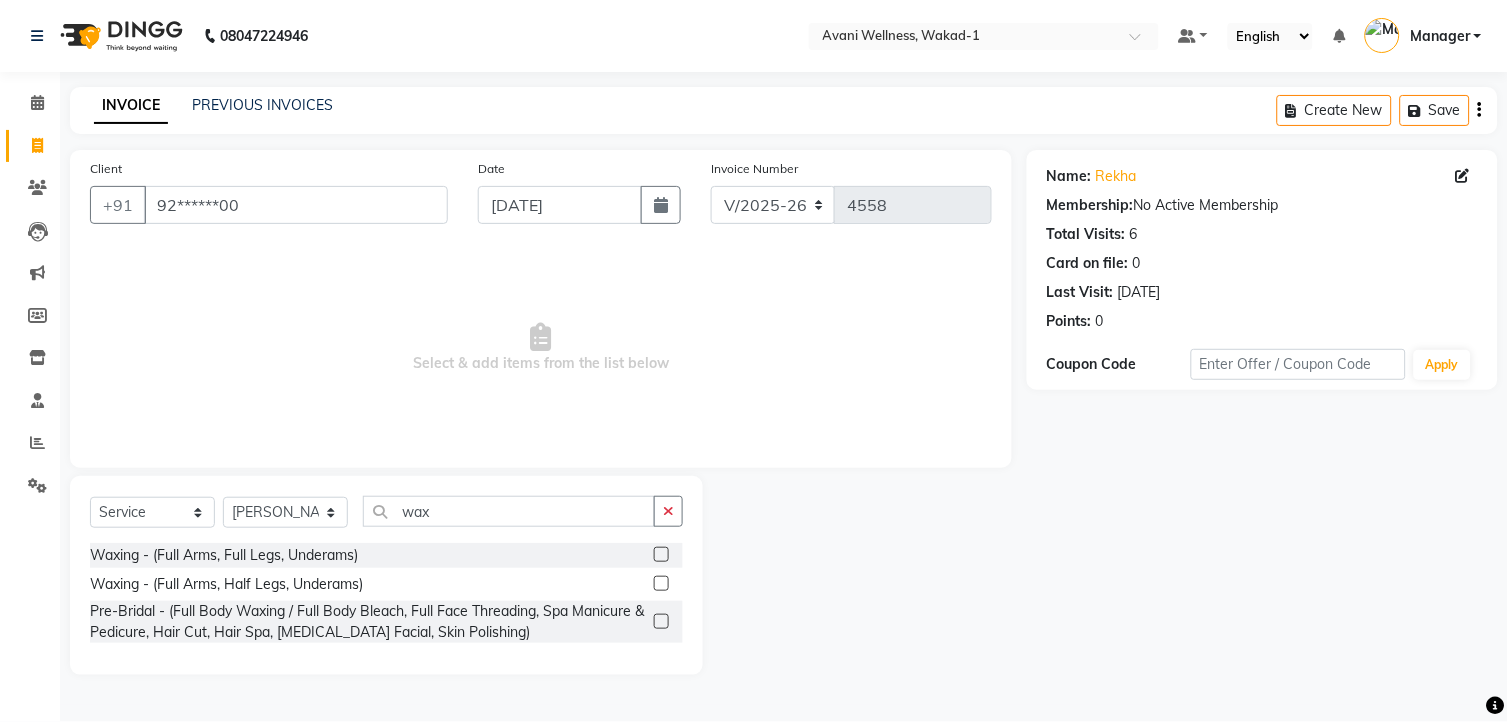 click 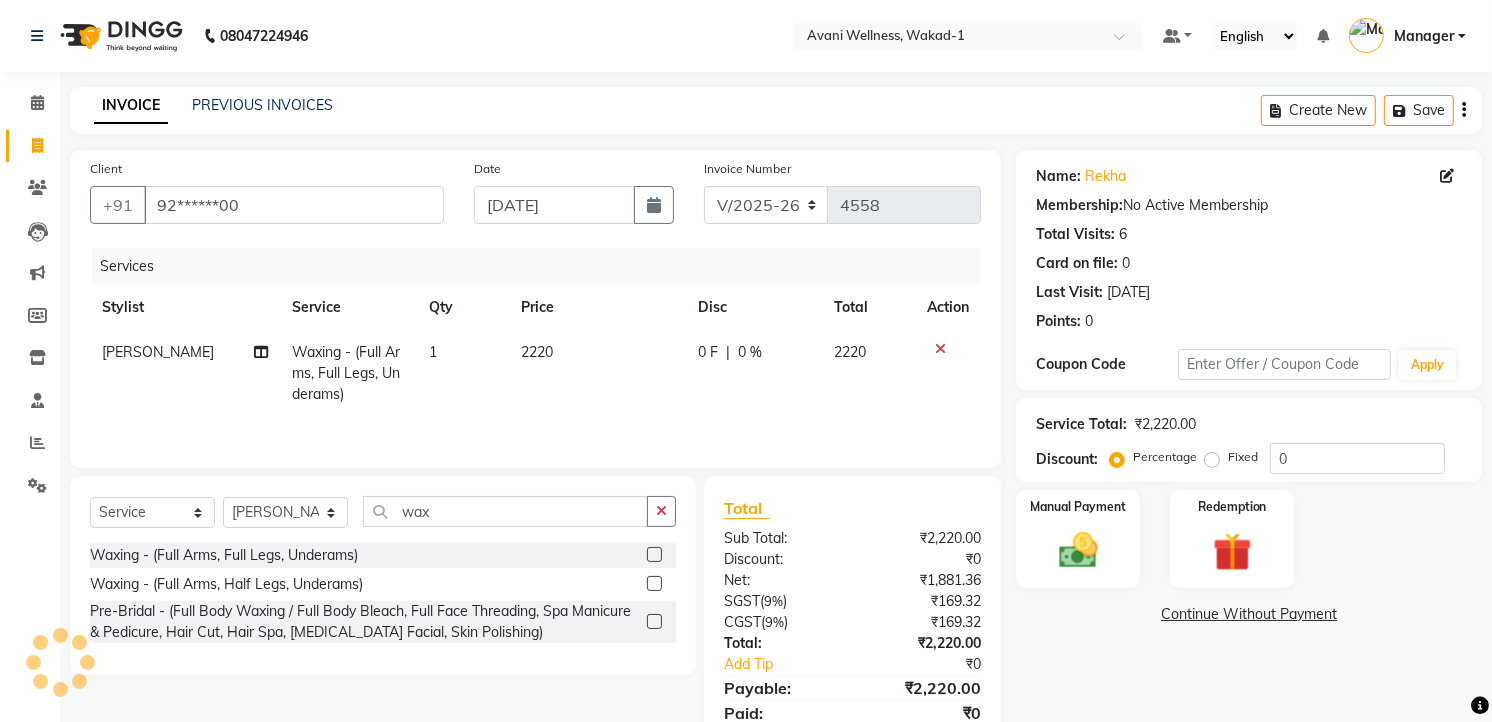 click on "0 %" 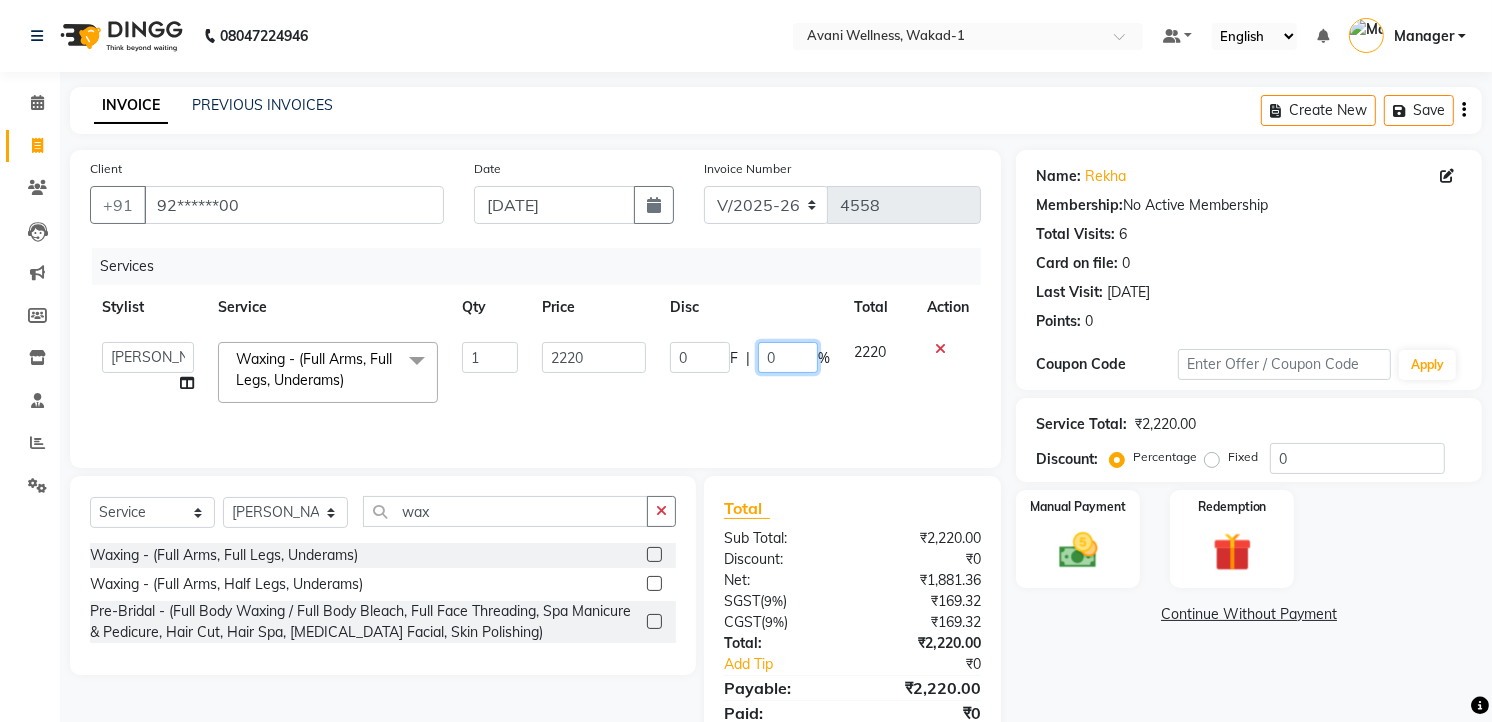 click on "0" 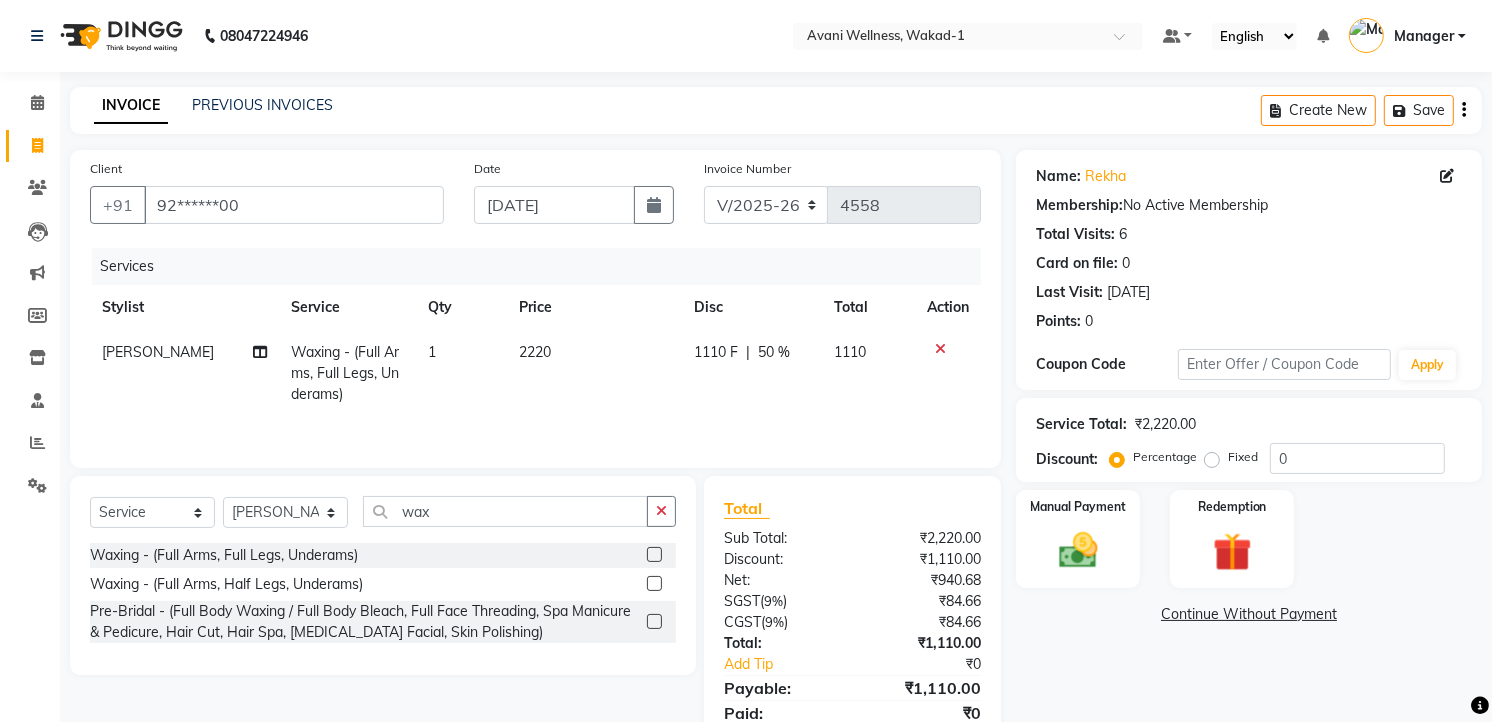 click on "1110 F | 50 %" 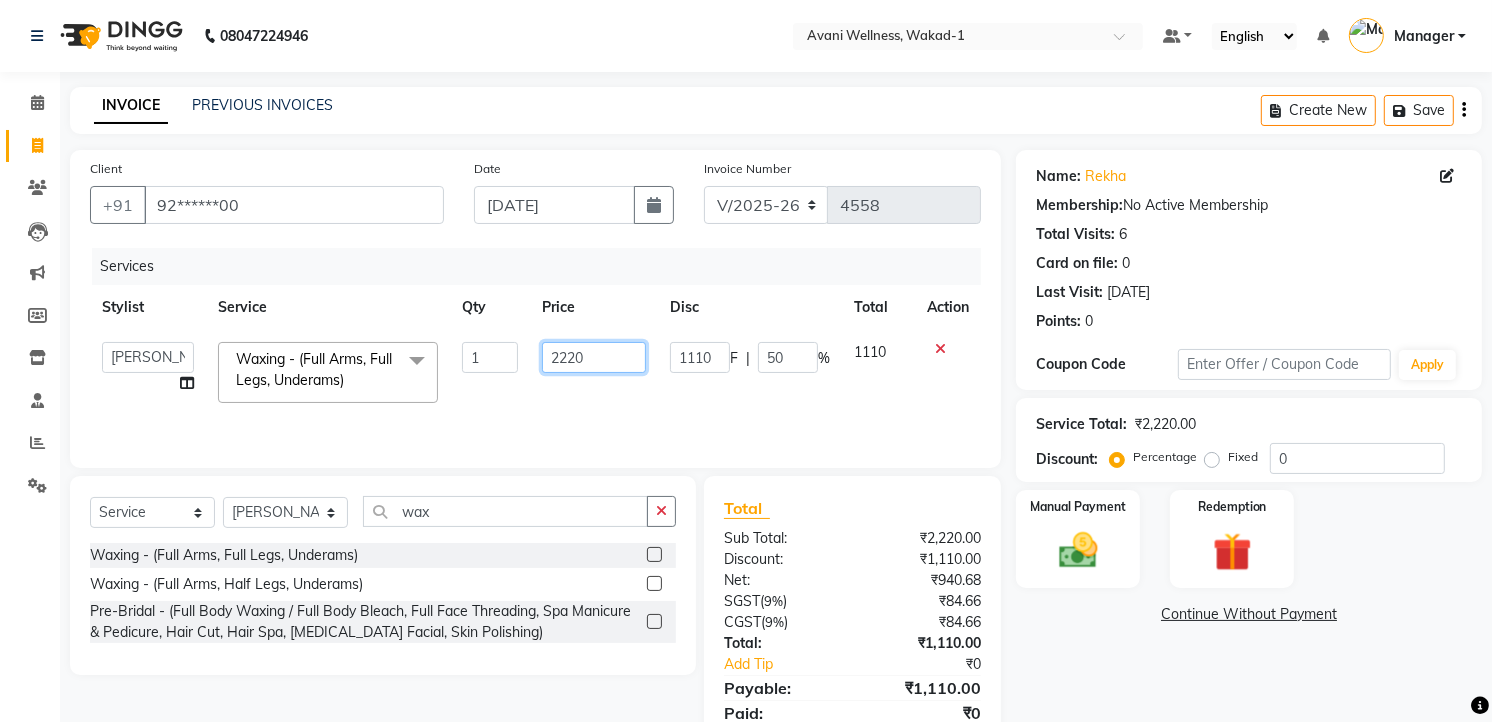 click on "2220" 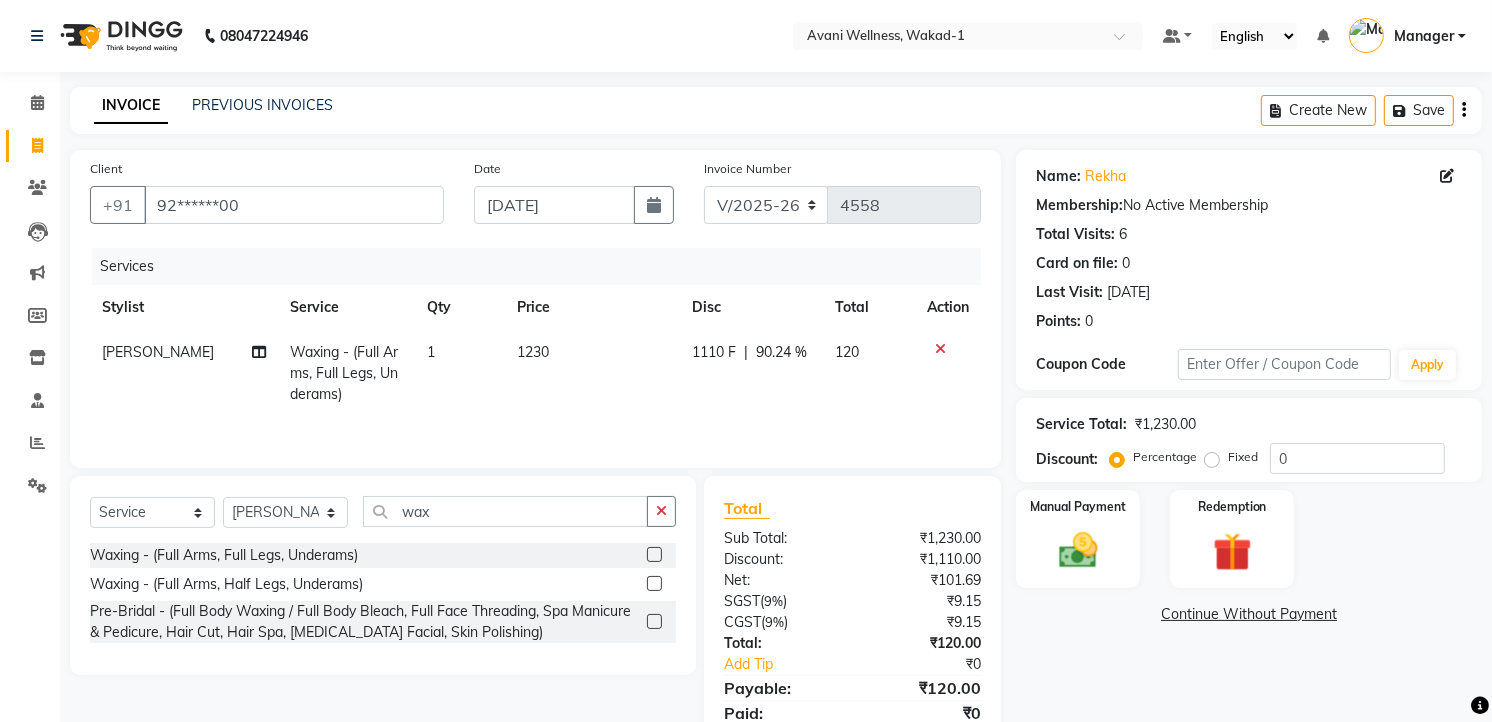 click on "1230" 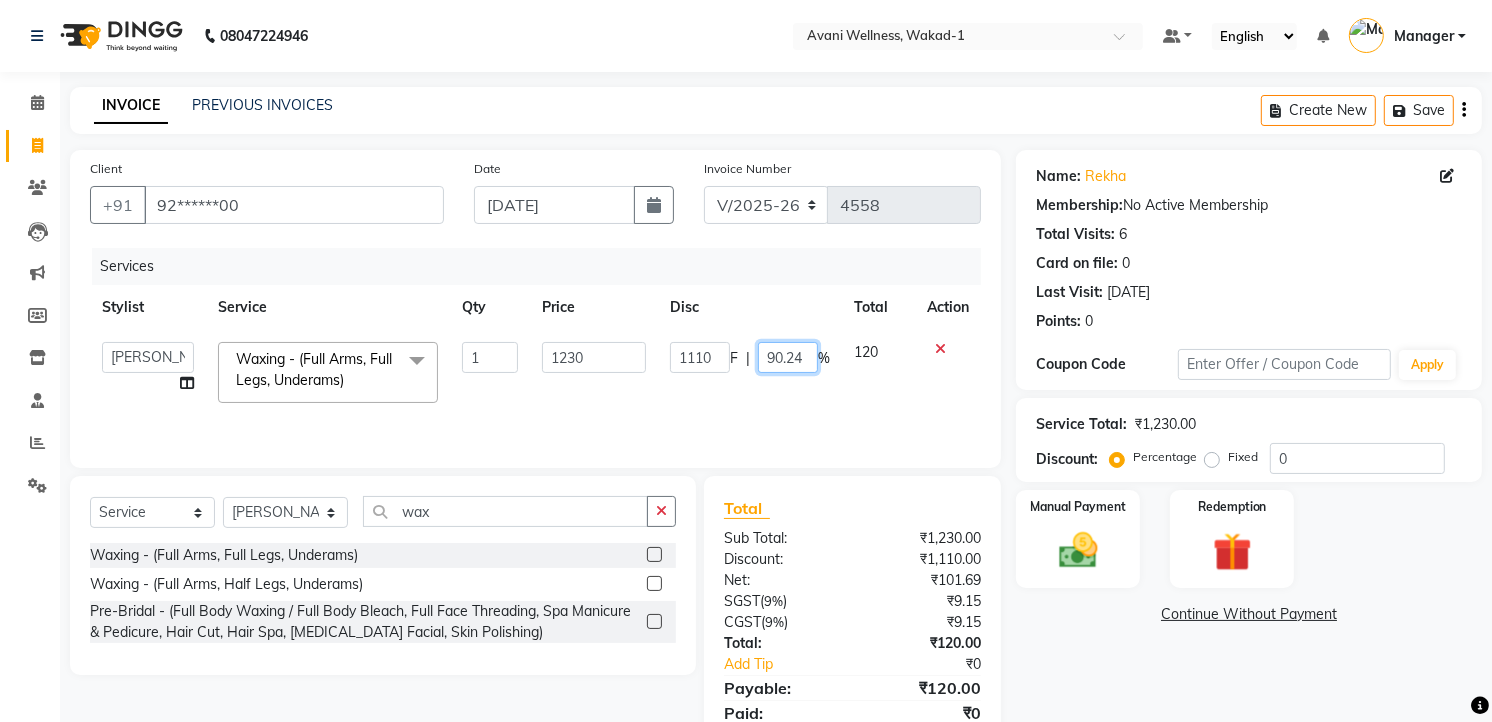 click on "90.24" 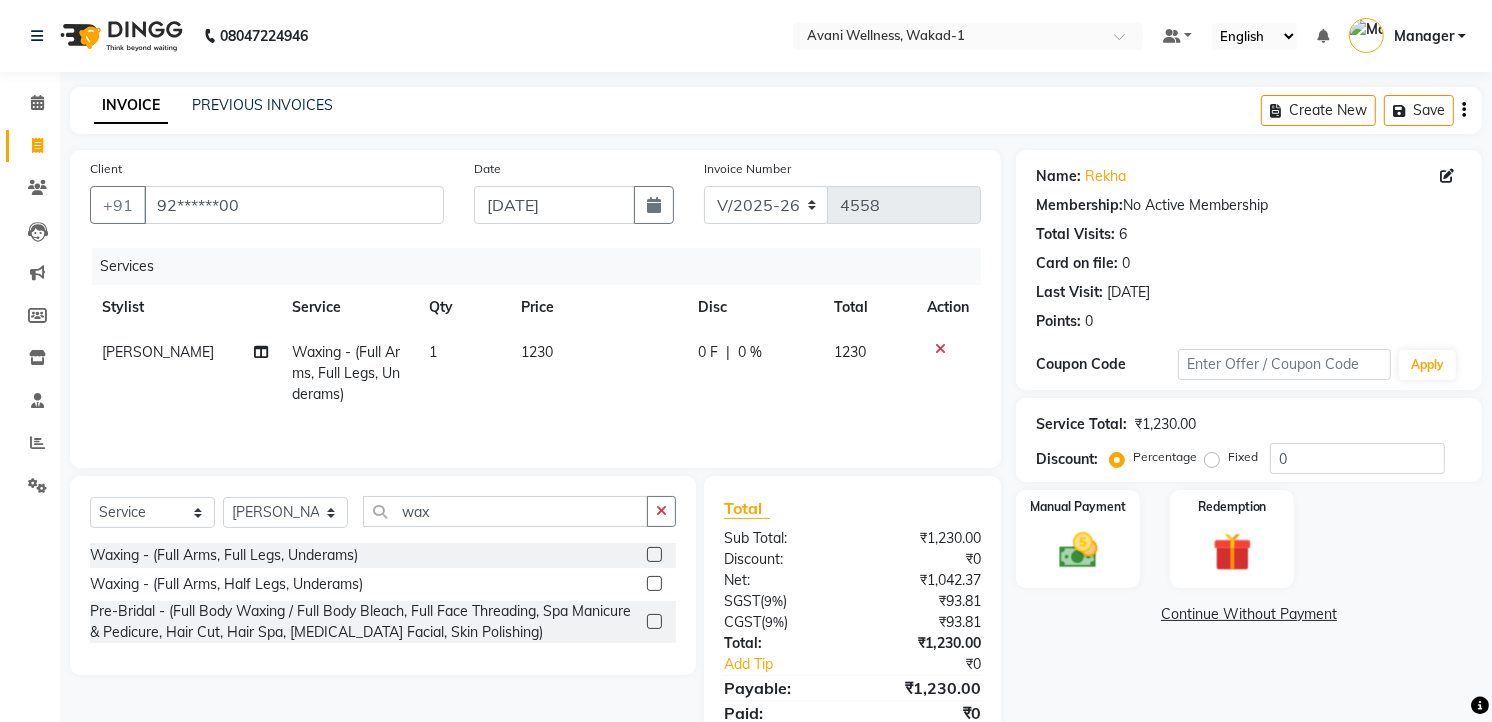 click on "Services Stylist Service Qty Price Disc Total Action Pooja [PERSON_NAME] Waxing - (Full Arms, Full Legs, Underams) 1 1230 0 F | 0 % 1230" 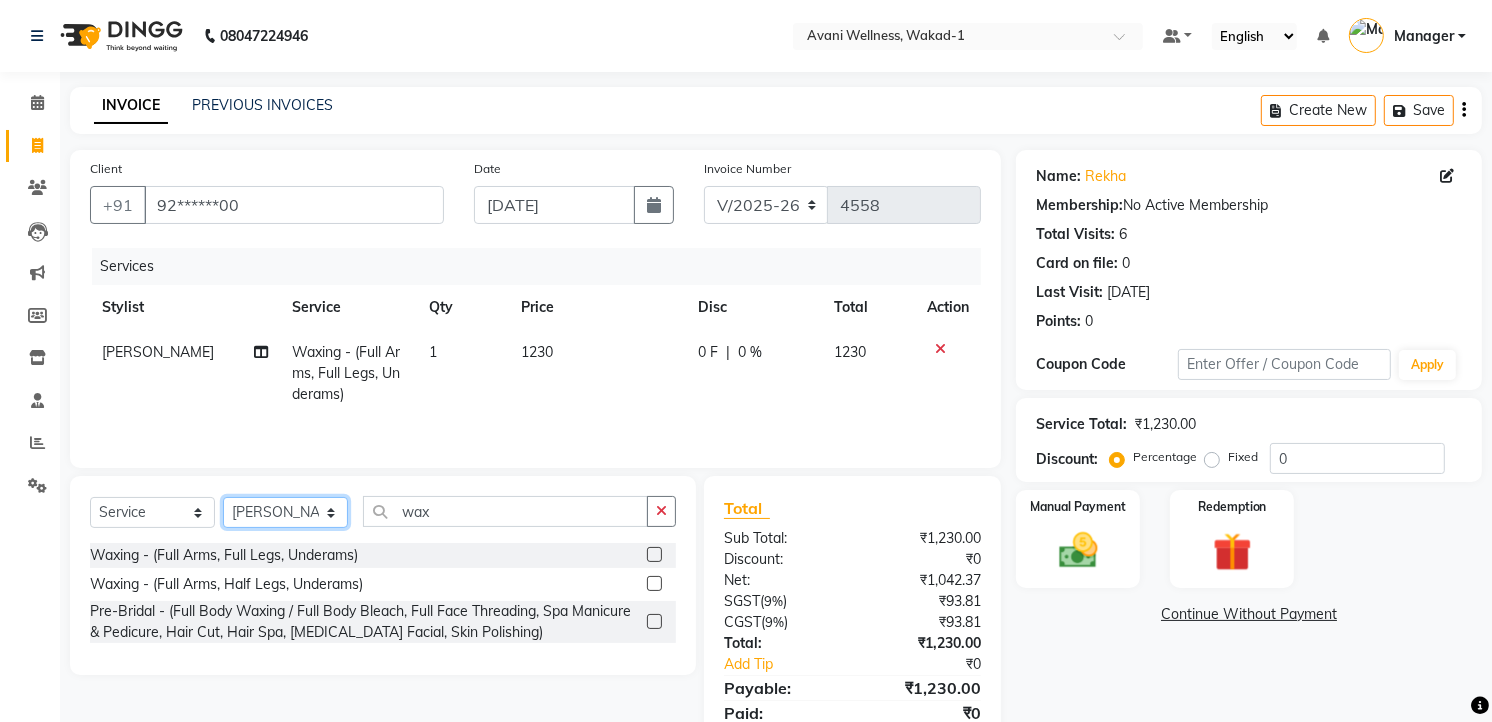 click on "Select Stylist [PERSON_NAME] MAAM [PERSON_NAME] DEV Deva [PERSON_NAME] [PERSON_NAME] Jadhav Manager [PERSON_NAME] MANAGER [PERSON_NAME] [PERSON_NAME]  [PERSON_NAME] [PERSON_NAME] [PERSON_NAME] [PERSON_NAME] [PERSON_NAME] Wakad 2 Yogesh" 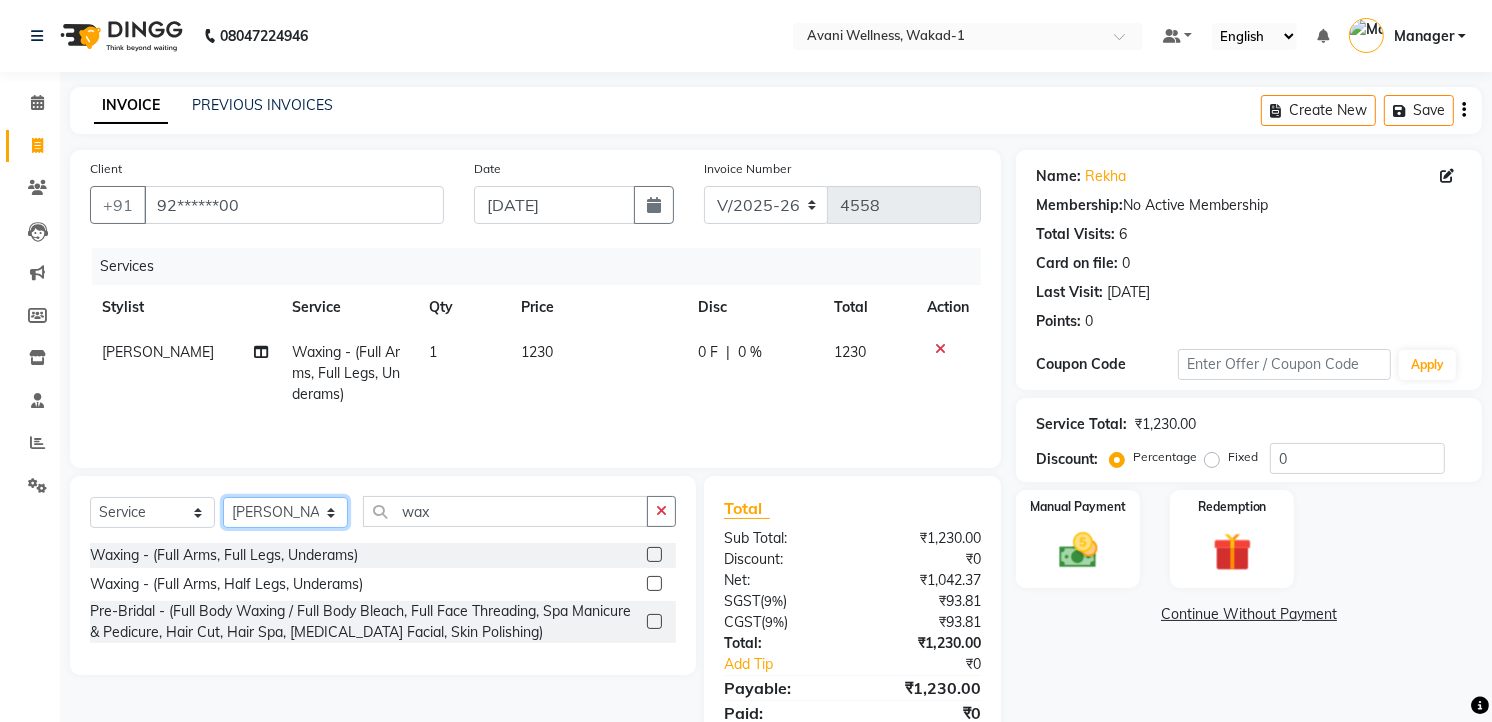 click on "Select Stylist [PERSON_NAME] MAAM [PERSON_NAME] DEV Deva [PERSON_NAME] [PERSON_NAME] Jadhav Manager [PERSON_NAME] MANAGER [PERSON_NAME] [PERSON_NAME]  [PERSON_NAME] [PERSON_NAME] [PERSON_NAME] [PERSON_NAME] [PERSON_NAME] Wakad 2 Yogesh" 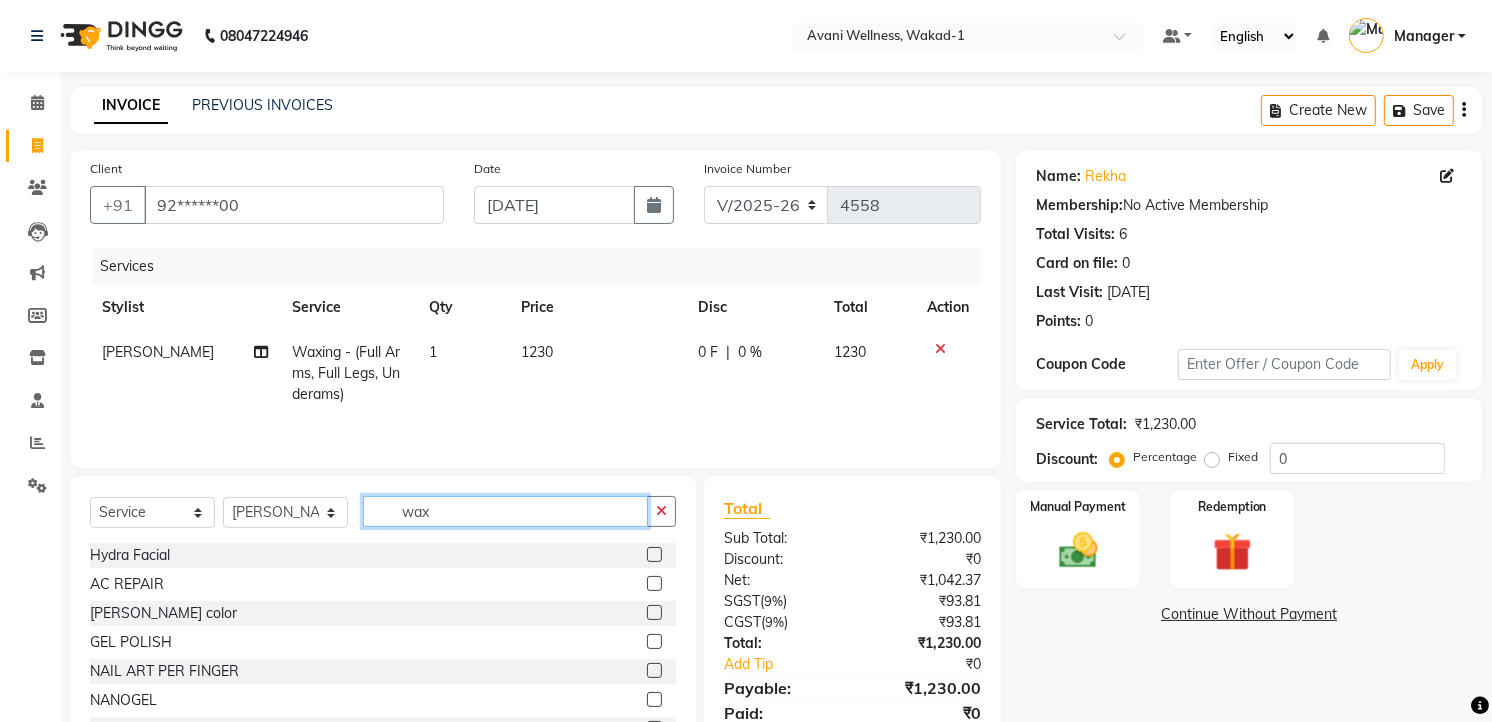 click on "wax" 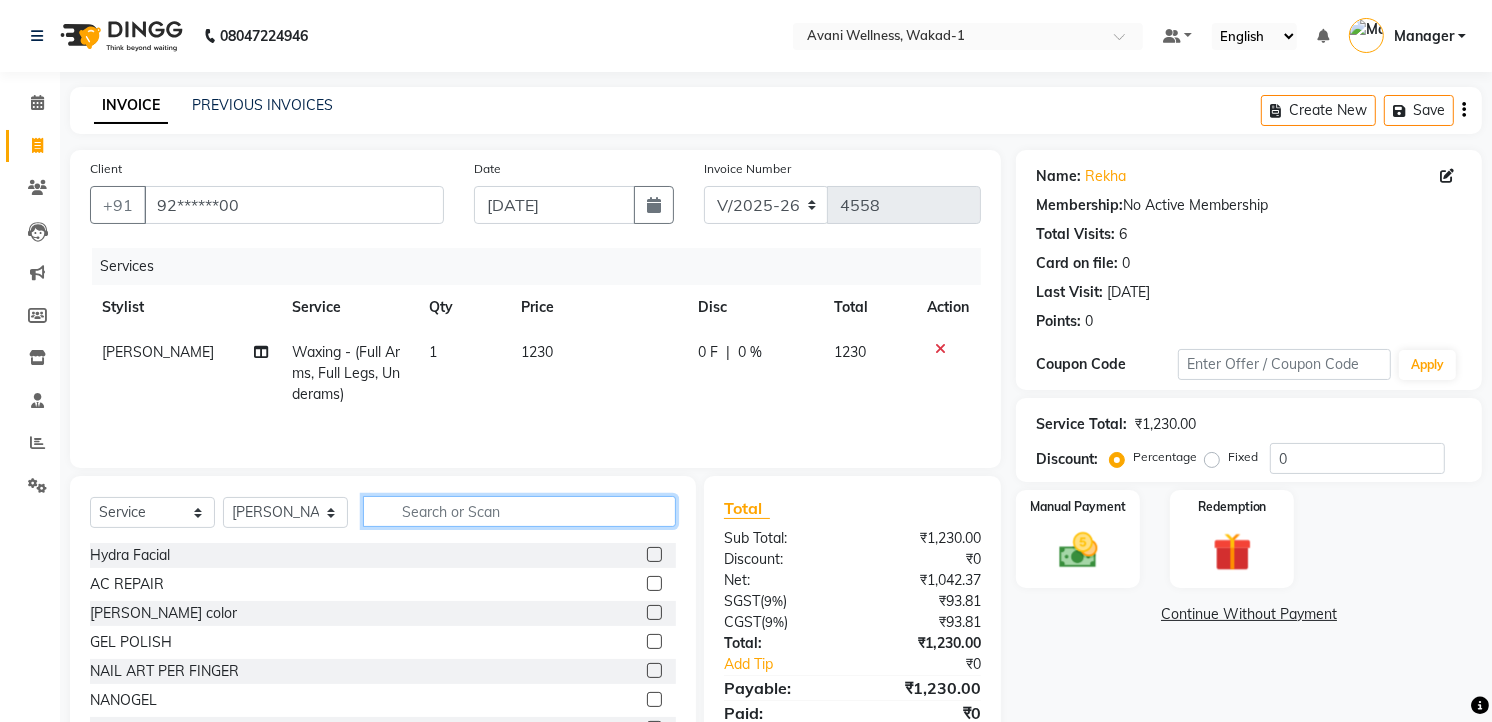 click 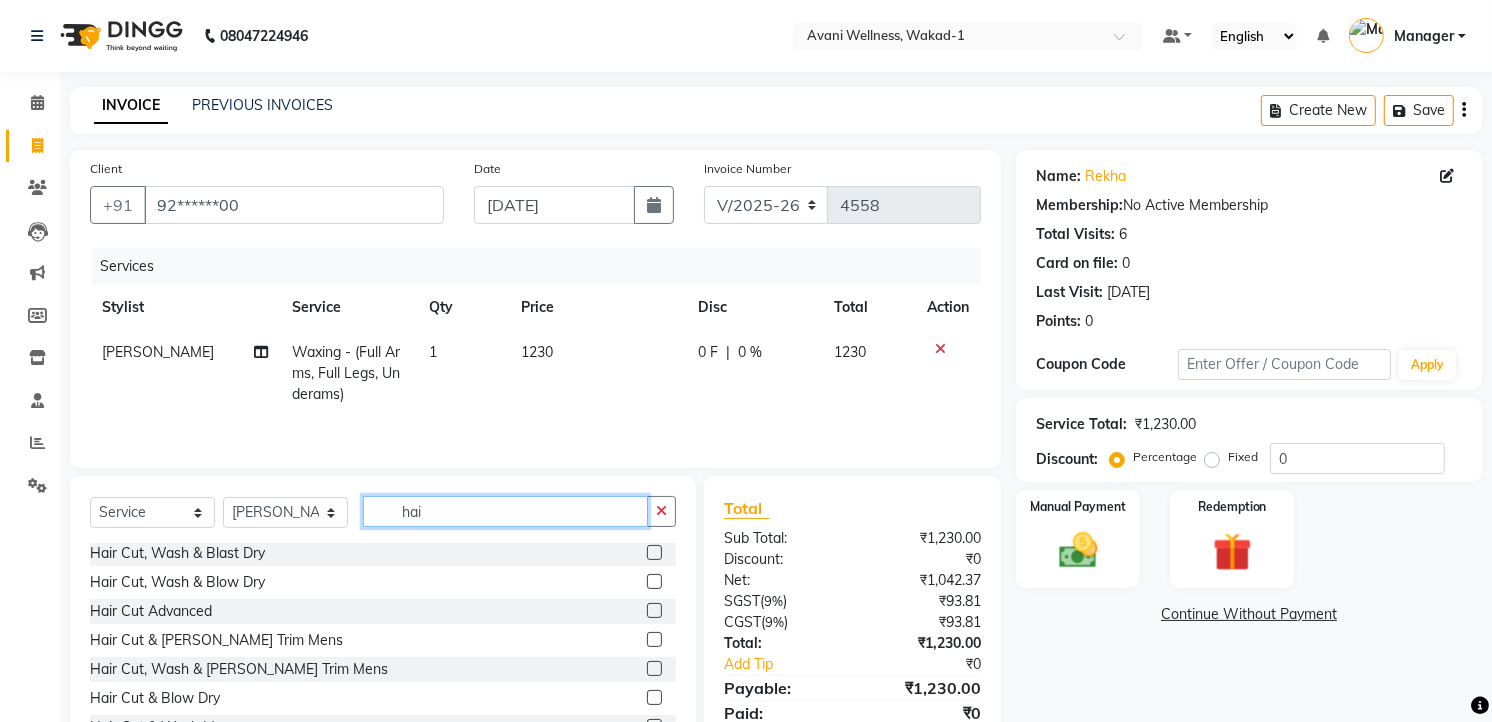 scroll, scrollTop: 104, scrollLeft: 0, axis: vertical 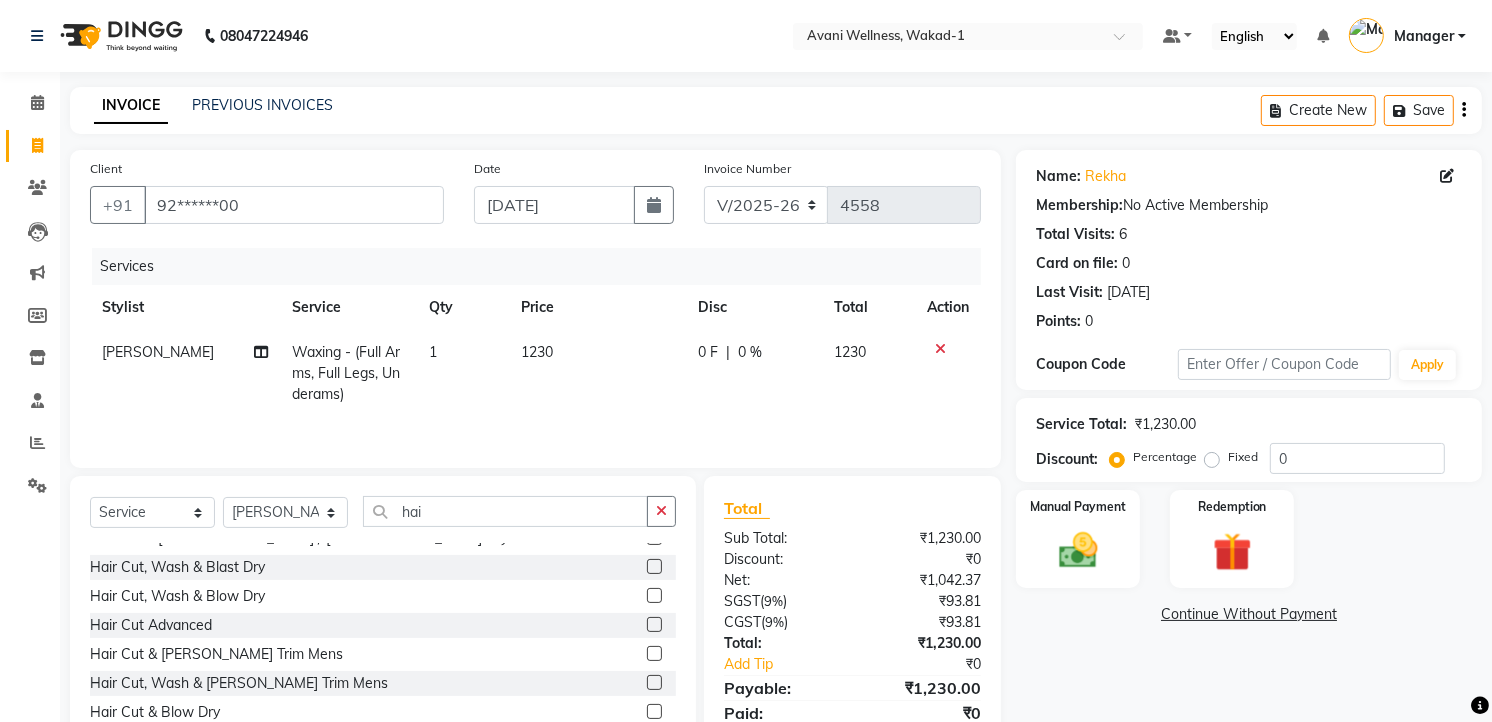 click 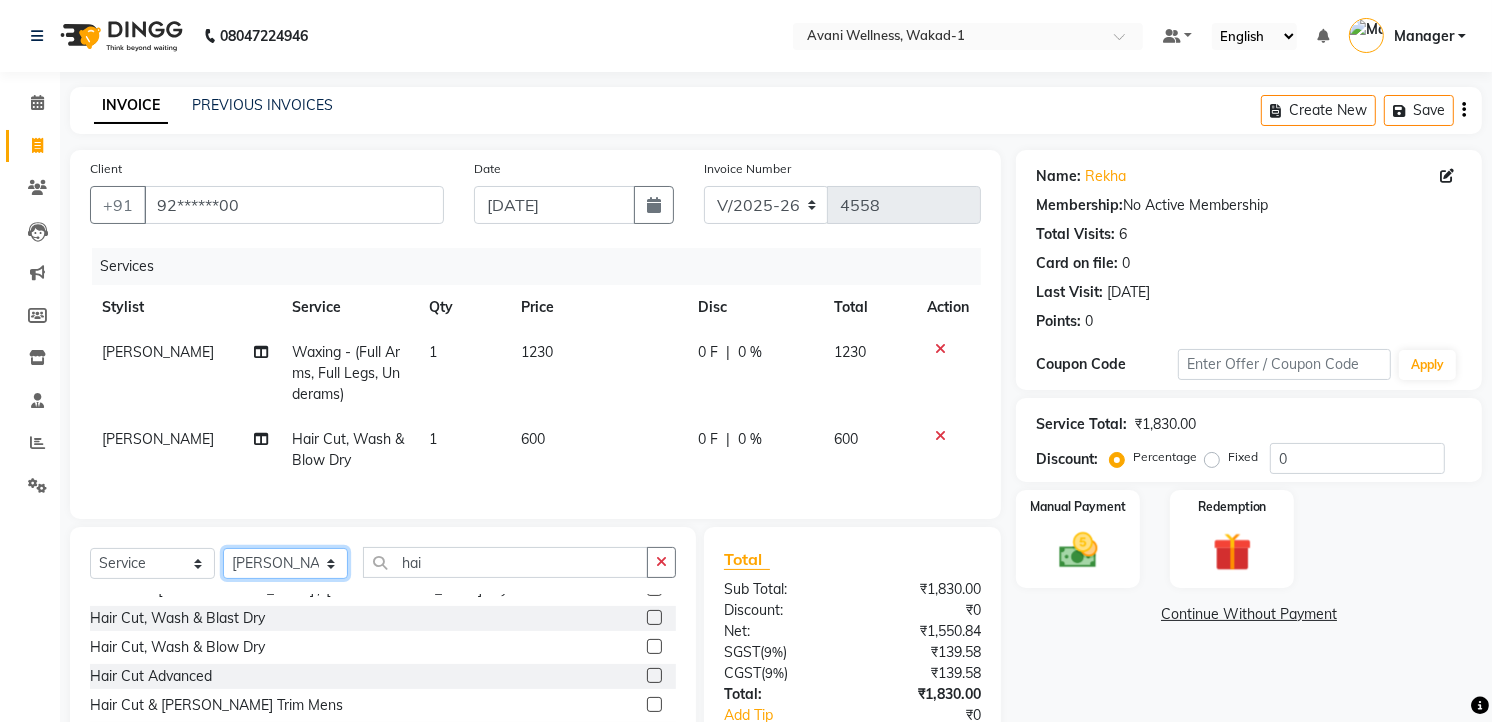 click on "Select Stylist [PERSON_NAME] MAAM [PERSON_NAME] DEV Deva [PERSON_NAME] [PERSON_NAME] Jadhav Manager [PERSON_NAME] MANAGER [PERSON_NAME] [PERSON_NAME]  [PERSON_NAME] [PERSON_NAME] [PERSON_NAME] [PERSON_NAME] [PERSON_NAME] Wakad 2 Yogesh" 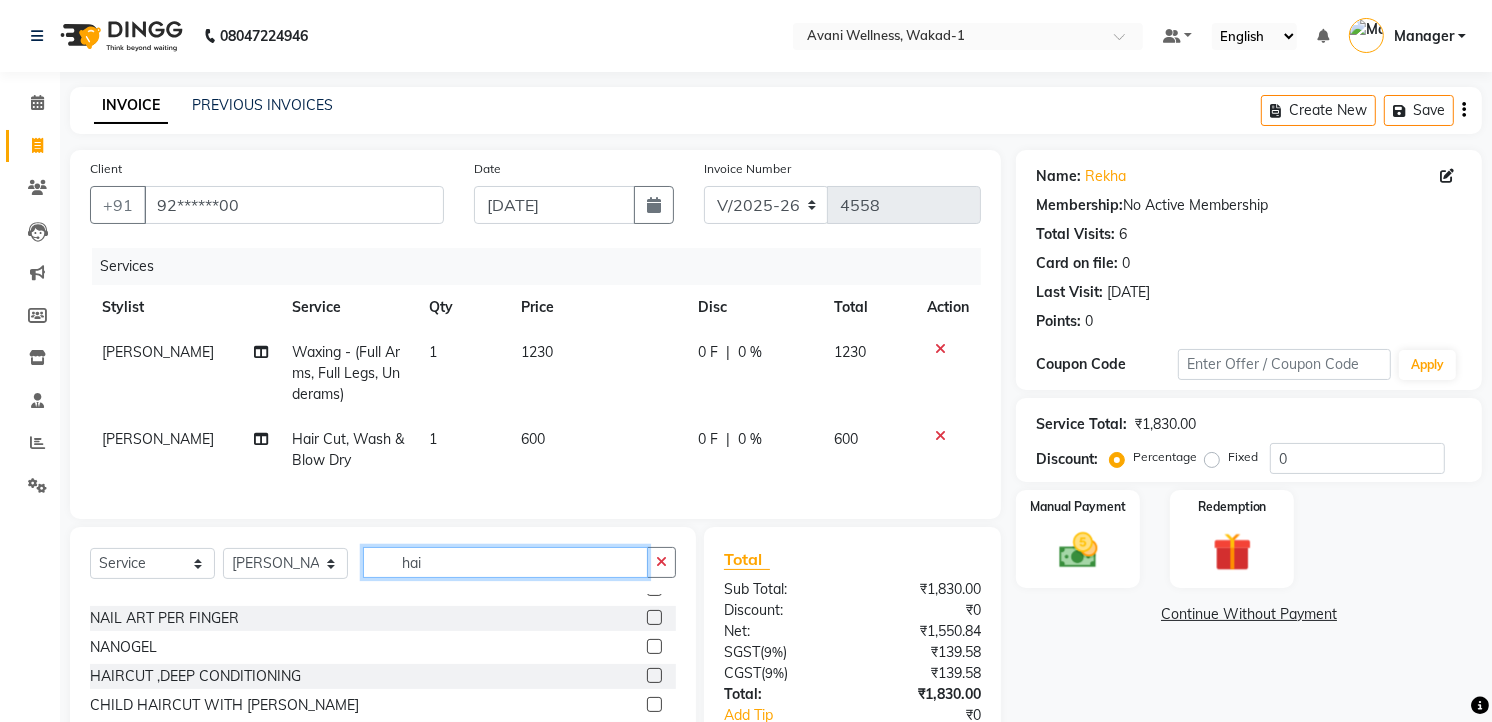 click on "hai" 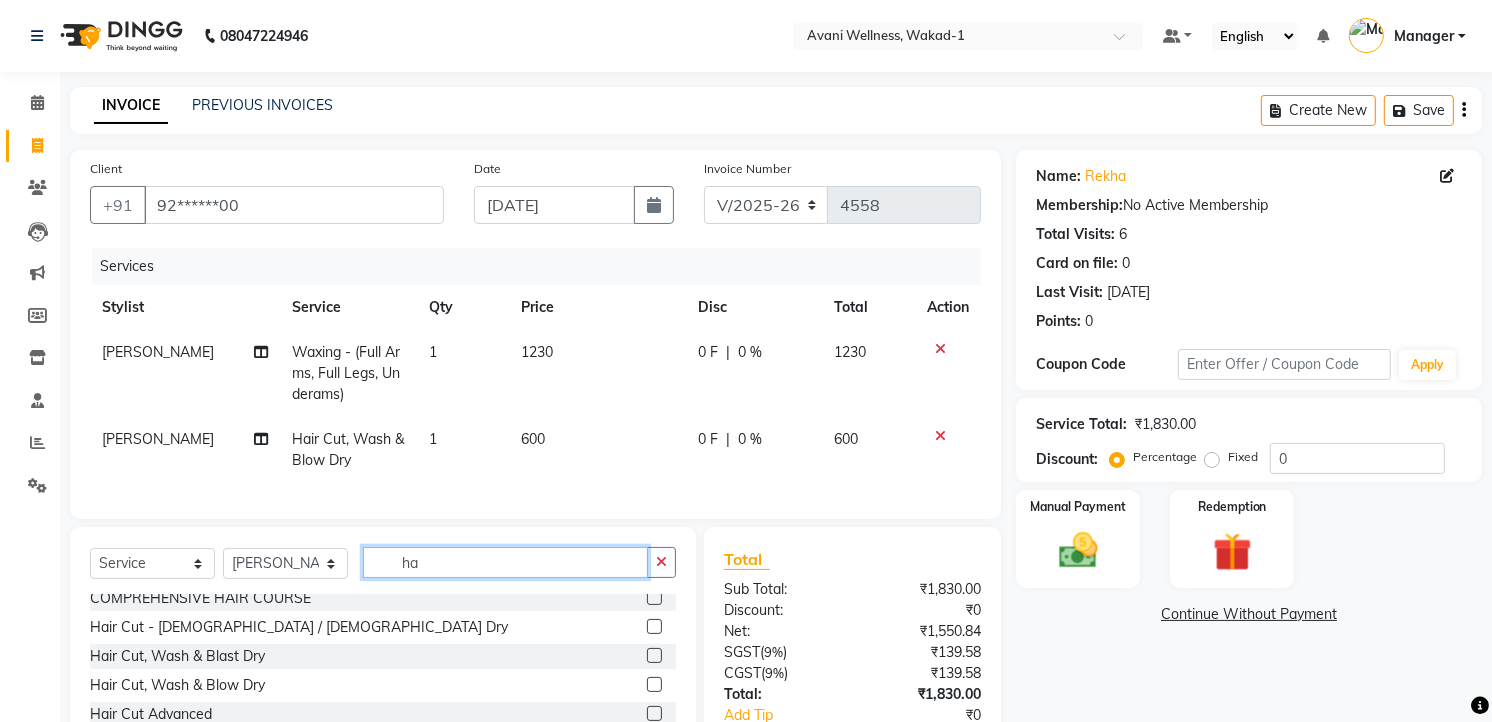 scroll, scrollTop: 67, scrollLeft: 0, axis: vertical 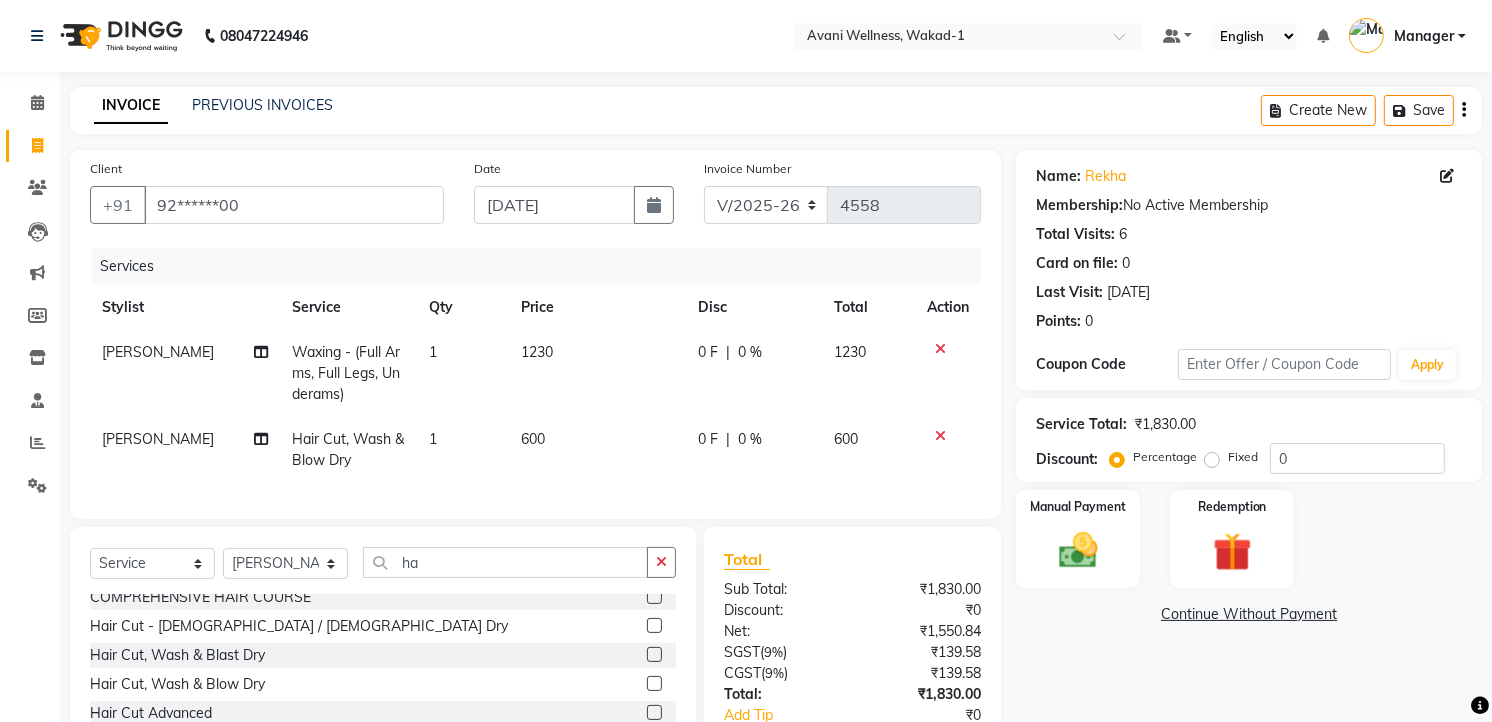click on "Hair Cut - [DEMOGRAPHIC_DATA] / [DEMOGRAPHIC_DATA] Dry" 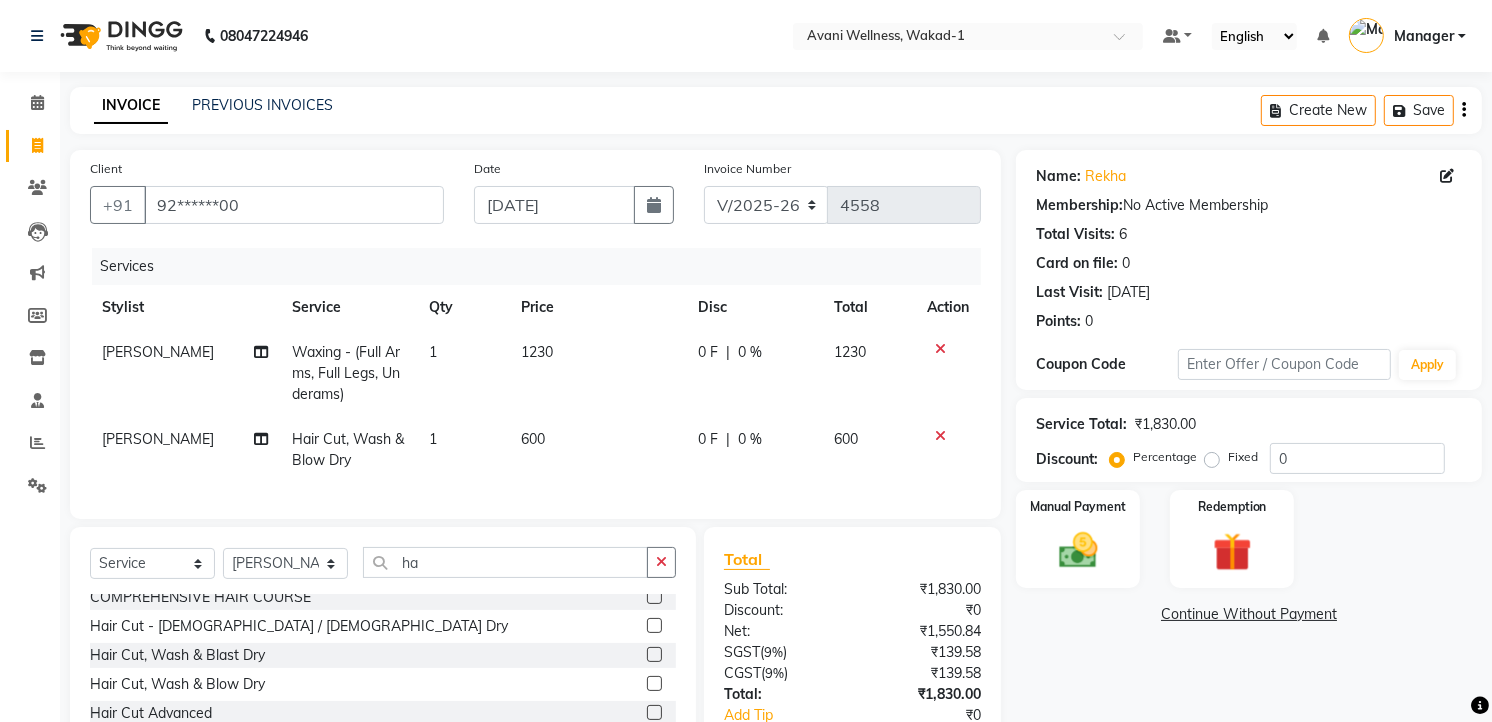 click 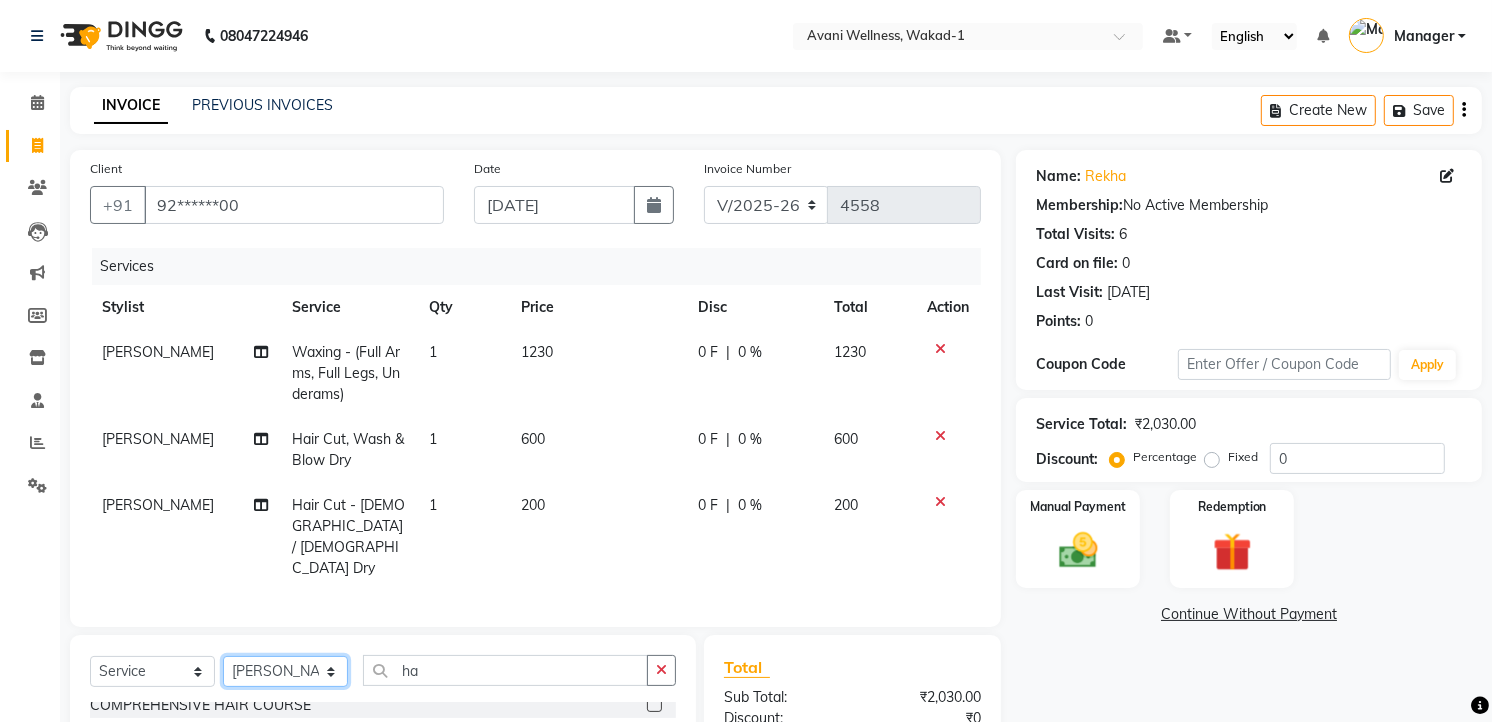 click on "Select Stylist [PERSON_NAME] MAAM [PERSON_NAME] DEV Deva [PERSON_NAME] [PERSON_NAME] Jadhav Manager [PERSON_NAME] MANAGER [PERSON_NAME] [PERSON_NAME]  [PERSON_NAME] [PERSON_NAME] [PERSON_NAME] [PERSON_NAME] [PERSON_NAME] Wakad 2 Yogesh" 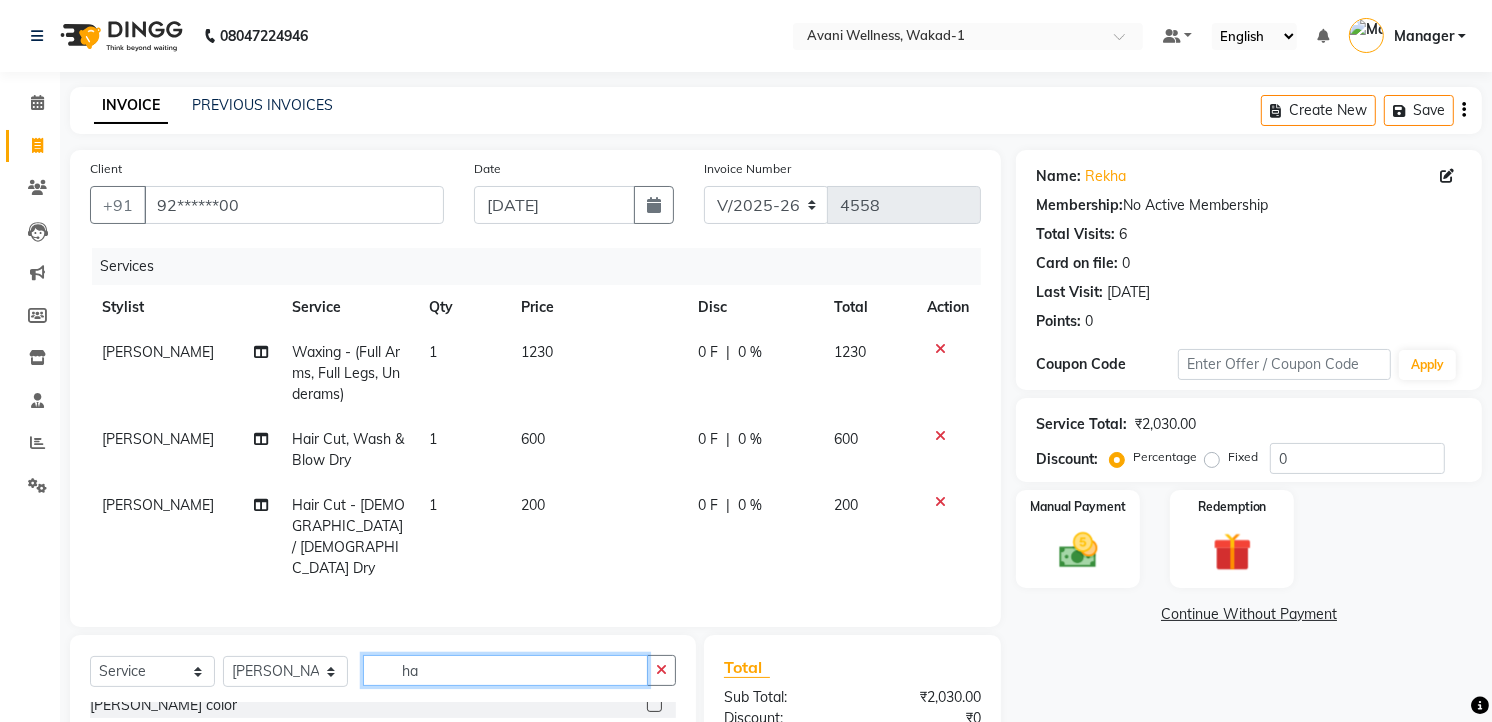 click on "ha" 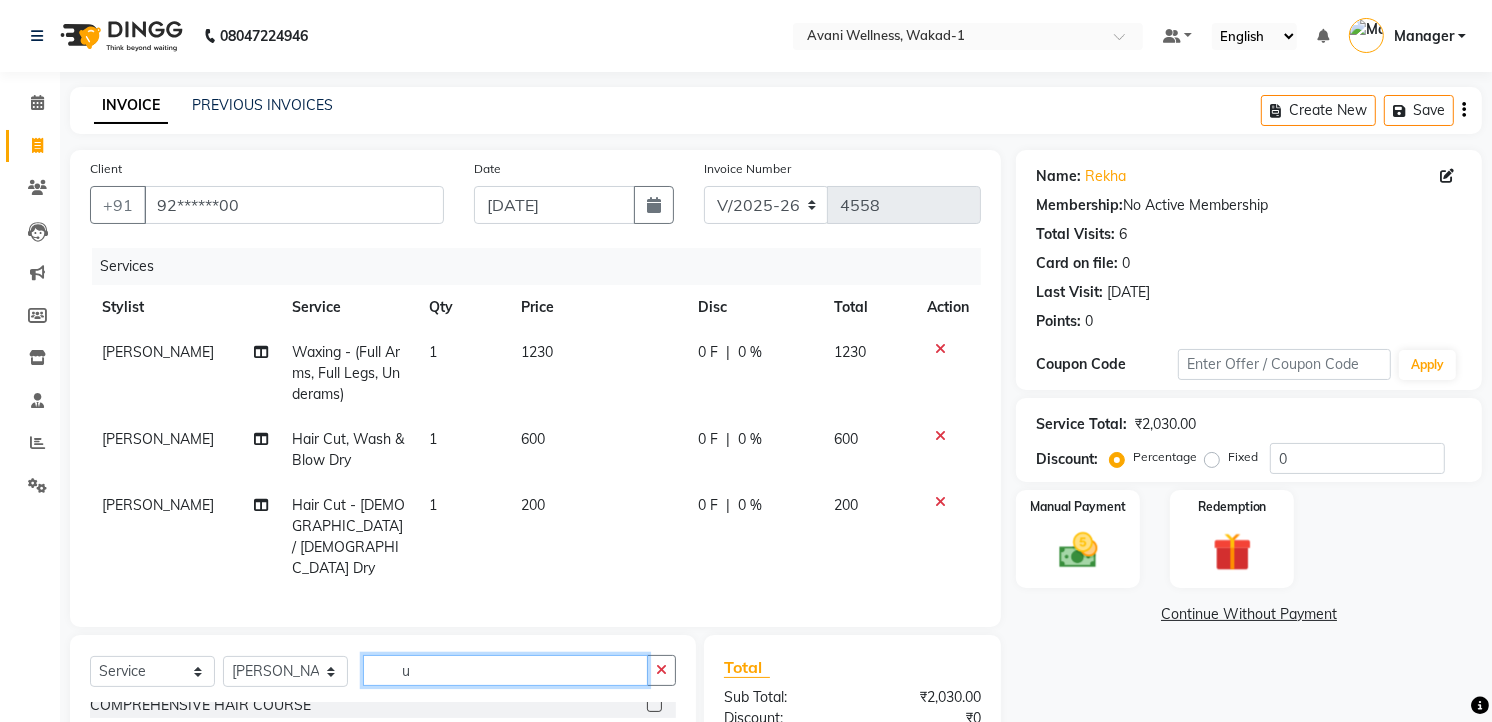 scroll, scrollTop: 0, scrollLeft: 0, axis: both 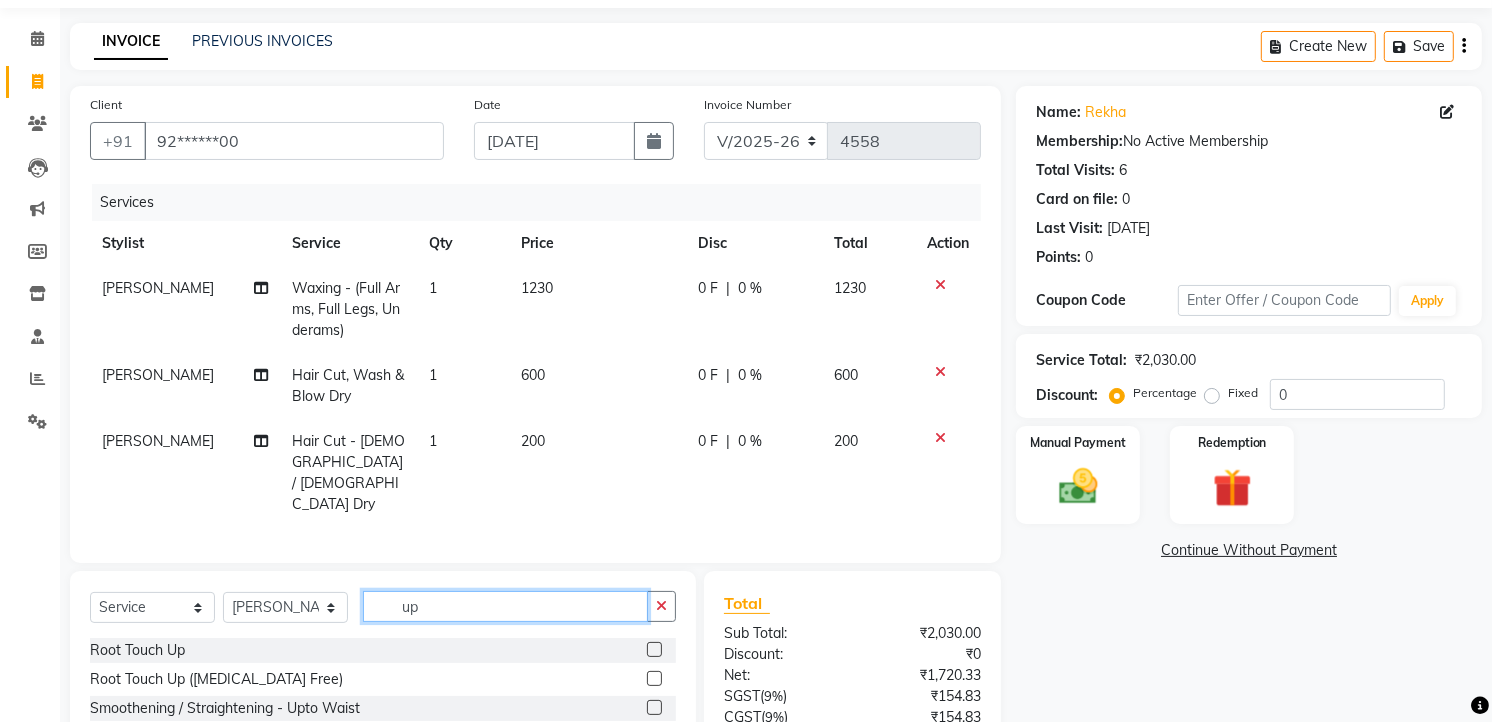 click on "up" 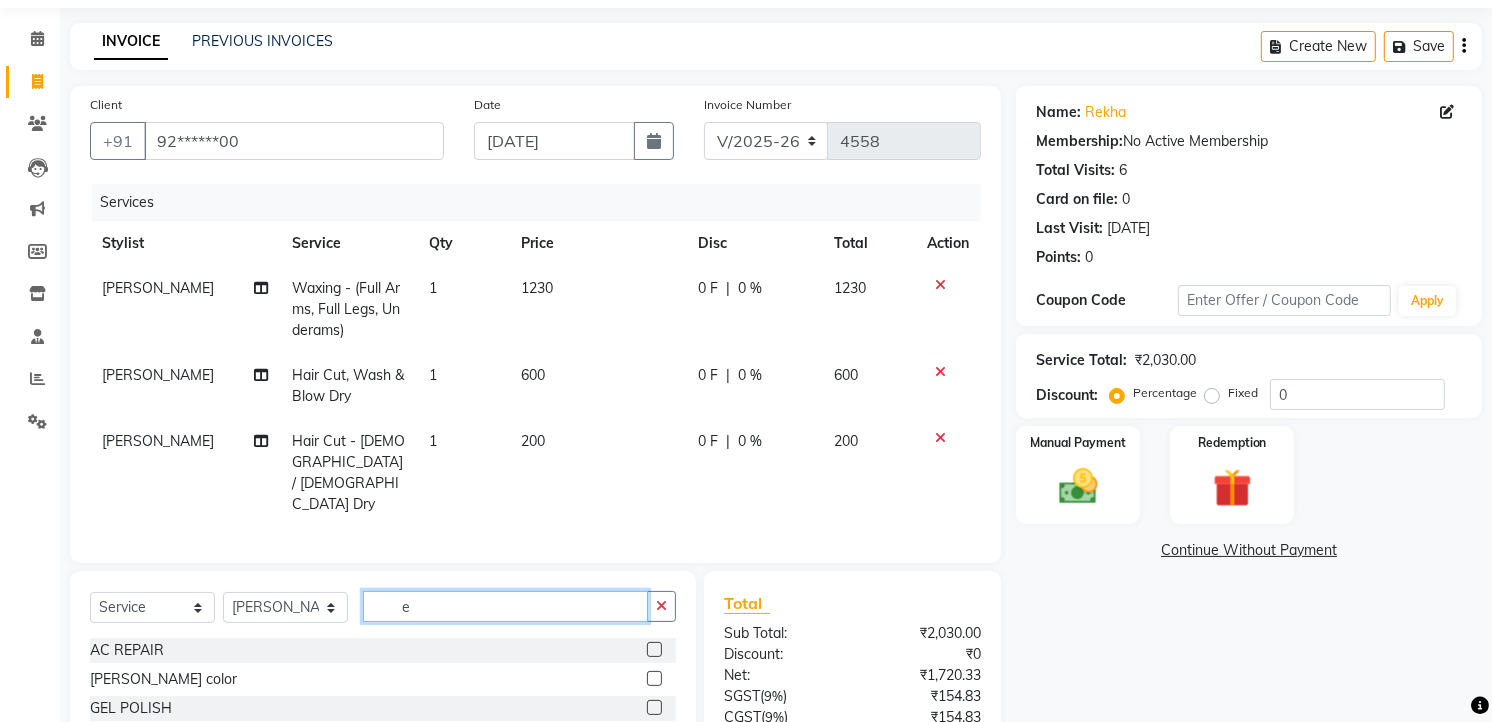 click on "e" 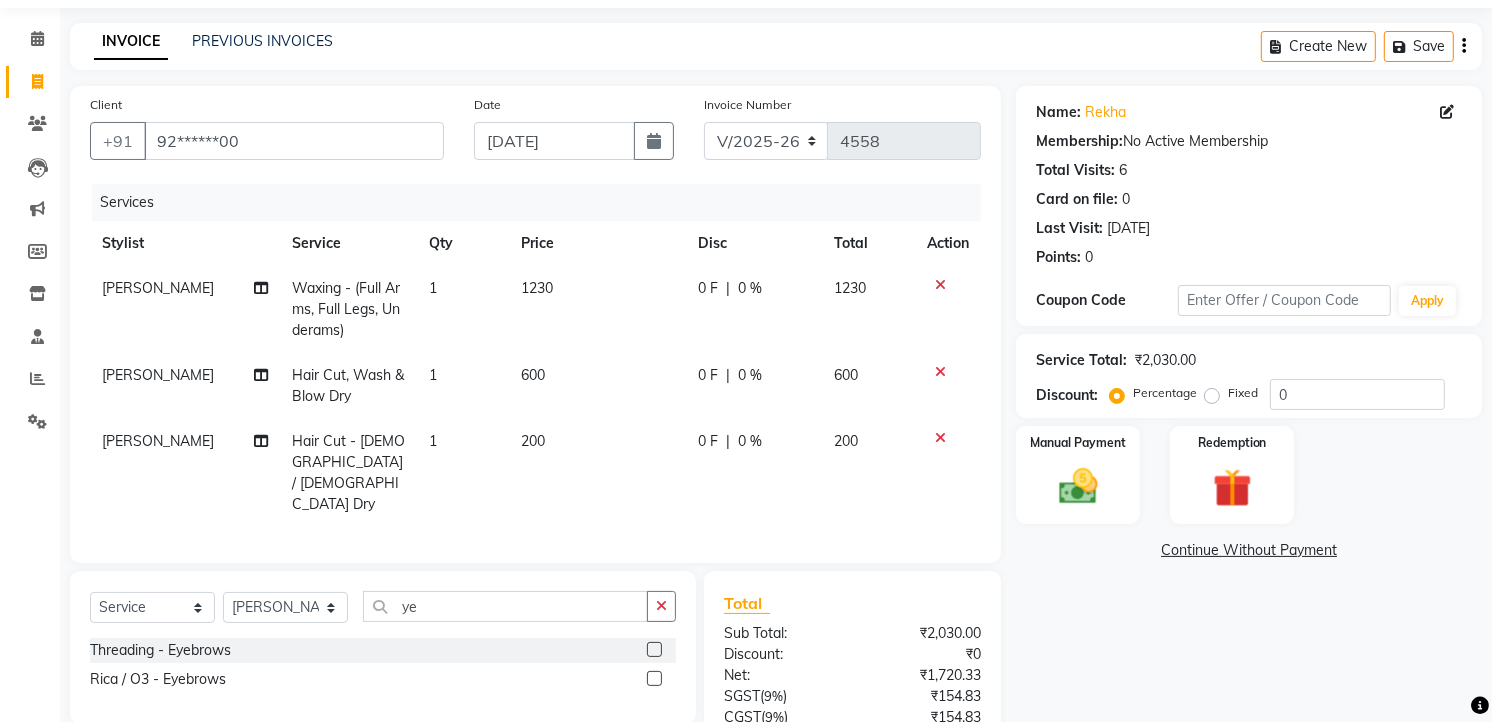 click 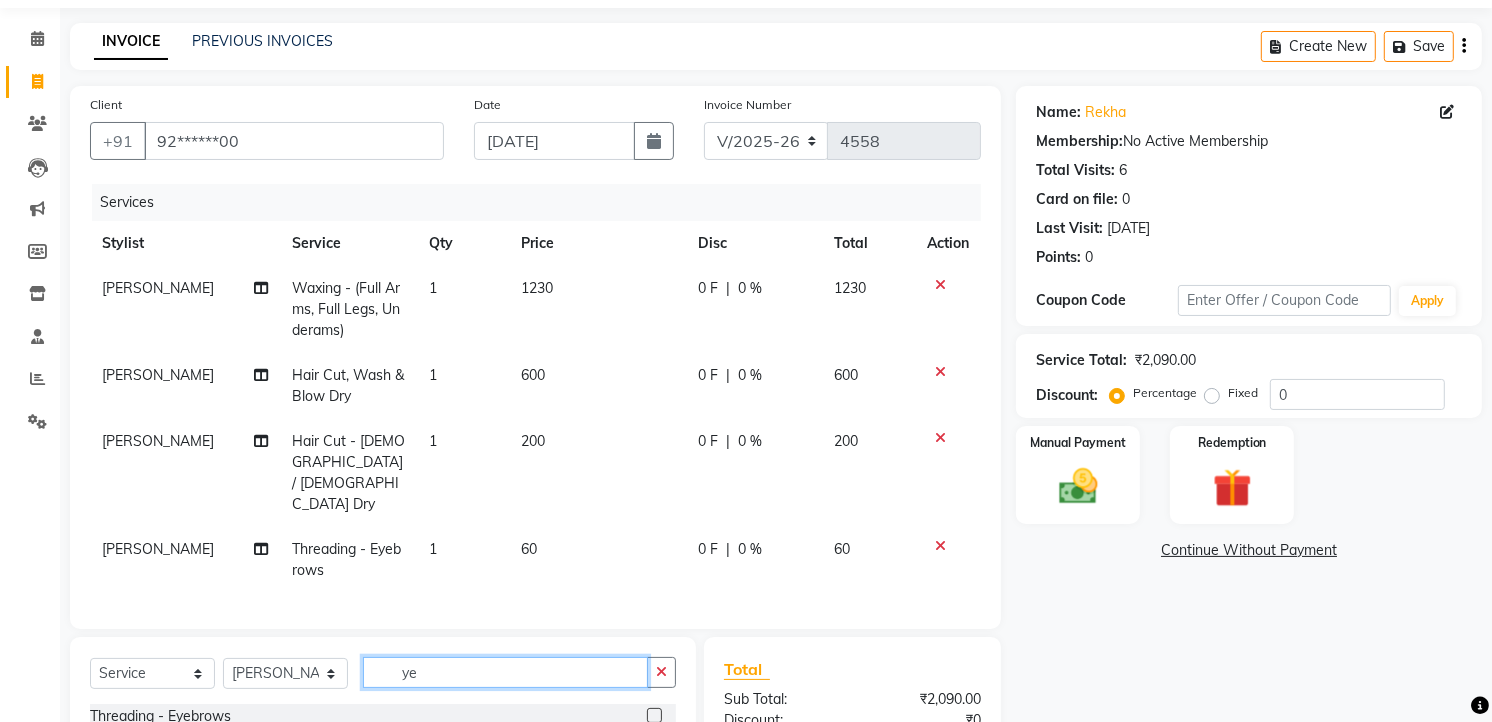 click on "ye" 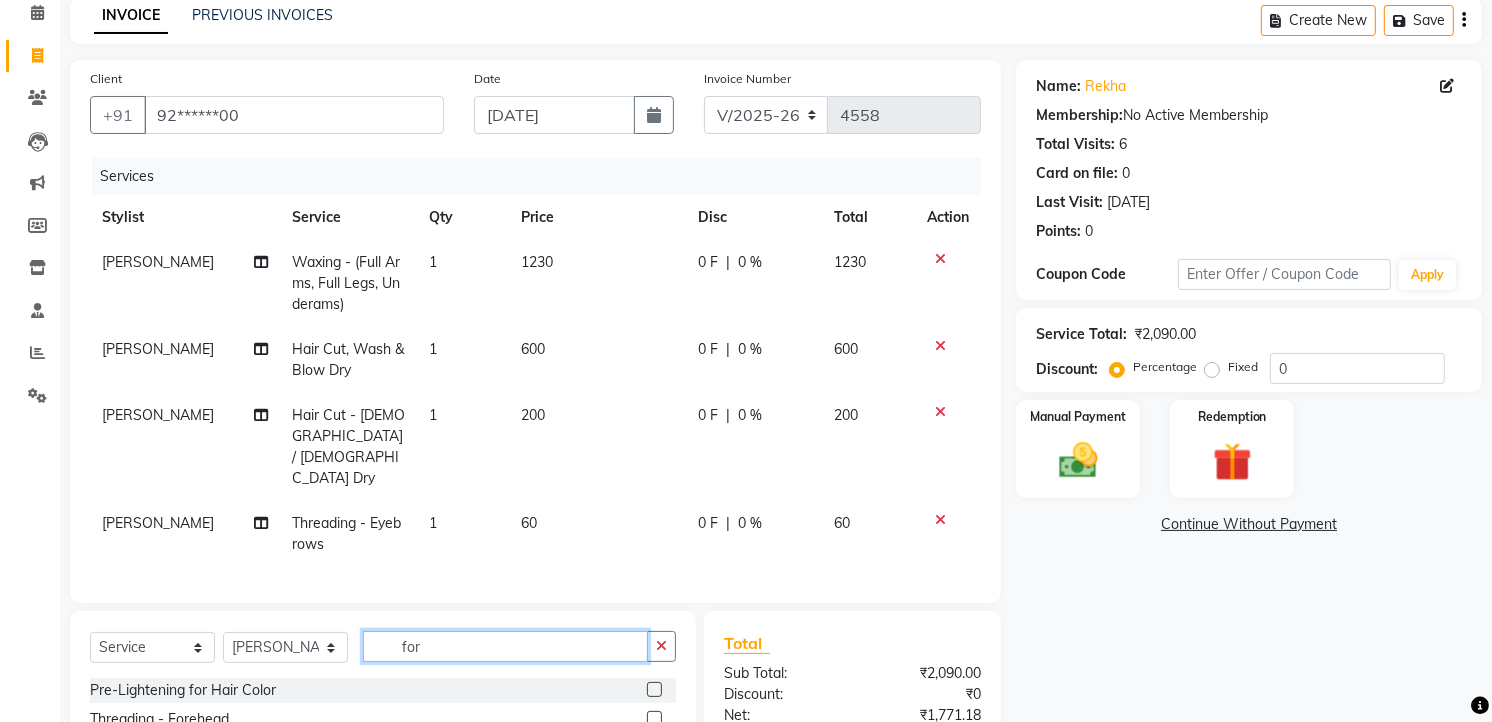 scroll, scrollTop: 98, scrollLeft: 0, axis: vertical 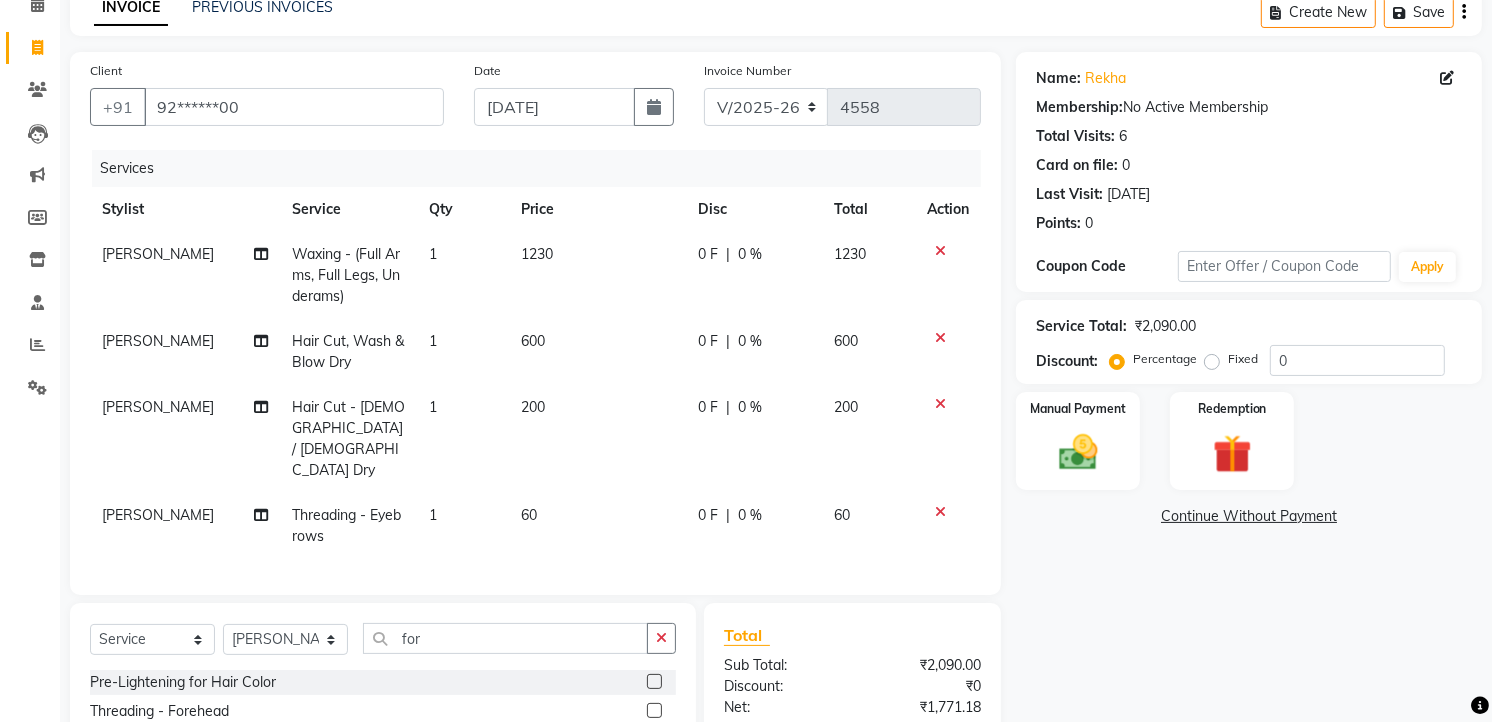 click 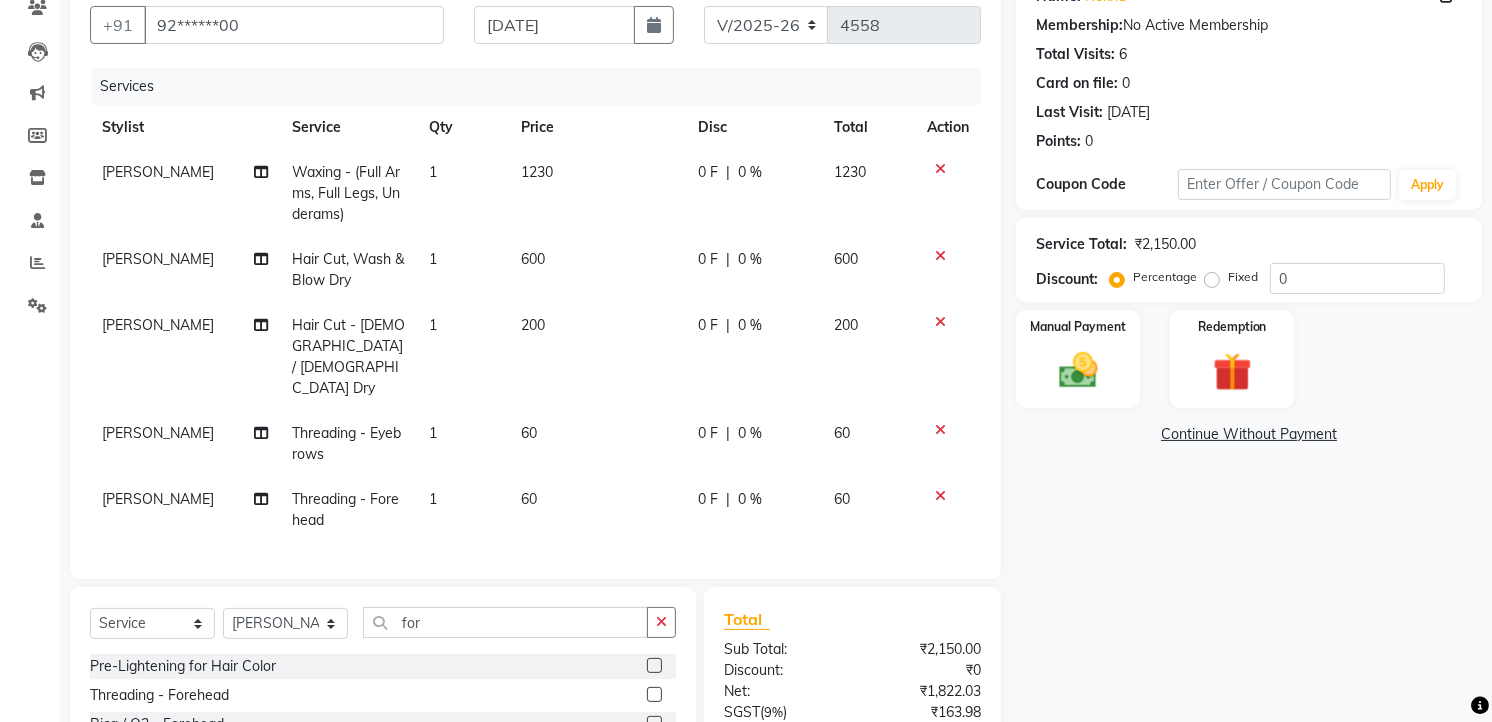 scroll, scrollTop: 198, scrollLeft: 0, axis: vertical 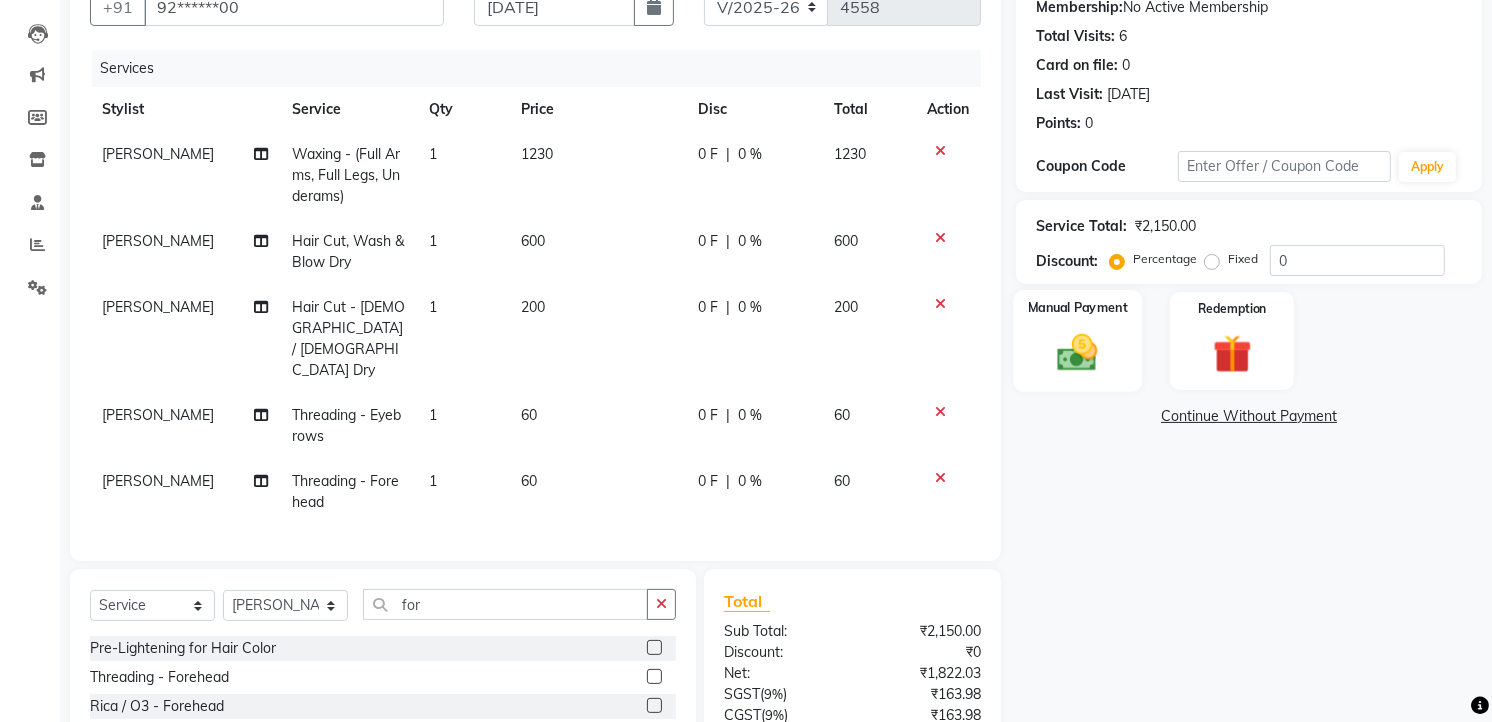 click 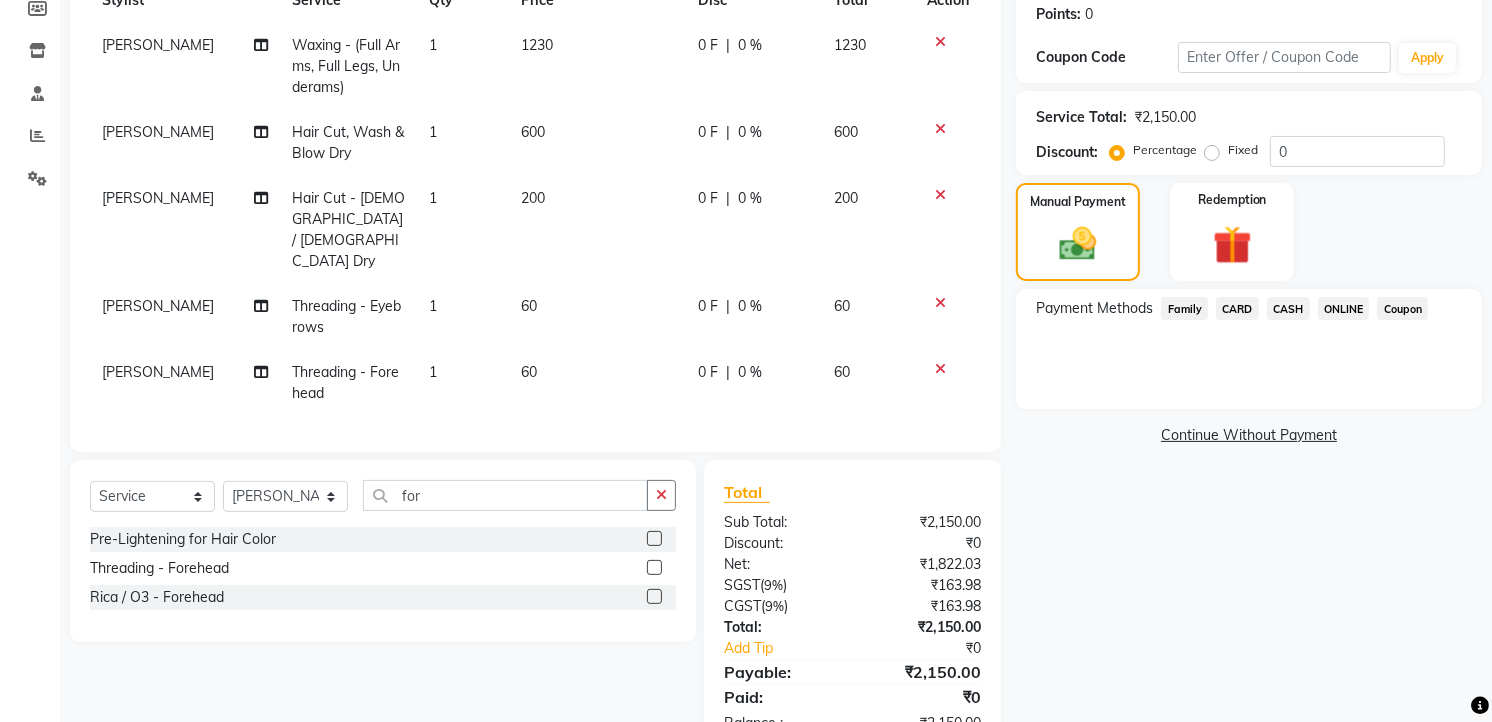 scroll, scrollTop: 343, scrollLeft: 0, axis: vertical 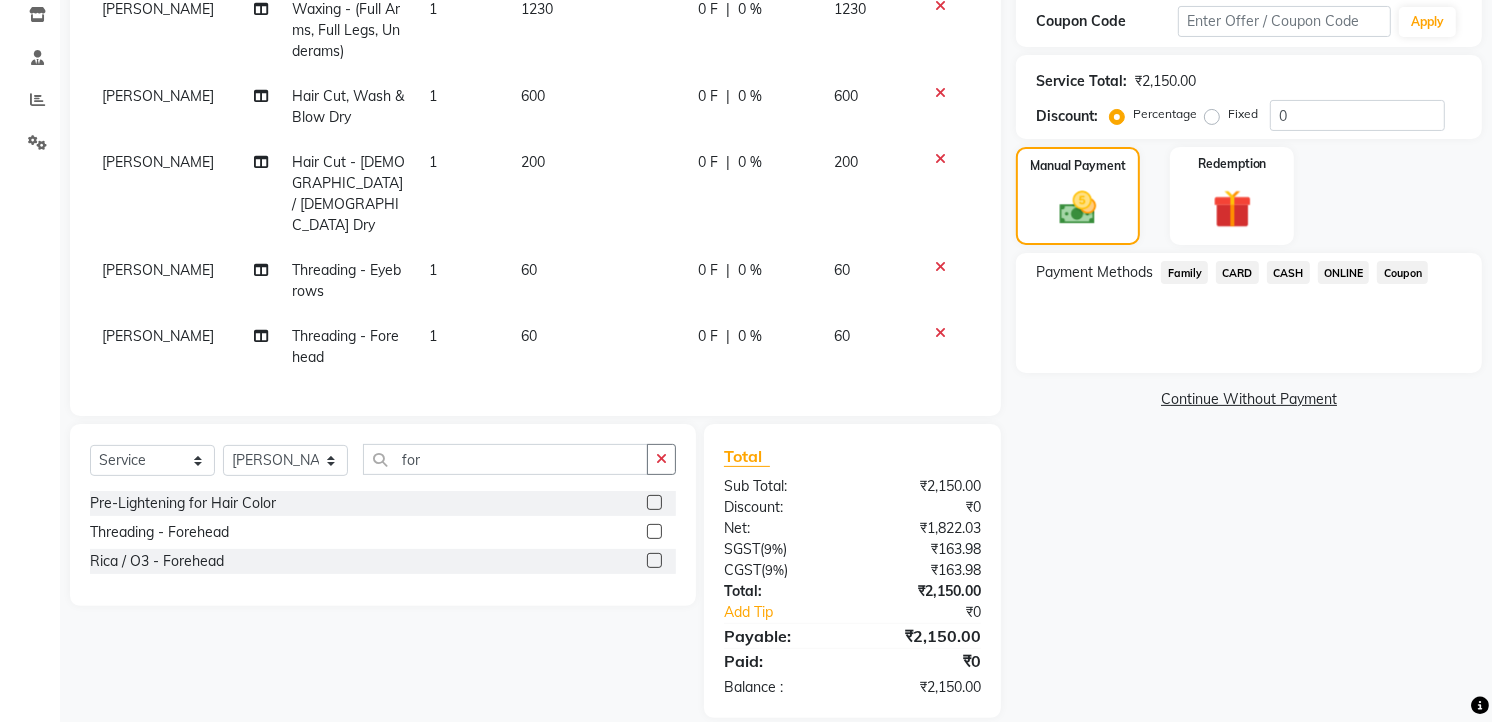 click on "ONLINE" 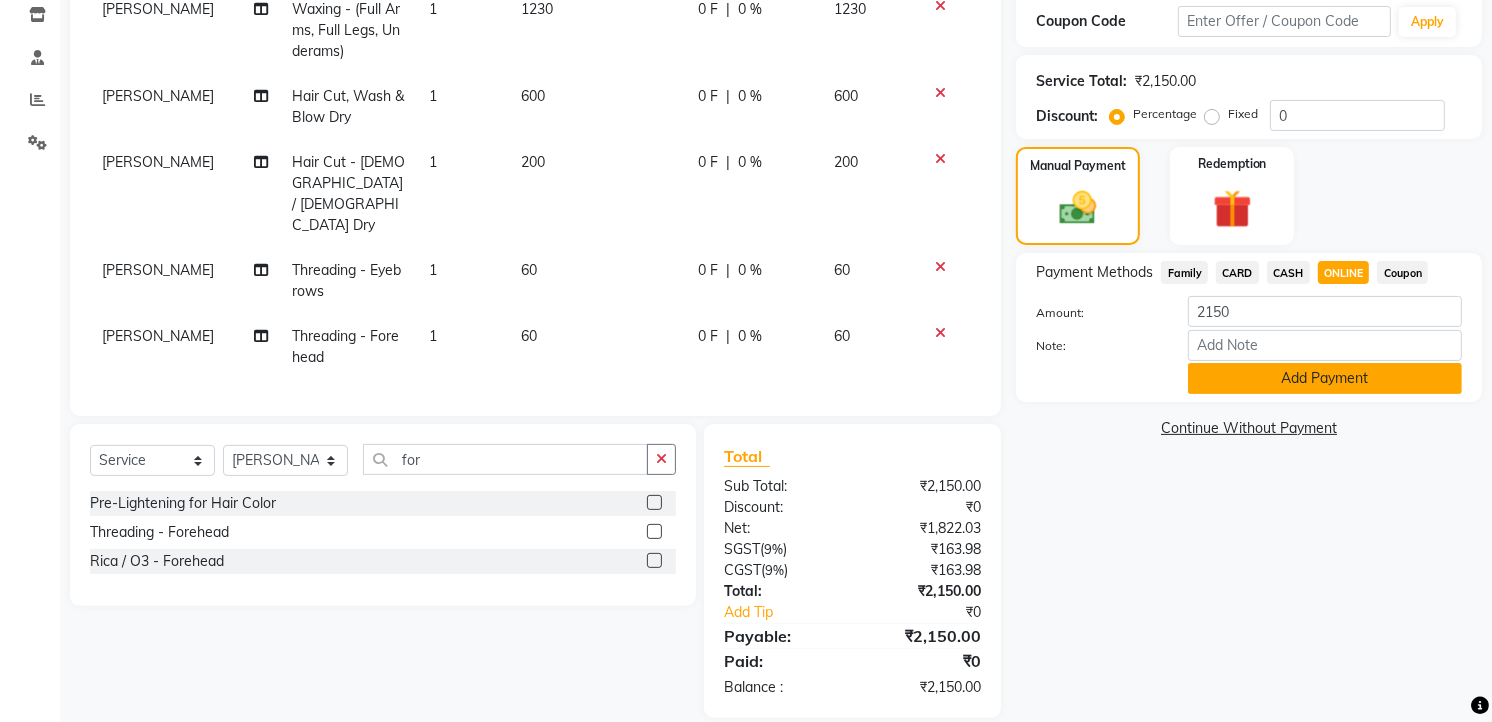 click on "Add Payment" 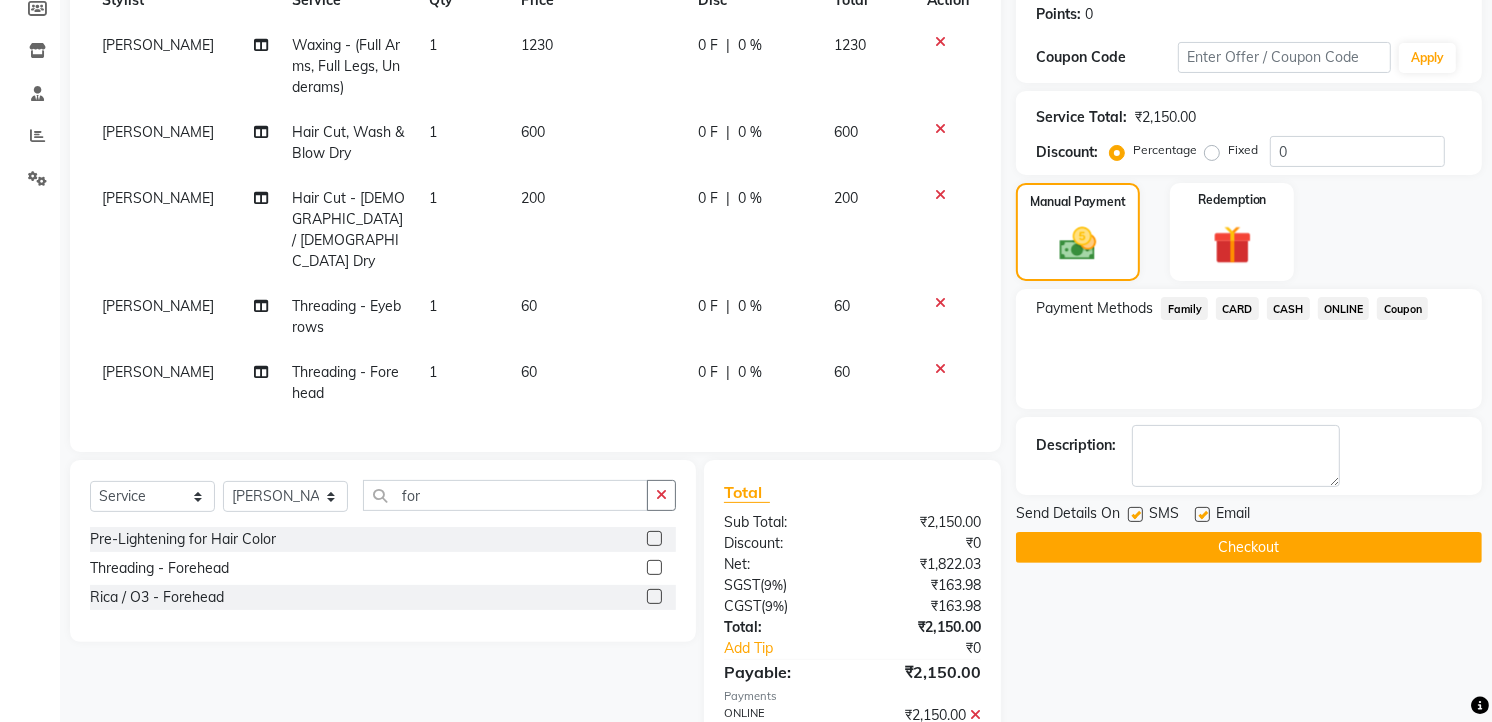 scroll, scrollTop: 285, scrollLeft: 0, axis: vertical 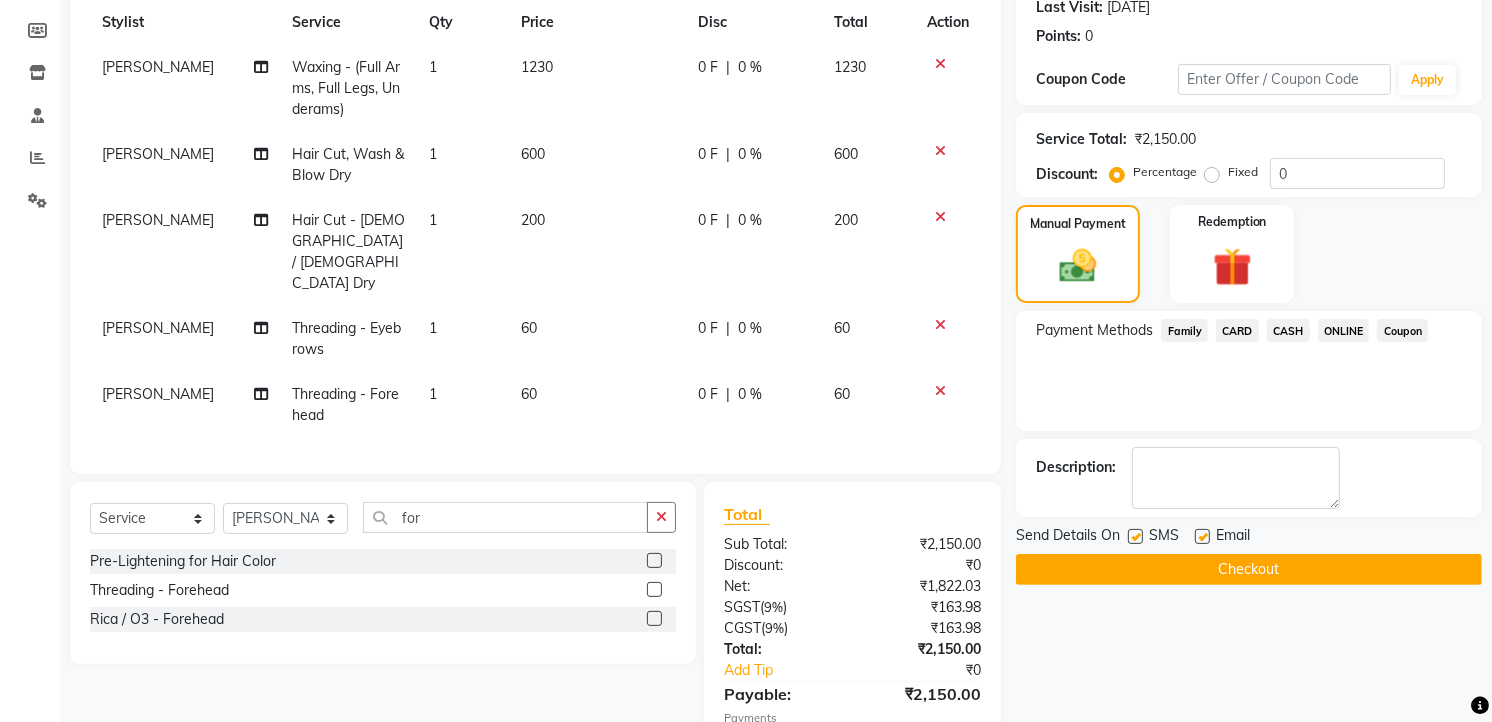 click on "Checkout" 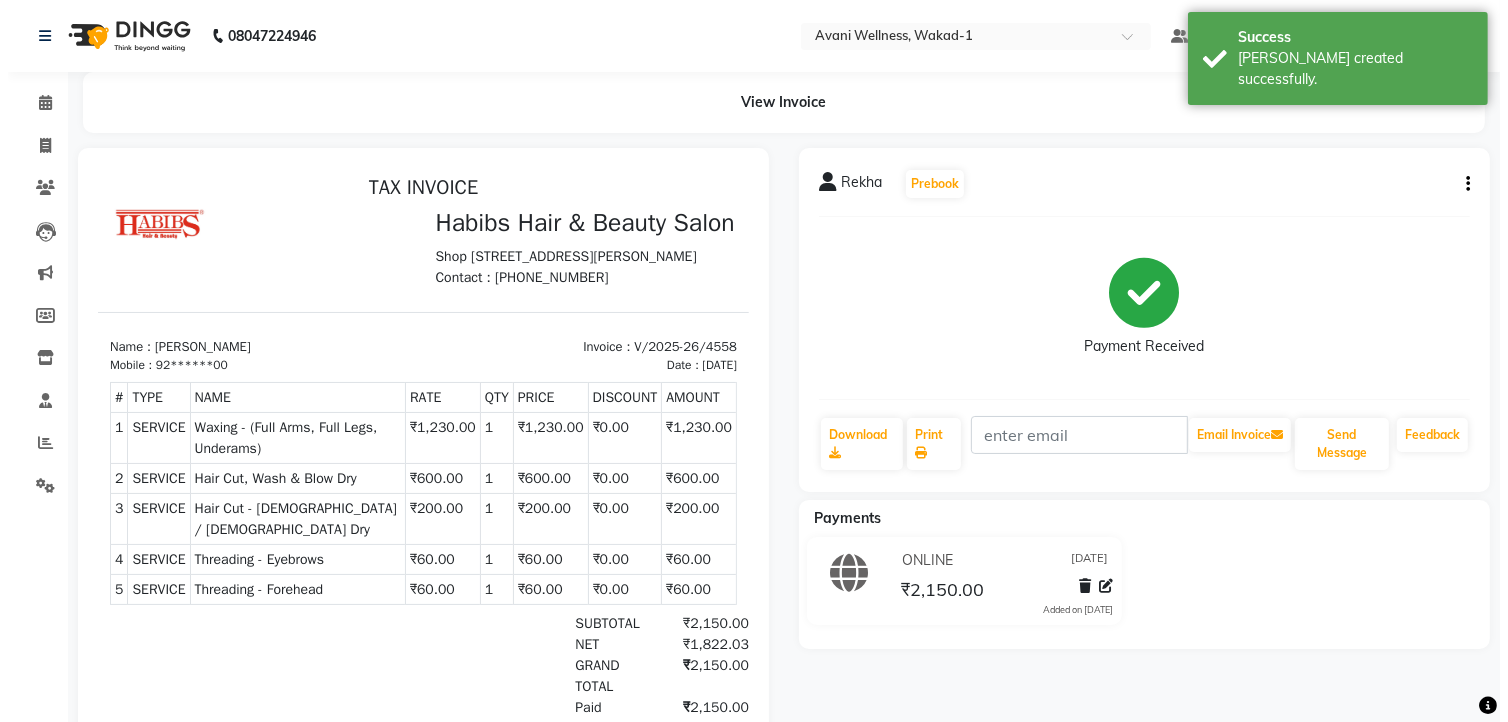 scroll, scrollTop: 0, scrollLeft: 0, axis: both 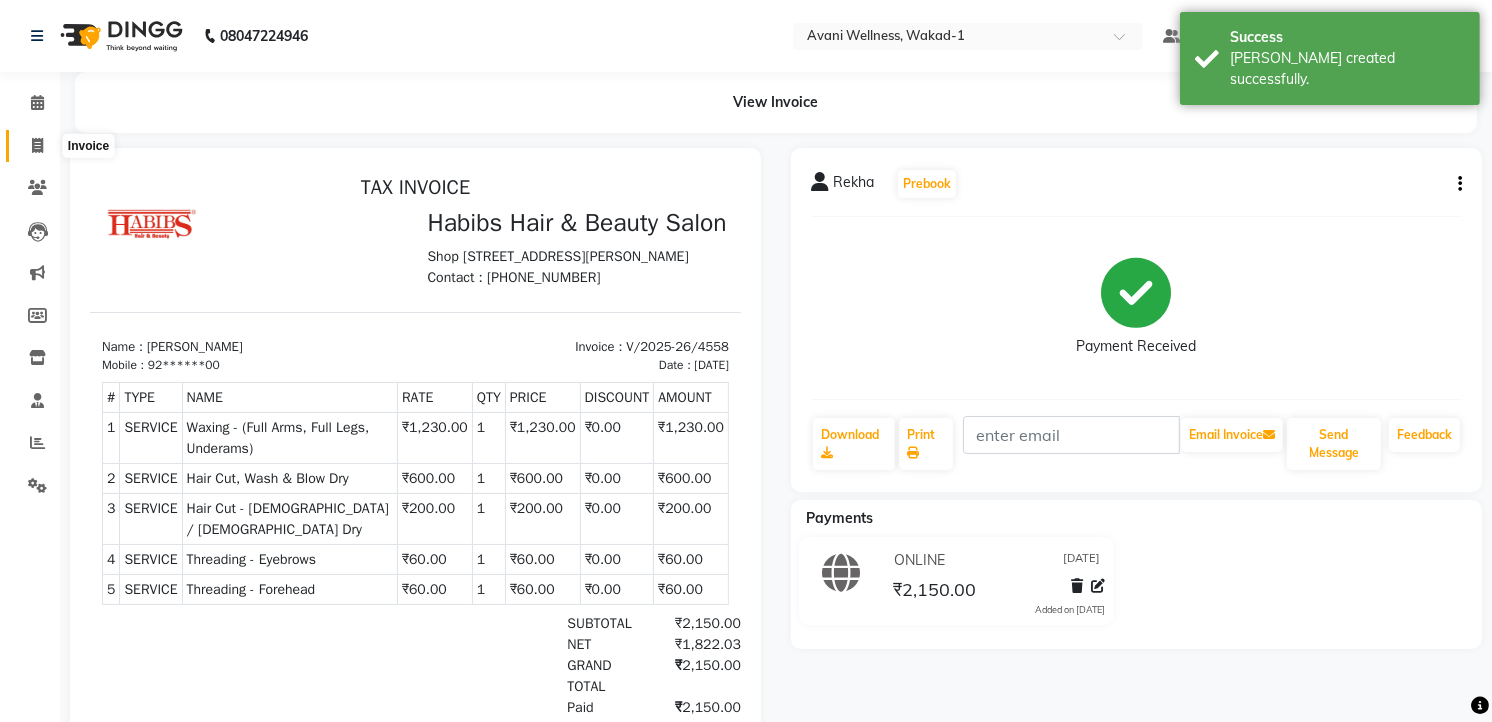 click 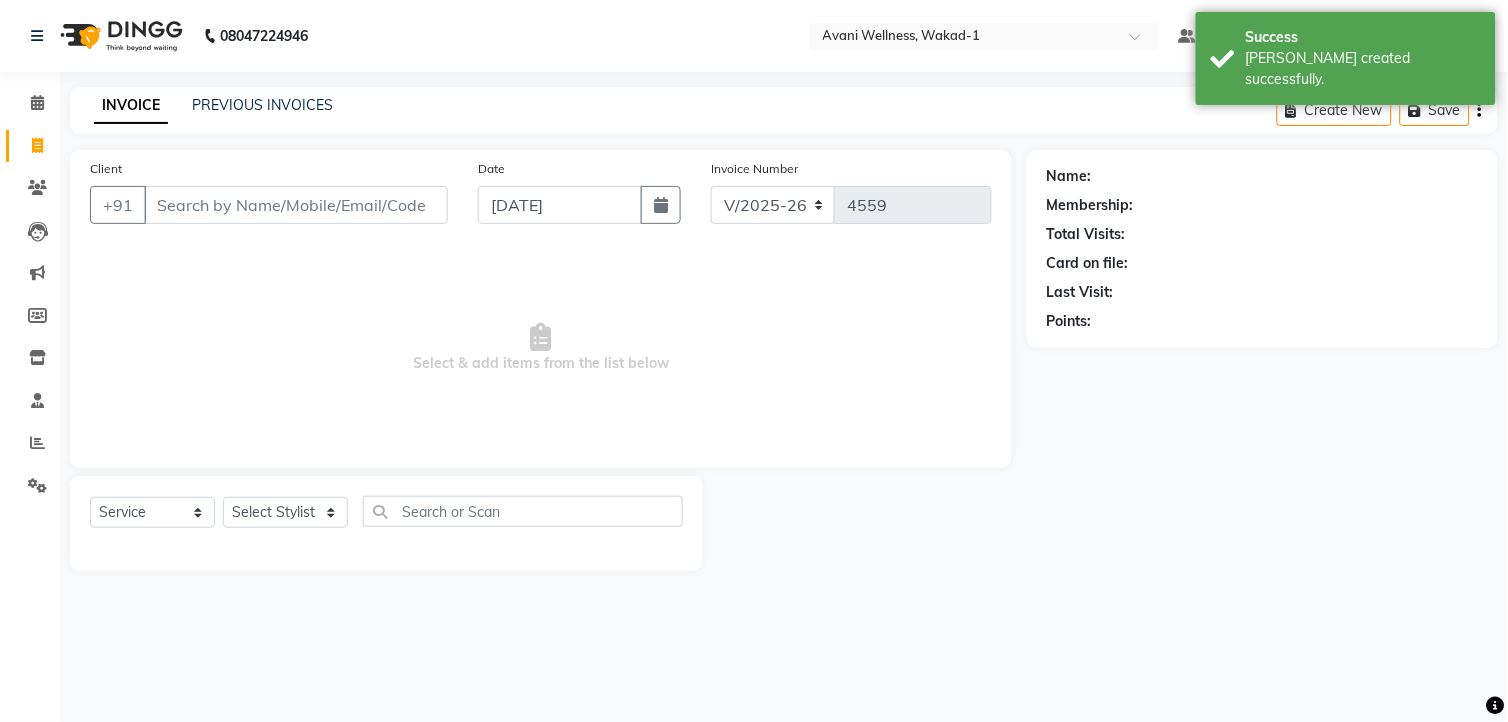click on "Client" at bounding box center [296, 205] 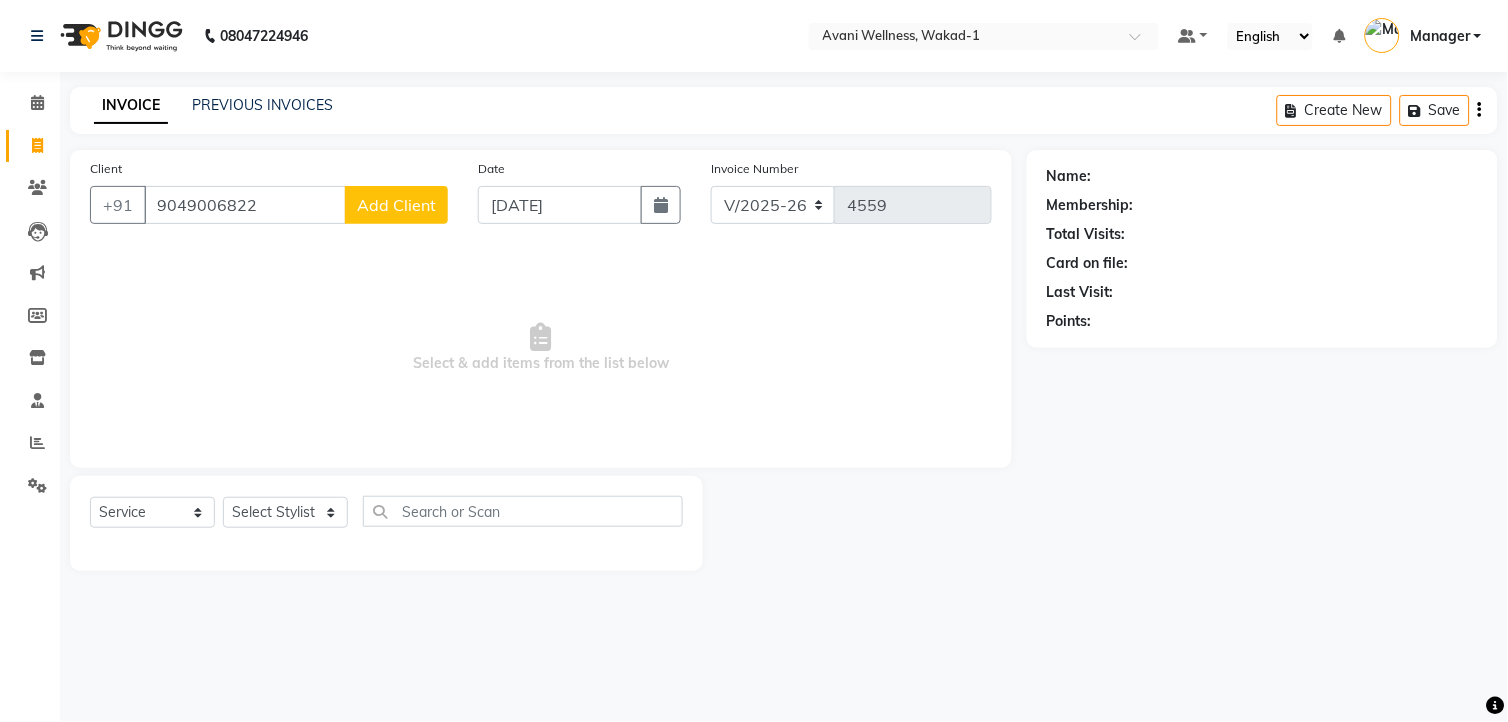 click on "Add Client" 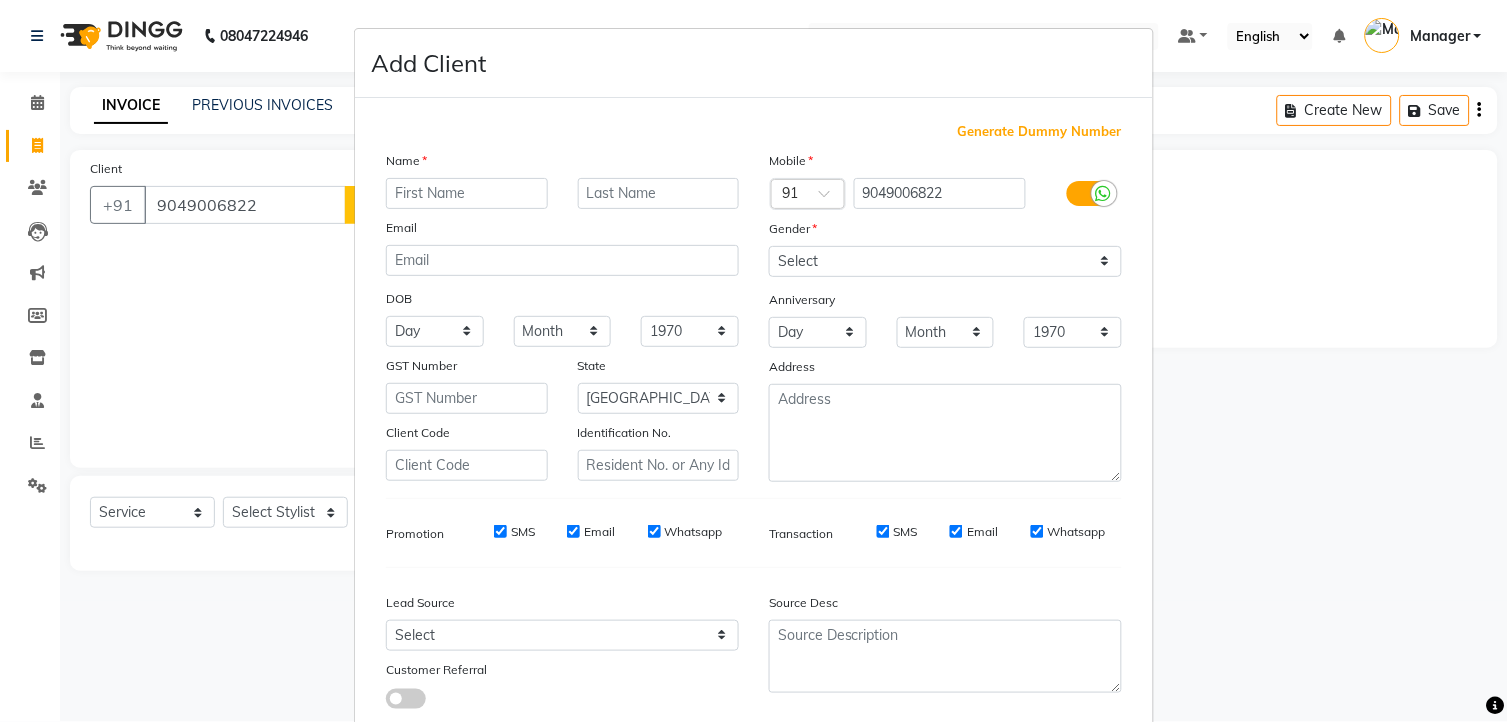 click at bounding box center [467, 193] 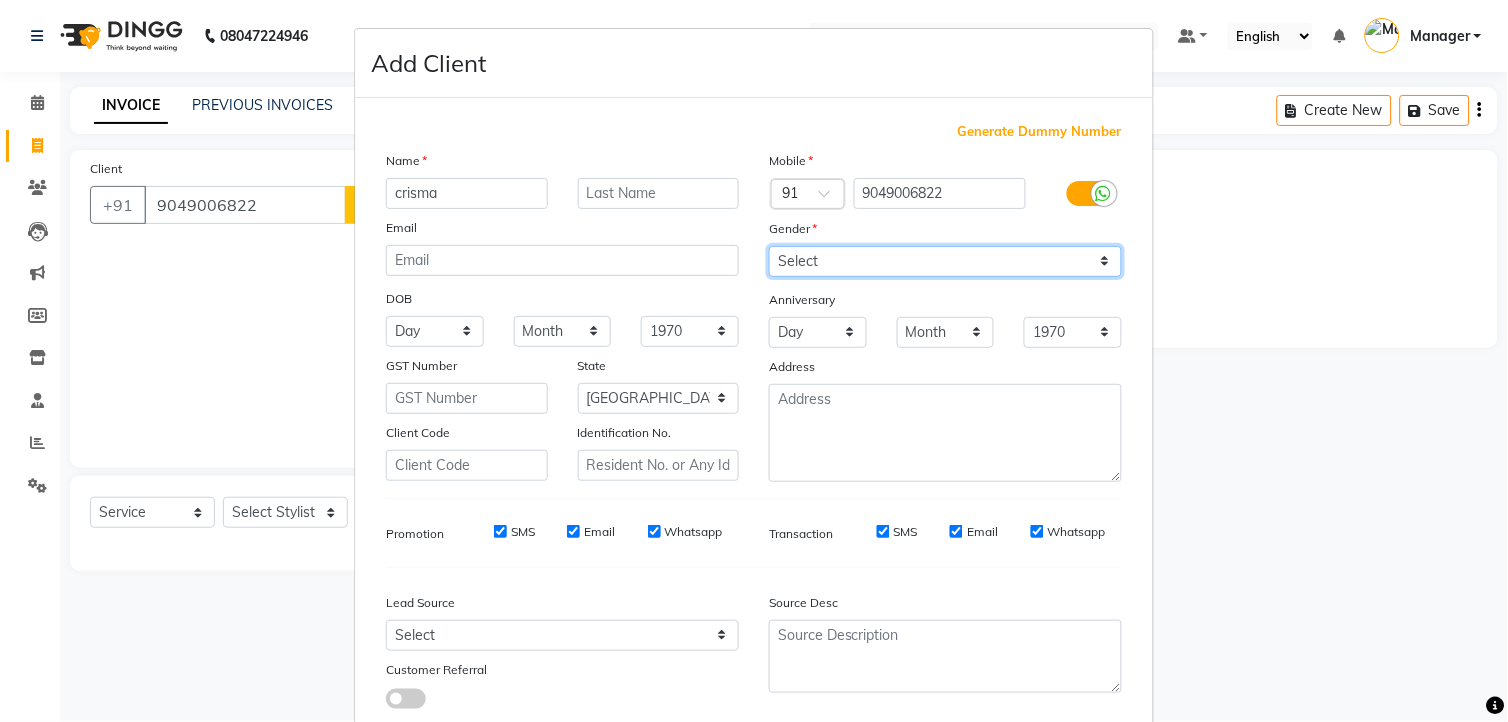 click on "Select [DEMOGRAPHIC_DATA] [DEMOGRAPHIC_DATA] Other Prefer Not To Say" at bounding box center (945, 261) 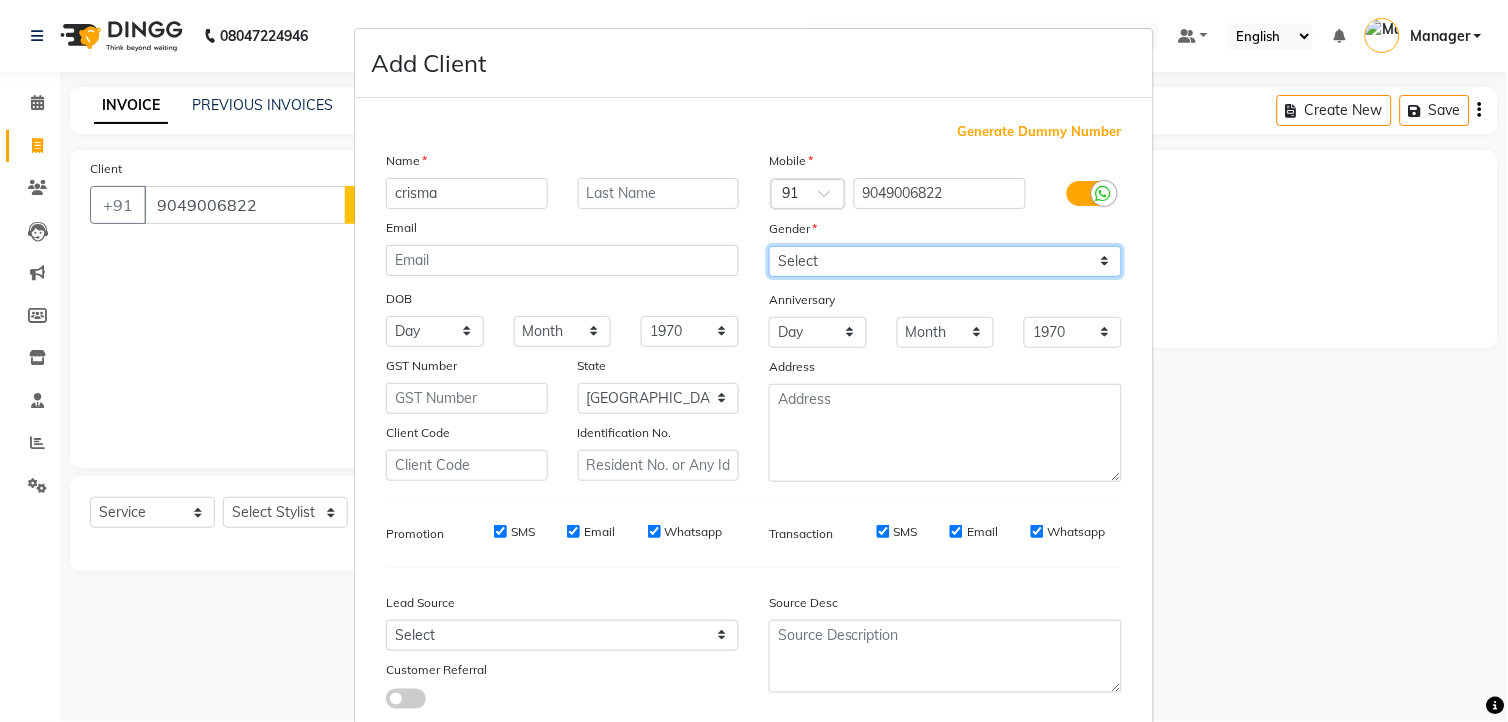 click on "Select [DEMOGRAPHIC_DATA] [DEMOGRAPHIC_DATA] Other Prefer Not To Say" at bounding box center [945, 261] 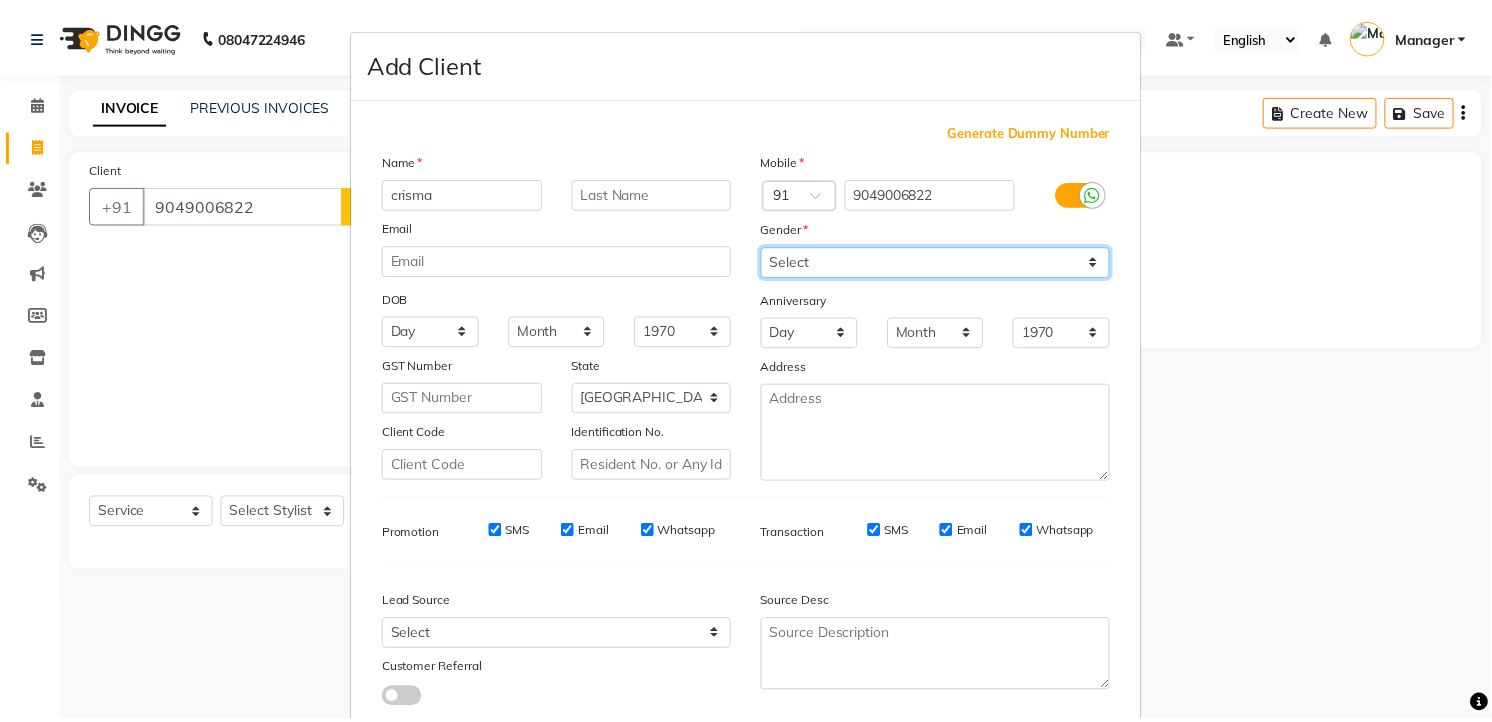 scroll, scrollTop: 128, scrollLeft: 0, axis: vertical 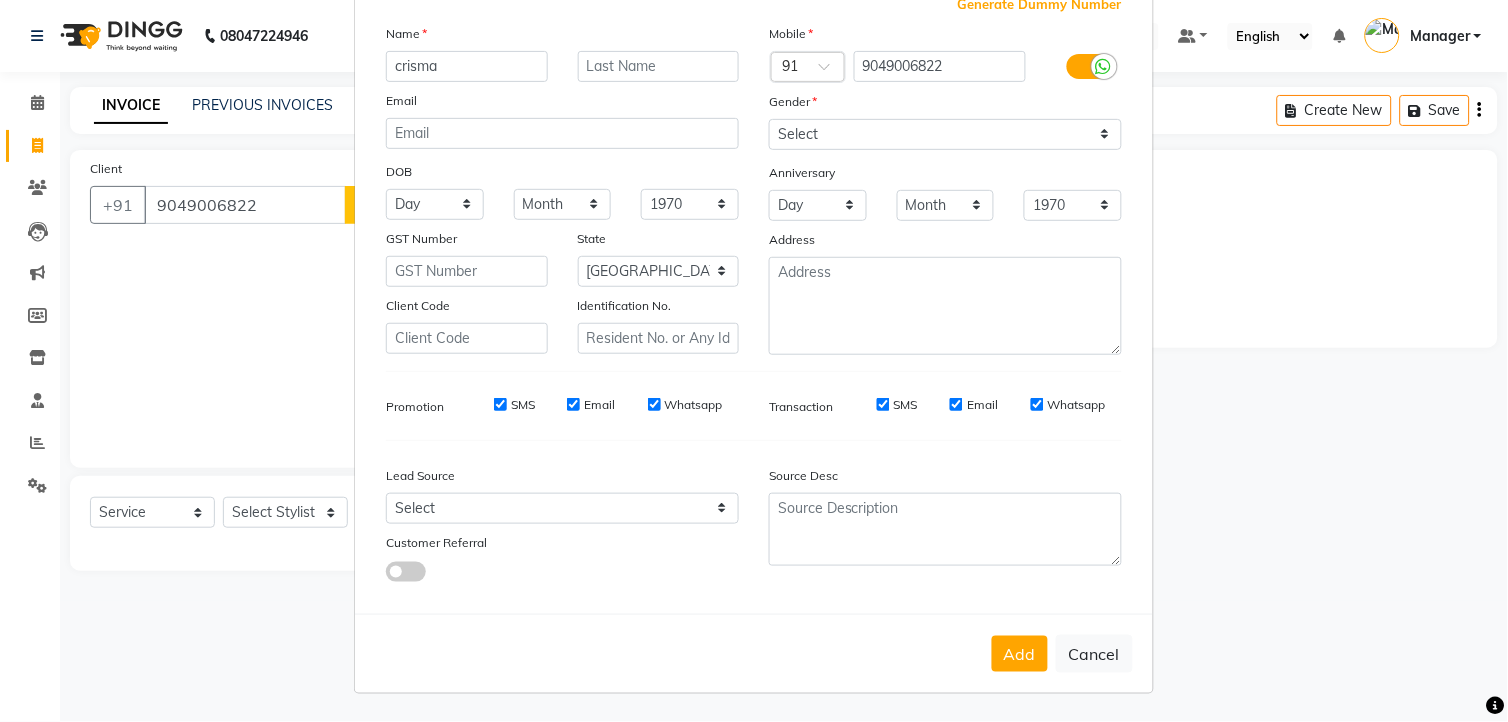 click on "Customer Referral" at bounding box center (467, 546) 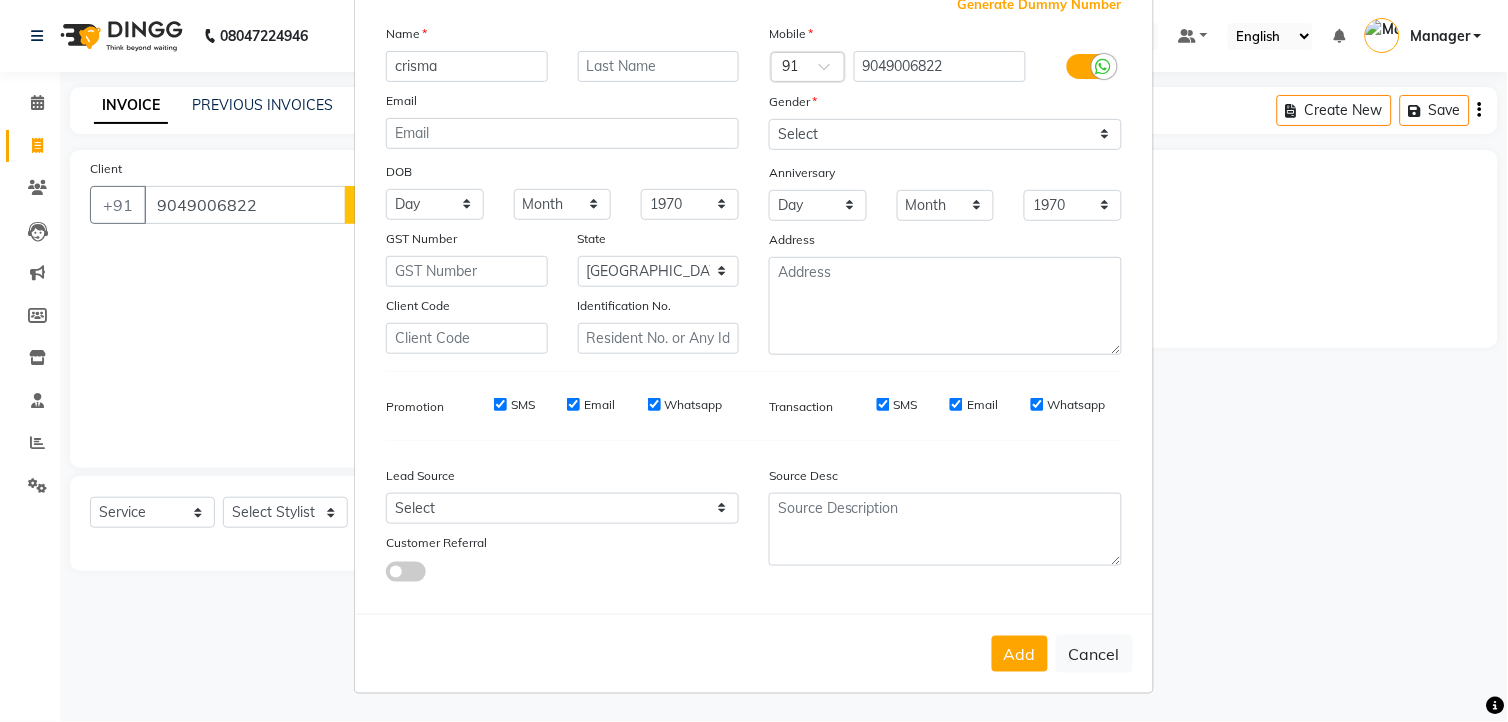 click on "Customer Referral" at bounding box center [467, 546] 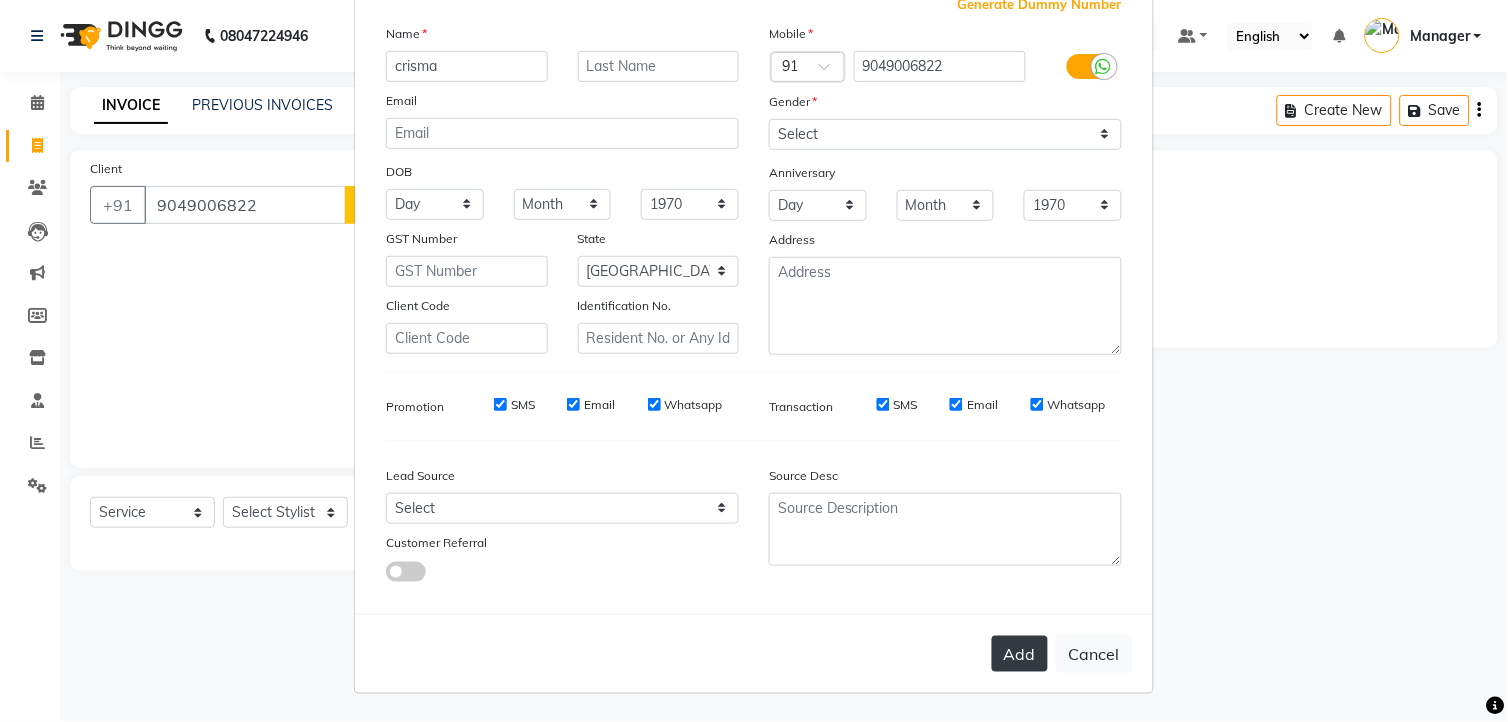 click on "Add" at bounding box center [1020, 654] 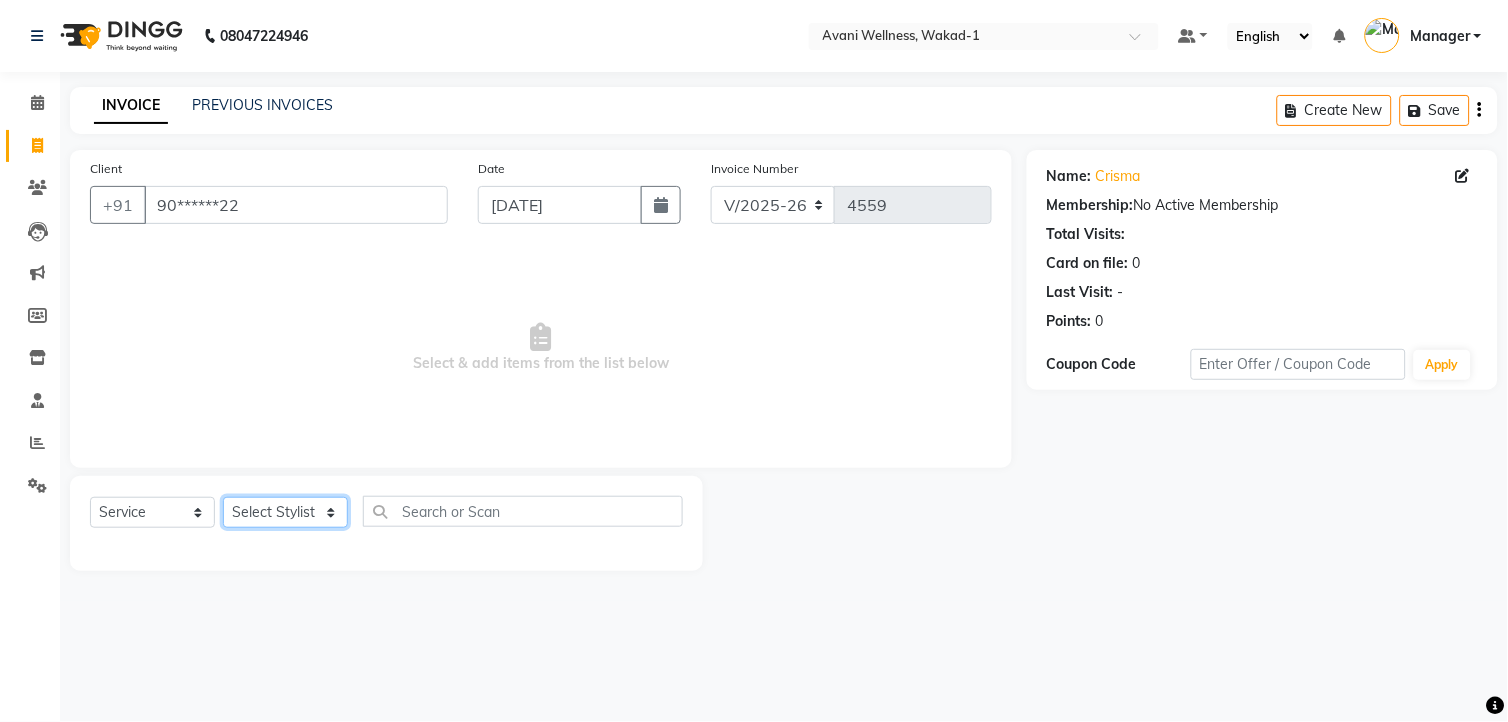 click on "Select Stylist [PERSON_NAME] MAAM [PERSON_NAME] DEV Deva [PERSON_NAME] [PERSON_NAME] Jadhav Manager [PERSON_NAME] MANAGER [PERSON_NAME] [PERSON_NAME]  [PERSON_NAME] [PERSON_NAME] [PERSON_NAME] [PERSON_NAME] [PERSON_NAME] Wakad 2 Yogesh" 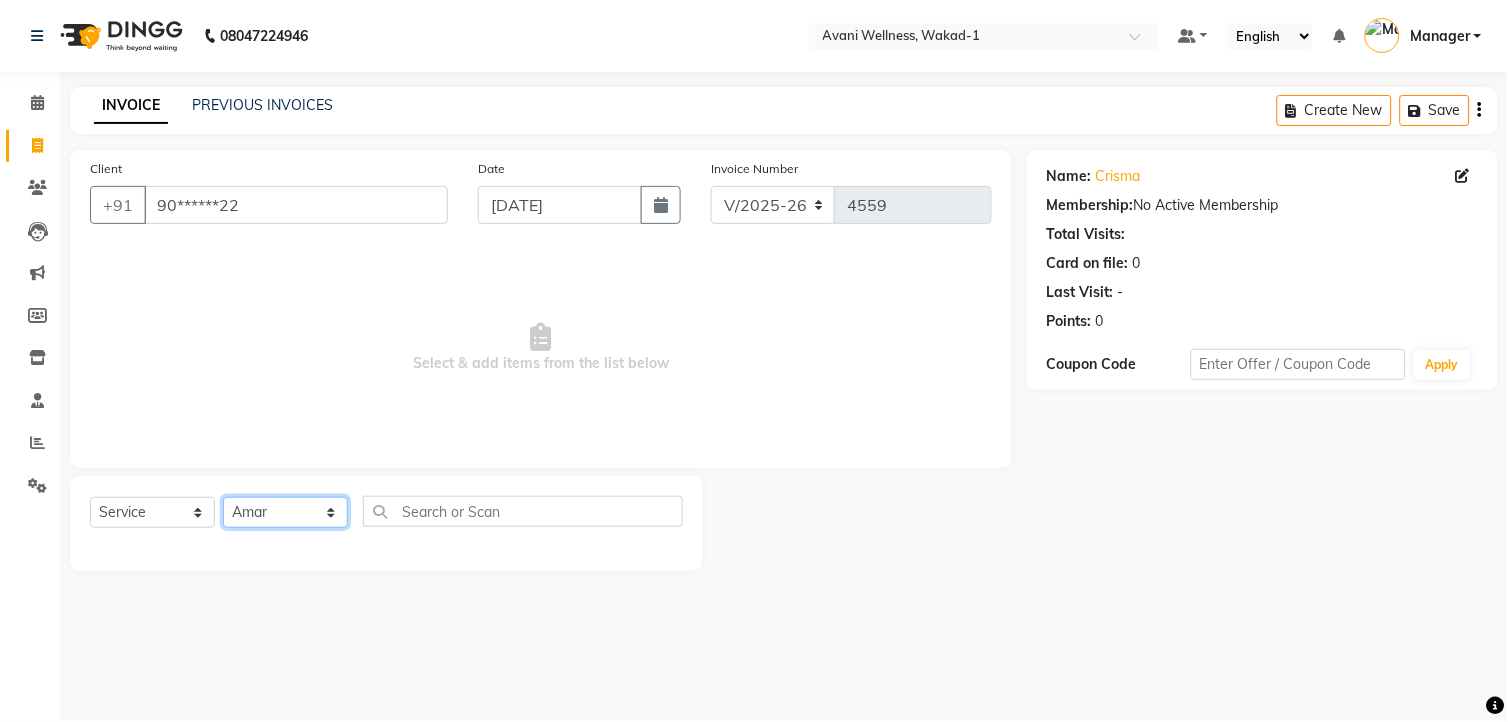click on "Select Stylist [PERSON_NAME] MAAM [PERSON_NAME] DEV Deva [PERSON_NAME] [PERSON_NAME] Jadhav Manager [PERSON_NAME] MANAGER [PERSON_NAME] [PERSON_NAME]  [PERSON_NAME] [PERSON_NAME] [PERSON_NAME] [PERSON_NAME] [PERSON_NAME] Wakad 2 Yogesh" 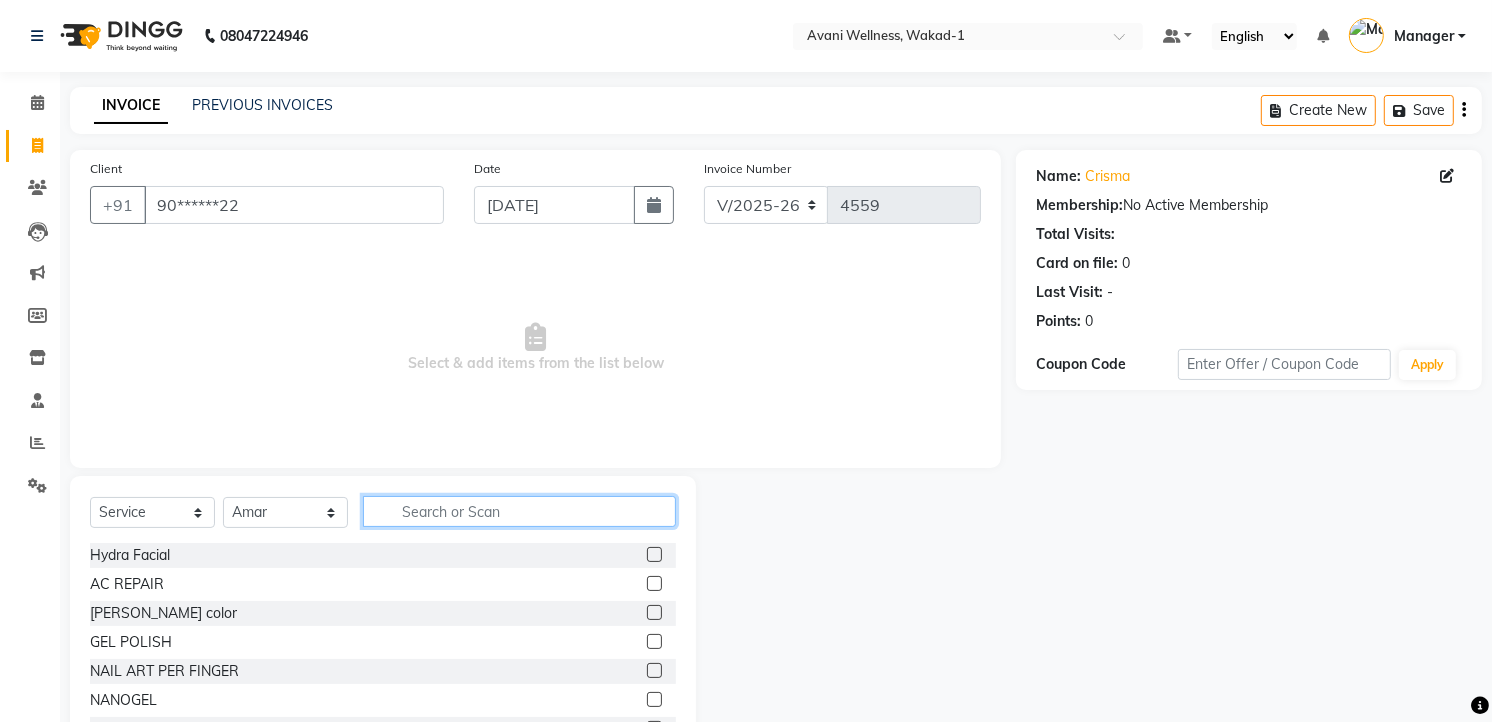 click 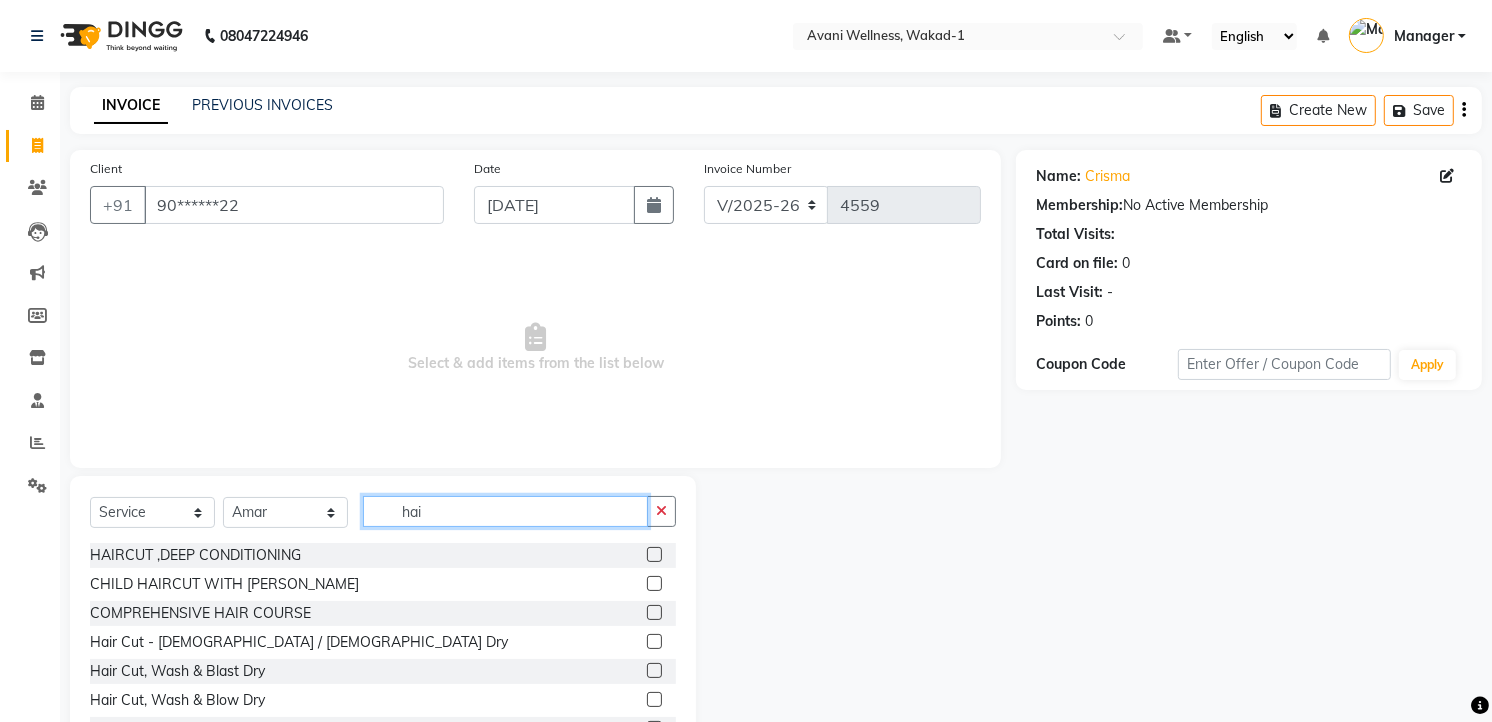 scroll, scrollTop: 78, scrollLeft: 0, axis: vertical 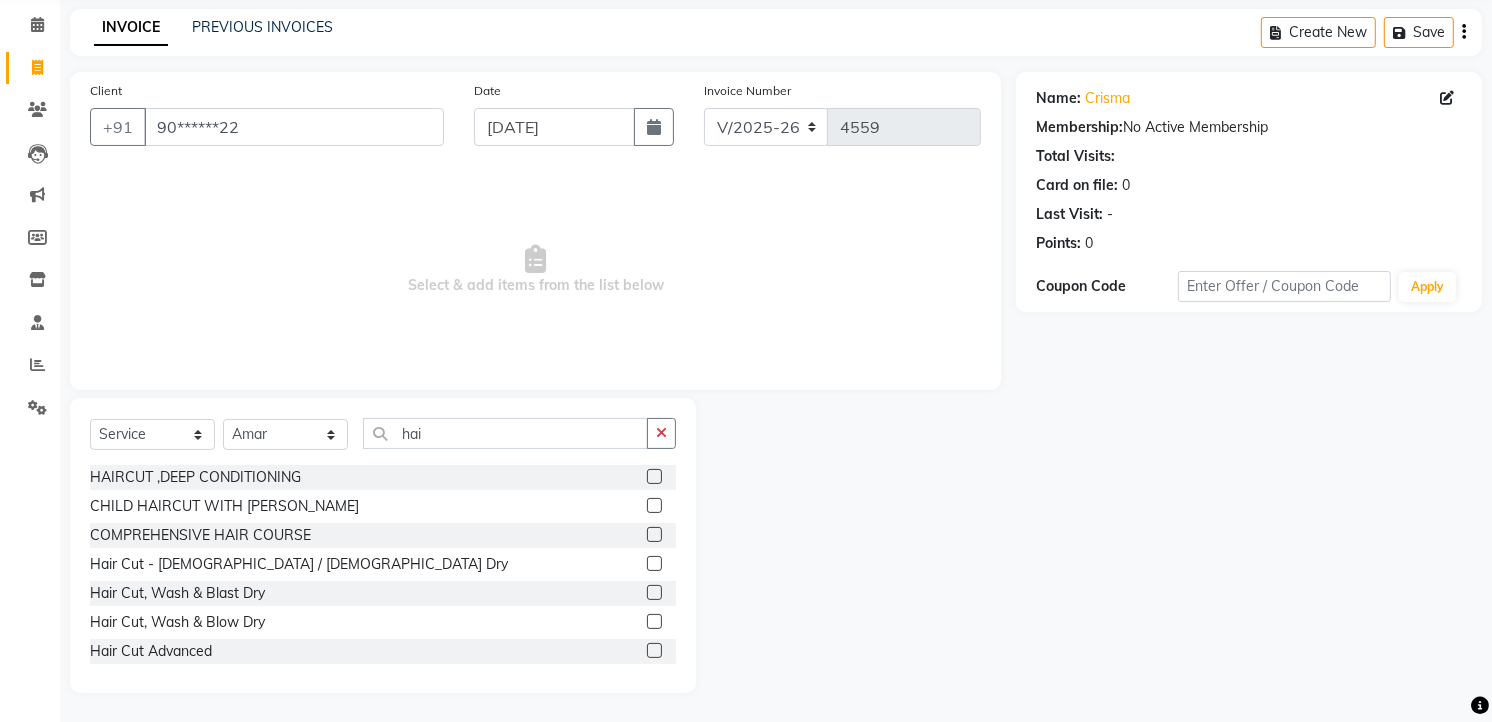click 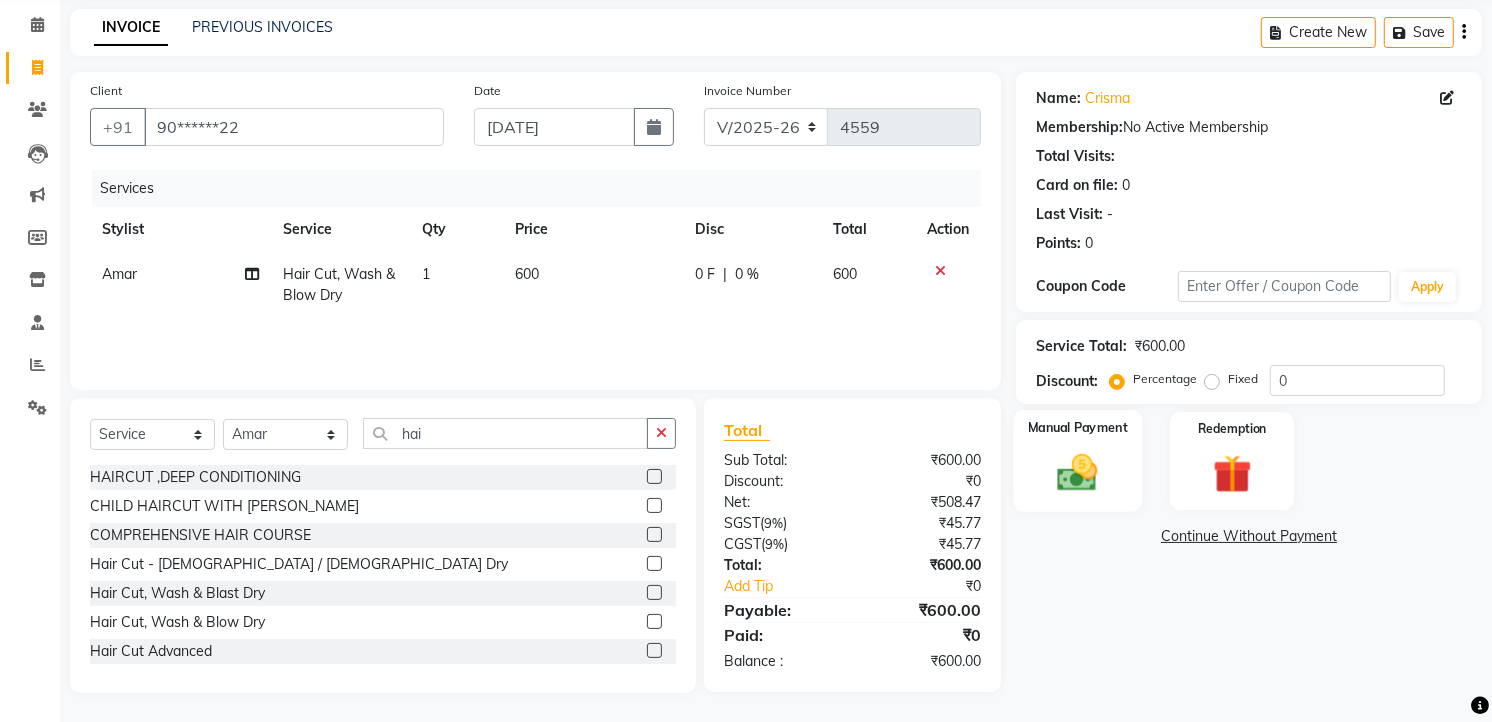 click 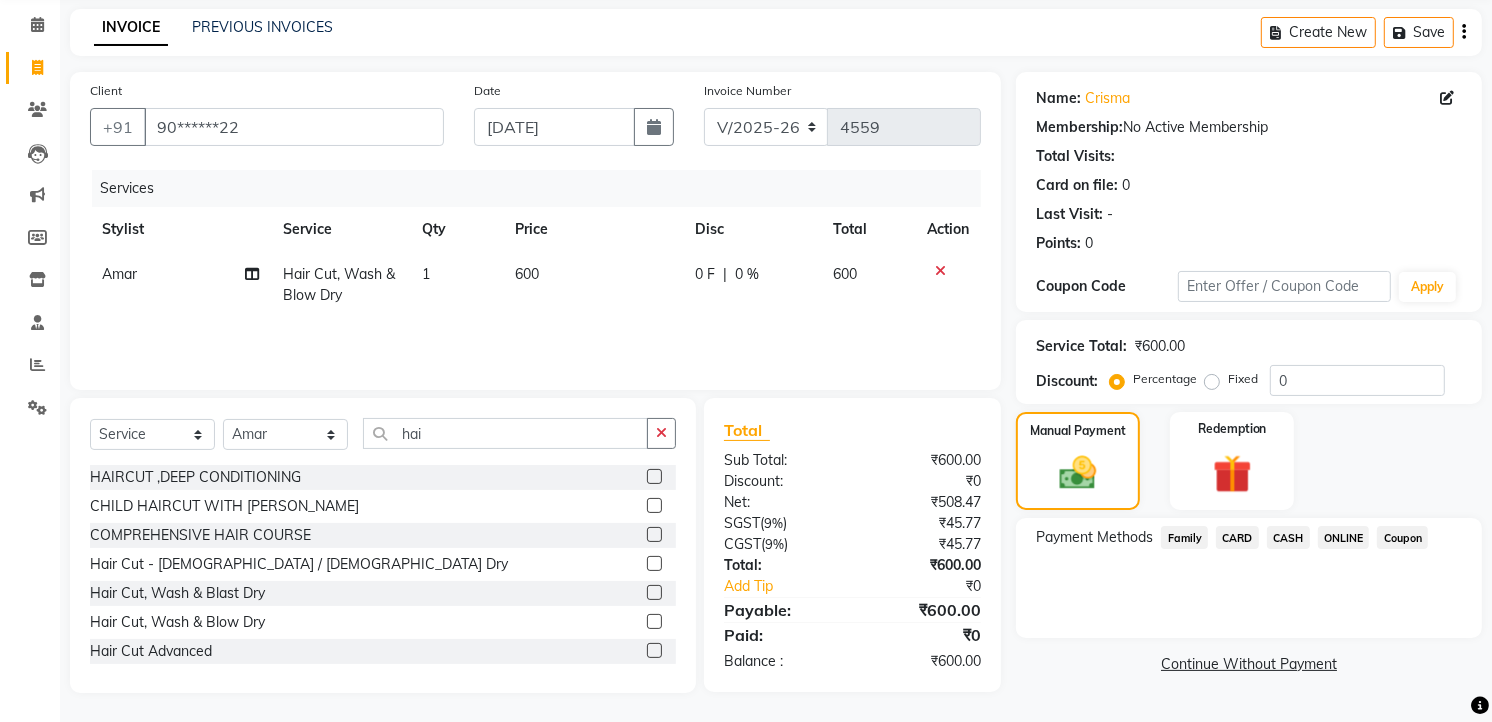 click on "ONLINE" 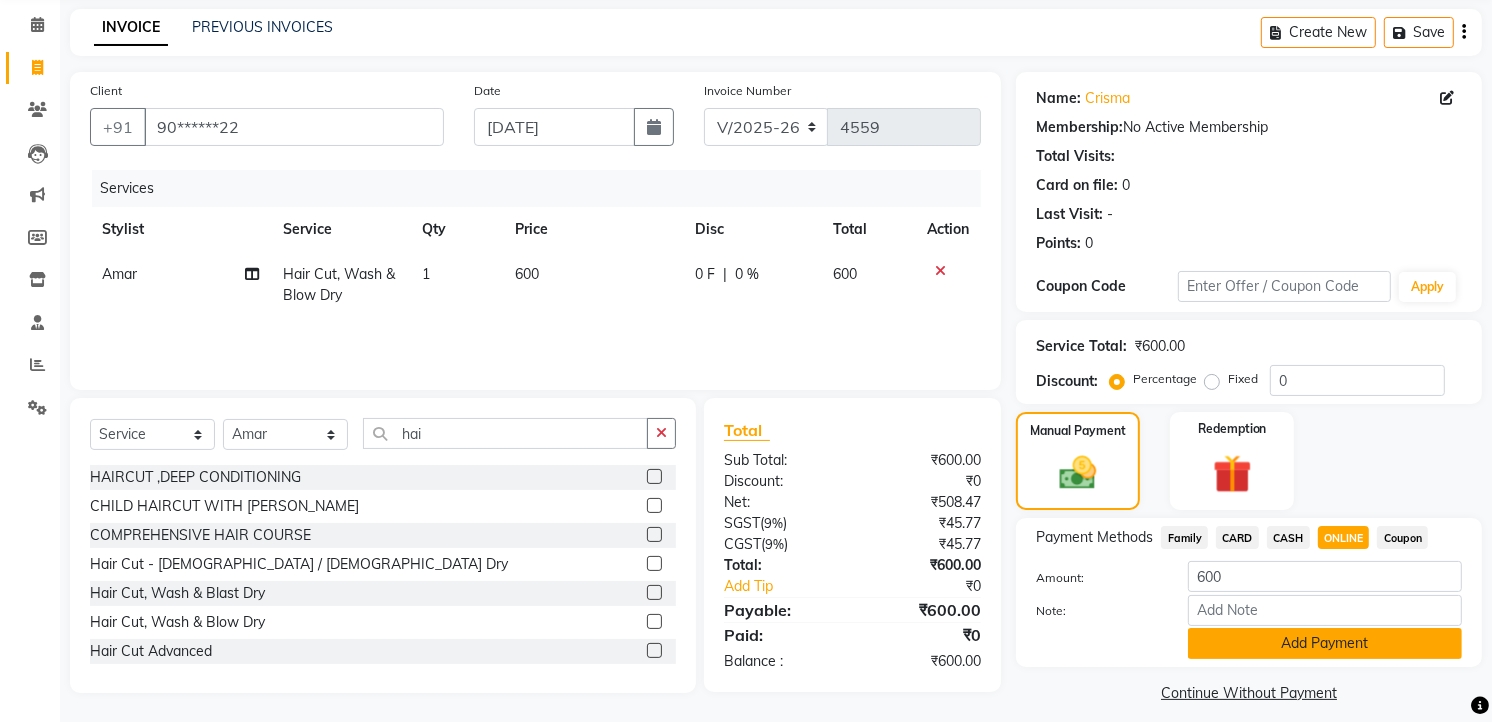 click on "Add Payment" 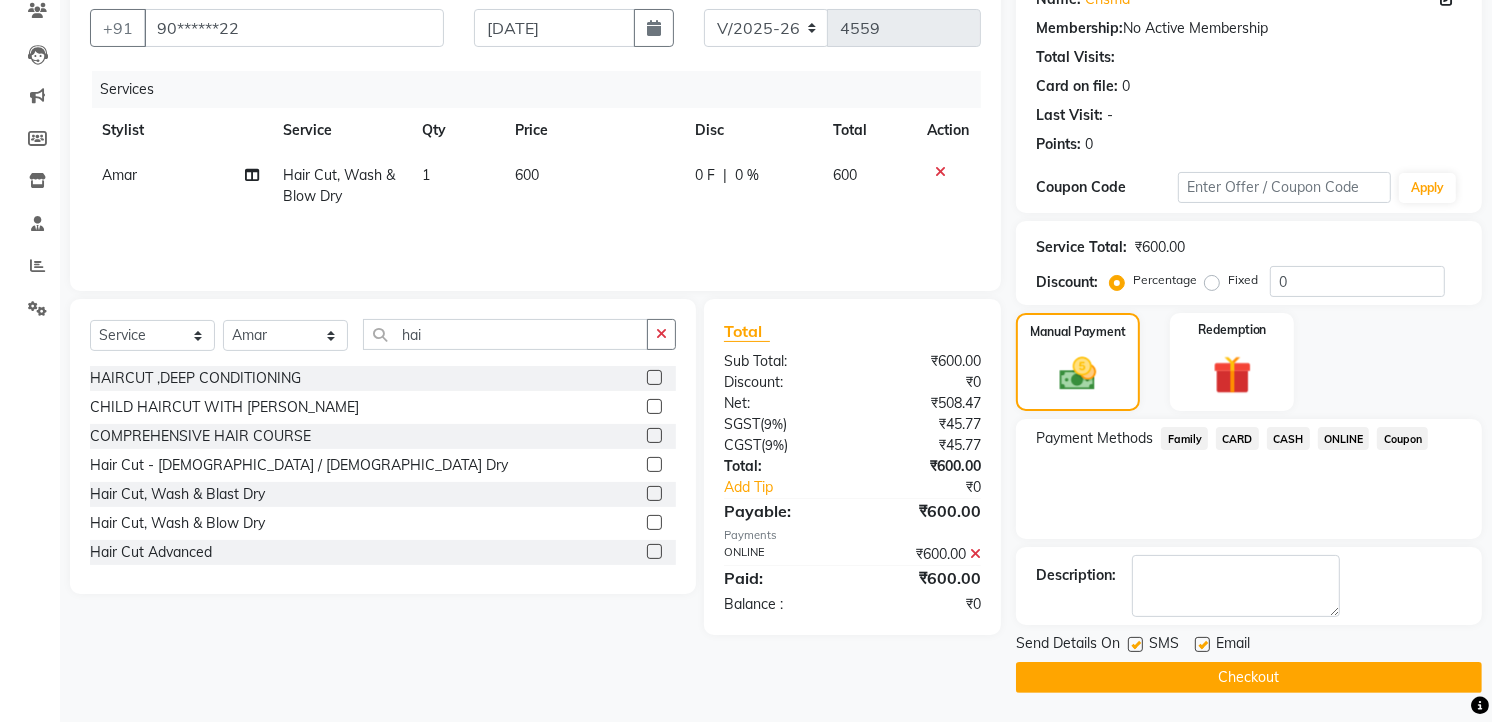 scroll, scrollTop: 170, scrollLeft: 0, axis: vertical 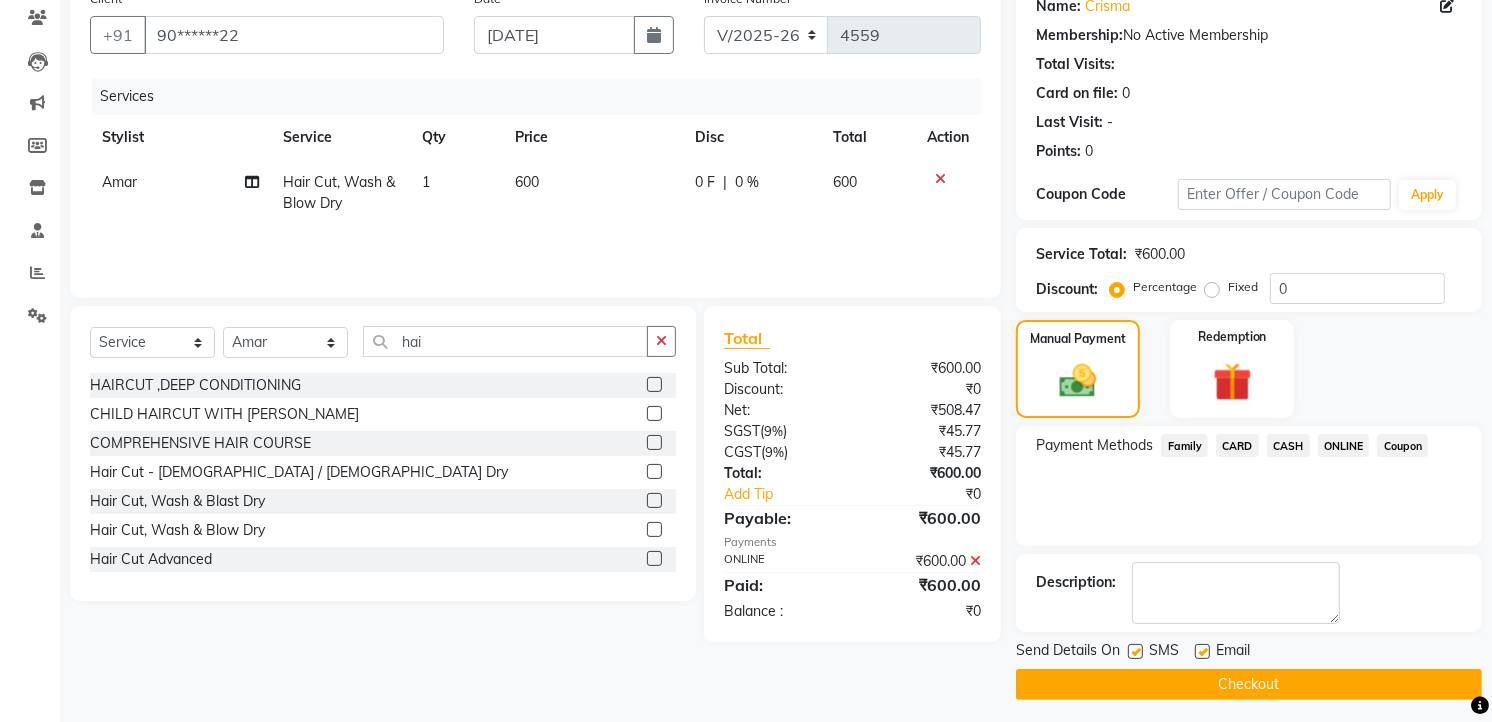 click on "Checkout" 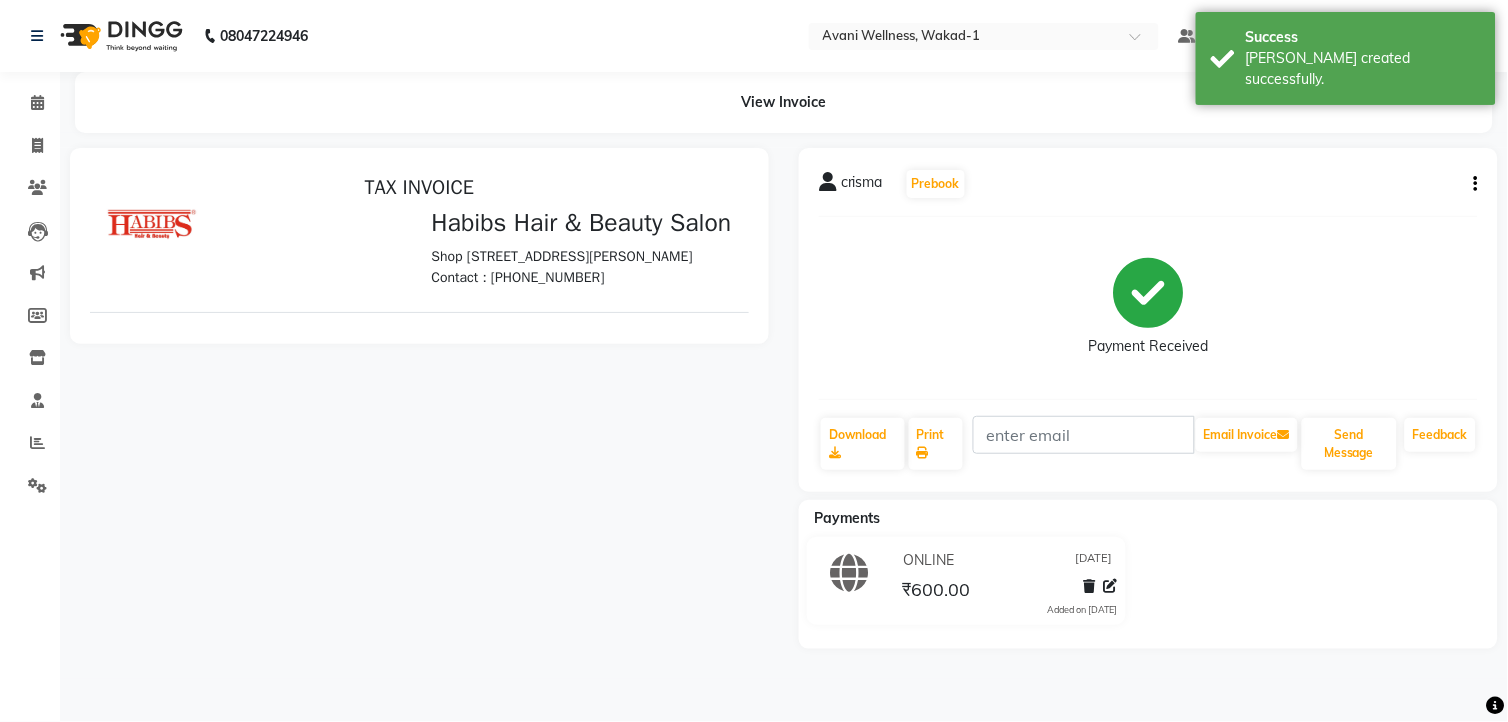 scroll, scrollTop: 0, scrollLeft: 0, axis: both 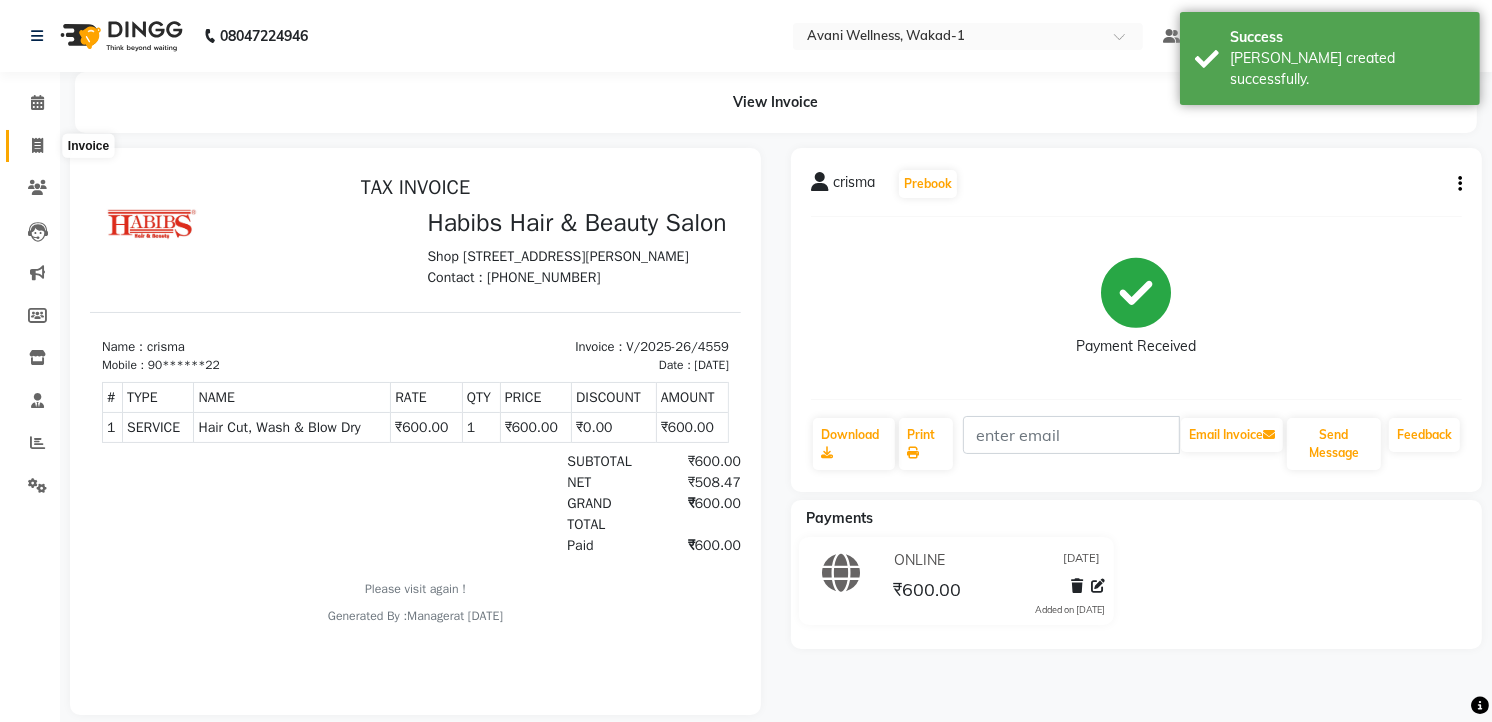 click 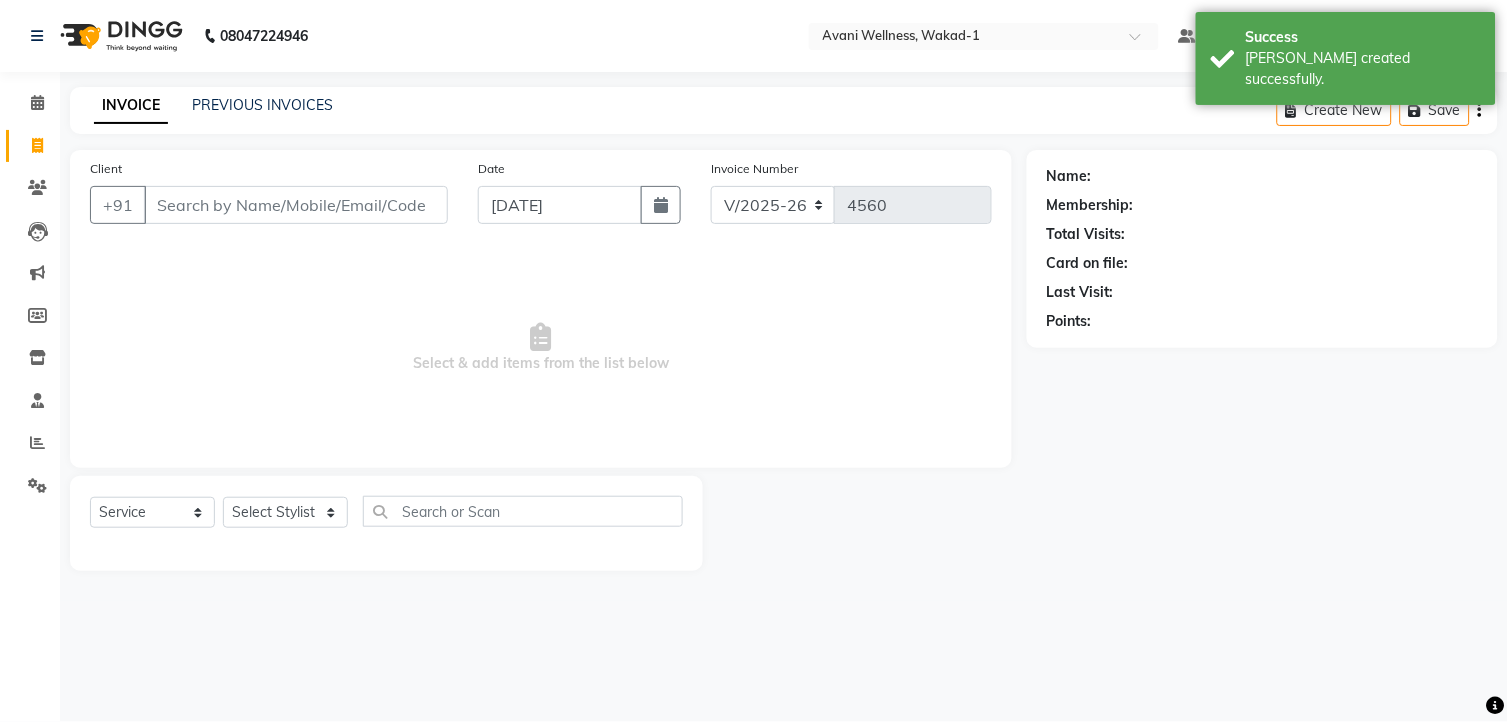 click on "Client" at bounding box center [296, 205] 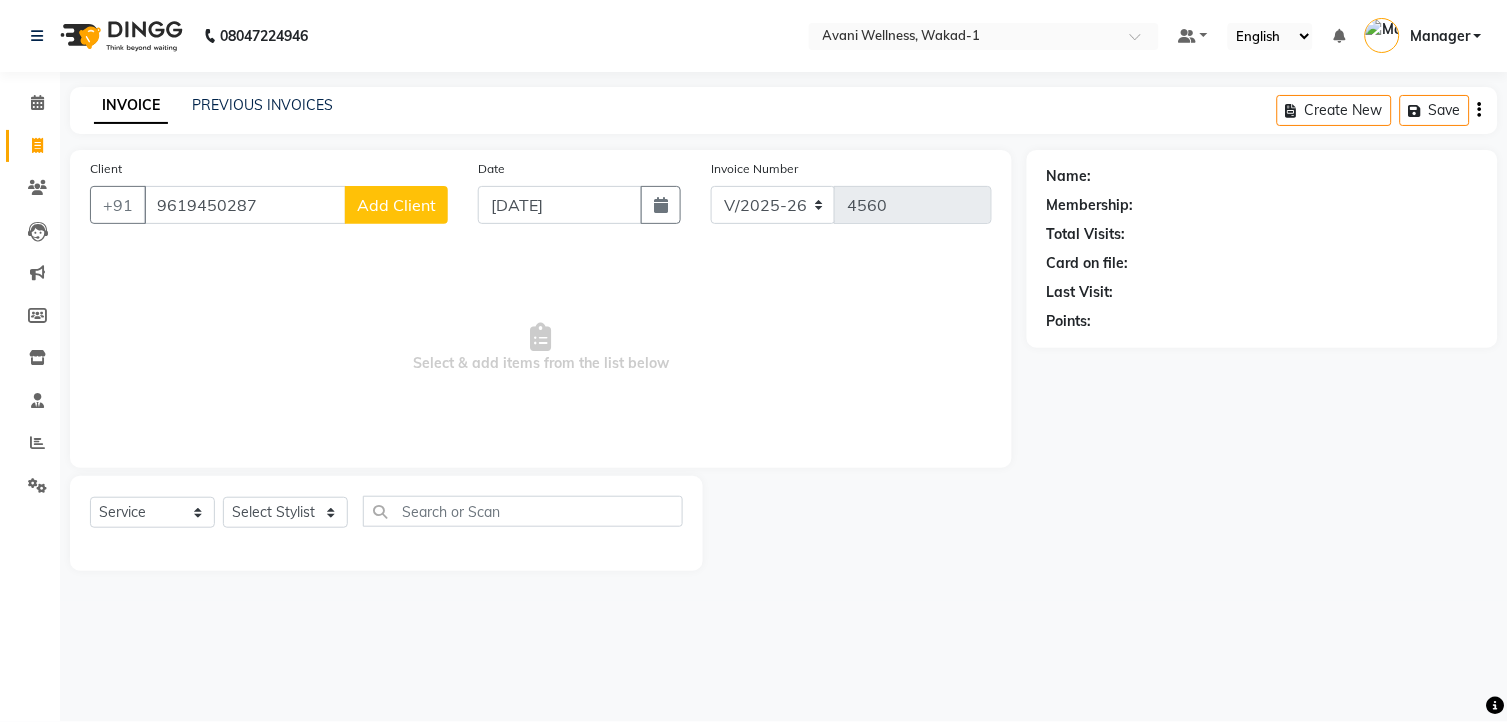 click on "Add Client" 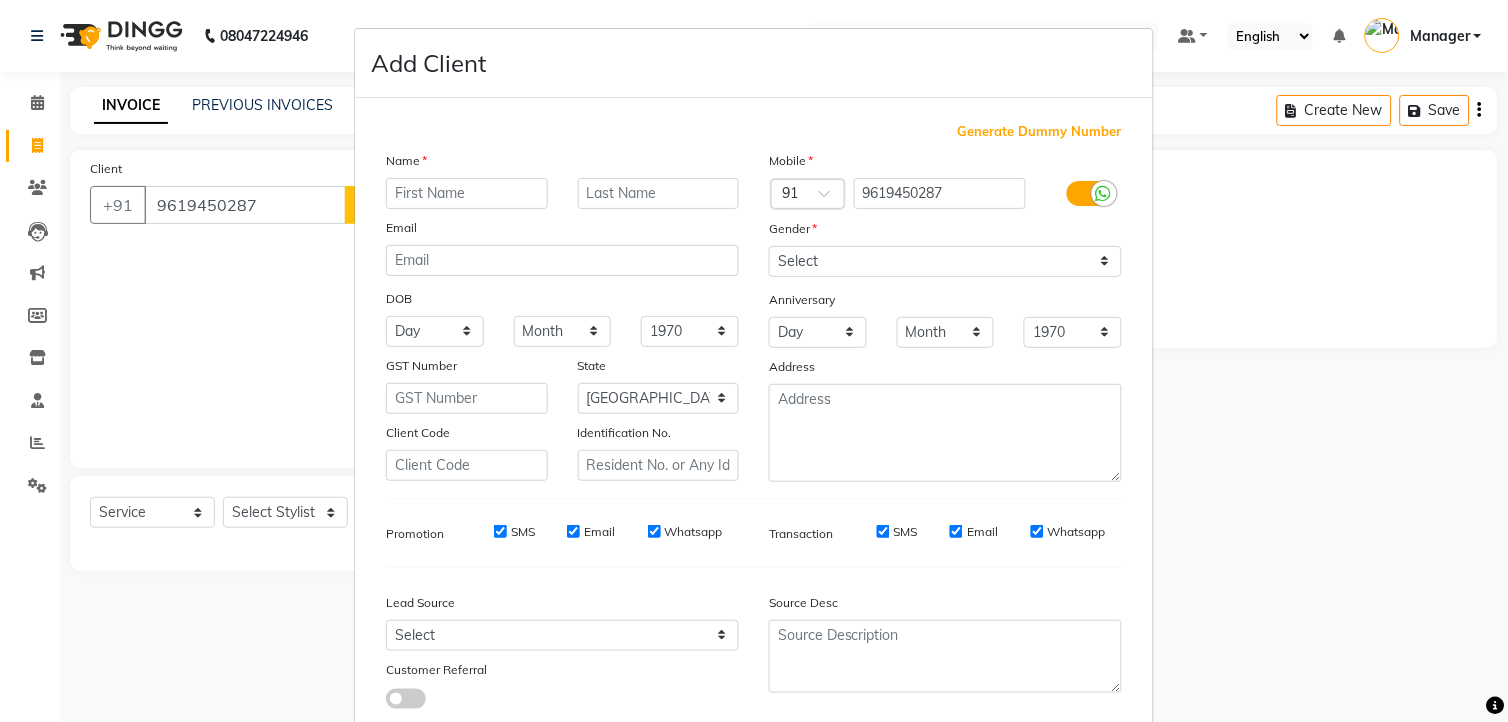 click at bounding box center (467, 193) 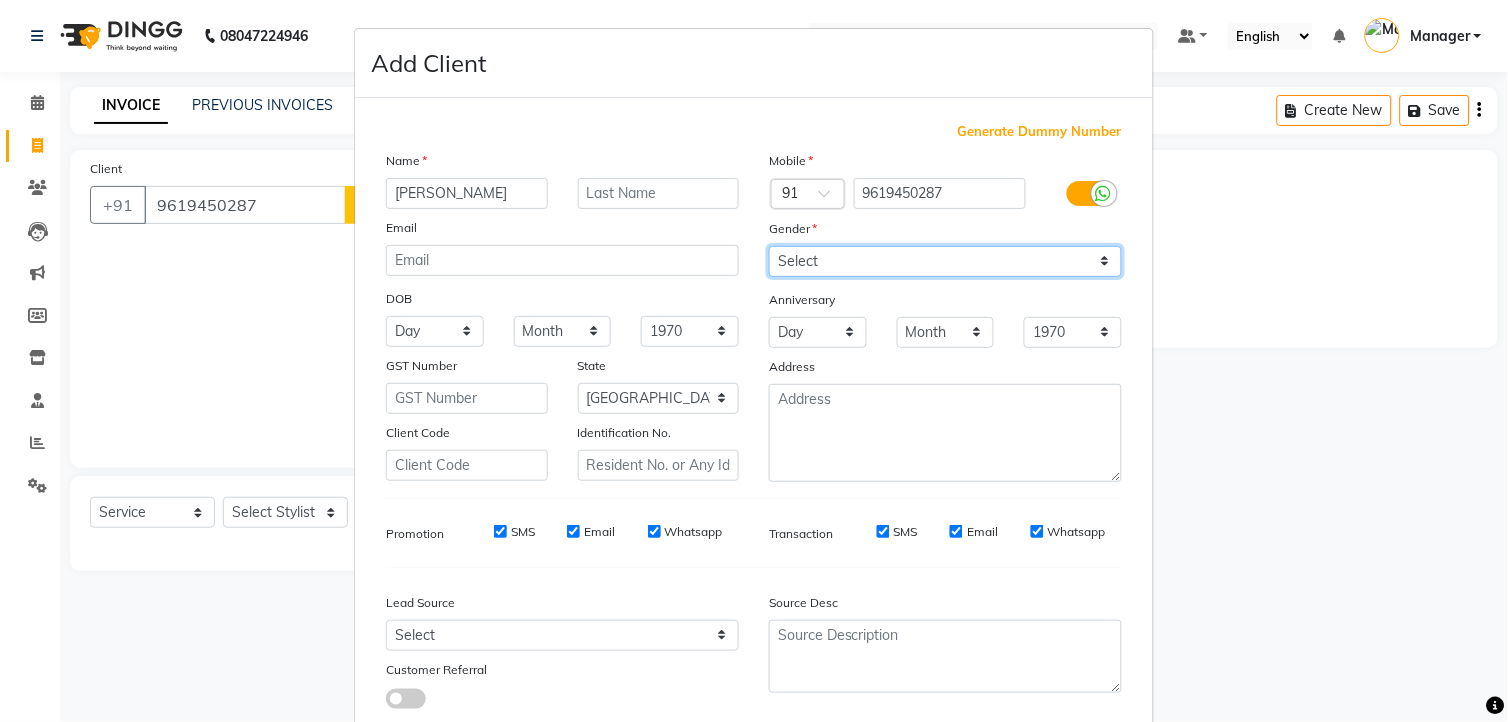click on "Select [DEMOGRAPHIC_DATA] [DEMOGRAPHIC_DATA] Other Prefer Not To Say" at bounding box center [945, 261] 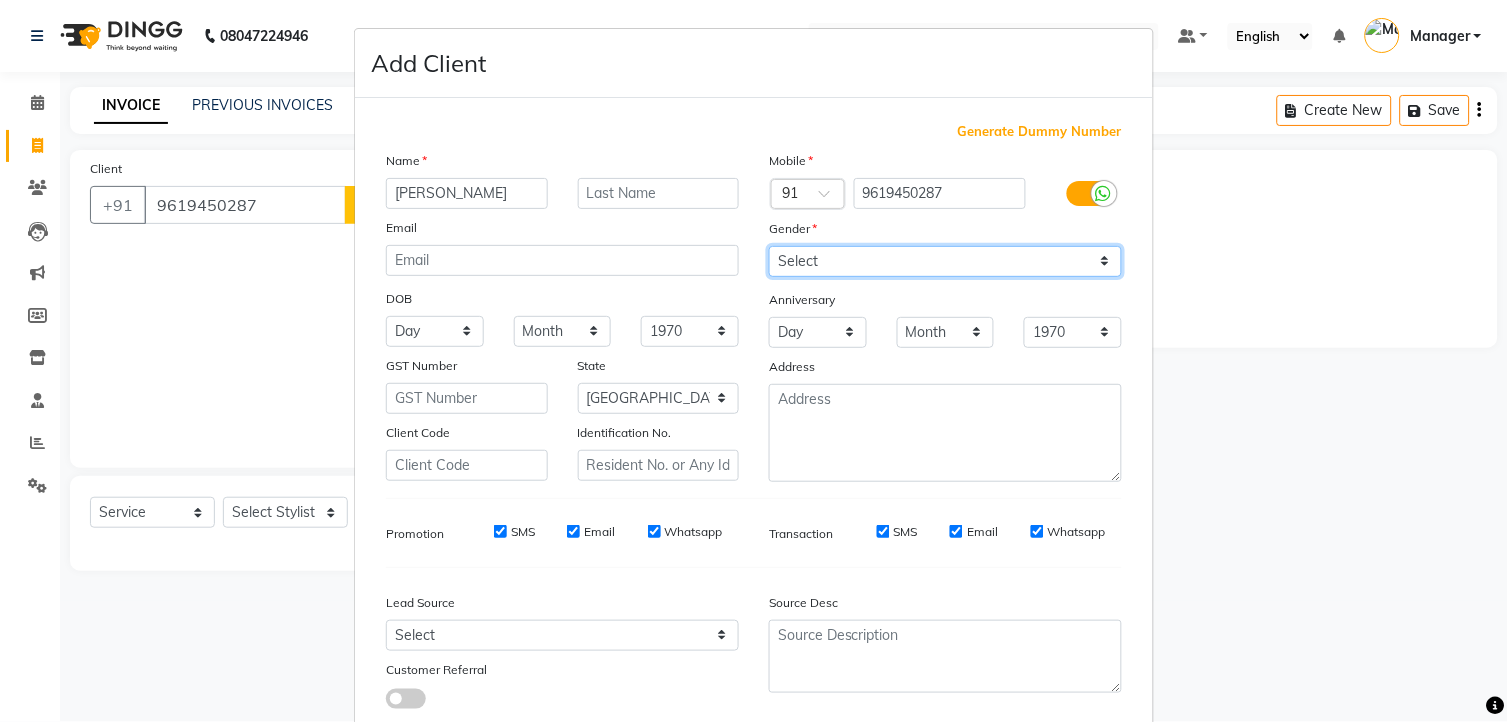 click on "Select [DEMOGRAPHIC_DATA] [DEMOGRAPHIC_DATA] Other Prefer Not To Say" at bounding box center [945, 261] 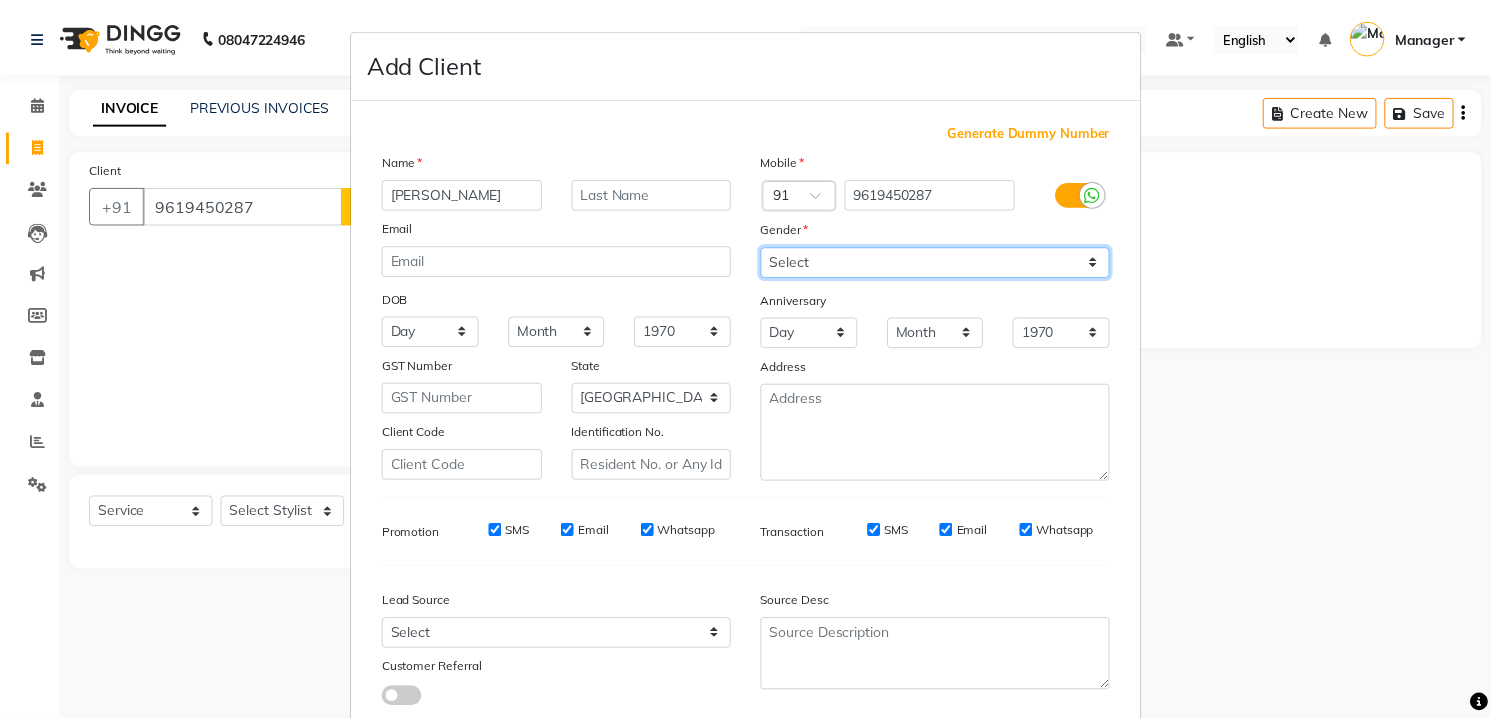 scroll, scrollTop: 128, scrollLeft: 0, axis: vertical 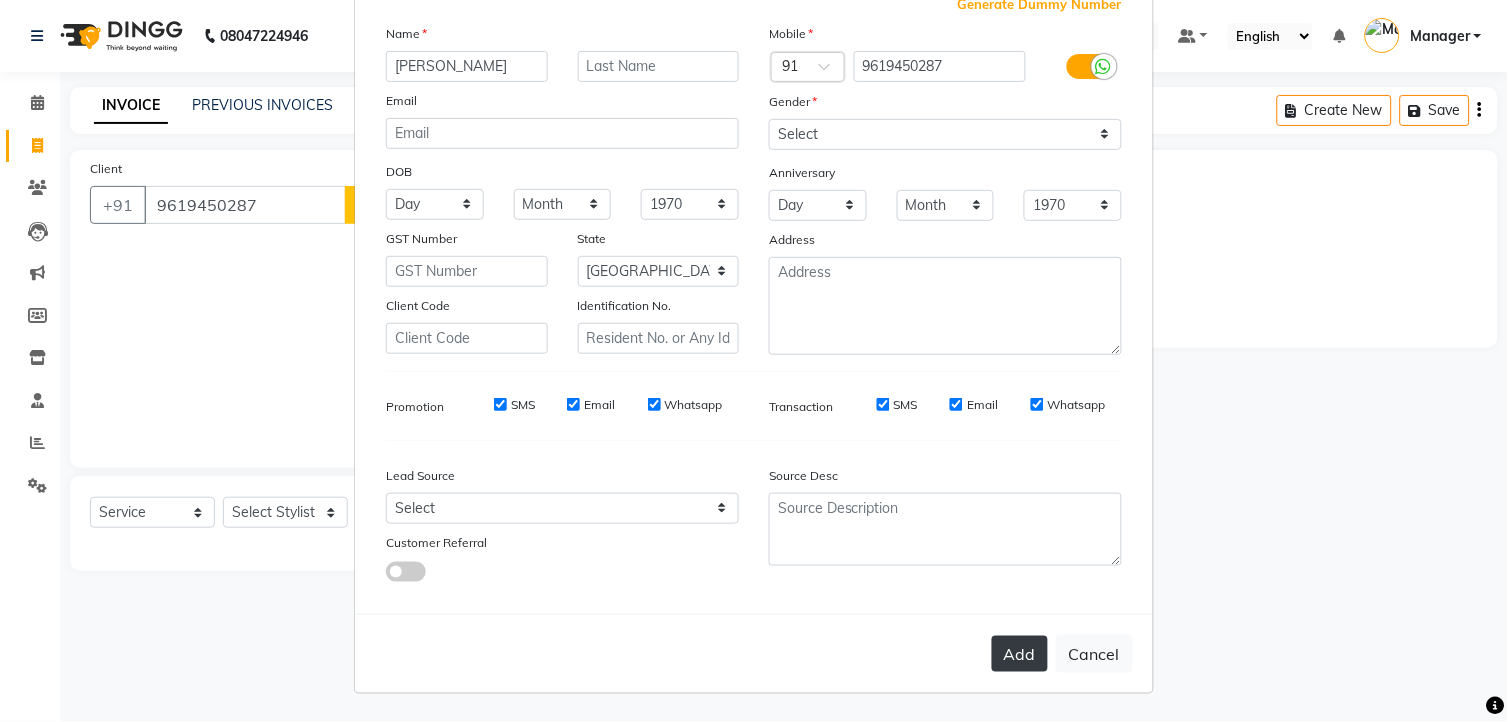 click on "Add" at bounding box center (1020, 654) 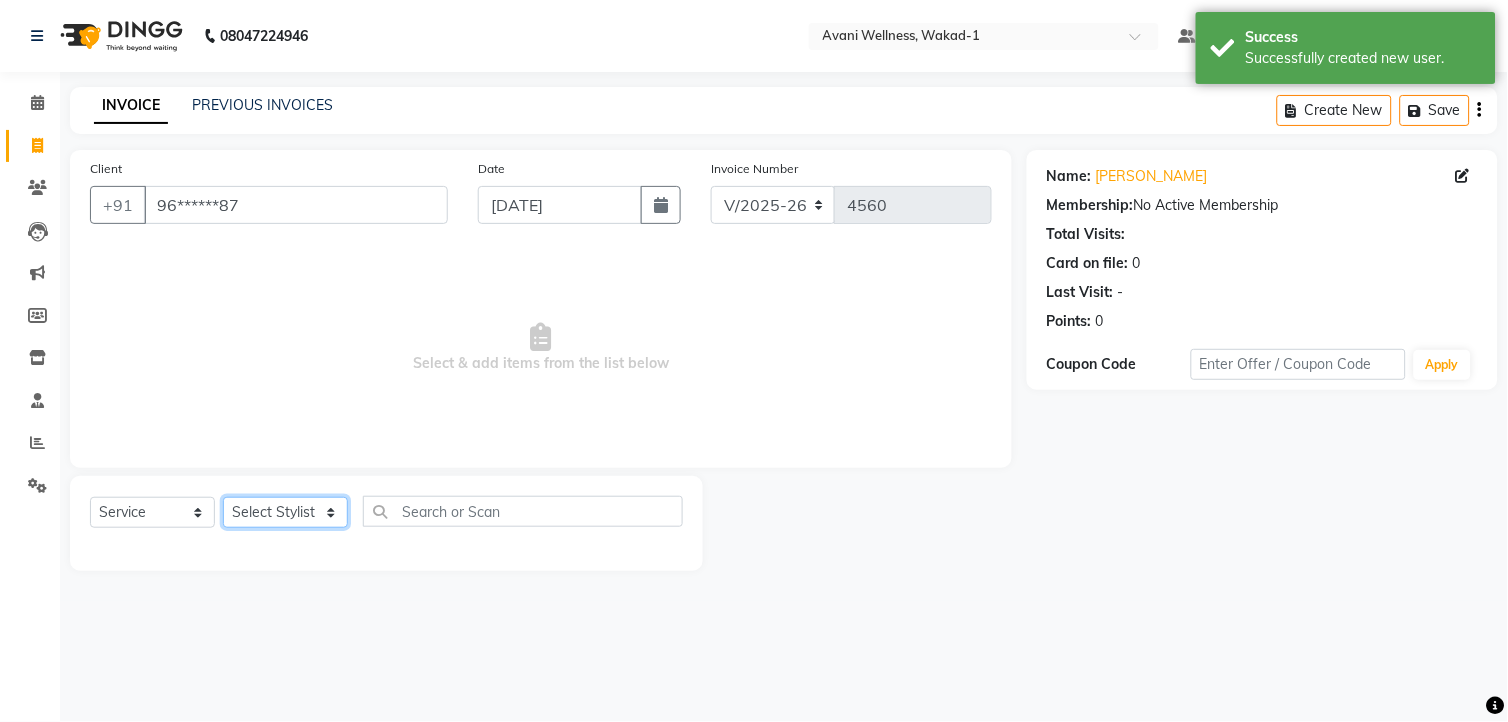 click on "Select Stylist [PERSON_NAME] MAAM [PERSON_NAME] DEV Deva [PERSON_NAME] [PERSON_NAME] Jadhav Manager [PERSON_NAME] MANAGER [PERSON_NAME] [PERSON_NAME]  [PERSON_NAME] [PERSON_NAME] [PERSON_NAME] [PERSON_NAME] [PERSON_NAME] Wakad 2 Yogesh" 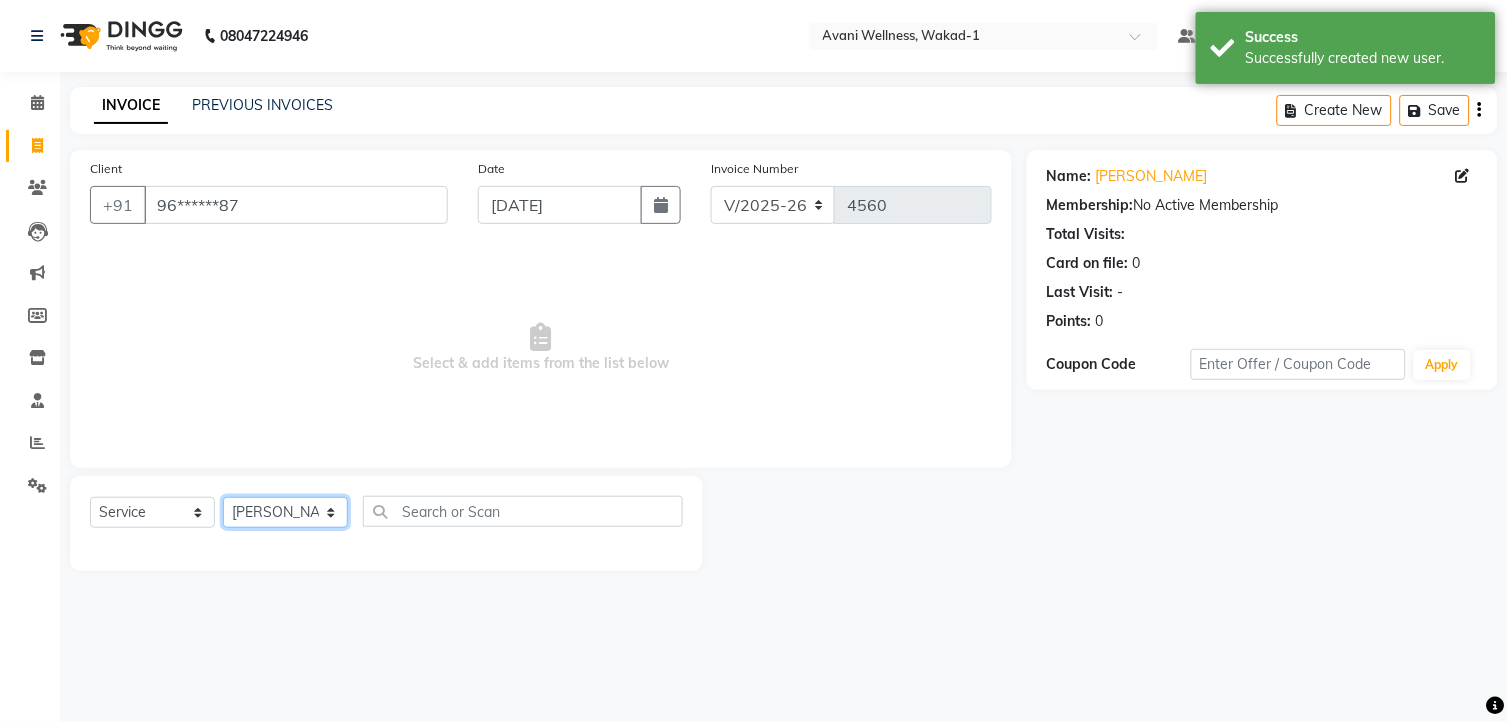 click on "Select Stylist [PERSON_NAME] MAAM [PERSON_NAME] DEV Deva [PERSON_NAME] [PERSON_NAME] Jadhav Manager [PERSON_NAME] MANAGER [PERSON_NAME] [PERSON_NAME]  [PERSON_NAME] [PERSON_NAME] [PERSON_NAME] [PERSON_NAME] [PERSON_NAME] Wakad 2 Yogesh" 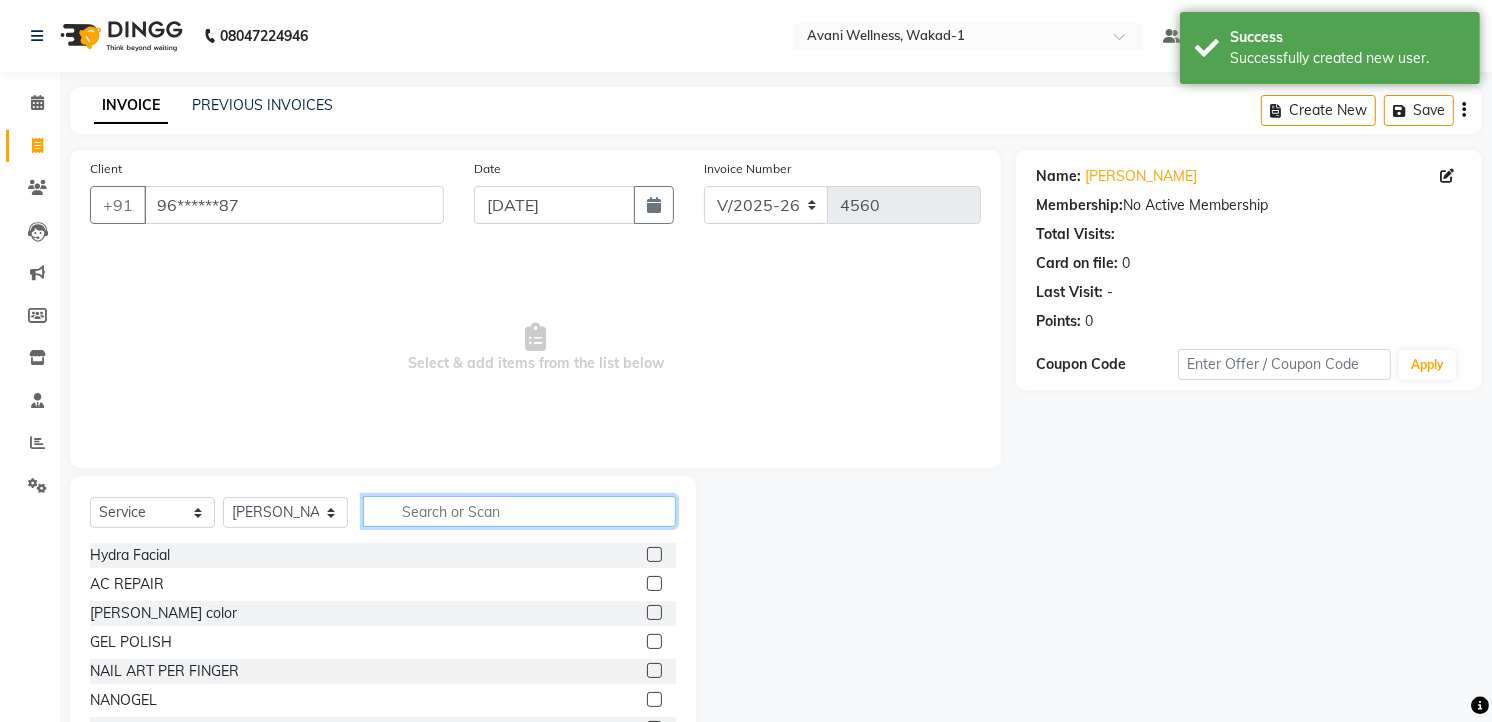 click 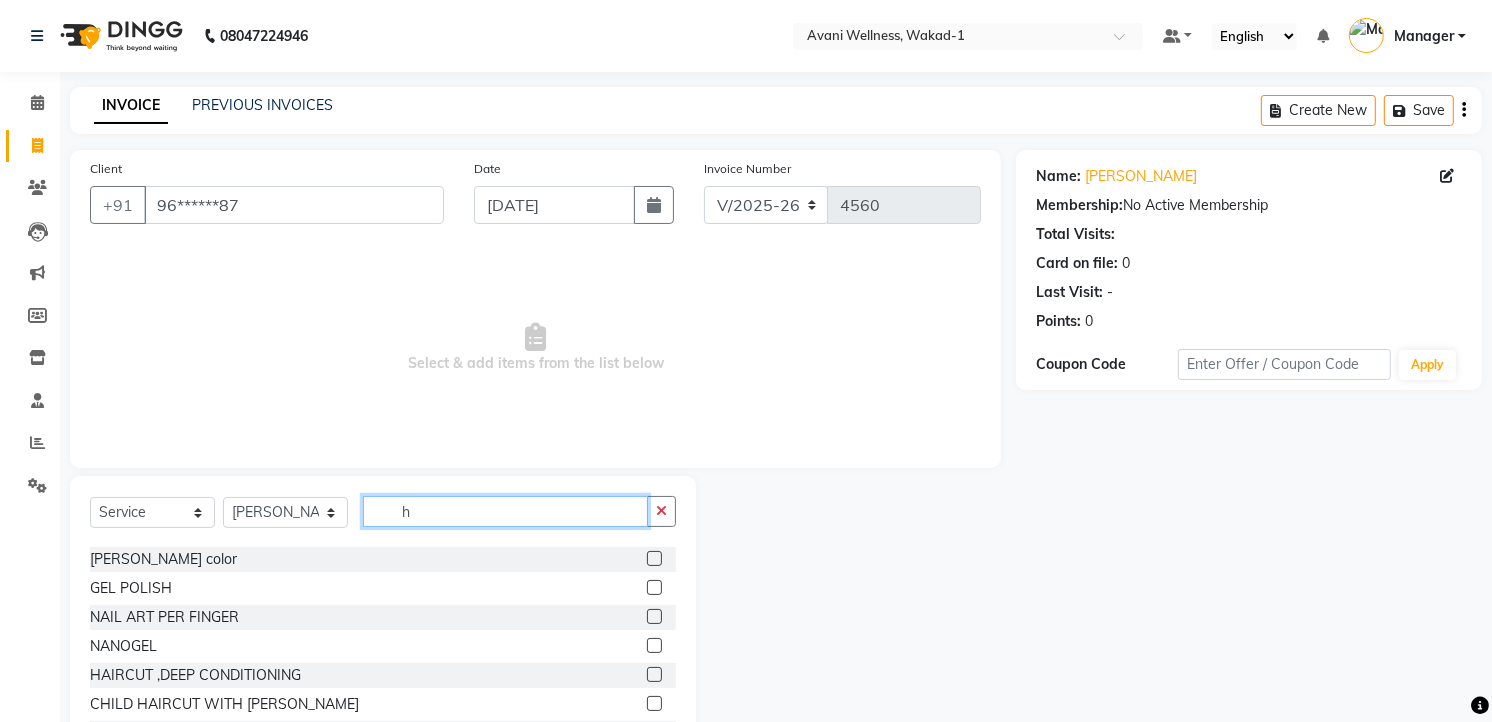scroll, scrollTop: 0, scrollLeft: 0, axis: both 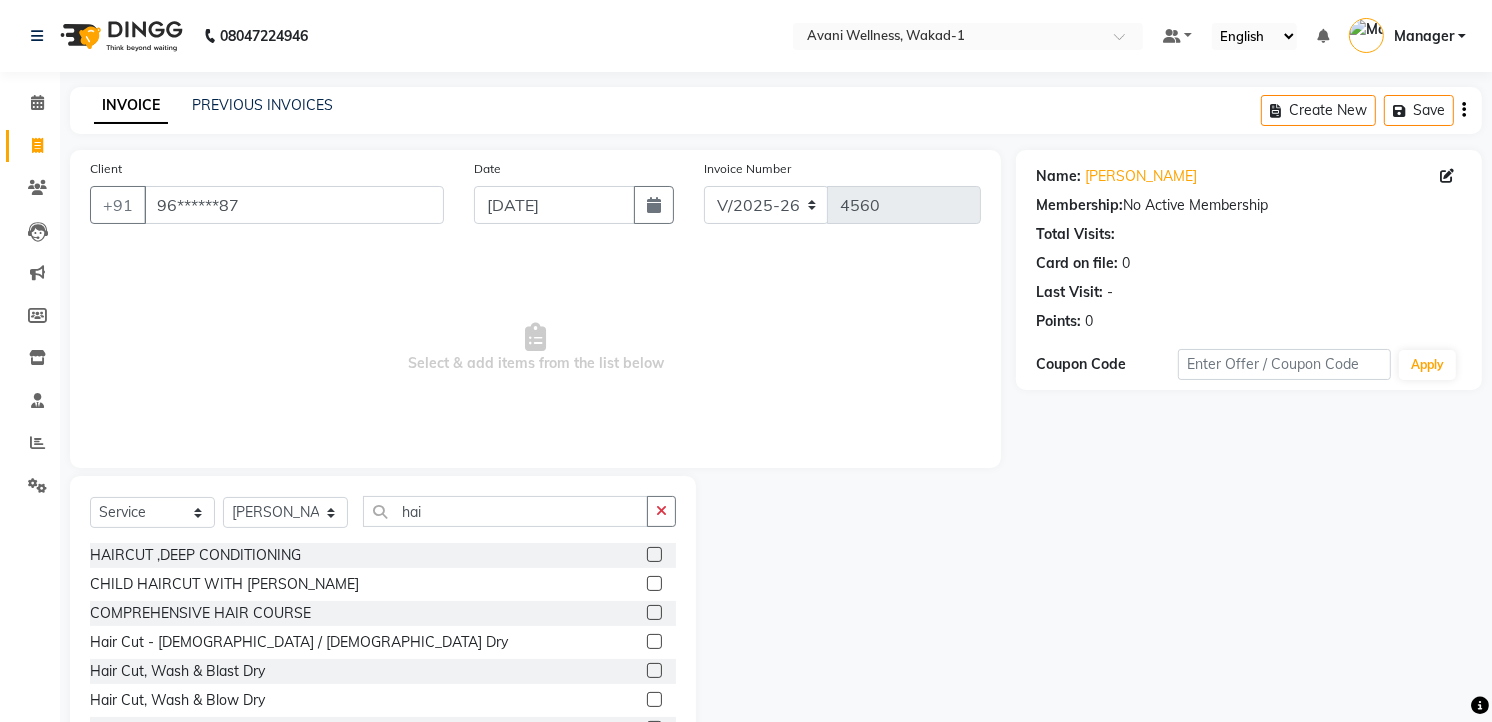 click 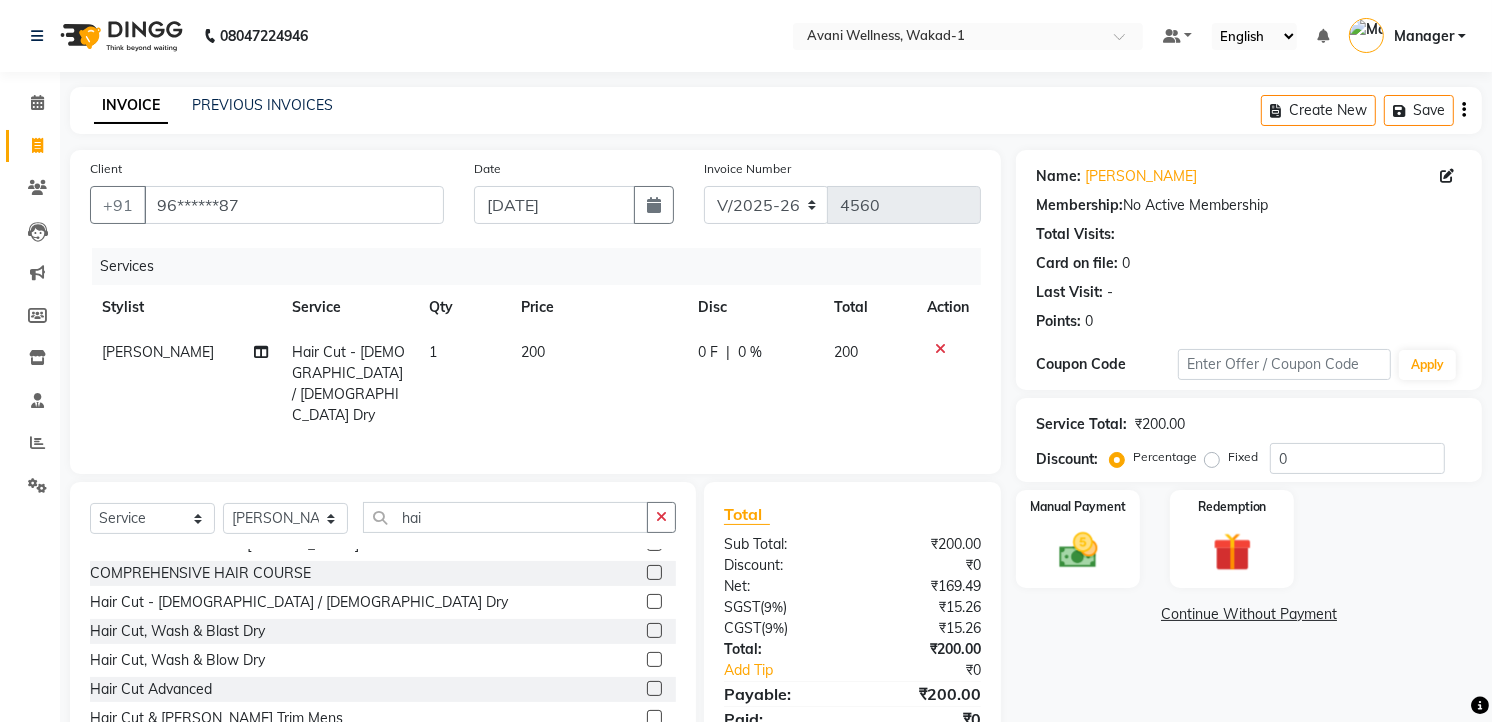 scroll, scrollTop: 54, scrollLeft: 0, axis: vertical 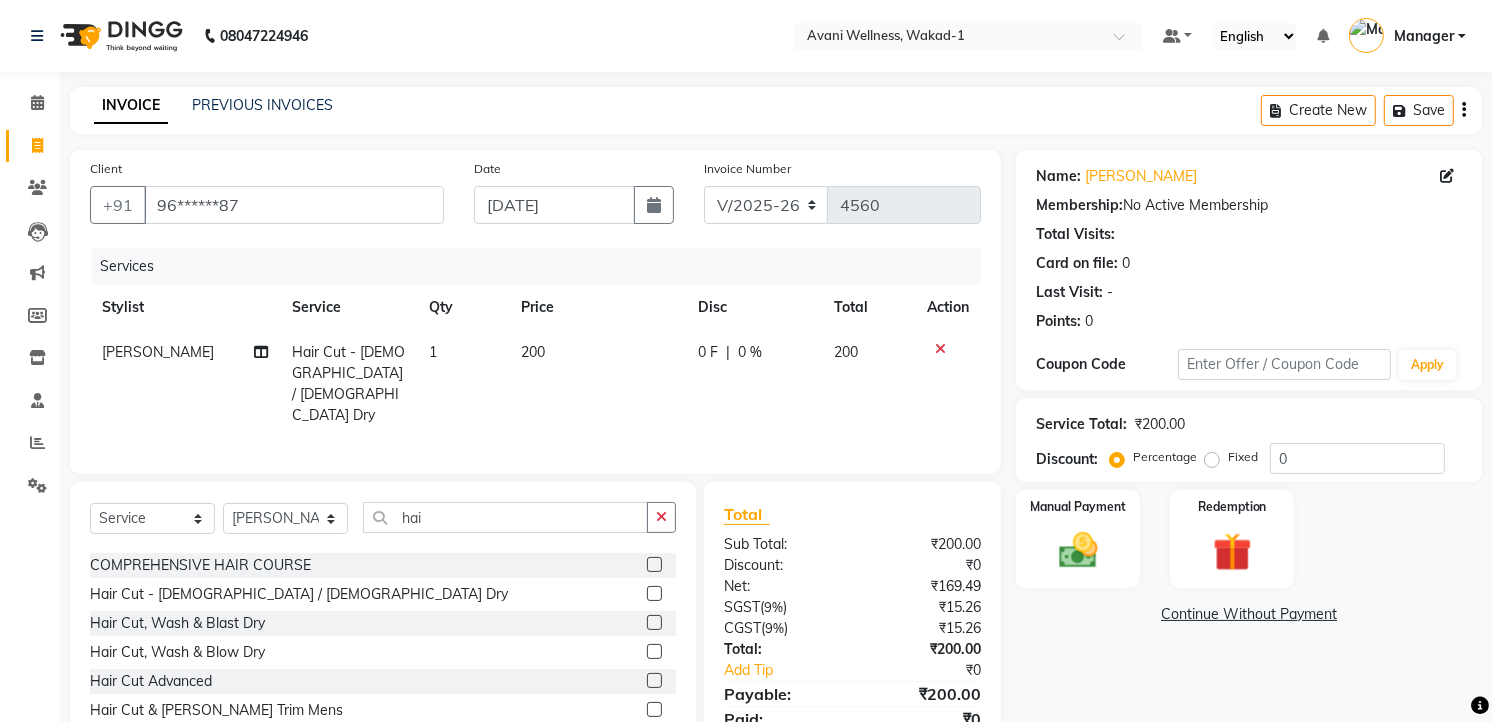 click 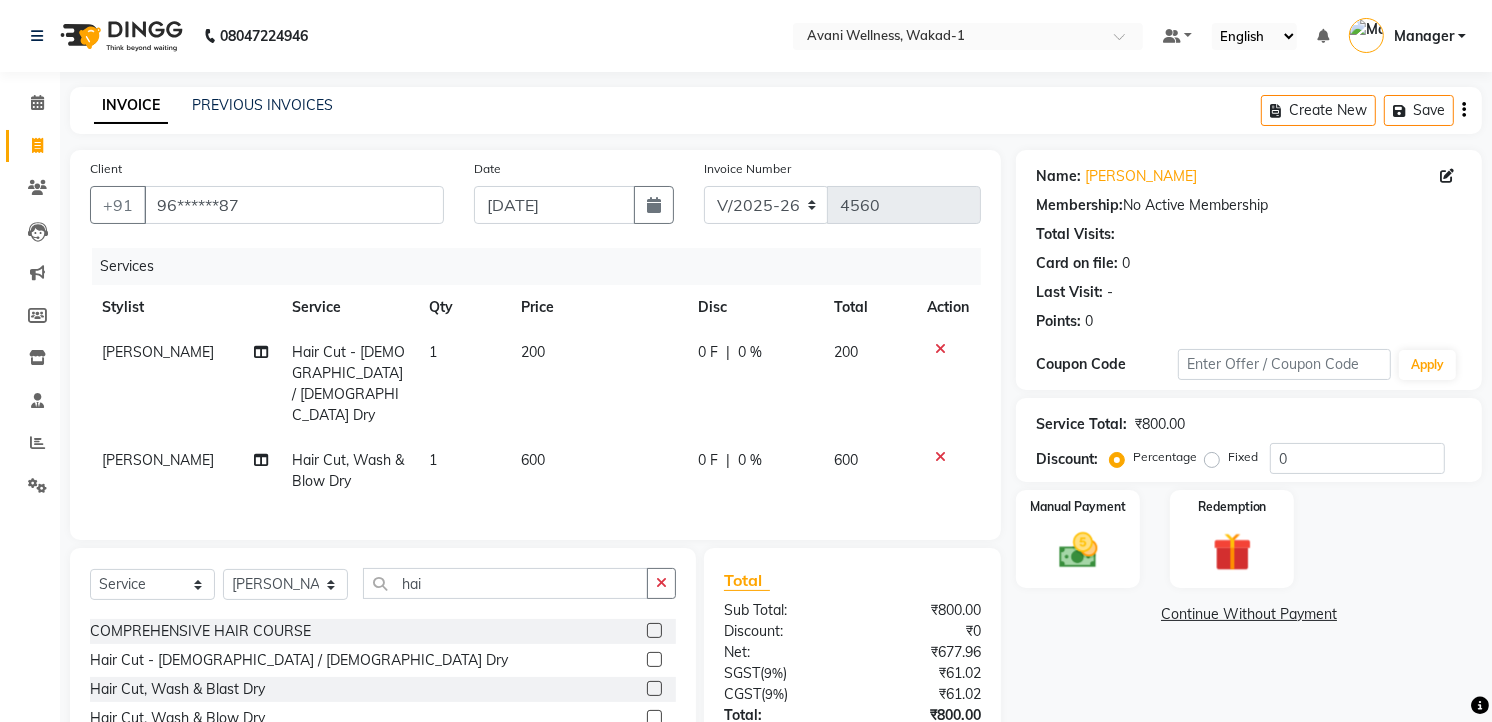 click 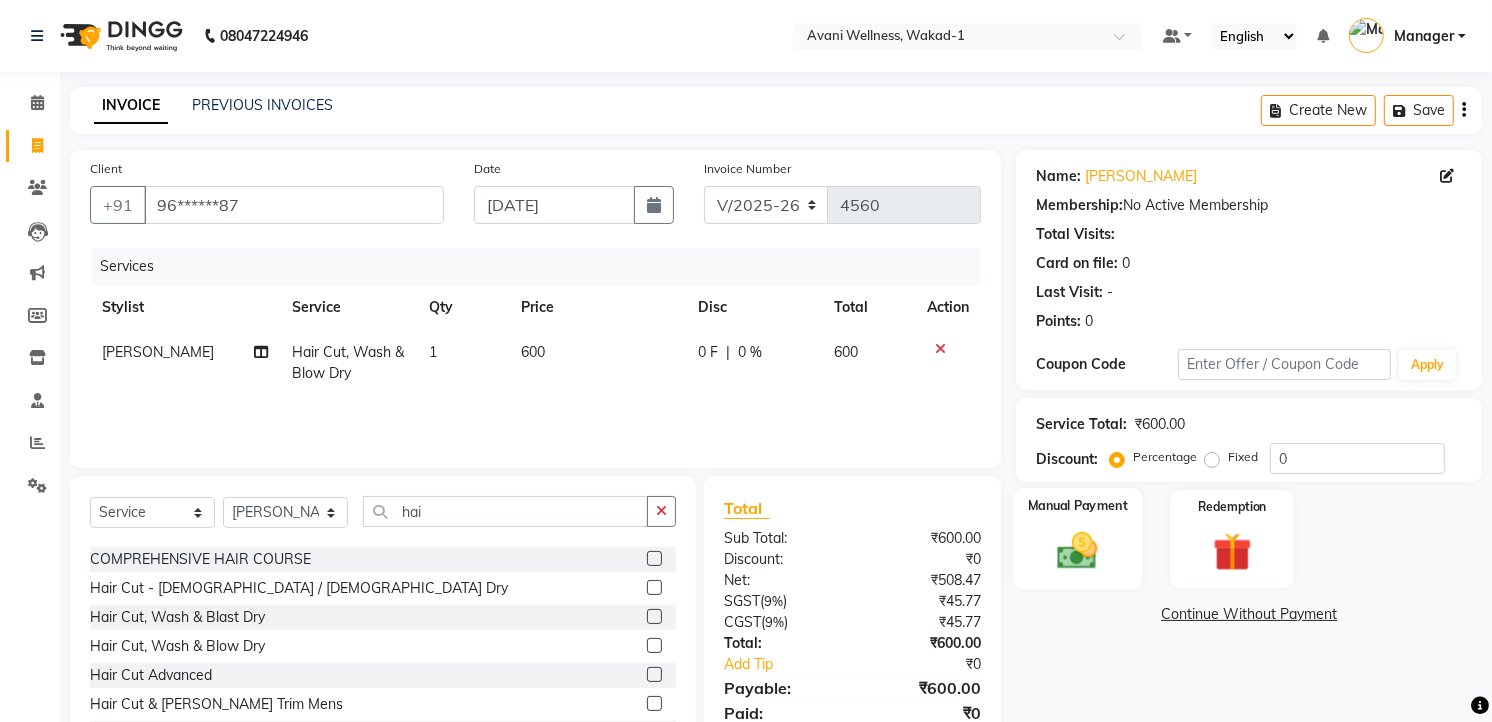 click 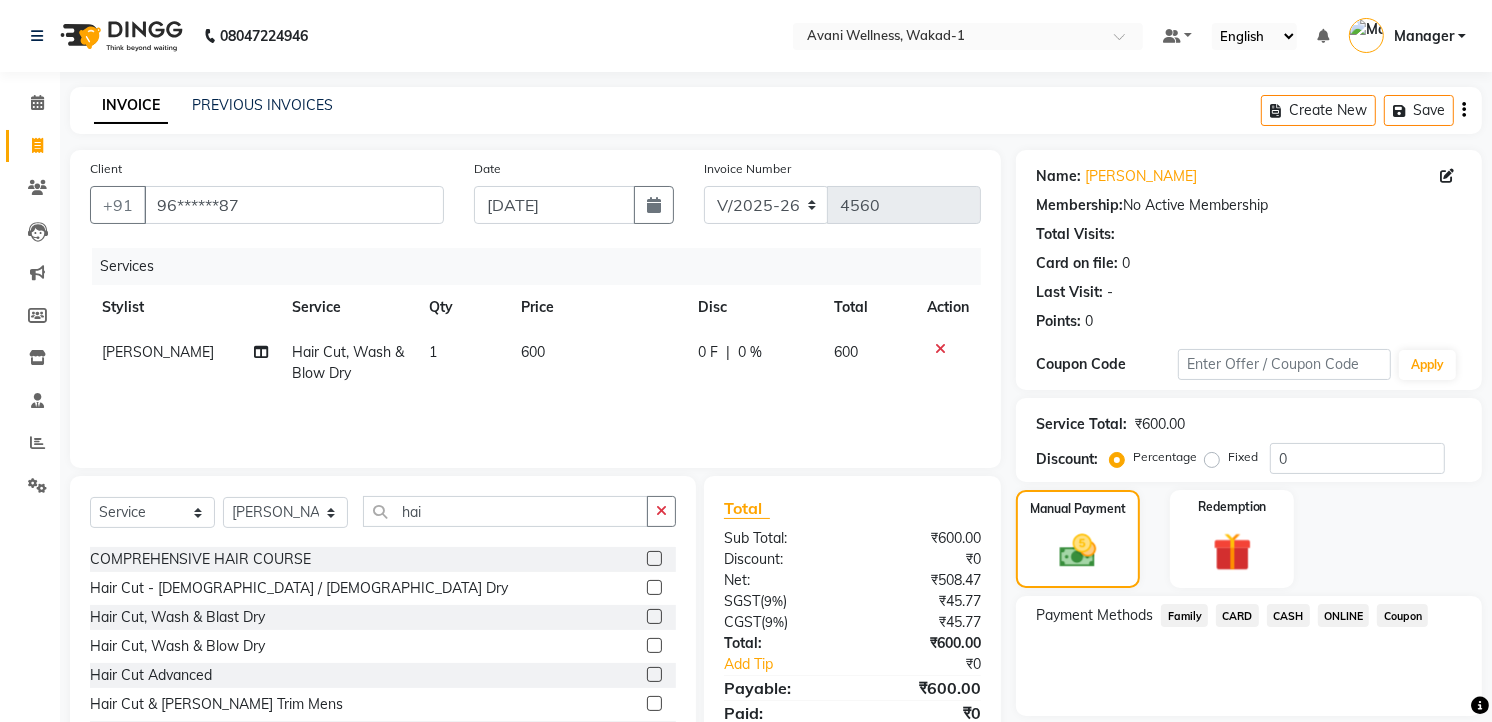 click on "ONLINE" 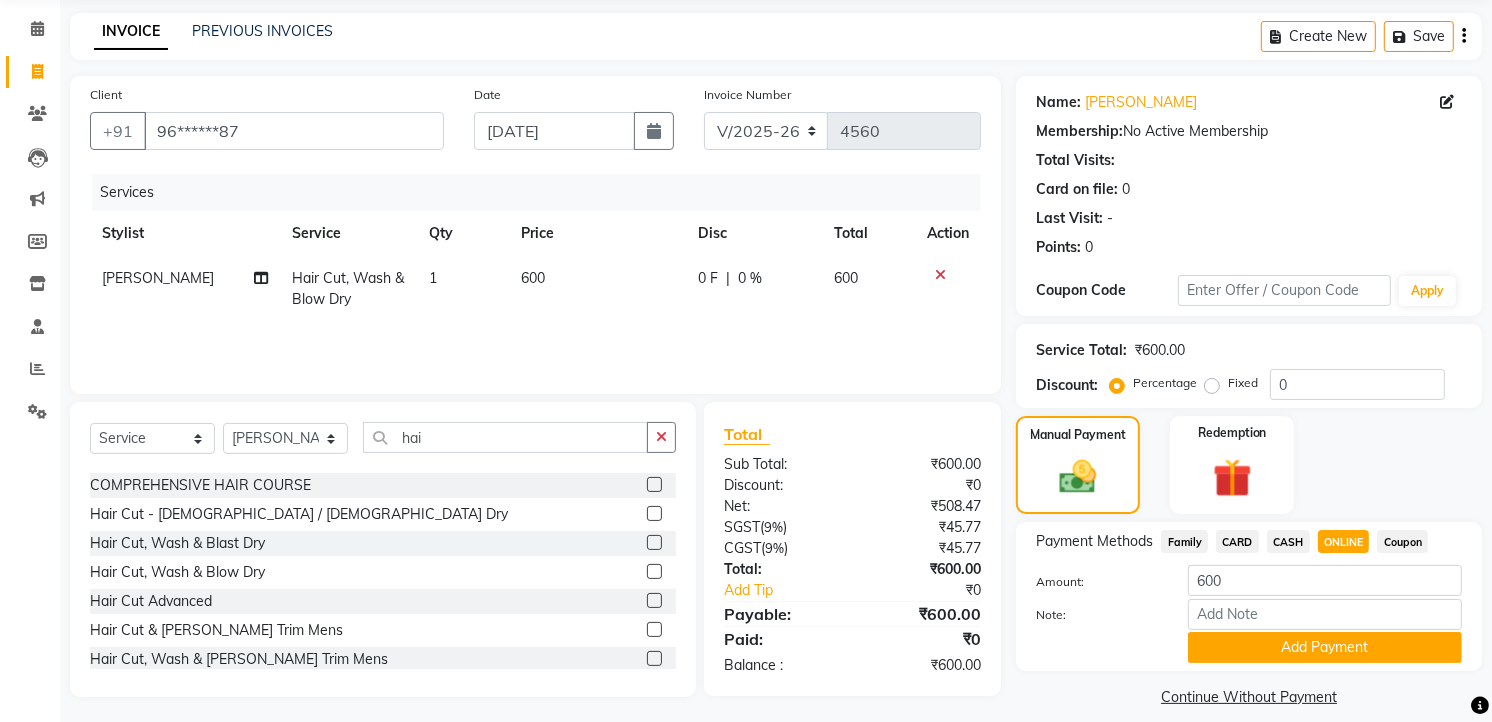 scroll, scrollTop: 75, scrollLeft: 0, axis: vertical 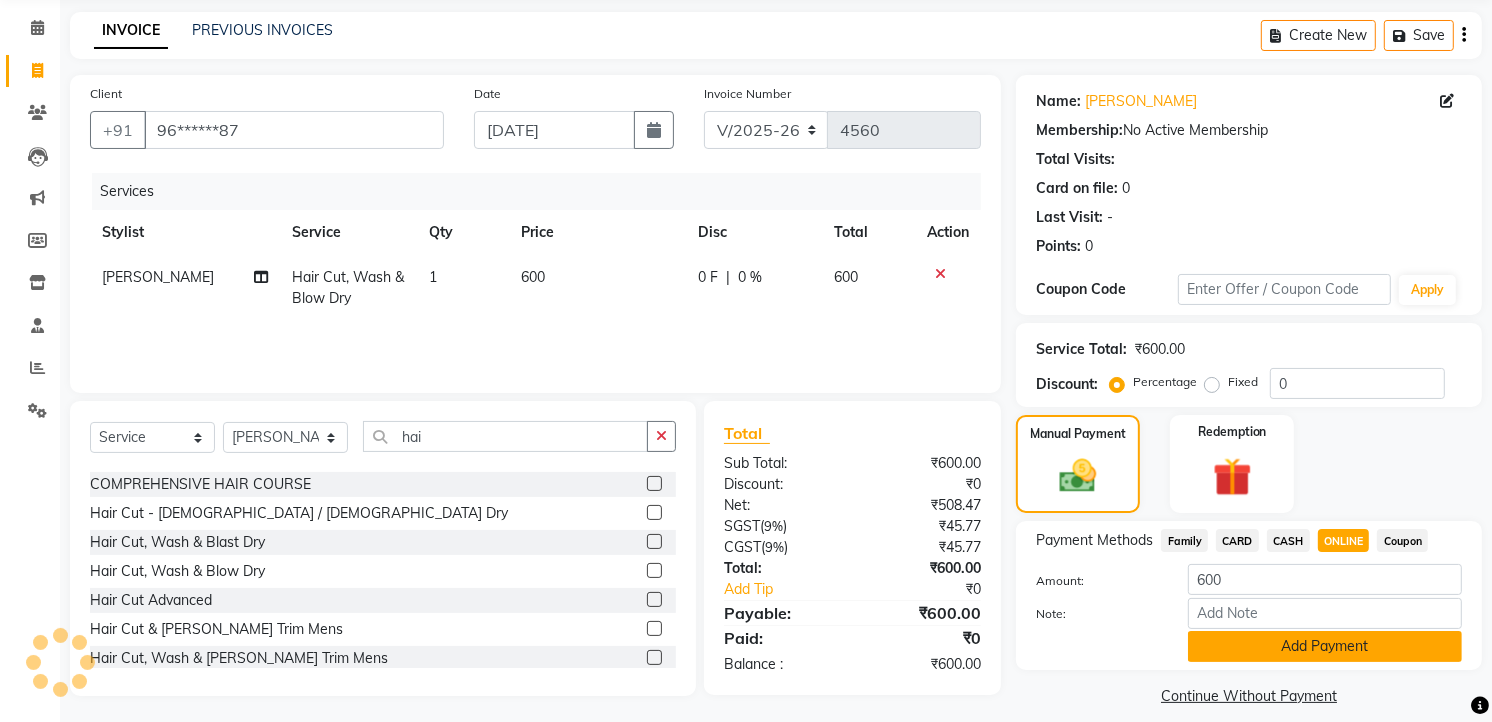 click on "Add Payment" 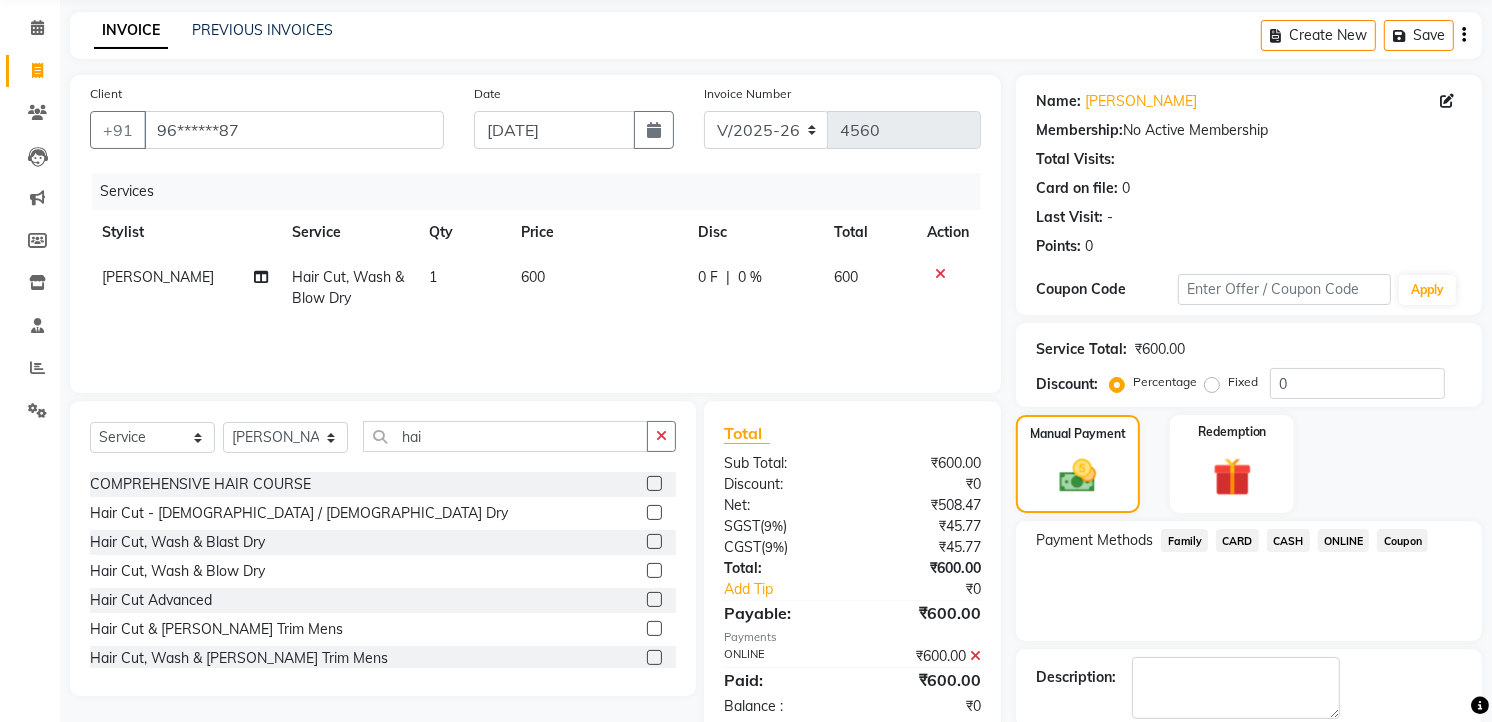 scroll, scrollTop: 177, scrollLeft: 0, axis: vertical 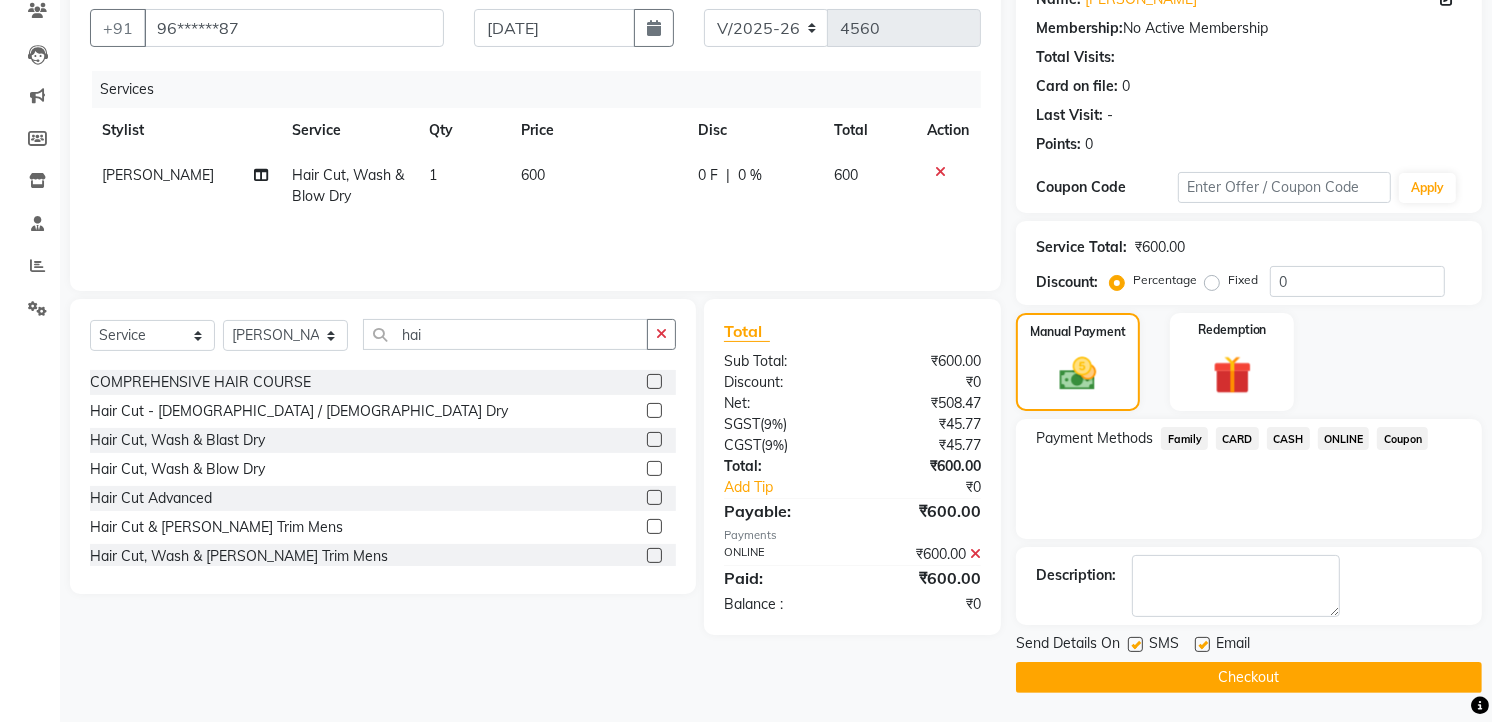 click on "Checkout" 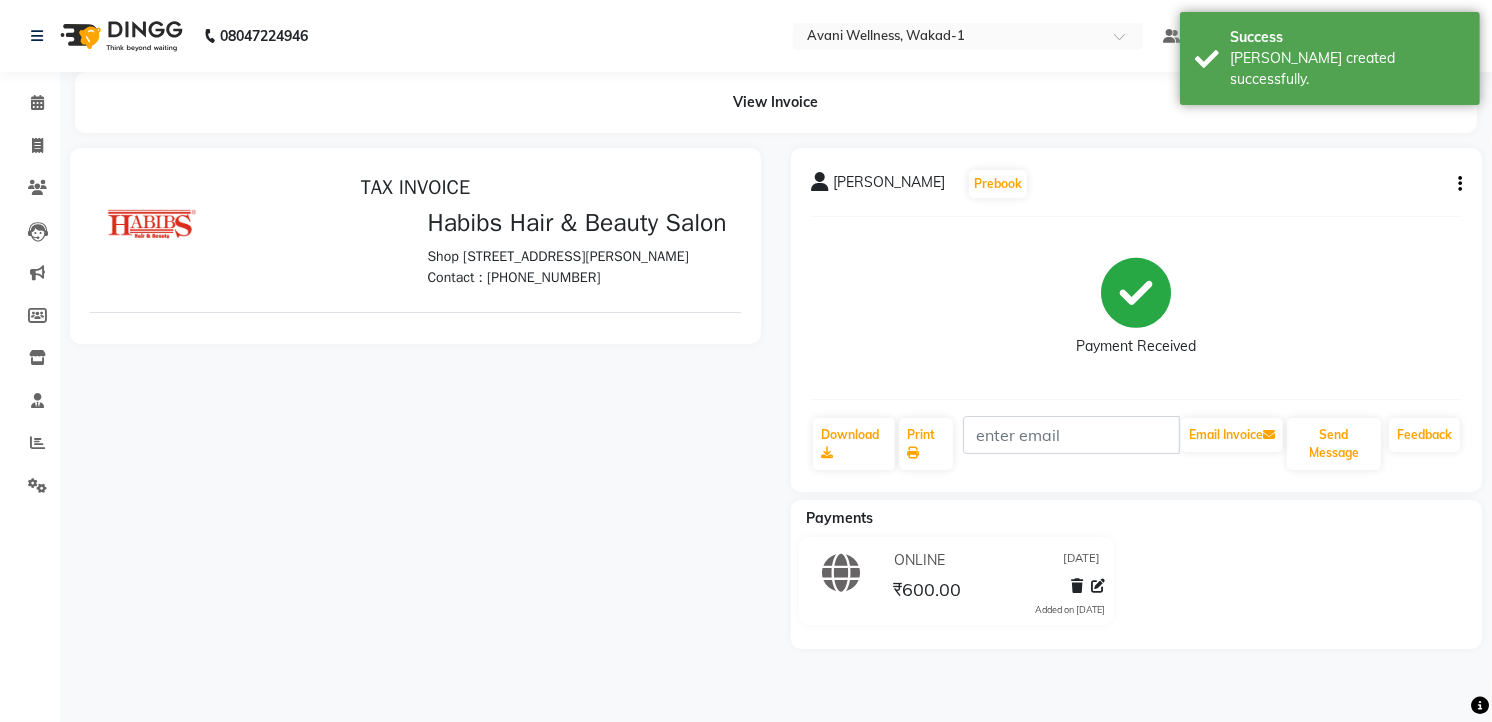 scroll, scrollTop: 0, scrollLeft: 0, axis: both 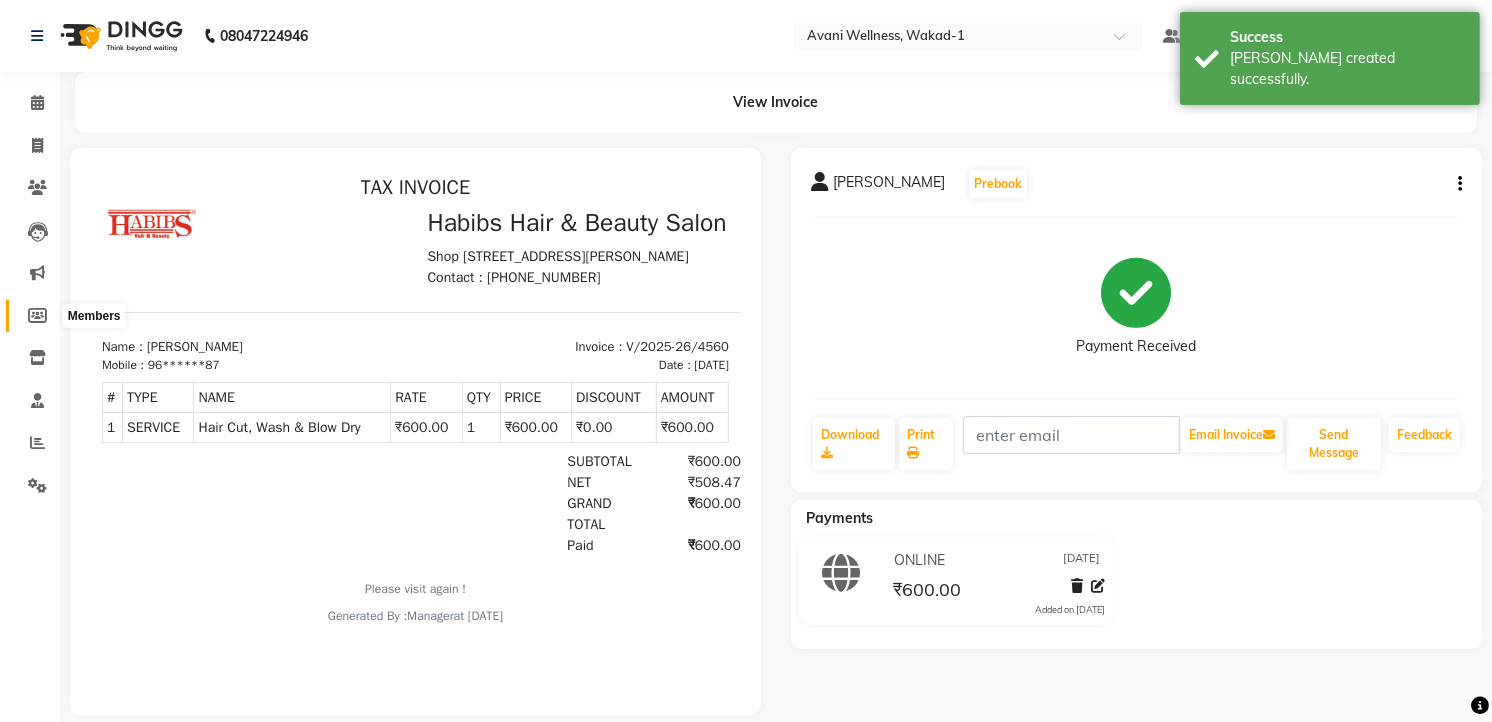 click 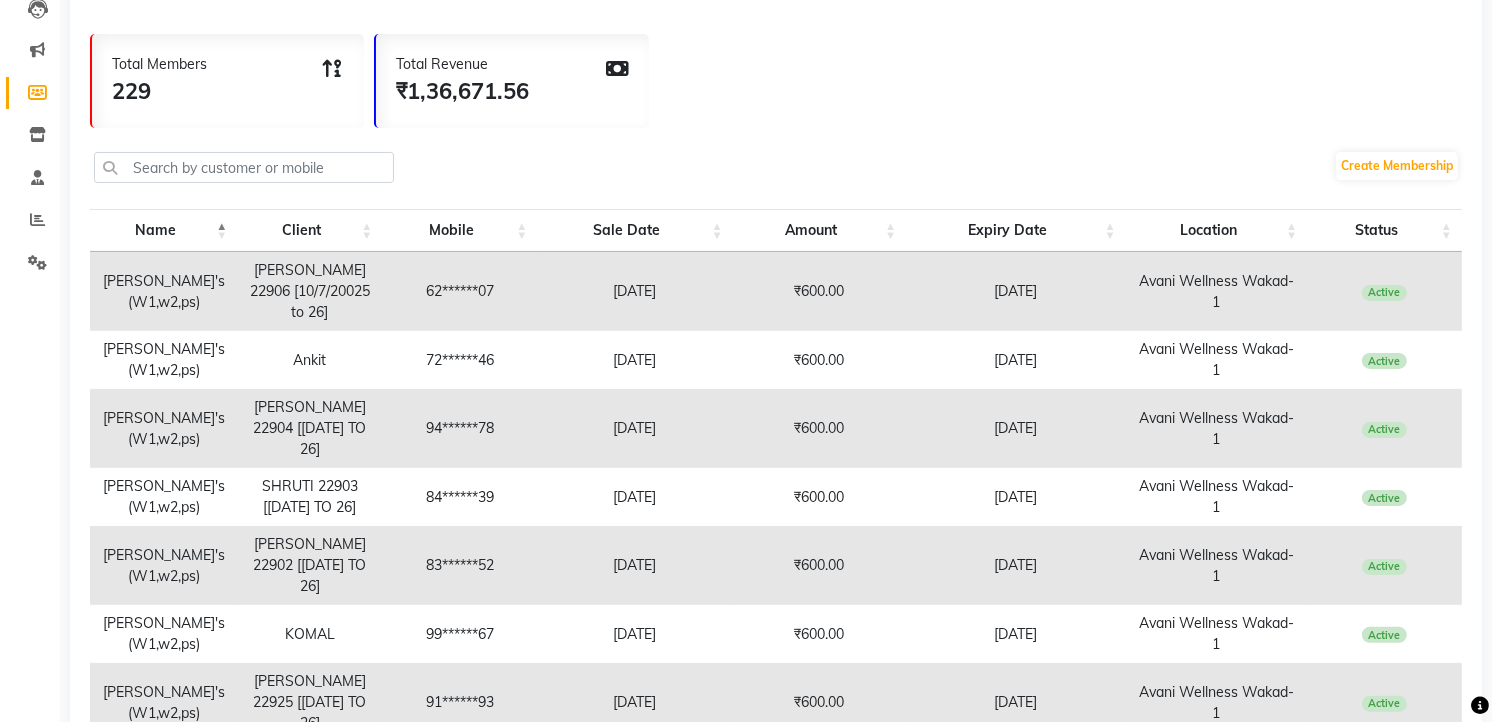 scroll, scrollTop: 226, scrollLeft: 0, axis: vertical 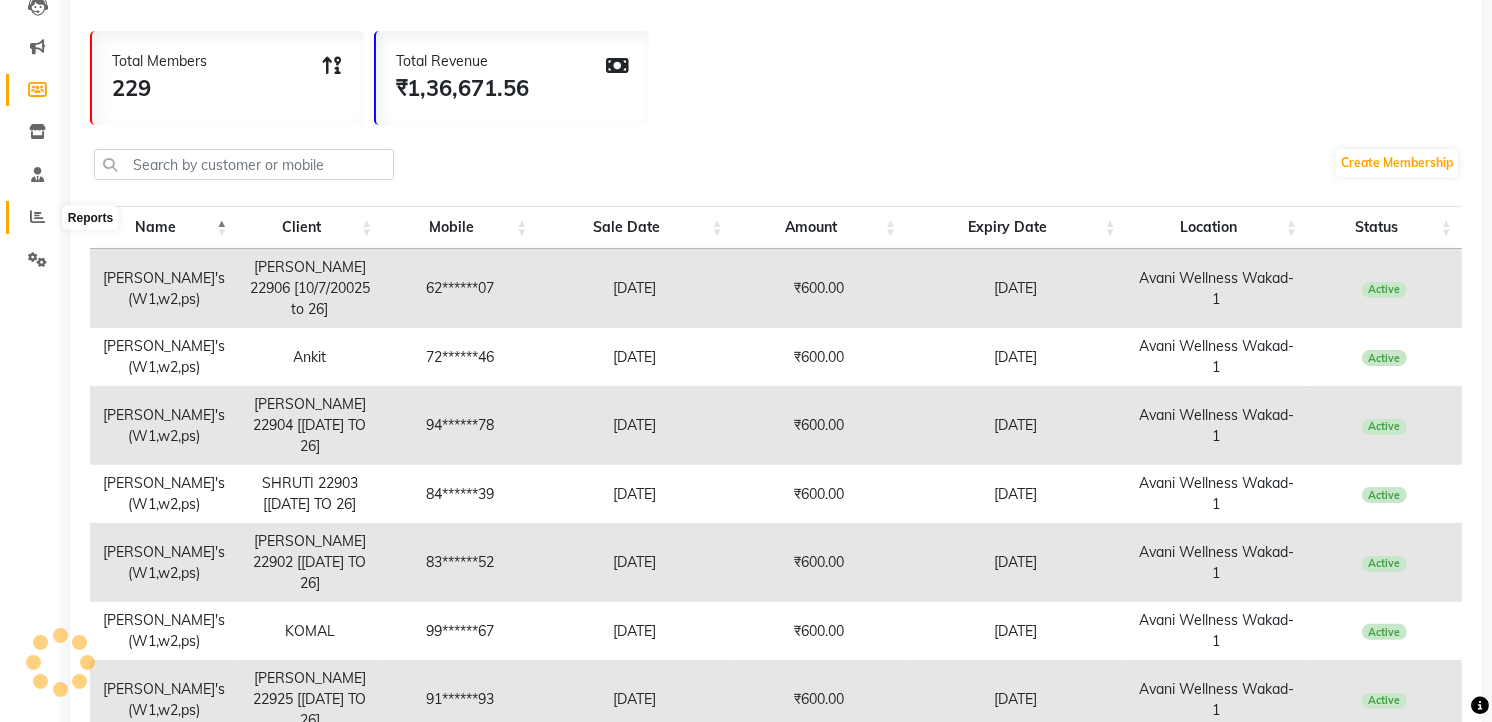 click 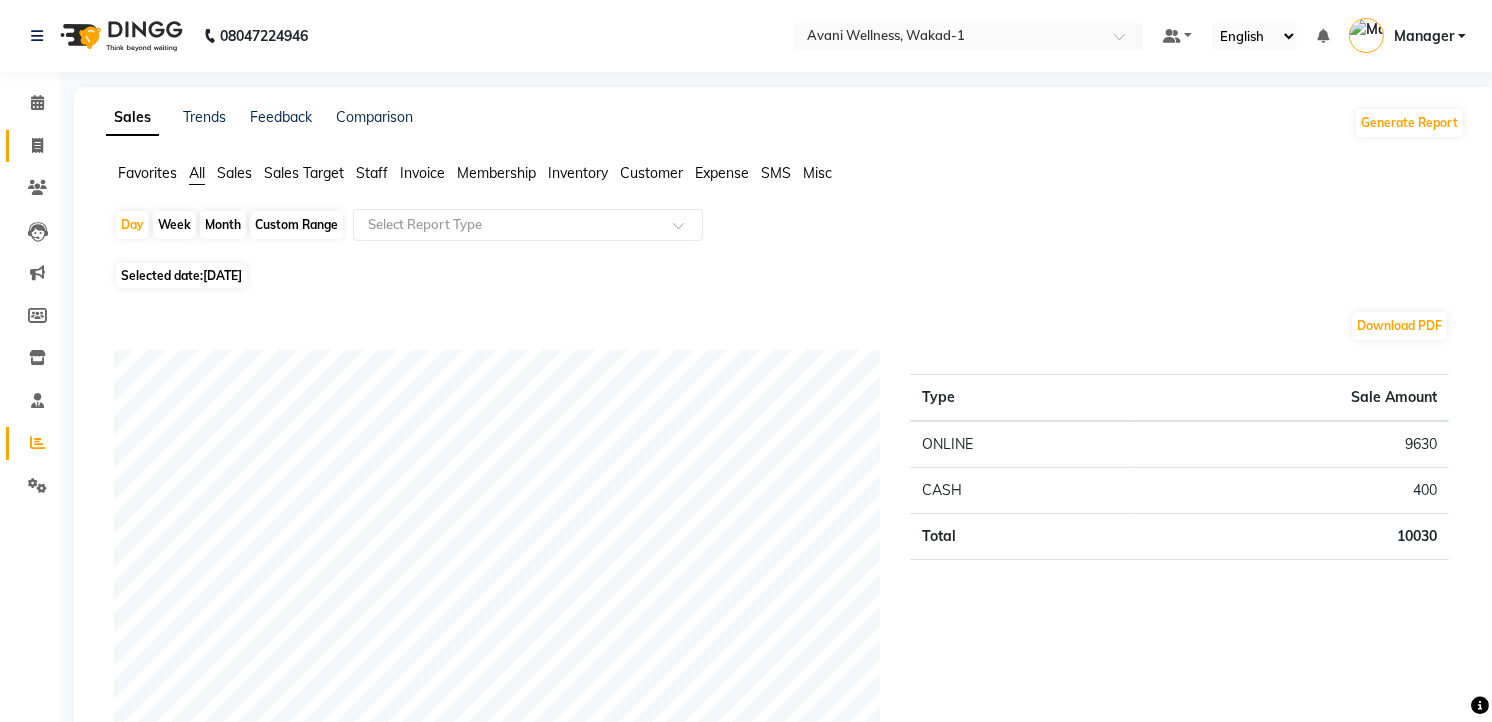 click 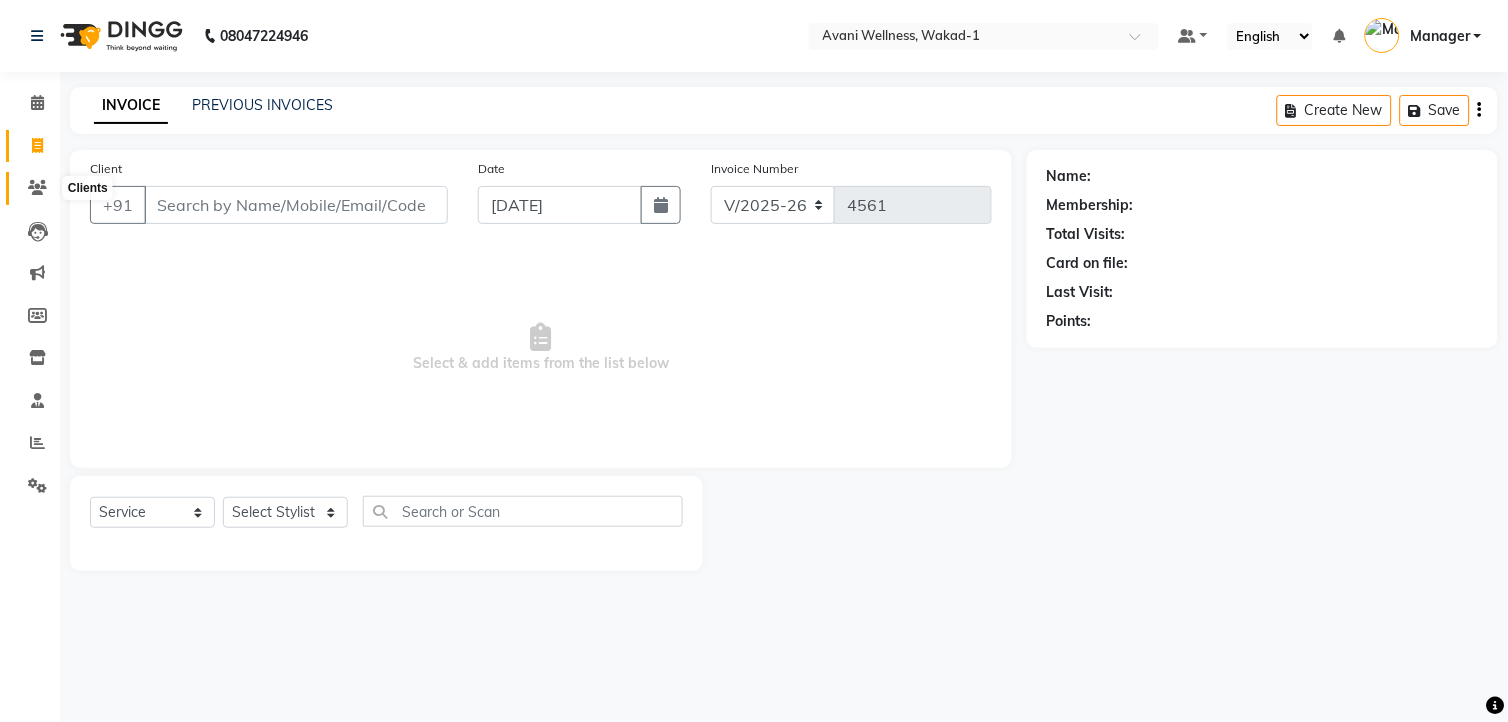 click 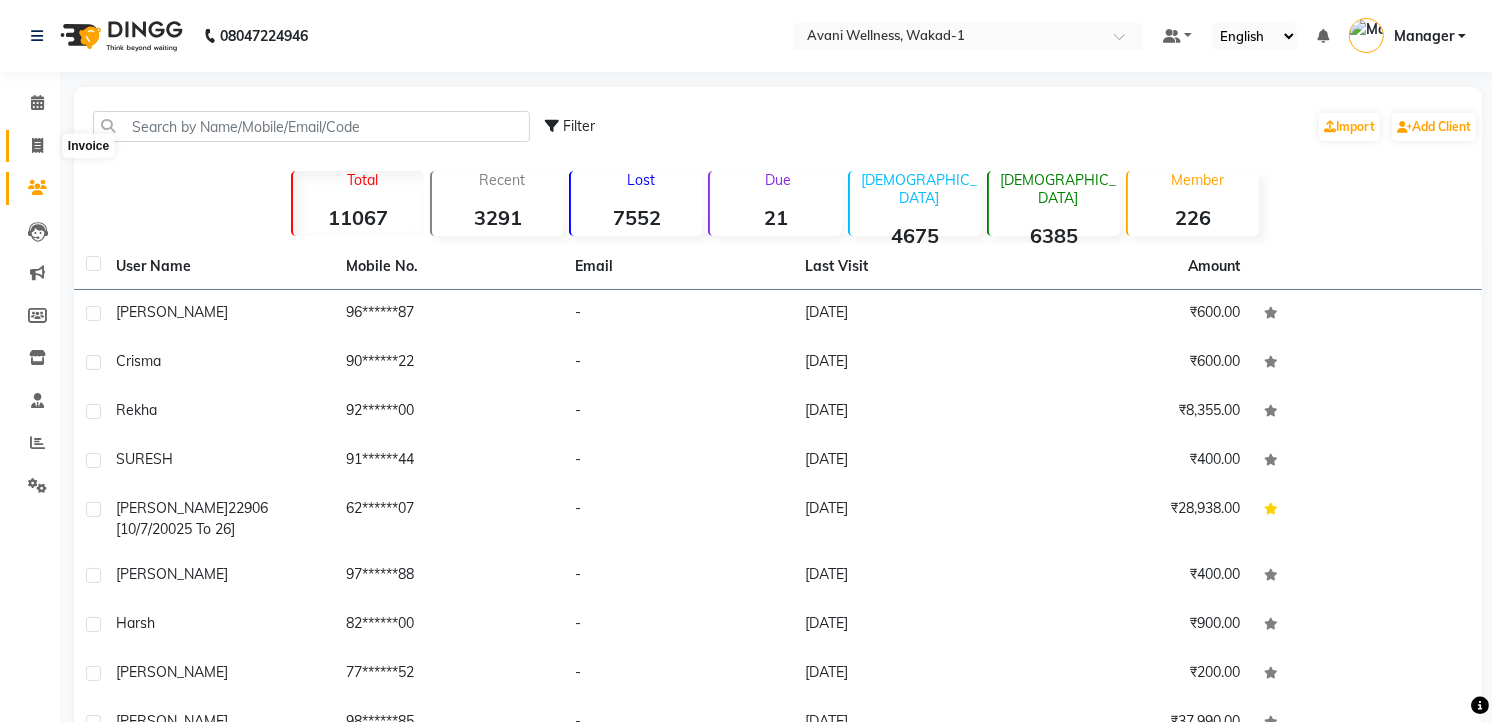 click 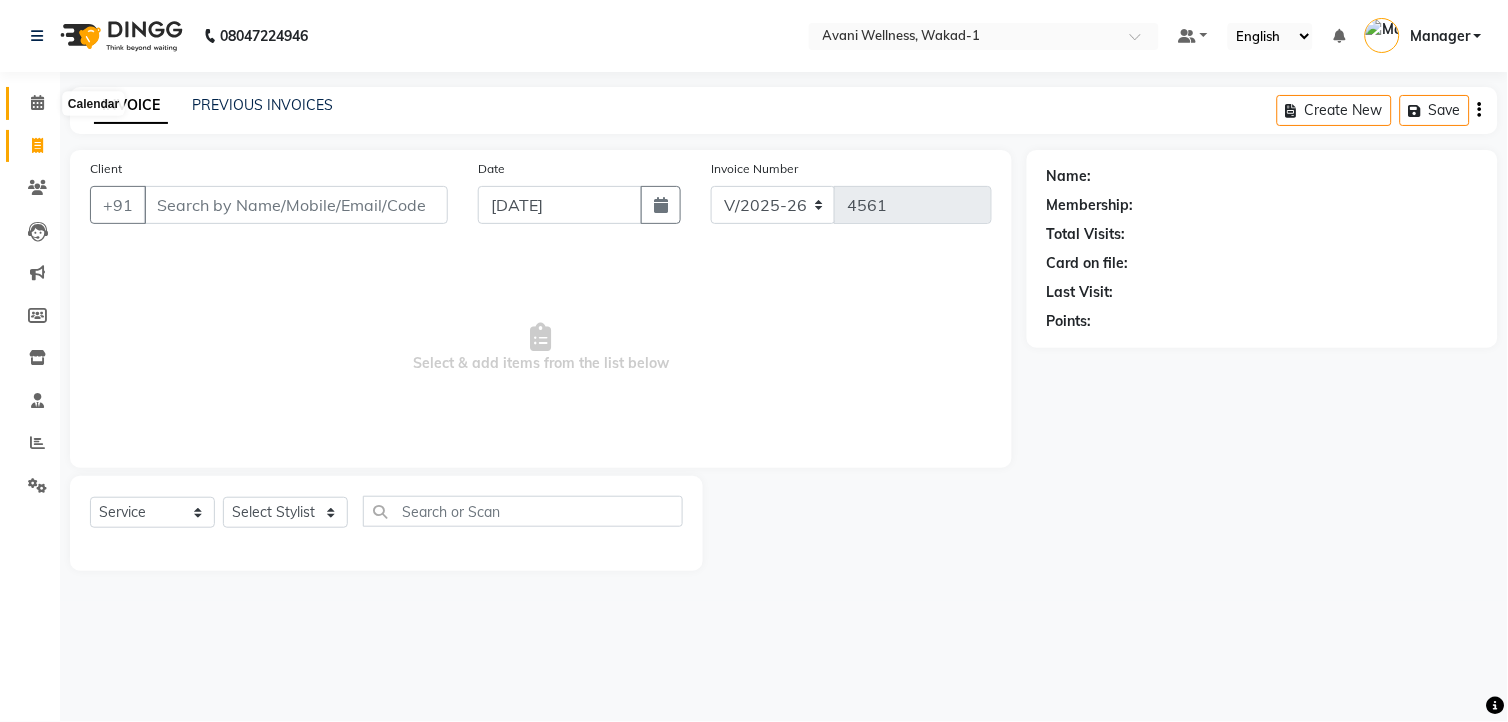 click 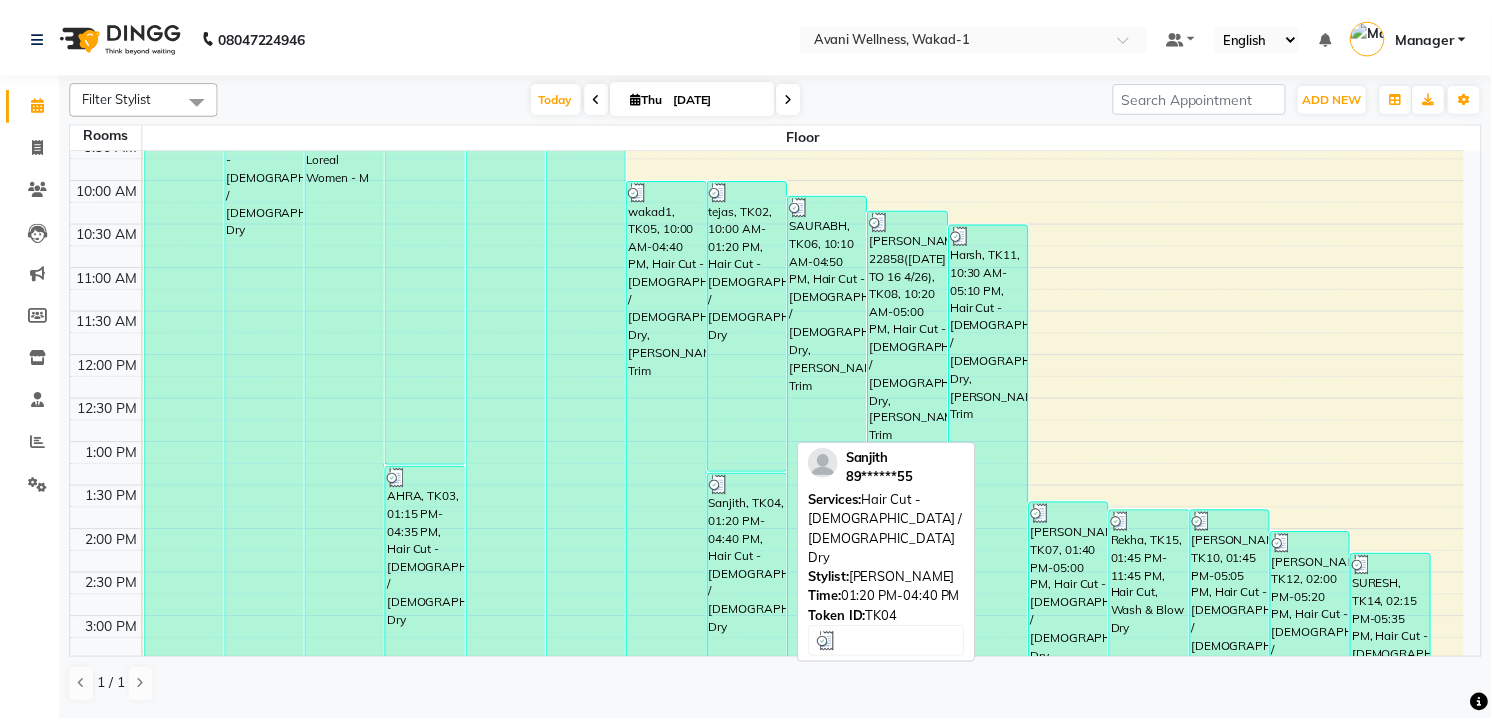 scroll, scrollTop: 136, scrollLeft: 0, axis: vertical 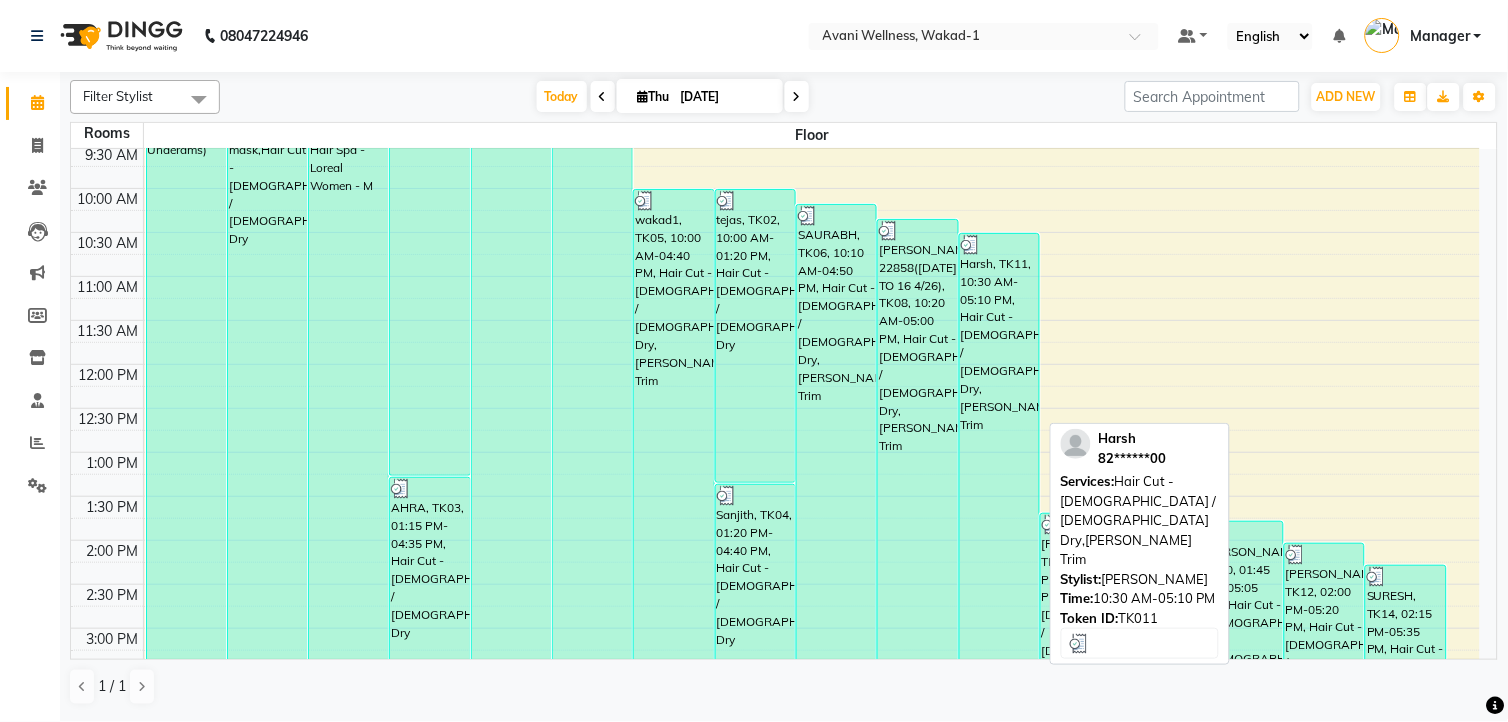 click on "Harsh, TK11, 10:30 AM-05:10 PM, Hair Cut - [DEMOGRAPHIC_DATA] / [DEMOGRAPHIC_DATA] Dry,[PERSON_NAME] Trim" at bounding box center (999, 527) 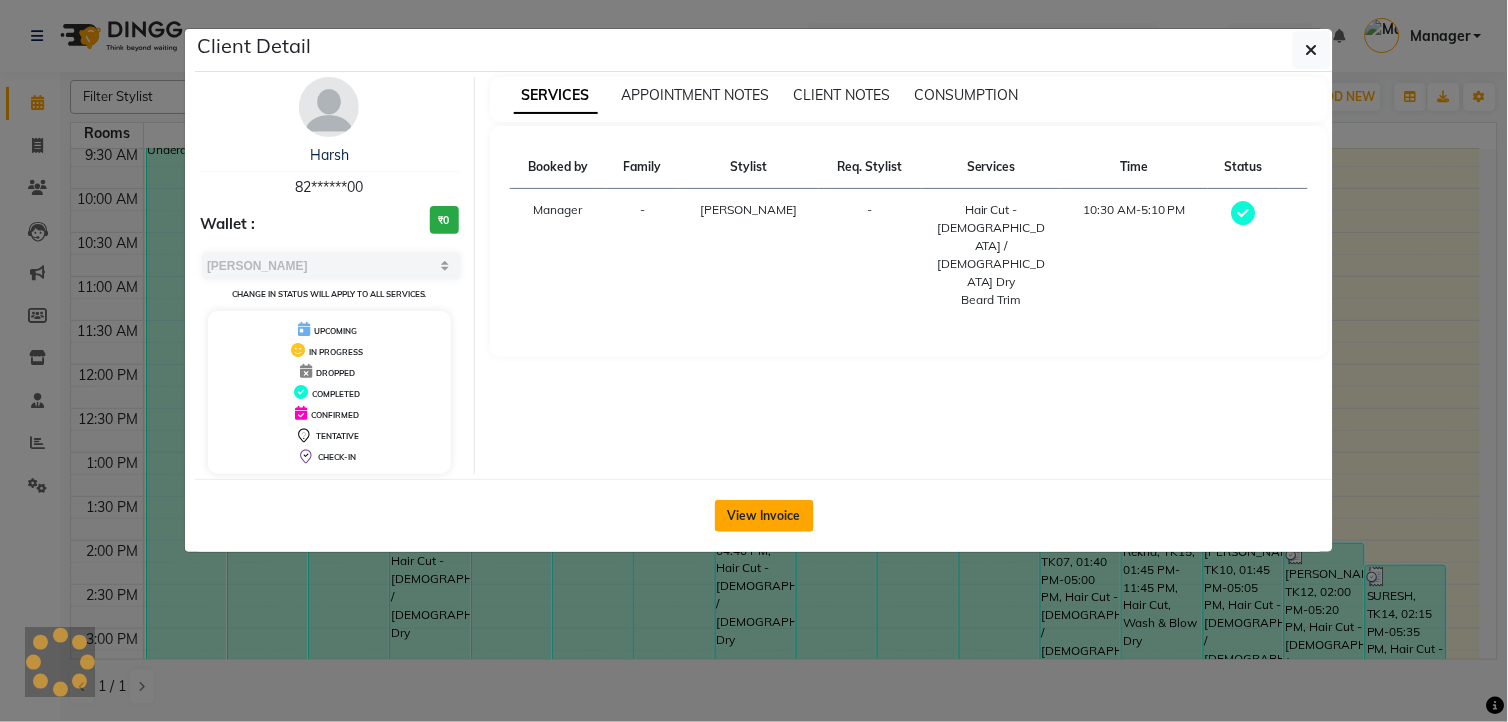click on "View Invoice" 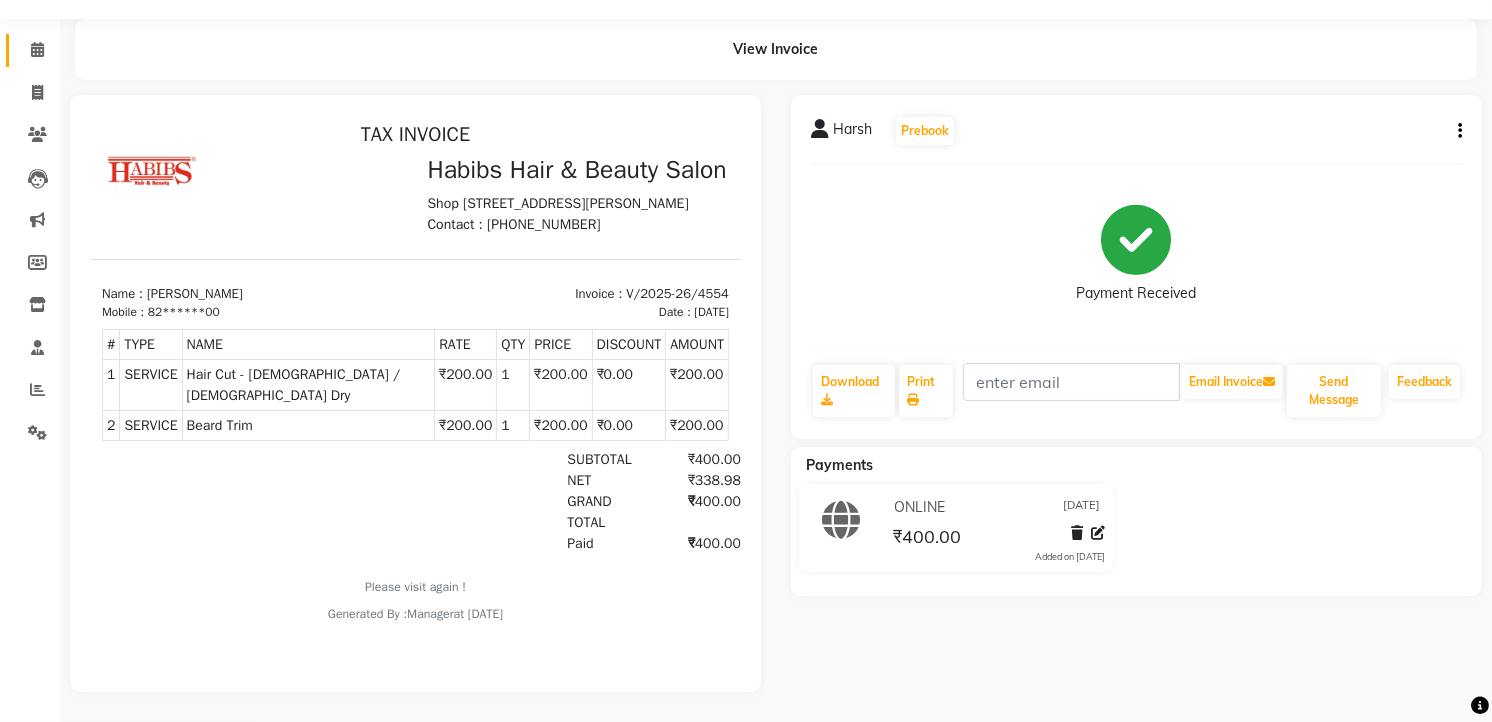 scroll, scrollTop: 36, scrollLeft: 0, axis: vertical 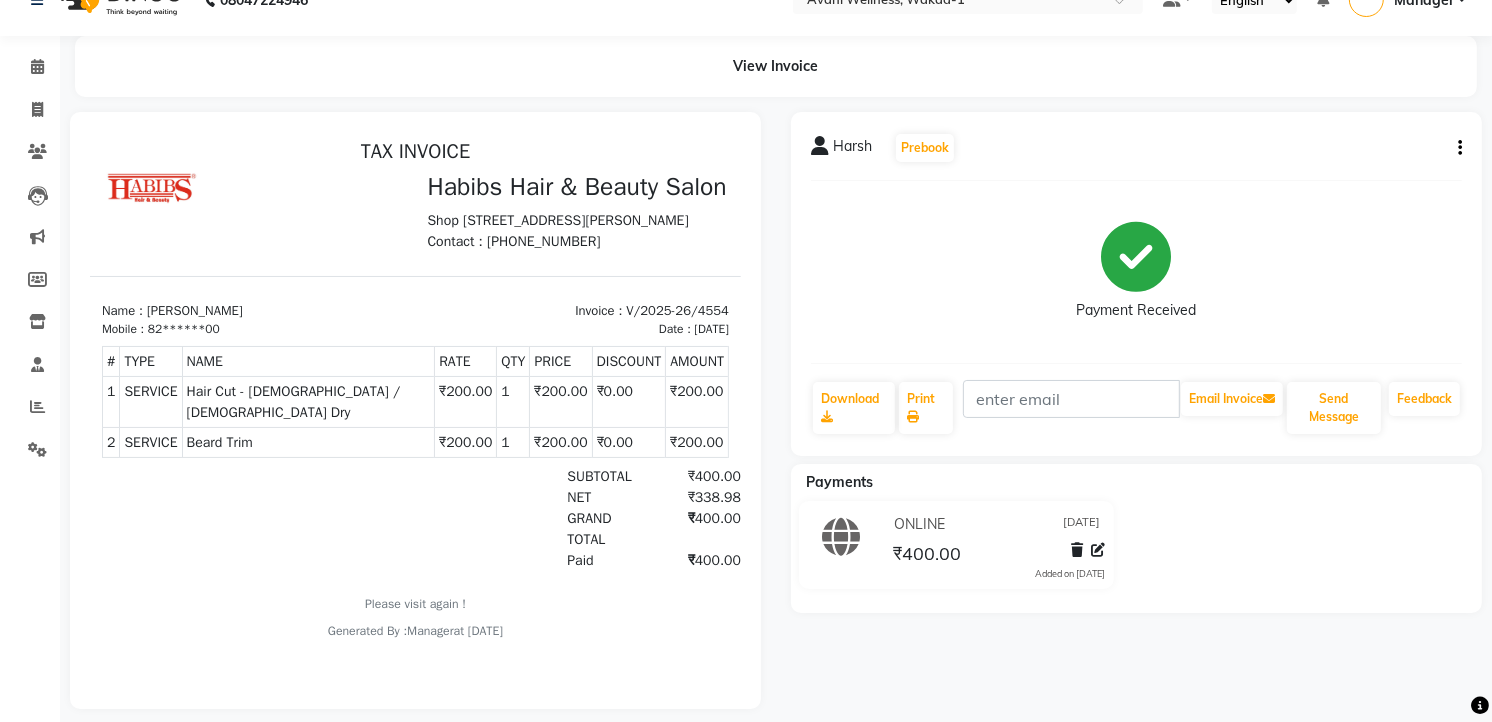 click on "GRAND TOTAL" at bounding box center (600, 528) 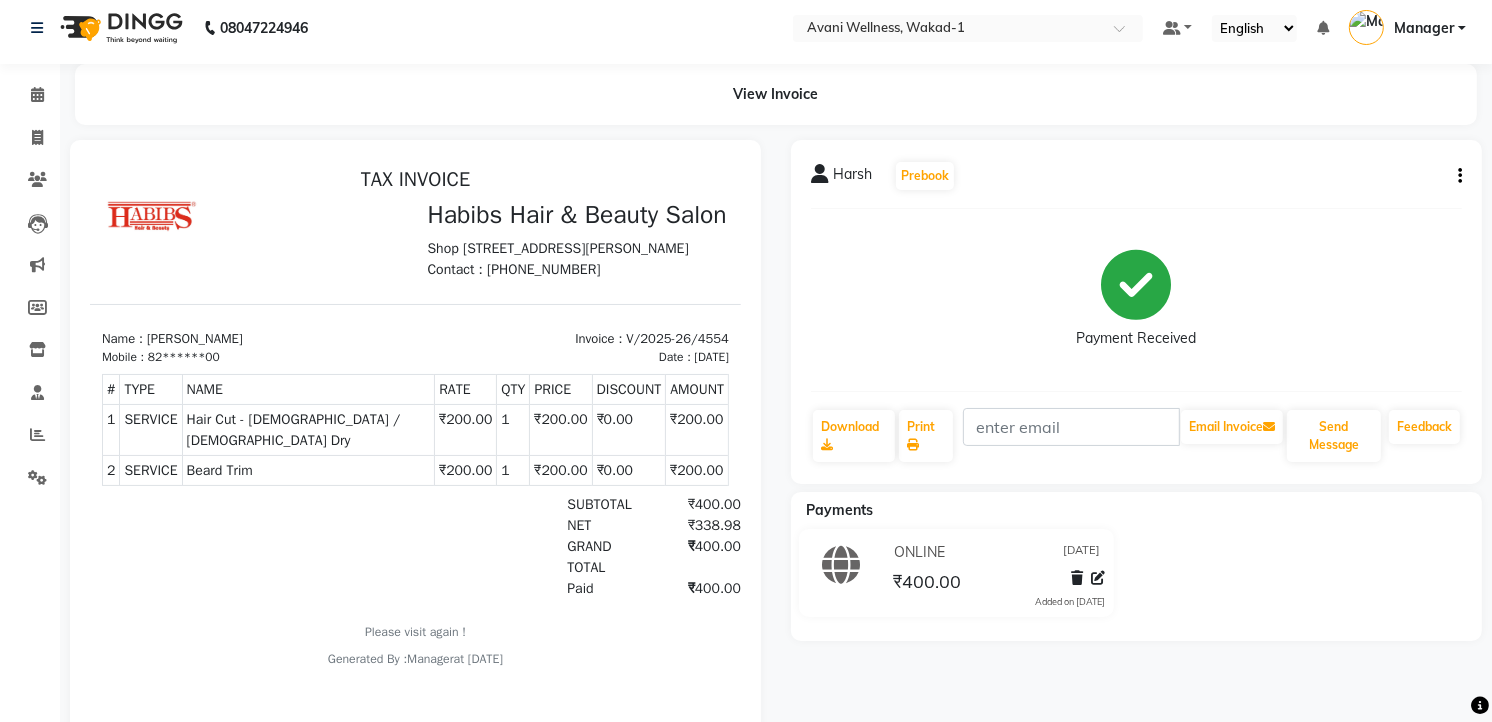 scroll, scrollTop: 15, scrollLeft: 0, axis: vertical 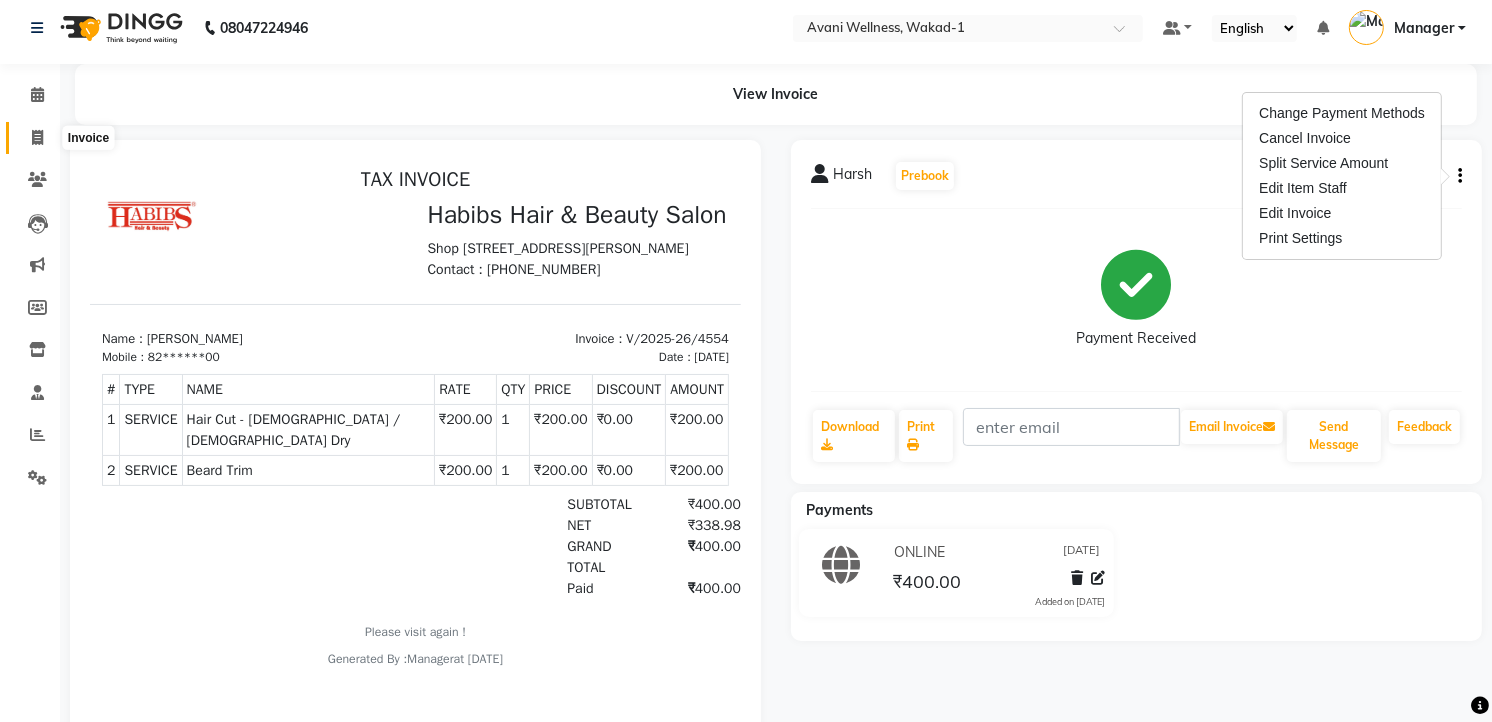 click 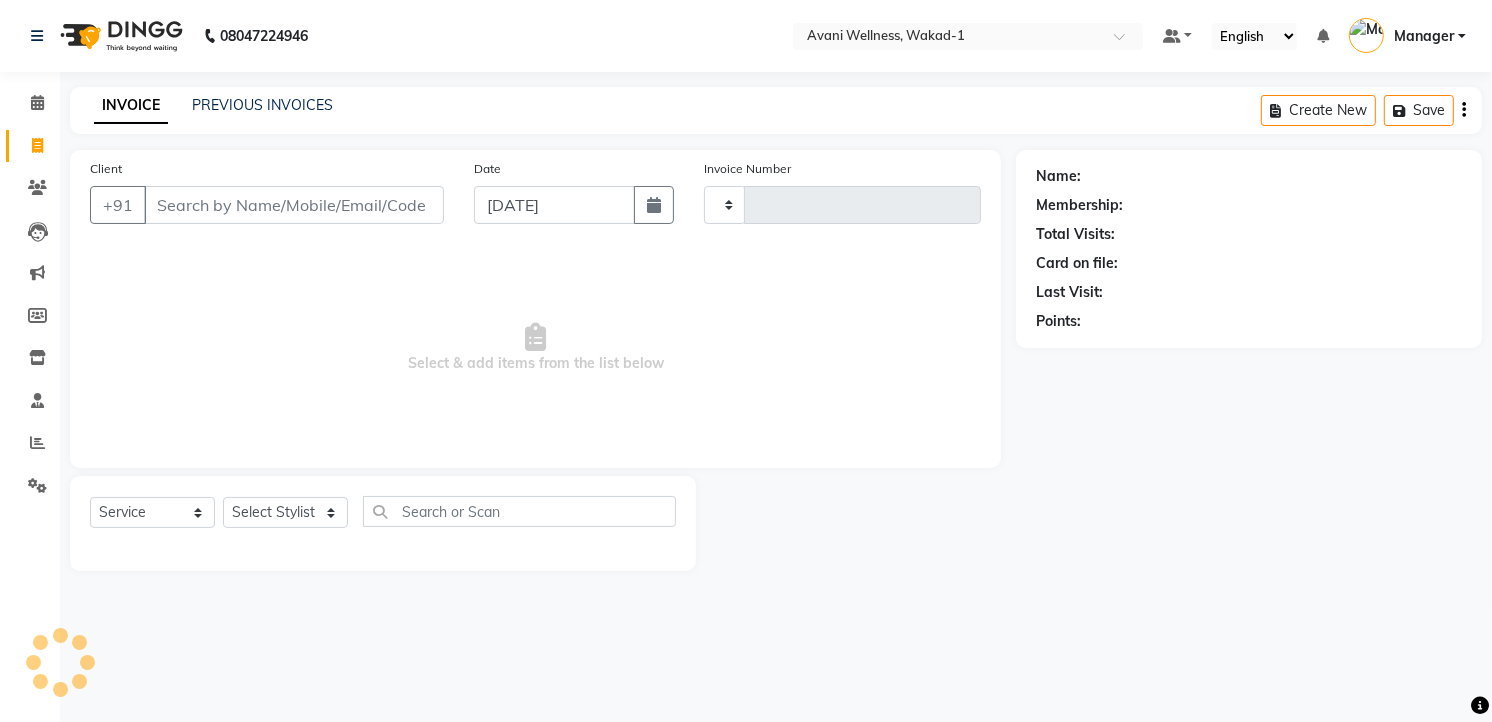scroll, scrollTop: 0, scrollLeft: 0, axis: both 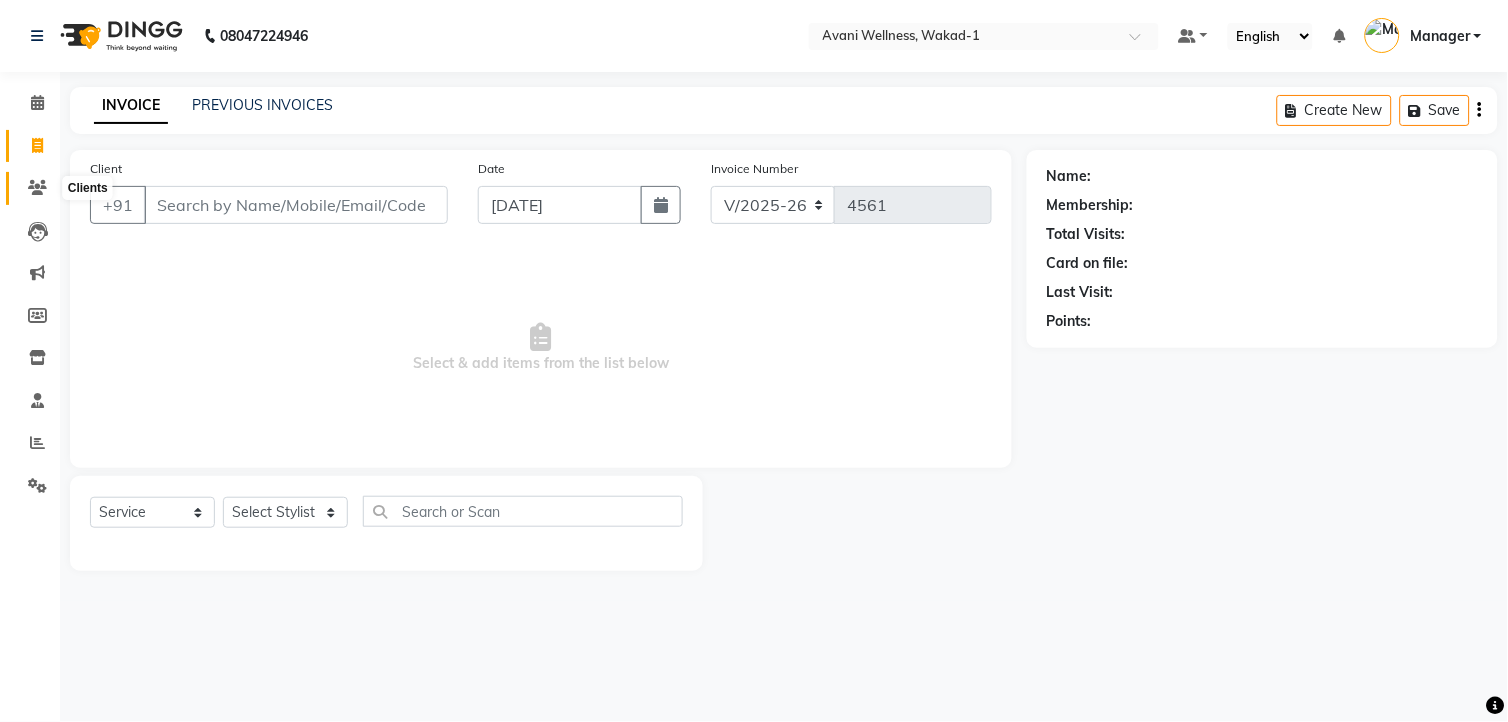 click 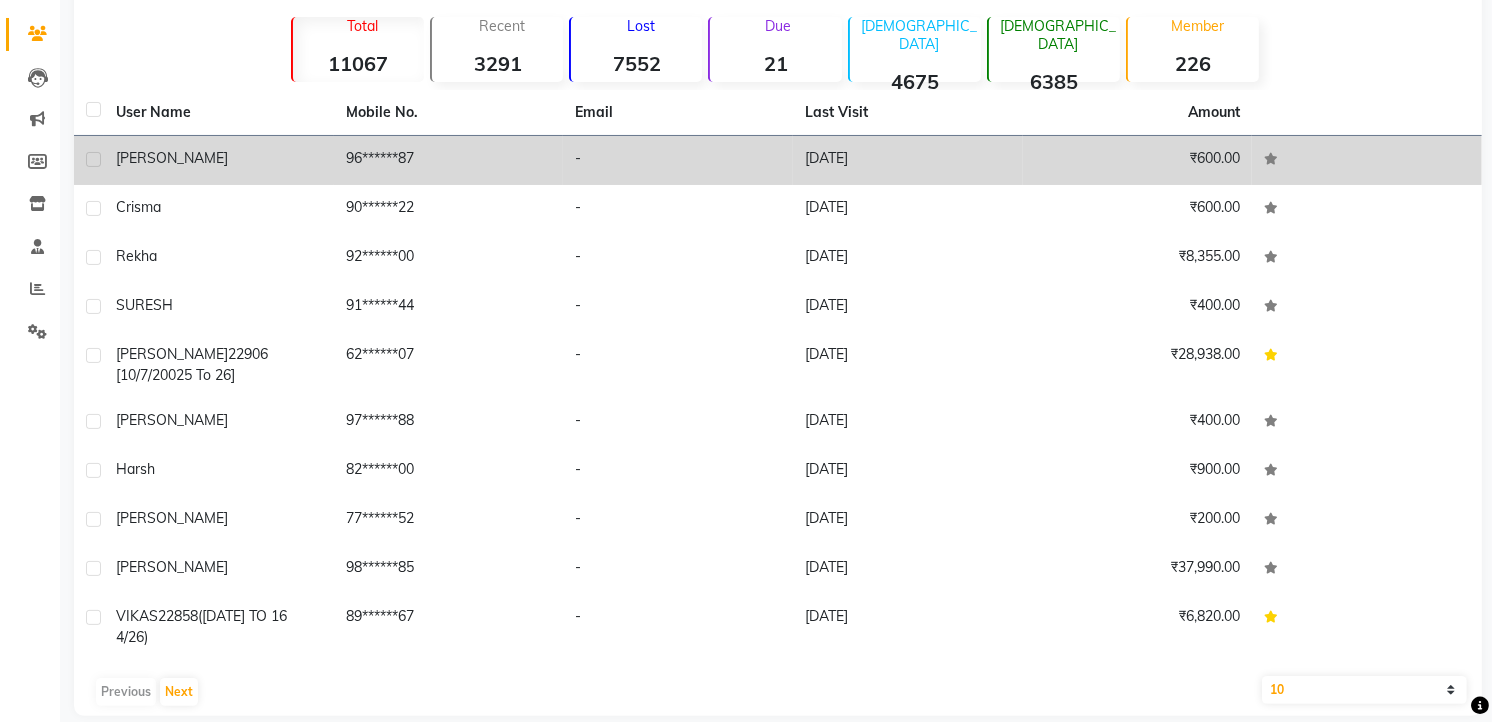 scroll, scrollTop: 177, scrollLeft: 0, axis: vertical 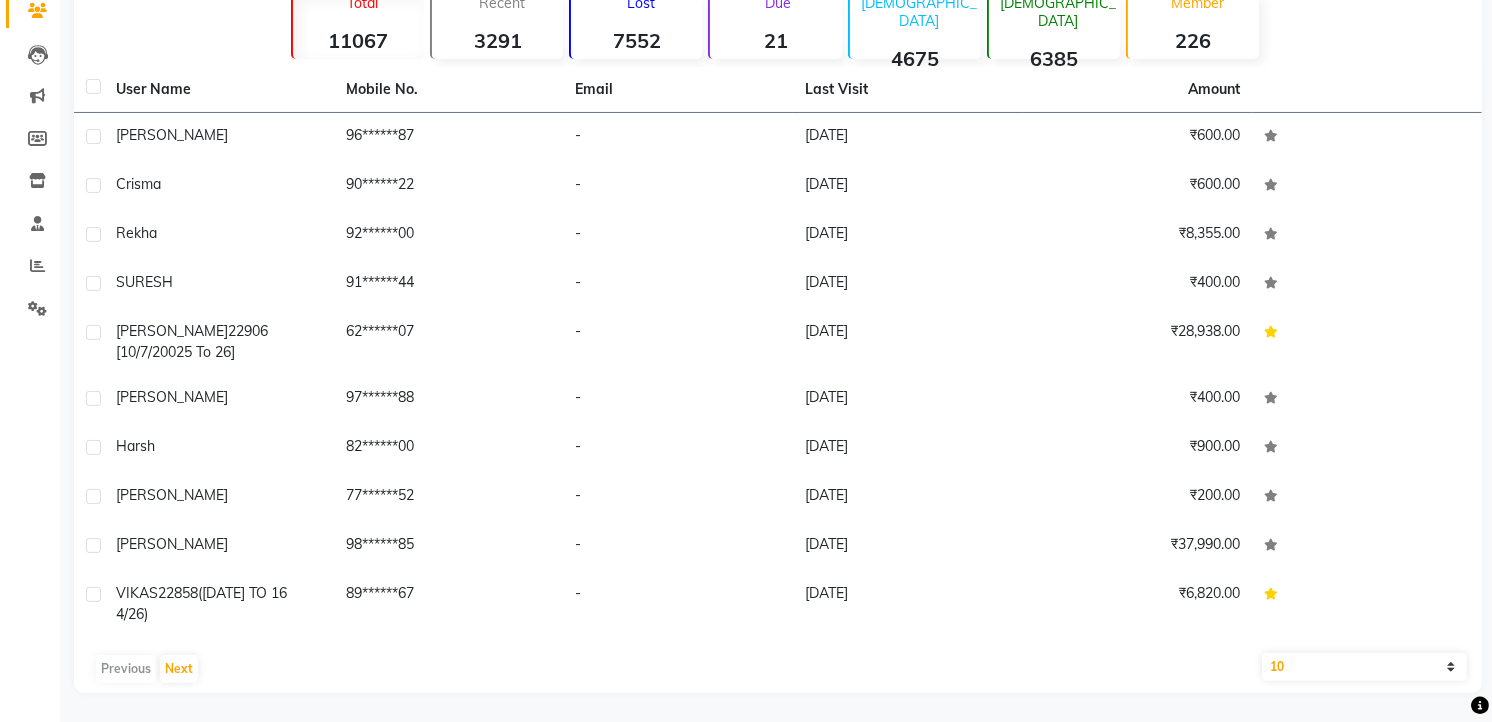 drag, startPoint x: 425, startPoint y: 516, endPoint x: 415, endPoint y: 770, distance: 254.19678 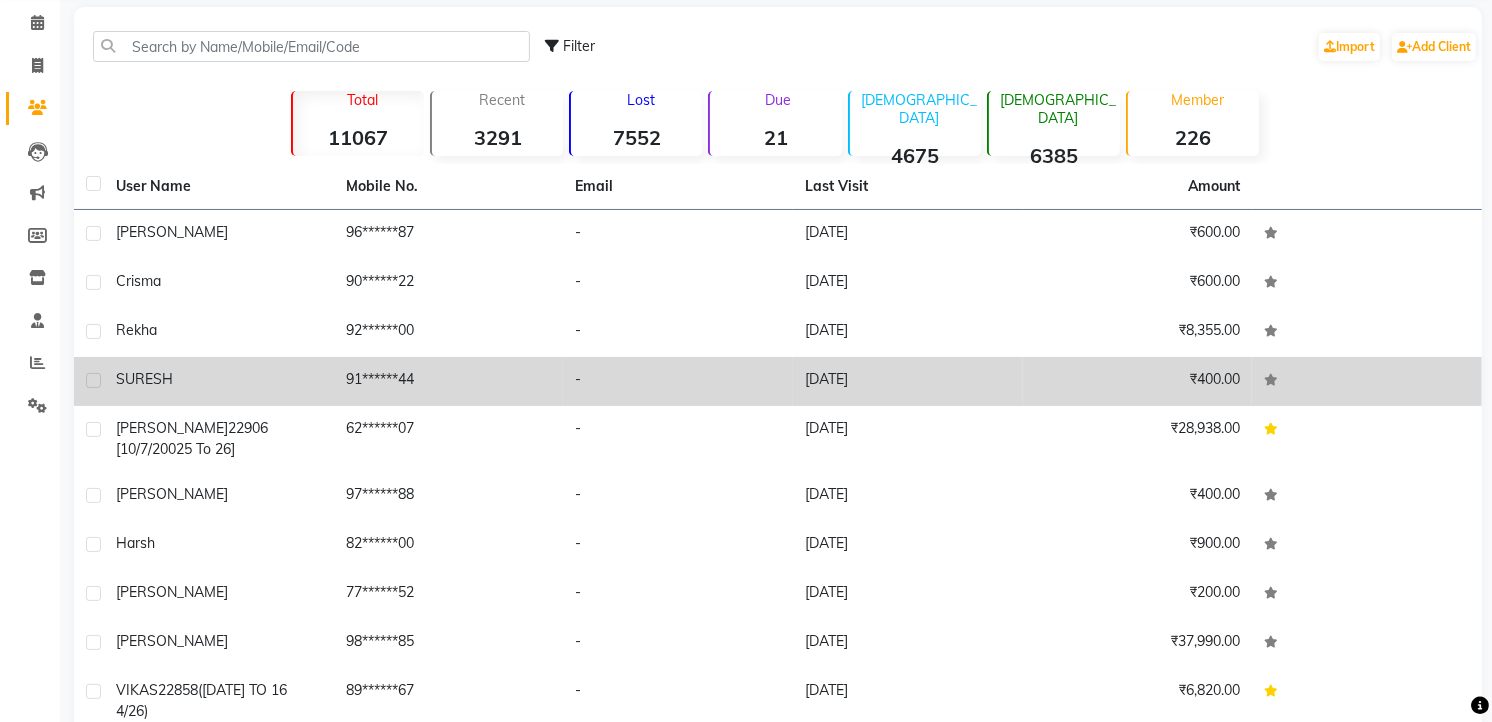 scroll, scrollTop: 76, scrollLeft: 0, axis: vertical 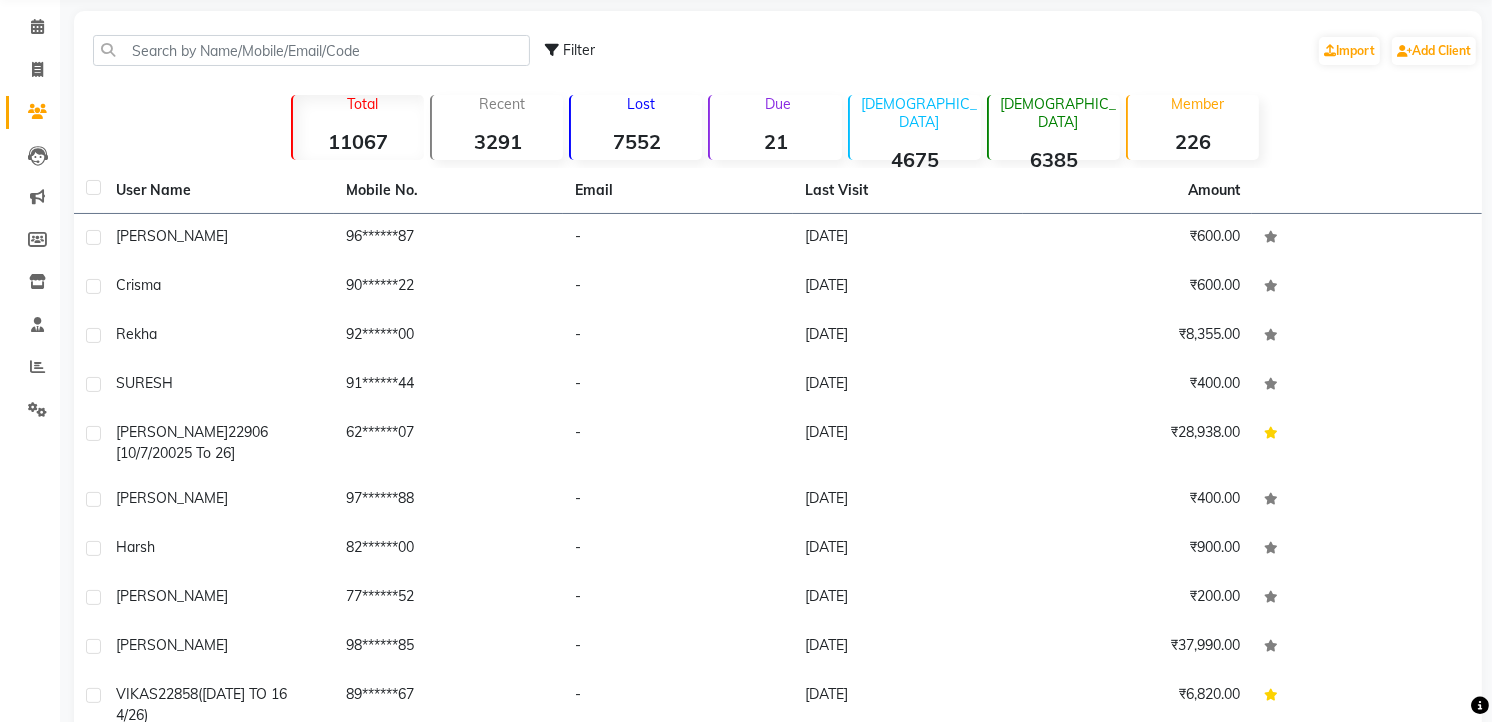 click on "Calendar  Invoice  Clients  Leads   Marketing  Members  Inventory  Staff  Reports  Settings Completed InProgress Upcoming Dropped Tentative Check-In Confirm Bookings Generate Report Segments Page Builder" 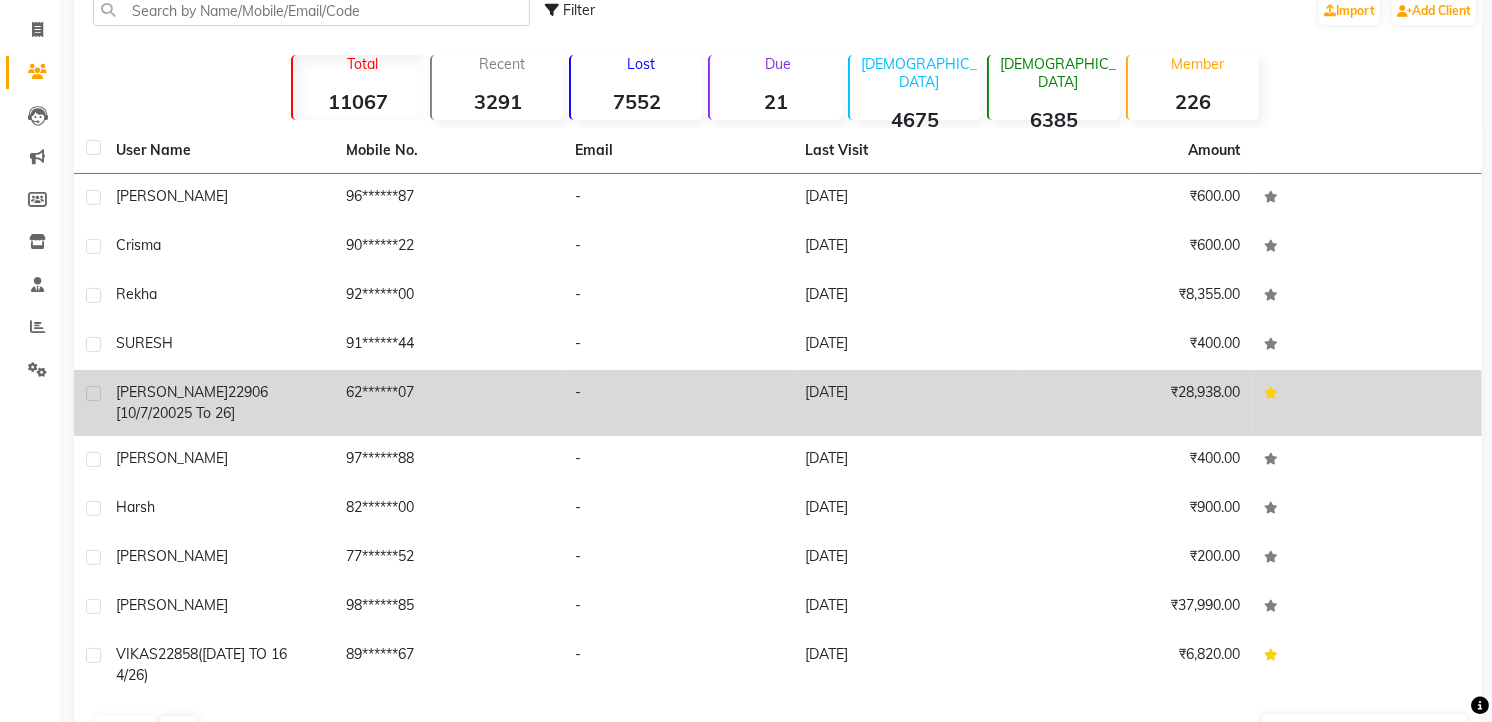 scroll, scrollTop: 177, scrollLeft: 0, axis: vertical 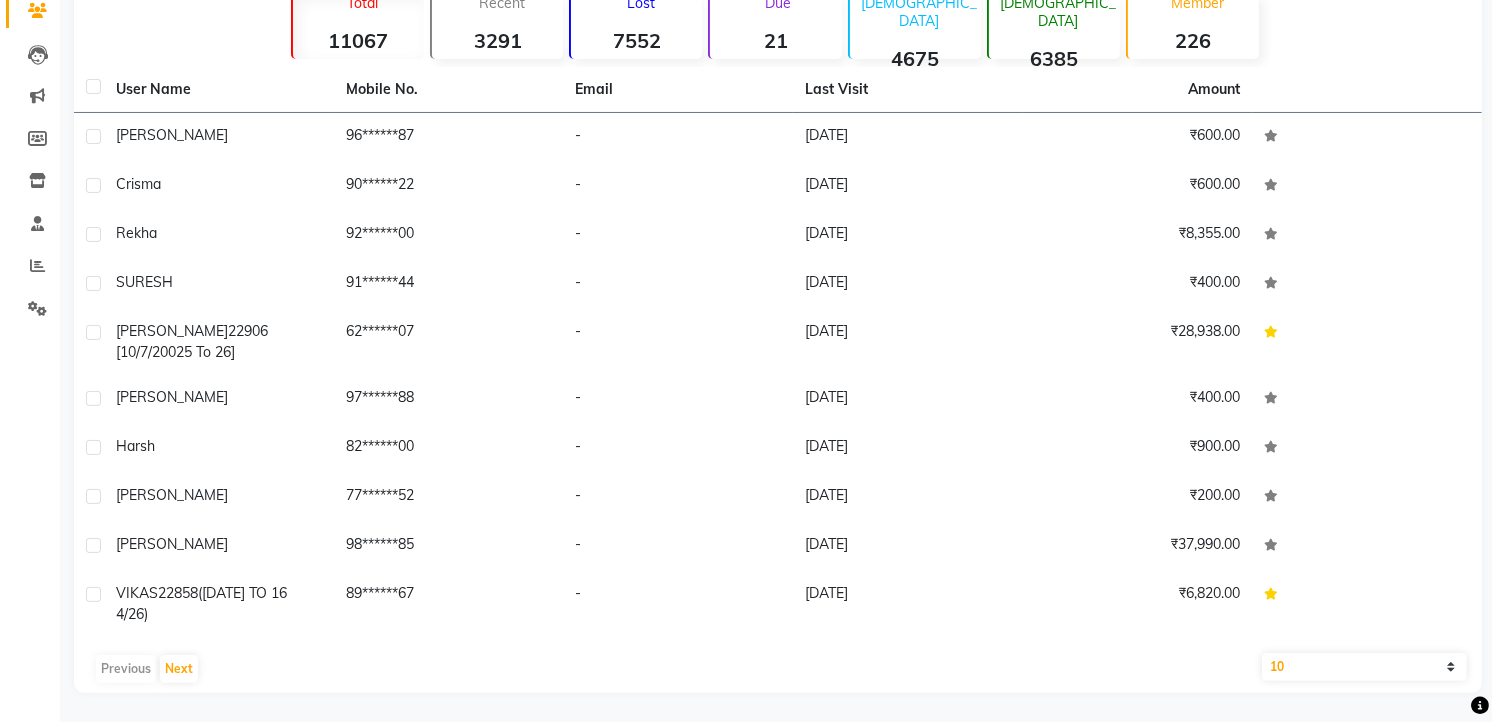 click on "10   50   100" 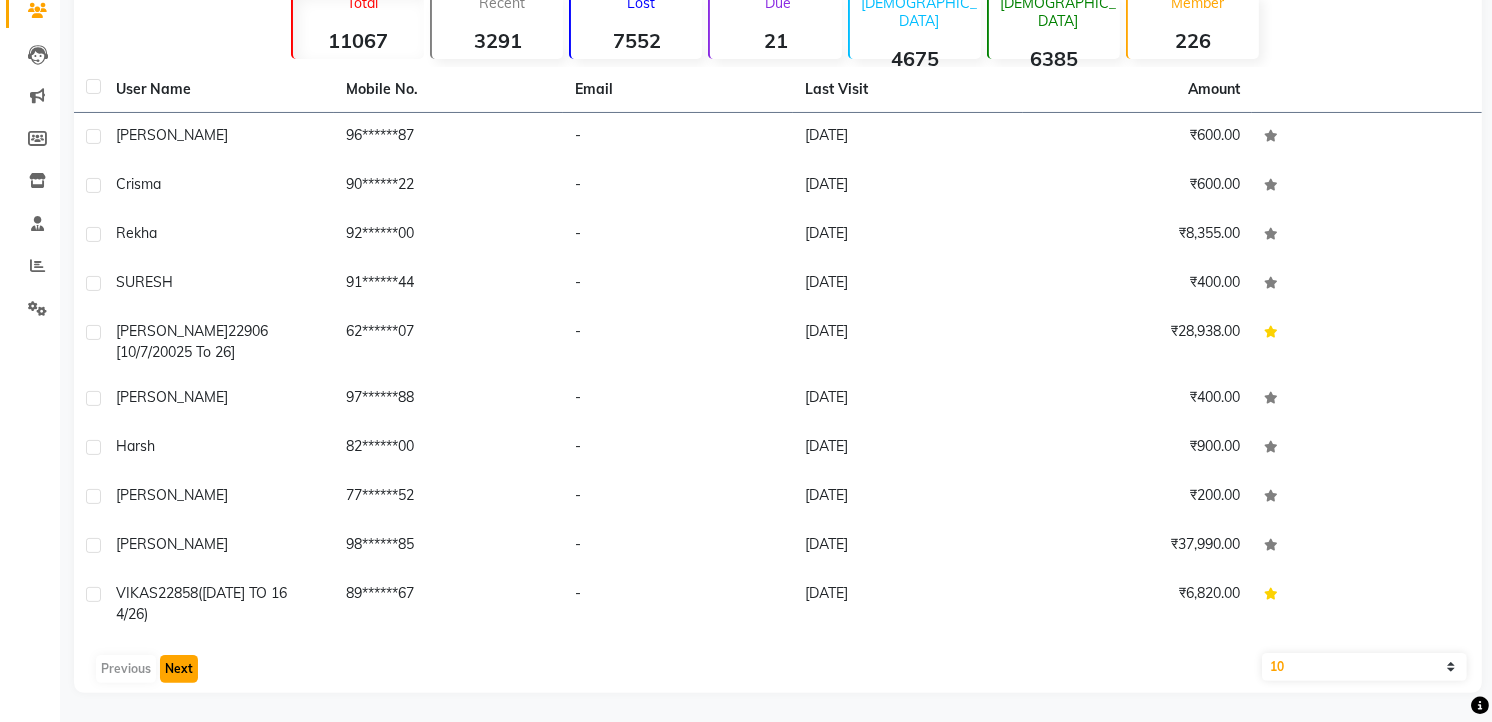click on "Next" 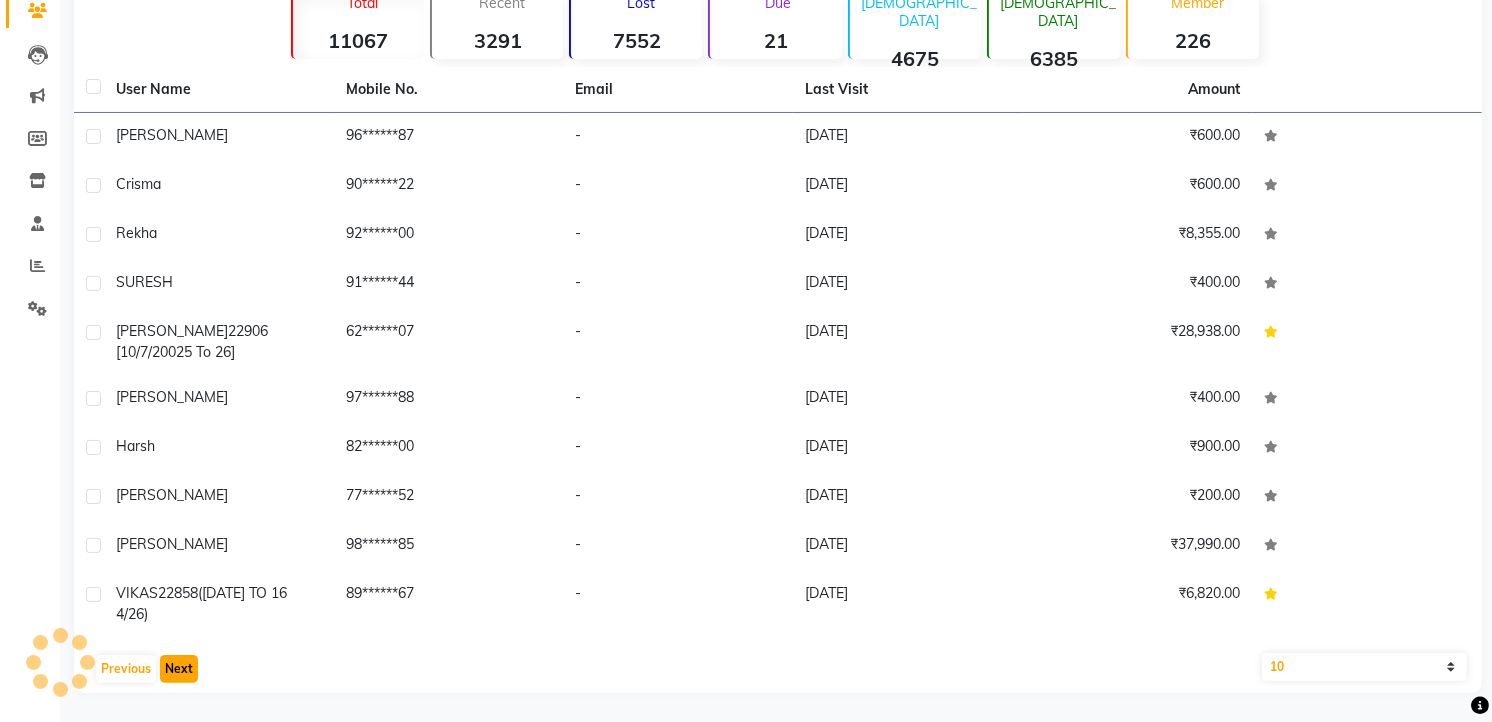 scroll, scrollTop: 143, scrollLeft: 0, axis: vertical 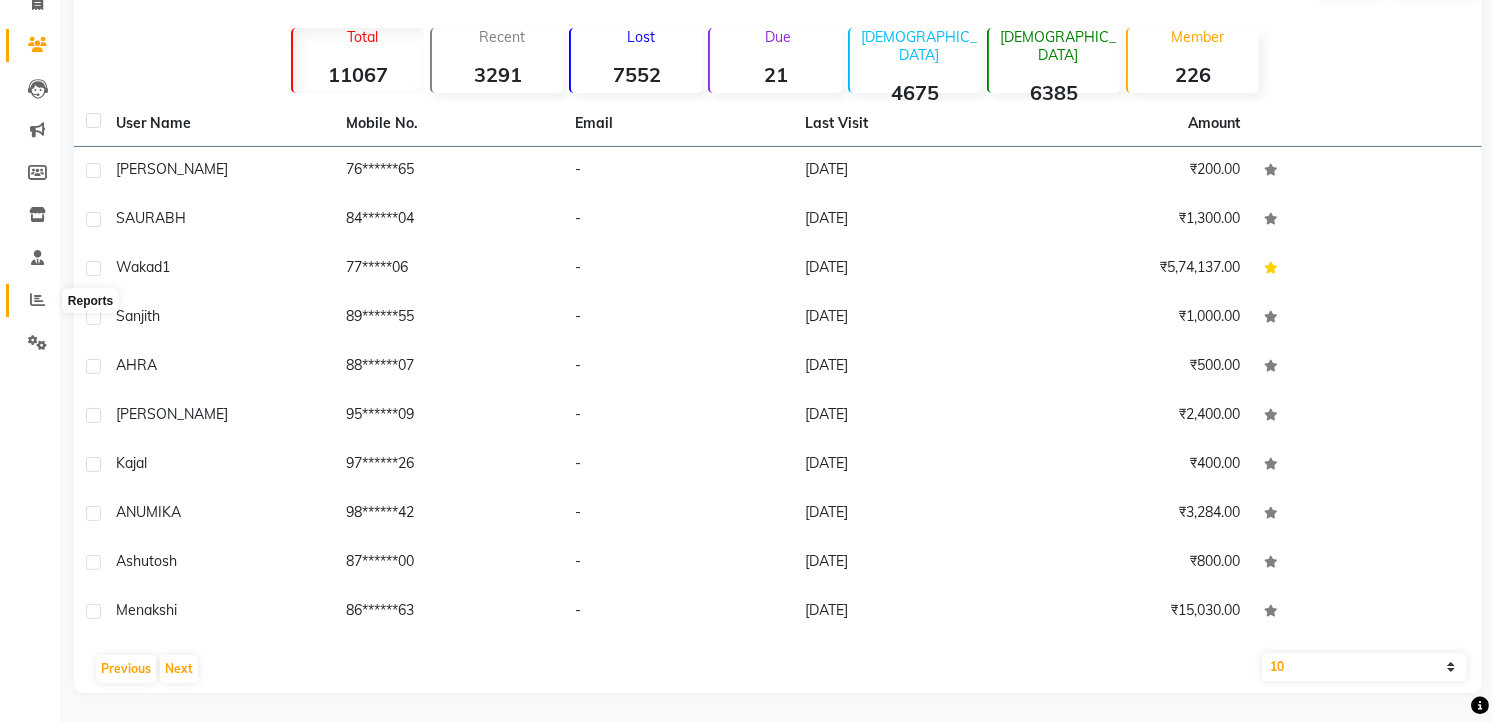 click 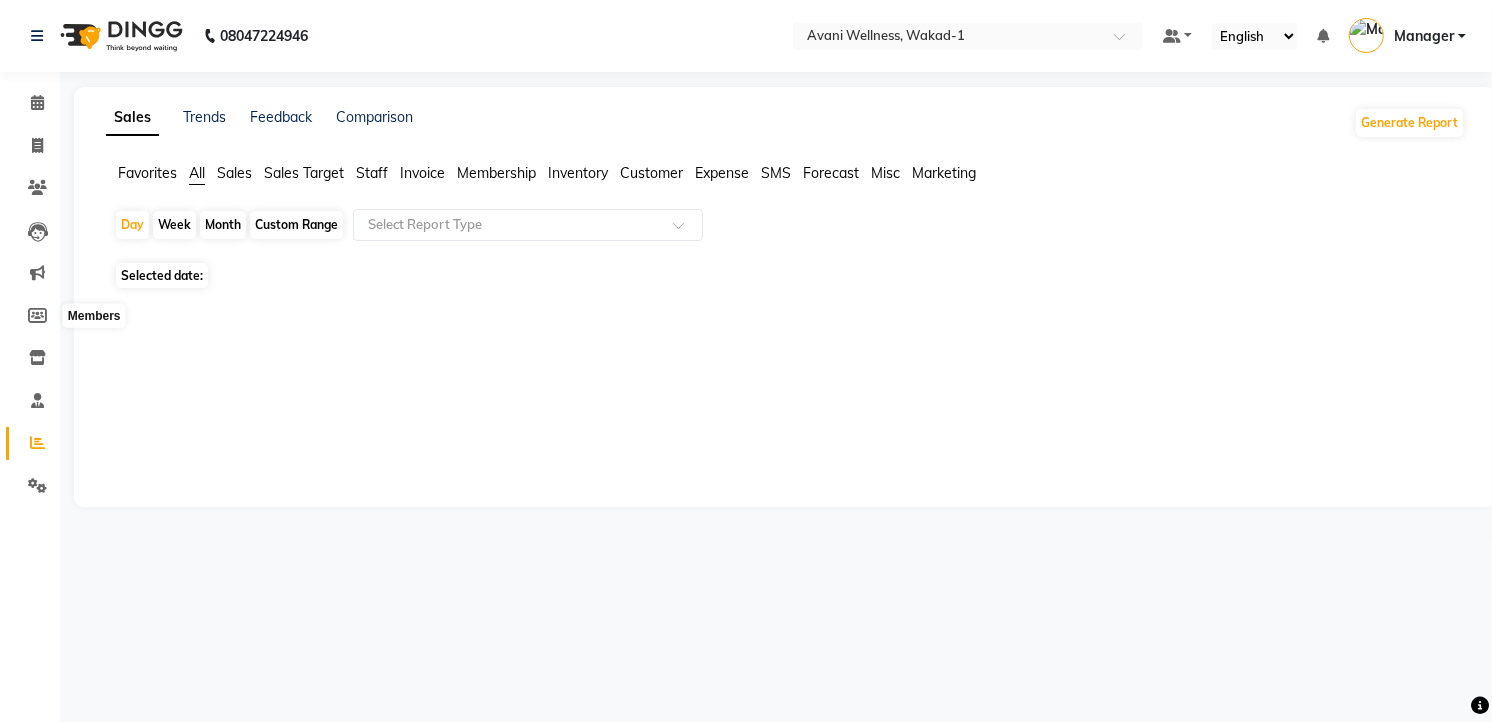 scroll, scrollTop: 0, scrollLeft: 0, axis: both 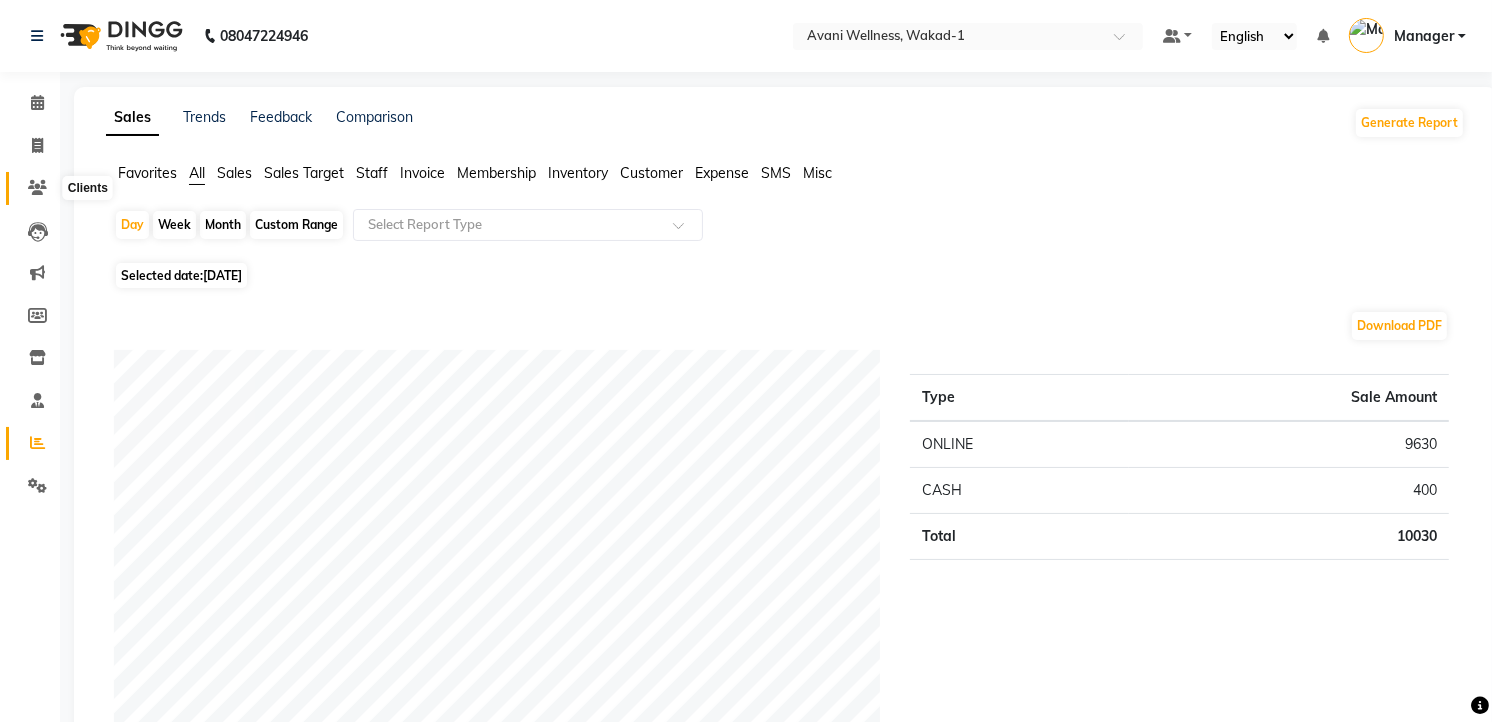 click 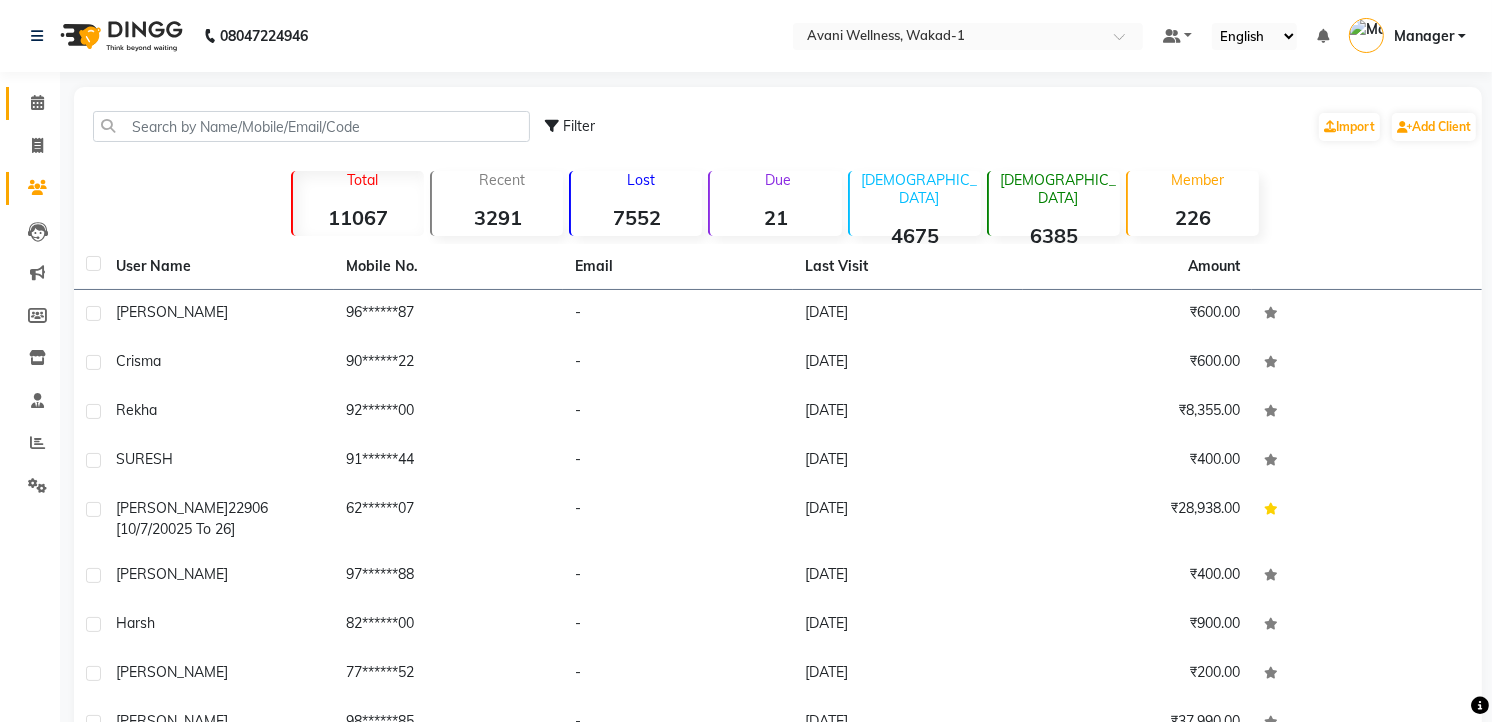 click on "Calendar" 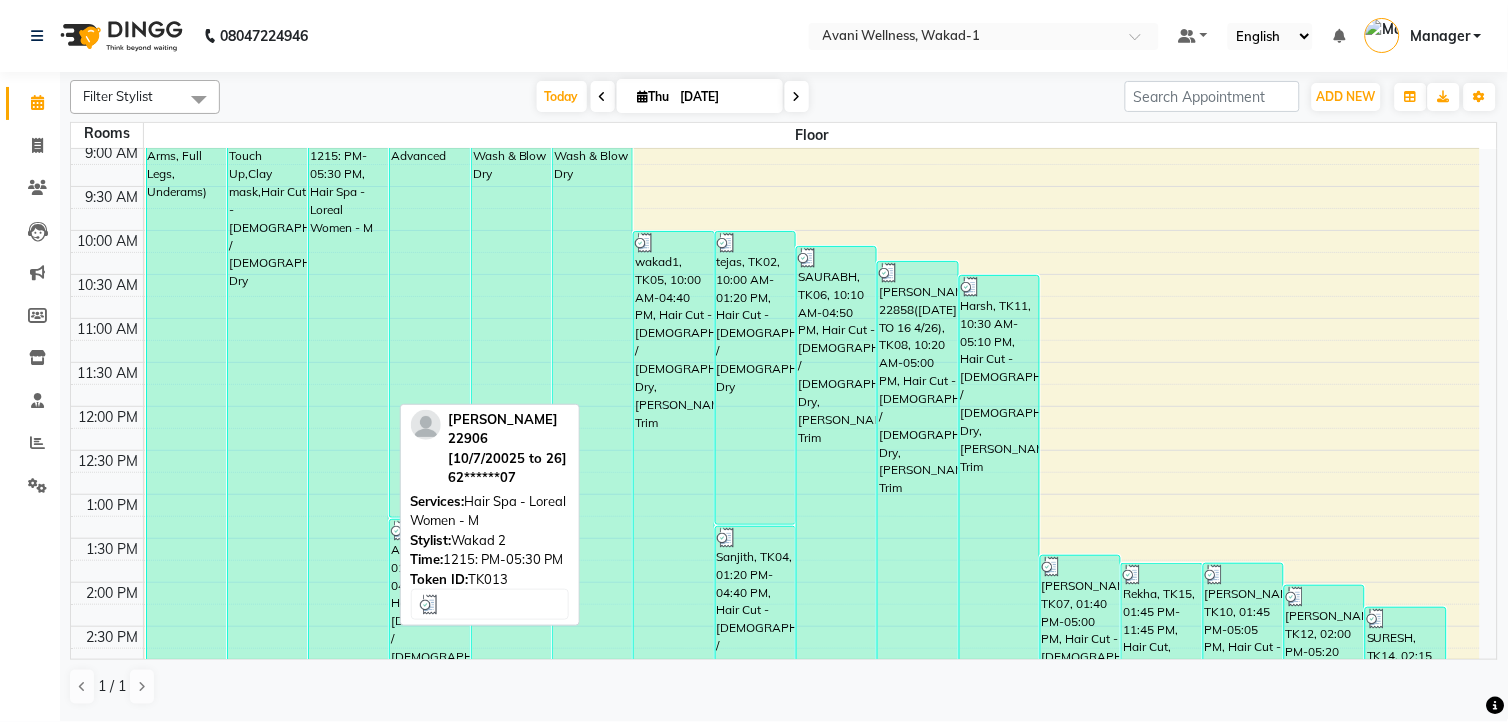 scroll, scrollTop: 84, scrollLeft: 0, axis: vertical 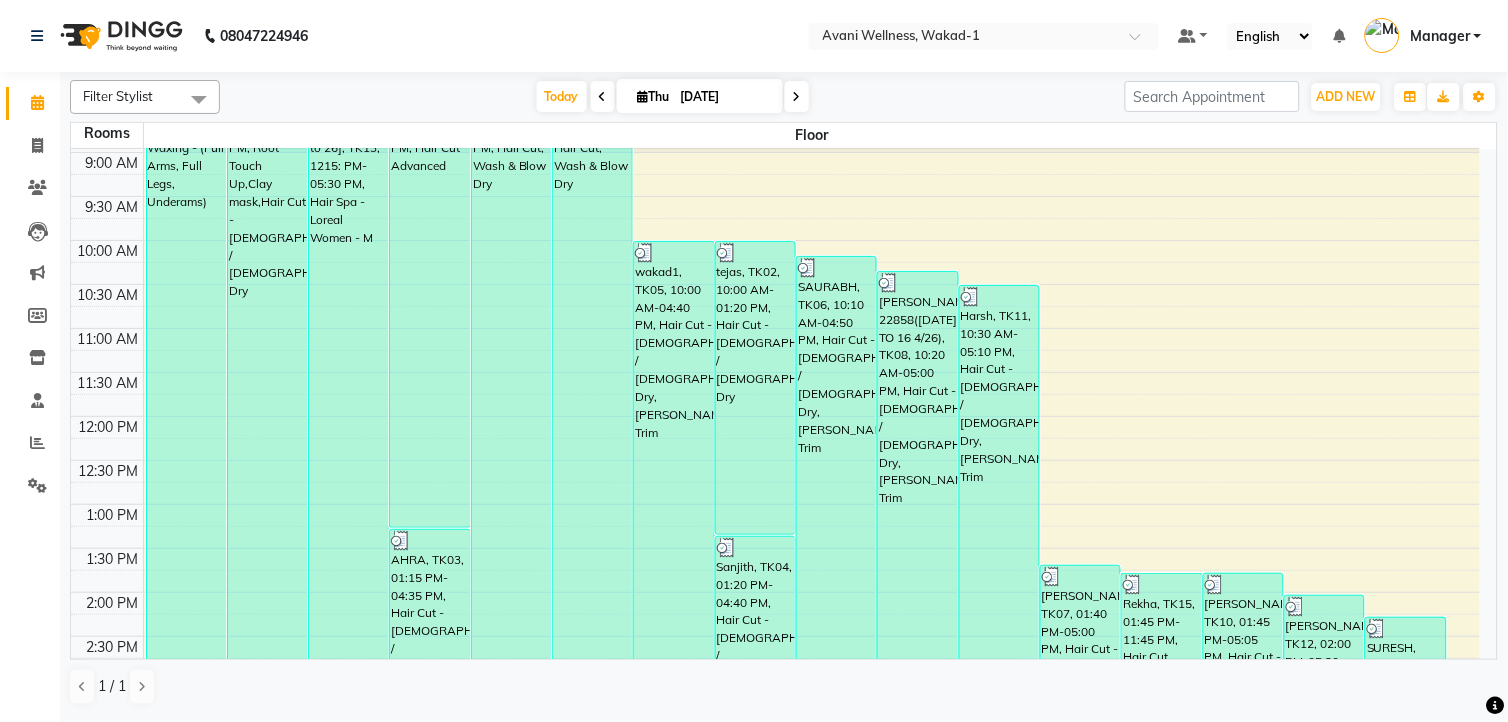 click at bounding box center [603, 96] 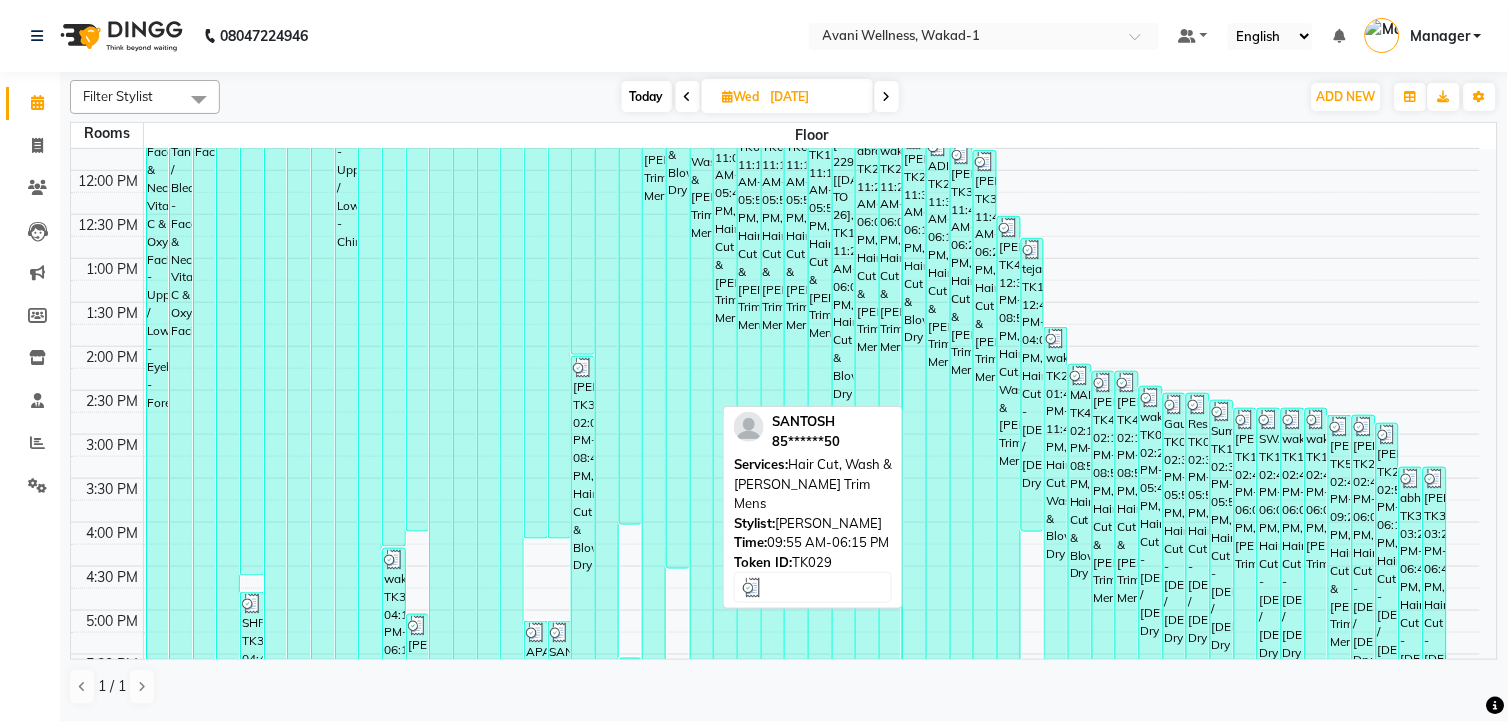 scroll, scrollTop: 0, scrollLeft: 0, axis: both 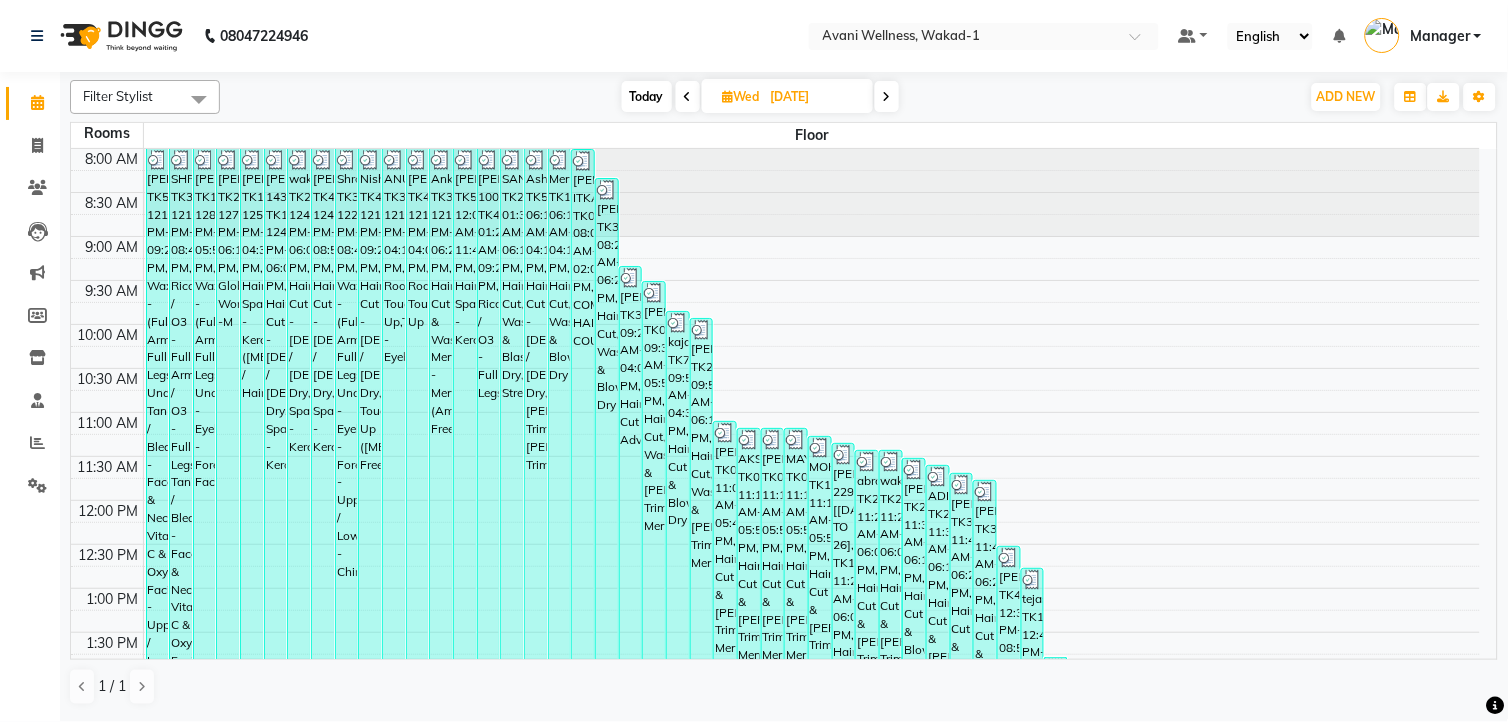 click at bounding box center (887, 96) 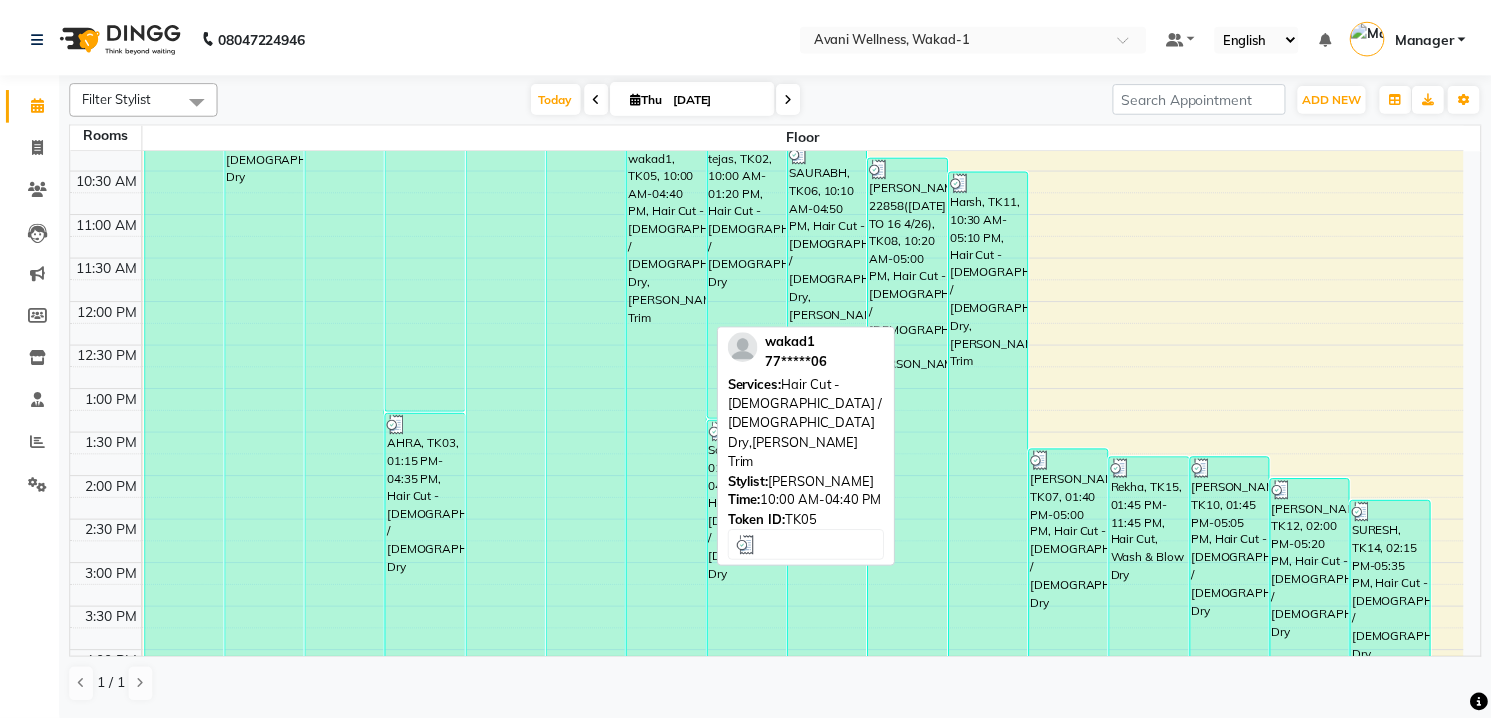 scroll, scrollTop: 198, scrollLeft: 0, axis: vertical 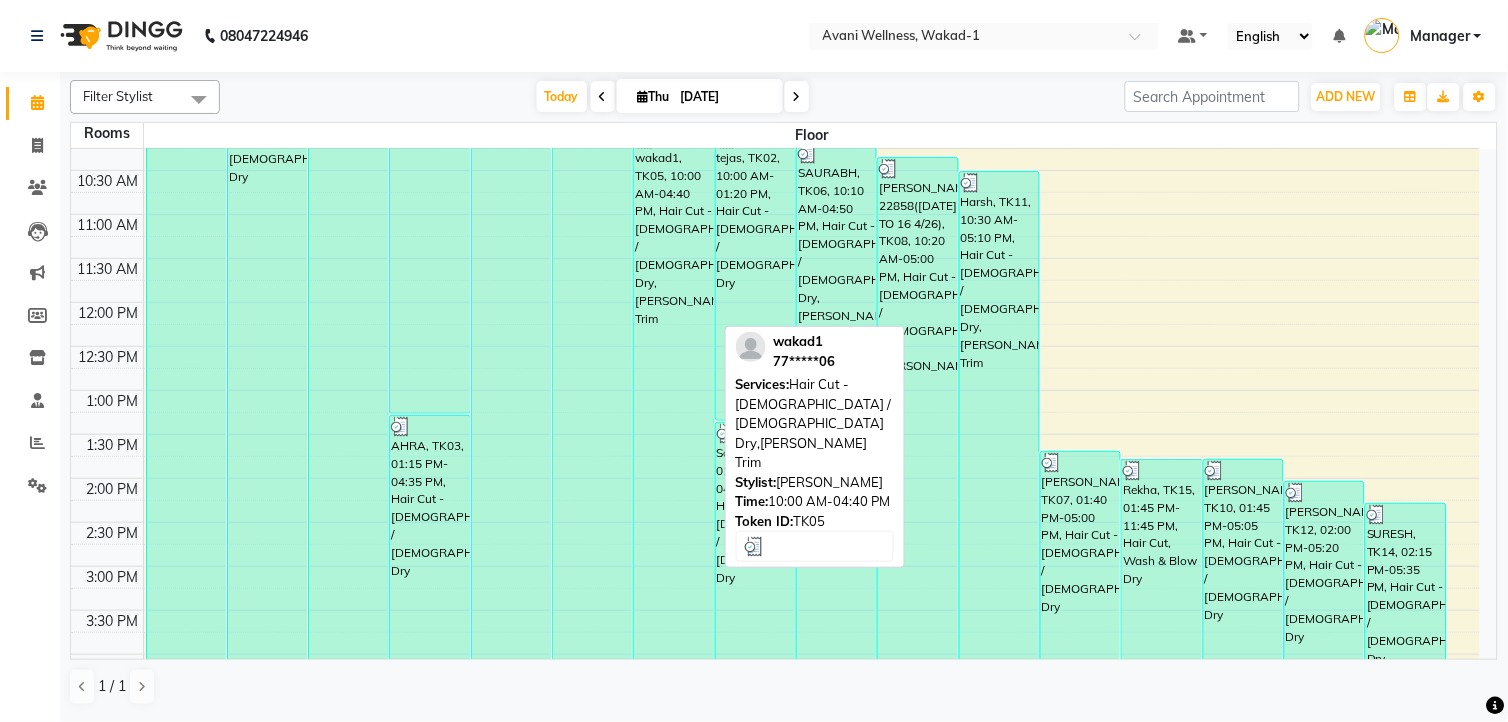 click on "wakad1, TK05, 10:00 AM-04:40 PM, Hair Cut - [DEMOGRAPHIC_DATA] / [DEMOGRAPHIC_DATA] Dry,[PERSON_NAME] Trim" at bounding box center [673, 421] 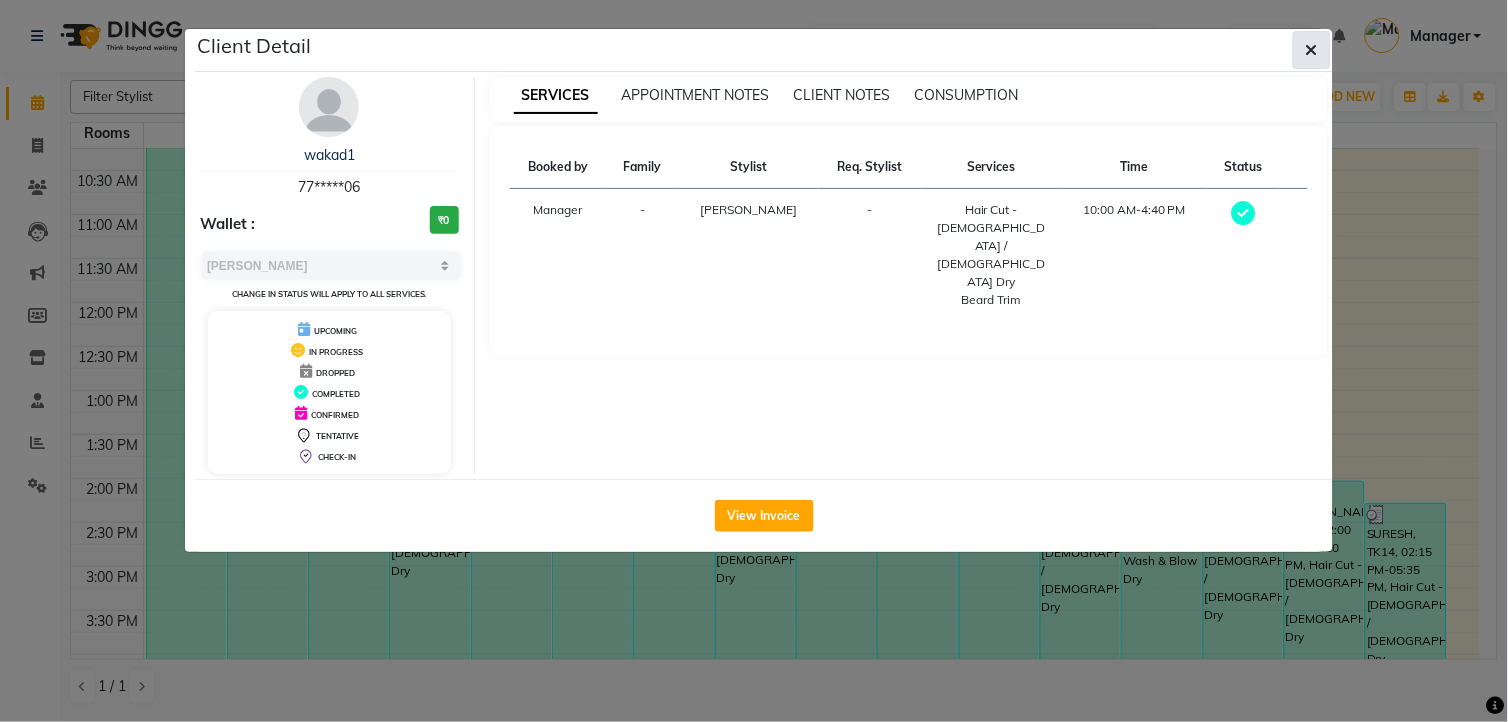 click 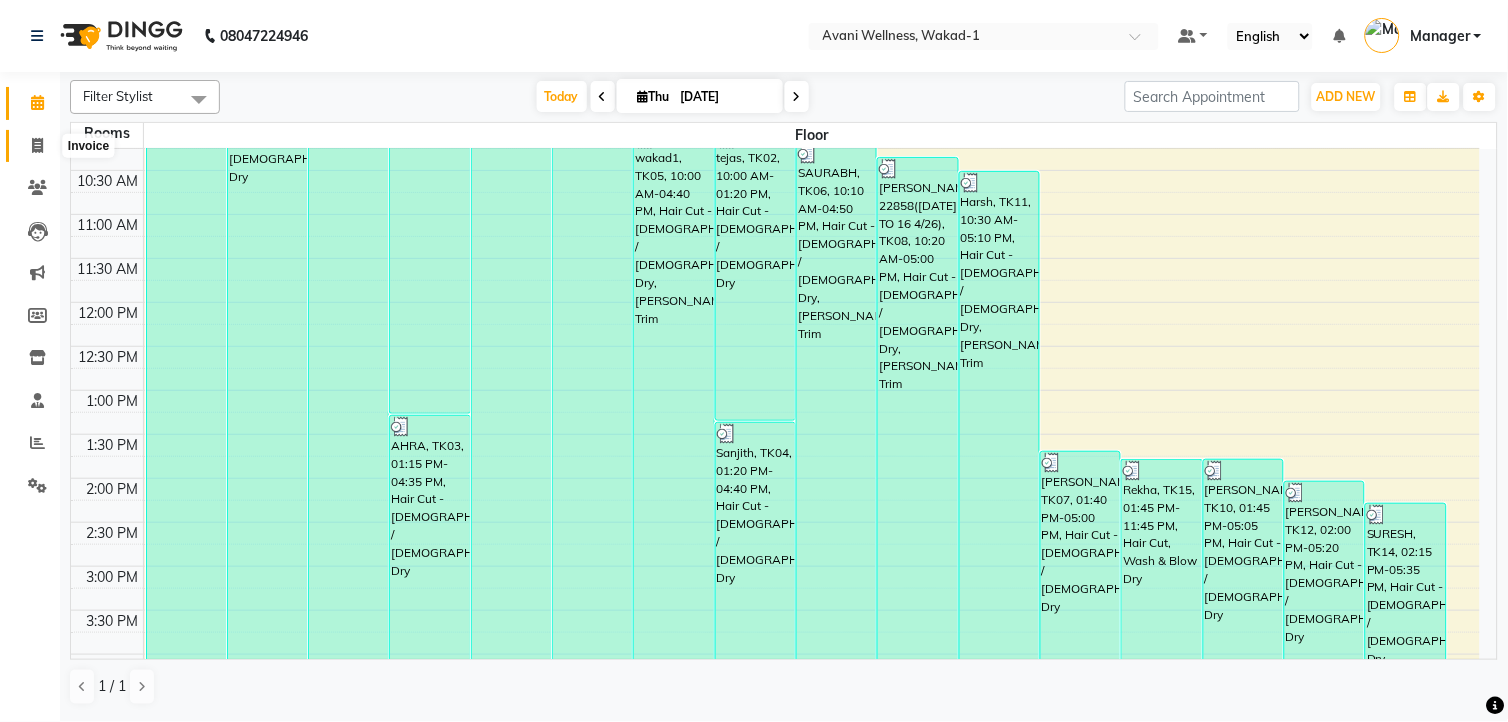 click 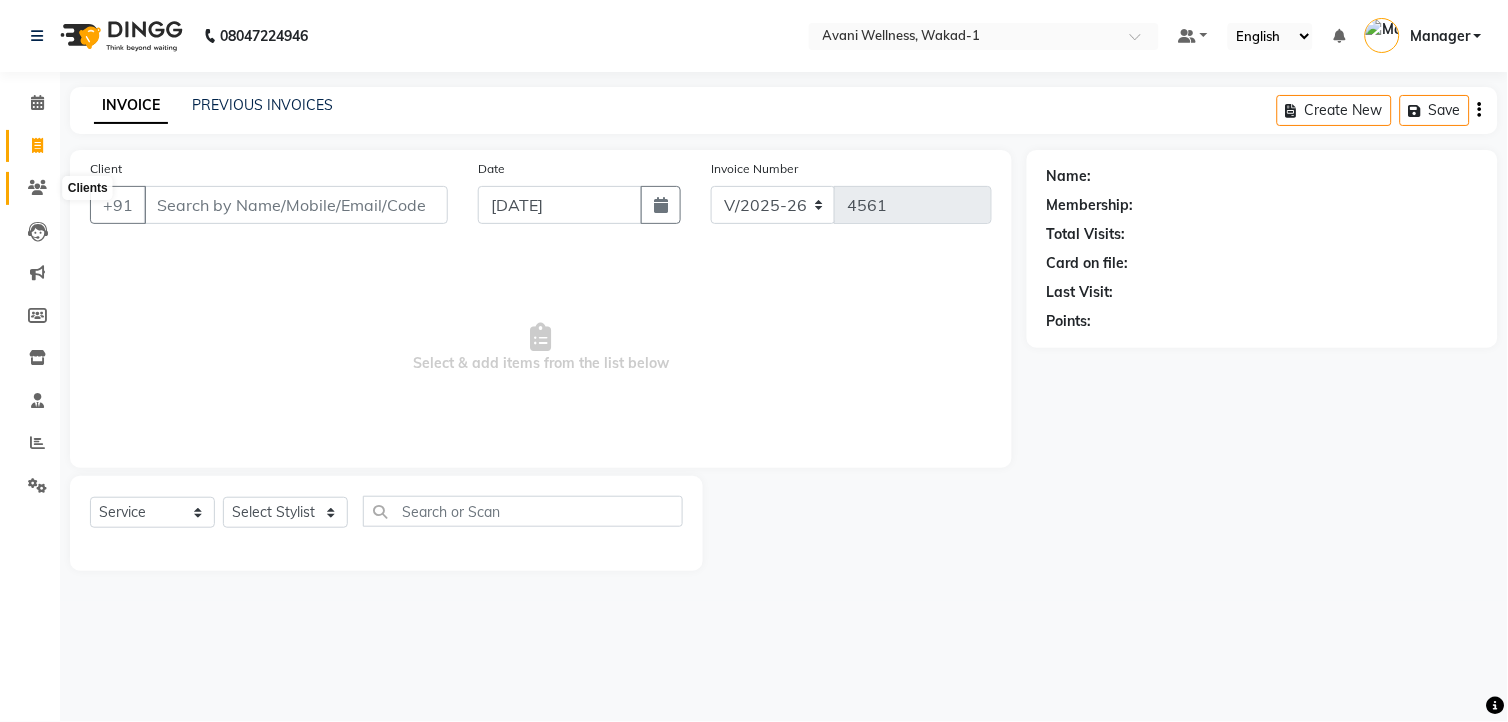 click 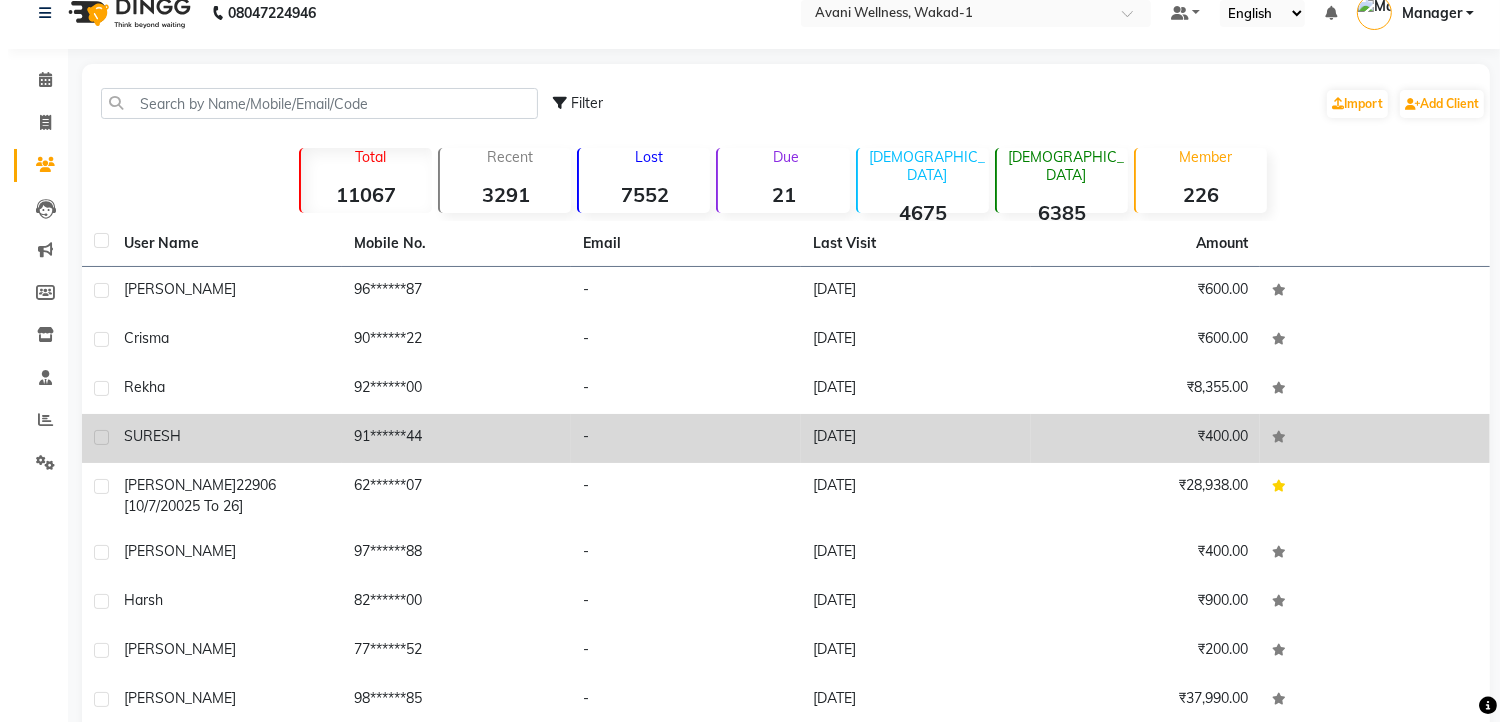 scroll, scrollTop: 0, scrollLeft: 0, axis: both 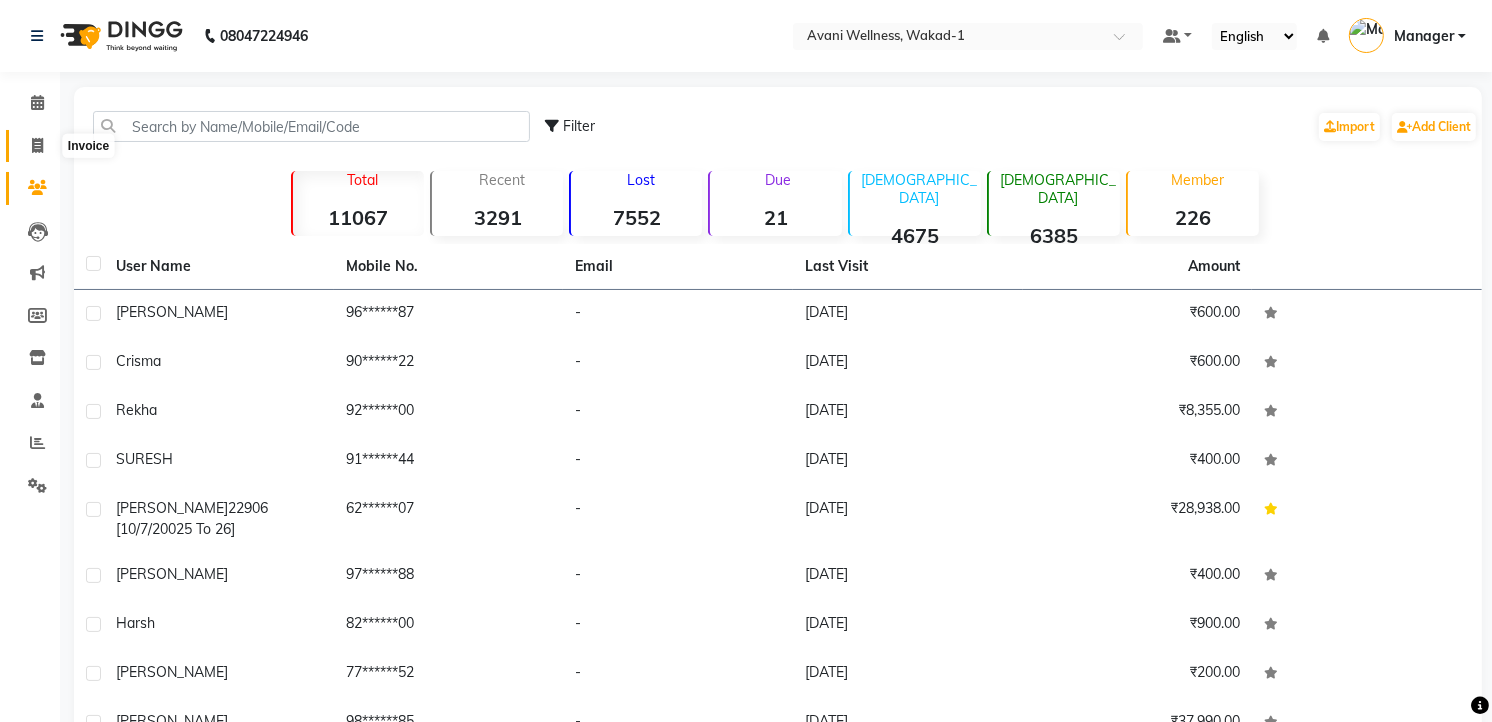 click 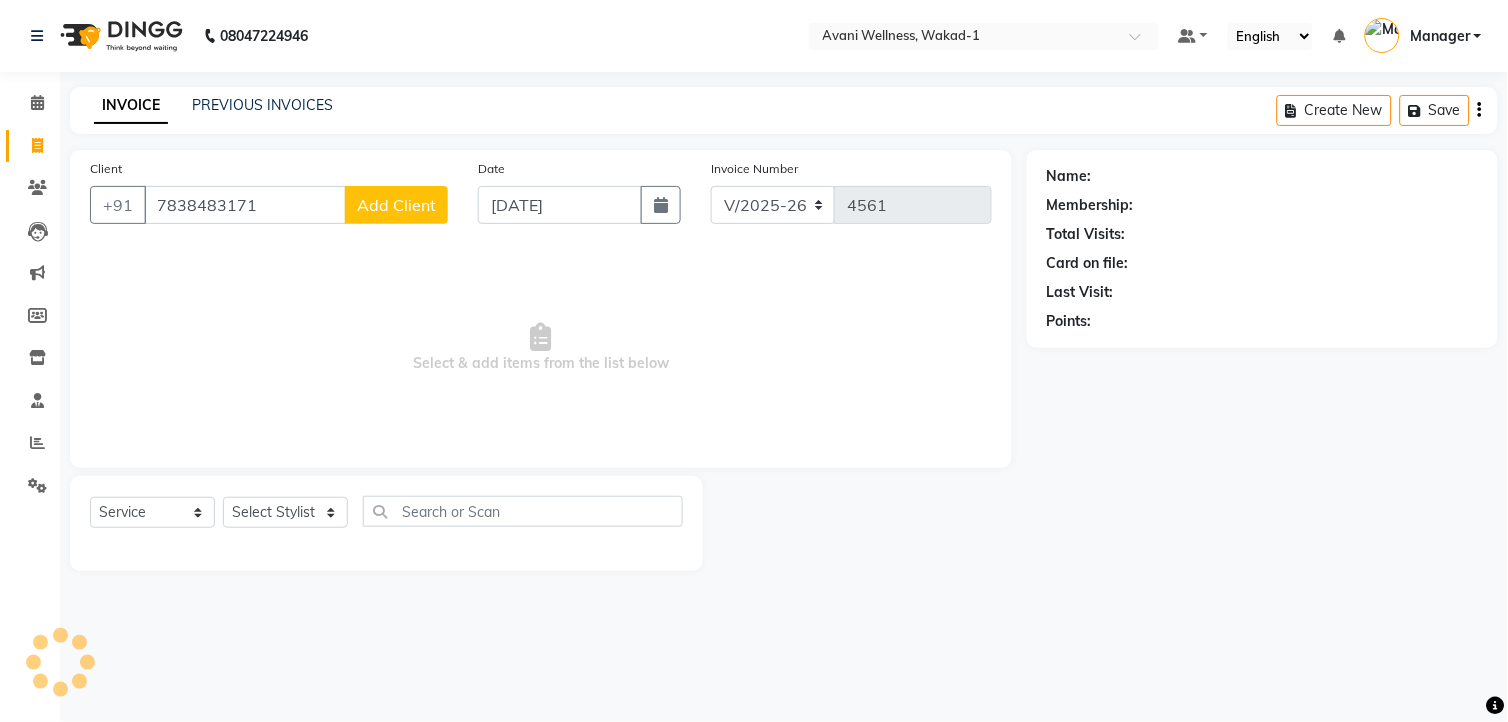 click on "Add Client" 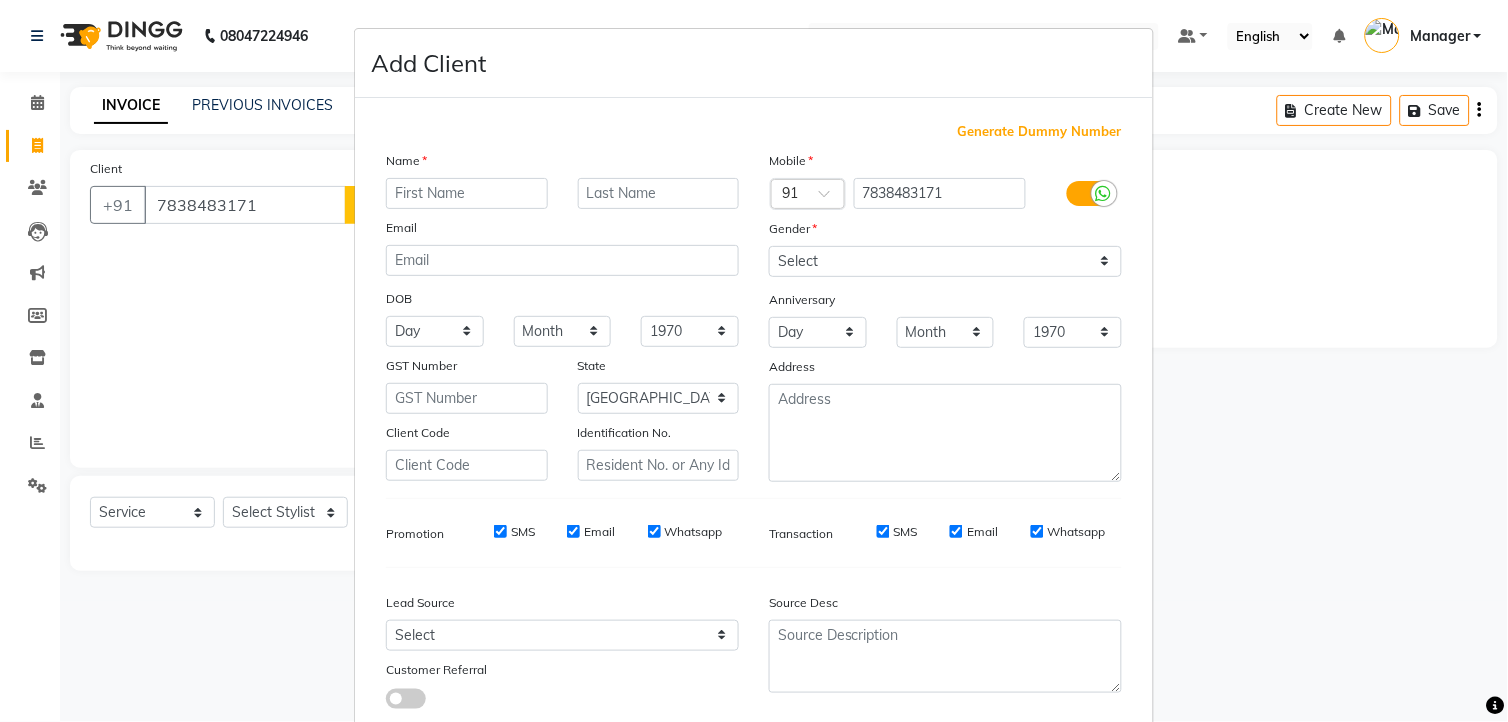 click at bounding box center (467, 193) 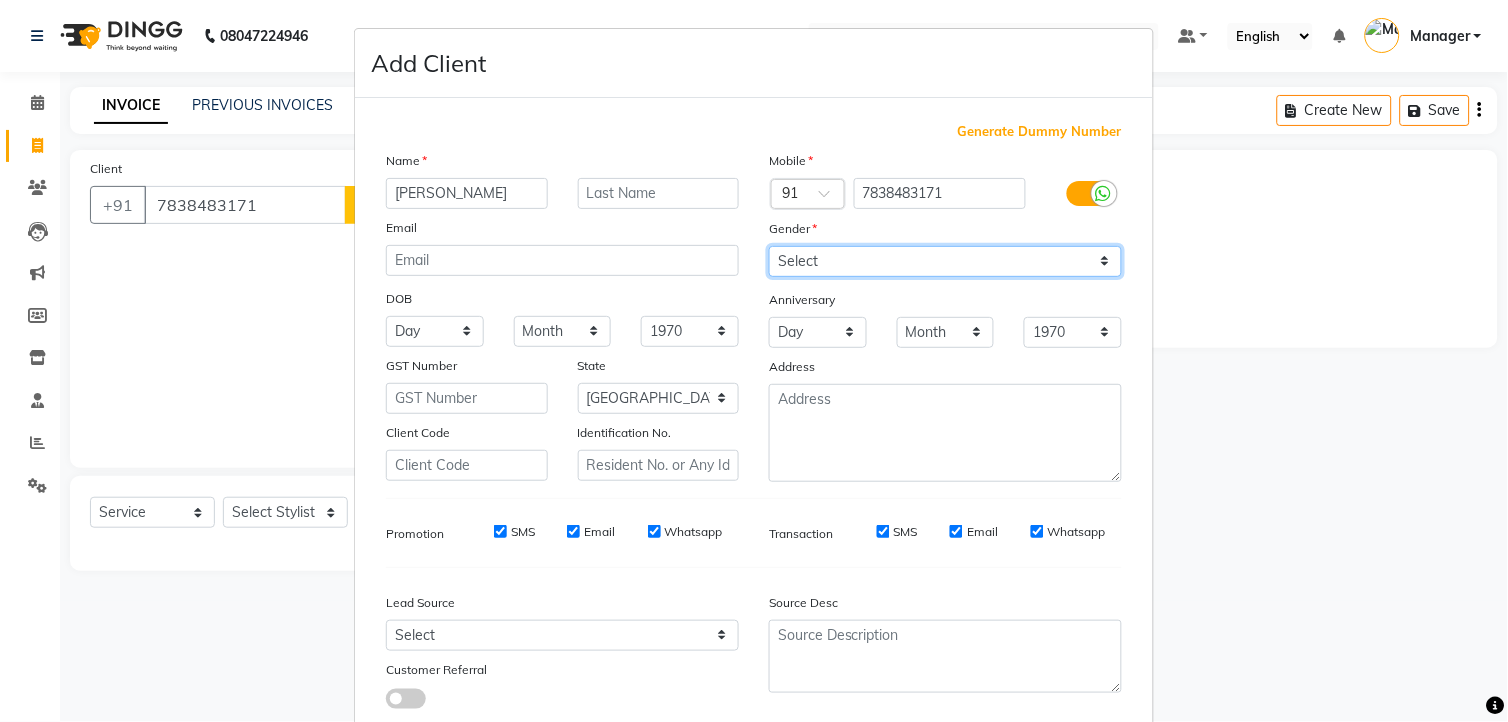 click on "Select [DEMOGRAPHIC_DATA] [DEMOGRAPHIC_DATA] Other Prefer Not To Say" at bounding box center [945, 261] 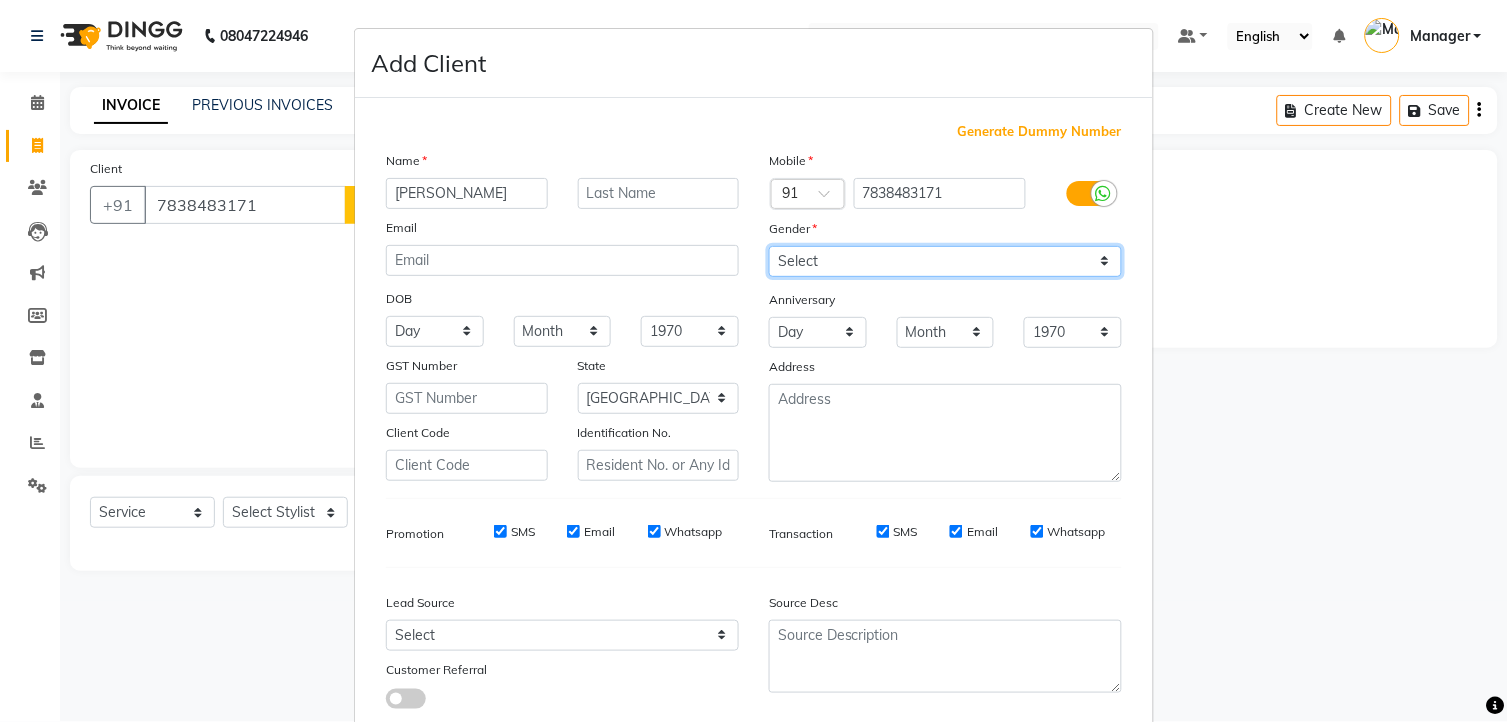 click on "Select [DEMOGRAPHIC_DATA] [DEMOGRAPHIC_DATA] Other Prefer Not To Say" at bounding box center [945, 261] 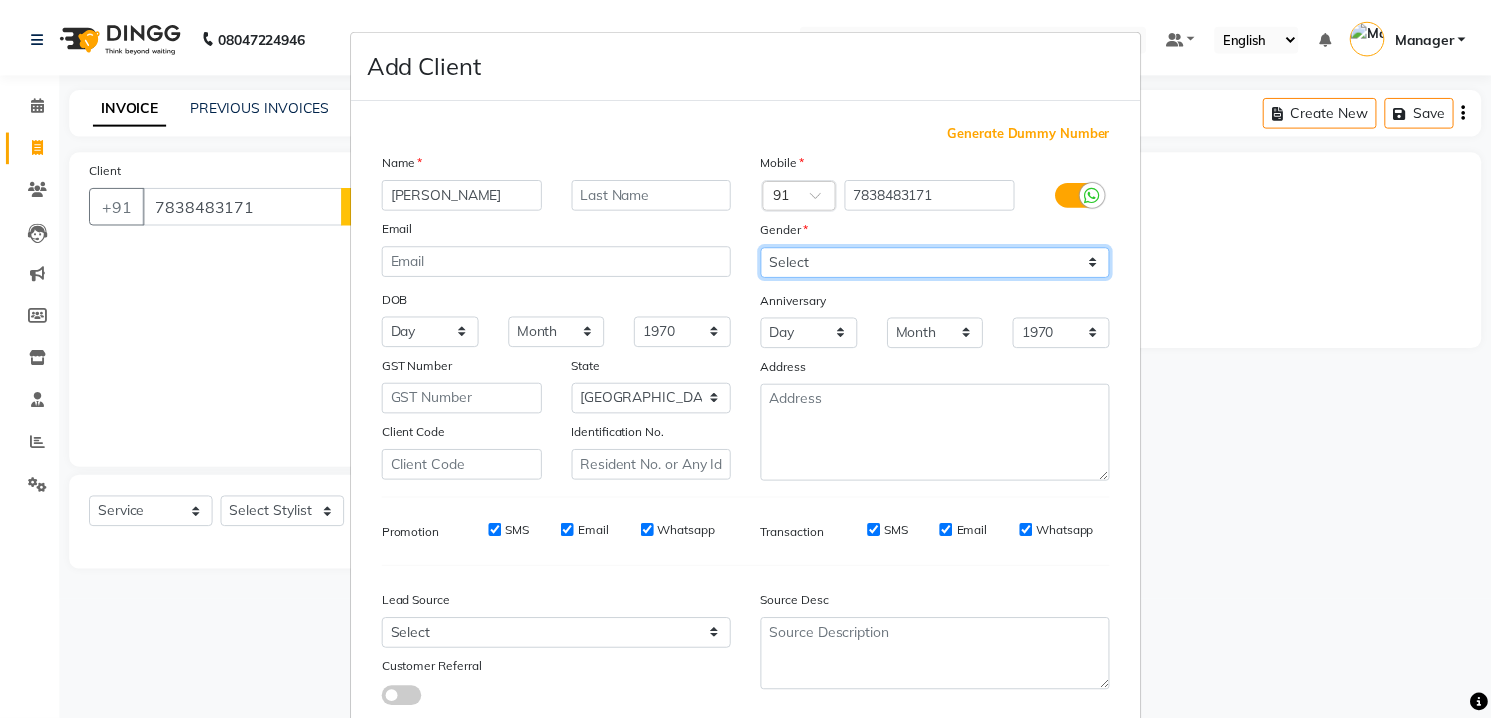 scroll, scrollTop: 128, scrollLeft: 0, axis: vertical 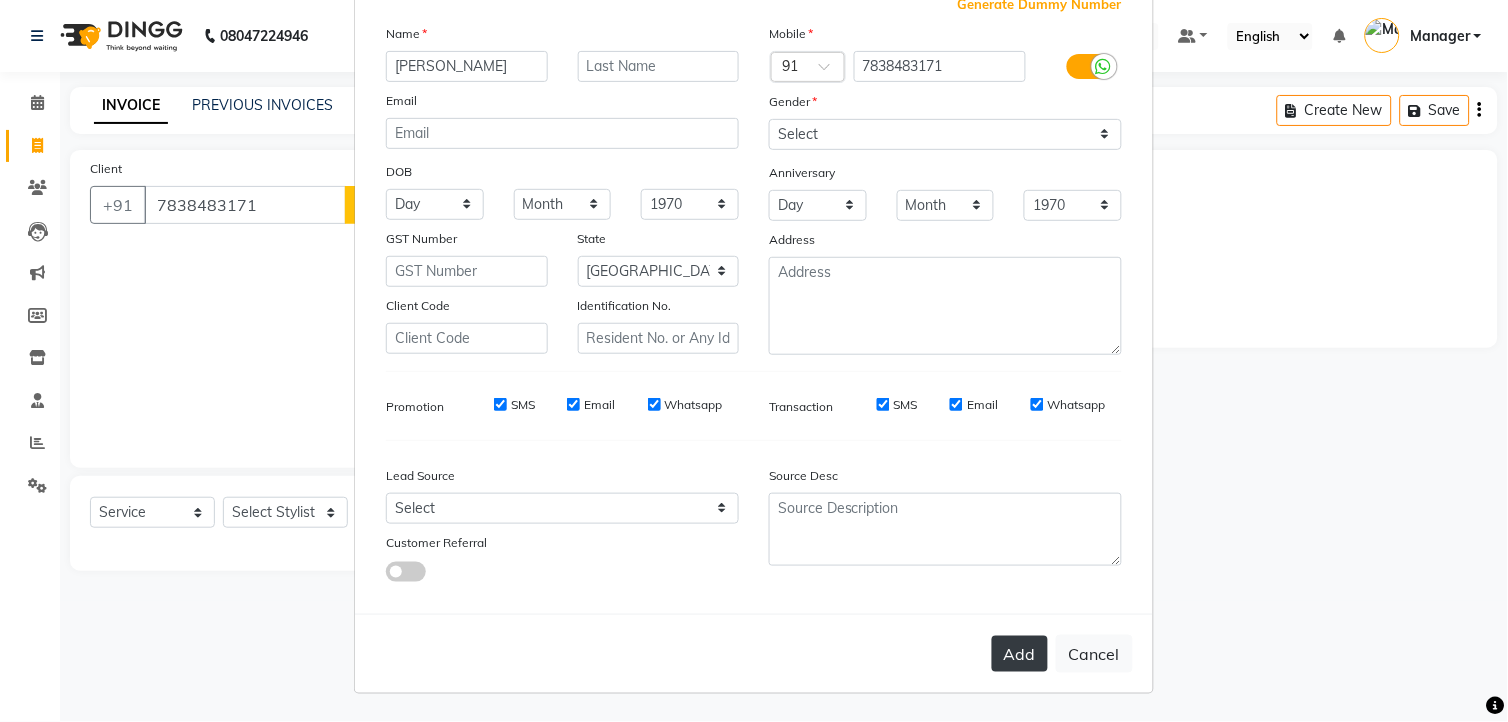 click on "Add" at bounding box center (1020, 654) 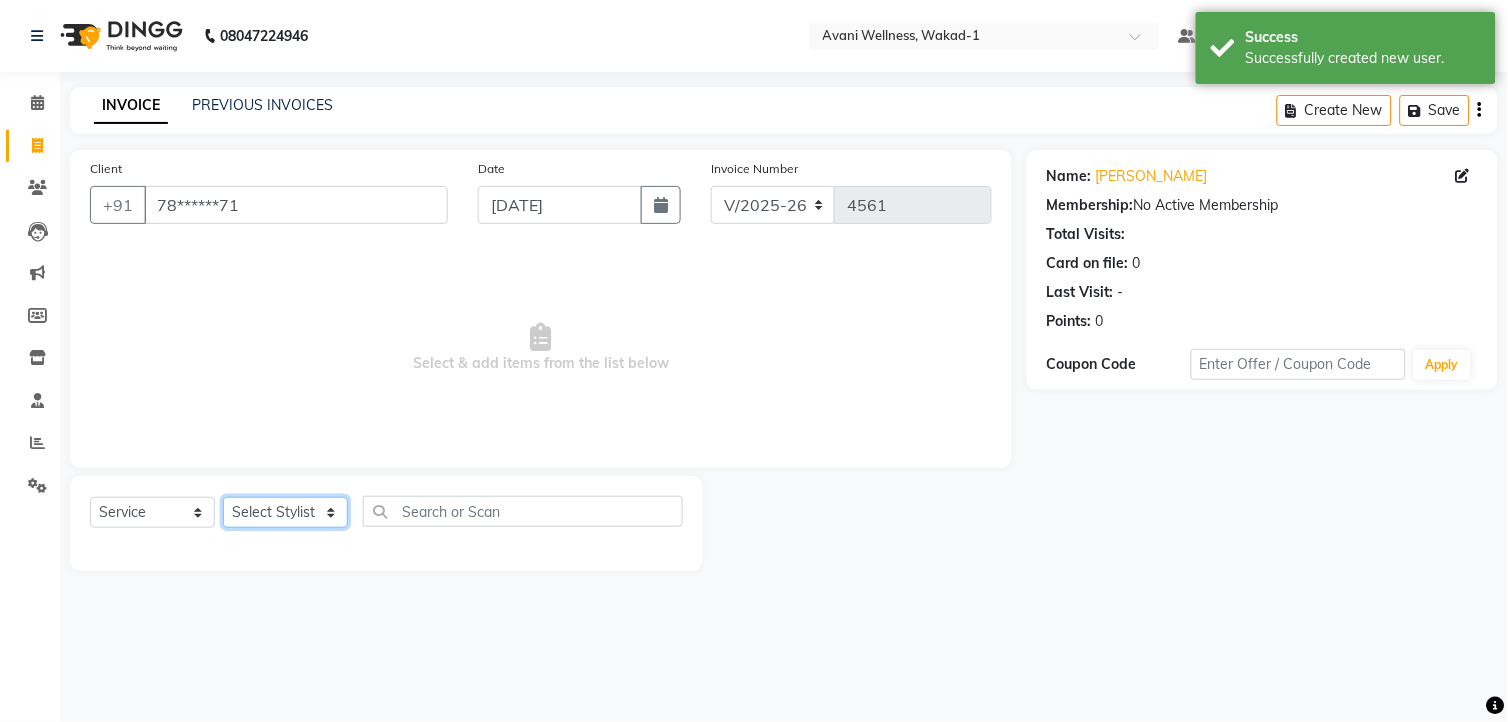 click on "Select Stylist [PERSON_NAME] MAAM [PERSON_NAME] DEV Deva [PERSON_NAME] [PERSON_NAME] Jadhav Manager [PERSON_NAME] MANAGER [PERSON_NAME] [PERSON_NAME]  [PERSON_NAME] [PERSON_NAME] [PERSON_NAME] [PERSON_NAME] [PERSON_NAME] Wakad 2 Yogesh" 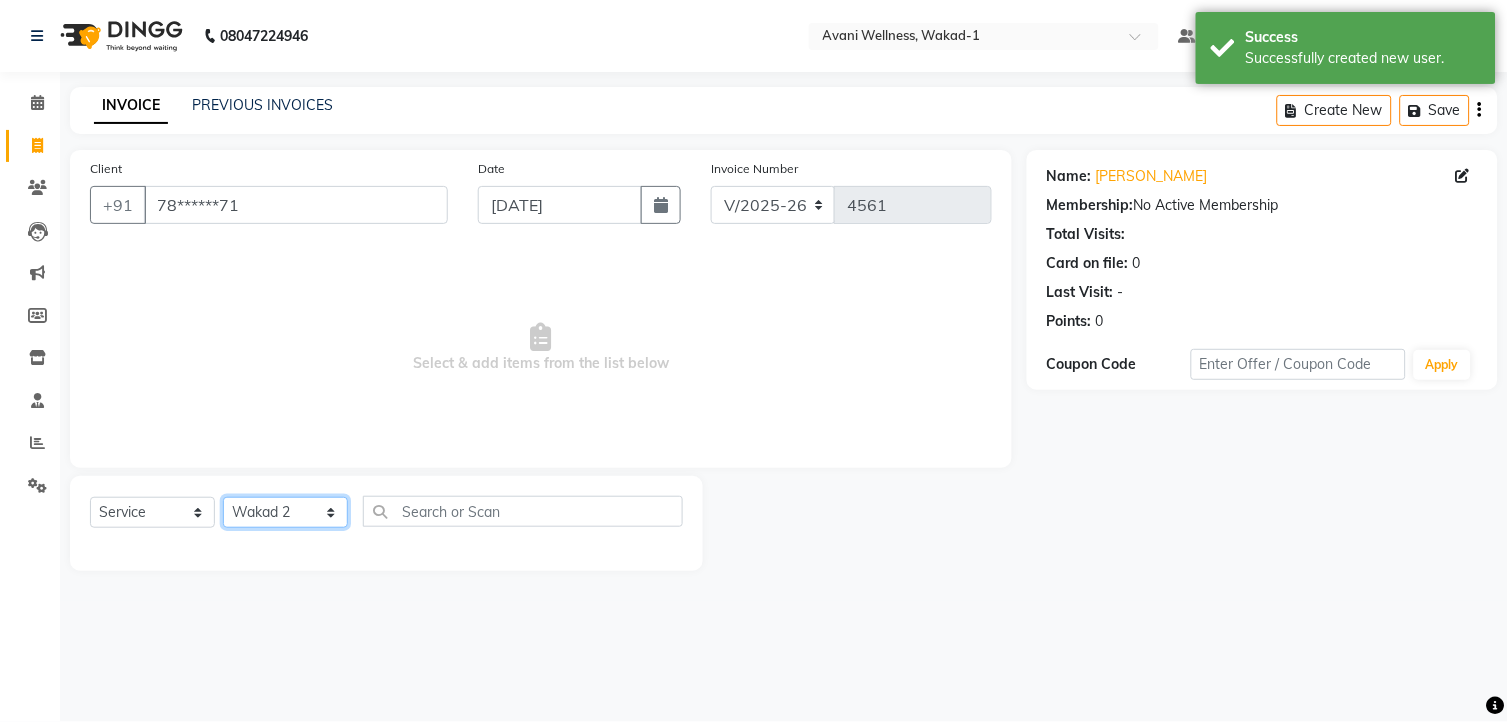 click on "Select Stylist [PERSON_NAME] MAAM [PERSON_NAME] DEV Deva [PERSON_NAME] [PERSON_NAME] Jadhav Manager [PERSON_NAME] MANAGER [PERSON_NAME] [PERSON_NAME]  [PERSON_NAME] [PERSON_NAME] [PERSON_NAME] [PERSON_NAME] [PERSON_NAME] Wakad 2 Yogesh" 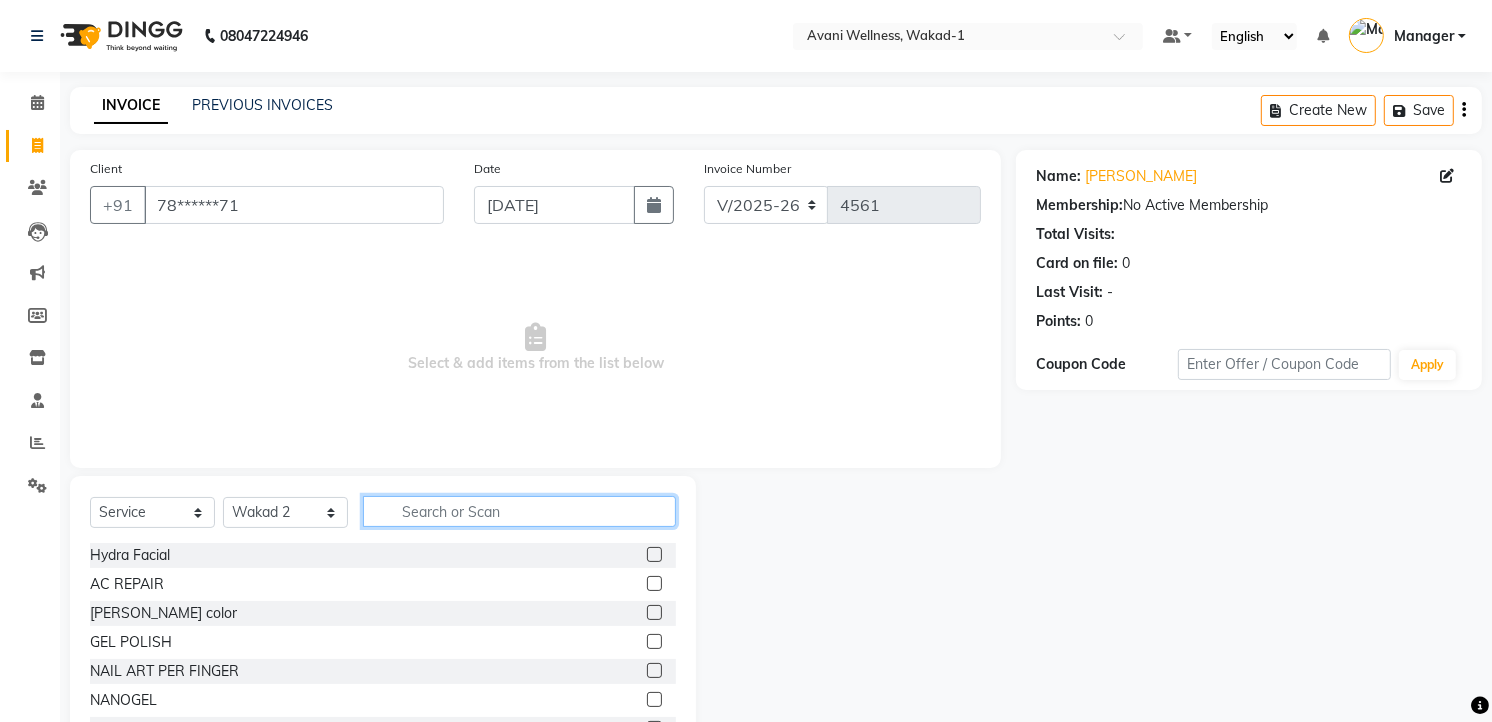 click 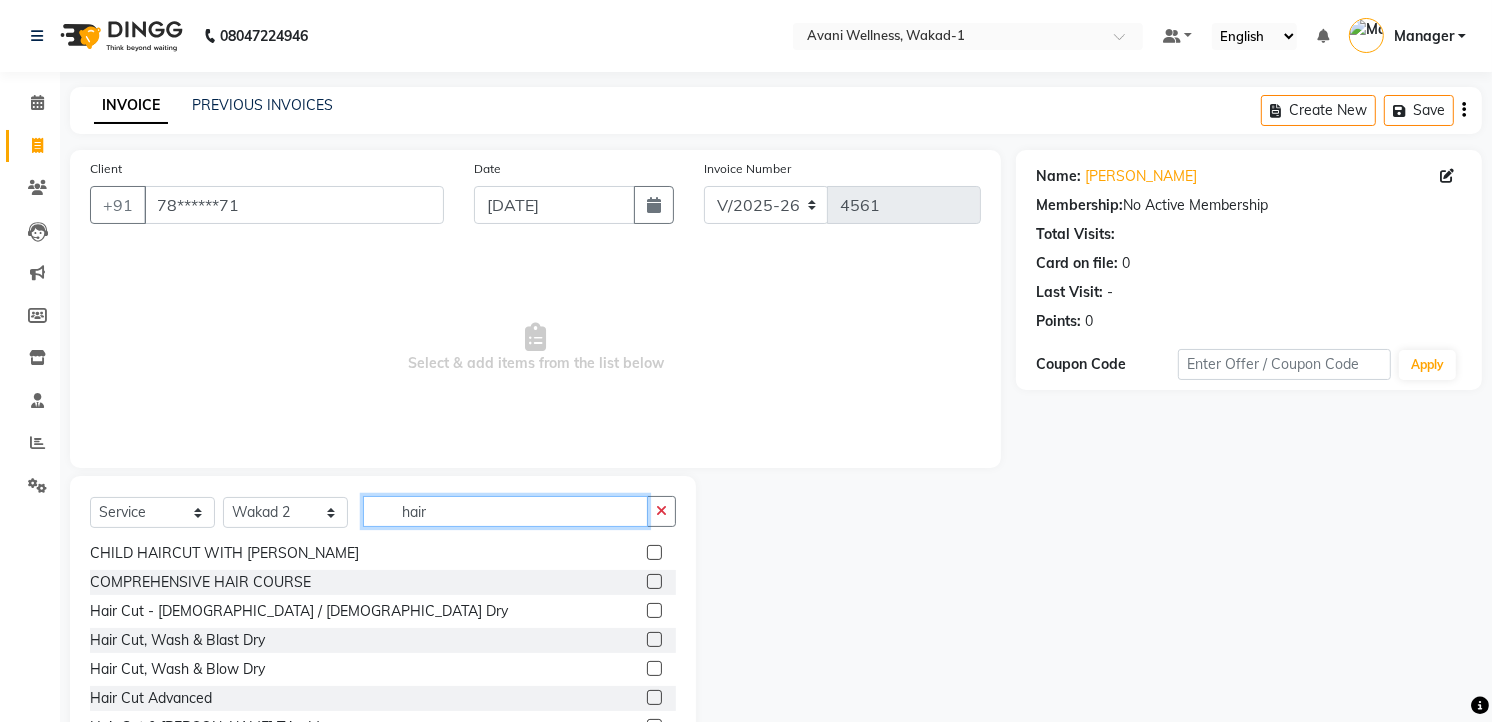 scroll, scrollTop: 32, scrollLeft: 0, axis: vertical 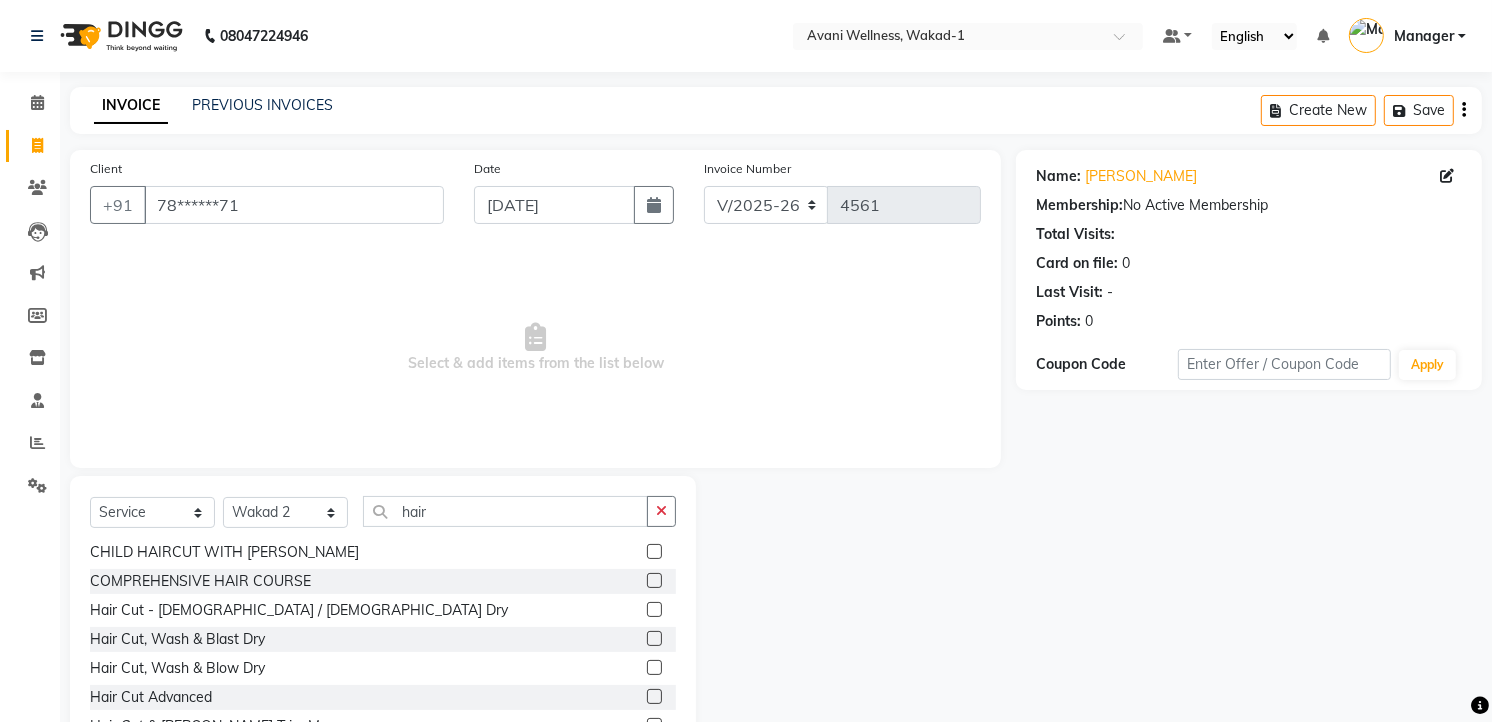 click 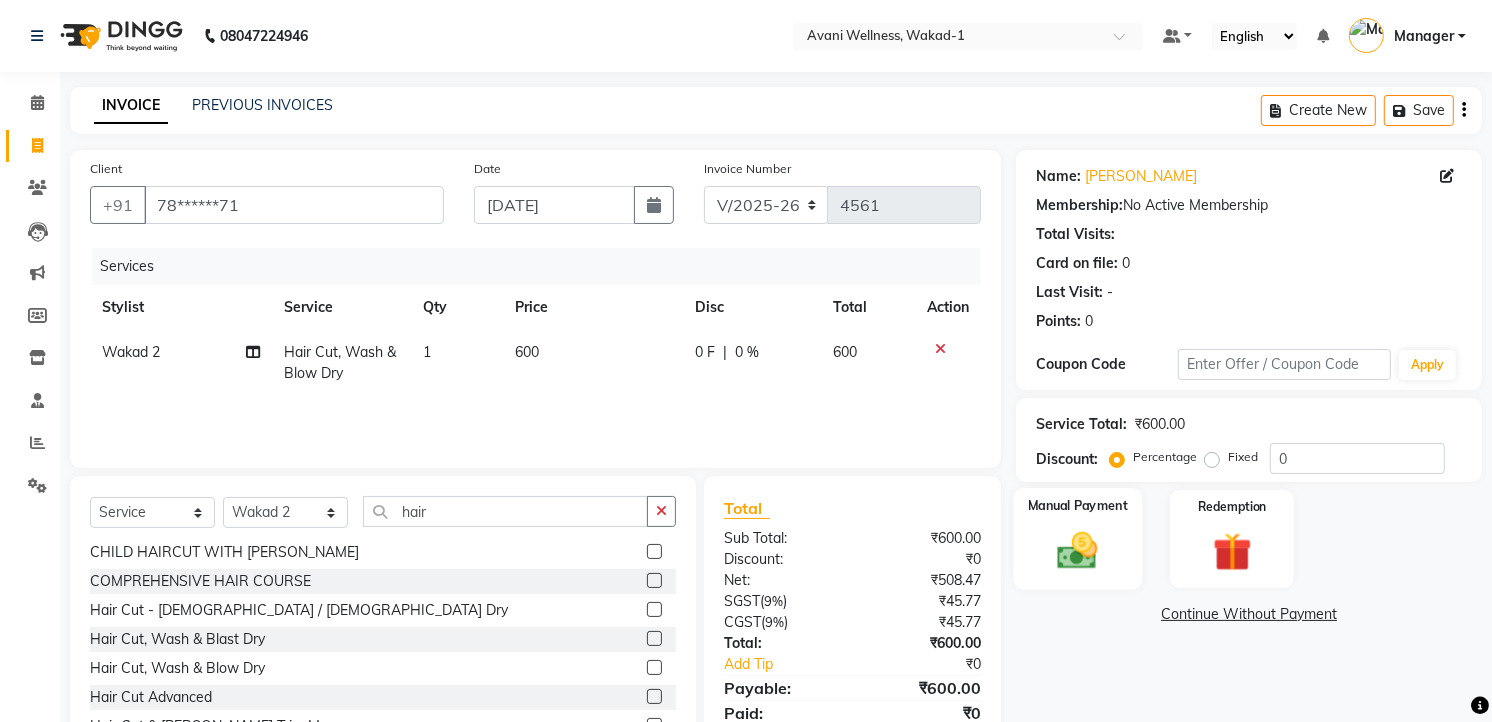 click 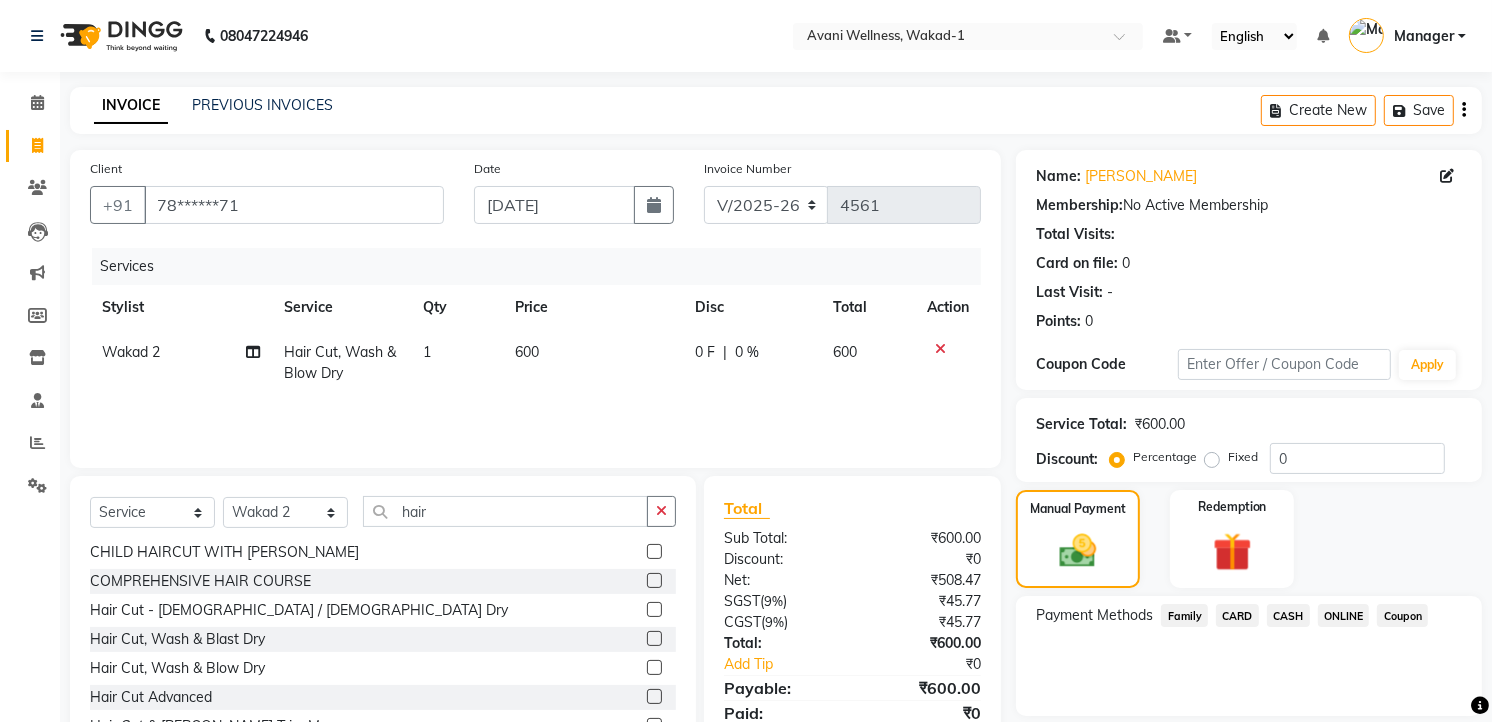 click on "ONLINE" 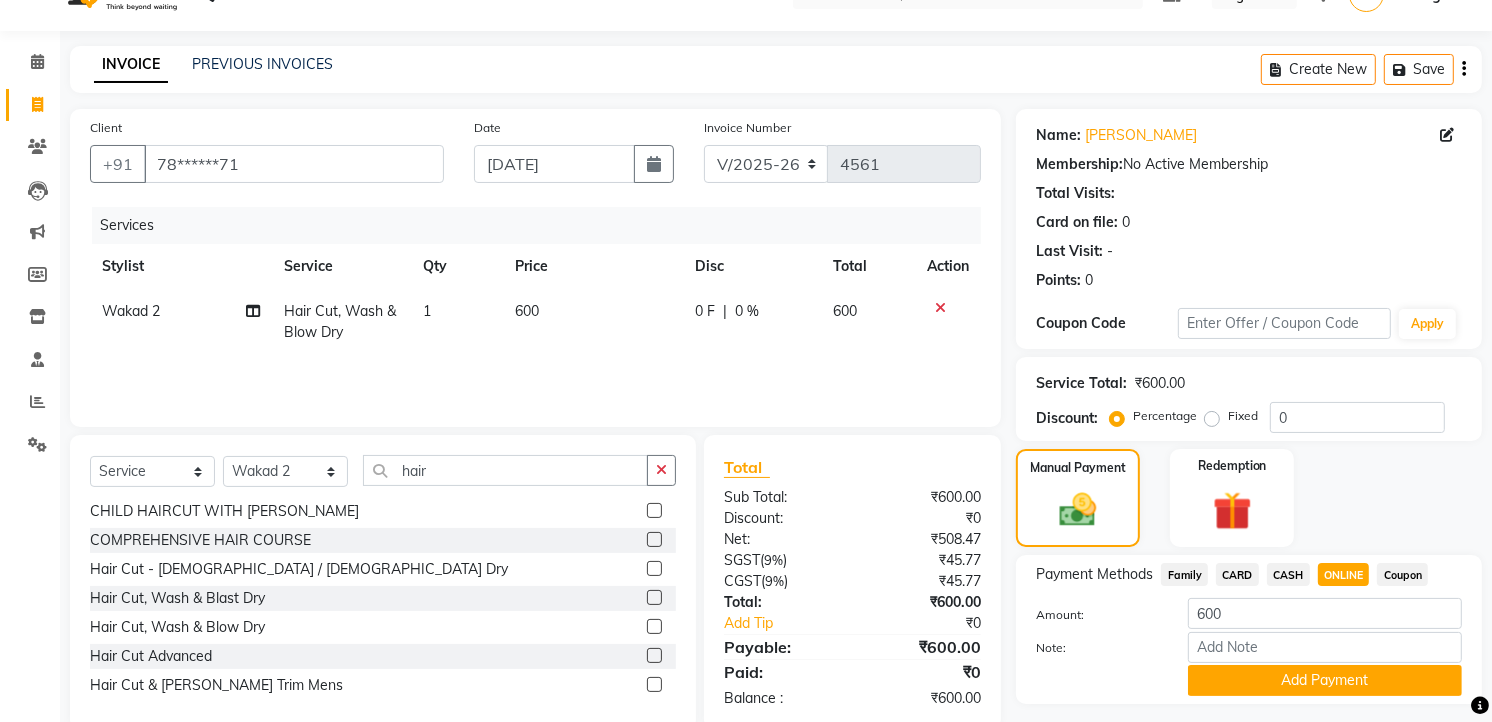 scroll, scrollTop: 43, scrollLeft: 0, axis: vertical 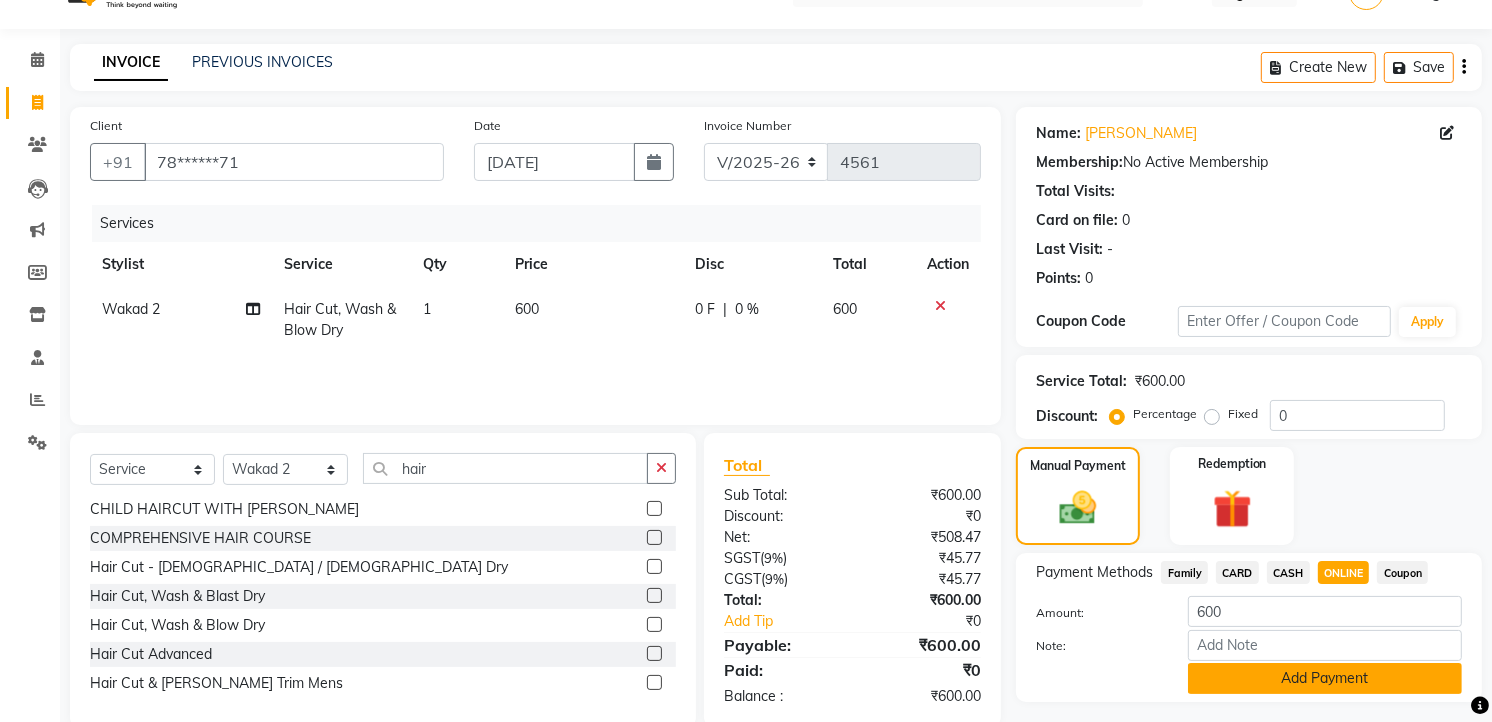 click on "Add Payment" 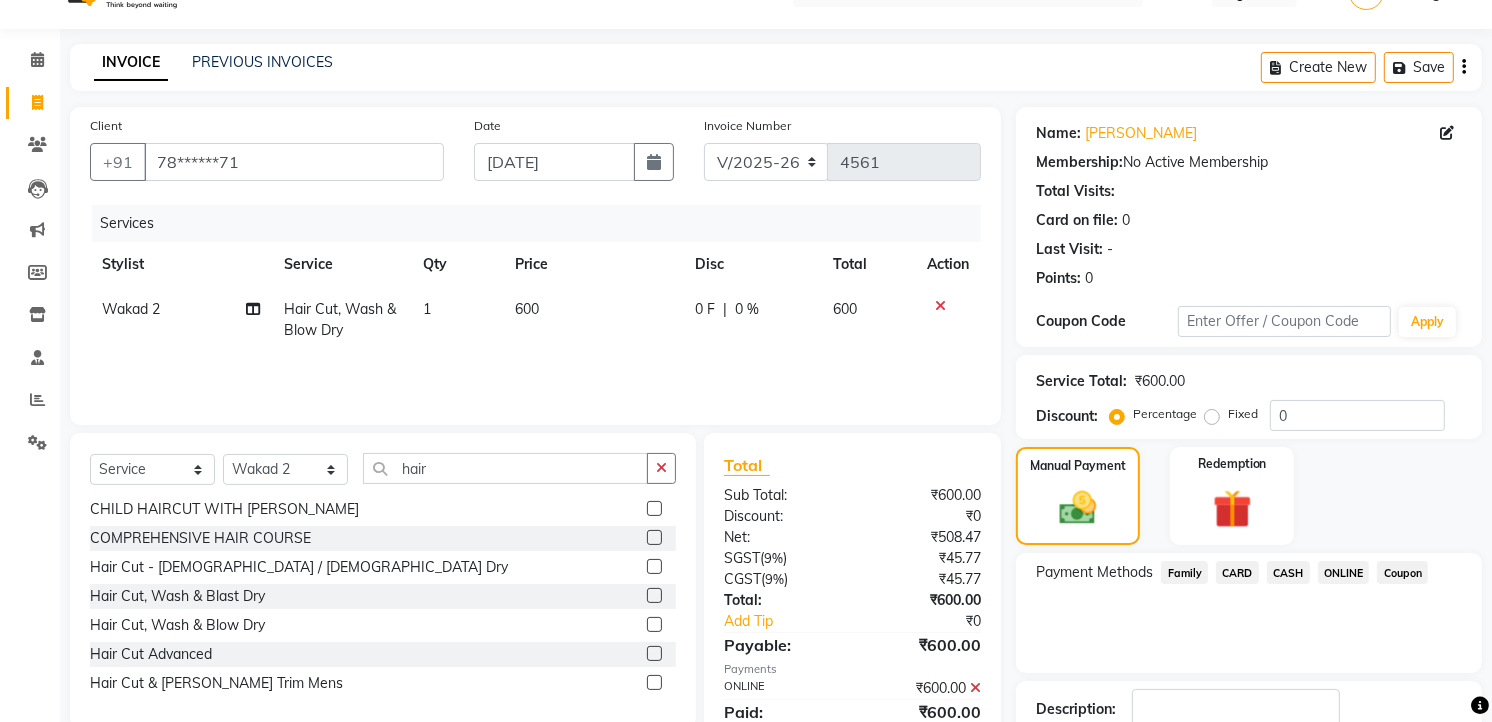 scroll, scrollTop: 177, scrollLeft: 0, axis: vertical 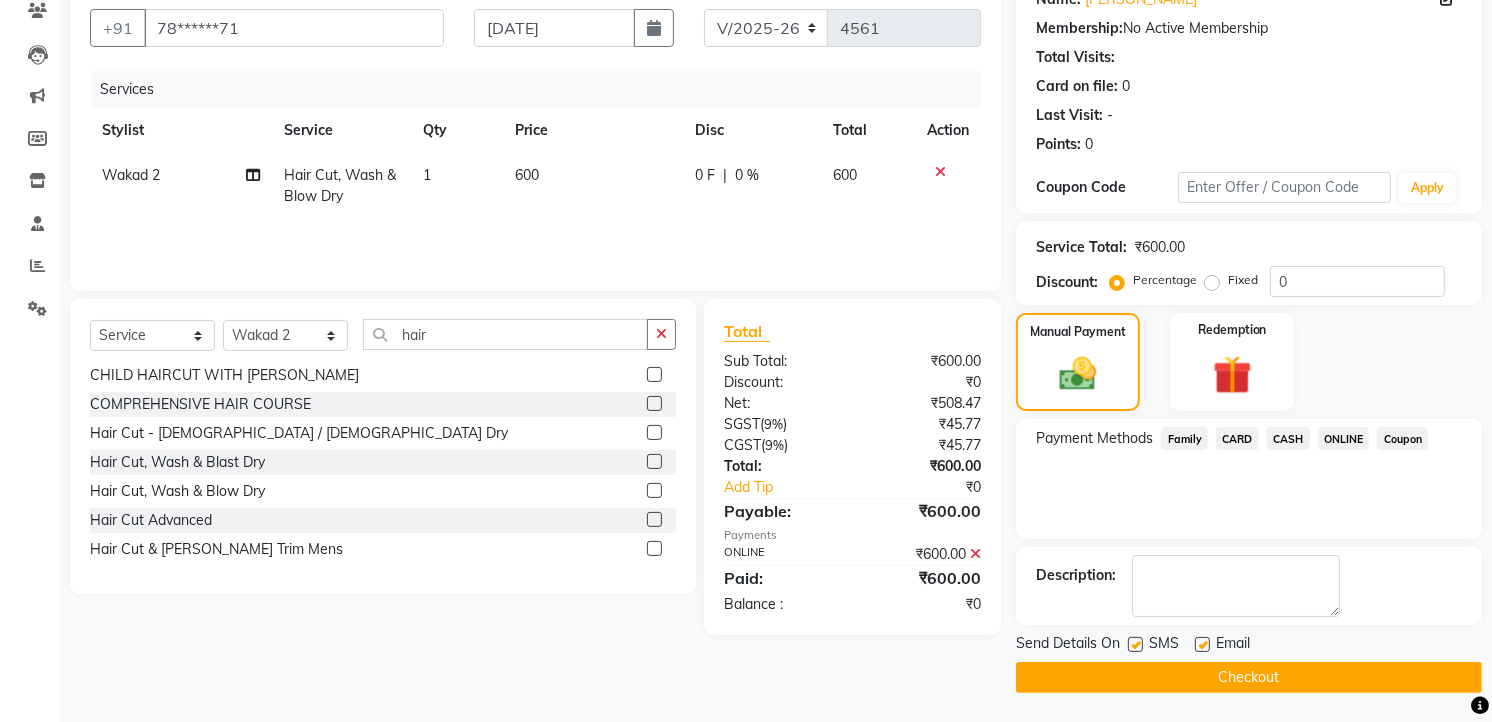 click on "Checkout" 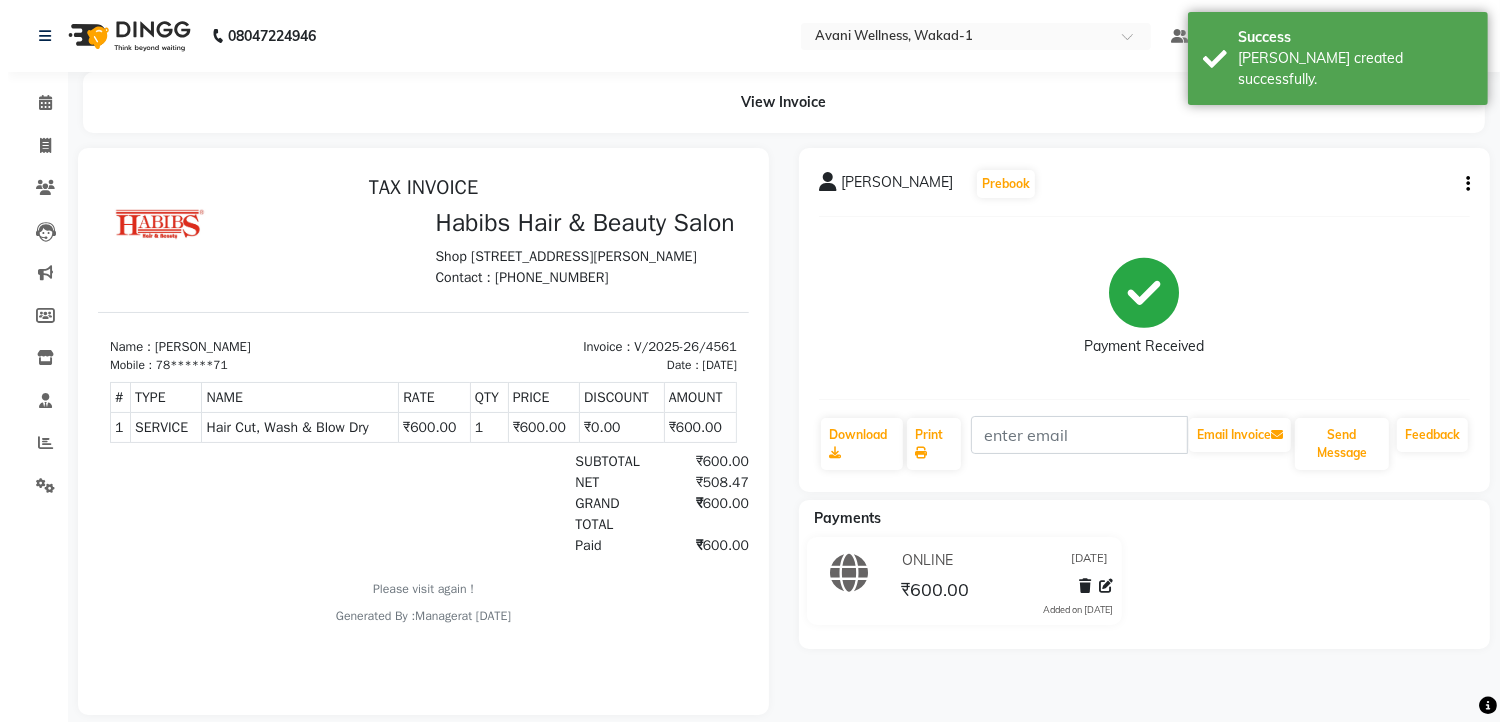 scroll, scrollTop: 0, scrollLeft: 0, axis: both 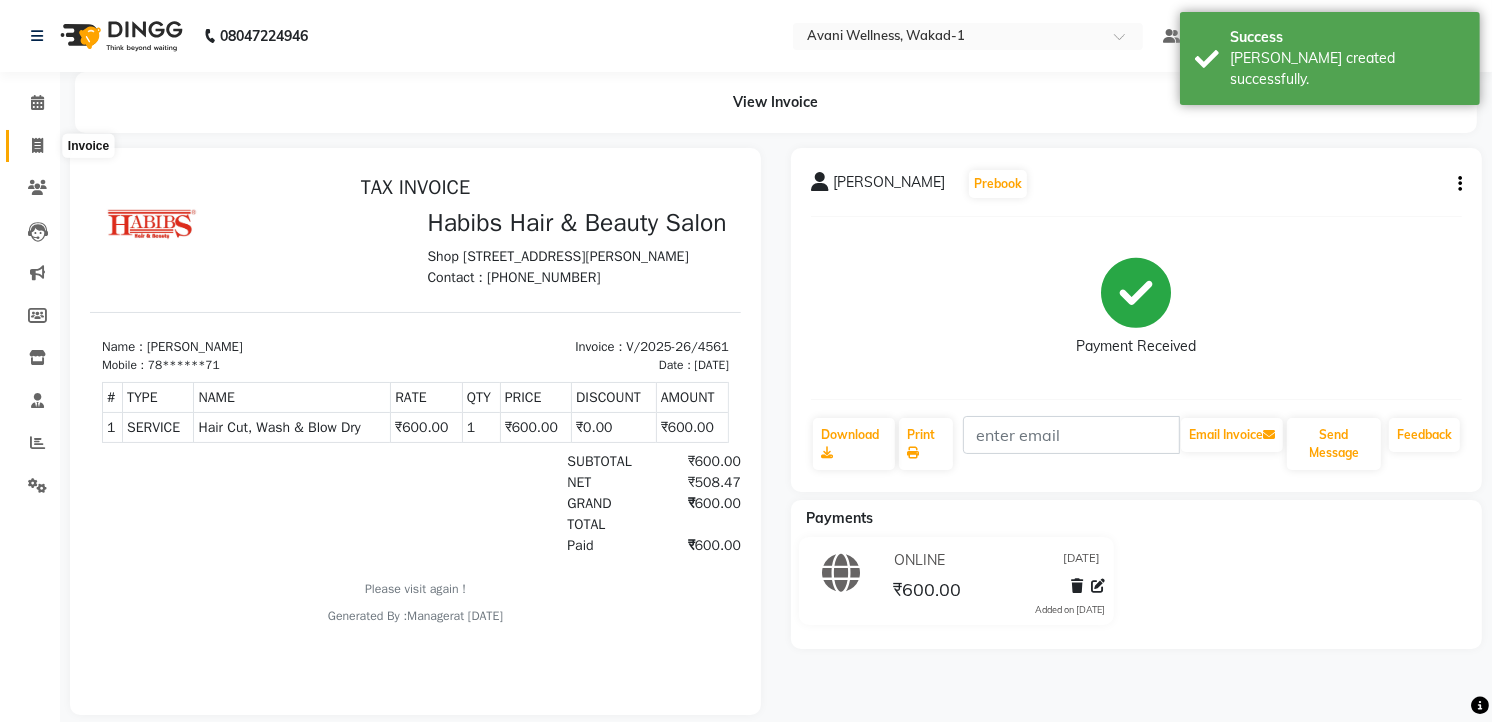click 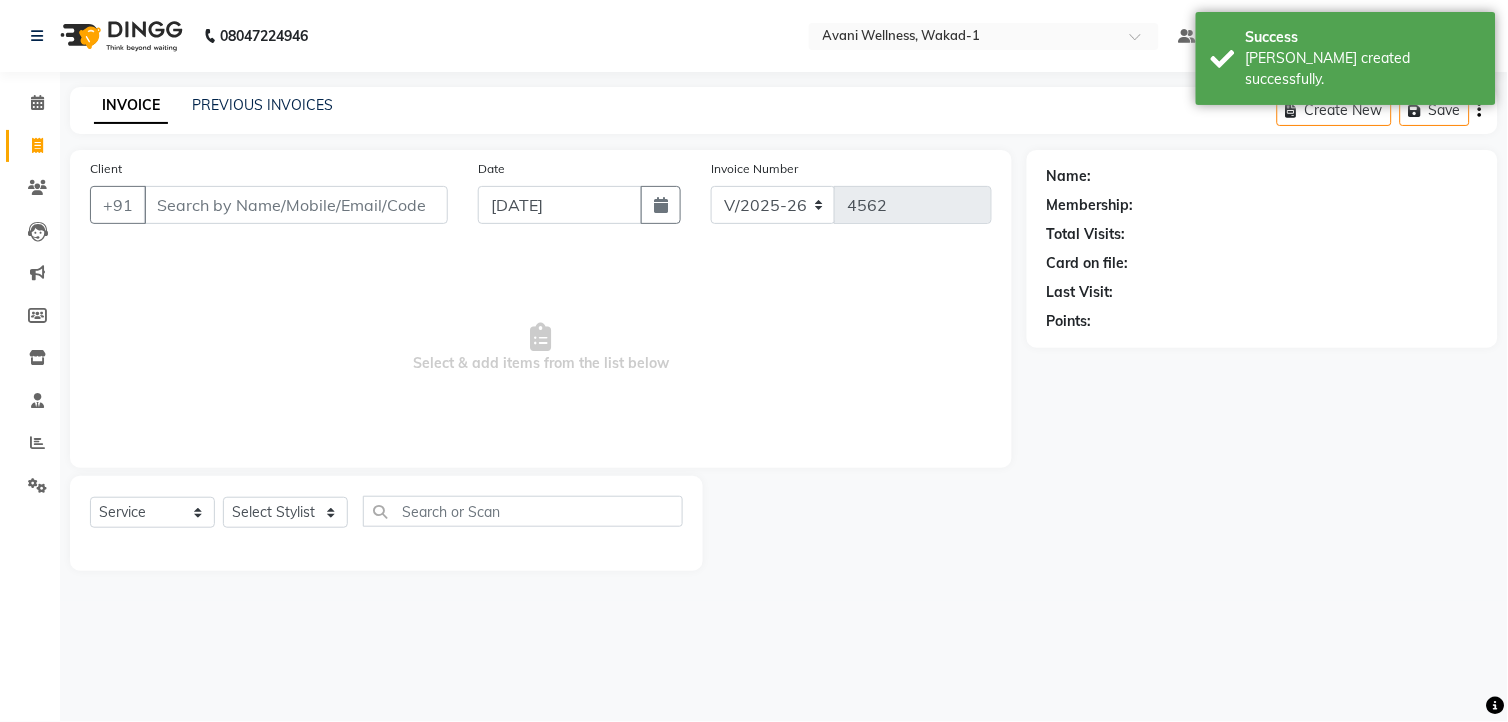 click on "Client" at bounding box center (296, 205) 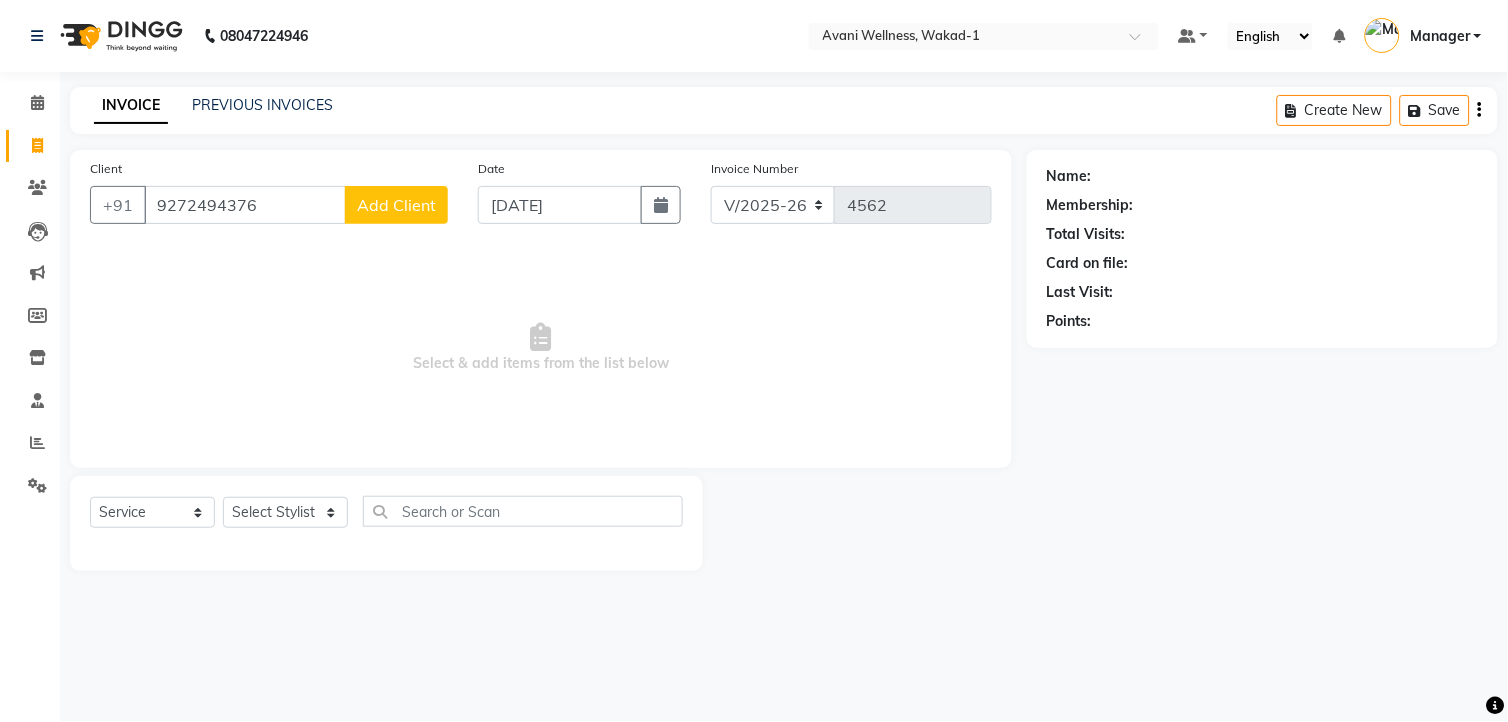 click on "Add Client" 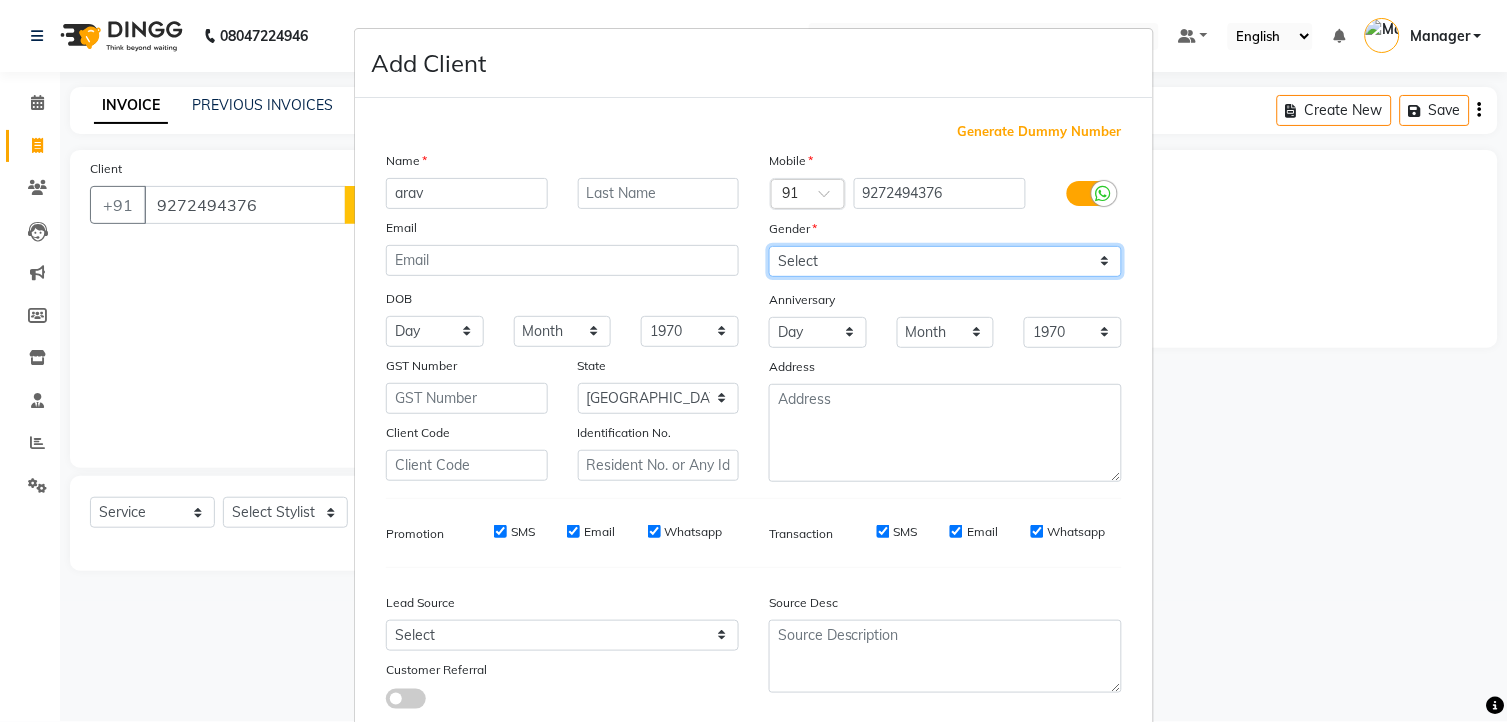 click on "Select [DEMOGRAPHIC_DATA] [DEMOGRAPHIC_DATA] Other Prefer Not To Say" at bounding box center (945, 261) 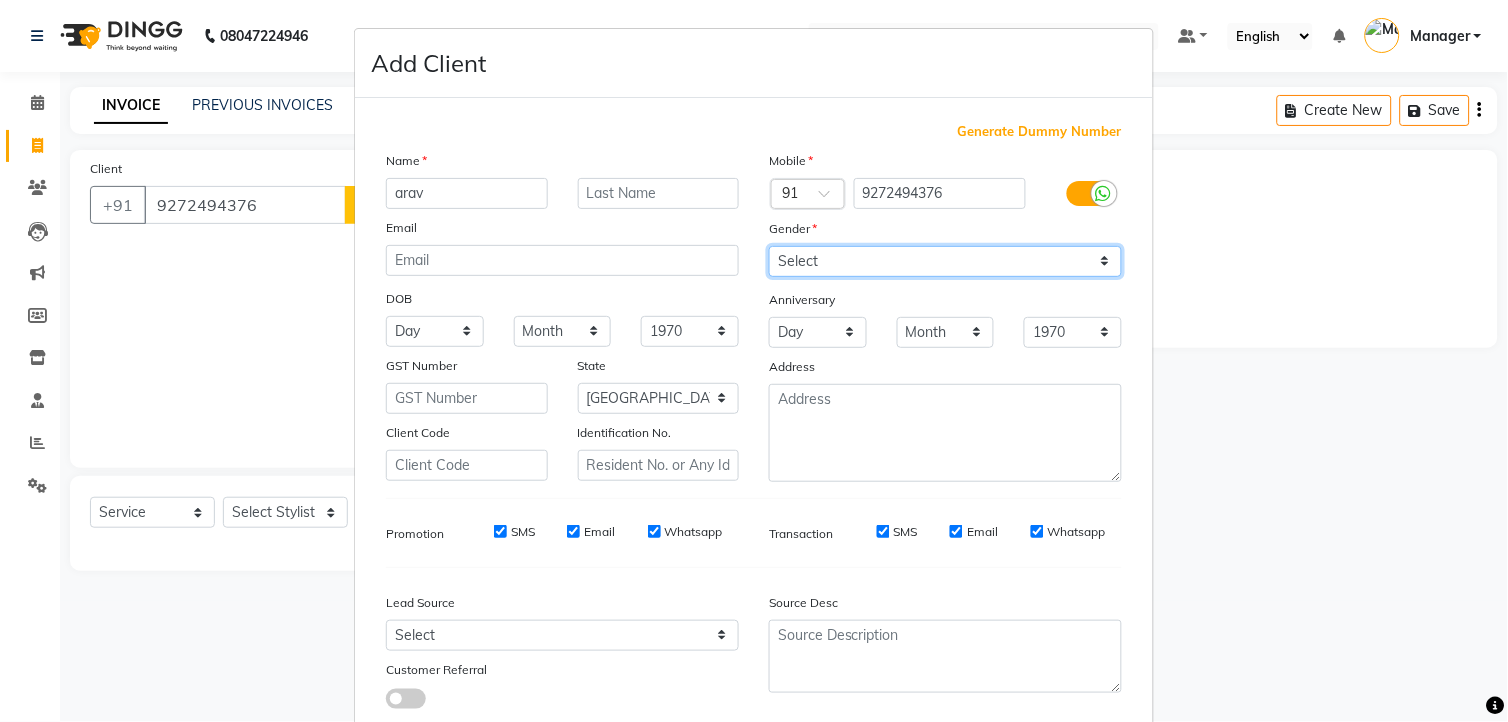 click on "Select [DEMOGRAPHIC_DATA] [DEMOGRAPHIC_DATA] Other Prefer Not To Say" at bounding box center (945, 261) 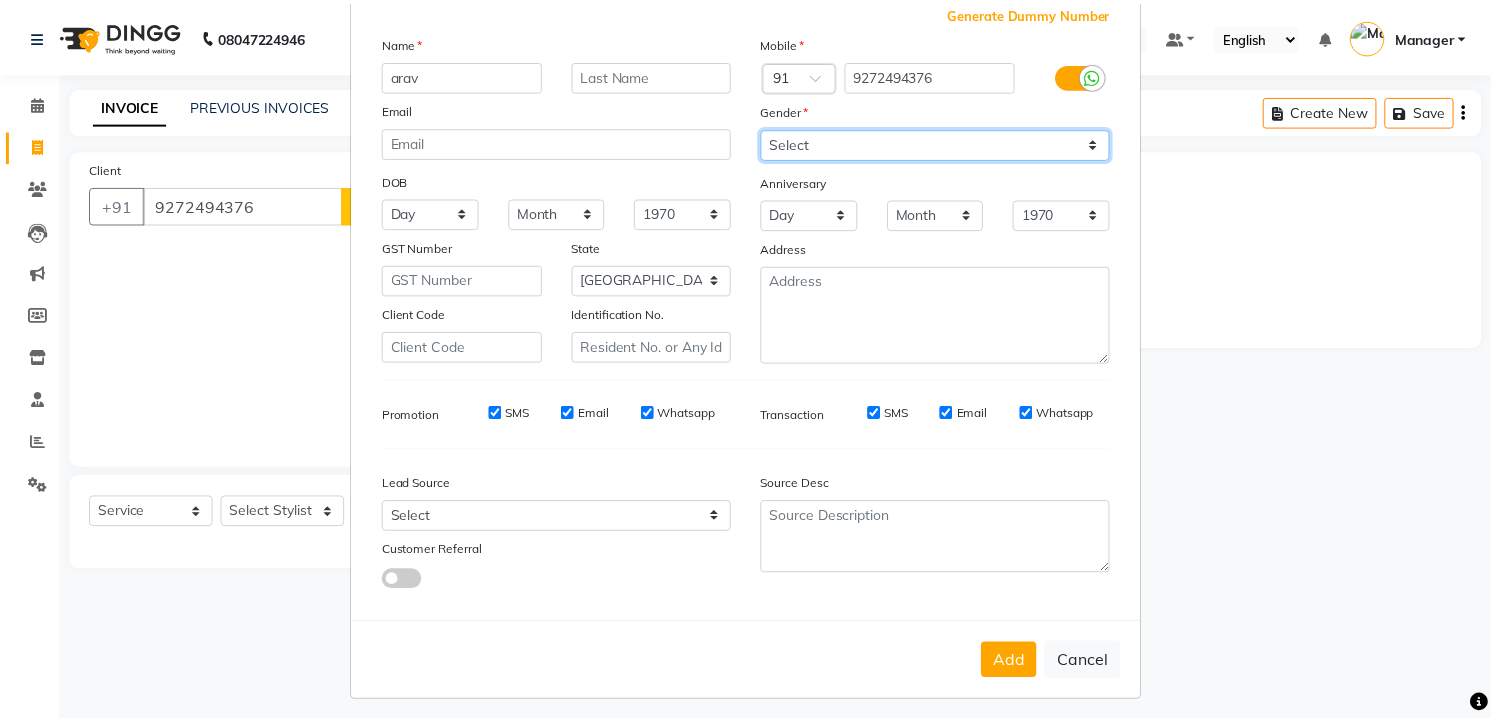 scroll, scrollTop: 128, scrollLeft: 0, axis: vertical 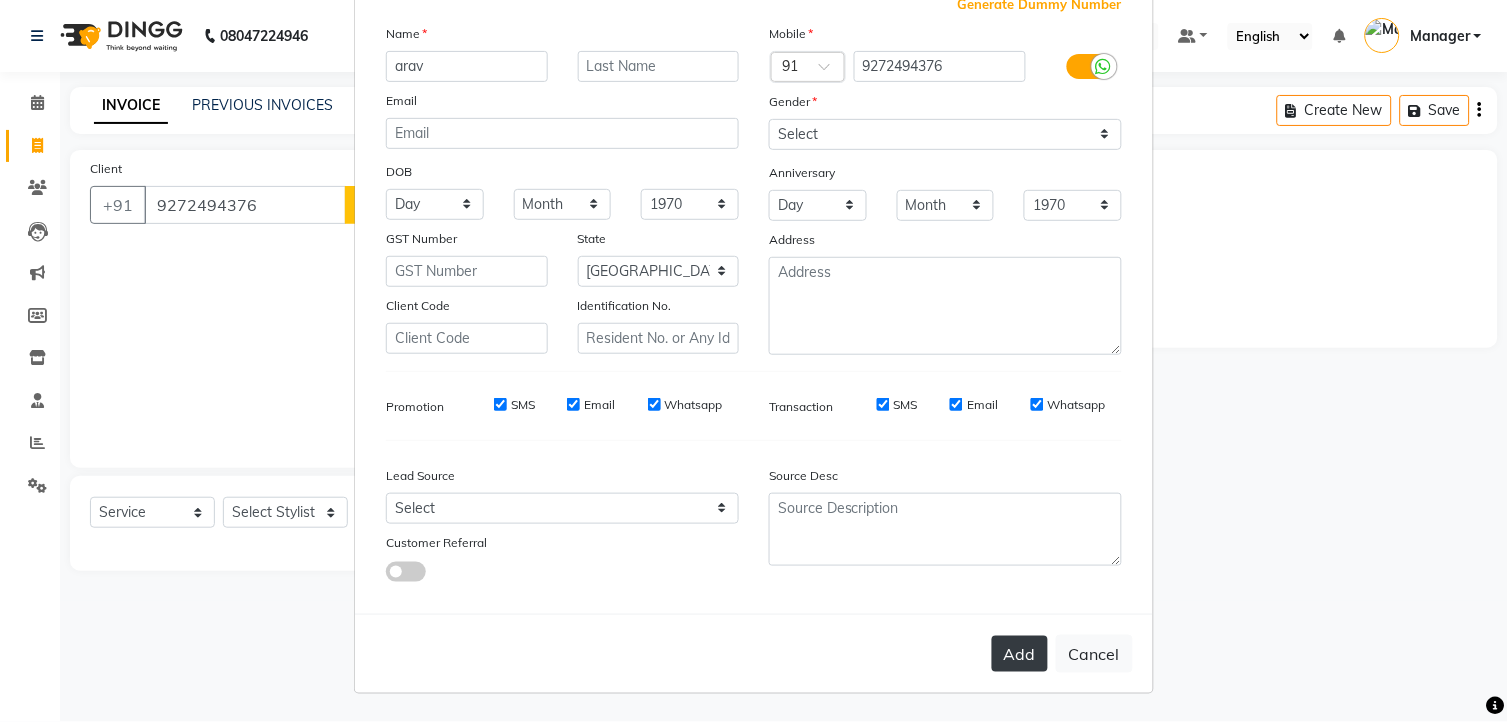 click on "Add" at bounding box center (1020, 654) 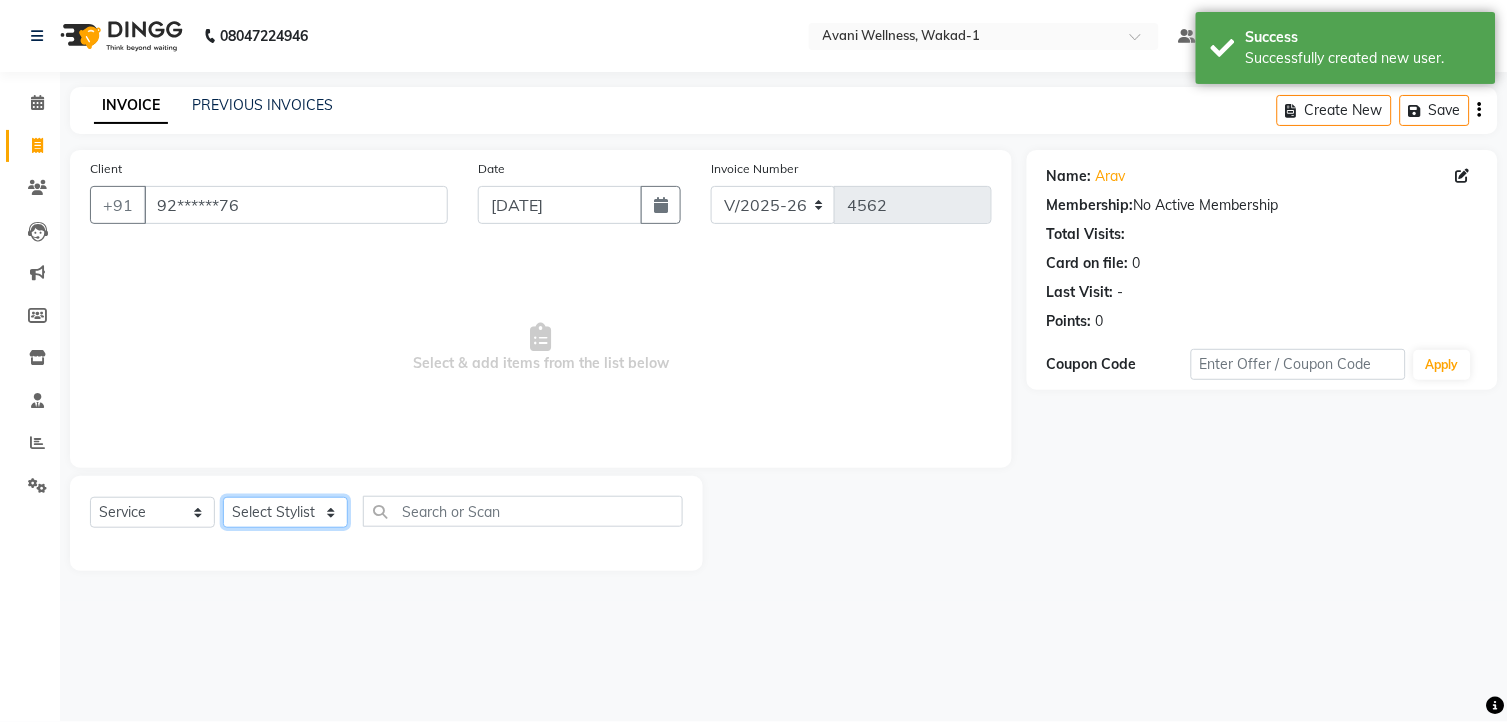 click on "Select Stylist [PERSON_NAME] MAAM [PERSON_NAME] DEV Deva [PERSON_NAME] [PERSON_NAME] Jadhav Manager [PERSON_NAME] MANAGER [PERSON_NAME] [PERSON_NAME]  [PERSON_NAME] [PERSON_NAME] [PERSON_NAME] [PERSON_NAME] [PERSON_NAME] Wakad 2 Yogesh" 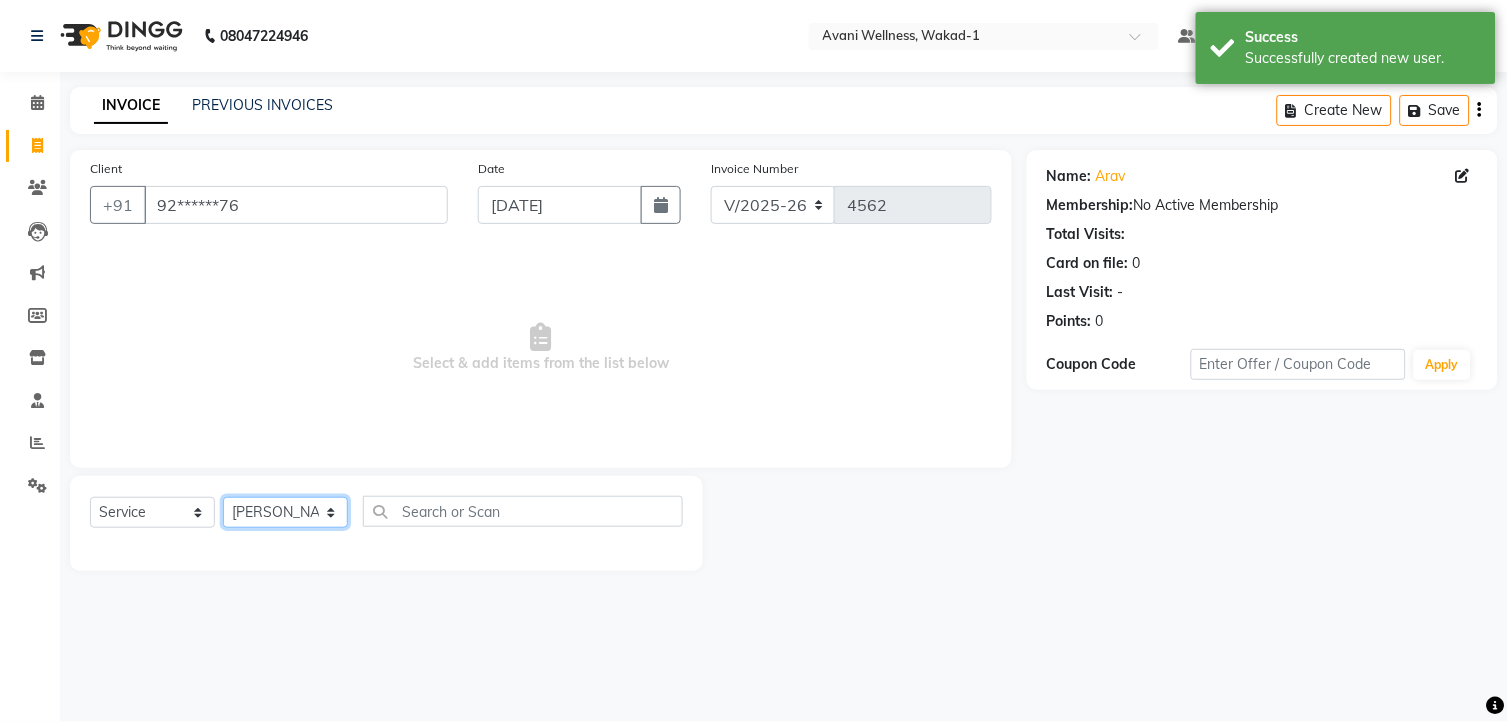 click on "Select Stylist [PERSON_NAME] MAAM [PERSON_NAME] DEV Deva [PERSON_NAME] [PERSON_NAME] Jadhav Manager [PERSON_NAME] MANAGER [PERSON_NAME] [PERSON_NAME]  [PERSON_NAME] [PERSON_NAME] [PERSON_NAME] [PERSON_NAME] [PERSON_NAME] Wakad 2 Yogesh" 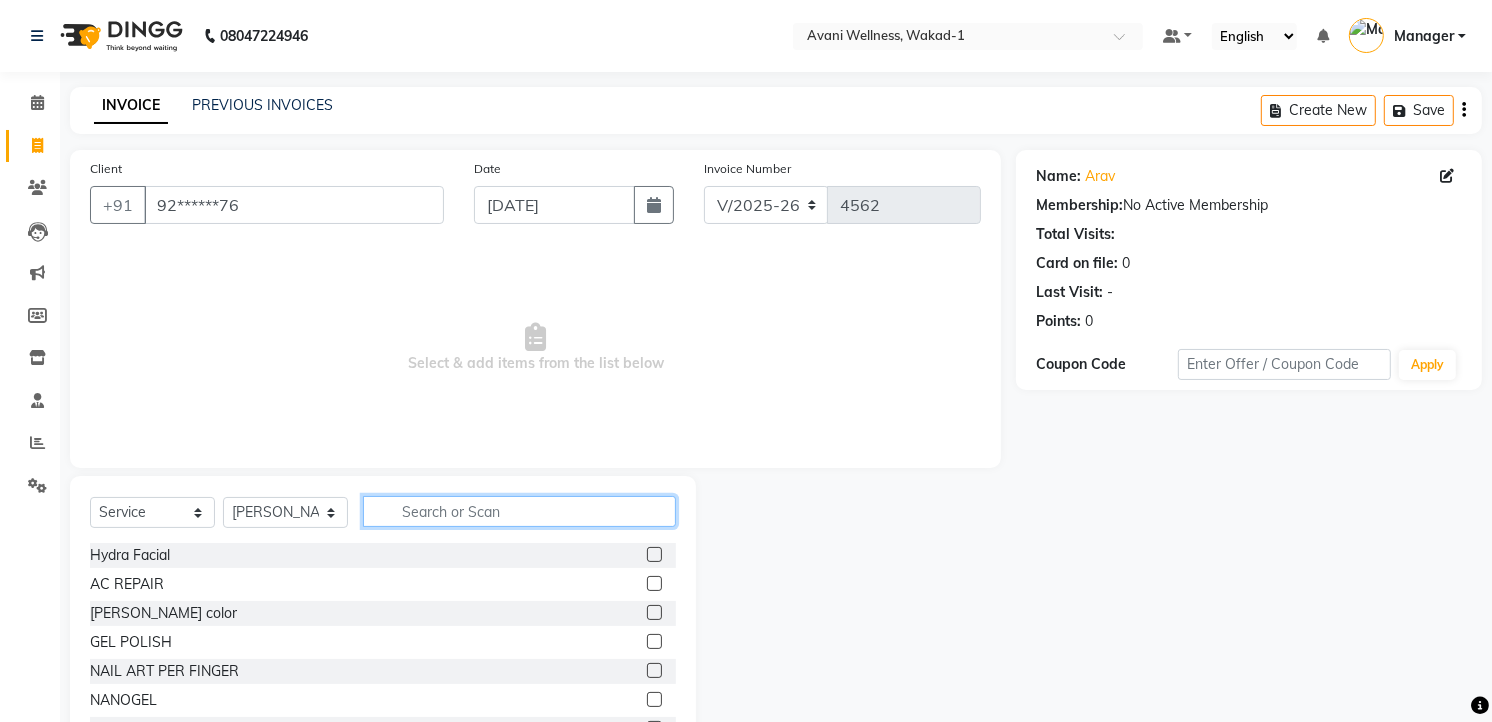 click 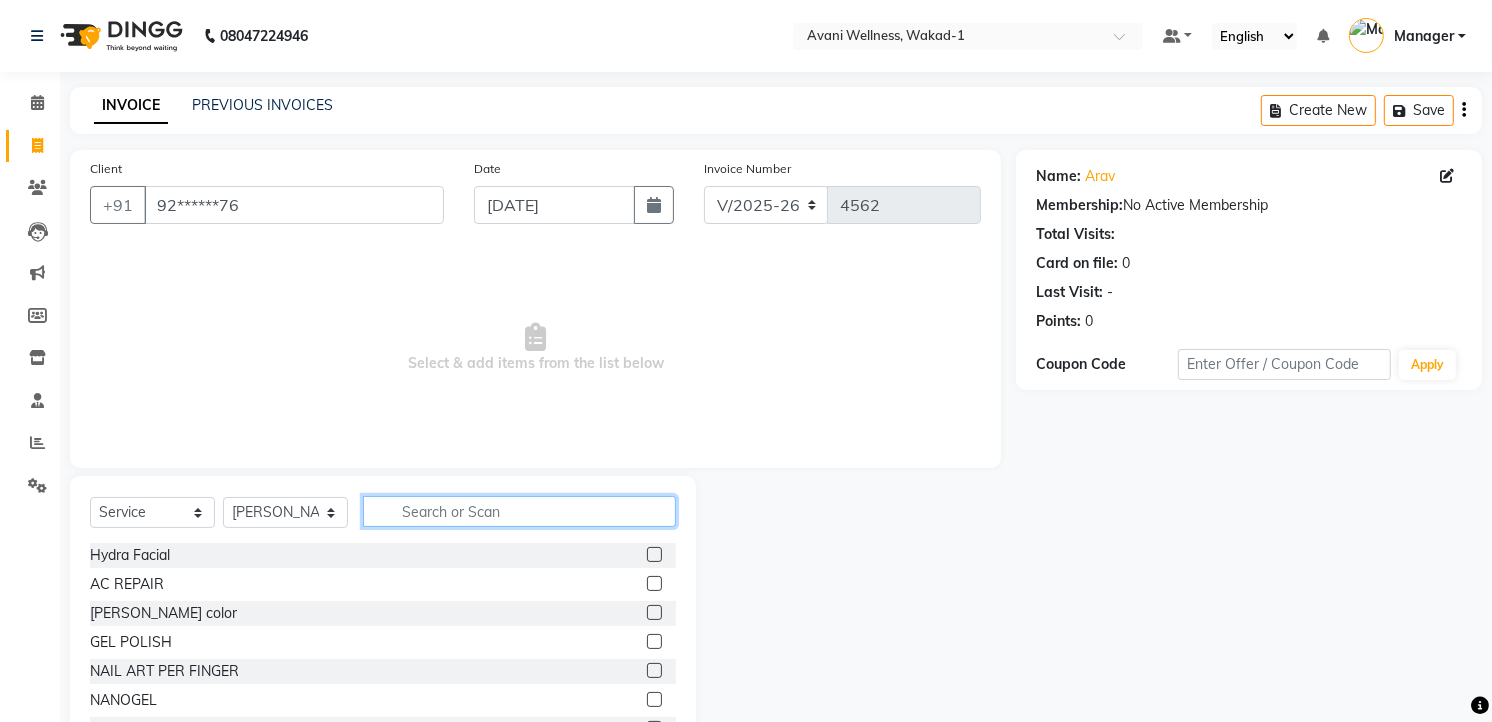 click 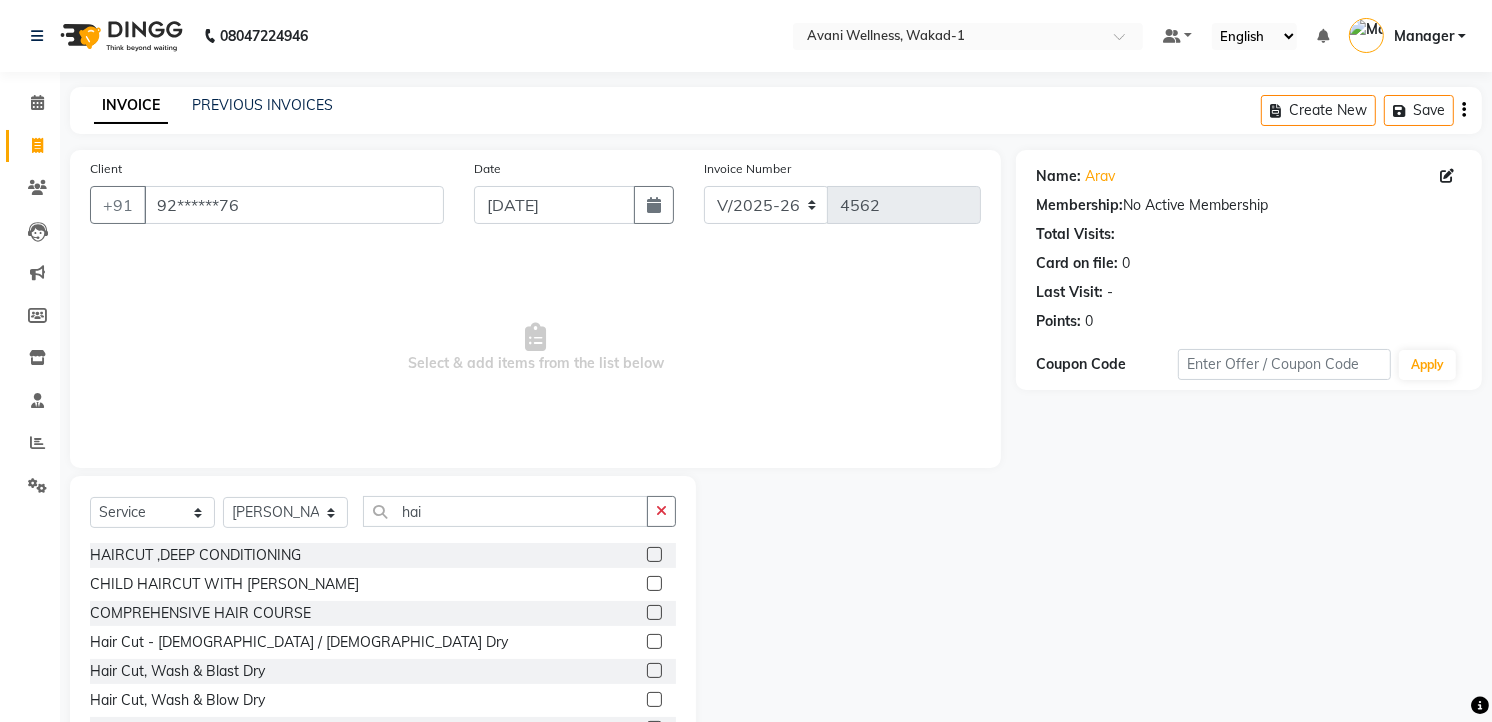 click 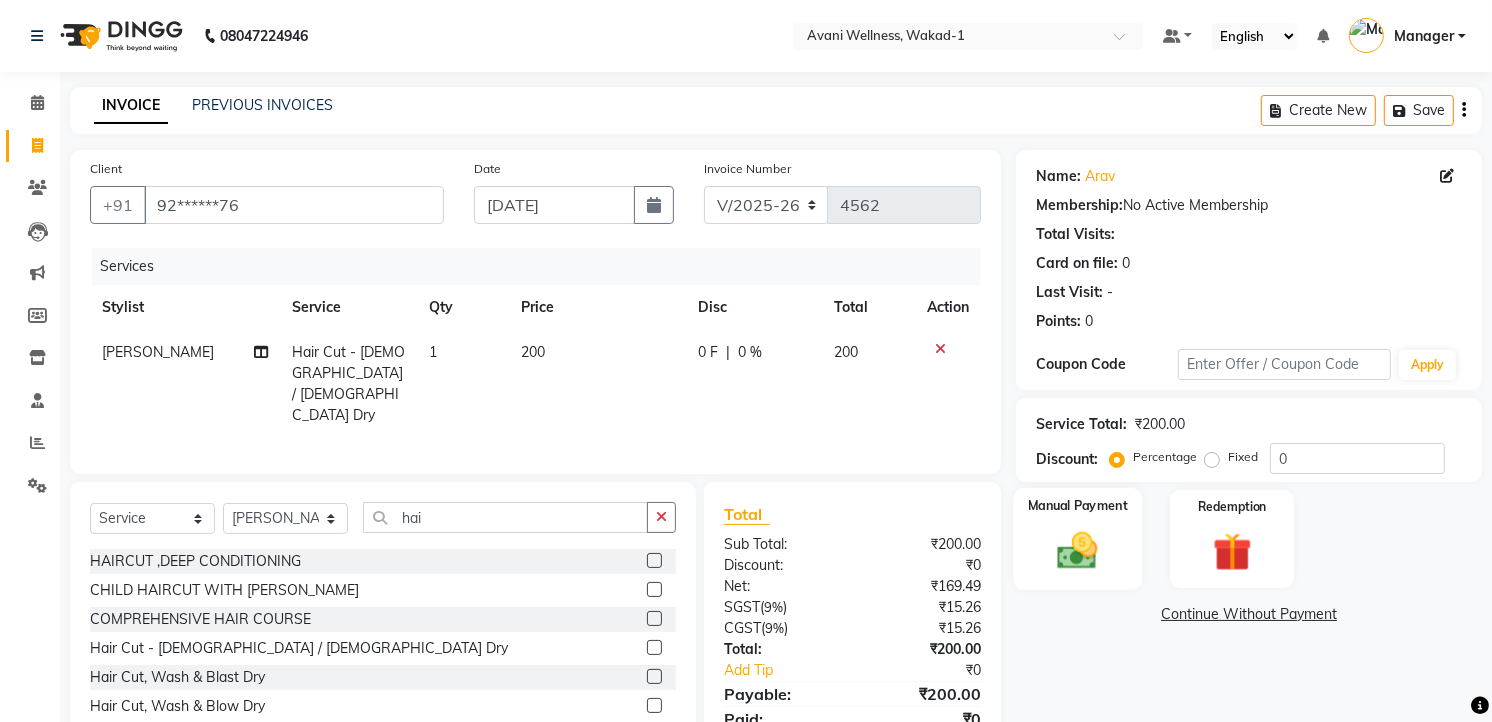 click 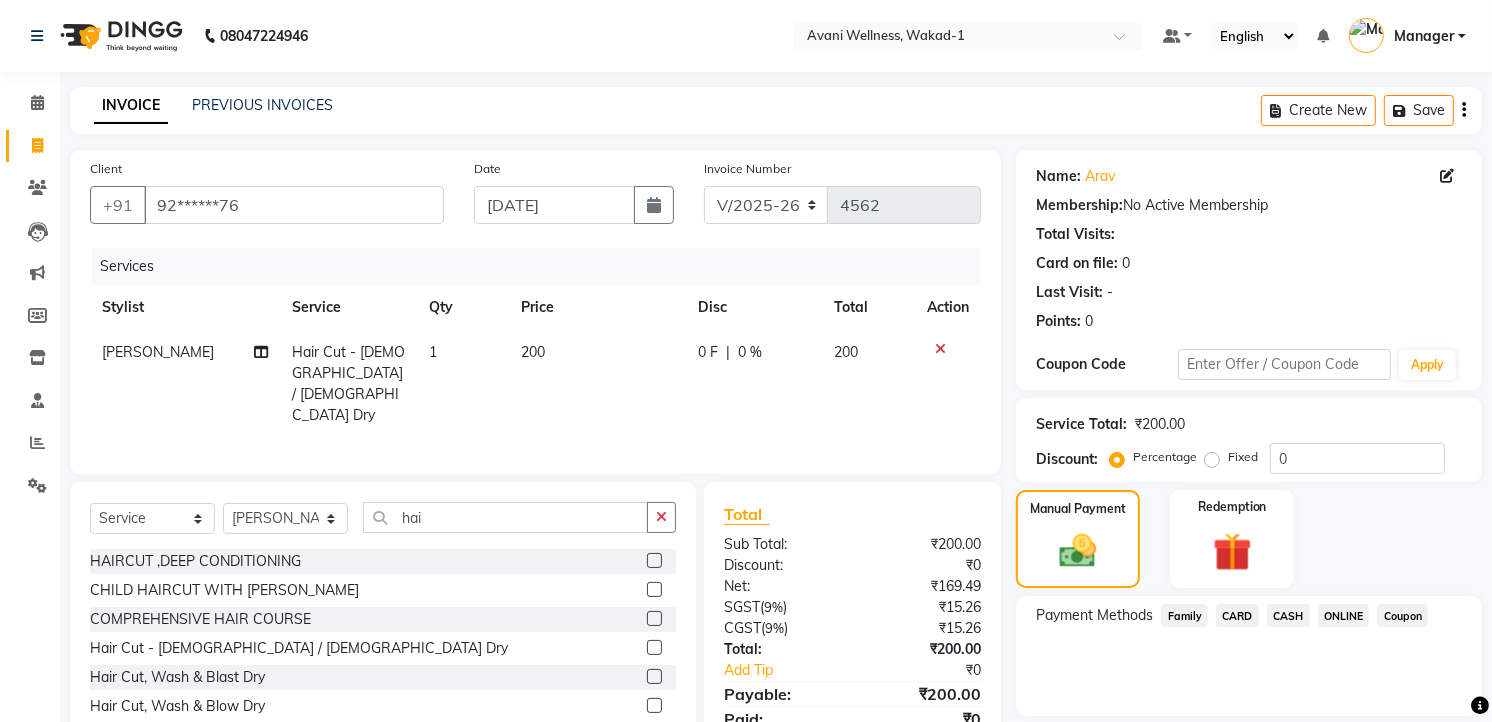 click on "ONLINE" 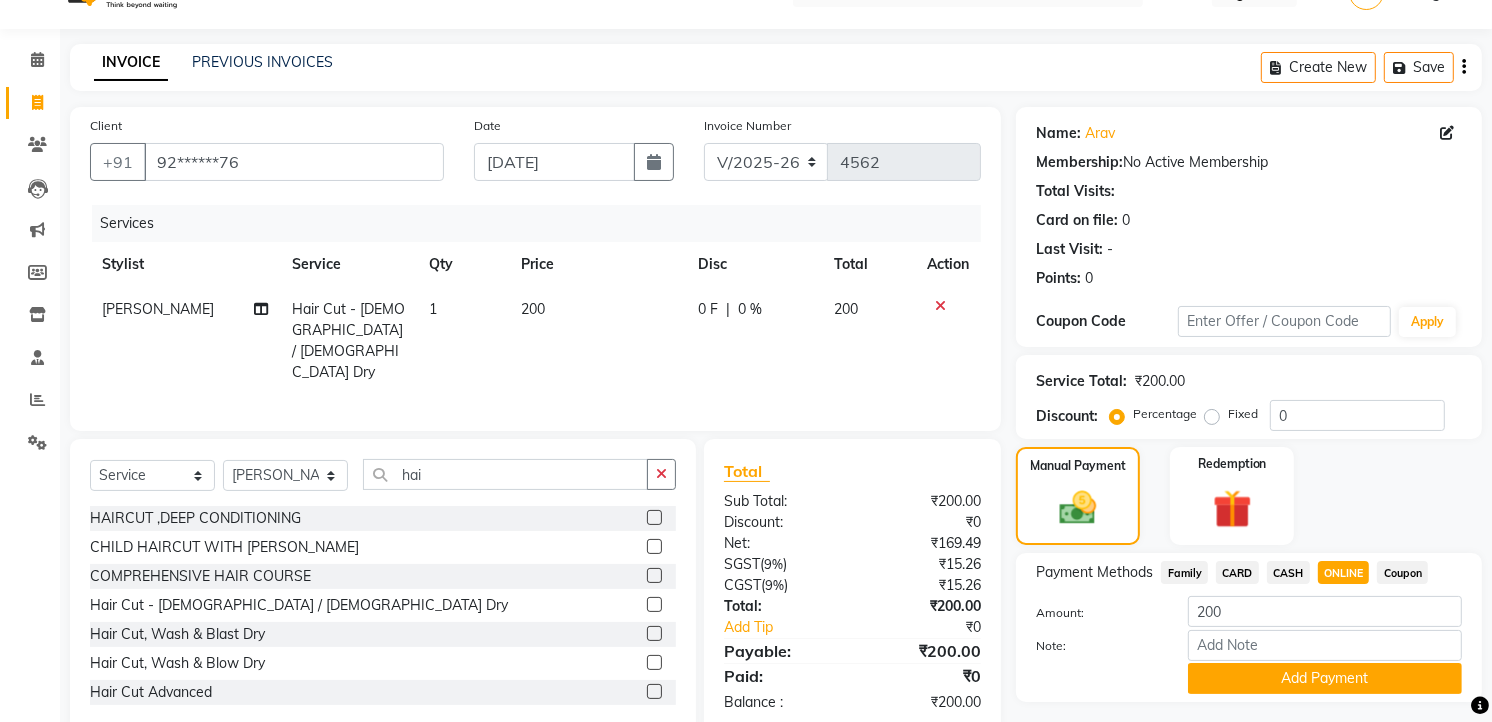 scroll, scrollTop: 42, scrollLeft: 0, axis: vertical 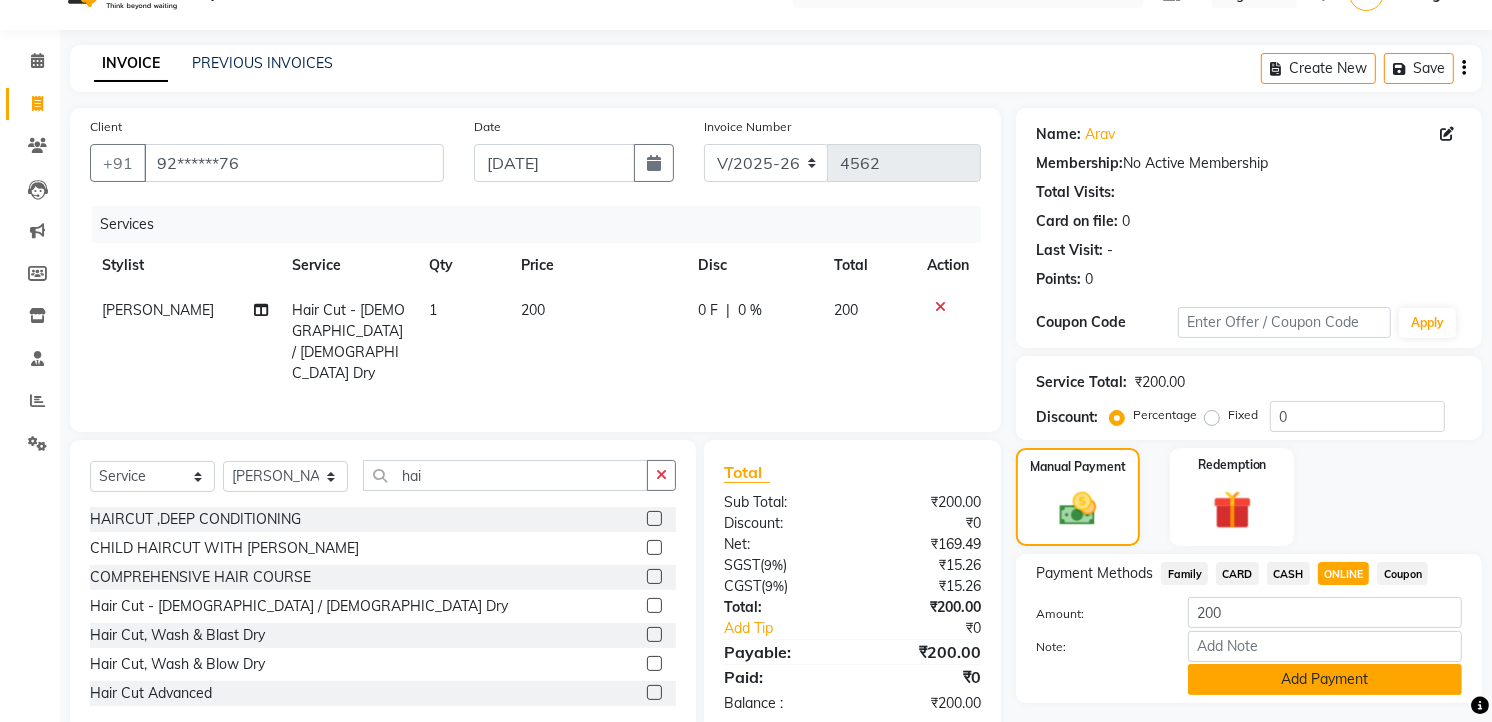 click on "Add Payment" 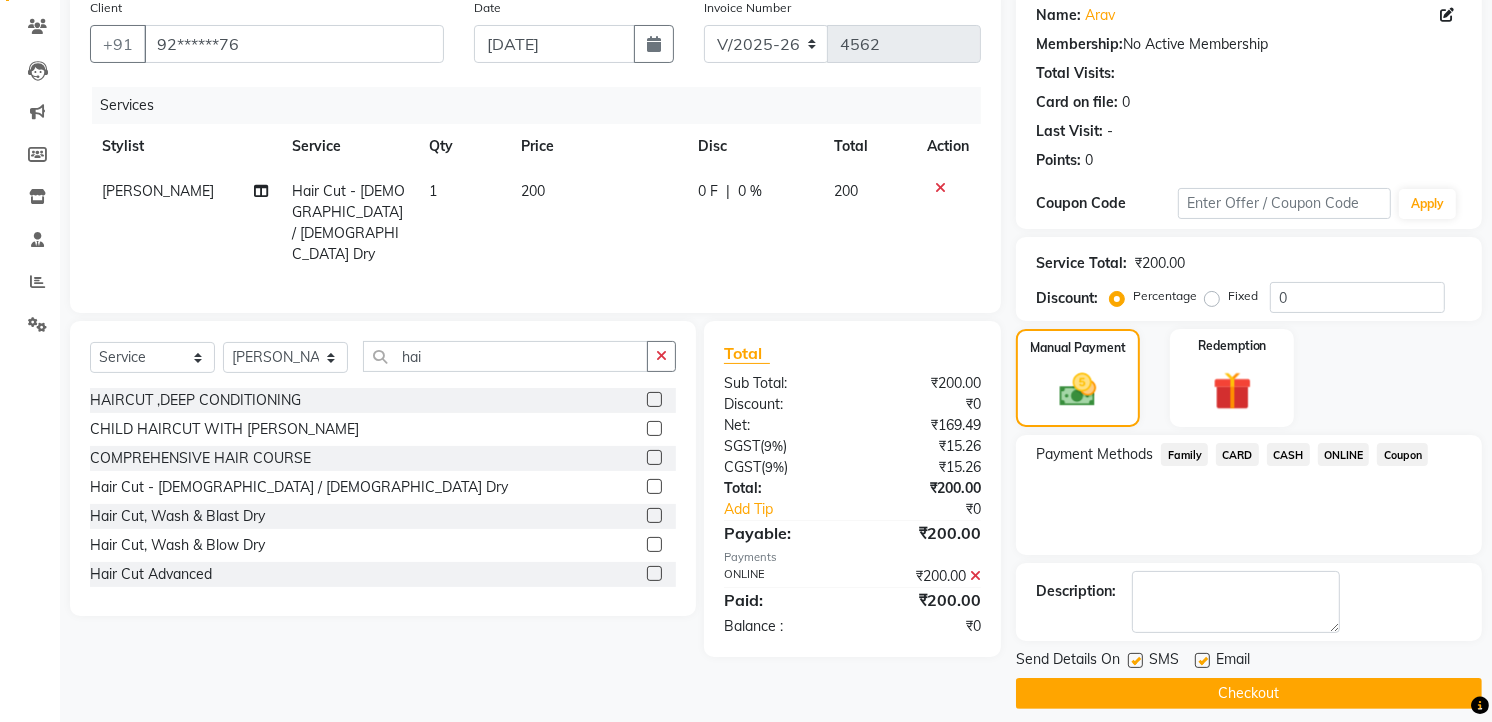 scroll, scrollTop: 162, scrollLeft: 0, axis: vertical 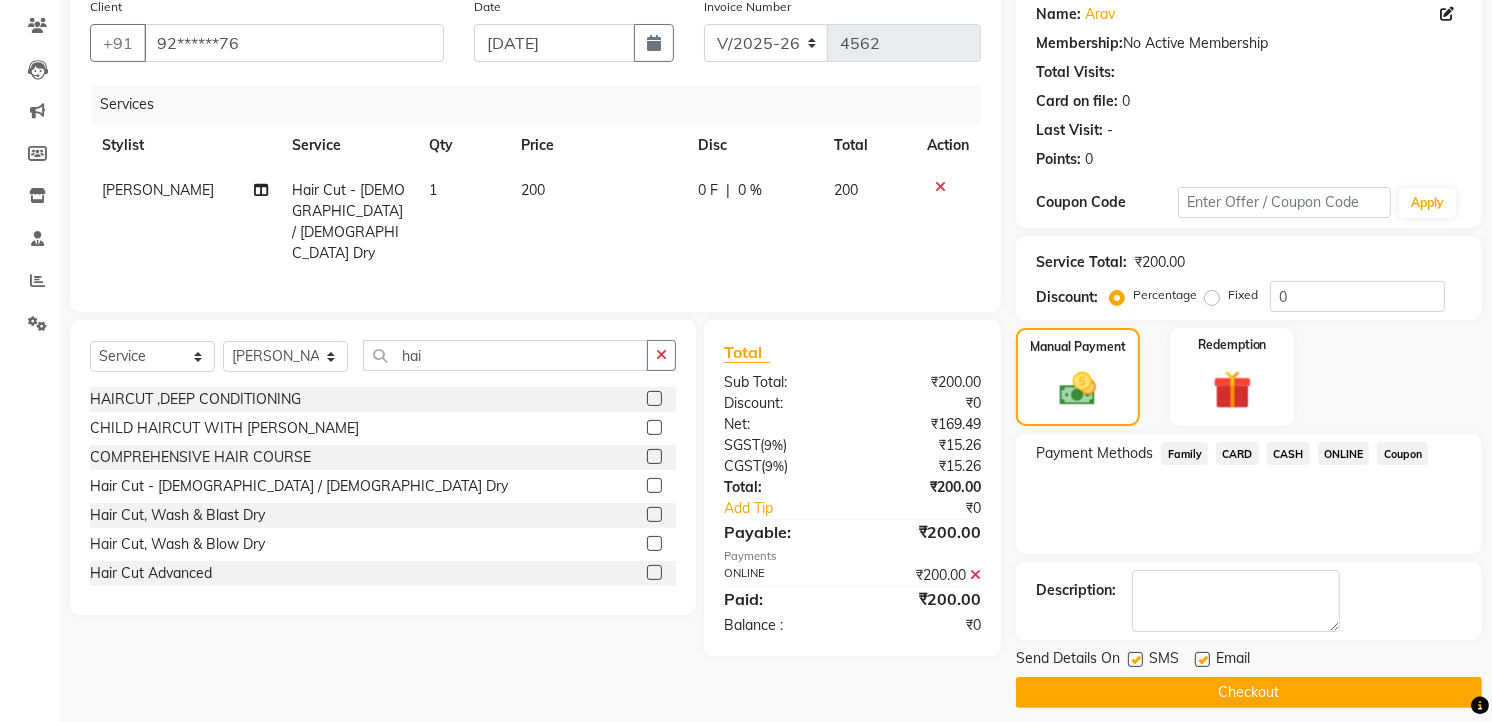 click on "Checkout" 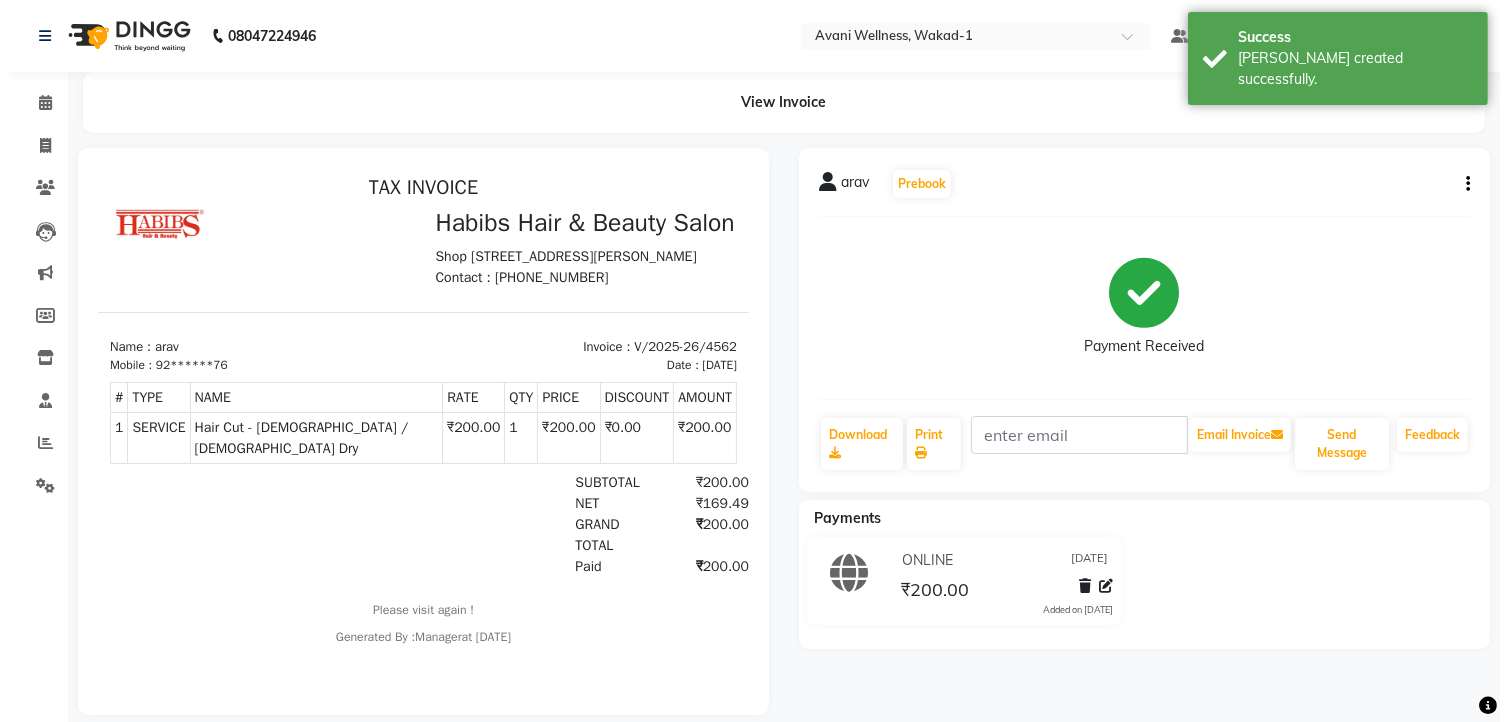scroll, scrollTop: 0, scrollLeft: 0, axis: both 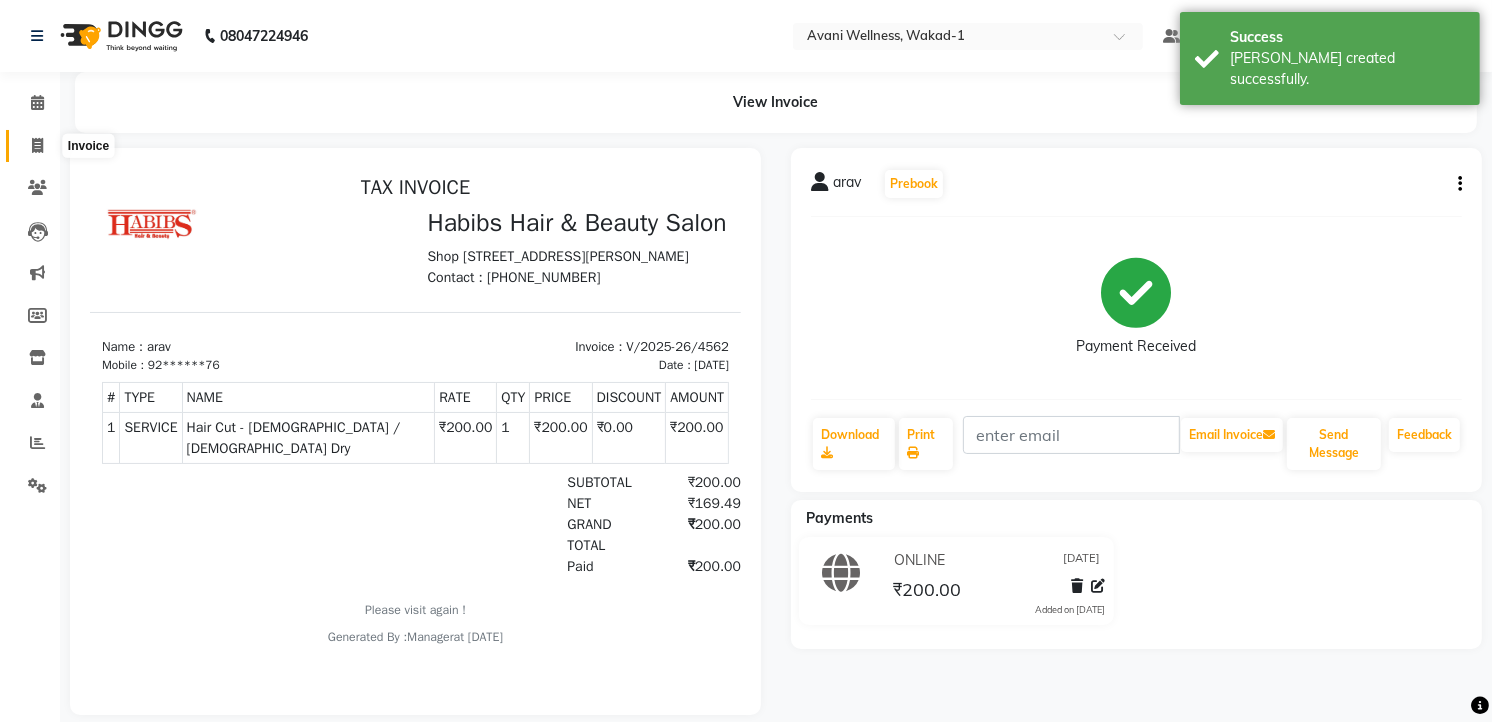 click 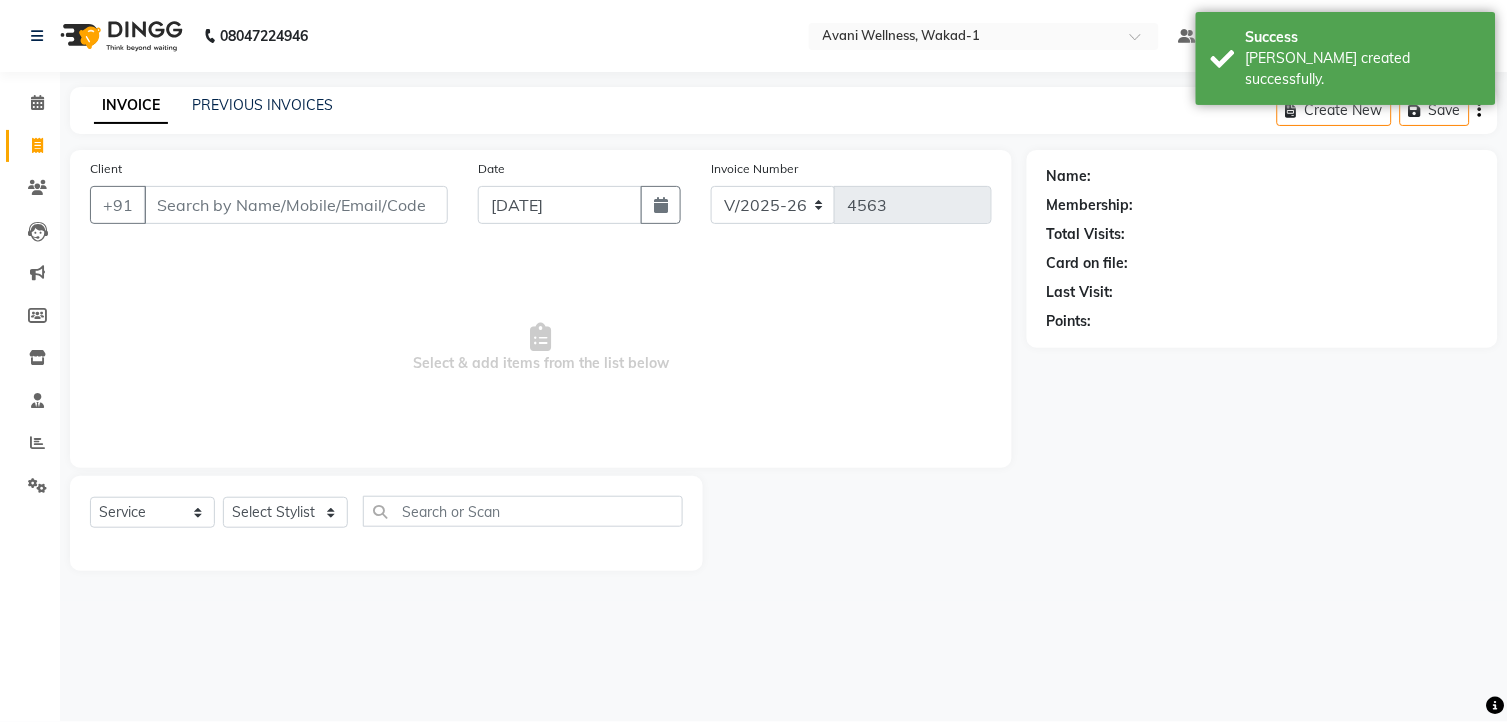 click on "Client" at bounding box center [296, 205] 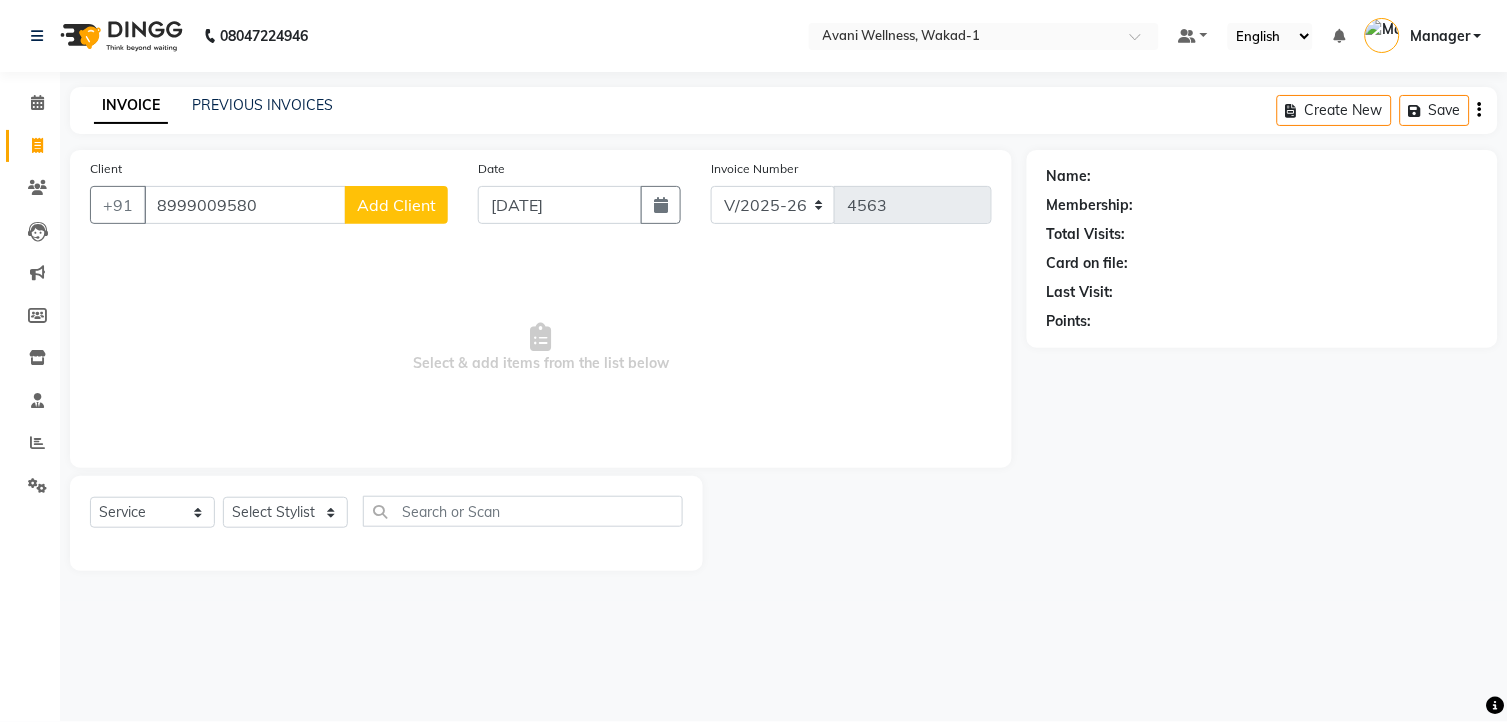 click on "Add Client" 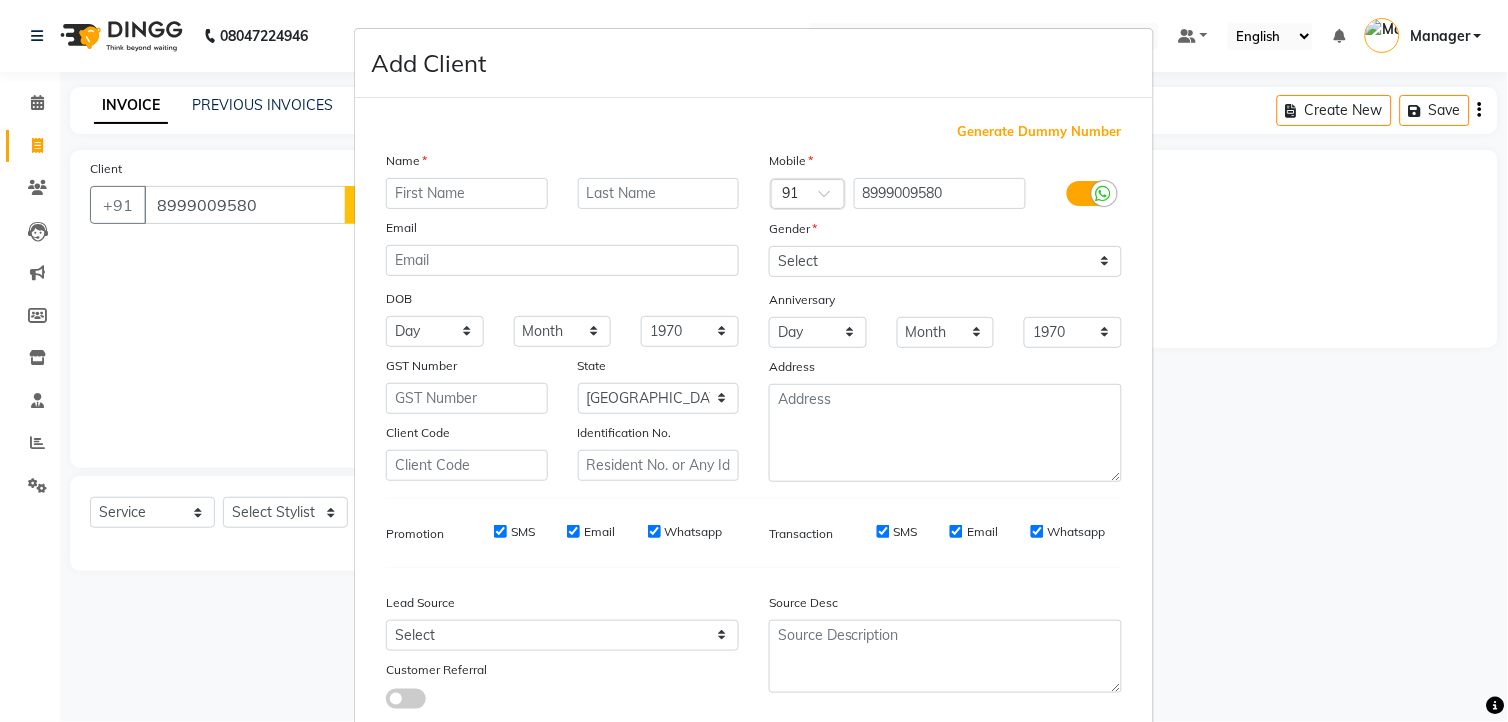 click at bounding box center [467, 193] 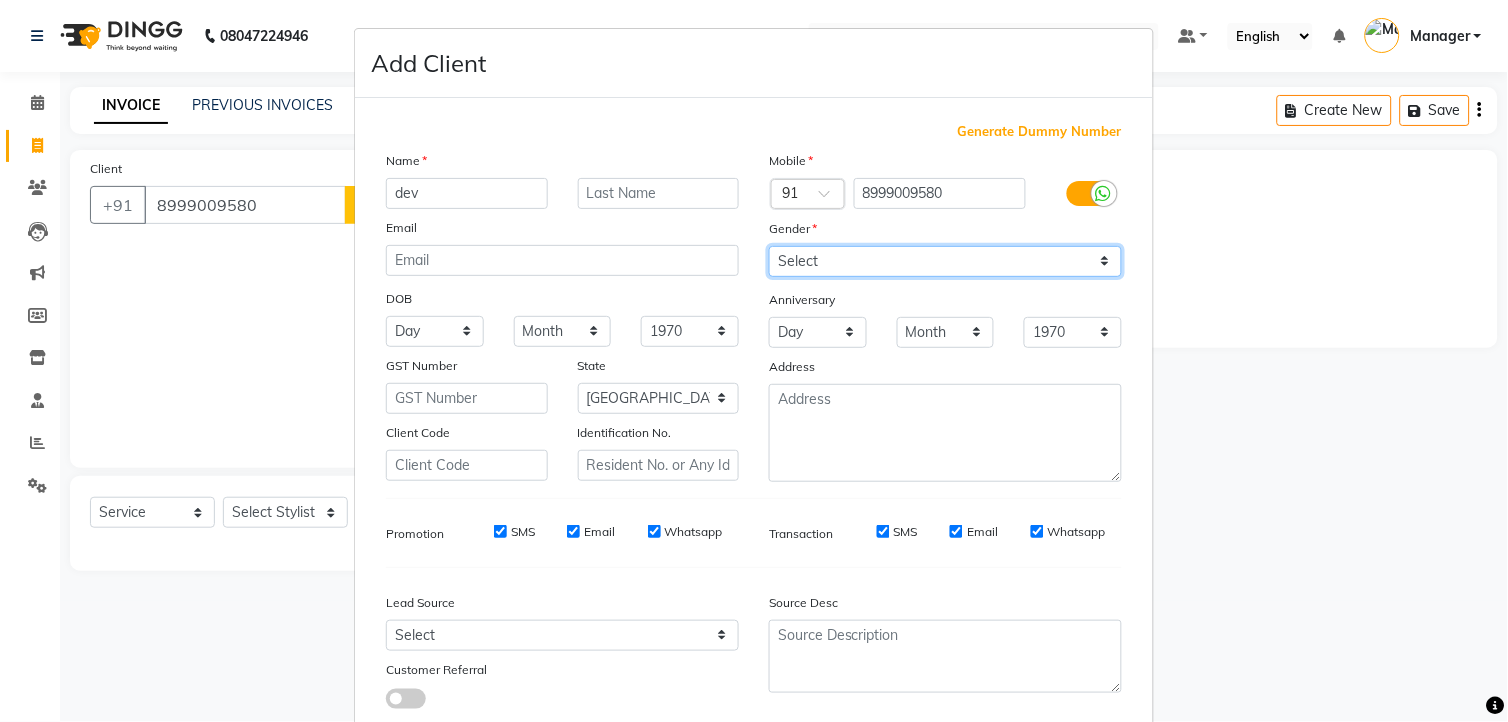 click on "Select [DEMOGRAPHIC_DATA] [DEMOGRAPHIC_DATA] Other Prefer Not To Say" at bounding box center (945, 261) 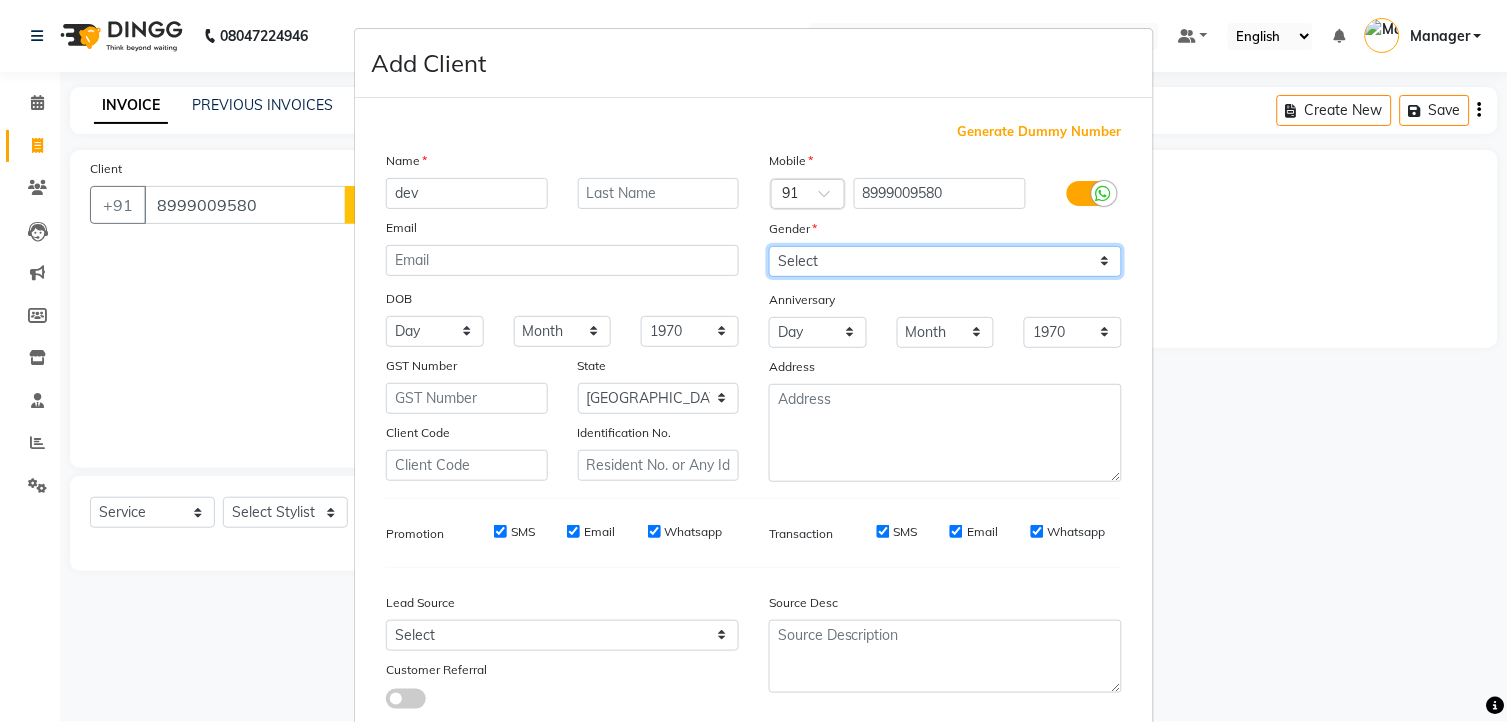 click on "Select [DEMOGRAPHIC_DATA] [DEMOGRAPHIC_DATA] Other Prefer Not To Say" at bounding box center (945, 261) 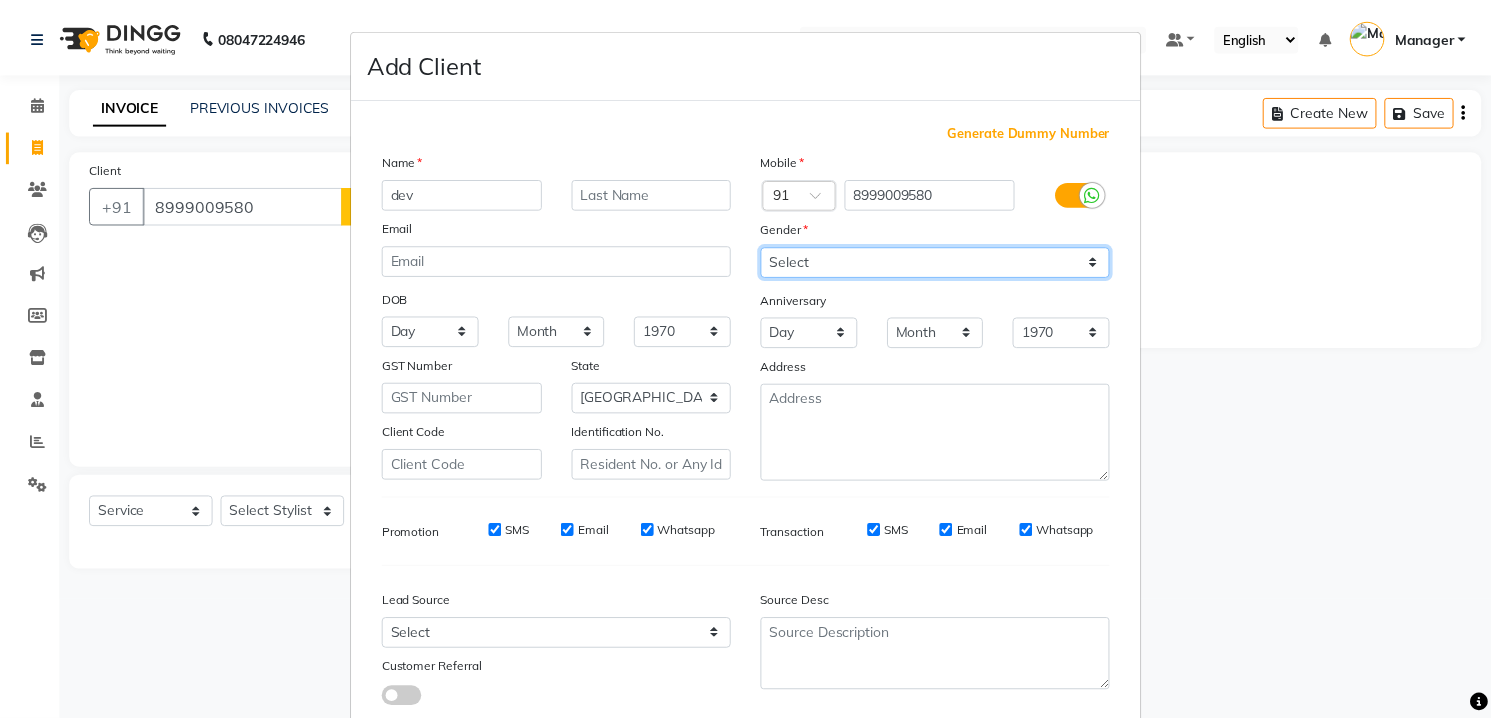 scroll, scrollTop: 128, scrollLeft: 0, axis: vertical 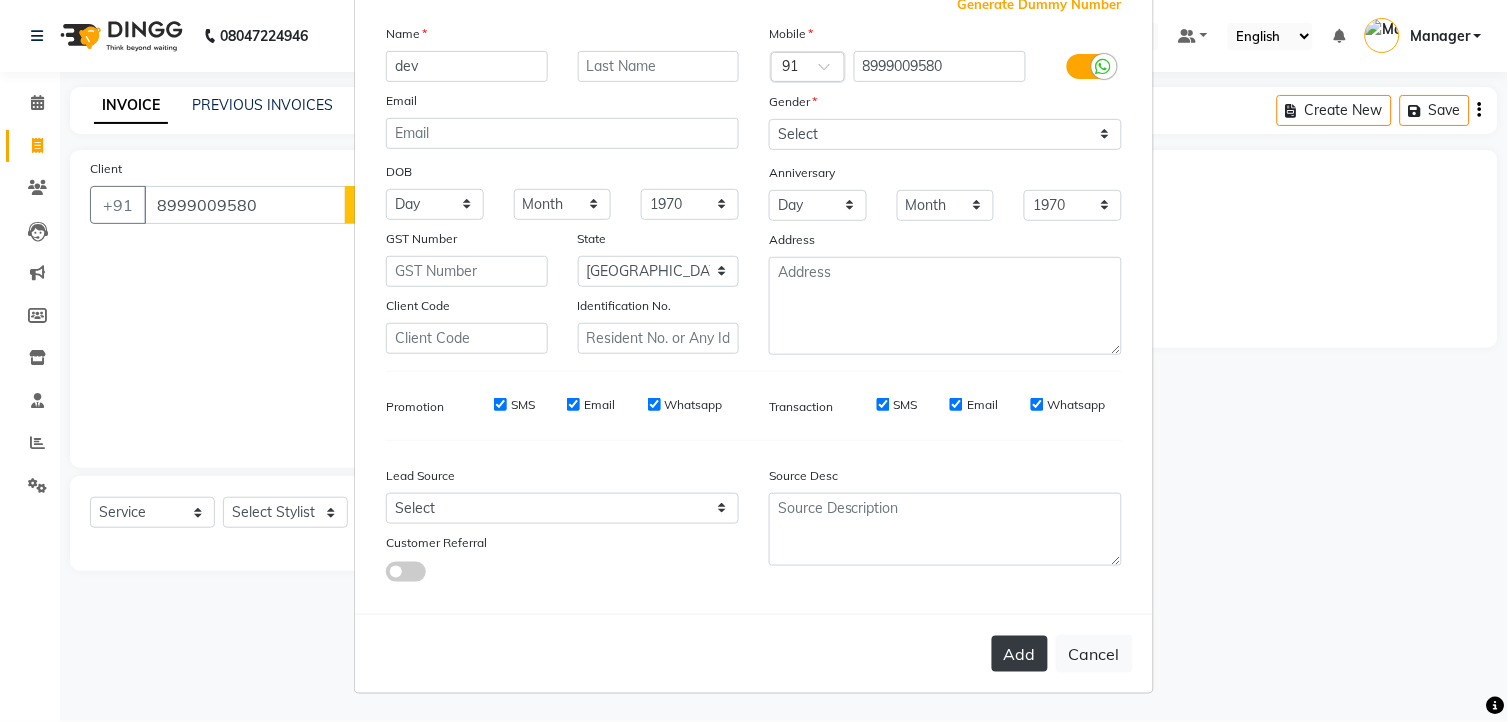 click on "Add" at bounding box center (1020, 654) 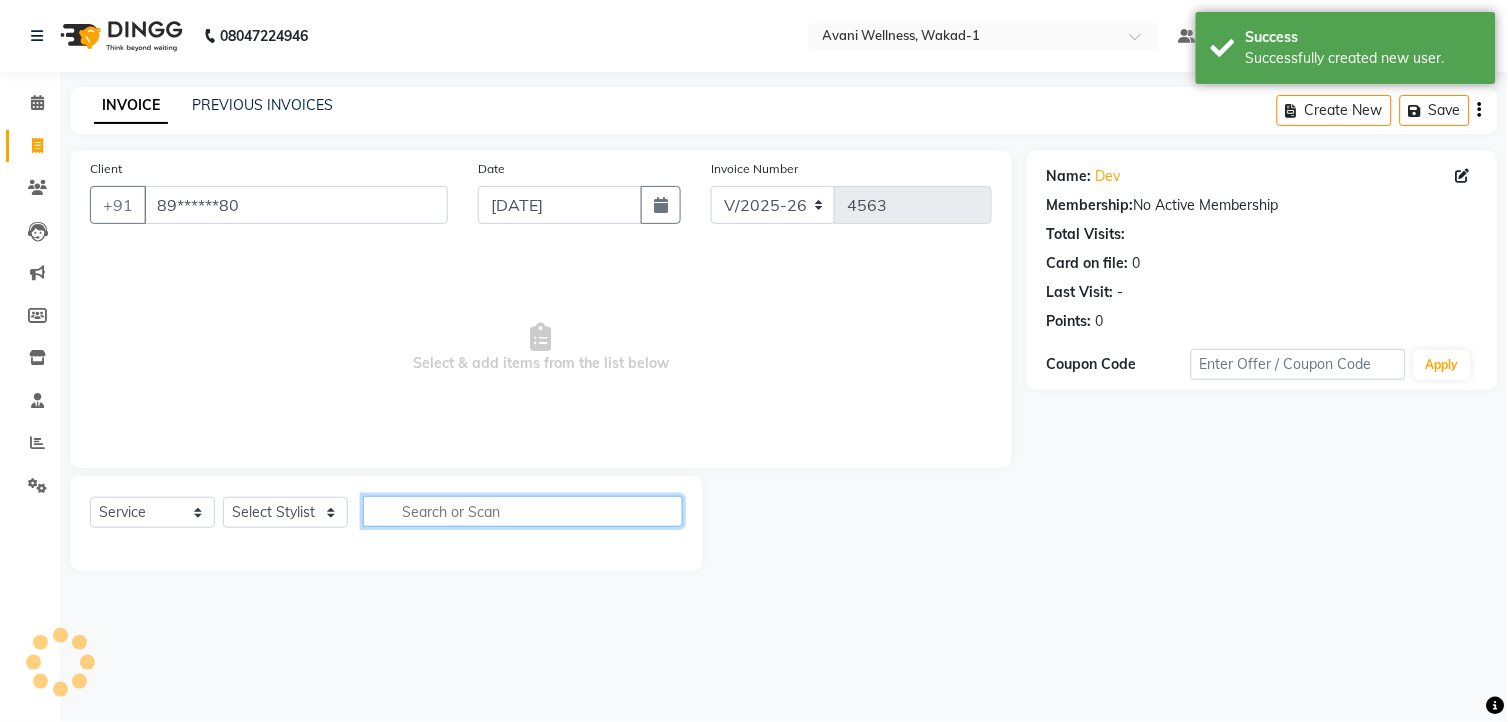 click 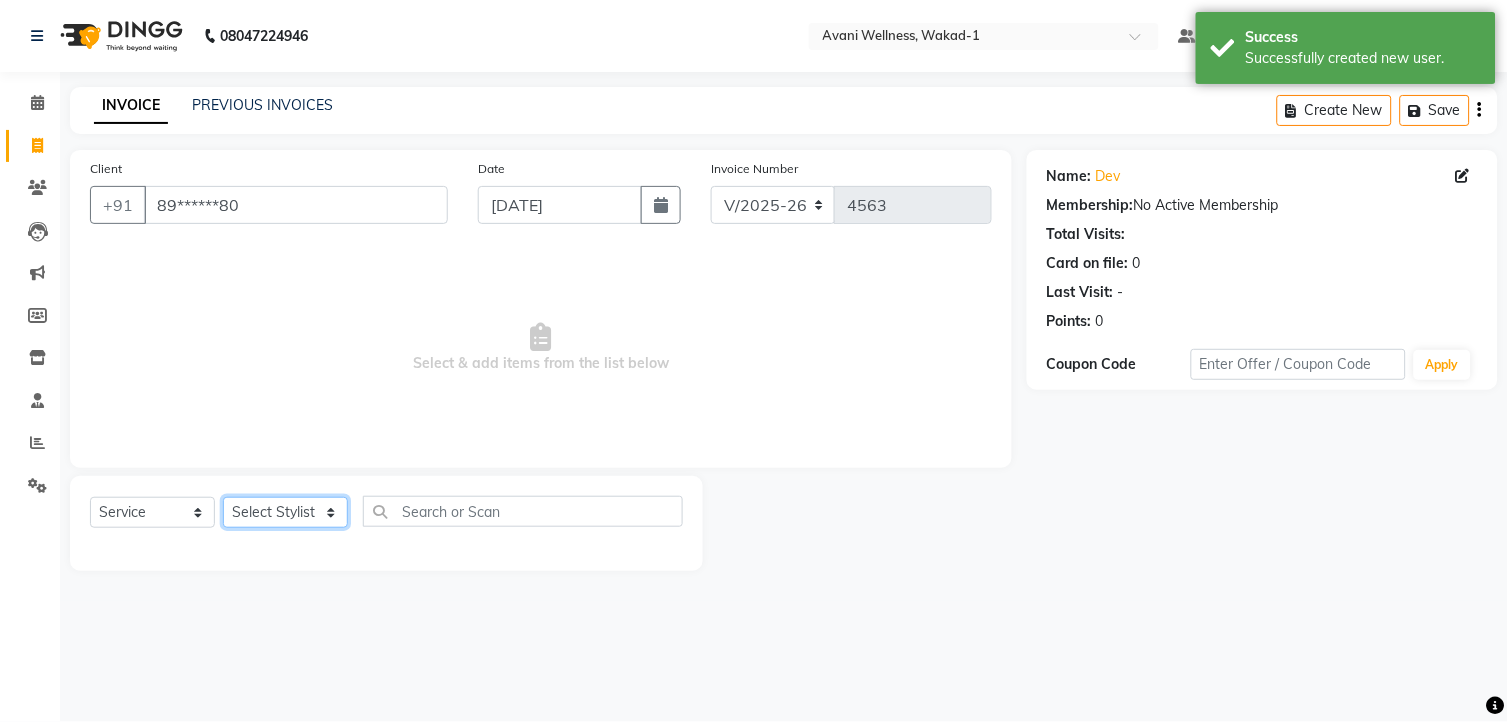 click on "Select Stylist [PERSON_NAME] MAAM [PERSON_NAME] DEV Deva [PERSON_NAME] [PERSON_NAME] Jadhav Manager [PERSON_NAME] MANAGER [PERSON_NAME] [PERSON_NAME]  [PERSON_NAME] [PERSON_NAME] [PERSON_NAME] [PERSON_NAME] [PERSON_NAME] Wakad 2 Yogesh" 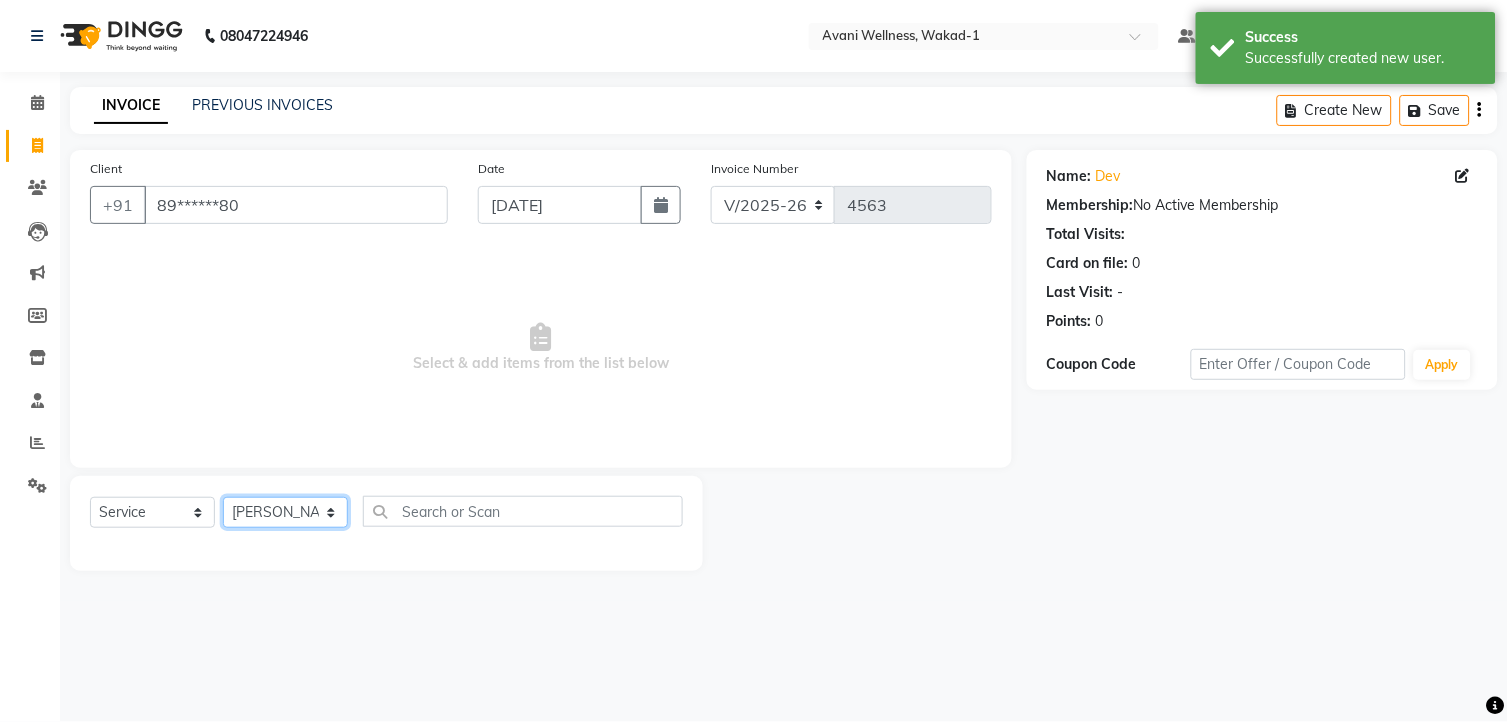 click on "Select Stylist [PERSON_NAME] MAAM [PERSON_NAME] DEV Deva [PERSON_NAME] [PERSON_NAME] Jadhav Manager [PERSON_NAME] MANAGER [PERSON_NAME] [PERSON_NAME]  [PERSON_NAME] [PERSON_NAME] [PERSON_NAME] [PERSON_NAME] [PERSON_NAME] Wakad 2 Yogesh" 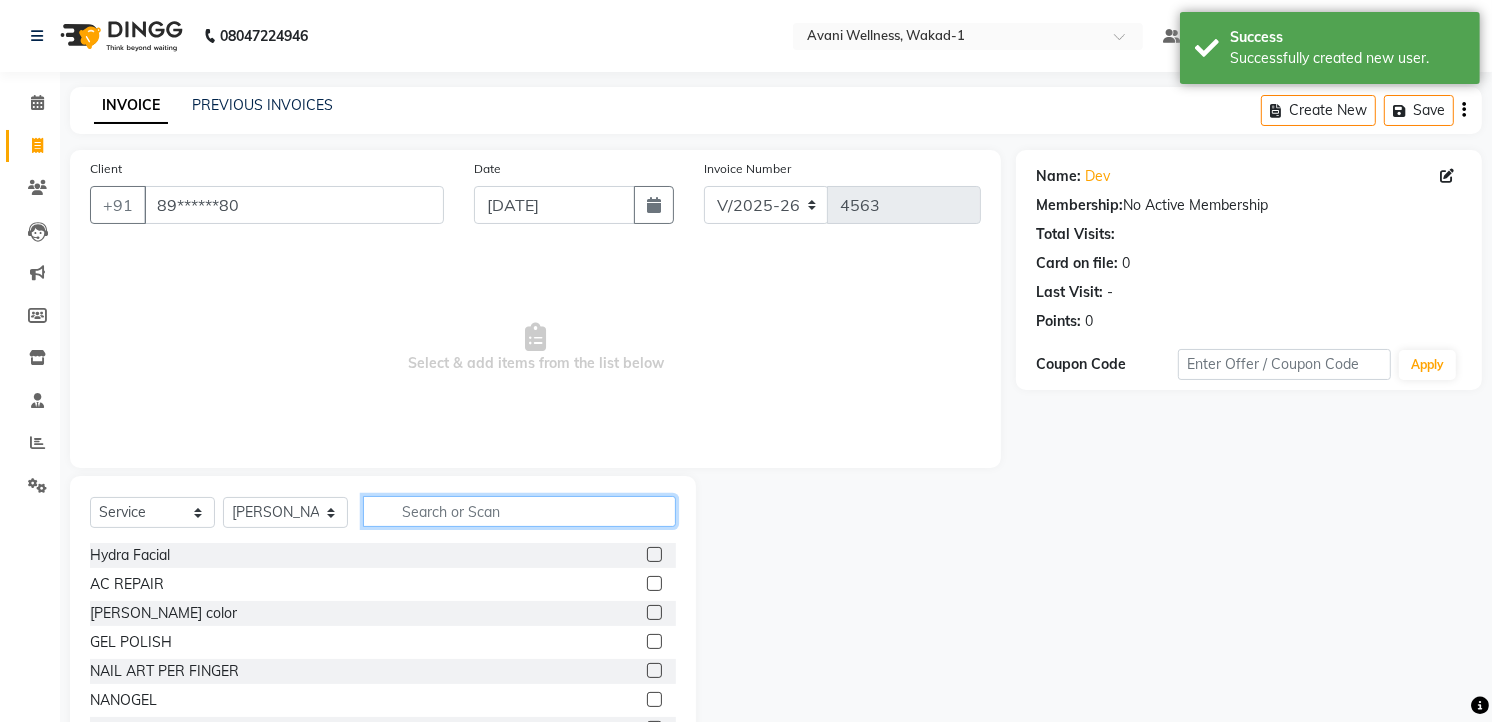 click 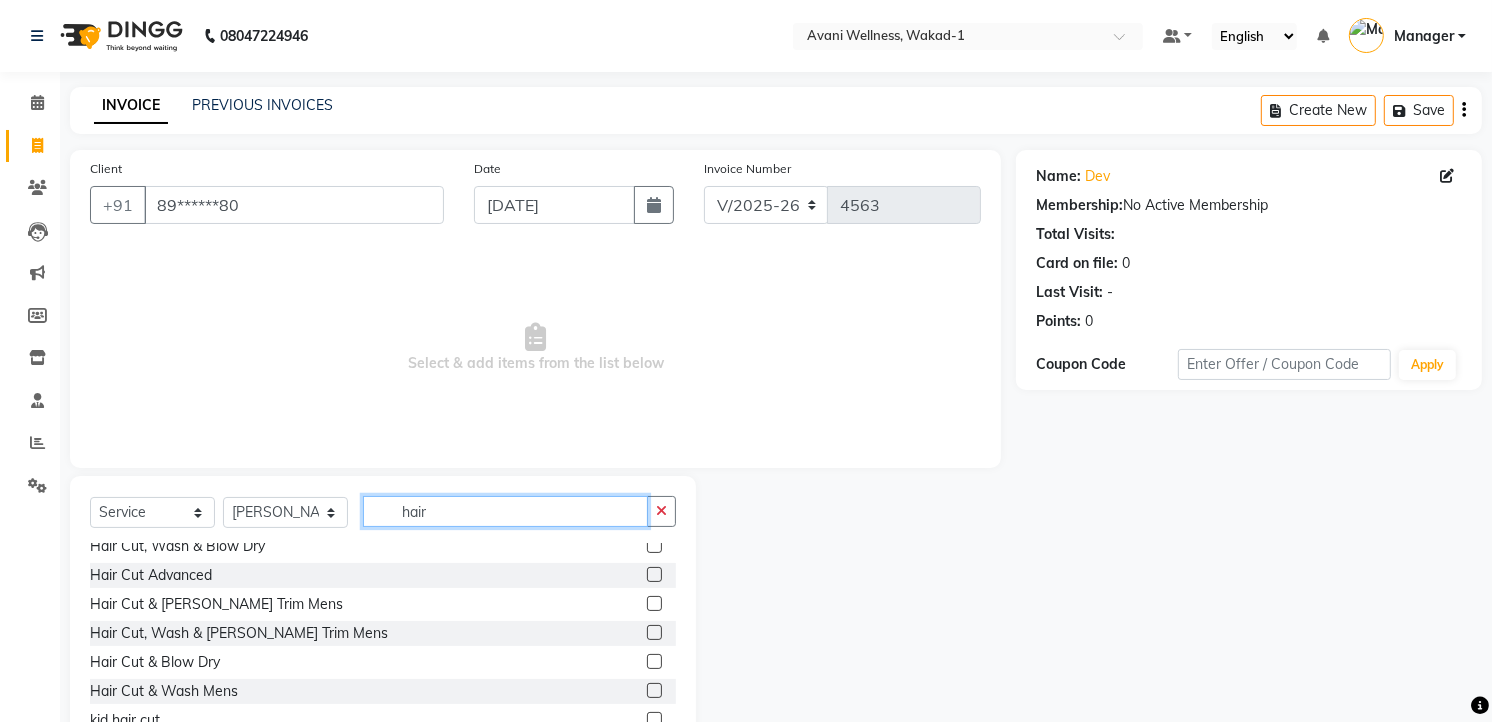 scroll, scrollTop: 155, scrollLeft: 0, axis: vertical 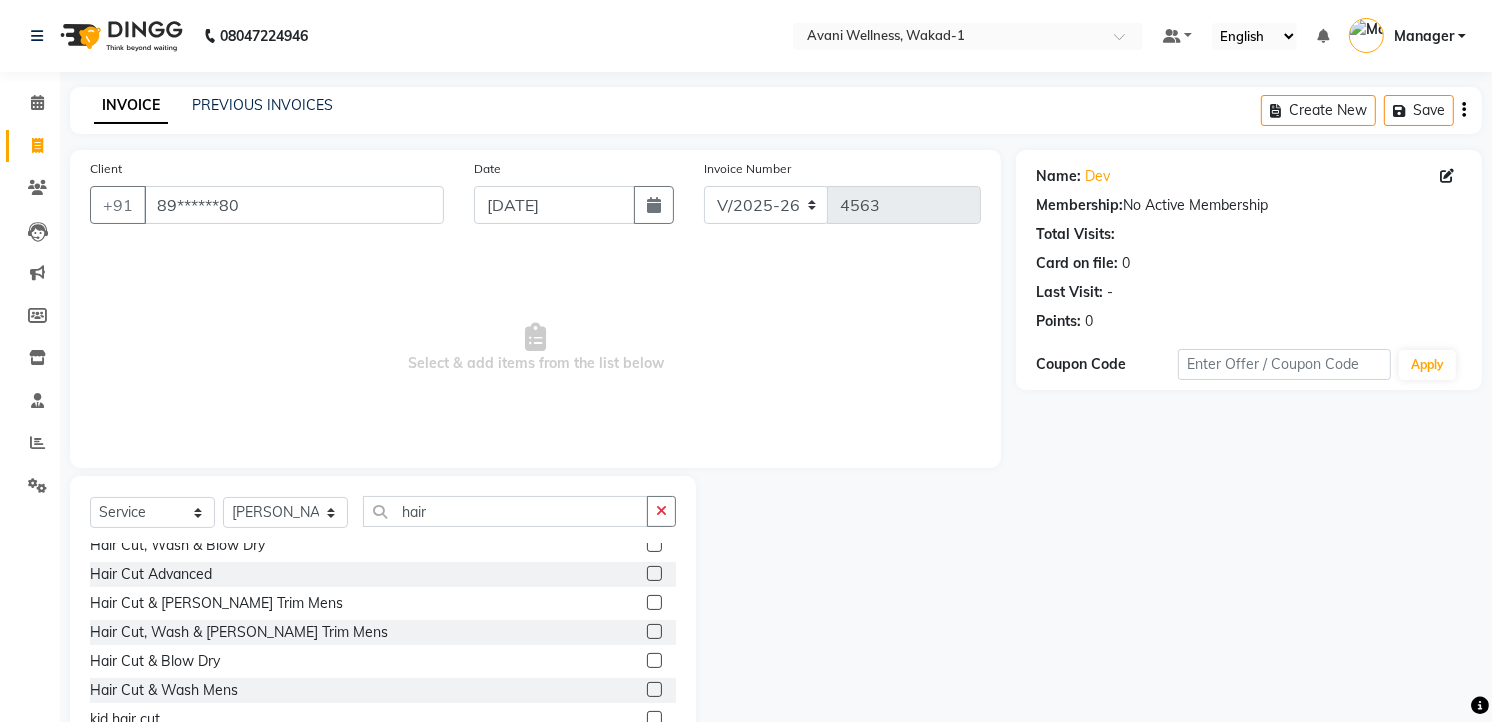 click 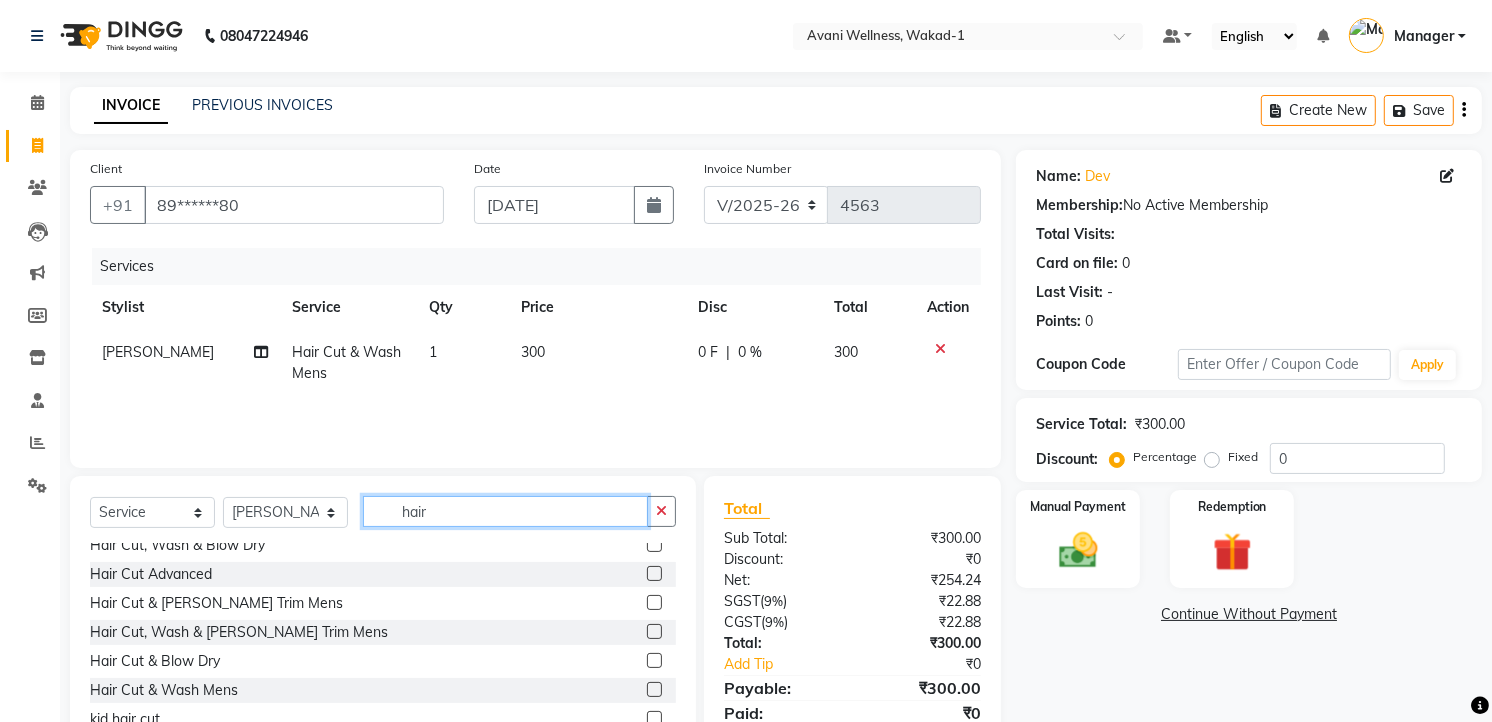 click on "hair" 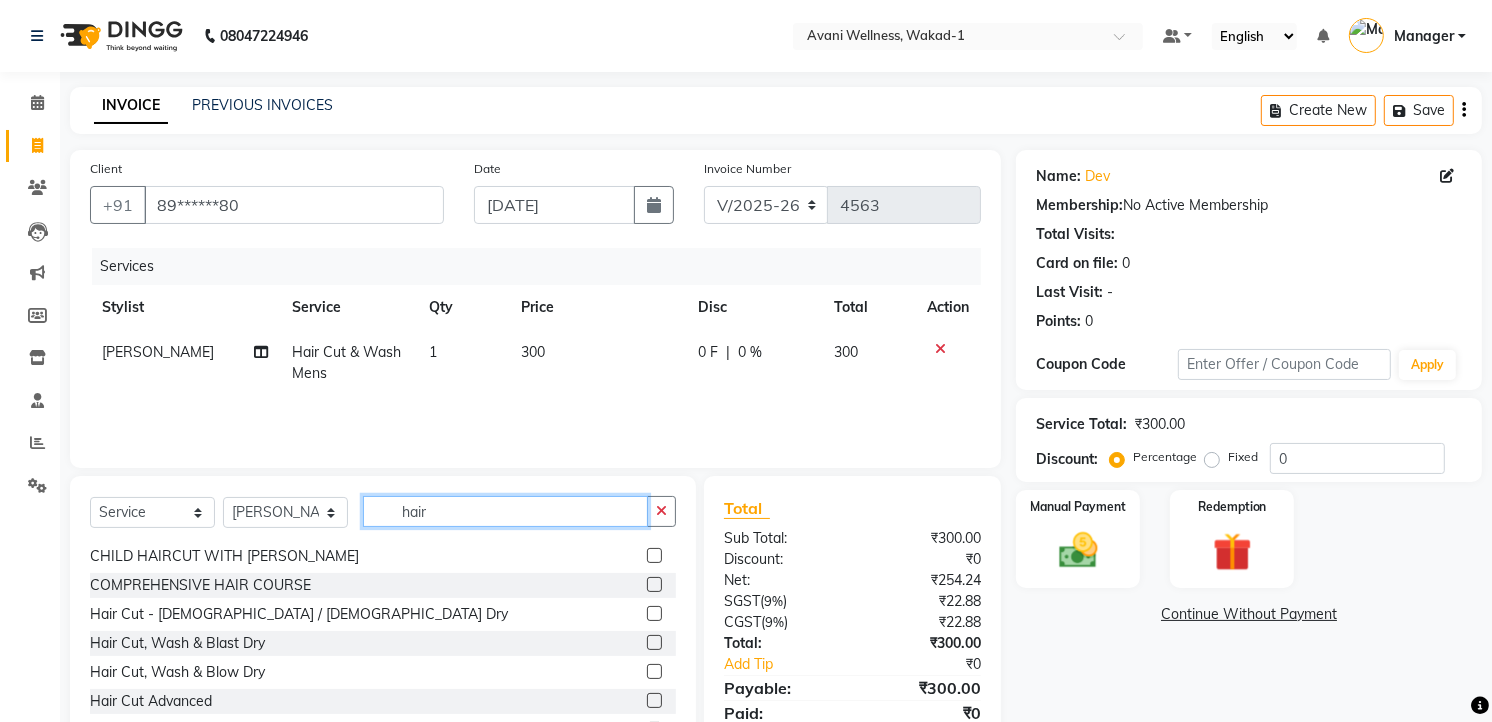 scroll, scrollTop: 27, scrollLeft: 0, axis: vertical 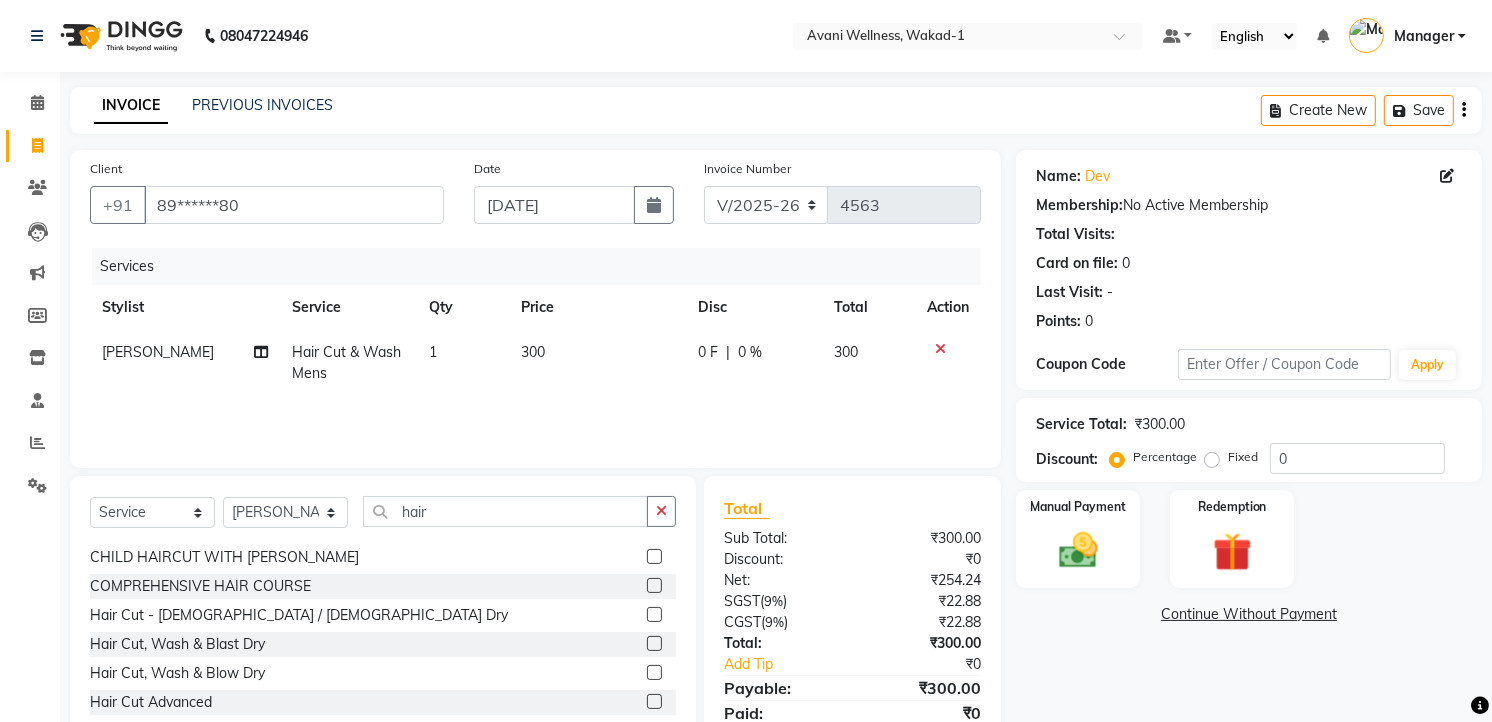 click 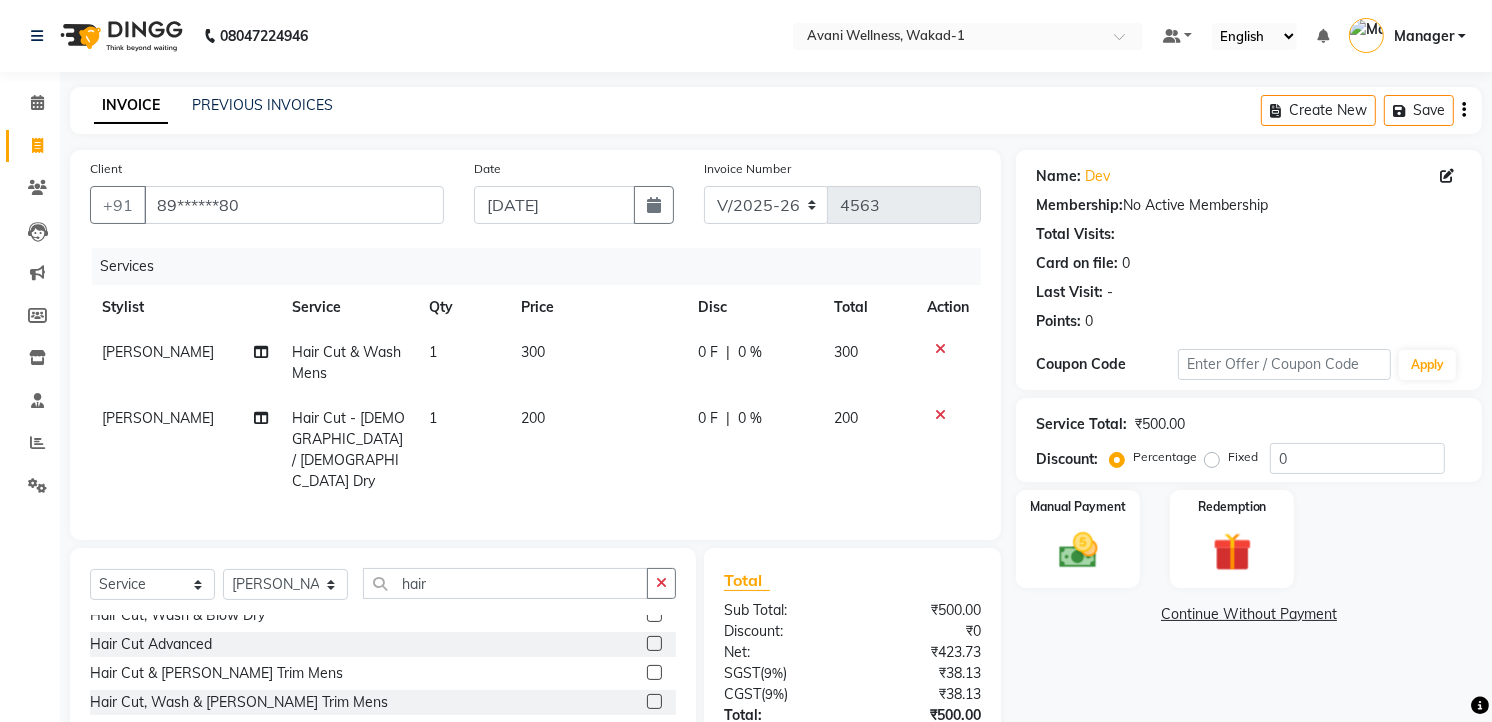 scroll, scrollTop: 160, scrollLeft: 0, axis: vertical 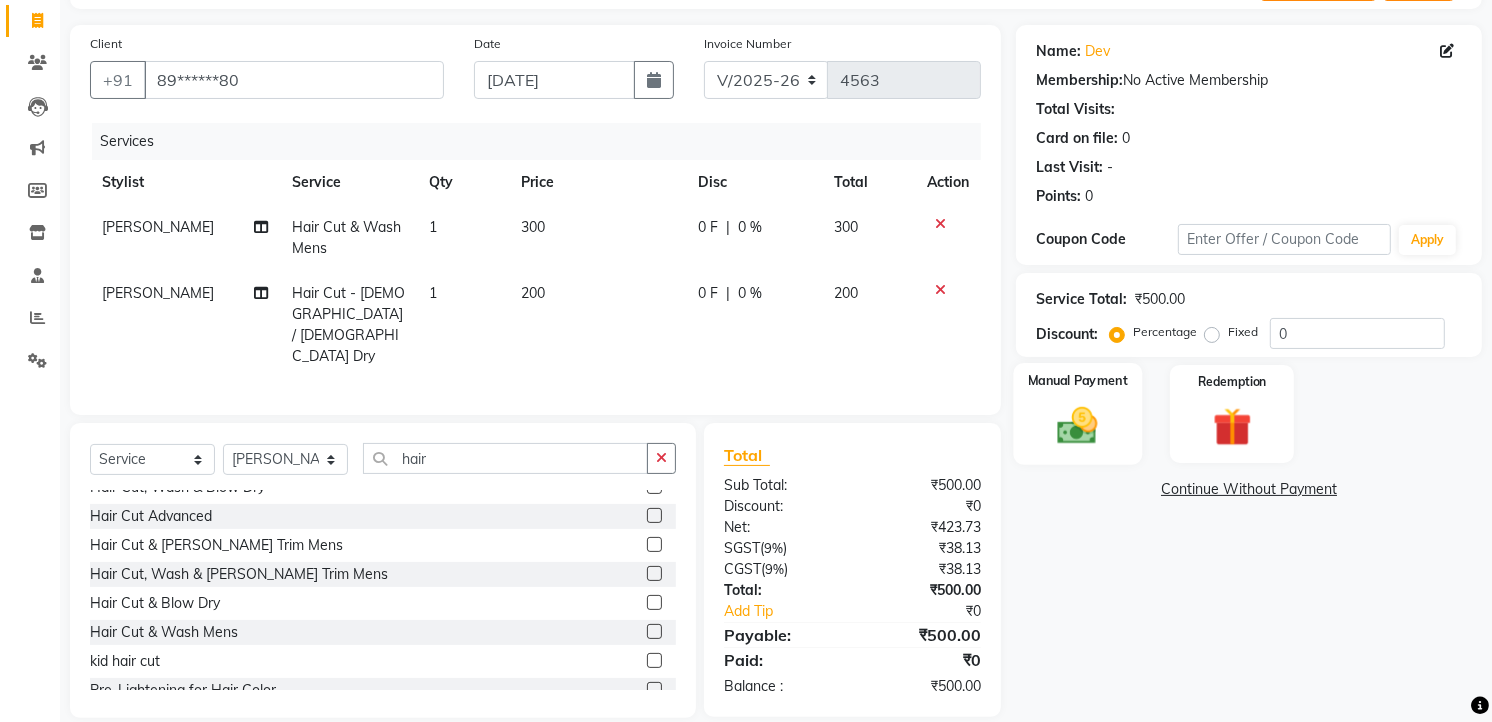 drag, startPoint x: 1047, startPoint y: 705, endPoint x: 1103, endPoint y: 462, distance: 249.3692 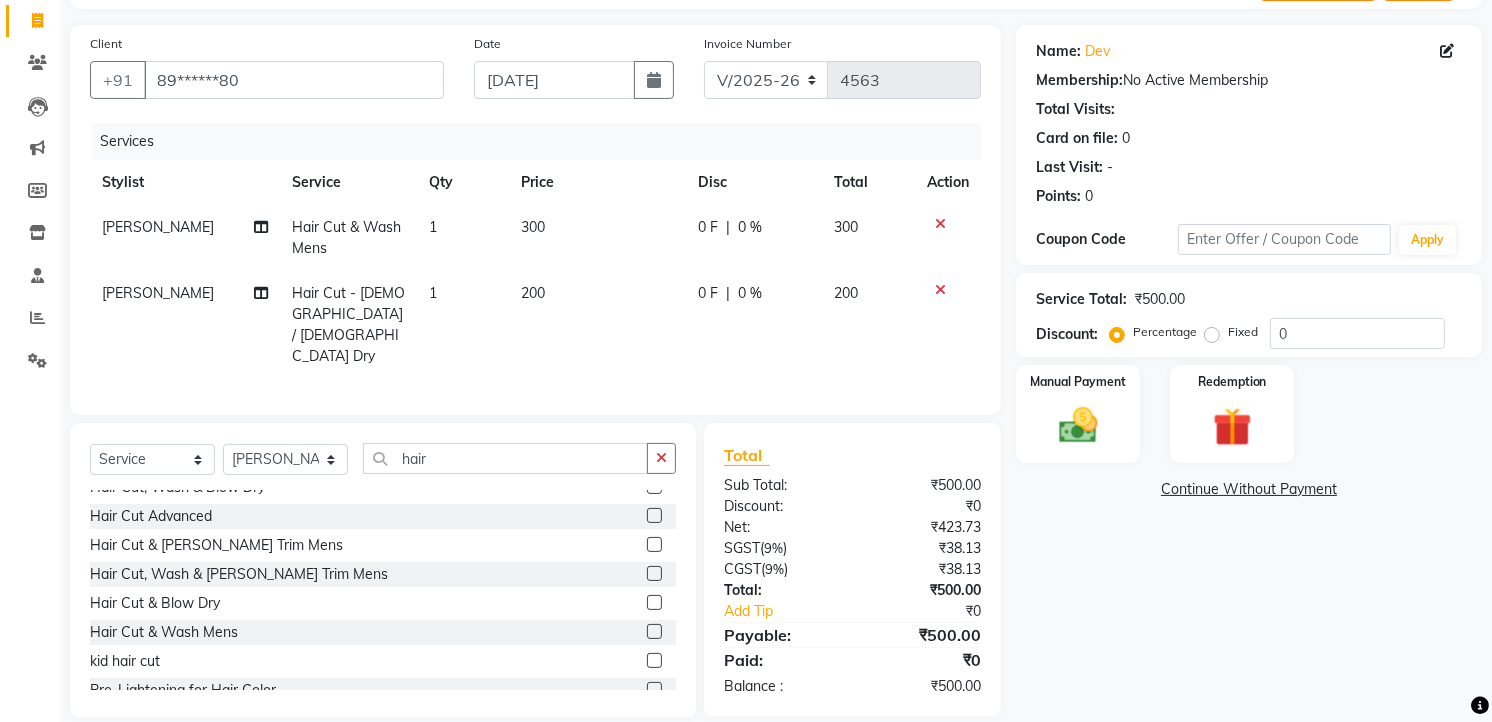 click on "Name: Dev  Membership:  No Active Membership  Total Visits:   Card on file:  0 Last Visit:   - Points:   0  Coupon Code Apply Service Total:  ₹500.00  Discount:  Percentage   Fixed  0 Manual Payment Redemption  Continue Without Payment" 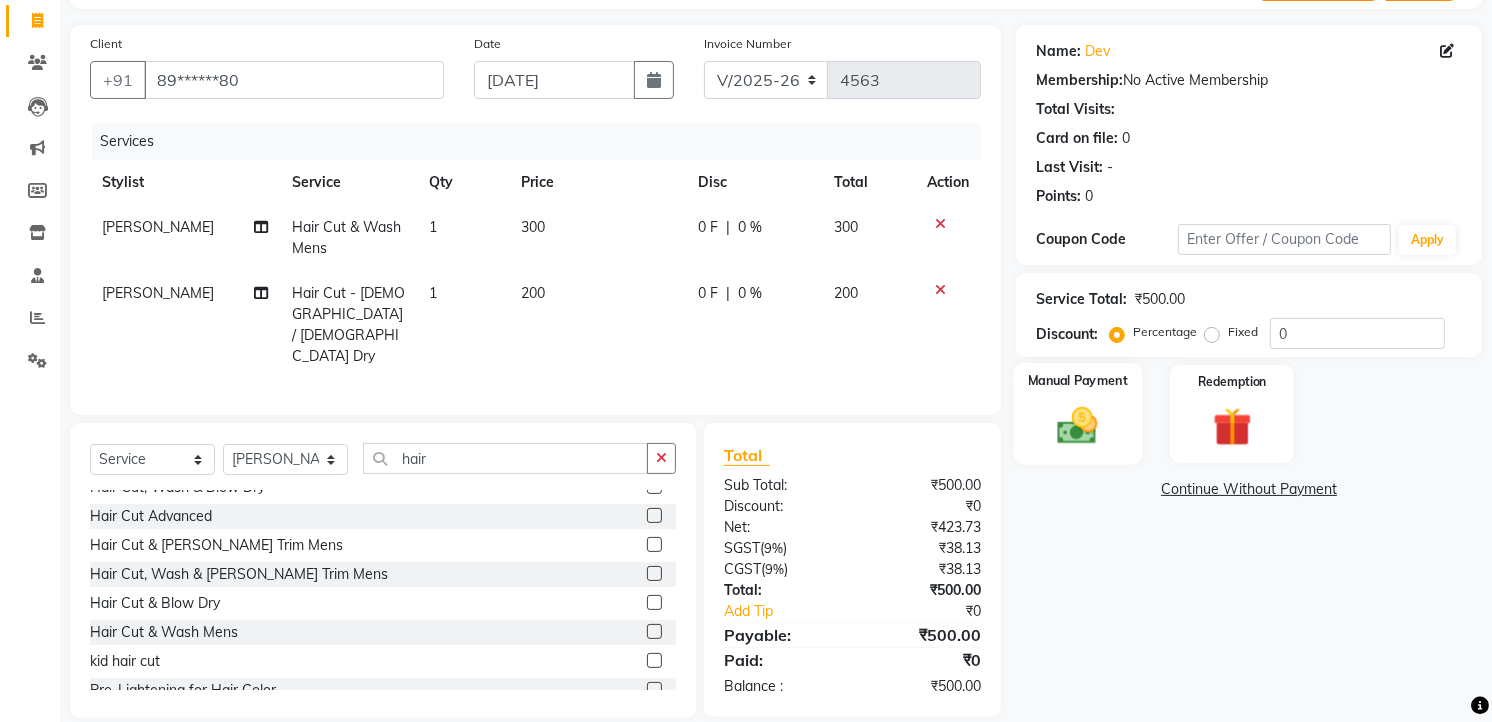 click on "Manual Payment" 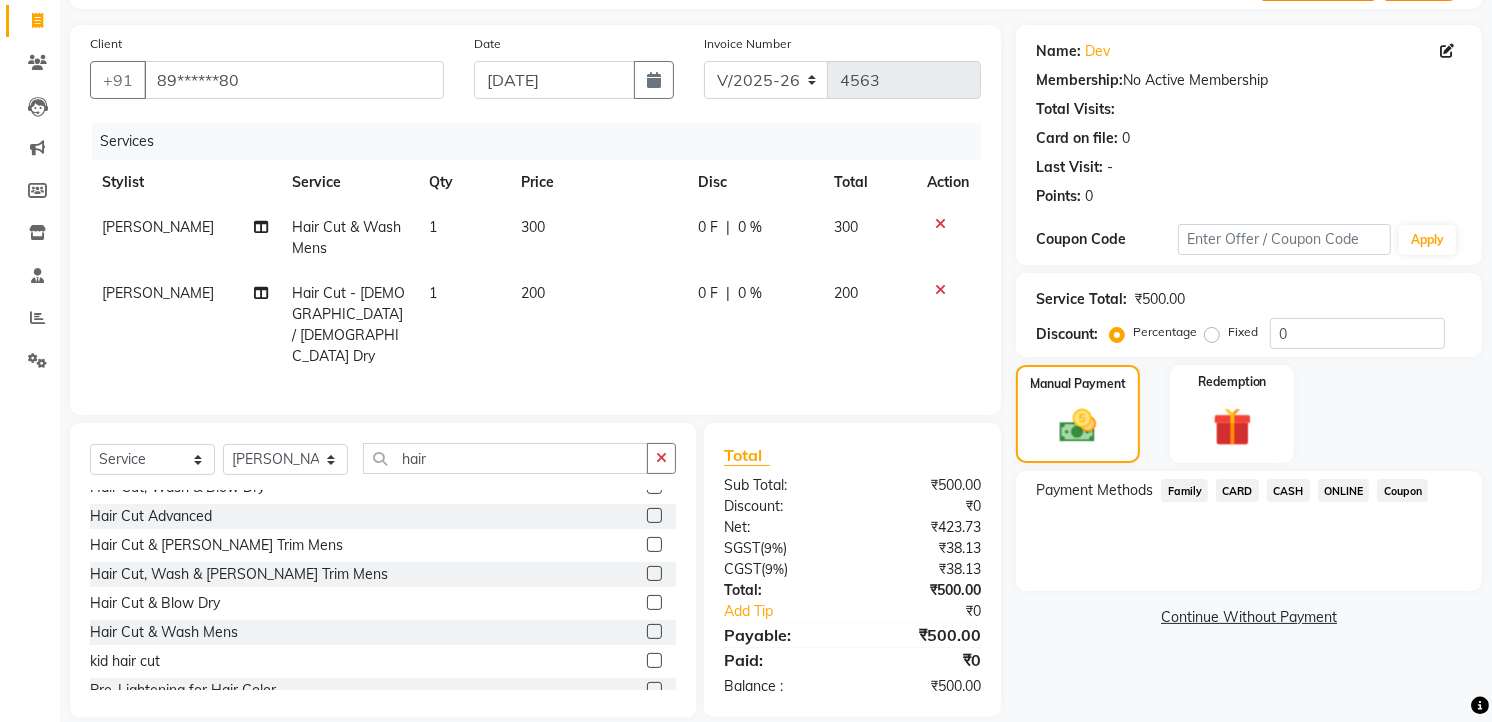 click on "ONLINE" 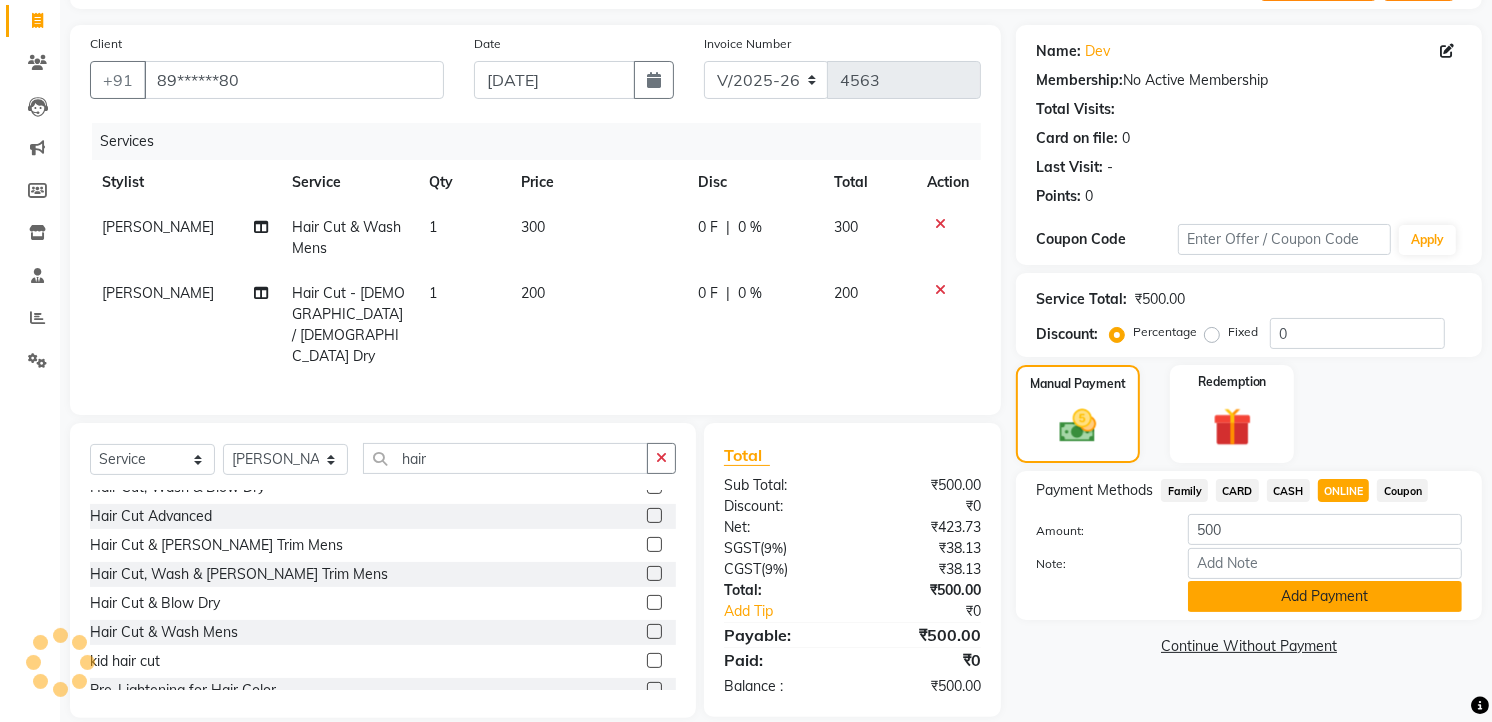 click on "Add Payment" 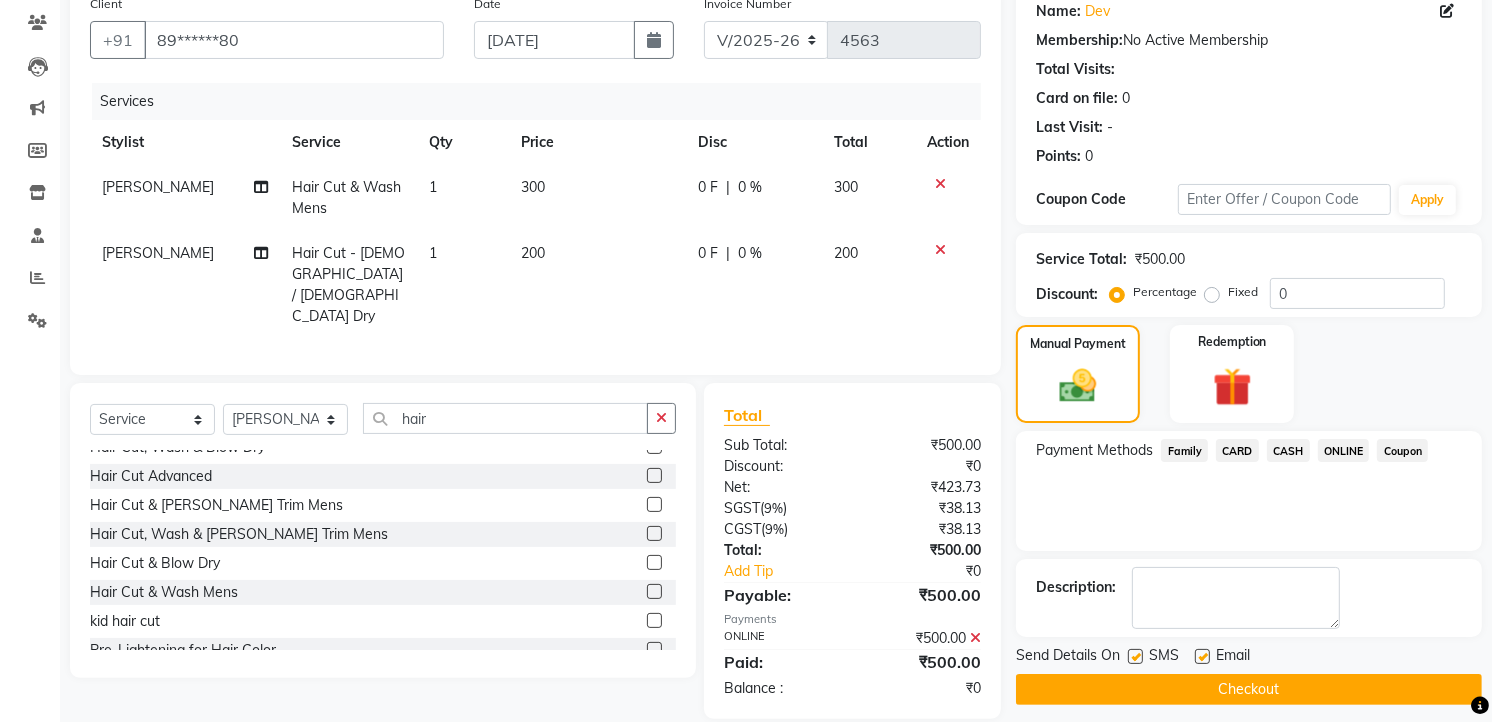 scroll, scrollTop: 177, scrollLeft: 0, axis: vertical 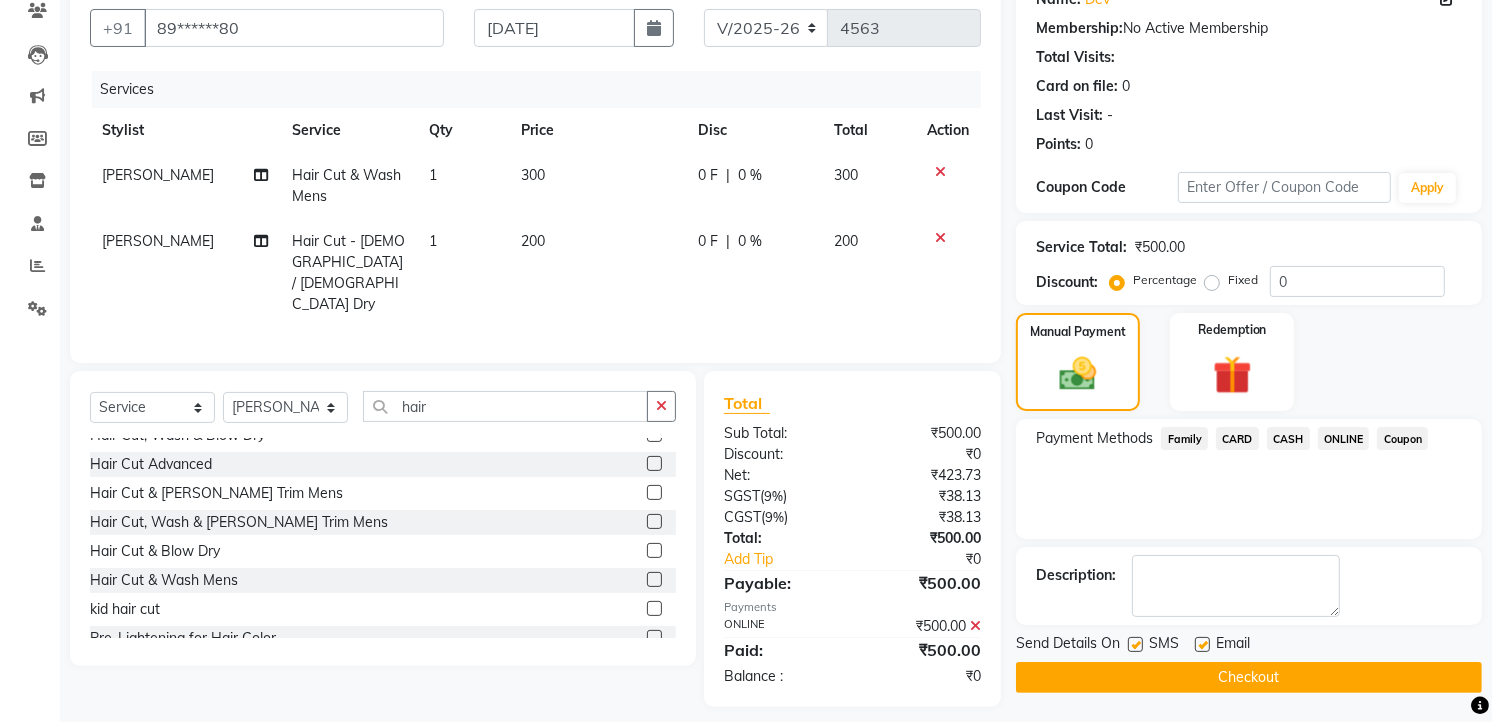 click on "Checkout" 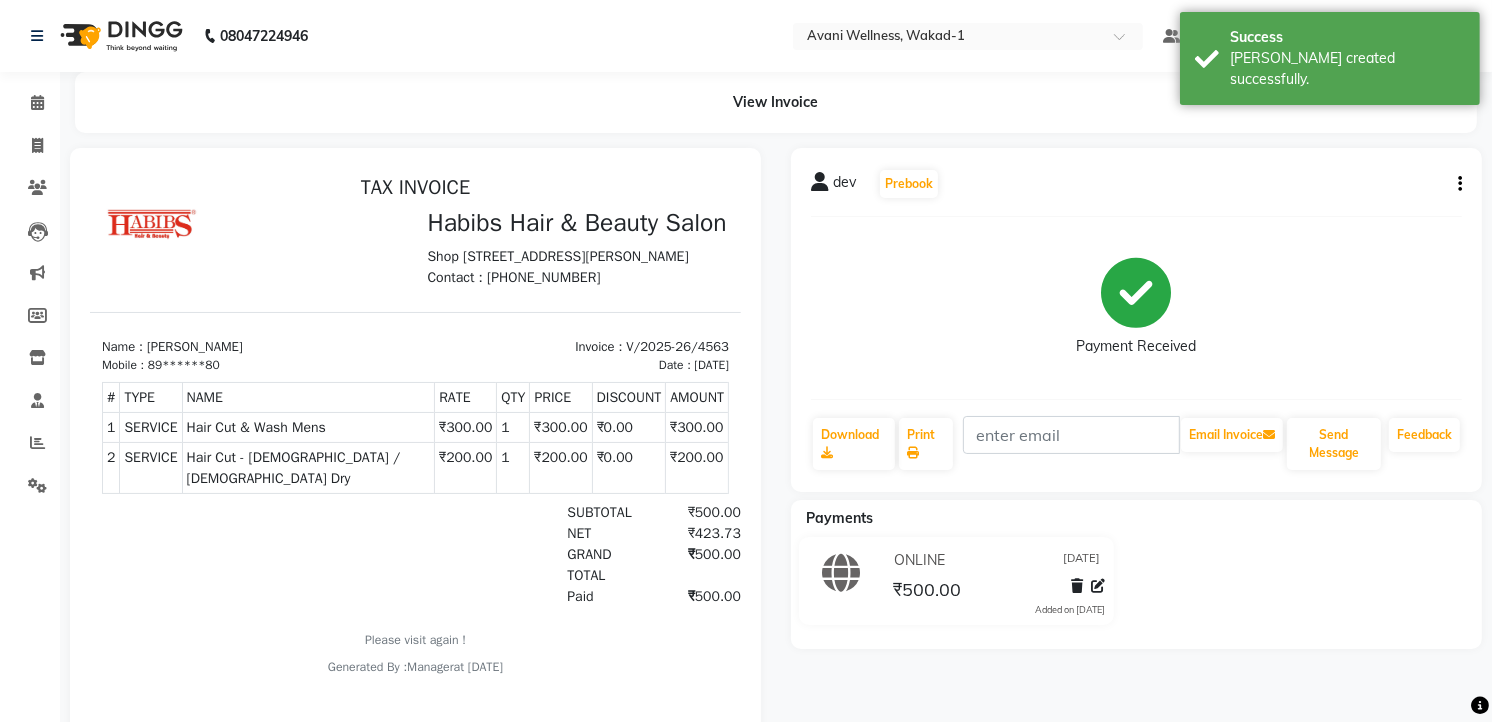 scroll, scrollTop: 68, scrollLeft: 0, axis: vertical 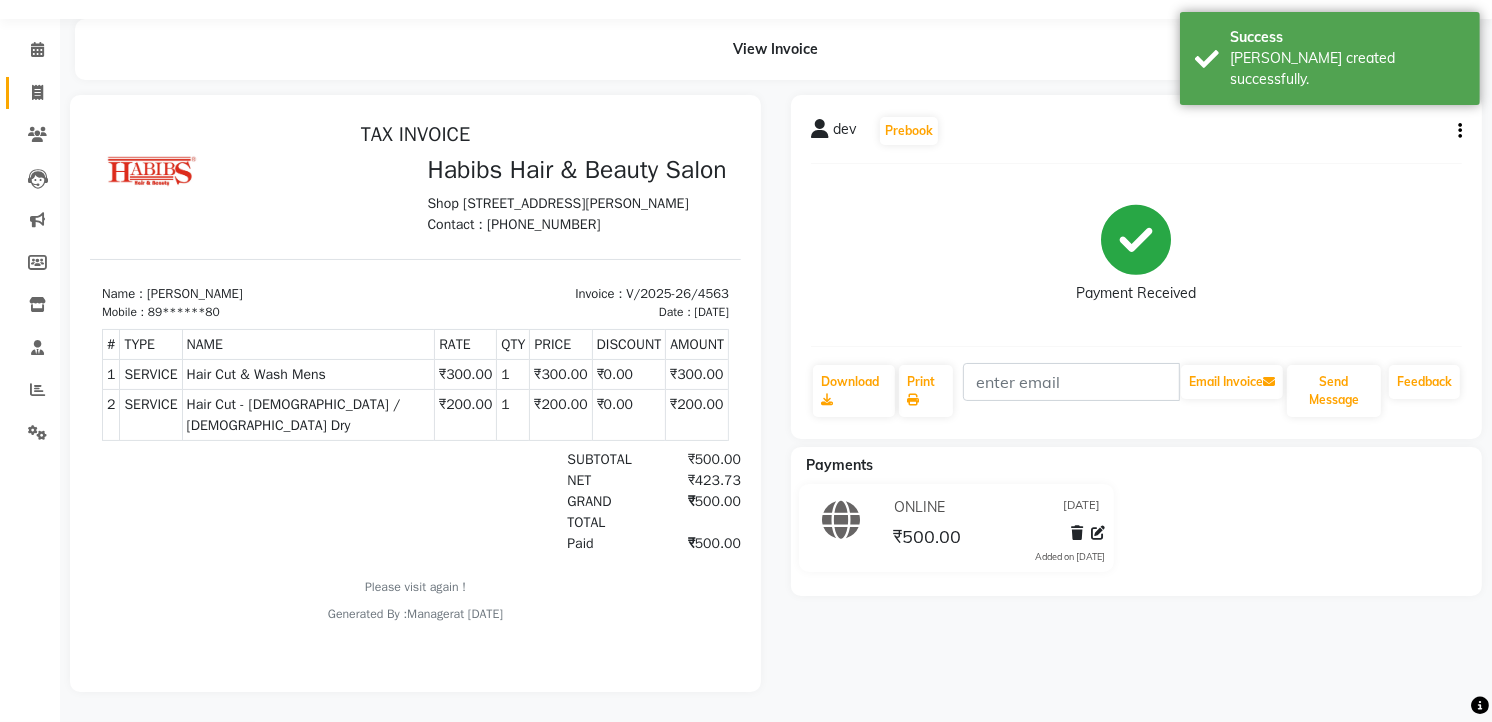 click 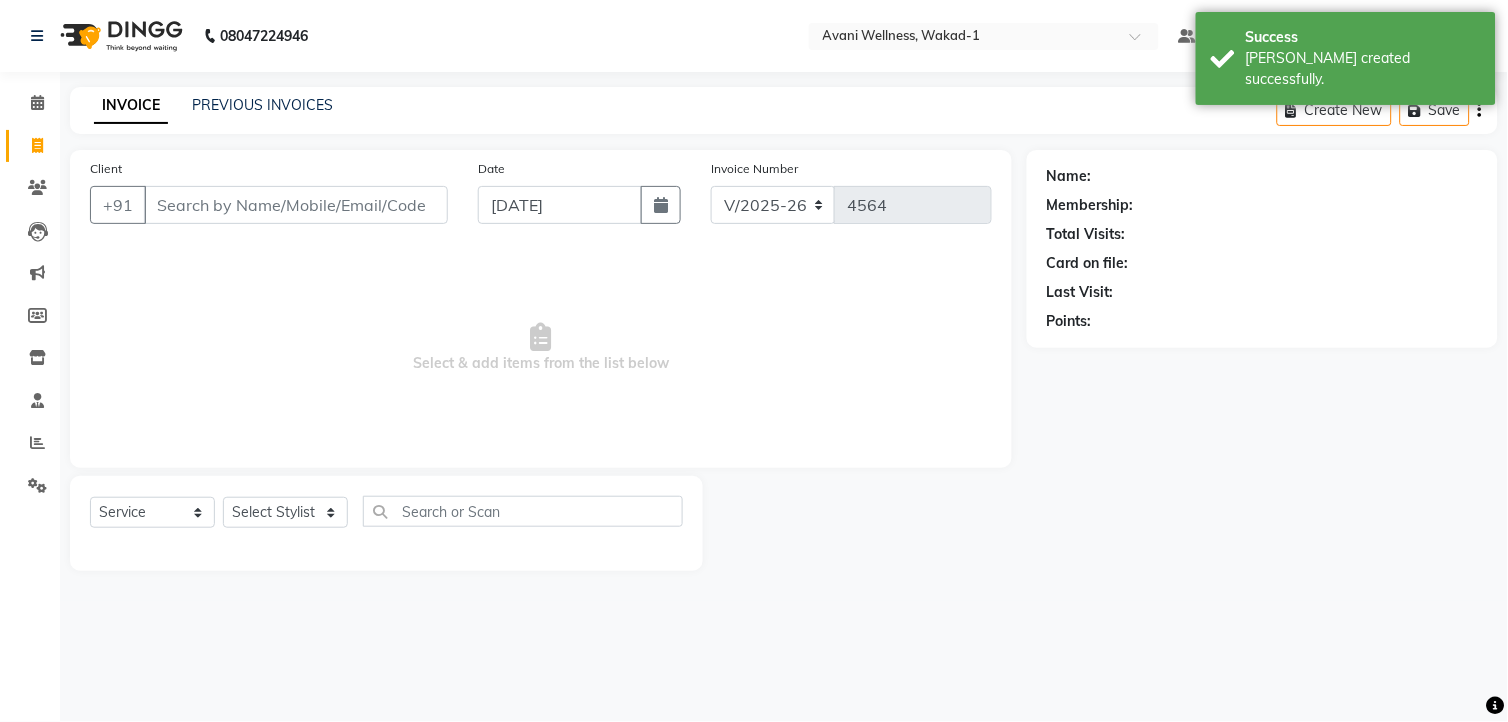 click on "Client" at bounding box center [296, 205] 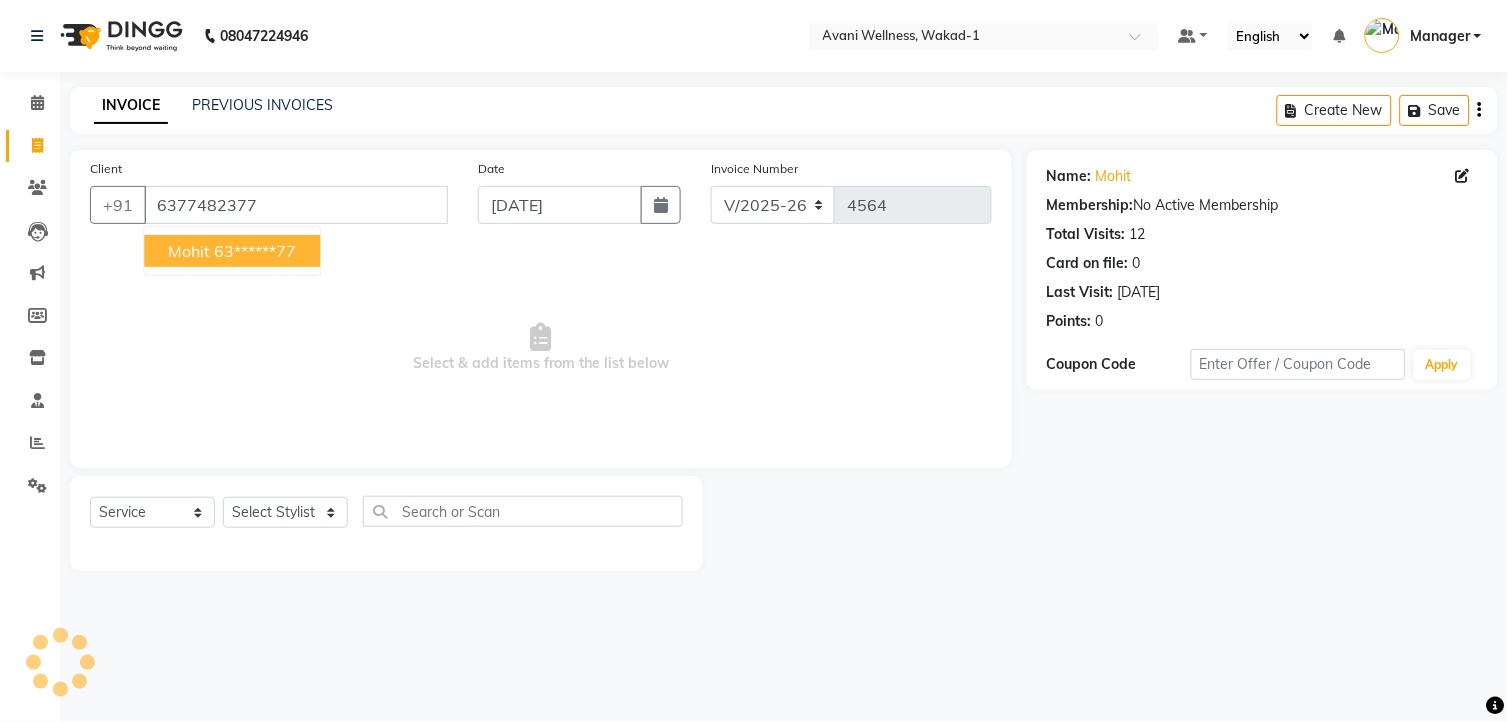 click on "63******77" at bounding box center [255, 251] 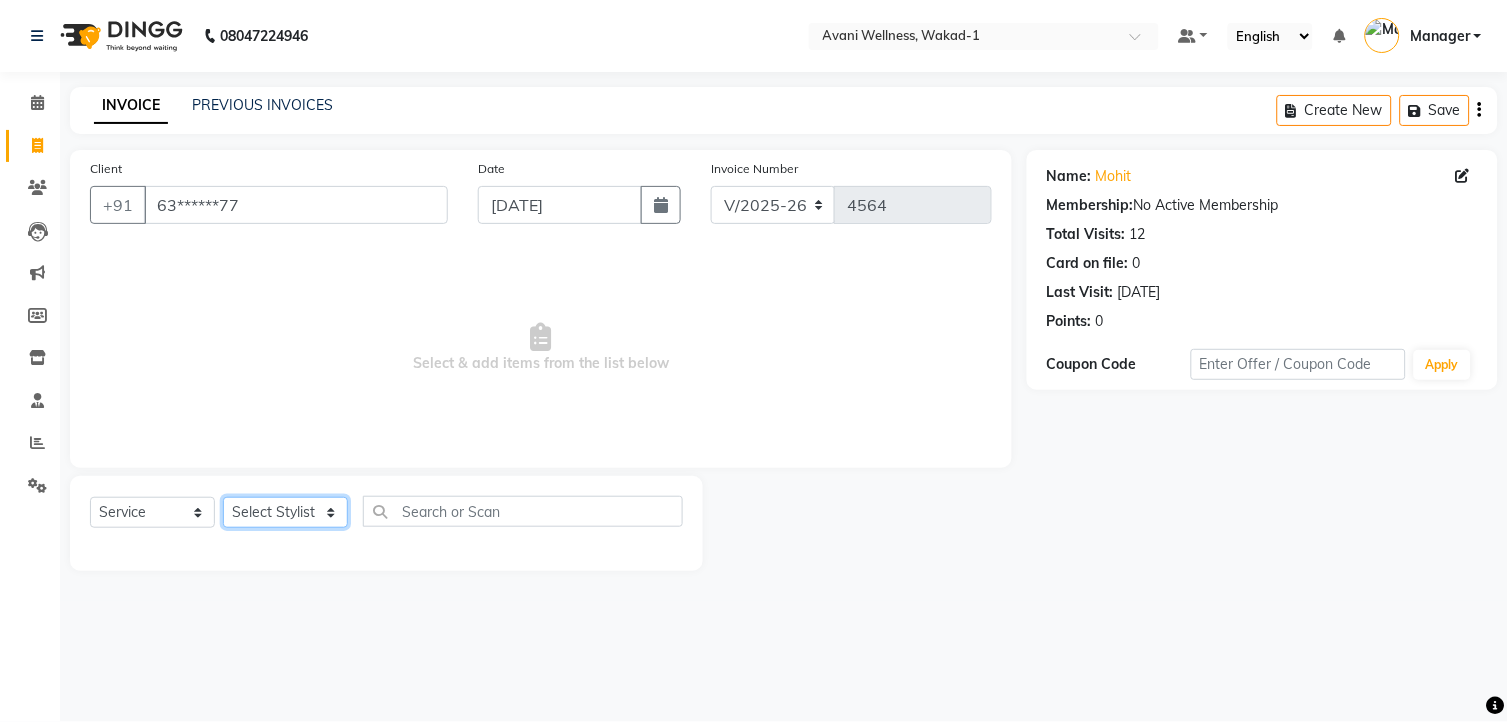 click on "Select Stylist [PERSON_NAME] MAAM [PERSON_NAME] DEV Deva [PERSON_NAME] [PERSON_NAME] Jadhav Manager [PERSON_NAME] MANAGER [PERSON_NAME] [PERSON_NAME]  [PERSON_NAME] [PERSON_NAME] [PERSON_NAME] [PERSON_NAME] [PERSON_NAME] Wakad 2 Yogesh" 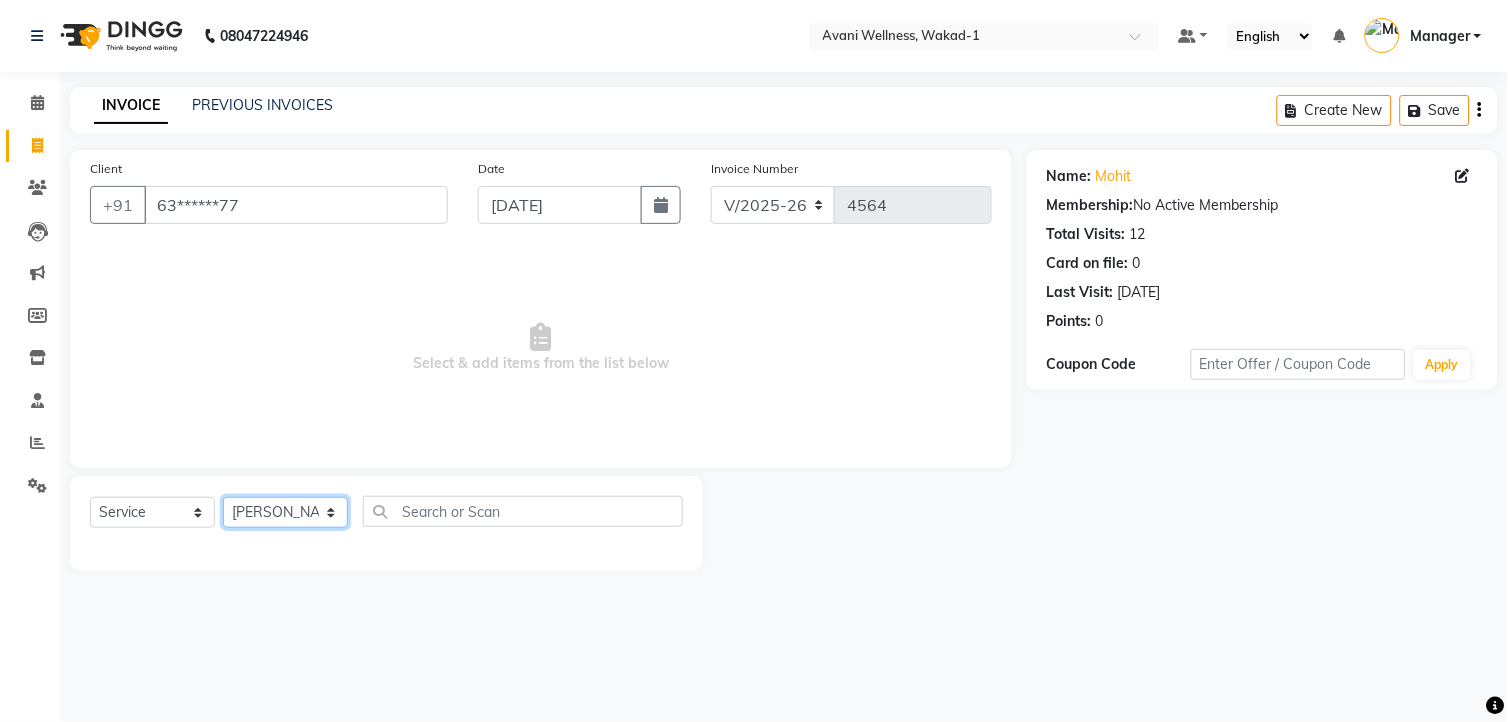 click on "Select Stylist [PERSON_NAME] MAAM [PERSON_NAME] DEV Deva [PERSON_NAME] [PERSON_NAME] Jadhav Manager [PERSON_NAME] MANAGER [PERSON_NAME] [PERSON_NAME]  [PERSON_NAME] [PERSON_NAME] [PERSON_NAME] [PERSON_NAME] [PERSON_NAME] Wakad 2 Yogesh" 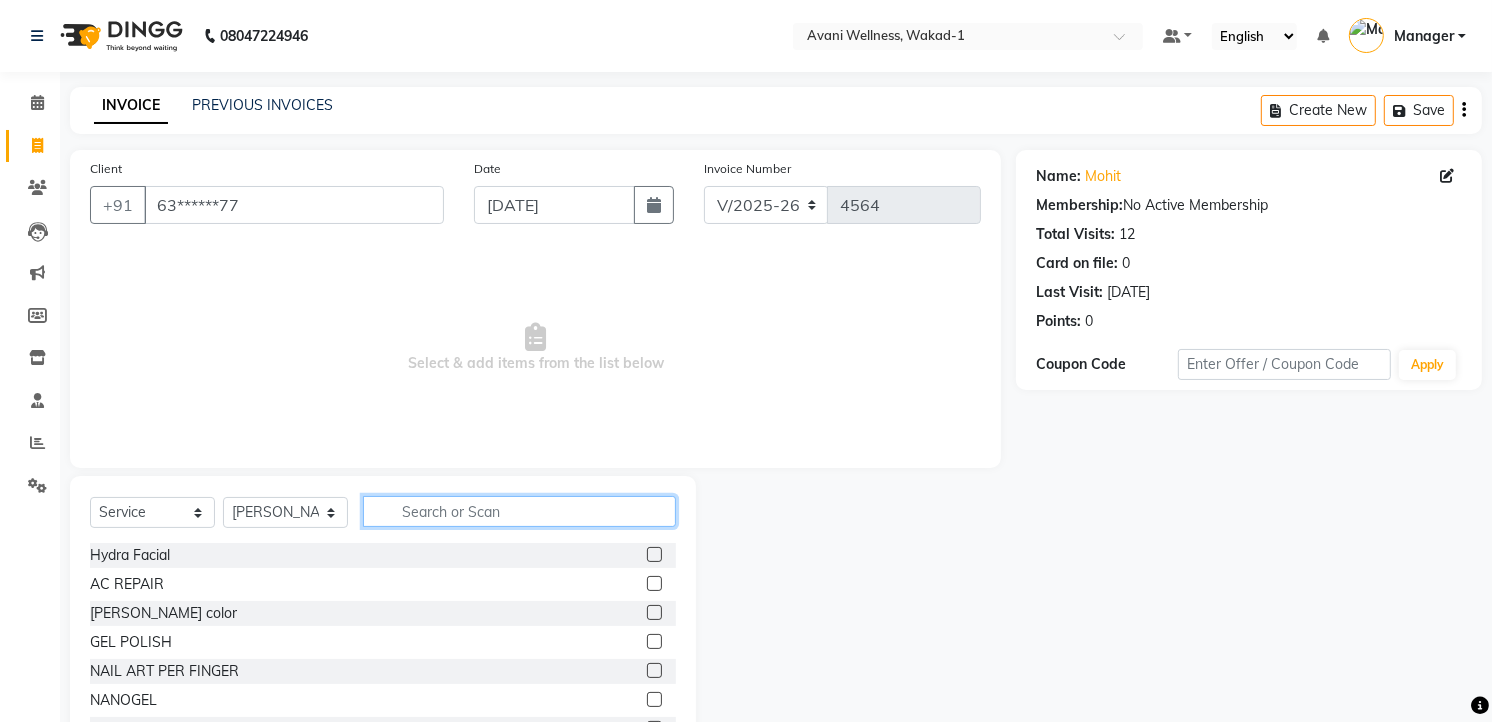 click 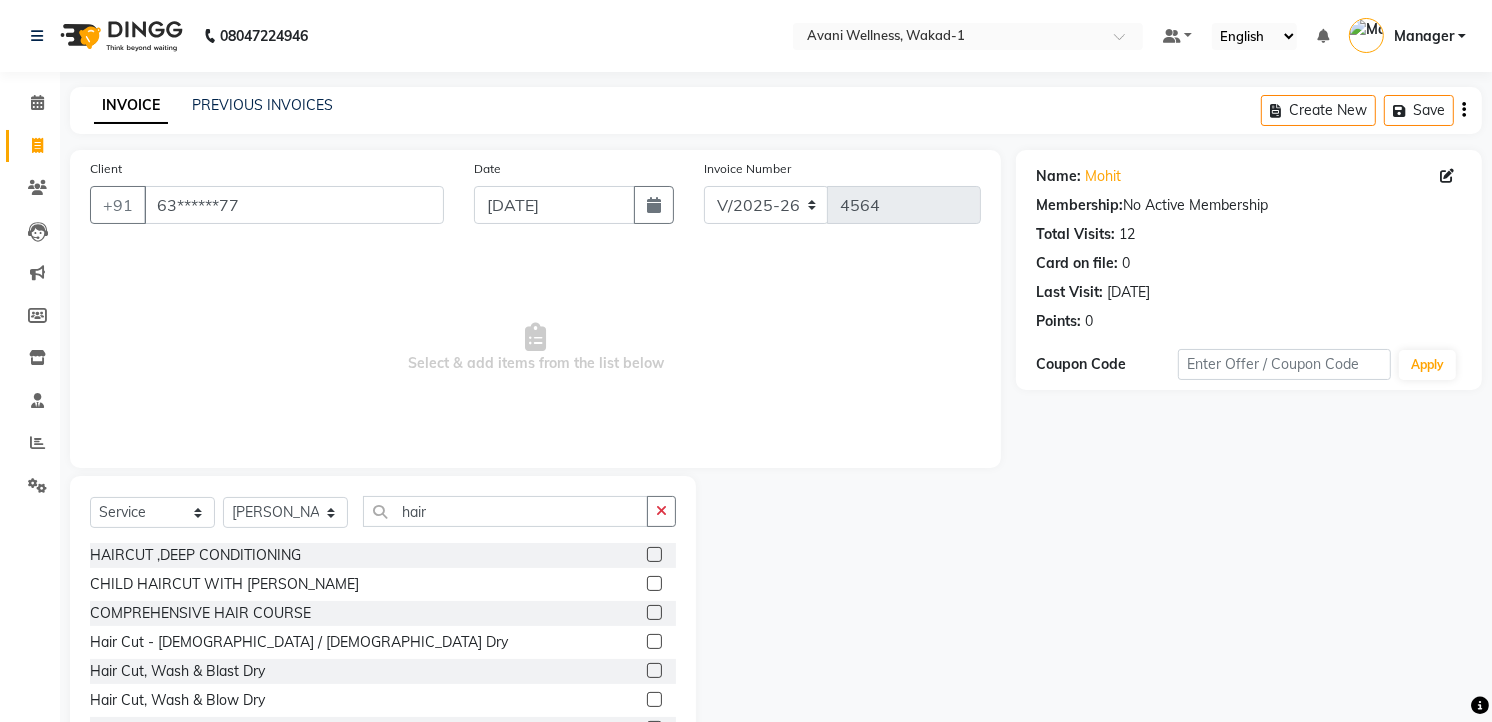 click 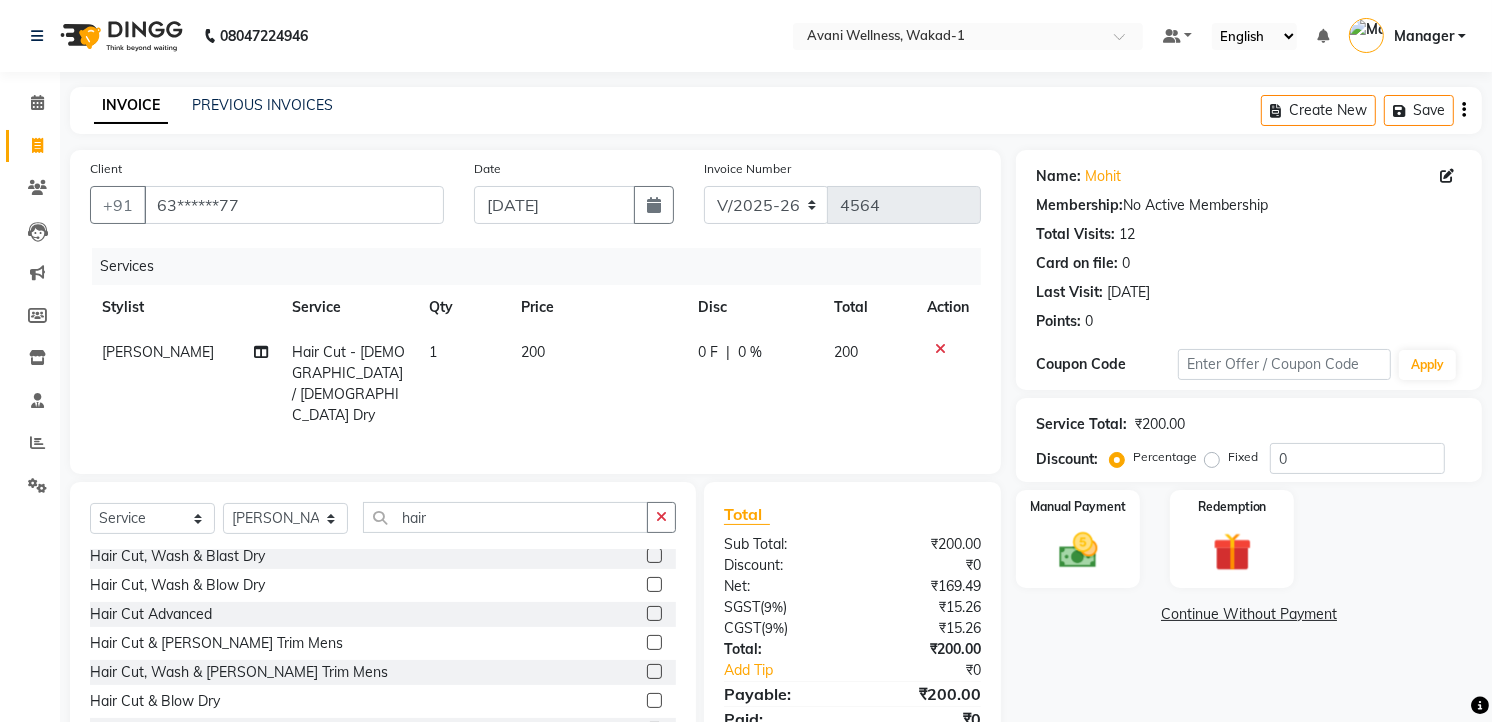 scroll, scrollTop: 122, scrollLeft: 0, axis: vertical 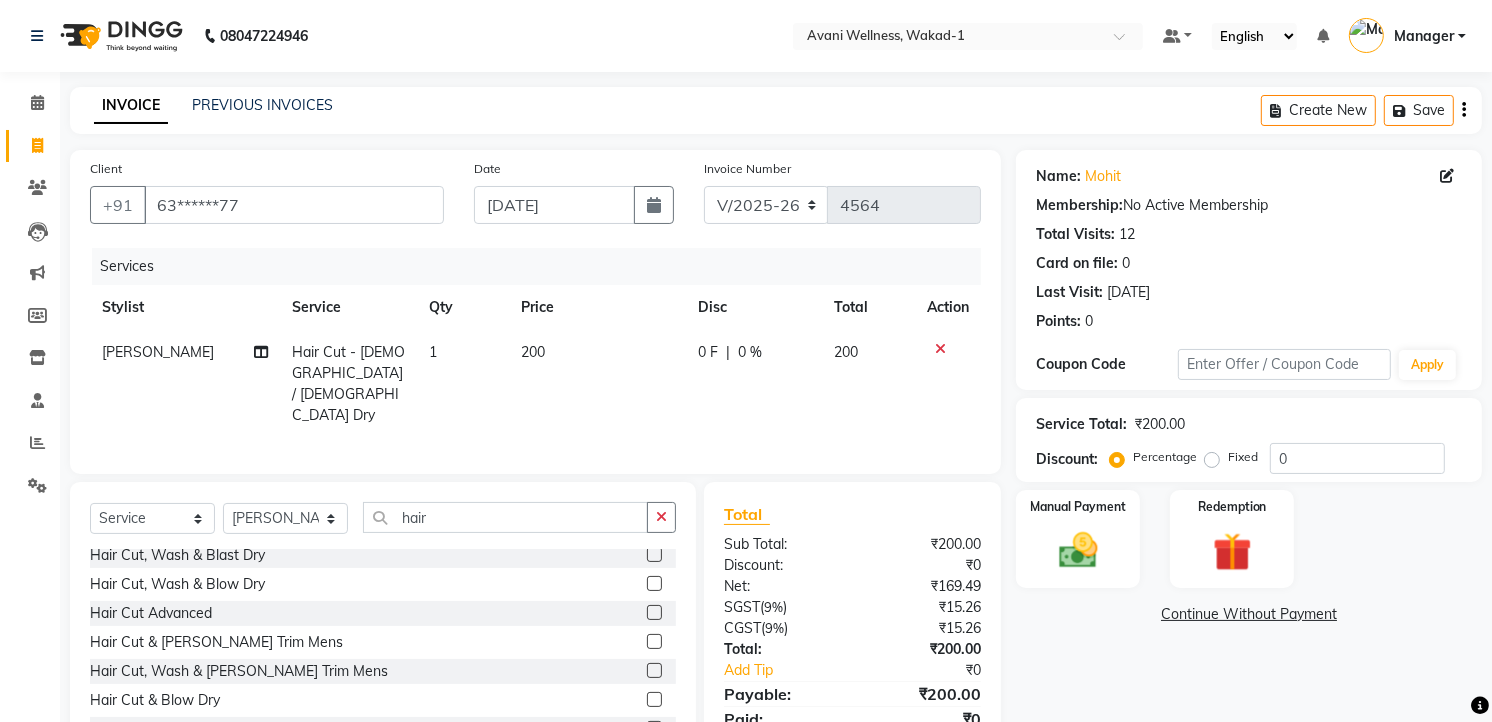click 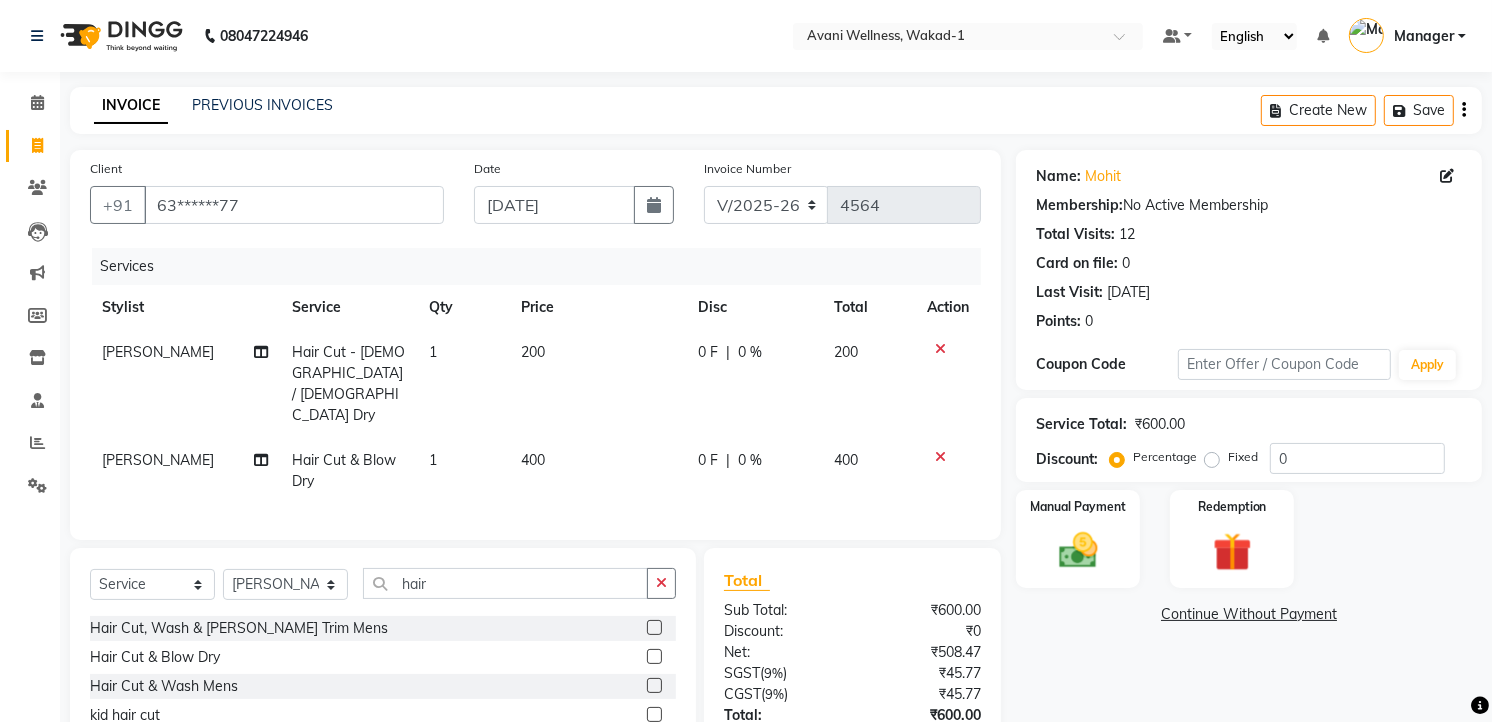 scroll, scrollTop: 237, scrollLeft: 0, axis: vertical 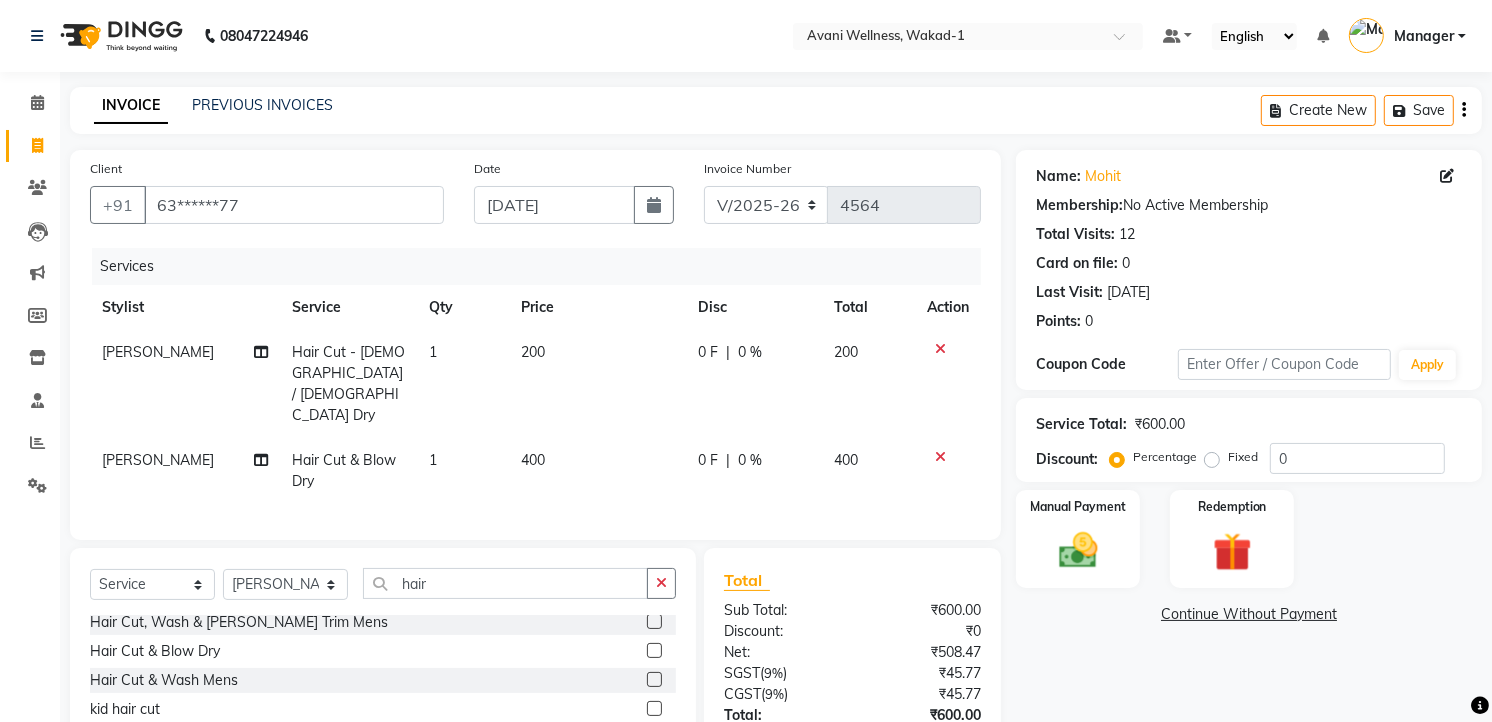click 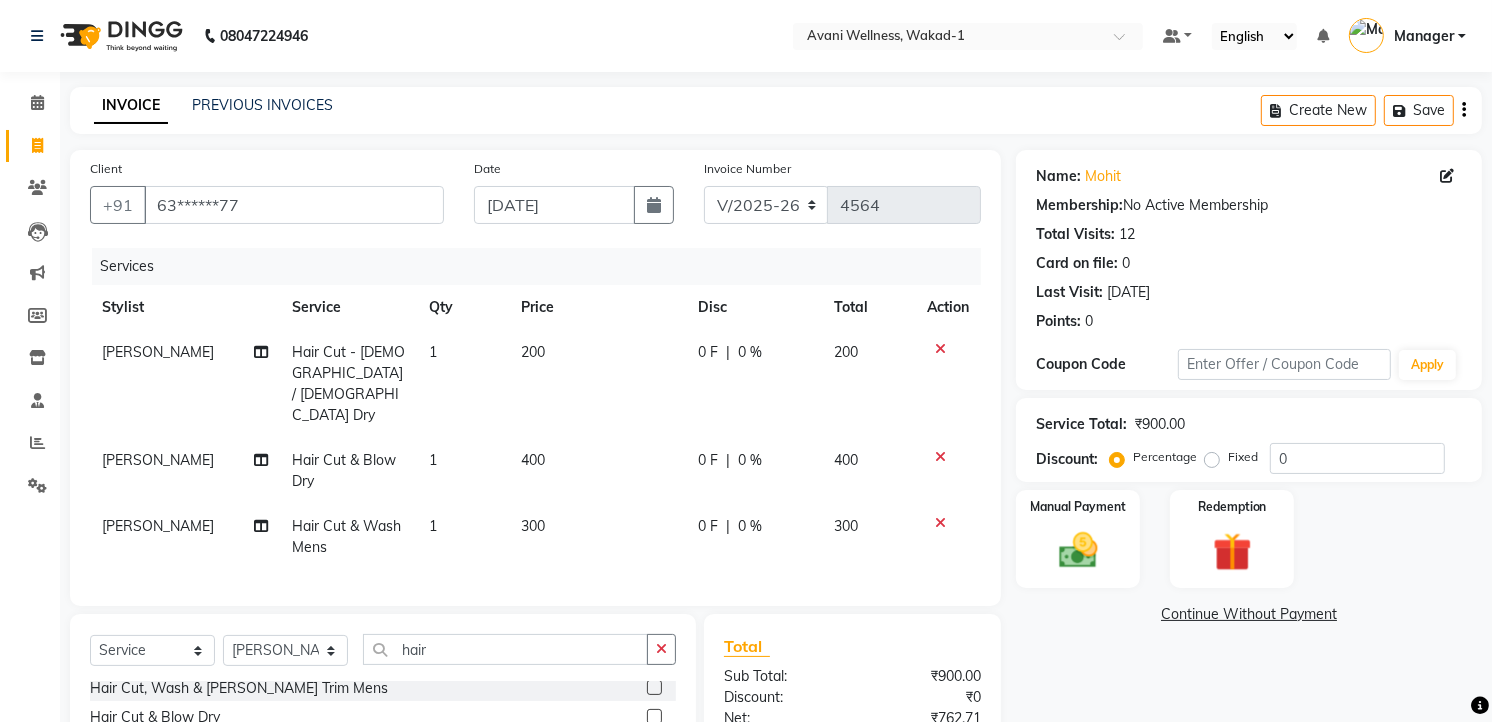 click 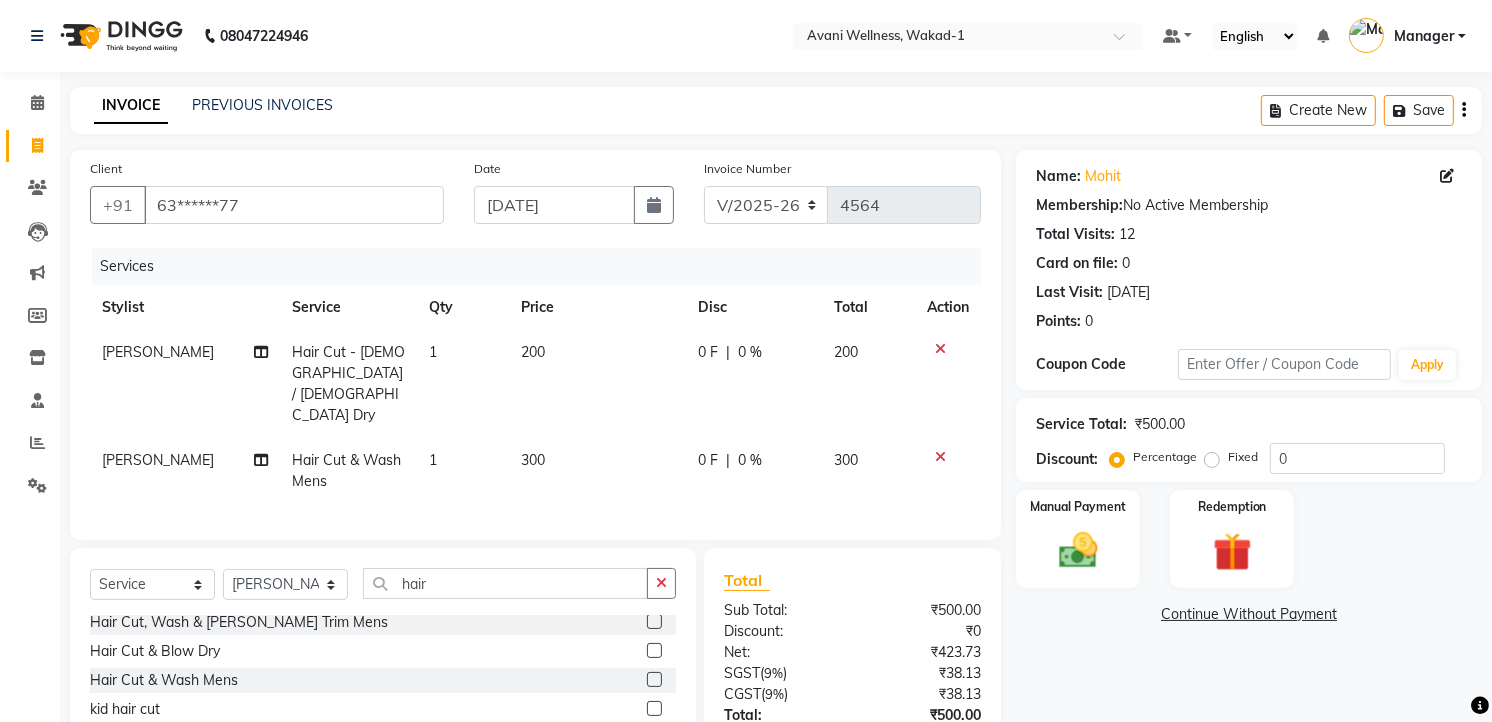 scroll, scrollTop: 125, scrollLeft: 0, axis: vertical 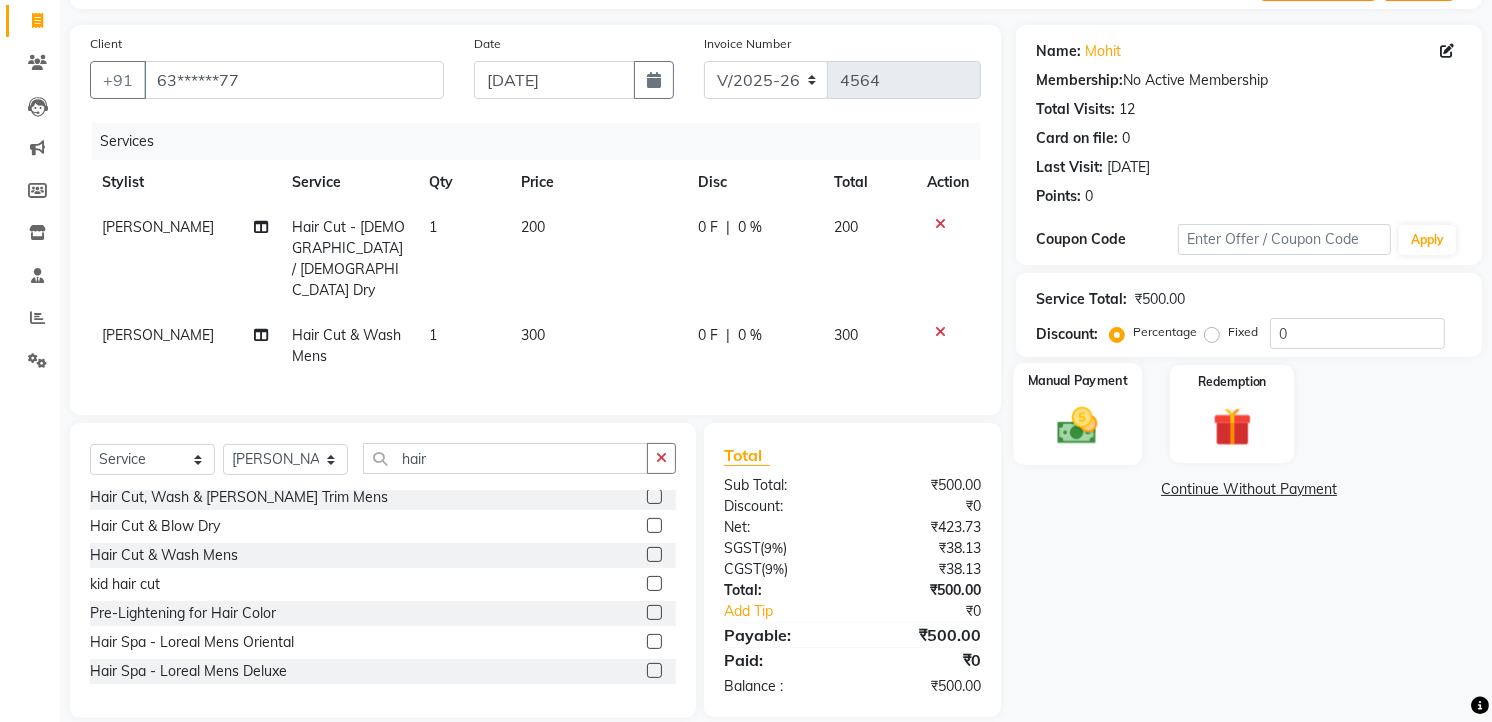 click 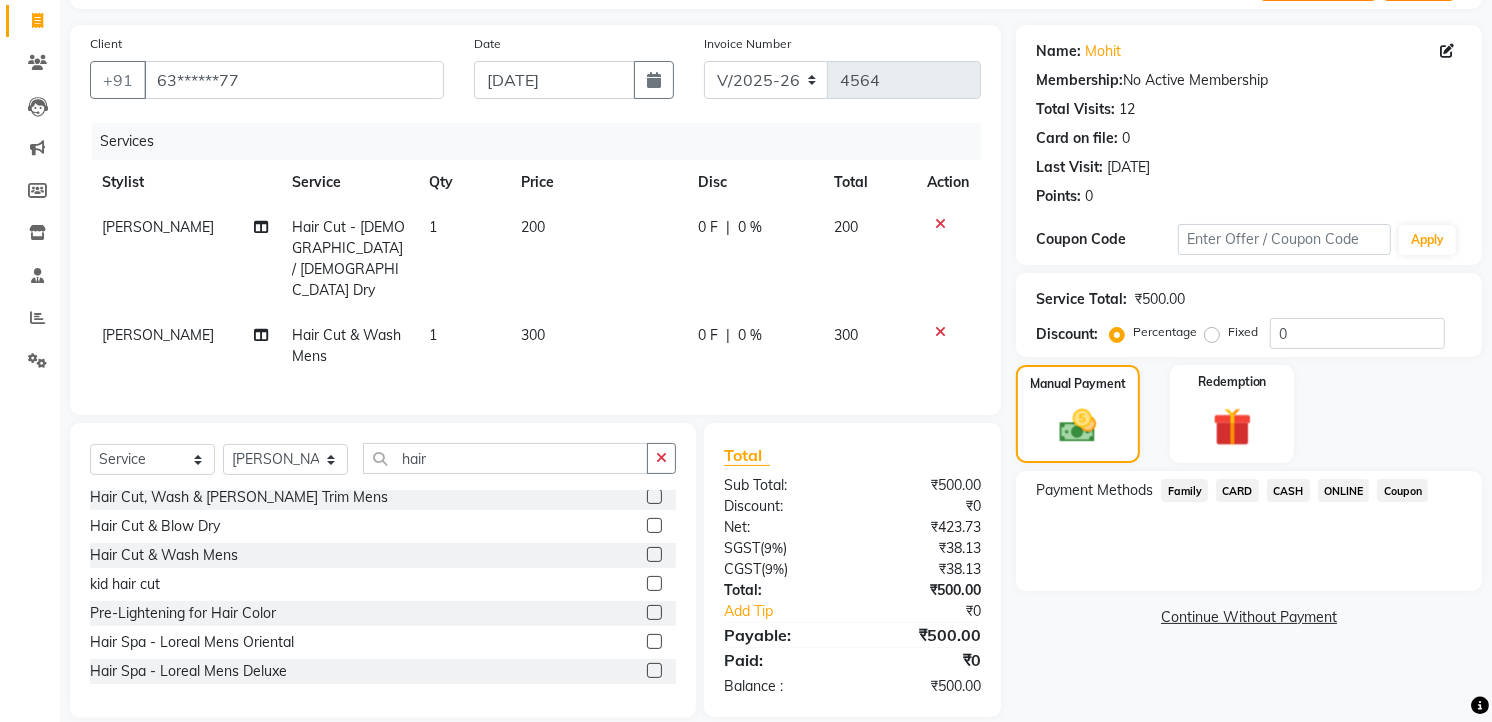 click on "ONLINE" 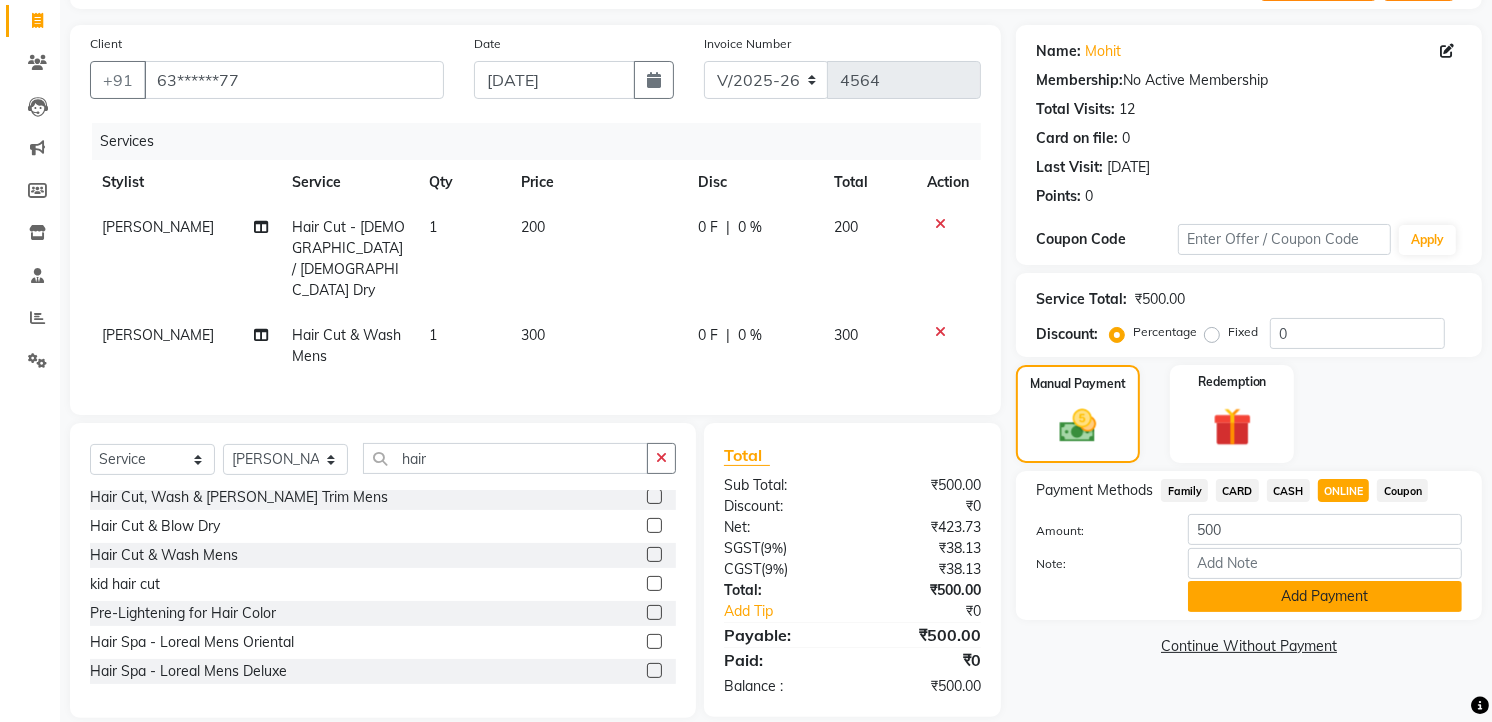 click on "Add Payment" 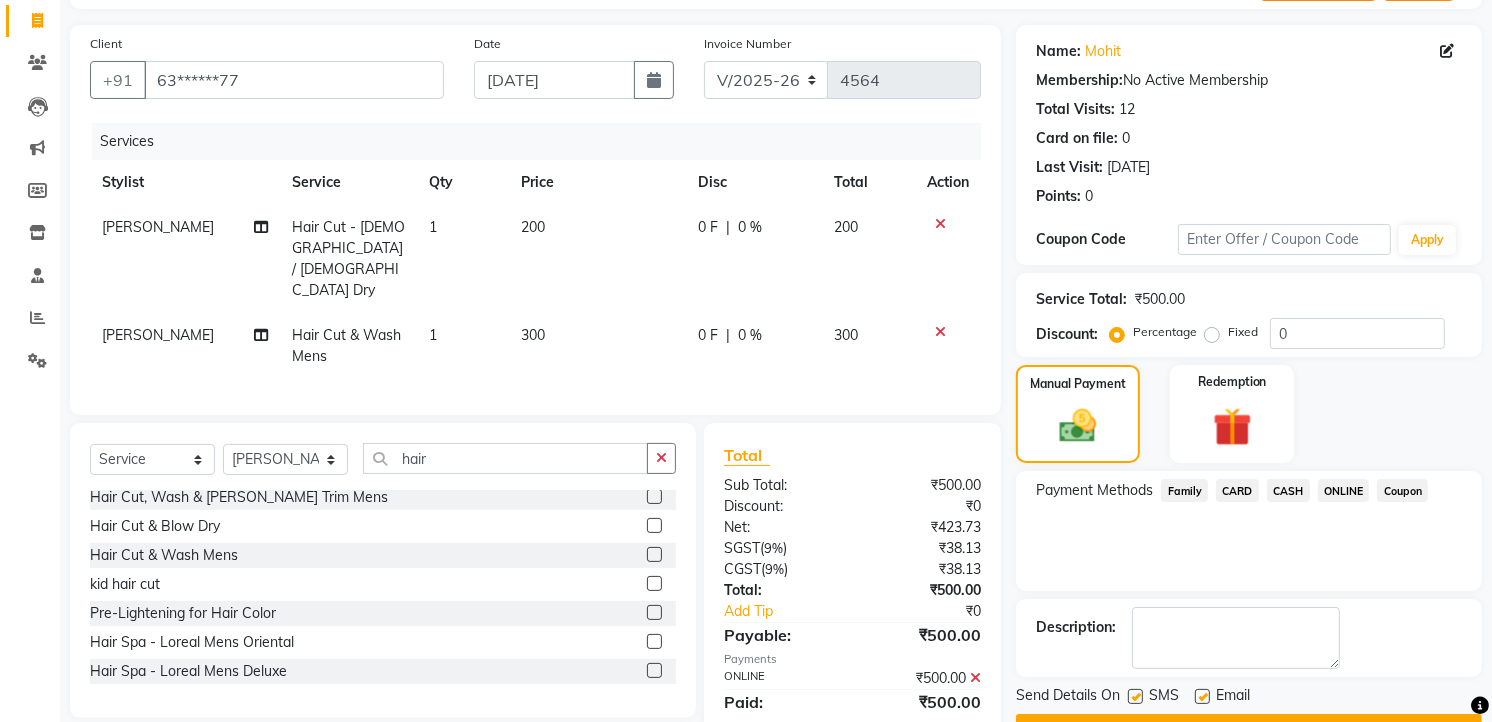 scroll, scrollTop: 177, scrollLeft: 0, axis: vertical 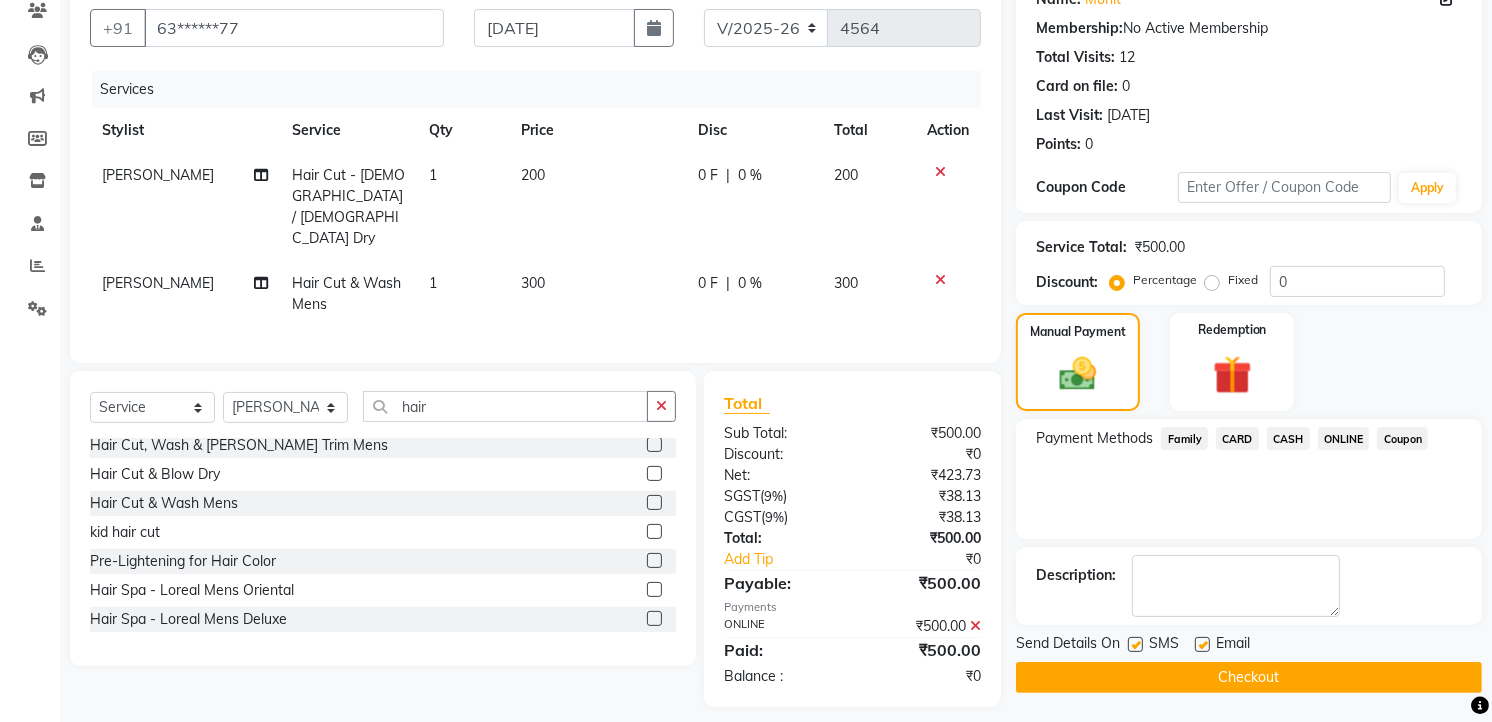 click on "Checkout" 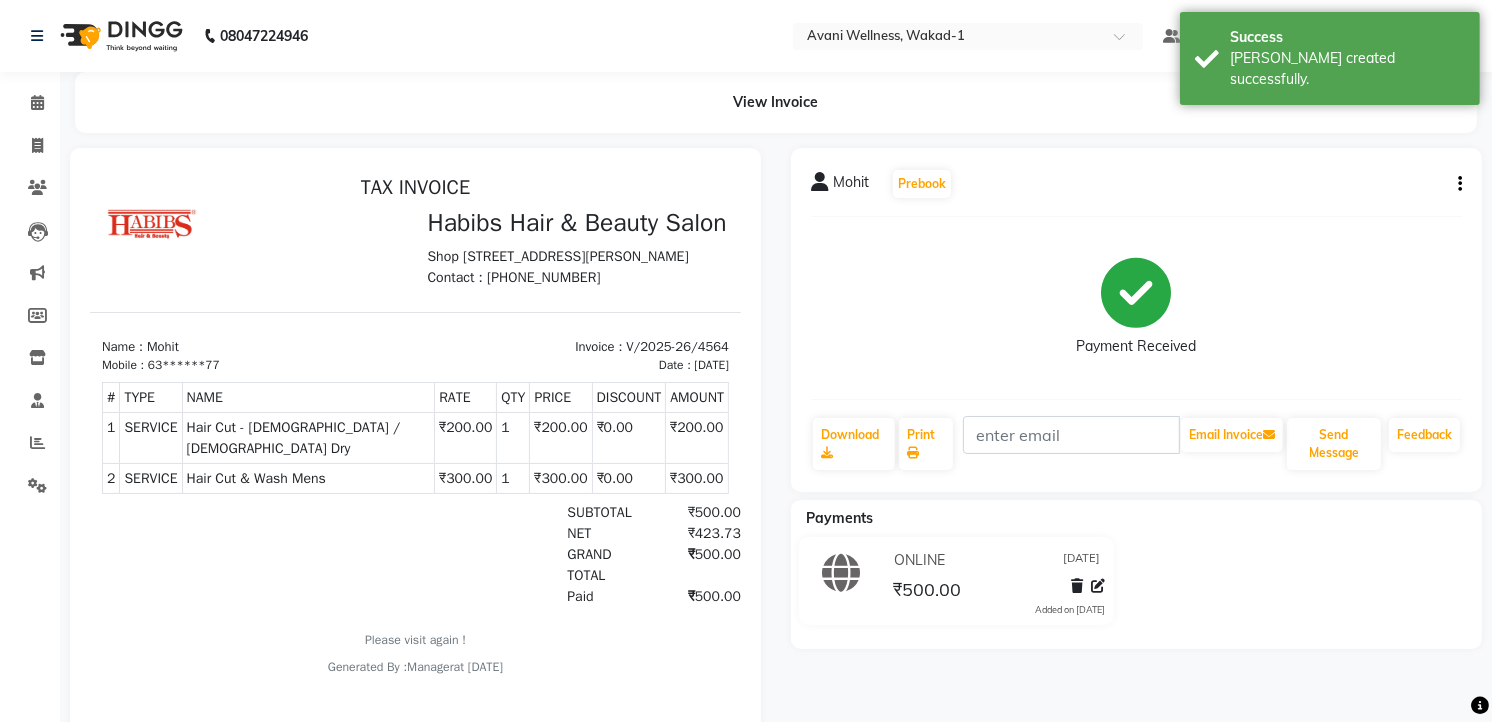 scroll, scrollTop: 68, scrollLeft: 0, axis: vertical 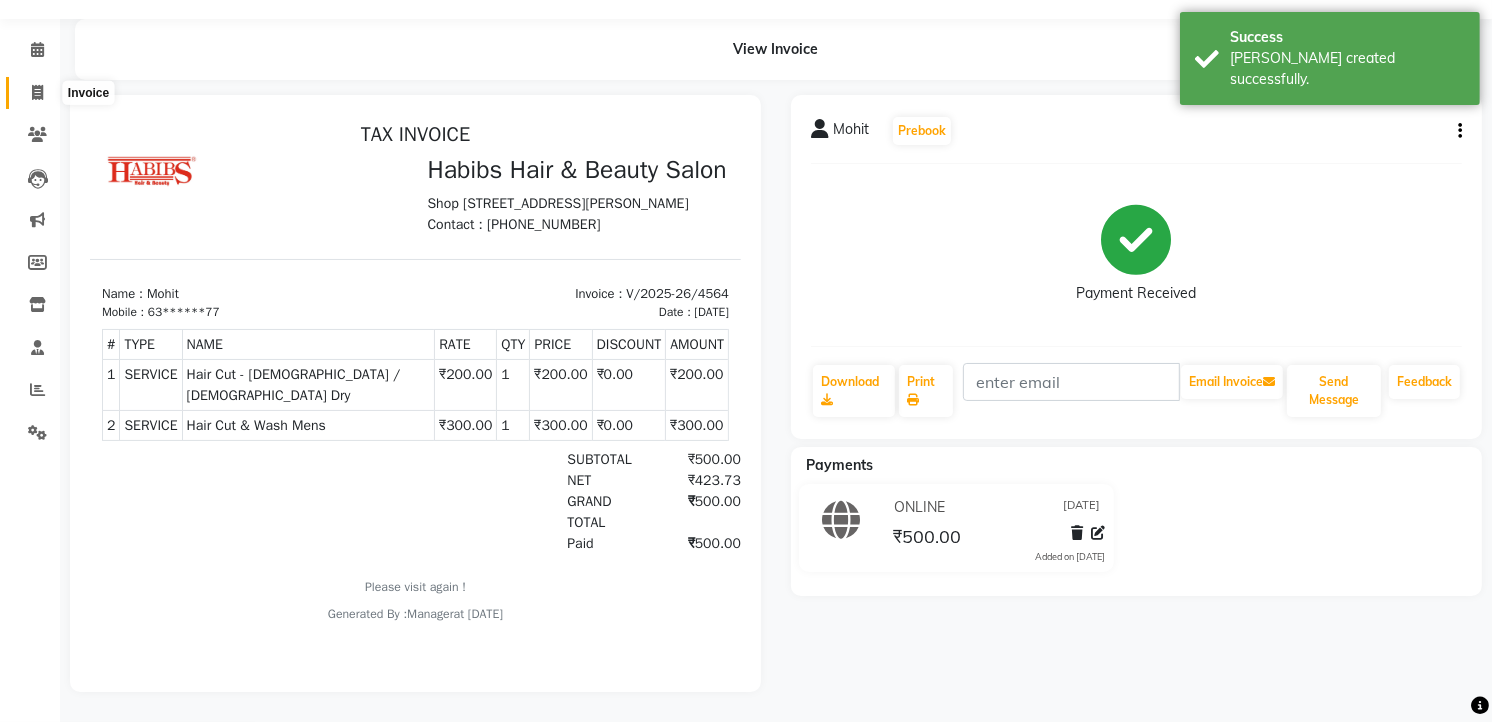 click 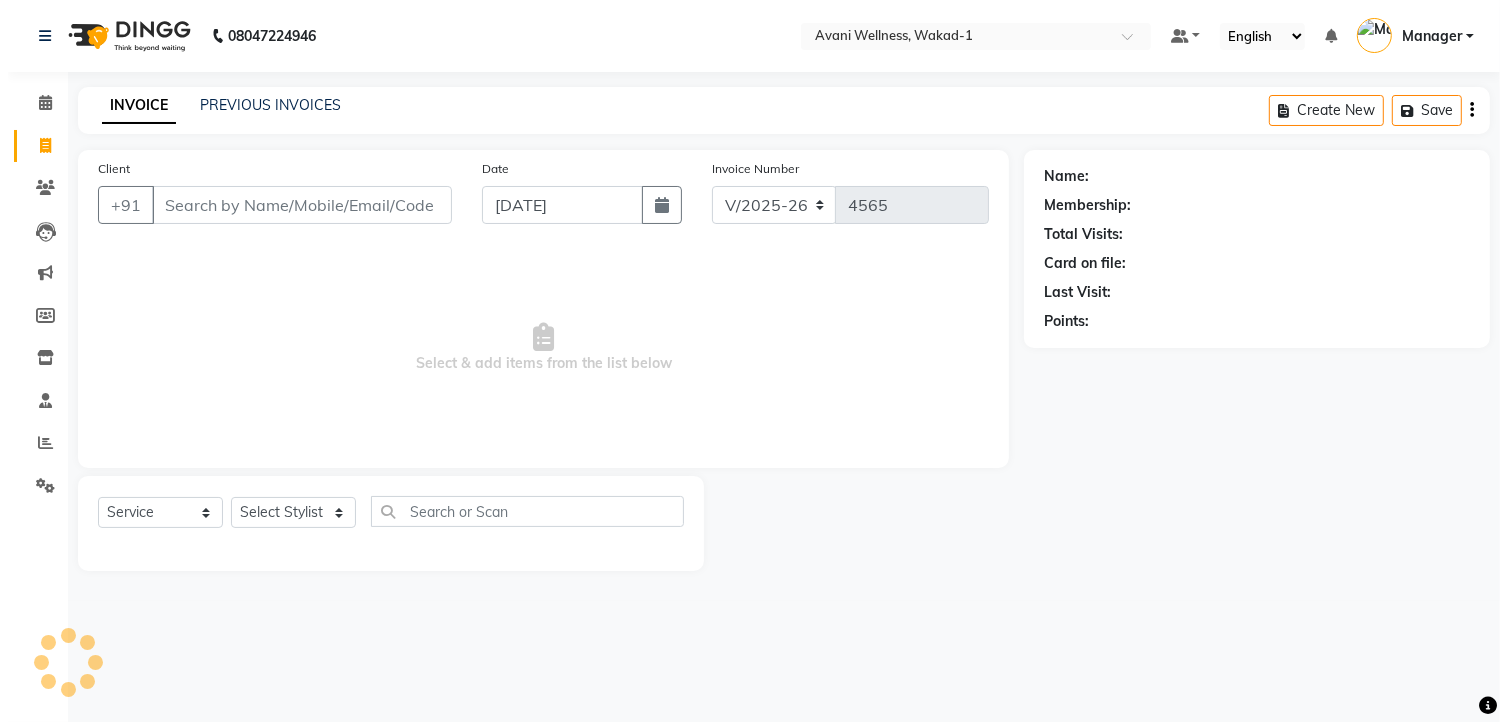 scroll, scrollTop: 0, scrollLeft: 0, axis: both 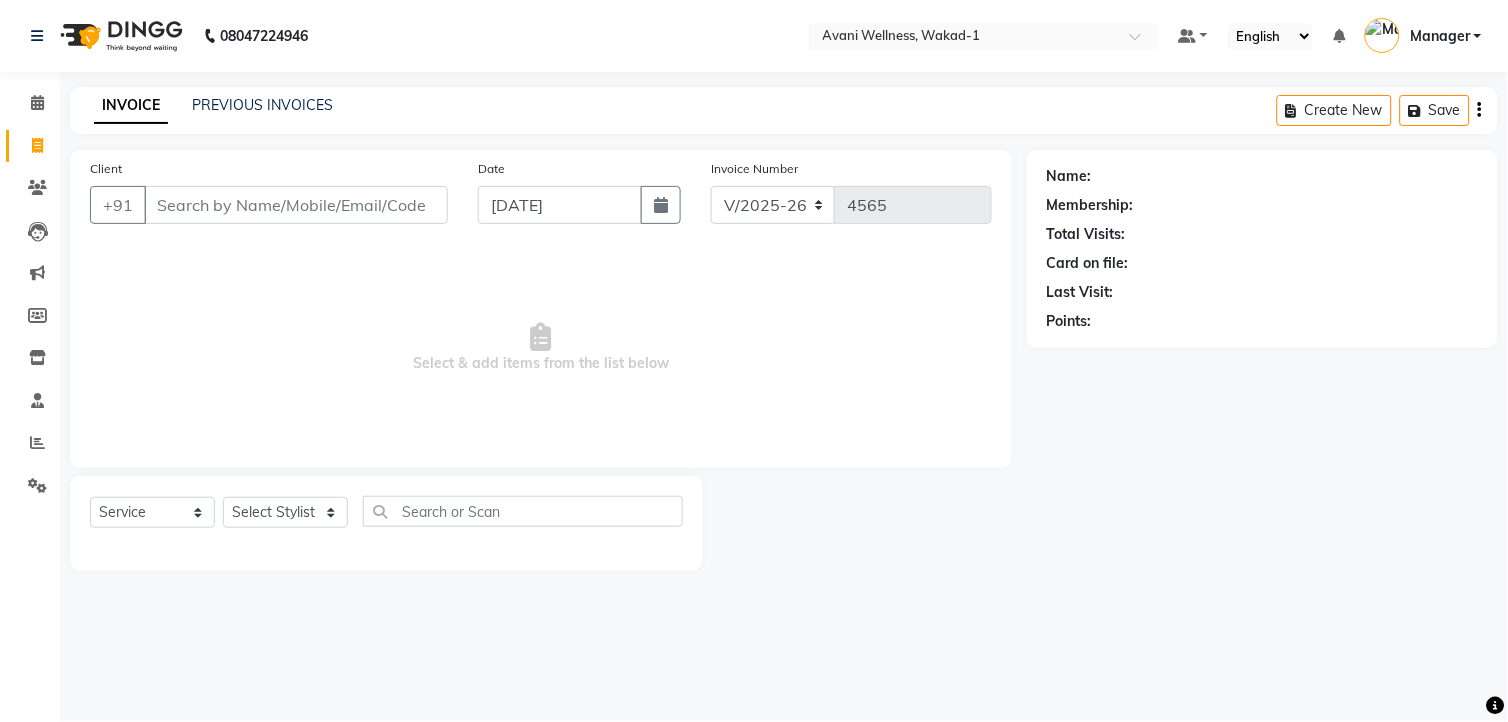 click on "Client" at bounding box center (296, 205) 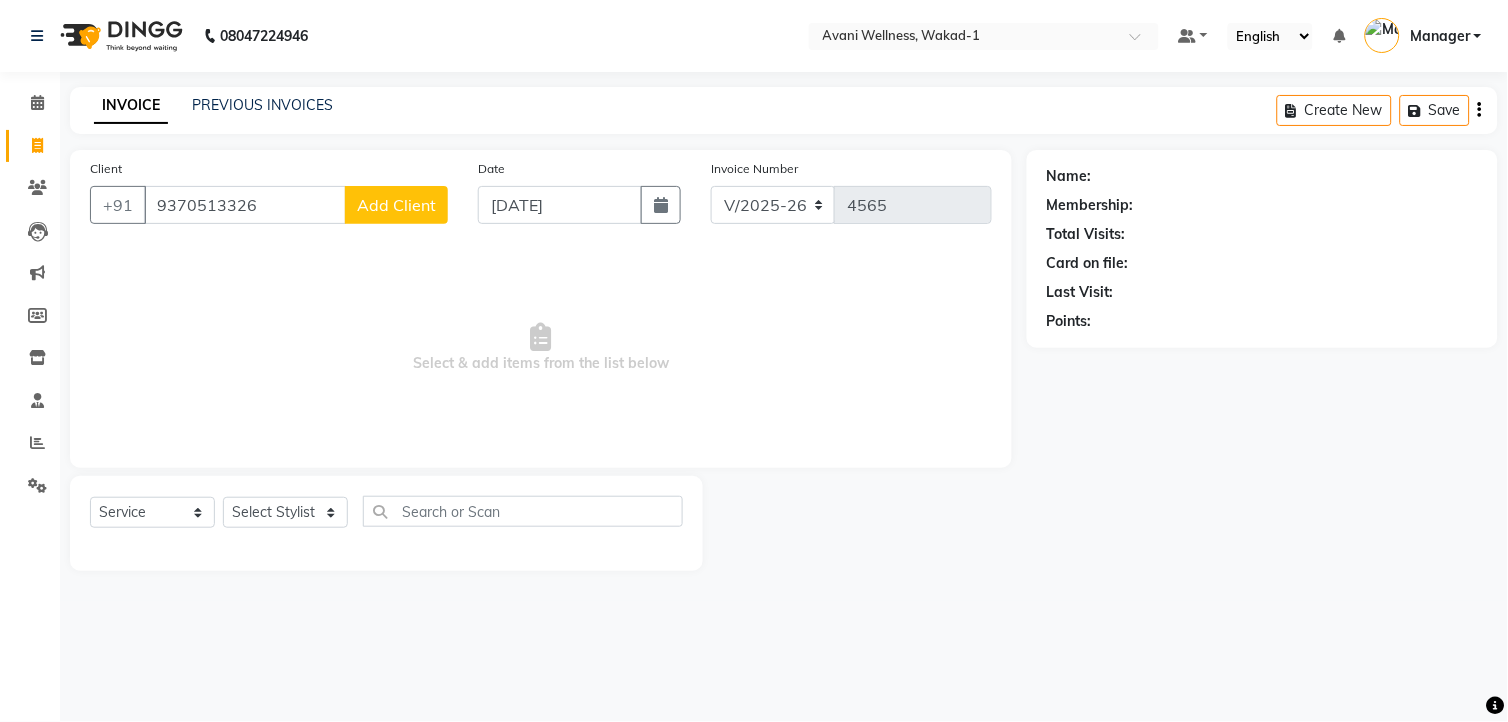 click on "Add Client" 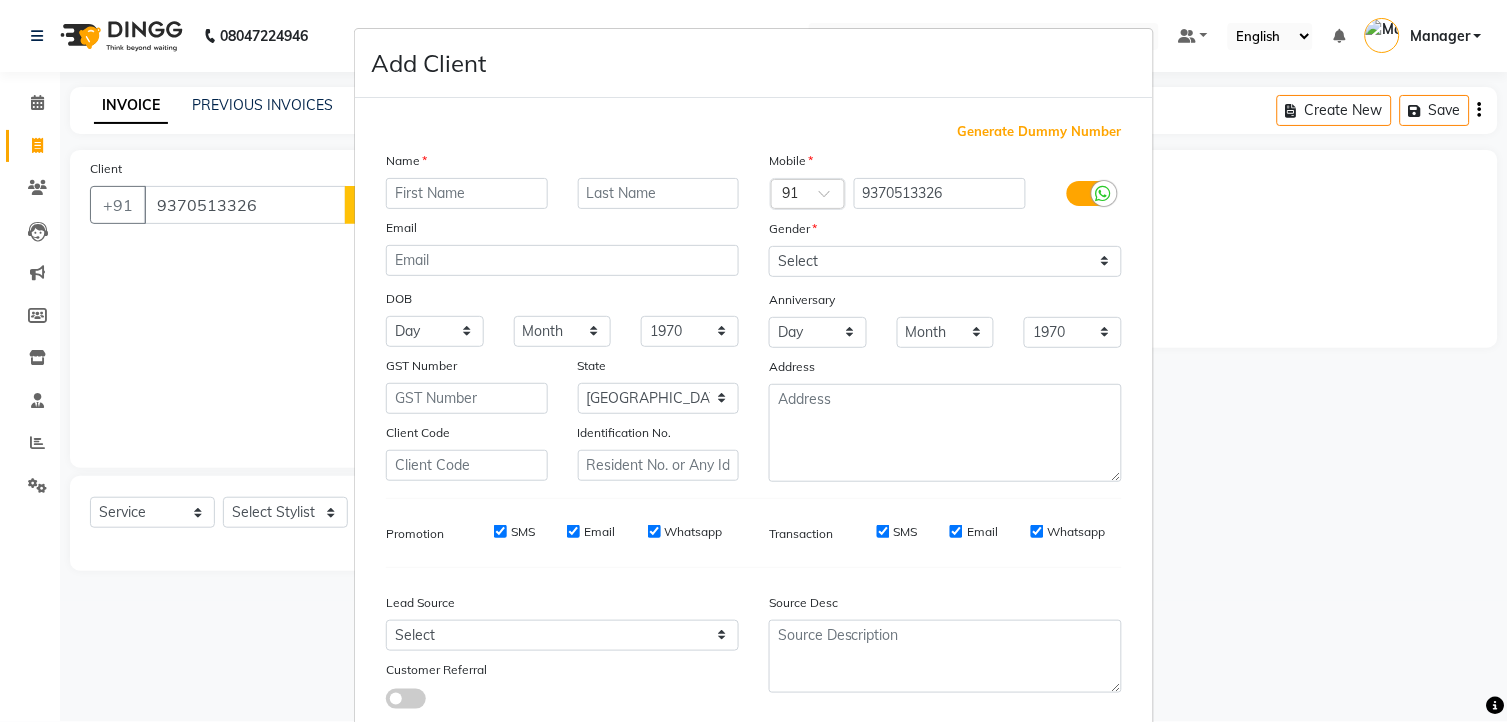 click at bounding box center (467, 193) 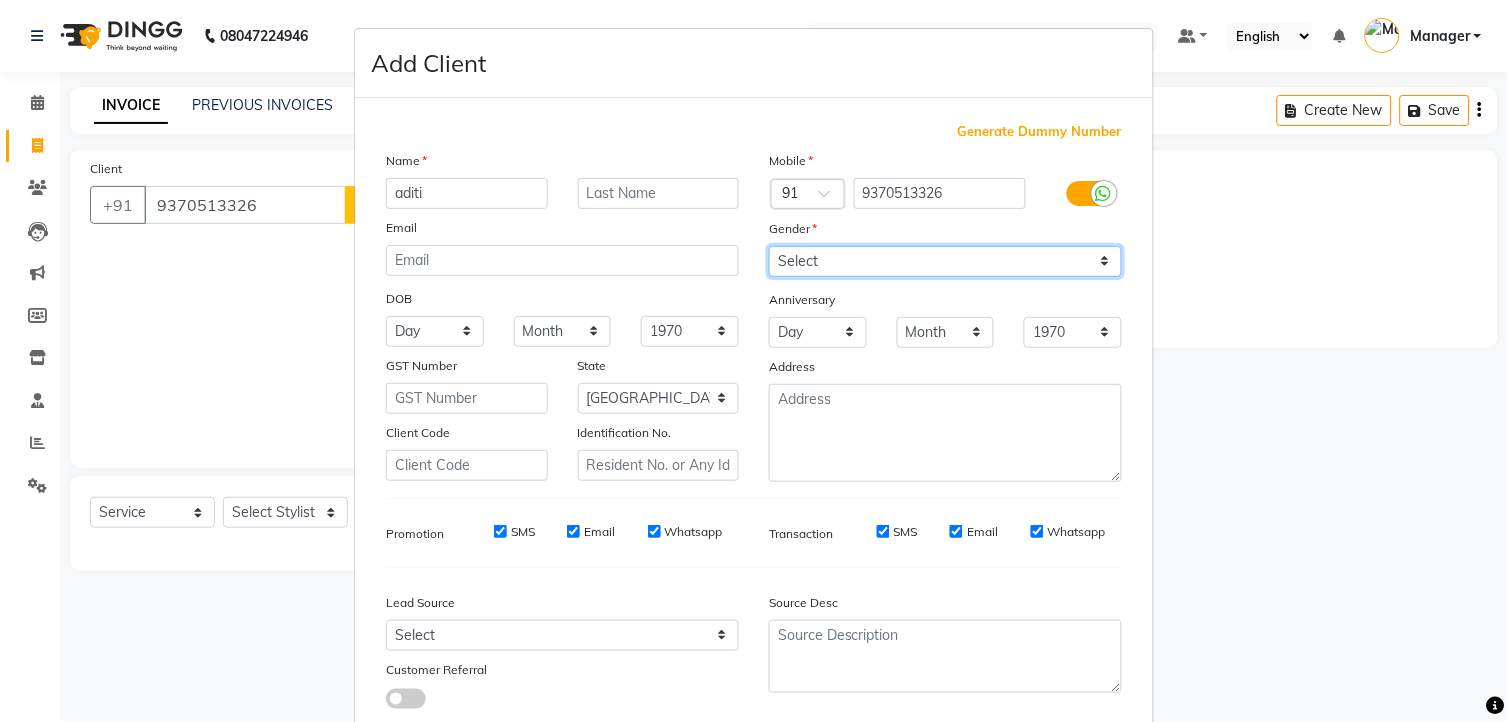 click on "Select [DEMOGRAPHIC_DATA] [DEMOGRAPHIC_DATA] Other Prefer Not To Say" at bounding box center [945, 261] 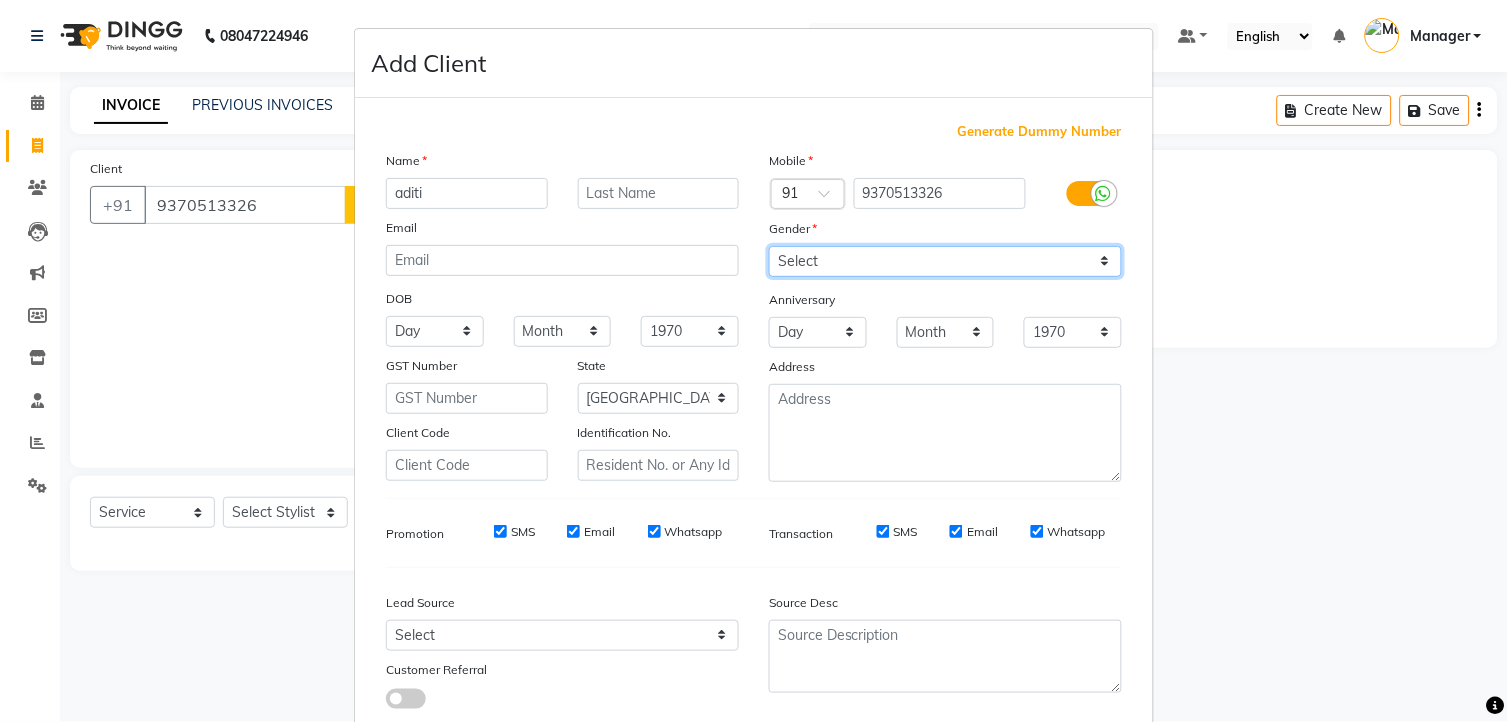 click on "Select [DEMOGRAPHIC_DATA] [DEMOGRAPHIC_DATA] Other Prefer Not To Say" at bounding box center (945, 261) 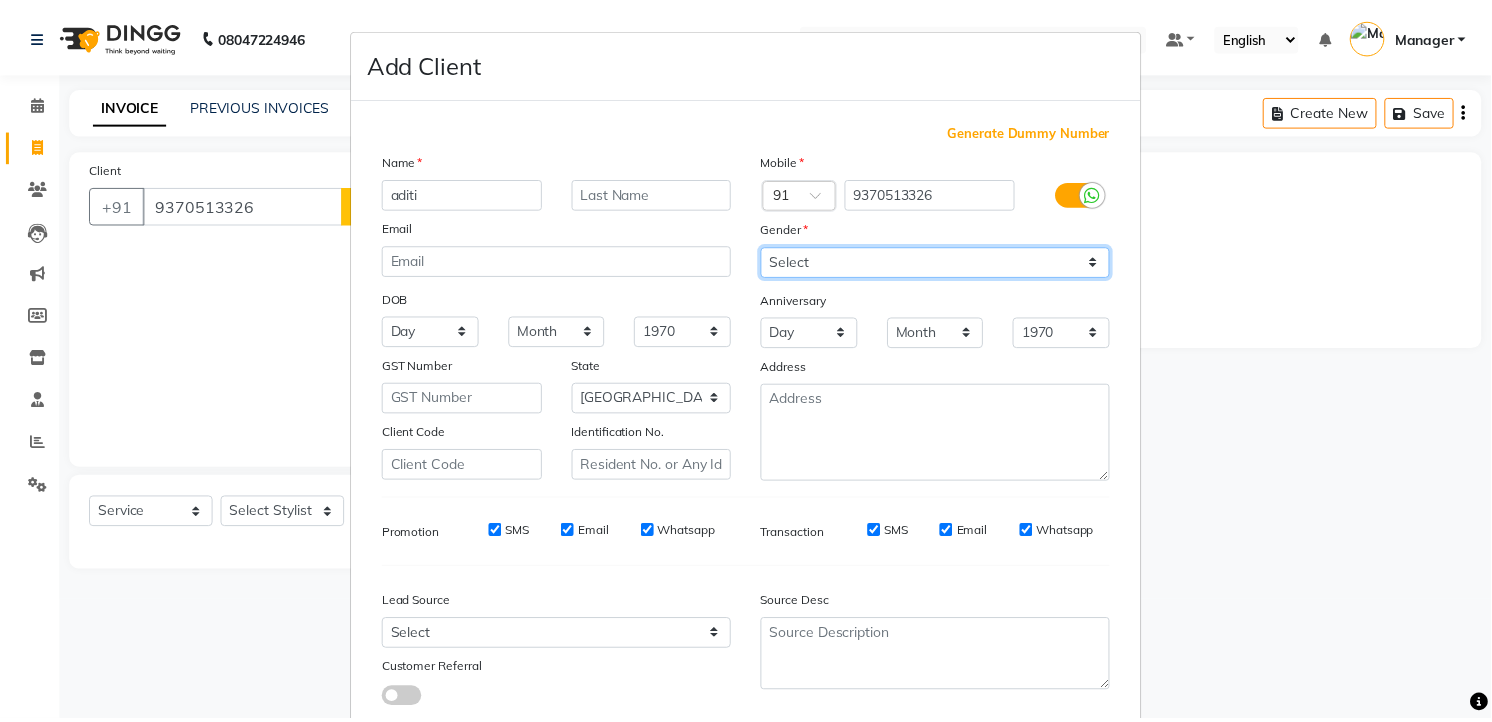 scroll, scrollTop: 128, scrollLeft: 0, axis: vertical 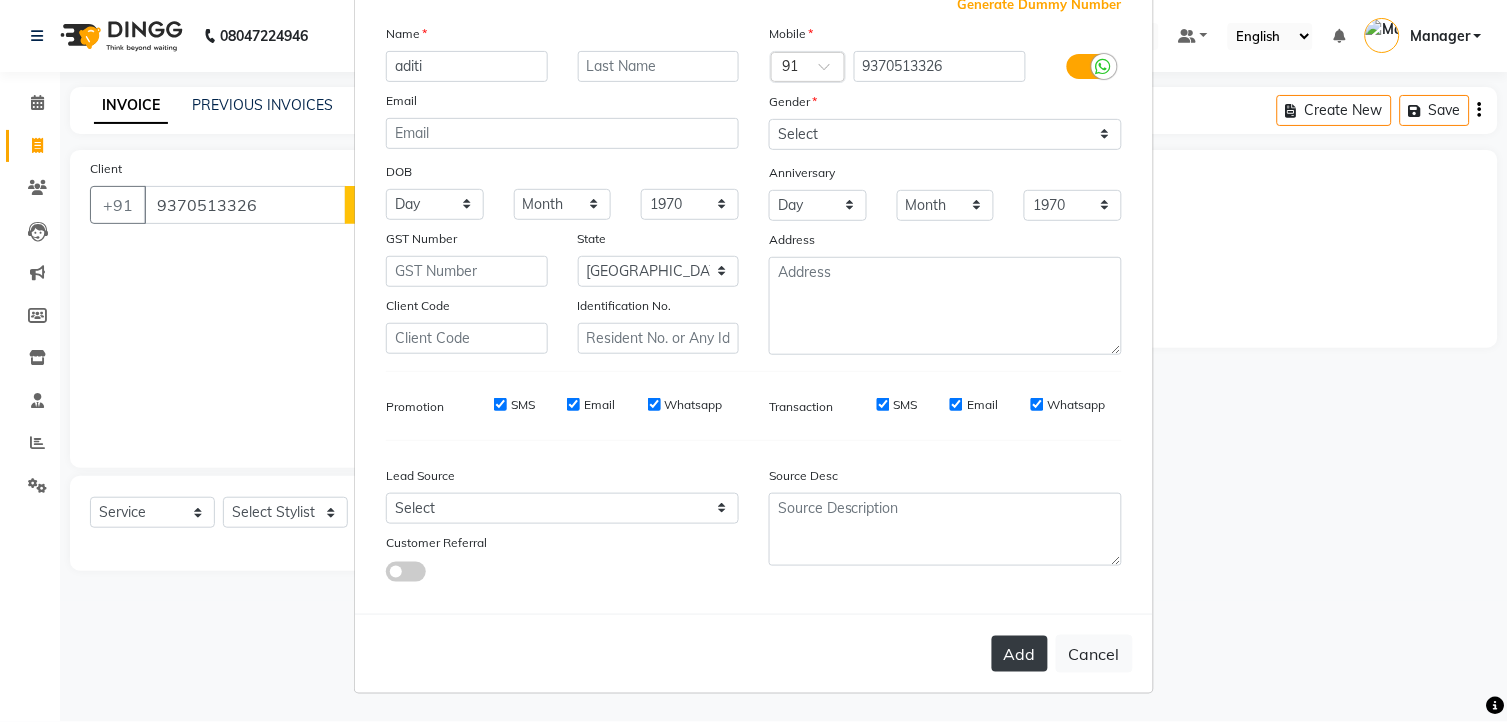 click on "Add" at bounding box center (1020, 654) 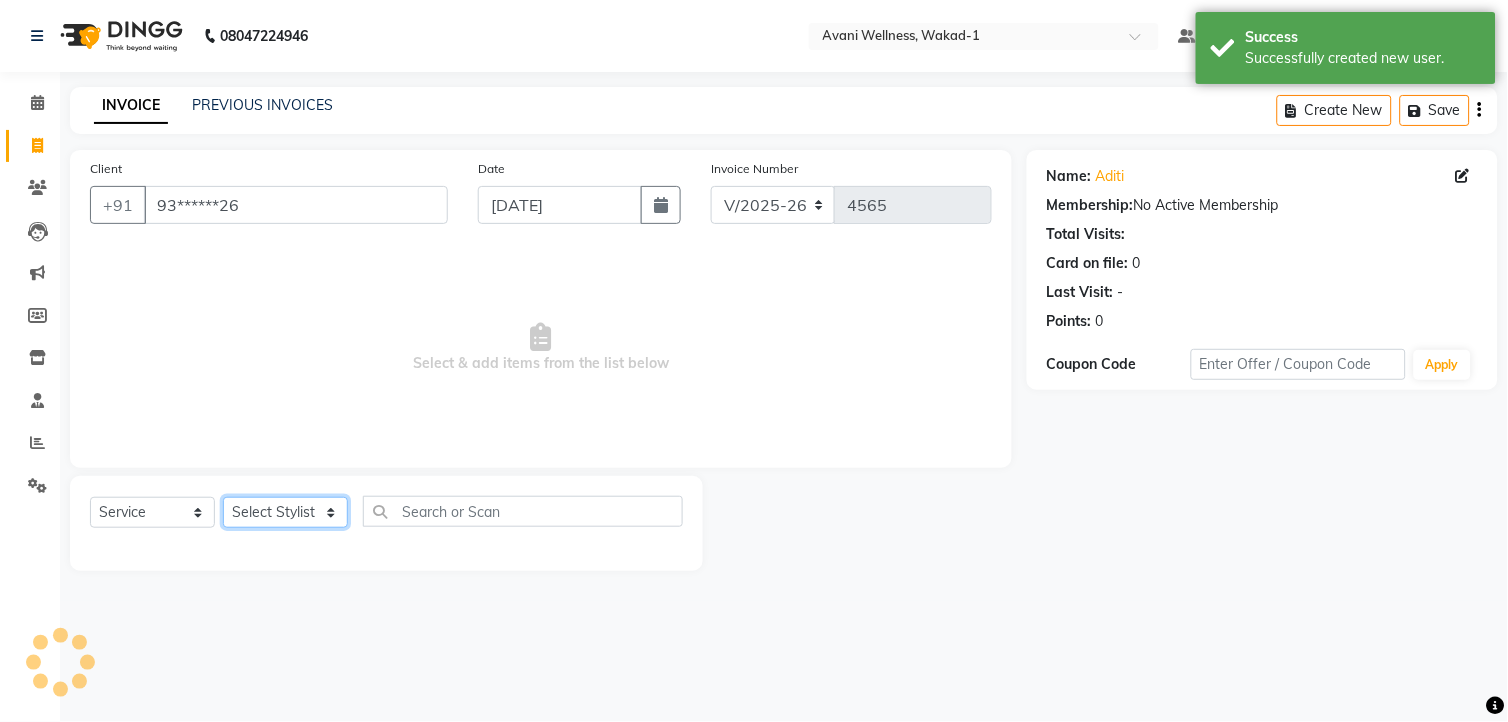 click on "Select Stylist [PERSON_NAME] MAAM [PERSON_NAME] DEV Deva [PERSON_NAME] [PERSON_NAME] Jadhav Manager [PERSON_NAME] MANAGER [PERSON_NAME] [PERSON_NAME]  [PERSON_NAME] [PERSON_NAME] [PERSON_NAME] [PERSON_NAME] [PERSON_NAME] Wakad 2 Yogesh" 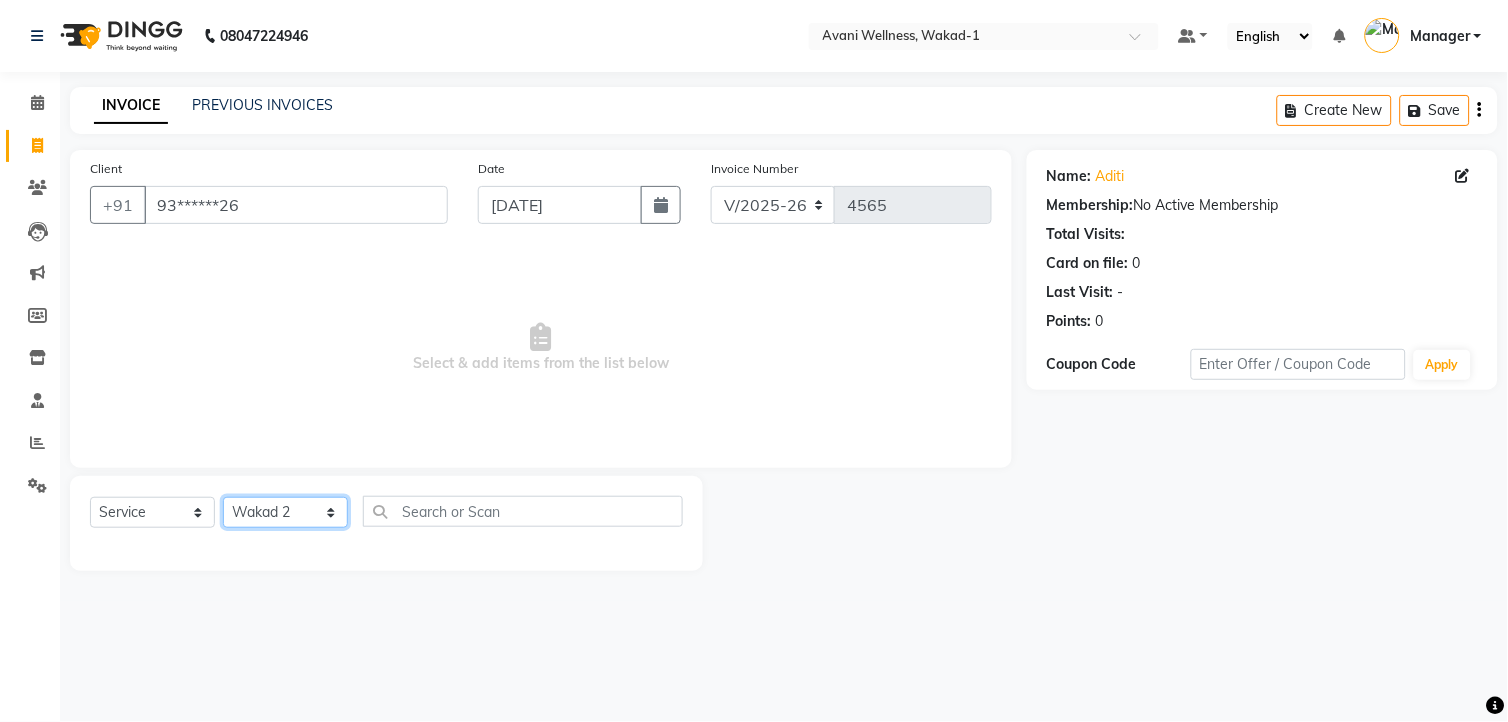 click on "Select Stylist [PERSON_NAME] MAAM [PERSON_NAME] DEV Deva [PERSON_NAME] [PERSON_NAME] Jadhav Manager [PERSON_NAME] MANAGER [PERSON_NAME] [PERSON_NAME]  [PERSON_NAME] [PERSON_NAME] [PERSON_NAME] [PERSON_NAME] [PERSON_NAME] Wakad 2 Yogesh" 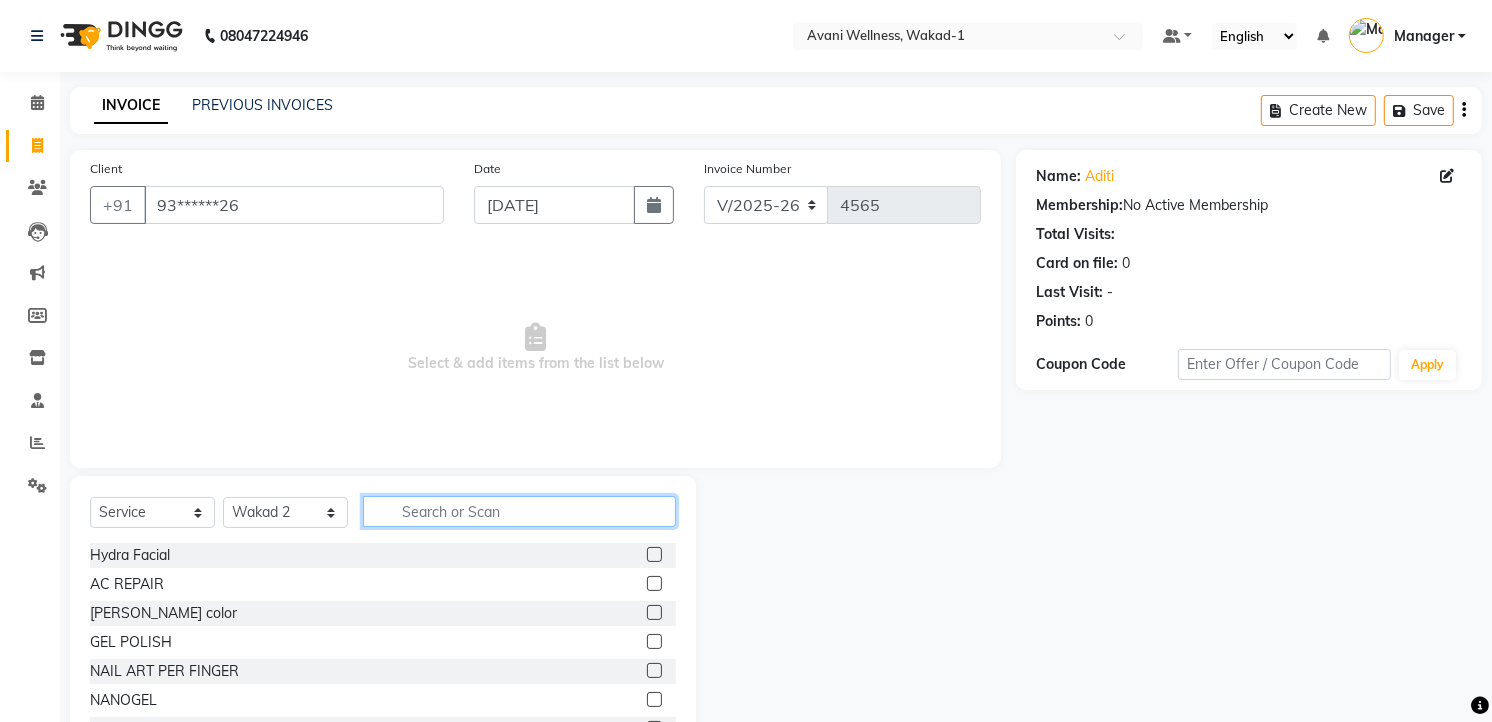 click 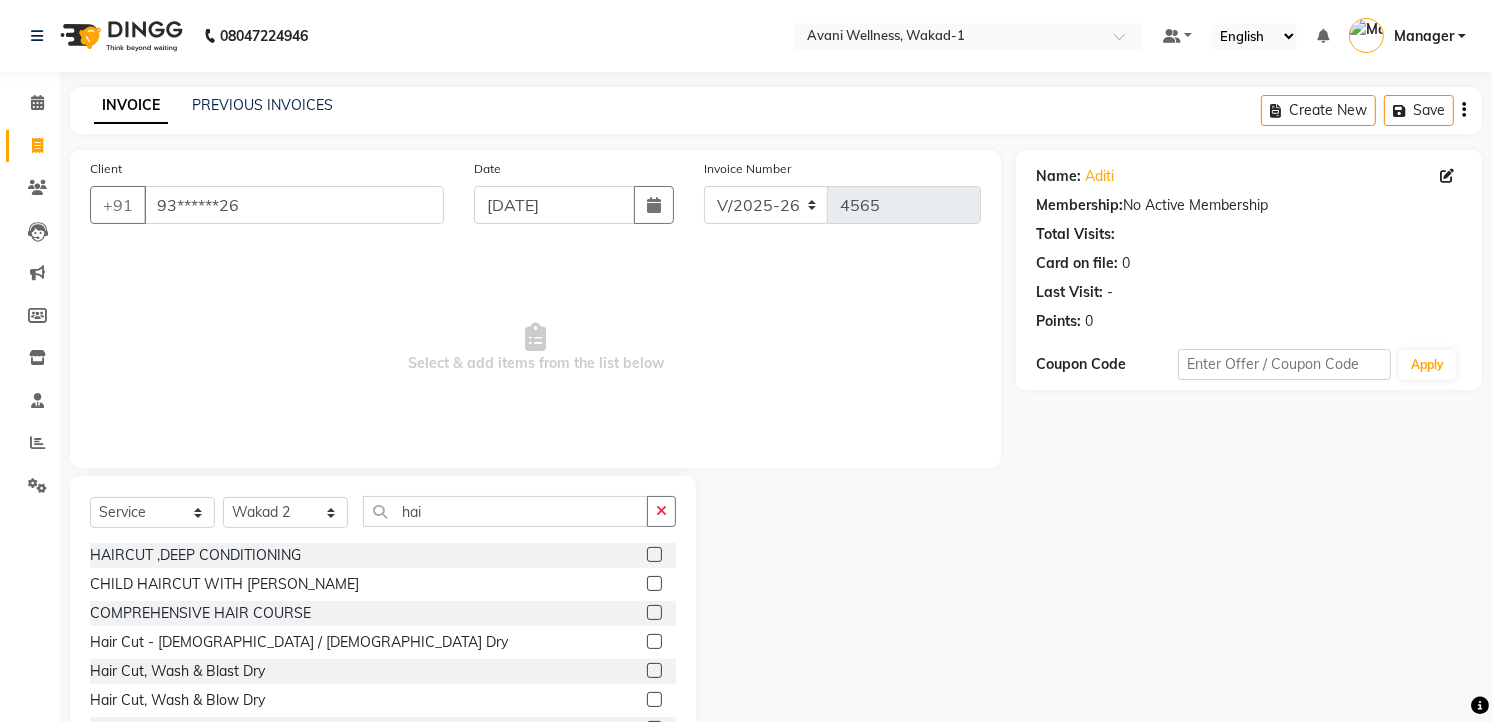 click 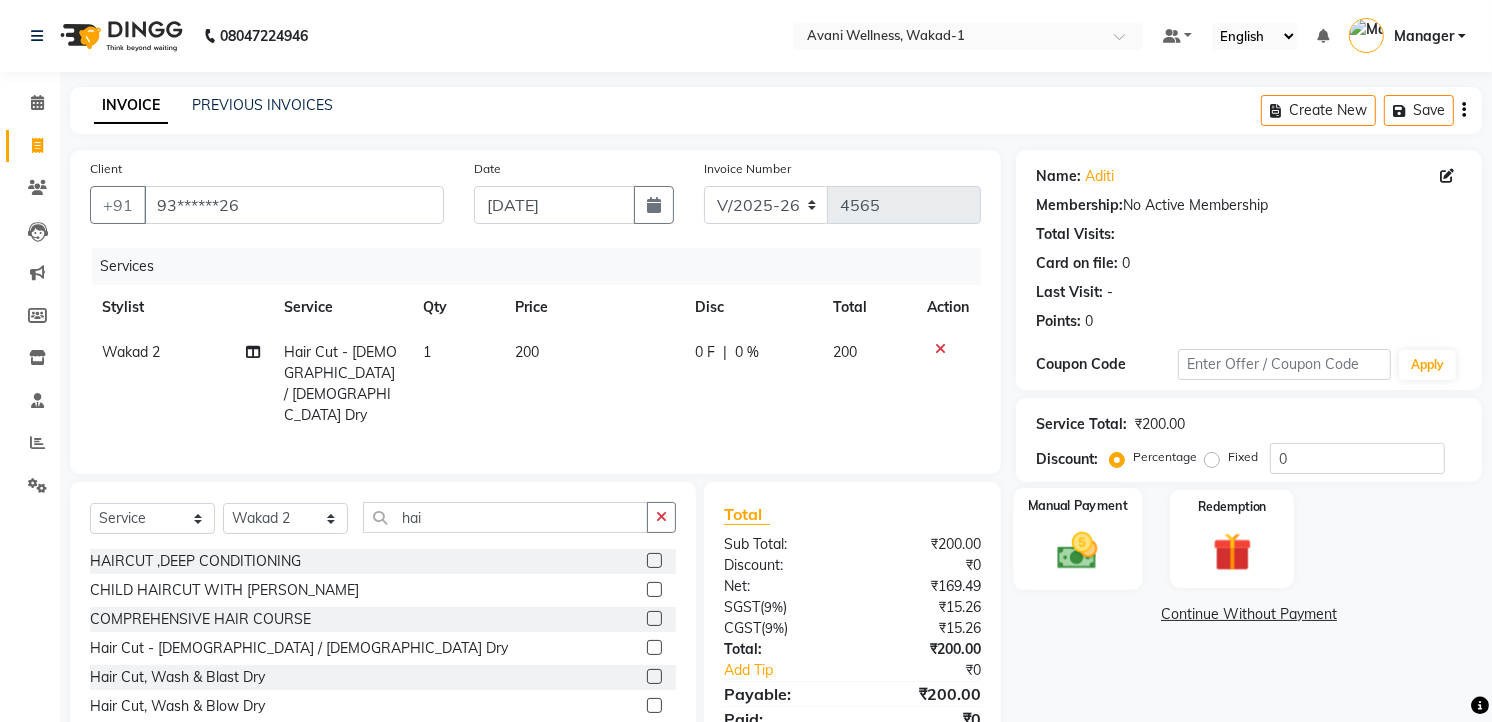 click 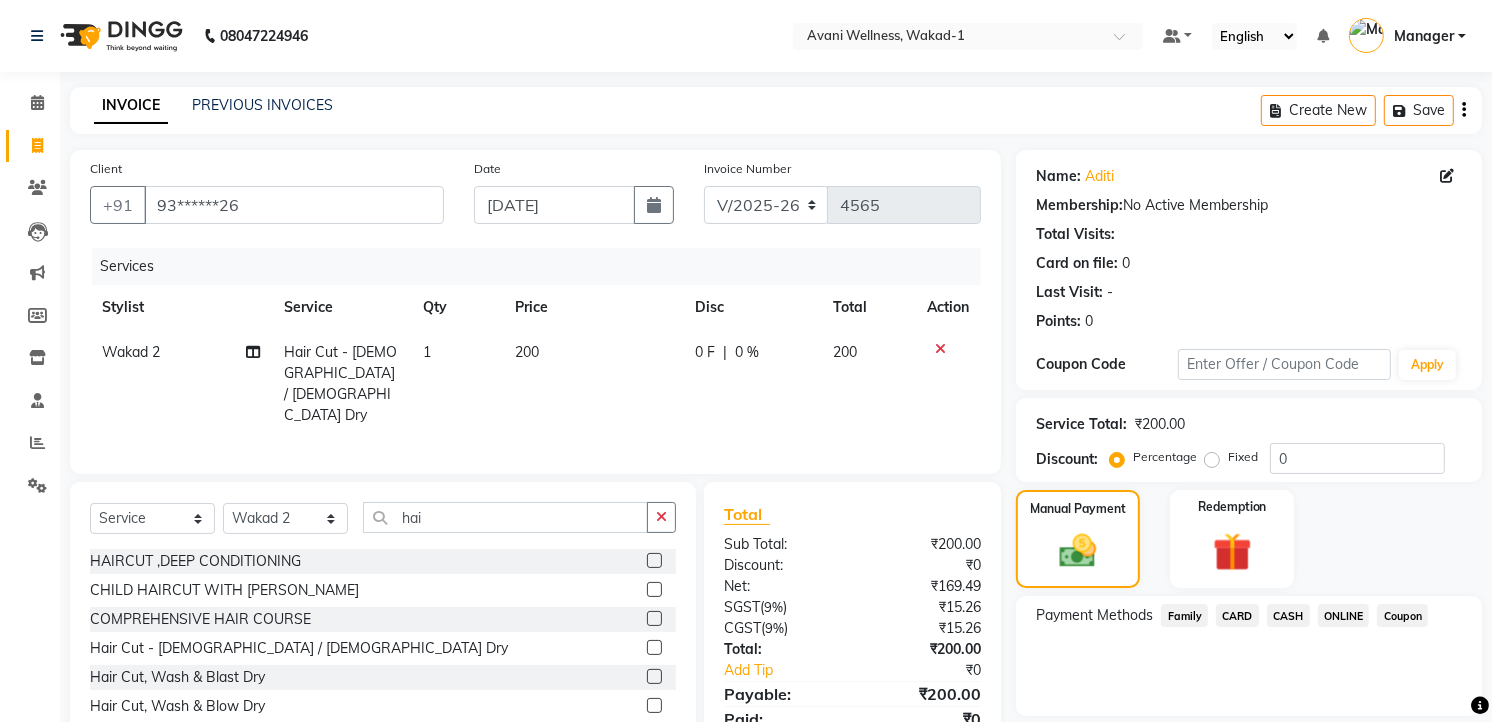 click on "ONLINE" 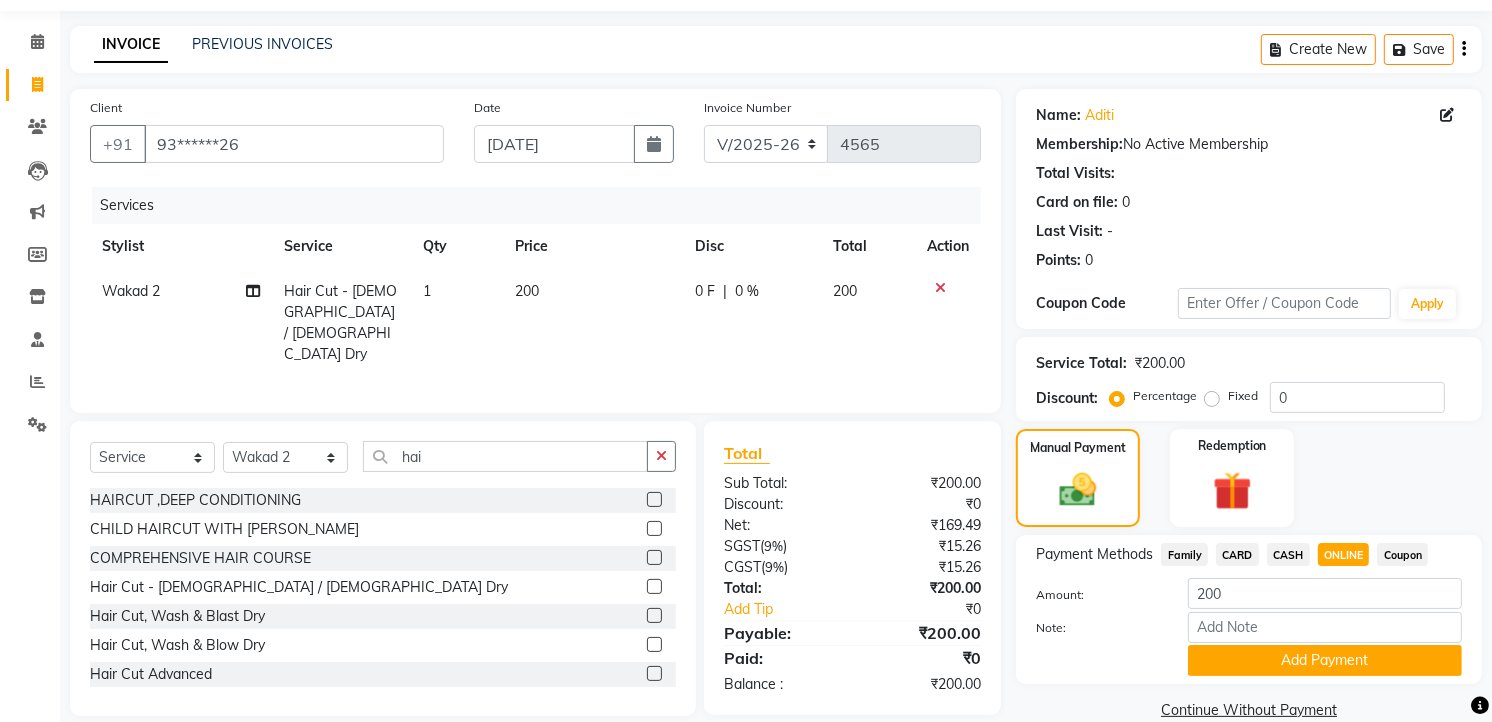 scroll, scrollTop: 64, scrollLeft: 0, axis: vertical 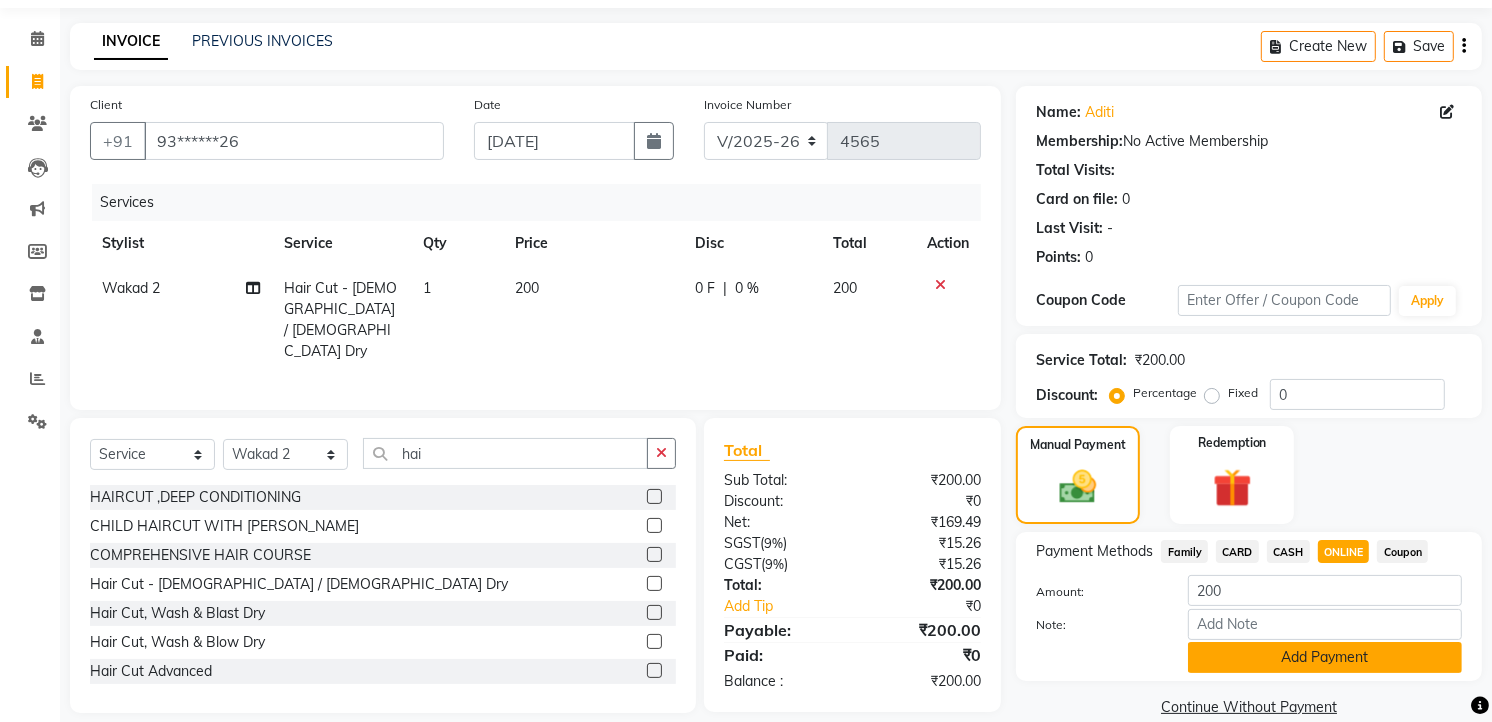 click on "Add Payment" 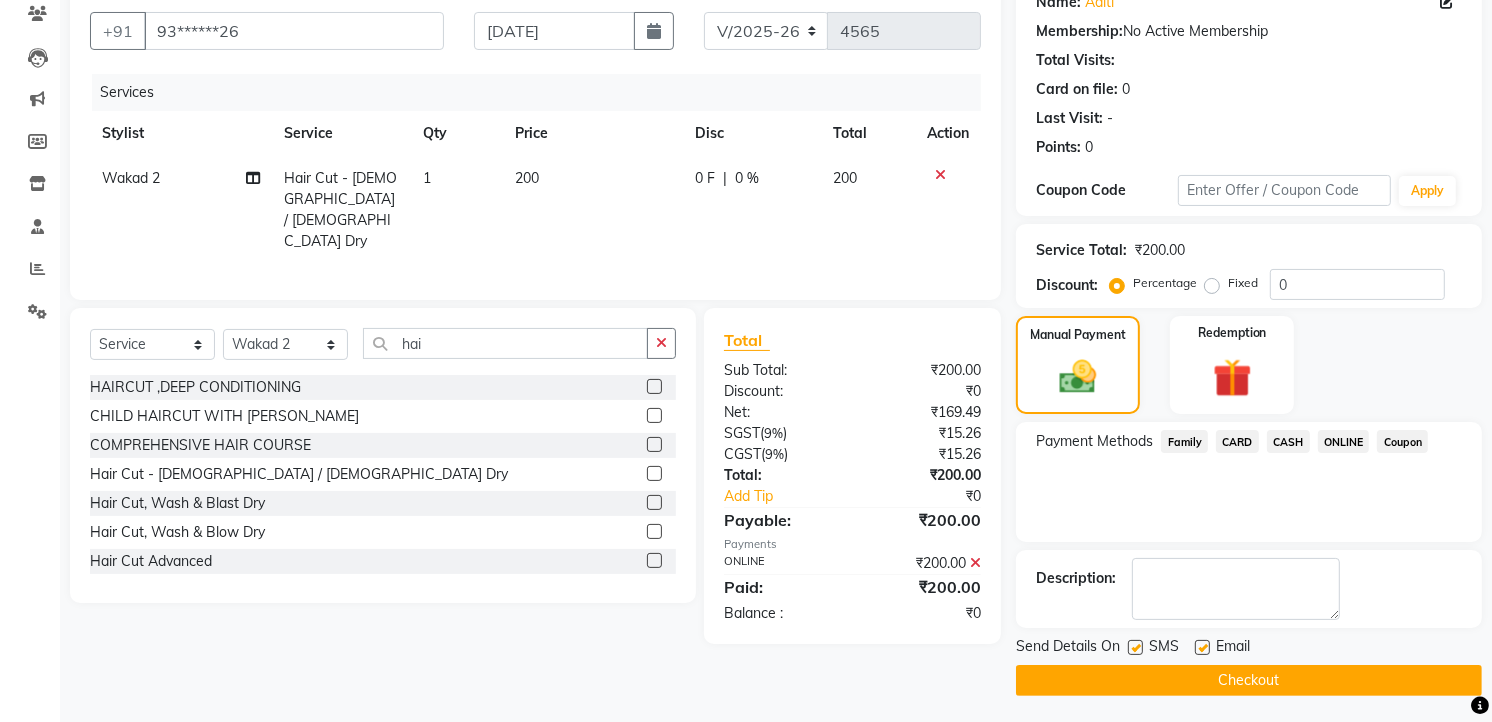 scroll, scrollTop: 176, scrollLeft: 0, axis: vertical 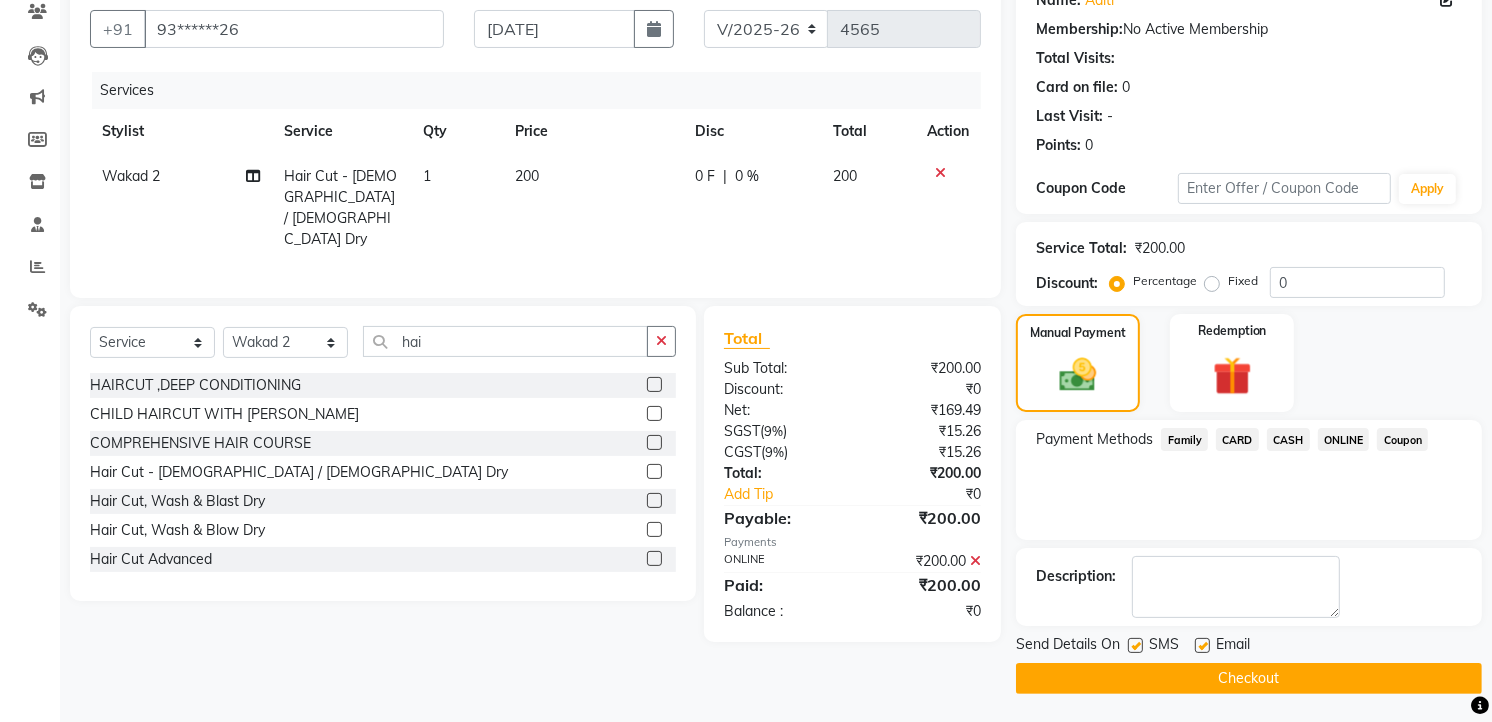 click on "Checkout" 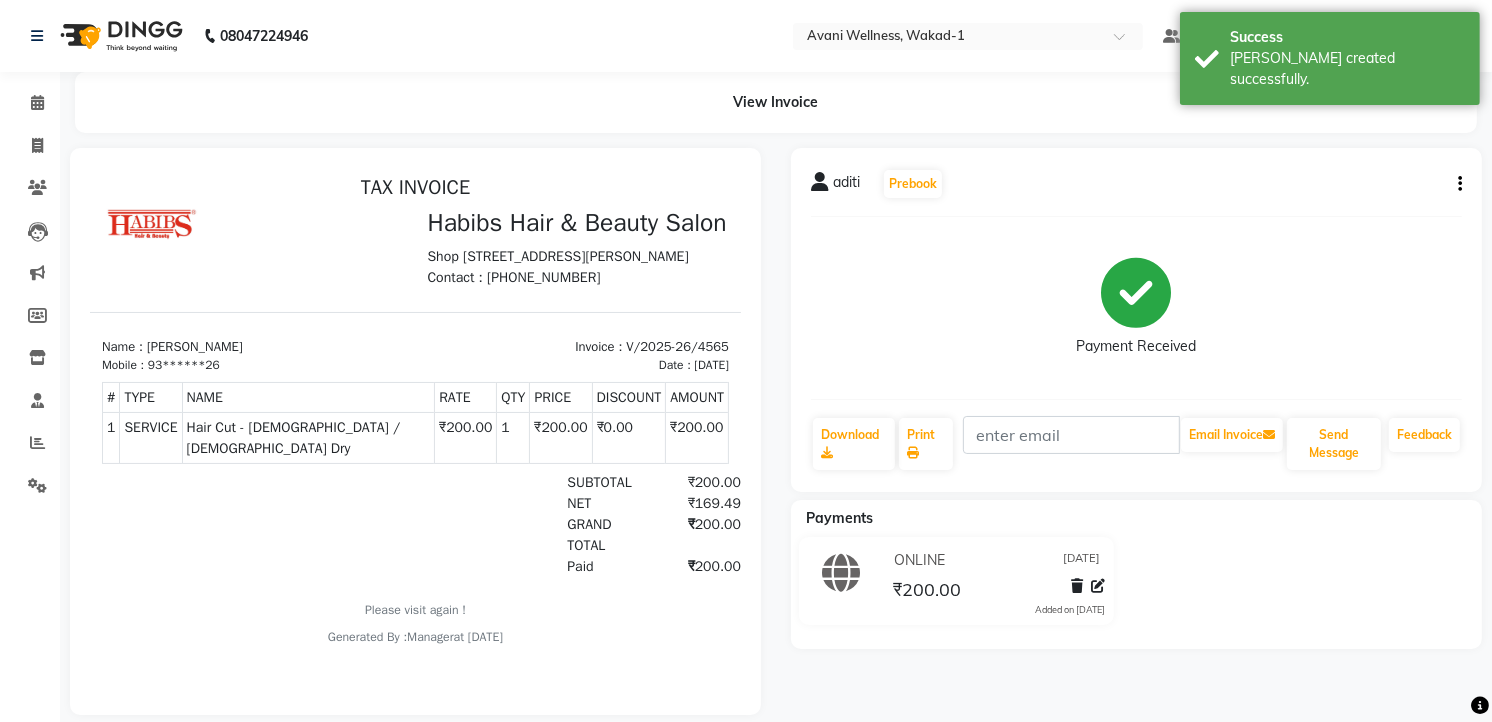 scroll, scrollTop: 0, scrollLeft: 0, axis: both 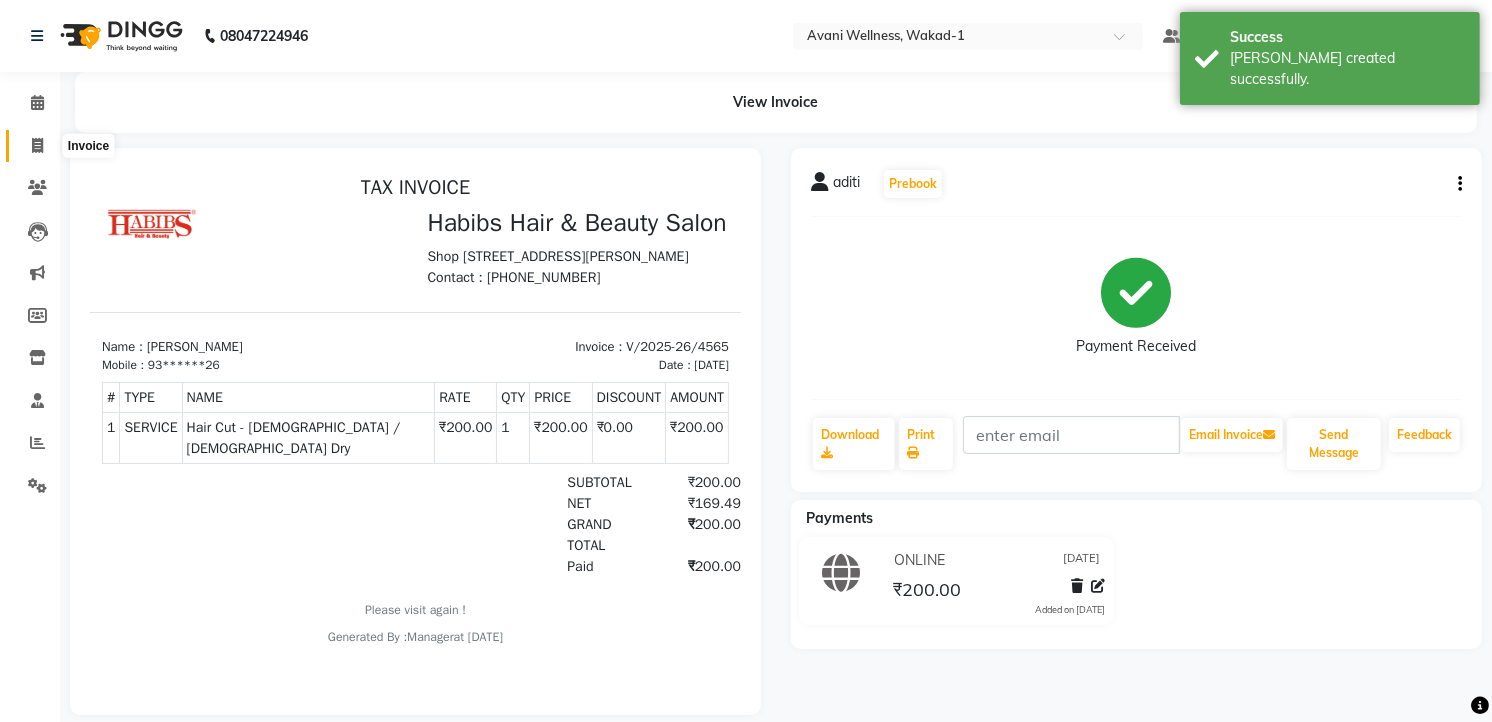 click 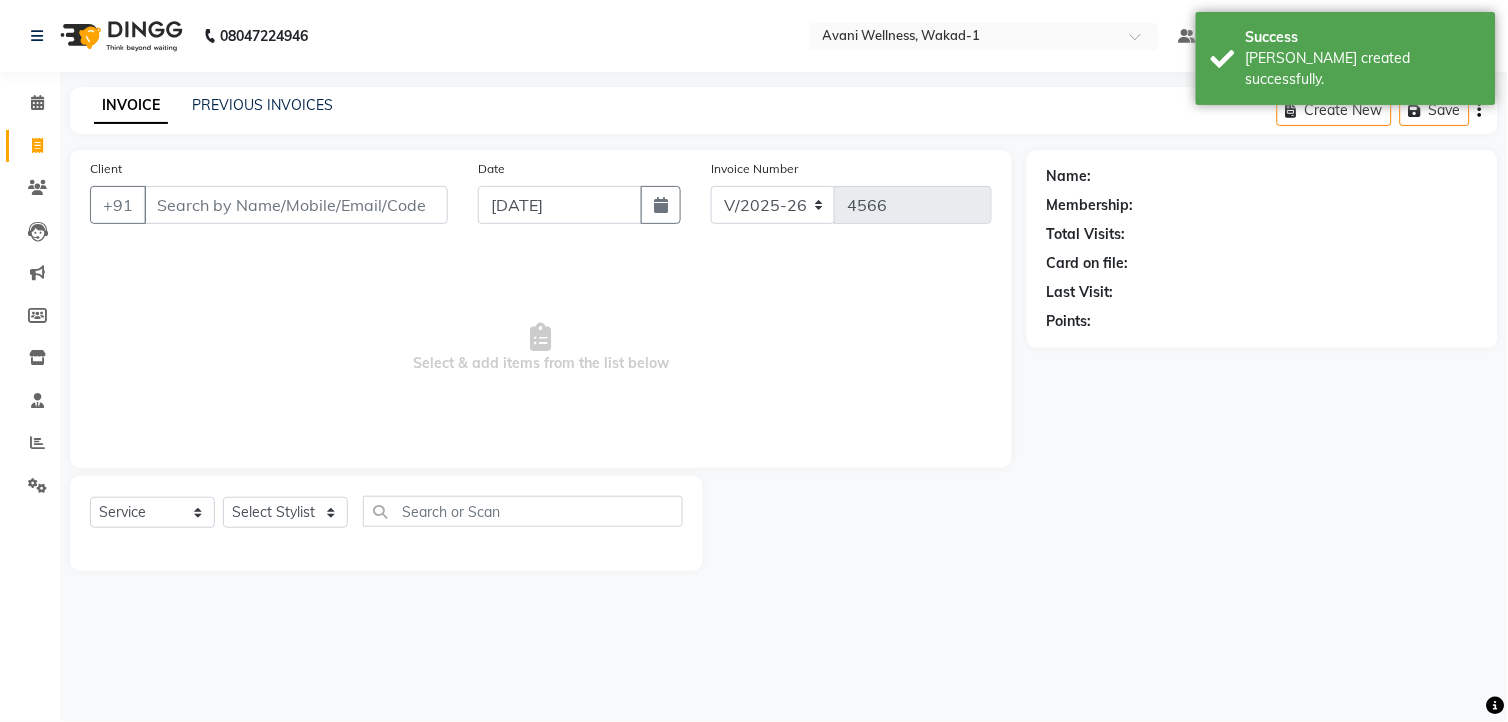 click on "Client" at bounding box center (296, 205) 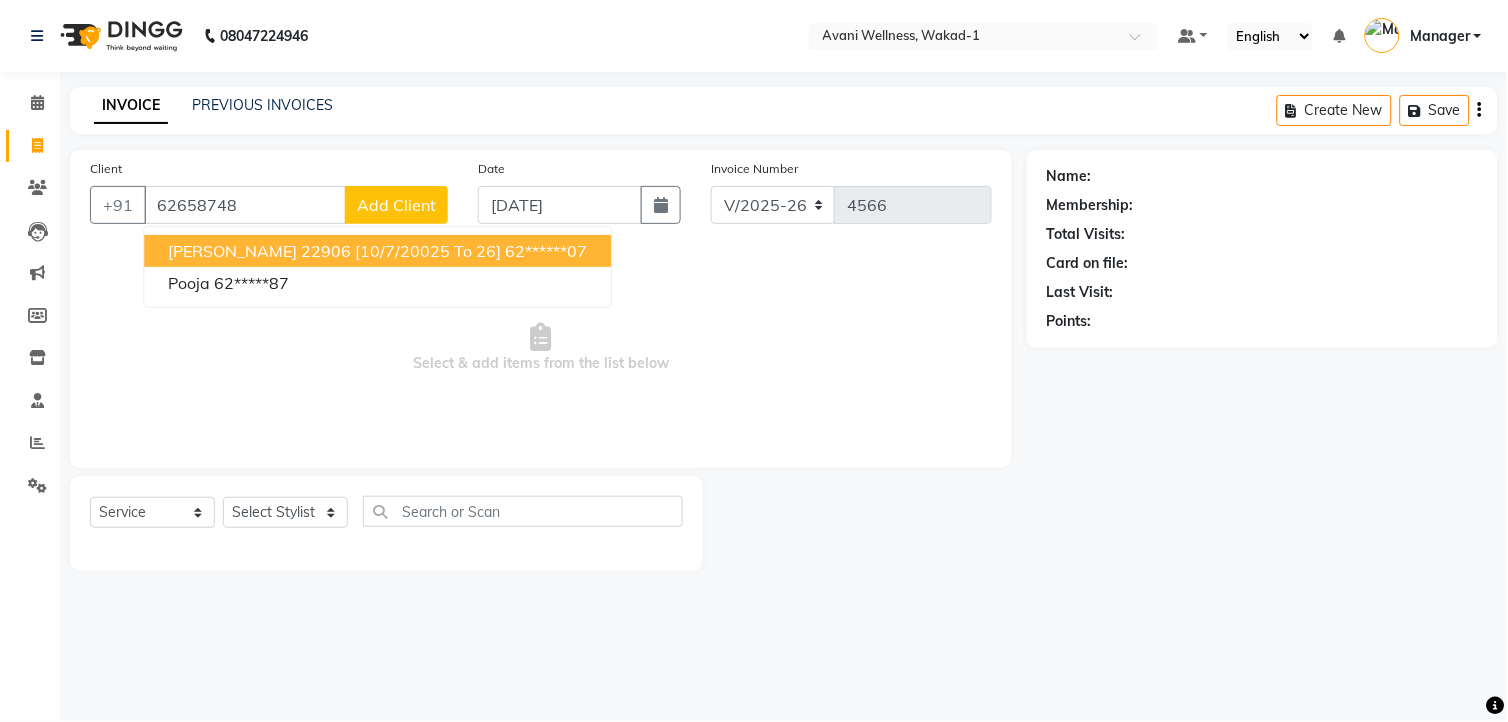 click on "[PERSON_NAME] 22906   [10/7/20025 to 26]" at bounding box center (334, 251) 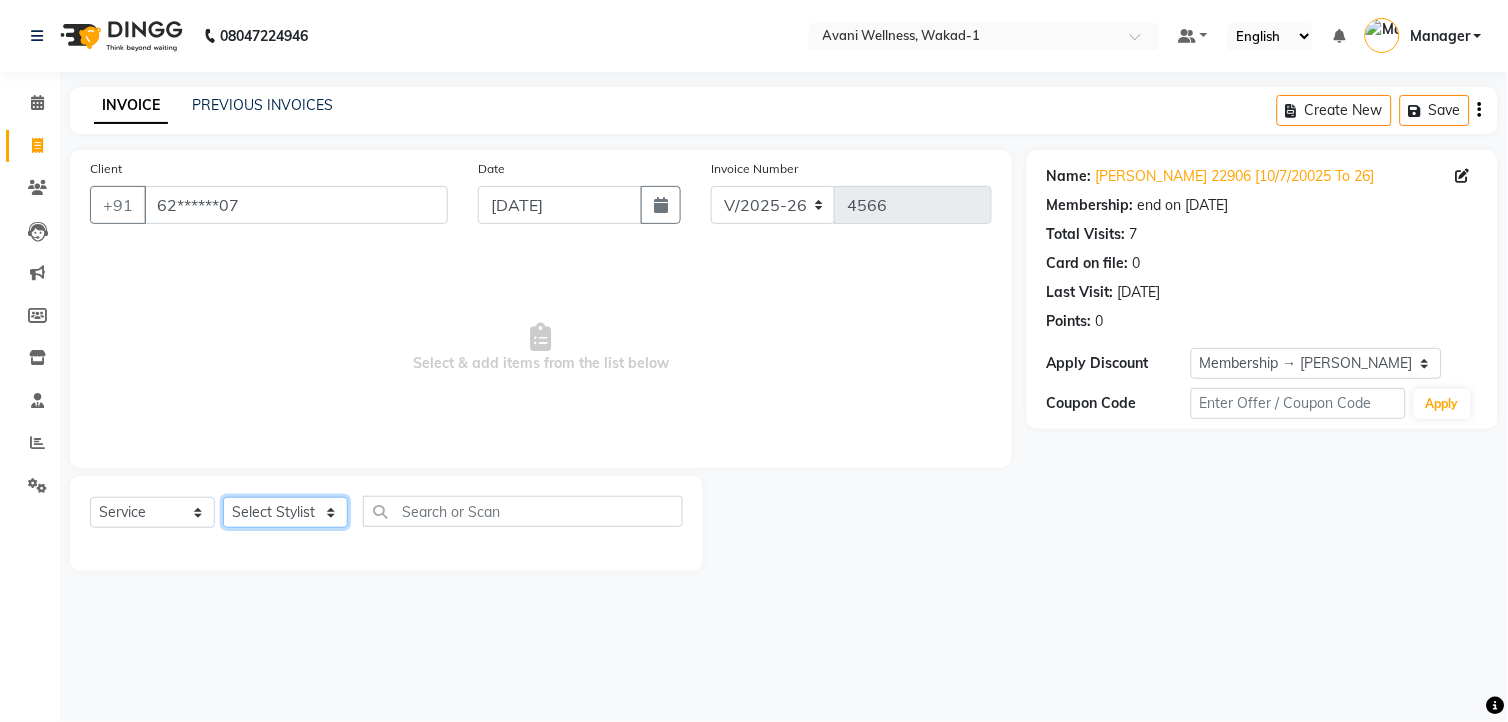 click on "Select Stylist [PERSON_NAME] MAAM [PERSON_NAME] DEV Deva [PERSON_NAME] [PERSON_NAME] Jadhav Manager [PERSON_NAME] MANAGER [PERSON_NAME] [PERSON_NAME]  [PERSON_NAME] [PERSON_NAME] [PERSON_NAME] [PERSON_NAME] [PERSON_NAME] Wakad 2 Yogesh" 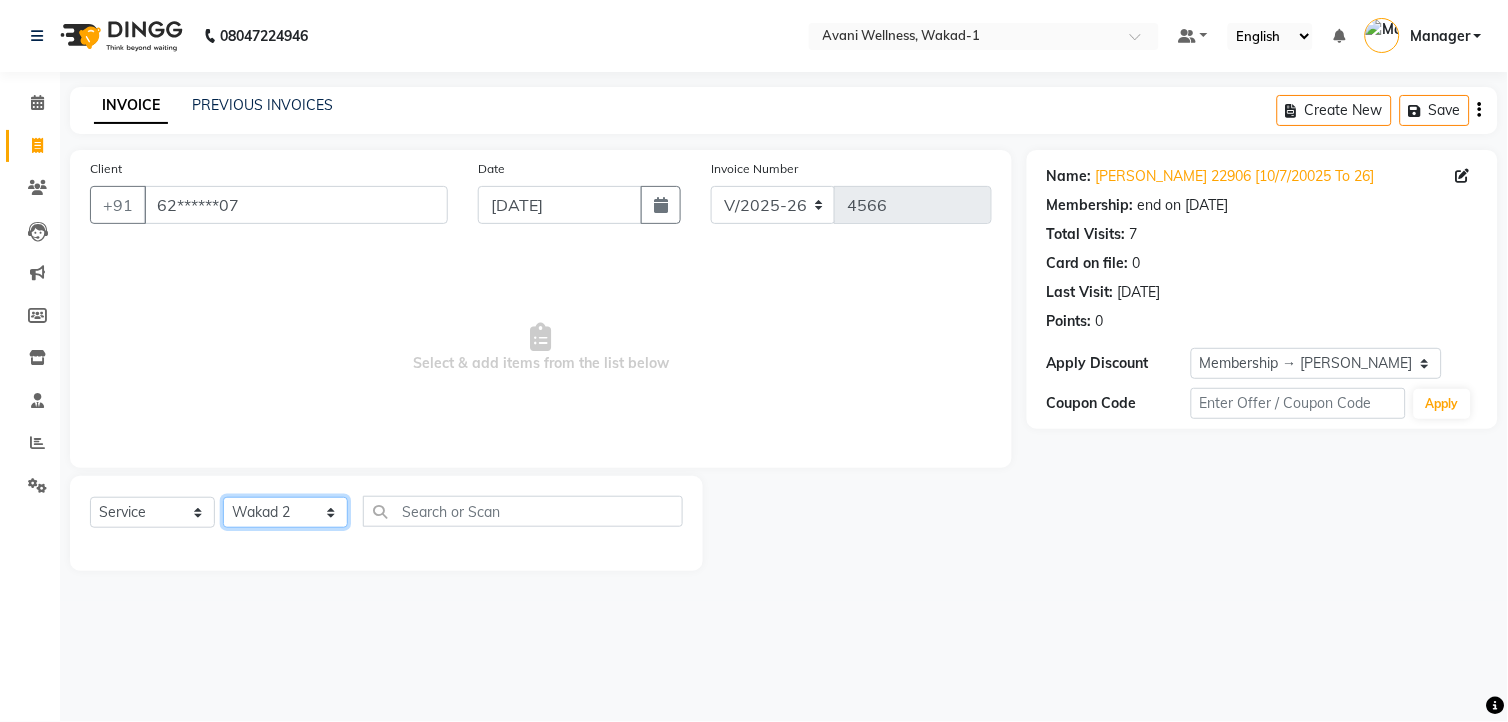 click on "Select Stylist [PERSON_NAME] MAAM [PERSON_NAME] DEV Deva [PERSON_NAME] [PERSON_NAME] Jadhav Manager [PERSON_NAME] MANAGER [PERSON_NAME] [PERSON_NAME]  [PERSON_NAME] [PERSON_NAME] [PERSON_NAME] [PERSON_NAME] [PERSON_NAME] Wakad 2 Yogesh" 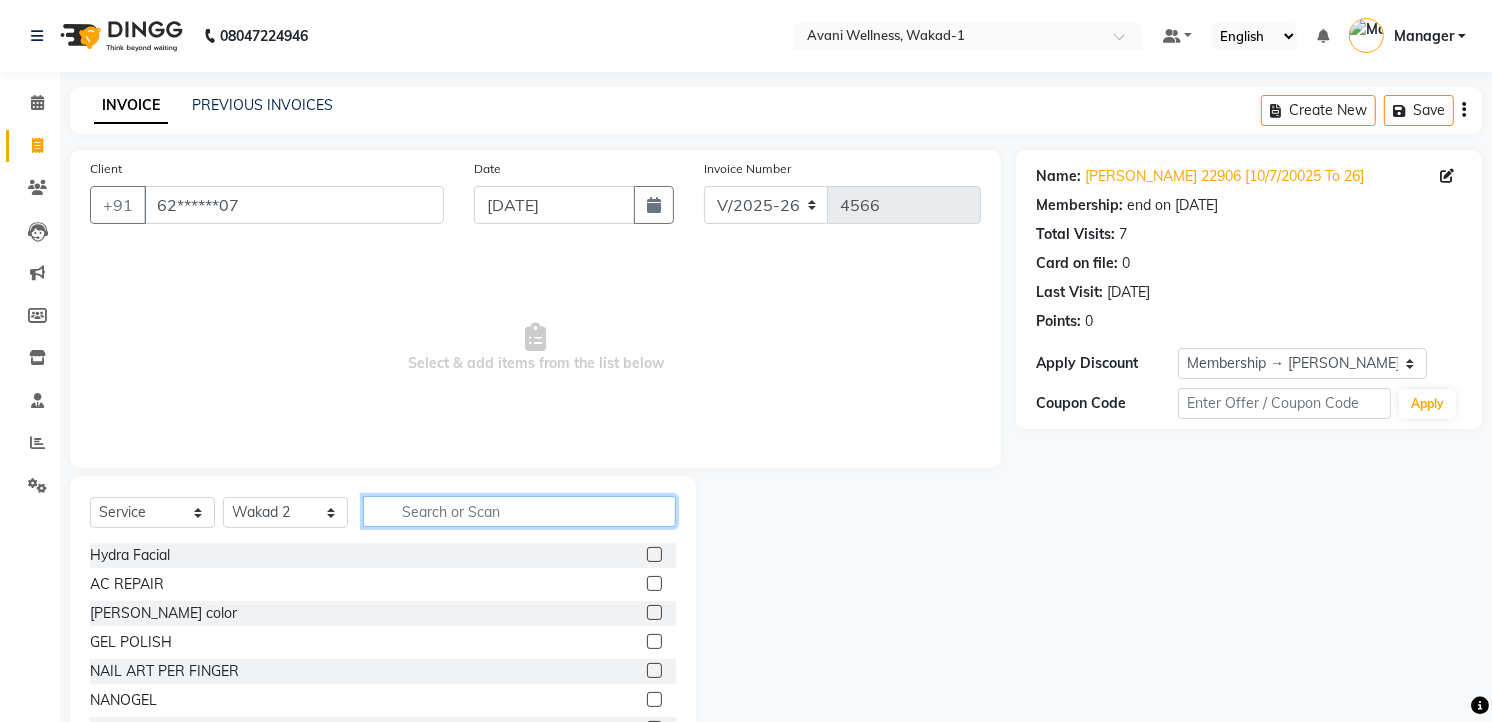 click 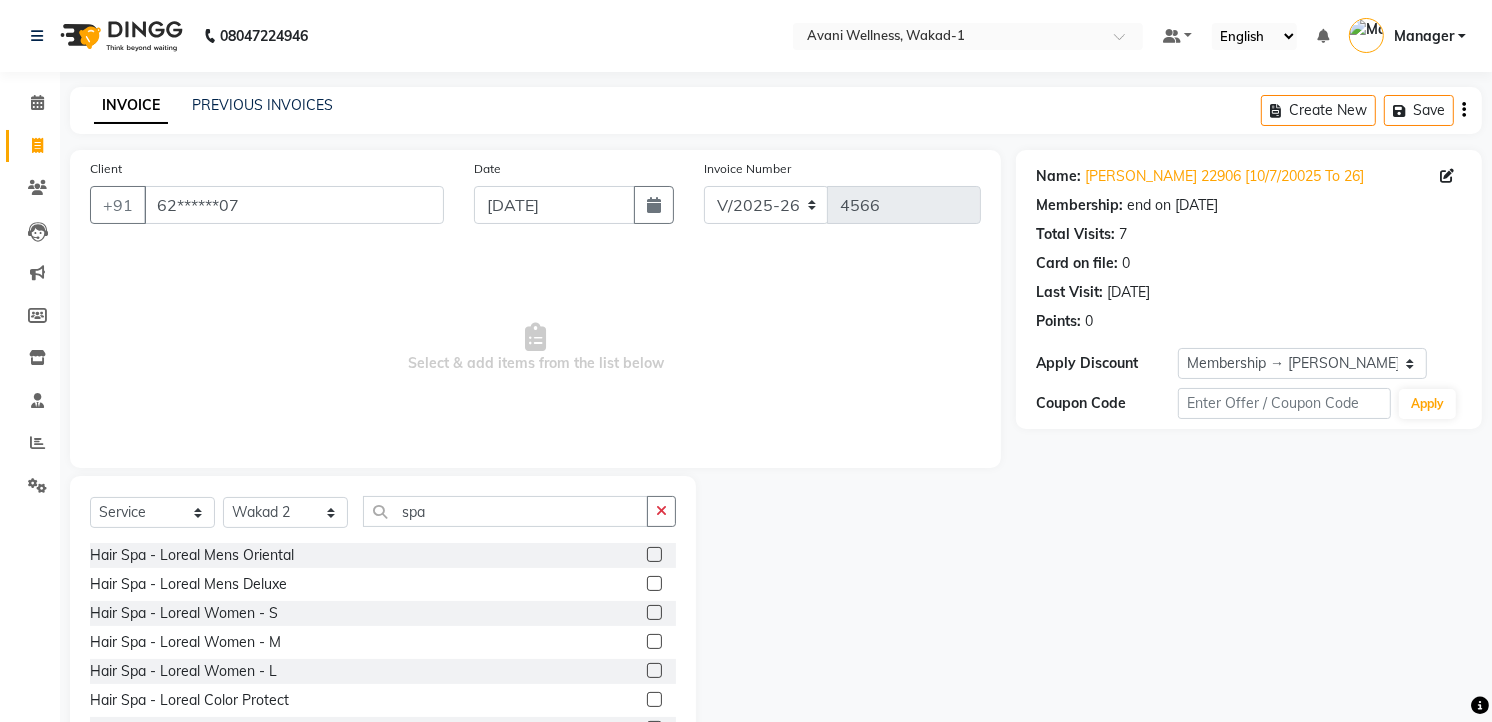 click on "Hair Spa -  Loreal Mens Oriental" 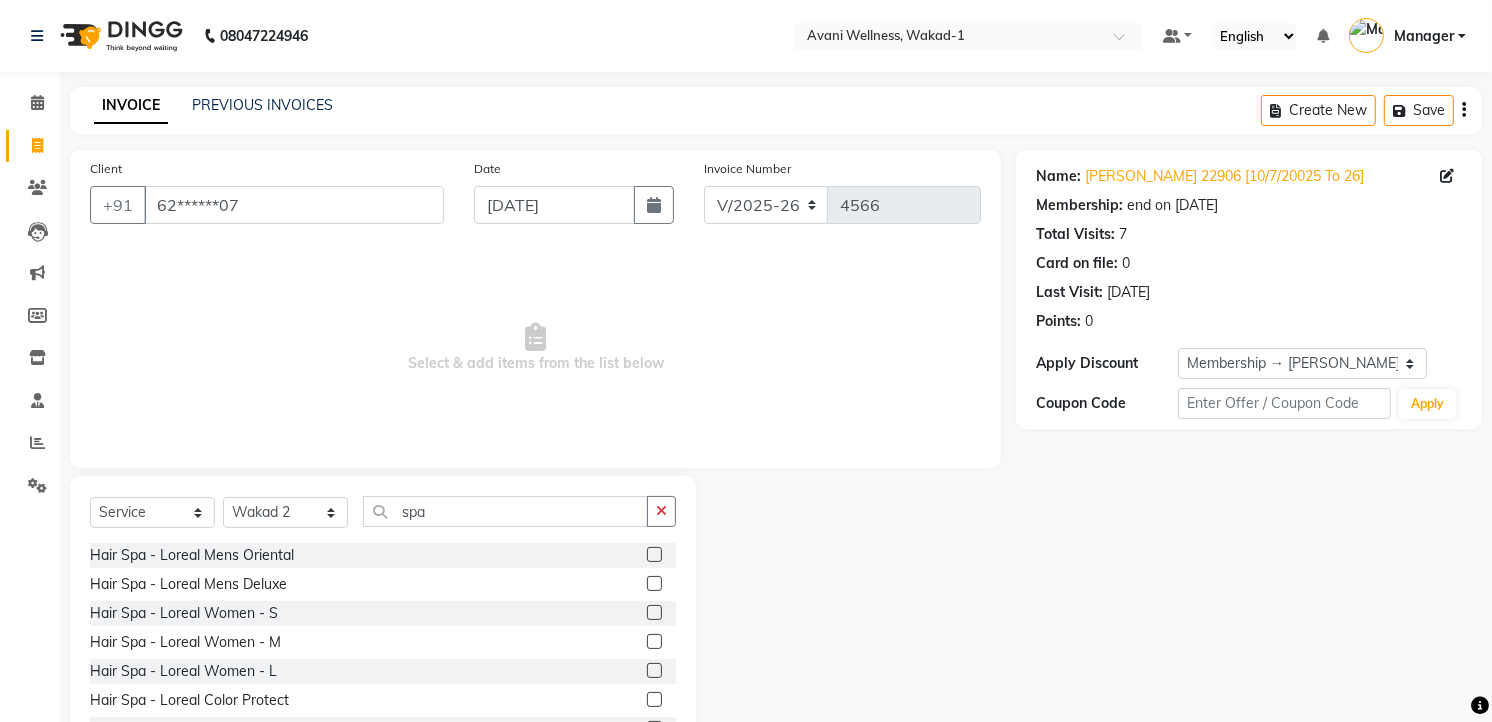 click 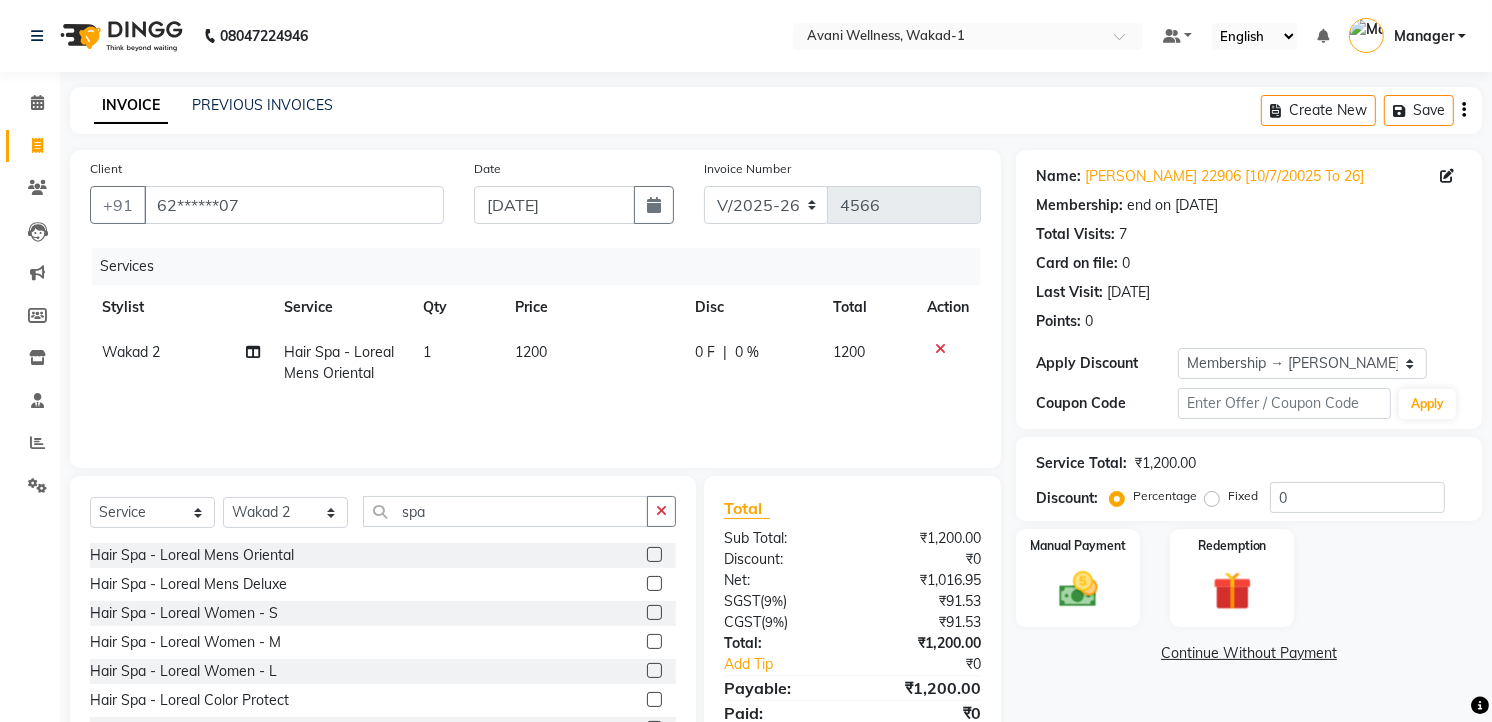 click on "1200" 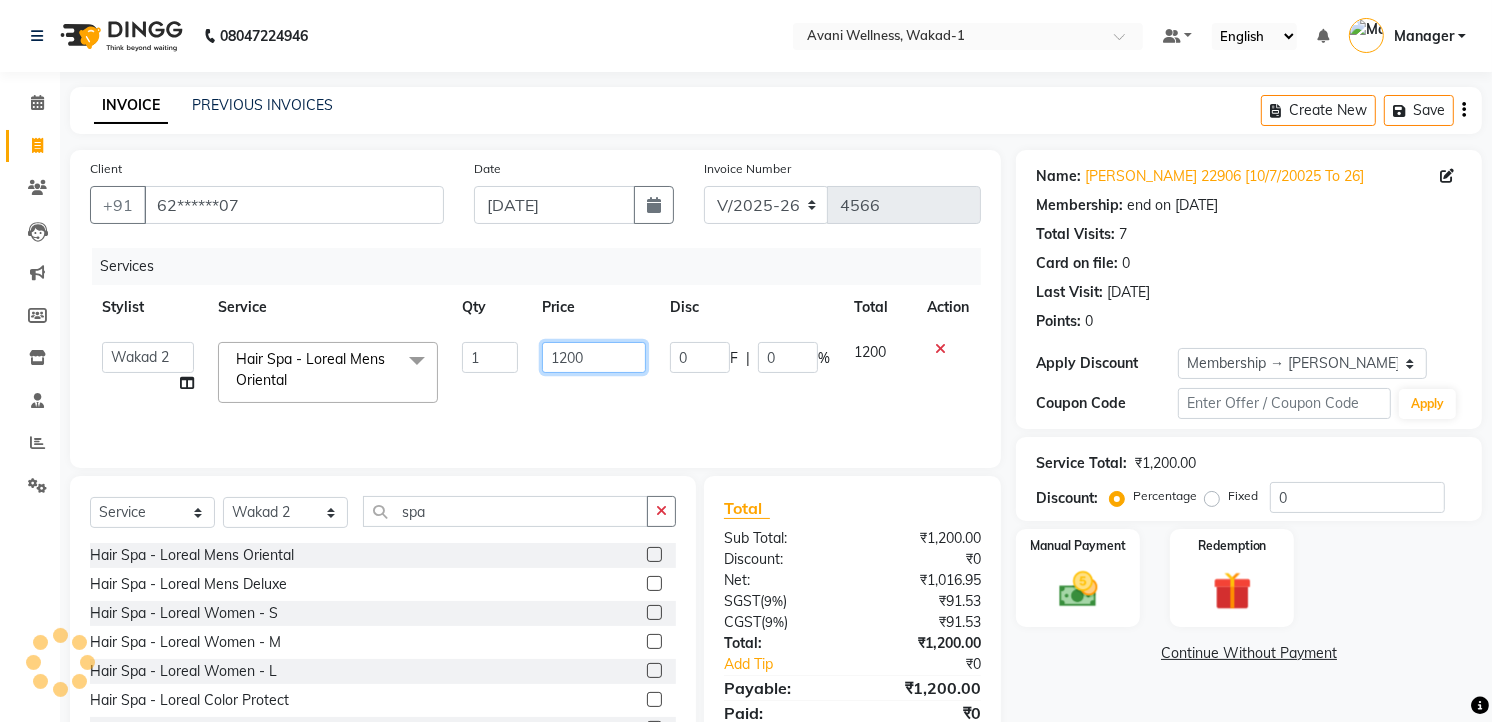 click on "1200" 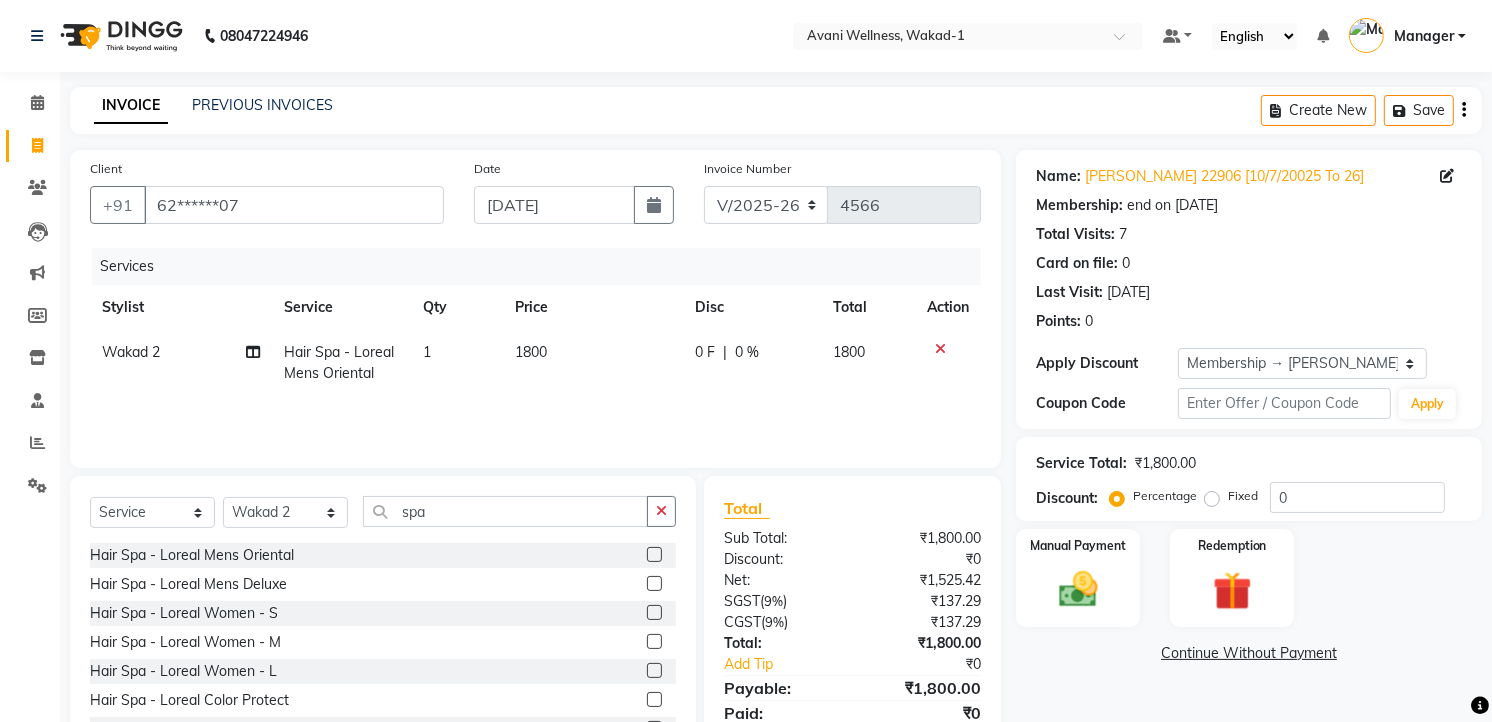 click on "0 F | 0 %" 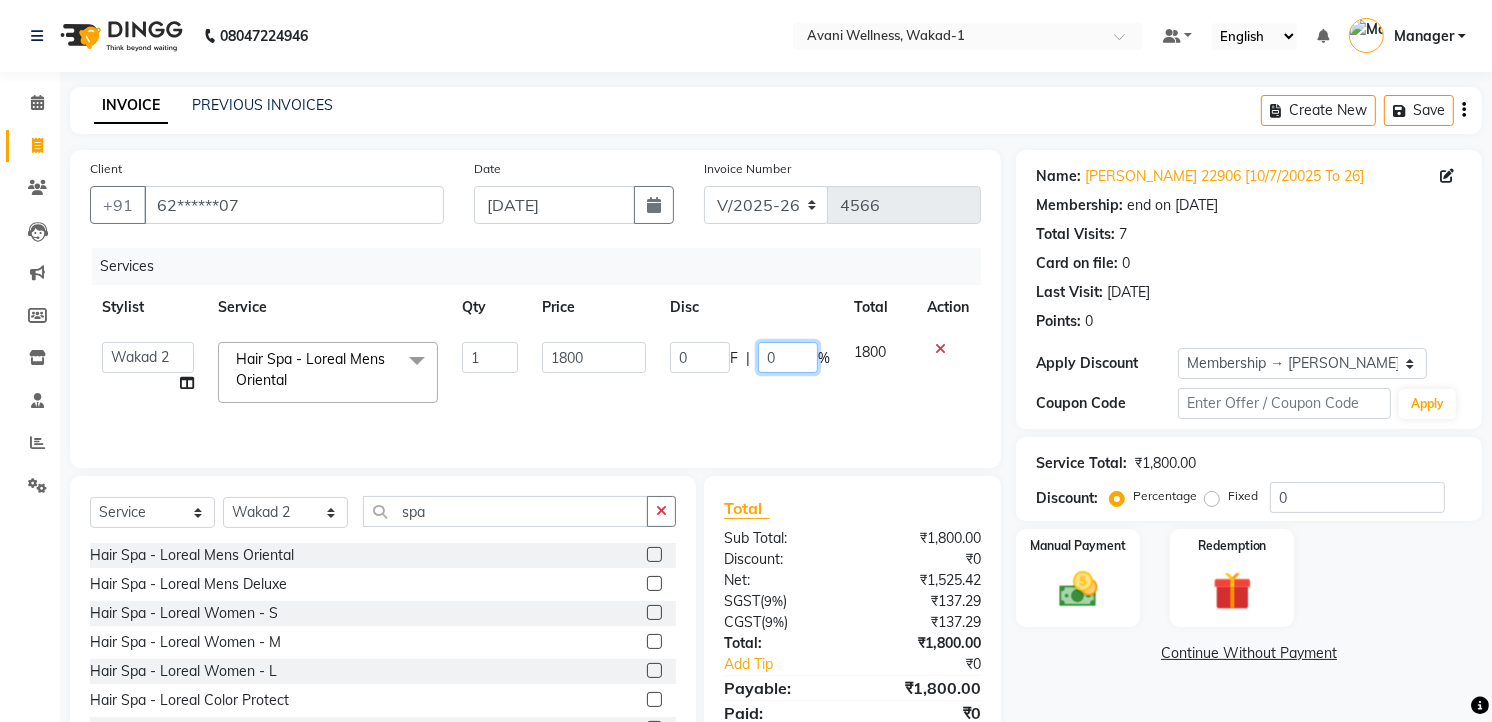 click on "0" 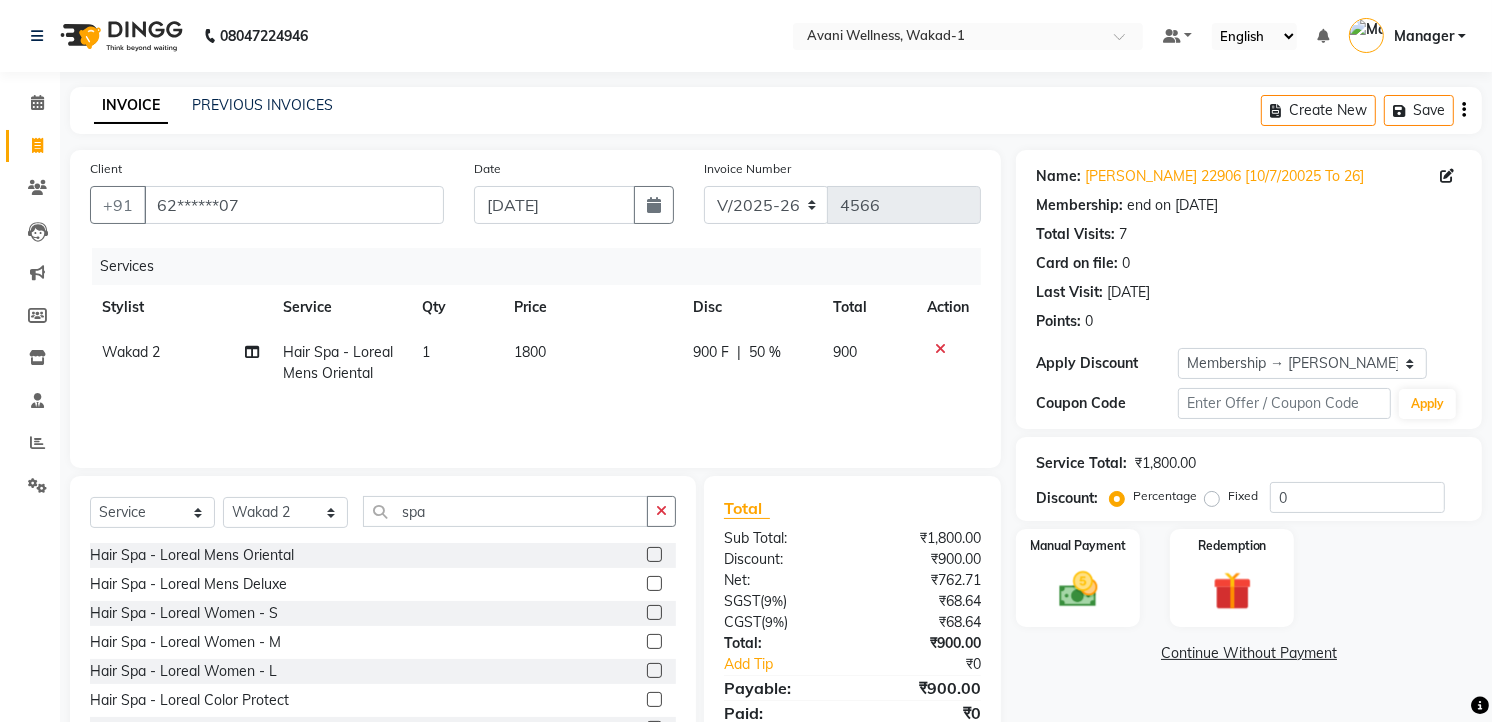 click on "Services Stylist Service Qty Price Disc Total Action Wakad 2 Hair Spa -  Loreal Mens Oriental 1 1800 900 F | 50 % 900" 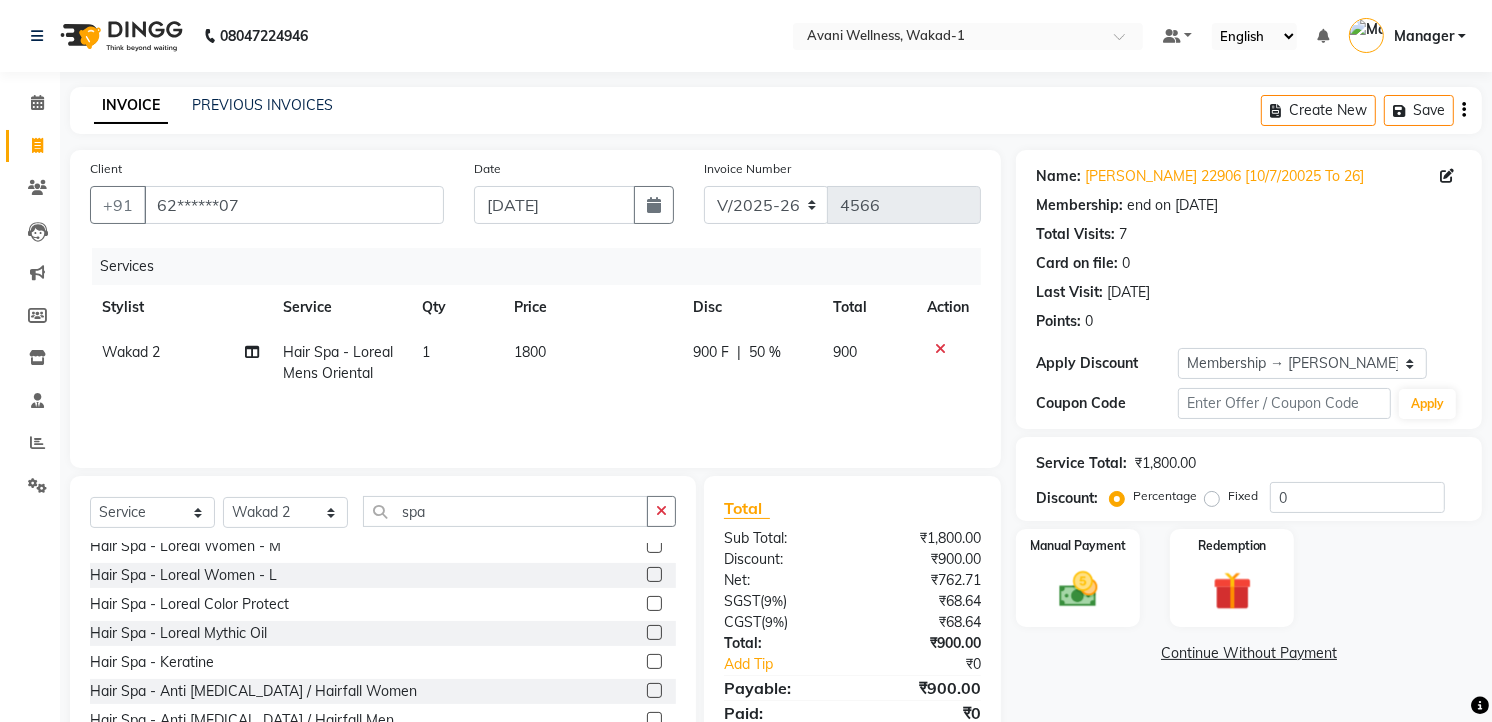 scroll, scrollTop: 100, scrollLeft: 0, axis: vertical 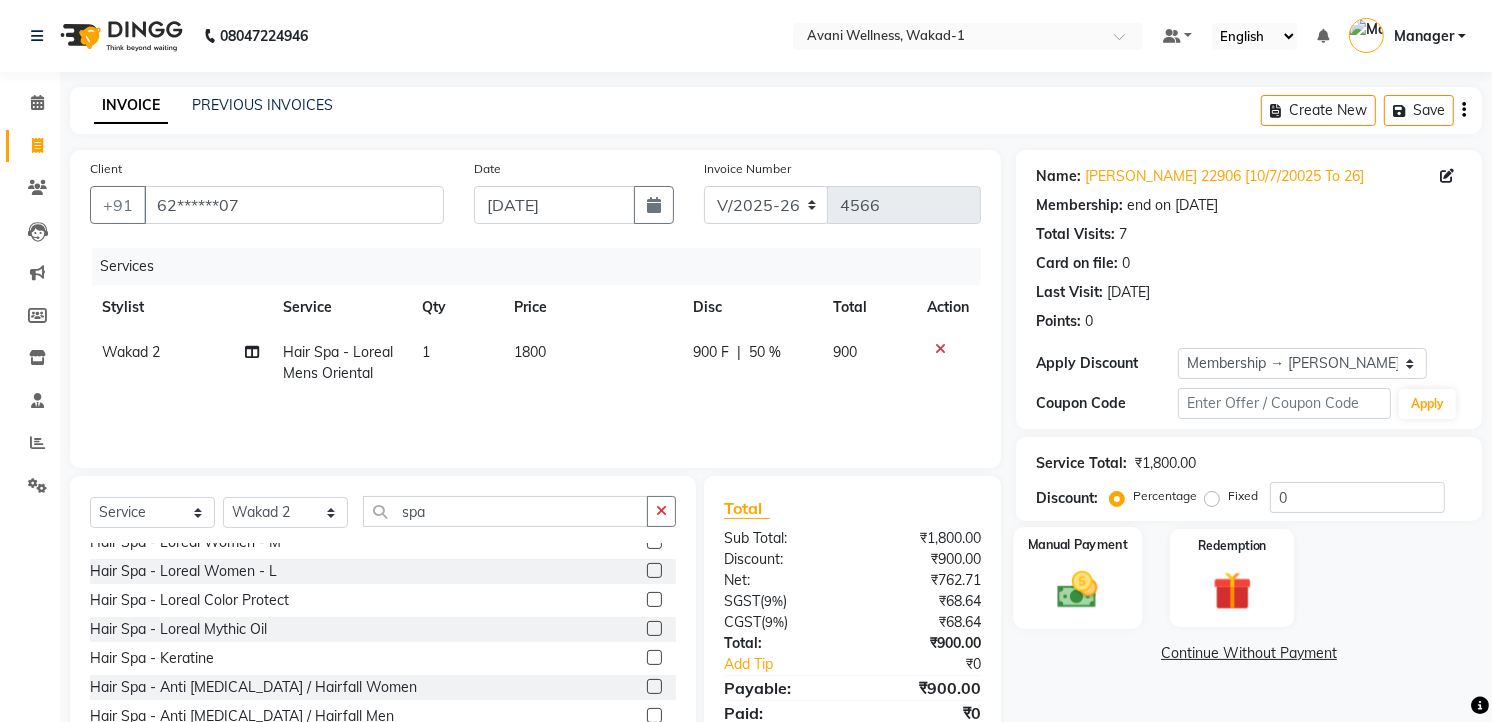click 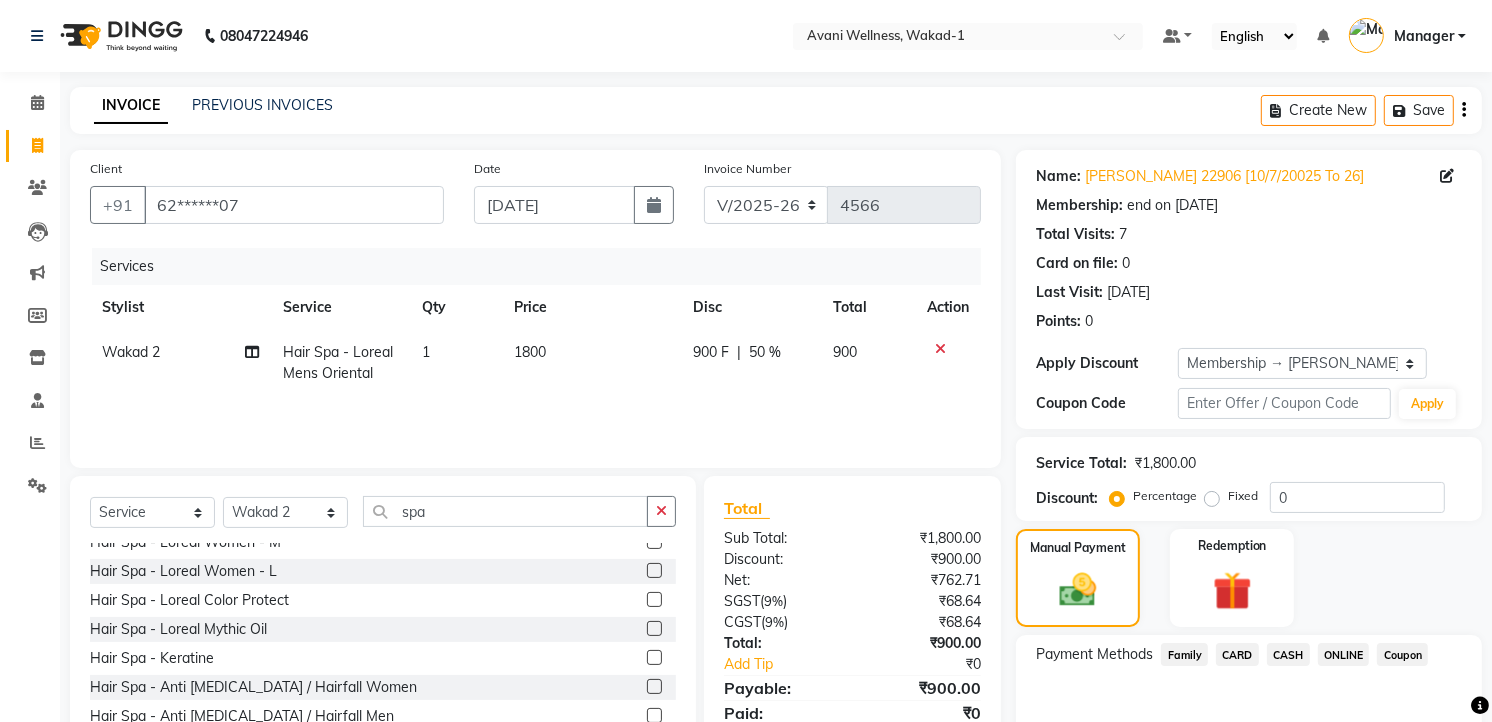 click on "ONLINE" 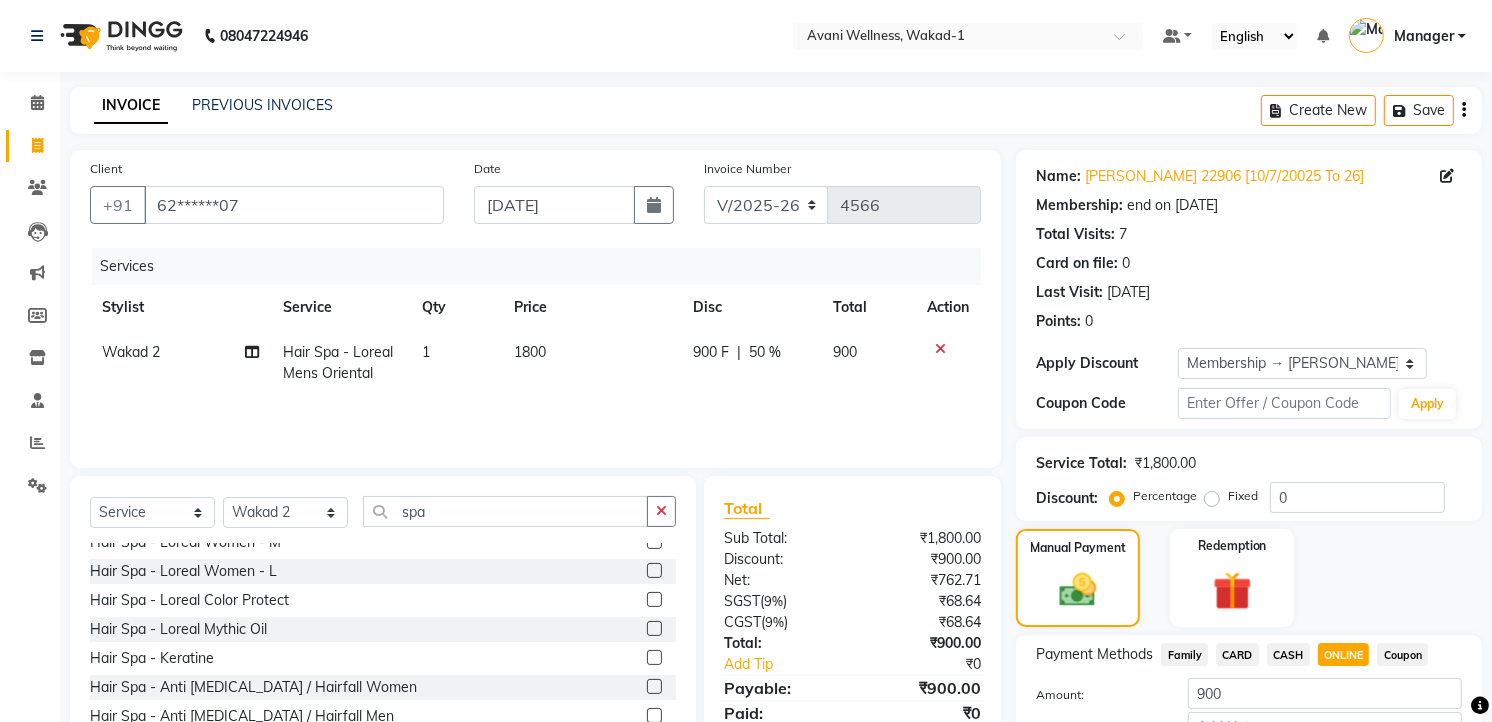 scroll, scrollTop: 55, scrollLeft: 0, axis: vertical 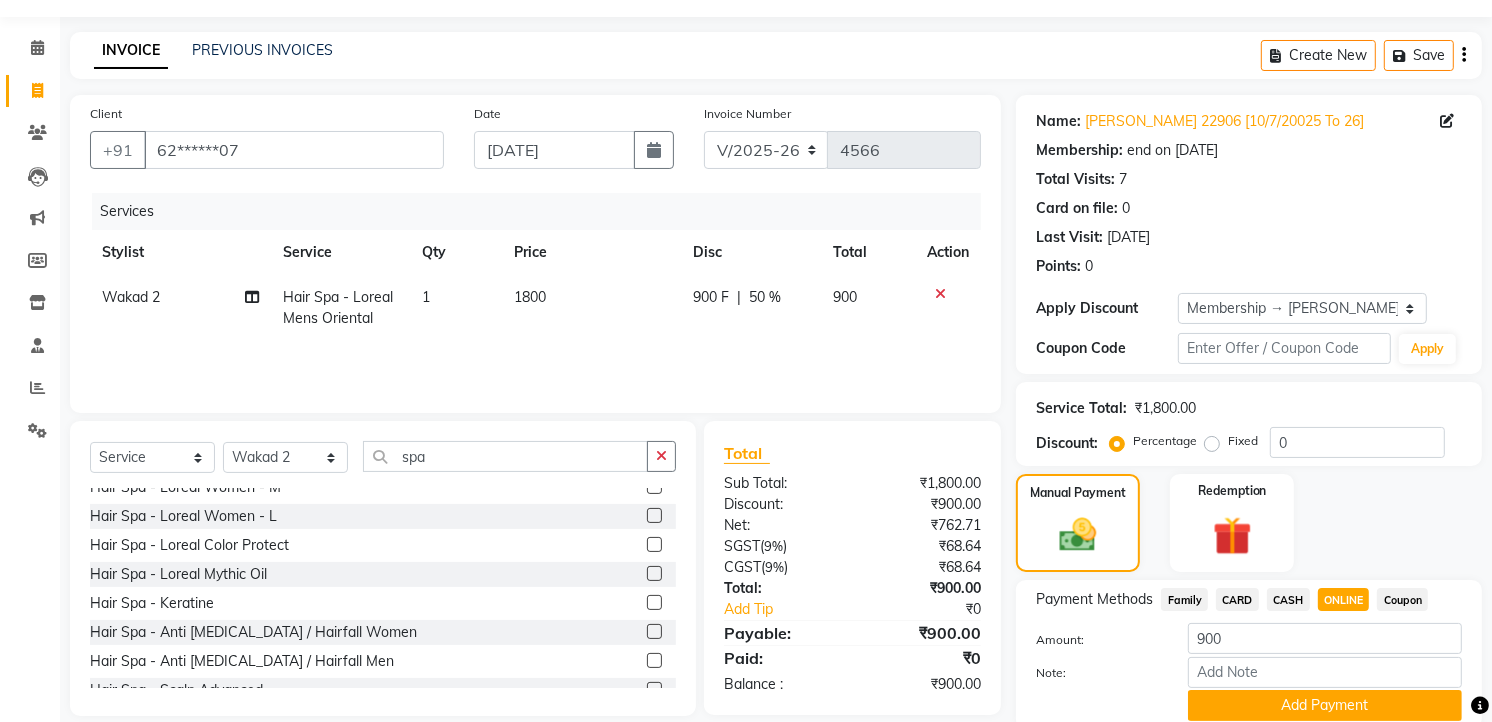 click on "Add Payment" 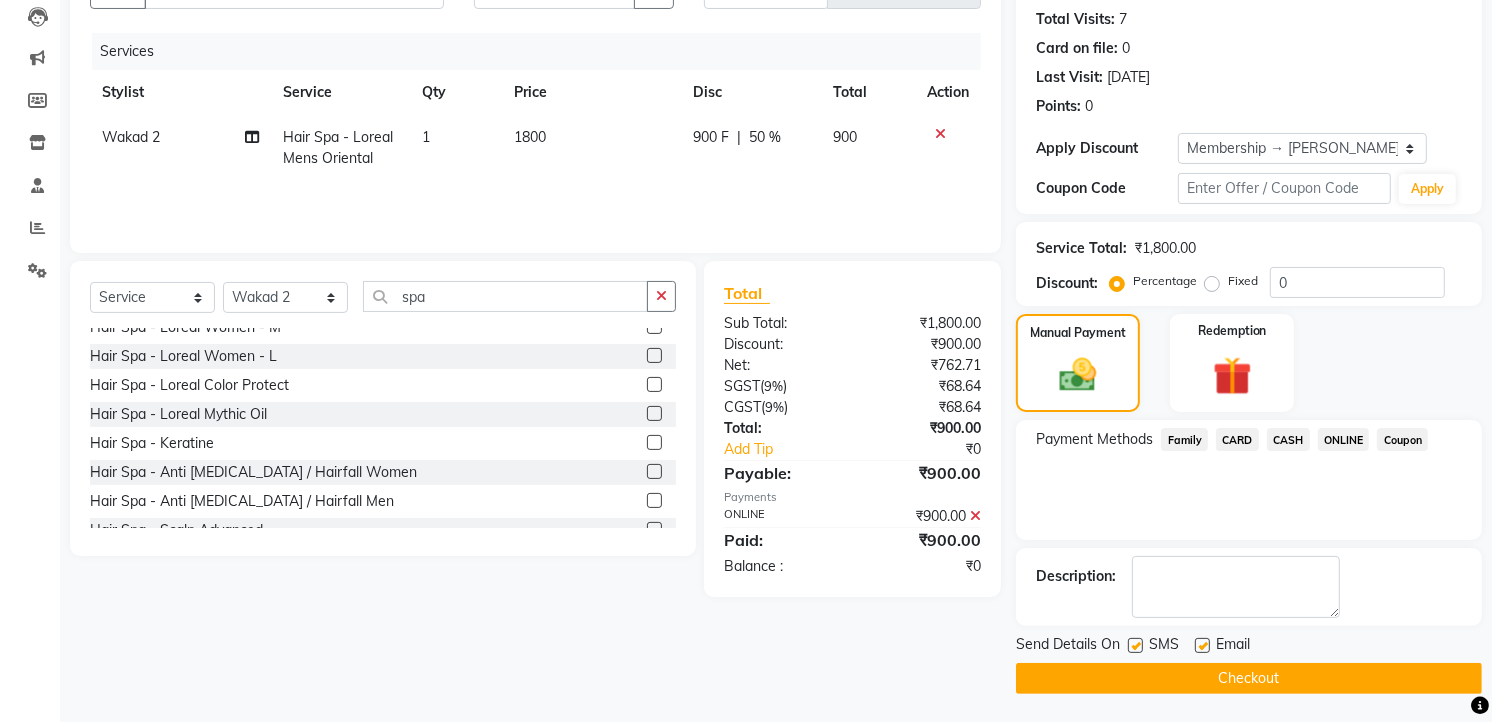 scroll, scrollTop: 216, scrollLeft: 0, axis: vertical 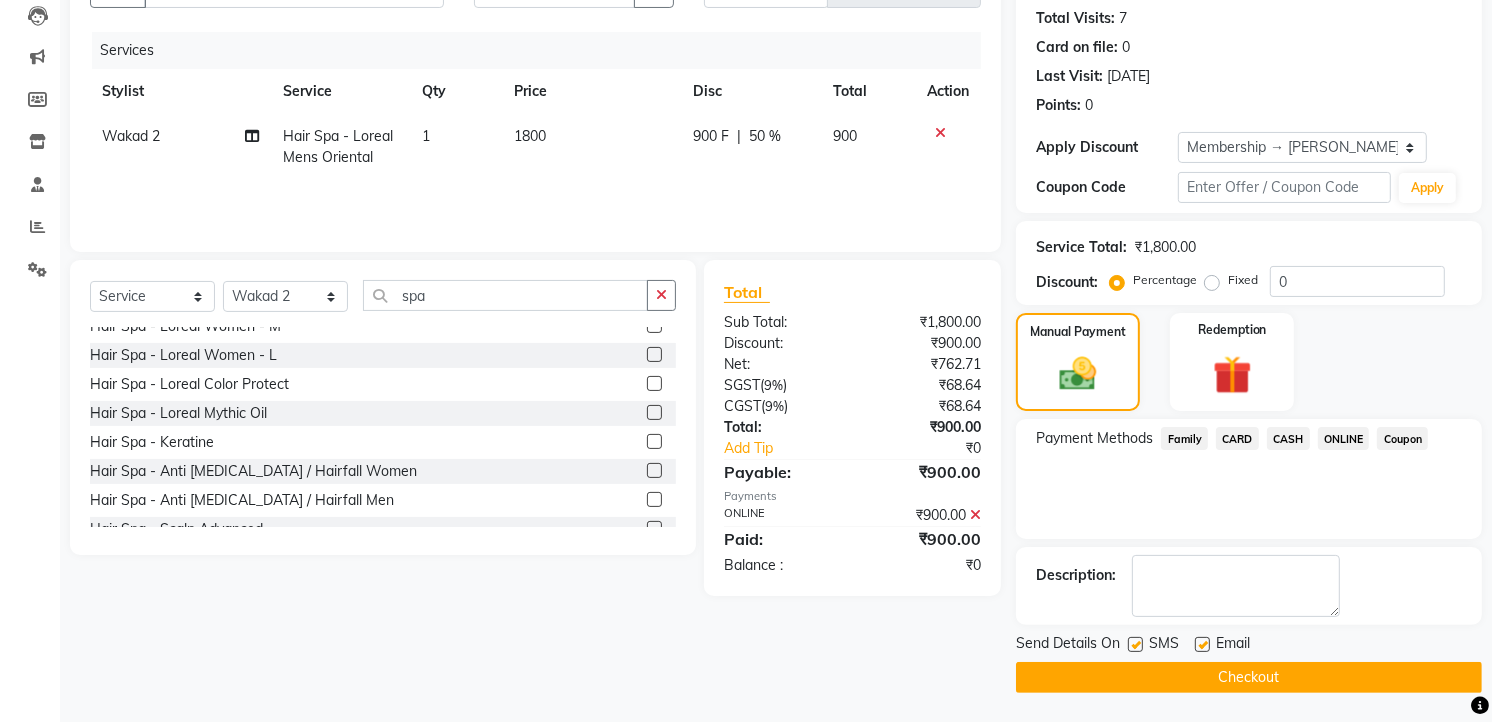 click on "Checkout" 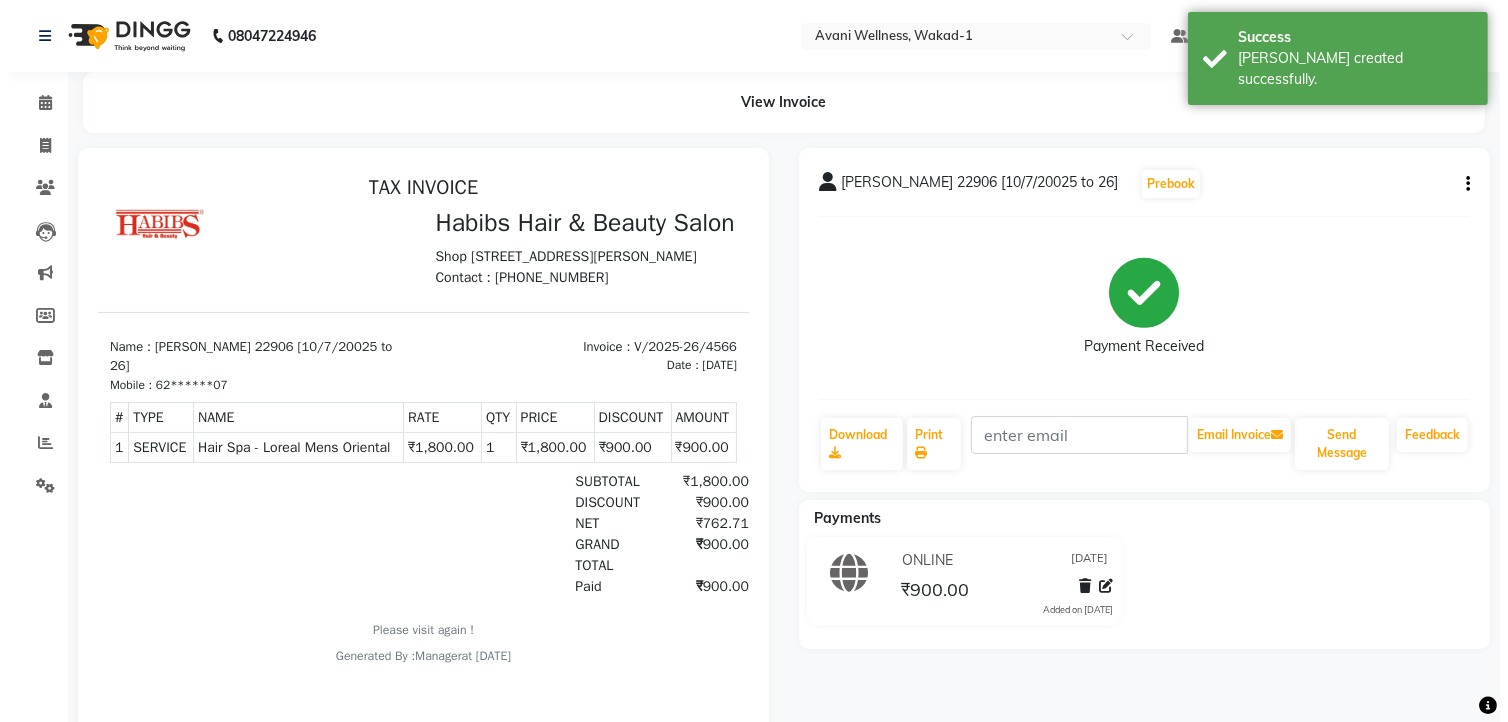 scroll, scrollTop: 0, scrollLeft: 0, axis: both 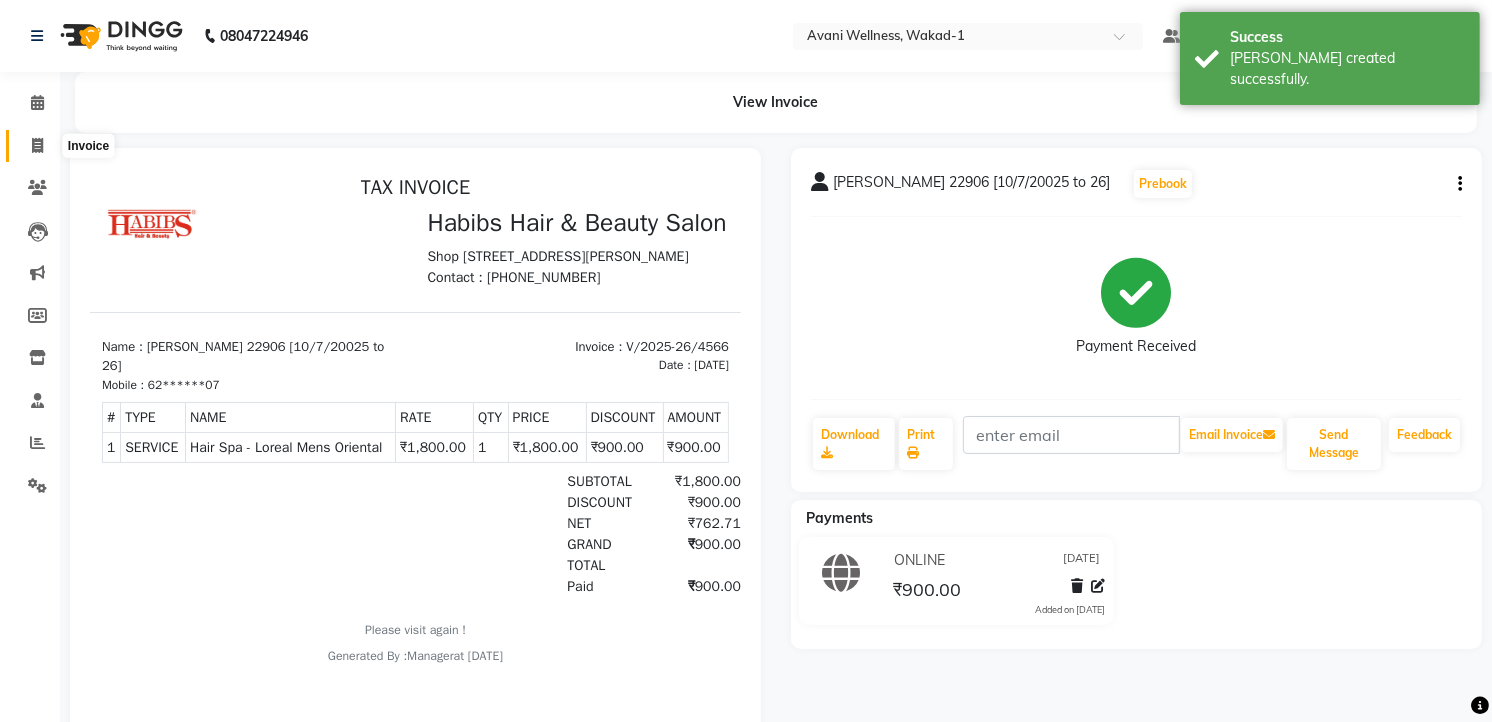click 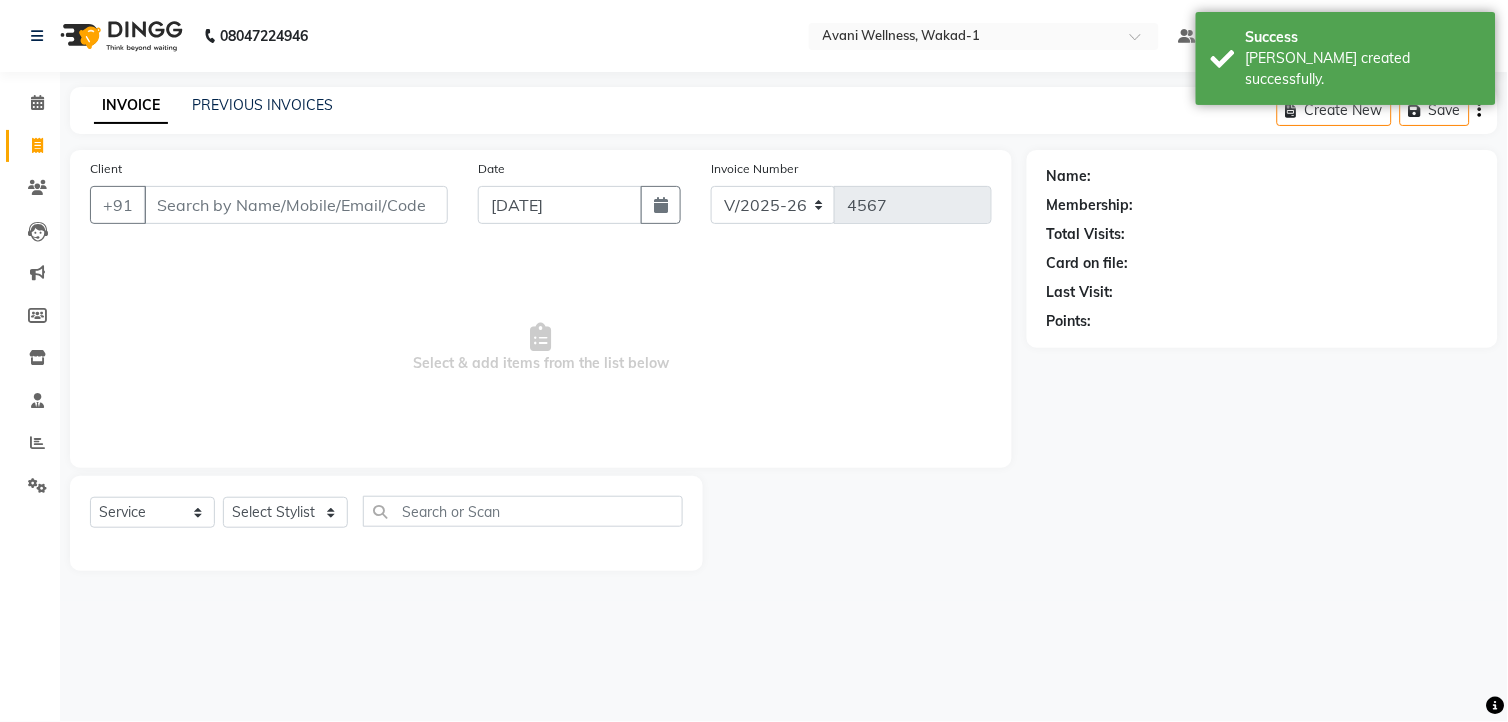 click on "Client" at bounding box center (296, 205) 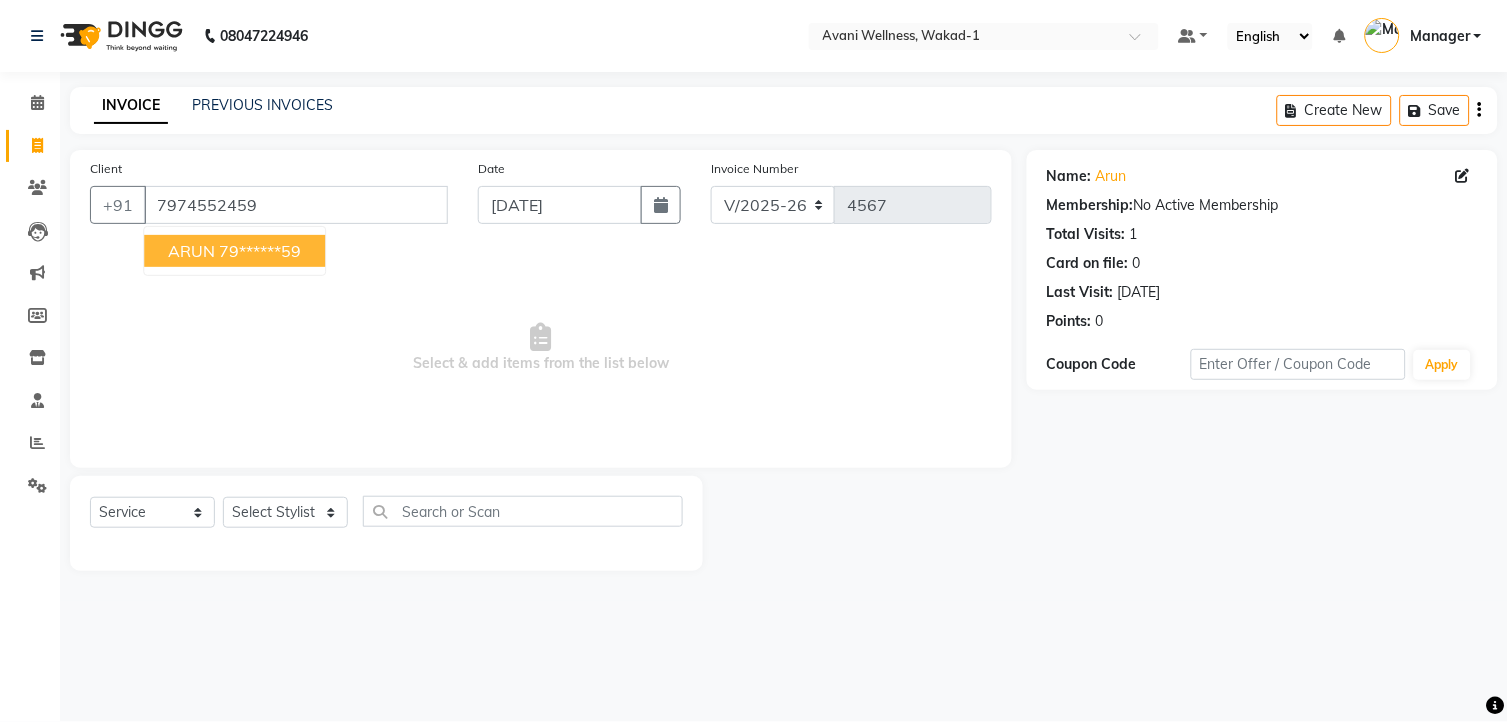 click on "79******59" at bounding box center [260, 251] 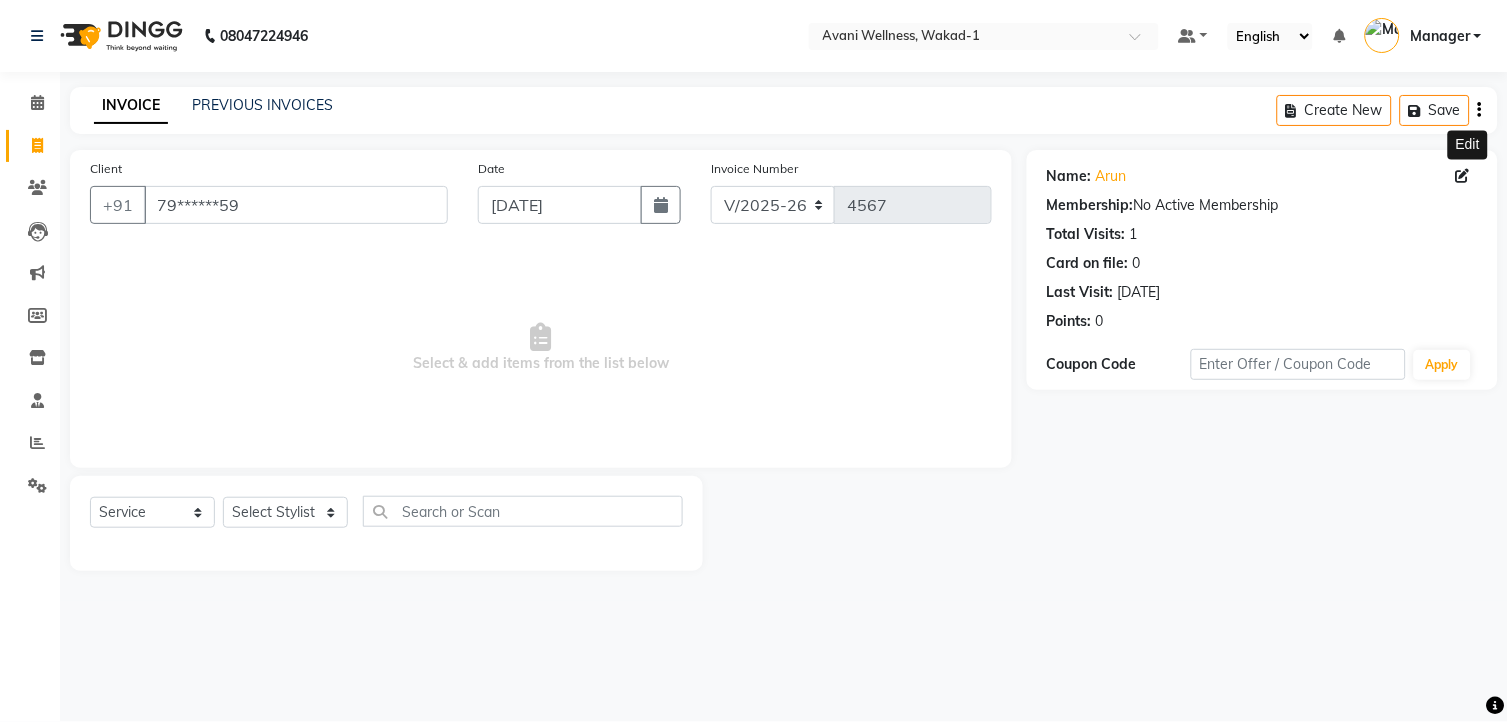 click 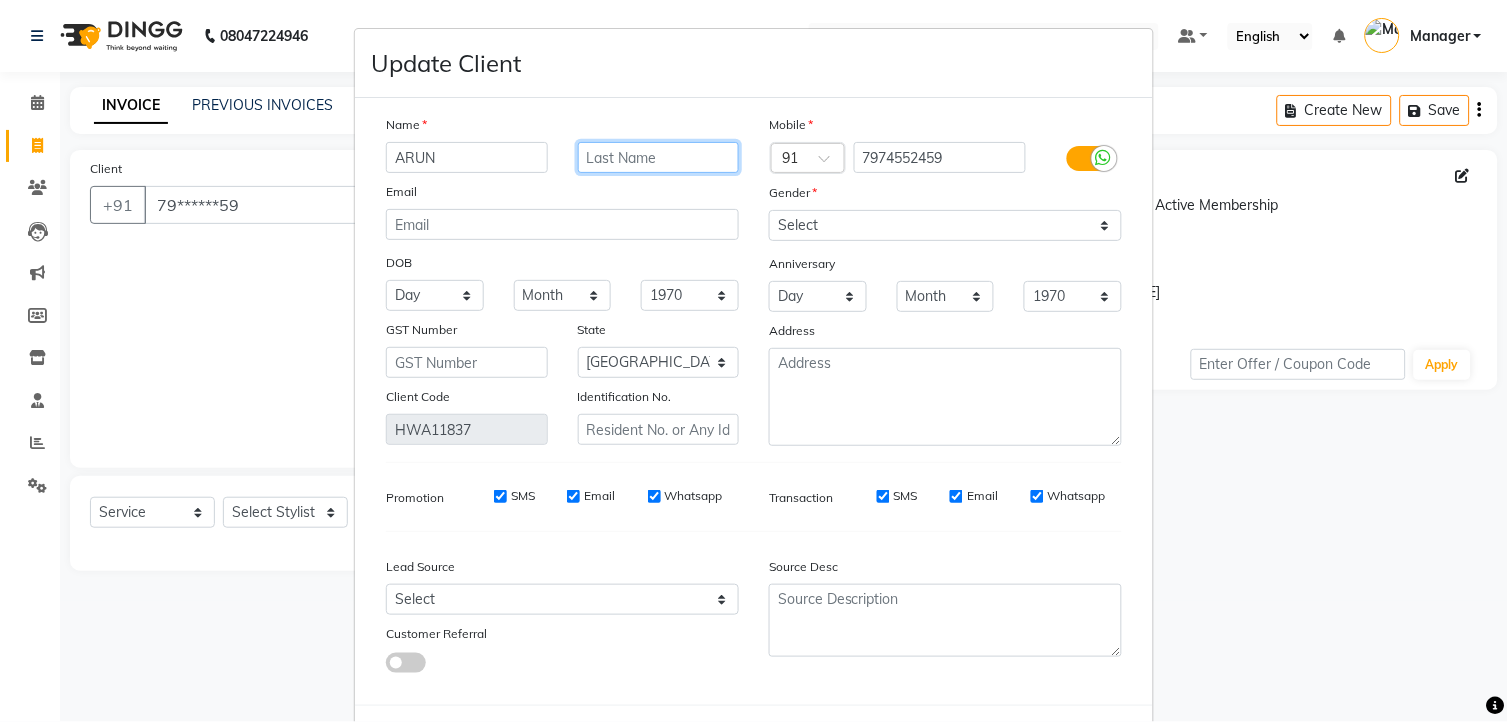 click at bounding box center [659, 157] 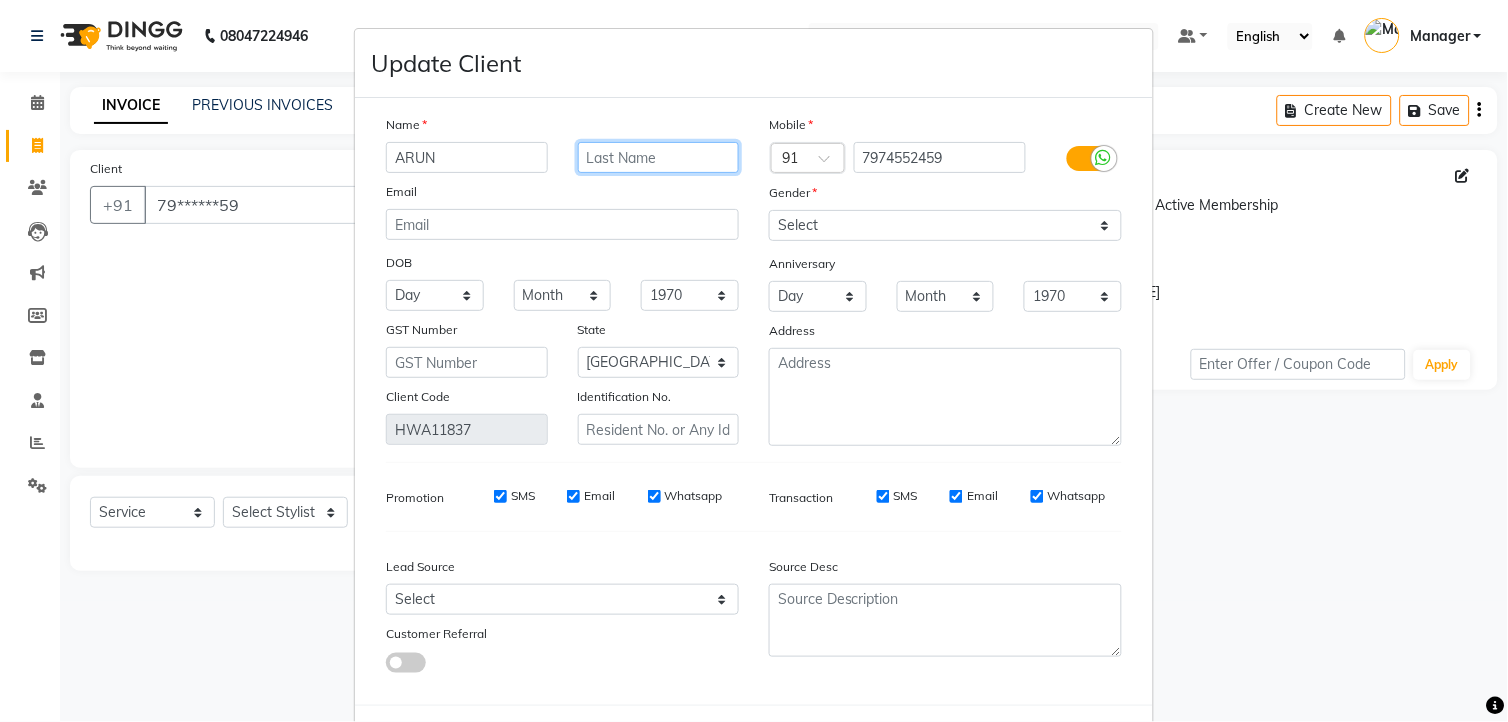 click at bounding box center [659, 157] 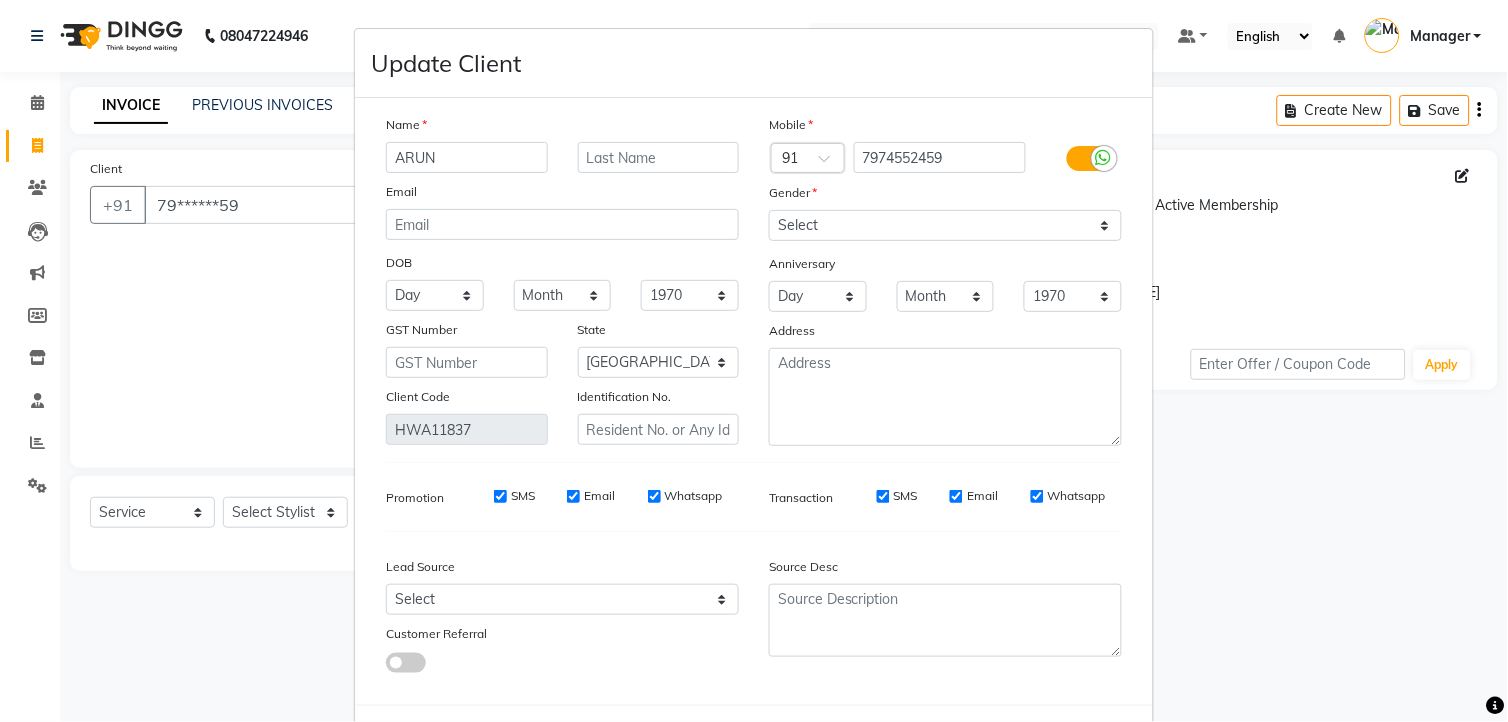 click on "Email" at bounding box center [562, 195] 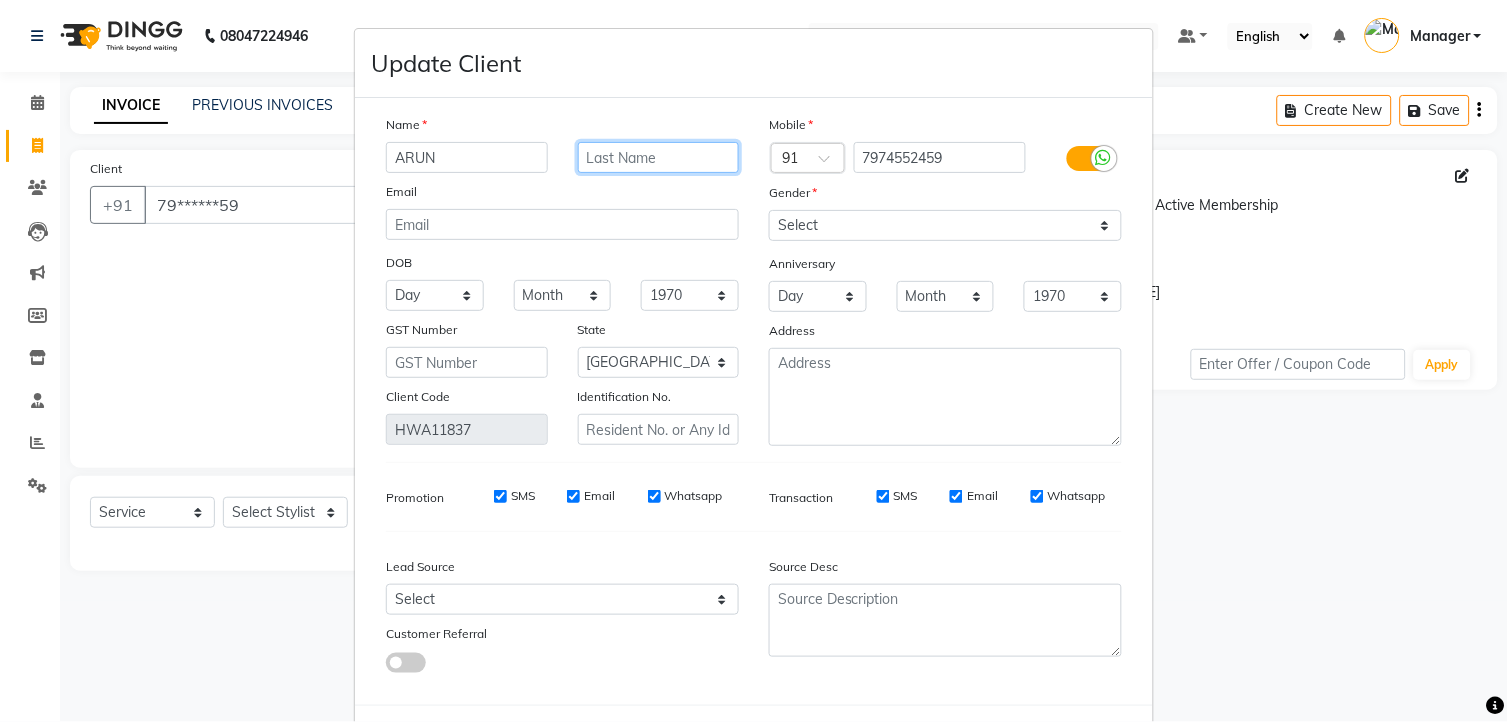 click at bounding box center [659, 157] 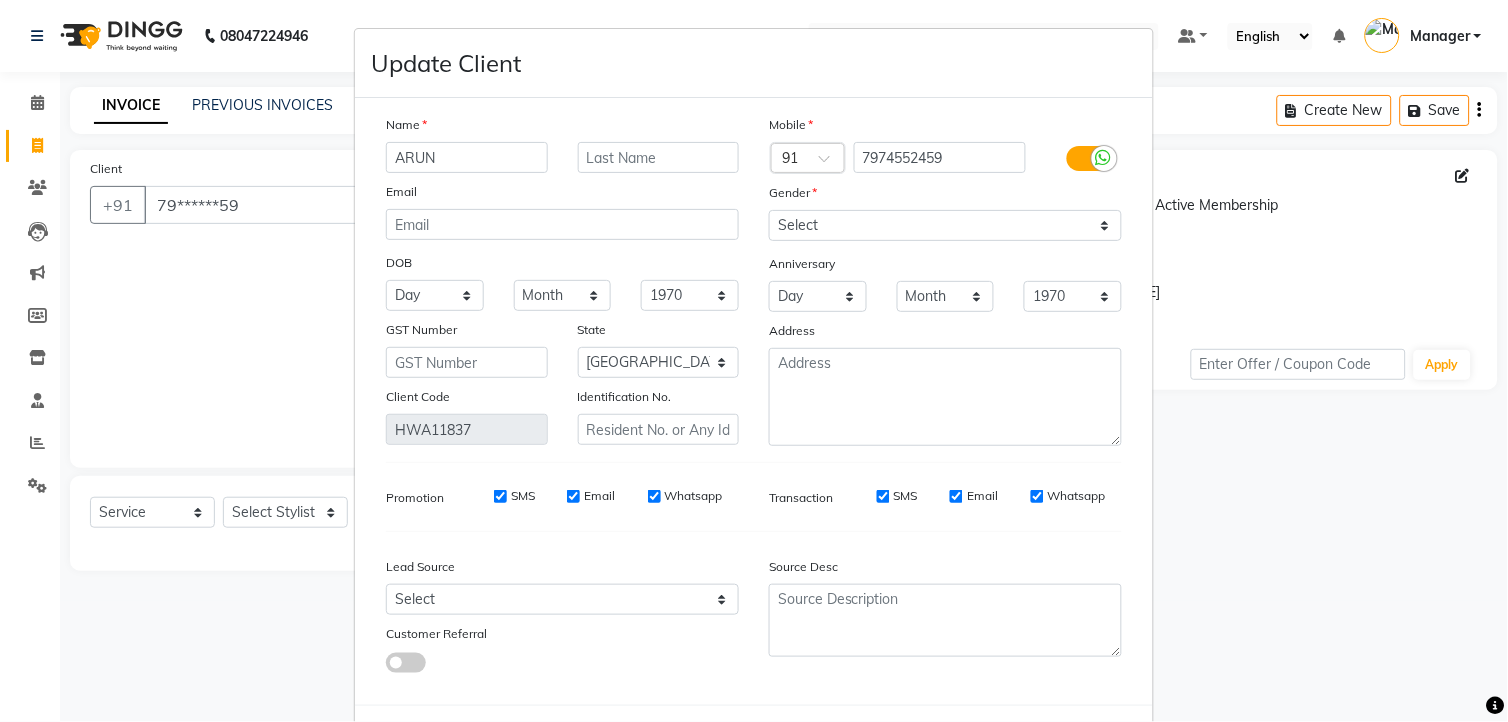 click on "Email" at bounding box center [562, 195] 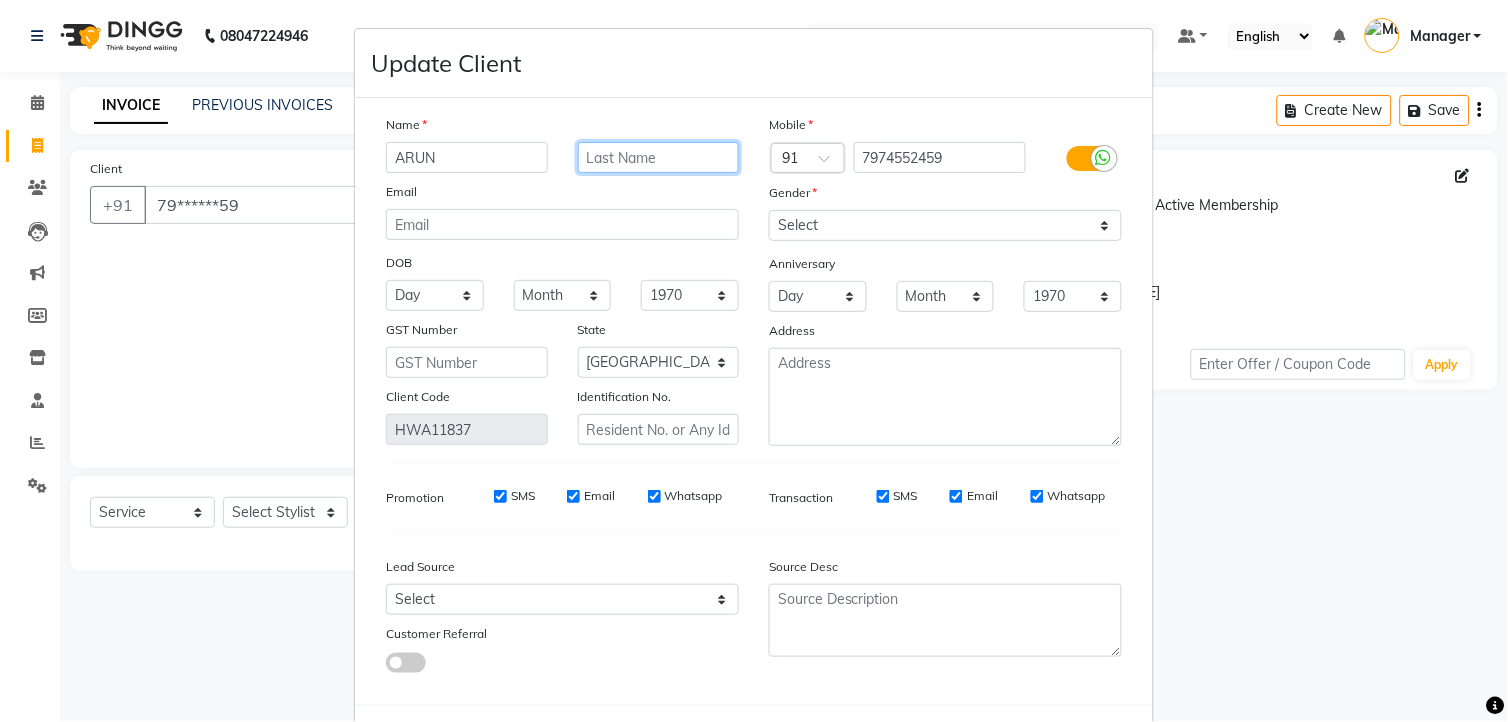 click at bounding box center (659, 157) 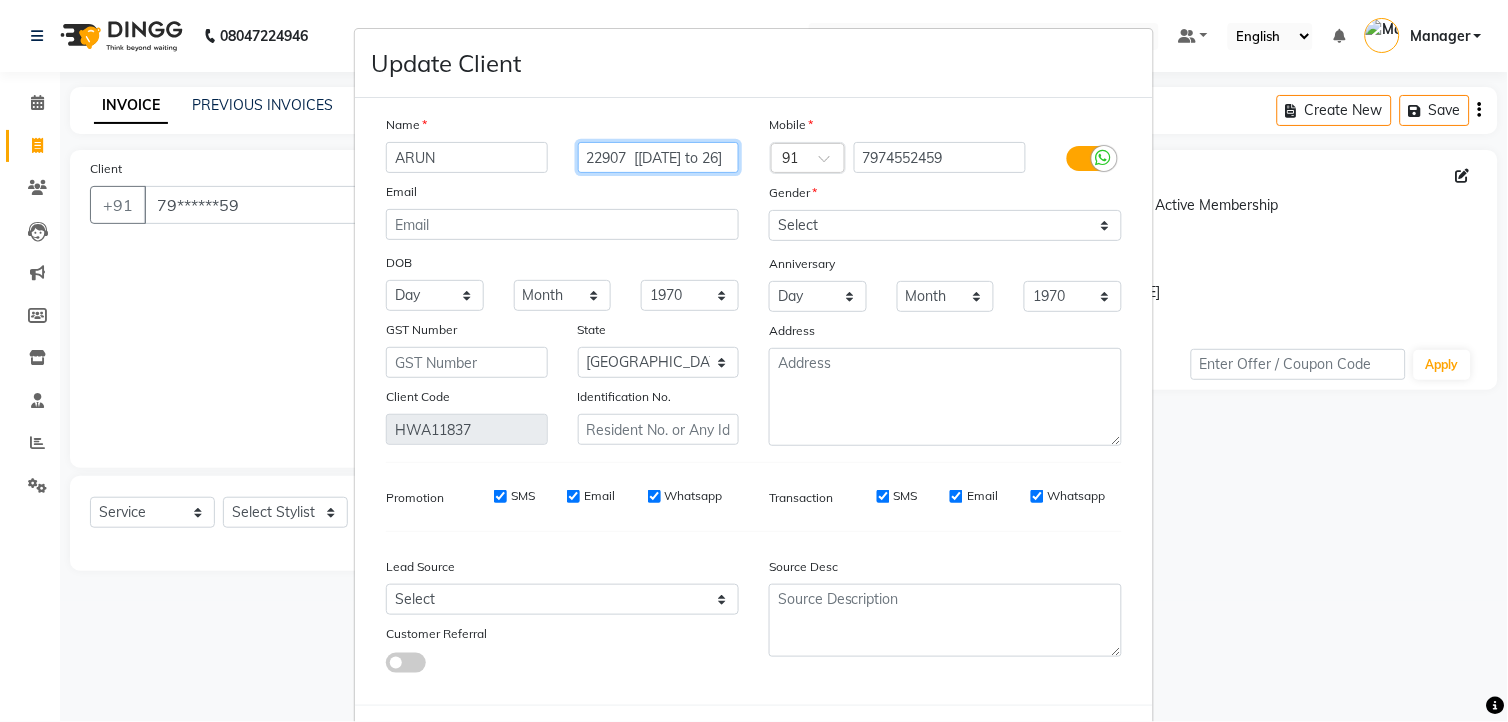 scroll, scrollTop: 0, scrollLeft: 17, axis: horizontal 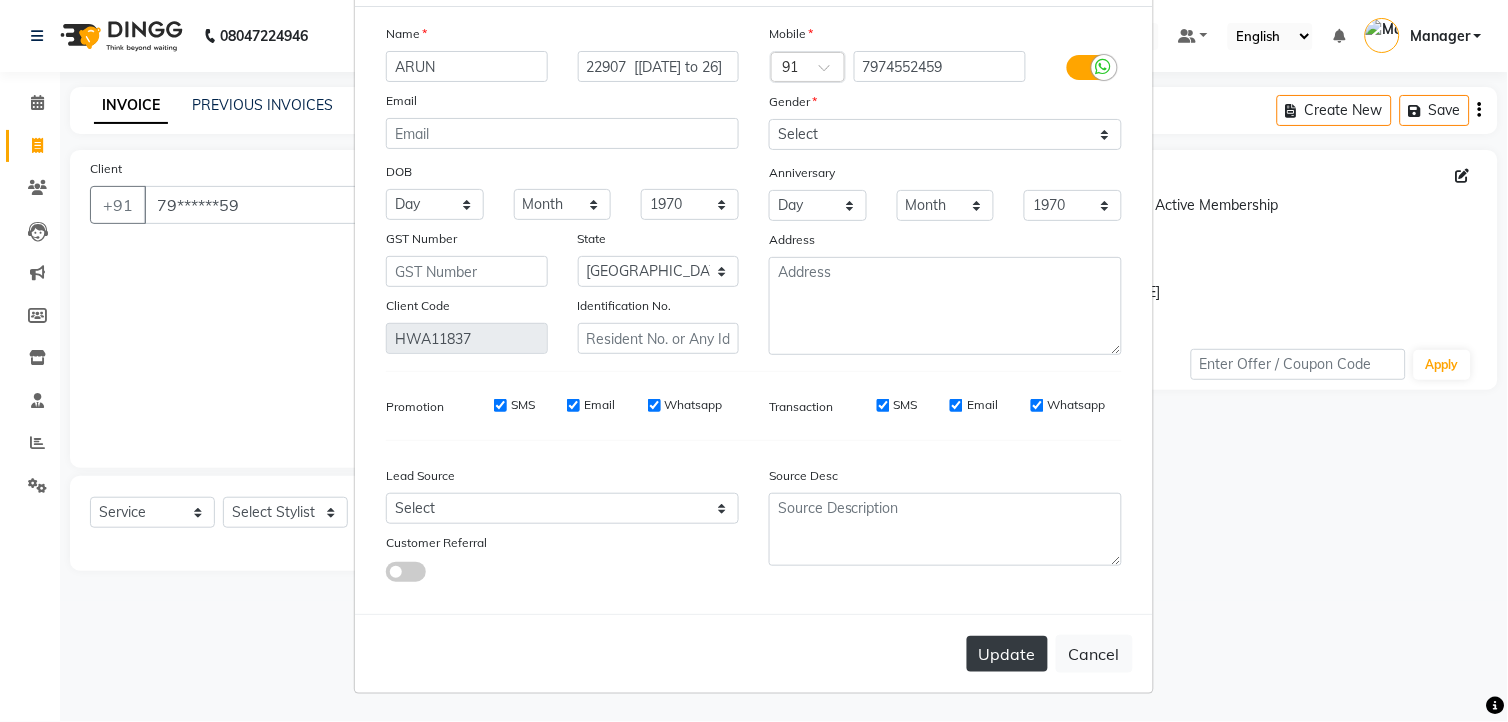 click on "Update" at bounding box center (1007, 654) 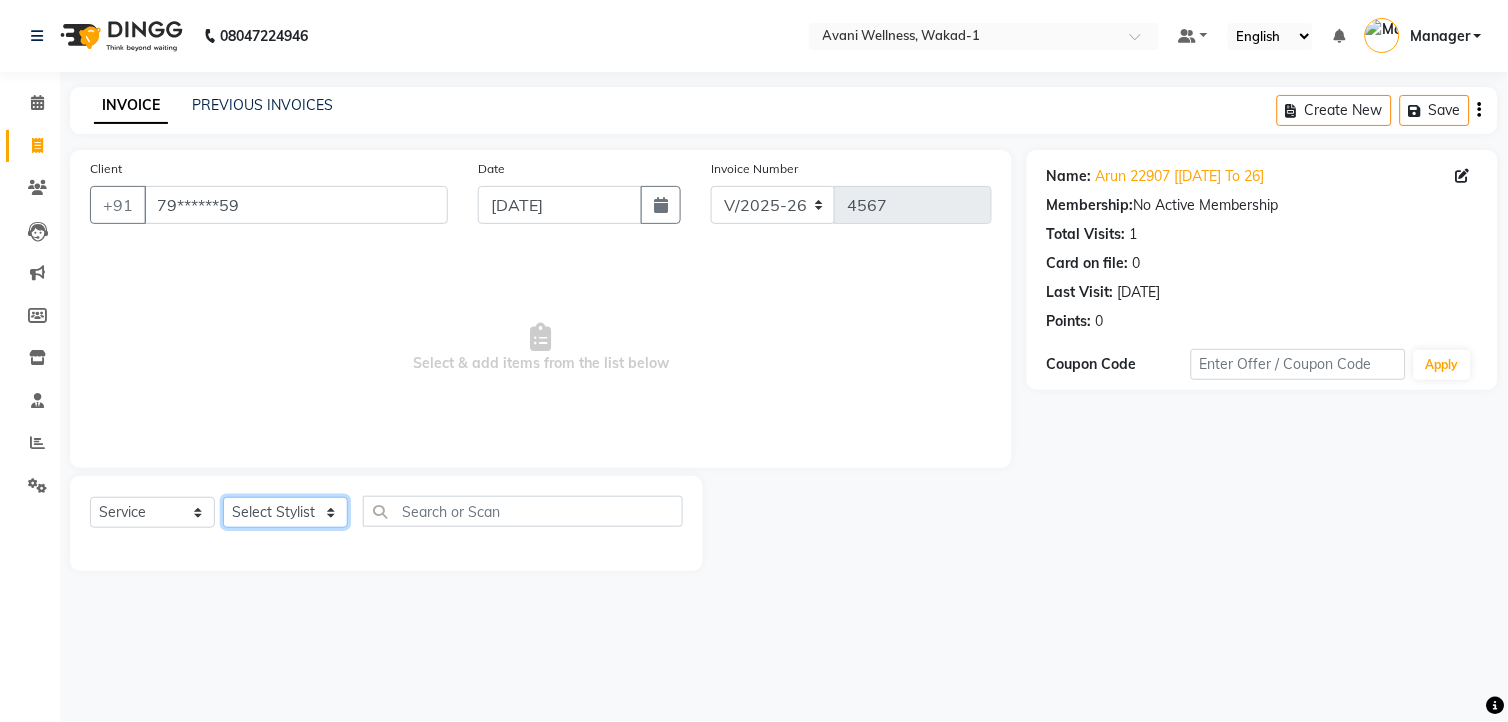 click on "Select Stylist [PERSON_NAME] MAAM [PERSON_NAME] DEV Deva [PERSON_NAME] [PERSON_NAME] Jadhav Manager [PERSON_NAME] MANAGER [PERSON_NAME] [PERSON_NAME]  [PERSON_NAME] [PERSON_NAME] [PERSON_NAME] [PERSON_NAME] [PERSON_NAME] Wakad 2 Yogesh" 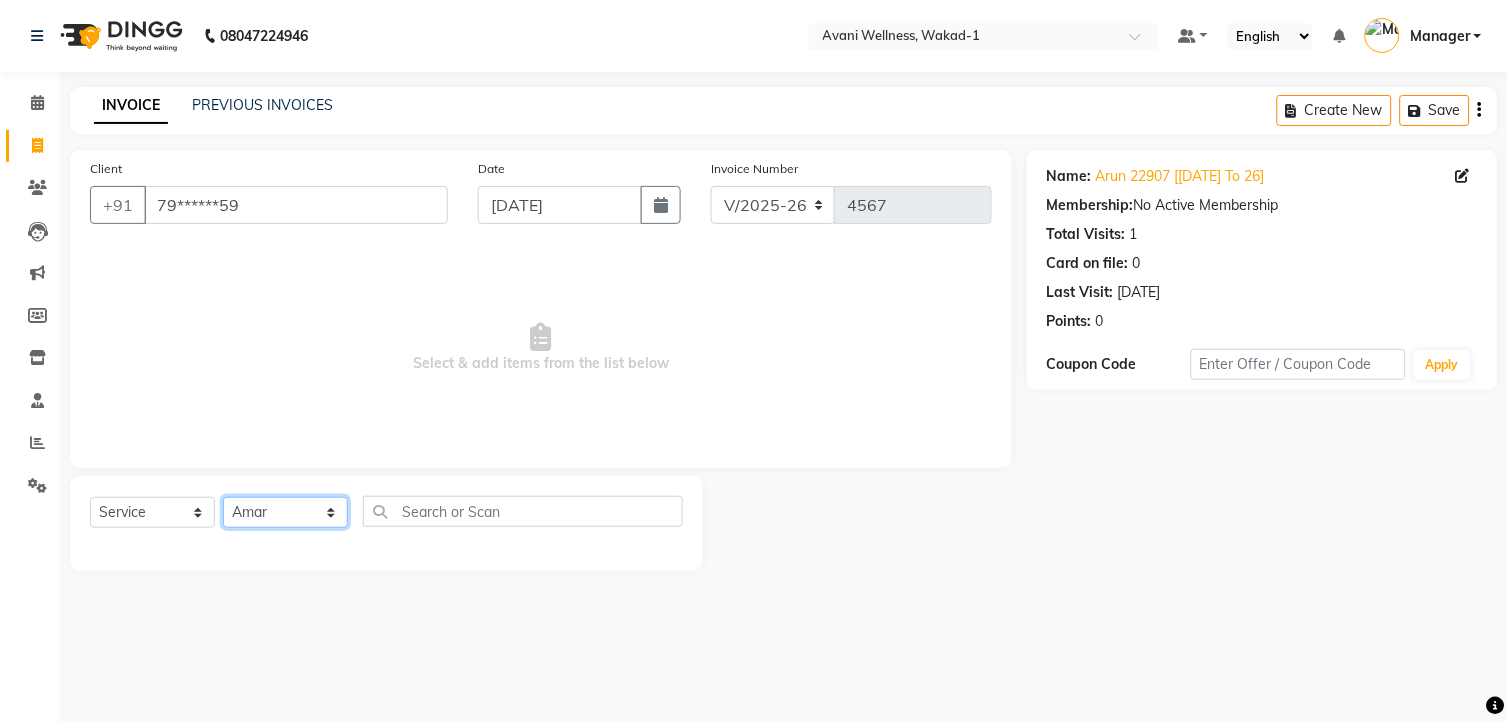 click on "Select Stylist [PERSON_NAME] MAAM [PERSON_NAME] DEV Deva [PERSON_NAME] [PERSON_NAME] Jadhav Manager [PERSON_NAME] MANAGER [PERSON_NAME] [PERSON_NAME]  [PERSON_NAME] [PERSON_NAME] [PERSON_NAME] [PERSON_NAME] [PERSON_NAME] Wakad 2 Yogesh" 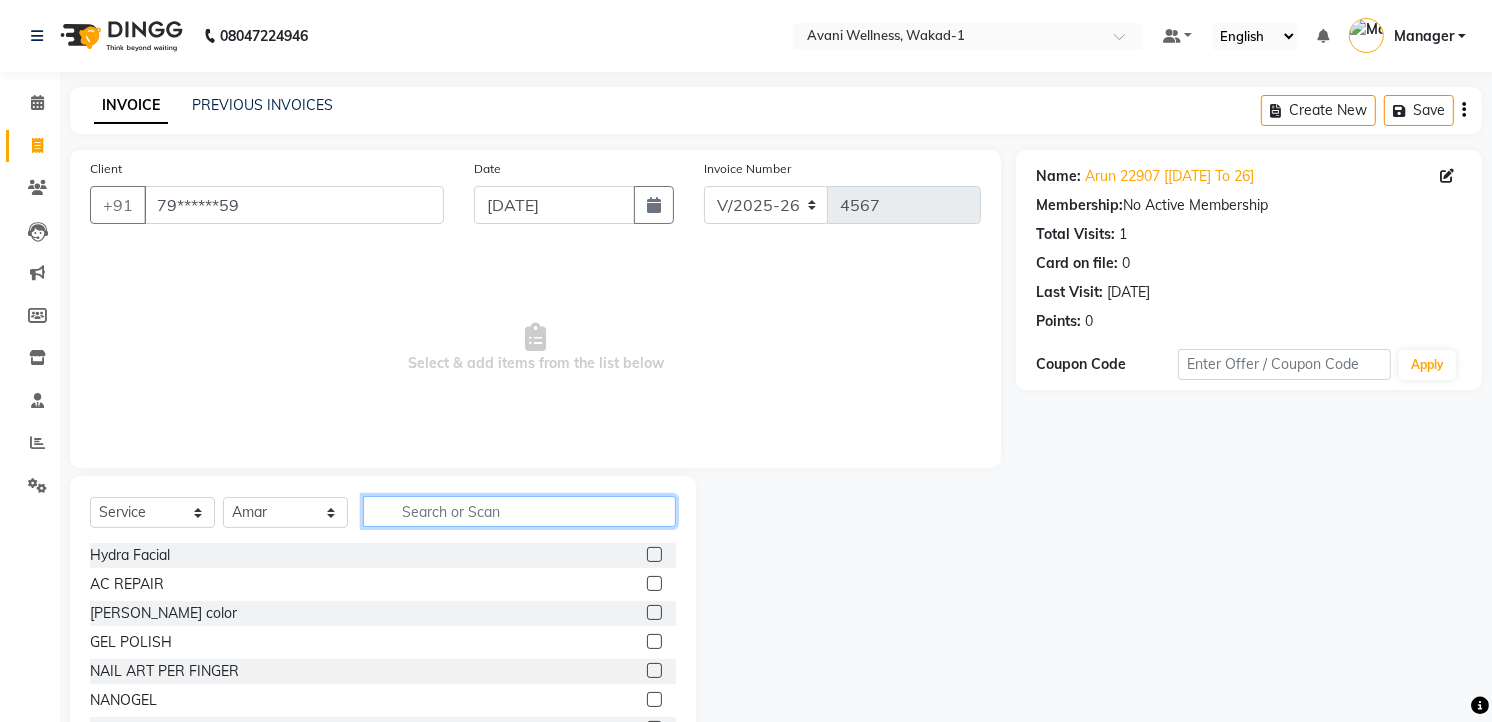 click 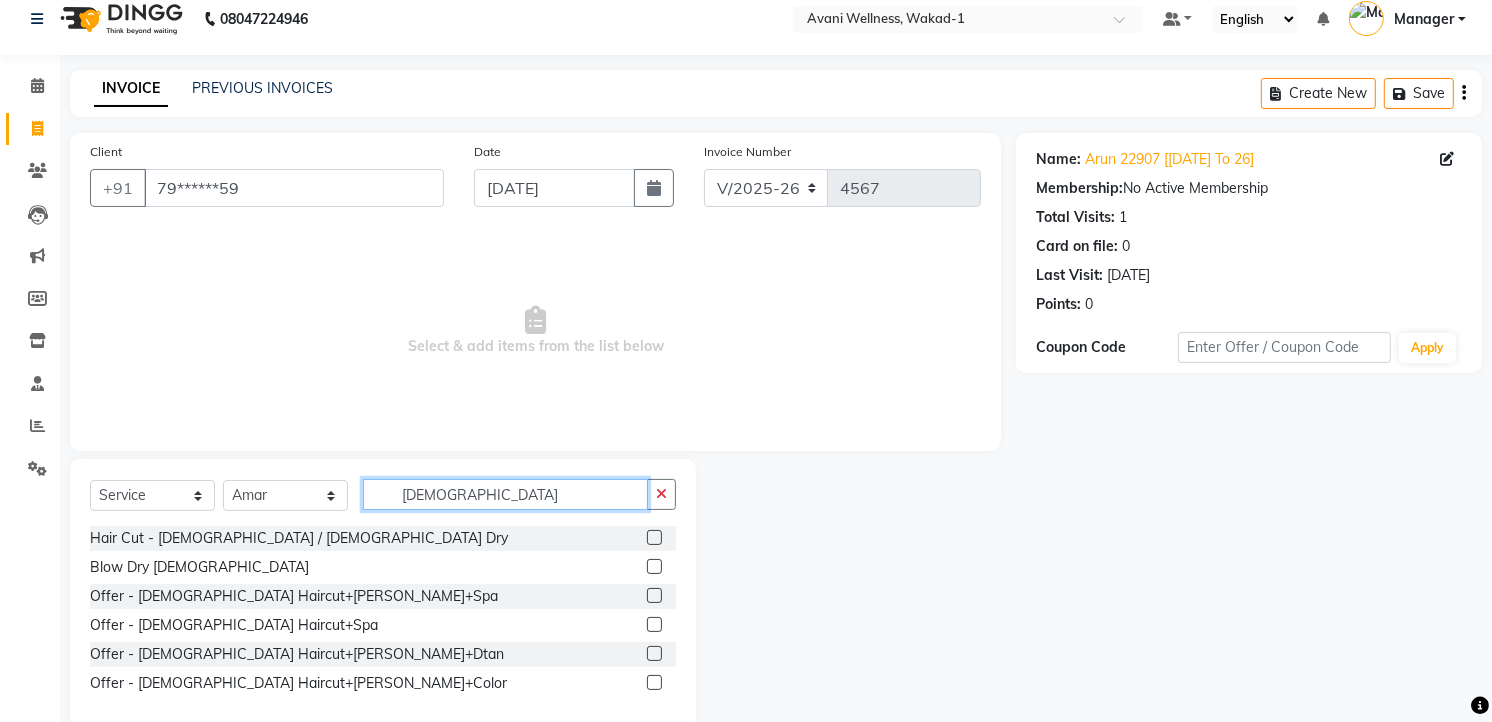 scroll, scrollTop: 16, scrollLeft: 0, axis: vertical 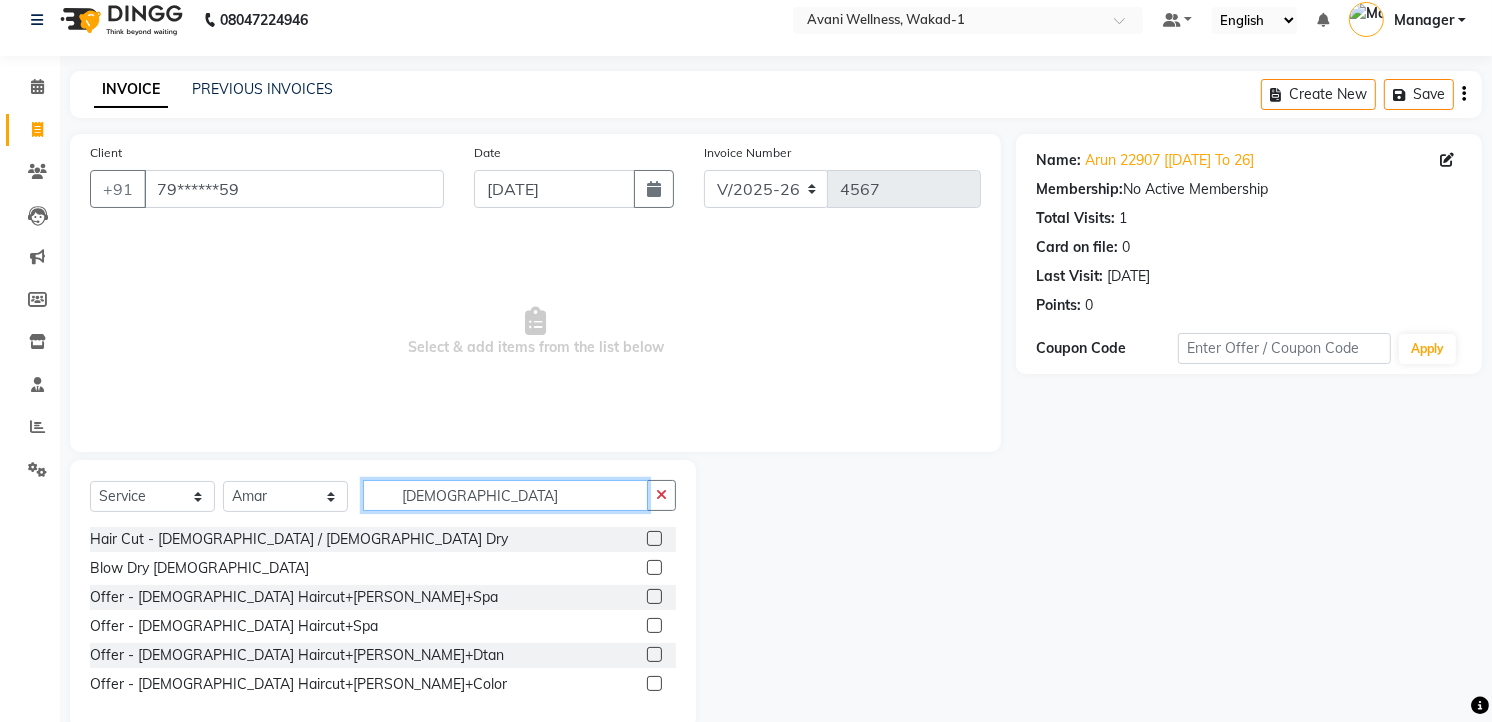 click on "[DEMOGRAPHIC_DATA]" 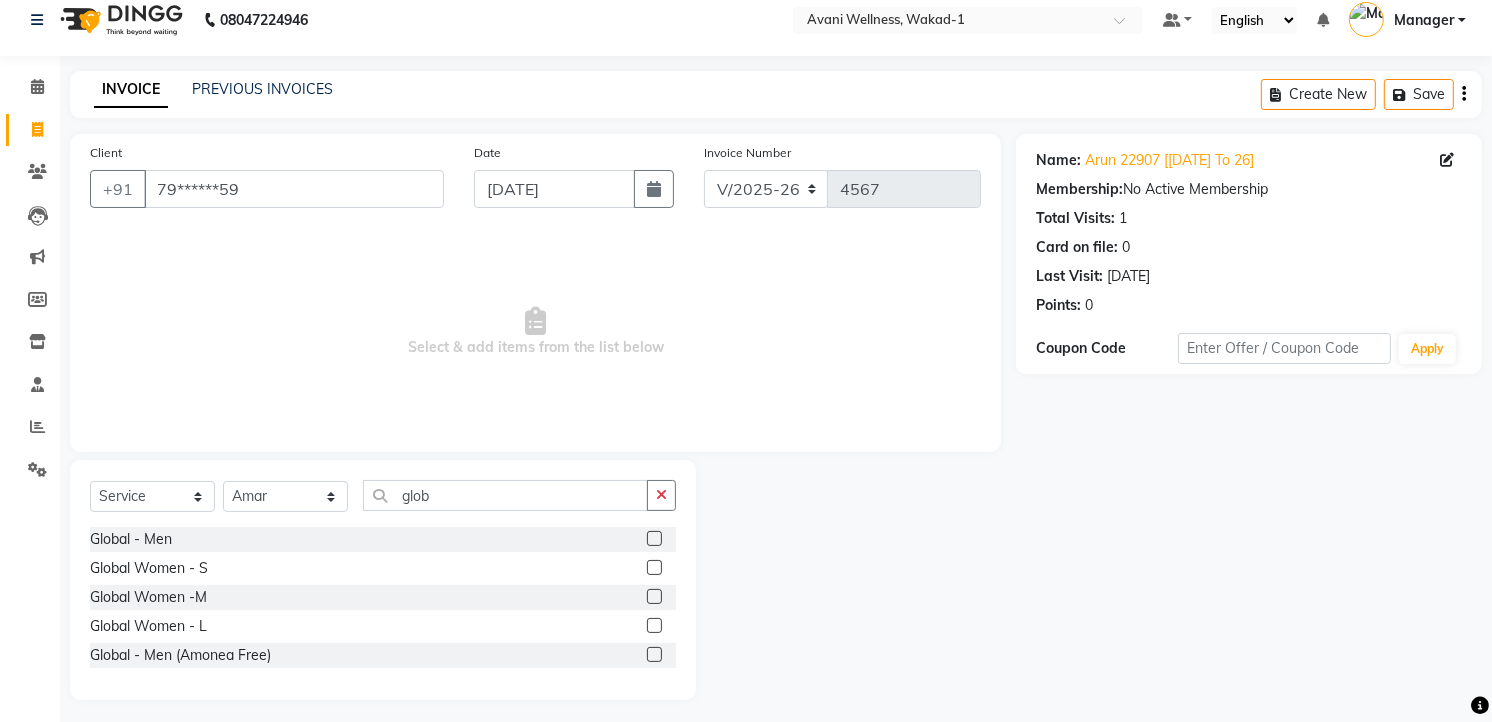 click 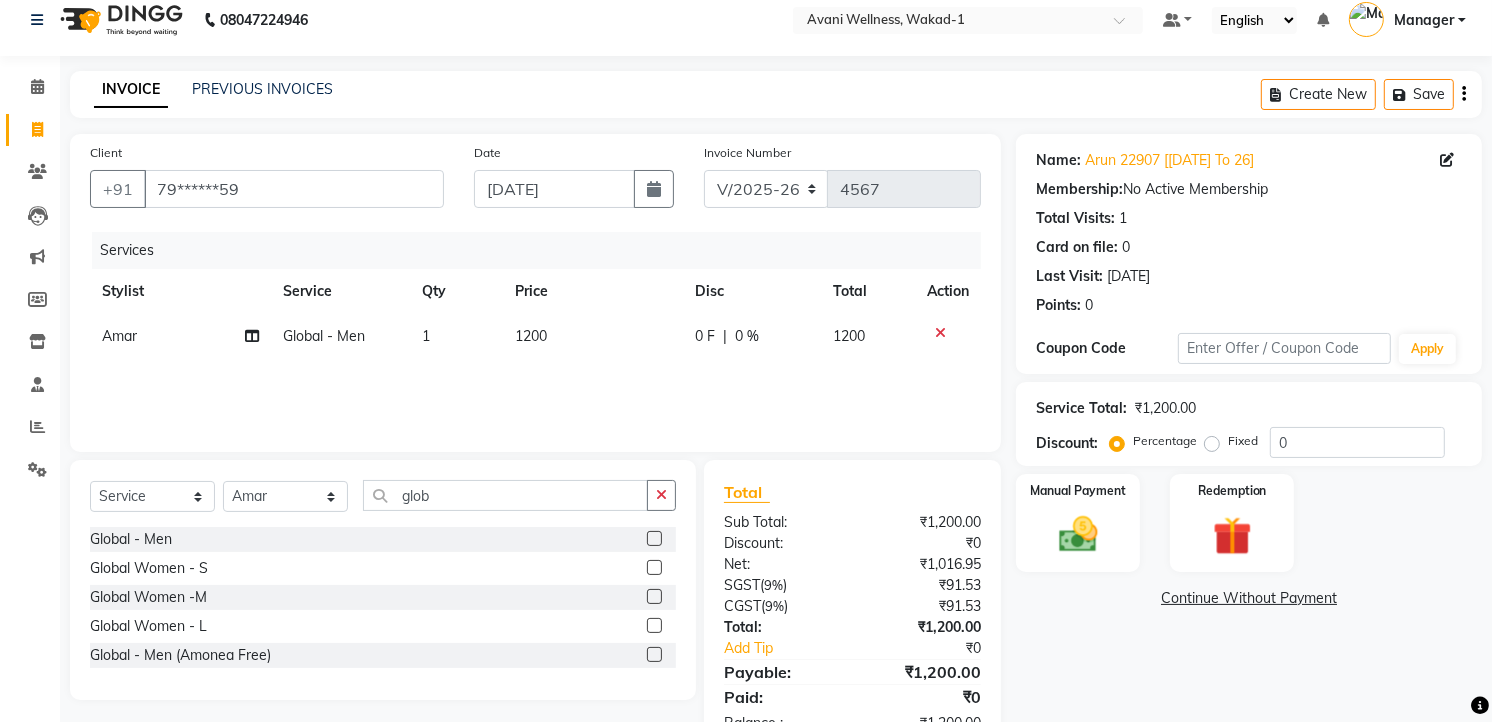 click 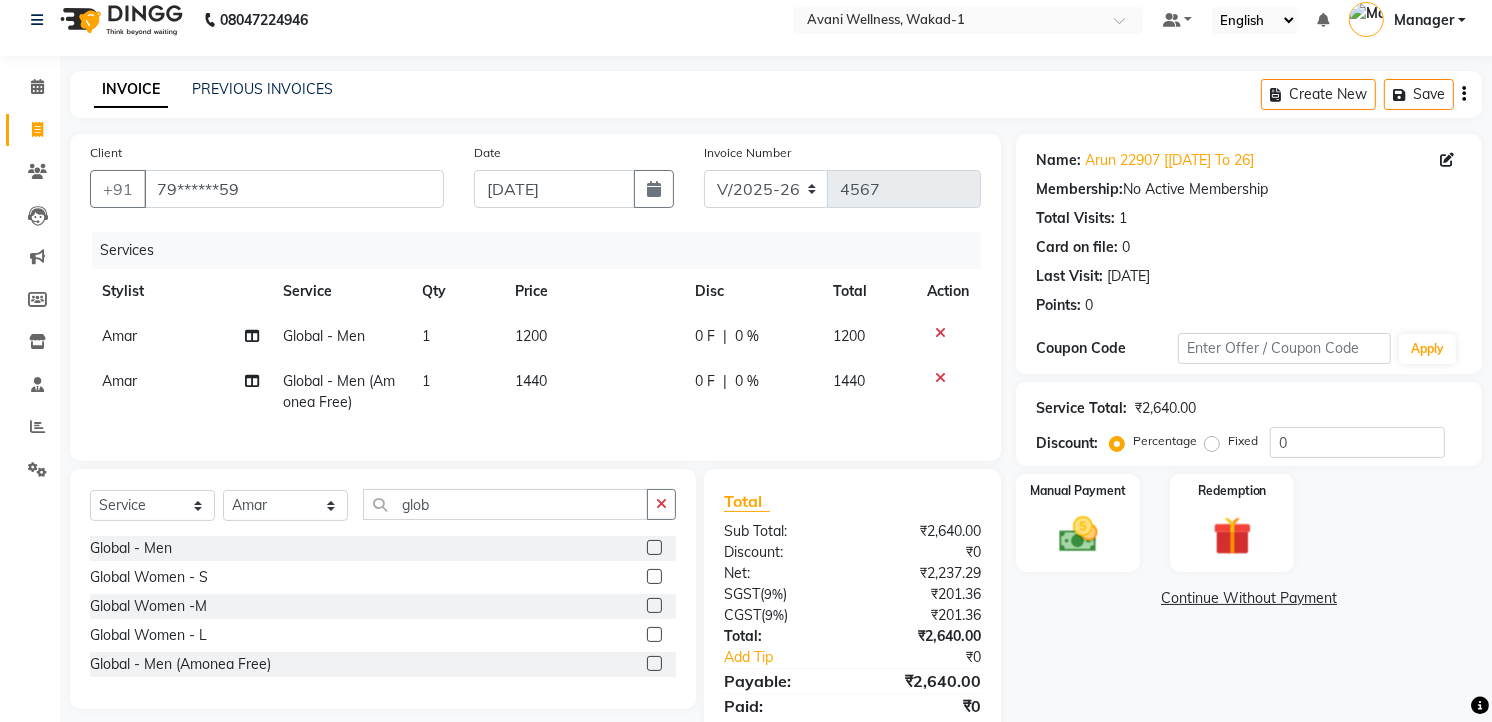 click 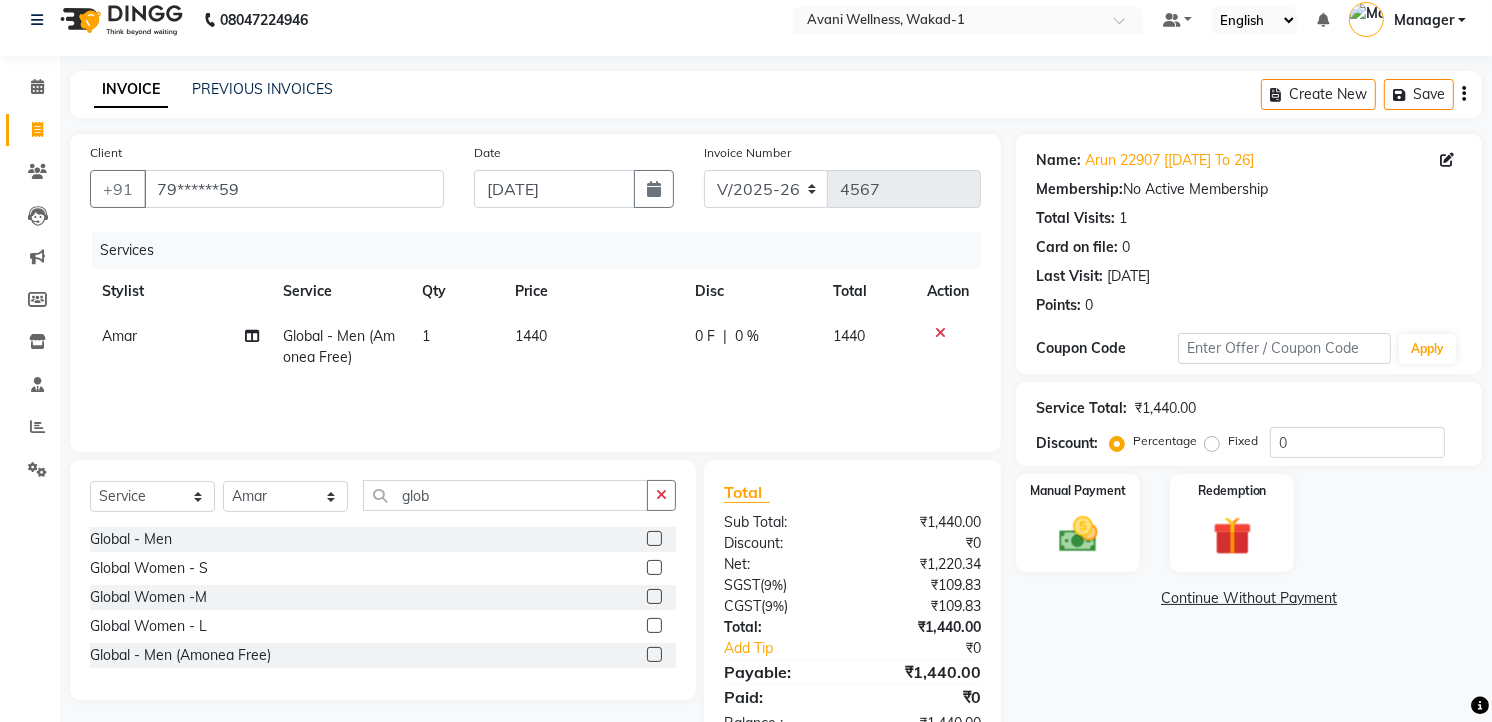 click on "0 %" 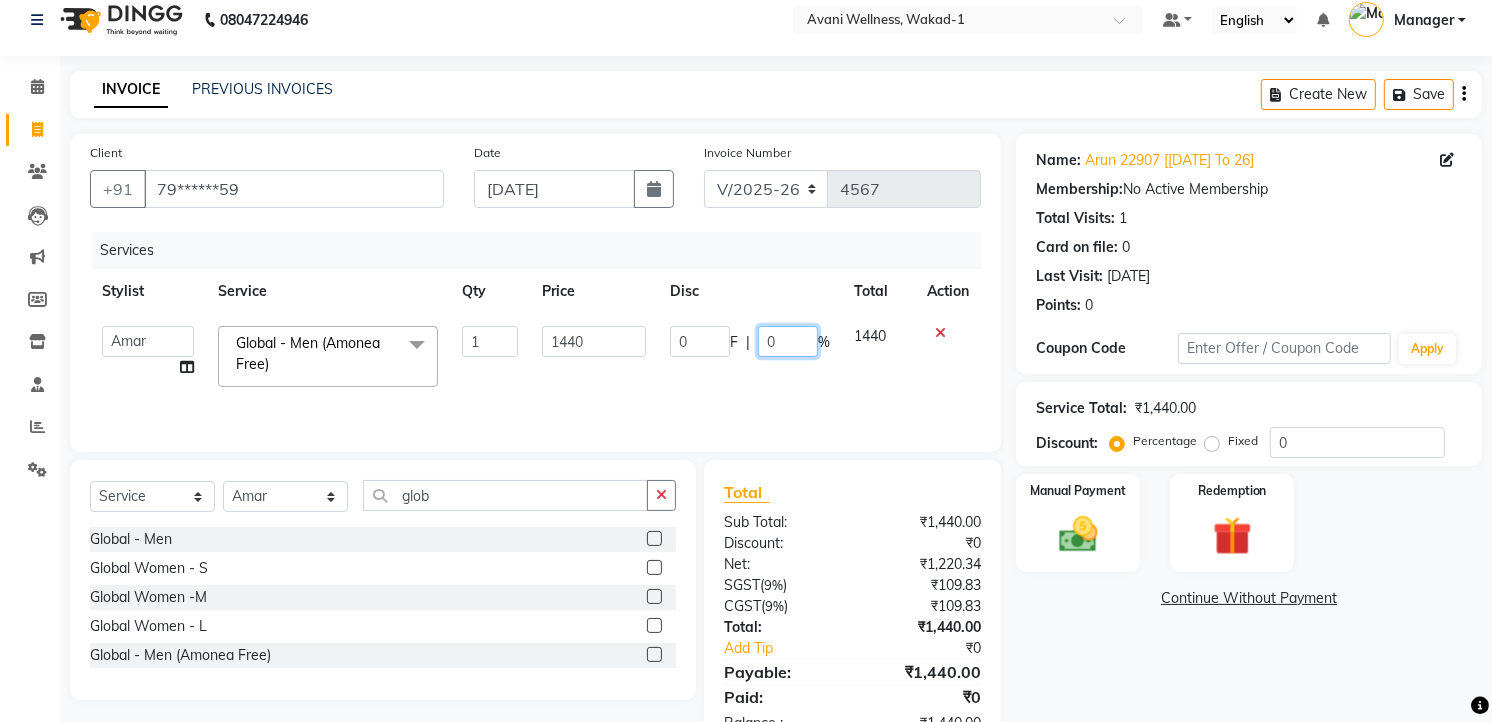 click on "0" 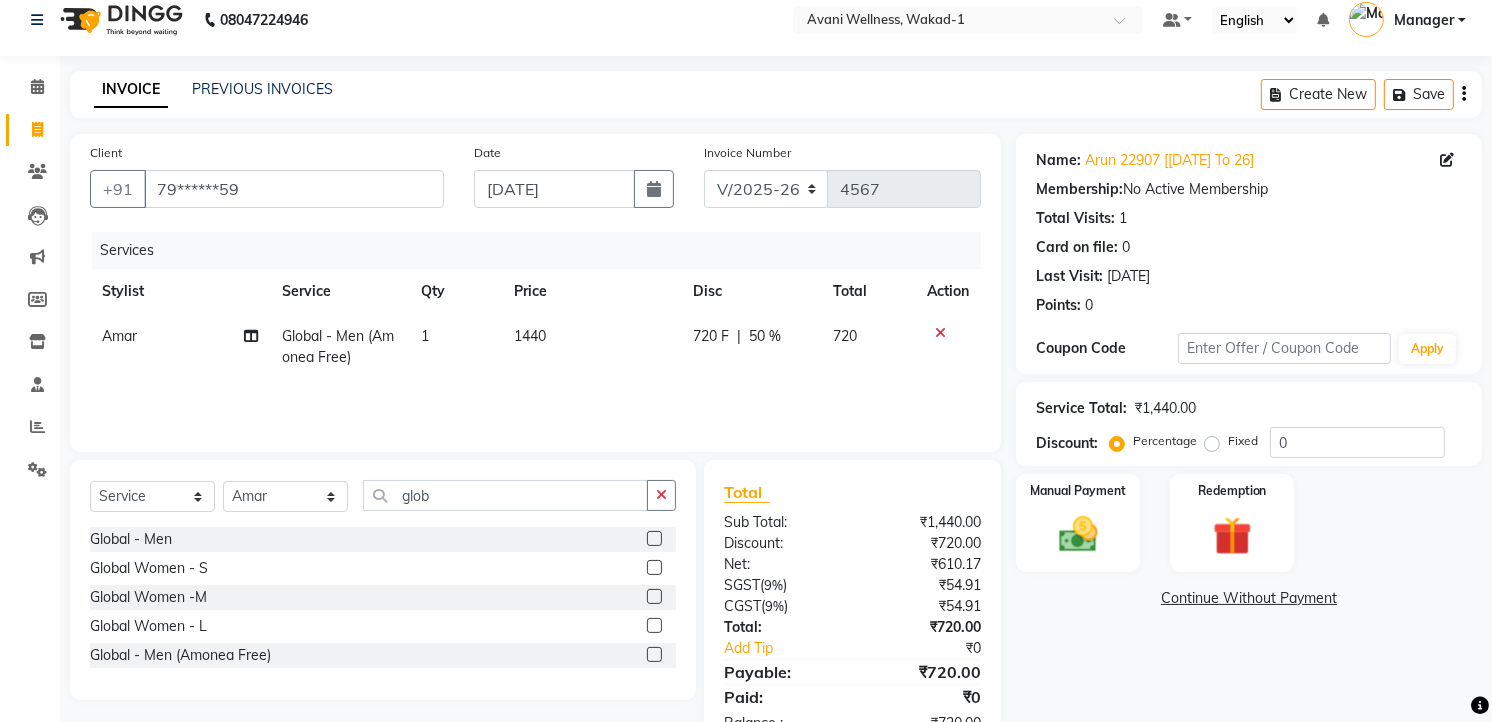 click on "720 F | 50 %" 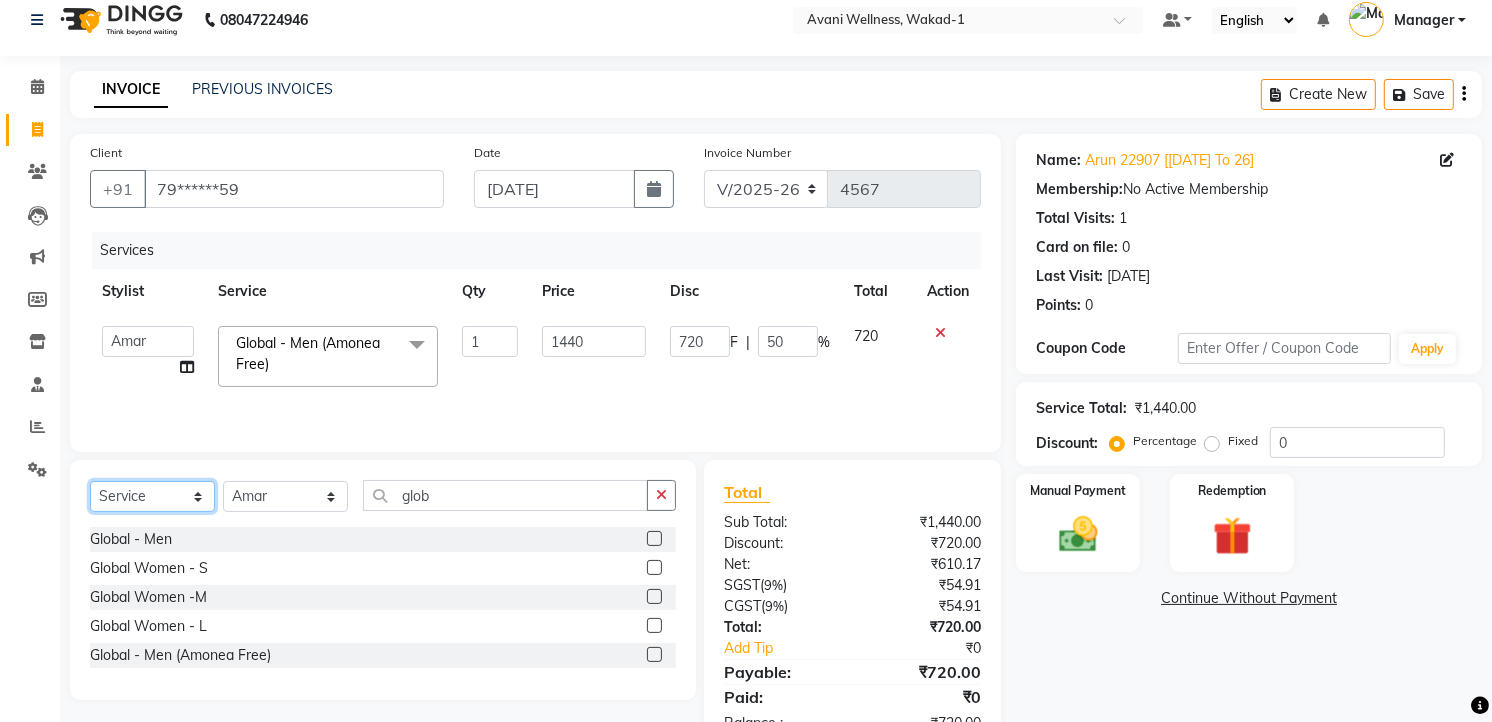click on "Select  Service  Product  Membership  Package Voucher Prepaid Gift Card" 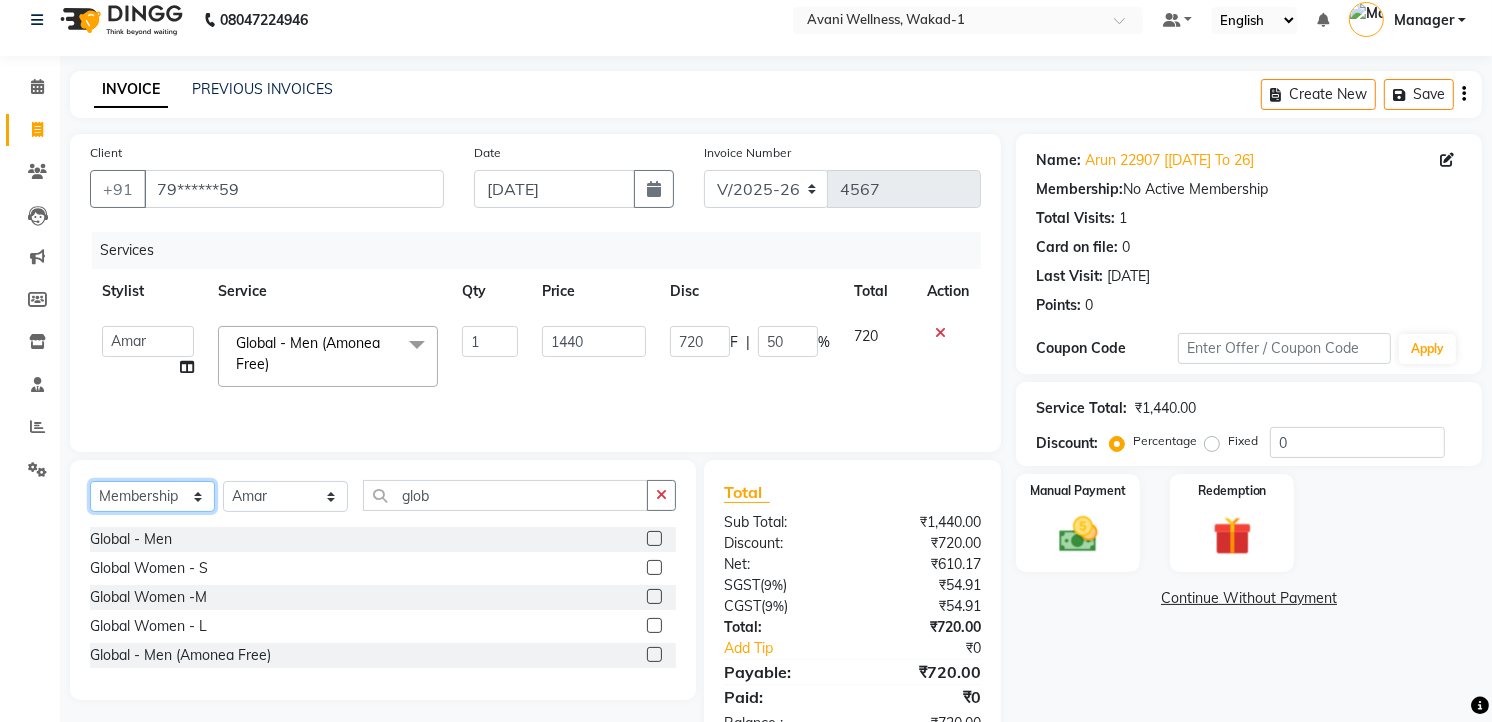 click on "Select  Service  Product  Membership  Package Voucher Prepaid Gift Card" 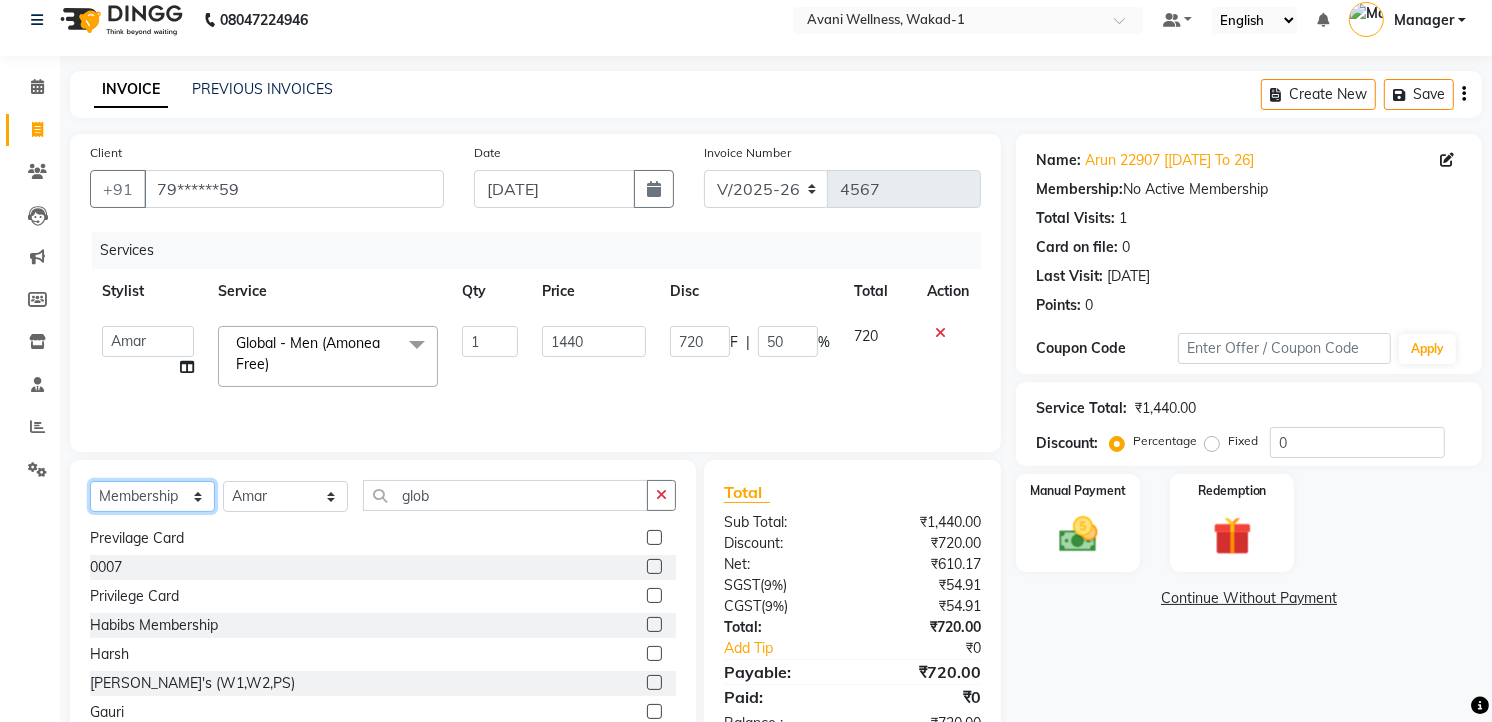 scroll, scrollTop: 147, scrollLeft: 0, axis: vertical 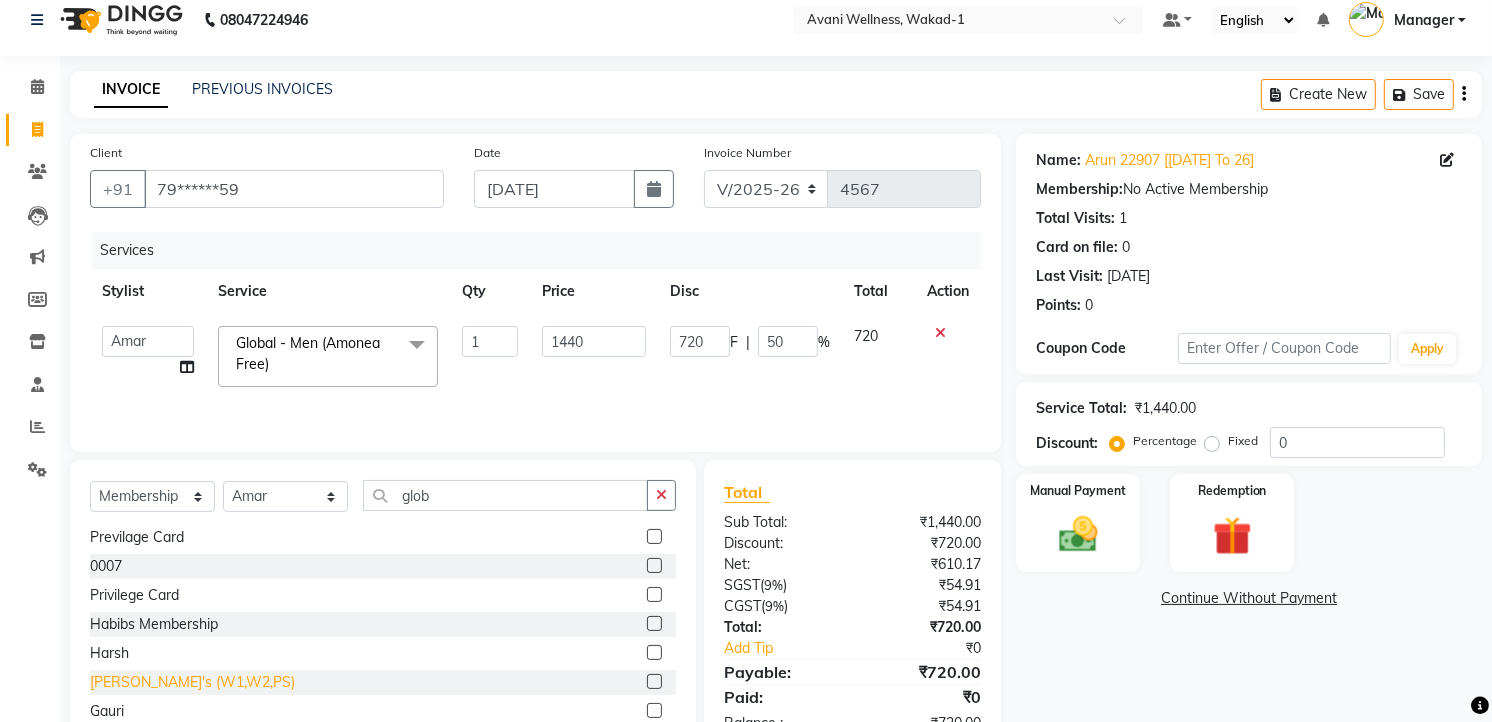 click on "[PERSON_NAME]'s (W1,W2,PS)" 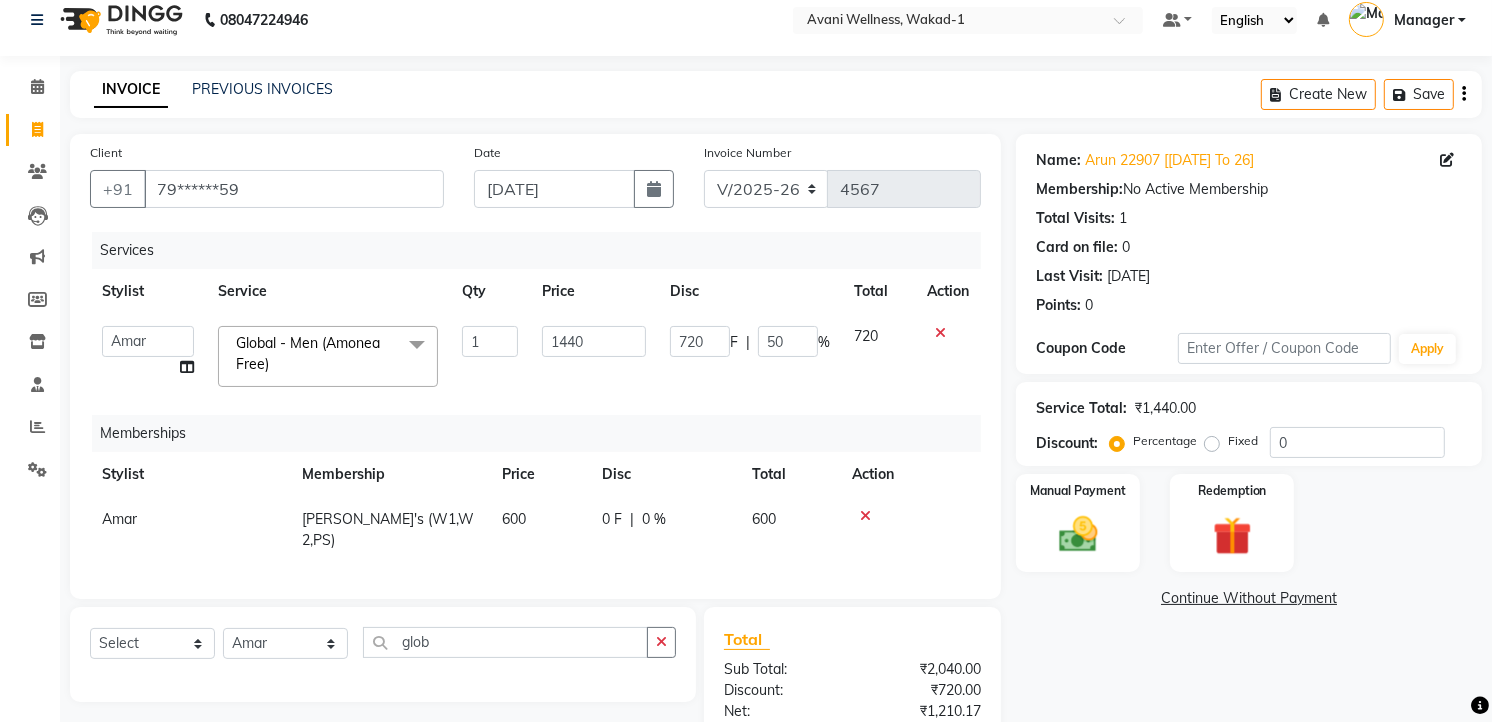 scroll, scrollTop: 0, scrollLeft: 0, axis: both 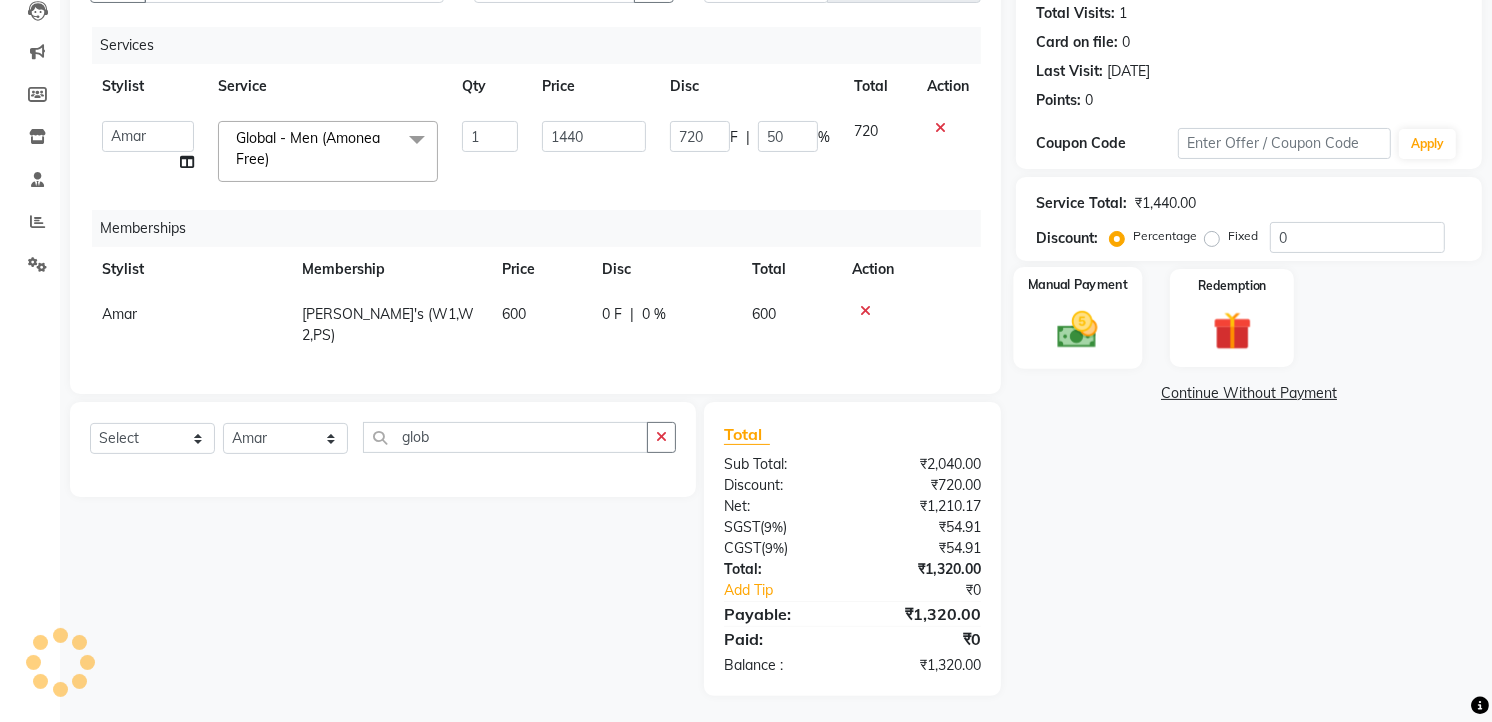 click 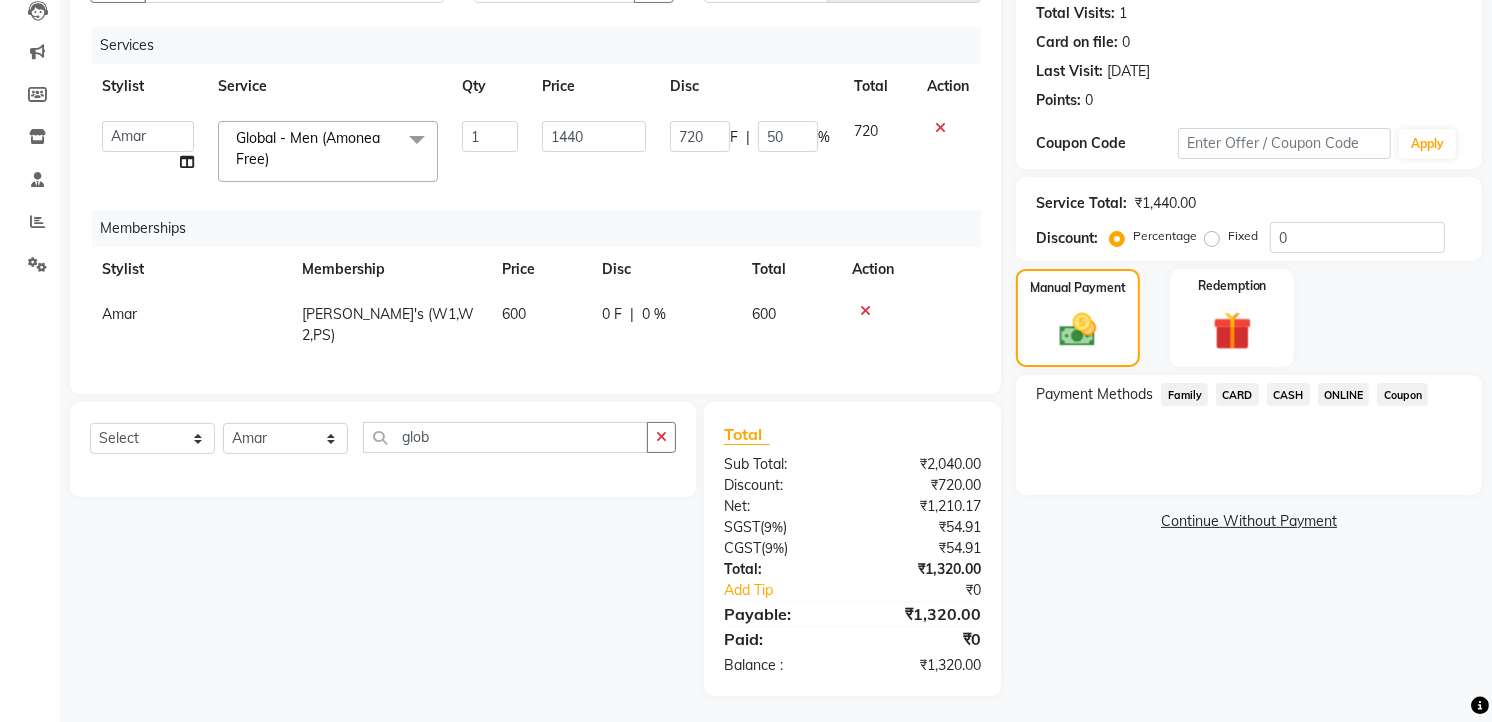 click on "ONLINE" 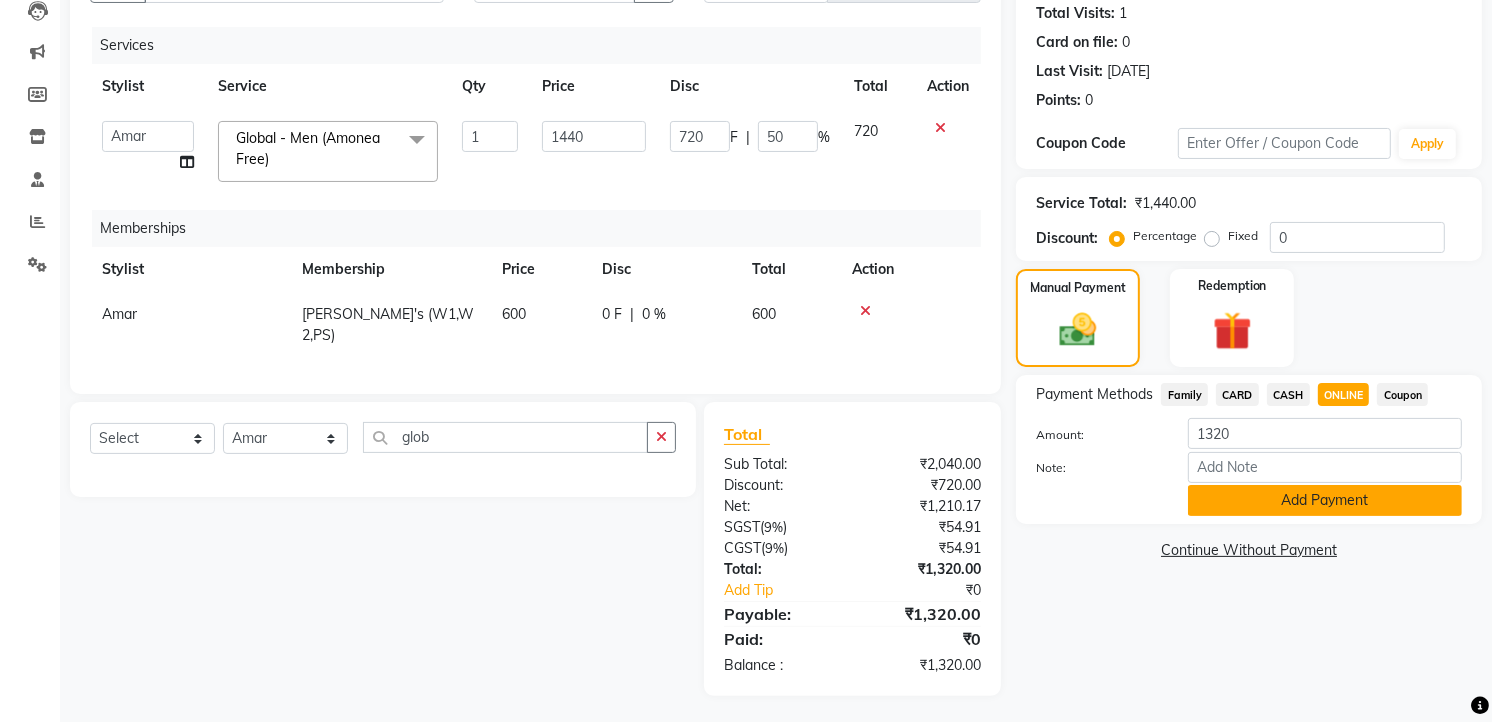 click on "Add Payment" 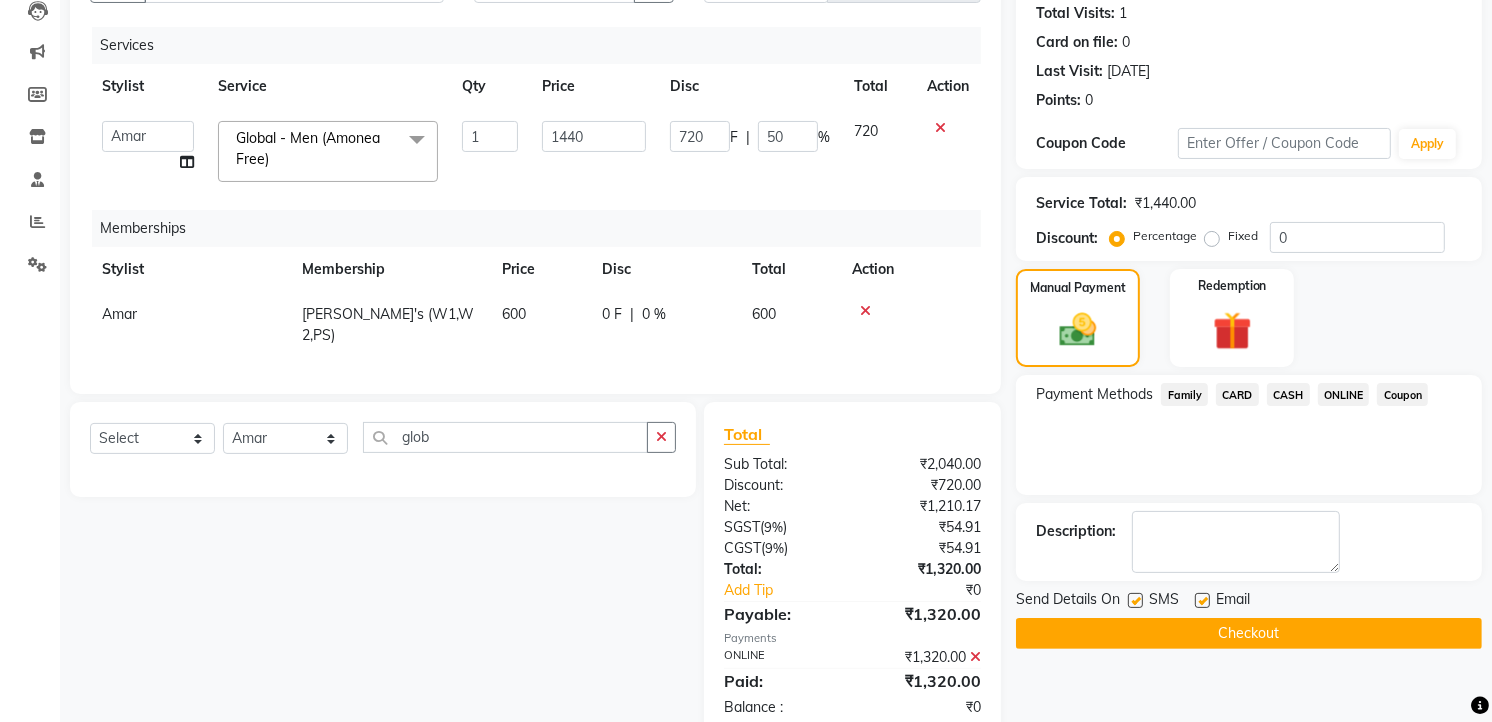 scroll, scrollTop: 262, scrollLeft: 0, axis: vertical 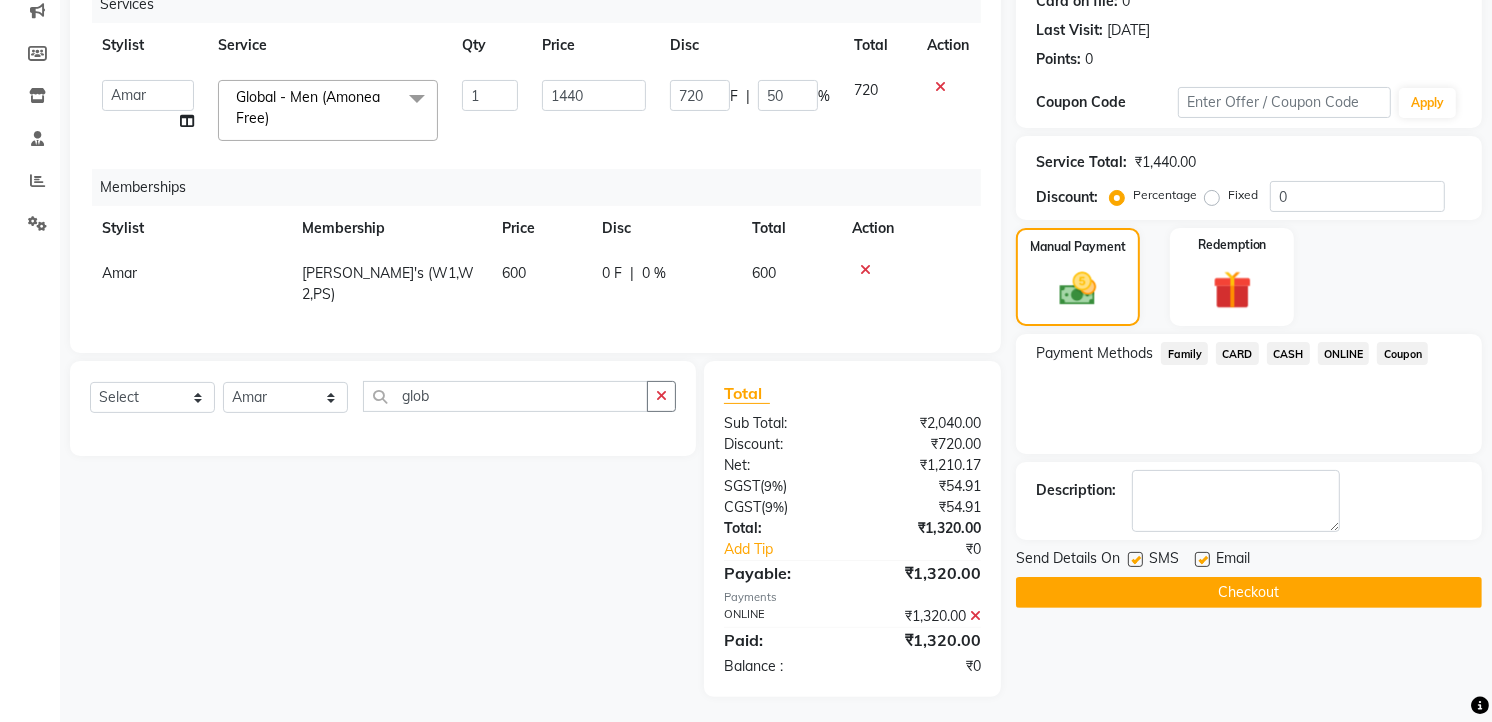 click on "Checkout" 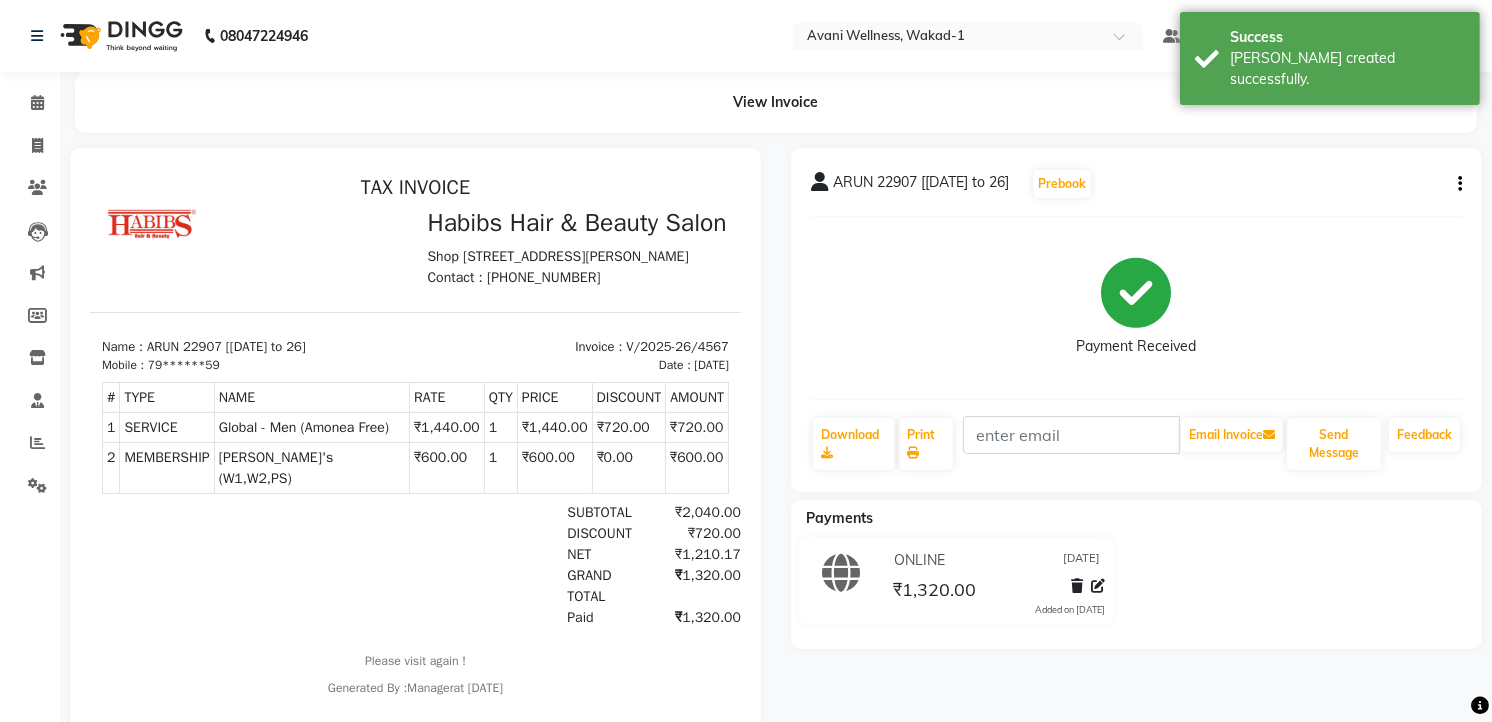 scroll, scrollTop: 0, scrollLeft: 0, axis: both 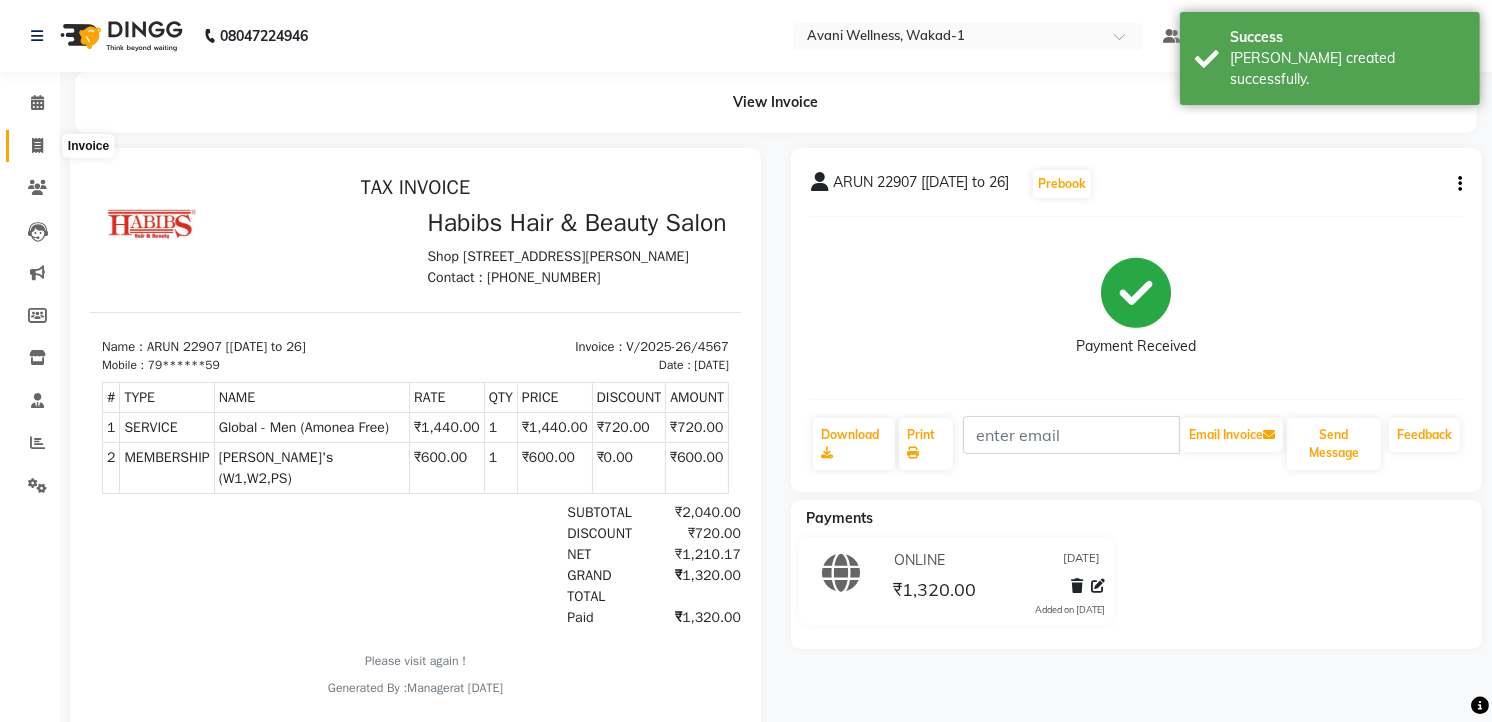 click 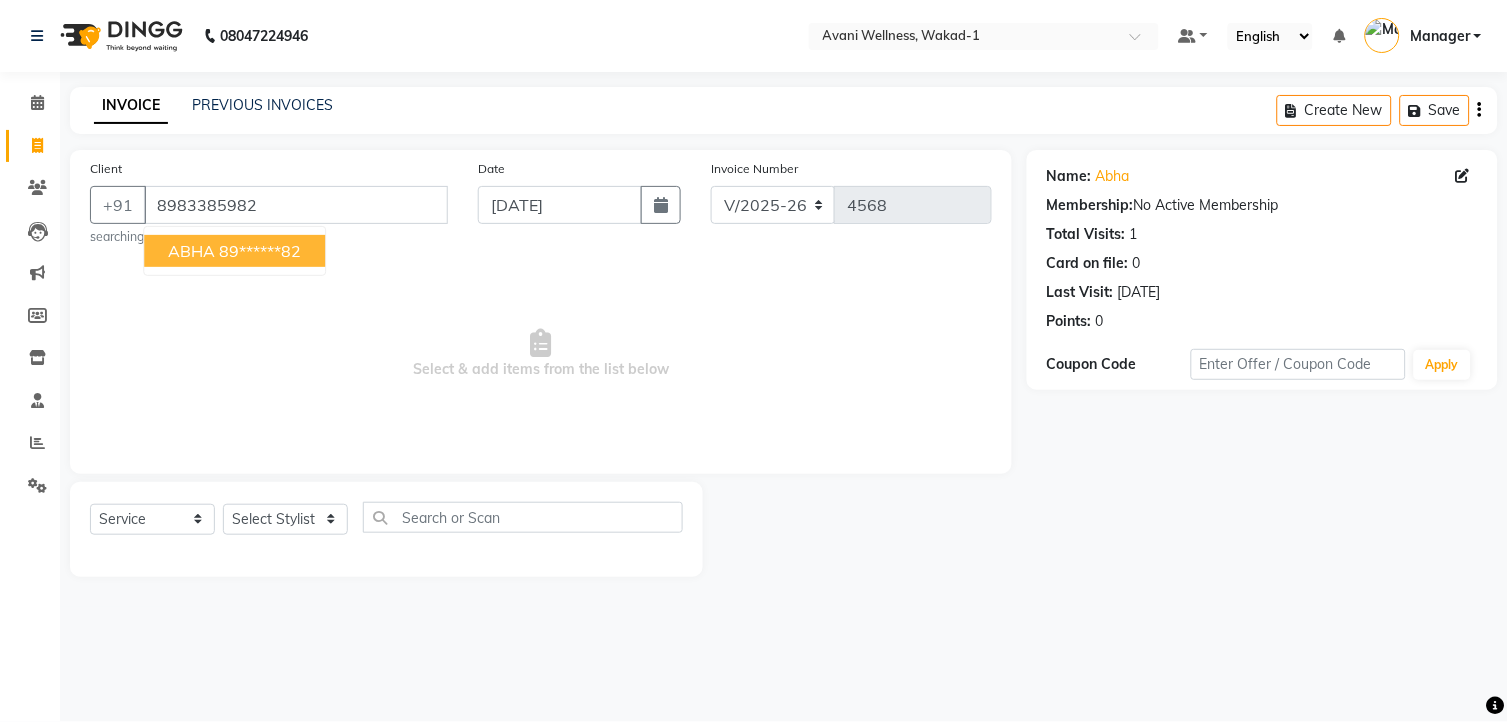 click on "ABHA" at bounding box center [191, 251] 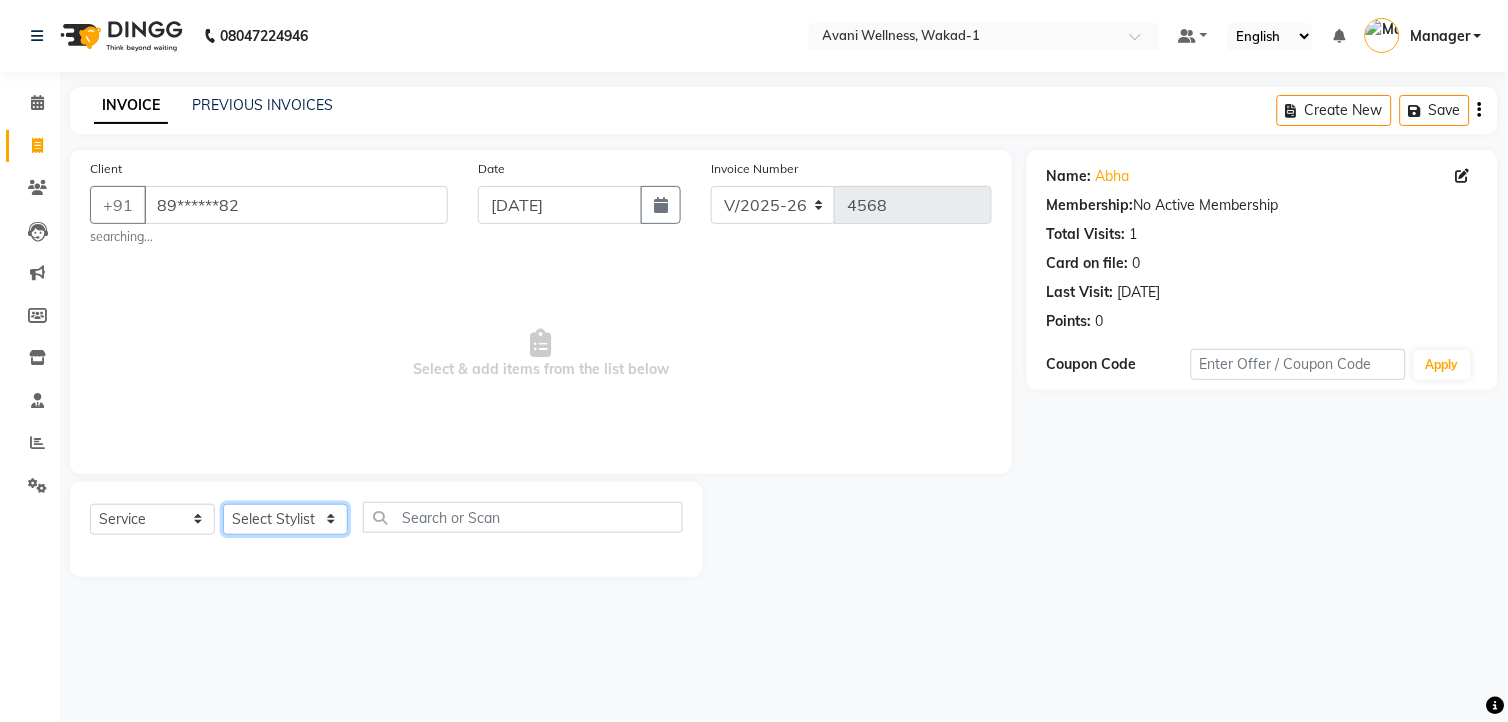 click on "Select Stylist [PERSON_NAME] MAAM [PERSON_NAME] DEV Deva [PERSON_NAME] [PERSON_NAME] Jadhav Manager [PERSON_NAME] MANAGER [PERSON_NAME] [PERSON_NAME]  [PERSON_NAME] [PERSON_NAME] [PERSON_NAME] [PERSON_NAME] [PERSON_NAME] Wakad 2 Yogesh" 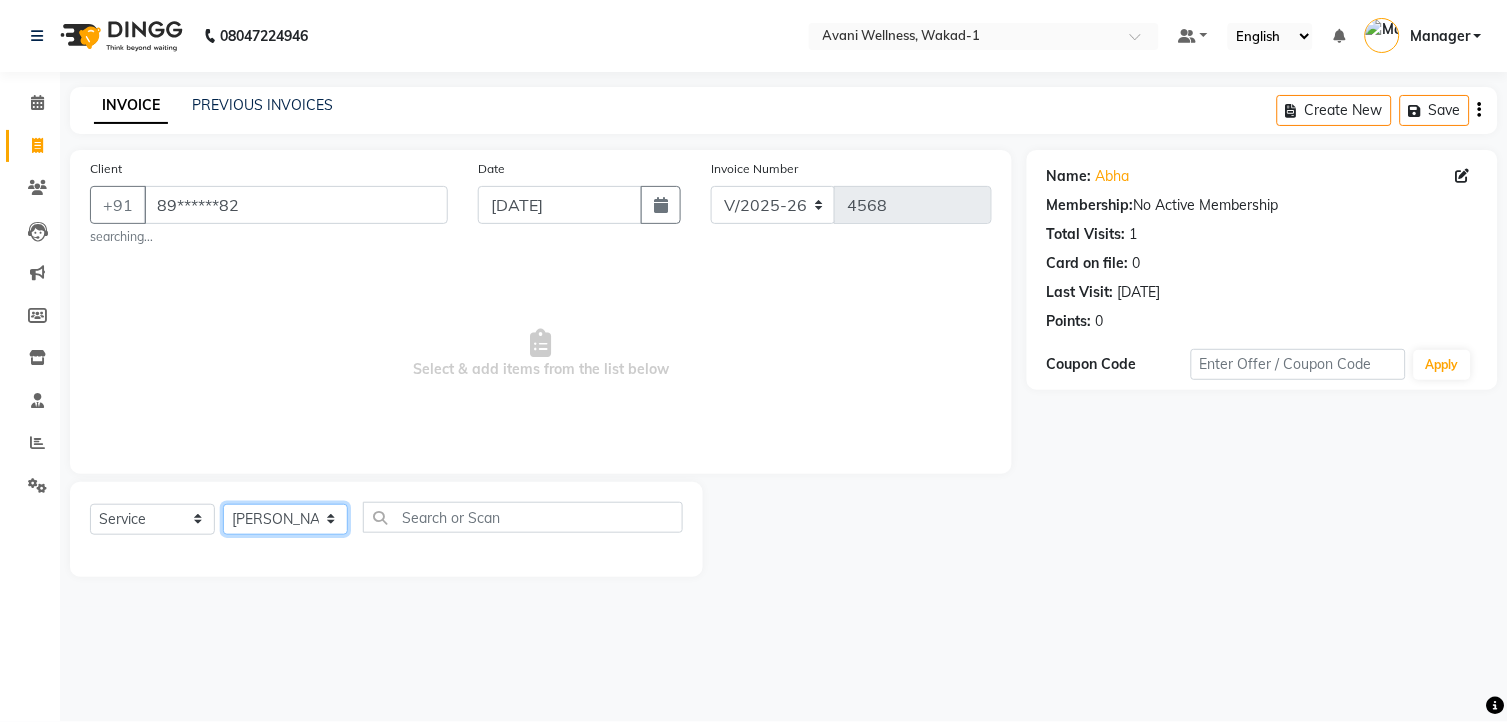 click on "Select Stylist [PERSON_NAME] MAAM [PERSON_NAME] DEV Deva [PERSON_NAME] [PERSON_NAME] Jadhav Manager [PERSON_NAME] MANAGER [PERSON_NAME] [PERSON_NAME]  [PERSON_NAME] [PERSON_NAME] [PERSON_NAME] [PERSON_NAME] [PERSON_NAME] Wakad 2 Yogesh" 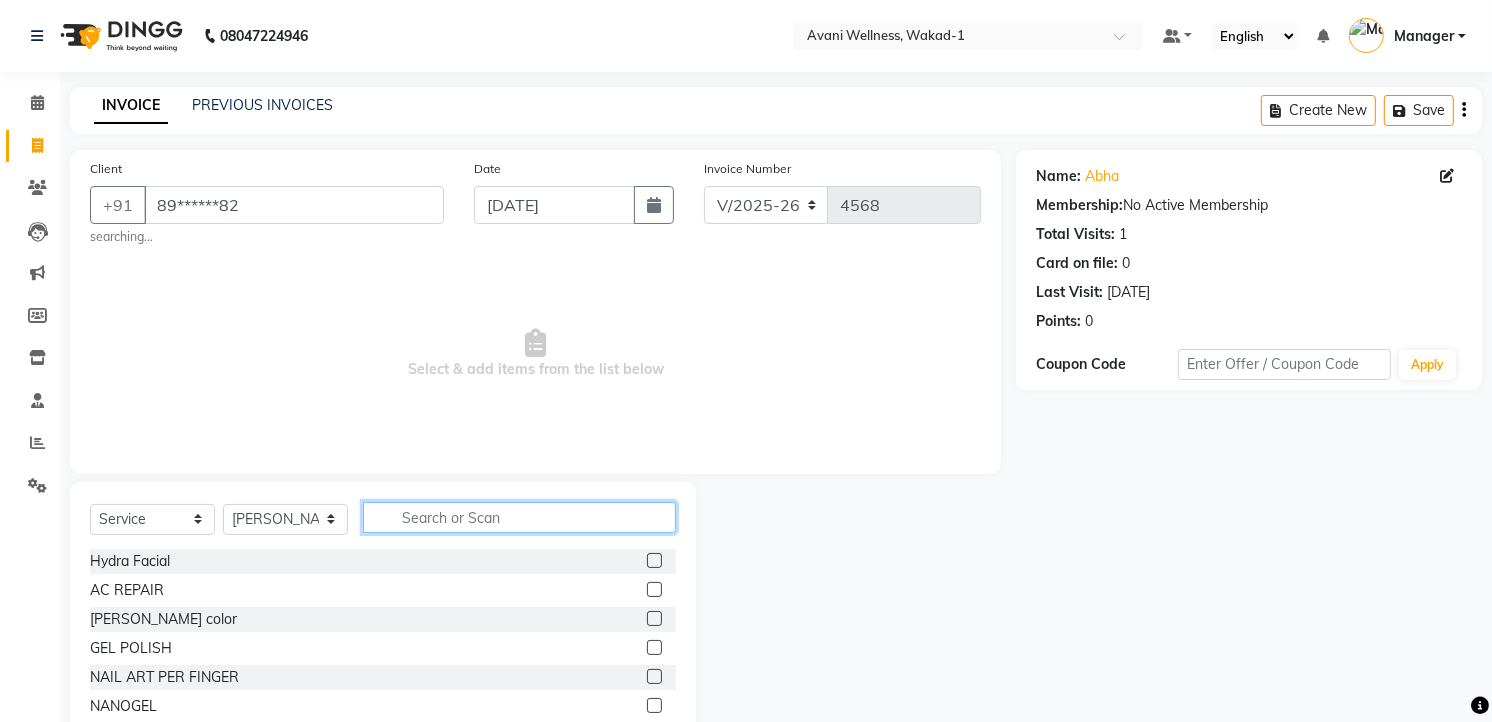 click 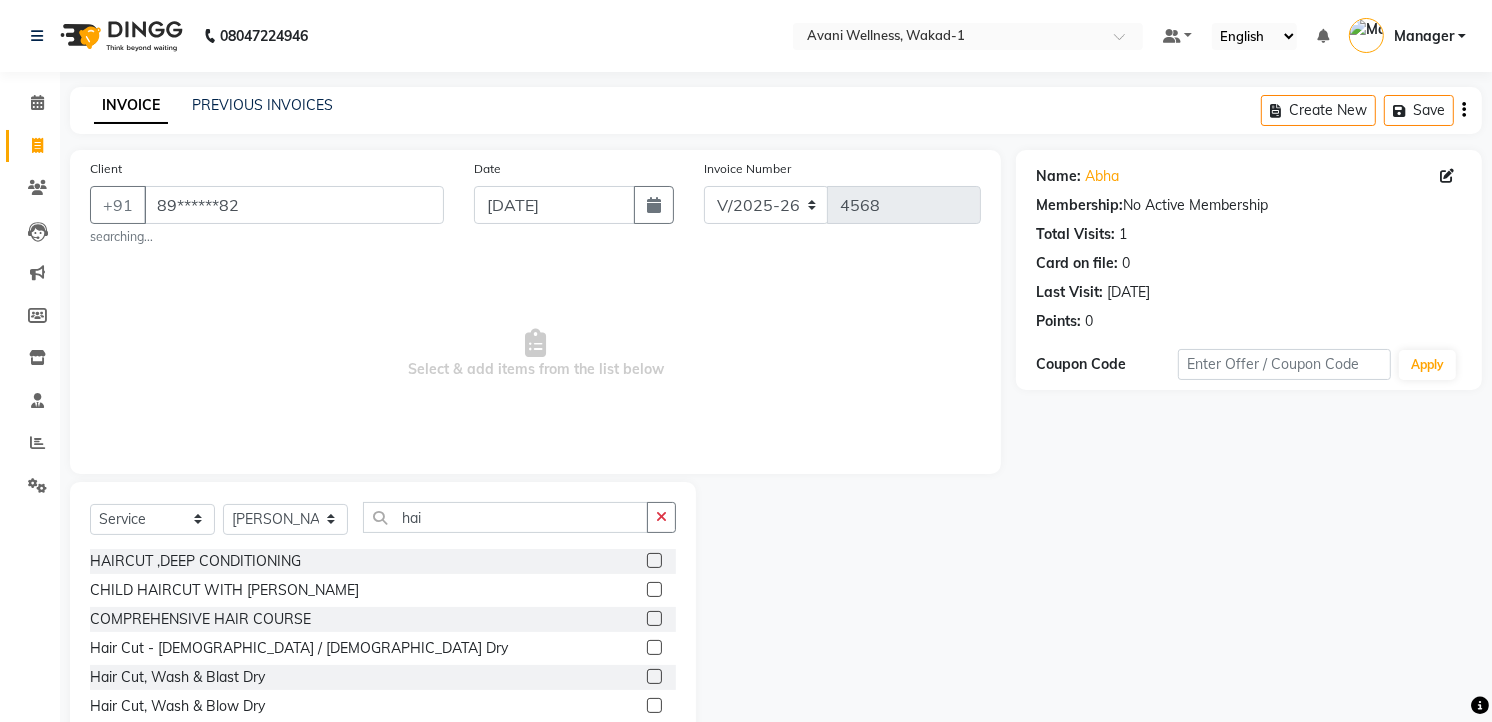 click 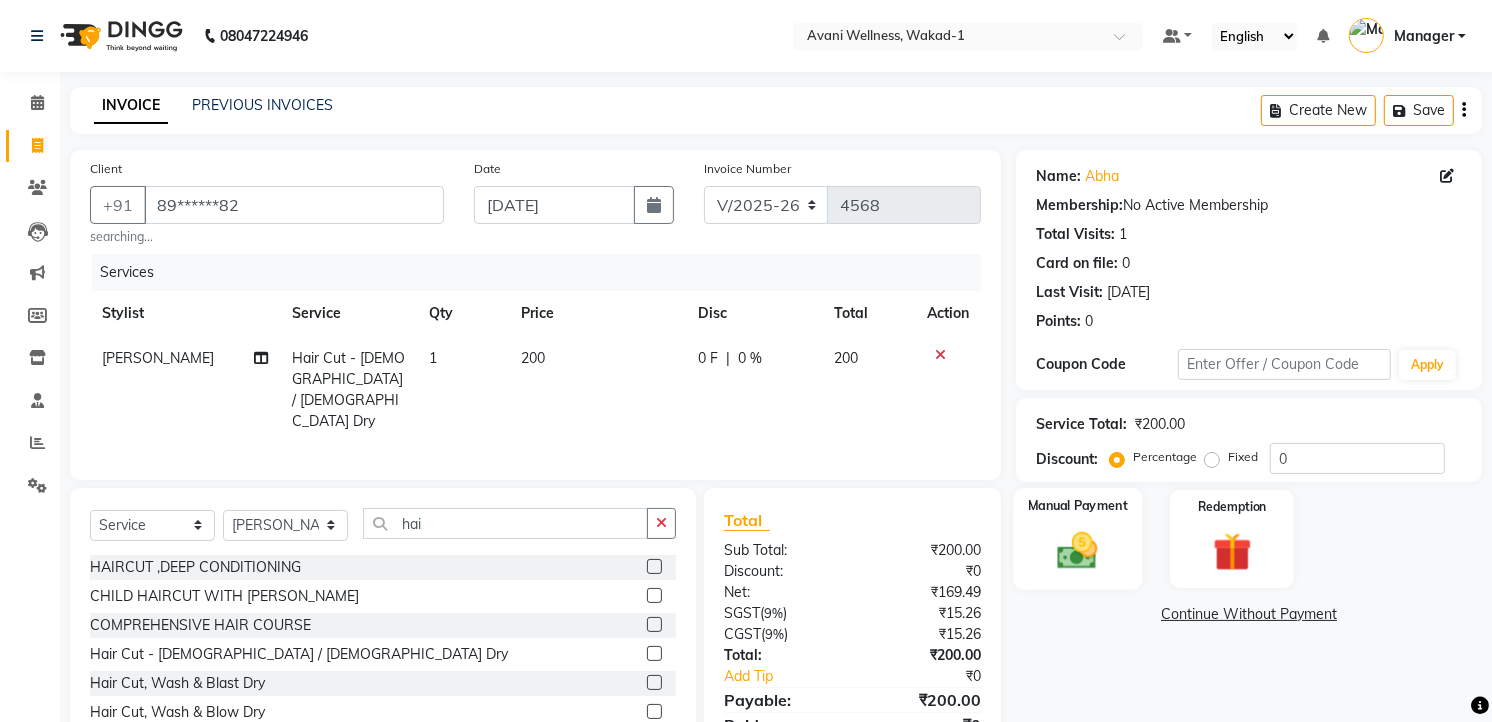 click on "Manual Payment" 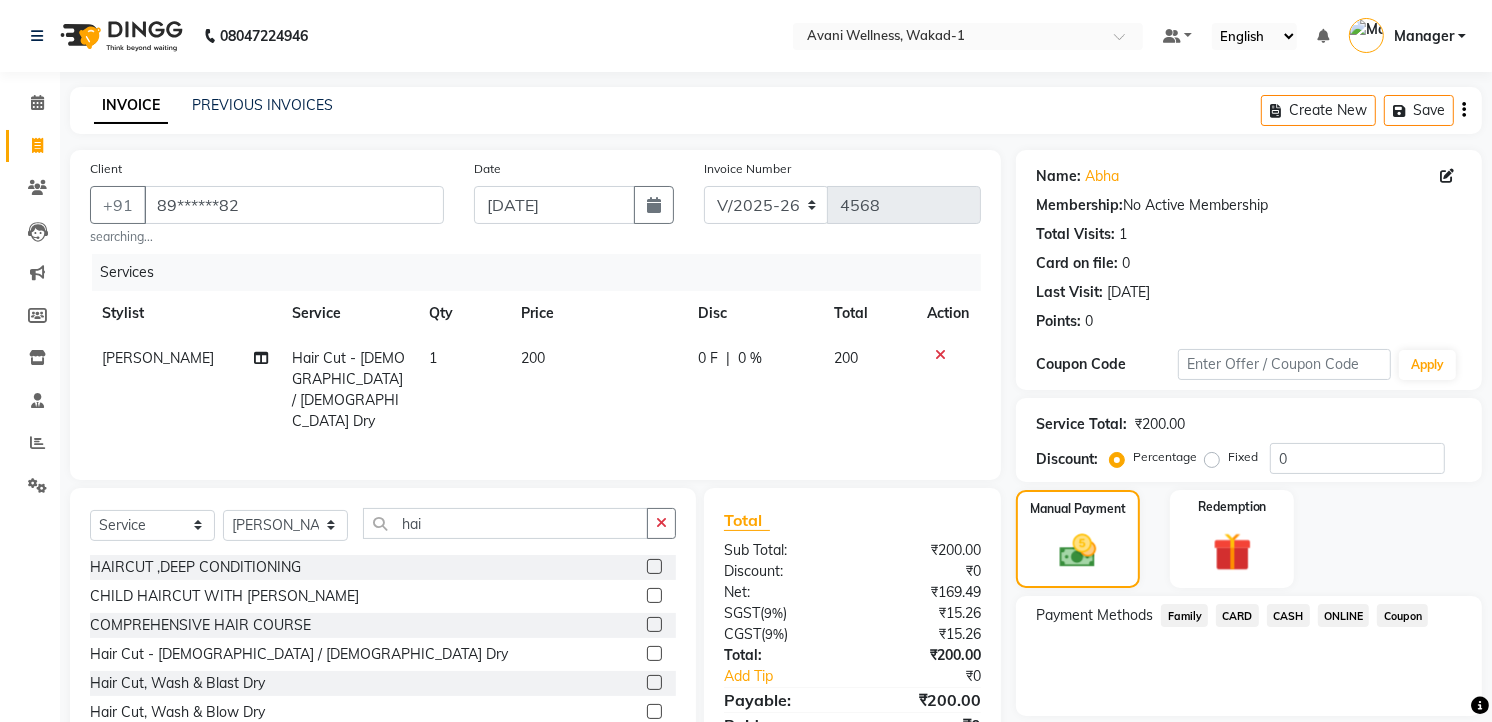 click on "ONLINE" 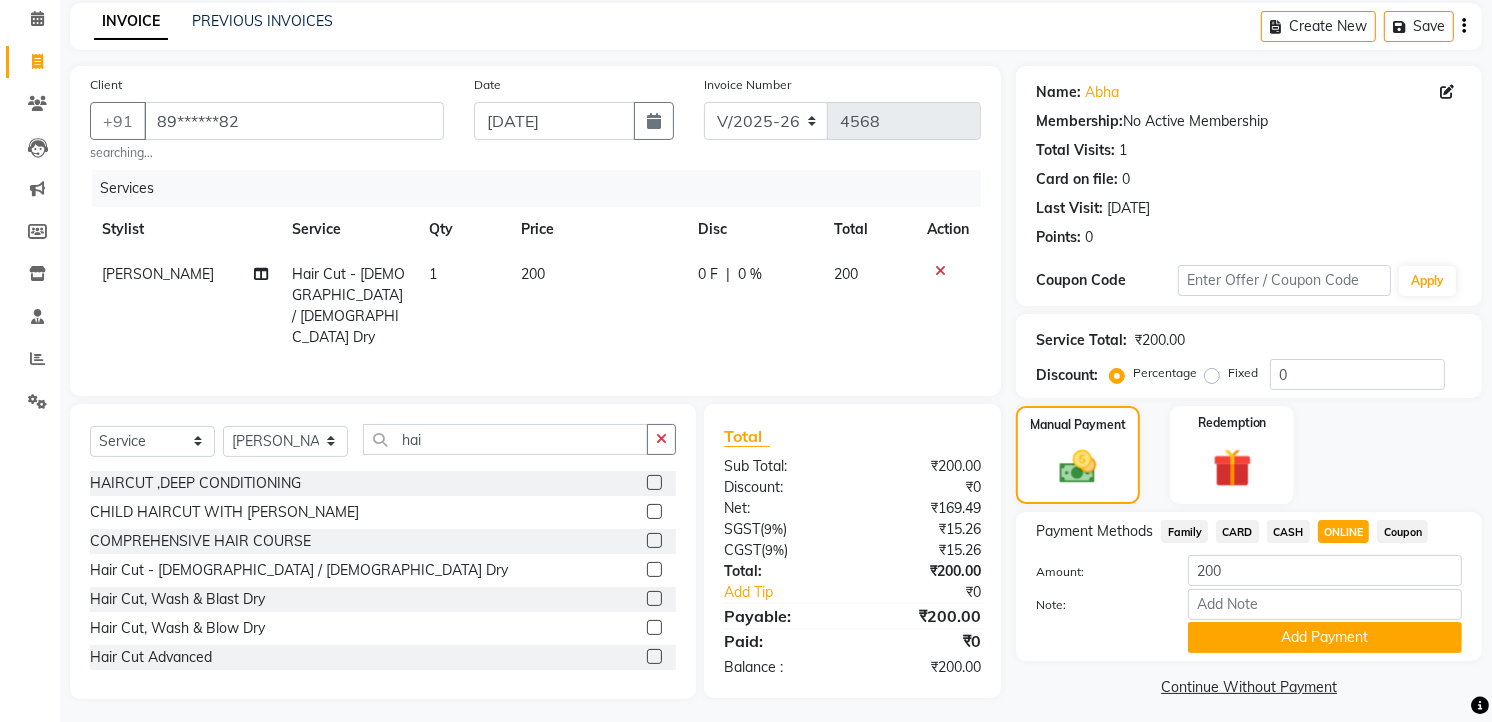 scroll, scrollTop: 94, scrollLeft: 0, axis: vertical 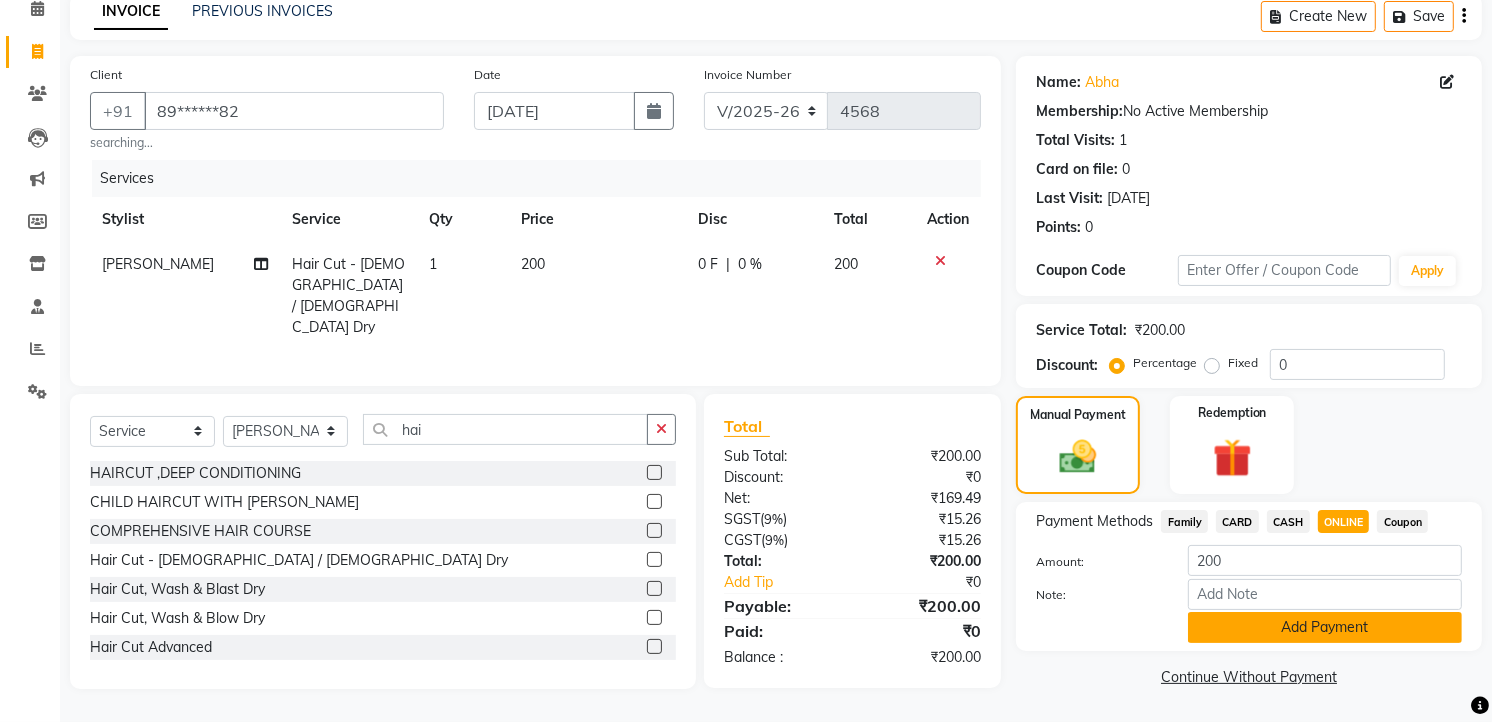 click on "Add Payment" 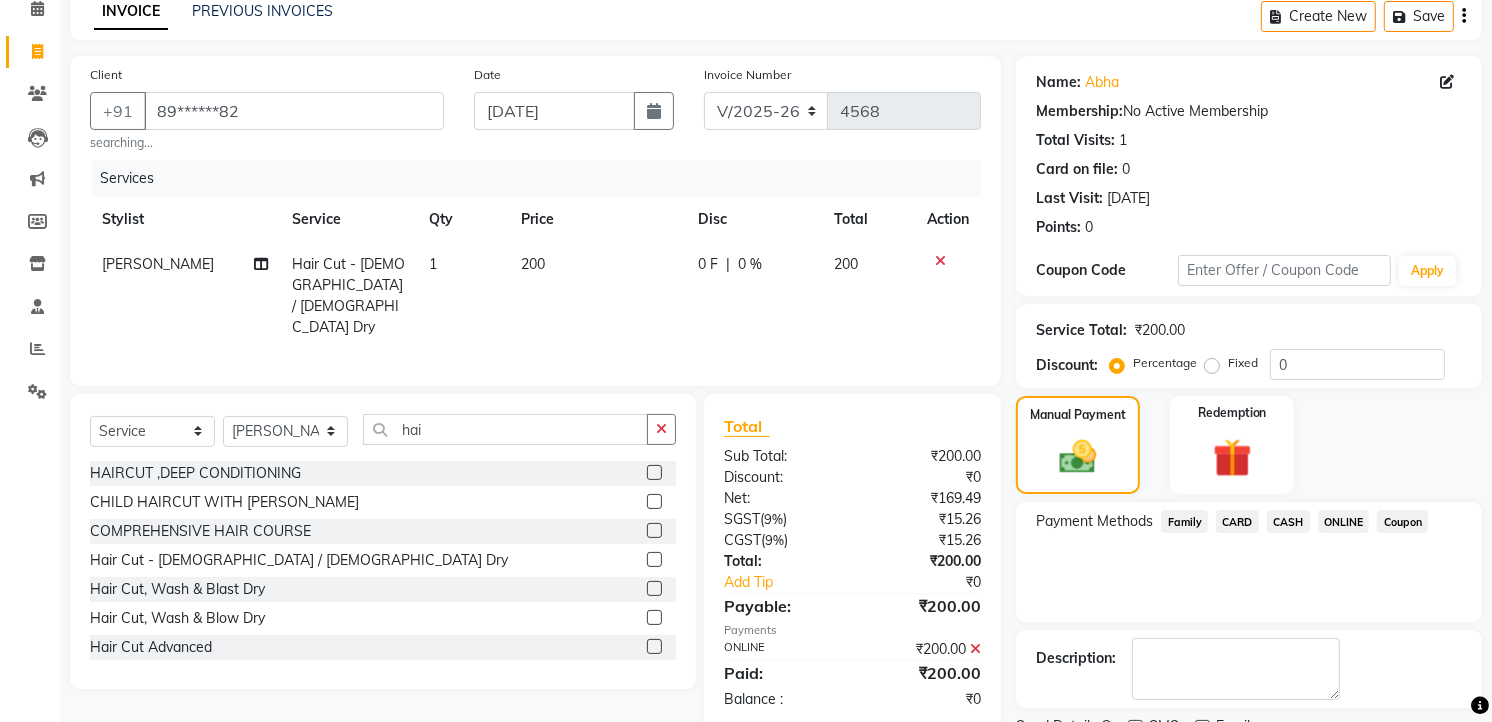 scroll, scrollTop: 177, scrollLeft: 0, axis: vertical 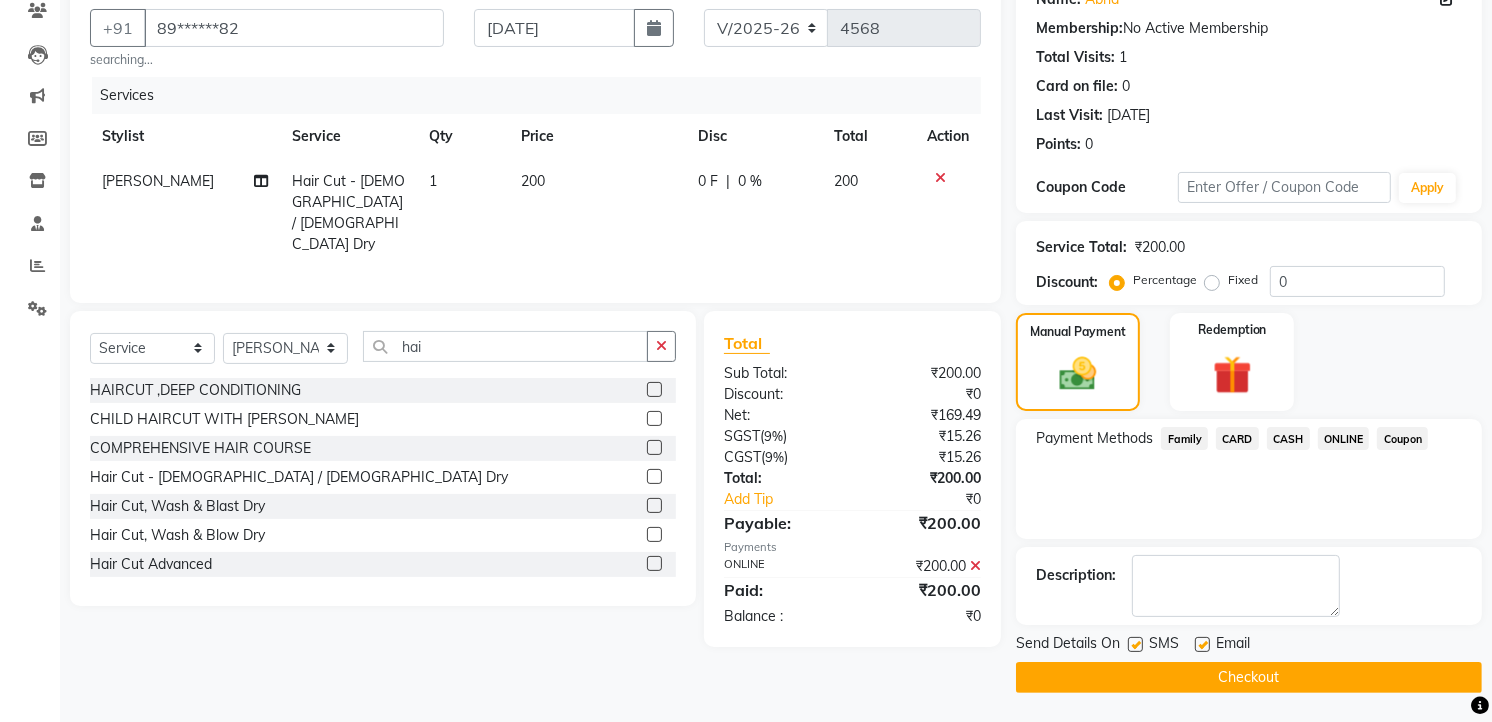 click on "Checkout" 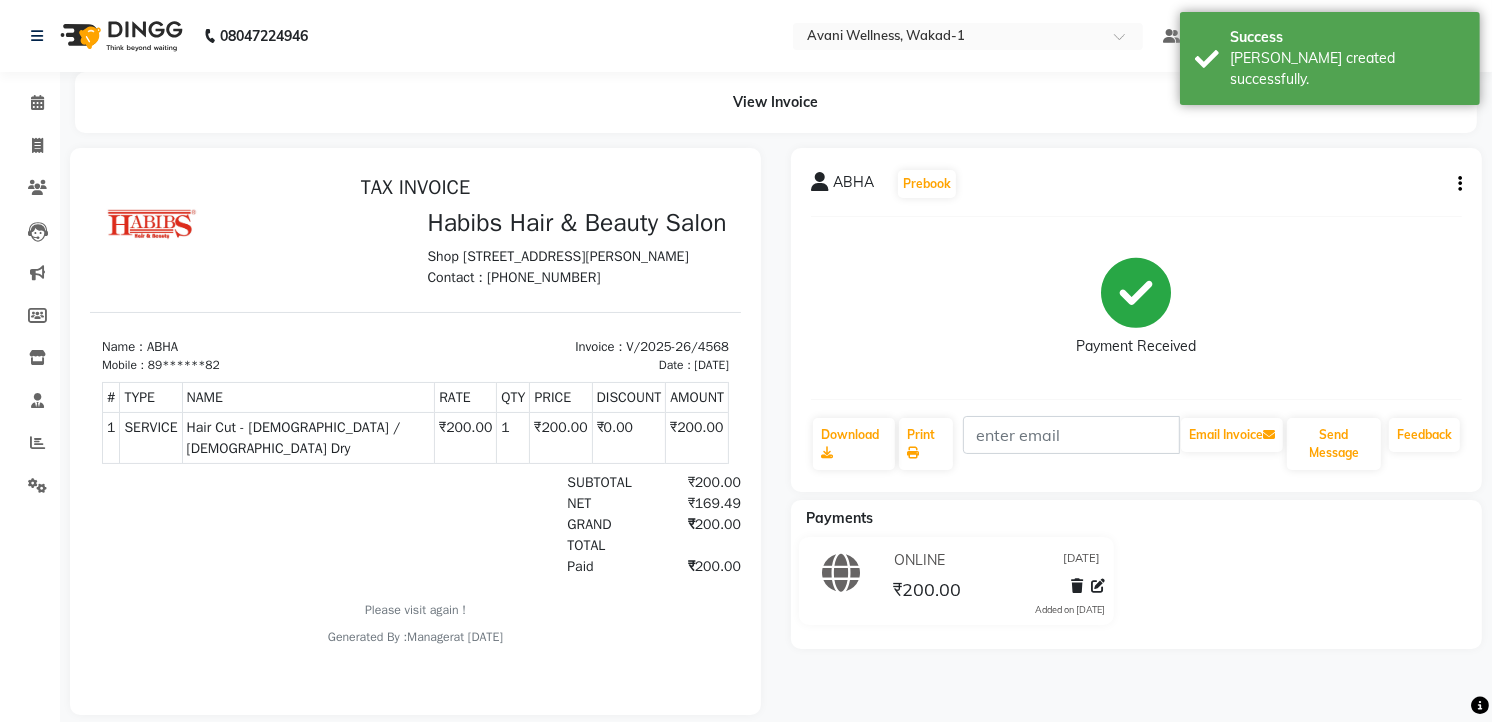 scroll, scrollTop: 0, scrollLeft: 0, axis: both 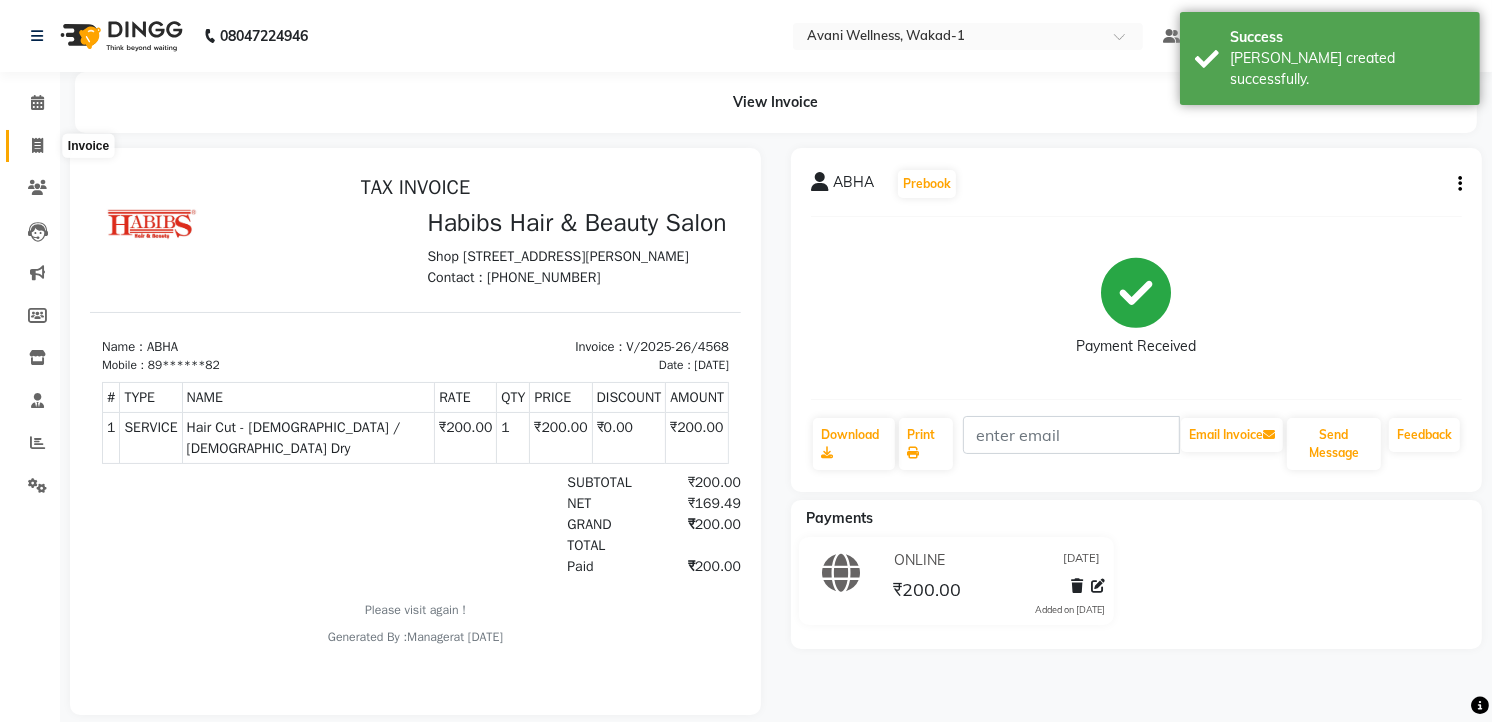 click 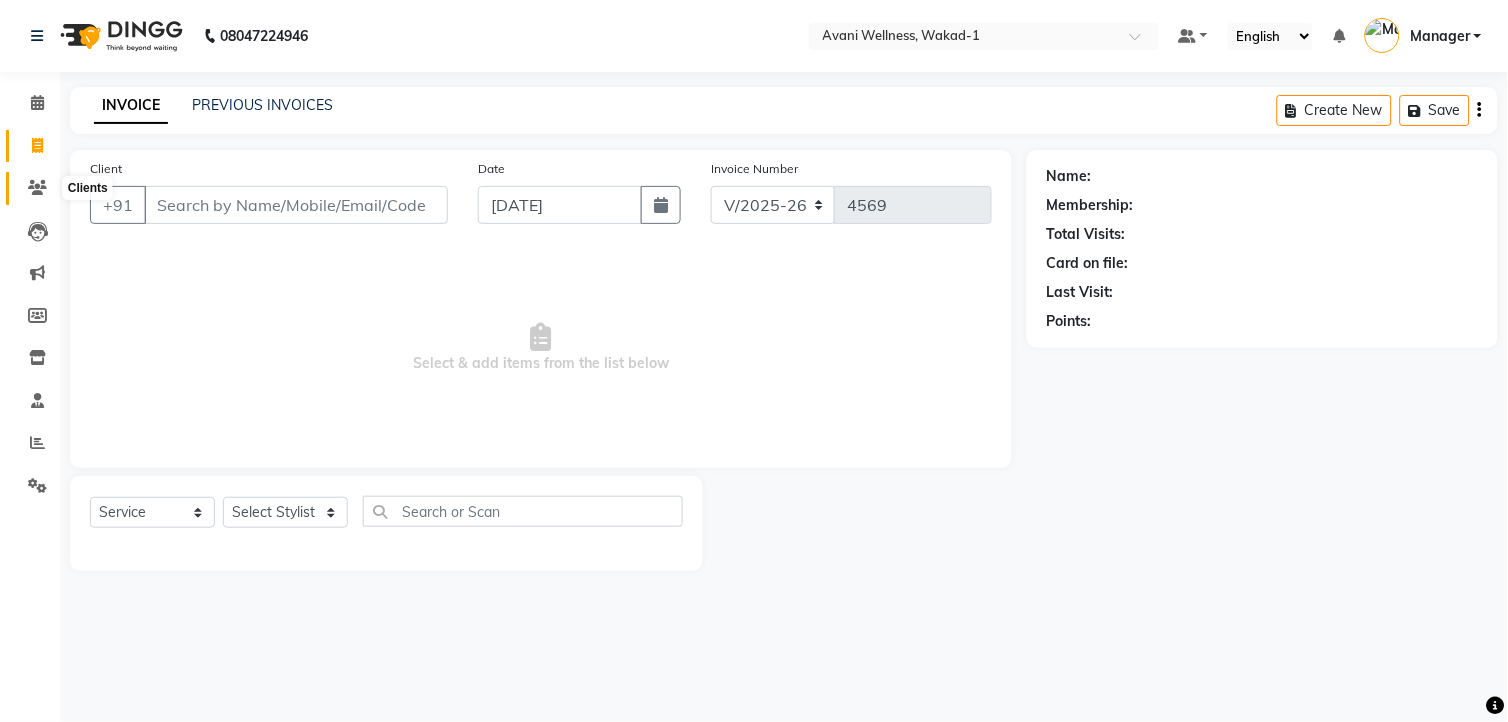 click 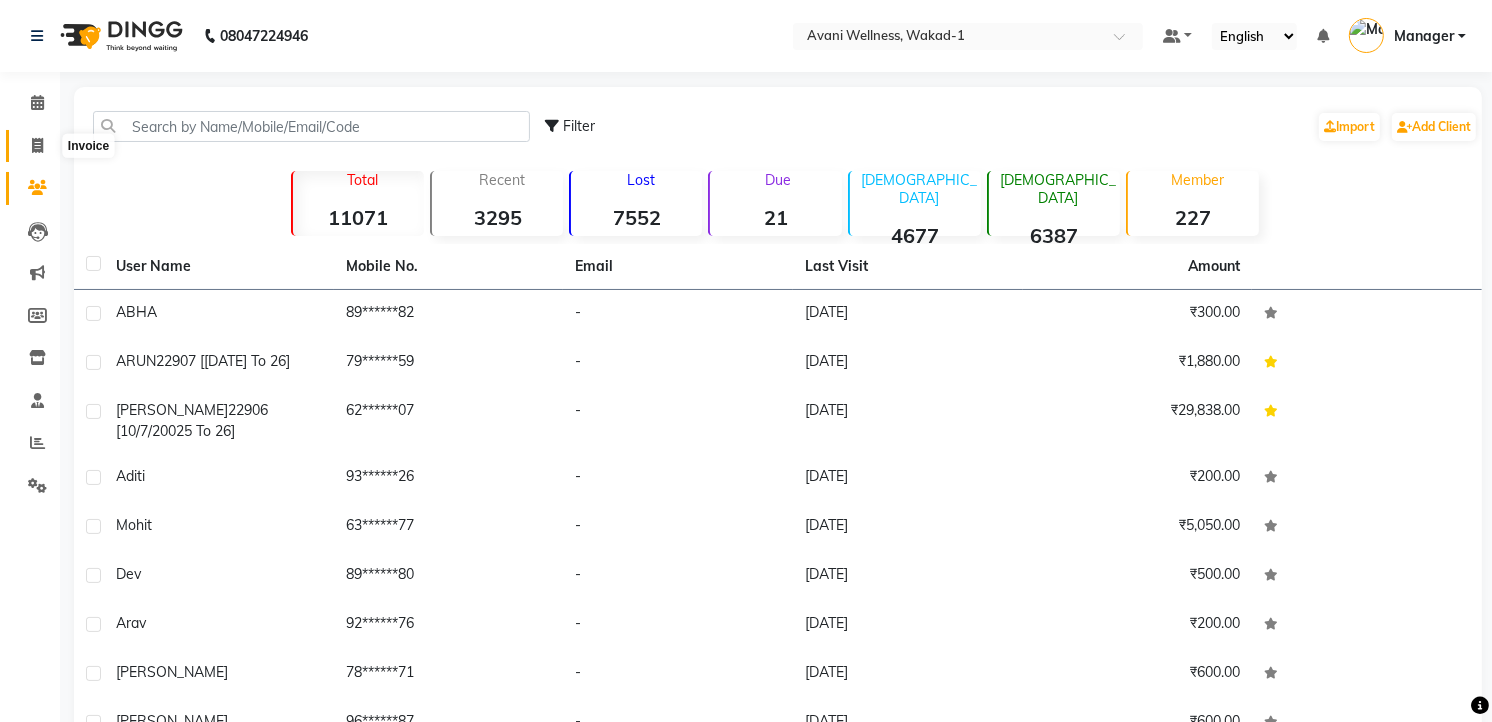 click 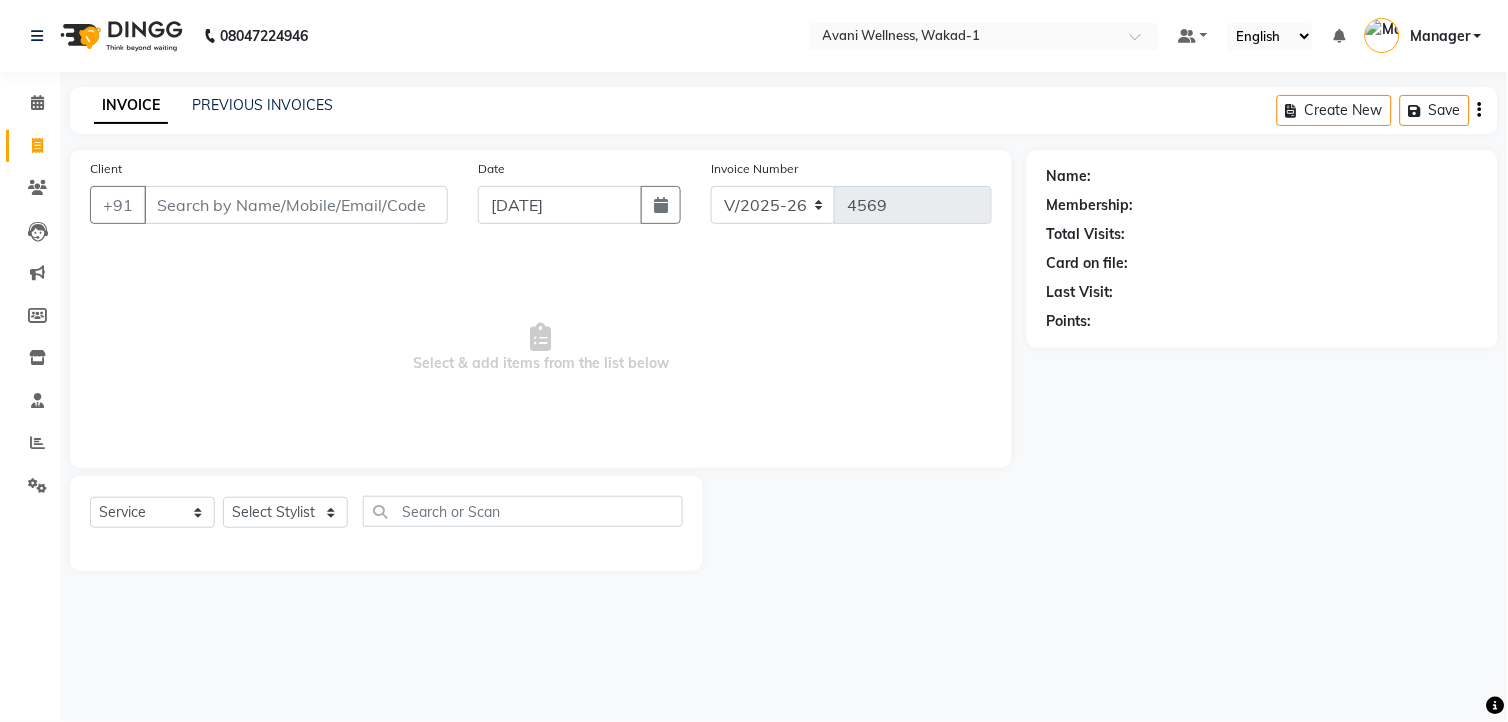 click on "Client" at bounding box center (296, 205) 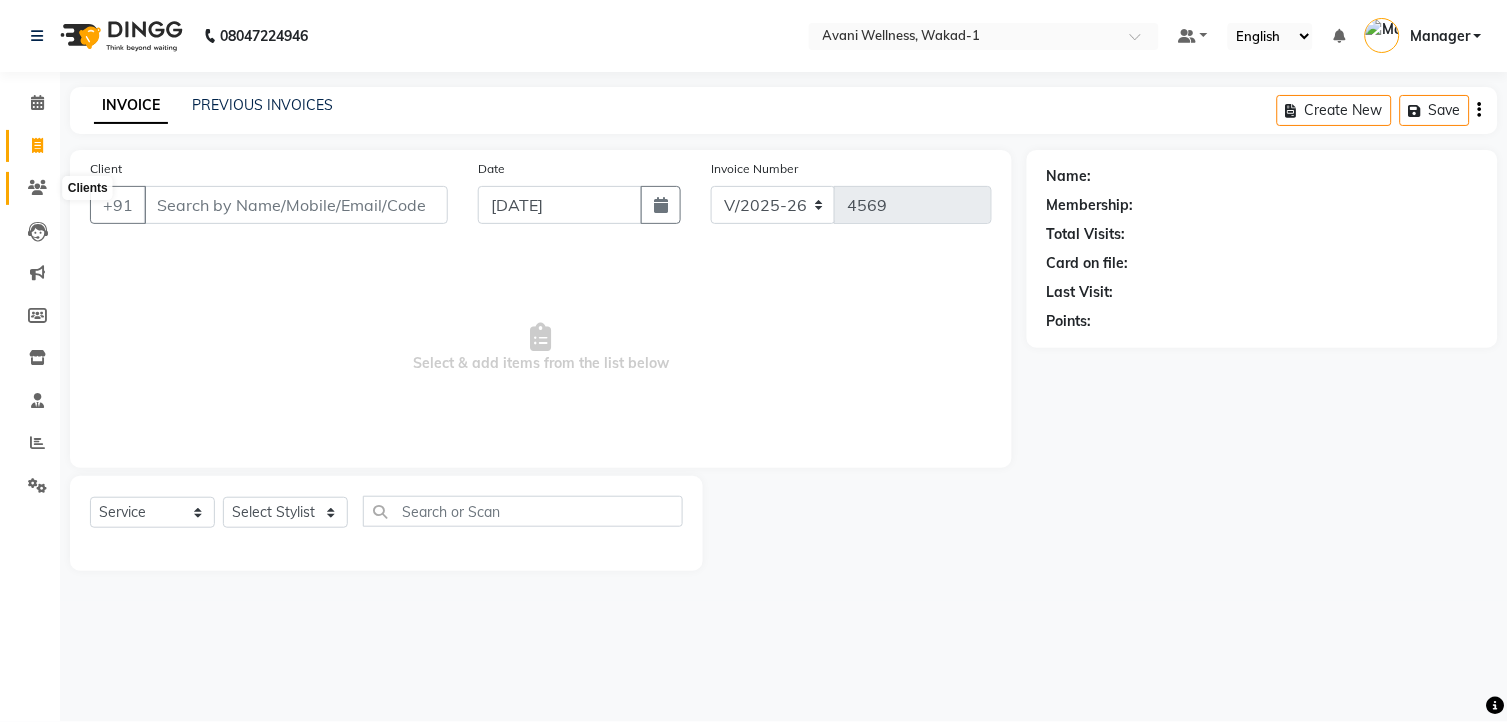 click 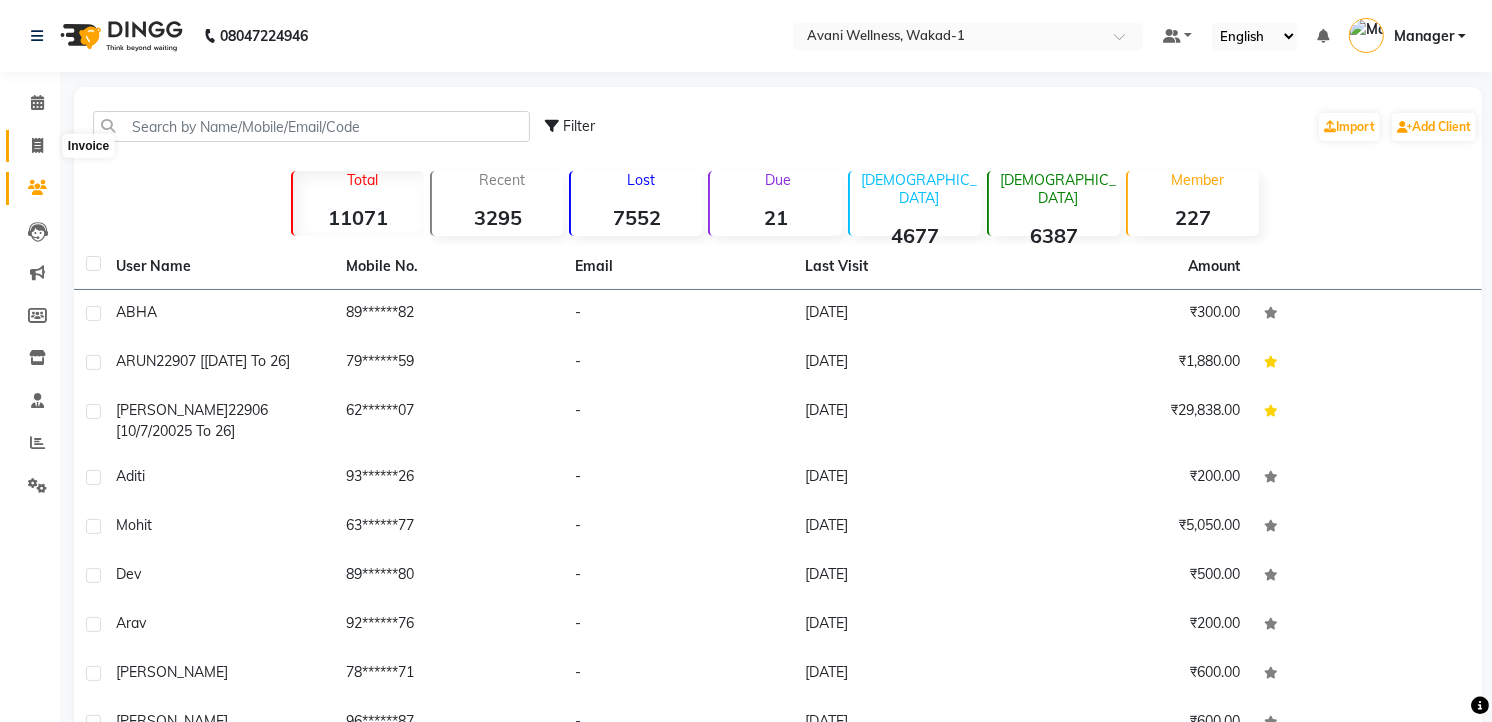 click 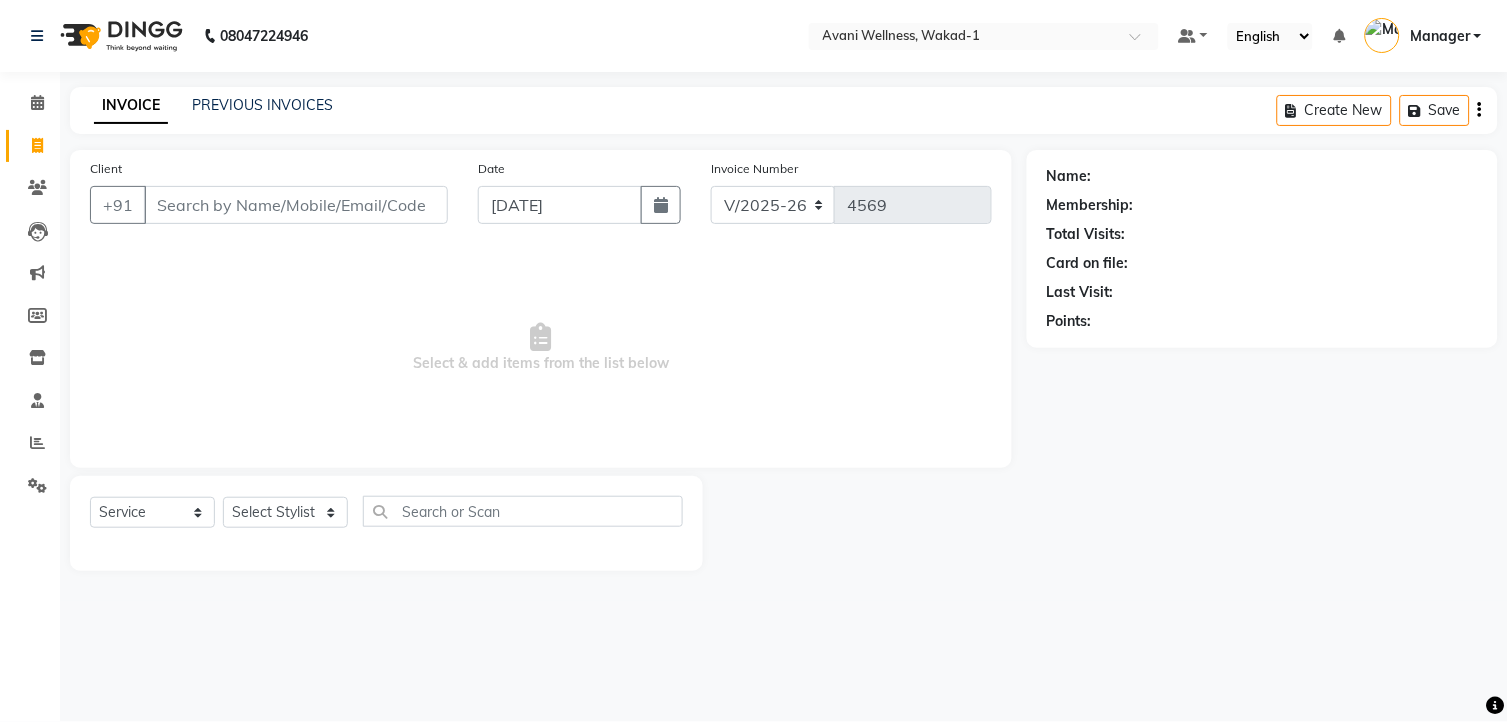 click on "Client" at bounding box center [296, 205] 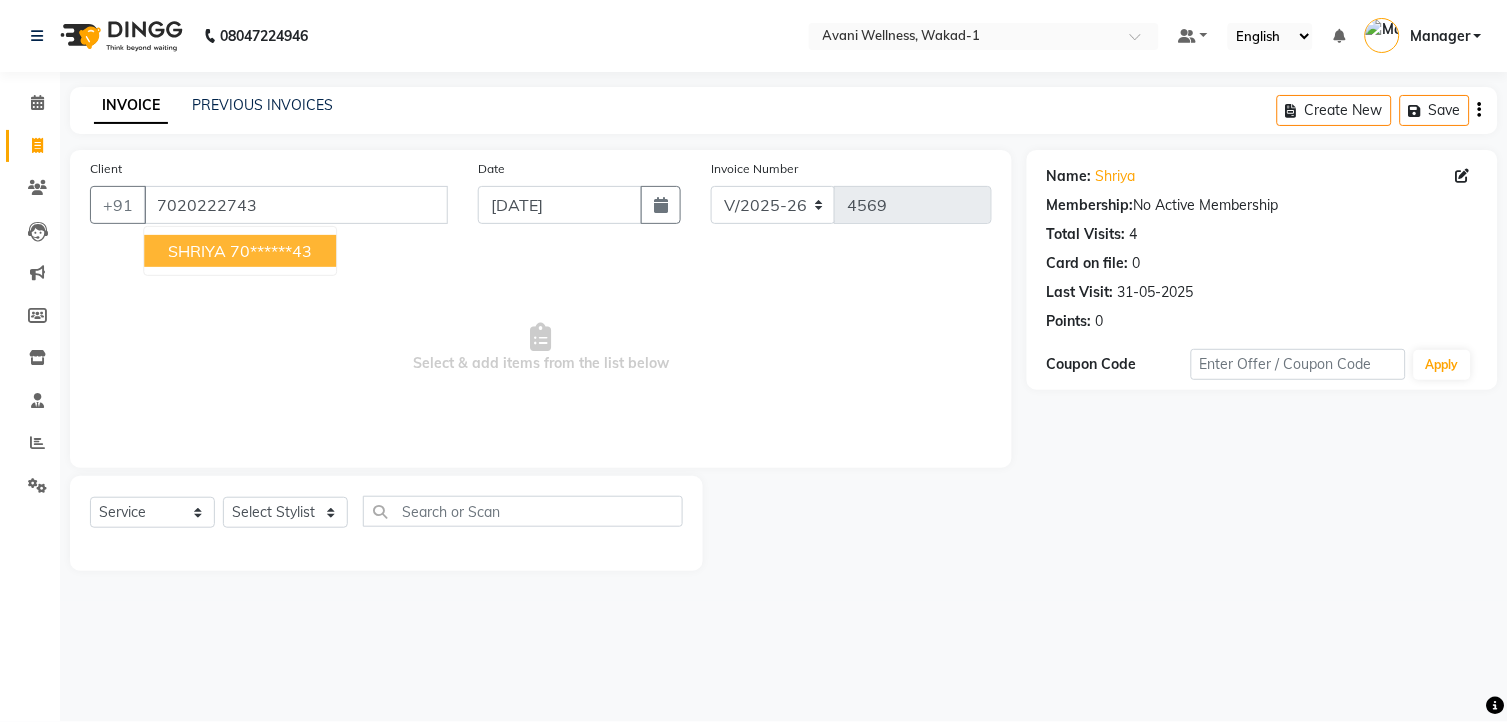 click on "70******43" at bounding box center (271, 251) 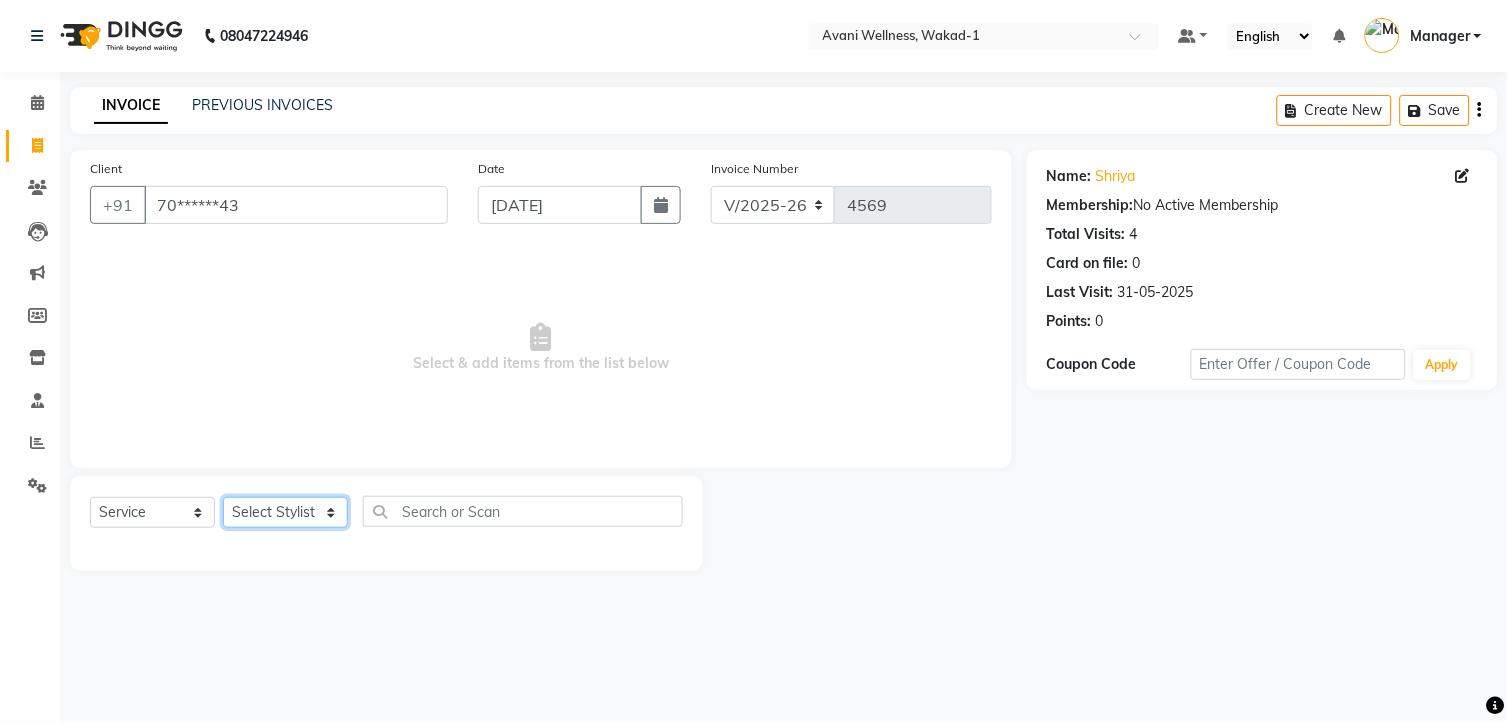click on "Select Stylist [PERSON_NAME] MAAM [PERSON_NAME] DEV Deva [PERSON_NAME] [PERSON_NAME] Jadhav Manager [PERSON_NAME] MANAGER [PERSON_NAME] [PERSON_NAME]  [PERSON_NAME] [PERSON_NAME] [PERSON_NAME] [PERSON_NAME] [PERSON_NAME] Wakad 2 Yogesh" 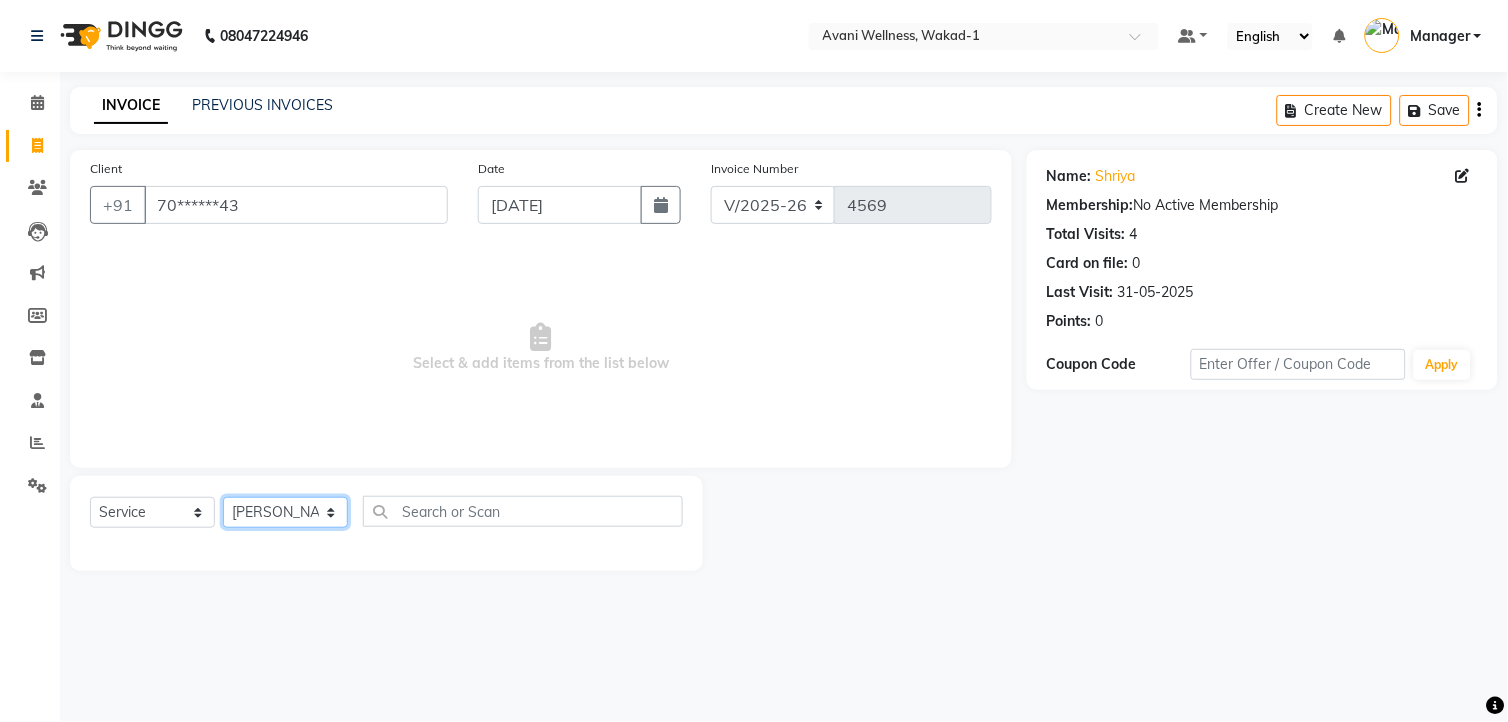 click on "Select Stylist [PERSON_NAME] MAAM [PERSON_NAME] DEV Deva [PERSON_NAME] [PERSON_NAME] Jadhav Manager [PERSON_NAME] MANAGER [PERSON_NAME] [PERSON_NAME]  [PERSON_NAME] [PERSON_NAME] [PERSON_NAME] [PERSON_NAME] [PERSON_NAME] Wakad 2 Yogesh" 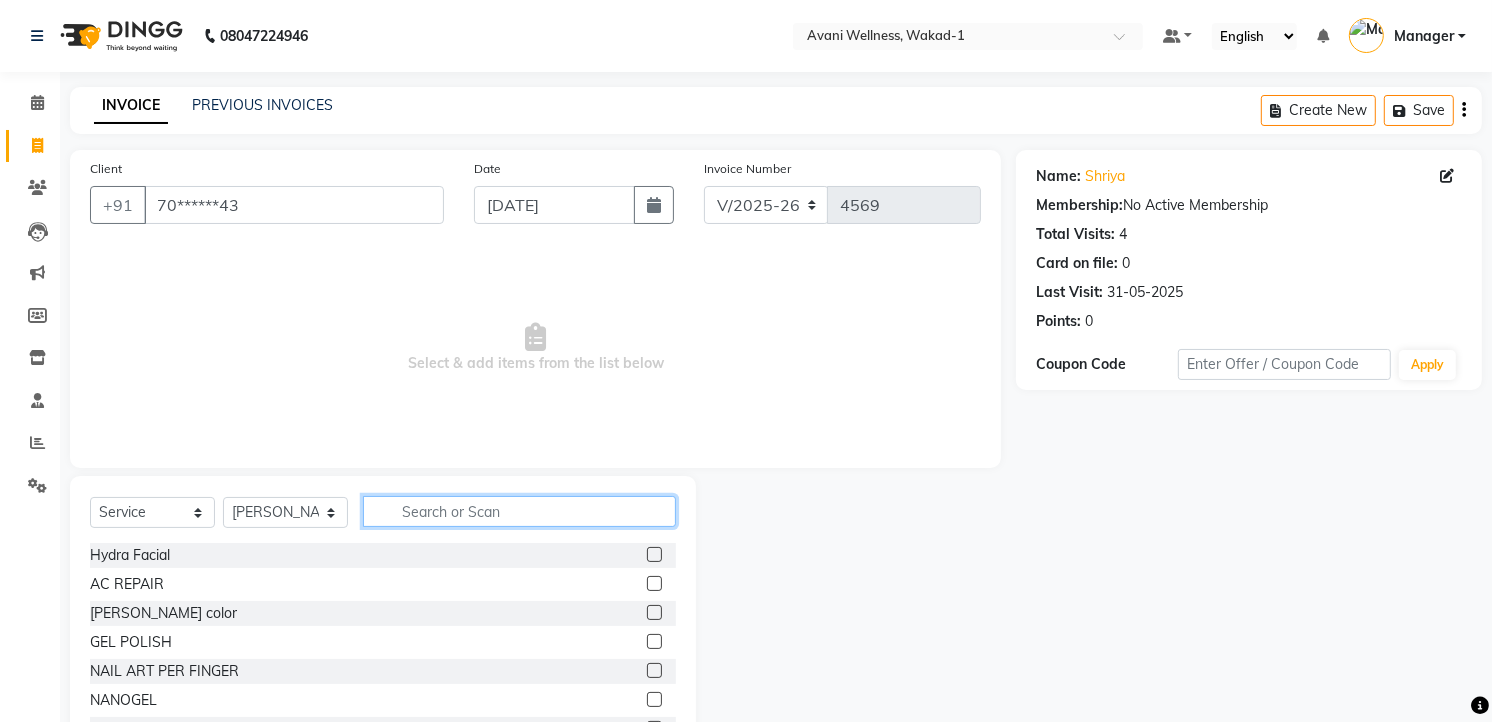click 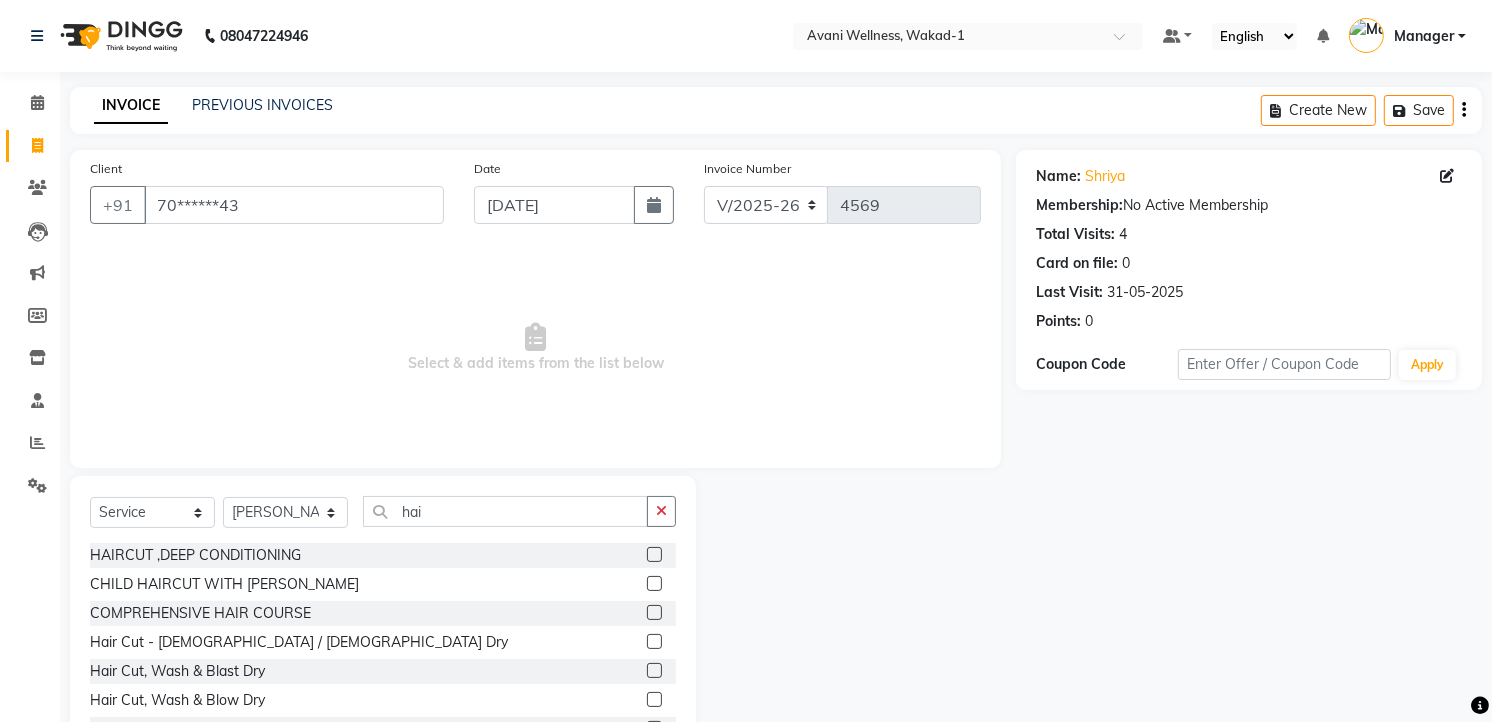 click 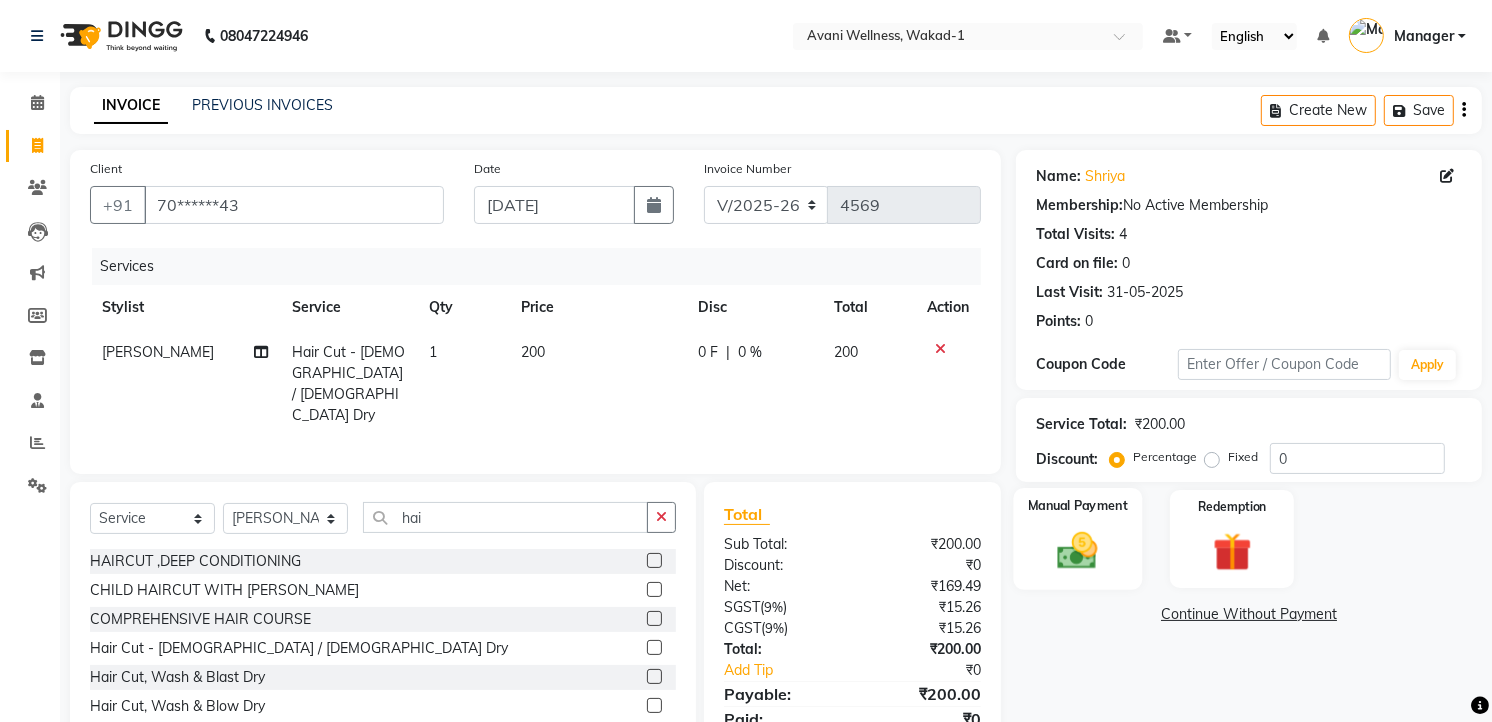 click 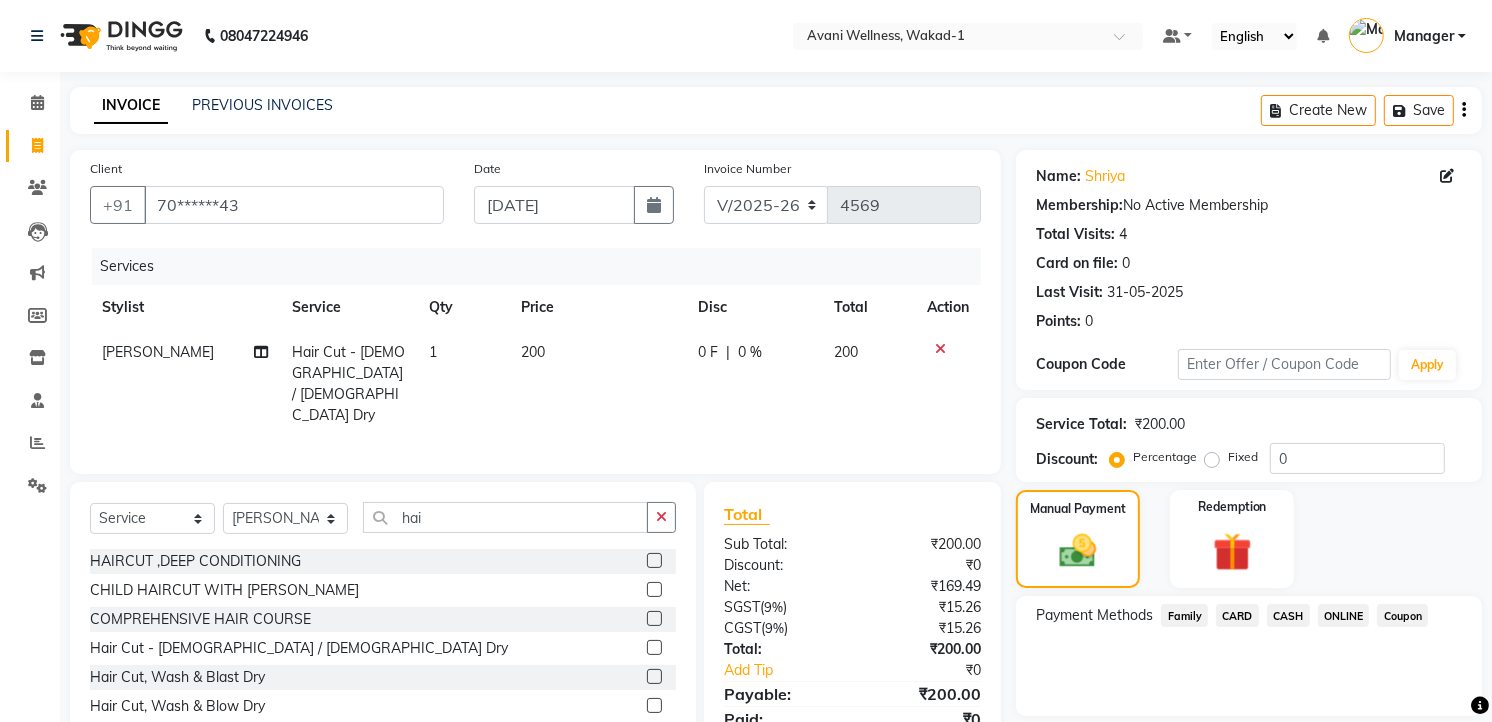click on "ONLINE" 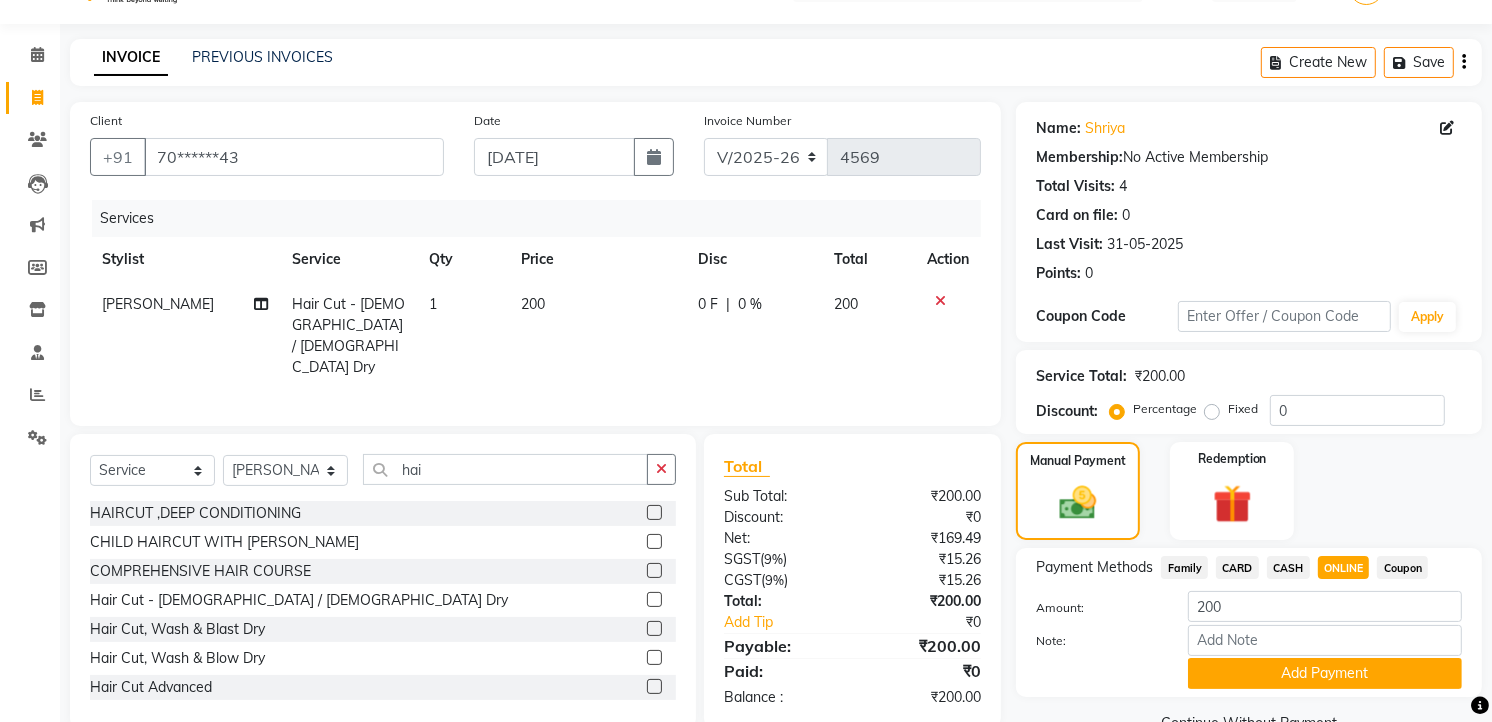 scroll, scrollTop: 53, scrollLeft: 0, axis: vertical 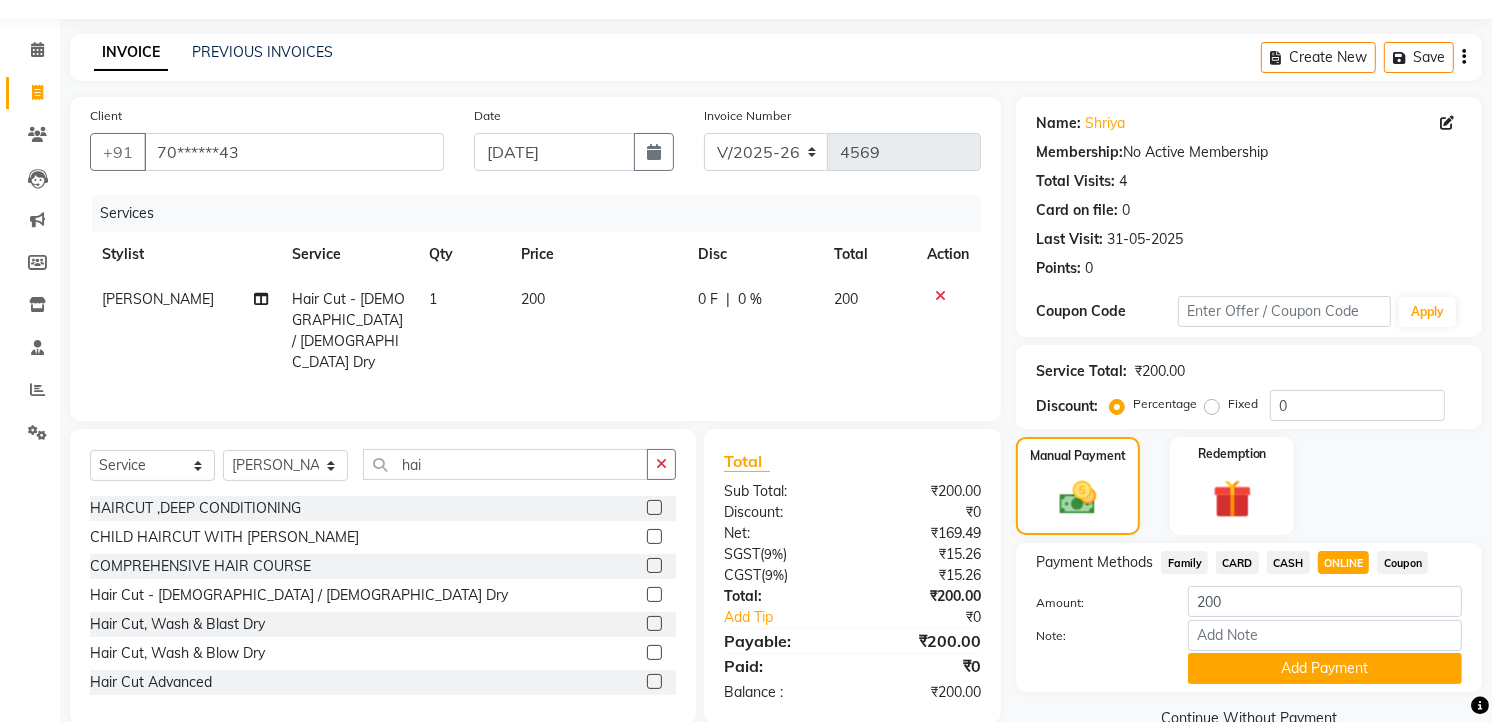 click on "Add Payment" 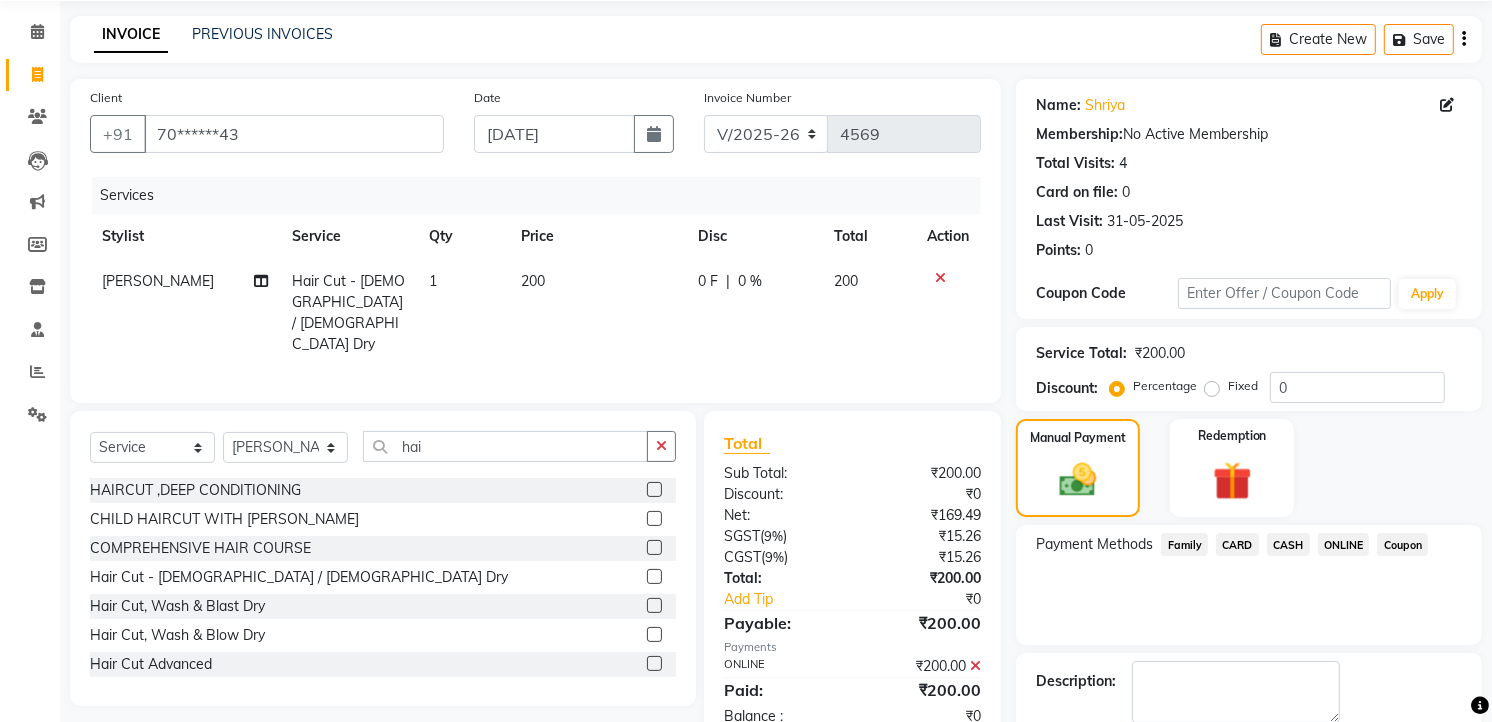 scroll, scrollTop: 177, scrollLeft: 0, axis: vertical 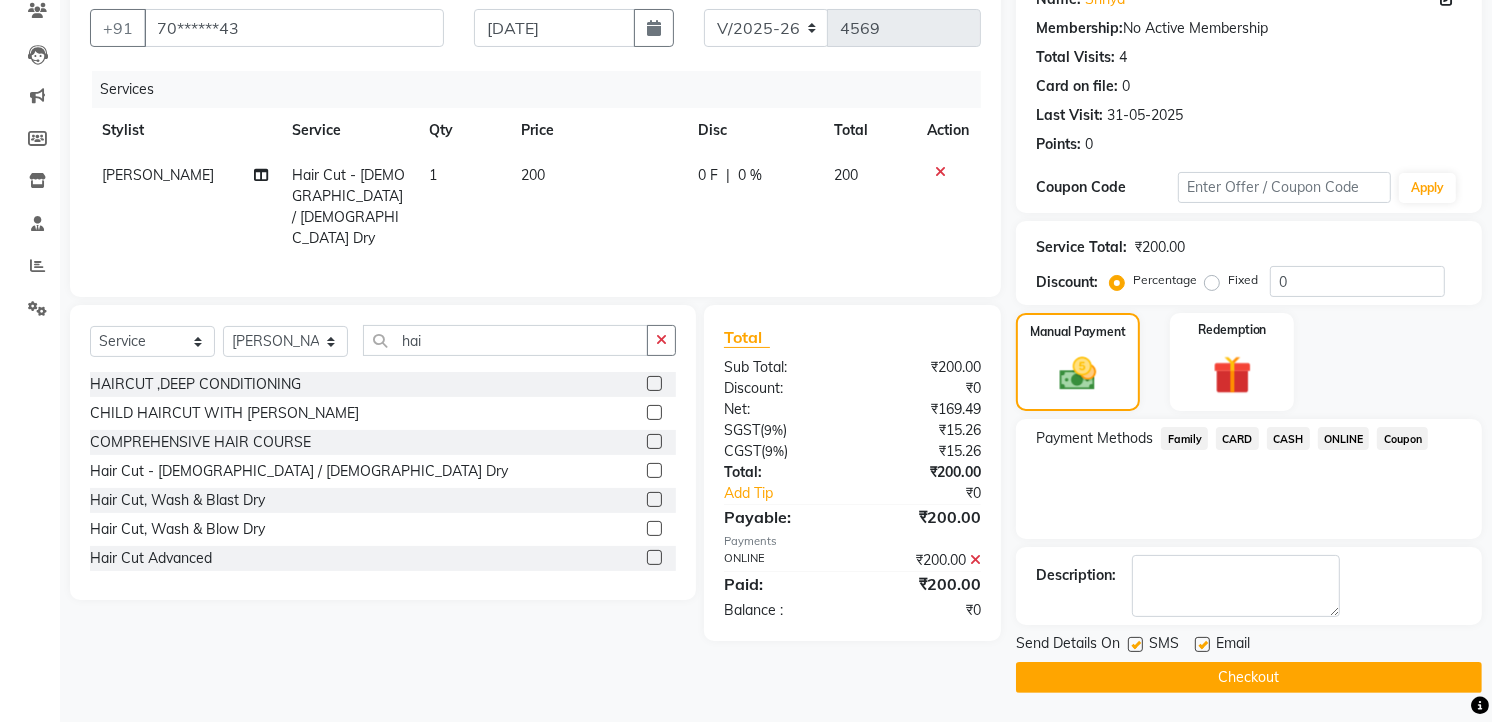 click on "Checkout" 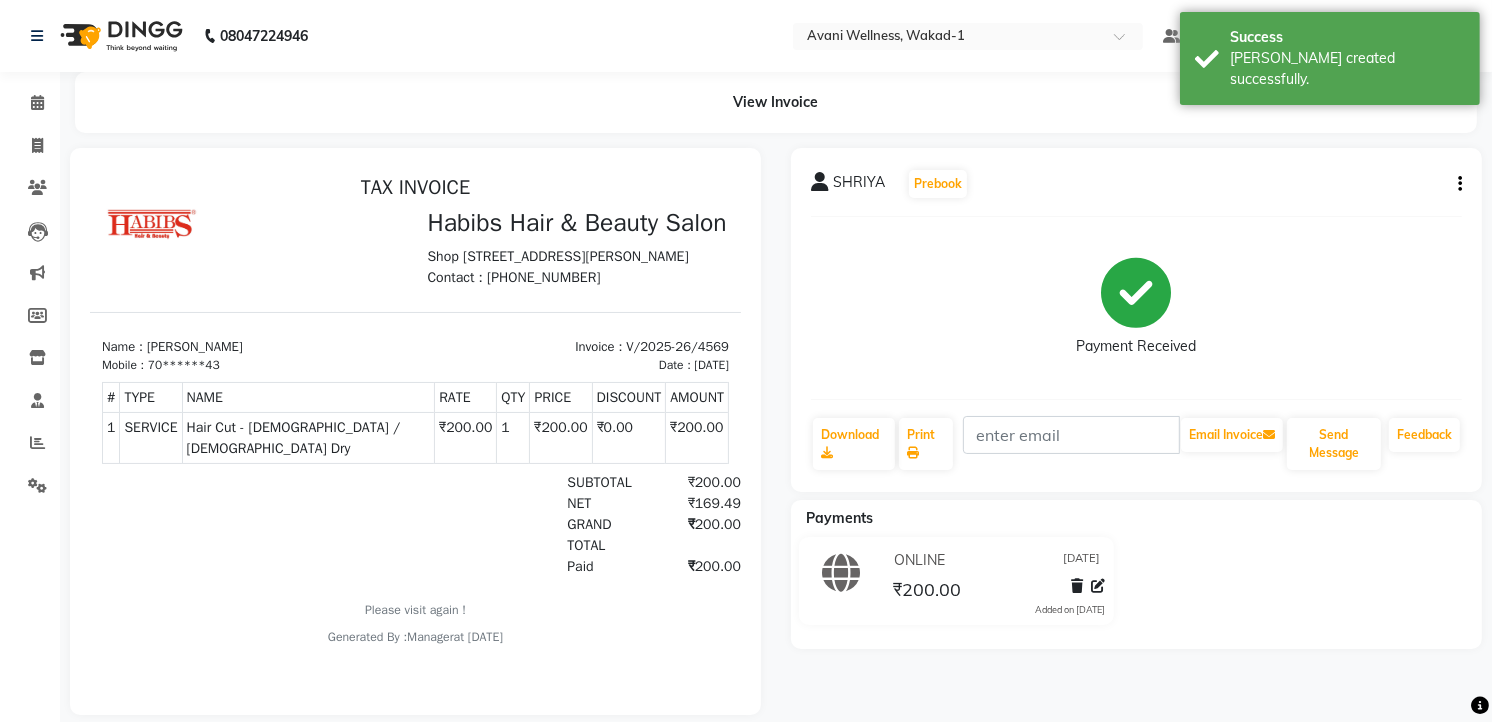 scroll, scrollTop: 0, scrollLeft: 0, axis: both 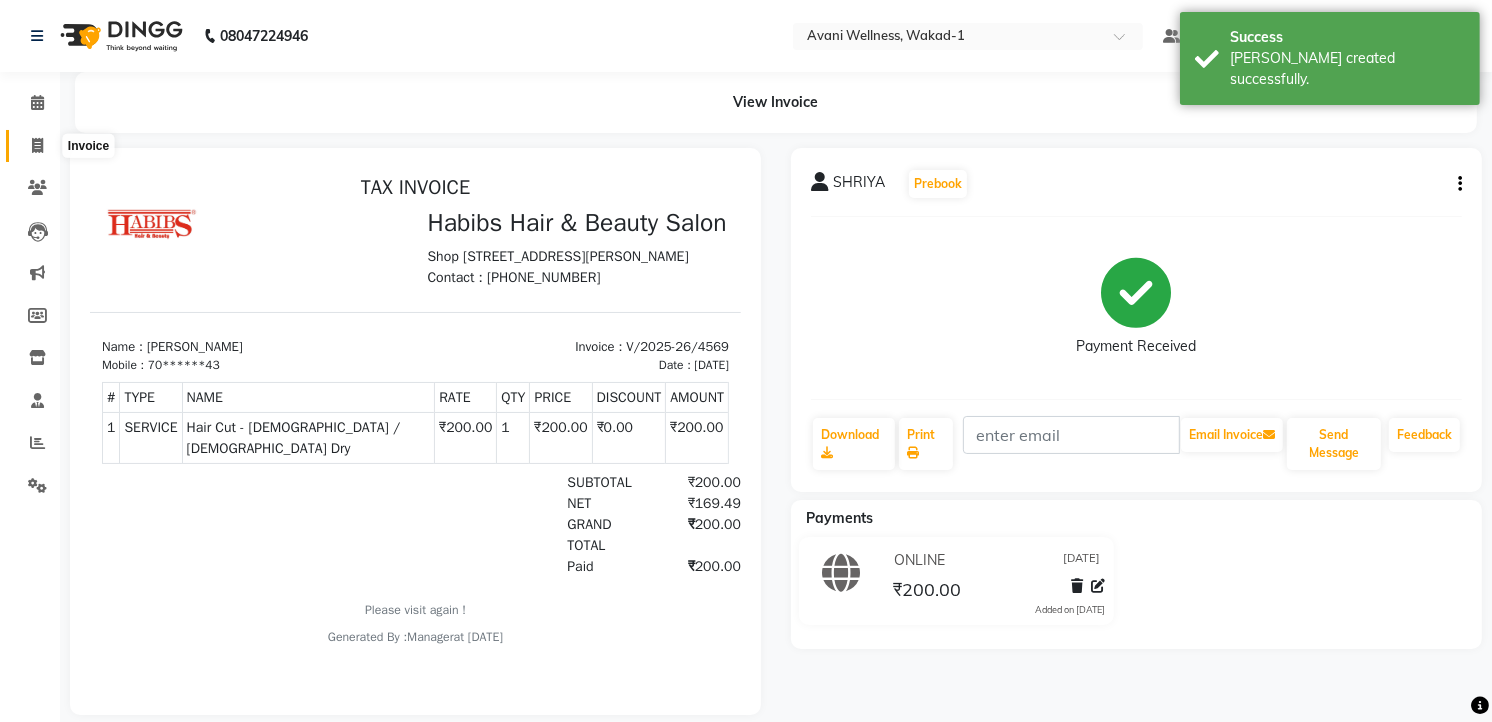 click 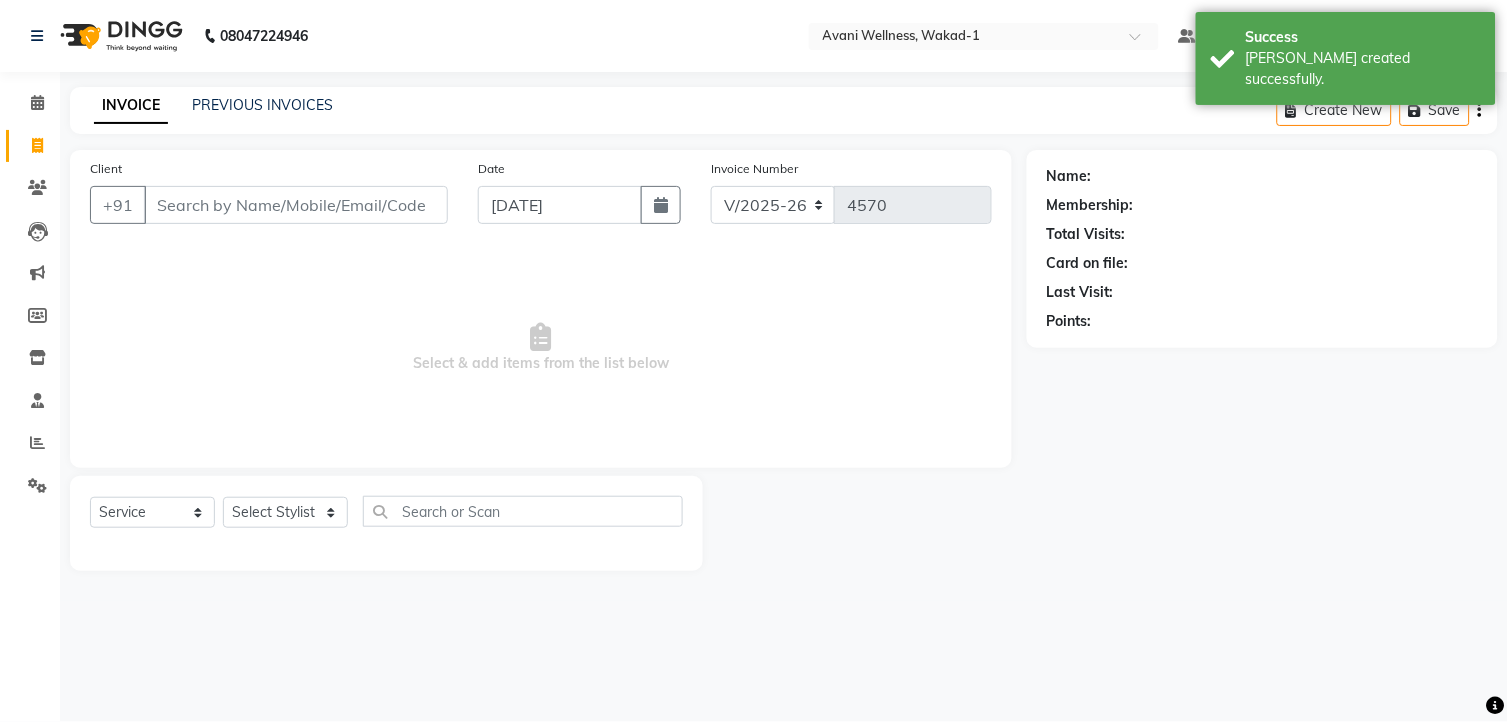 click on "Client" at bounding box center [296, 205] 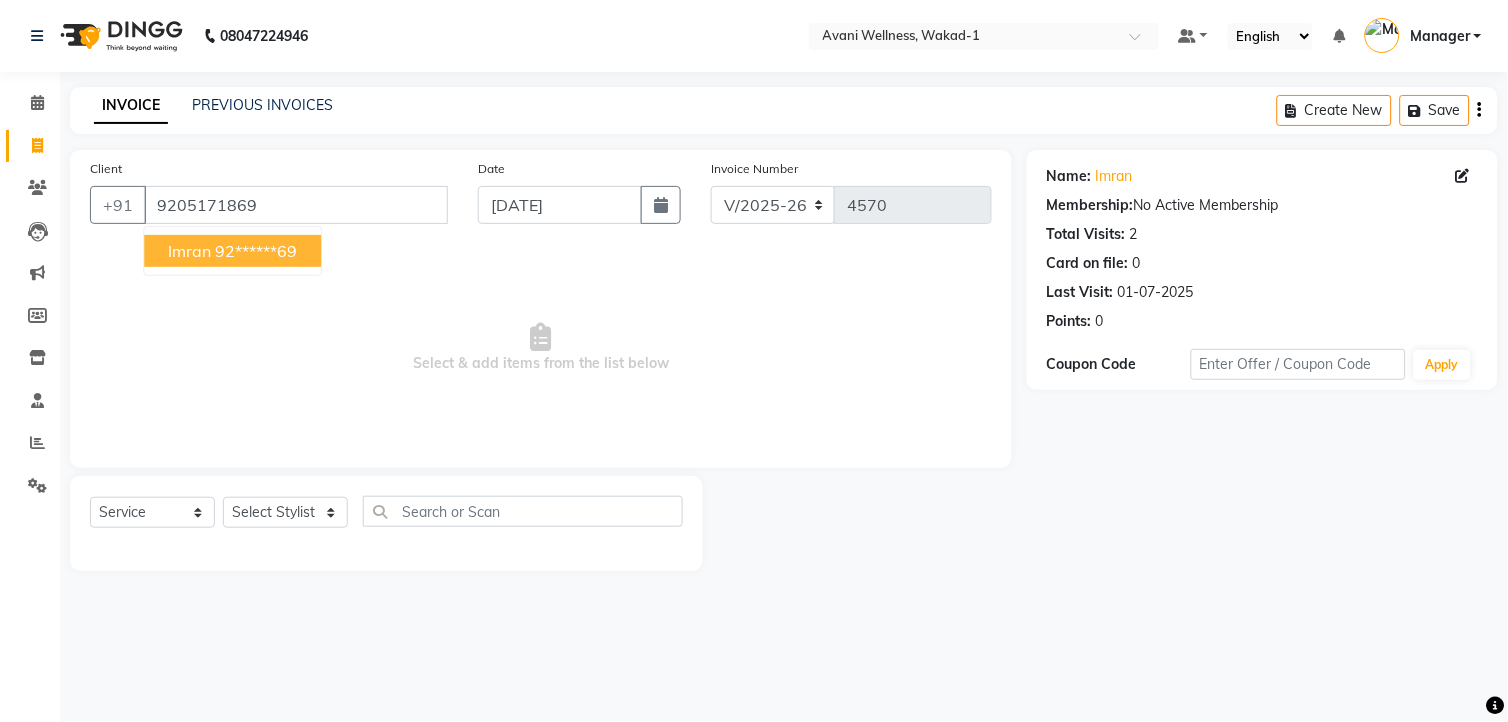 click on "92******69" at bounding box center [256, 251] 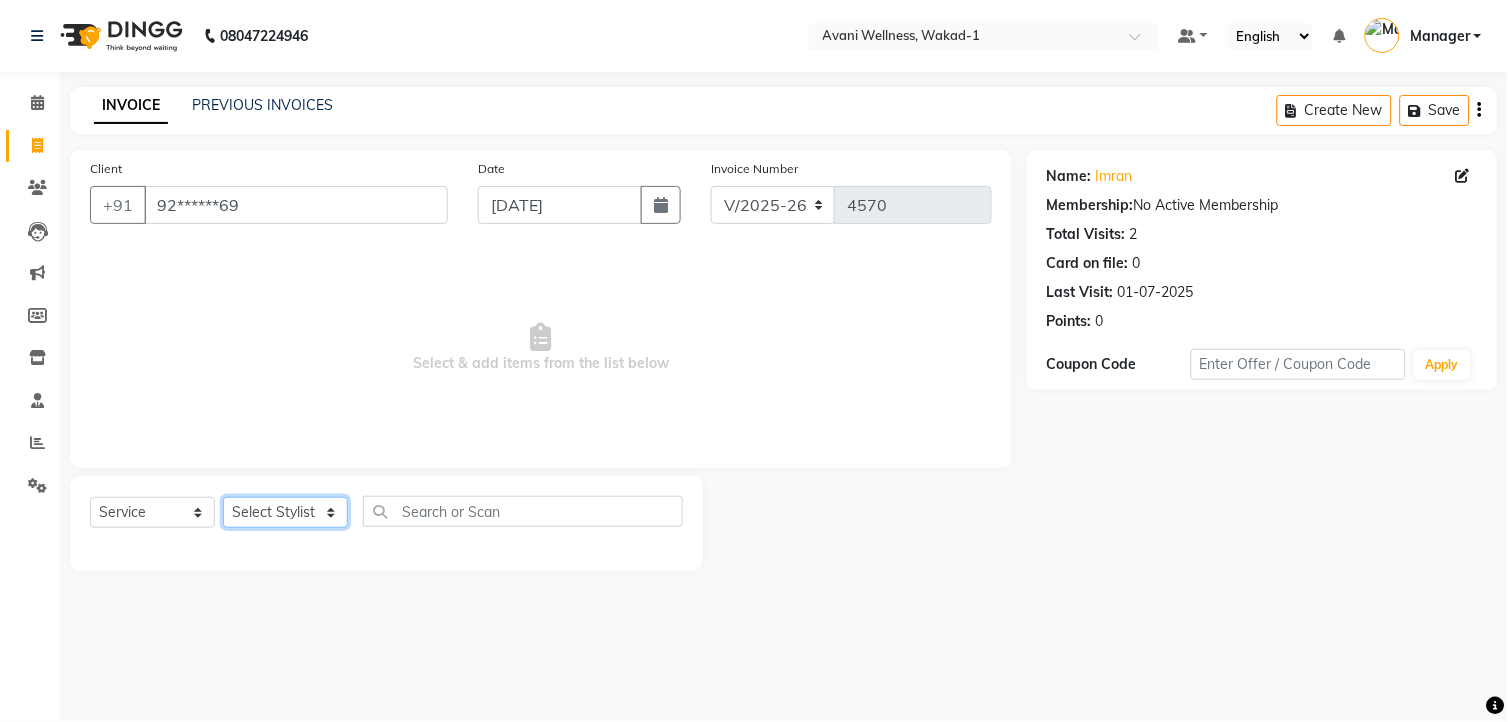 click on "Select Stylist [PERSON_NAME] MAAM [PERSON_NAME] DEV Deva [PERSON_NAME] [PERSON_NAME] Jadhav Manager [PERSON_NAME] MANAGER [PERSON_NAME] [PERSON_NAME]  [PERSON_NAME] [PERSON_NAME] [PERSON_NAME] [PERSON_NAME] [PERSON_NAME] Wakad 2 Yogesh" 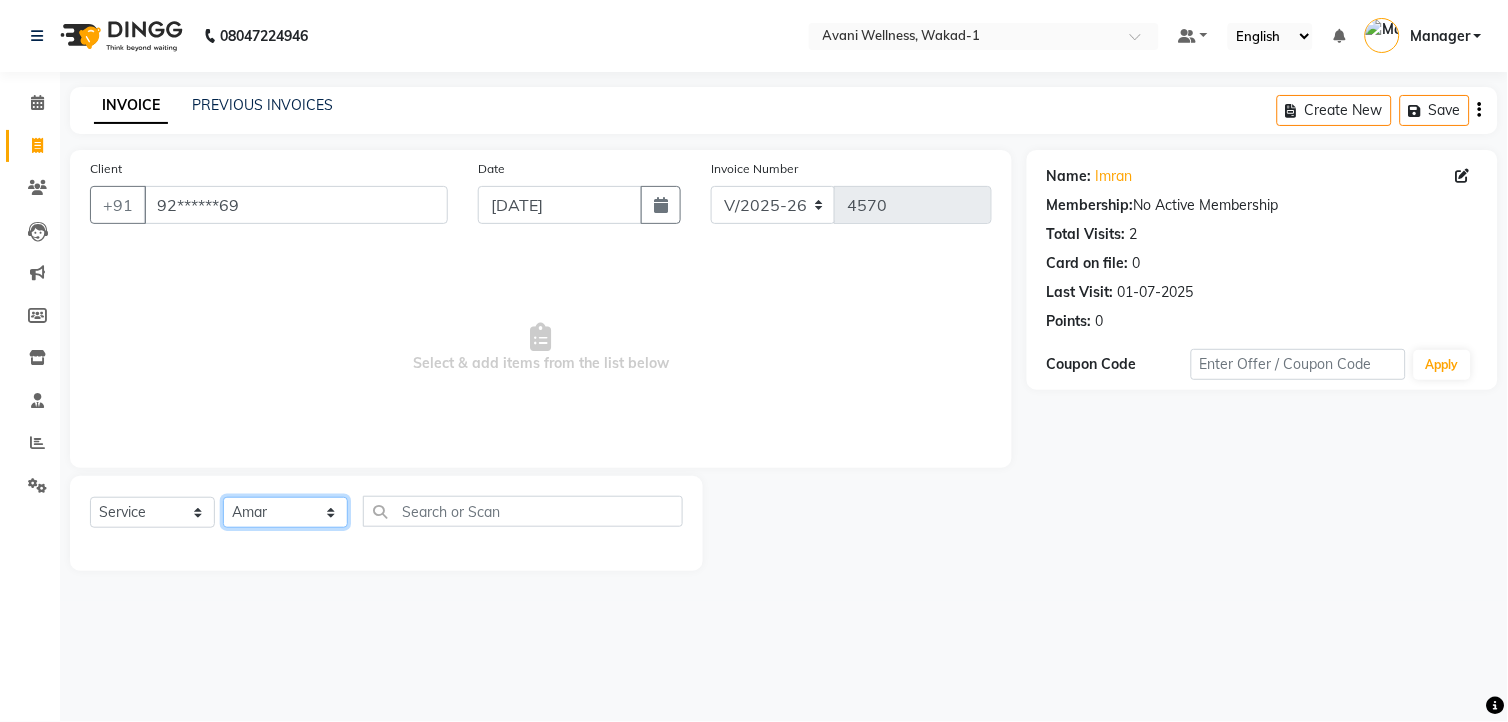 click on "Select Stylist [PERSON_NAME] MAAM [PERSON_NAME] DEV Deva [PERSON_NAME] [PERSON_NAME] Jadhav Manager [PERSON_NAME] MANAGER [PERSON_NAME] [PERSON_NAME]  [PERSON_NAME] [PERSON_NAME] [PERSON_NAME] [PERSON_NAME] [PERSON_NAME] Wakad 2 Yogesh" 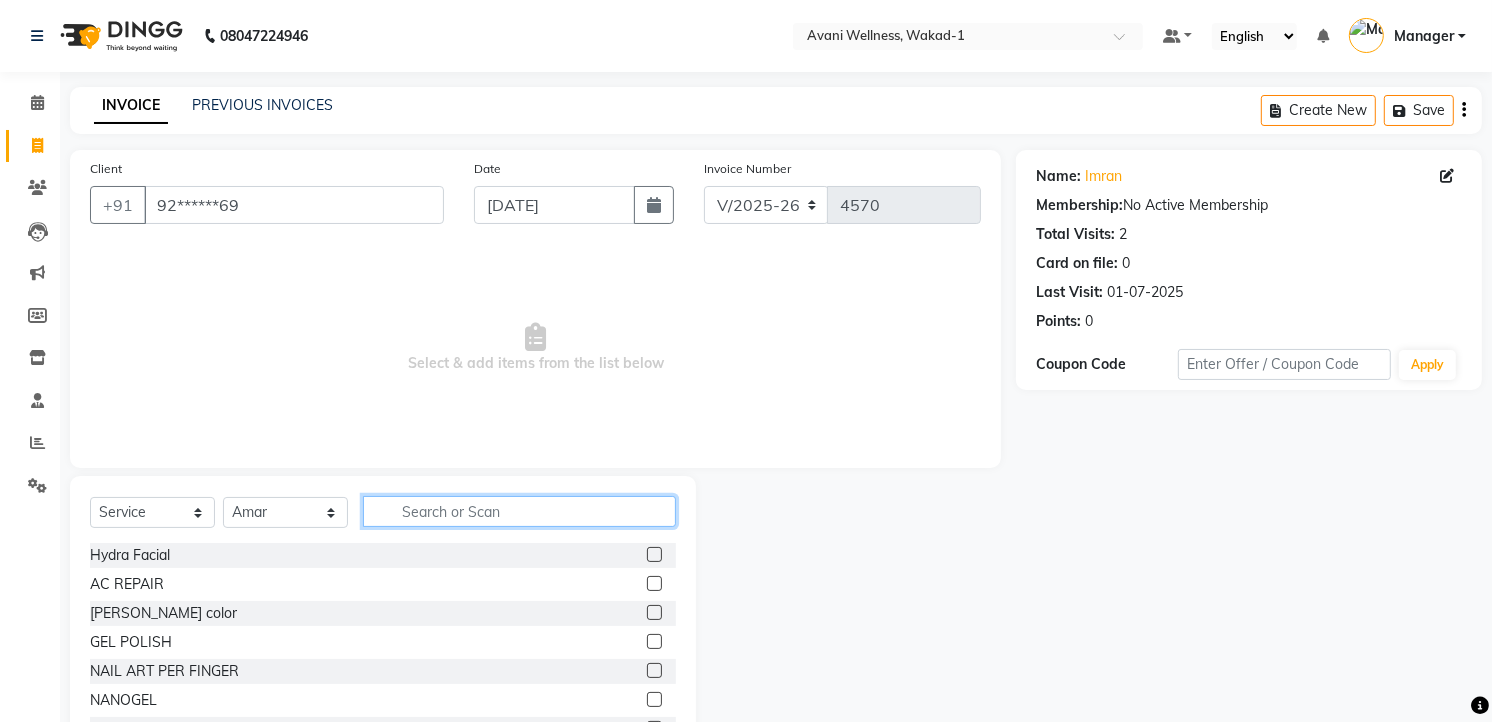click 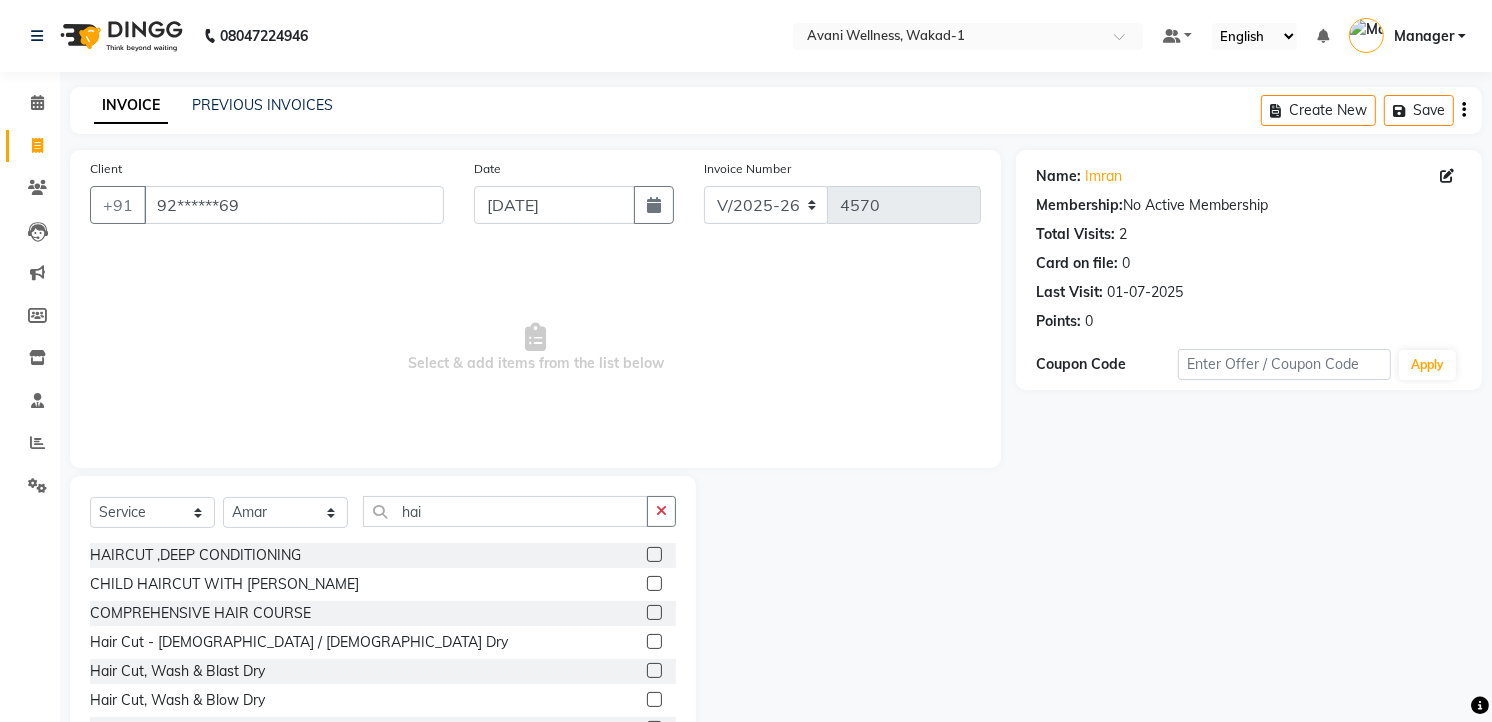 click 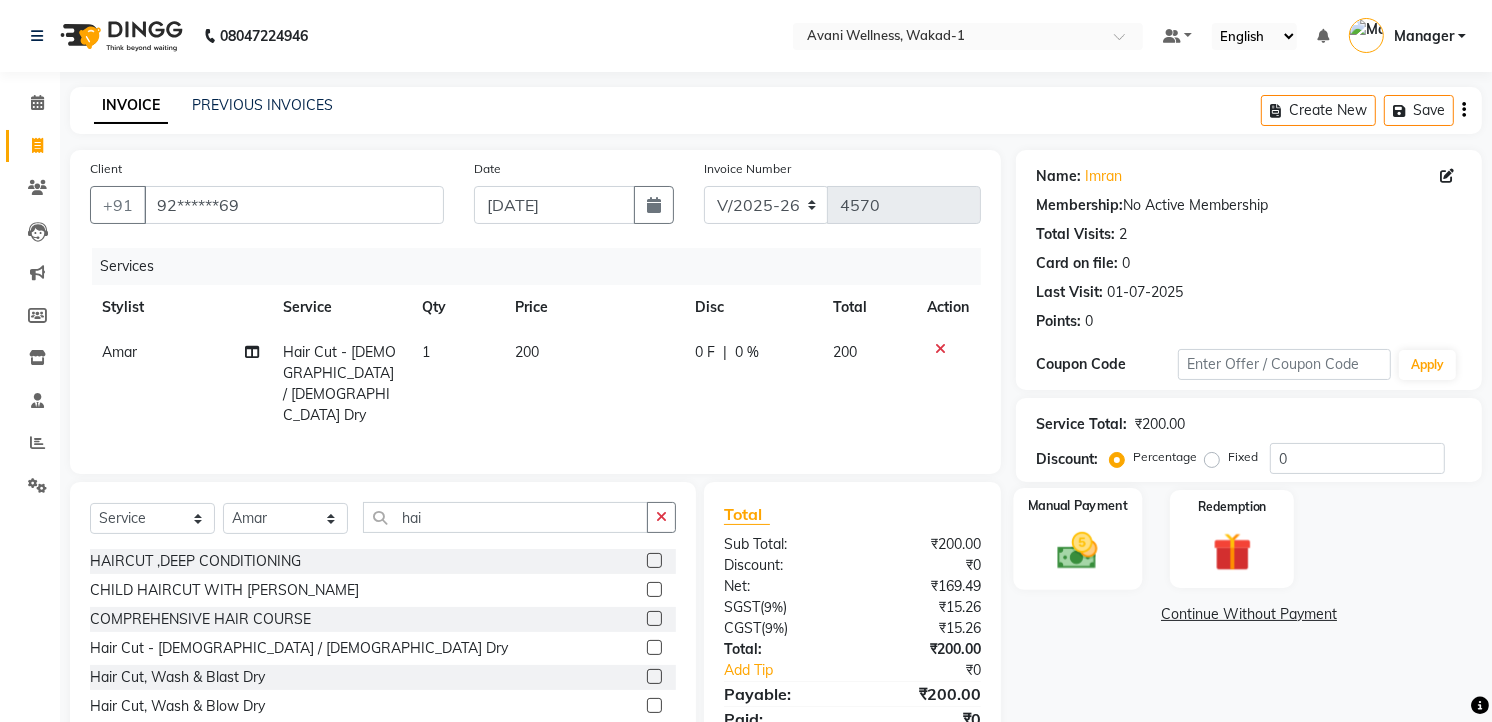 click 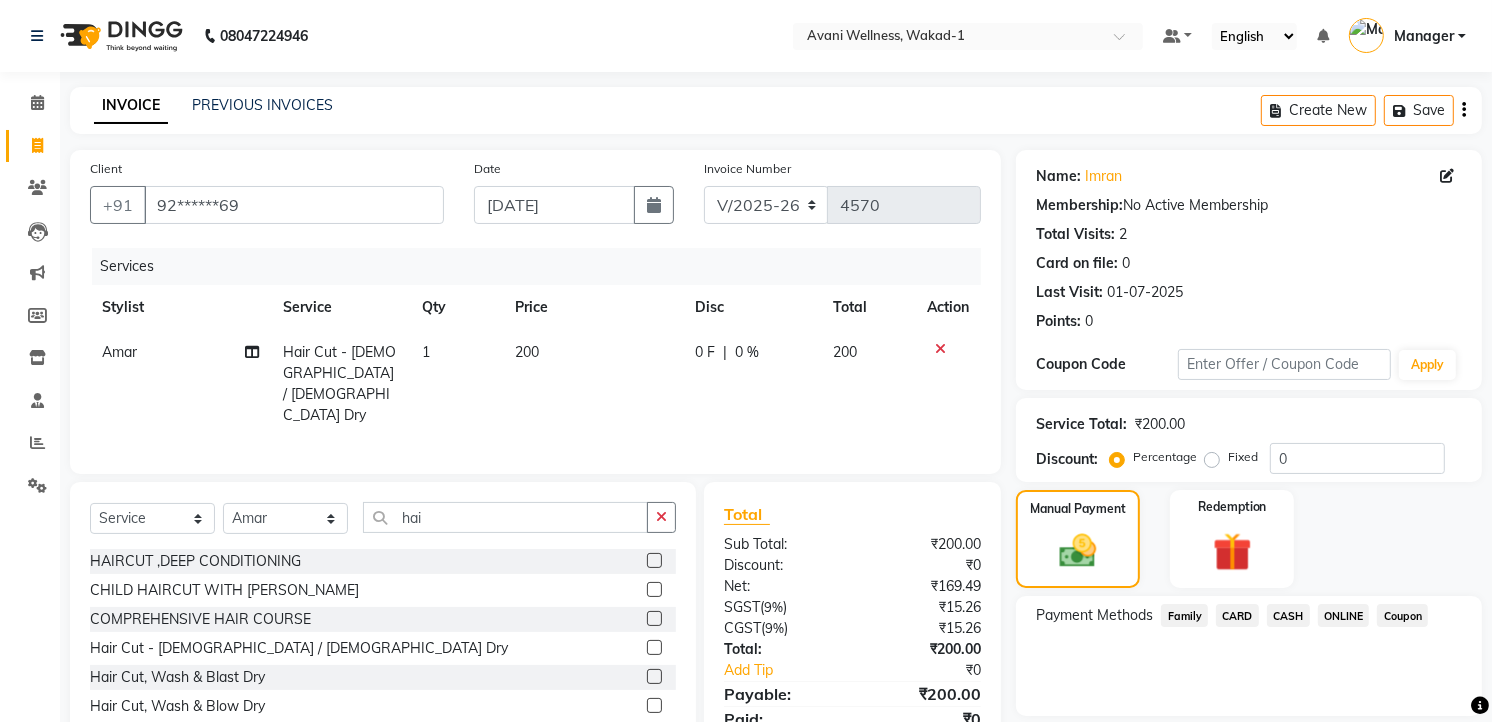 click on "CASH" 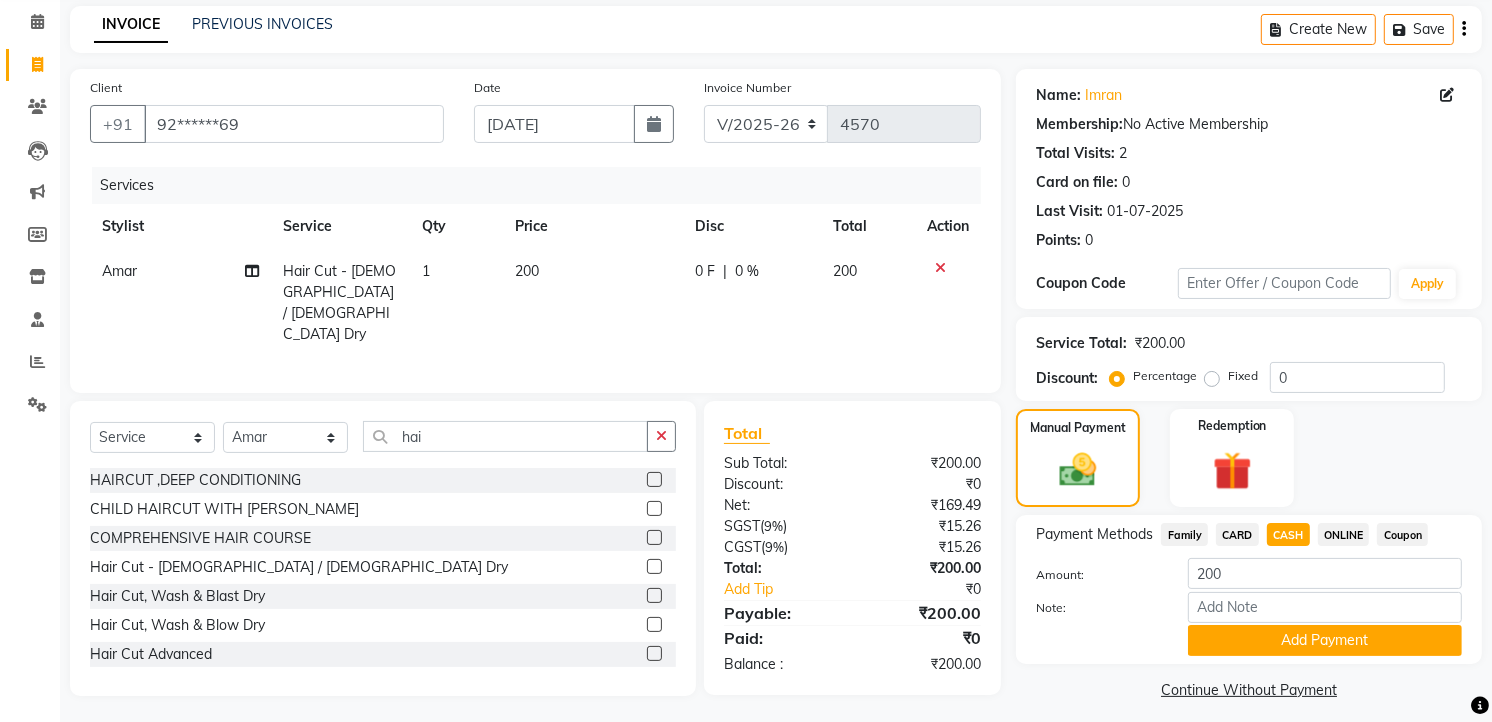 scroll, scrollTop: 83, scrollLeft: 0, axis: vertical 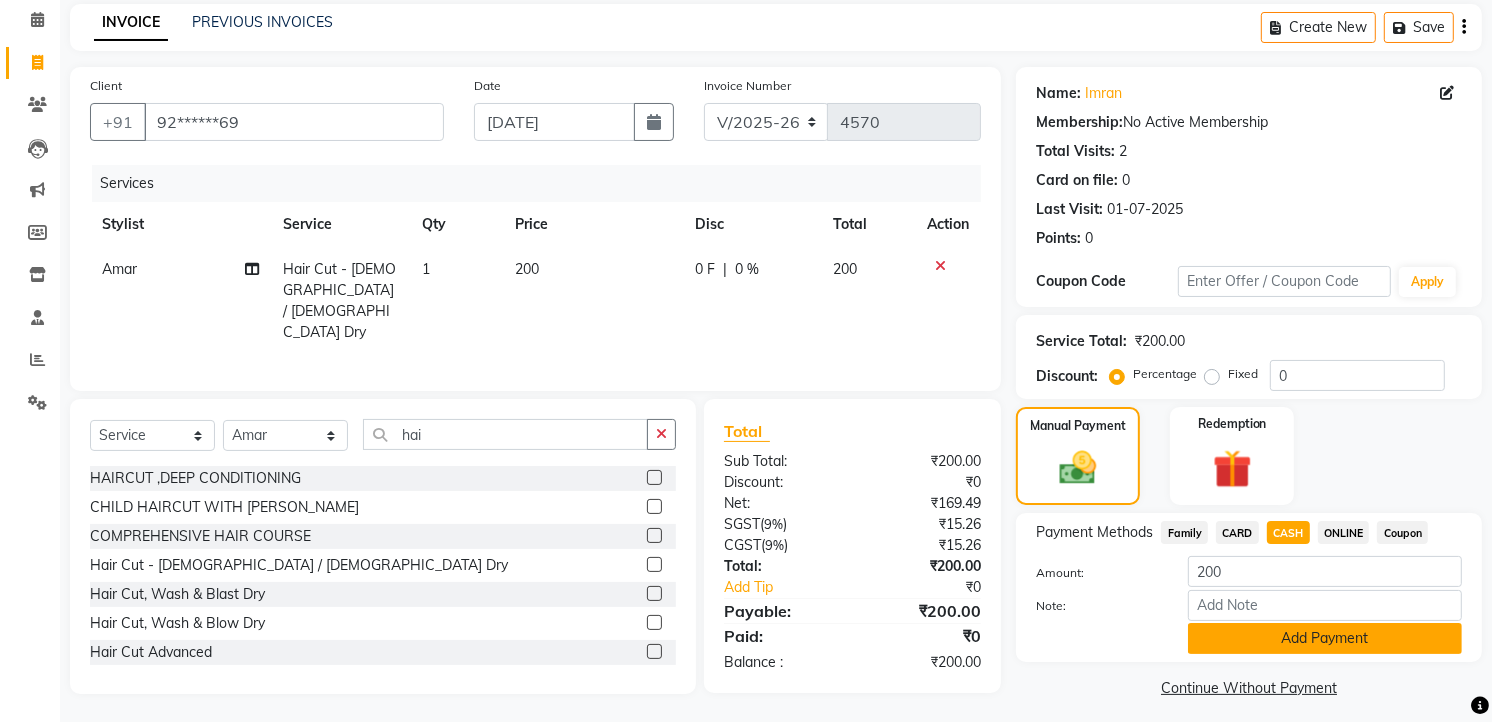 click on "Add Payment" 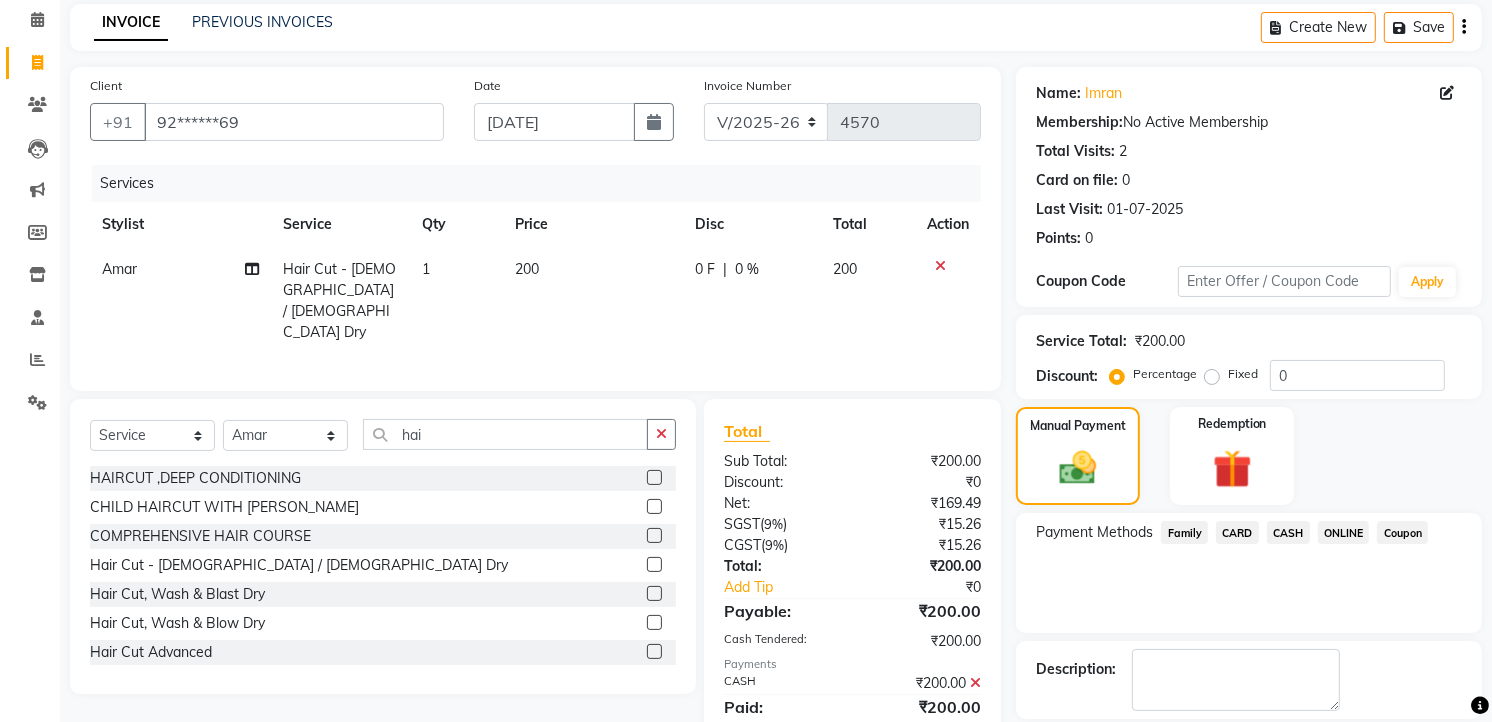 scroll, scrollTop: 177, scrollLeft: 0, axis: vertical 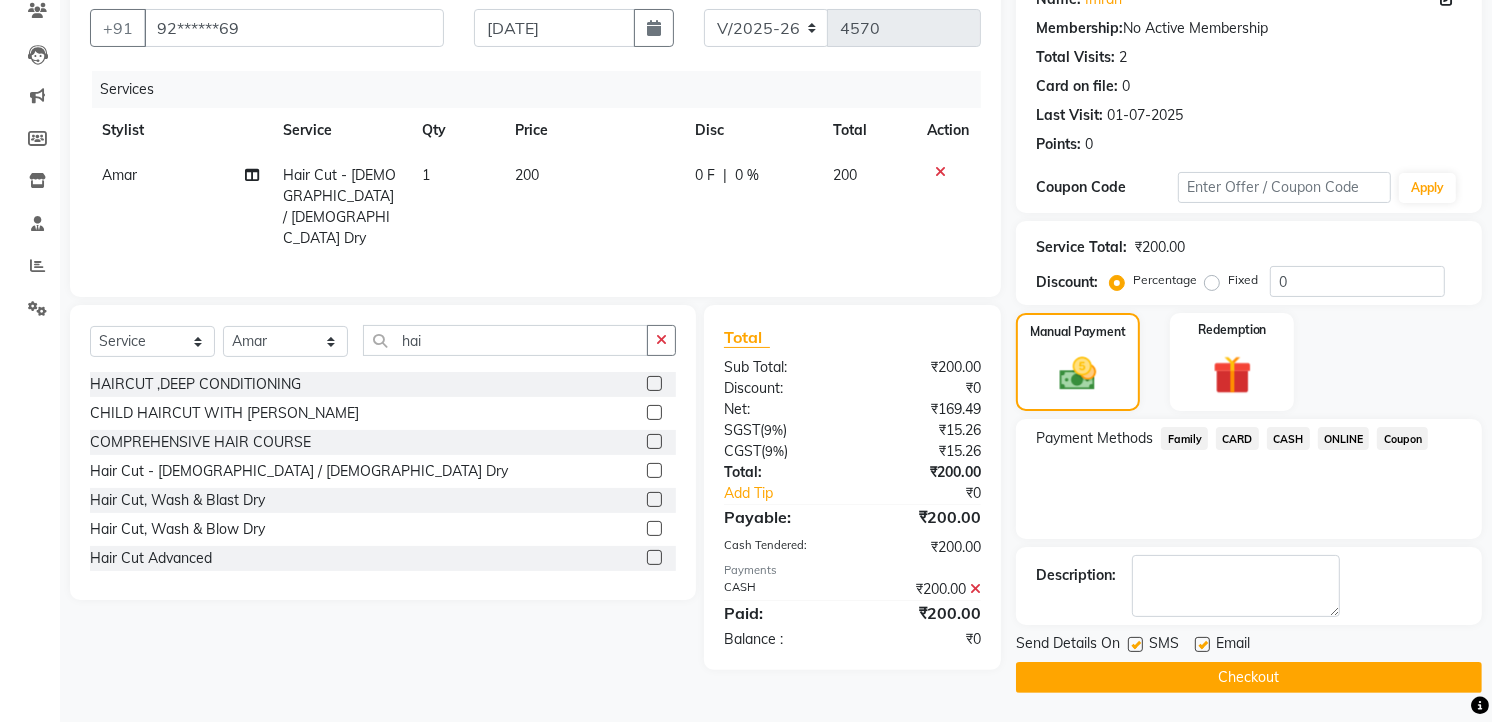 click on "Checkout" 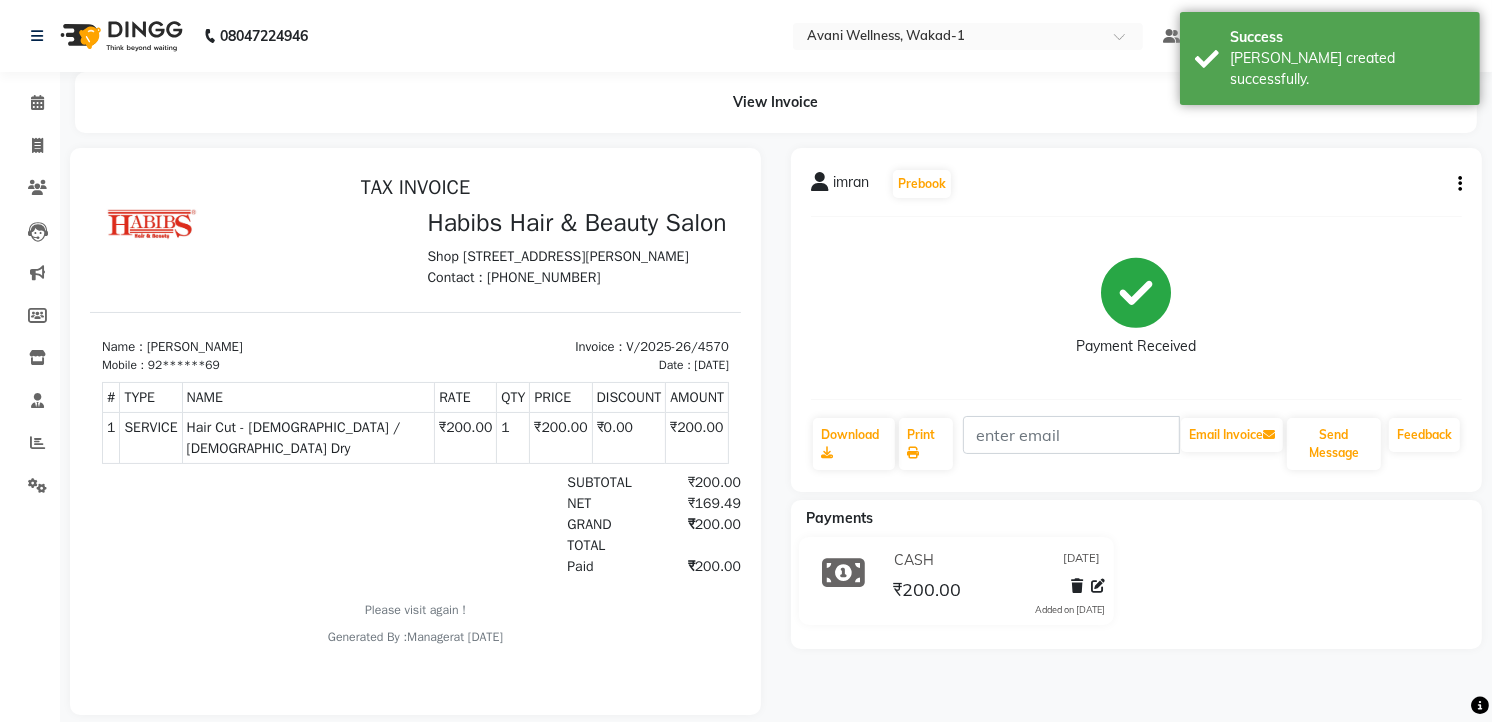scroll, scrollTop: 0, scrollLeft: 0, axis: both 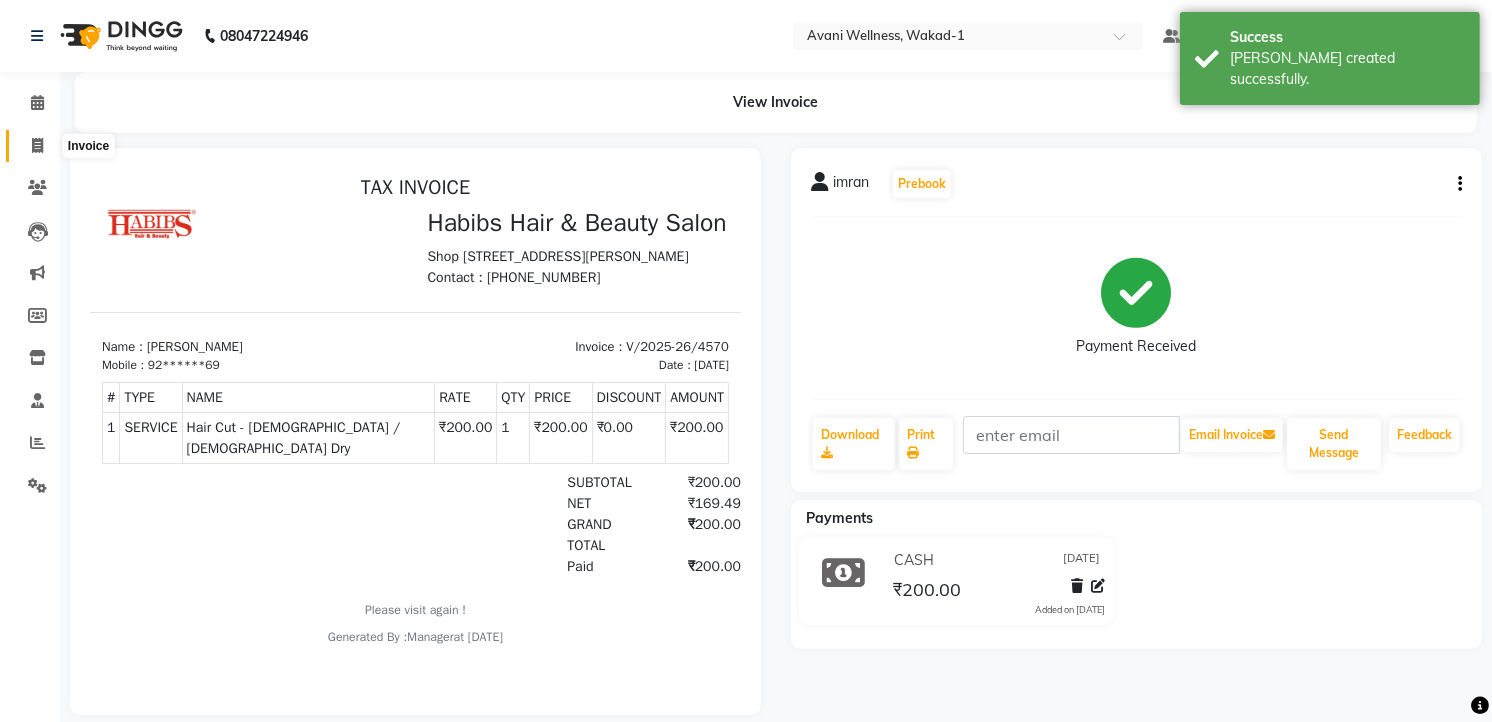 click 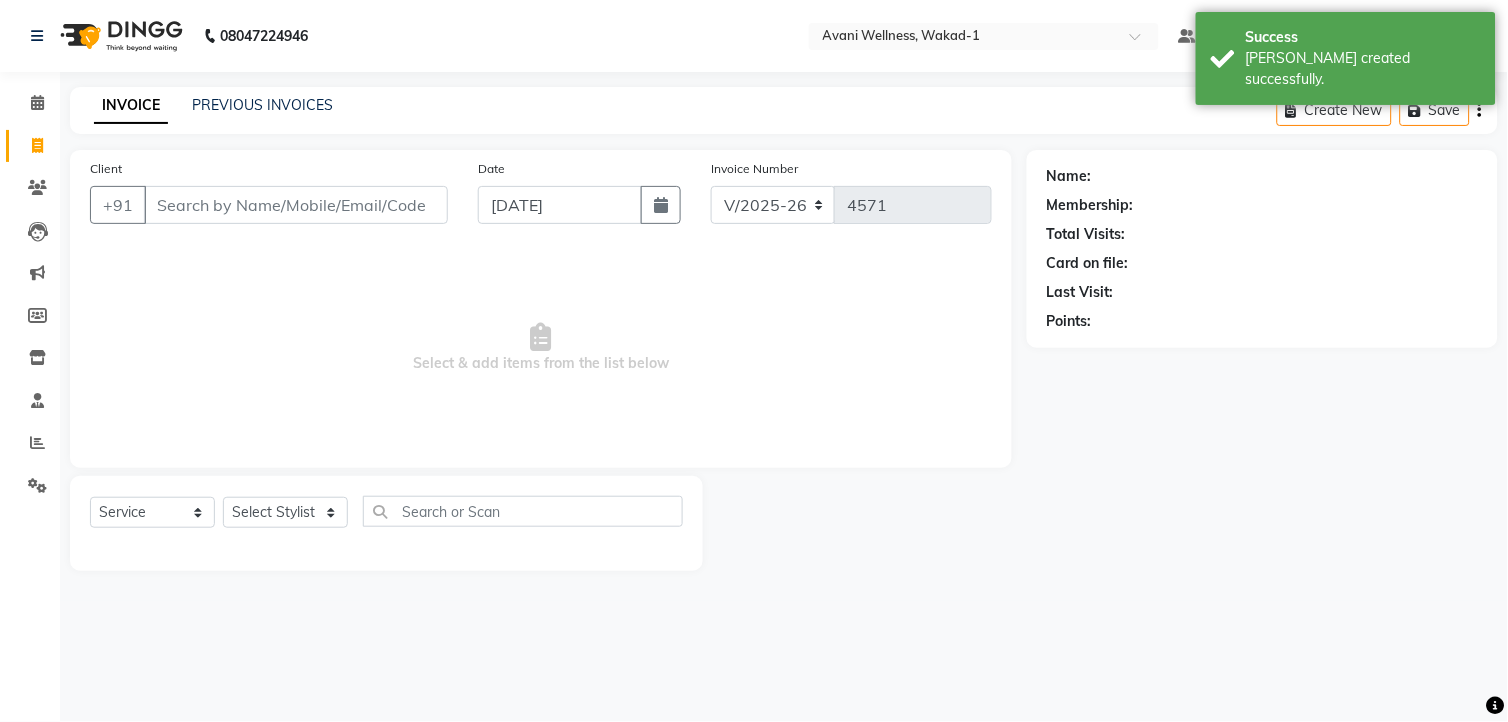click on "Client" at bounding box center (296, 205) 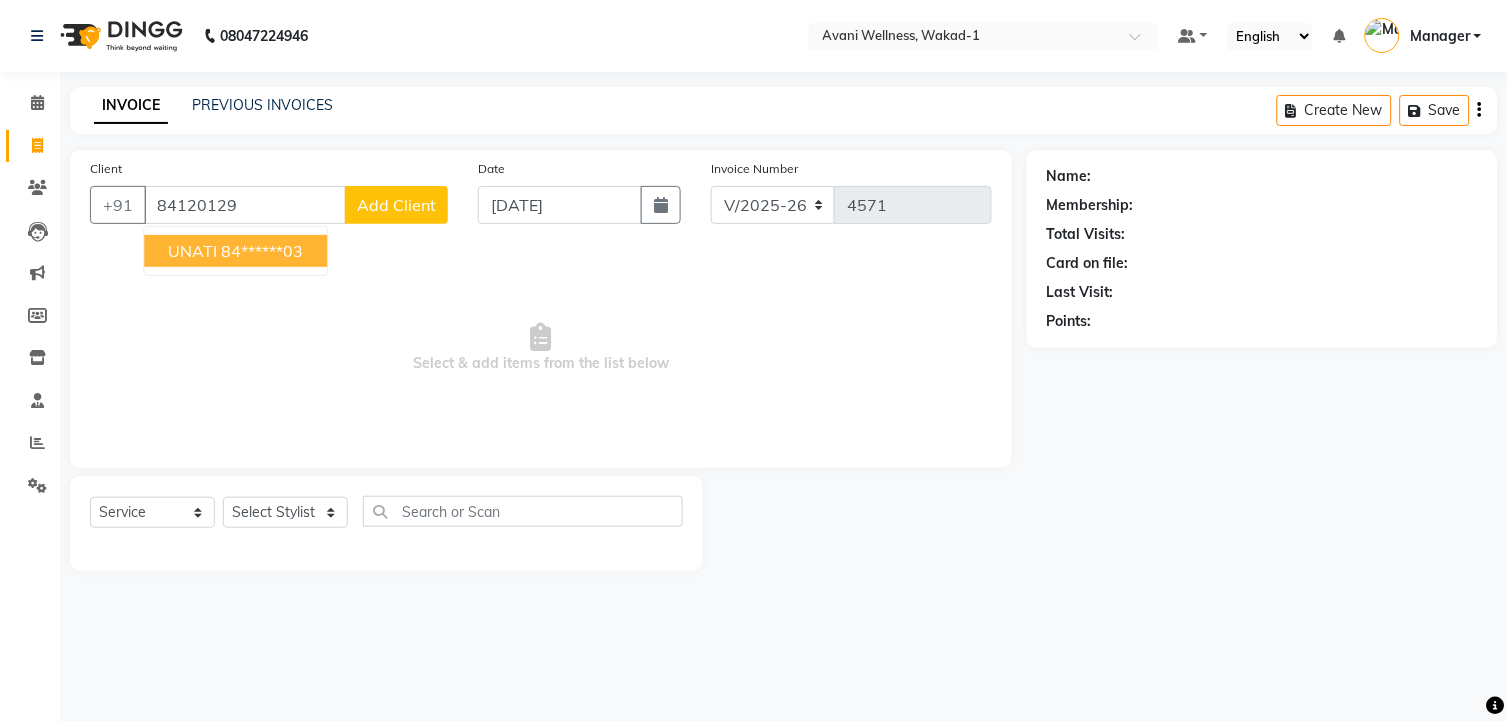 click on "UNATI" at bounding box center [192, 251] 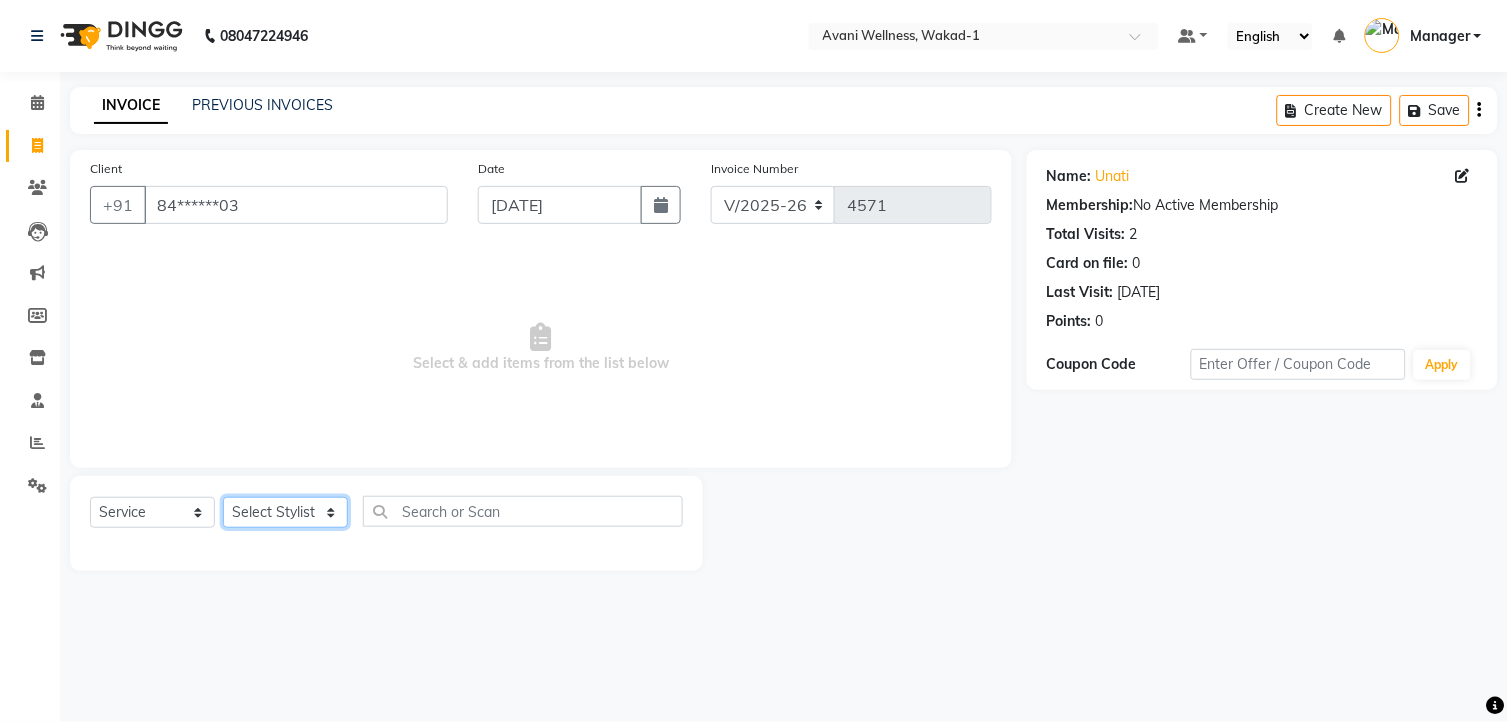 click on "Select Stylist [PERSON_NAME] MAAM [PERSON_NAME] DEV Deva [PERSON_NAME] [PERSON_NAME] Jadhav Manager [PERSON_NAME] MANAGER [PERSON_NAME] [PERSON_NAME]  [PERSON_NAME] [PERSON_NAME] [PERSON_NAME] [PERSON_NAME] [PERSON_NAME] Wakad 2 Yogesh" 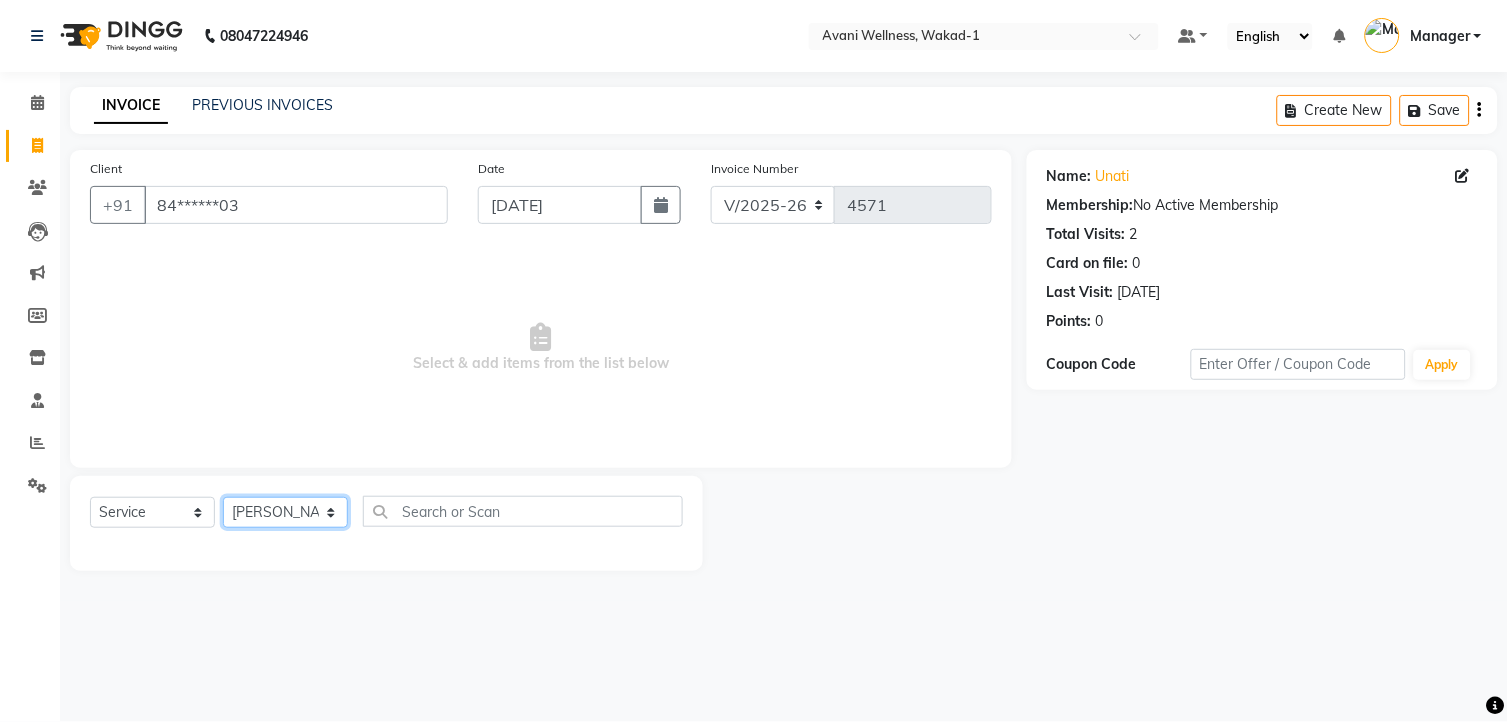 click on "Select Stylist [PERSON_NAME] MAAM [PERSON_NAME] DEV Deva [PERSON_NAME] [PERSON_NAME] Jadhav Manager [PERSON_NAME] MANAGER [PERSON_NAME] [PERSON_NAME]  [PERSON_NAME] [PERSON_NAME] [PERSON_NAME] [PERSON_NAME] [PERSON_NAME] Wakad 2 Yogesh" 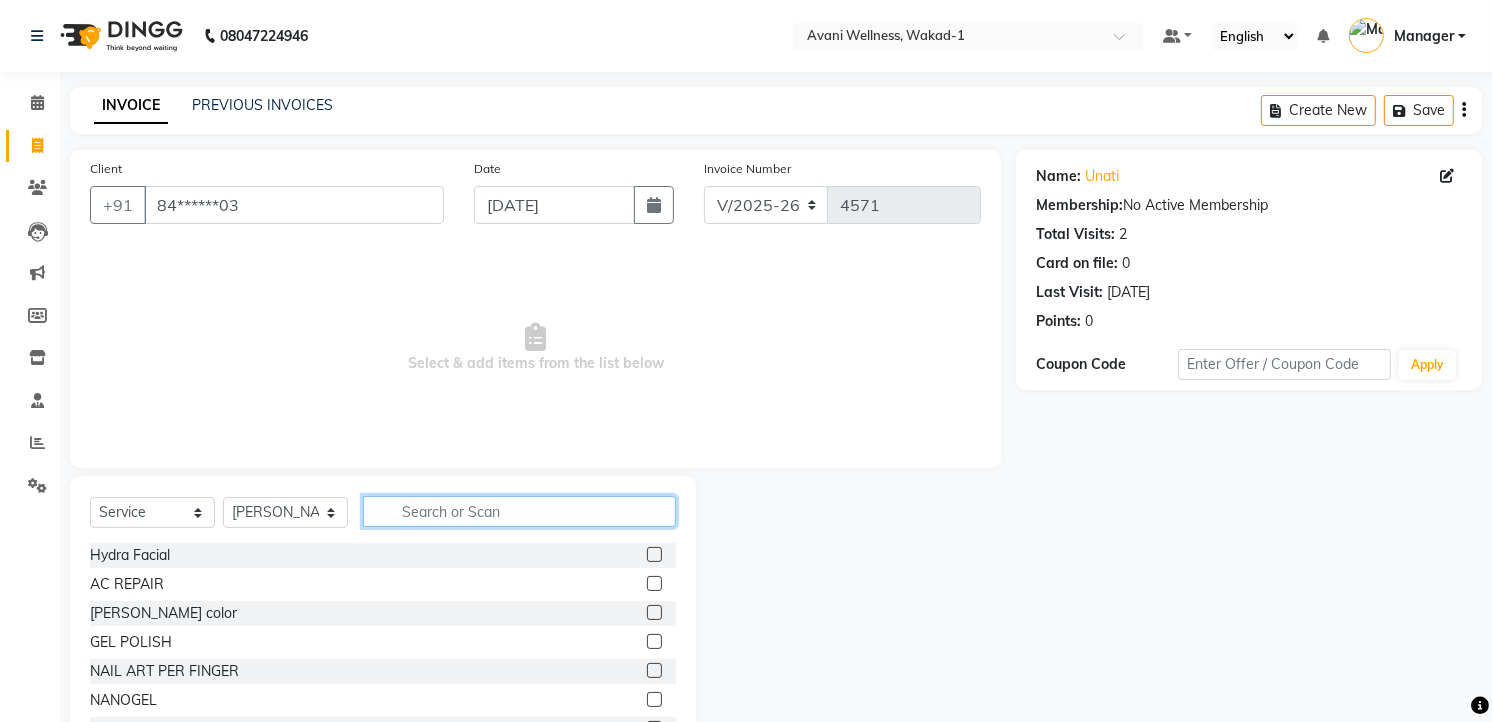 click 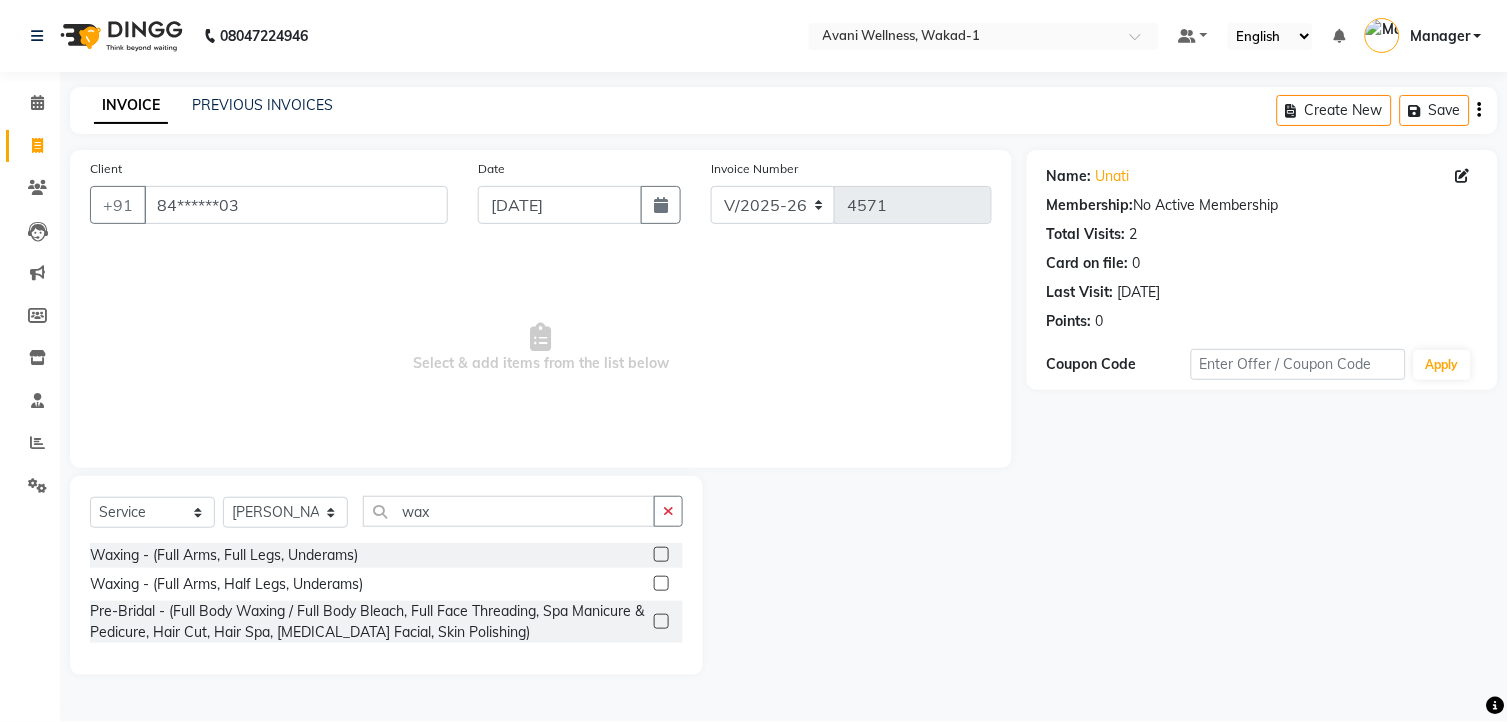 click 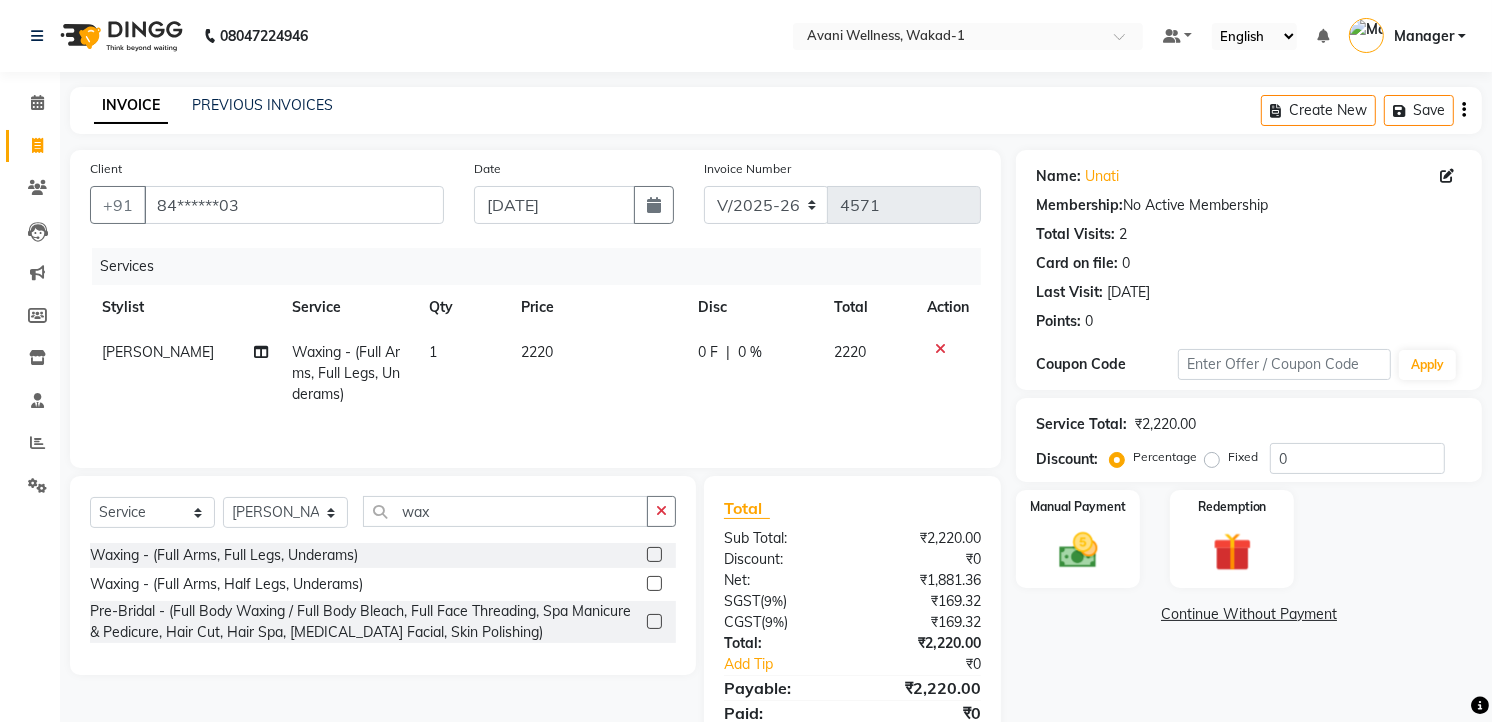 click on "2220" 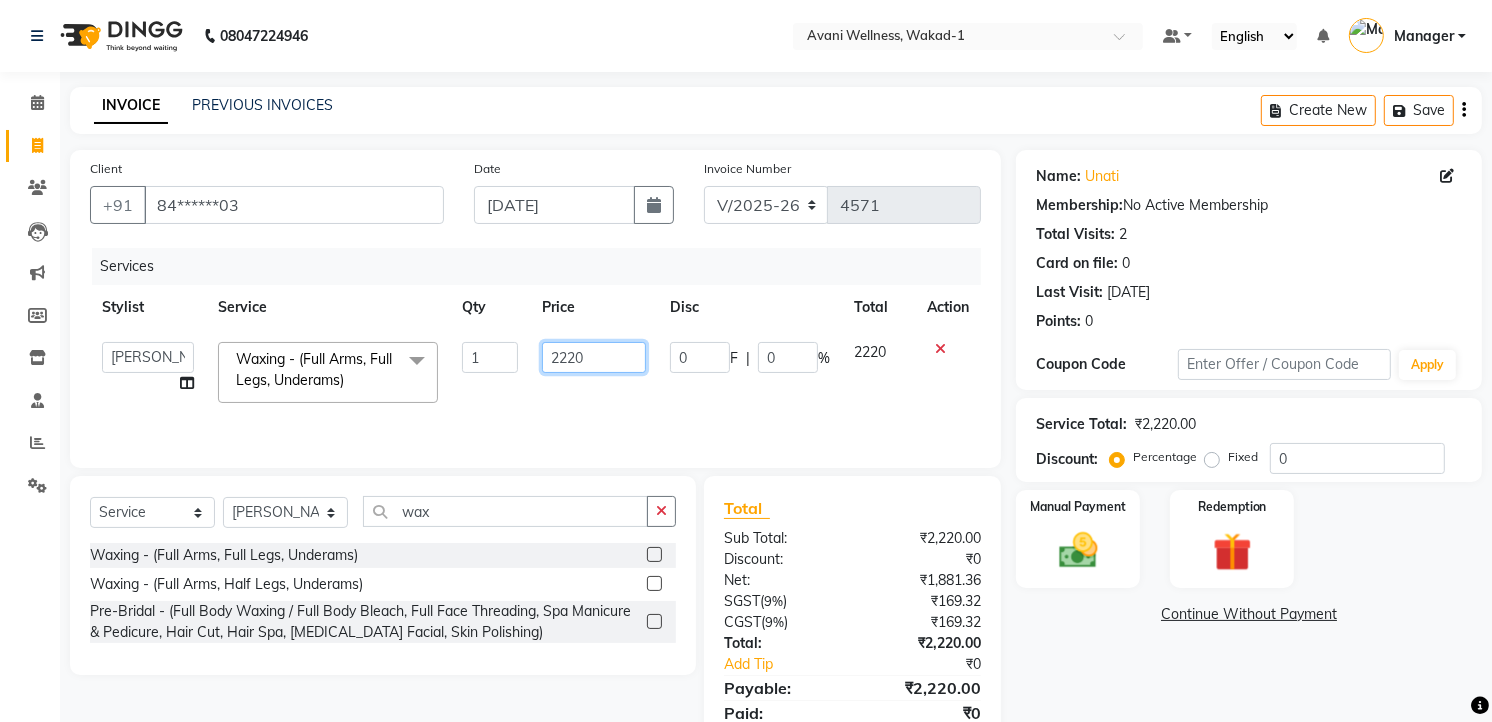 click on "2220" 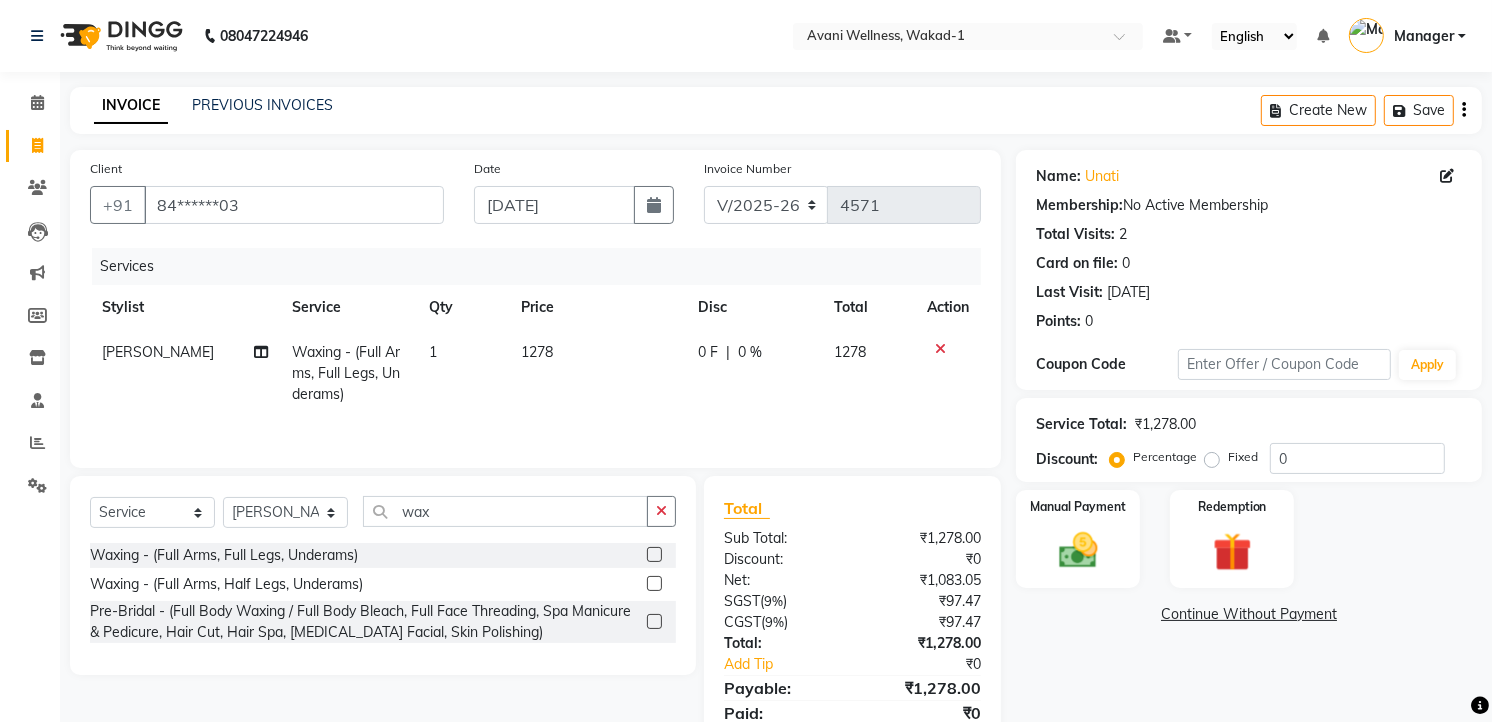 click on "1278" 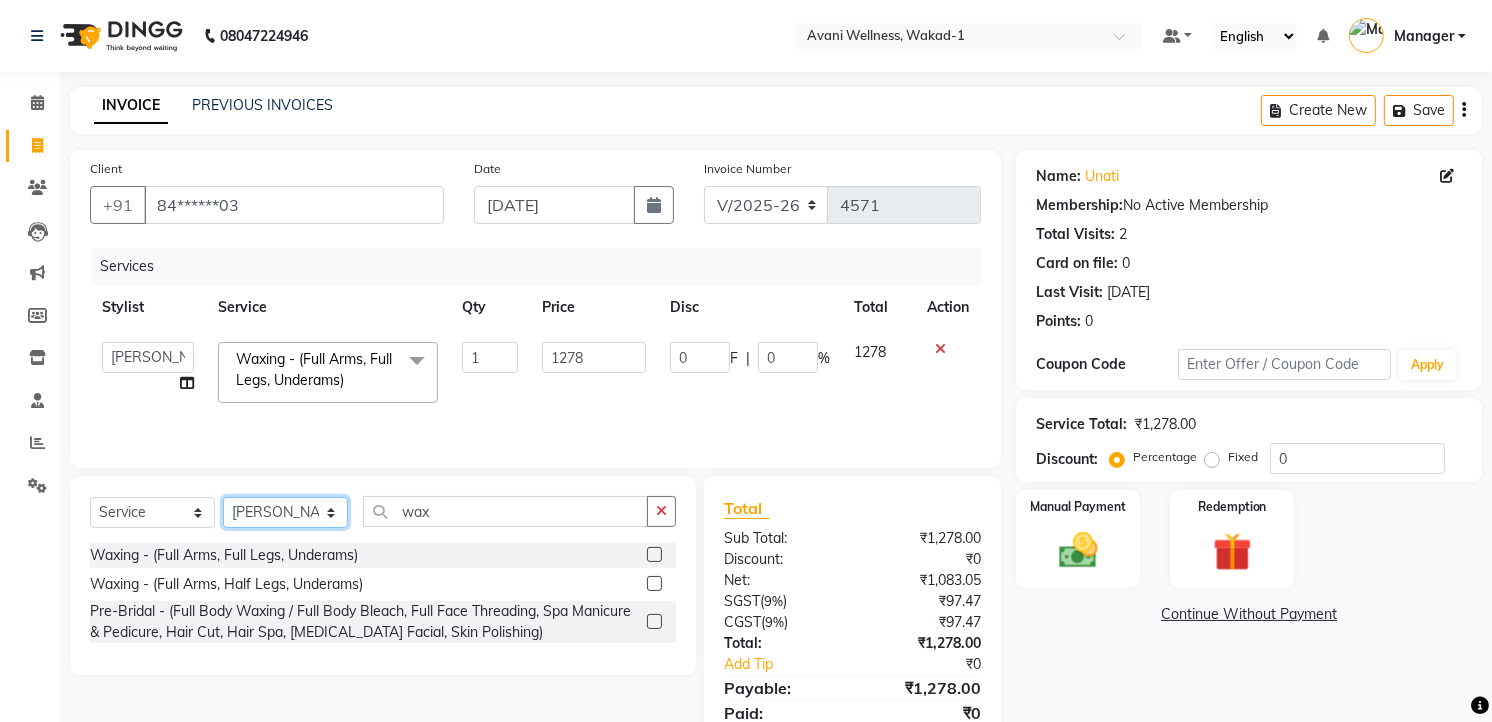 click on "Select Stylist [PERSON_NAME] MAAM [PERSON_NAME] DEV Deva [PERSON_NAME] [PERSON_NAME] Jadhav Manager [PERSON_NAME] MANAGER [PERSON_NAME] [PERSON_NAME]  [PERSON_NAME] [PERSON_NAME] [PERSON_NAME] [PERSON_NAME] [PERSON_NAME] Wakad 2 Yogesh" 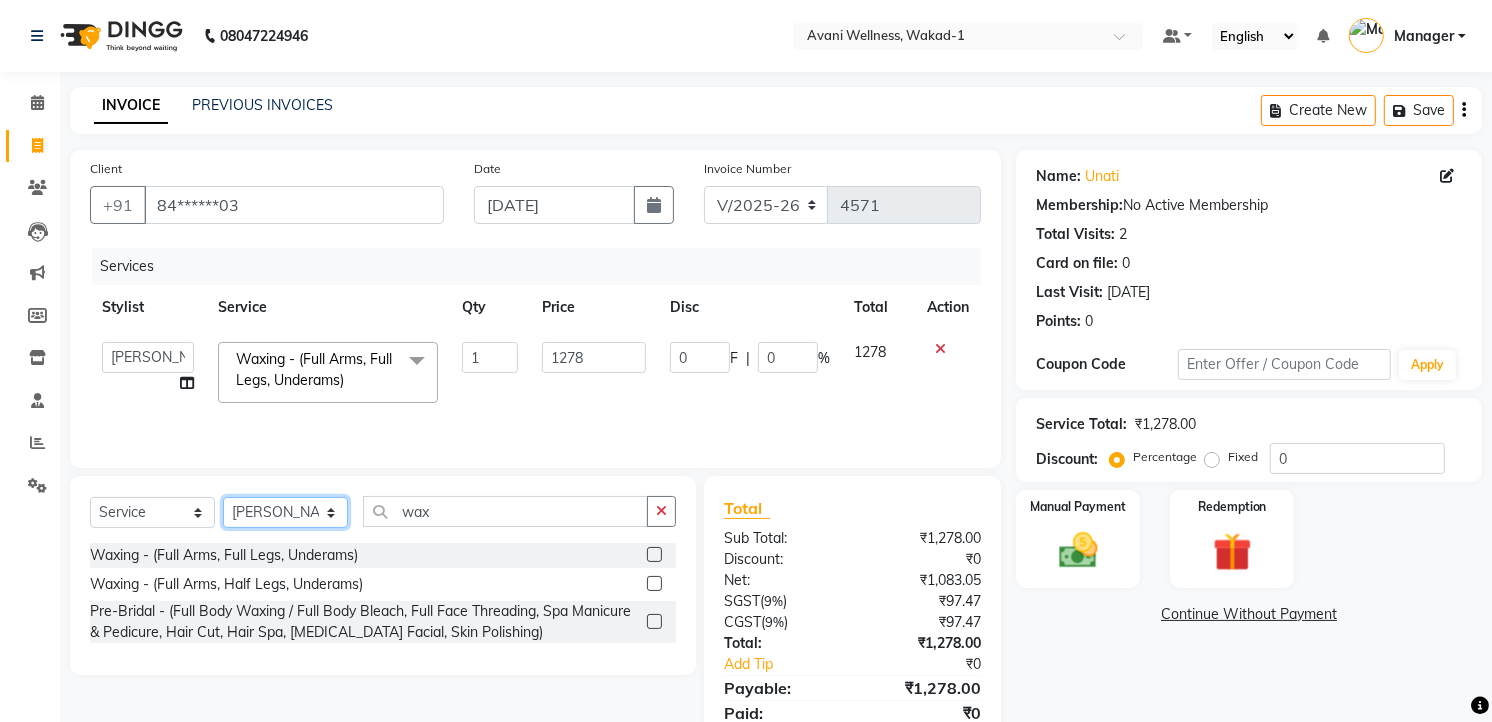 click on "Select Stylist [PERSON_NAME] MAAM [PERSON_NAME] DEV Deva [PERSON_NAME] [PERSON_NAME] Jadhav Manager [PERSON_NAME] MANAGER [PERSON_NAME] [PERSON_NAME]  [PERSON_NAME] [PERSON_NAME] [PERSON_NAME] [PERSON_NAME] [PERSON_NAME] Wakad 2 Yogesh" 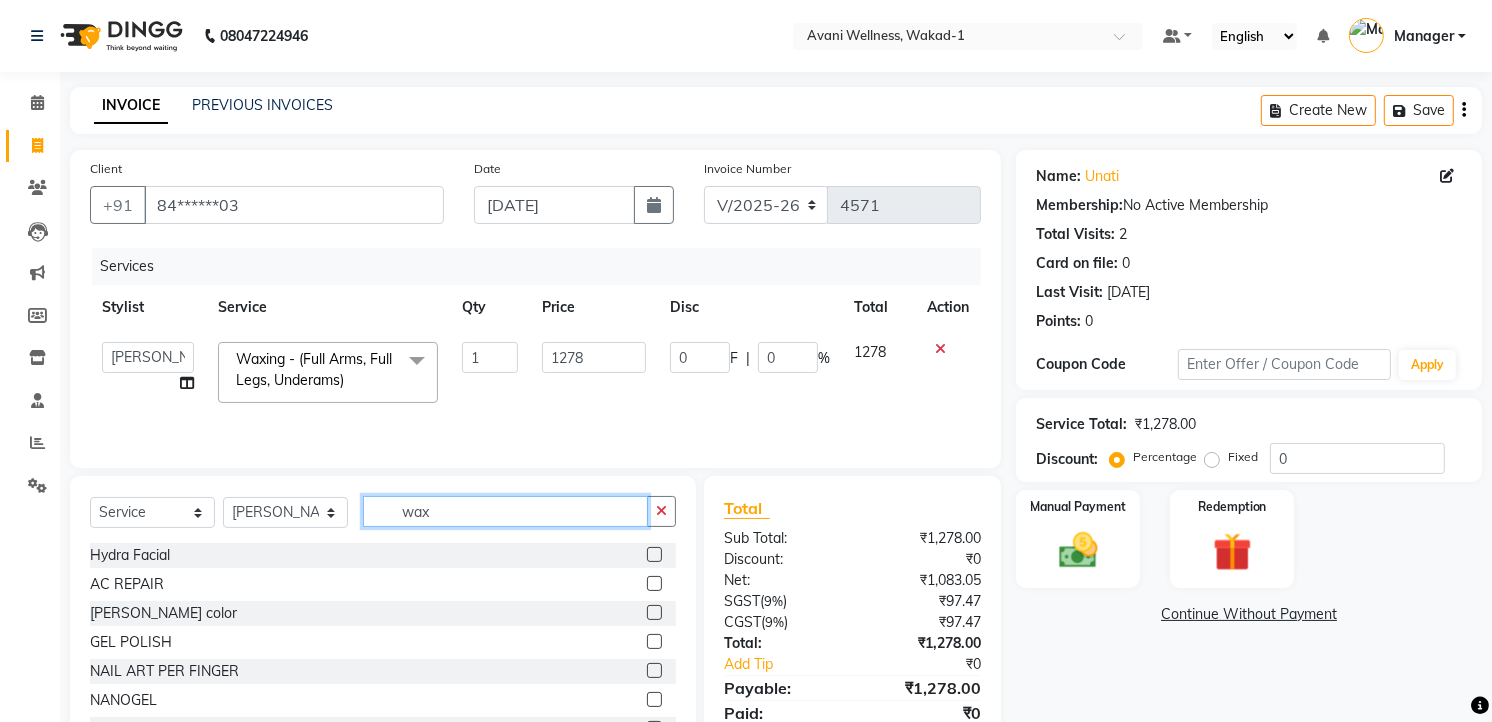 click on "wax" 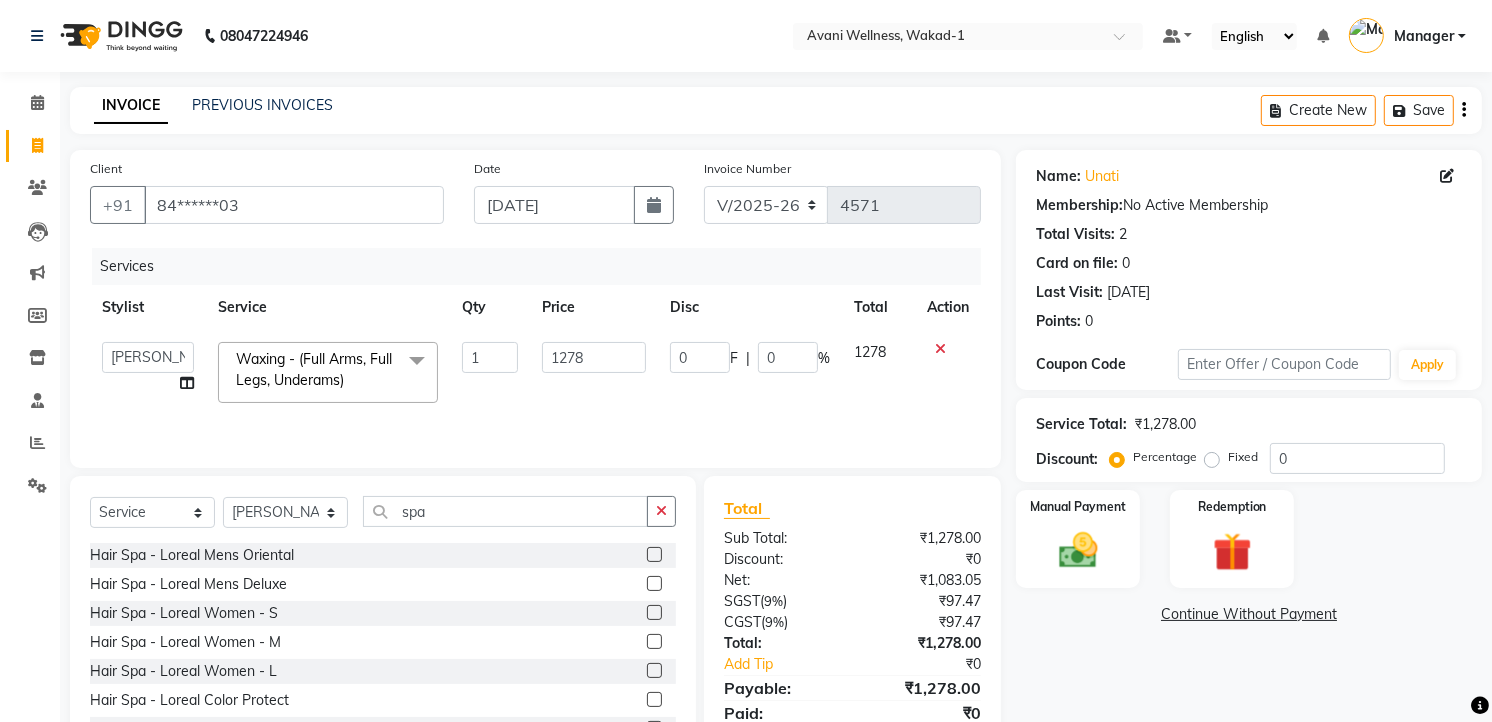 click 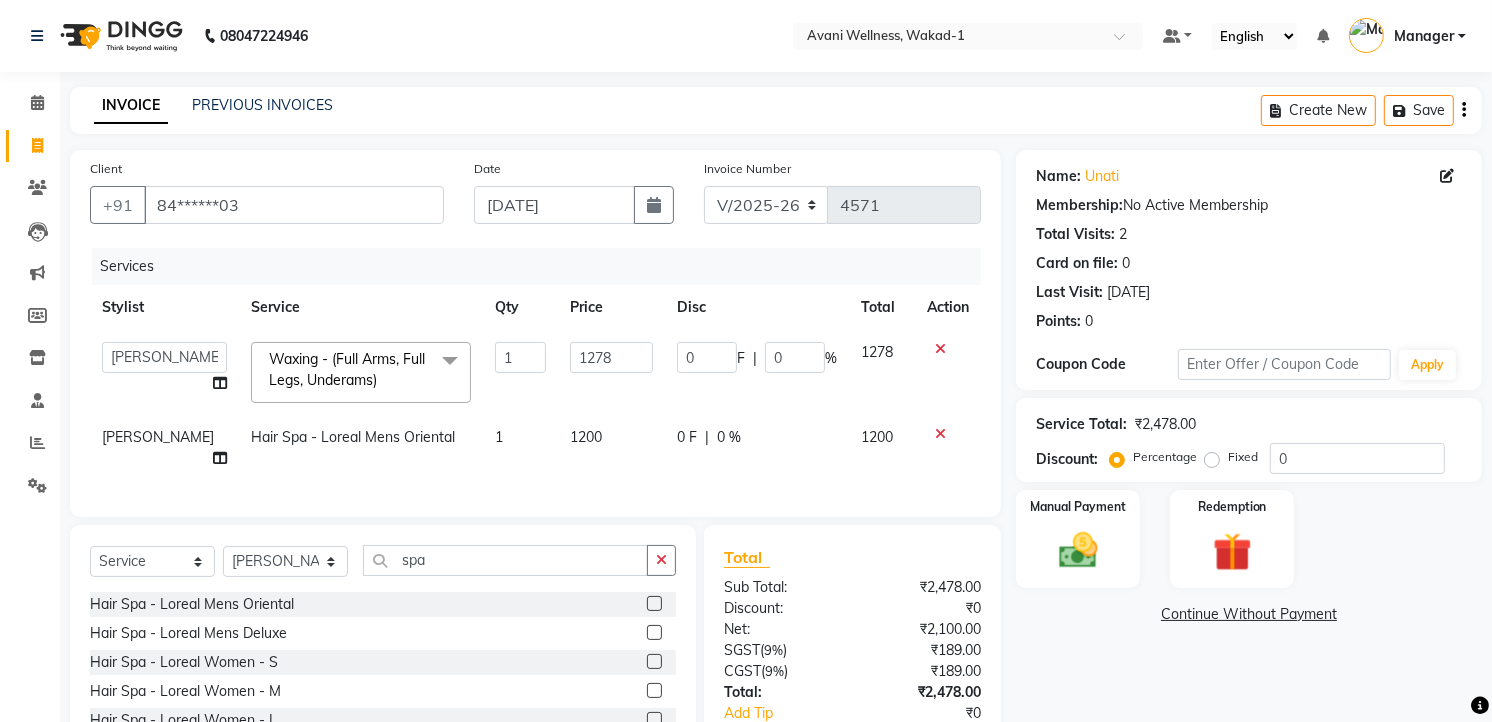 click 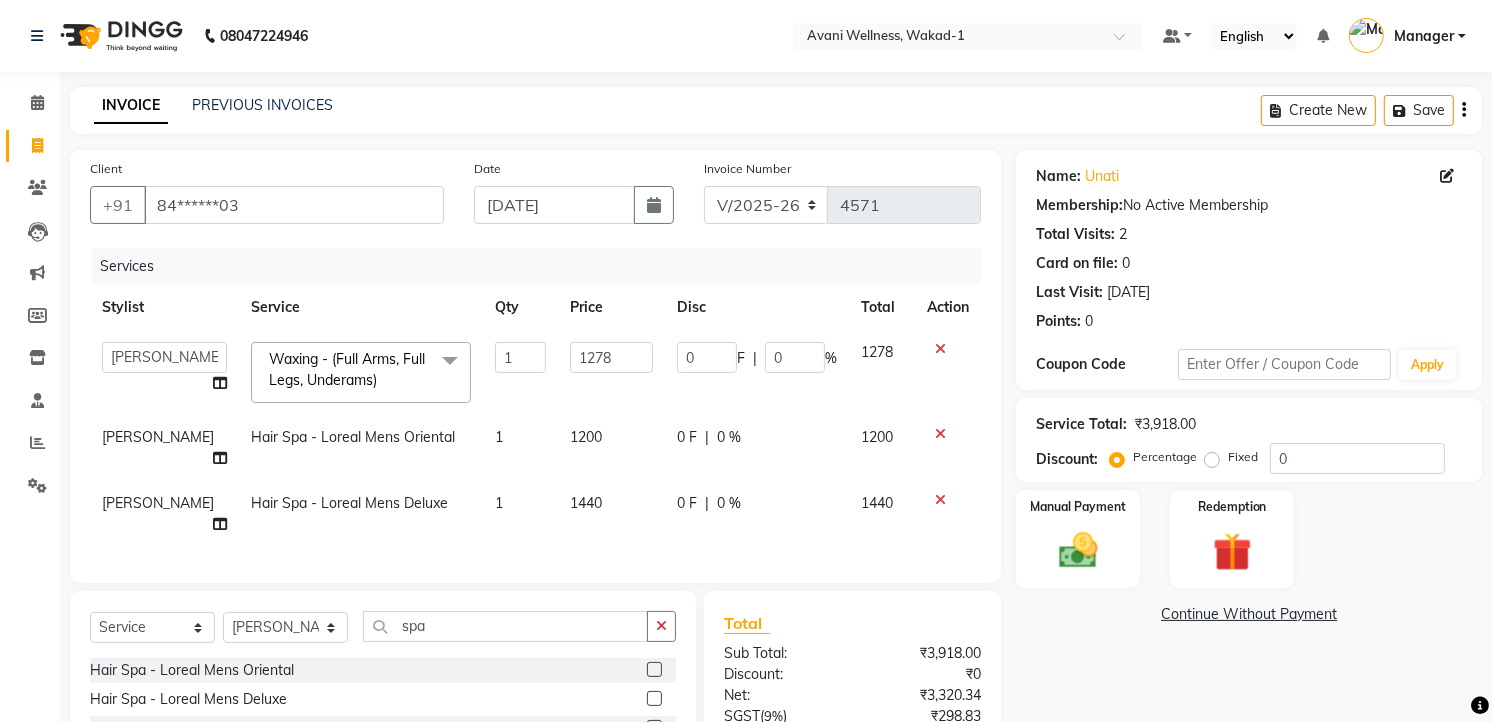 click 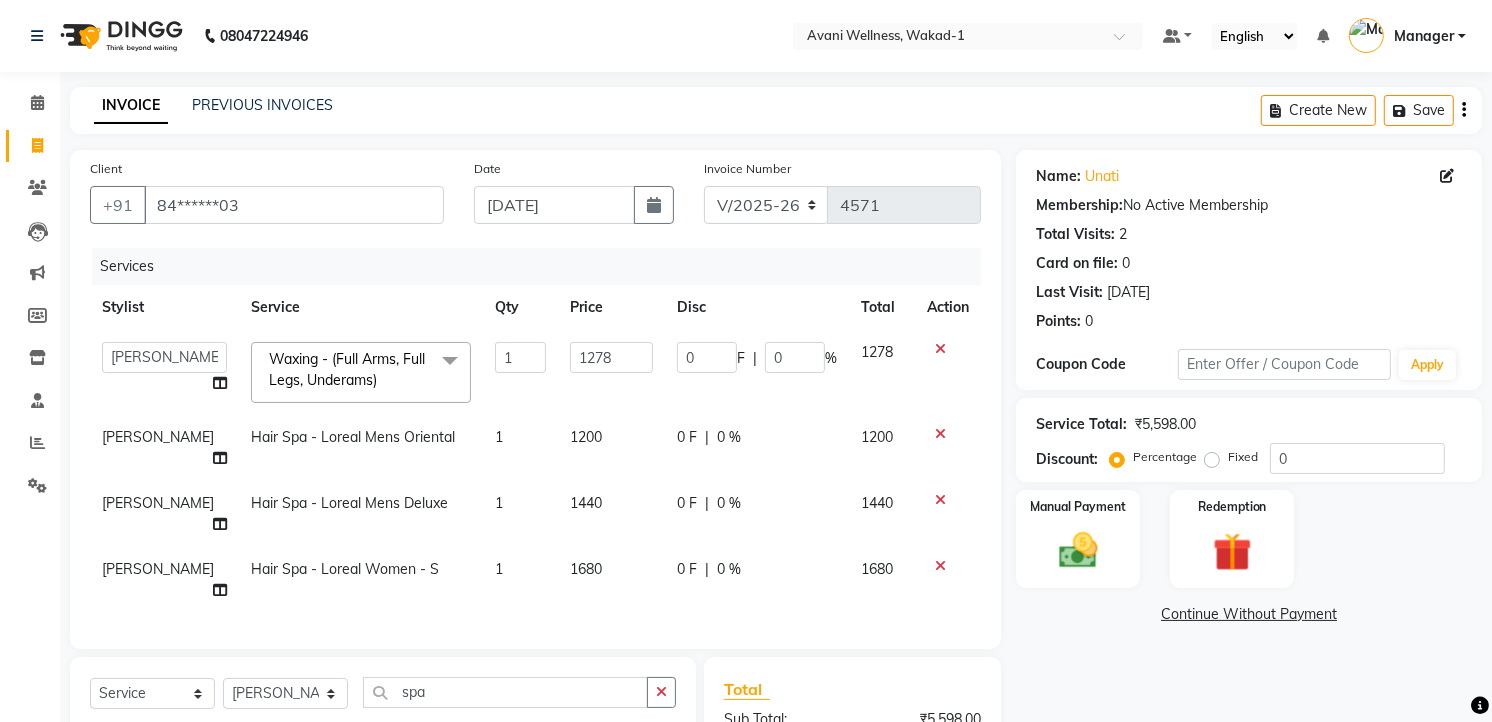 scroll, scrollTop: 97, scrollLeft: 0, axis: vertical 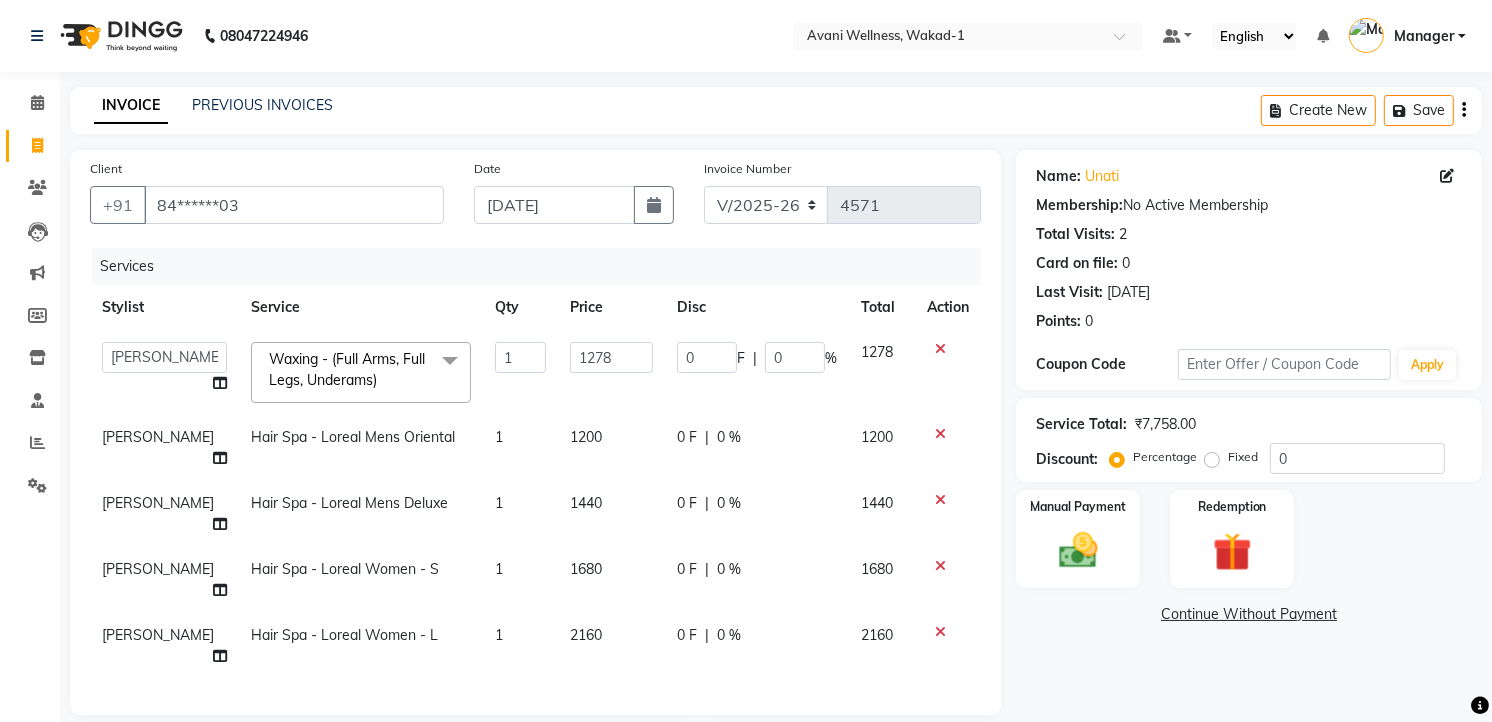 click 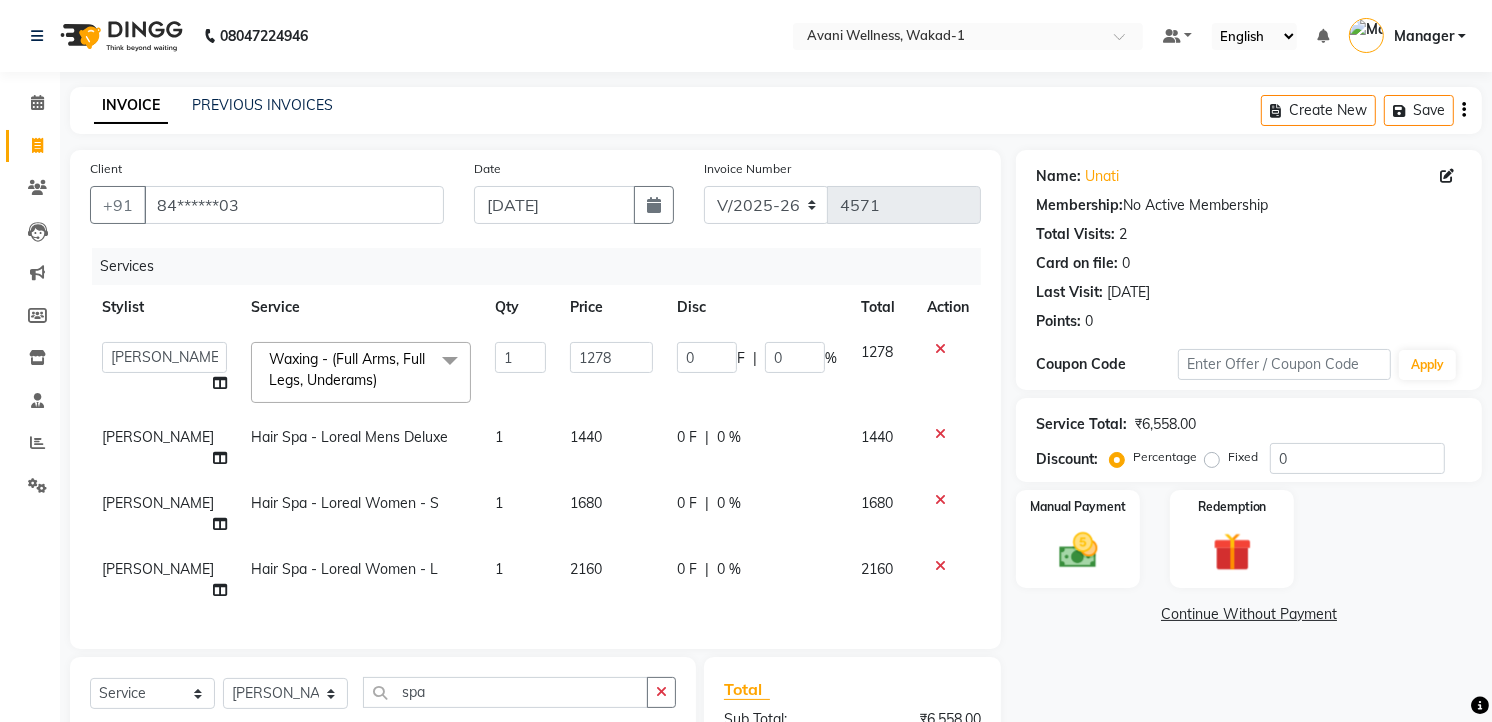 click 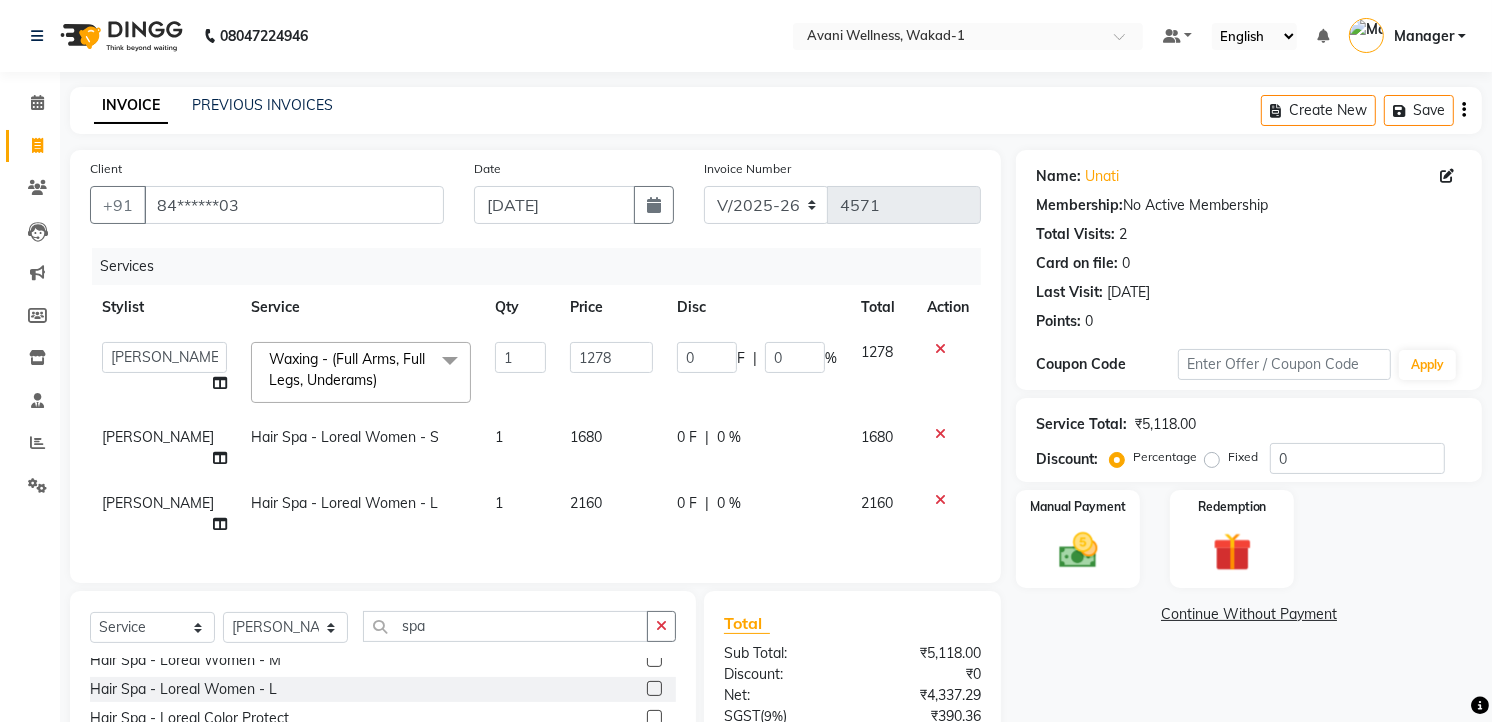 click 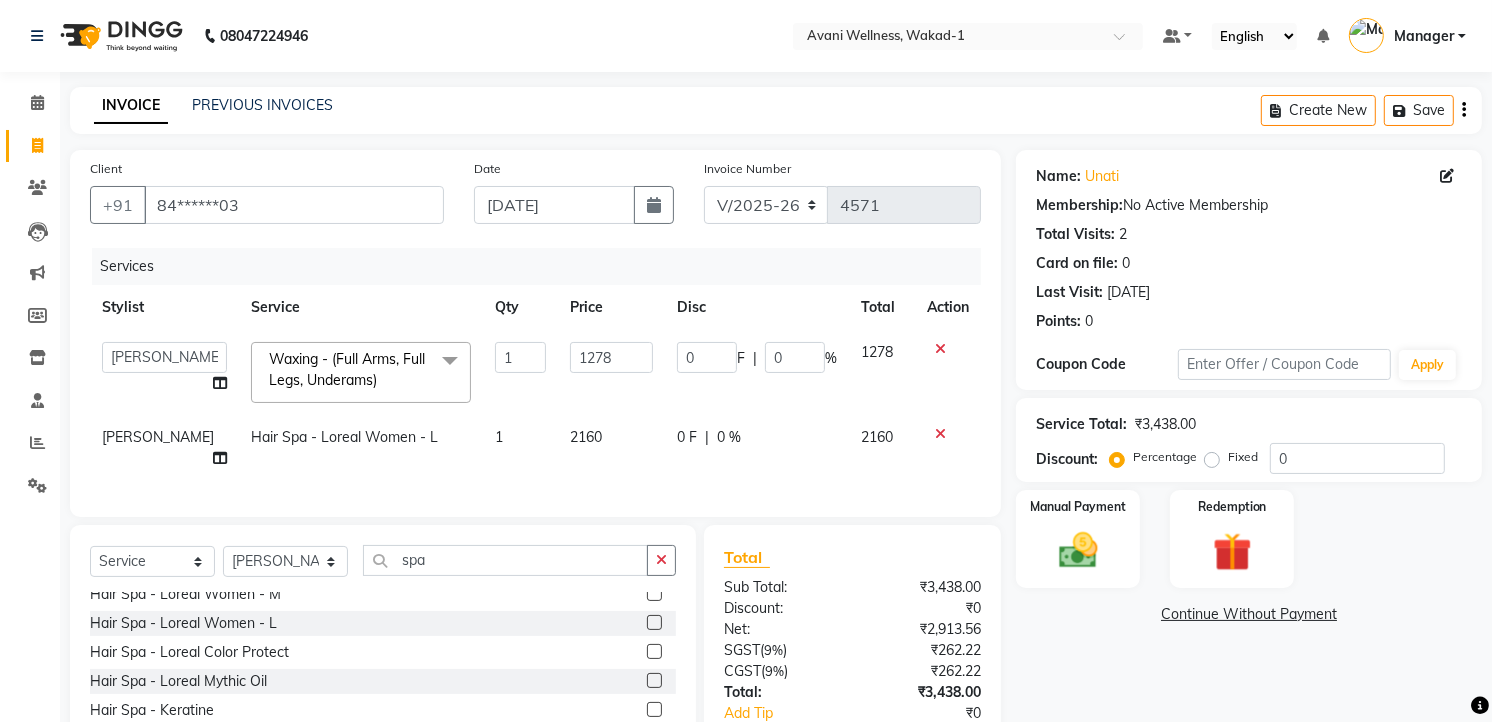 click 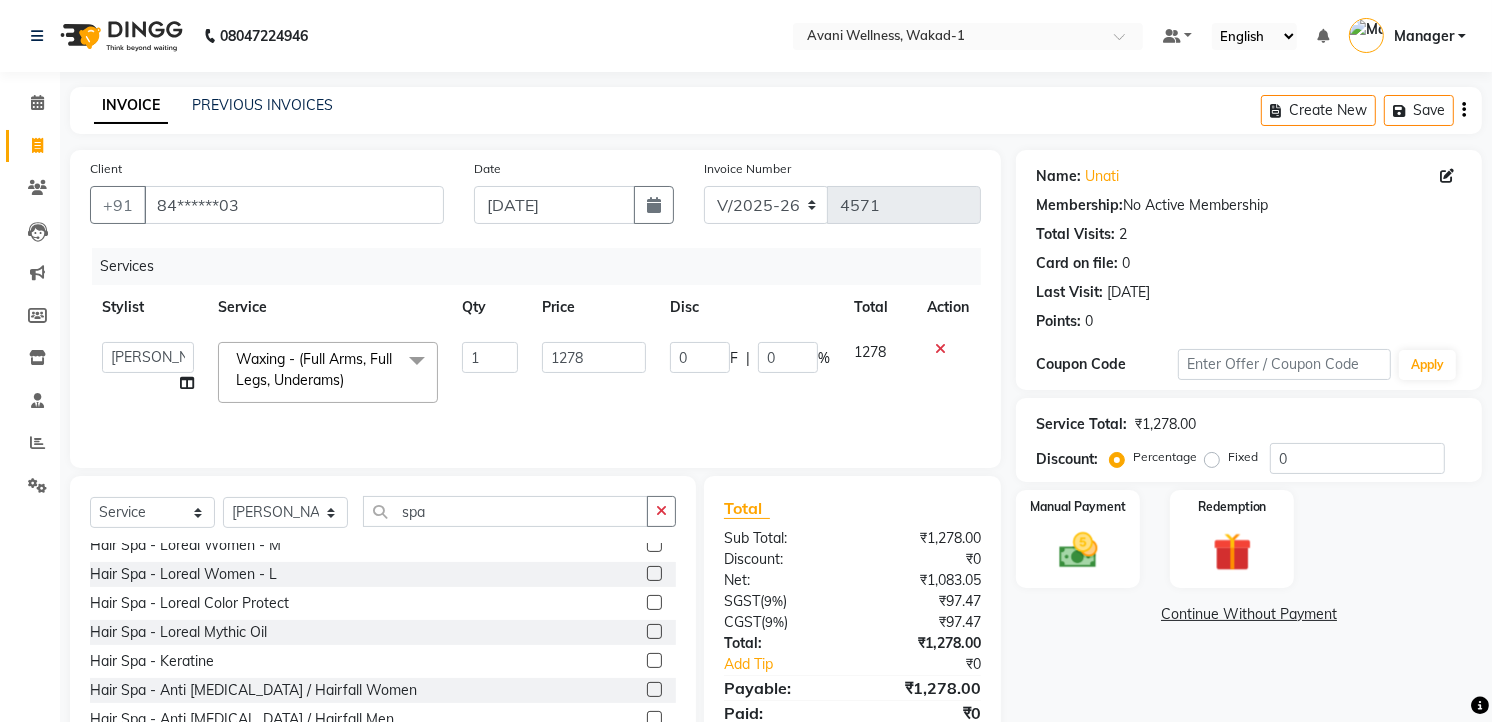 click on "Hair Spa - Loreal Color Protect" 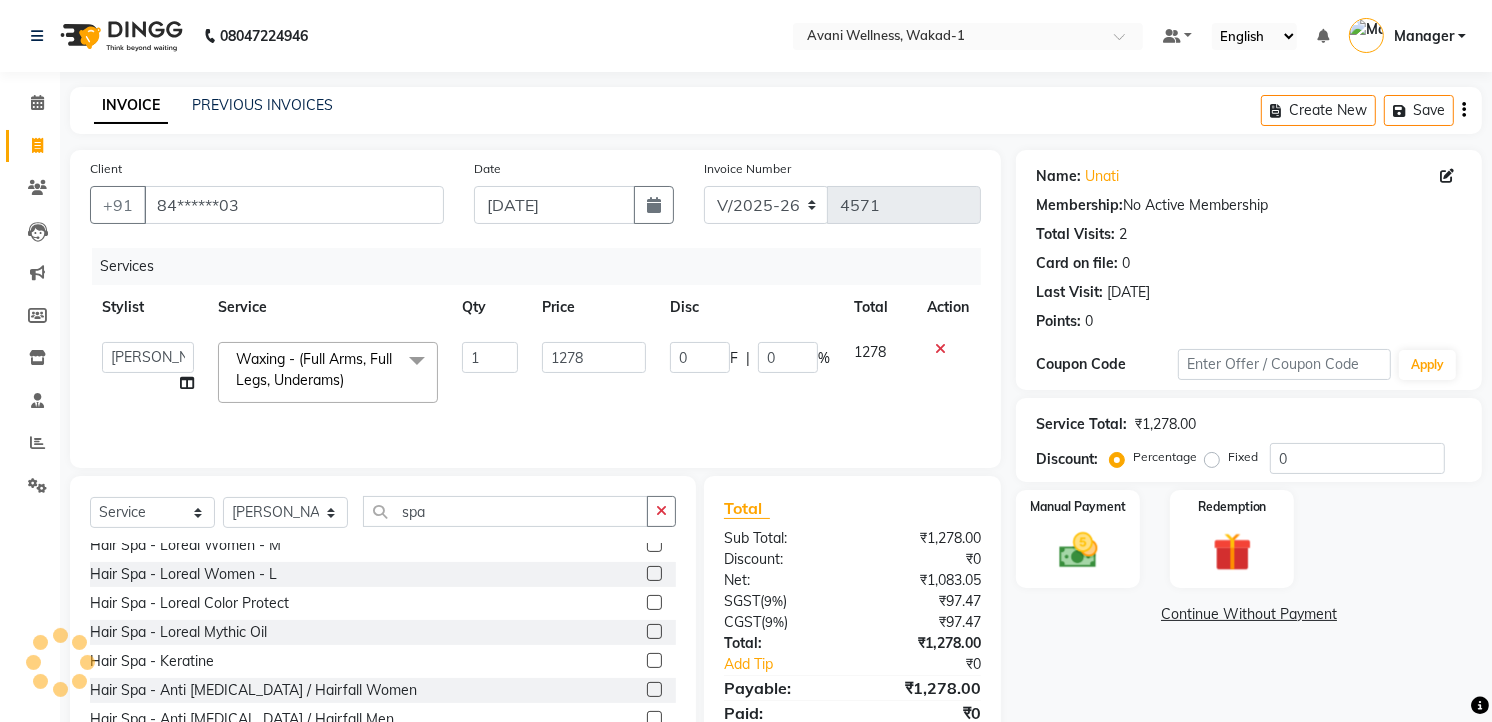 click 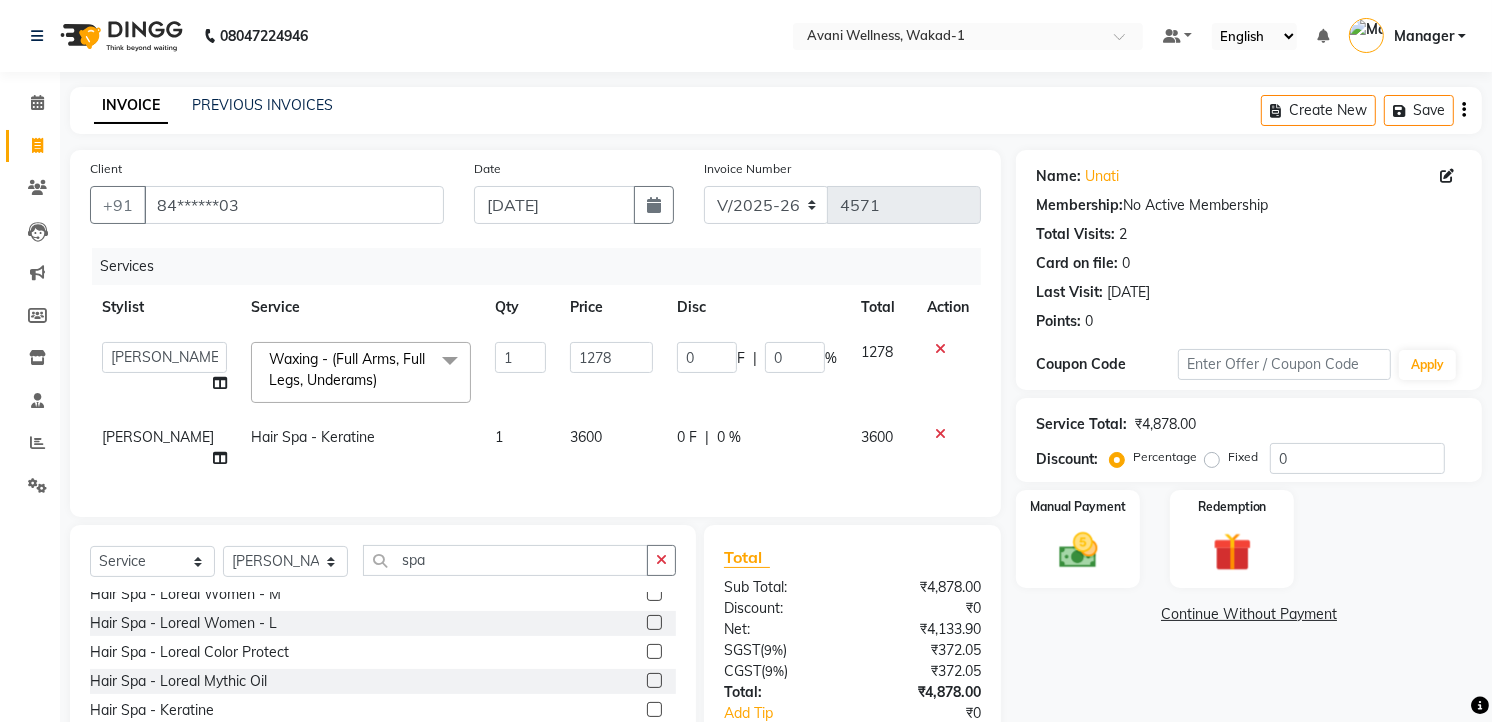 click 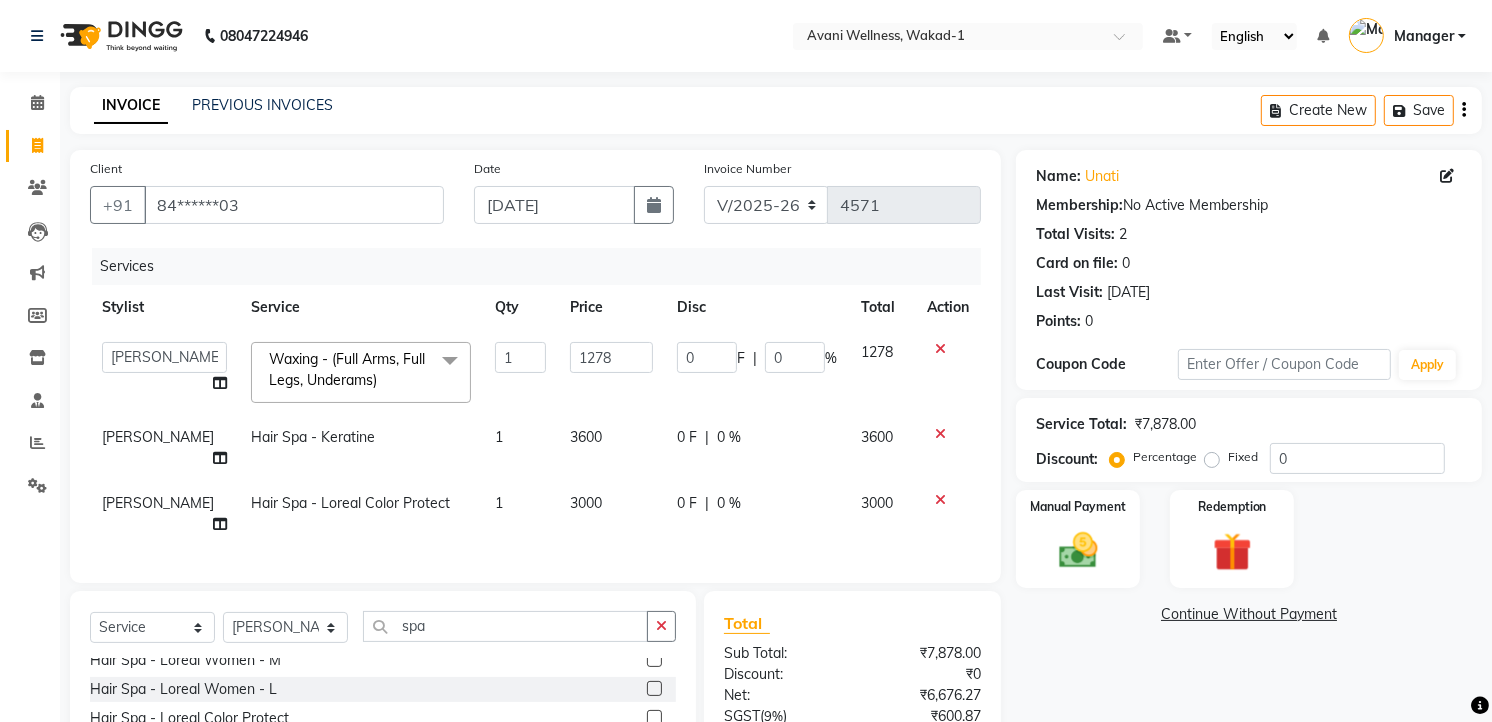 click 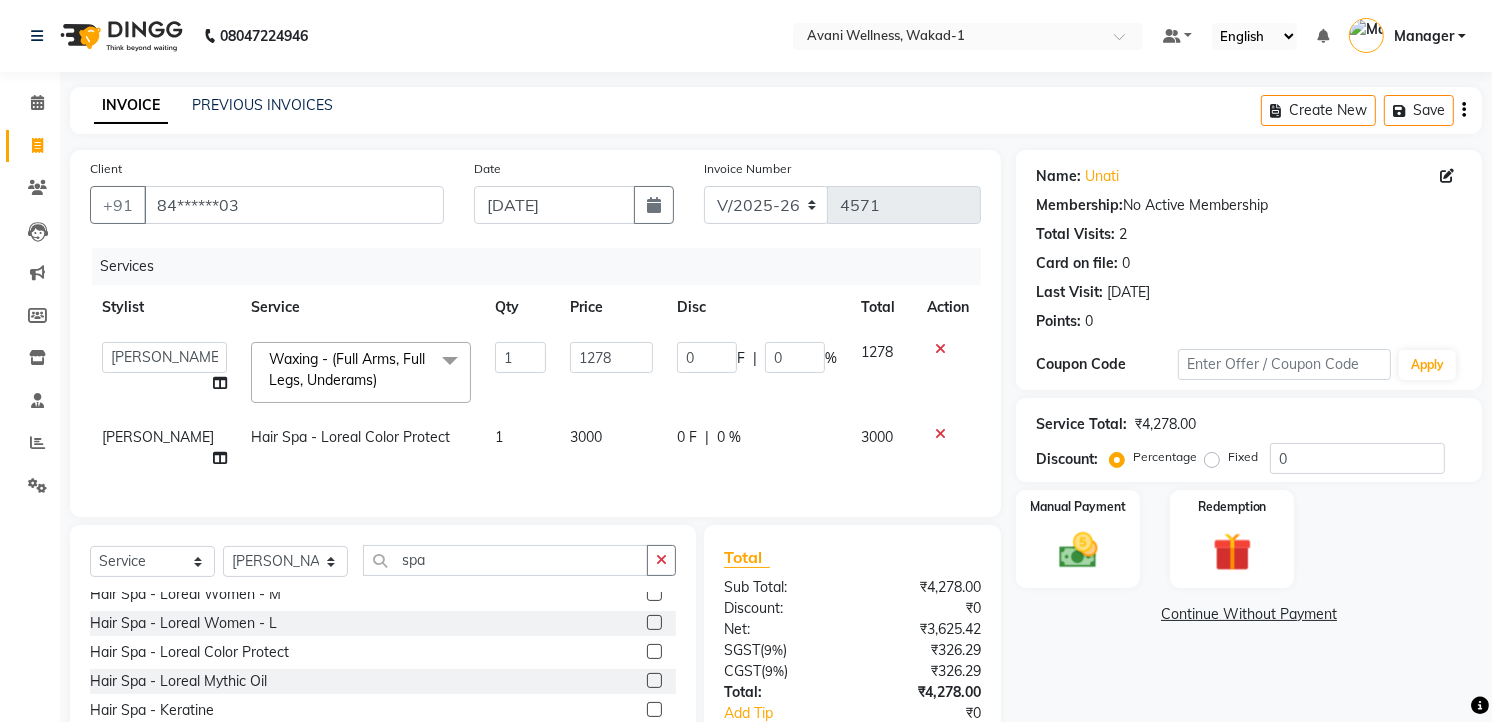 click 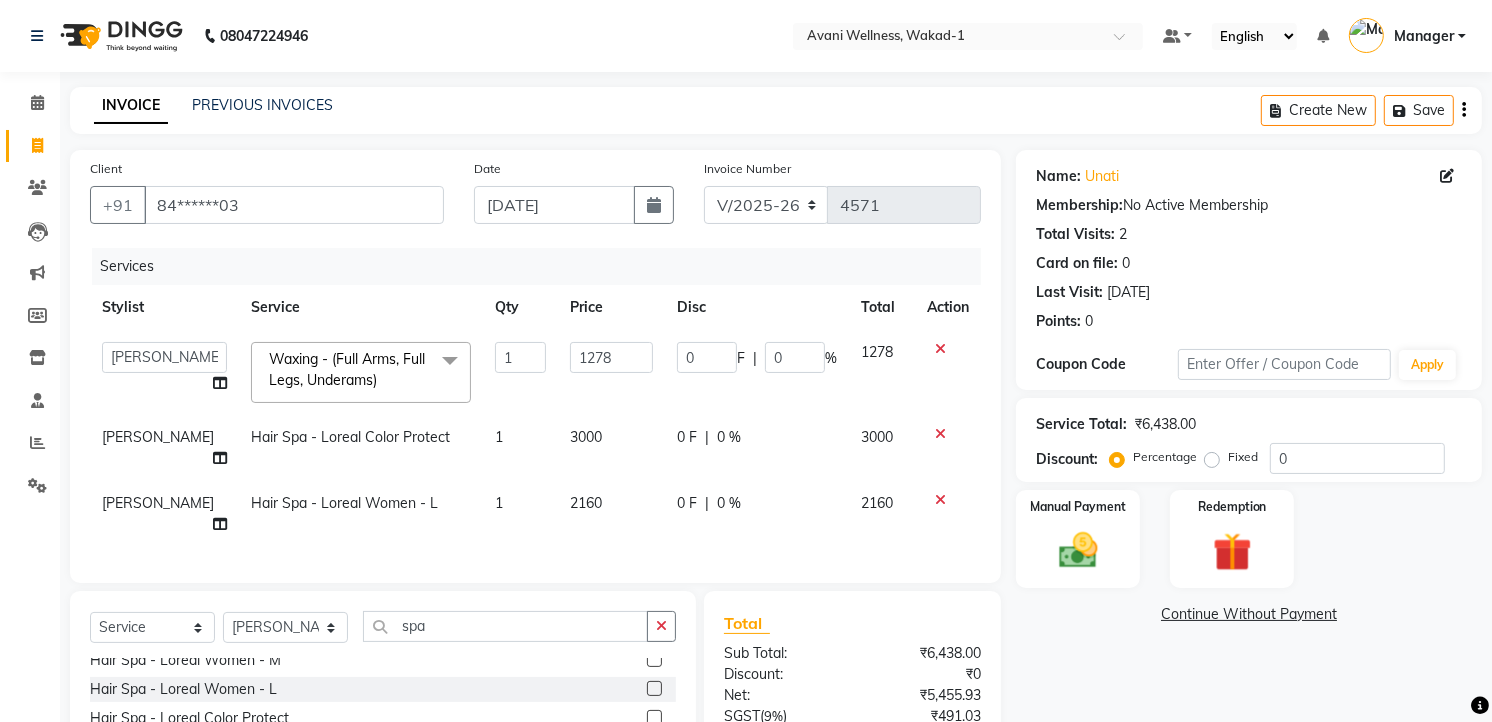 click 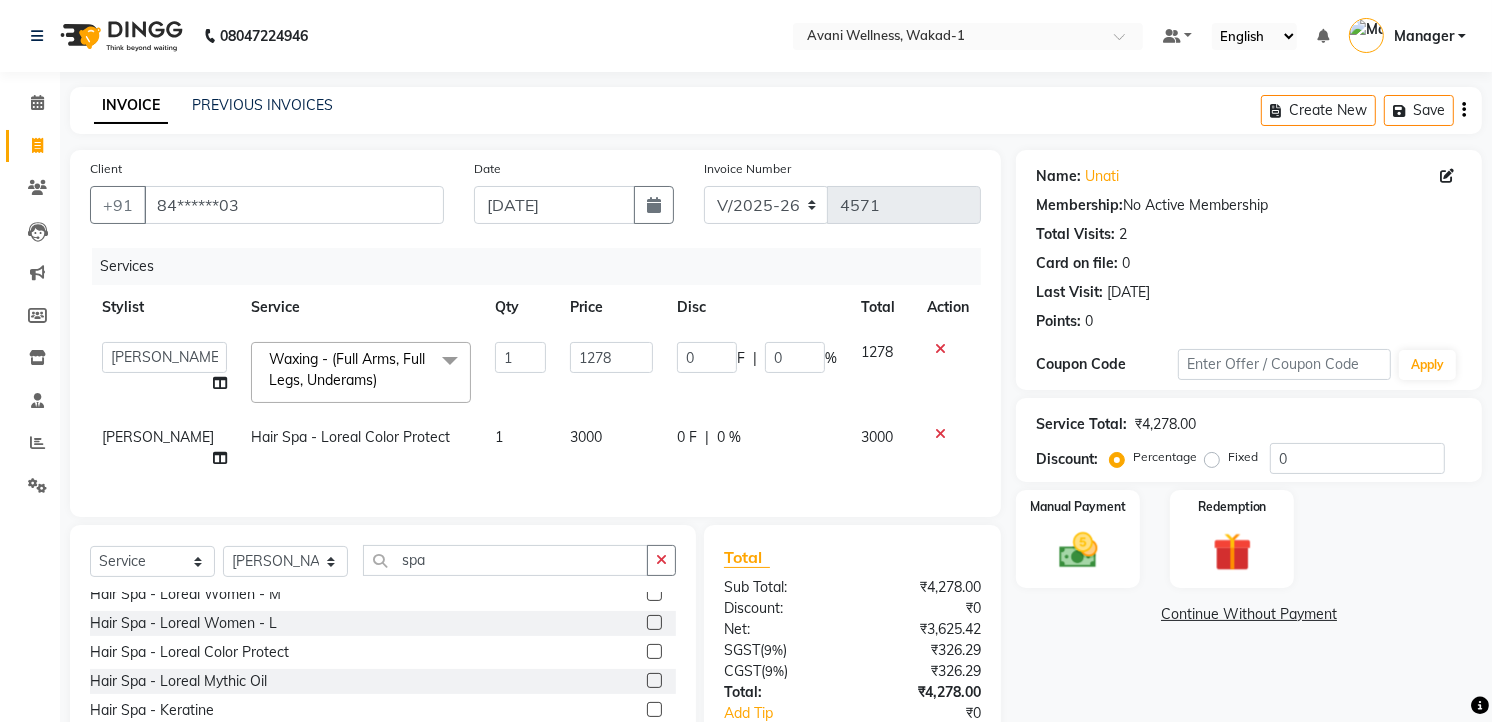 click 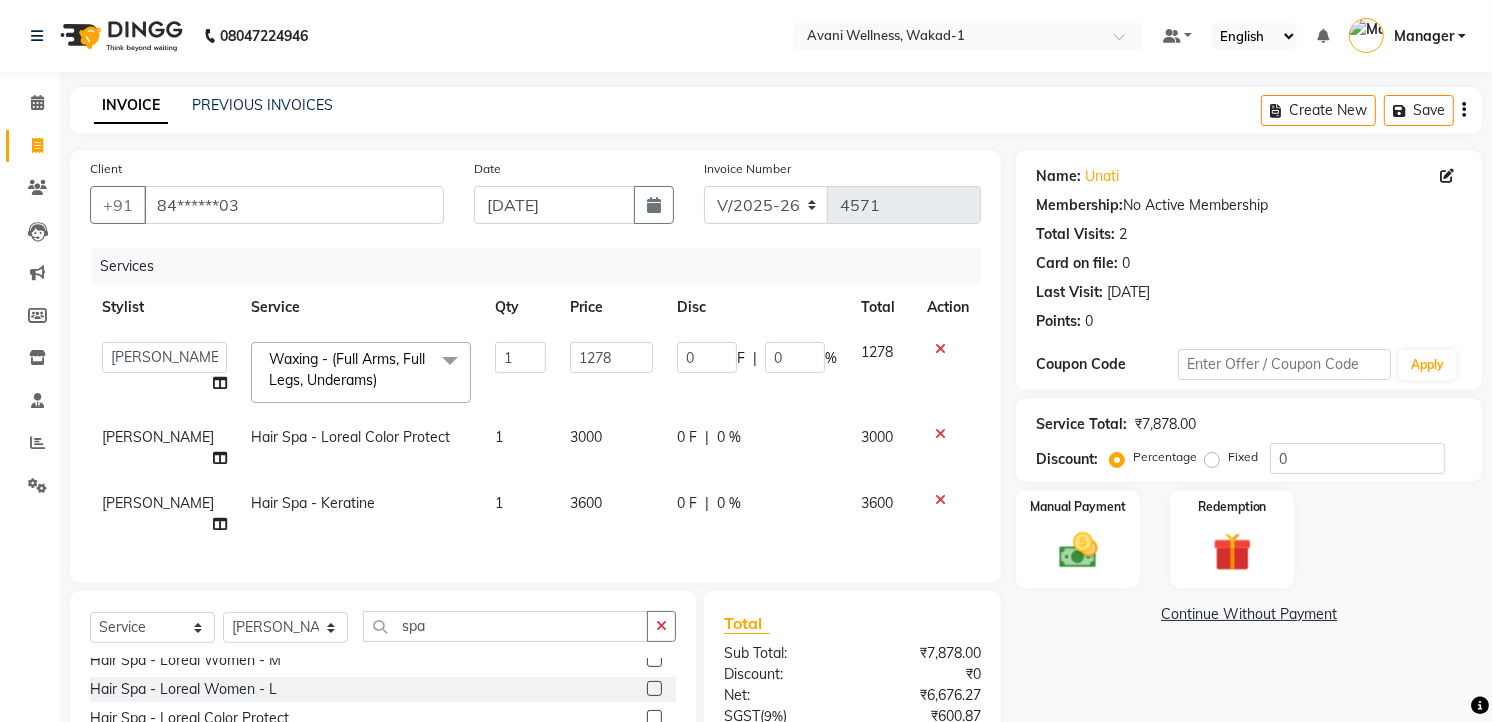click 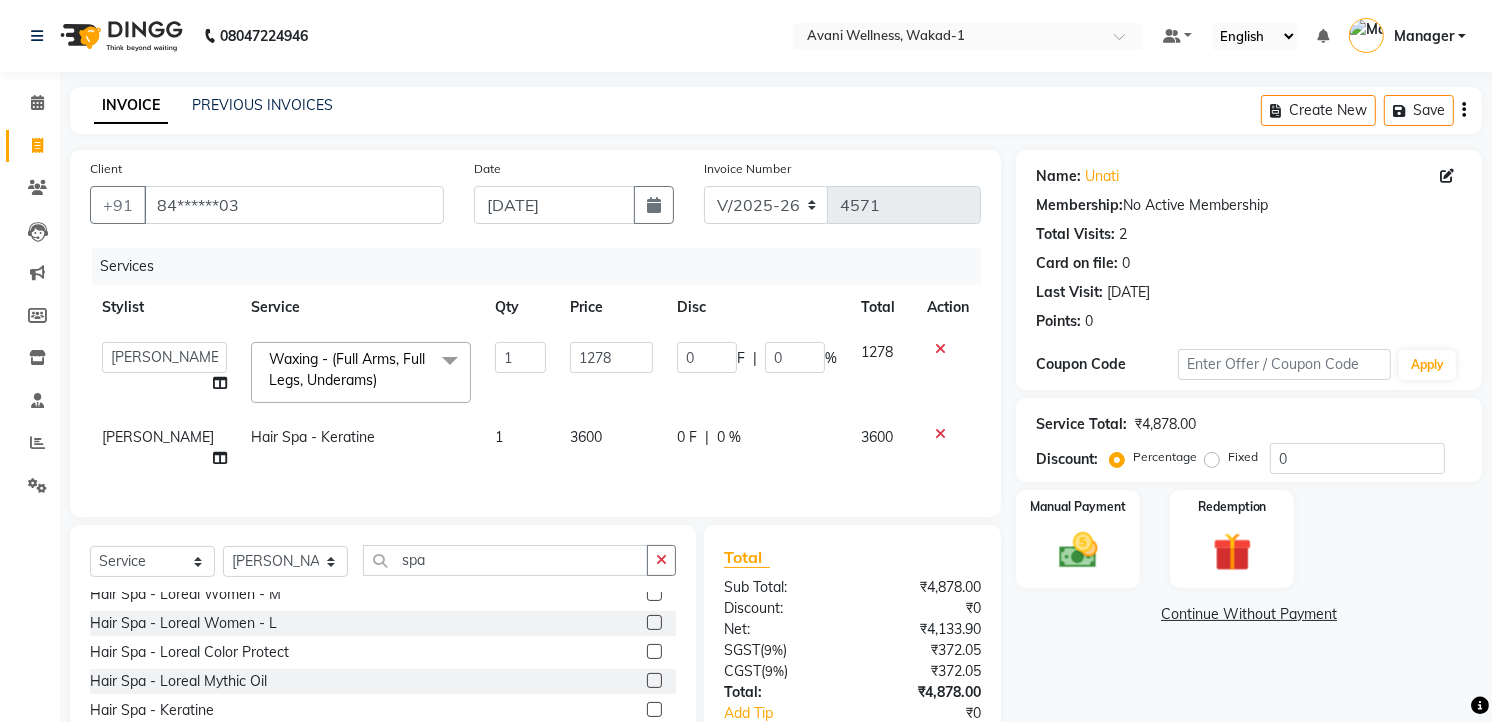 click on "0 %" 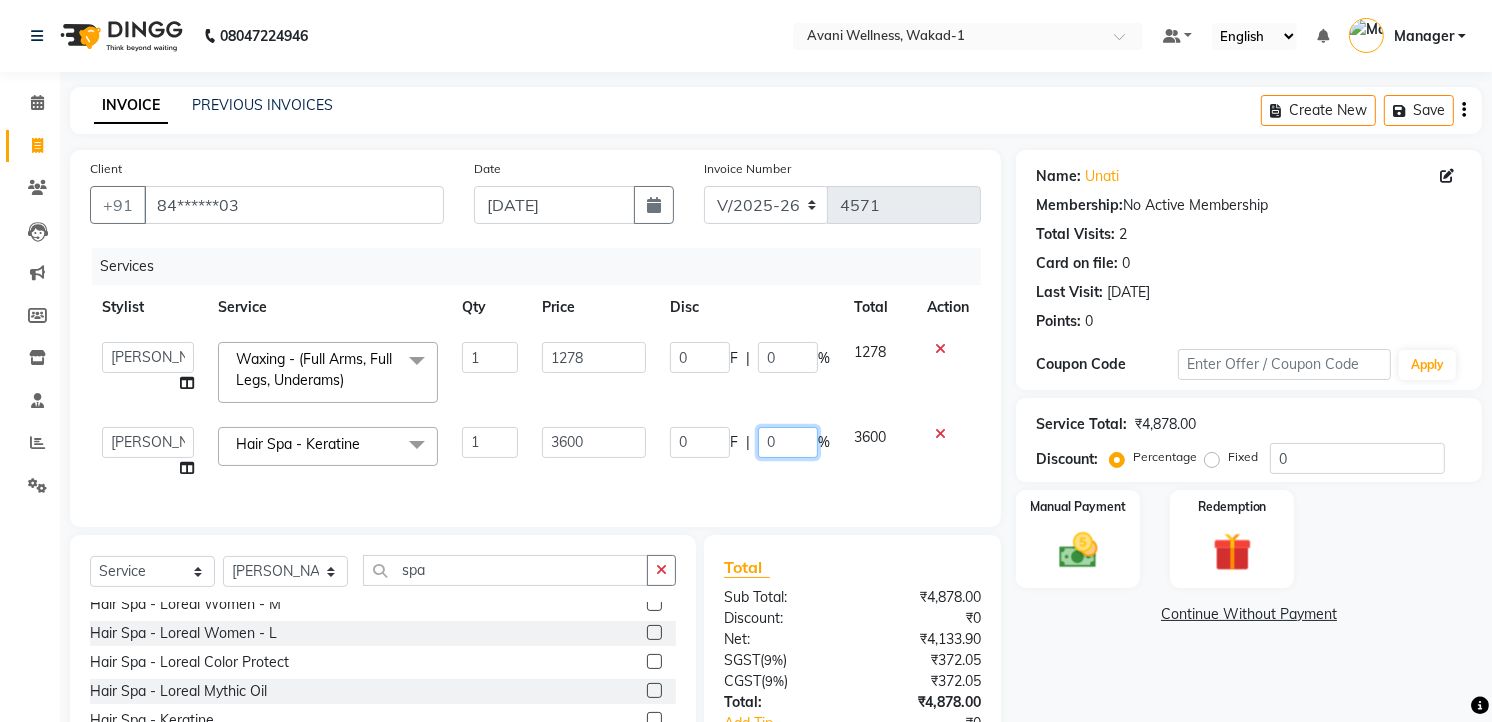 click on "0" 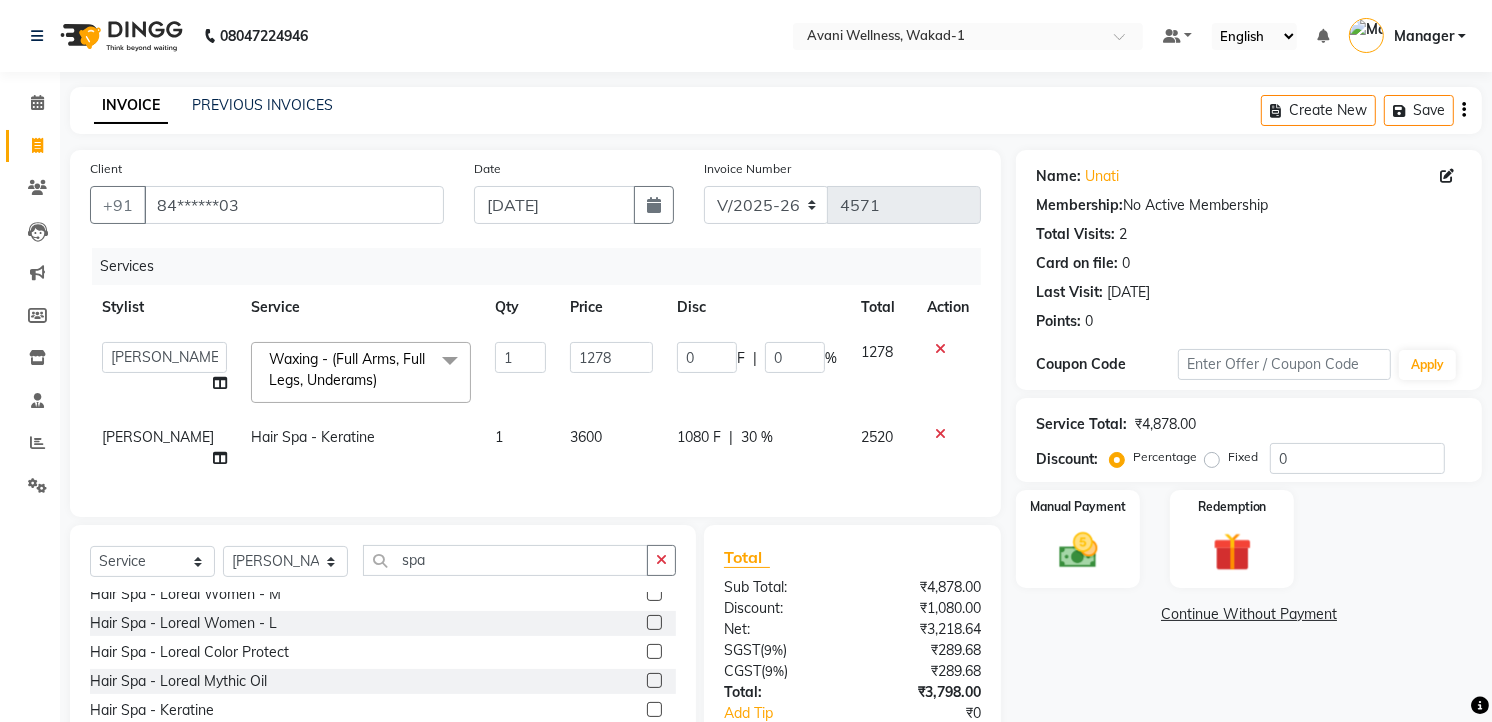 click on "Services Stylist Service Qty Price Disc Total Action  [PERSON_NAME] MAAM   [PERSON_NAME]   DEV   Deva [PERSON_NAME]   [PERSON_NAME] Jadhav   Manager   [PERSON_NAME] MANAGER   POOJA -B   [PERSON_NAME] [PERSON_NAME]    [PERSON_NAME]   [PERSON_NAME]   [PERSON_NAME]   [PERSON_NAME]   [PERSON_NAME]   Wakad 2   Yogesh  Waxing - (Full Arms, Full Legs, Underams)  x Hydra Facial AC REPAIR [PERSON_NAME] color  GEL POLISH NAIL ART PER FINGER NANOGEL HAIRCUT ,DEEP CONDITIONING  CHILD HAIRCUT WITH BLOWDRY COMPREHENSIVE HAIR COURSE NAIL EXTENSIONS  Hair Cut - [DEMOGRAPHIC_DATA] / [DEMOGRAPHIC_DATA] Dry Hair Cut, Wash & Blast Dry Hair Cut, Wash & Blow Dry Hair Cut Advanced Hair Cut & [PERSON_NAME] Trim Mens Hair Cut, Wash & [PERSON_NAME] Trim Mens [PERSON_NAME] Trim Hair Cut & Blow Dry Blow Dry [DEMOGRAPHIC_DATA] Hair Cut & Wash Mens Wash & Blow Dry Fringe Cut kid hair cut Pre Wash Blowdry  -  S Blowdry  -  M Blowdry  -  L Wash & Blast Dry - S Wash & Blast Dry - L Crimping / Ironing - S Crimping / Ironing - M Crimping / Ironing - L Tongs / Roller Set - S Tongs / Roller Set - M Tip 1" 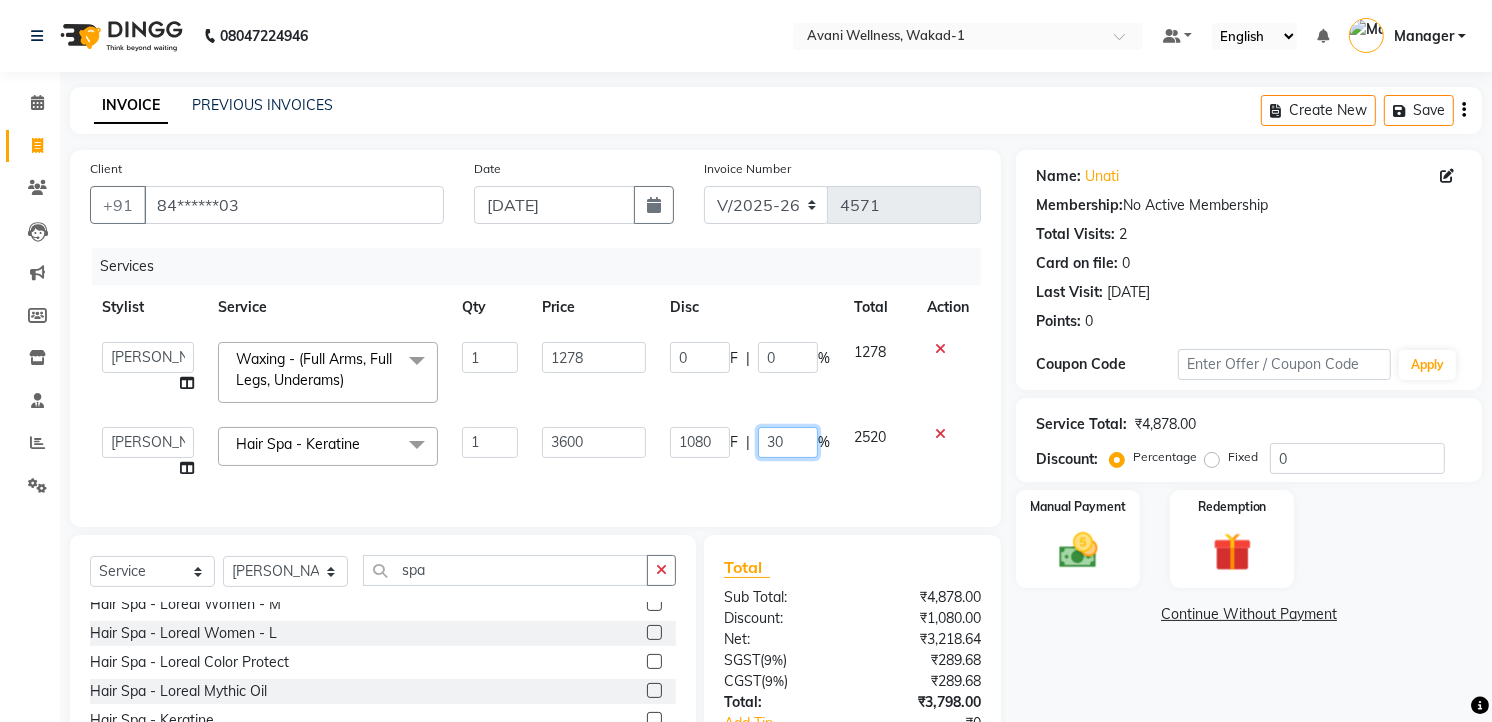 click on "30" 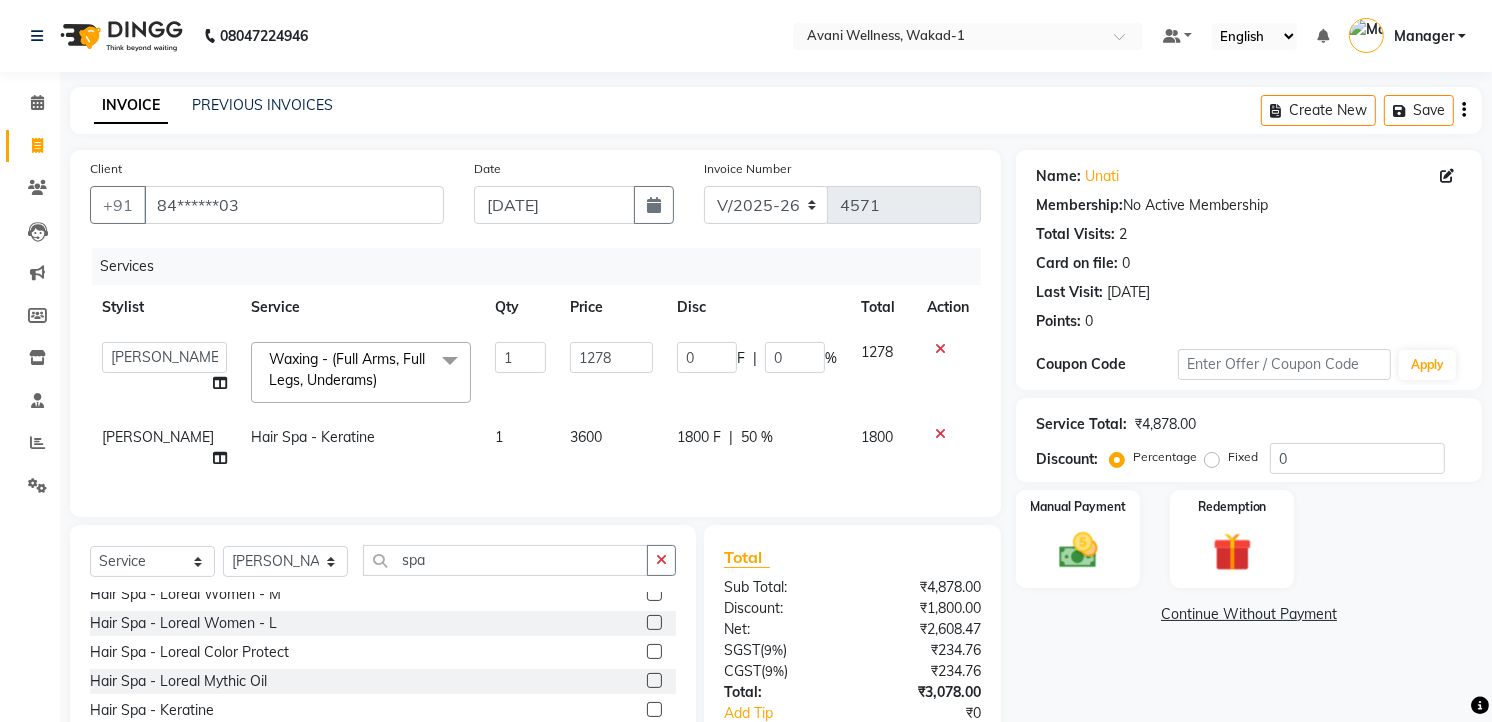 click on "Services Stylist Service Qty Price Disc Total Action  [PERSON_NAME] MAAM   [PERSON_NAME]   DEV   Deva [PERSON_NAME]   [PERSON_NAME] Jadhav   Manager   [PERSON_NAME] MANAGER   POOJA -B   [PERSON_NAME] [PERSON_NAME]    [PERSON_NAME]   [PERSON_NAME]   [PERSON_NAME]   [PERSON_NAME]   [PERSON_NAME]   Wakad 2   Yogesh  Waxing - (Full Arms, Full Legs, Underams)  x Hydra Facial AC REPAIR [PERSON_NAME] color  GEL POLISH NAIL ART PER FINGER NANOGEL HAIRCUT ,DEEP CONDITIONING  CHILD HAIRCUT WITH BLOWDRY COMPREHENSIVE HAIR COURSE NAIL EXTENSIONS  Hair Cut - [DEMOGRAPHIC_DATA] / [DEMOGRAPHIC_DATA] Dry Hair Cut, Wash & Blast Dry Hair Cut, Wash & Blow Dry Hair Cut Advanced Hair Cut & [PERSON_NAME] Trim Mens Hair Cut, Wash & [PERSON_NAME] Trim Mens [PERSON_NAME] Trim Hair Cut & Blow Dry Blow Dry [DEMOGRAPHIC_DATA] Hair Cut & Wash Mens Wash & Blow Dry Fringe Cut kid hair cut Pre Wash Blowdry  -  S Blowdry  -  M Blowdry  -  L Wash & Blast Dry - S Wash & Blast Dry - L Crimping / Ironing - S Crimping / Ironing - M Crimping / Ironing - L Tongs / Roller Set - S Tongs / Roller Set - M Tip 1" 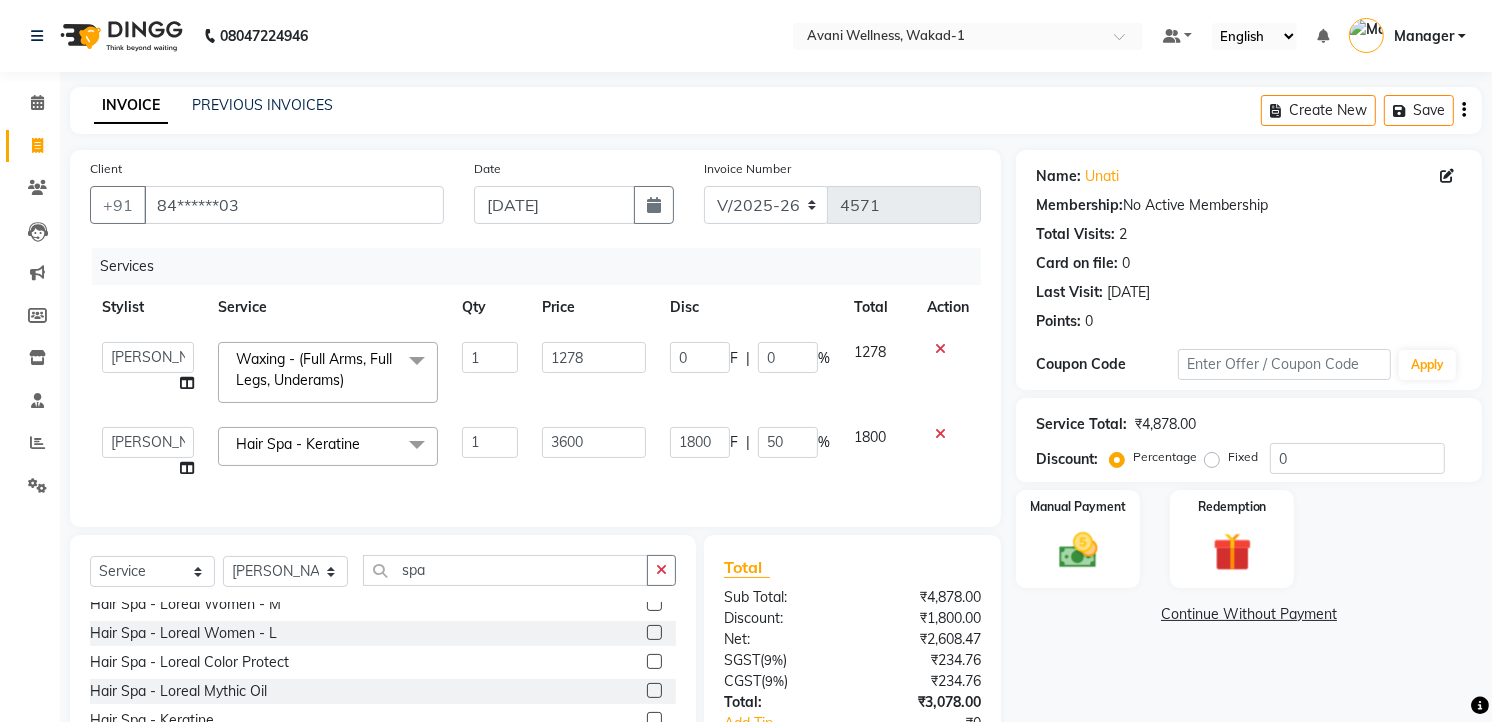click on "1800 F | 50 %" 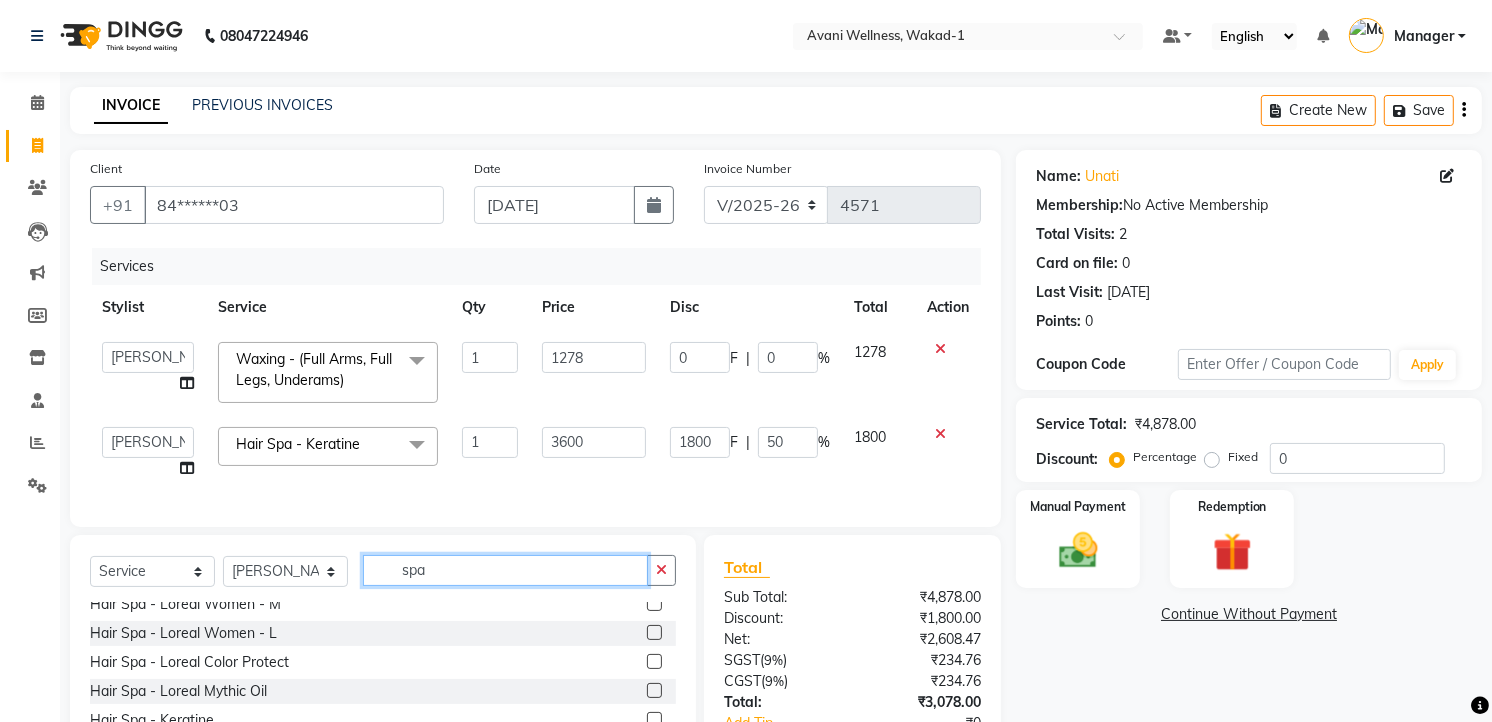 click on "spa" 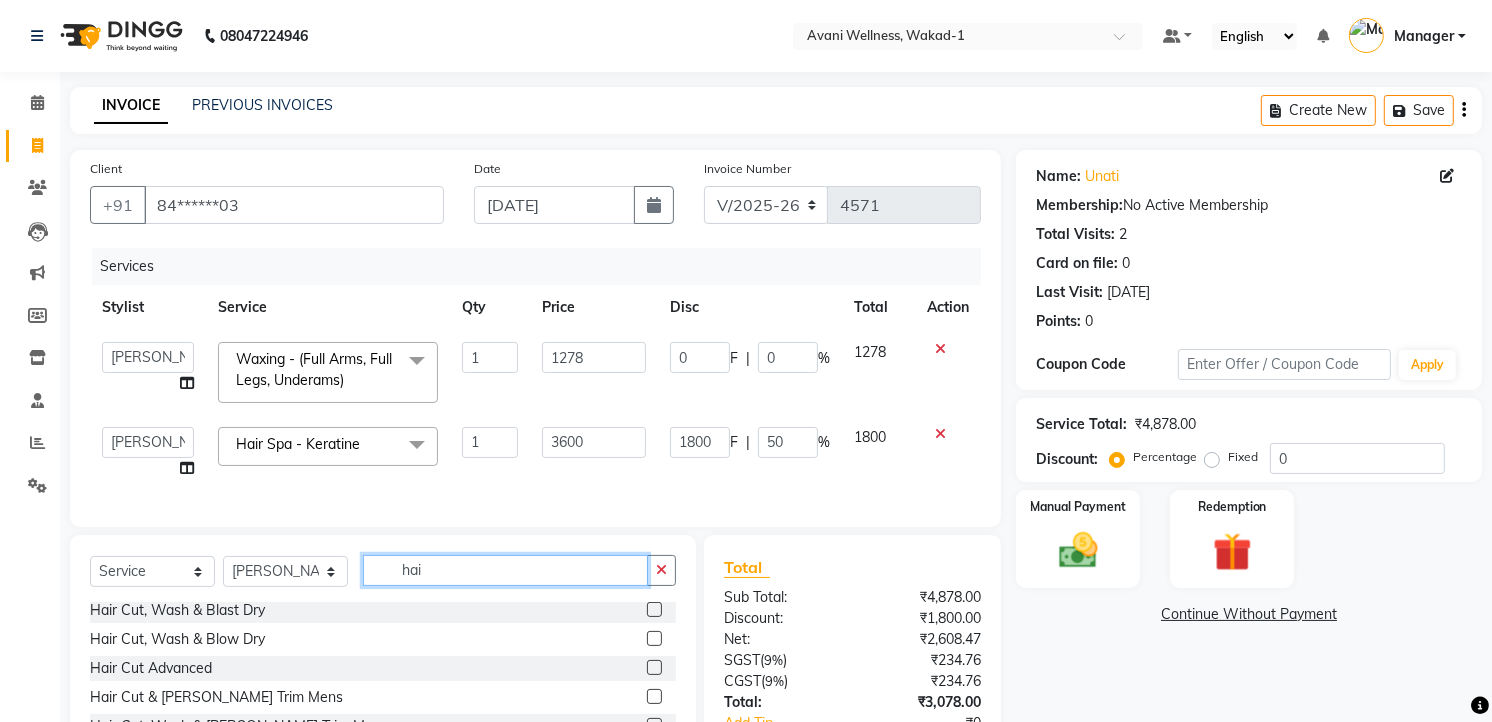 scroll, scrollTop: 118, scrollLeft: 0, axis: vertical 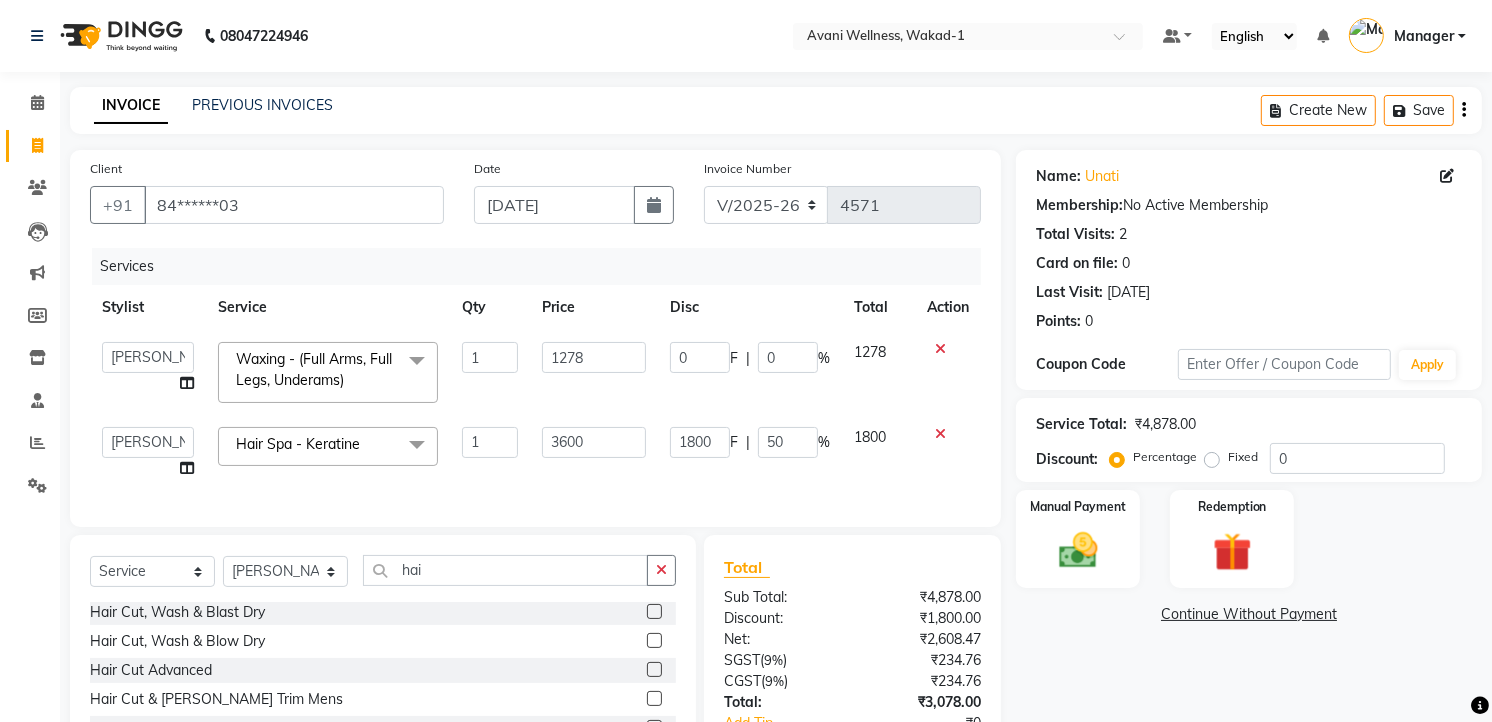 click 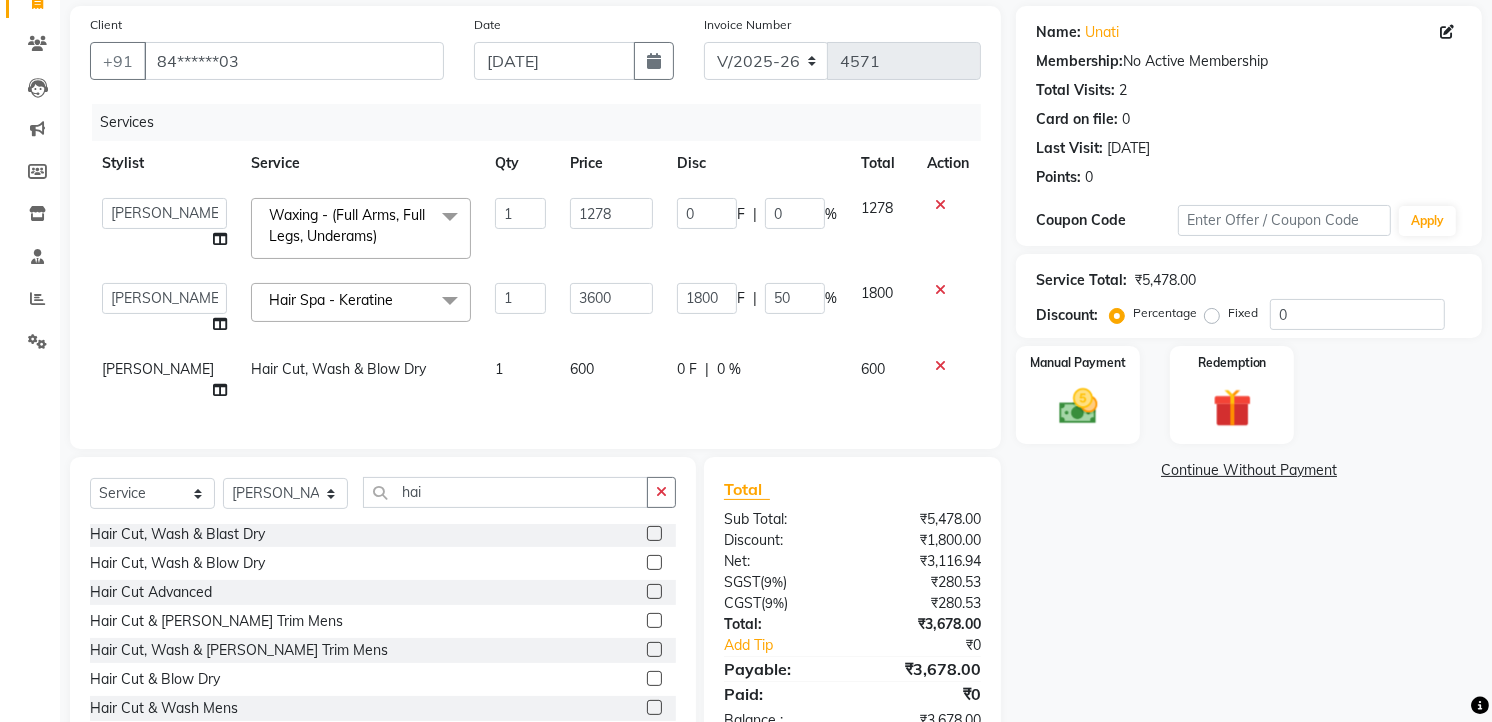 scroll, scrollTop: 200, scrollLeft: 0, axis: vertical 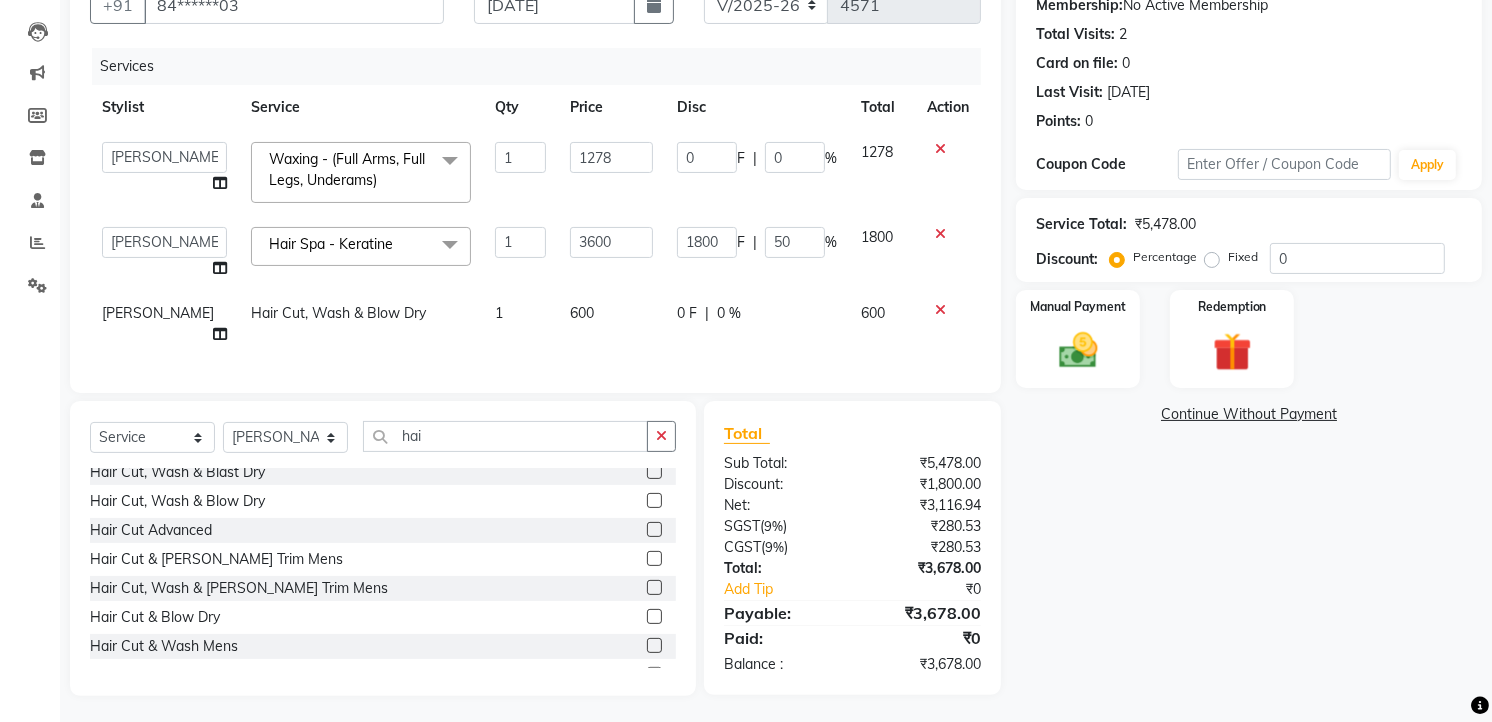 click 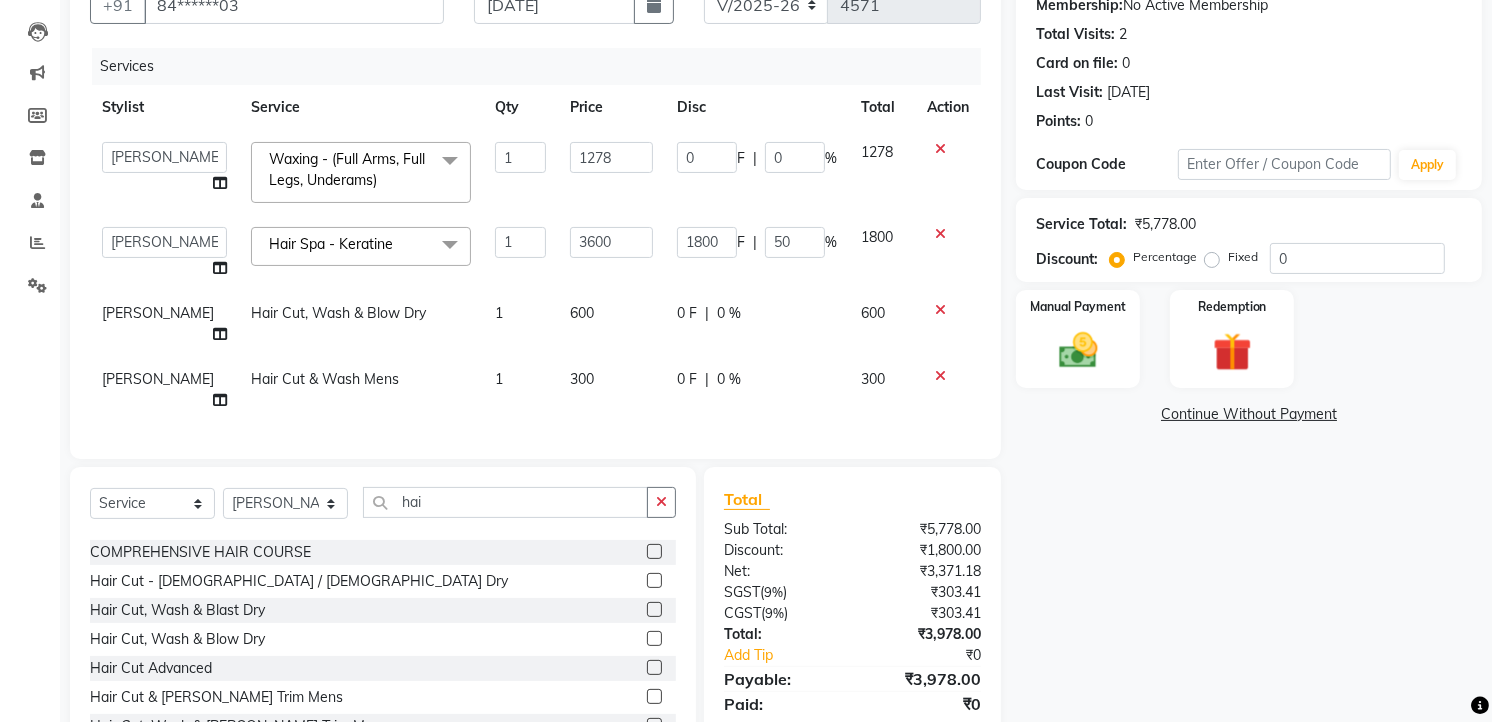 scroll, scrollTop: 47, scrollLeft: 0, axis: vertical 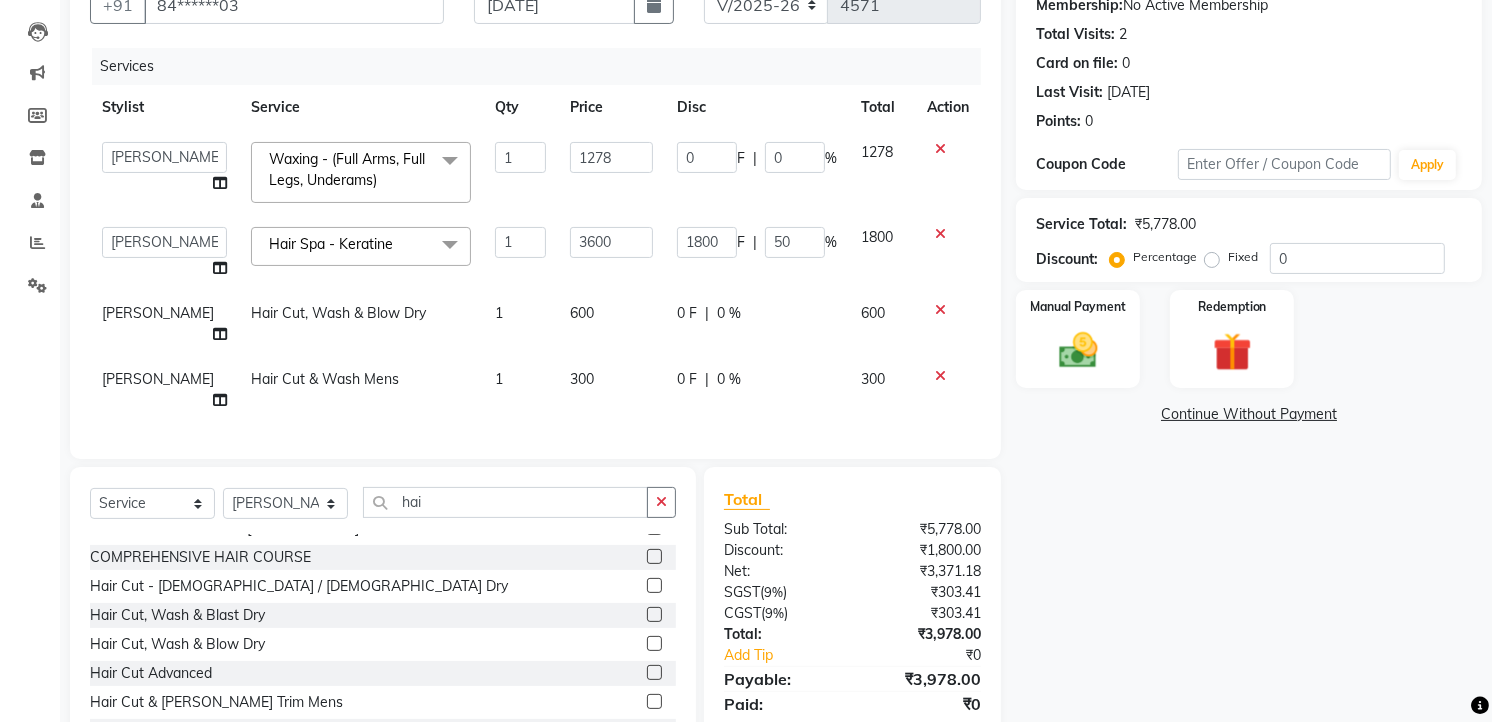 click 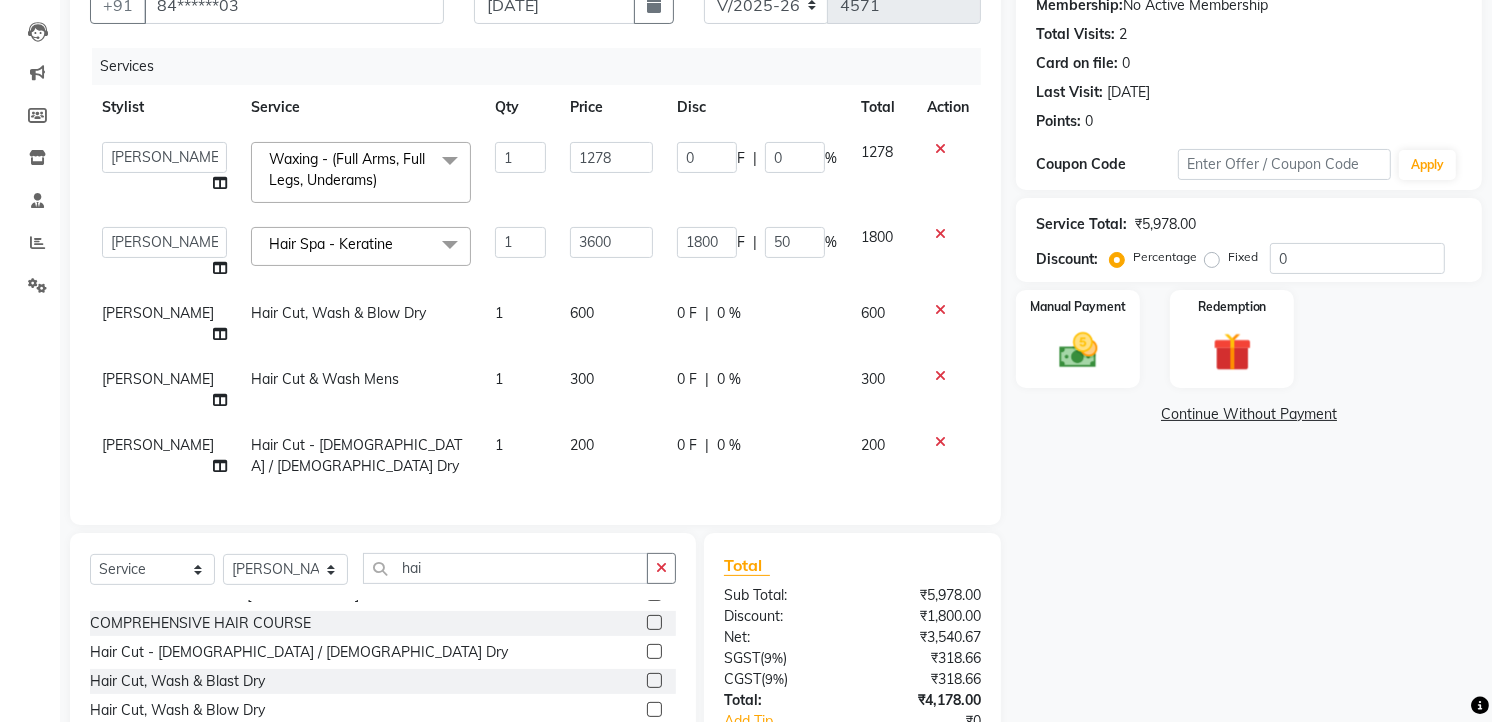 click 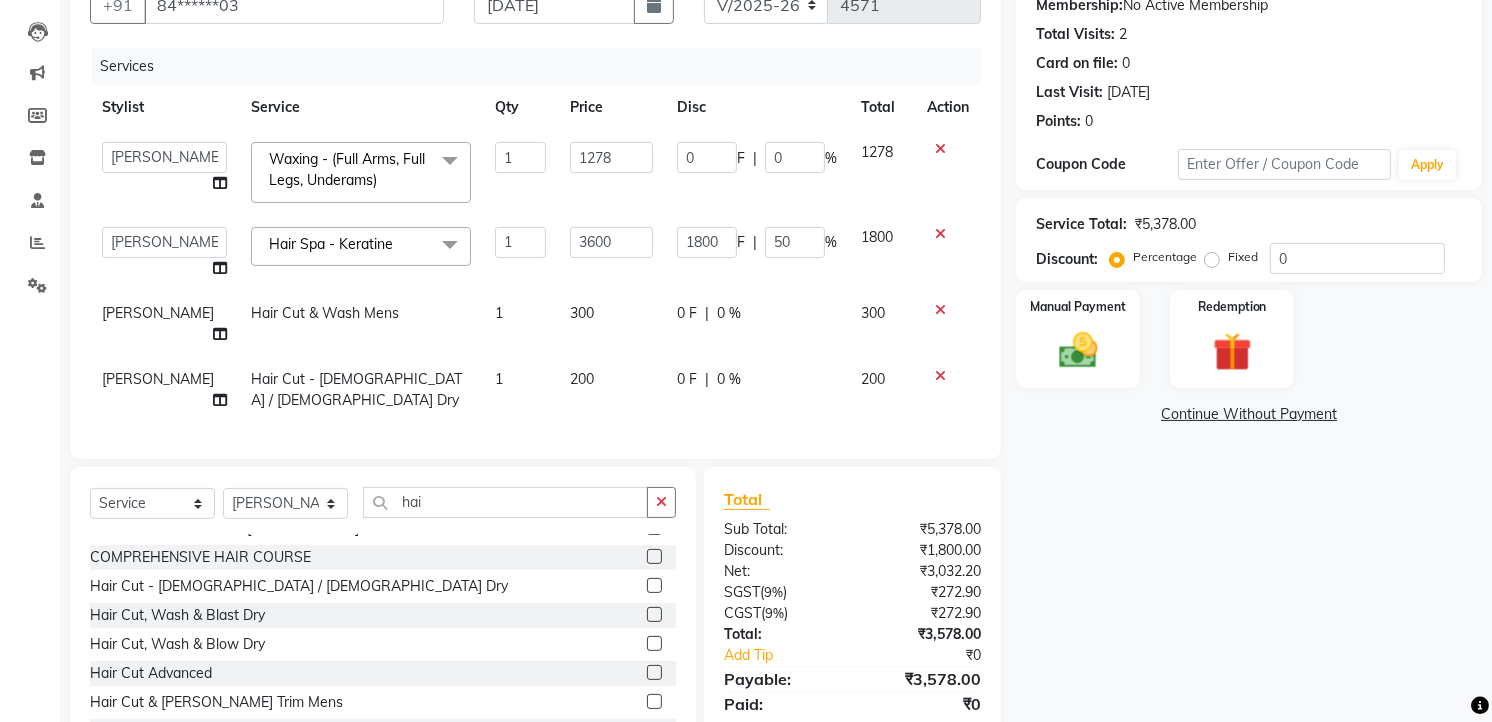 scroll, scrollTop: 244, scrollLeft: 0, axis: vertical 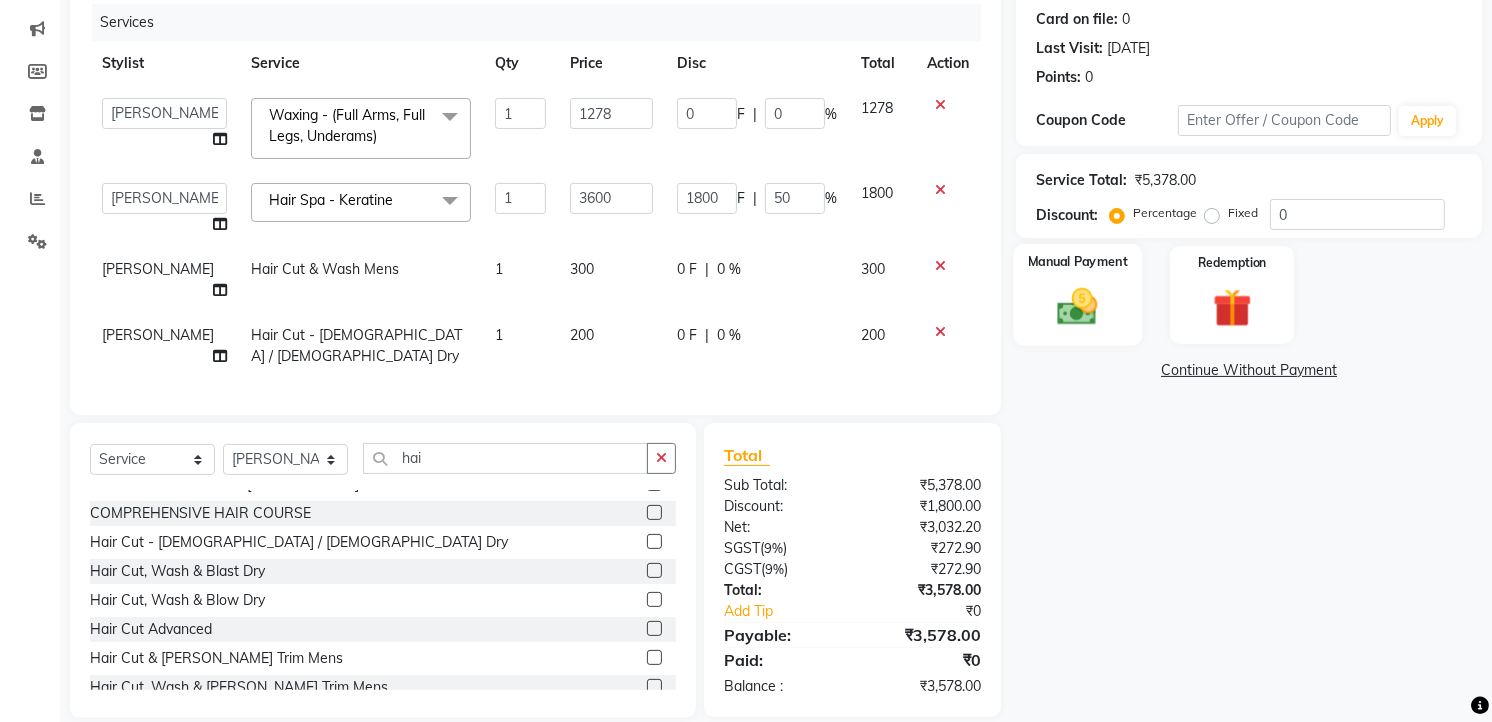 click 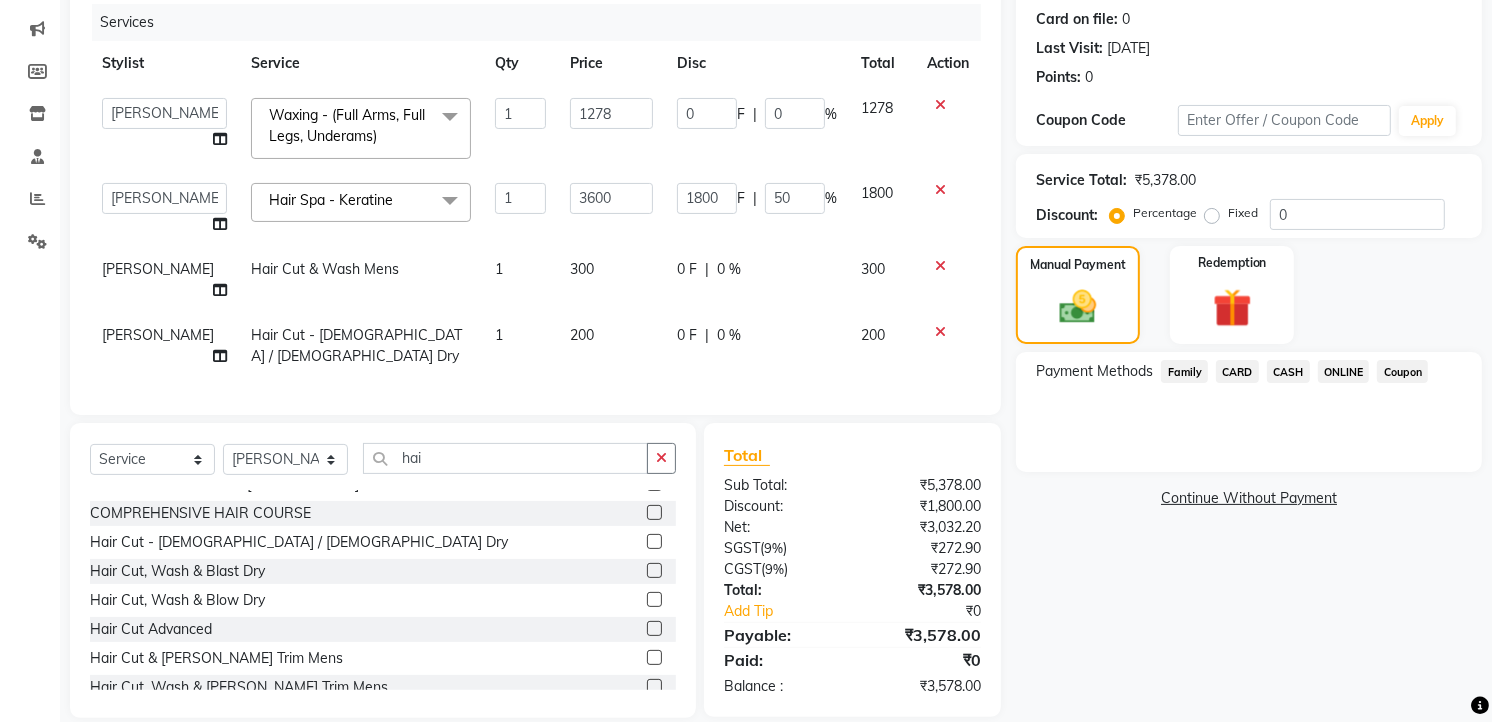 click on "ONLINE" 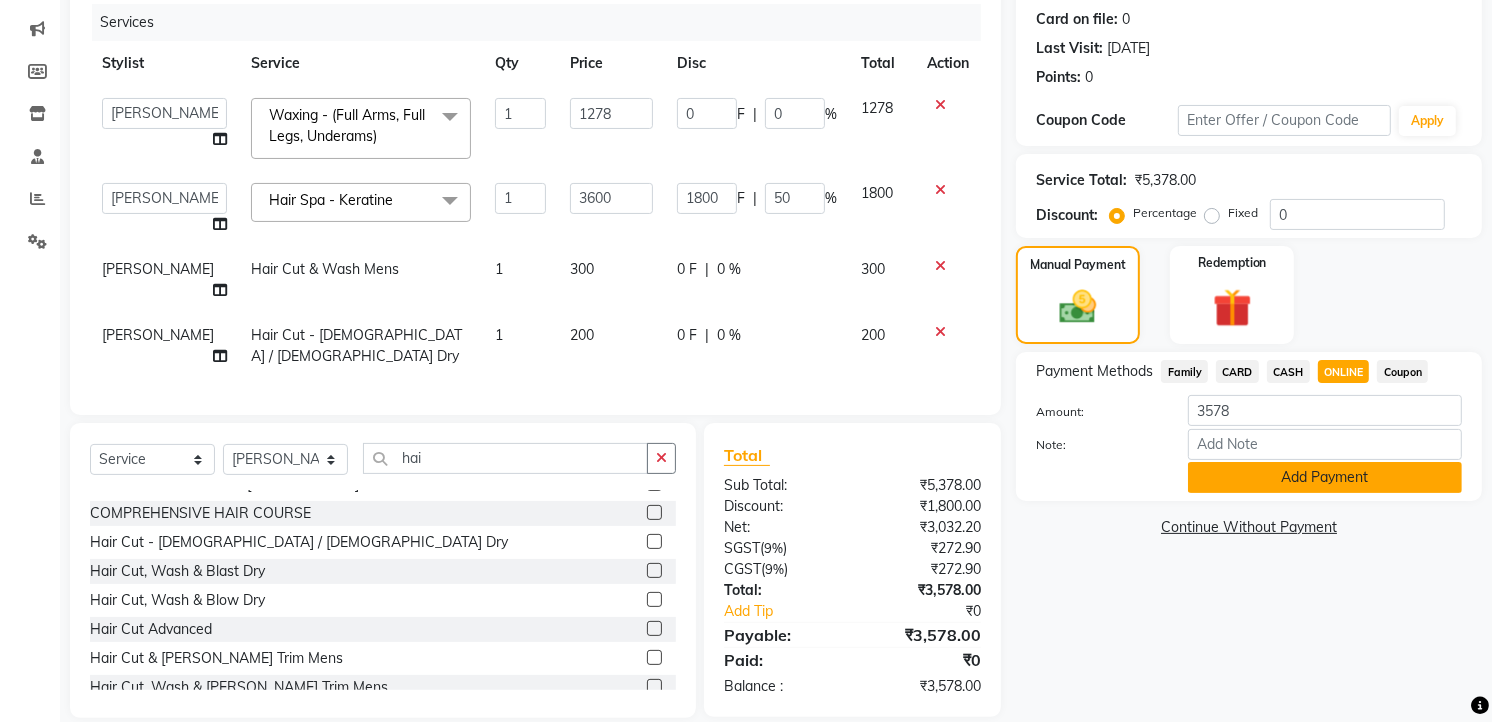 click on "Add Payment" 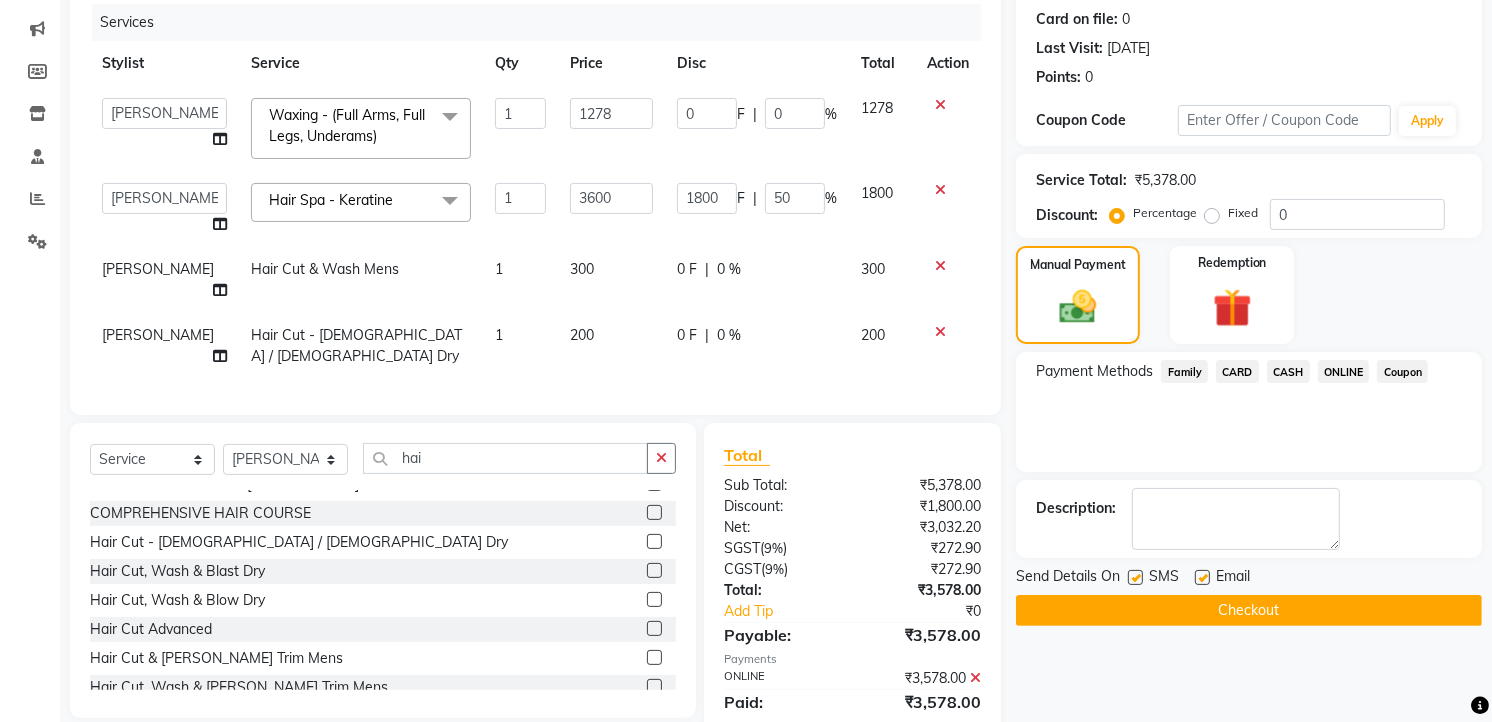 click on "Checkout" 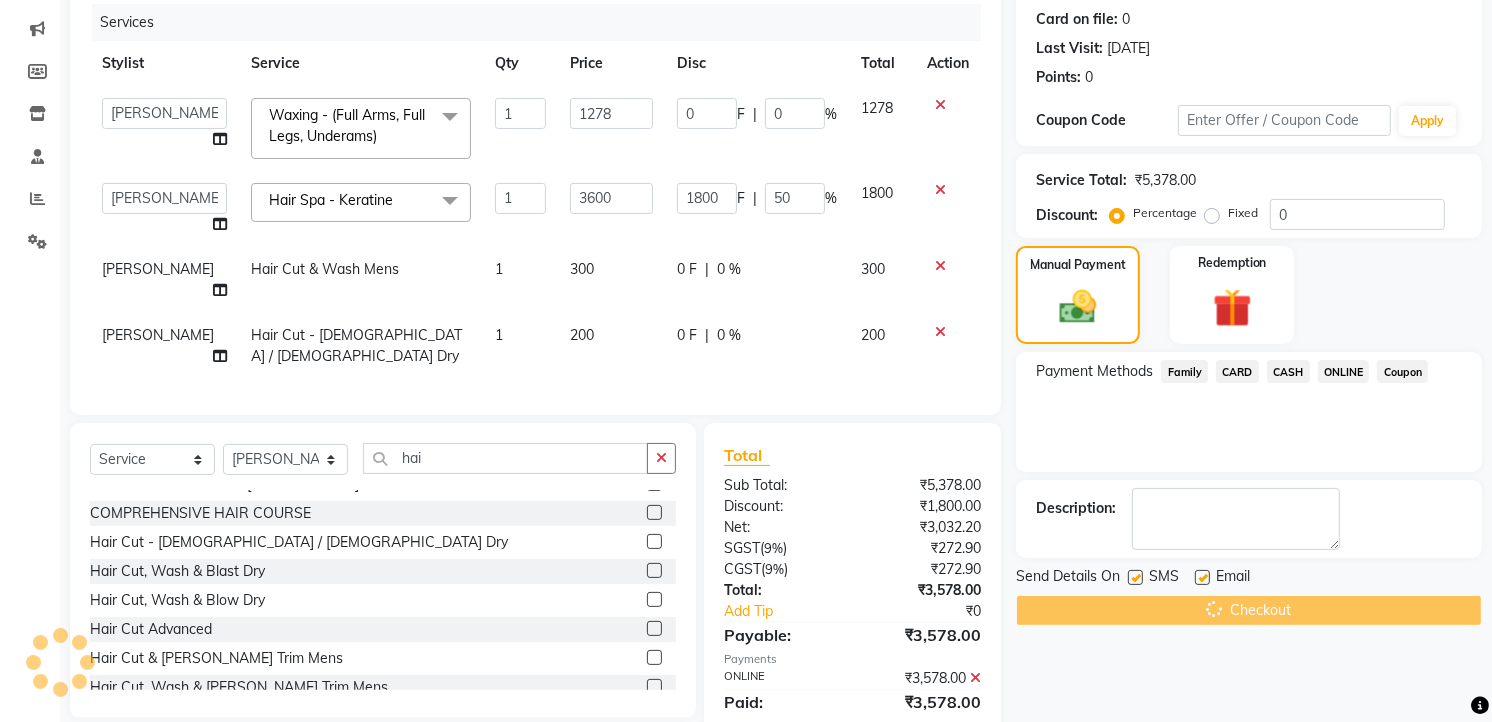 scroll, scrollTop: 0, scrollLeft: 0, axis: both 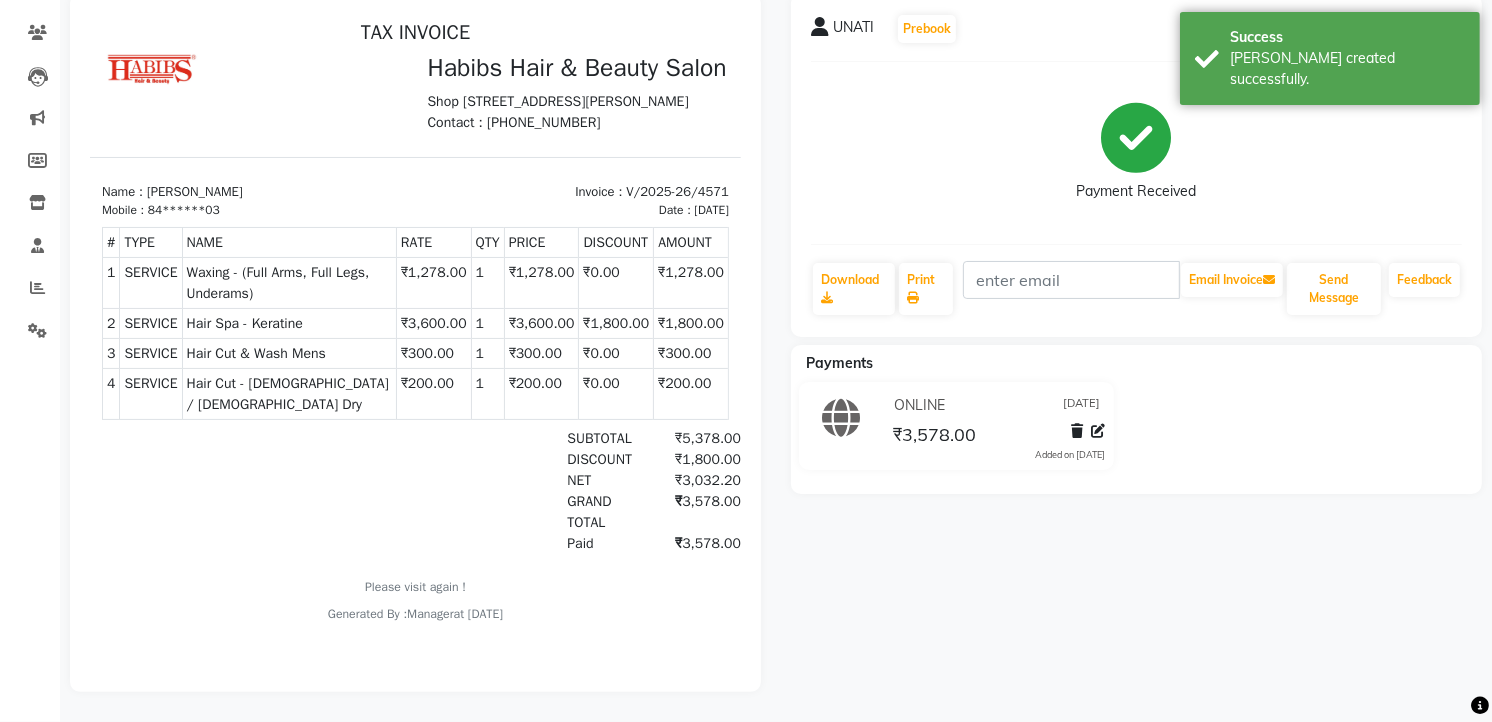 drag, startPoint x: 127, startPoint y: 60, endPoint x: 367, endPoint y: 202, distance: 278.86197 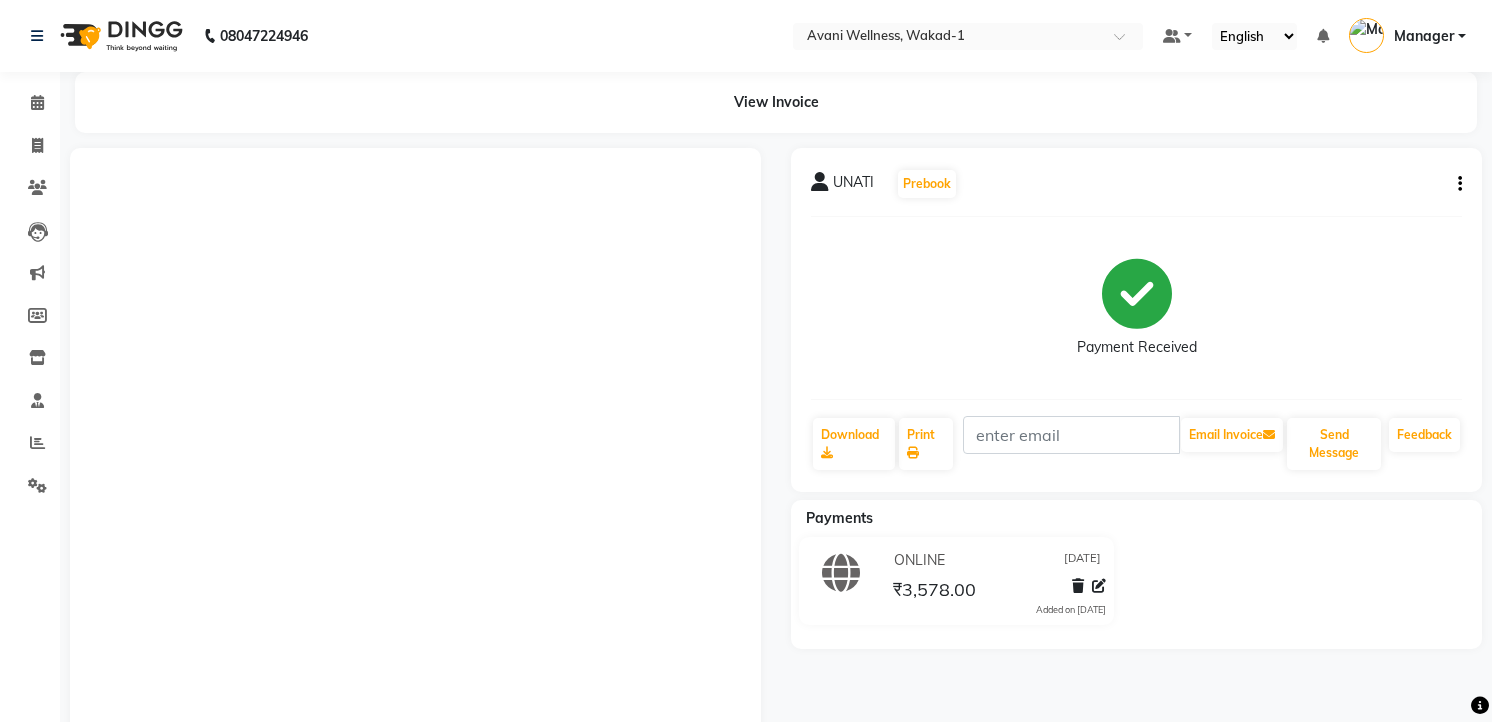 scroll, scrollTop: 171, scrollLeft: 0, axis: vertical 